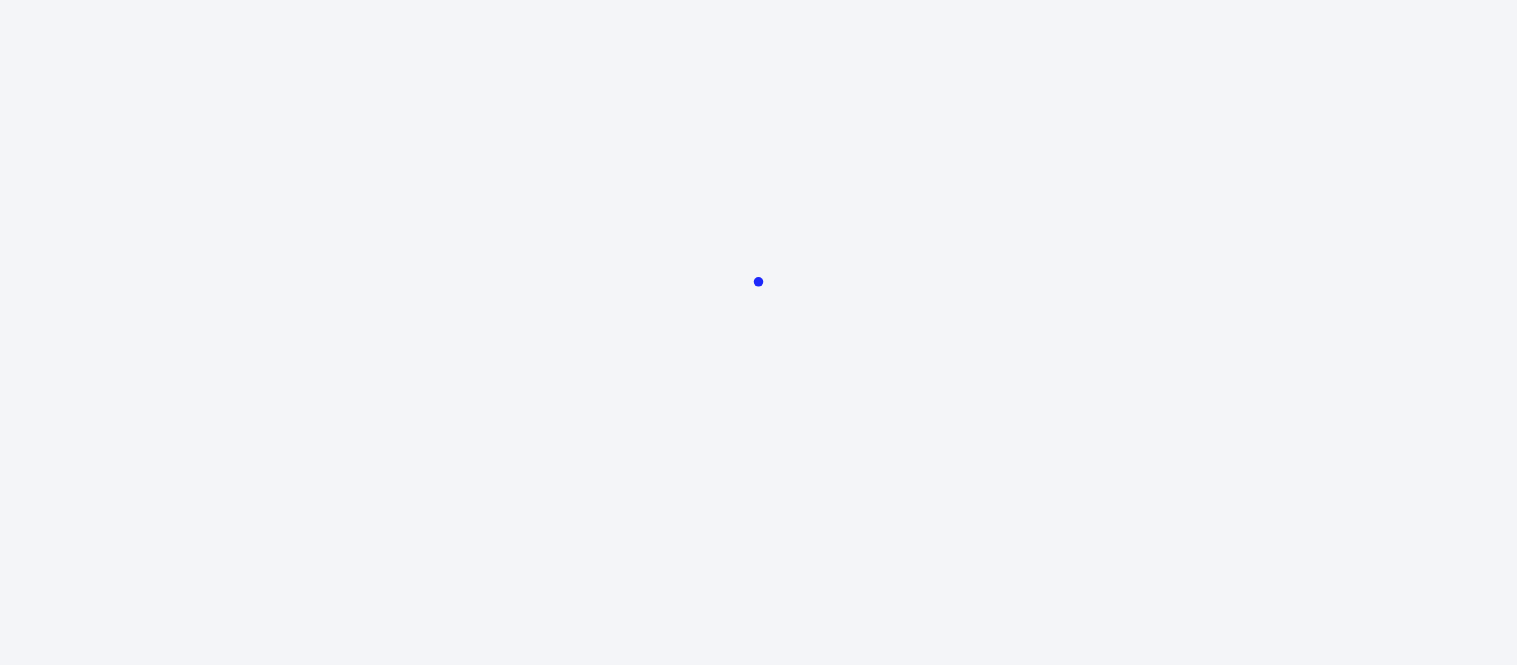 scroll, scrollTop: 0, scrollLeft: 0, axis: both 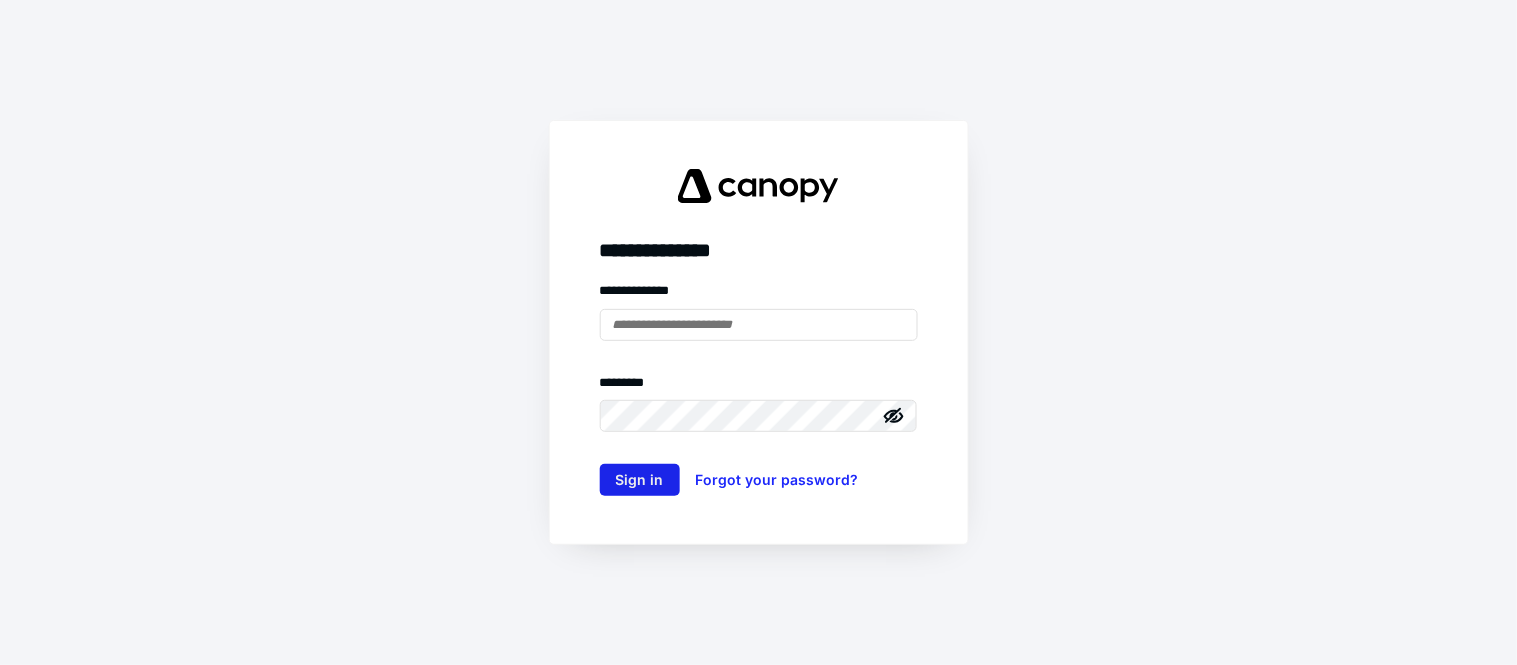 type on "**********" 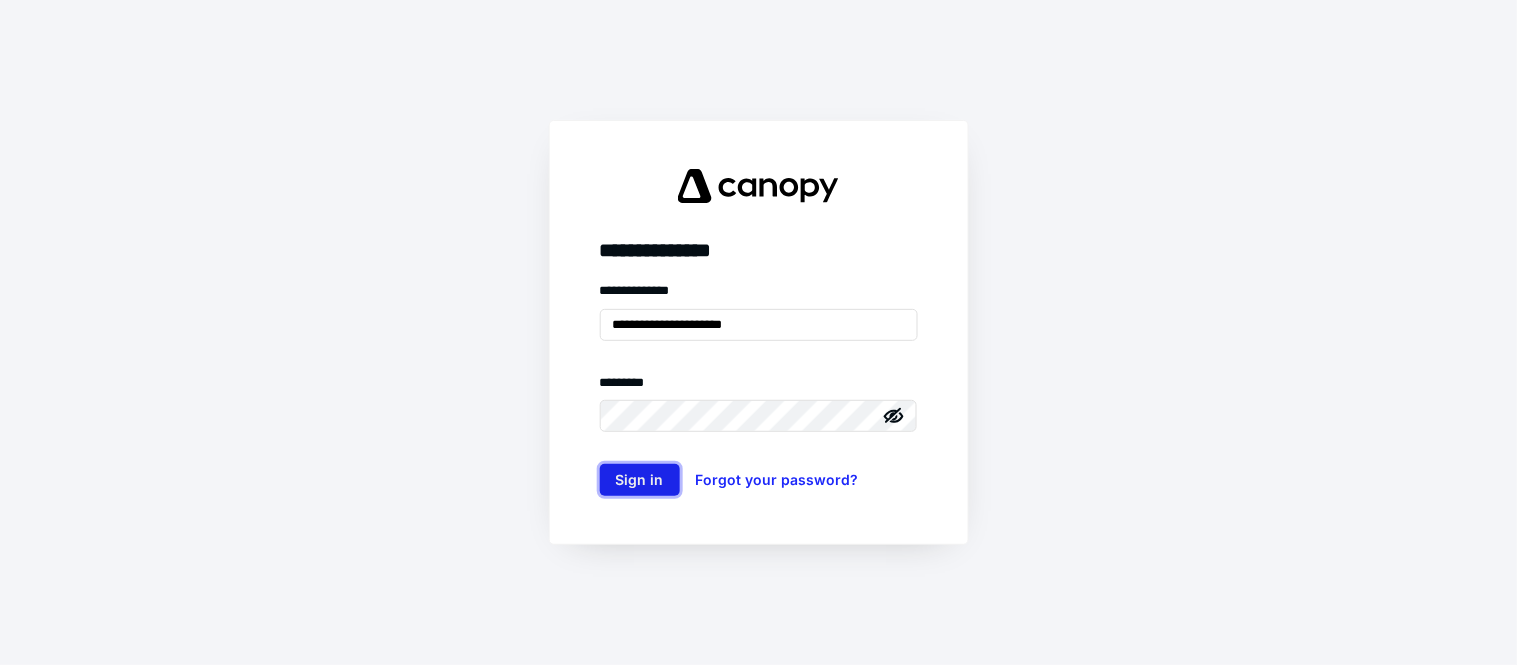click on "Sign in" at bounding box center [640, 480] 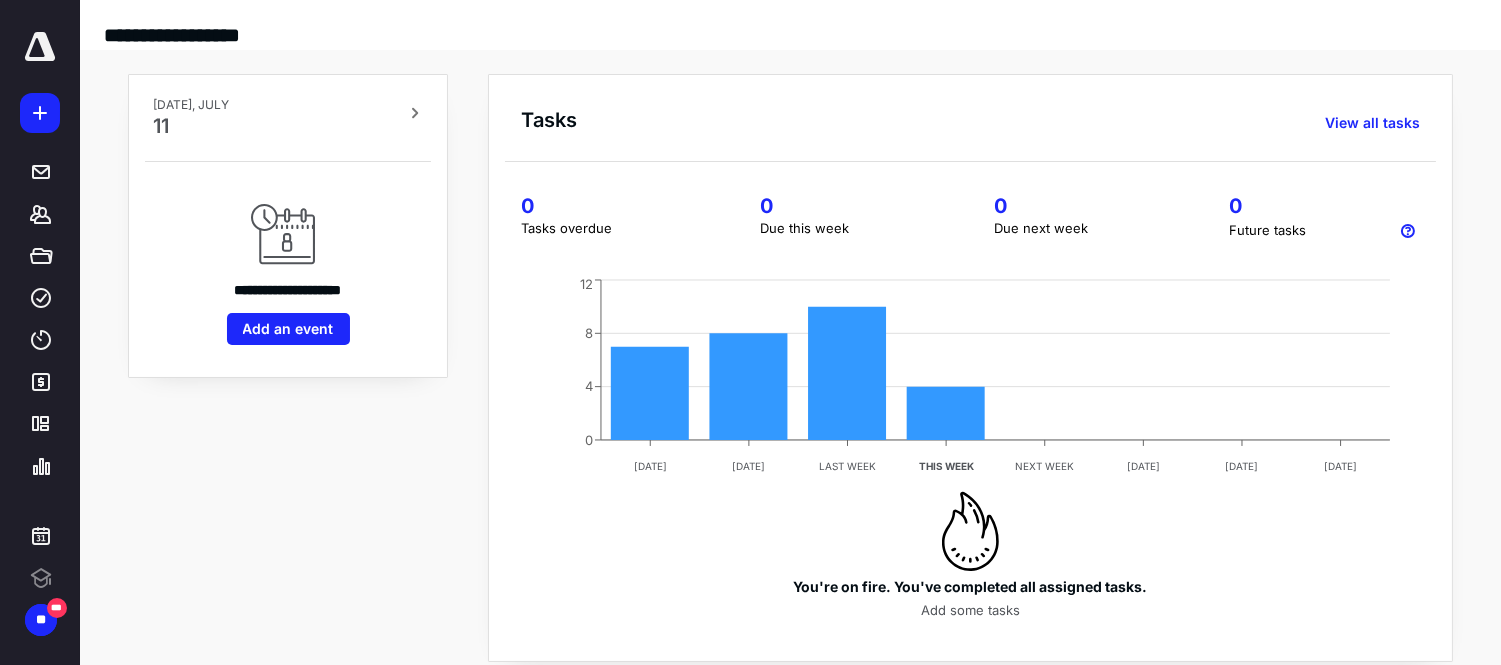 scroll, scrollTop: 0, scrollLeft: 0, axis: both 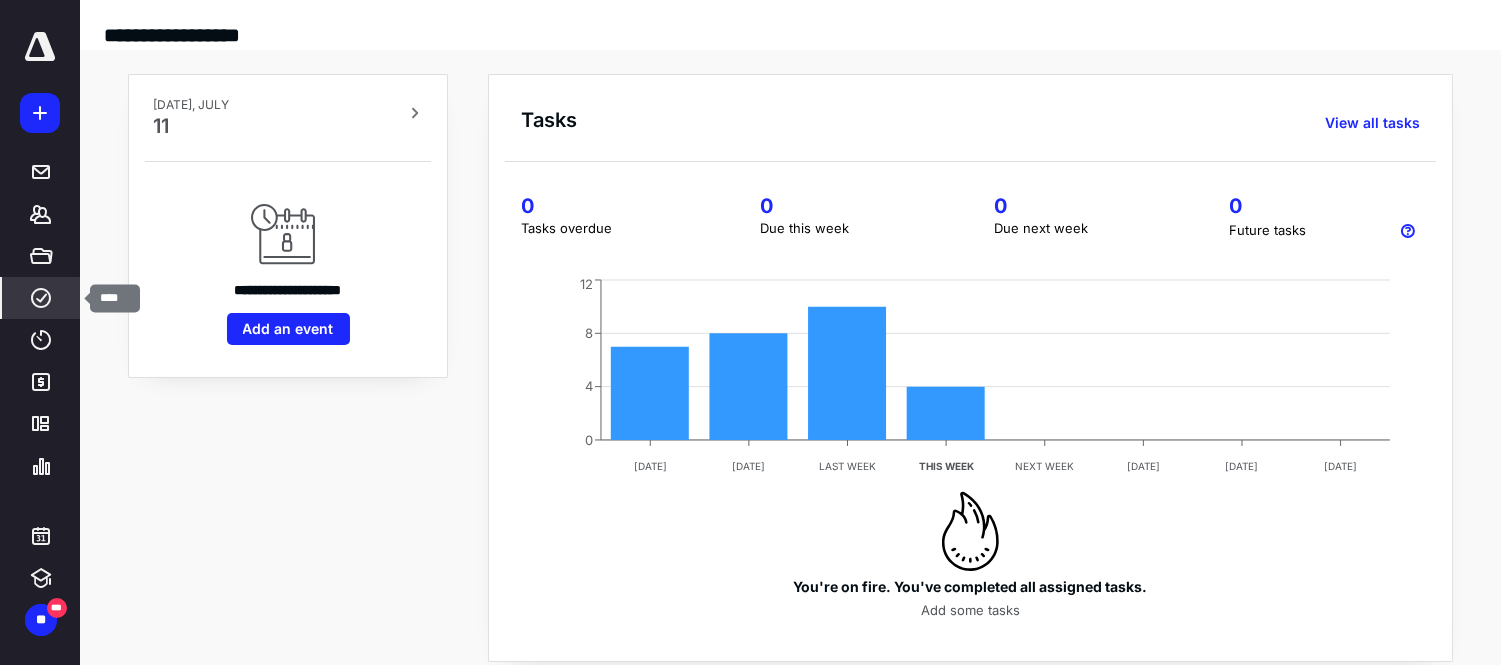 click 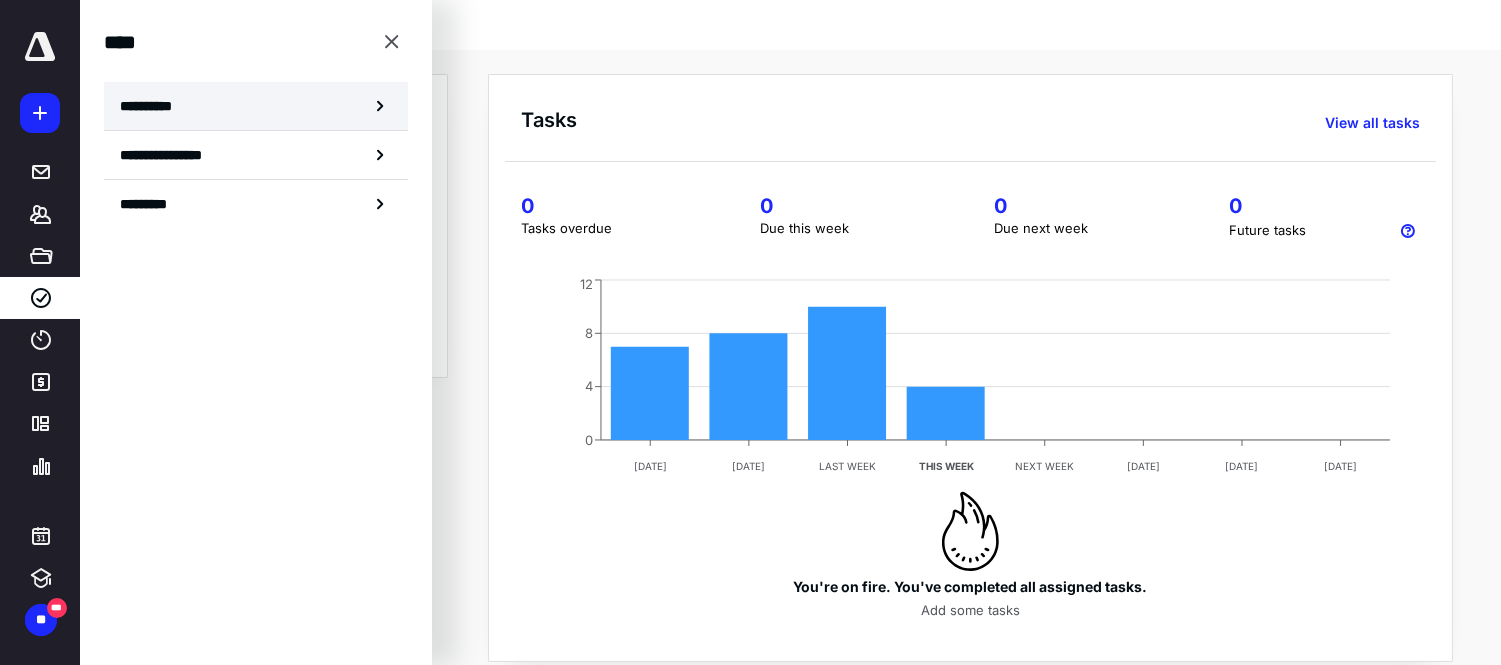 click on "**********" at bounding box center [153, 106] 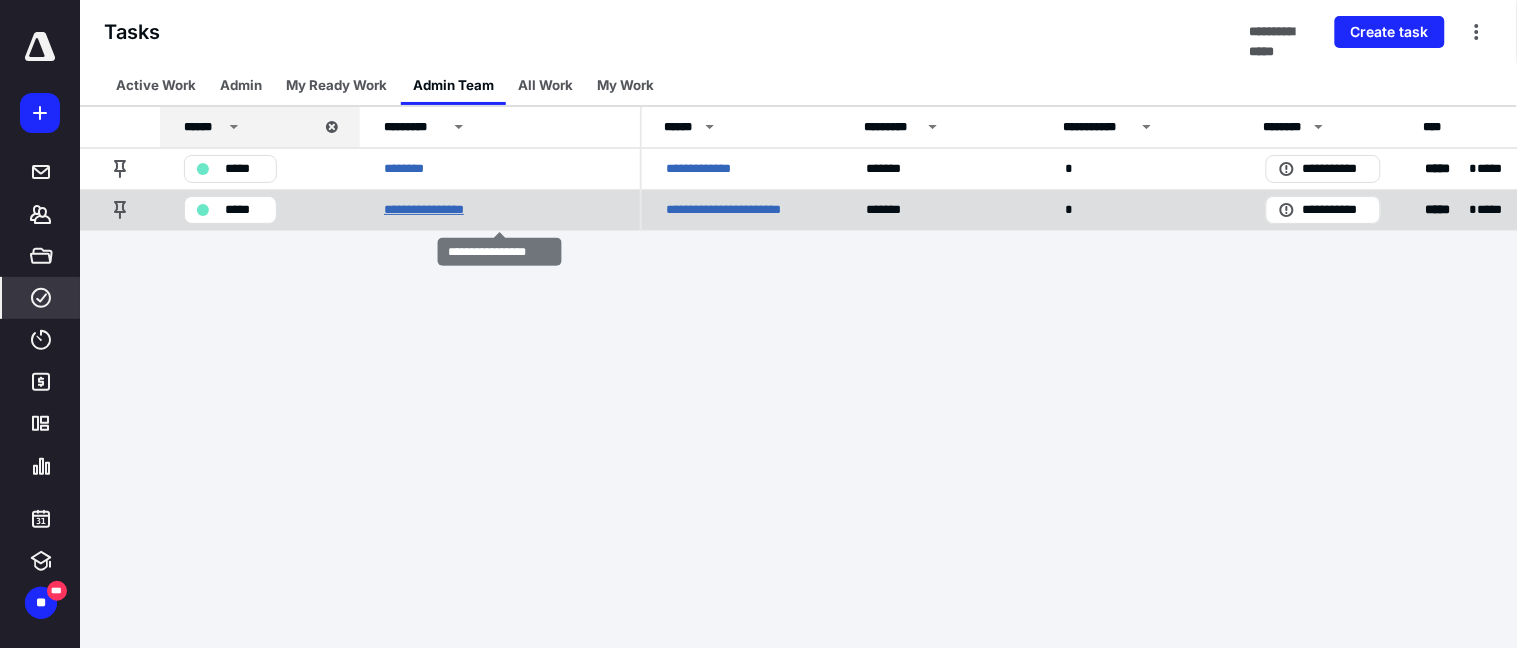 click on "**********" at bounding box center [439, 209] 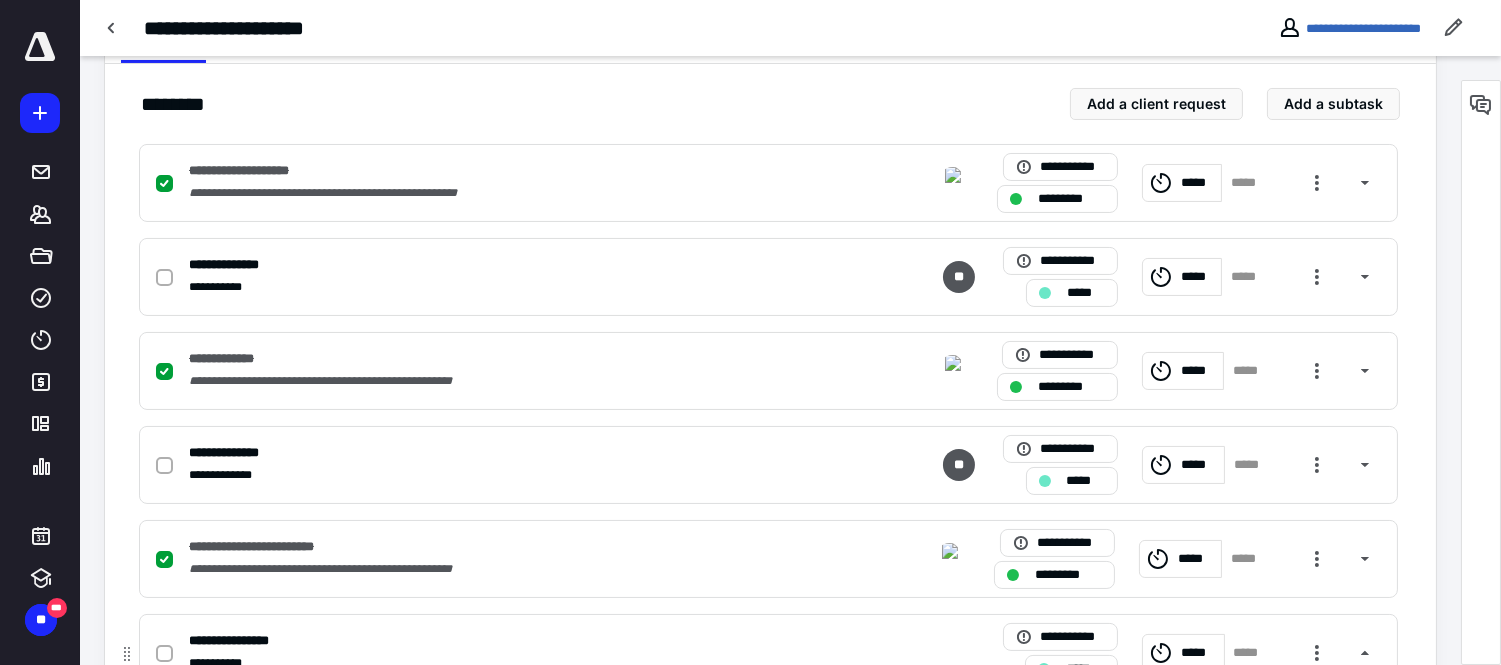 scroll, scrollTop: 212, scrollLeft: 0, axis: vertical 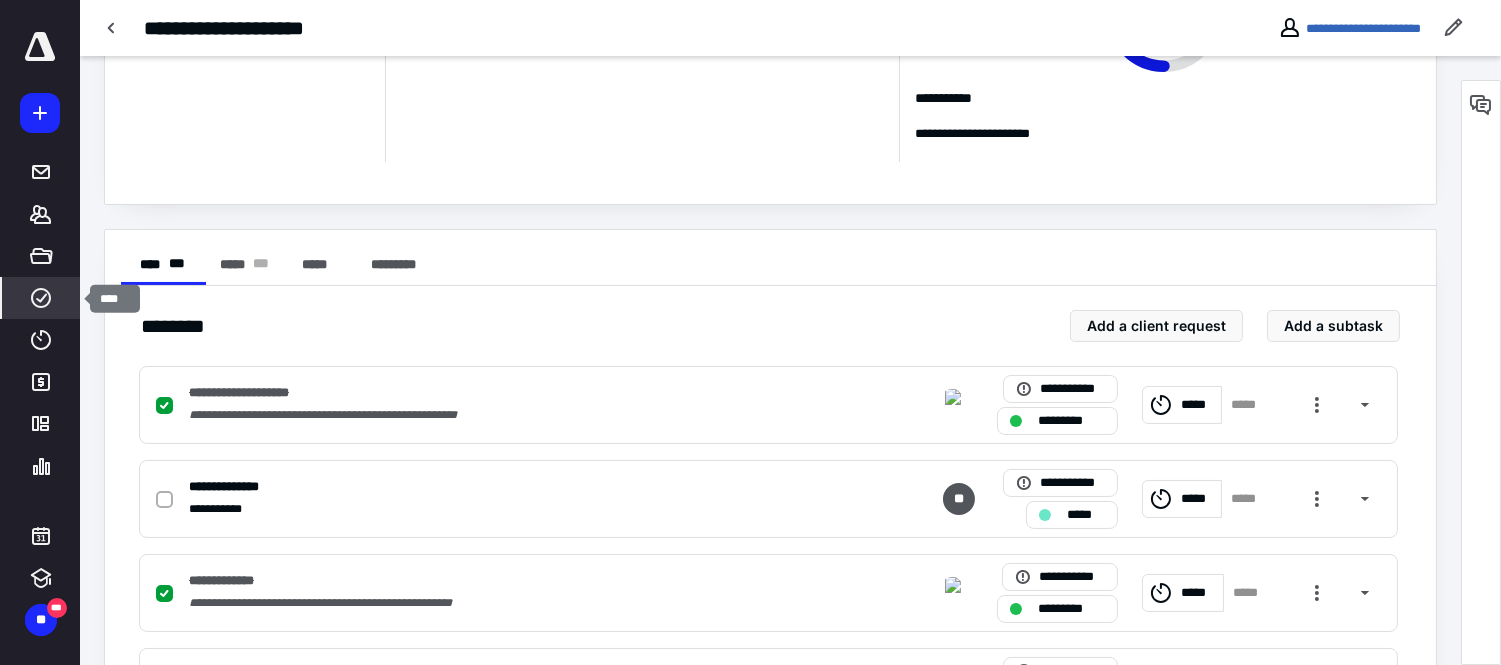 click 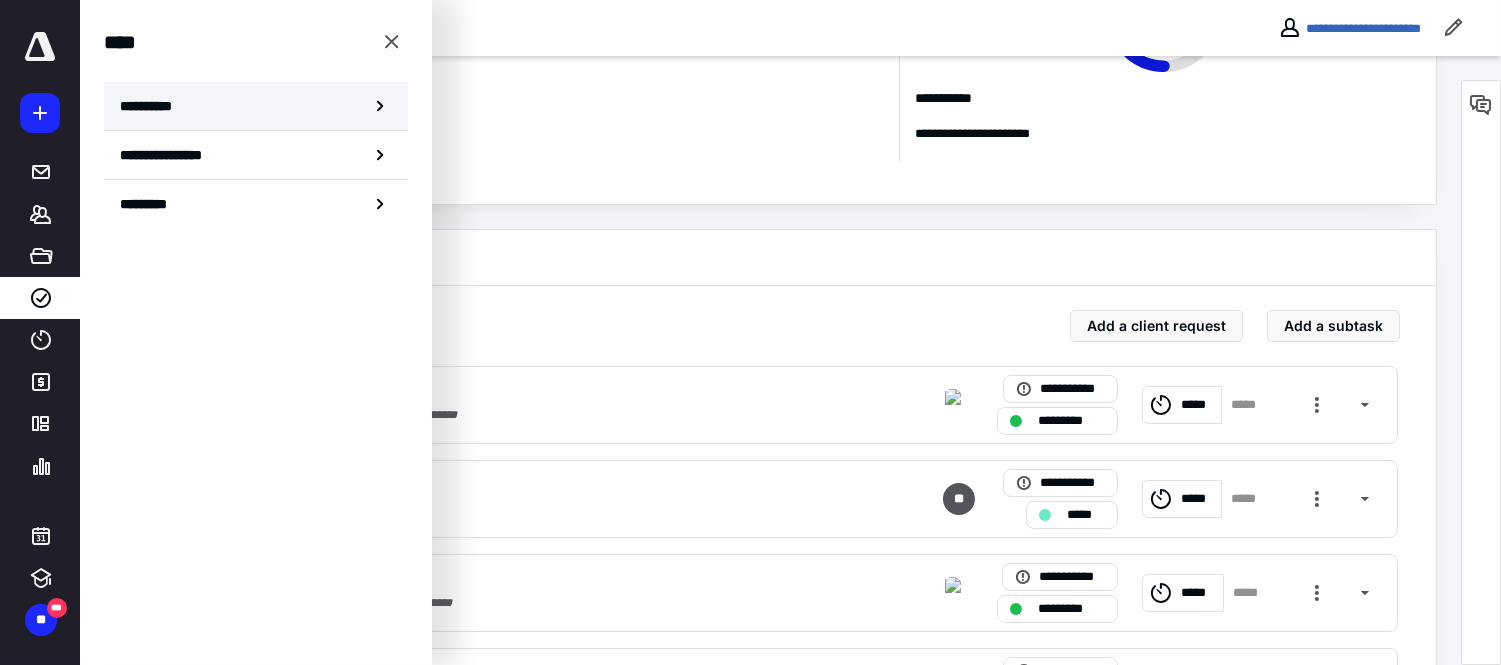 click on "**********" at bounding box center (153, 106) 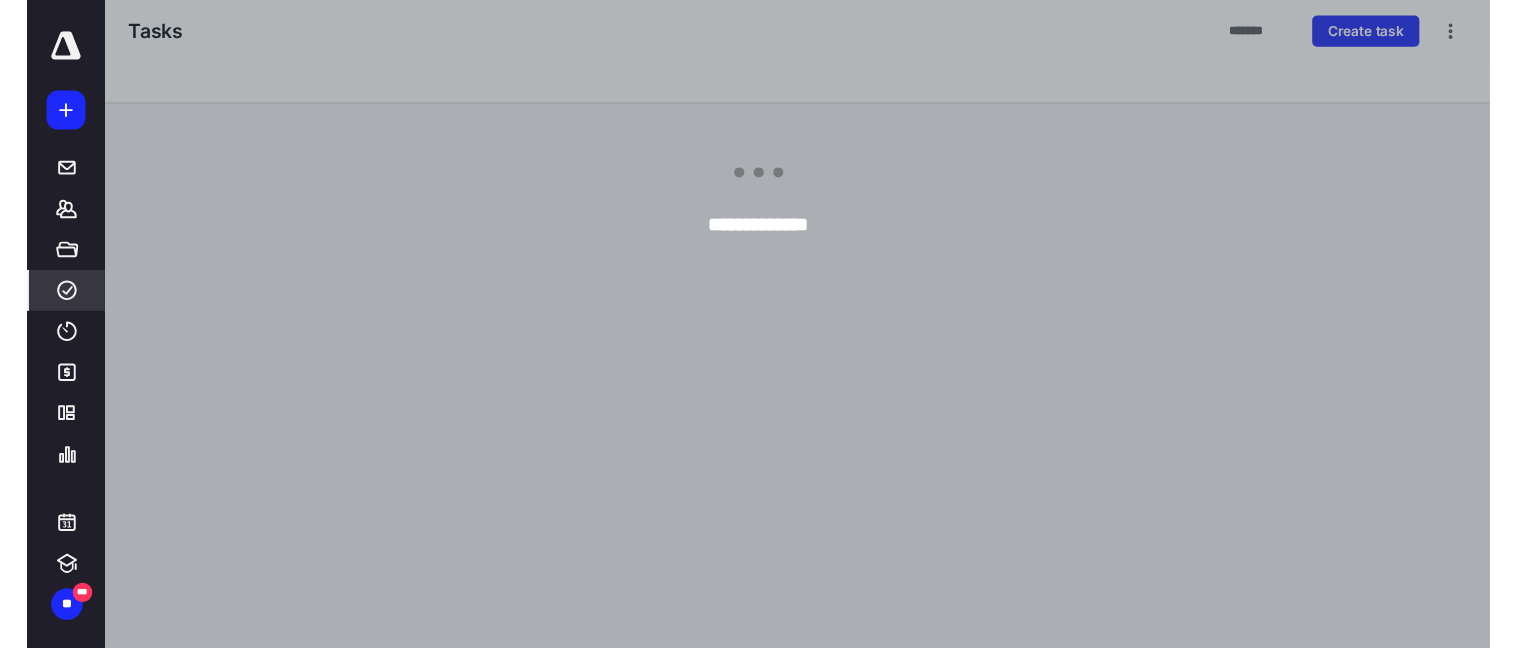 scroll, scrollTop: 0, scrollLeft: 0, axis: both 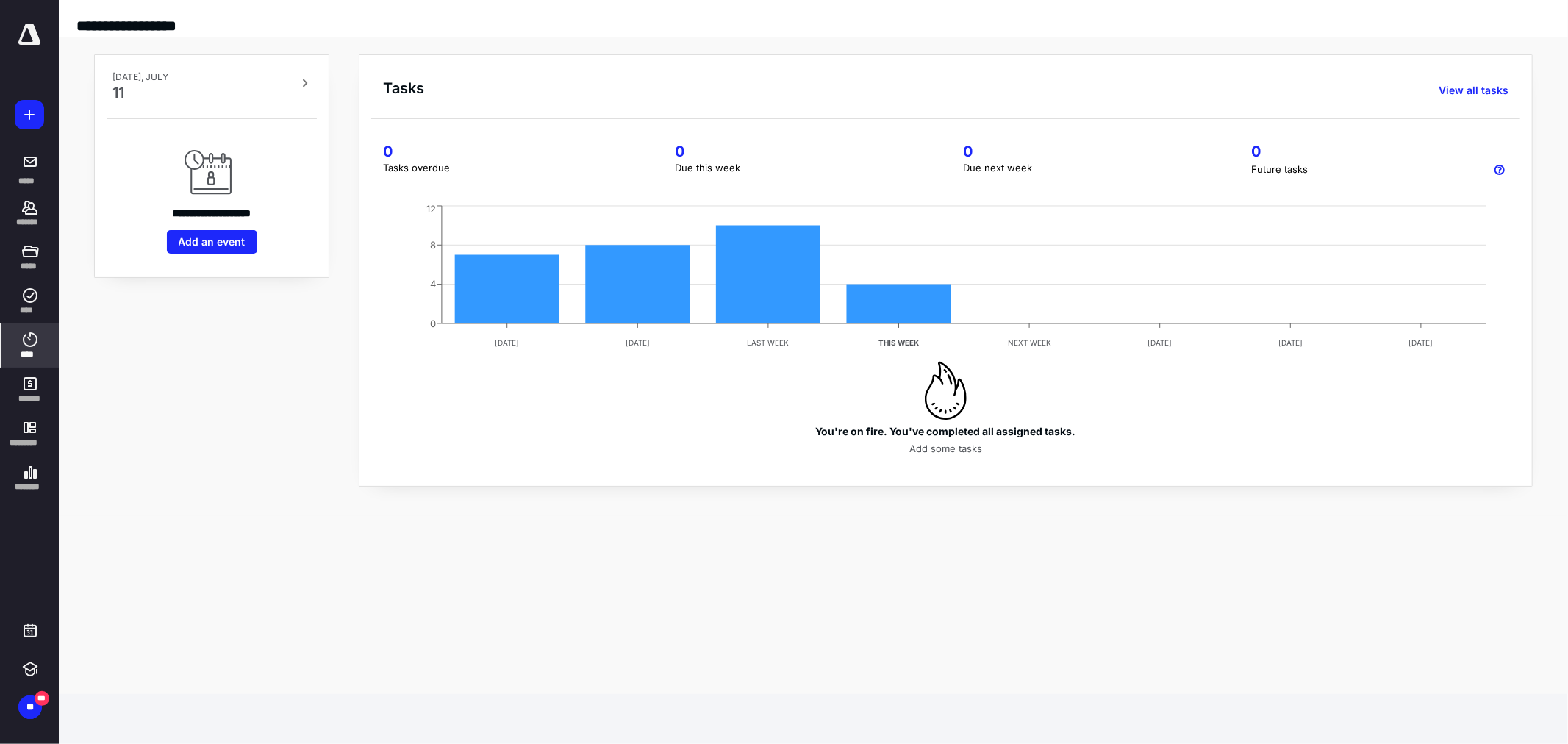 click 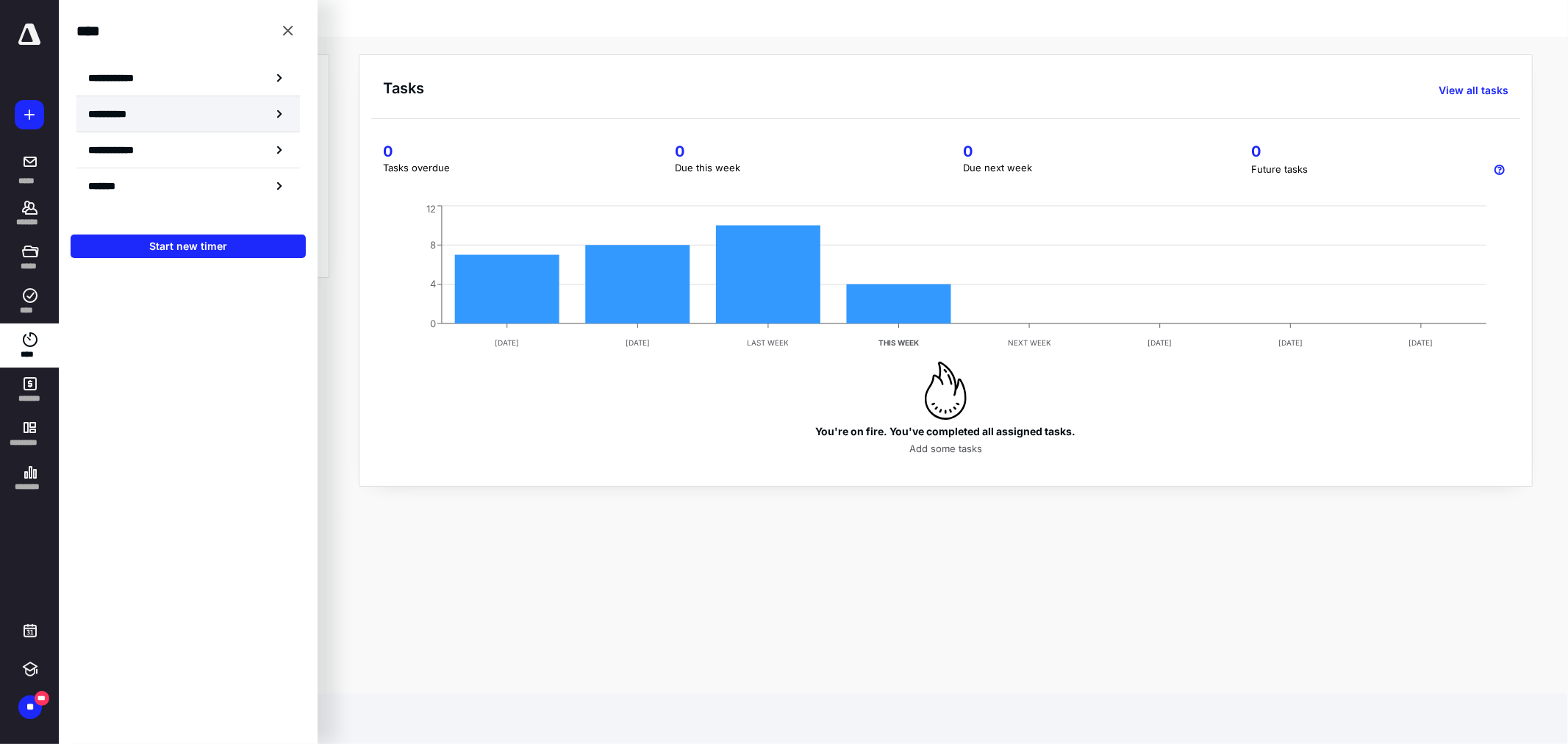 click on "**********" at bounding box center (188, 114) 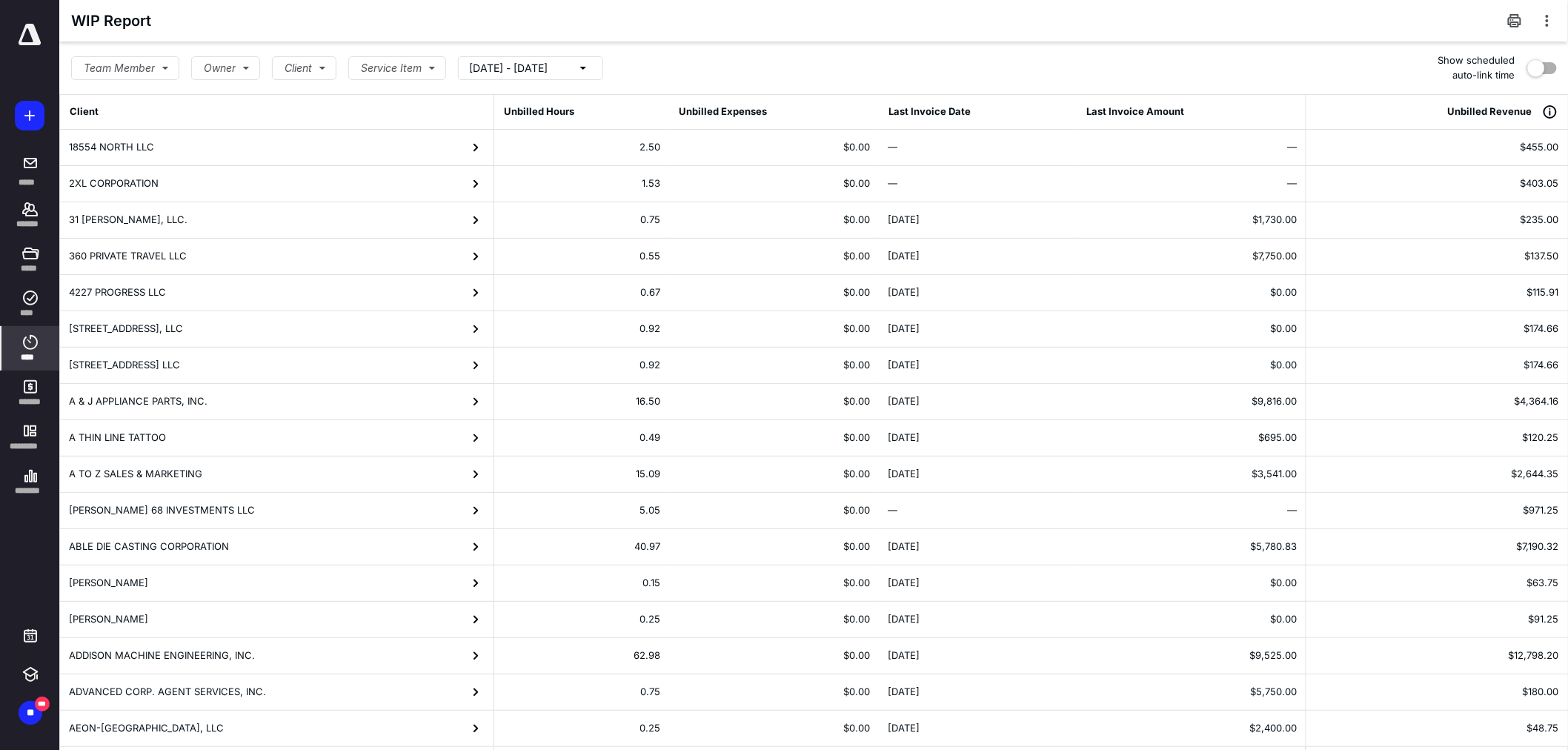 click 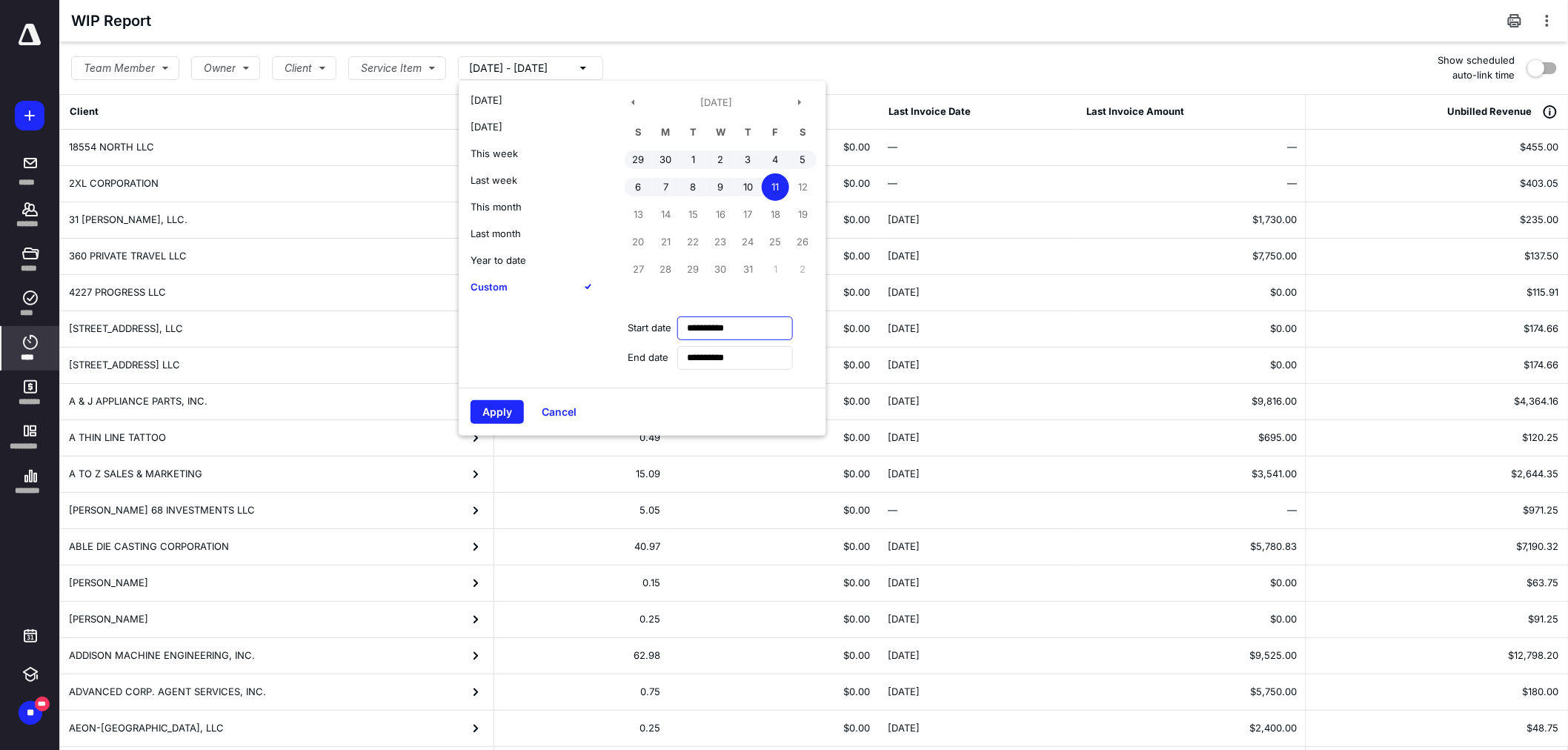 drag, startPoint x: 765, startPoint y: 322, endPoint x: 657, endPoint y: 322, distance: 108 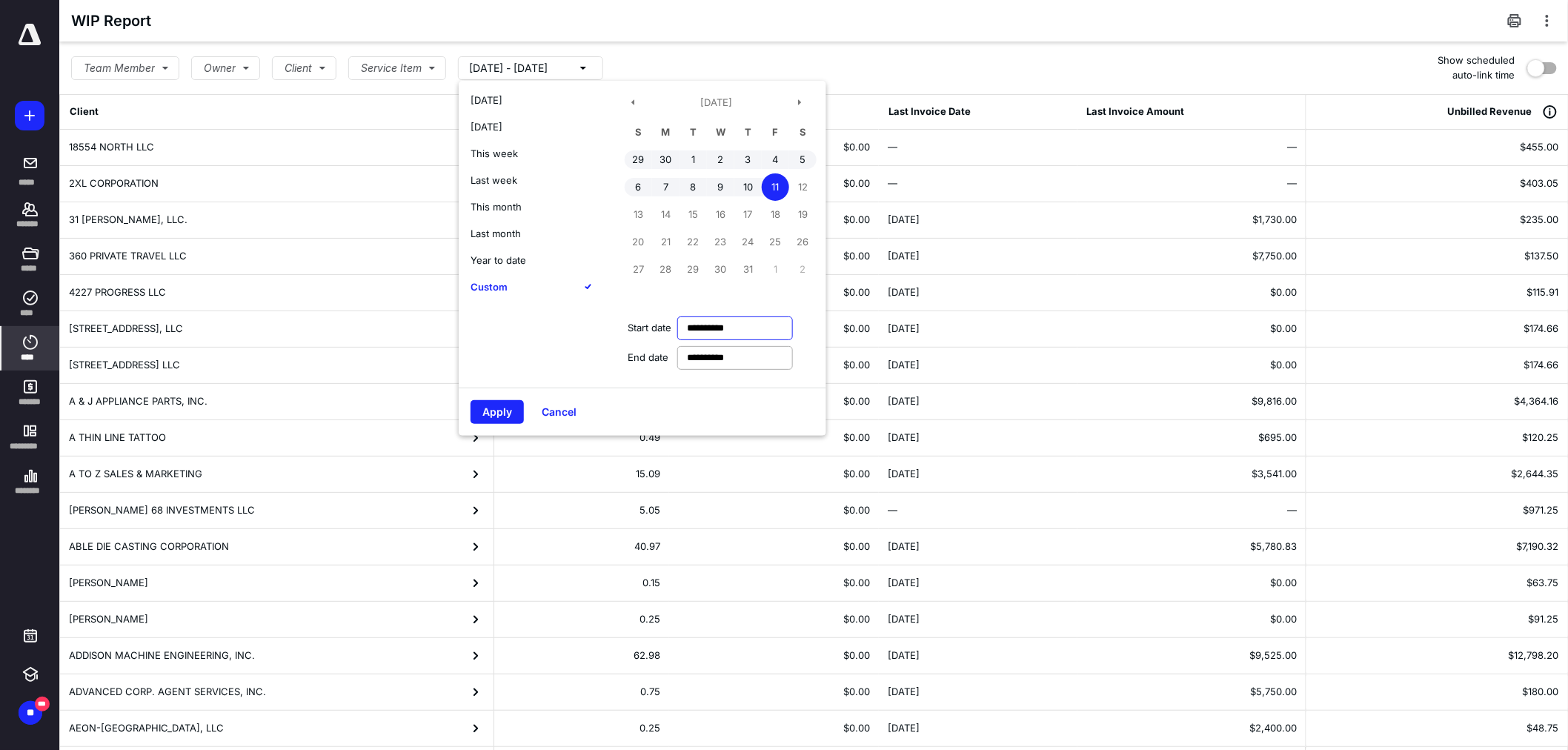type on "**********" 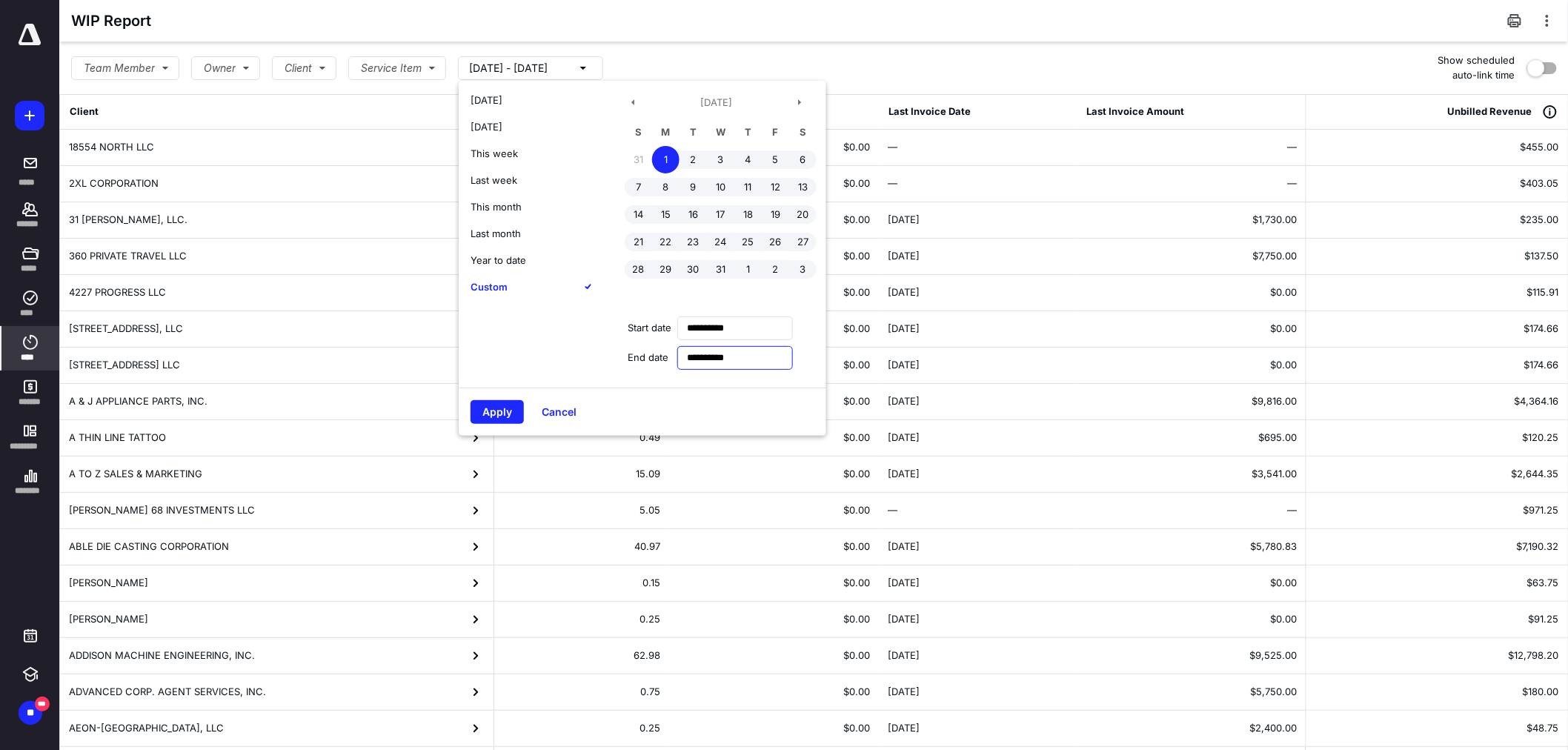 drag, startPoint x: 756, startPoint y: 360, endPoint x: 680, endPoint y: 362, distance: 76.02631 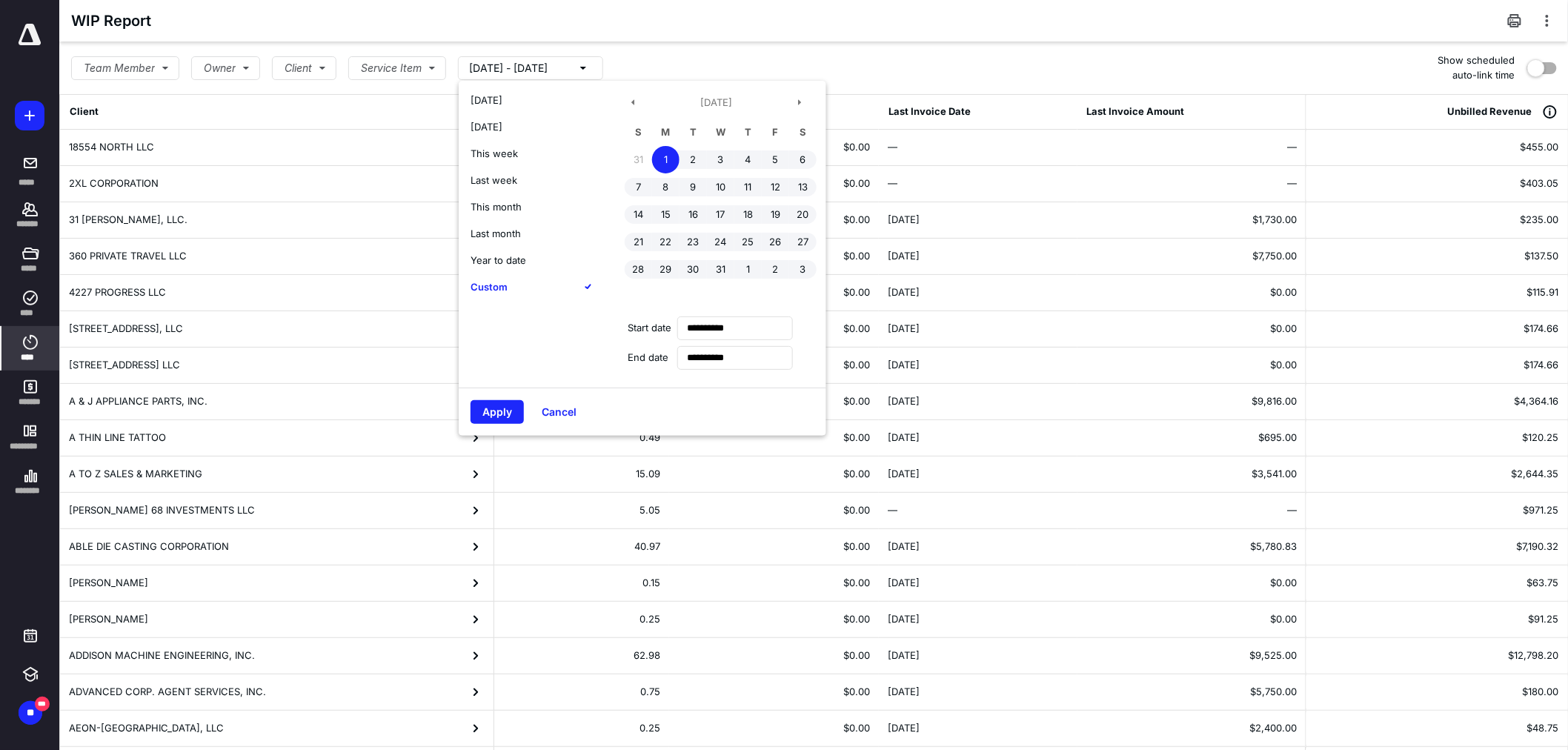 click on "**********" at bounding box center [717, 237] 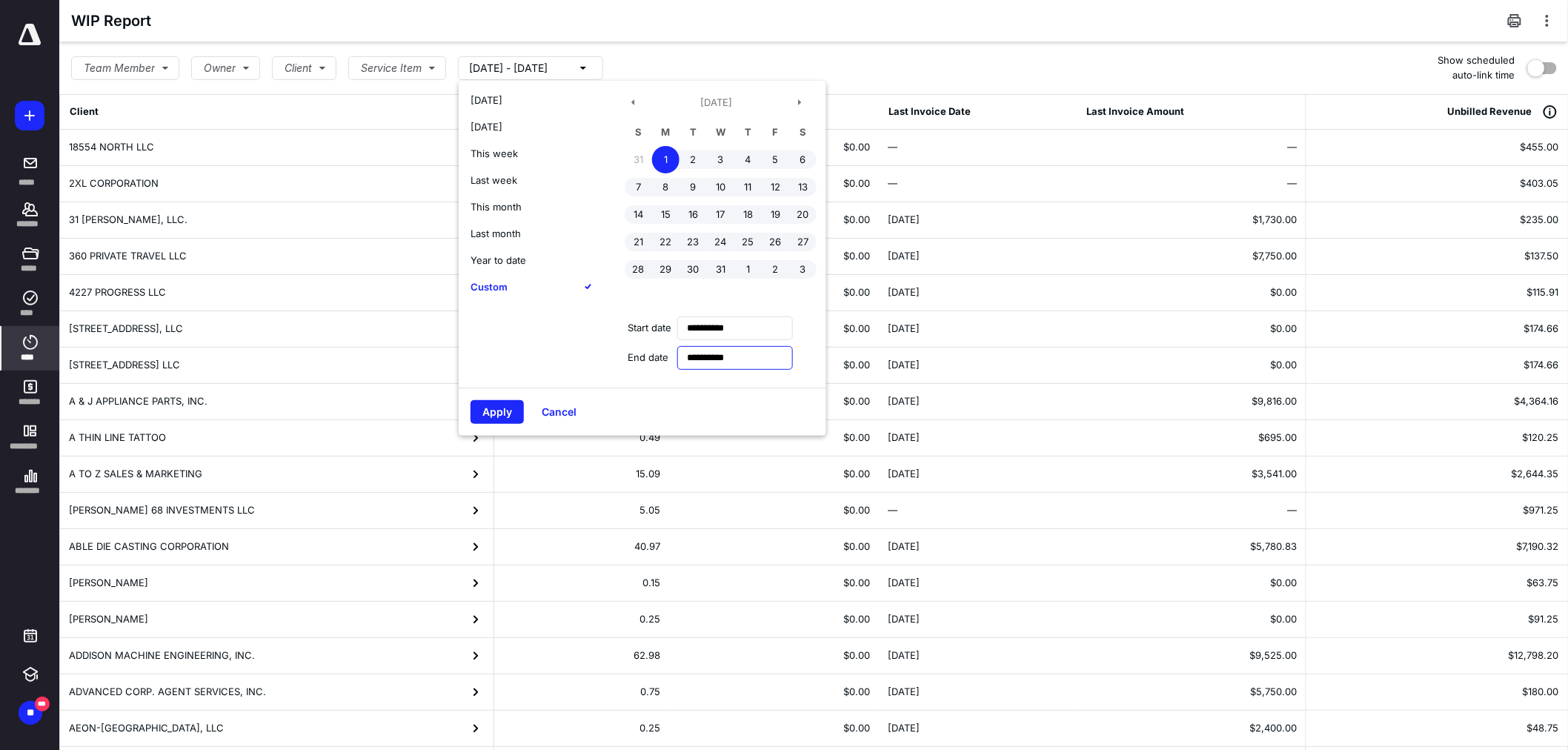 drag, startPoint x: 746, startPoint y: 358, endPoint x: 679, endPoint y: 361, distance: 67.06713 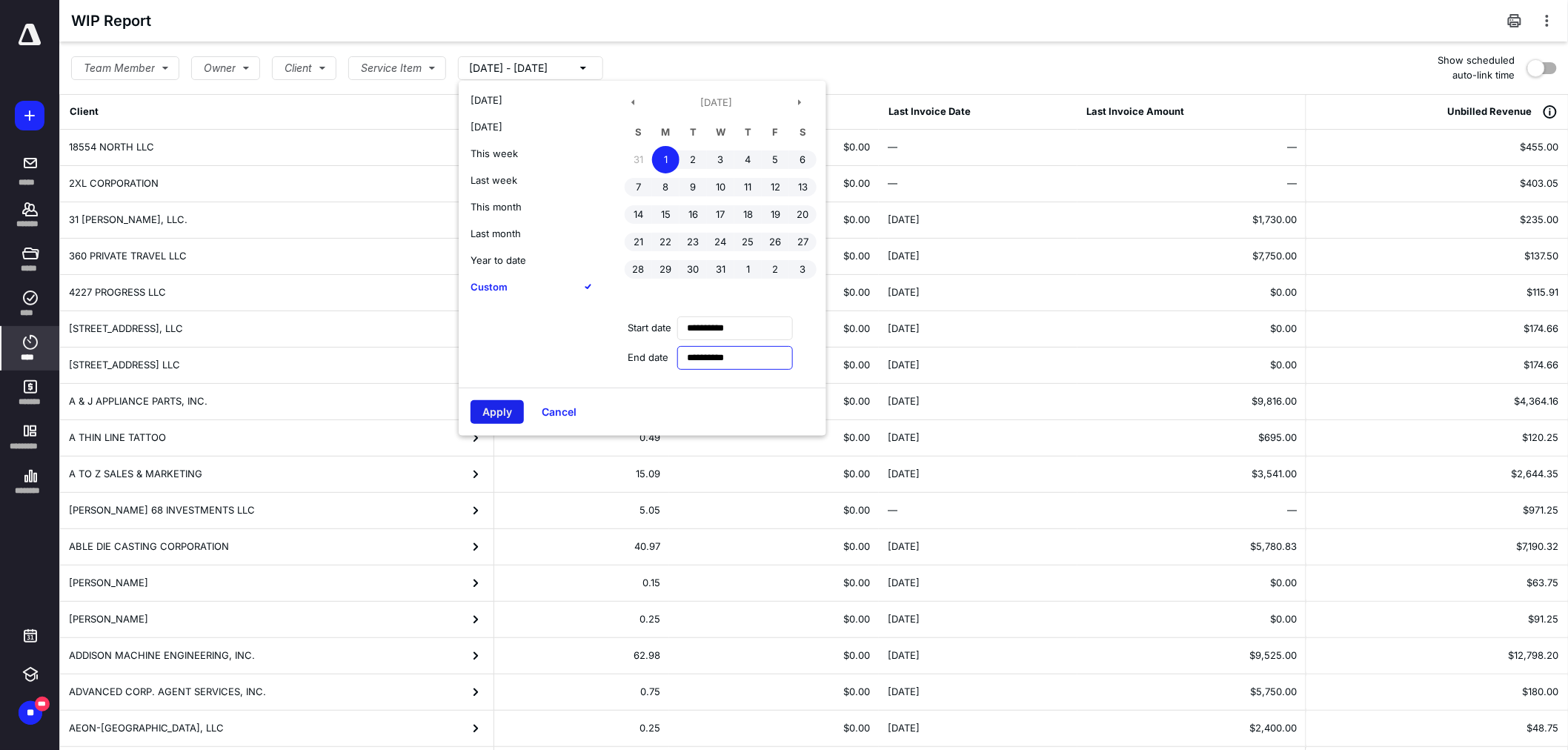 type on "**********" 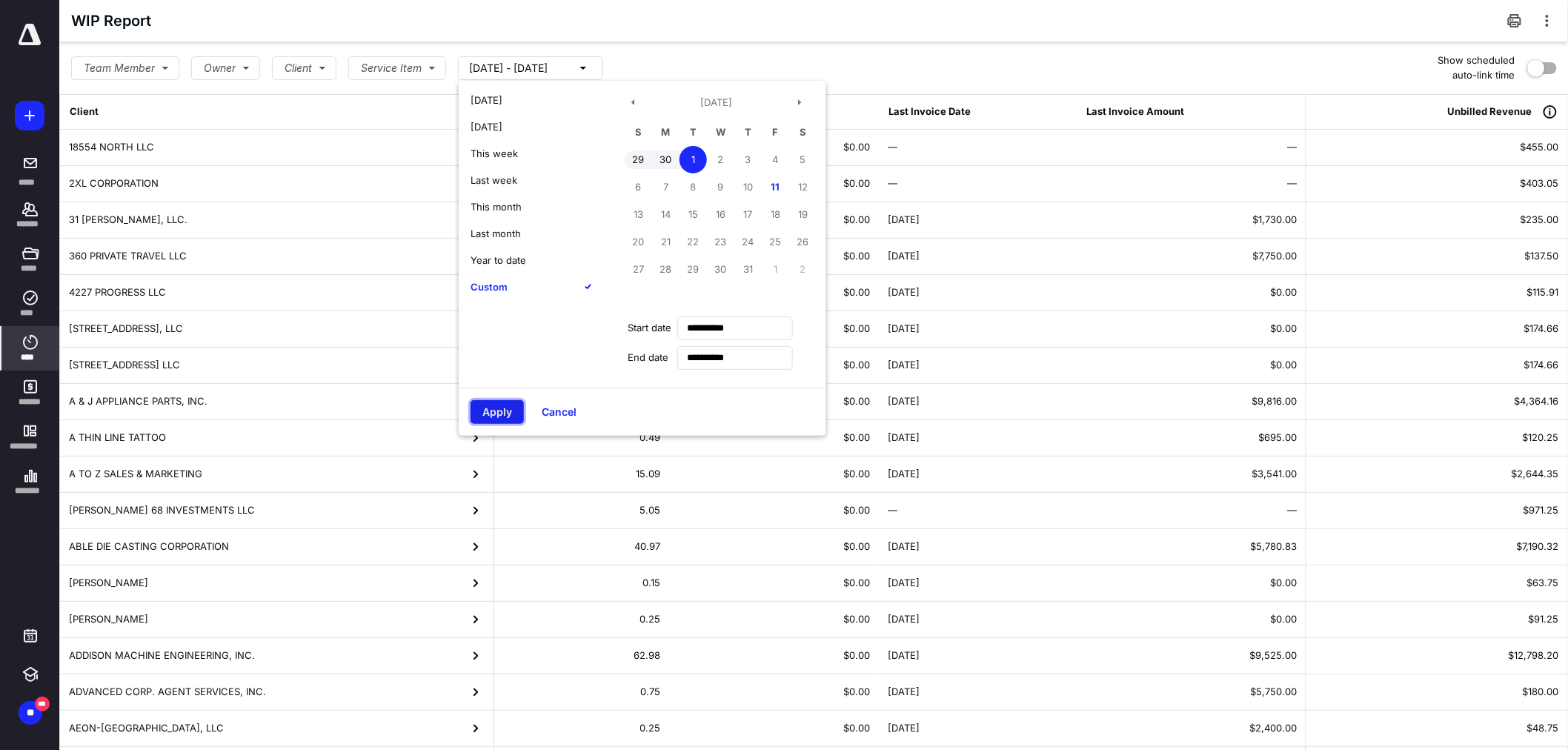 click on "Apply" at bounding box center [497, 412] 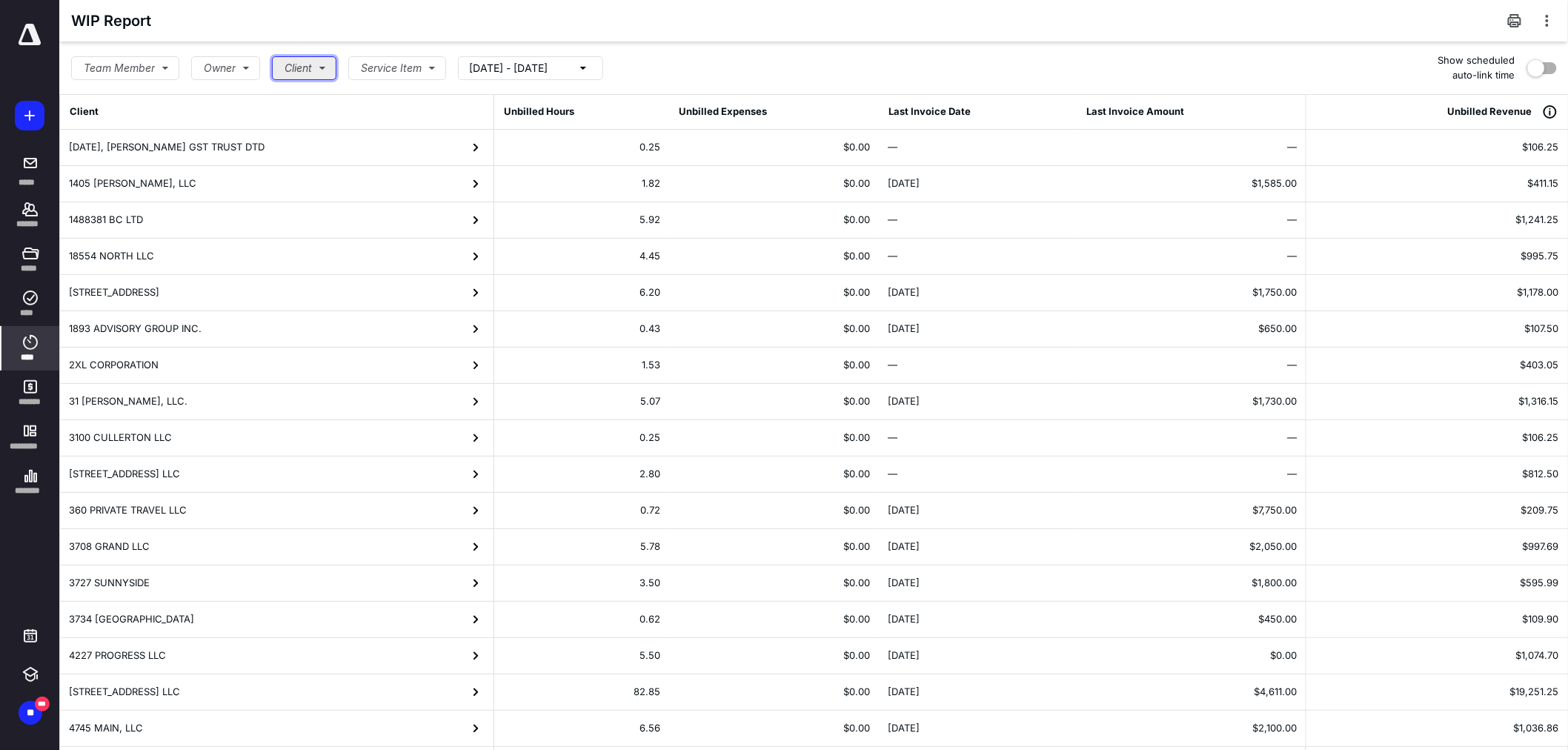 click on "Client" at bounding box center (304, 68) 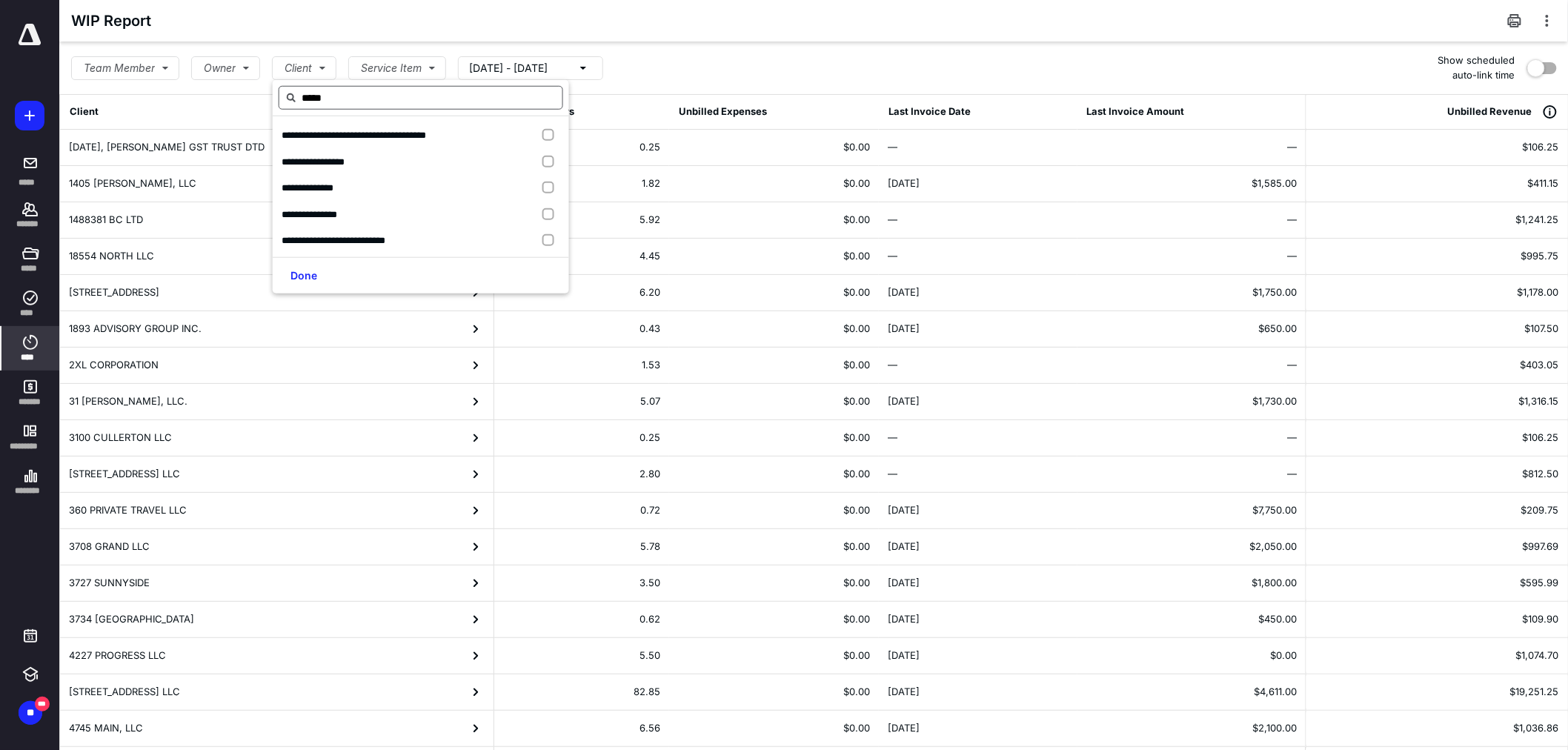 type on "******" 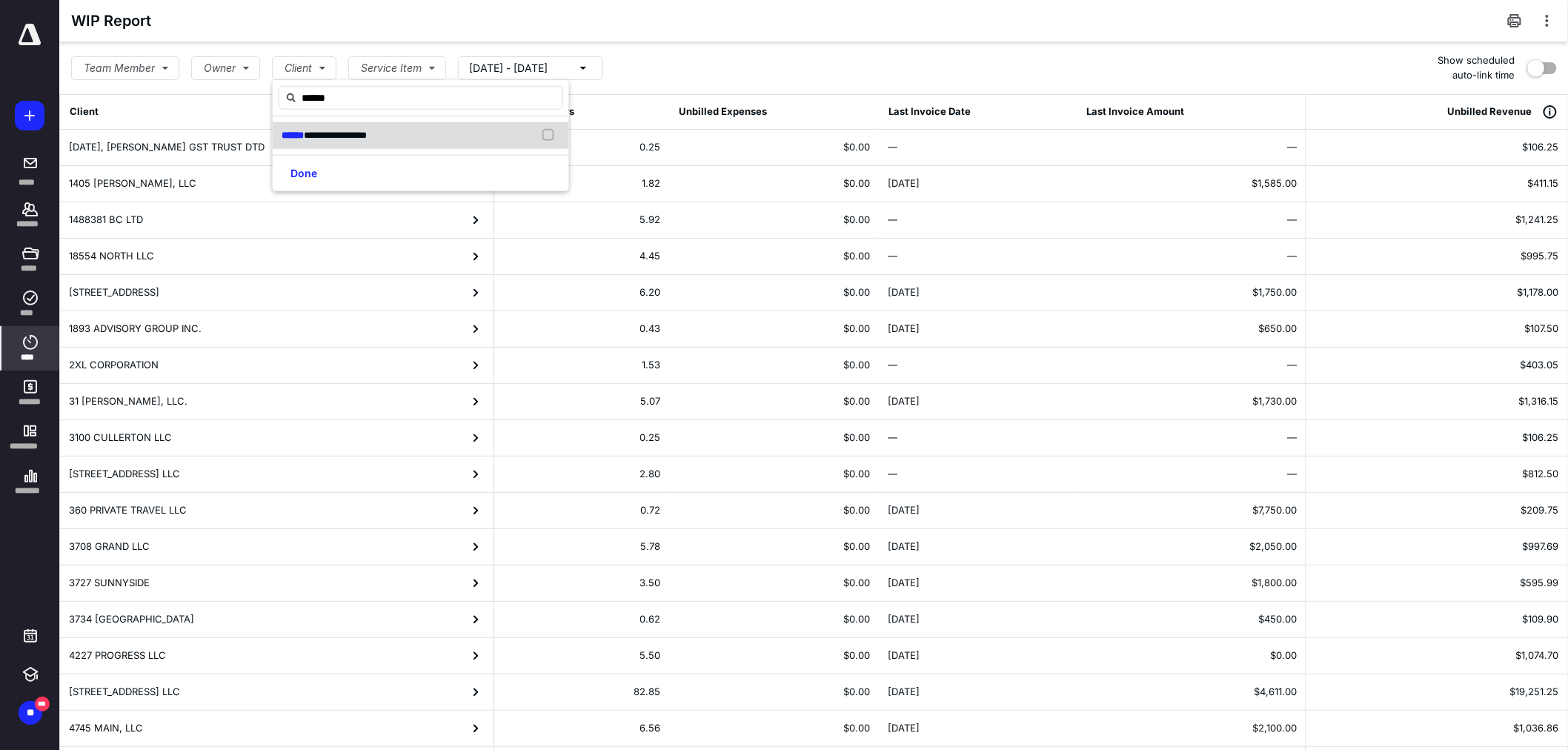 click at bounding box center (551, 136) 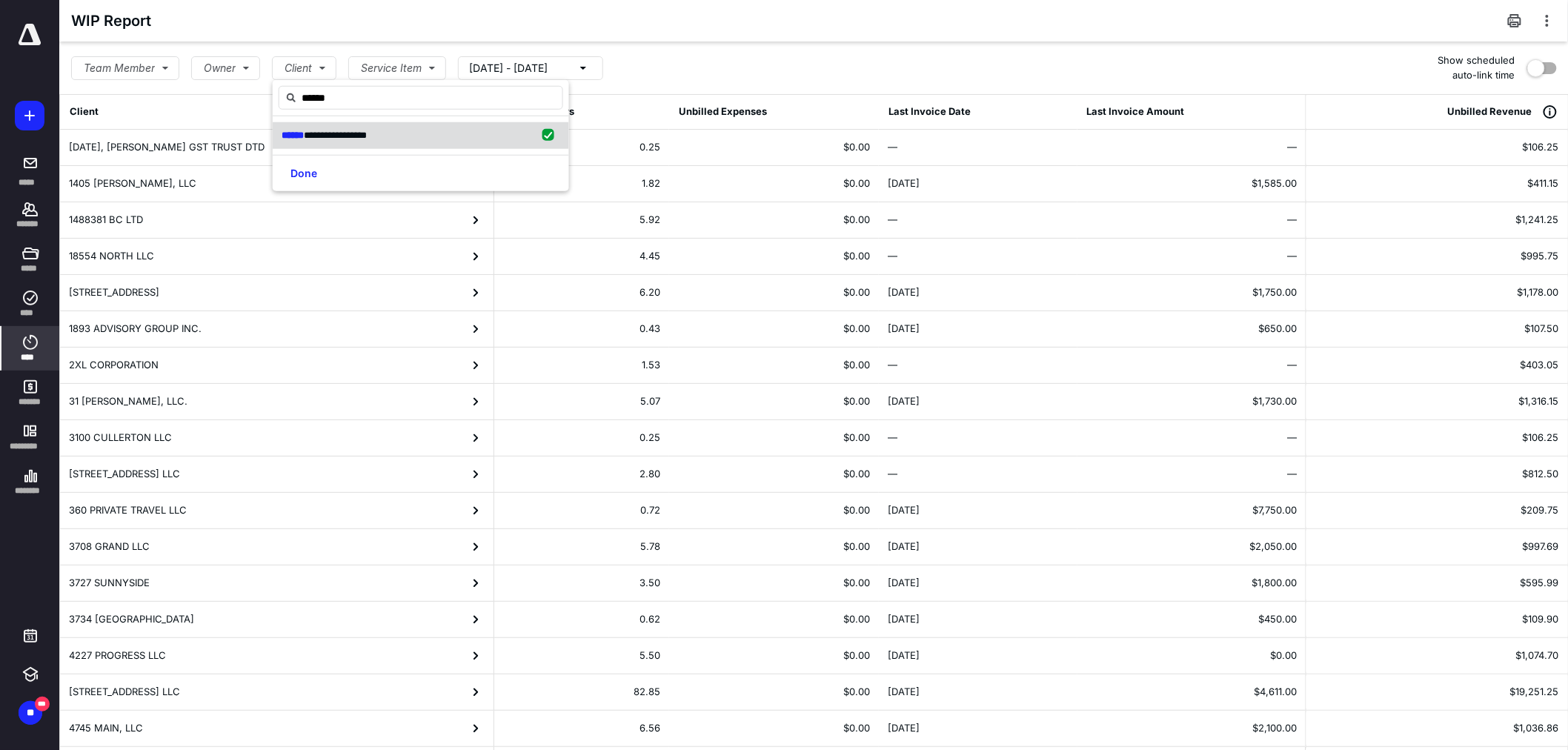 checkbox on "true" 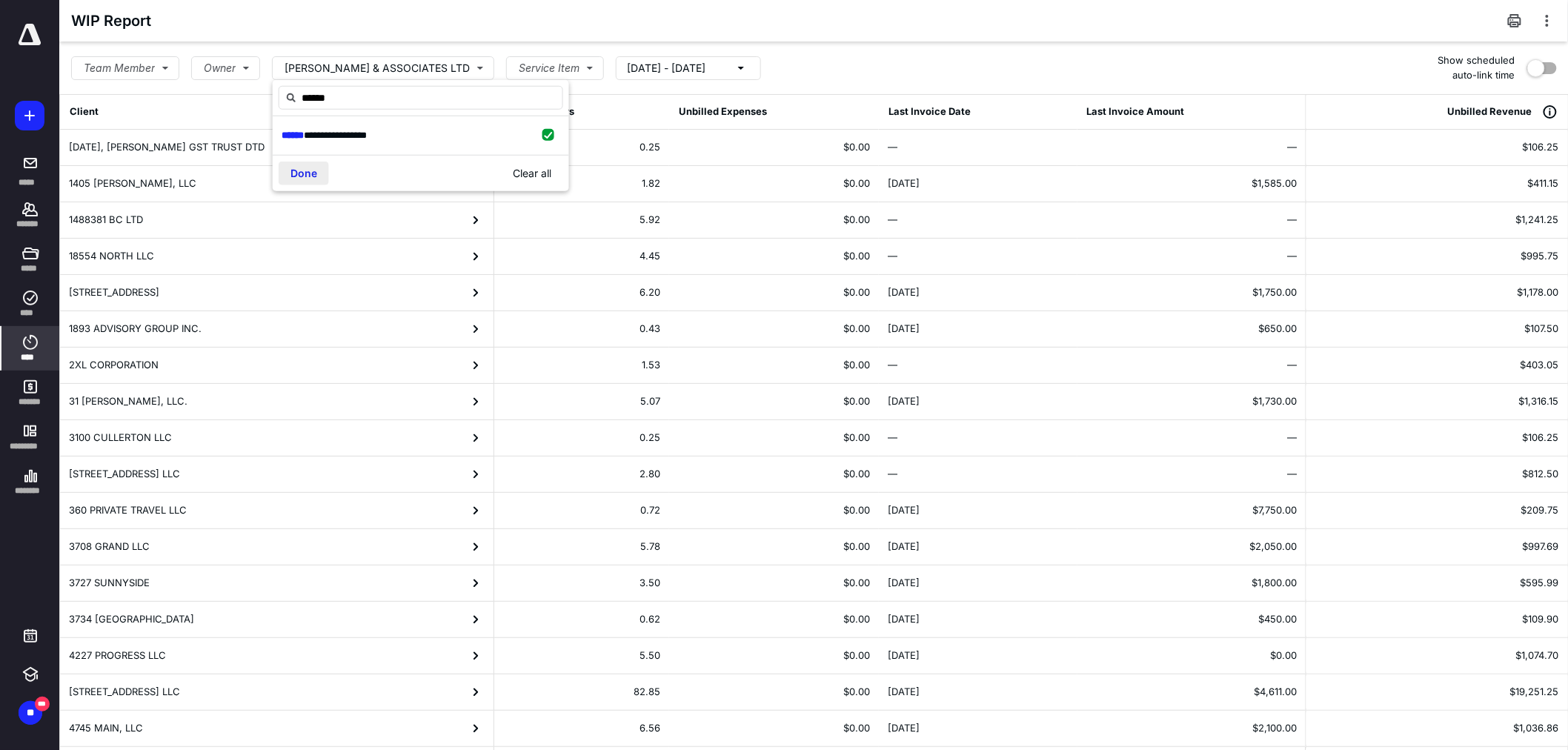 type on "******" 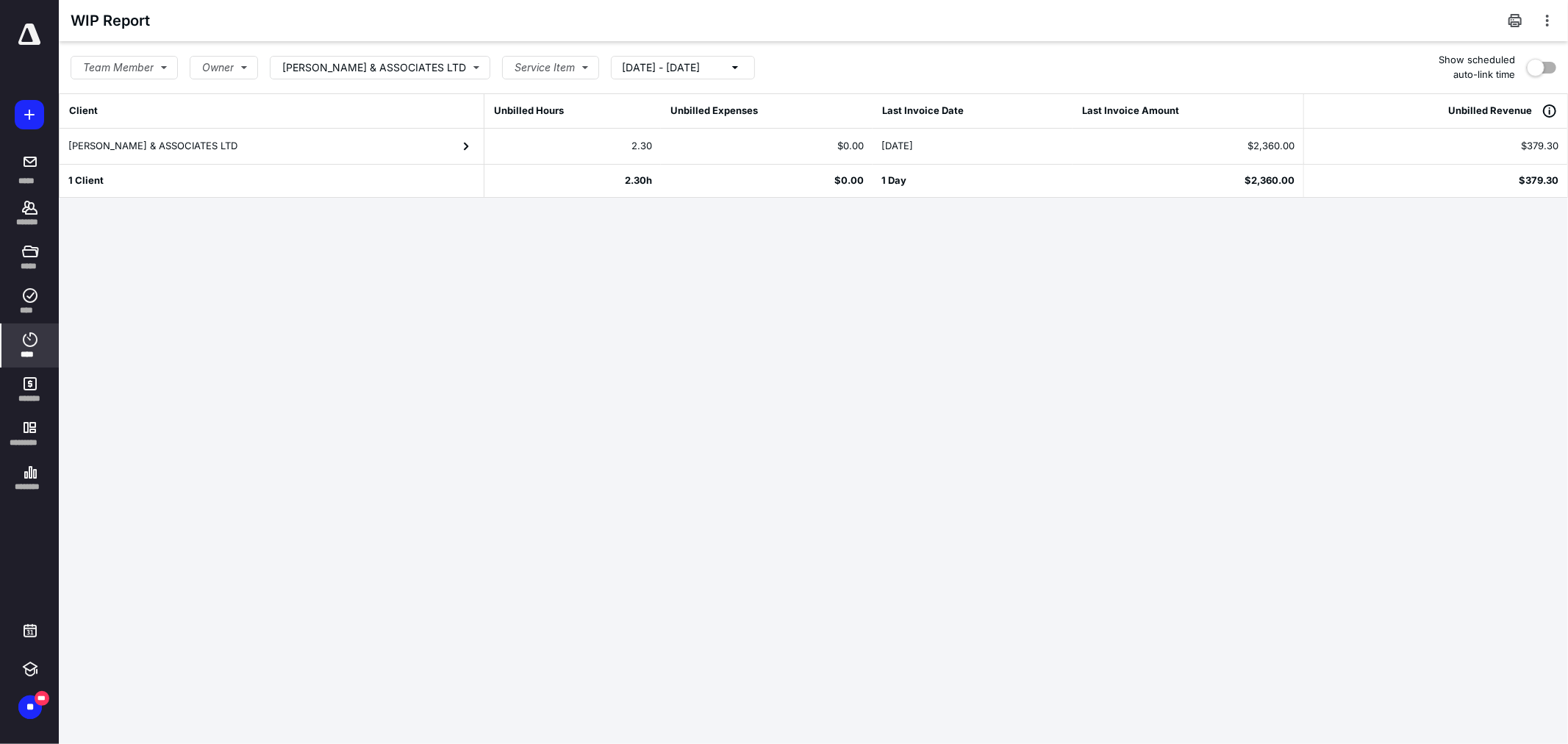 click 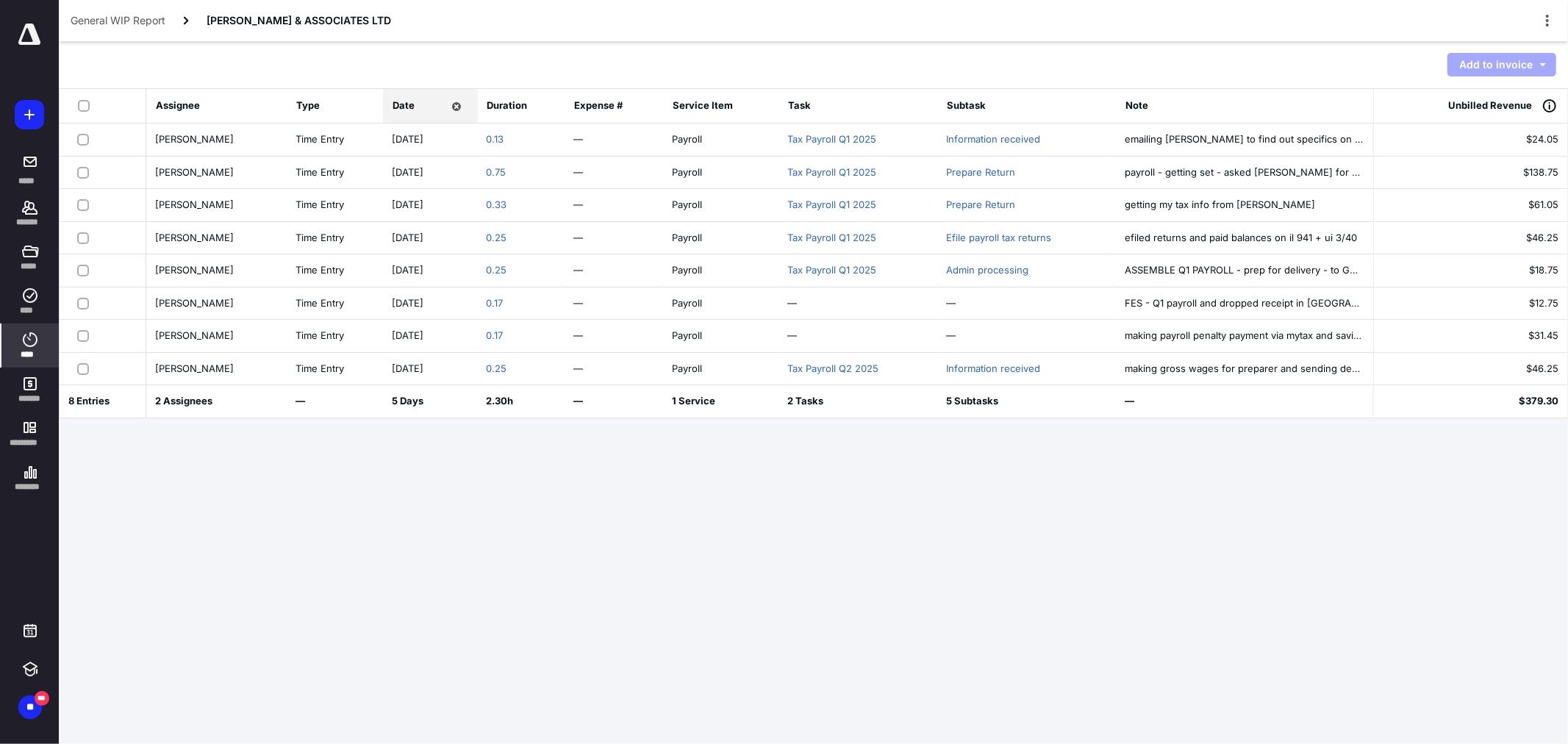 click at bounding box center (86, 335) 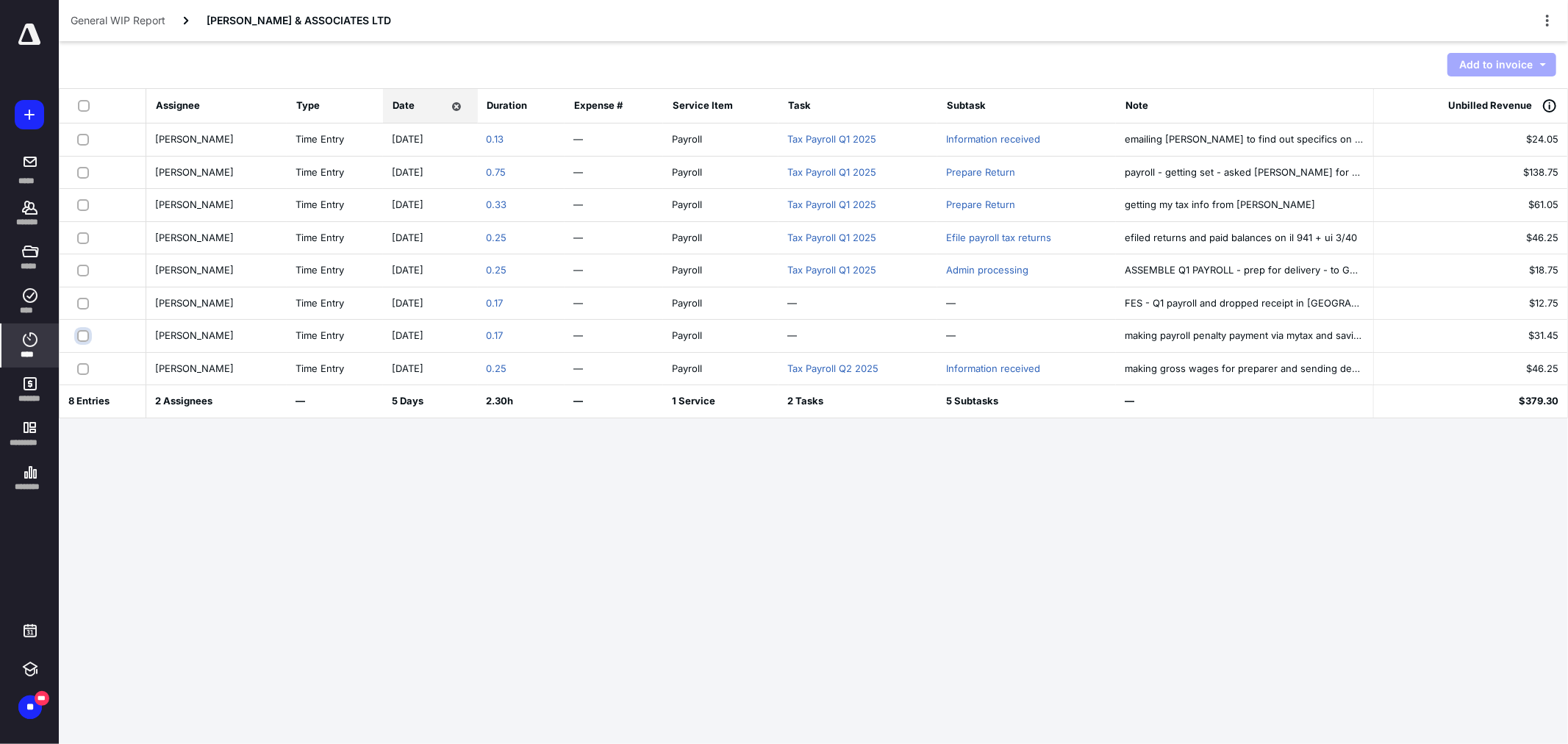 click at bounding box center (85, 335) 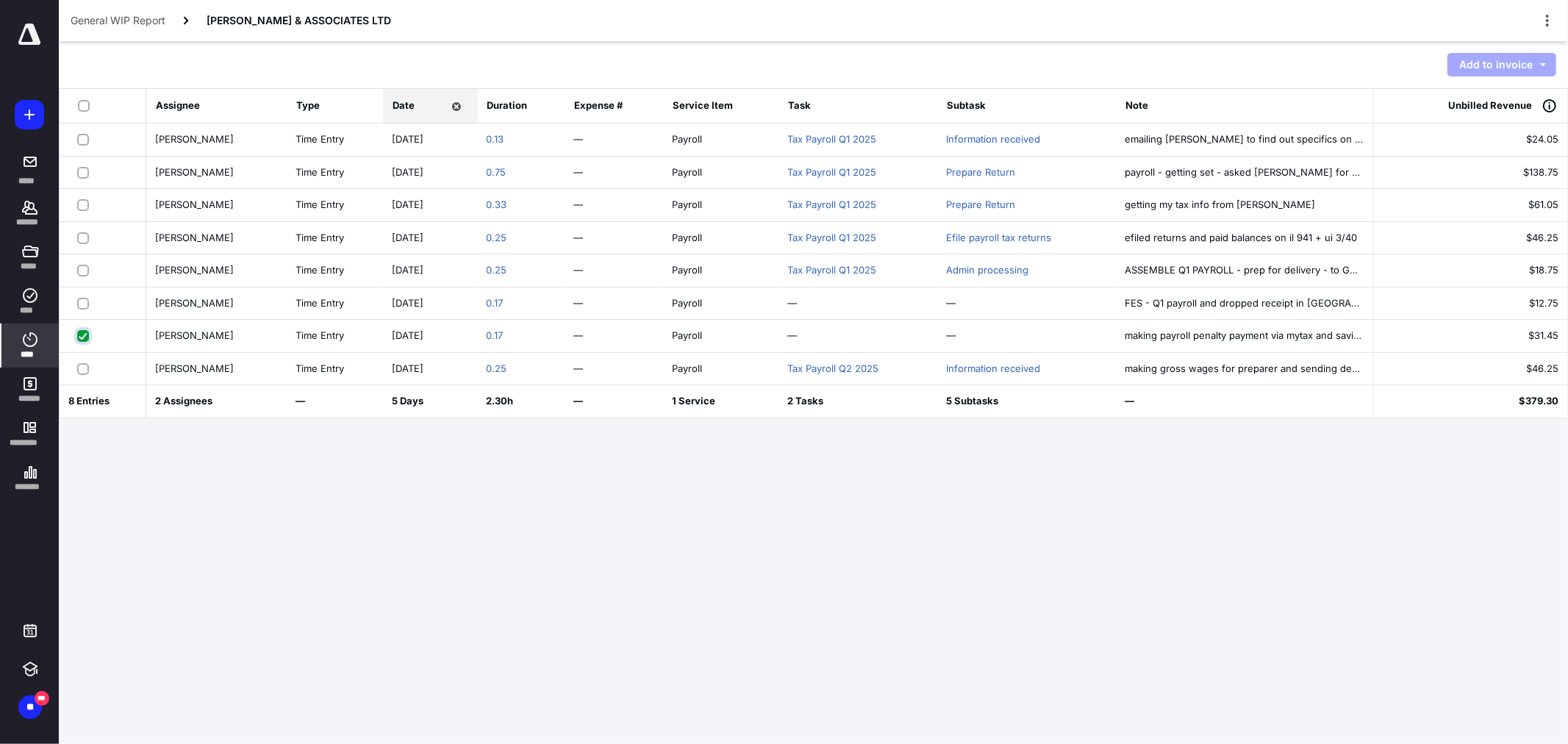 checkbox on "true" 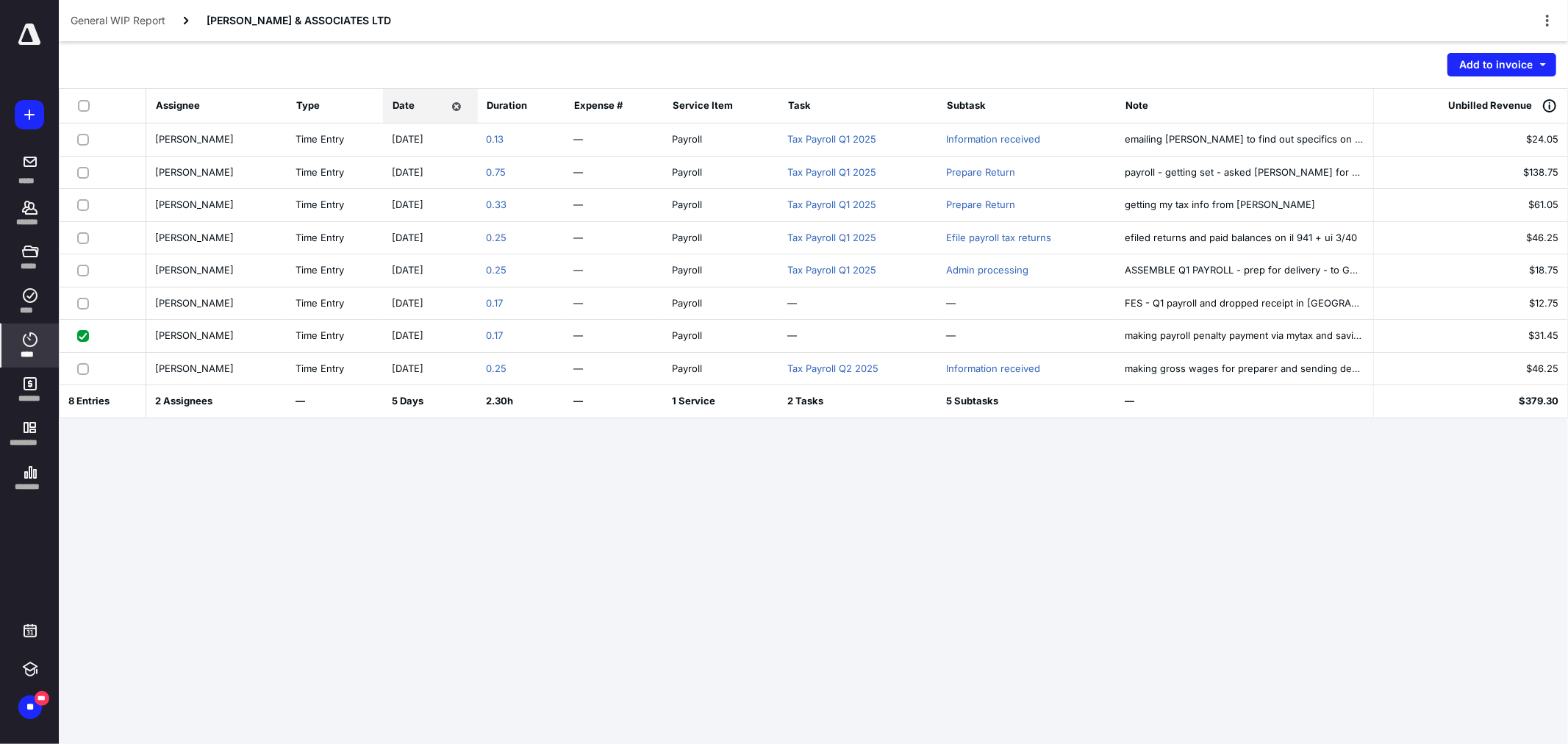 click at bounding box center (86, 303) 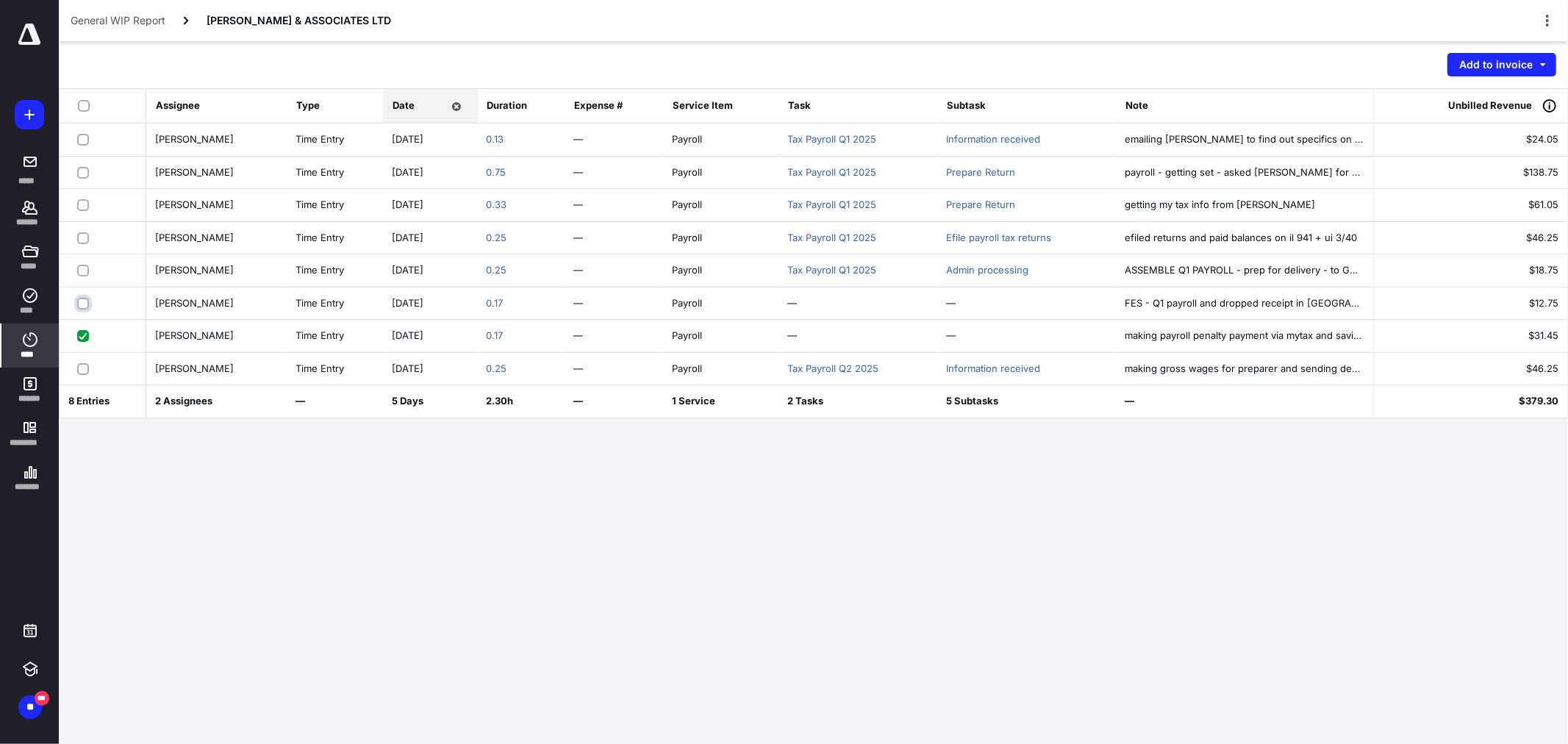 click at bounding box center [85, 303] 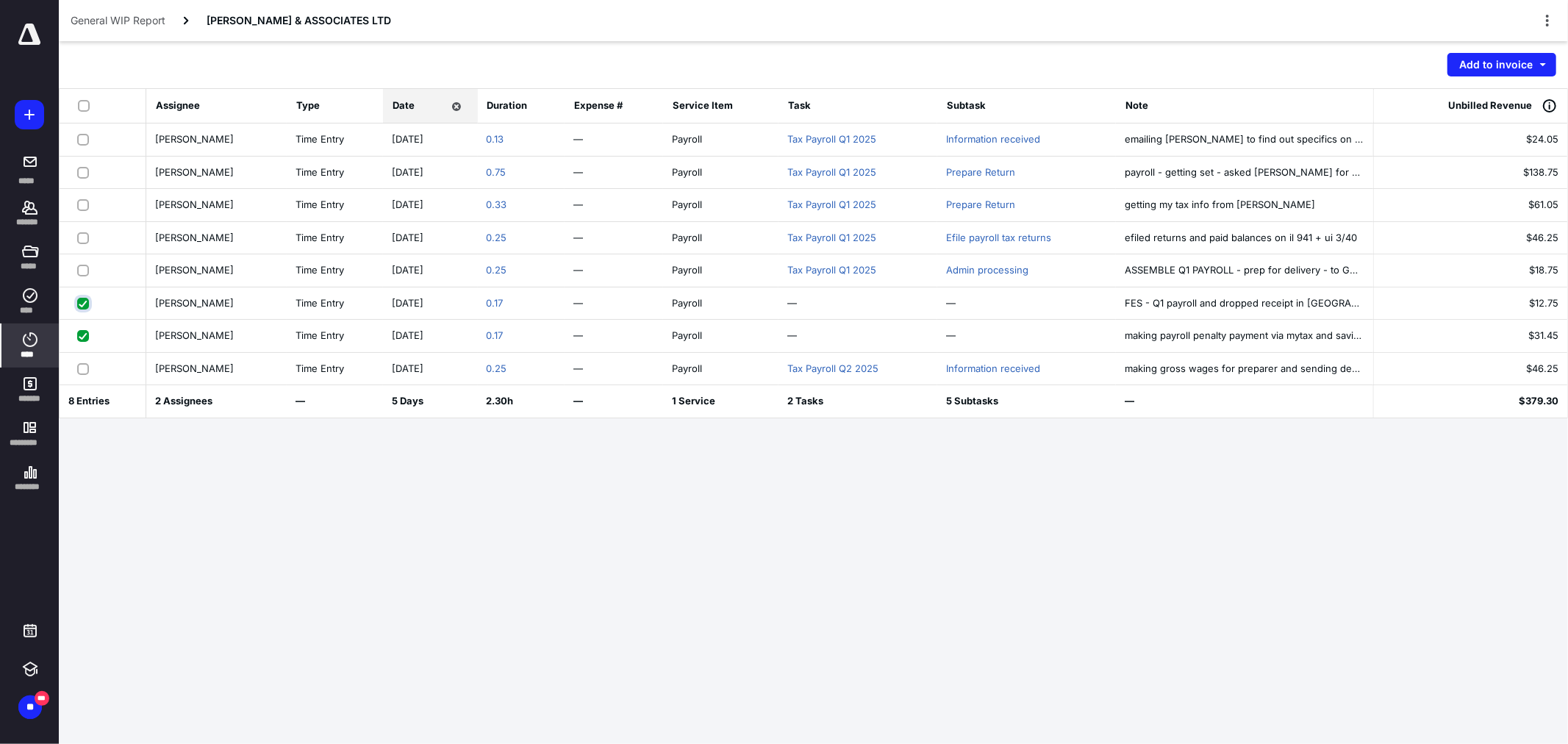 checkbox on "true" 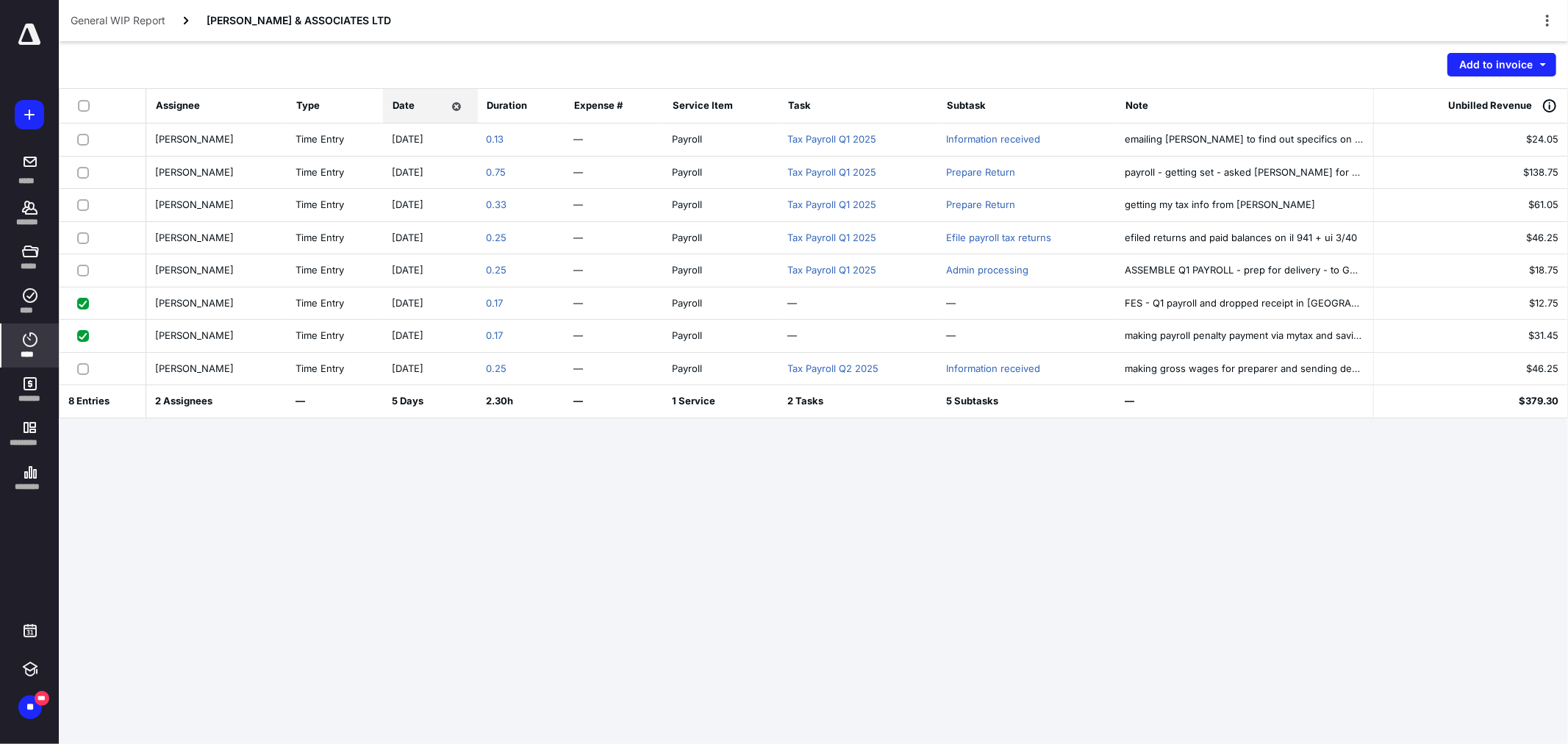 click at bounding box center (86, 270) 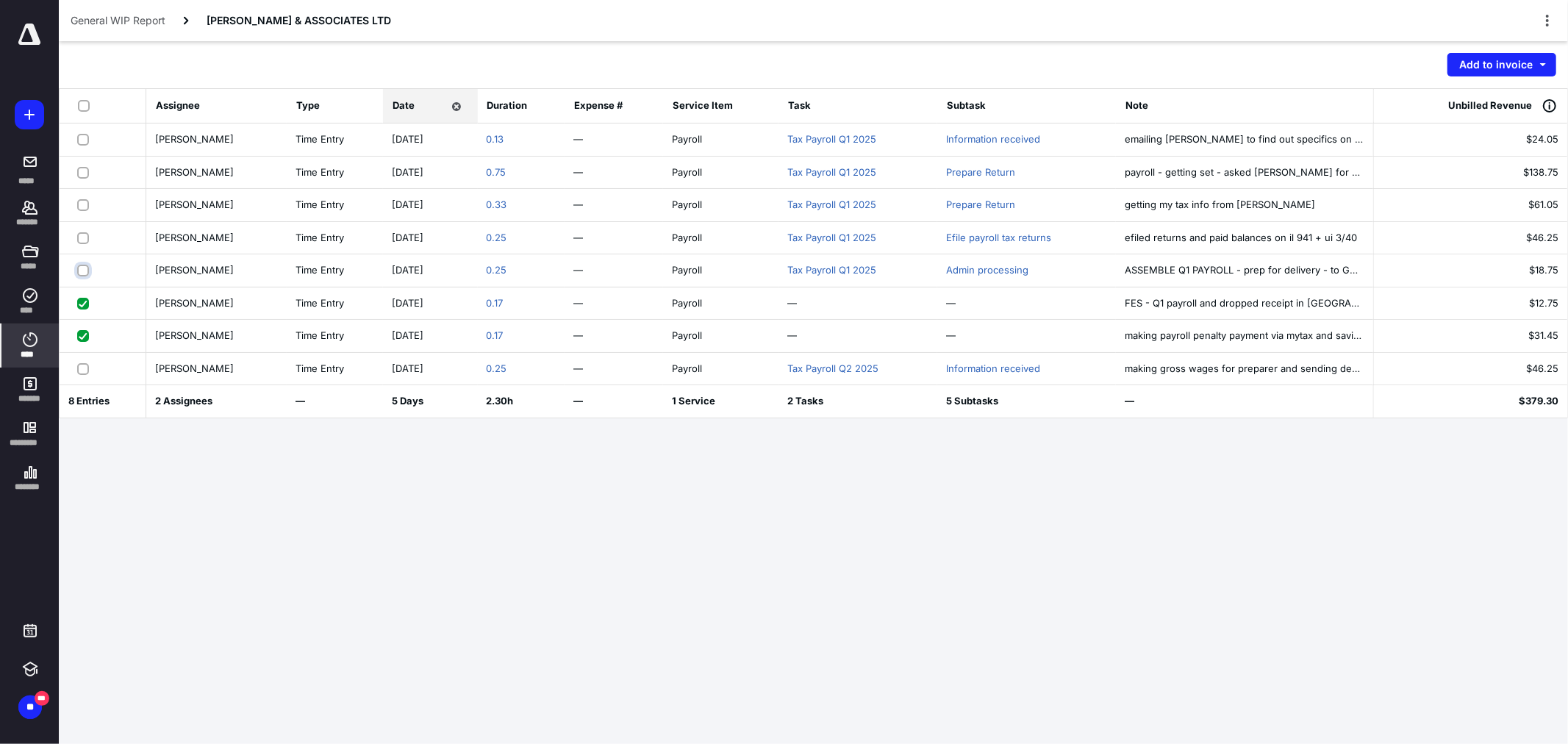 checkbox on "true" 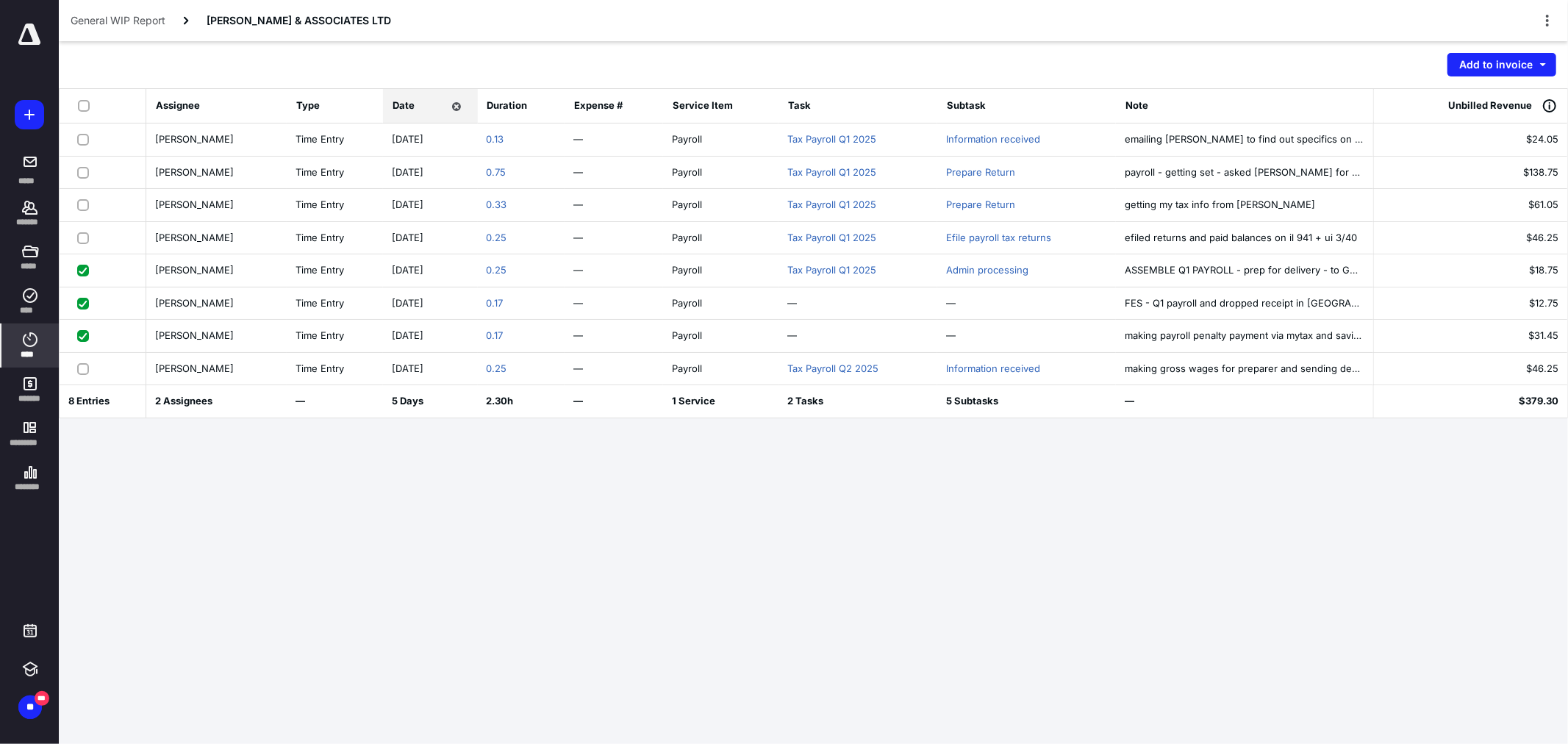 click at bounding box center [86, 237] 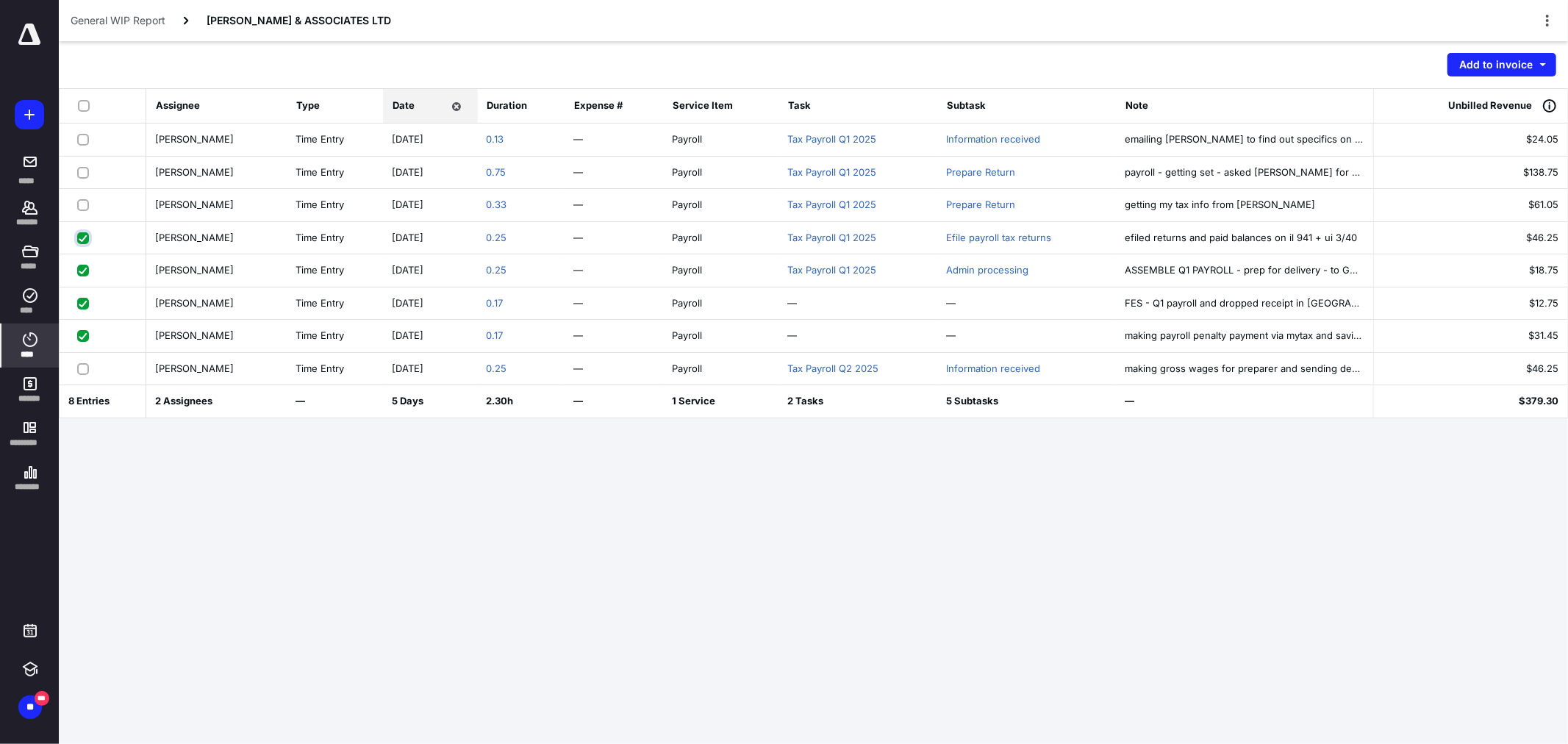 checkbox on "true" 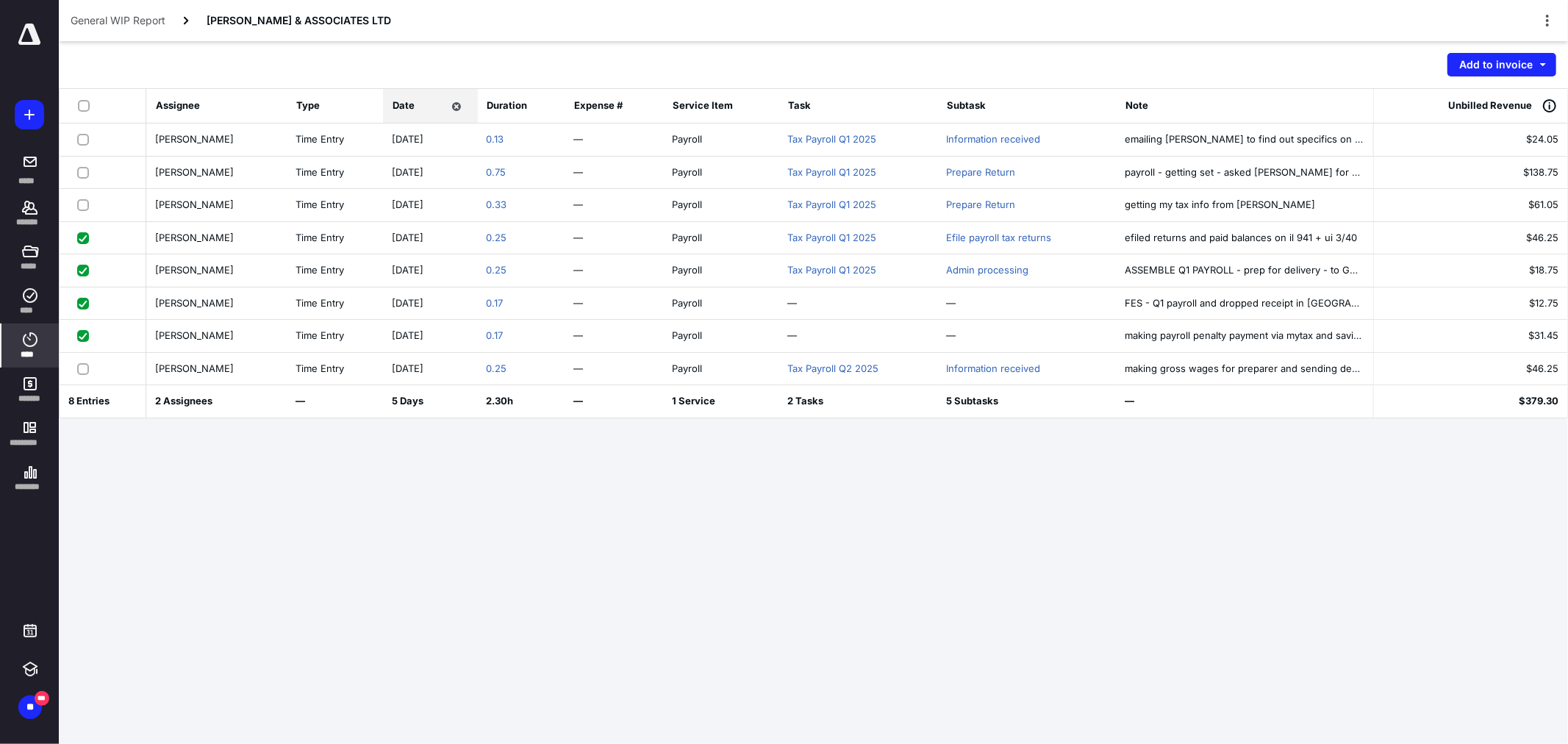 click at bounding box center (86, 204) 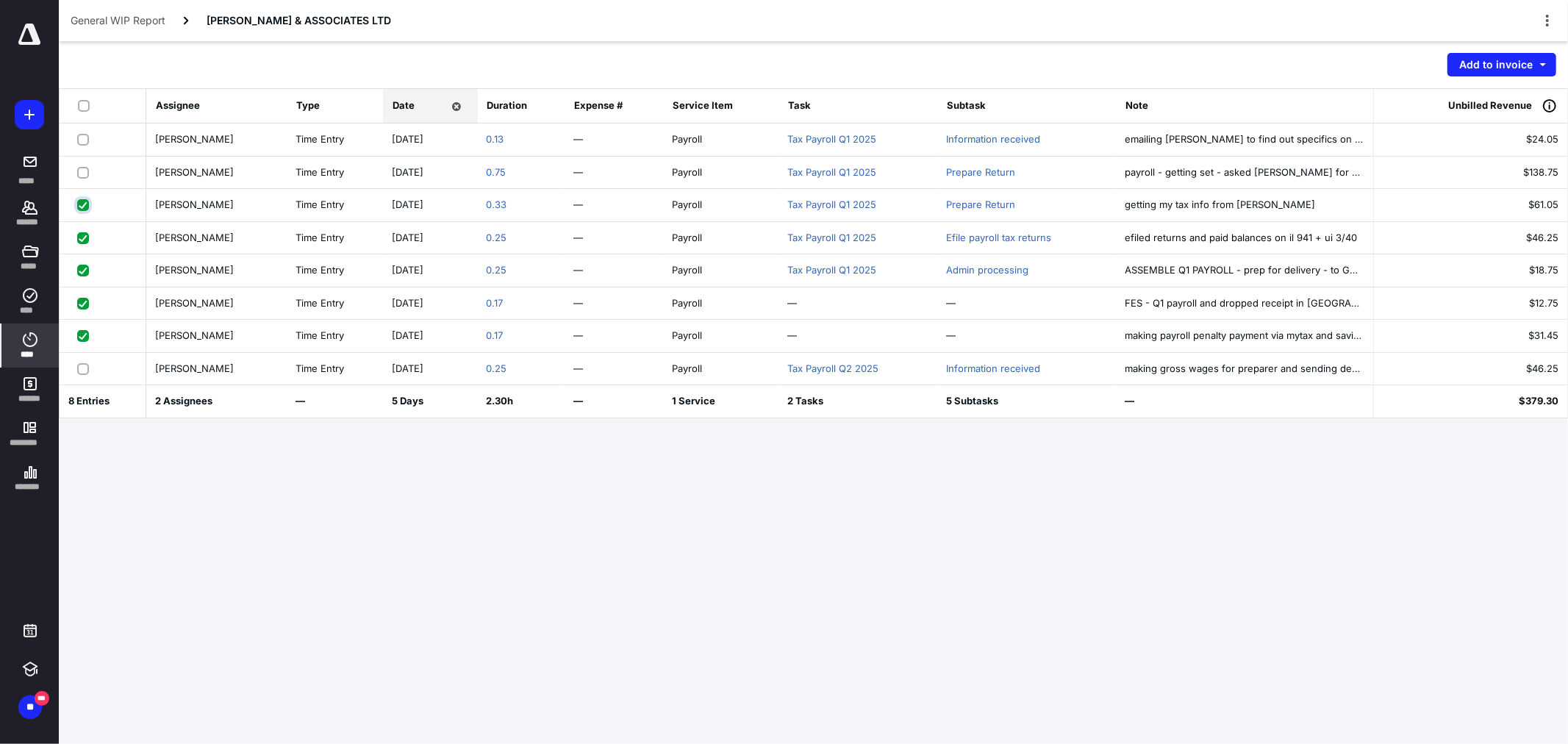 checkbox on "true" 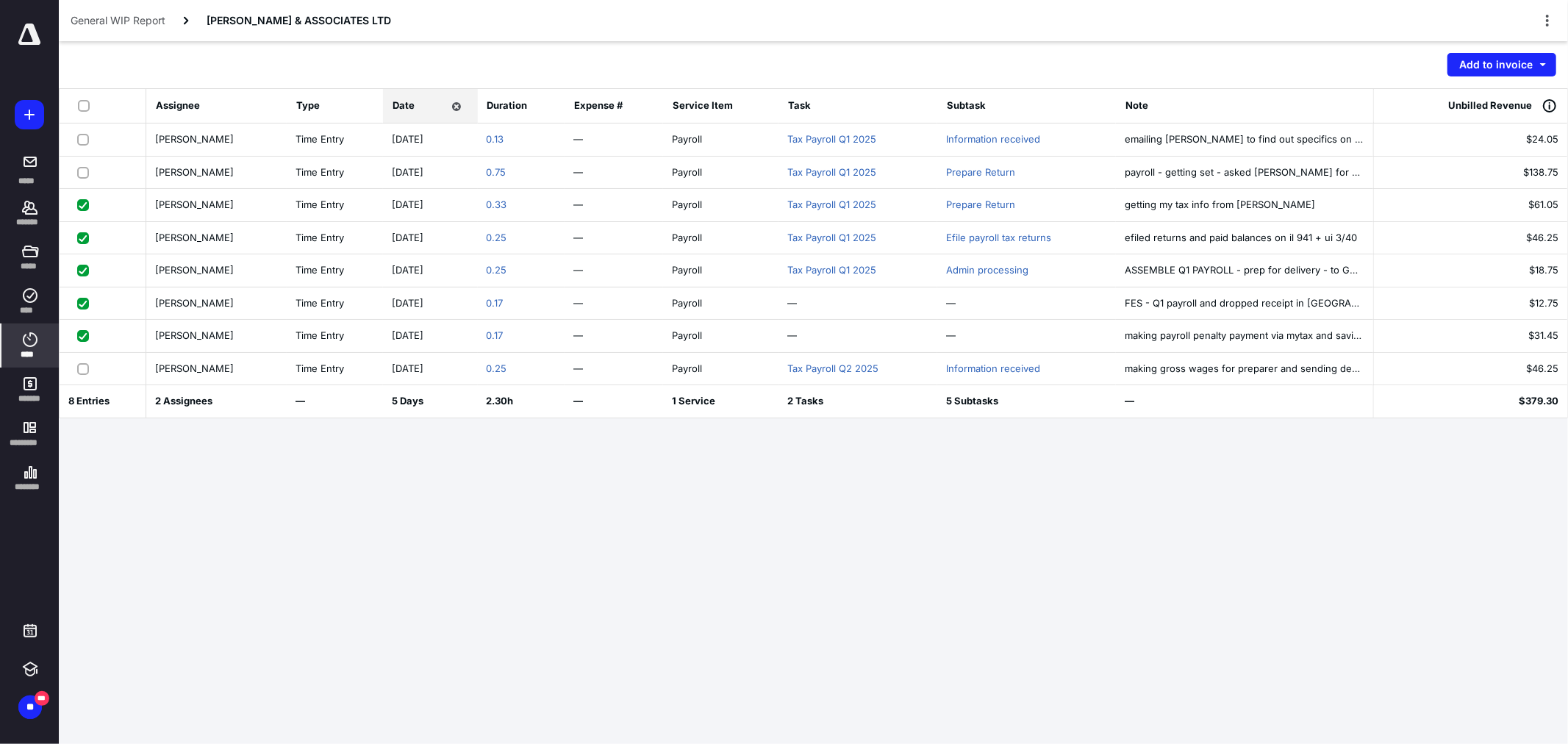 click at bounding box center [86, 172] 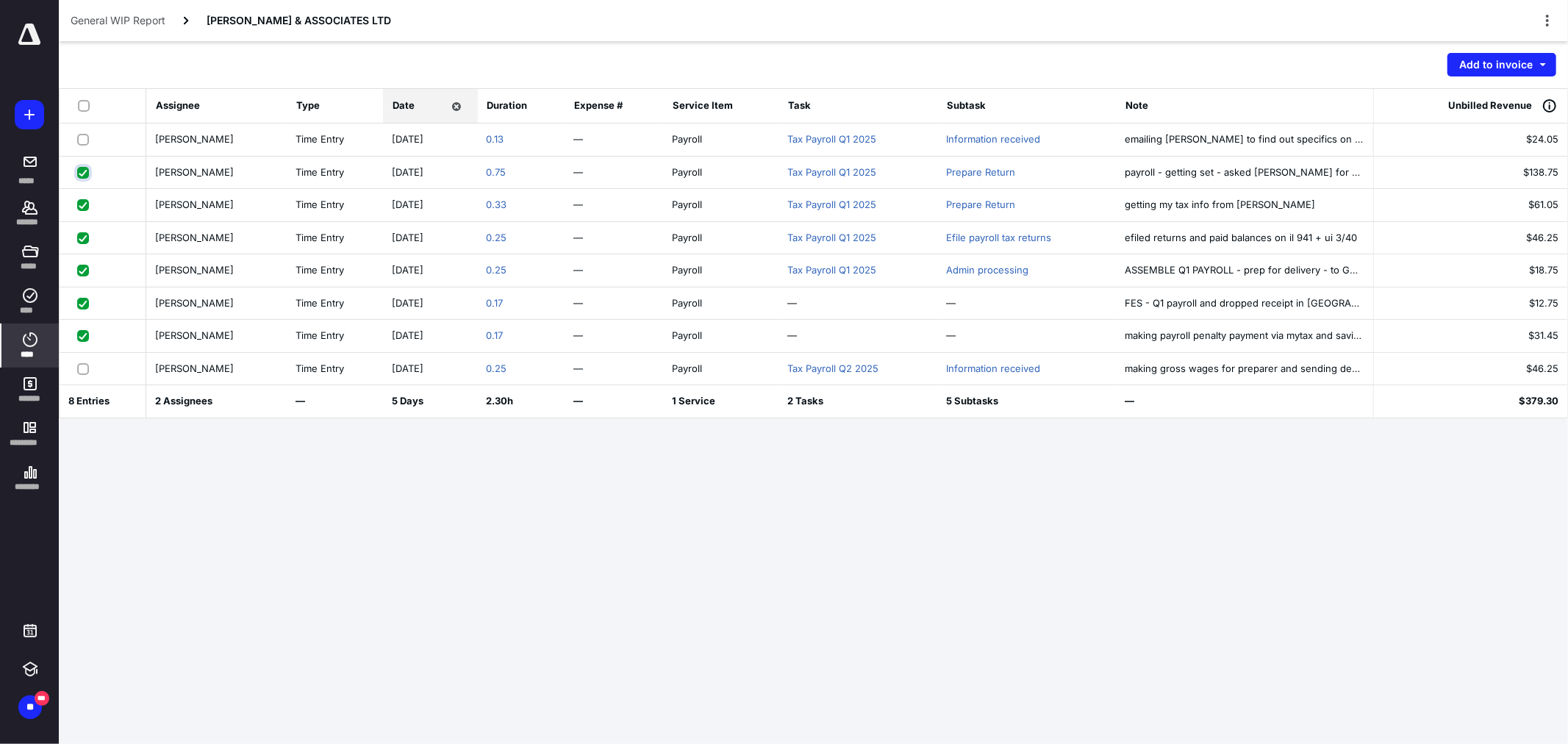 checkbox on "true" 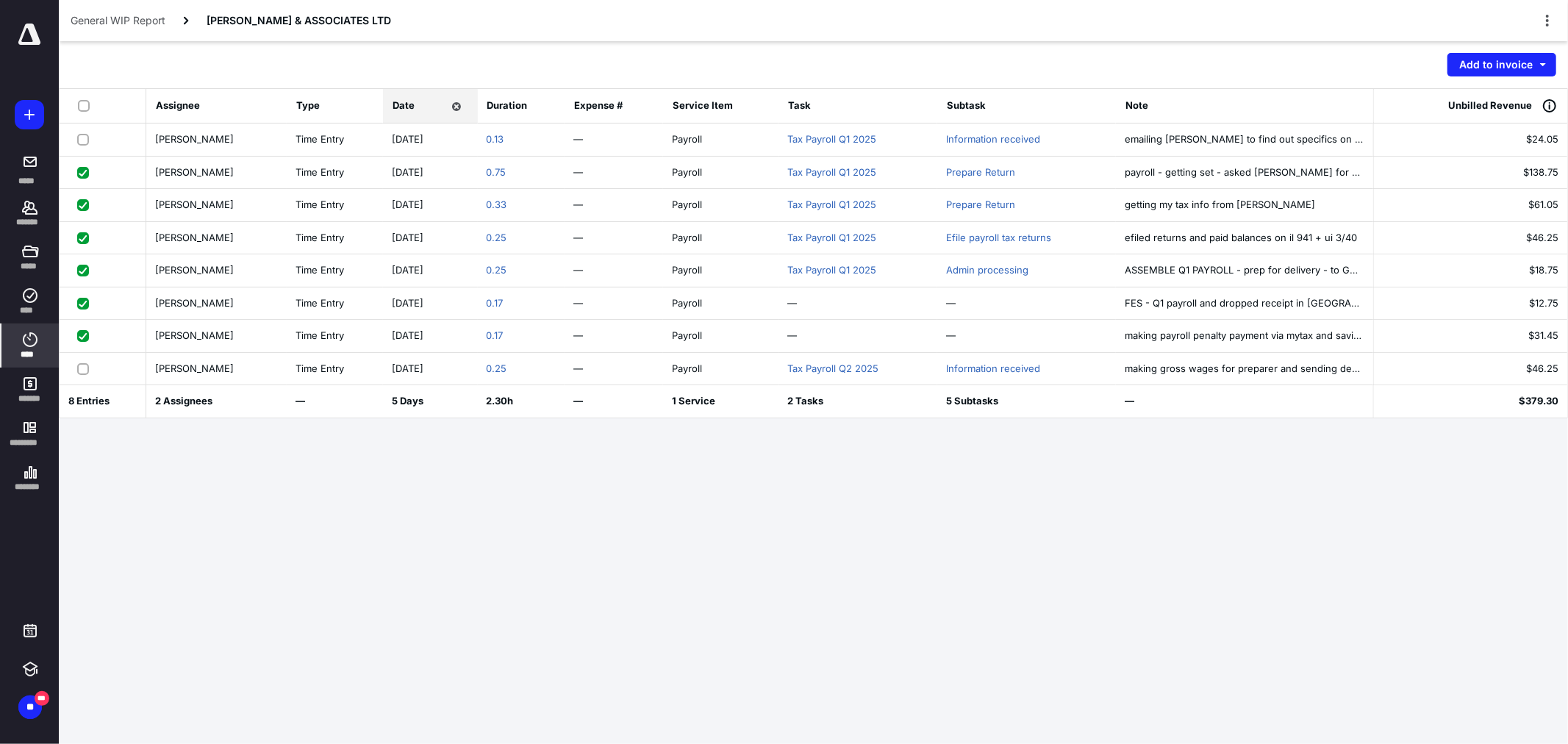 click at bounding box center [86, 139] 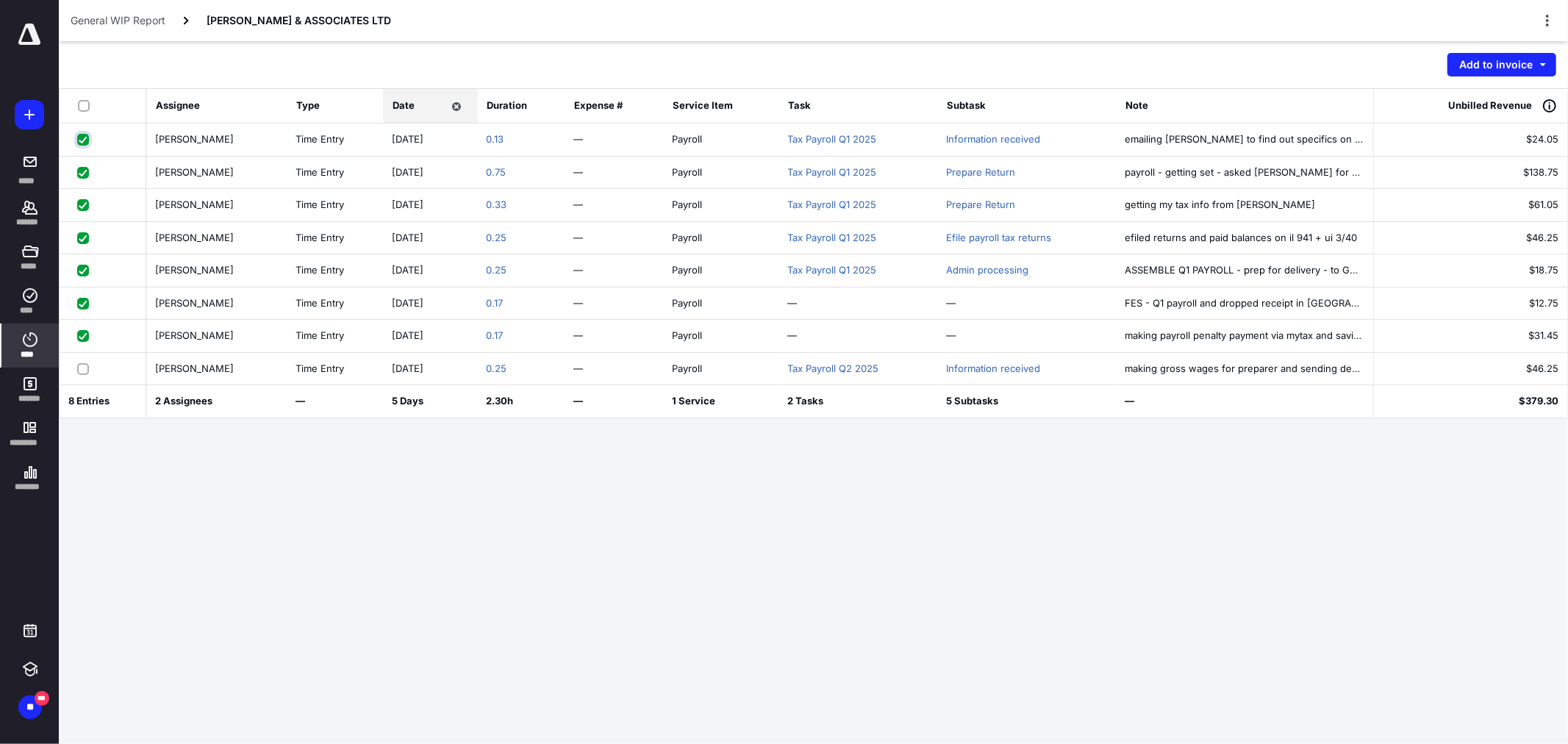 checkbox on "true" 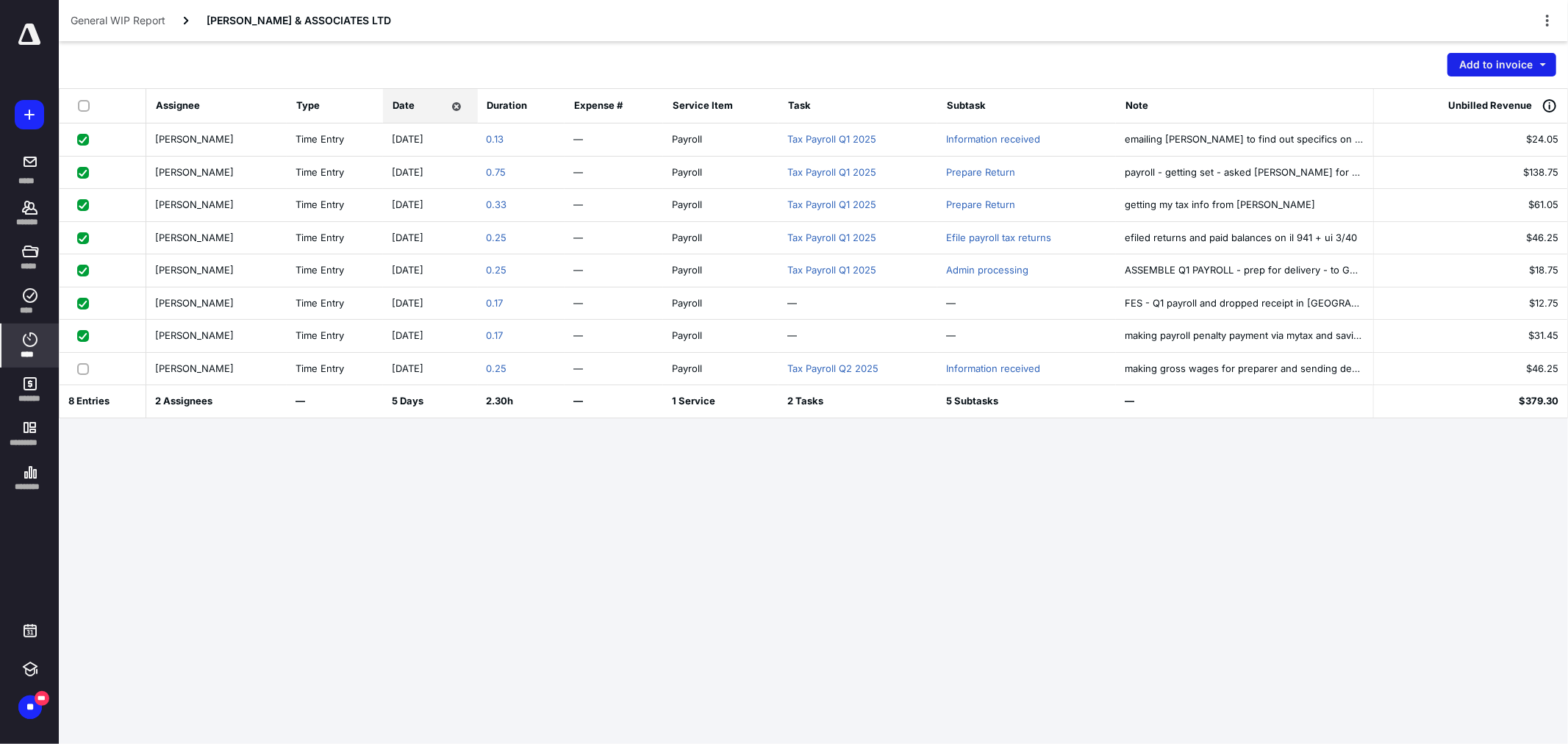click on "Add to invoice" at bounding box center [1502, 65] 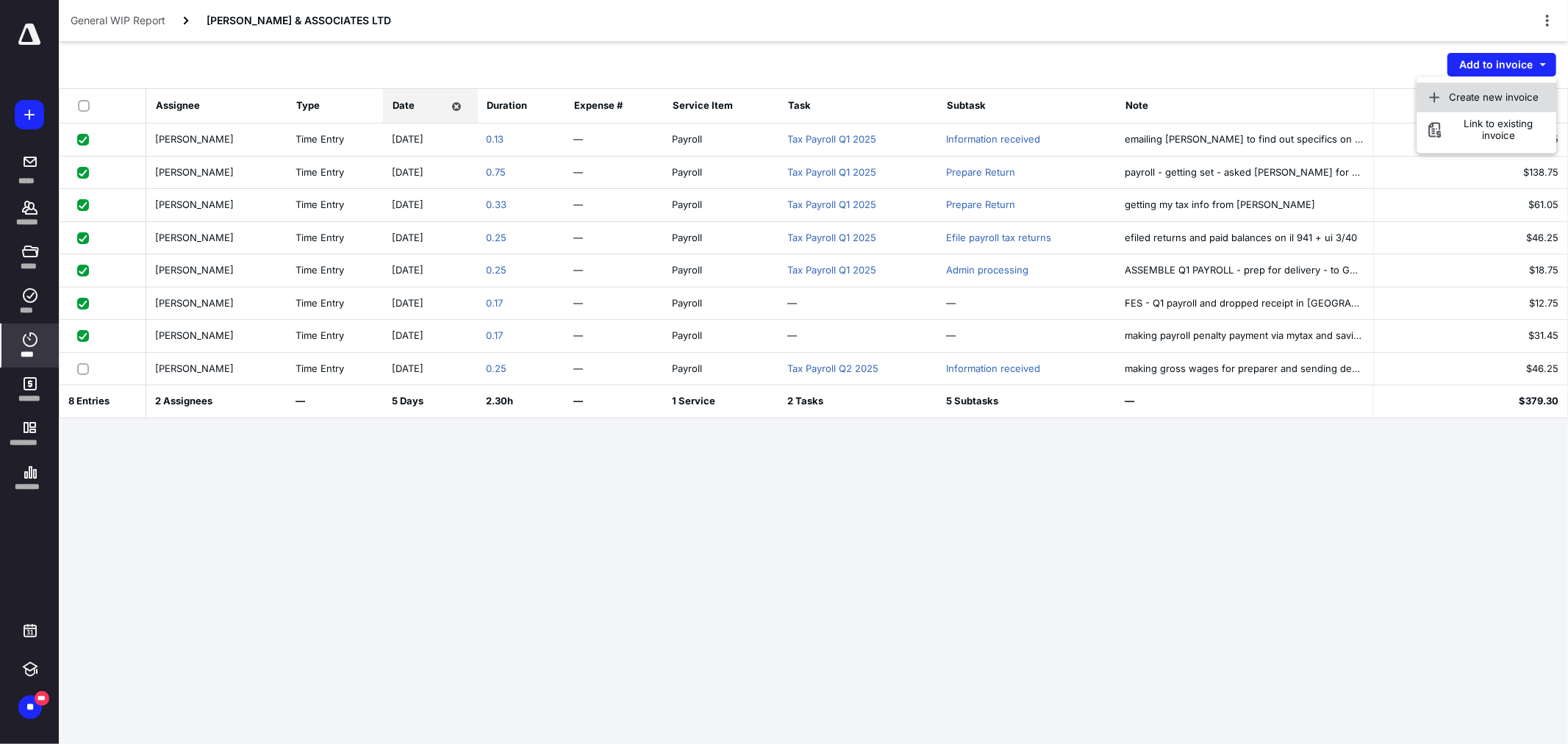click on "Create new invoice" at bounding box center (1494, 97) 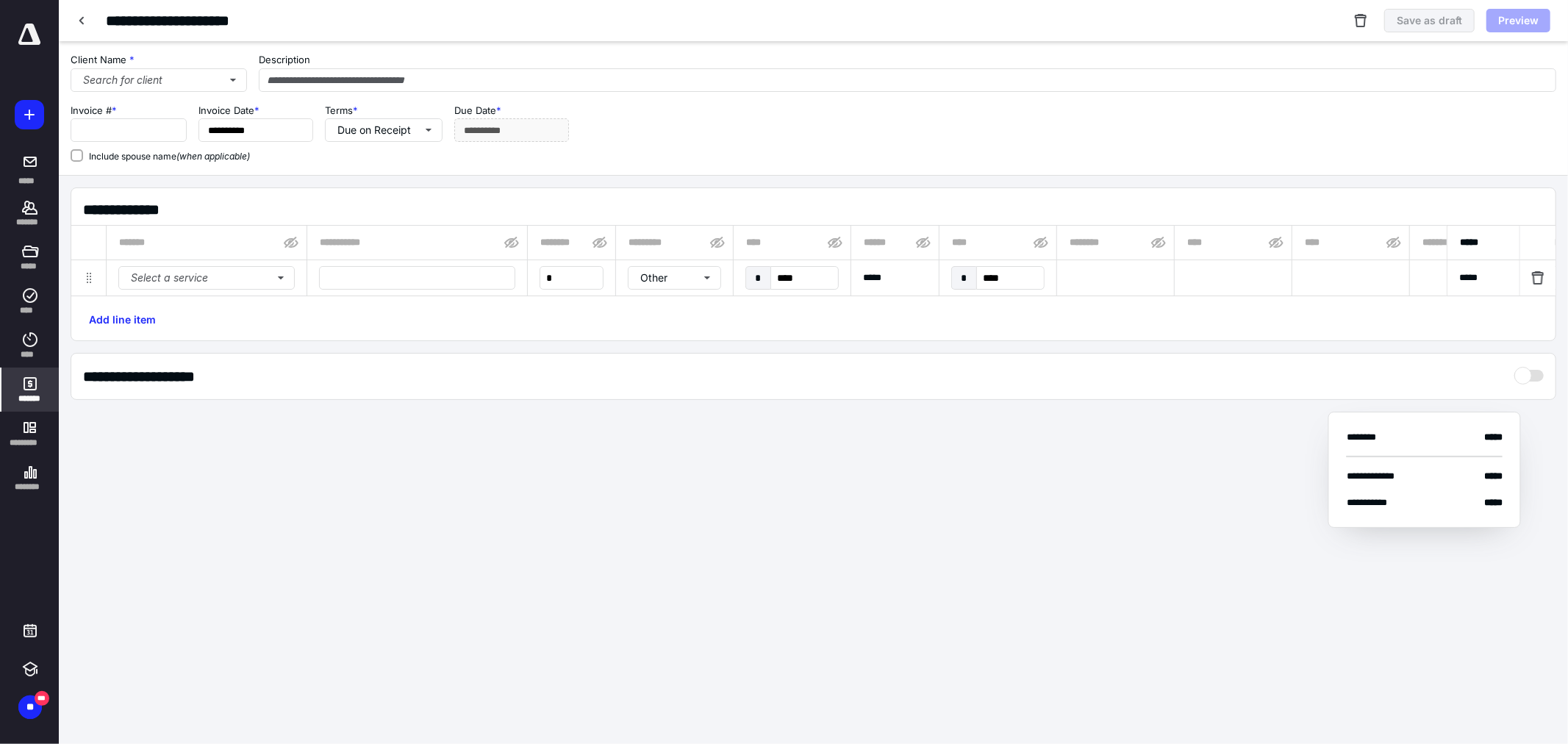 type on "****" 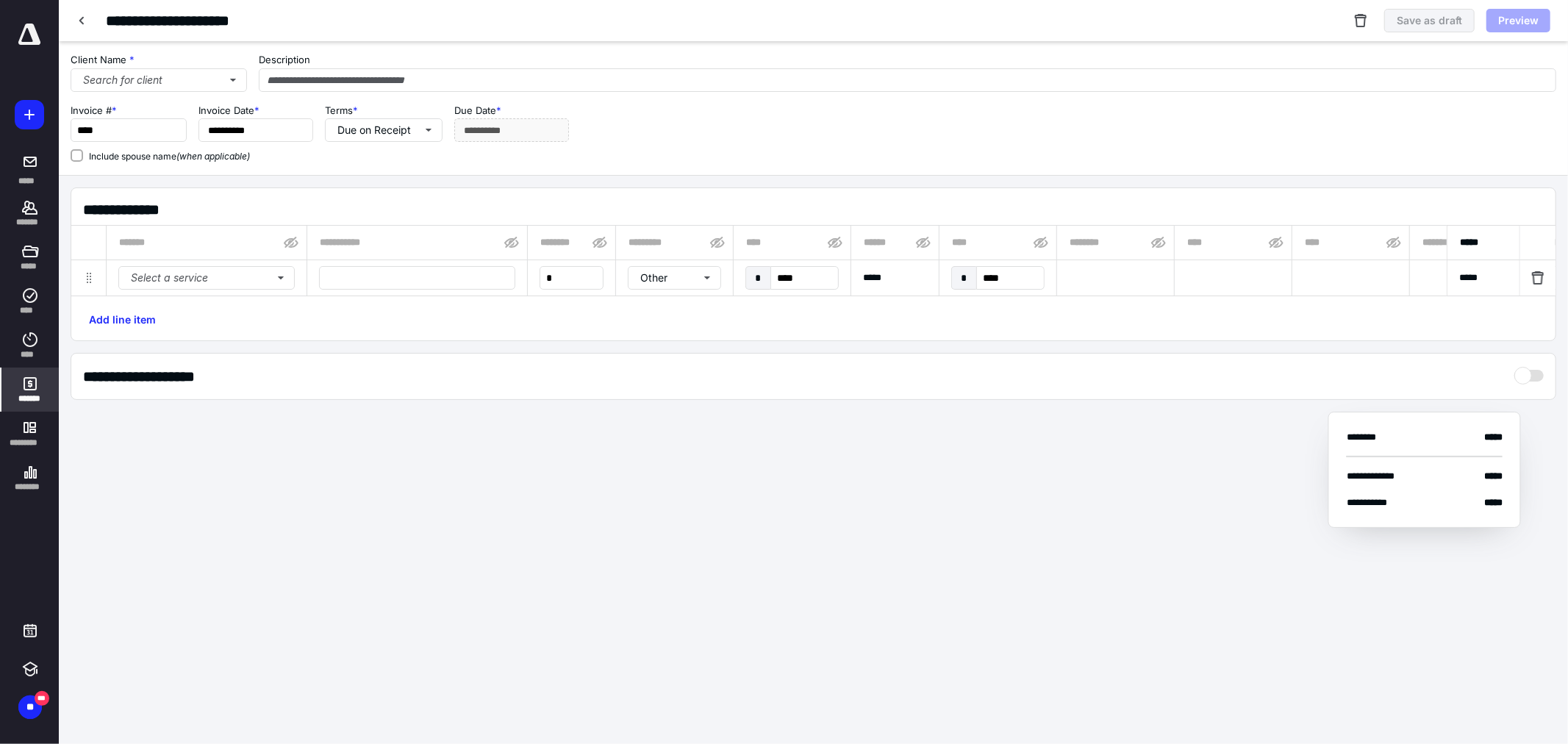 type on "**********" 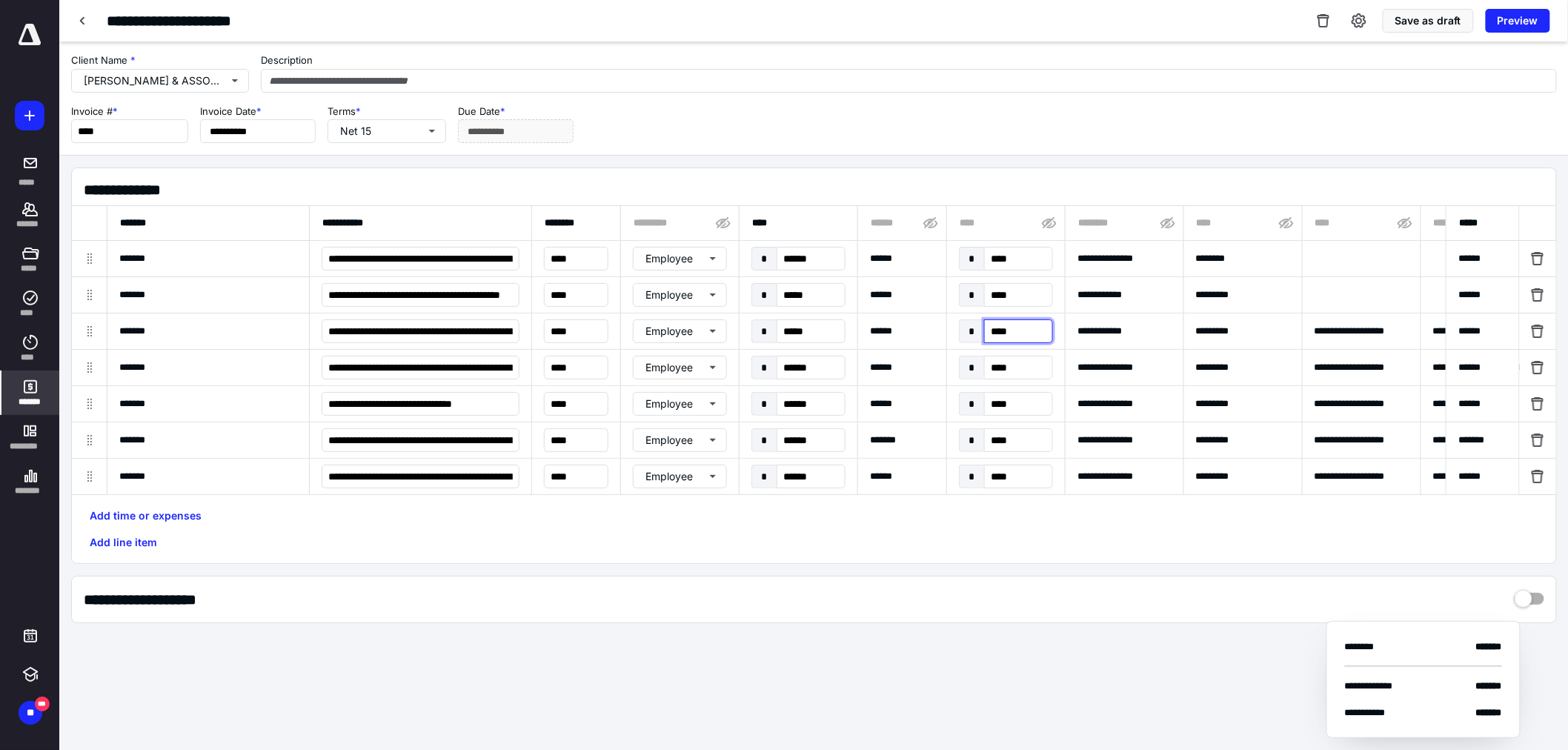 click on "****" at bounding box center [1018, 331] 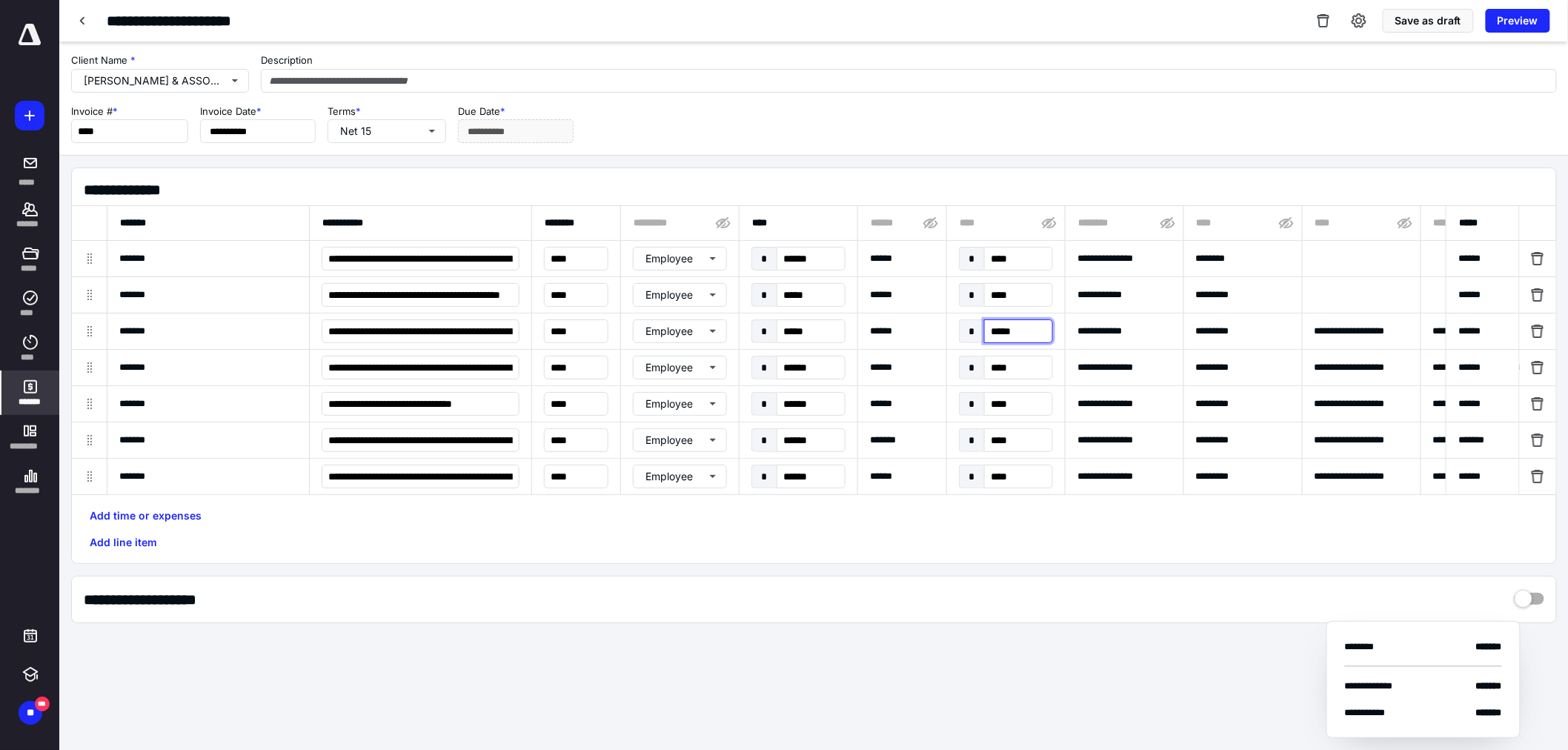 type on "******" 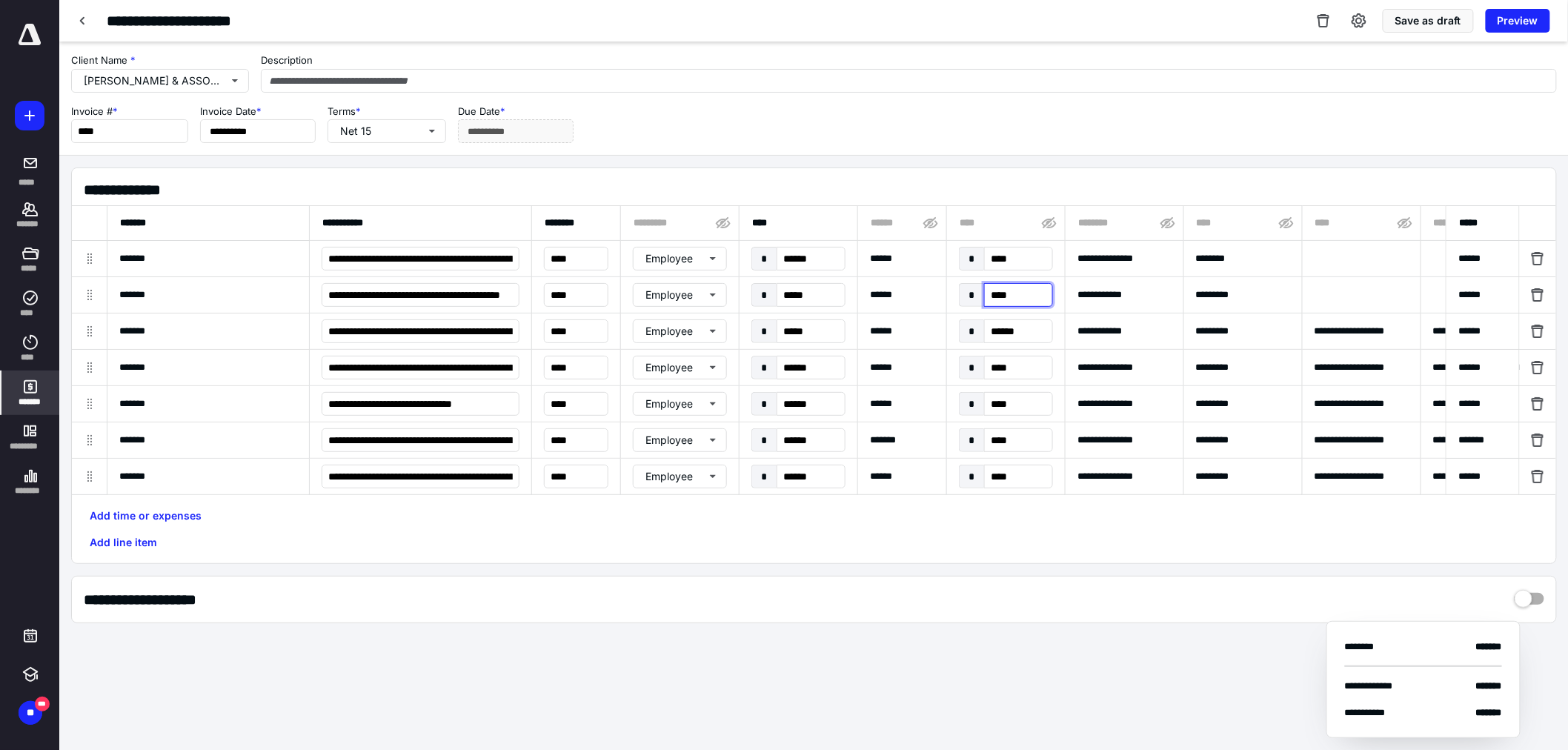 click on "****" at bounding box center [1018, 295] 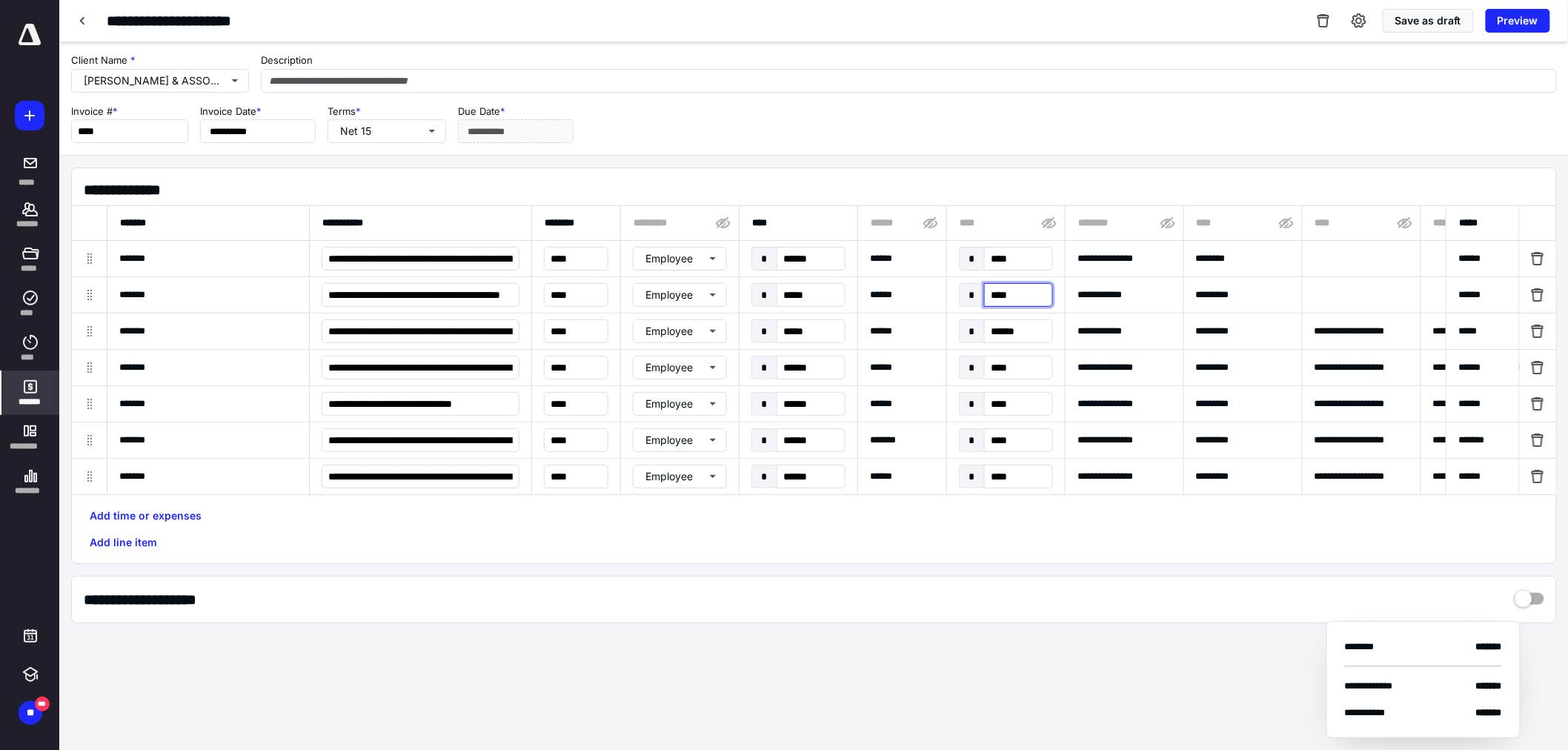 type on "*****" 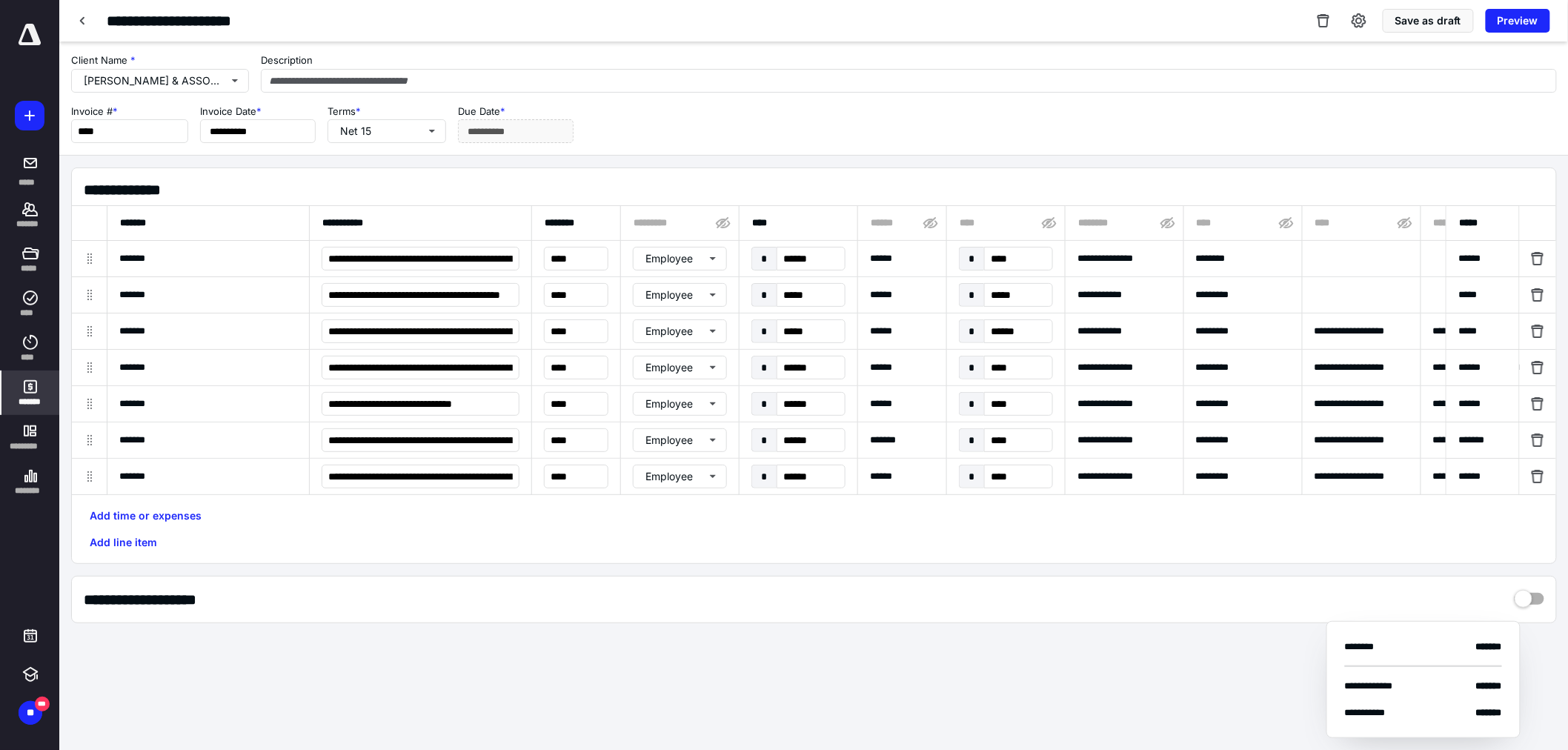 scroll, scrollTop: 0, scrollLeft: 342, axis: horizontal 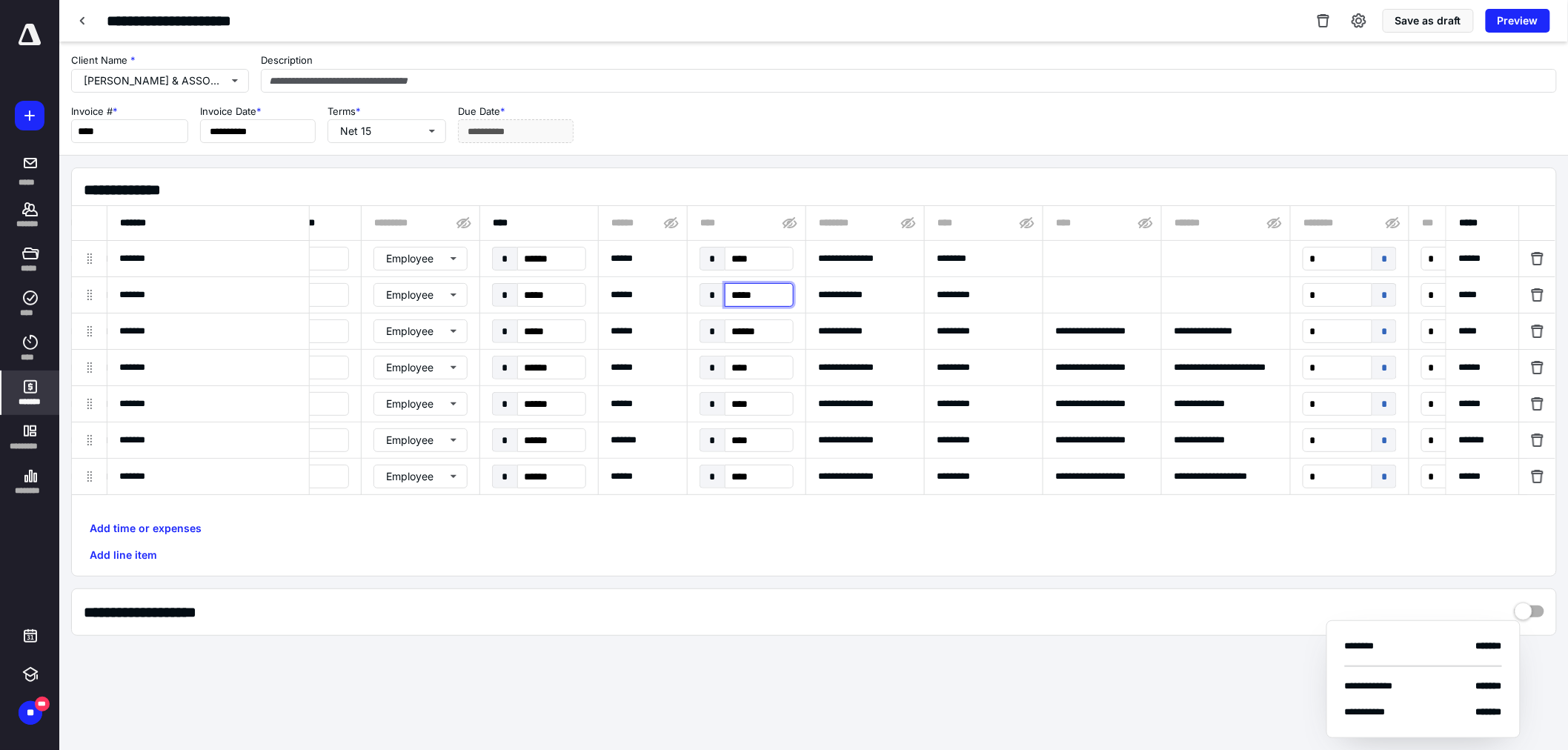 type on "******" 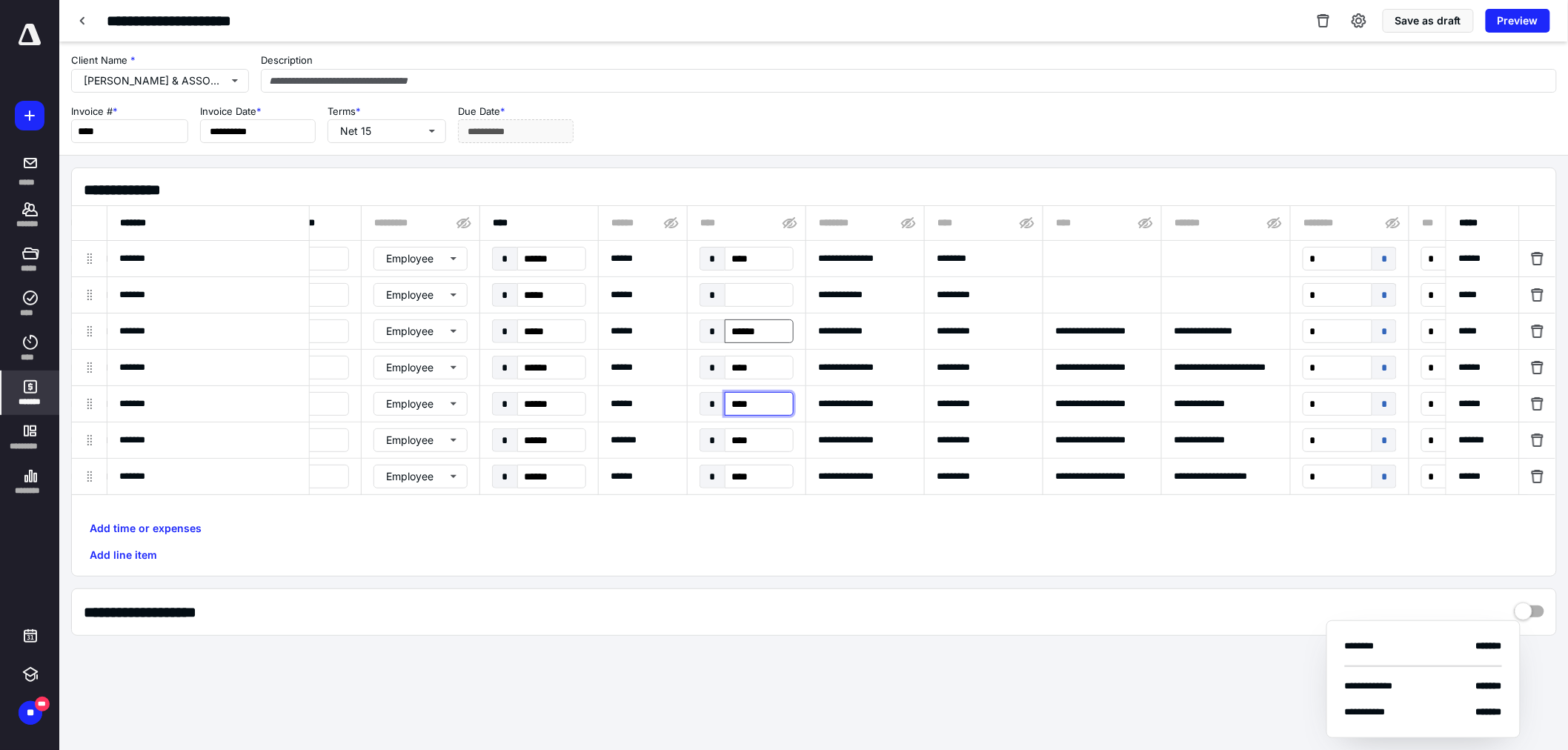 type on "******" 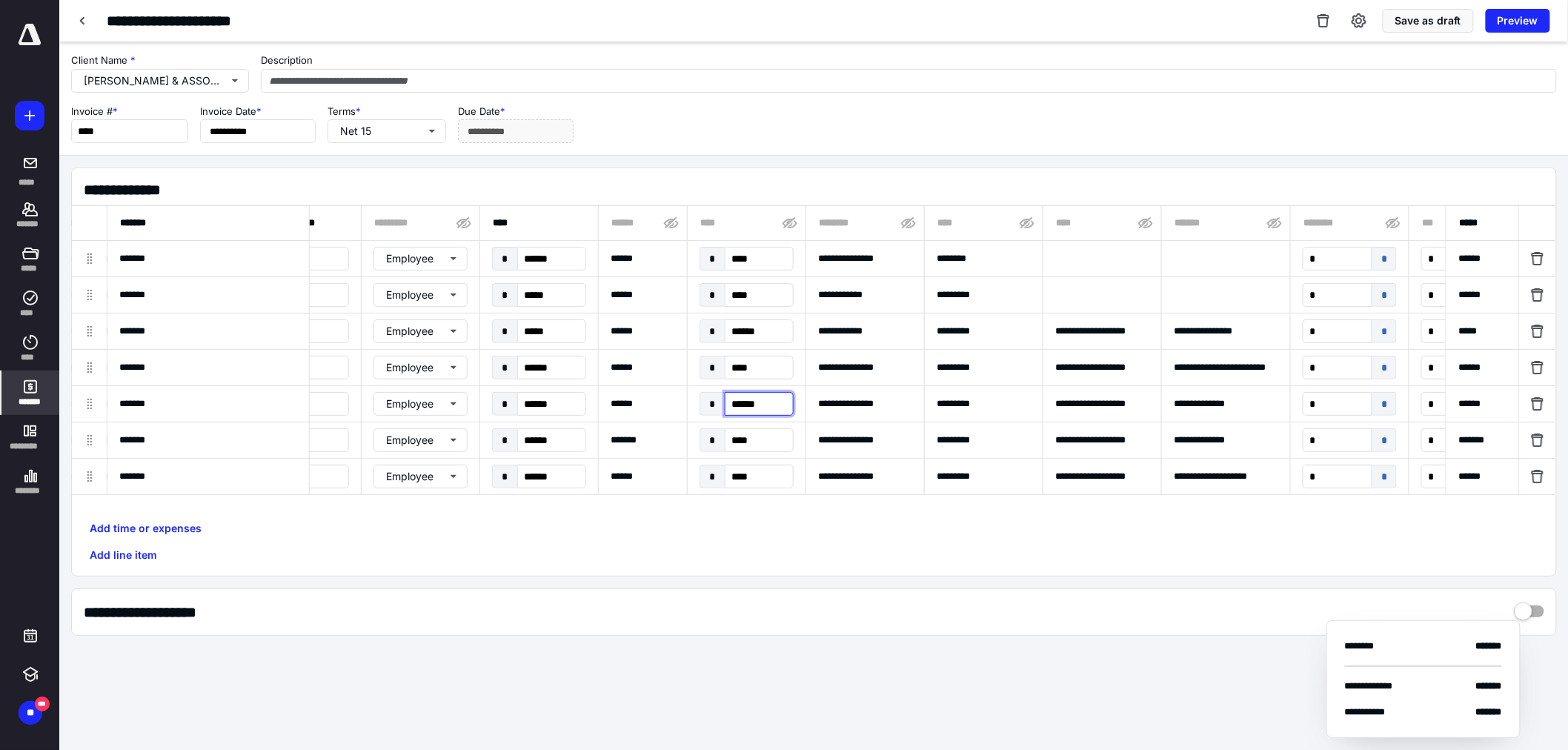 type 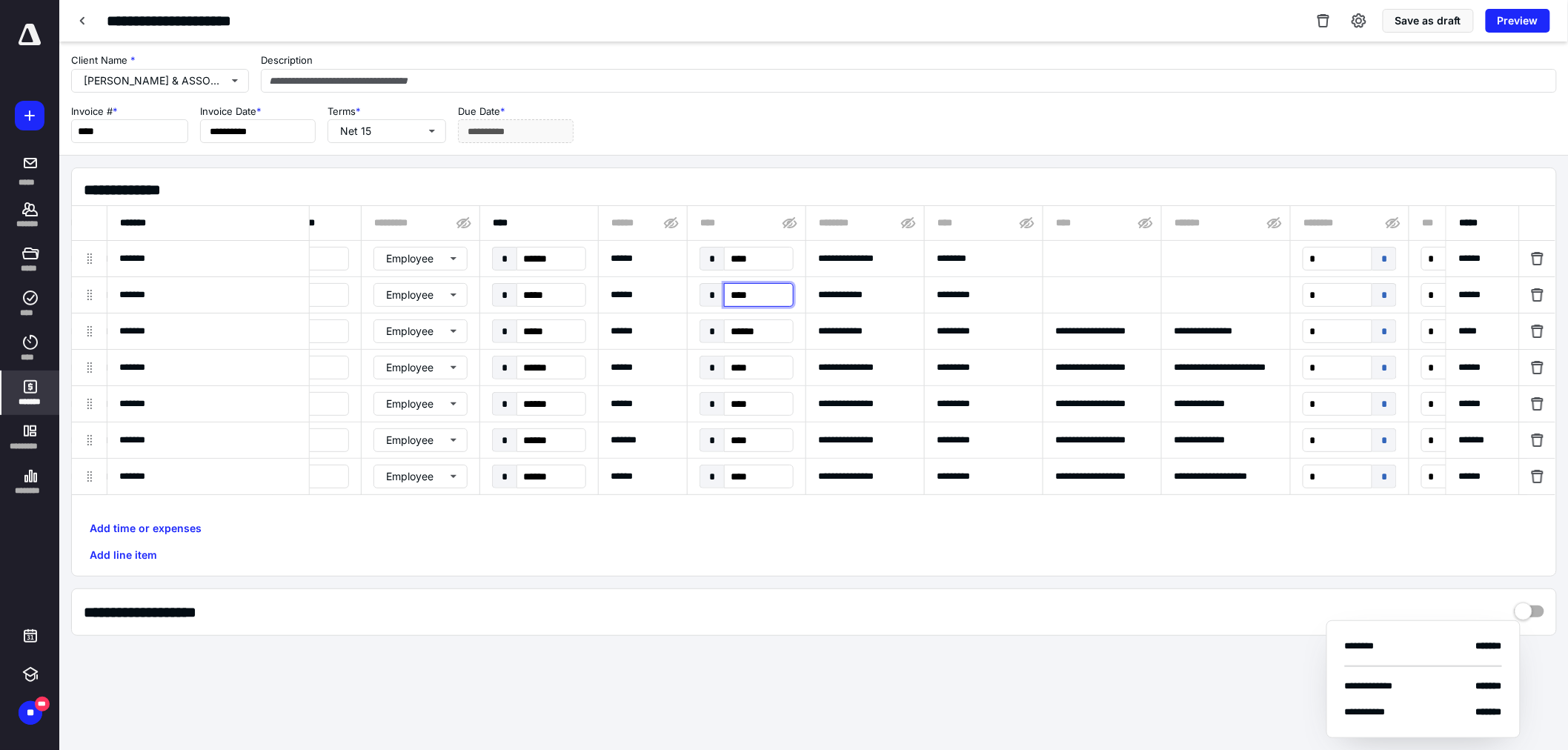 click on "****" at bounding box center (759, 295) 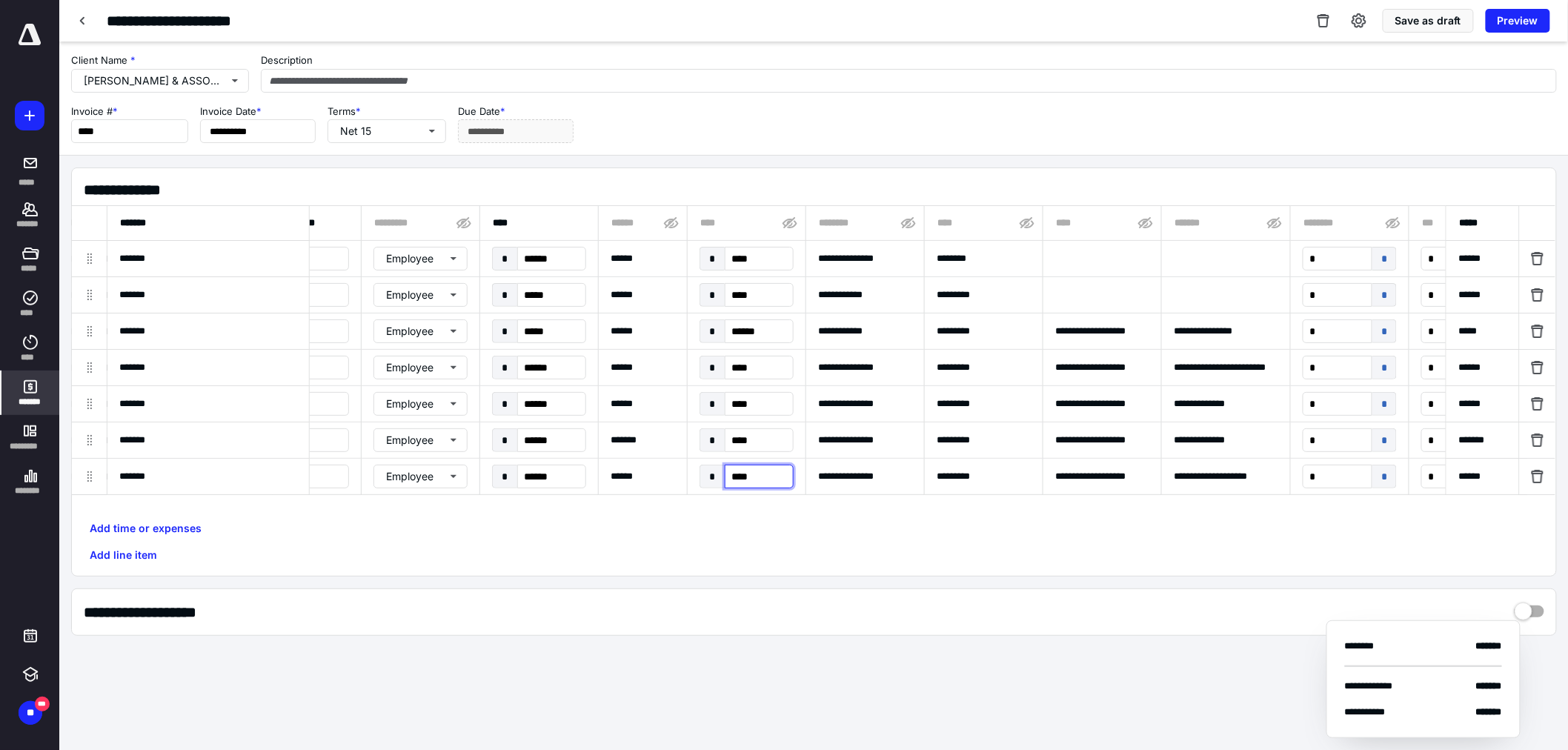 click on "****" at bounding box center (759, 477) 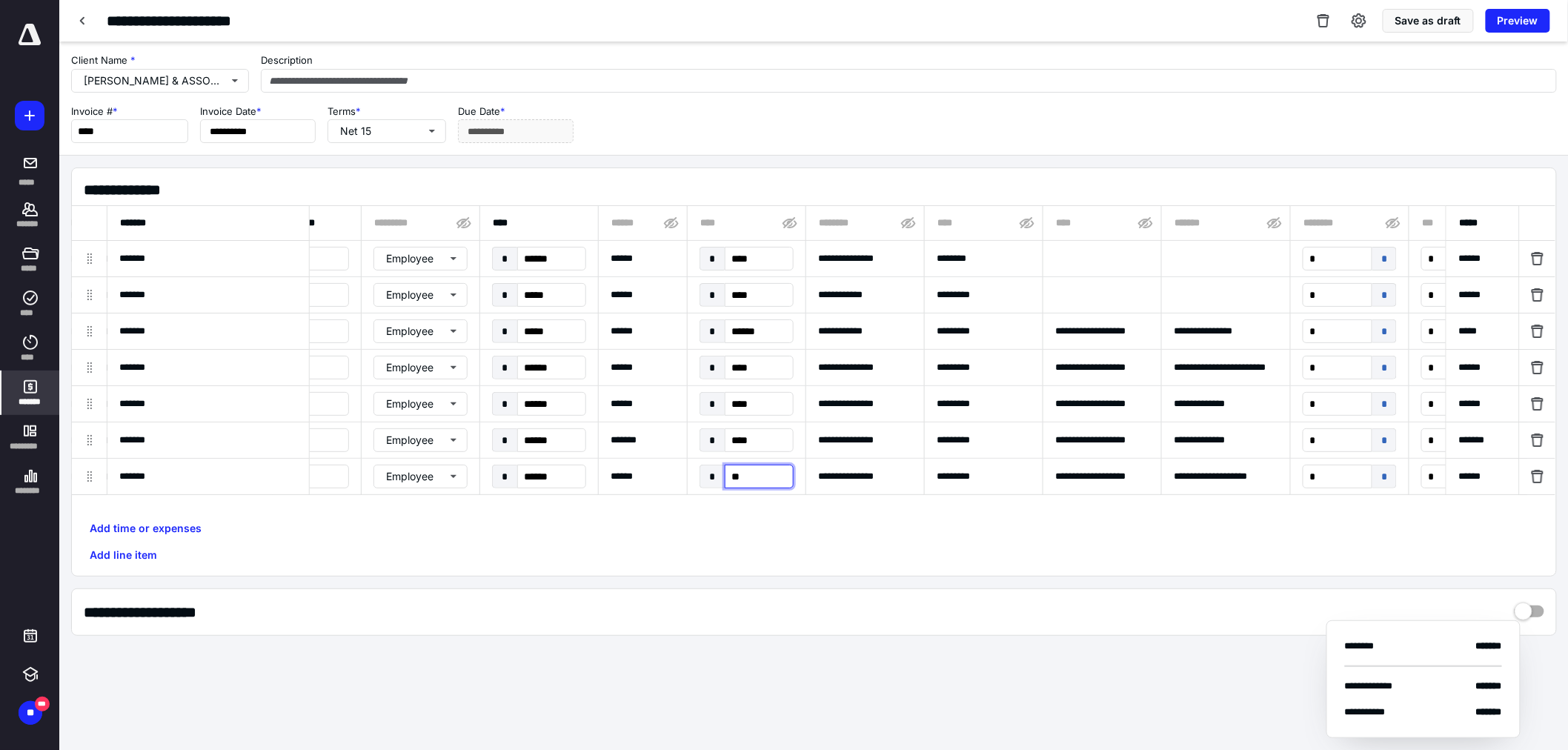 type on "*" 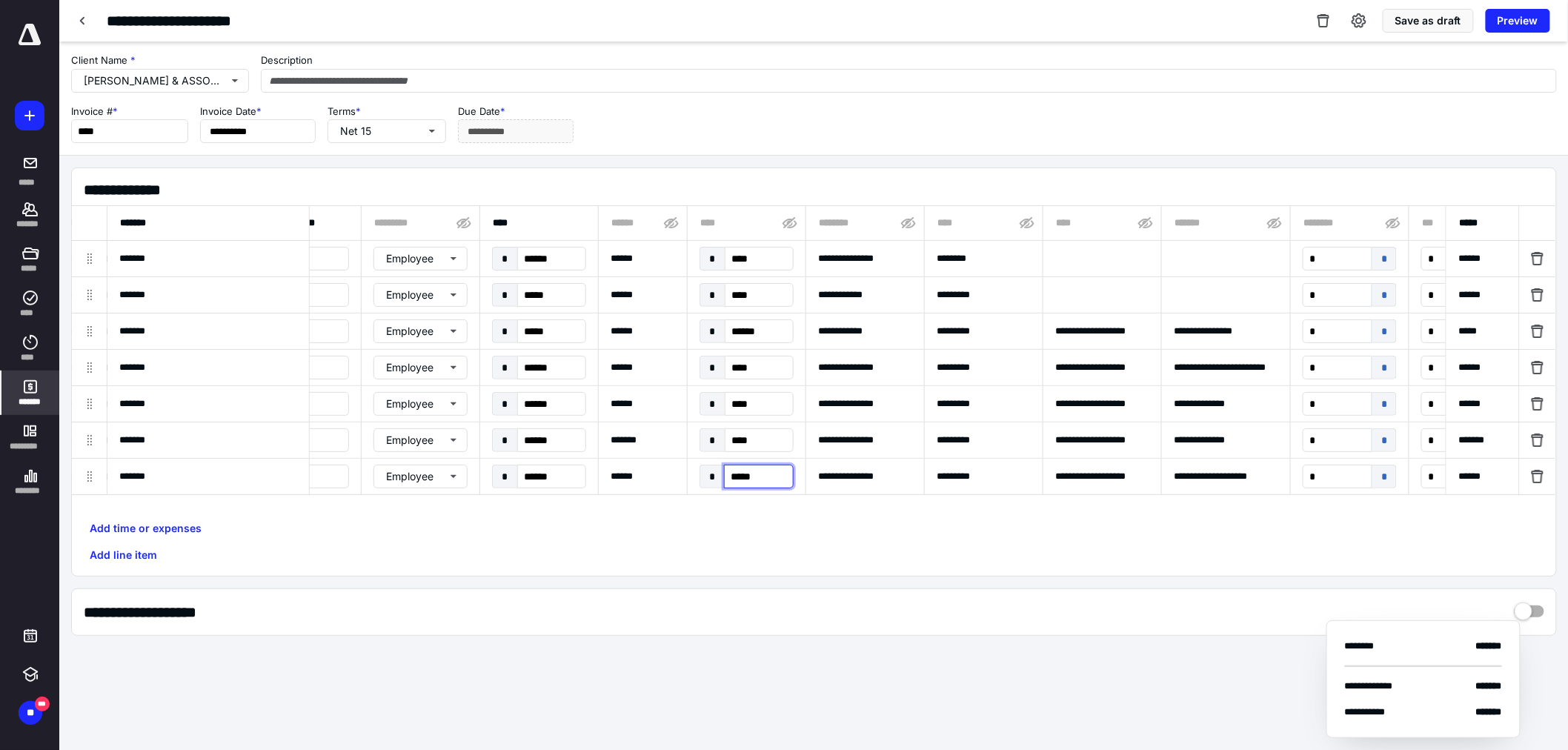 type on "******" 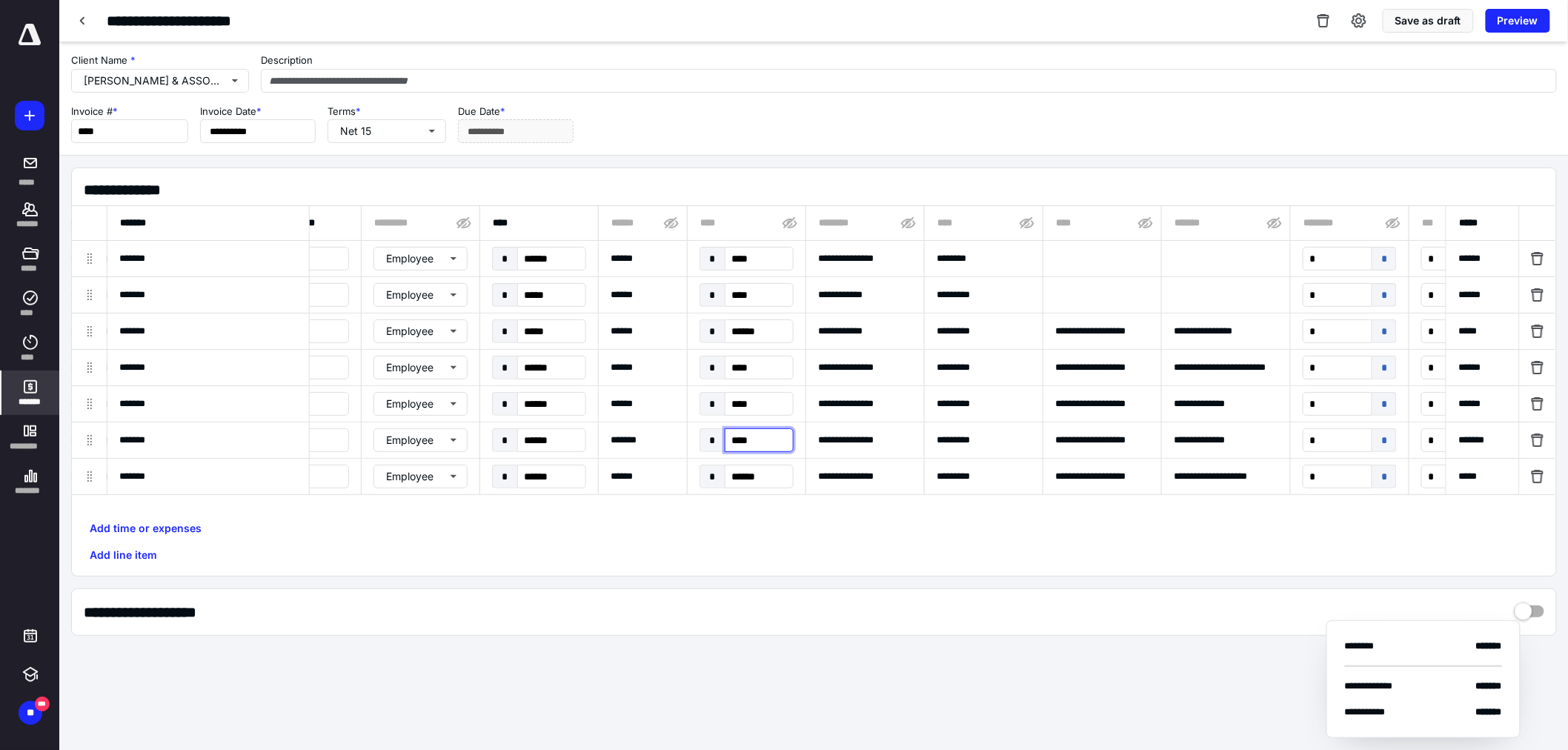 click on "****" at bounding box center (759, 440) 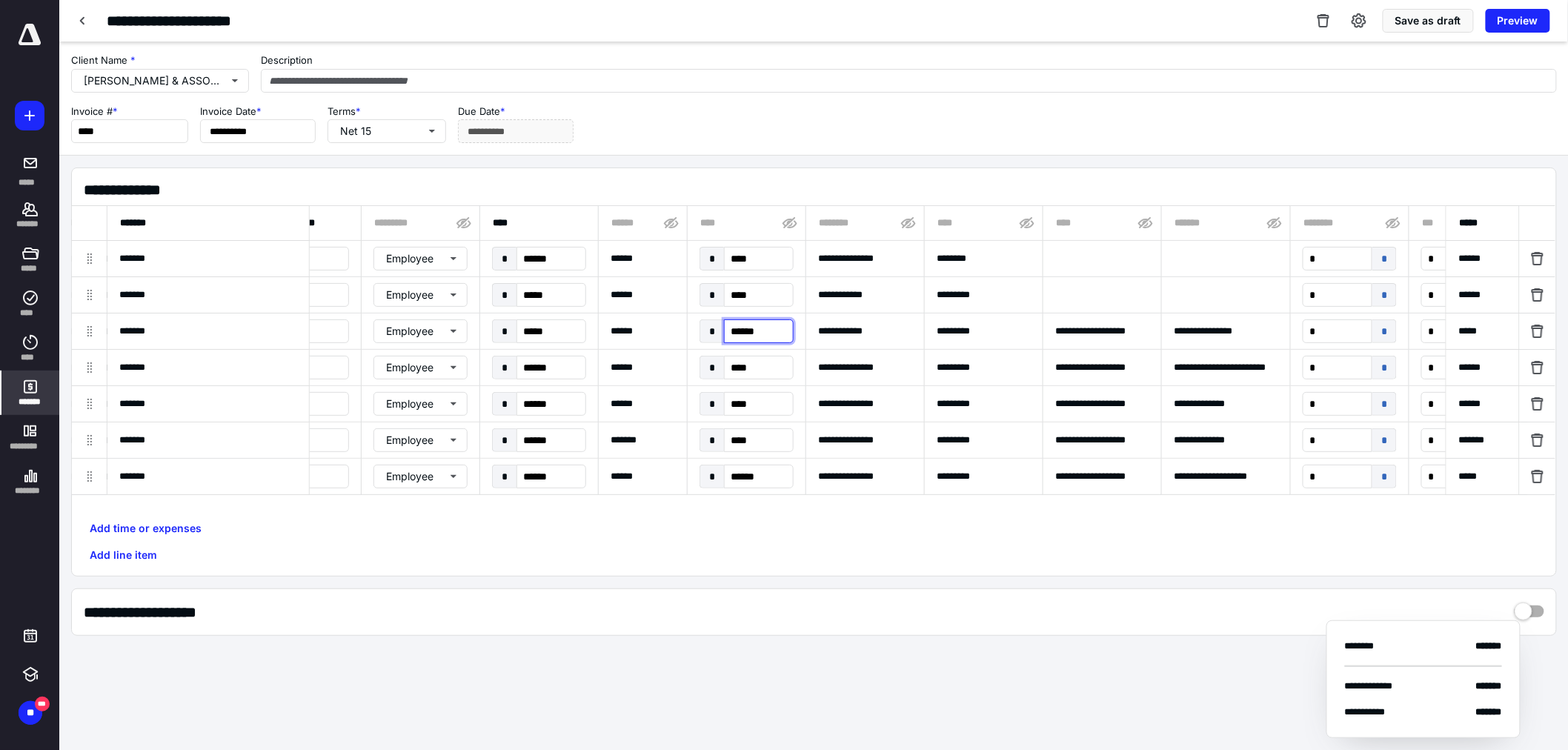 click on "******" at bounding box center [759, 331] 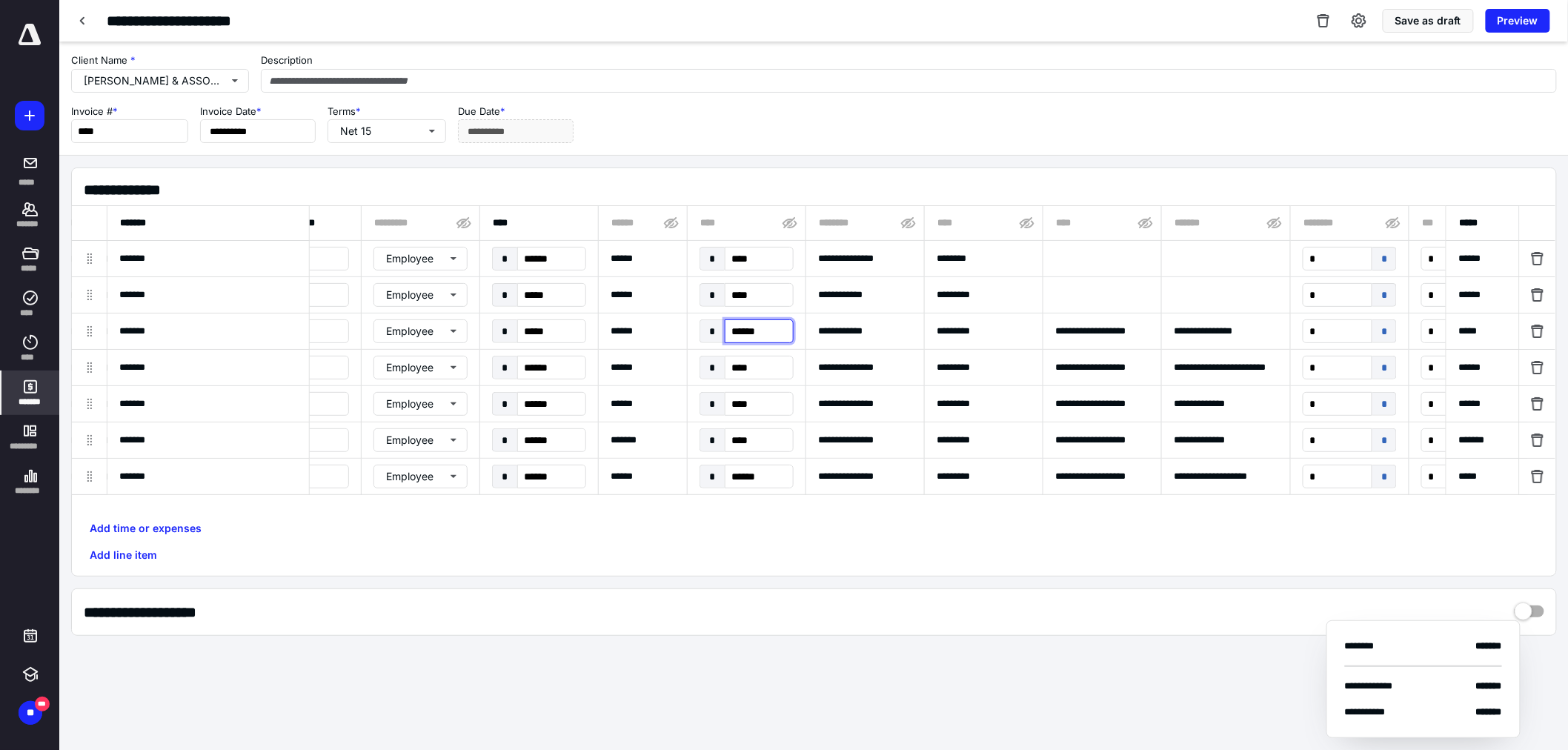 type 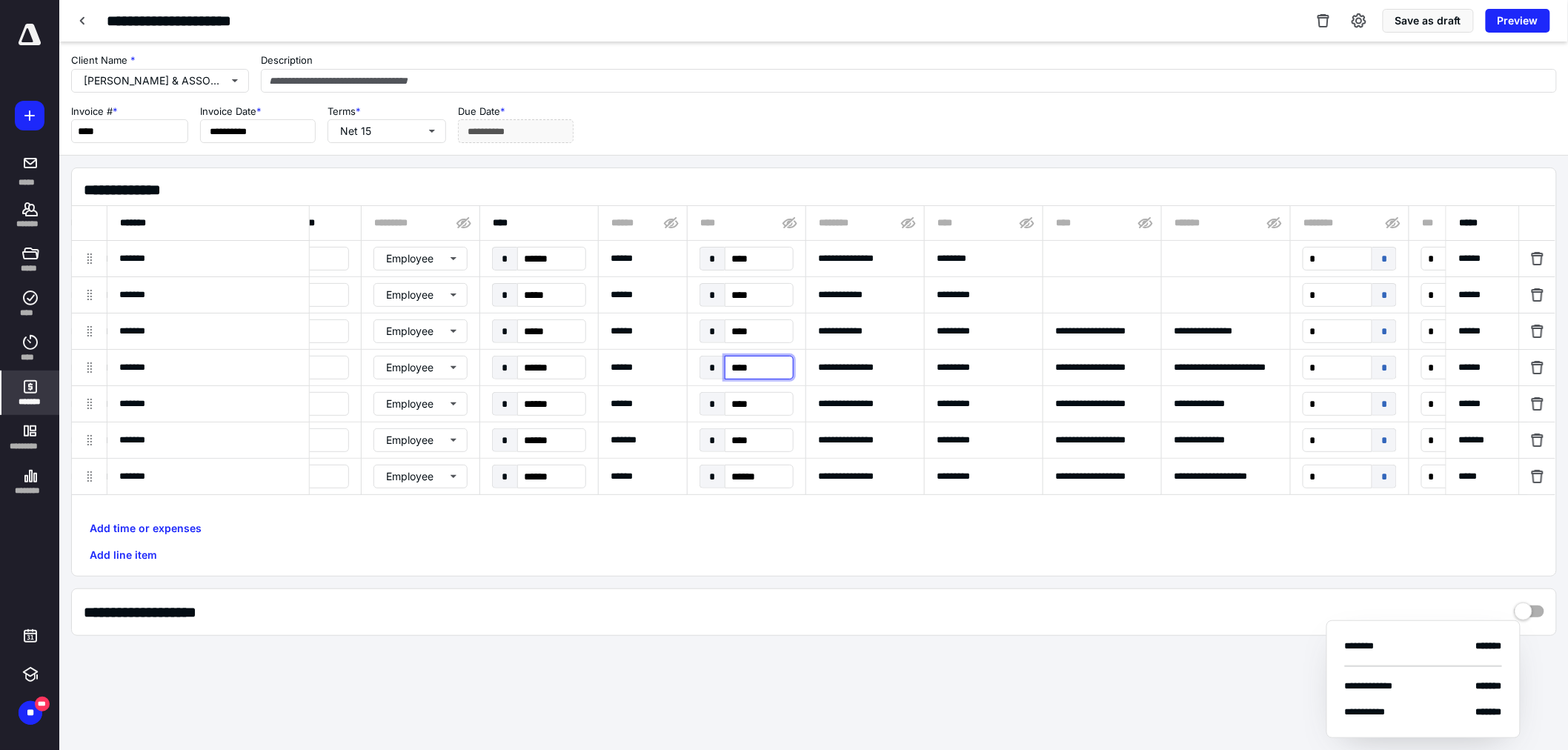 click on "****" at bounding box center (759, 368) 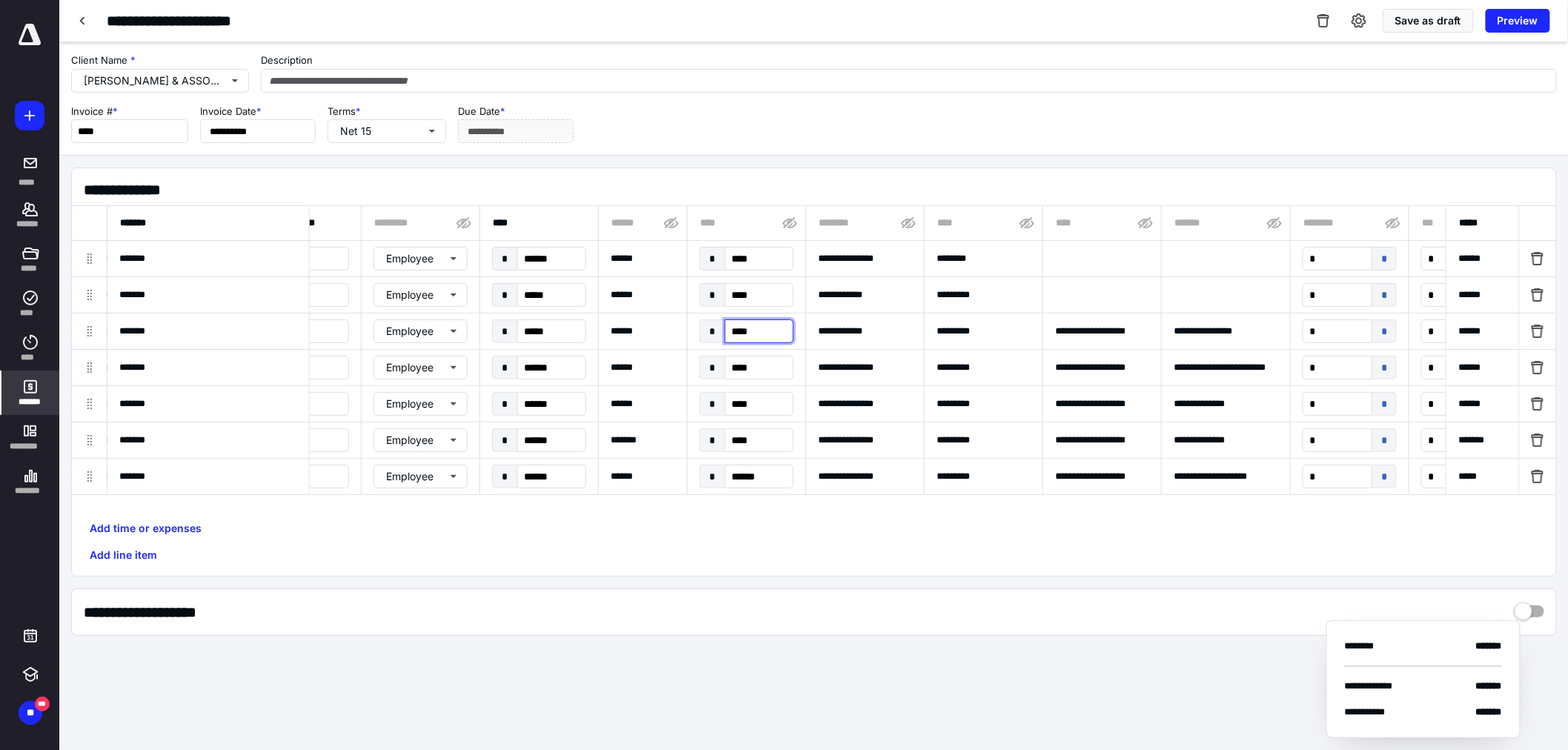 click on "****" at bounding box center [759, 331] 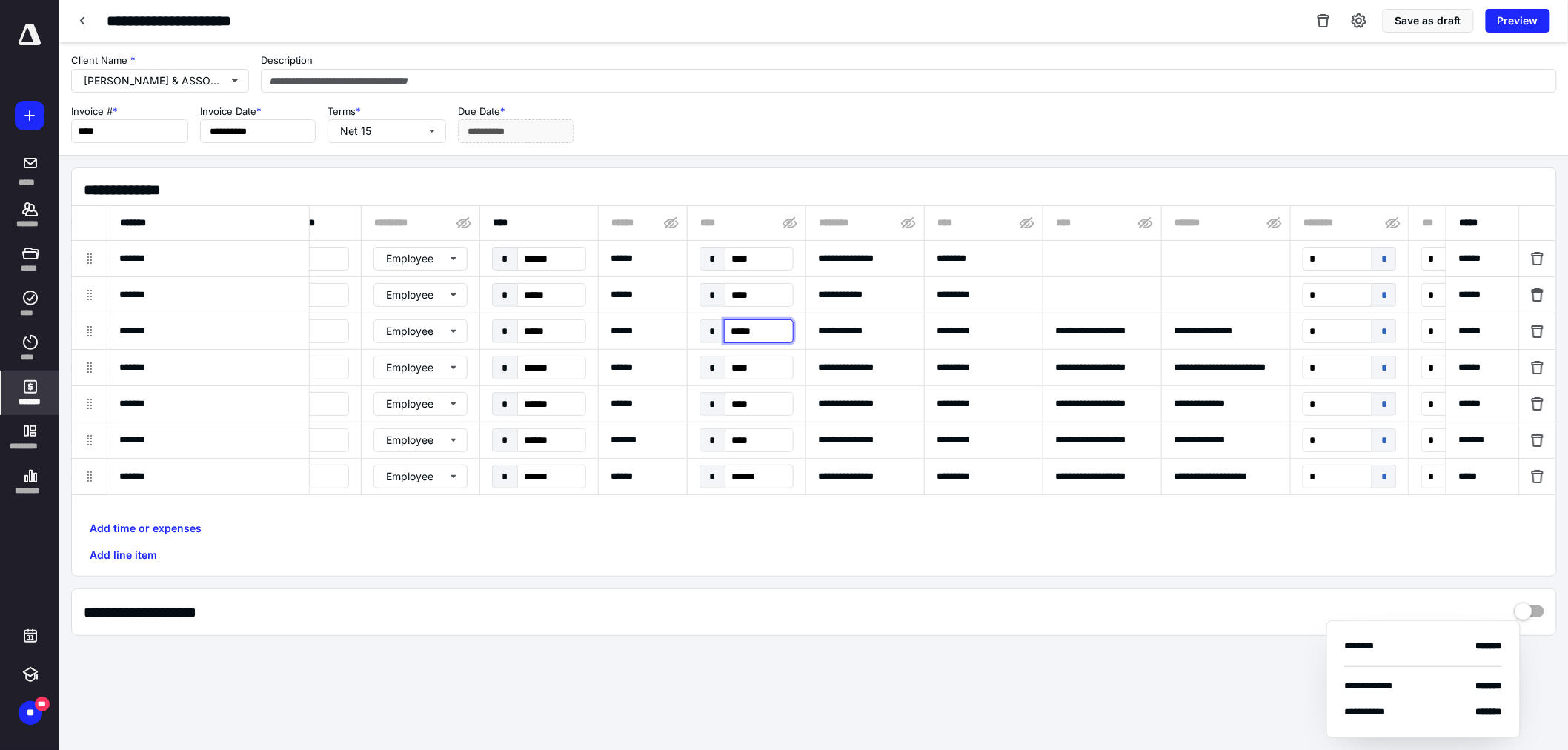 type on "******" 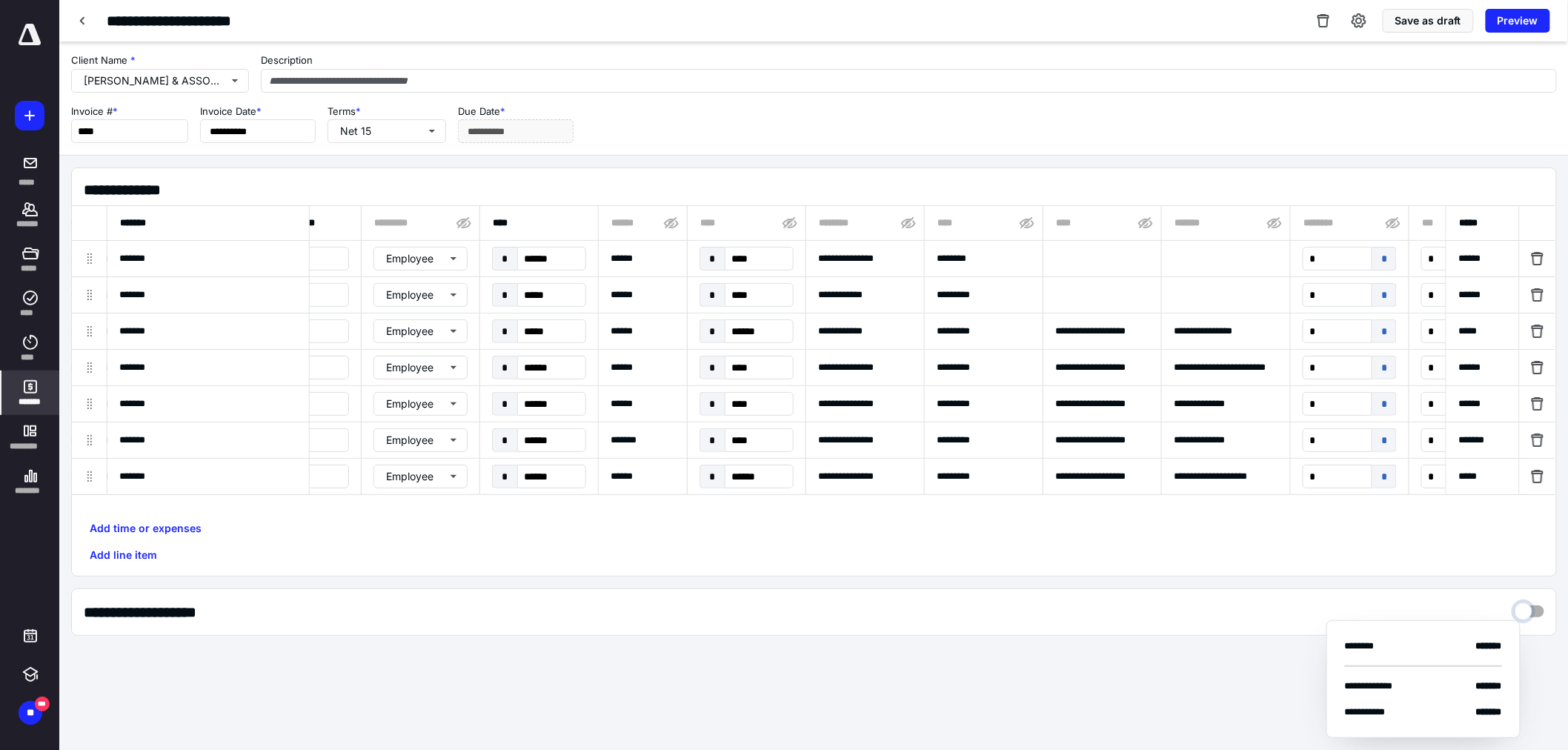 click at bounding box center [1529, 608] 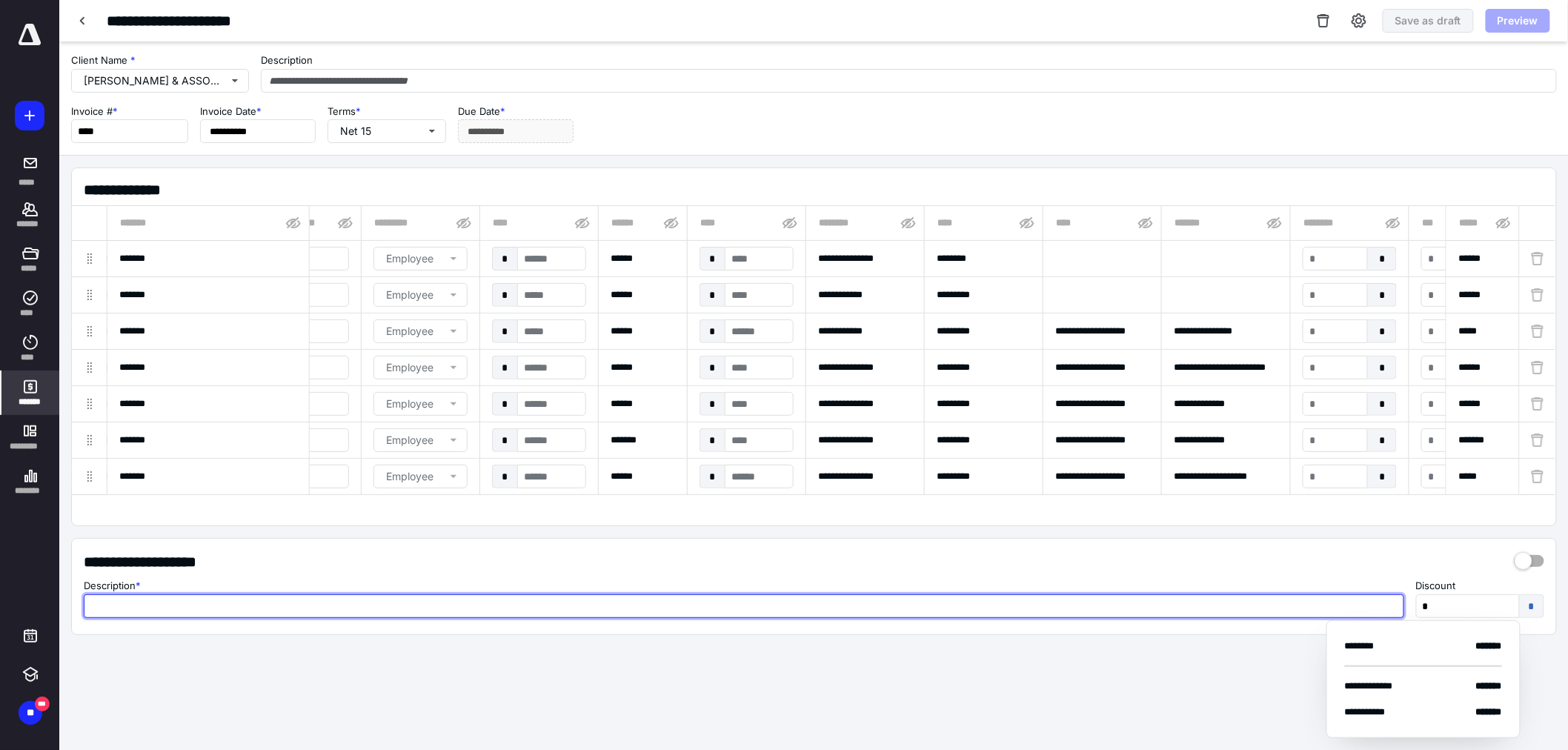click at bounding box center (744, 606) 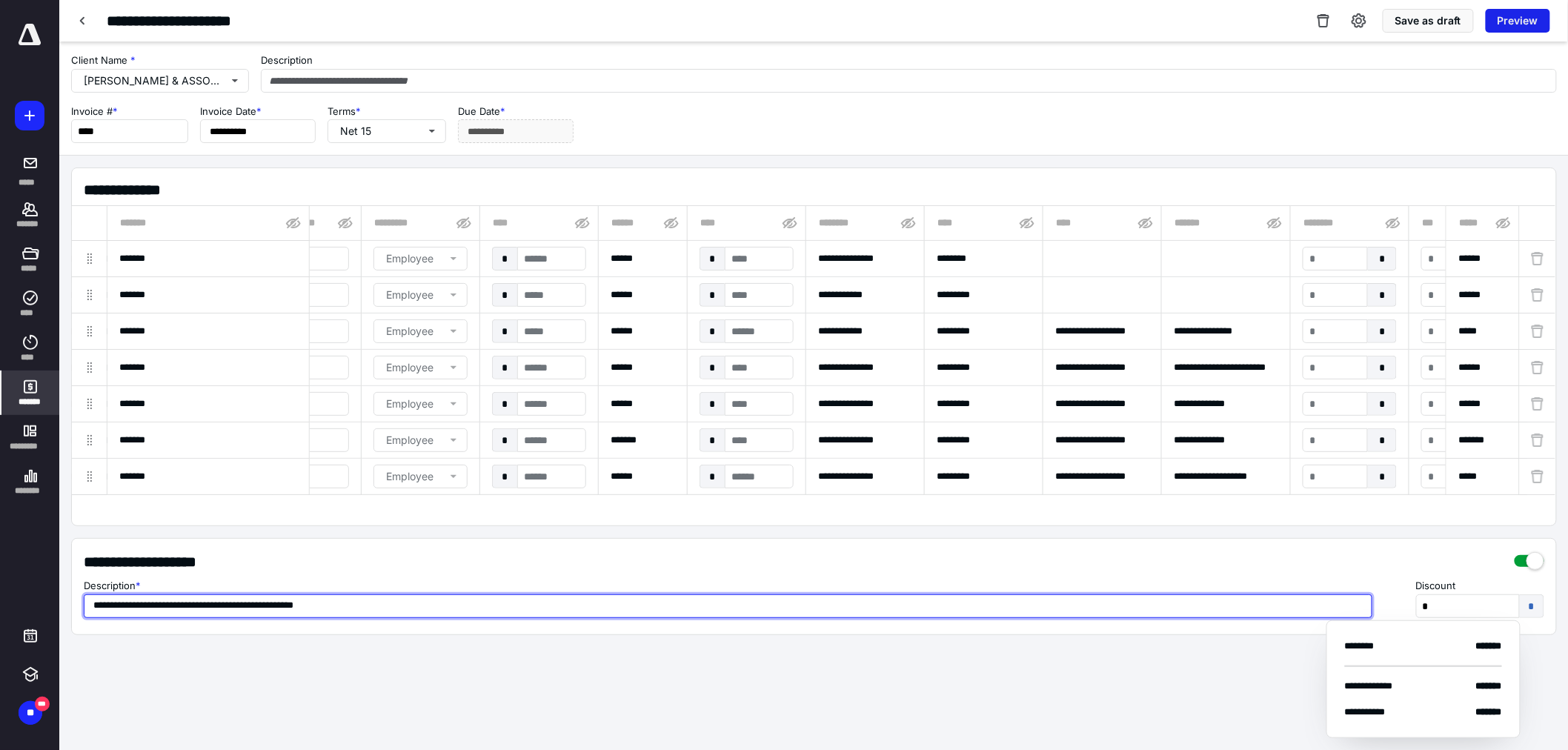 type on "**********" 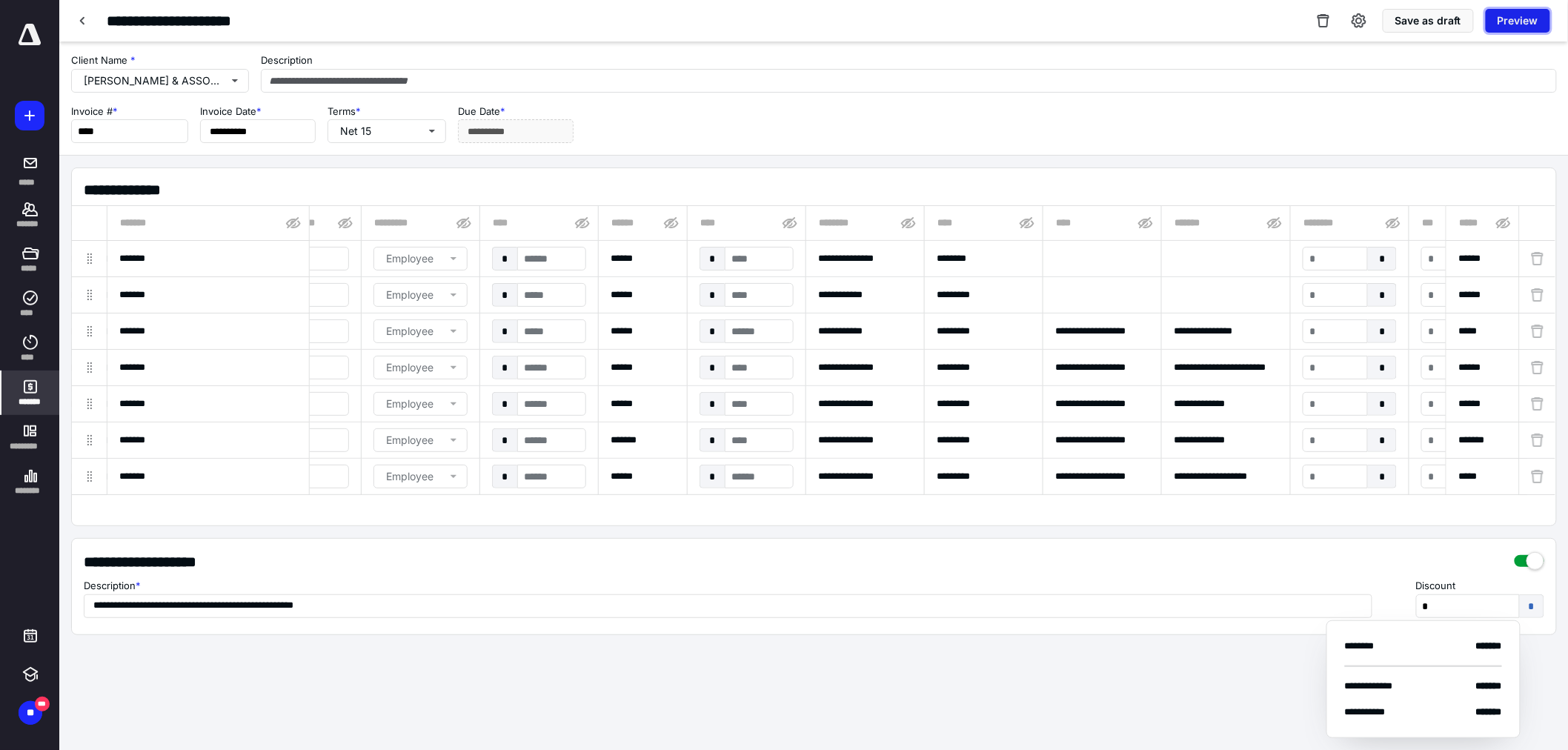 click on "Preview" at bounding box center (1518, 21) 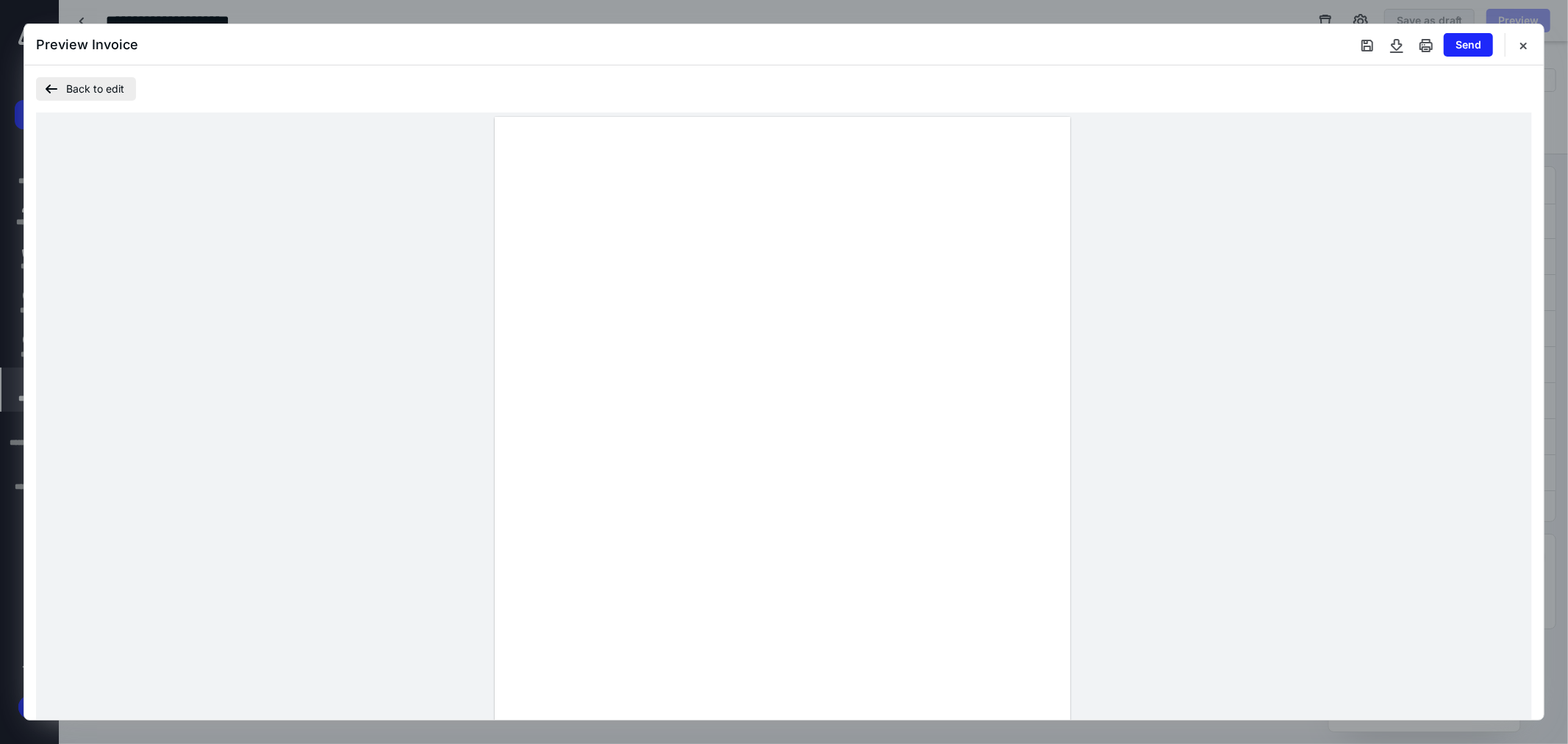click on "Back to edit" at bounding box center (86, 89) 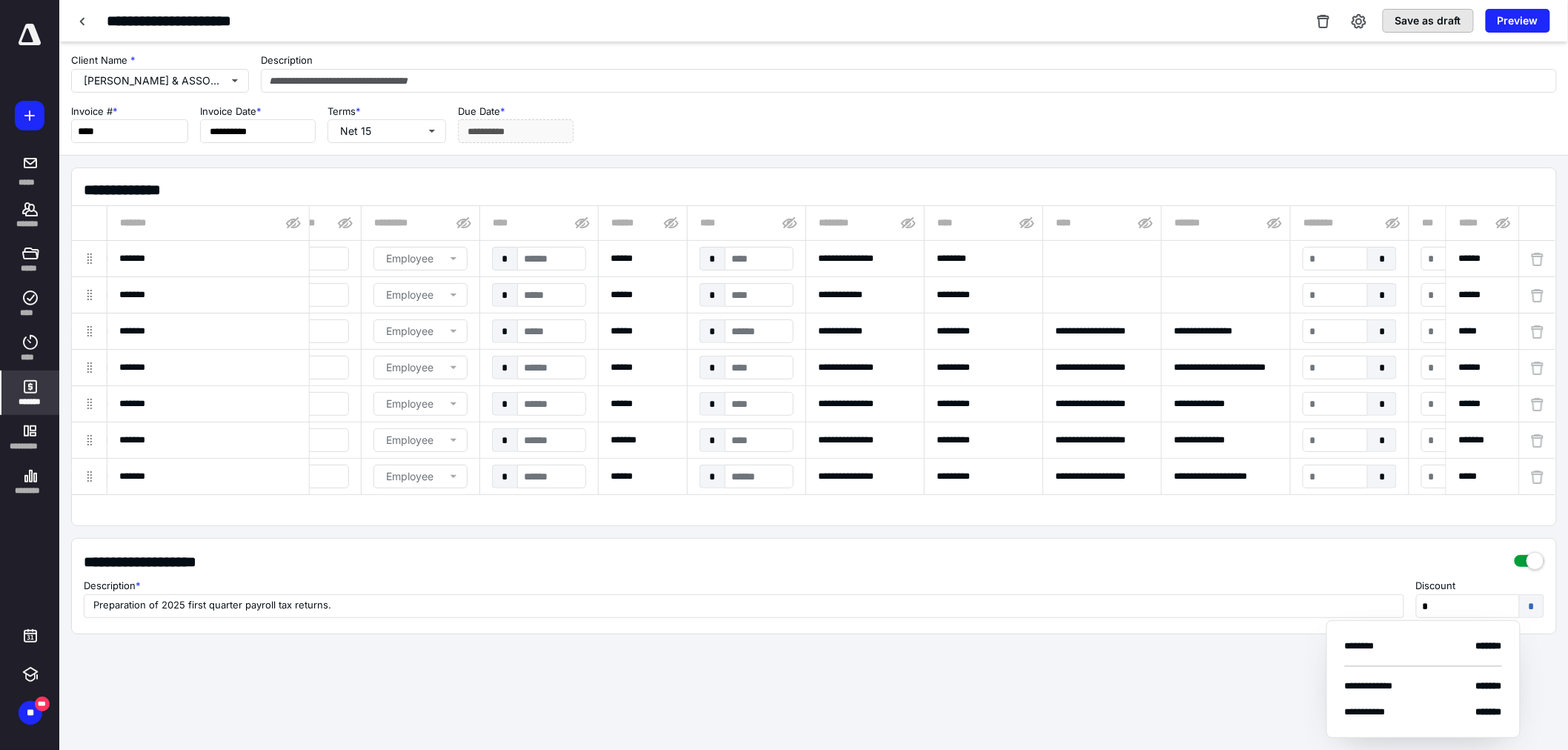 click on "Save as draft" at bounding box center (1428, 21) 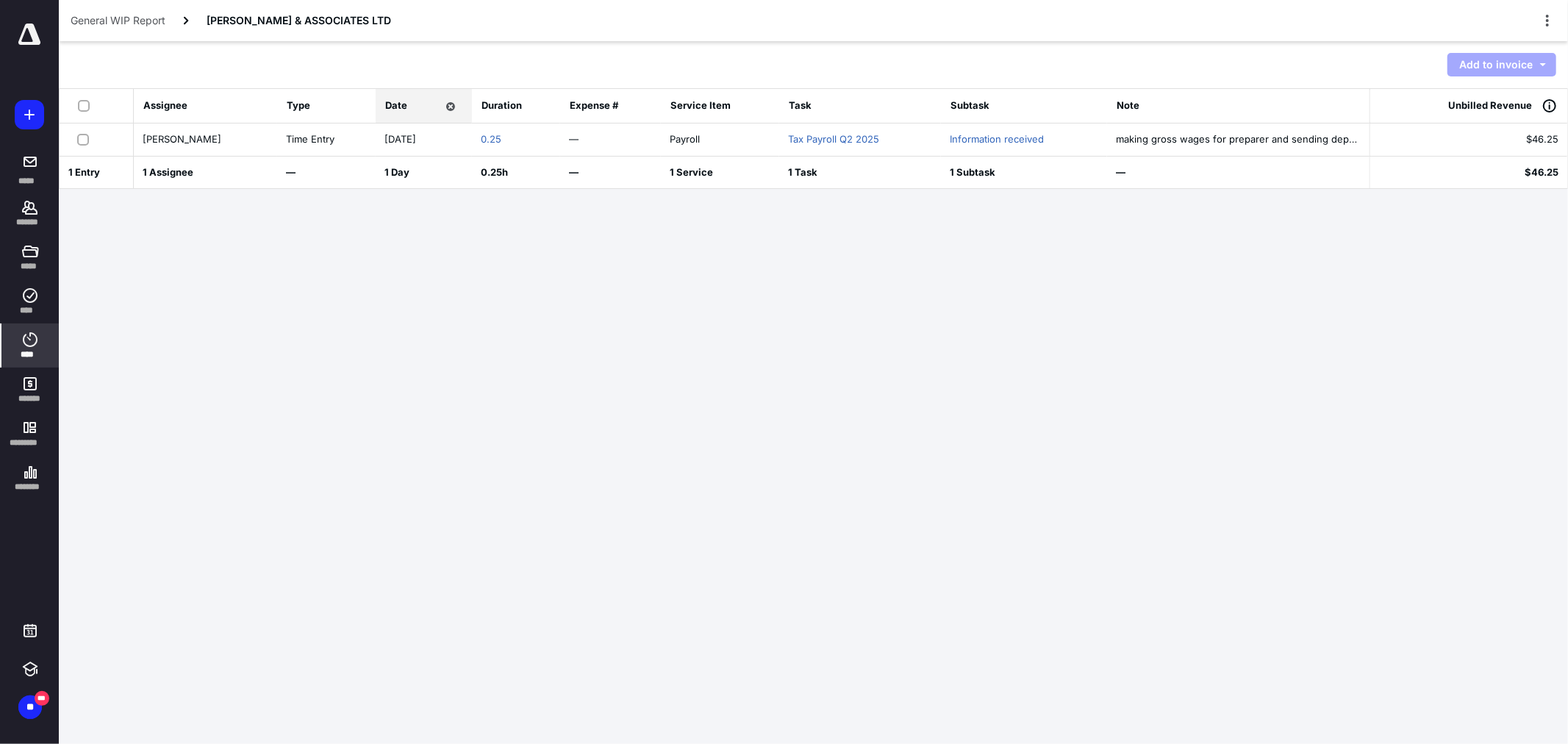 click on "****" at bounding box center (30, 354) 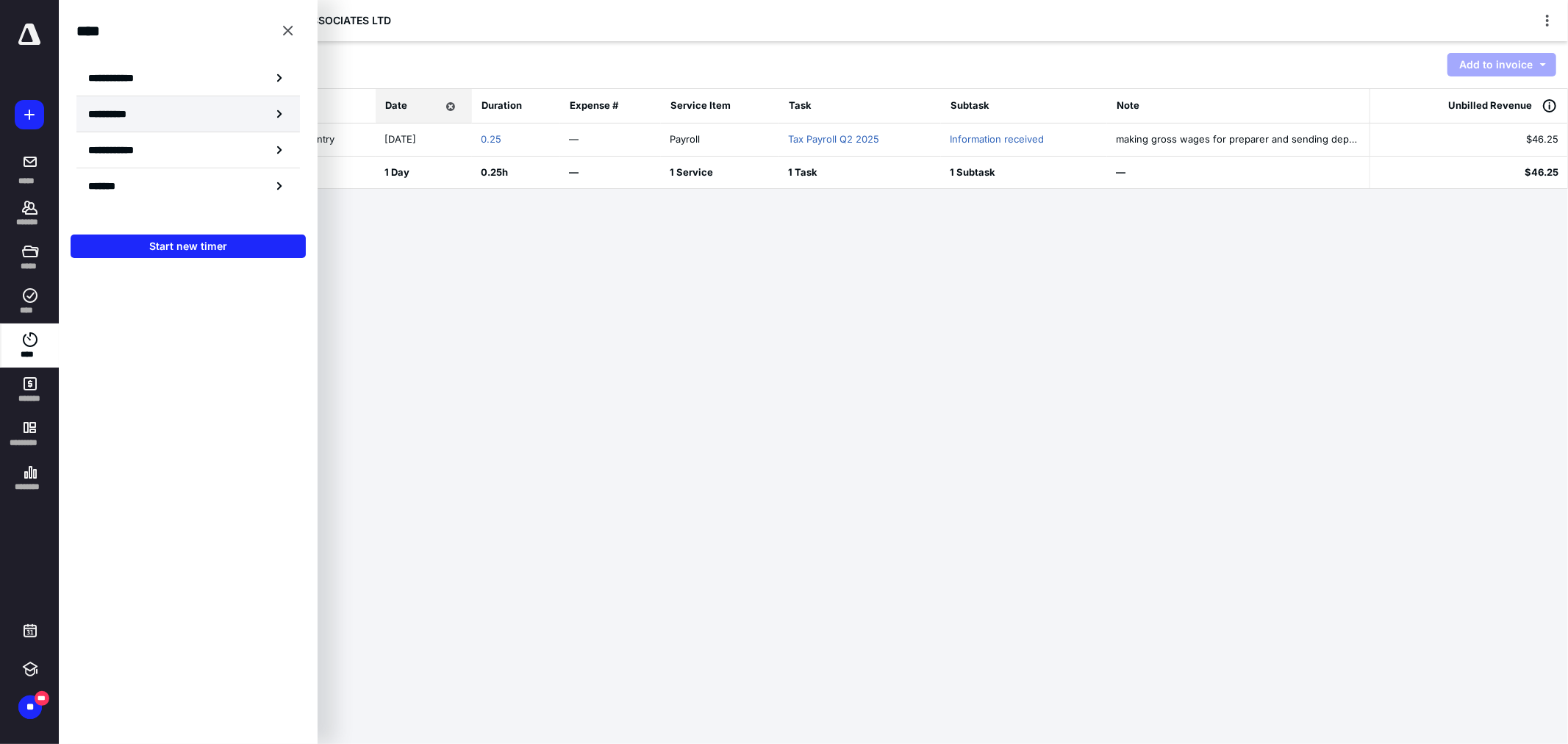 click on "**********" at bounding box center [116, 114] 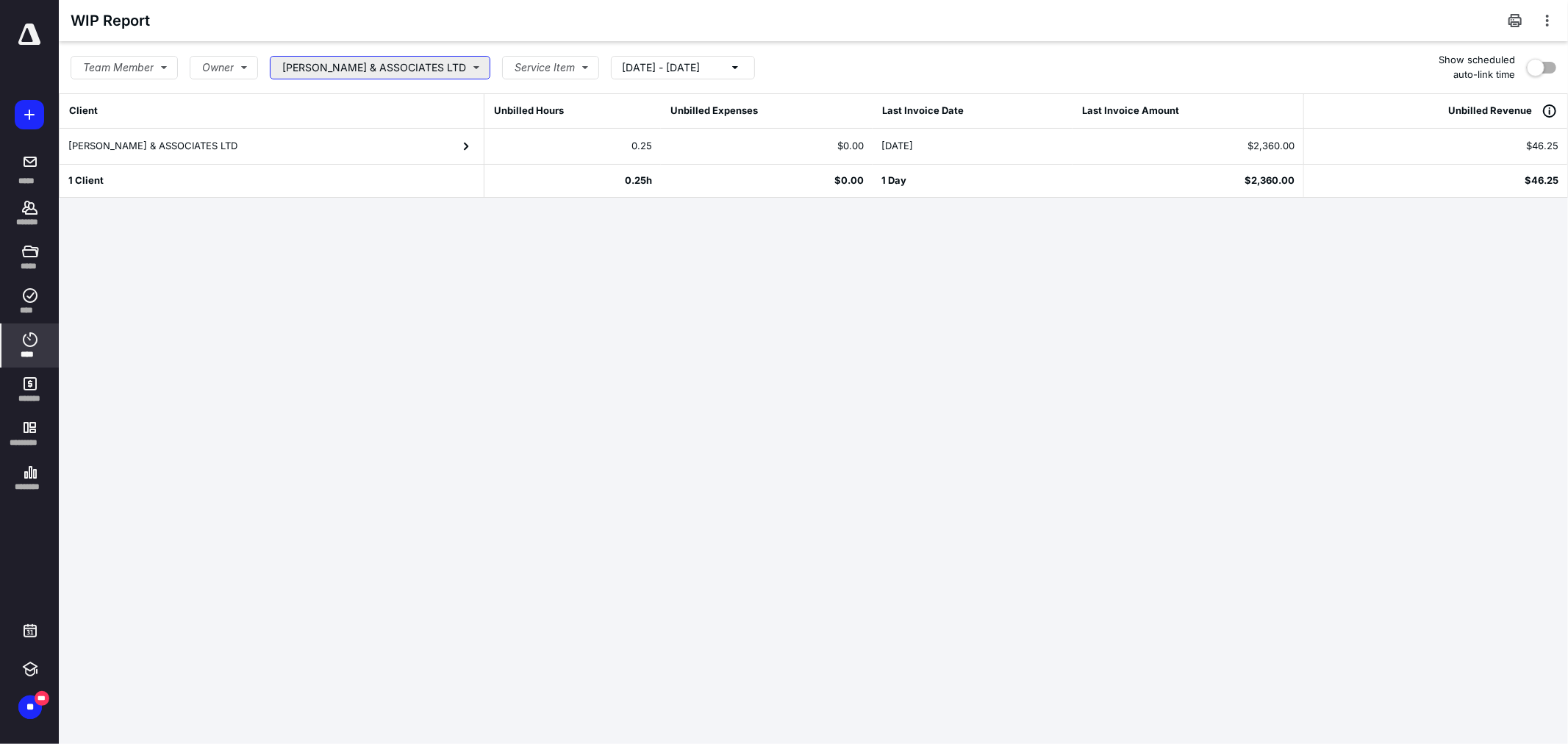 click on "BRAUER & ASSOCIATES LTD" at bounding box center (380, 68) 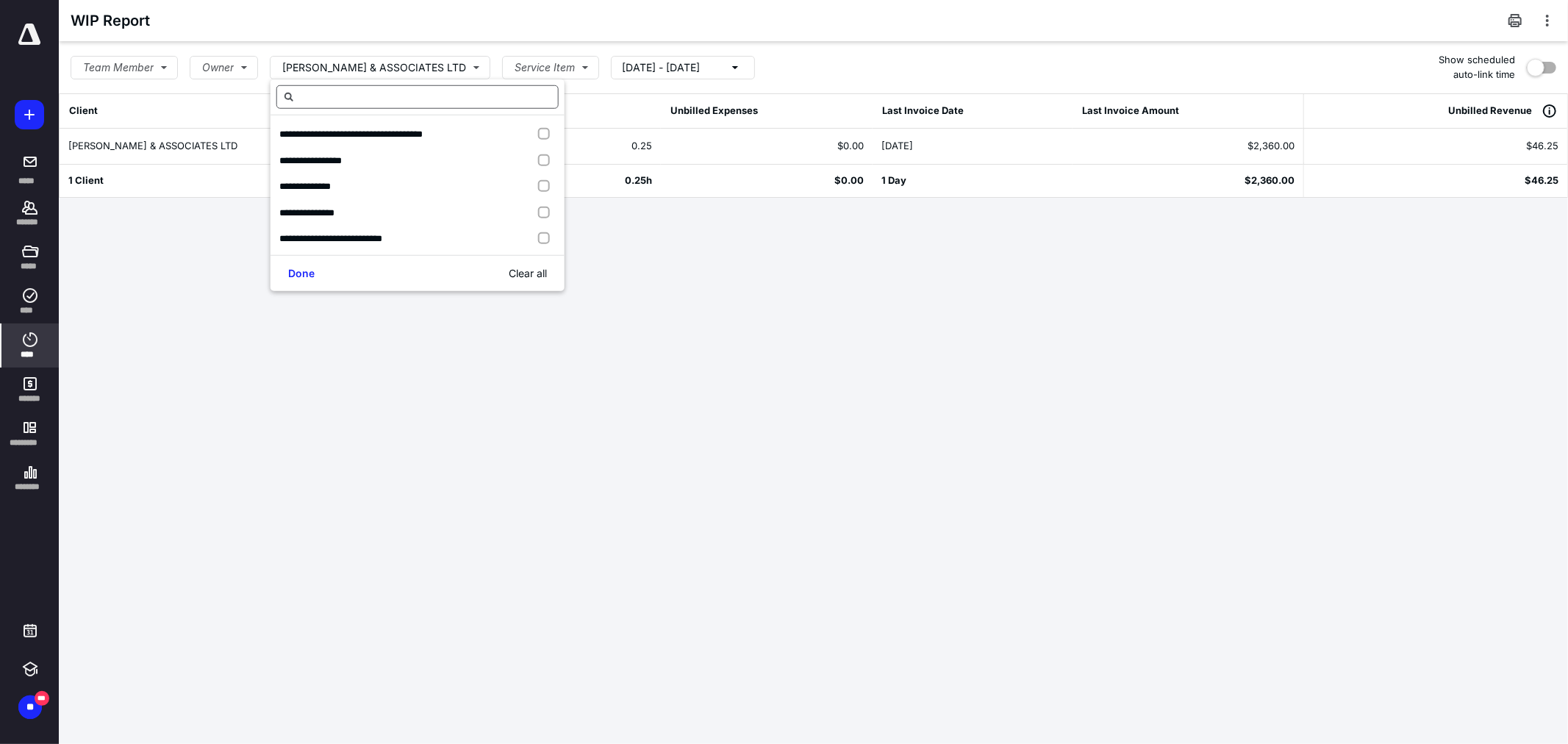 click at bounding box center (418, 97) 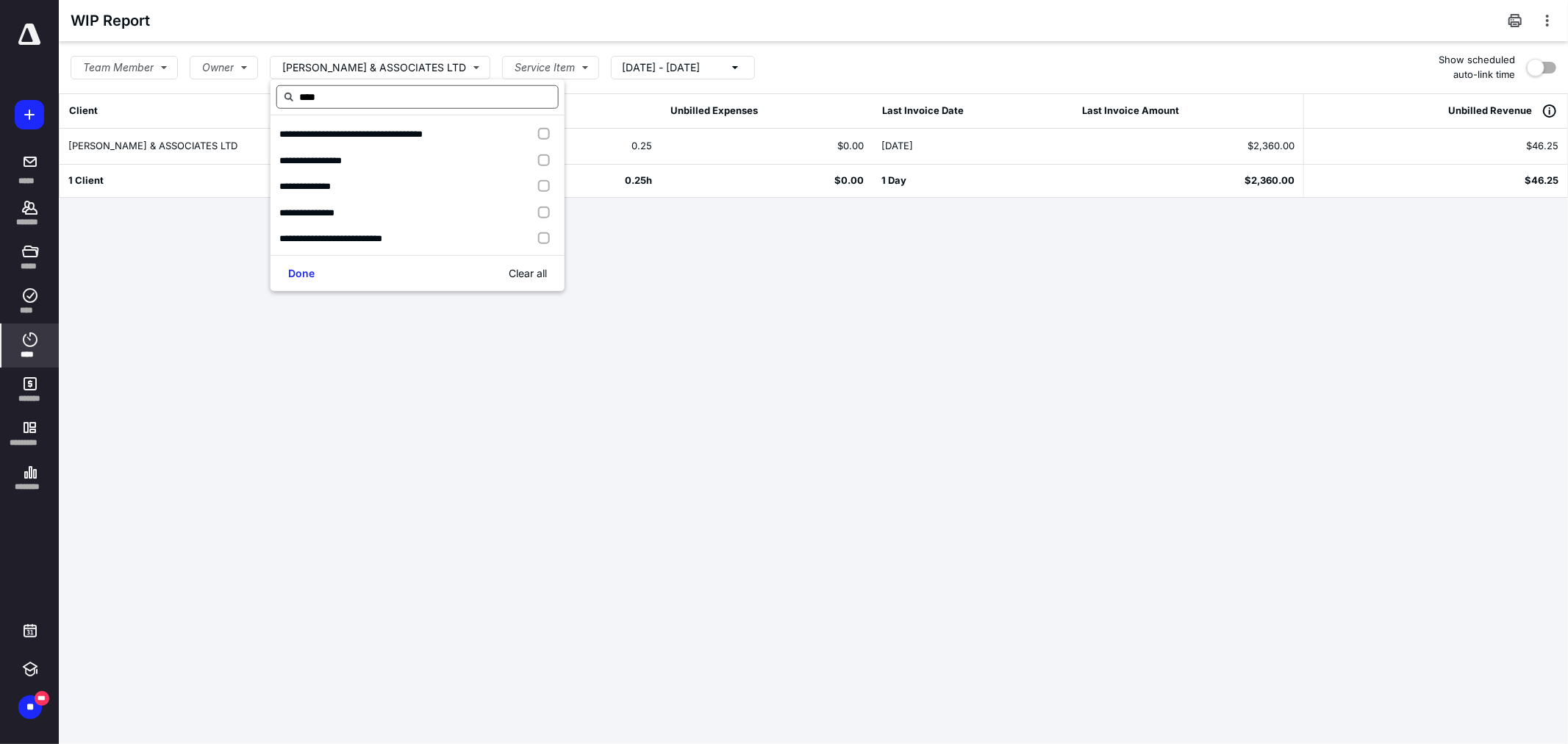type on "*****" 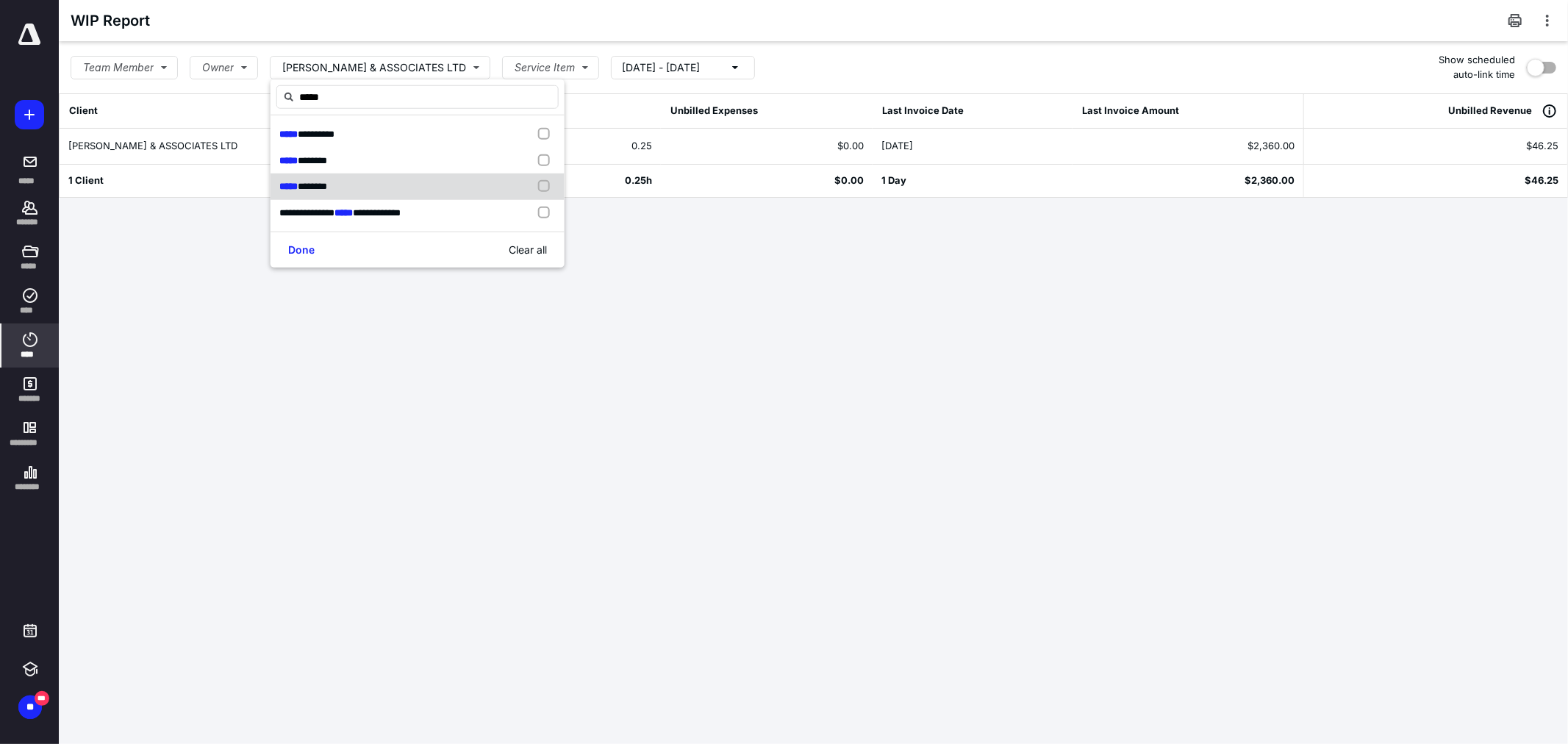 click on "***** ********" at bounding box center [418, 187] 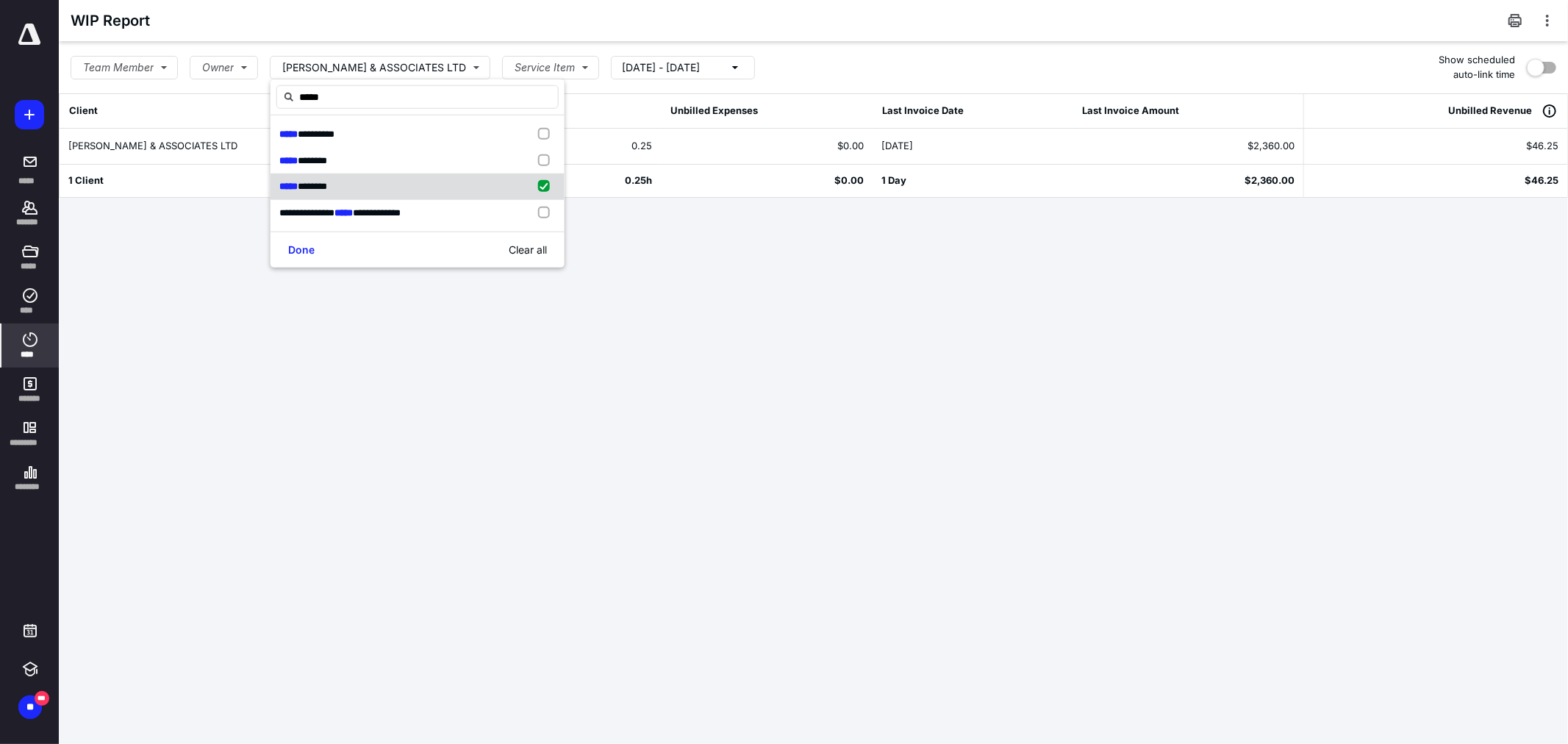checkbox on "true" 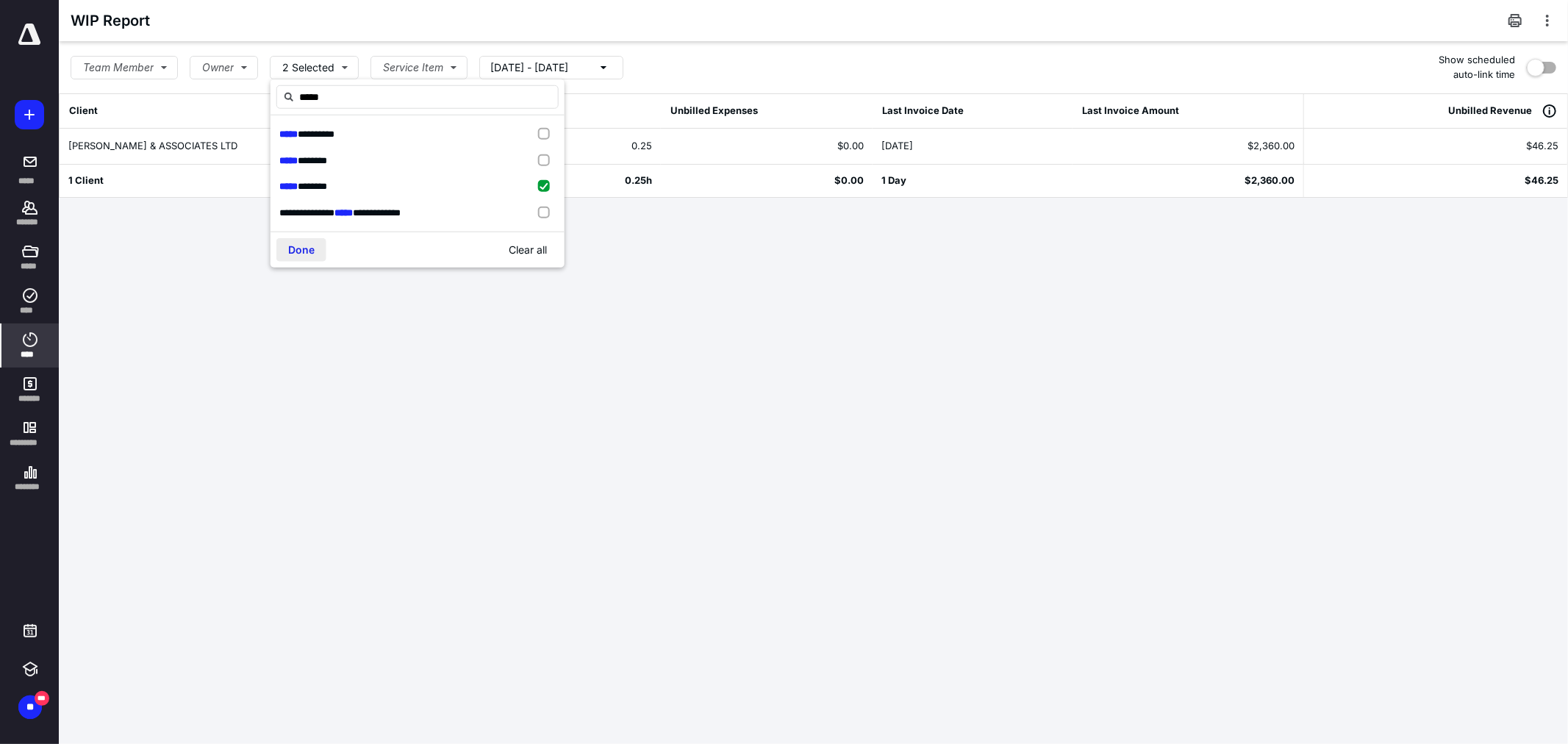 type on "*****" 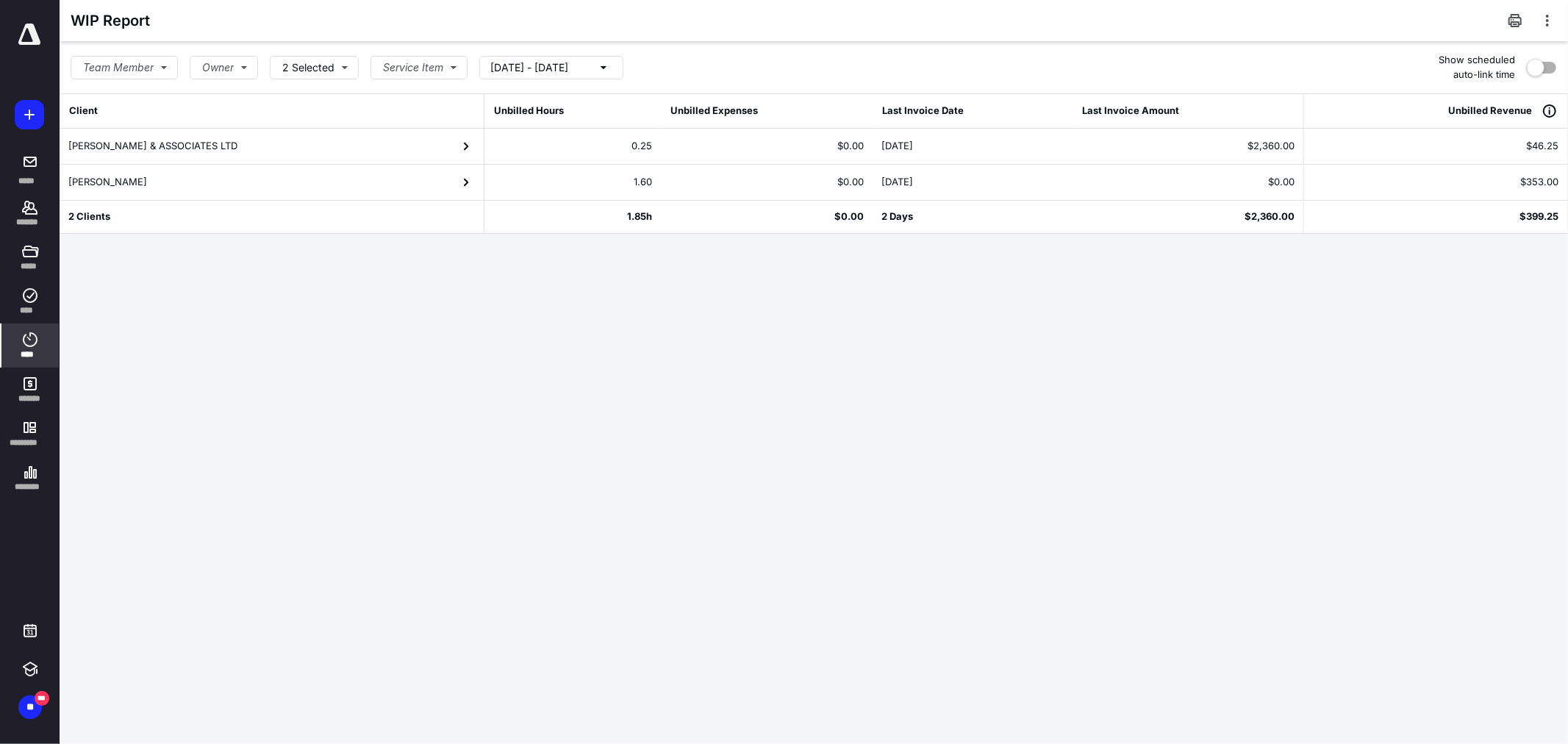 click 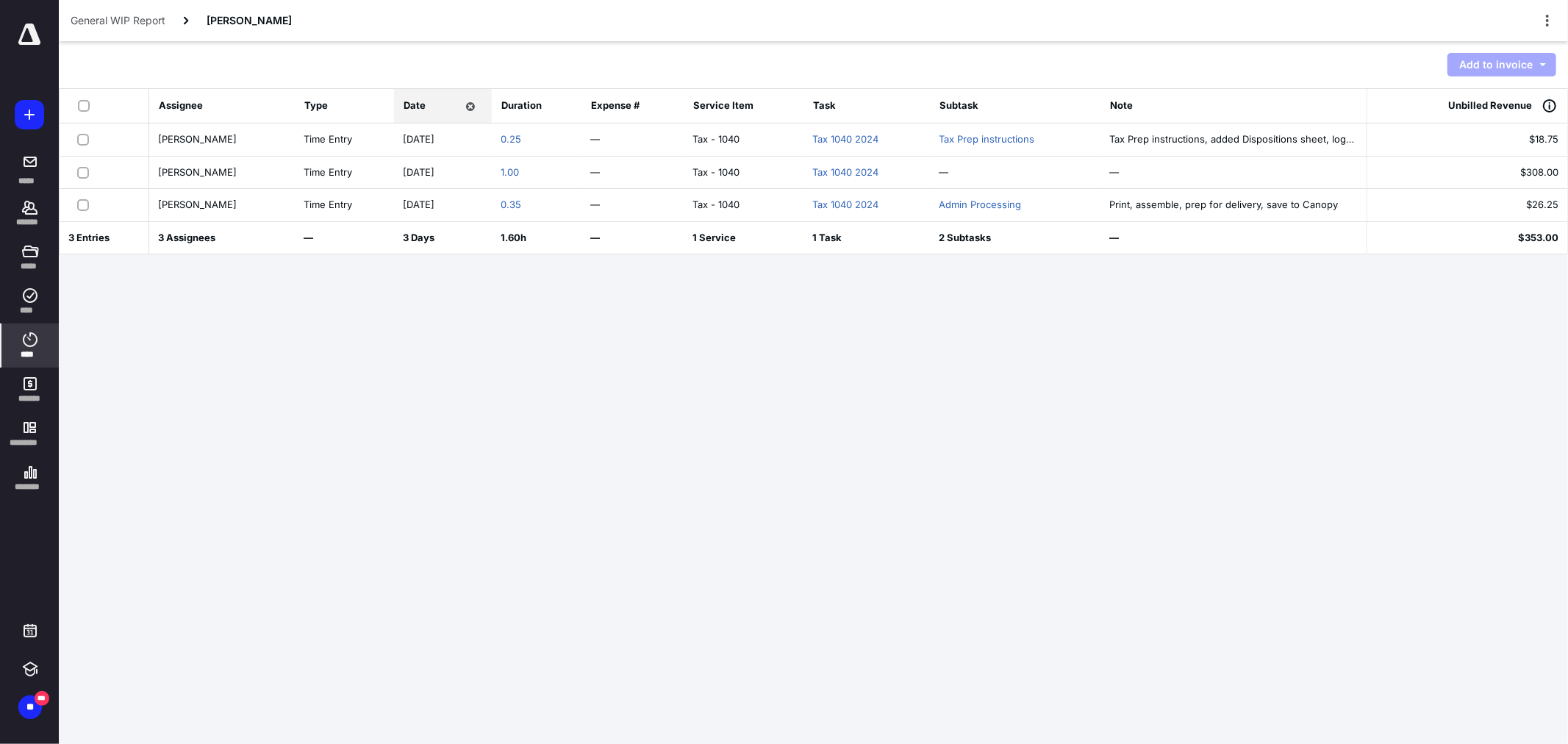 click at bounding box center [87, 105] 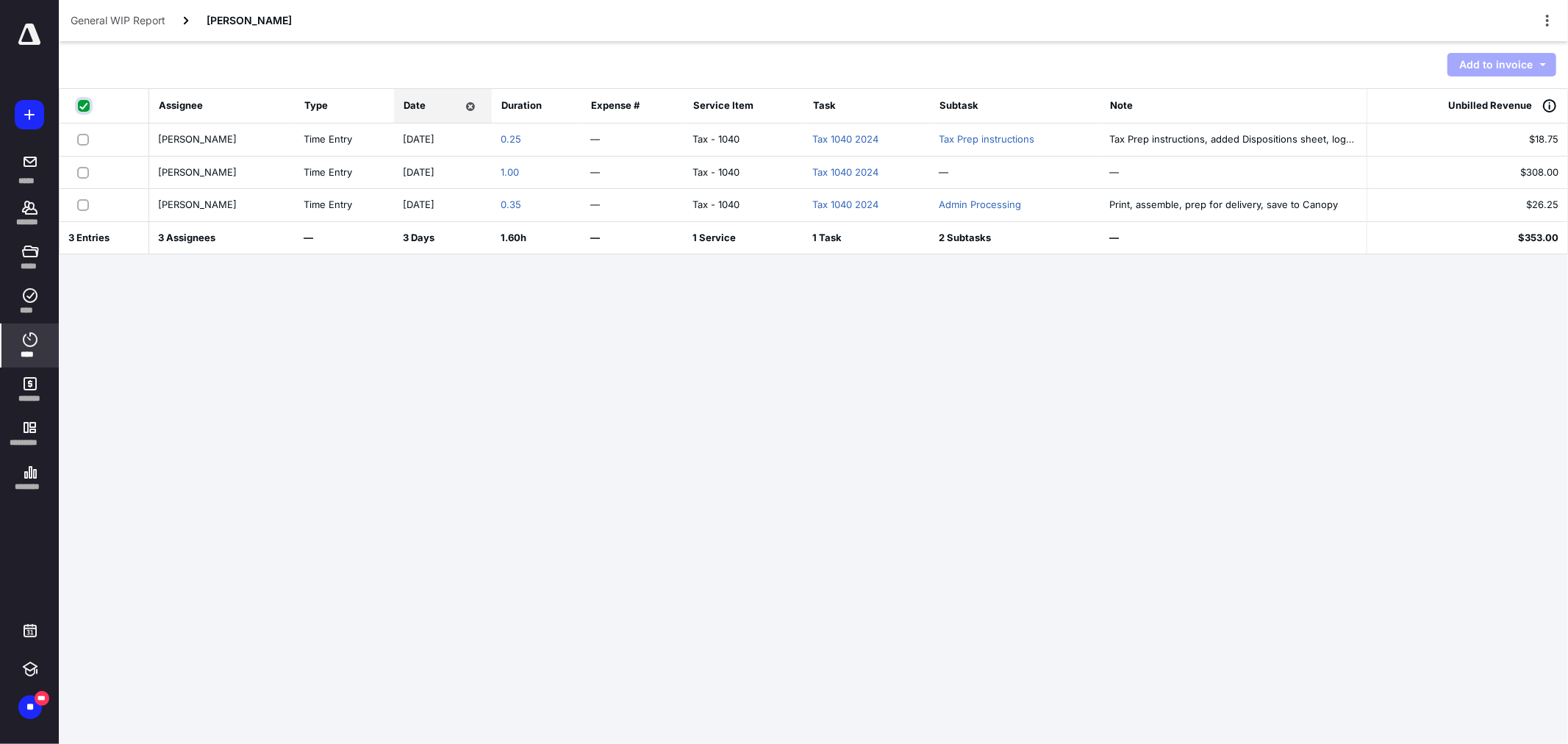 checkbox on "true" 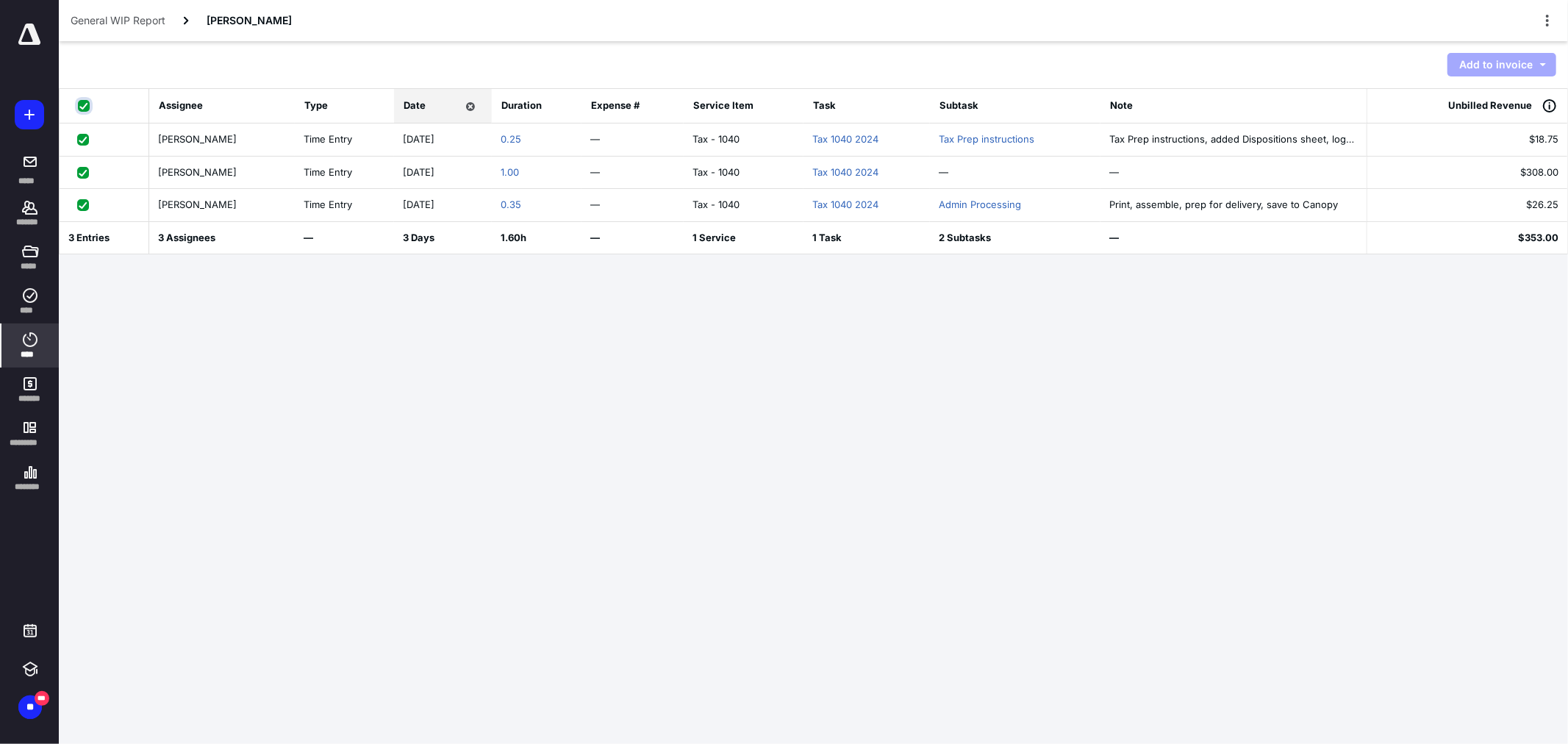 checkbox on "true" 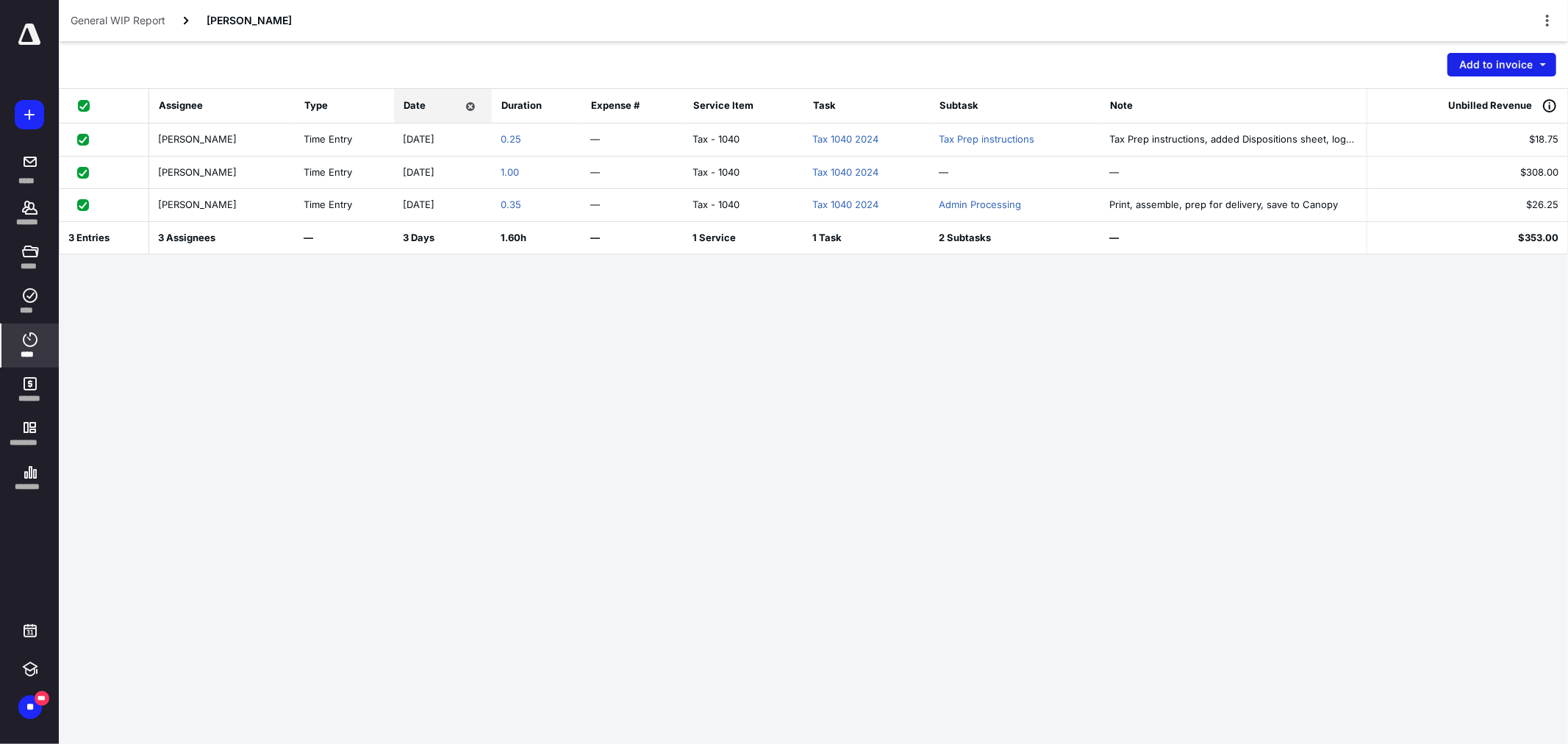 click on "Add to invoice" at bounding box center [1502, 65] 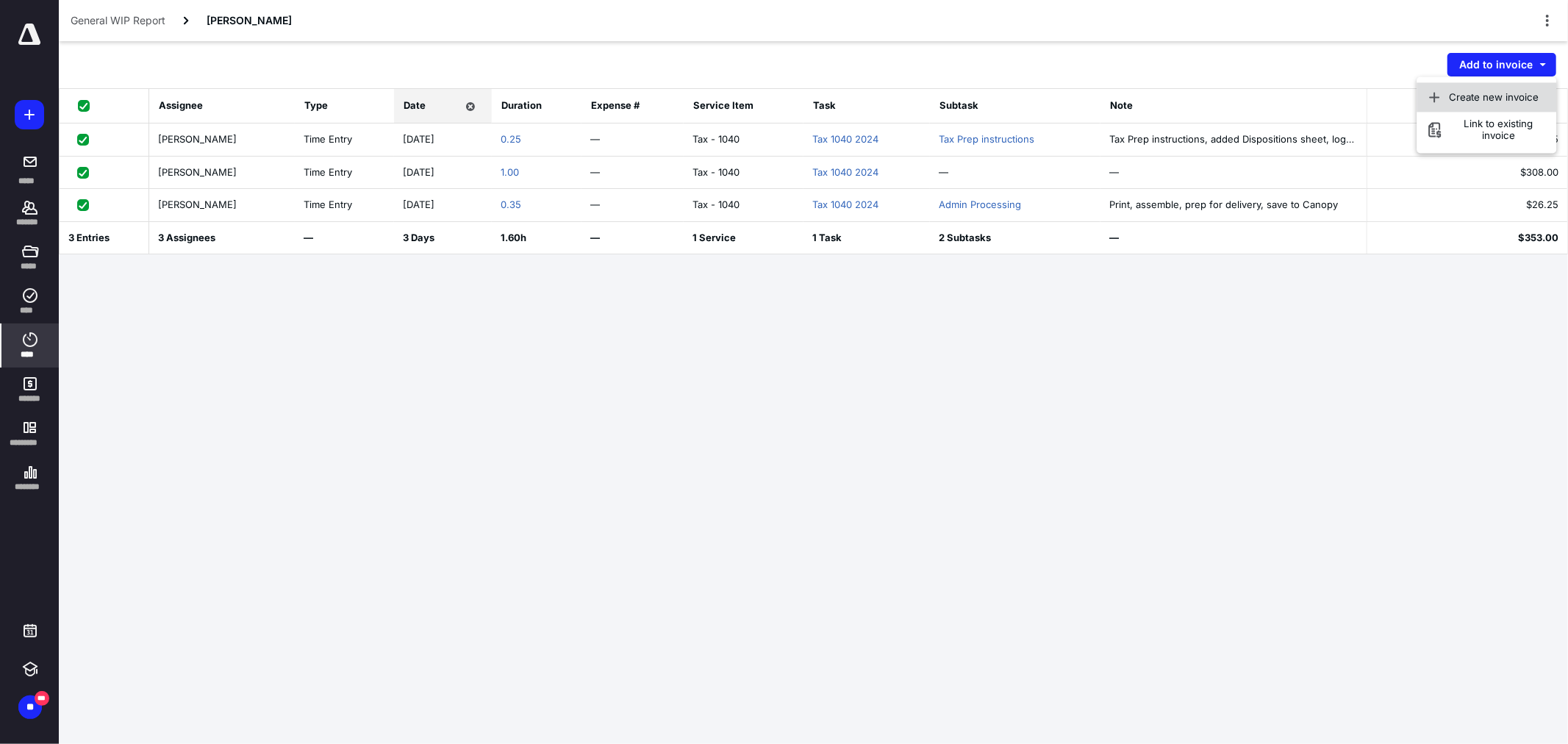 click on "Create new invoice" at bounding box center (1487, 97) 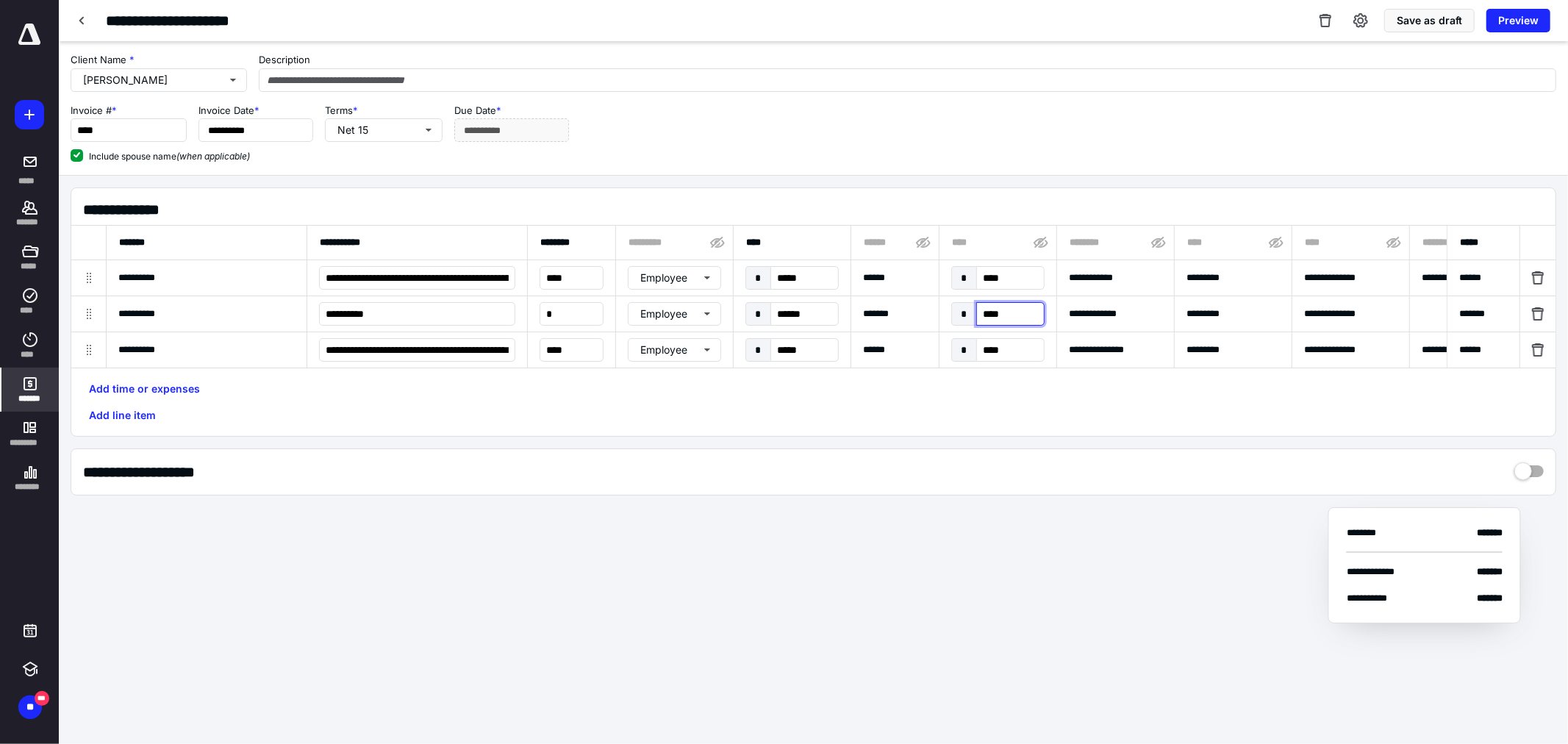 click on "****" at bounding box center [1010, 314] 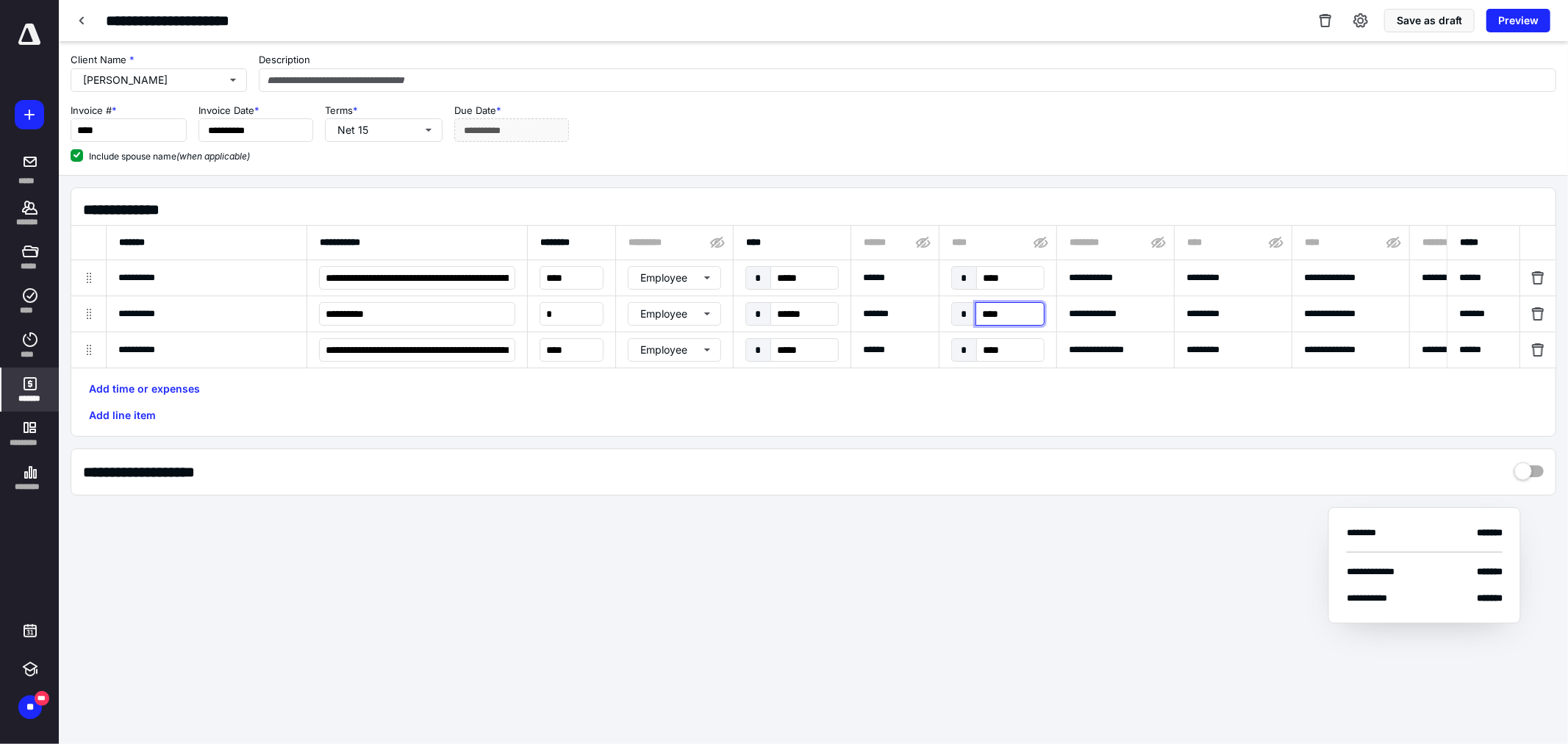 type on "*****" 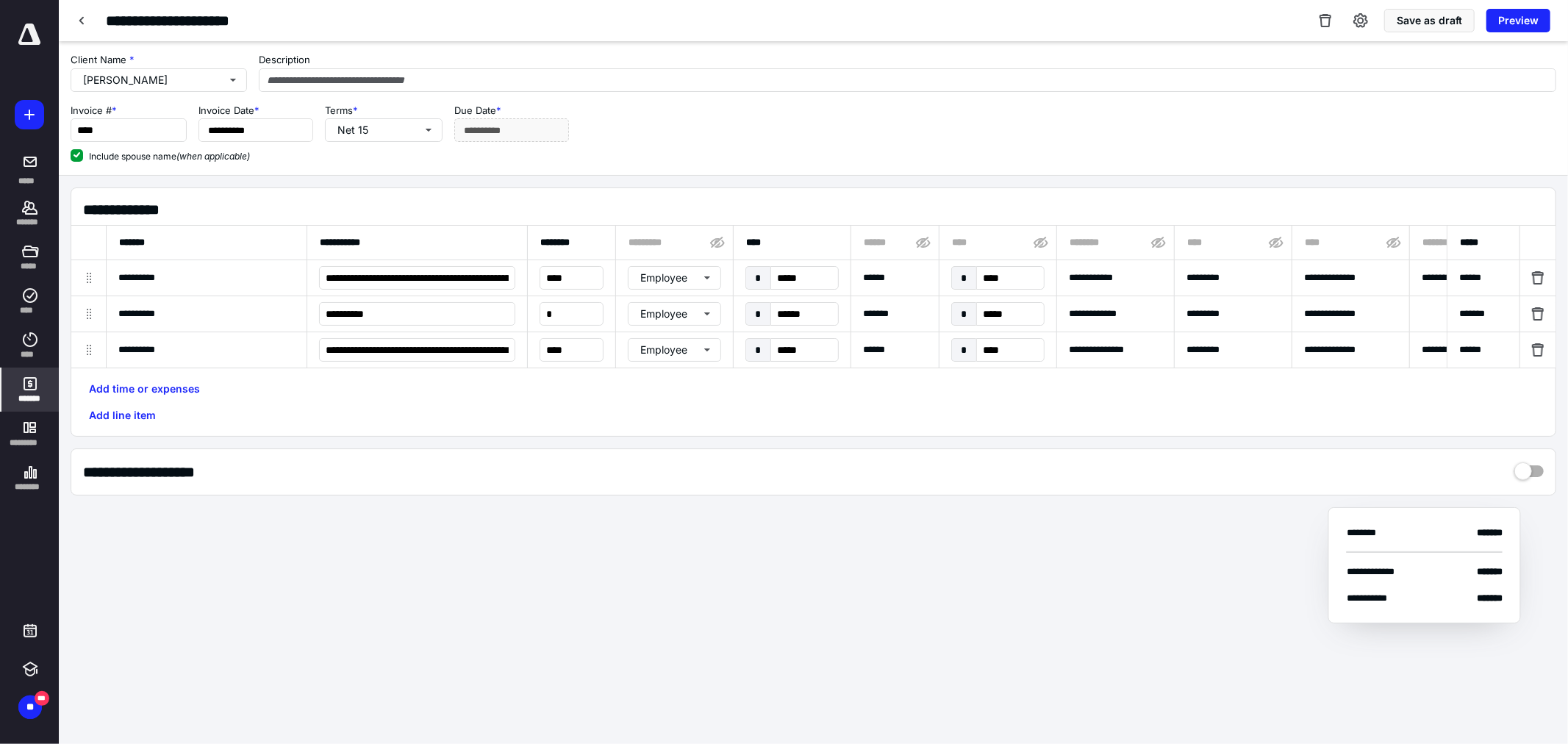 scroll, scrollTop: 0, scrollLeft: 50, axis: horizontal 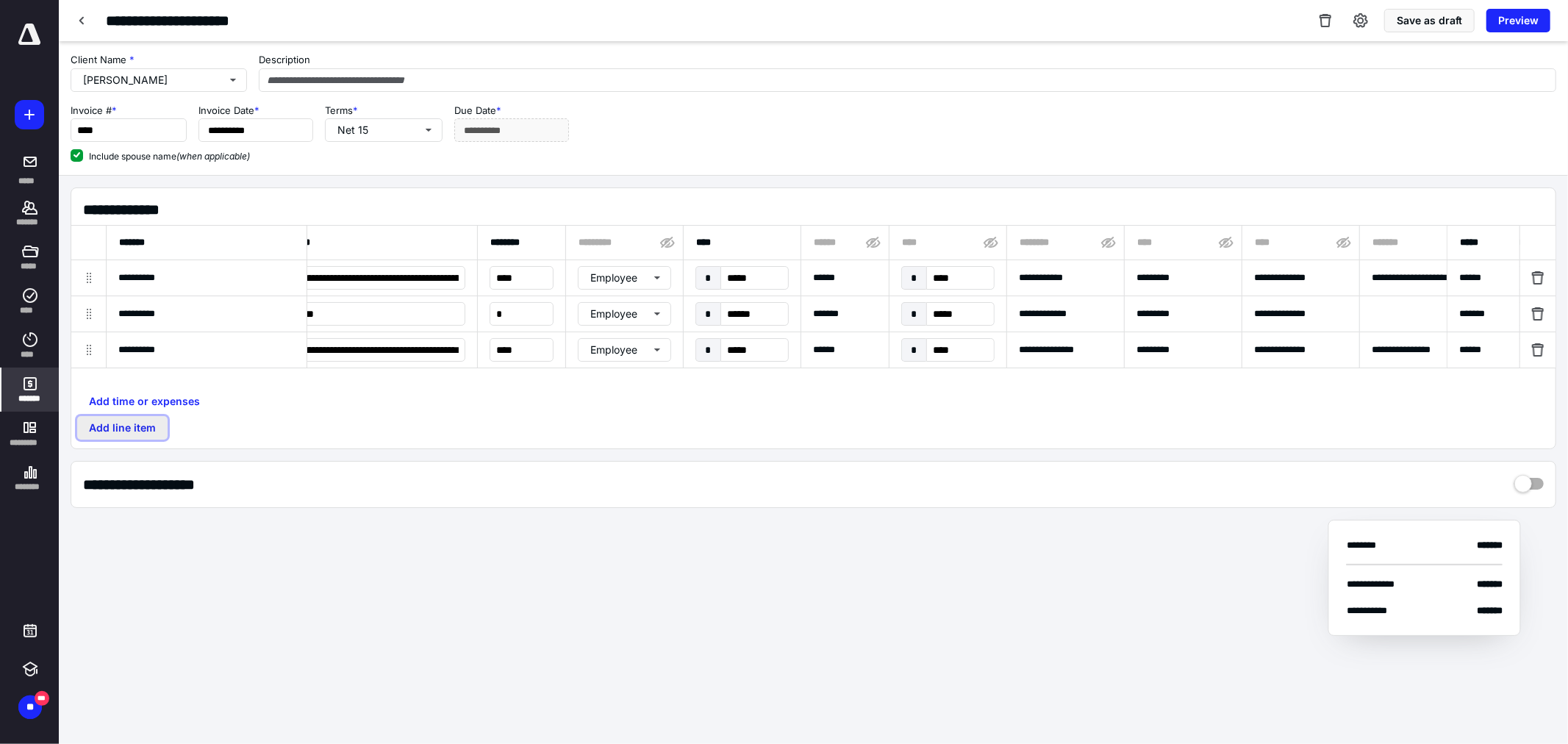 click on "Add line item" at bounding box center (122, 428) 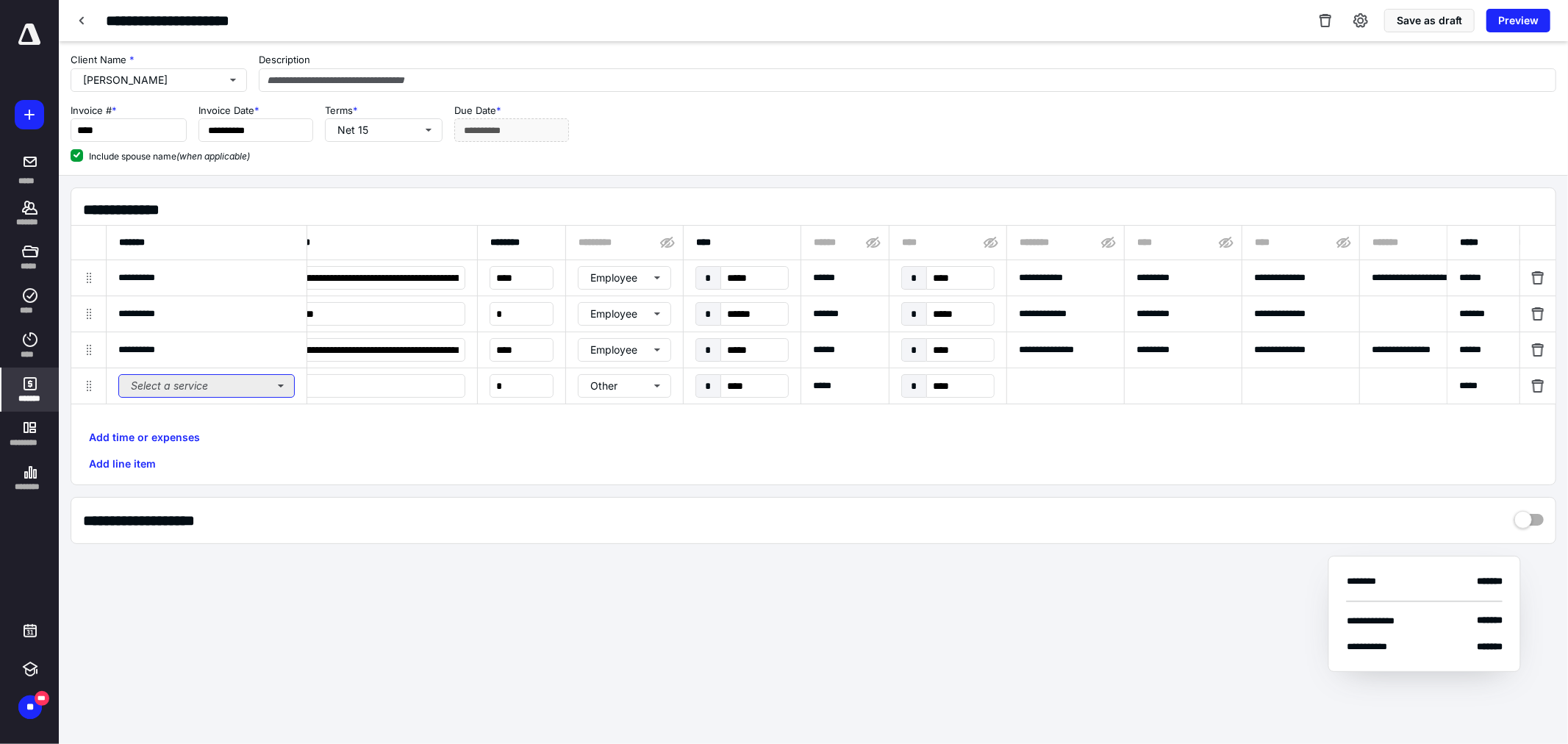 click on "Select a service" at bounding box center [207, 386] 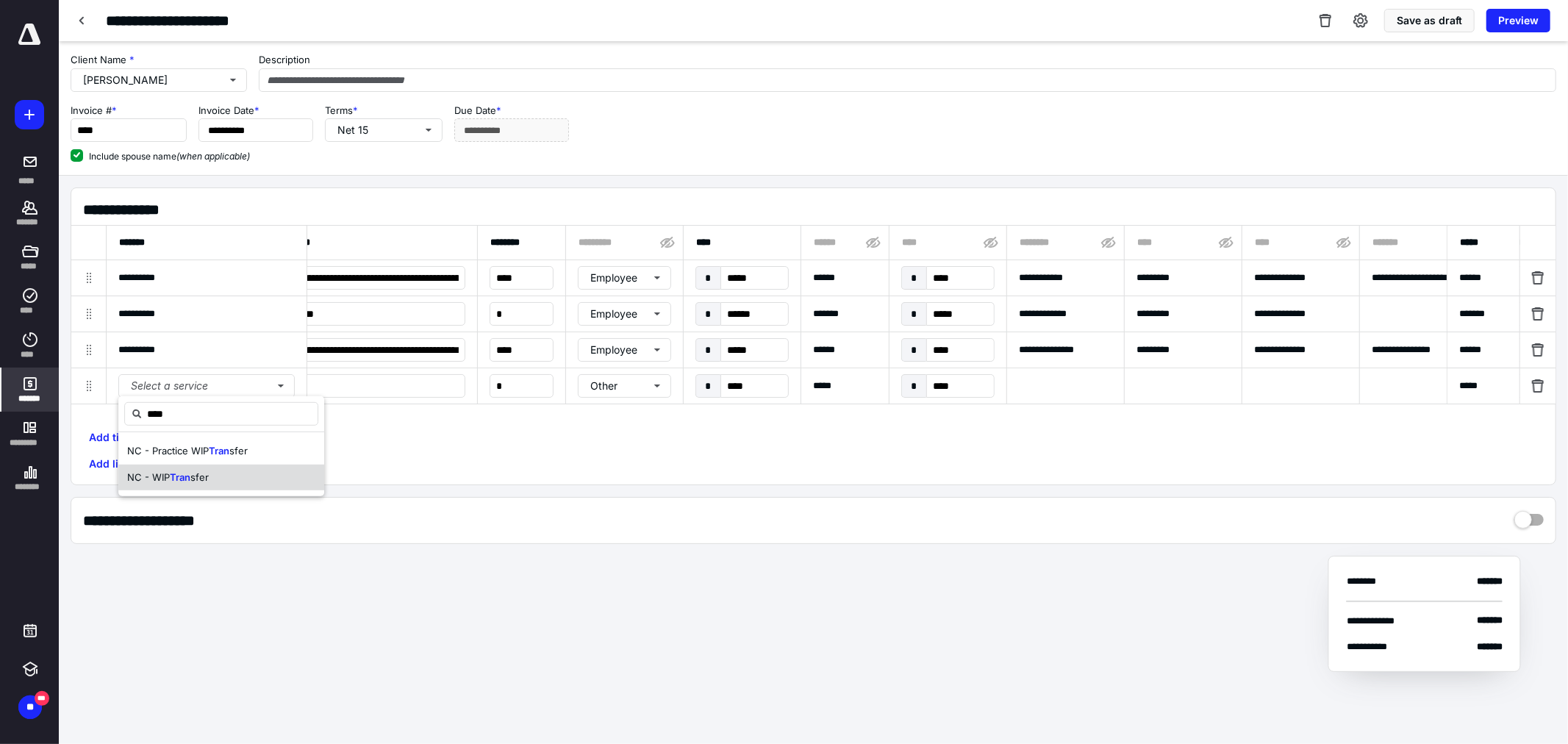 click on "sfer" at bounding box center (199, 476) 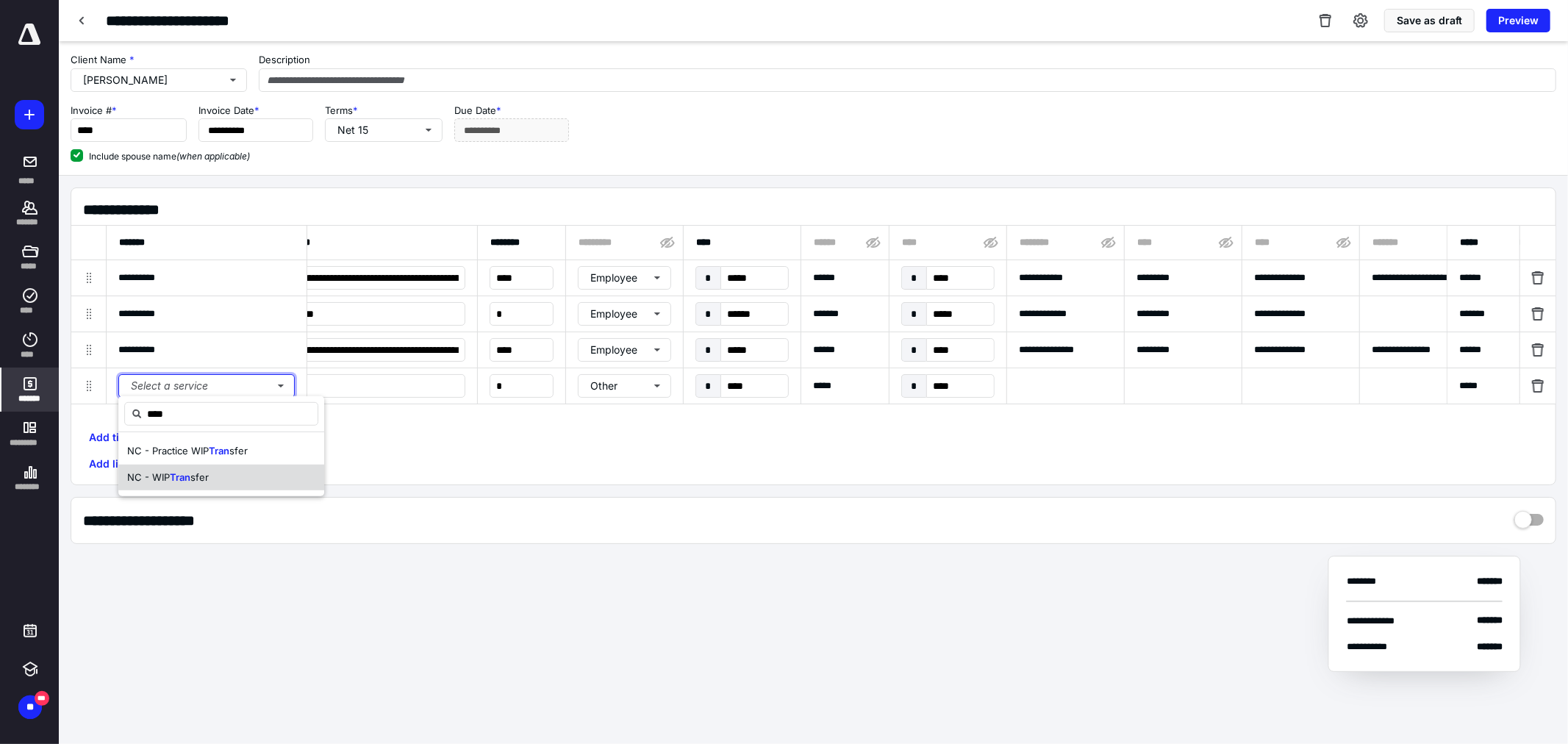 type 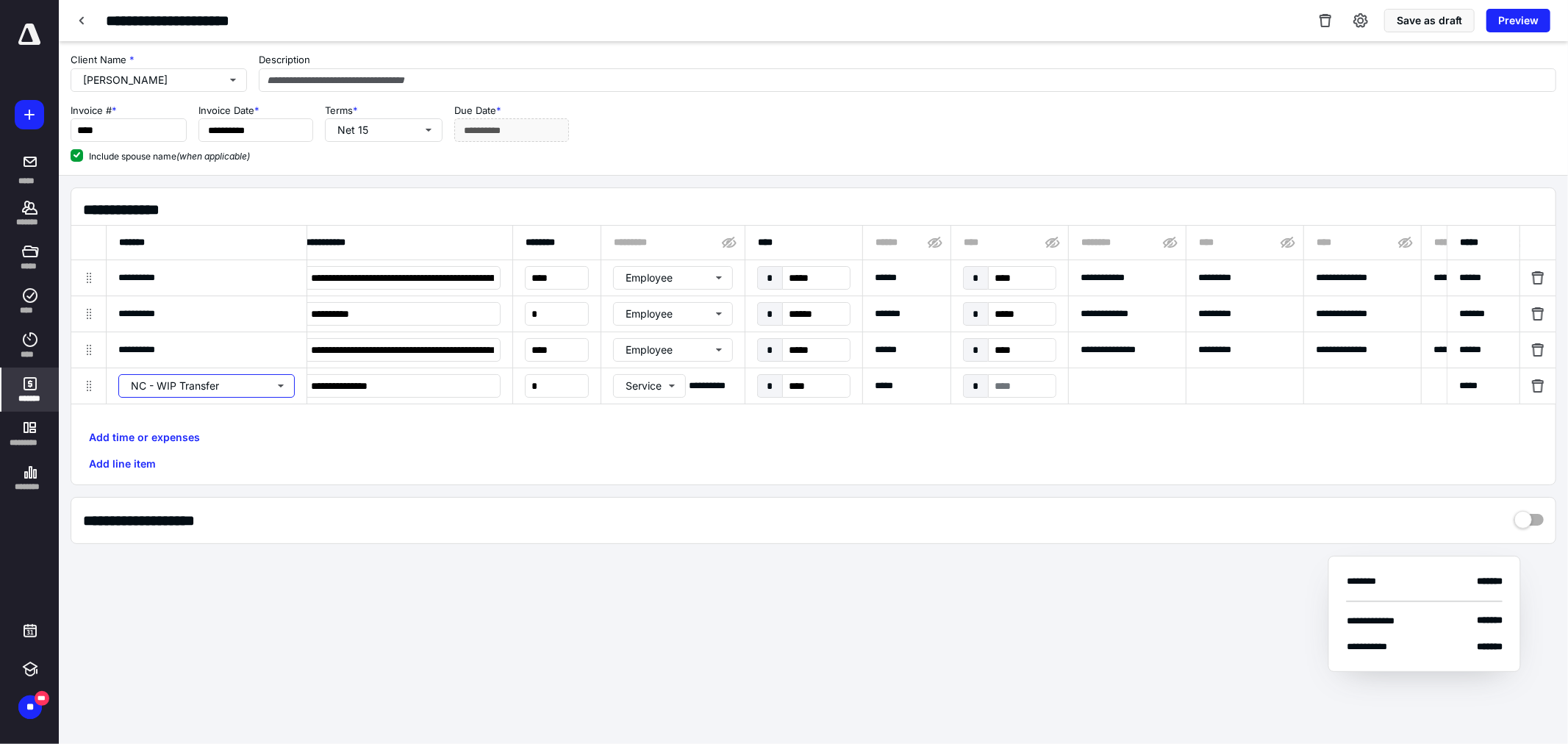 scroll, scrollTop: 0, scrollLeft: 0, axis: both 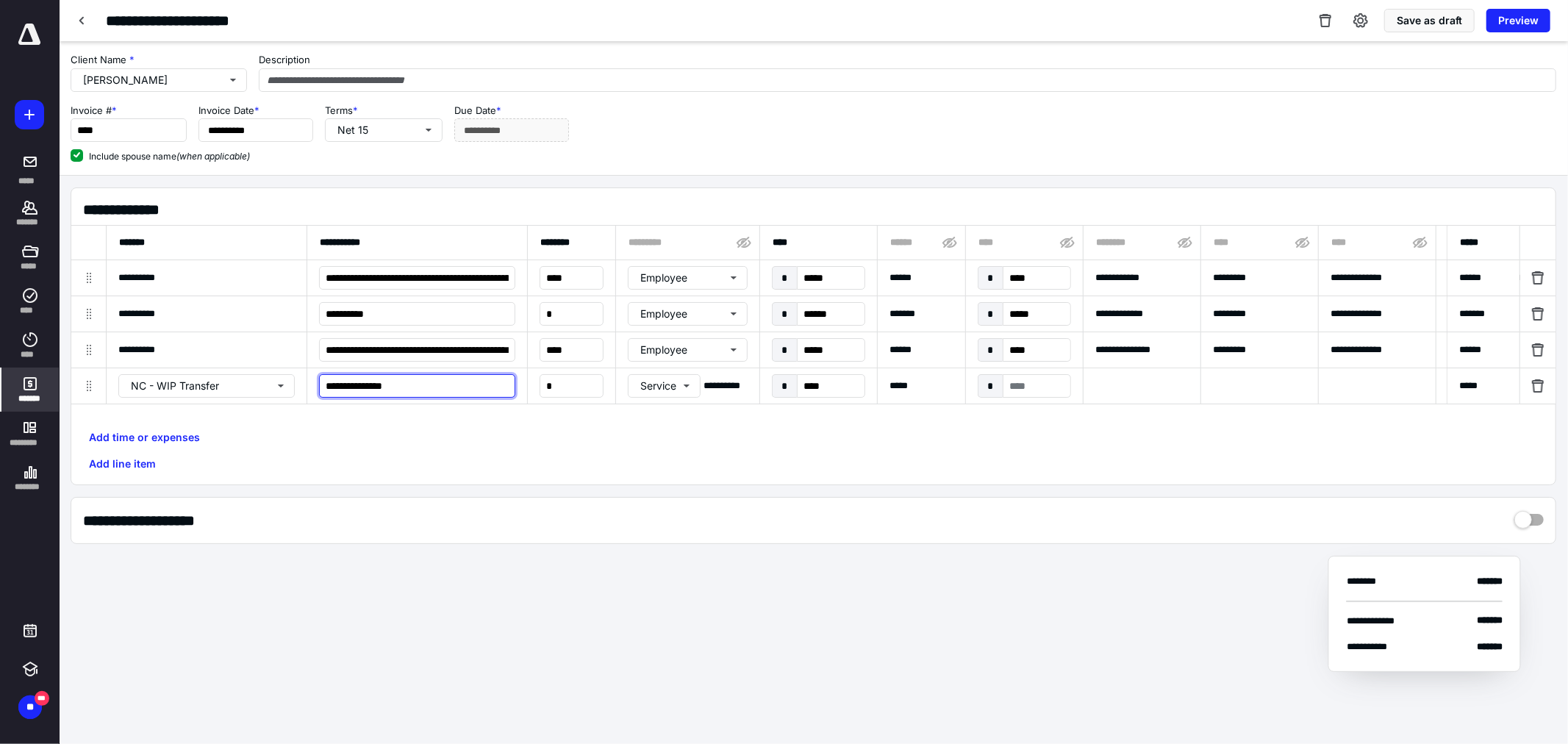 click on "**********" at bounding box center (417, 386) 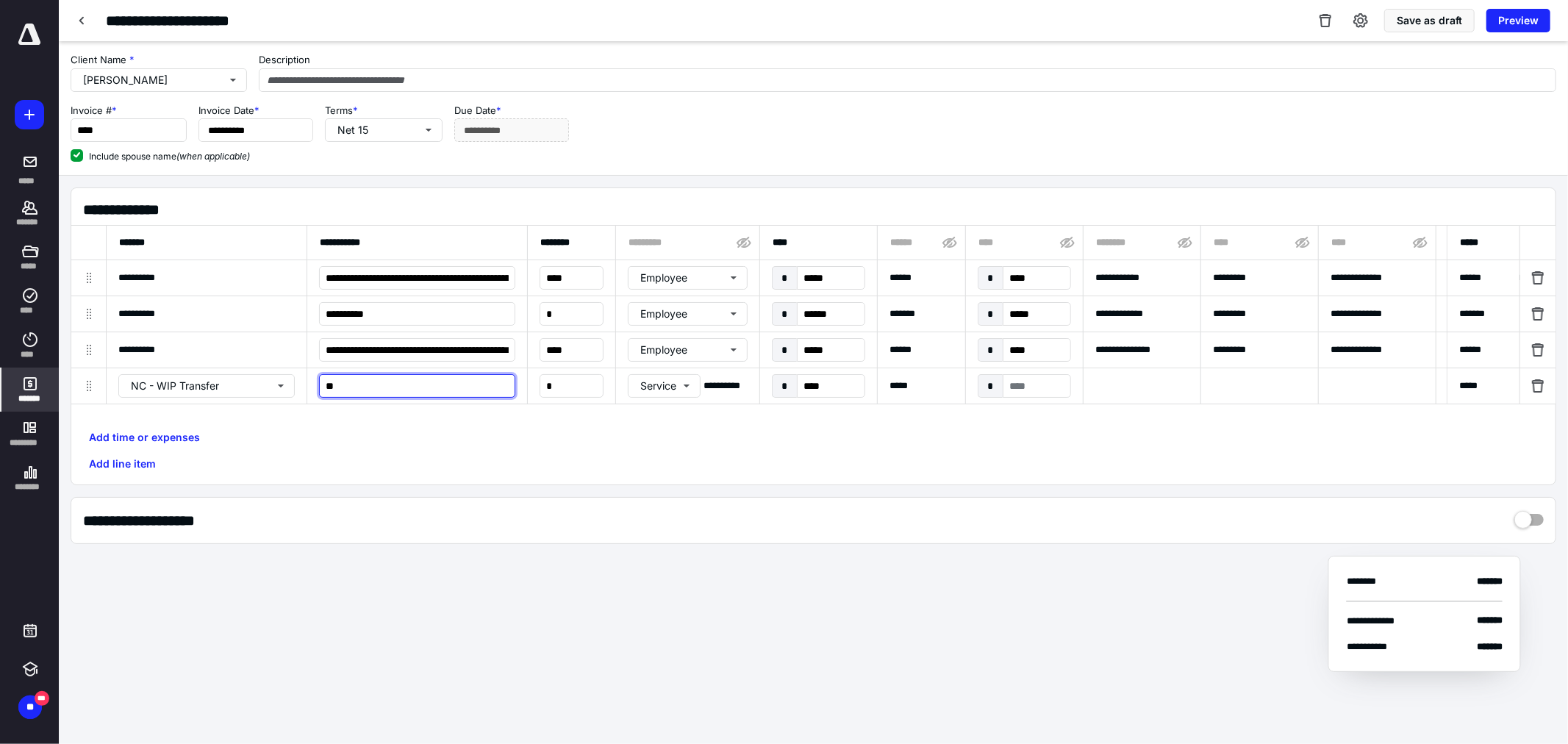 type on "*" 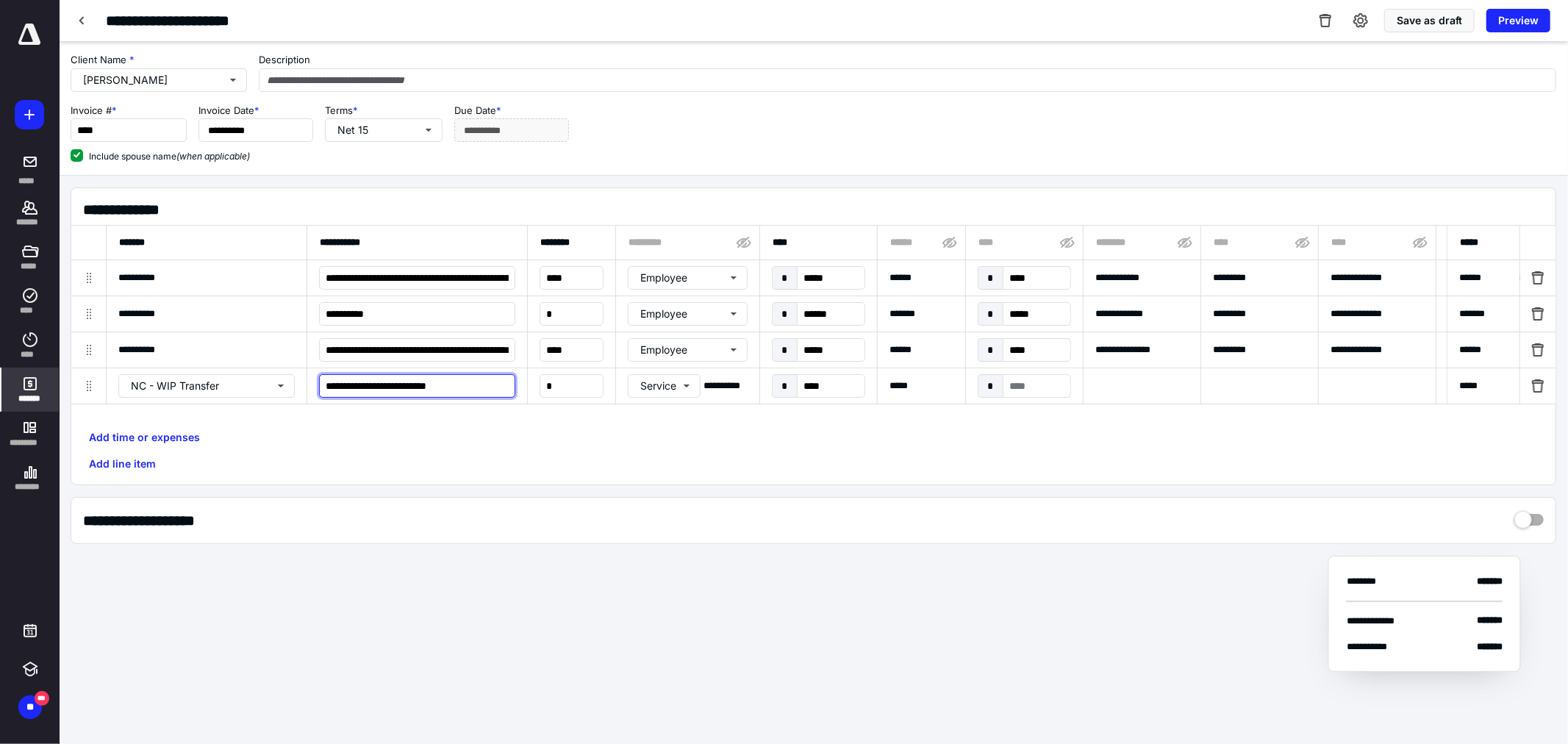 type on "**********" 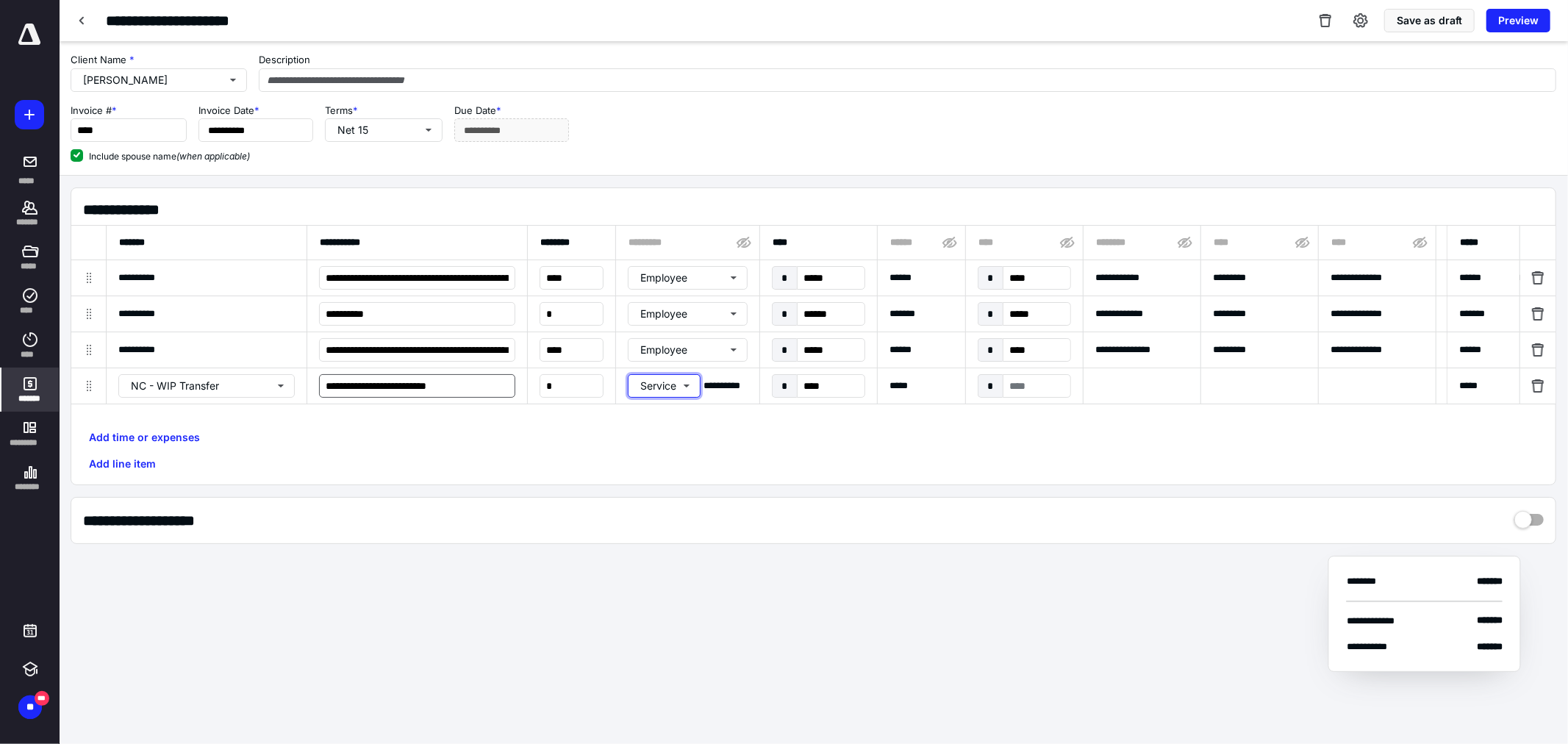 type 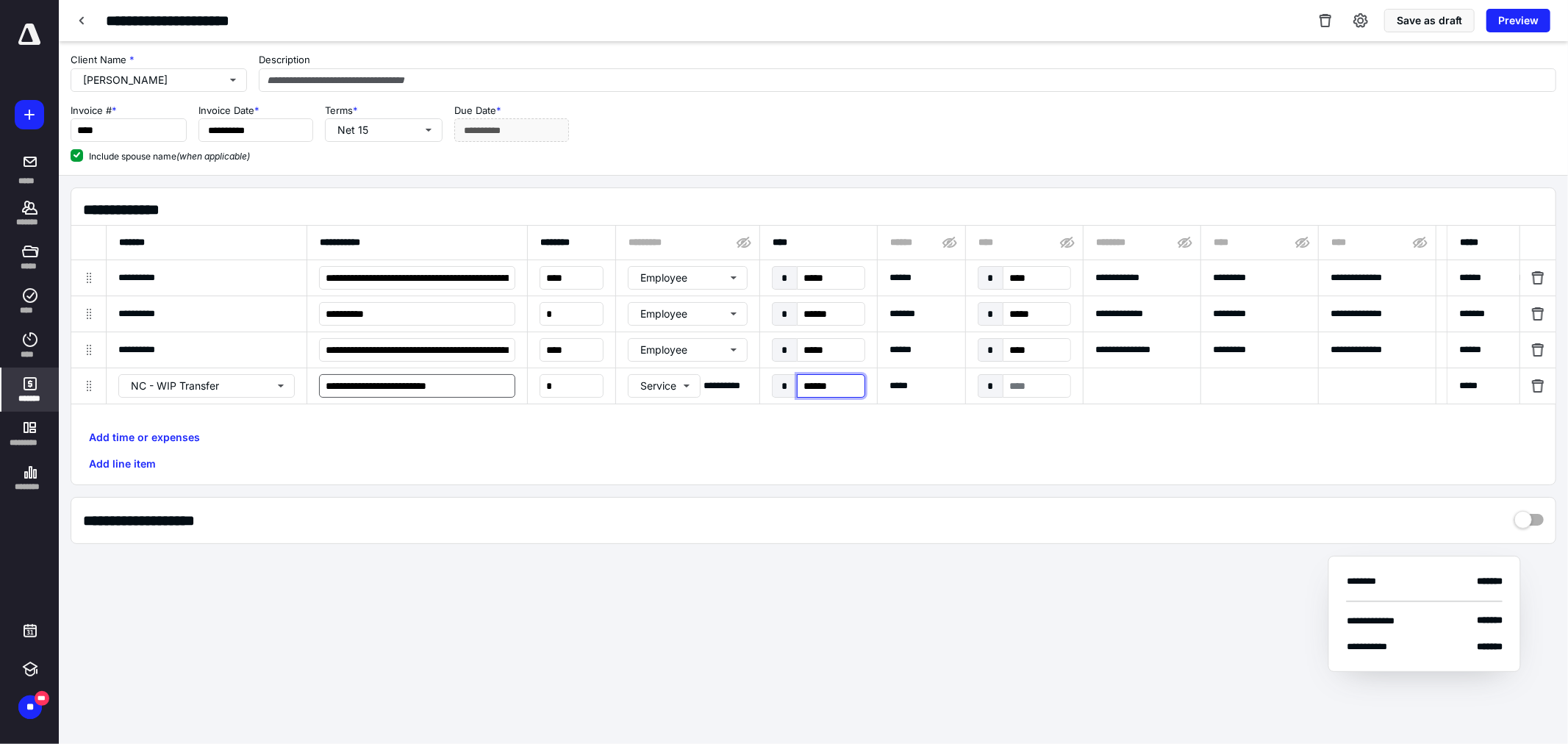 type on "*******" 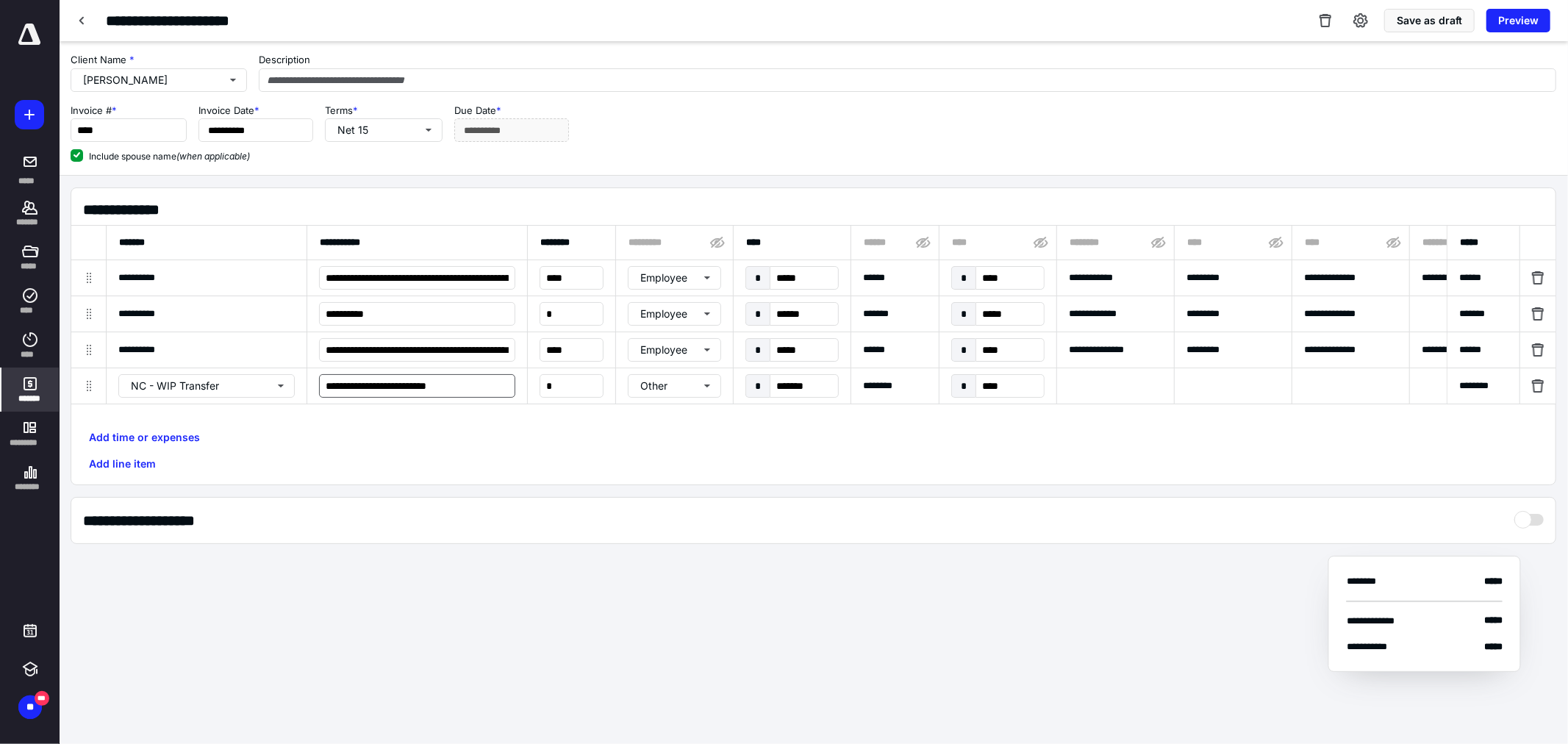 scroll, scrollTop: 0, scrollLeft: 50, axis: horizontal 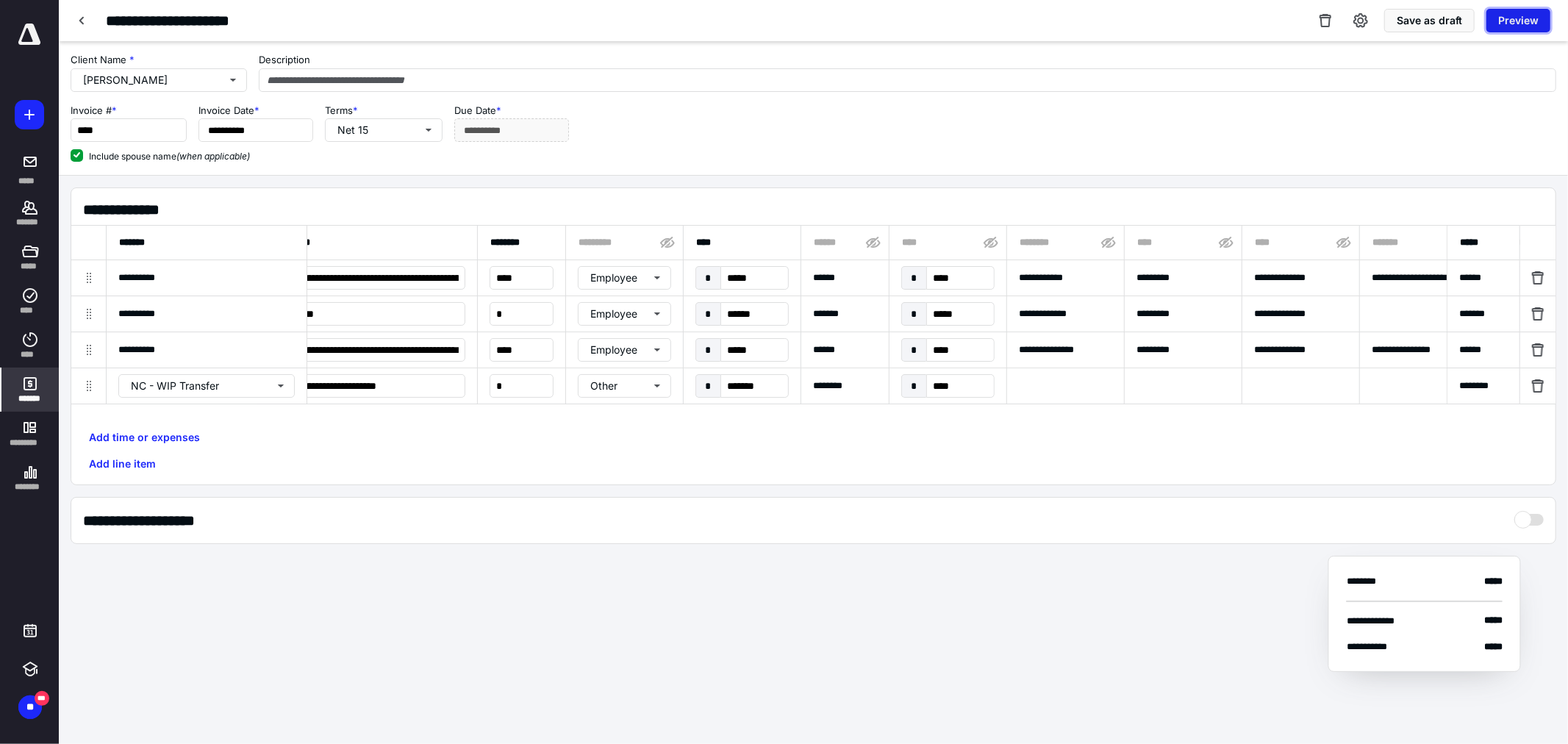 click on "Preview" at bounding box center (1518, 21) 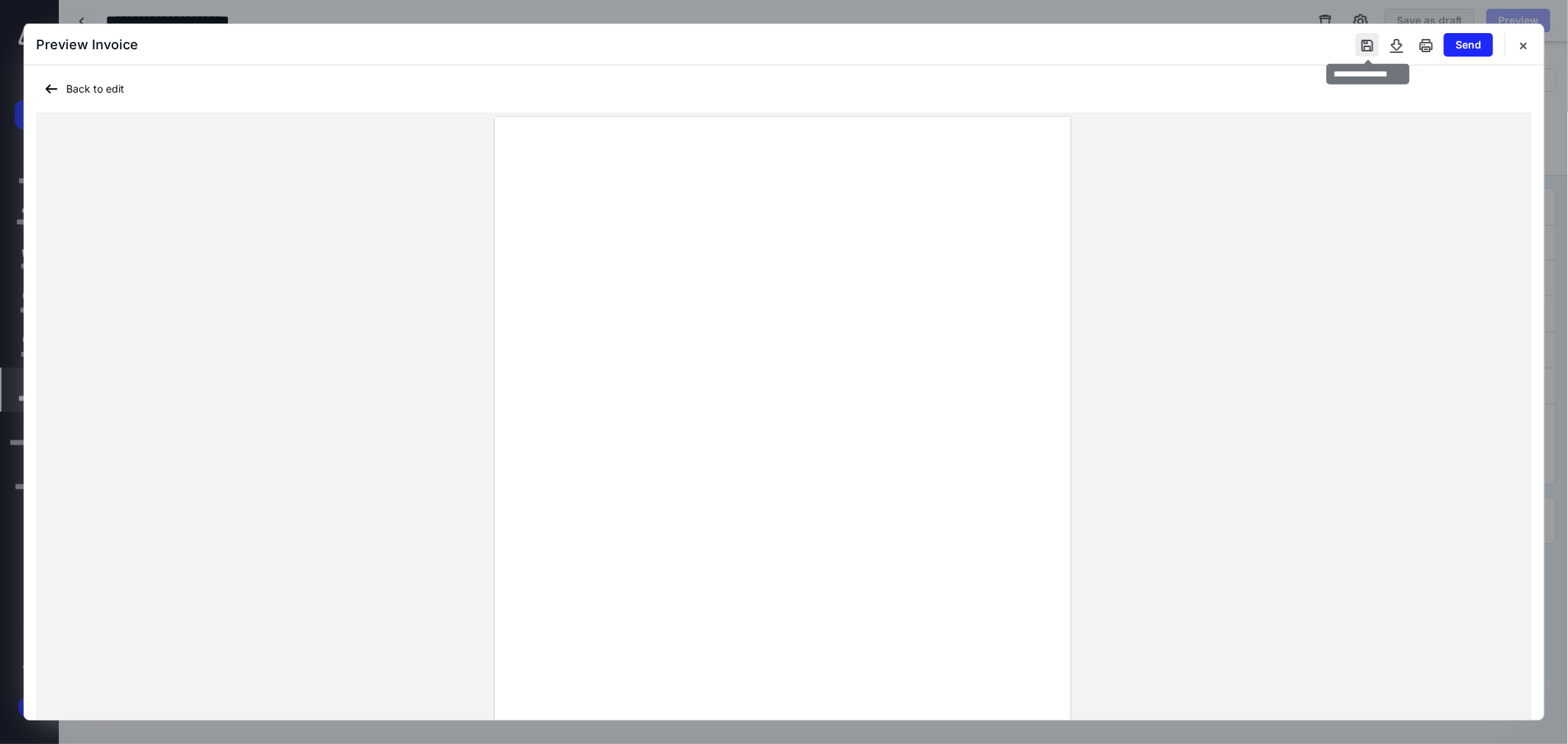 click at bounding box center (1367, 45) 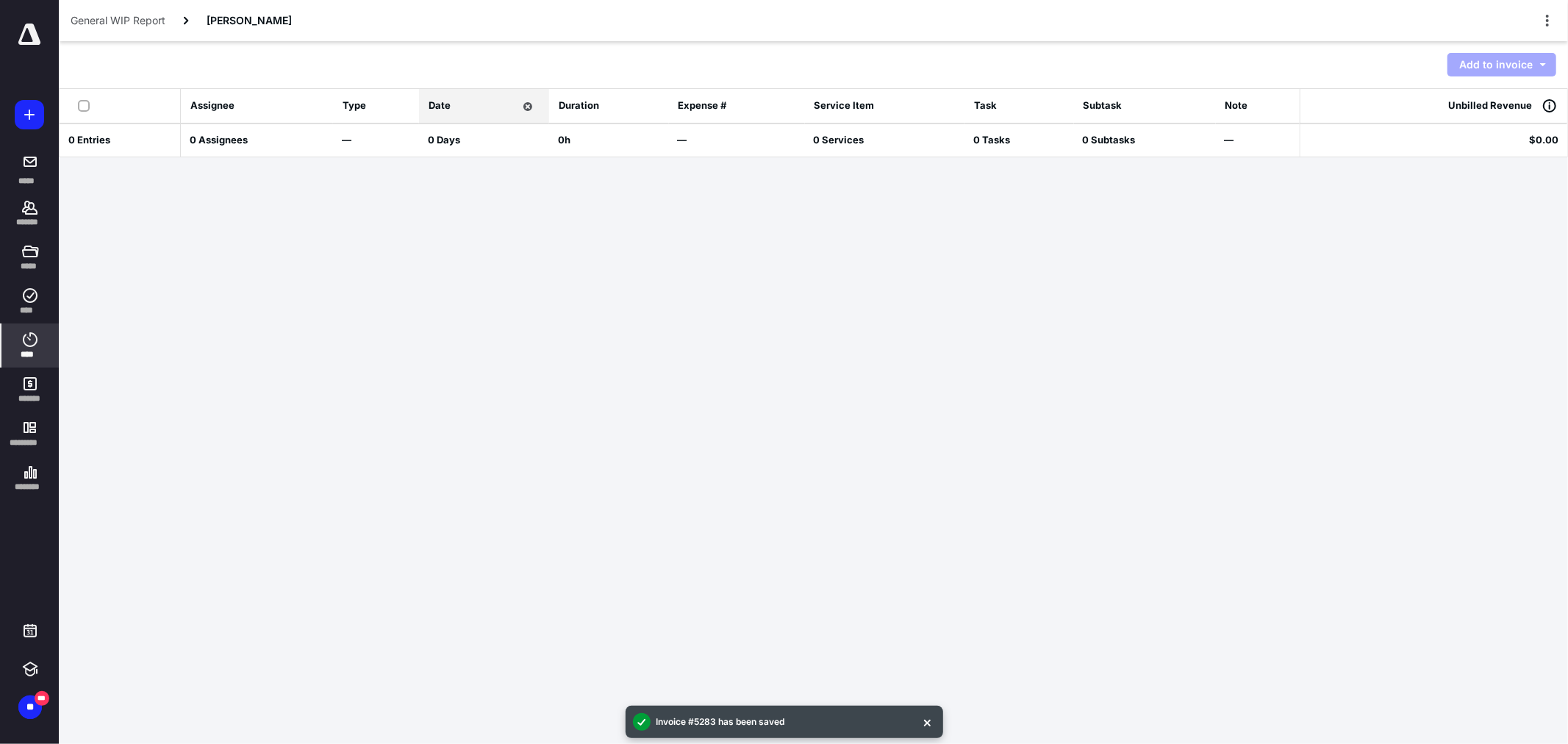 click 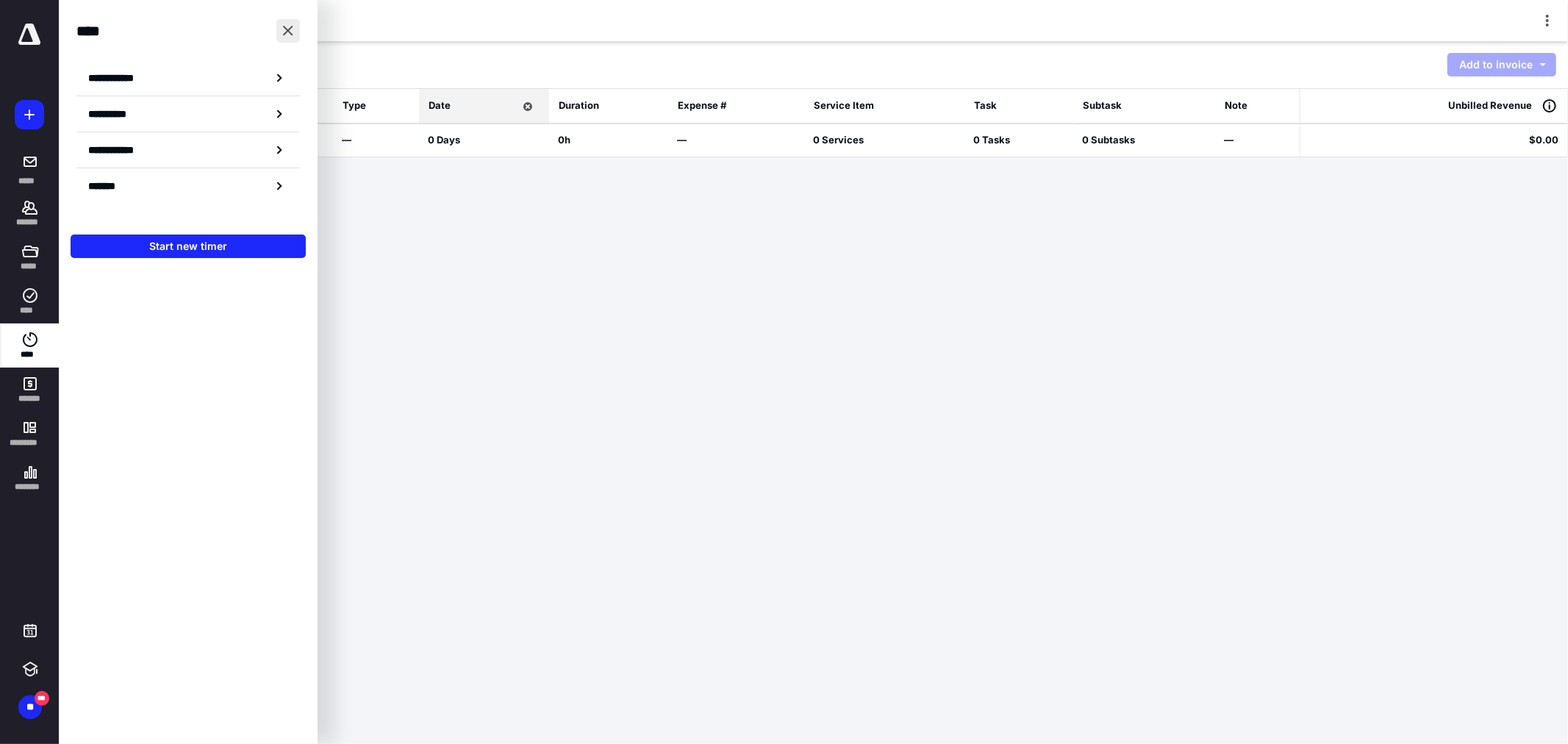 click at bounding box center (288, 31) 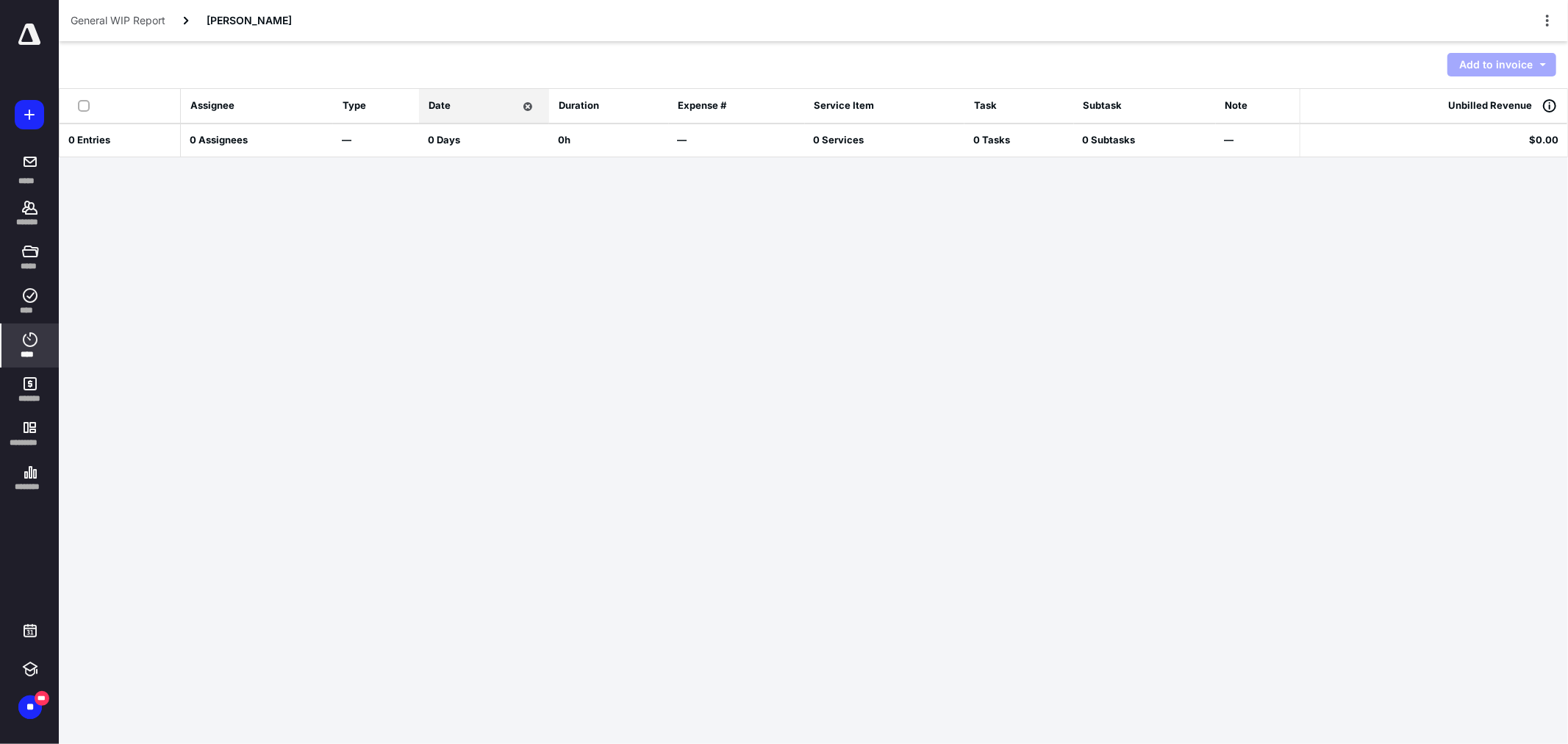 click on "****" at bounding box center (30, 354) 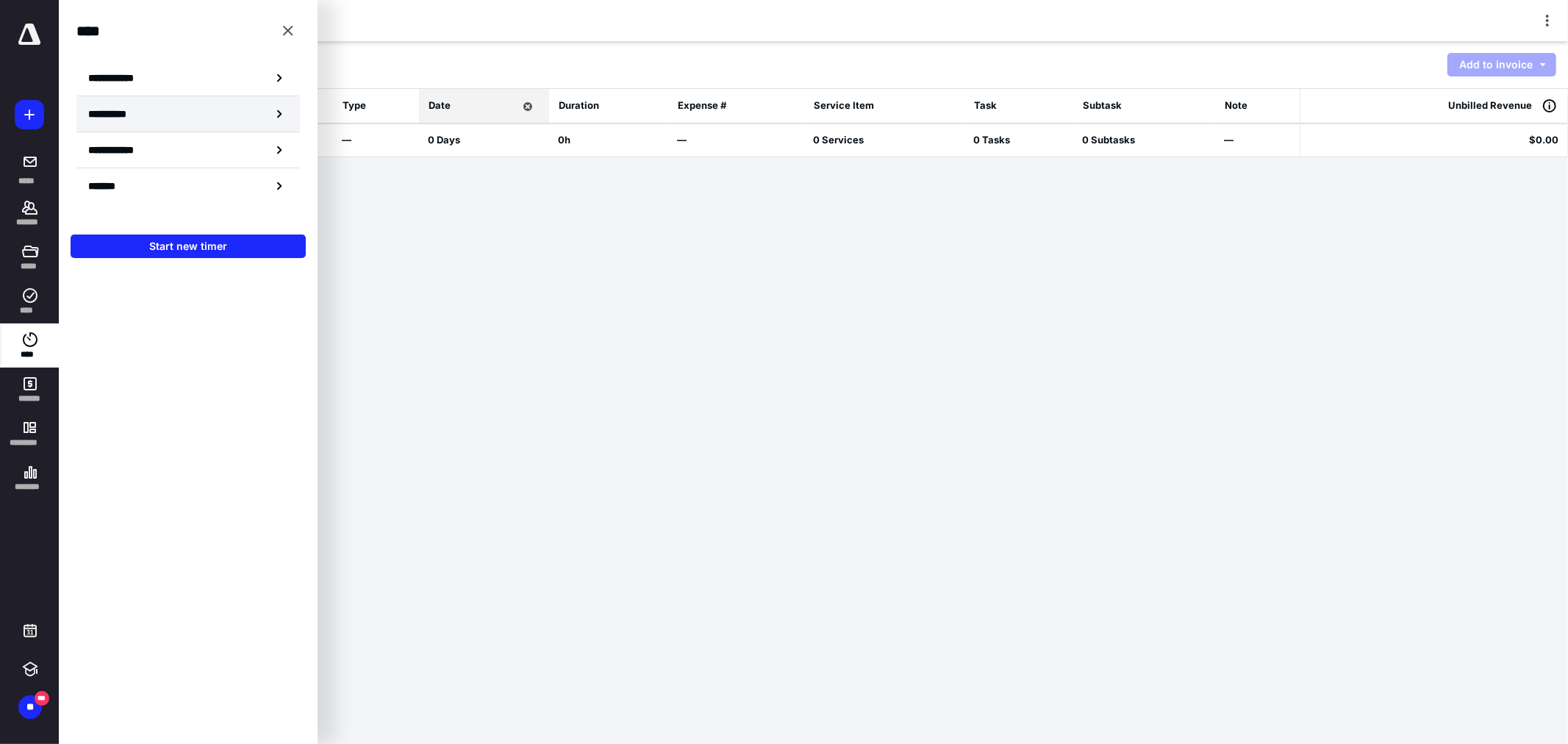 click on "**********" at bounding box center [116, 114] 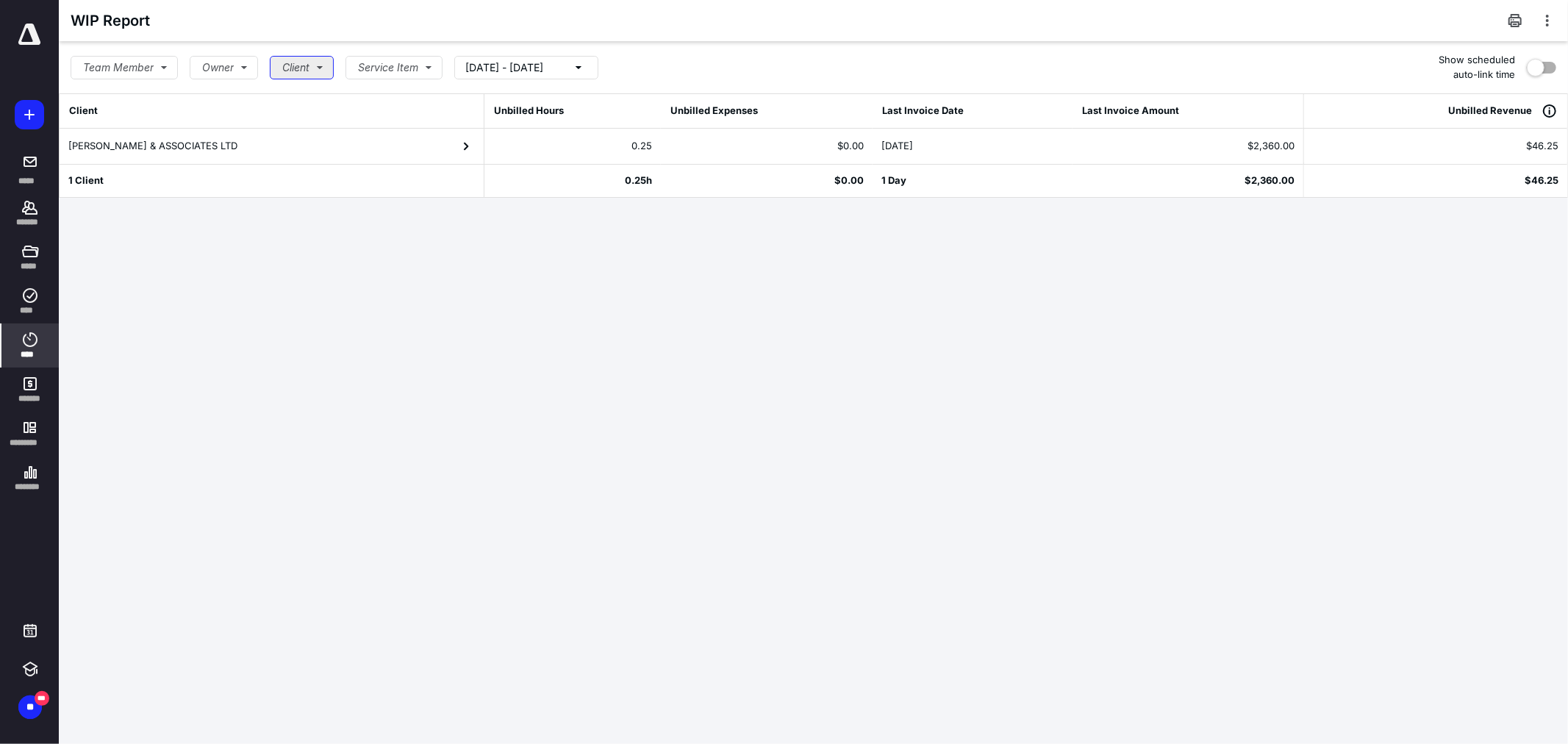 click on "Client" at bounding box center (301, 68) 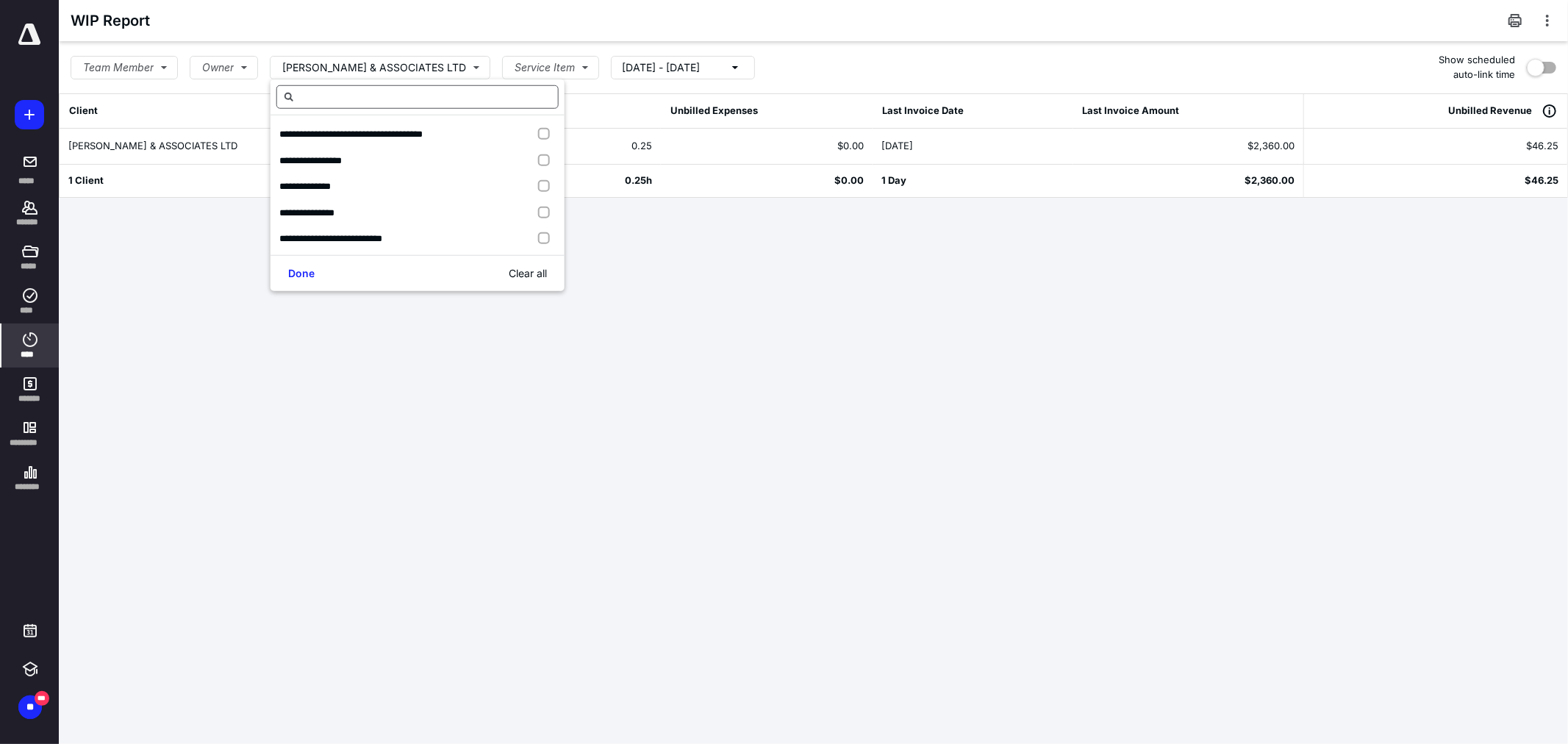 click at bounding box center (418, 97) 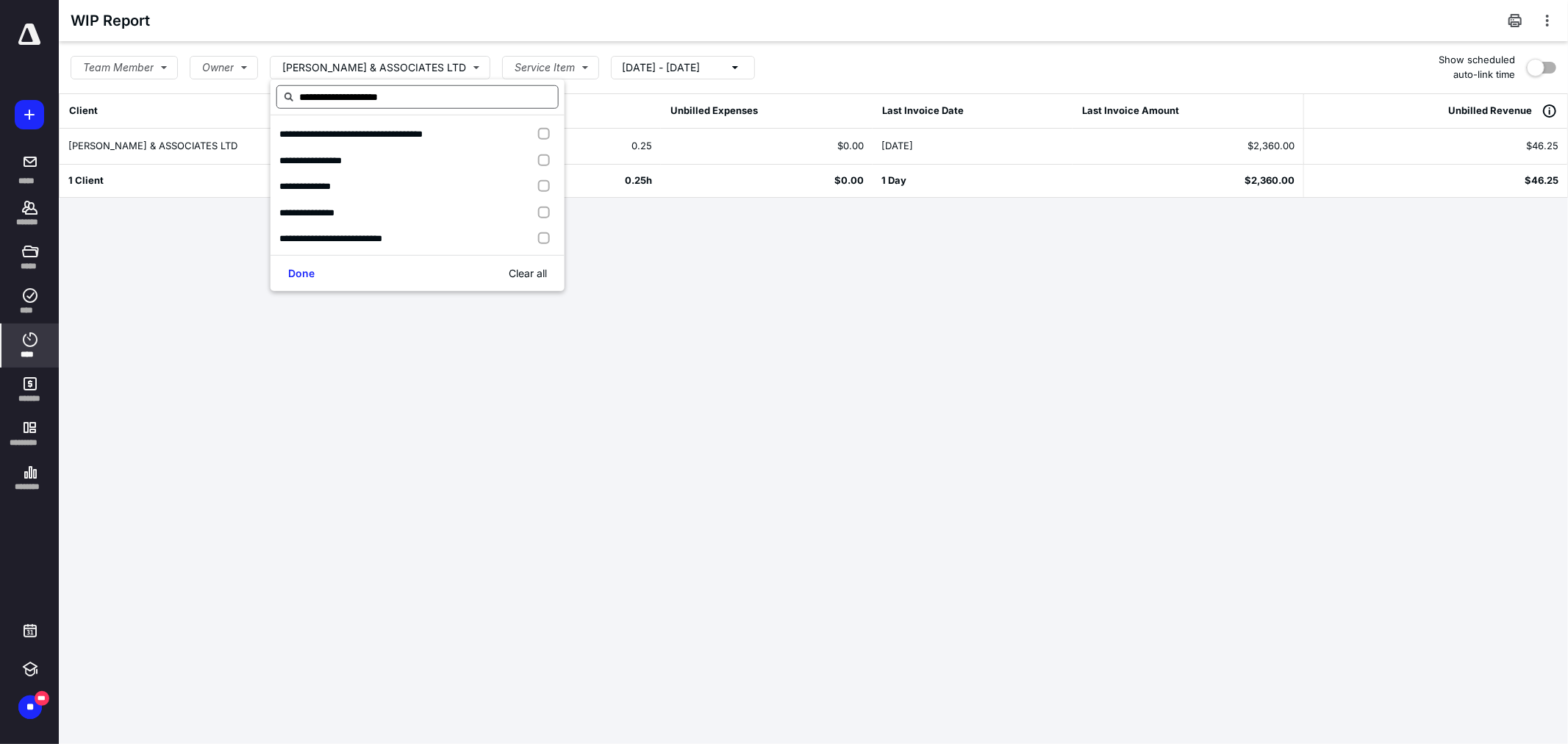 type on "**********" 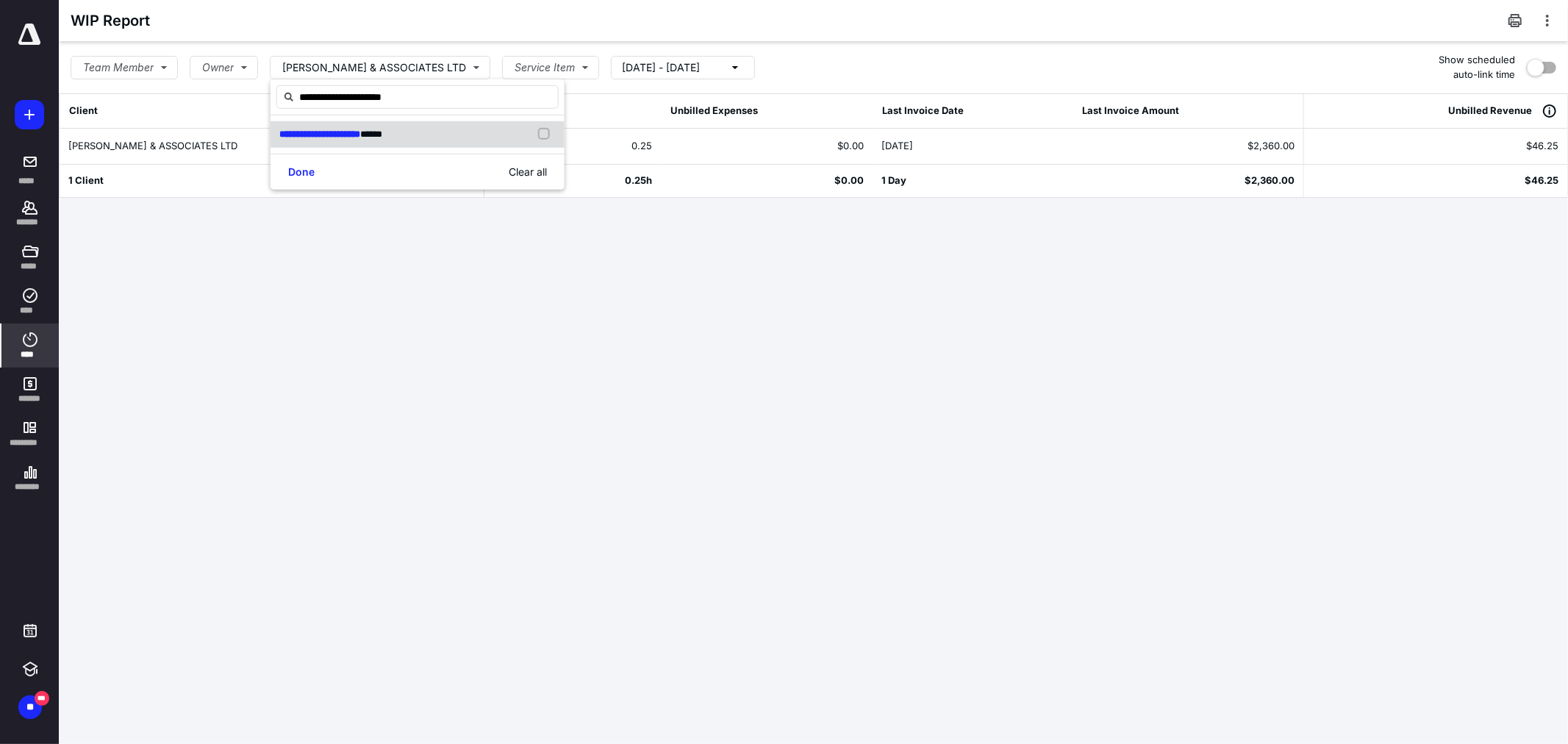 click on "**********" at bounding box center [320, 134] 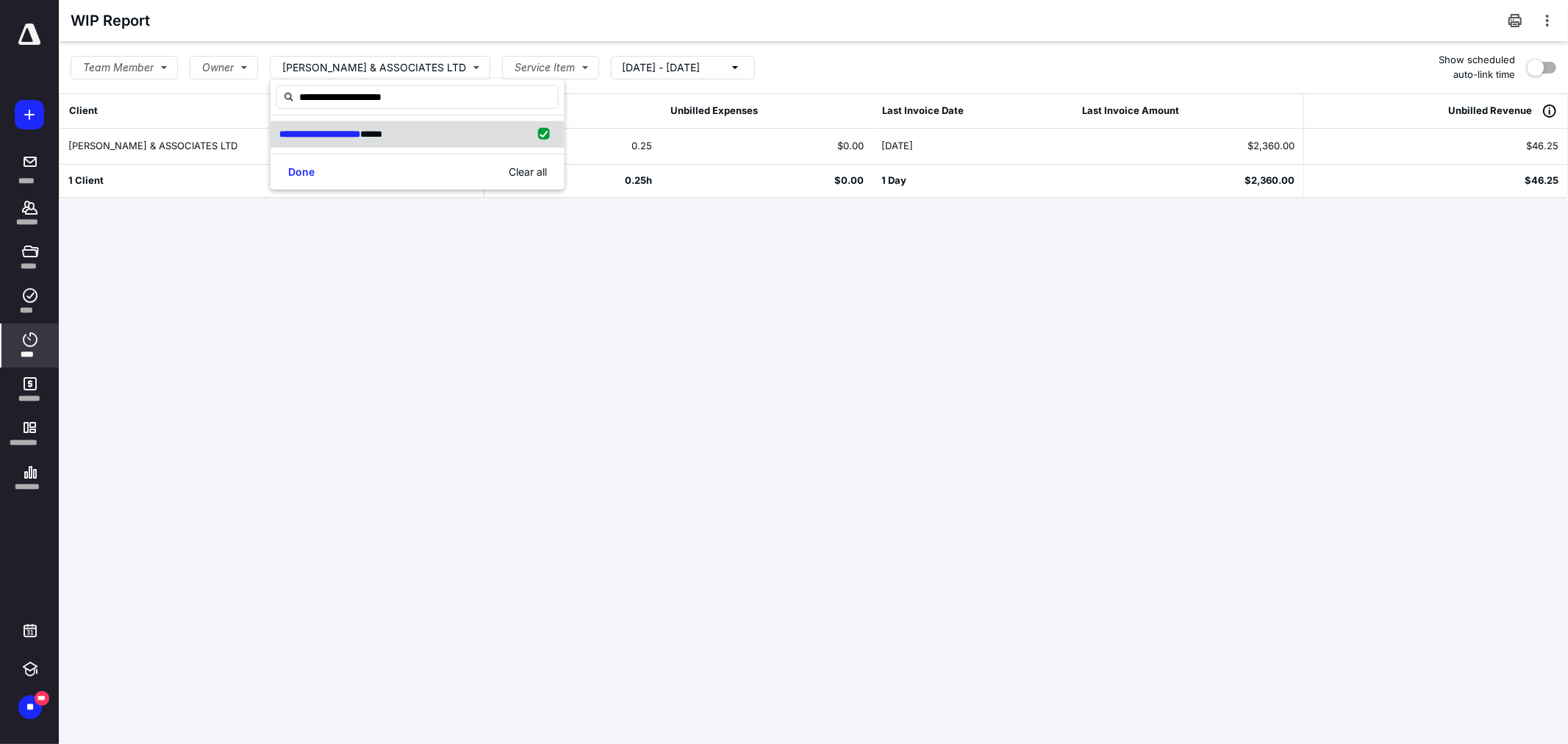 checkbox on "true" 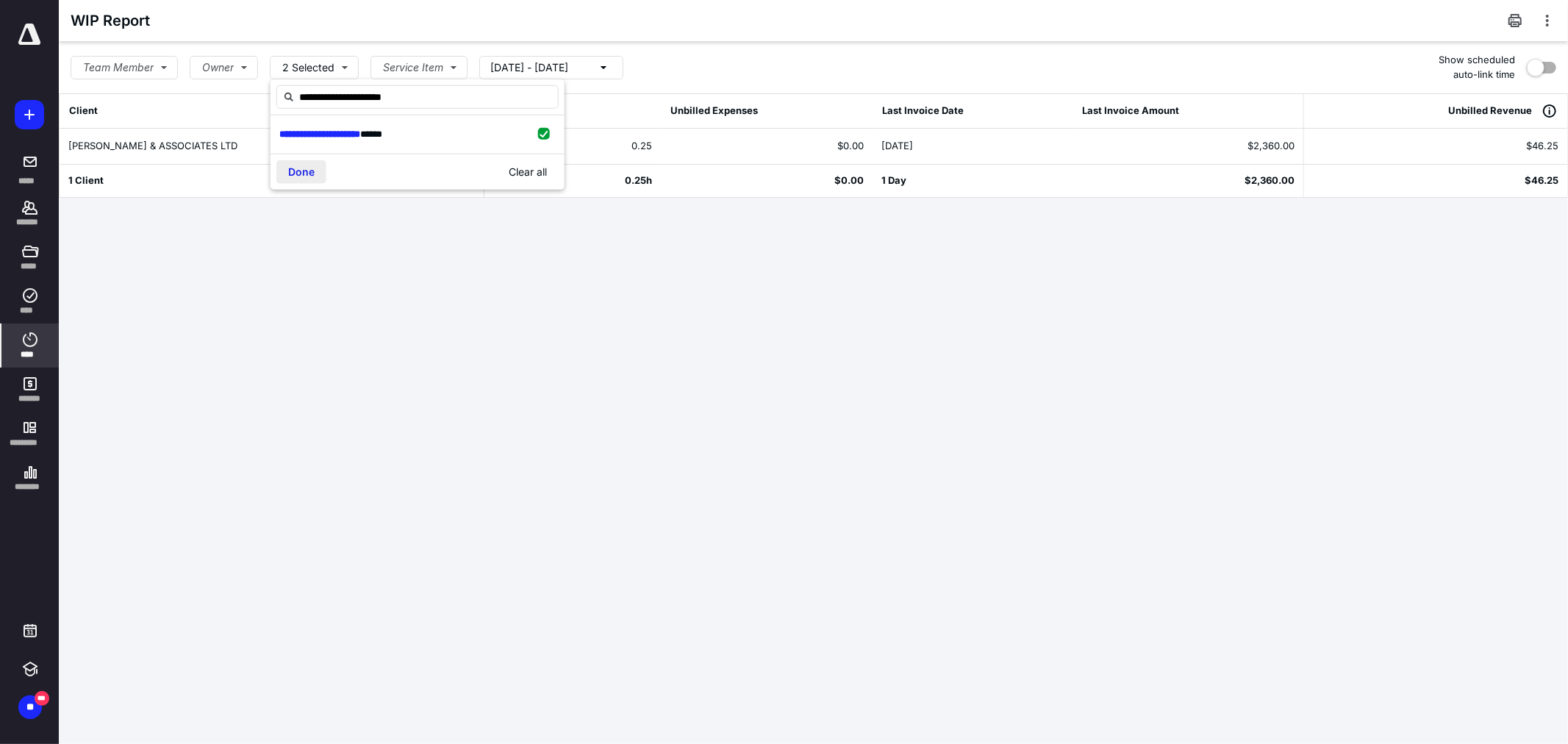 type on "**********" 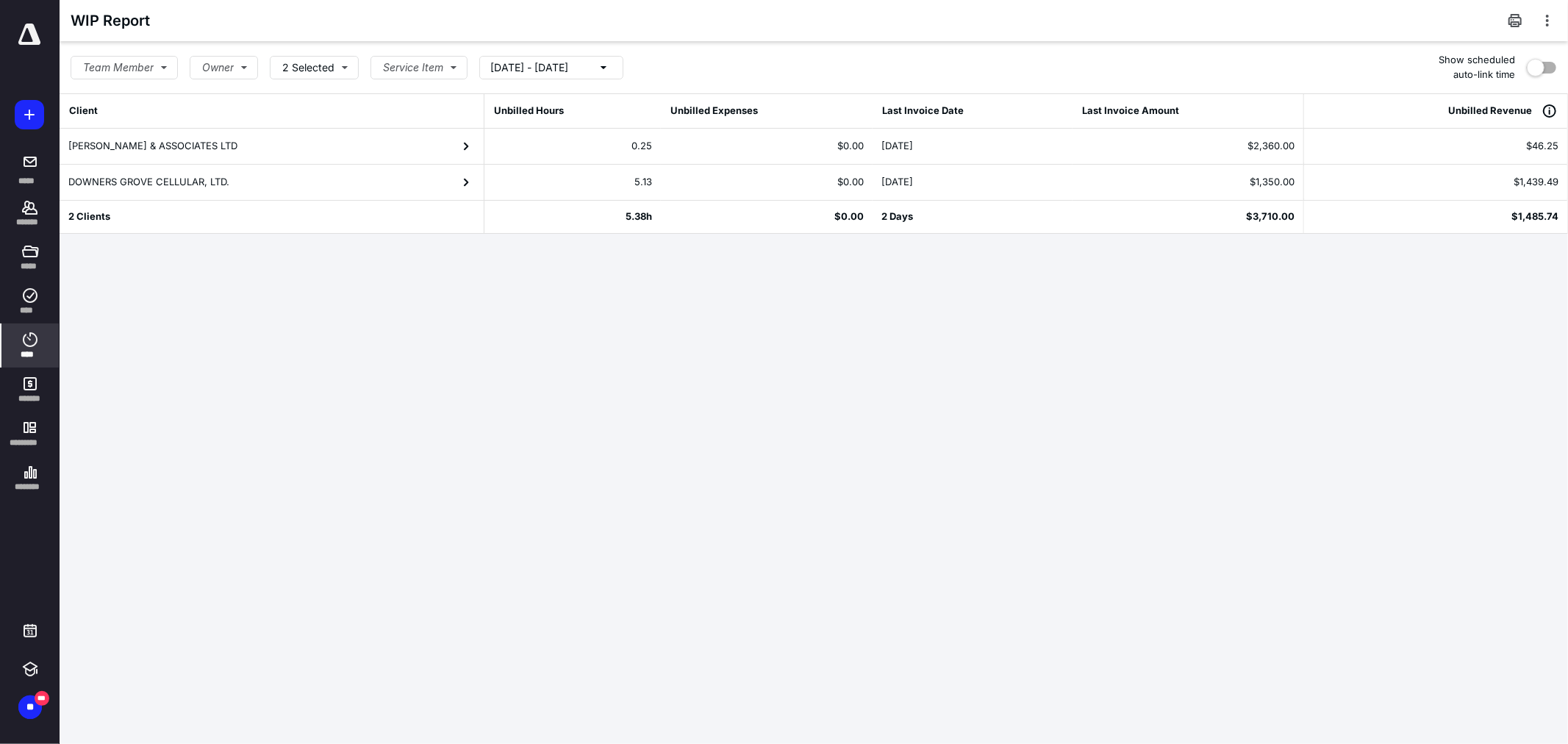 click 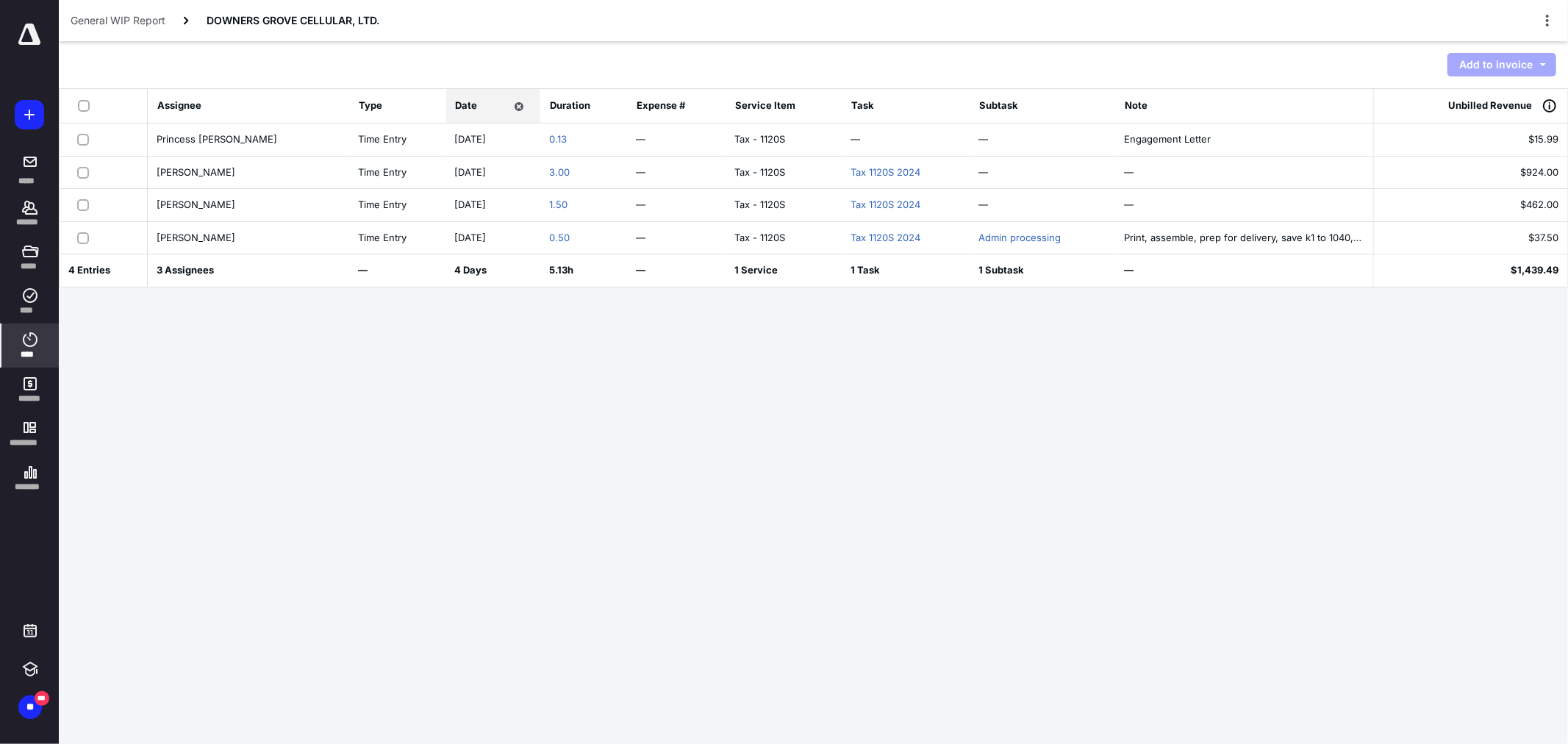 click at bounding box center (87, 105) 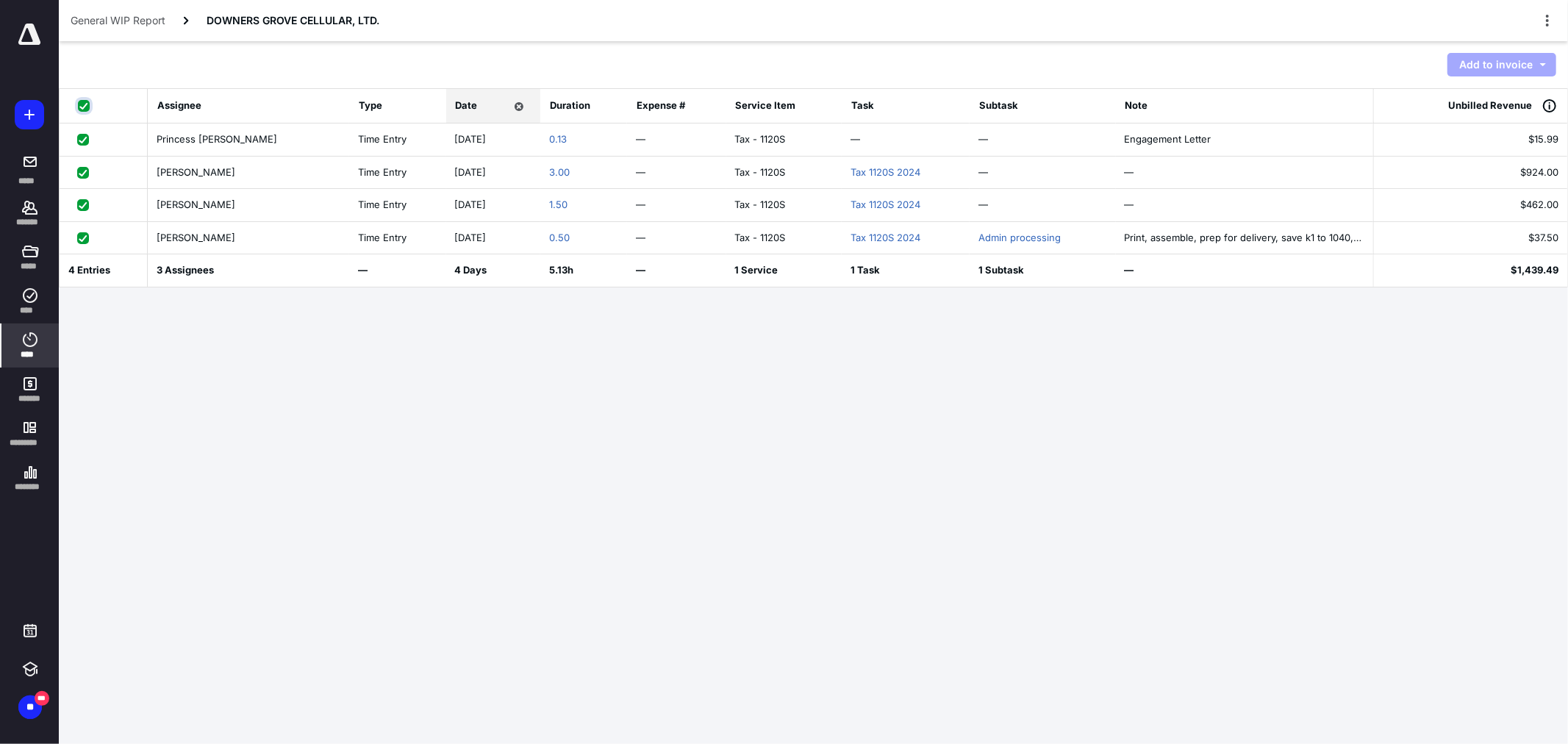 checkbox on "true" 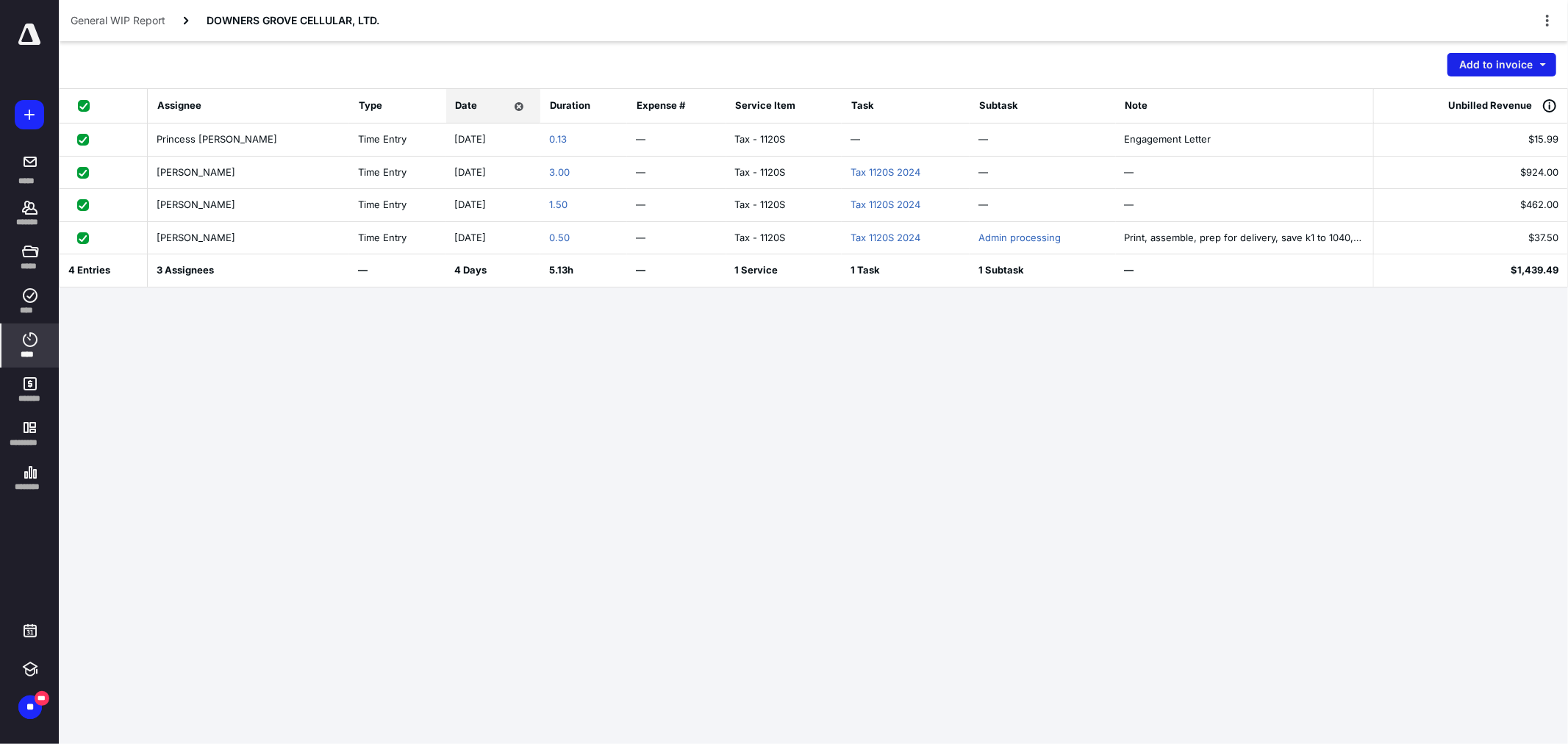 click on "Add to invoice" at bounding box center [1502, 65] 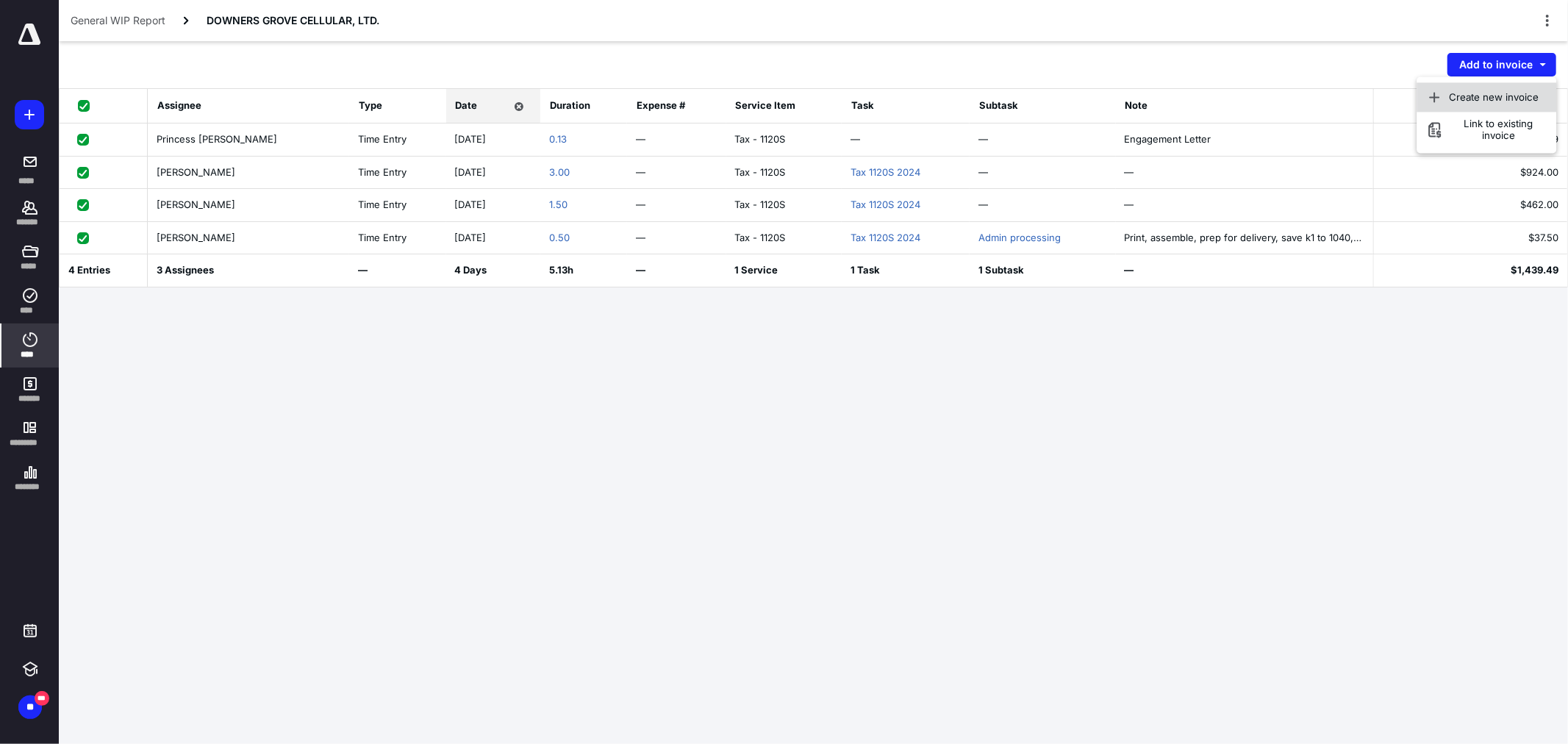 click on "Create new invoice" at bounding box center (1494, 97) 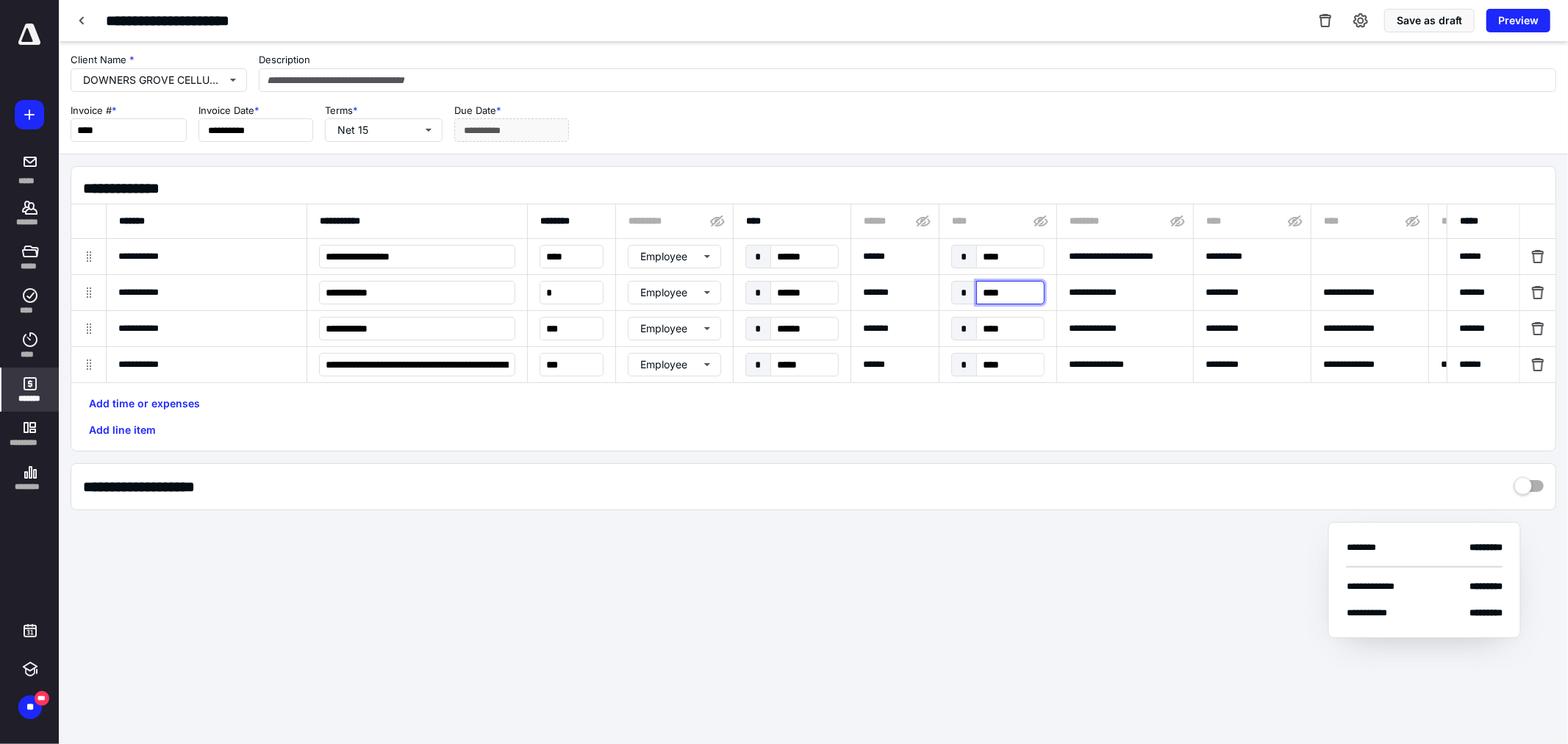 click on "****" at bounding box center (1010, 293) 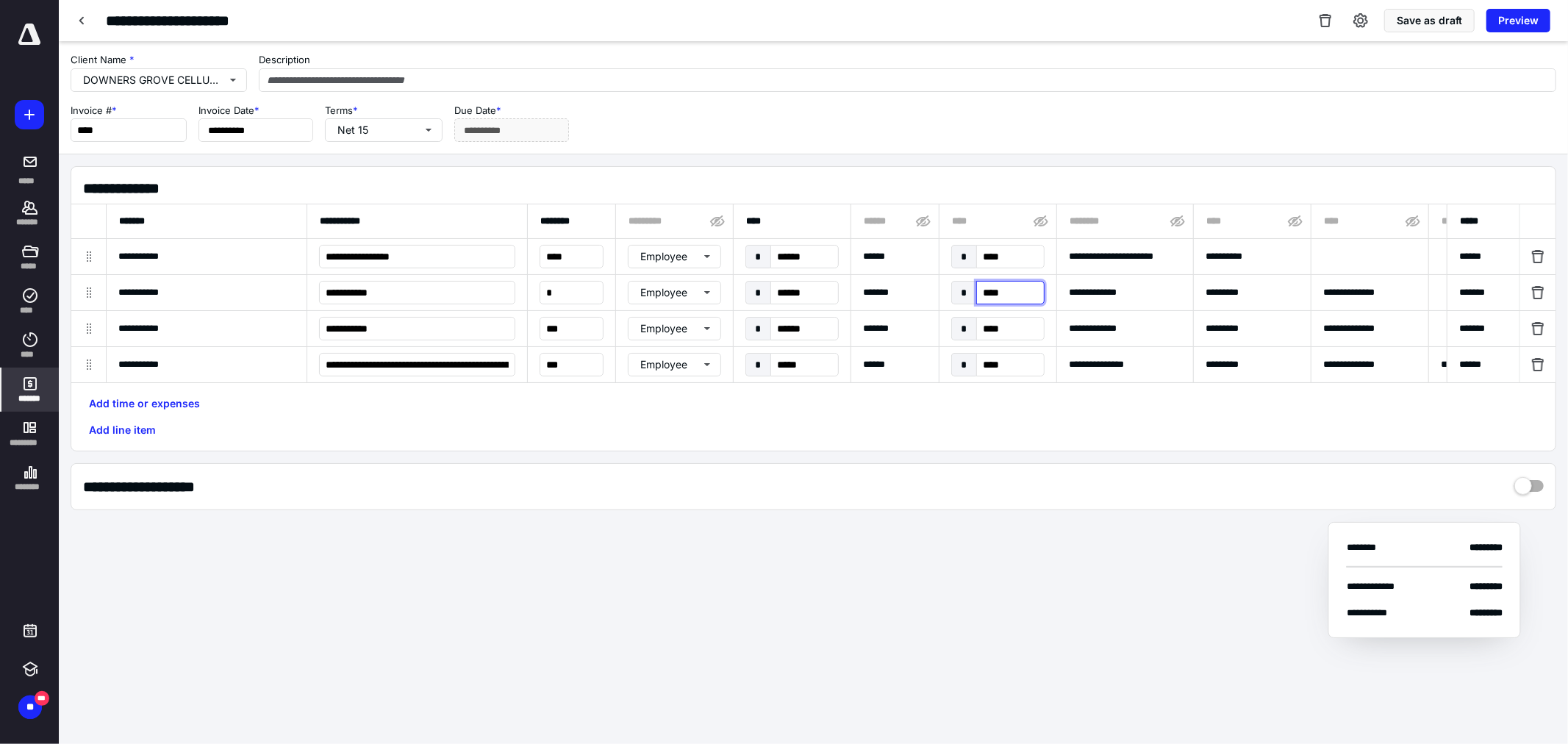 type on "*****" 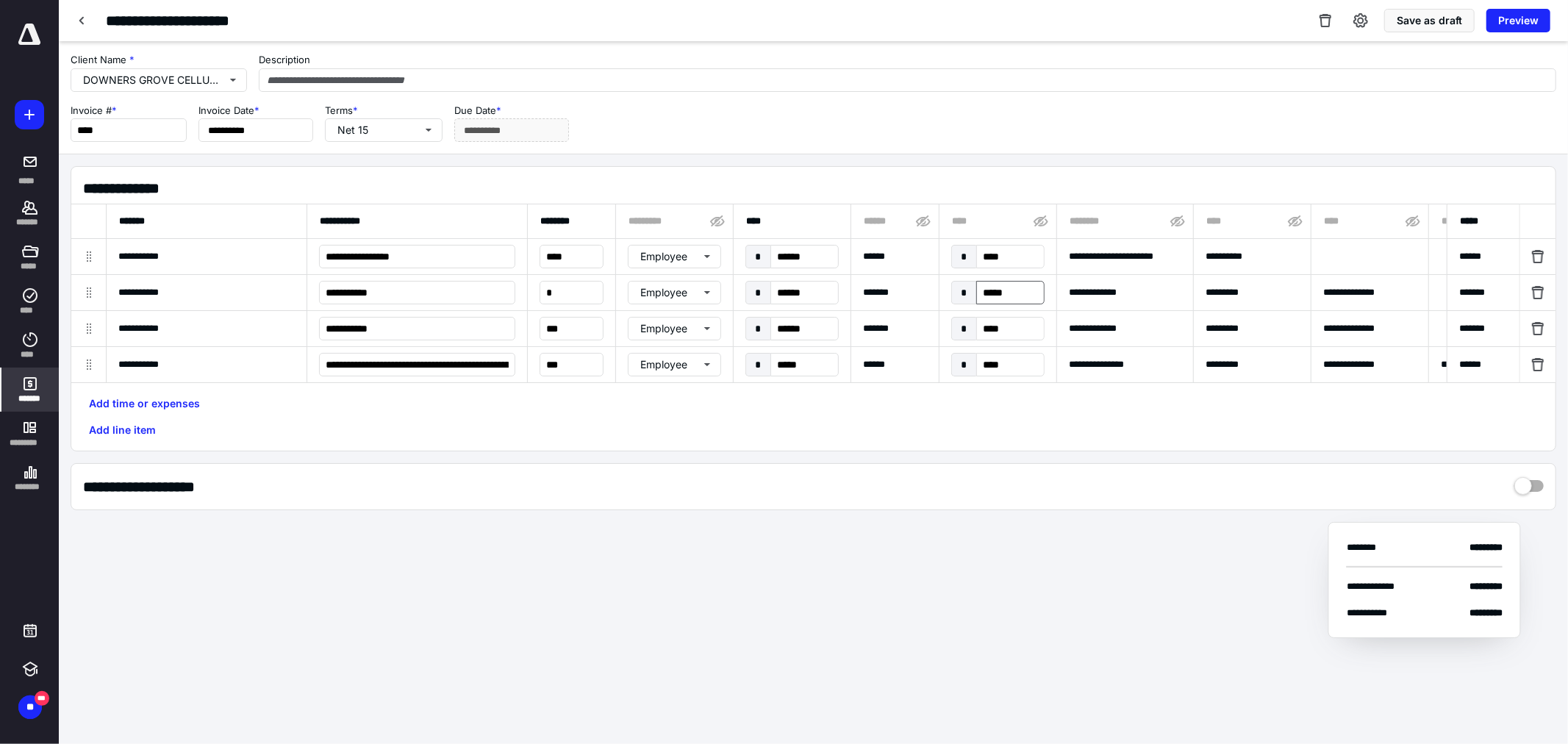 scroll, scrollTop: 0, scrollLeft: 335, axis: horizontal 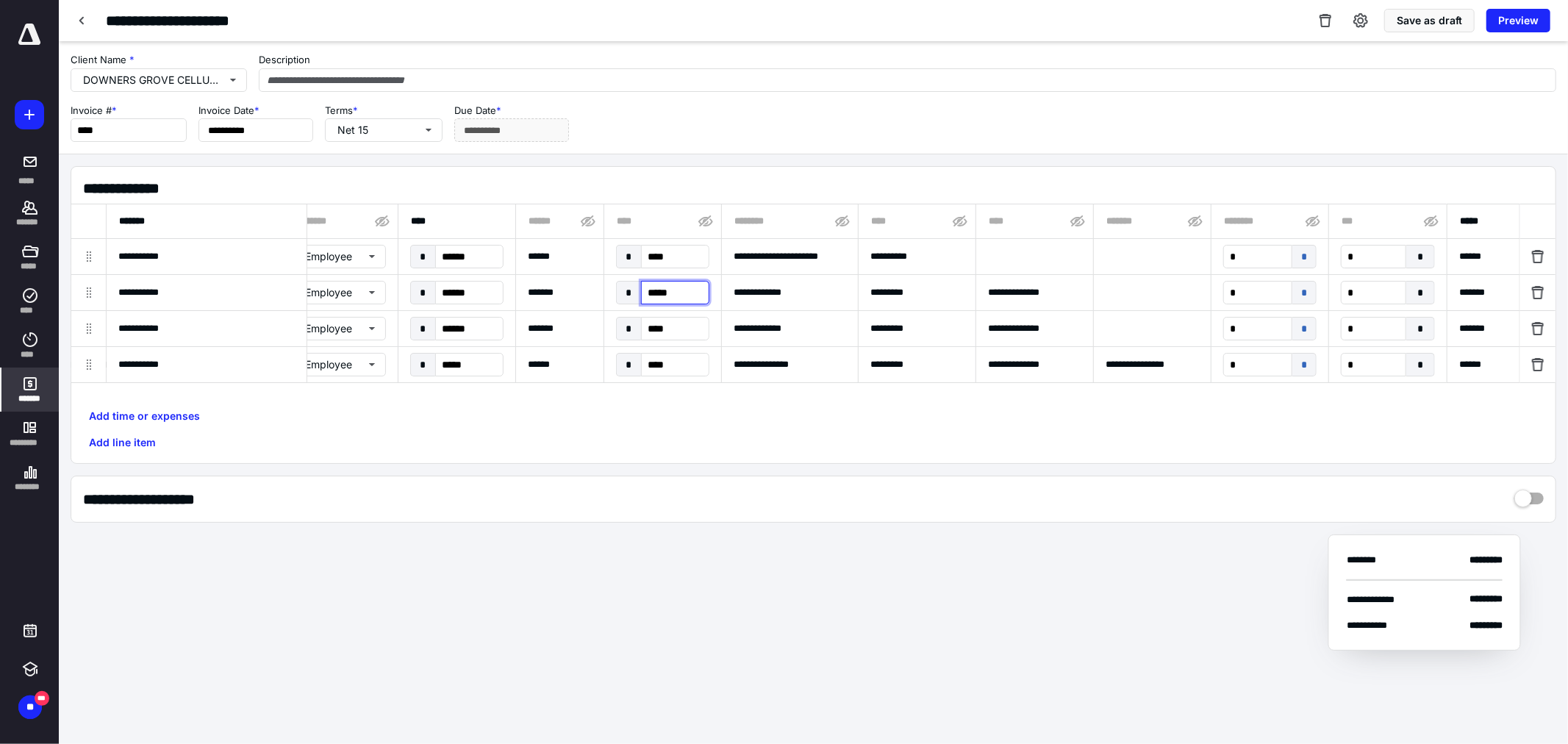 click on "*****" at bounding box center [675, 293] 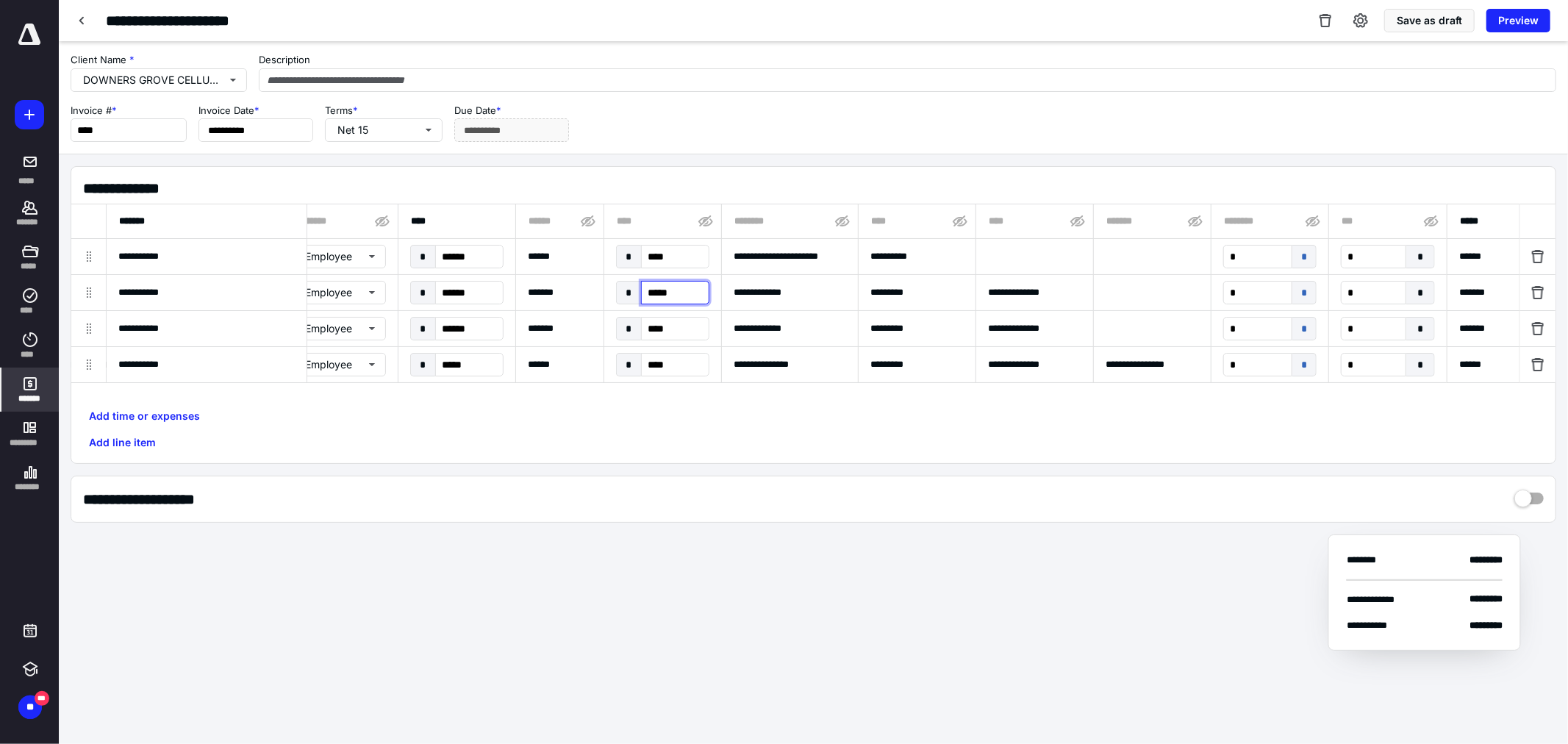 type 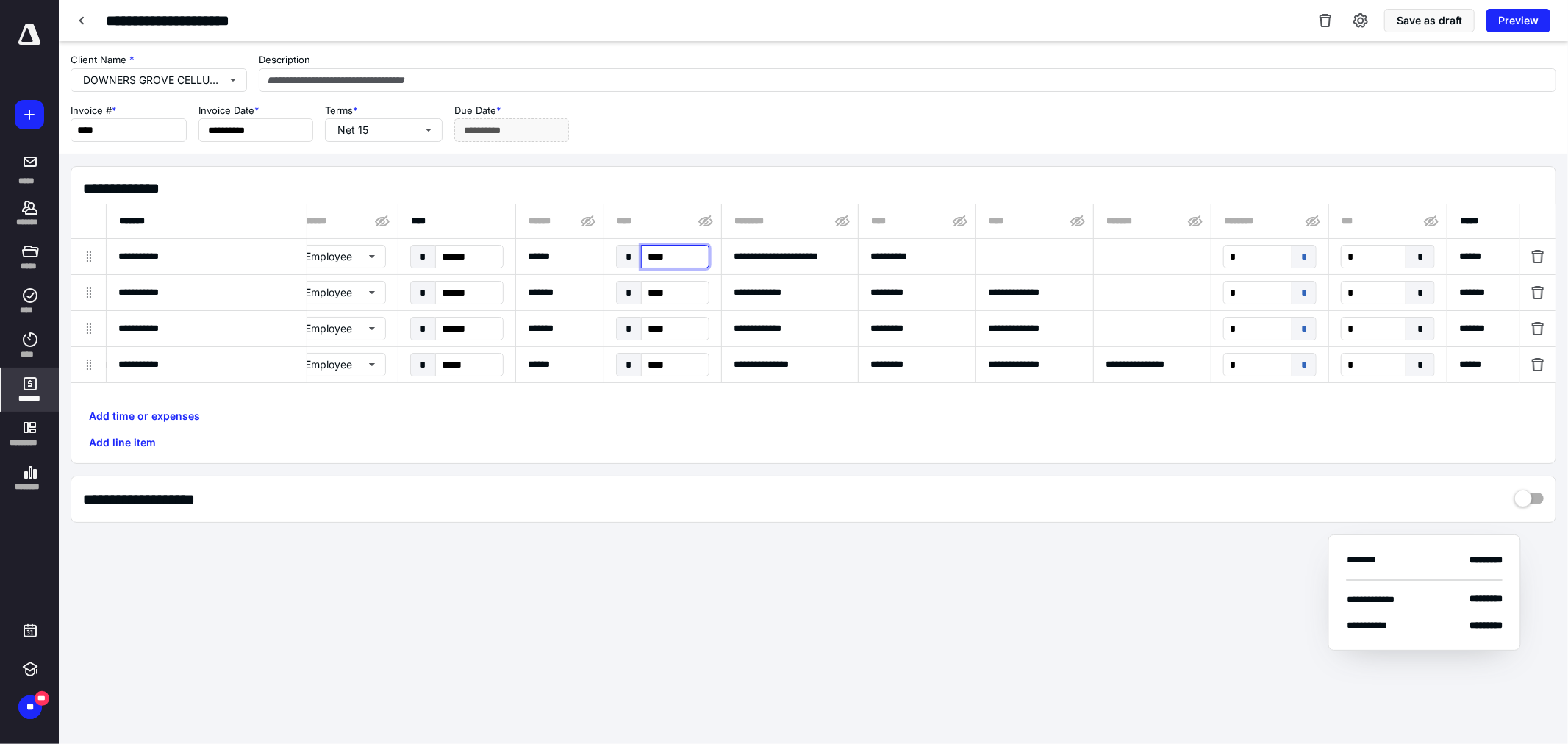 click on "****" at bounding box center [675, 257] 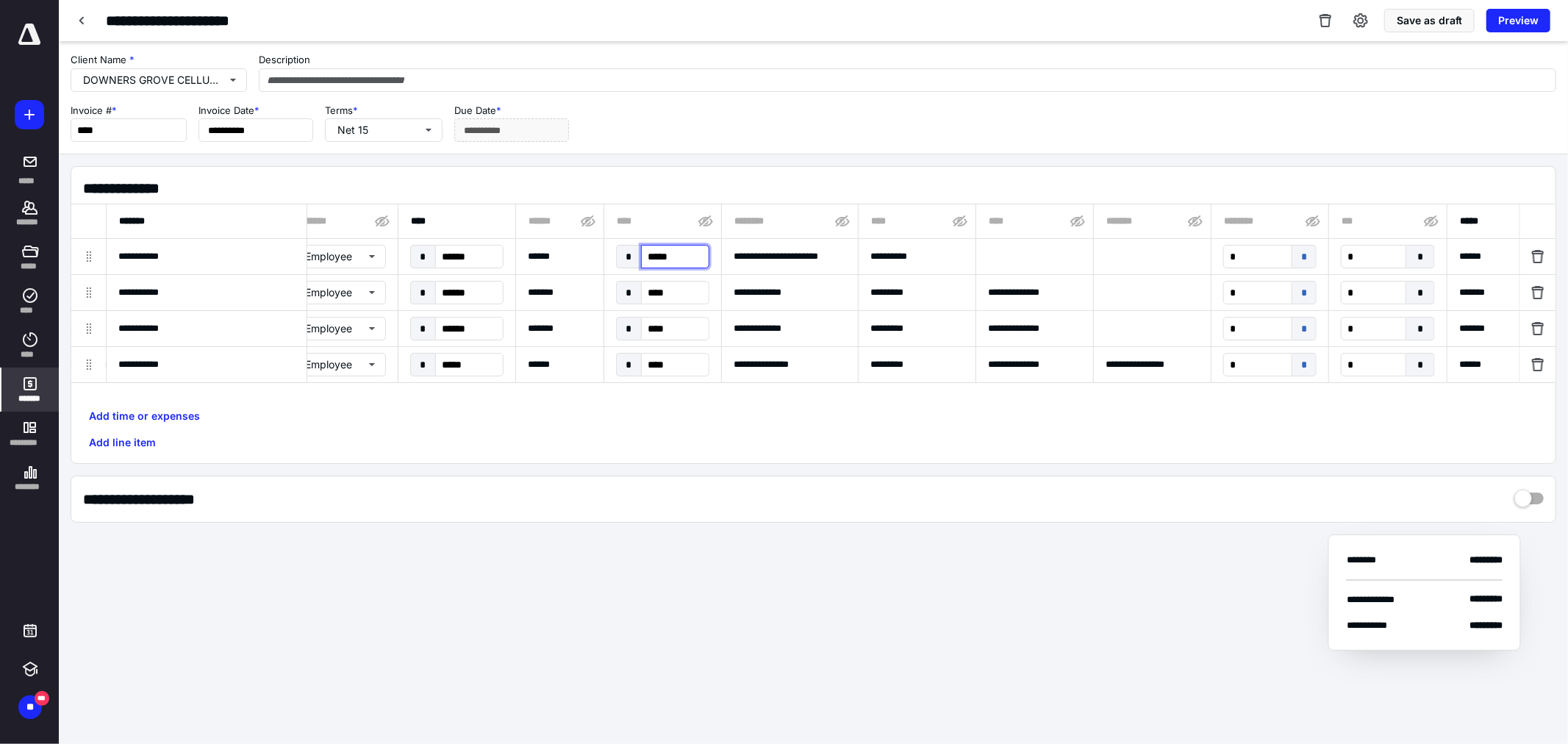 type on "******" 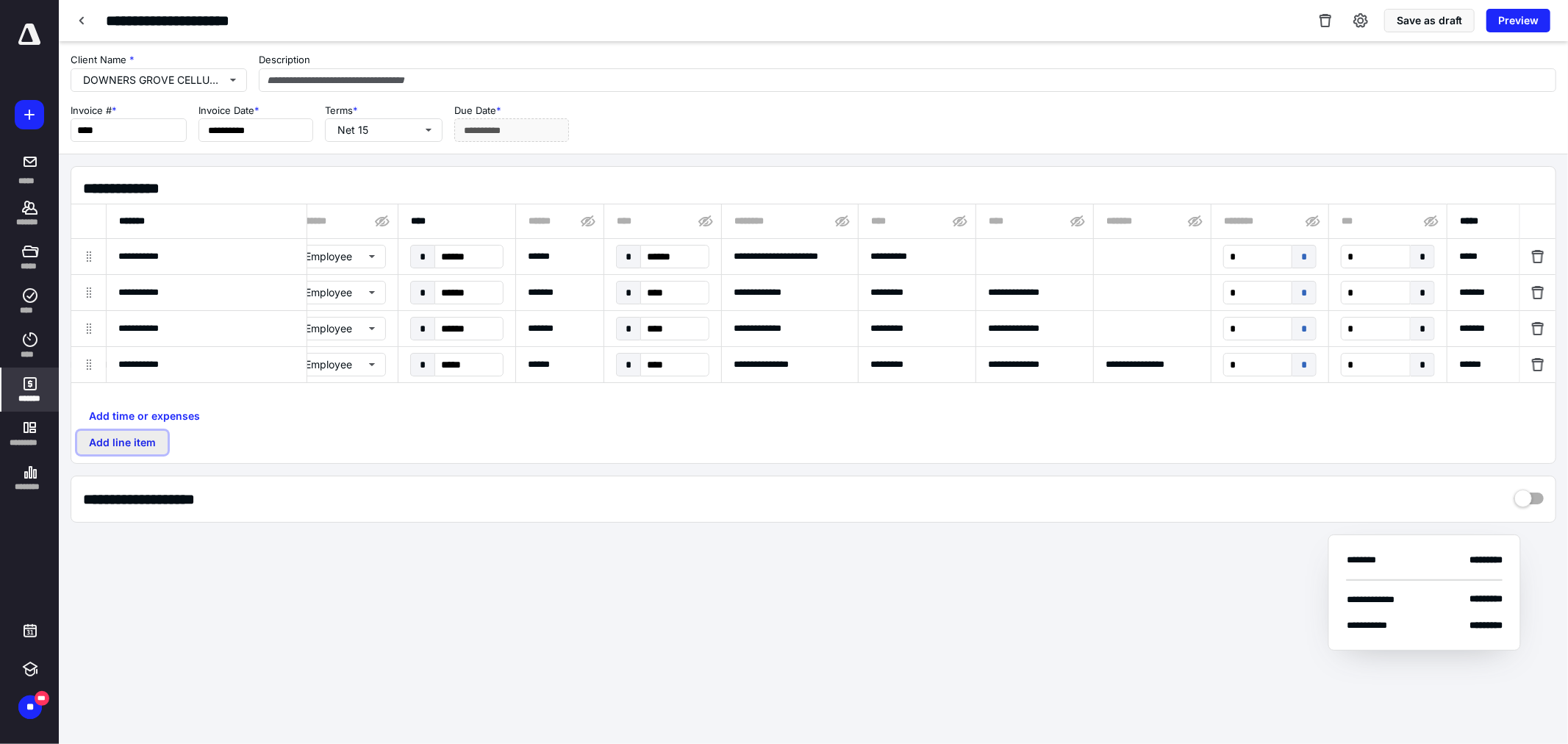 click on "Add line item" at bounding box center [122, 443] 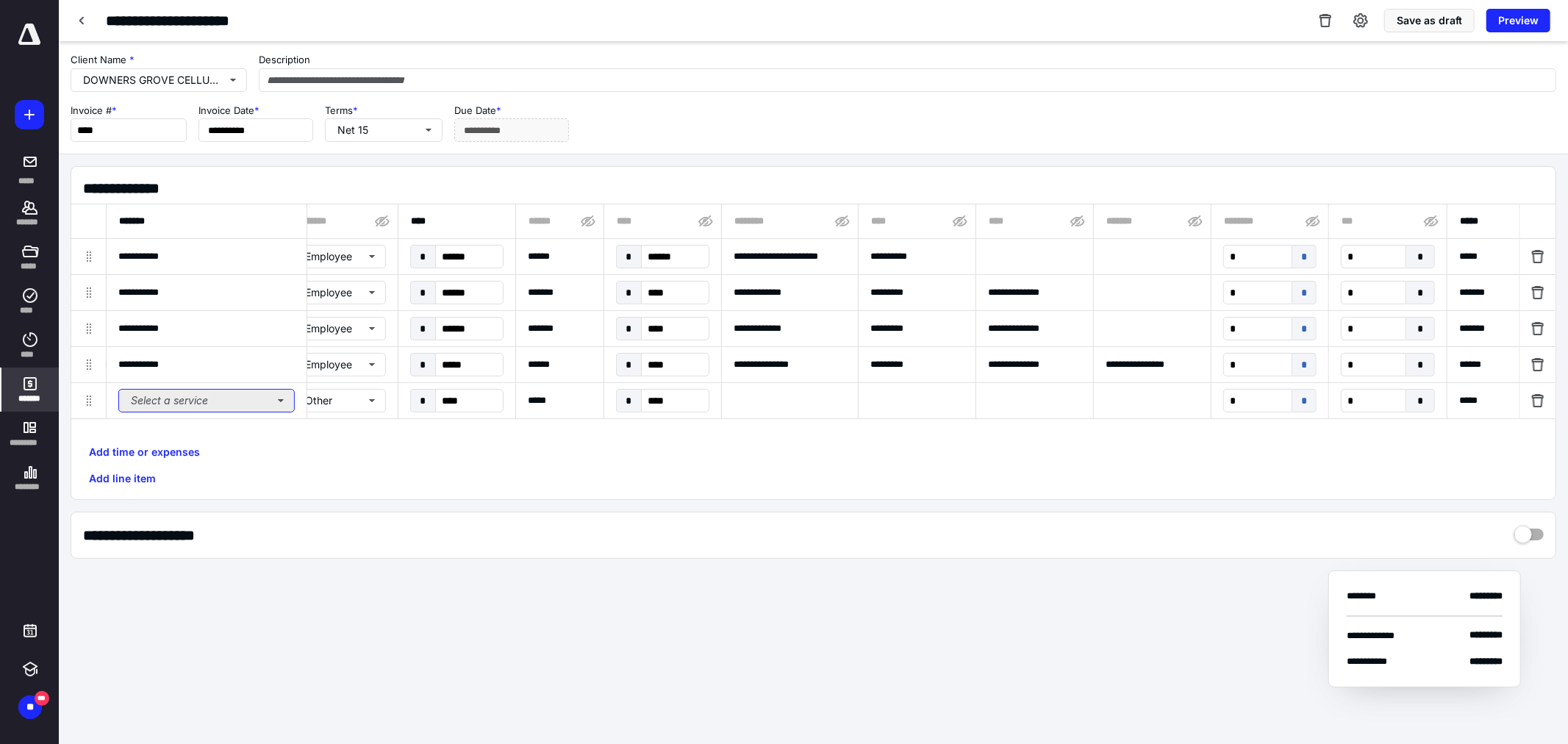 click on "Select a service" at bounding box center [207, 401] 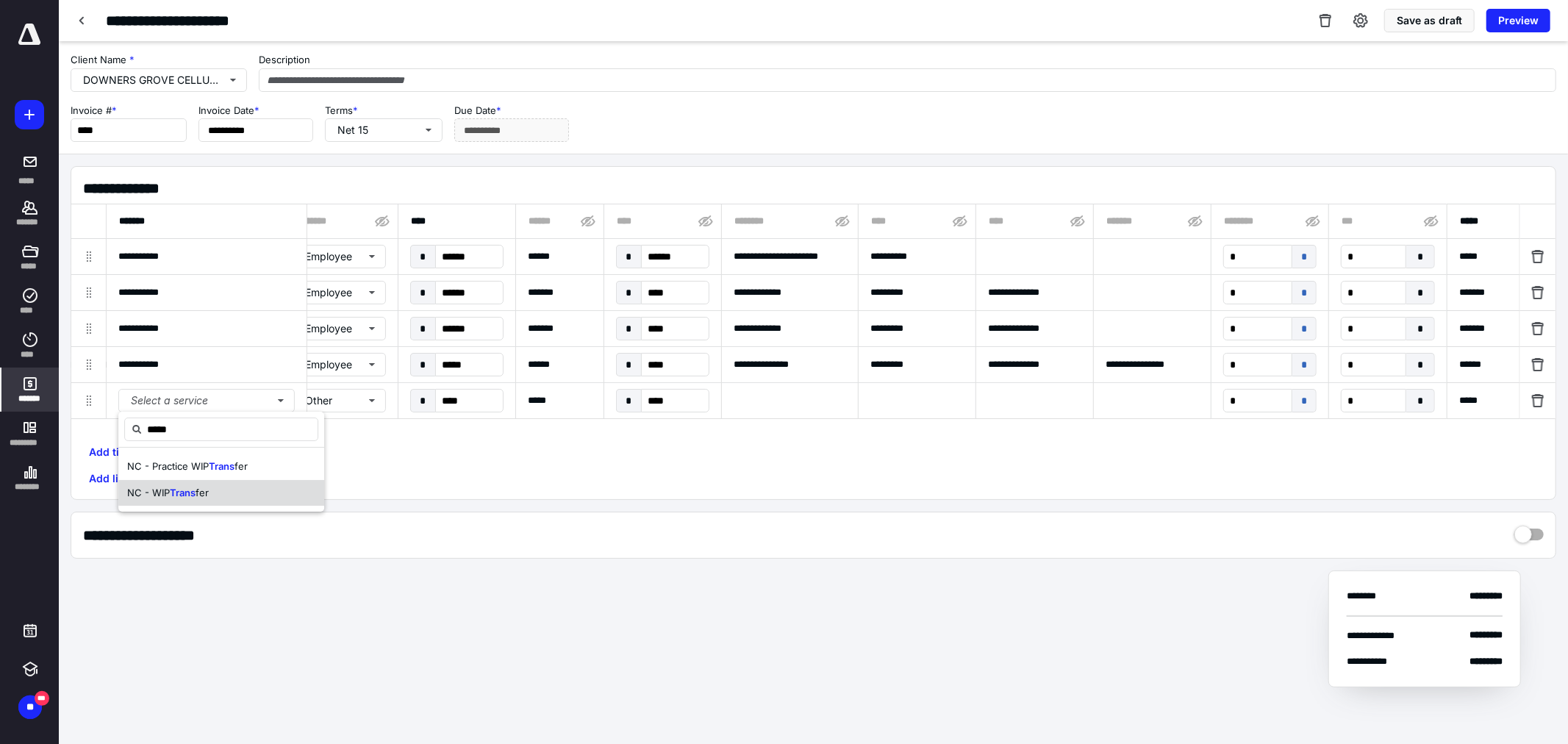 click on "NC - WIP  Trans fer" at bounding box center (221, 493) 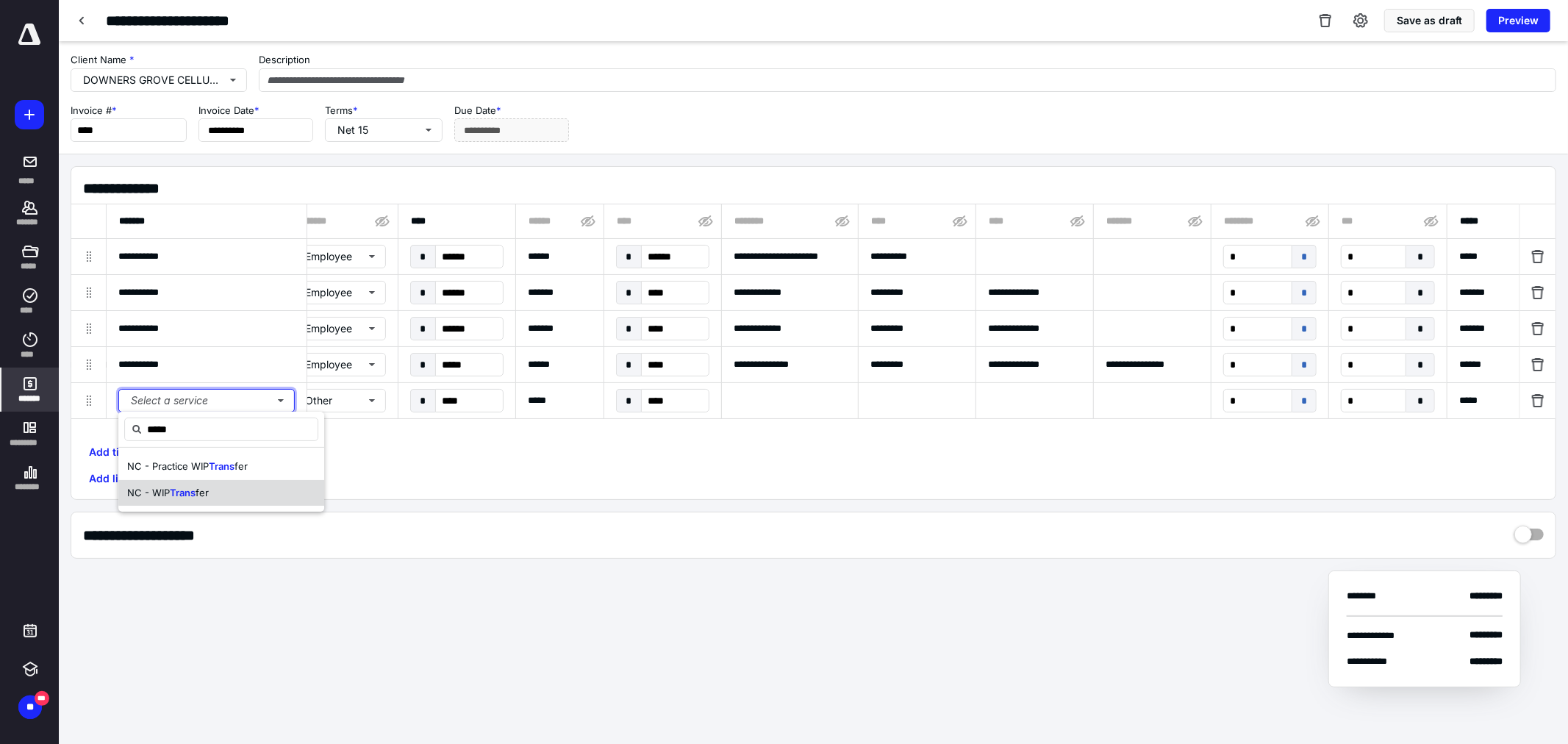 type 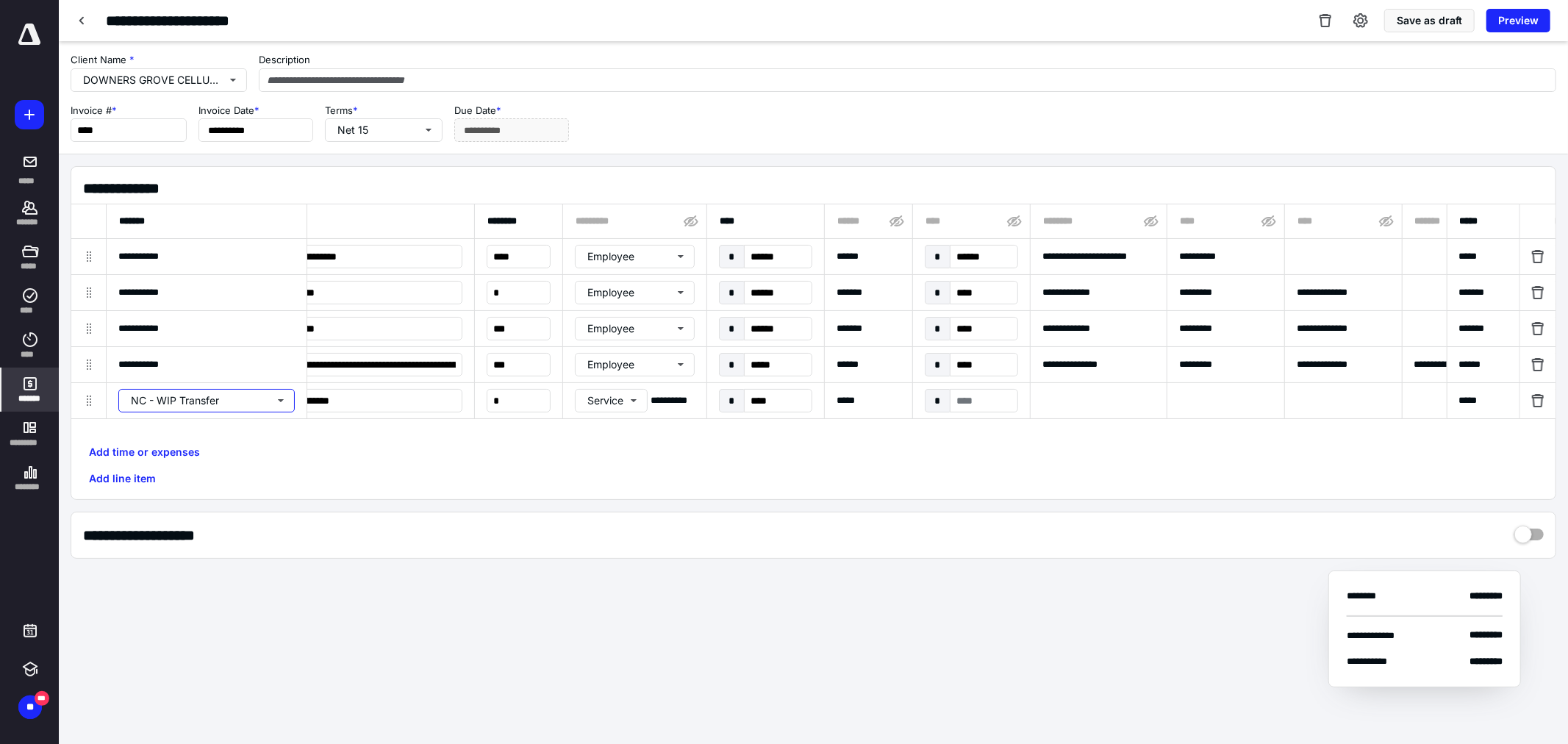 scroll, scrollTop: 0, scrollLeft: 0, axis: both 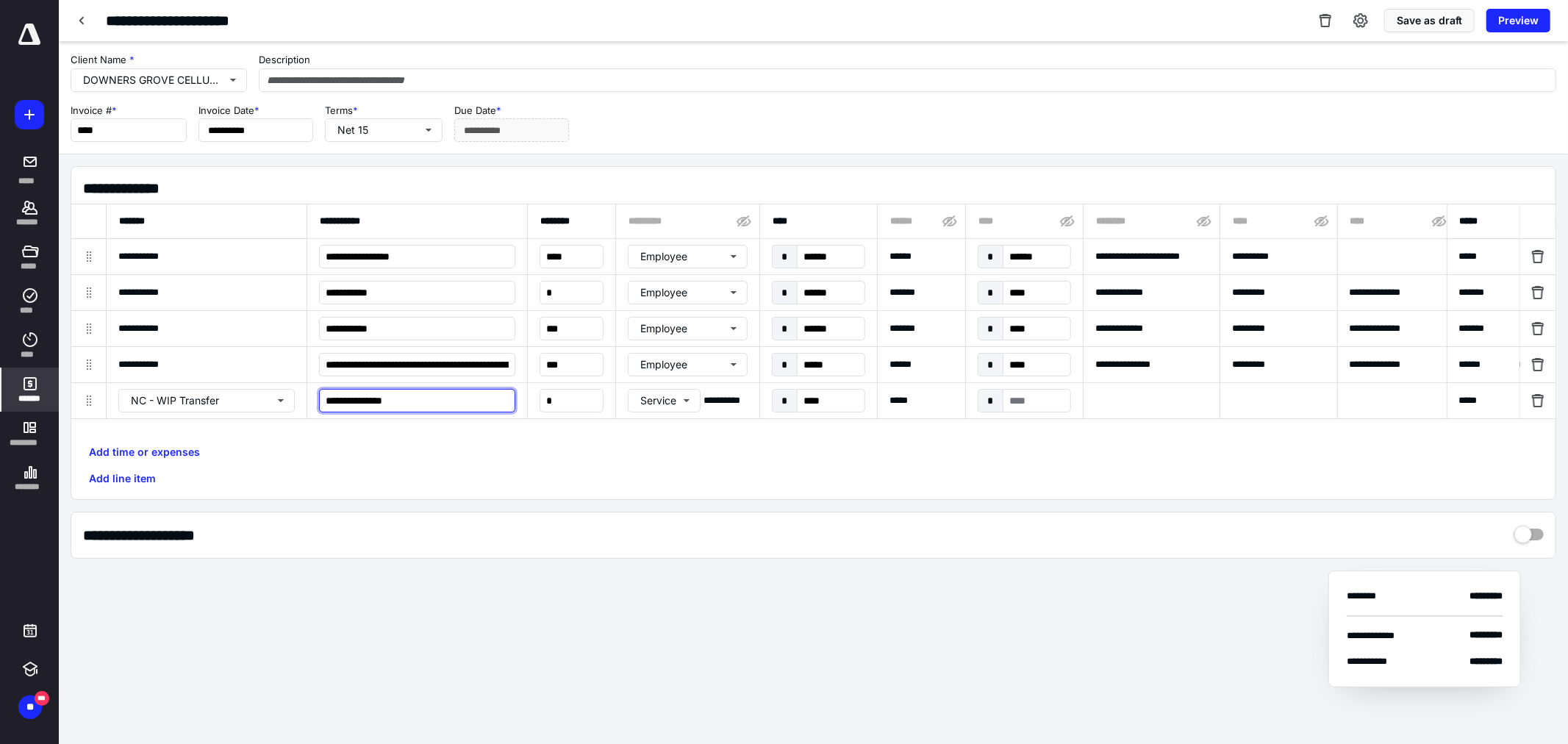 click on "**********" at bounding box center [417, 401] 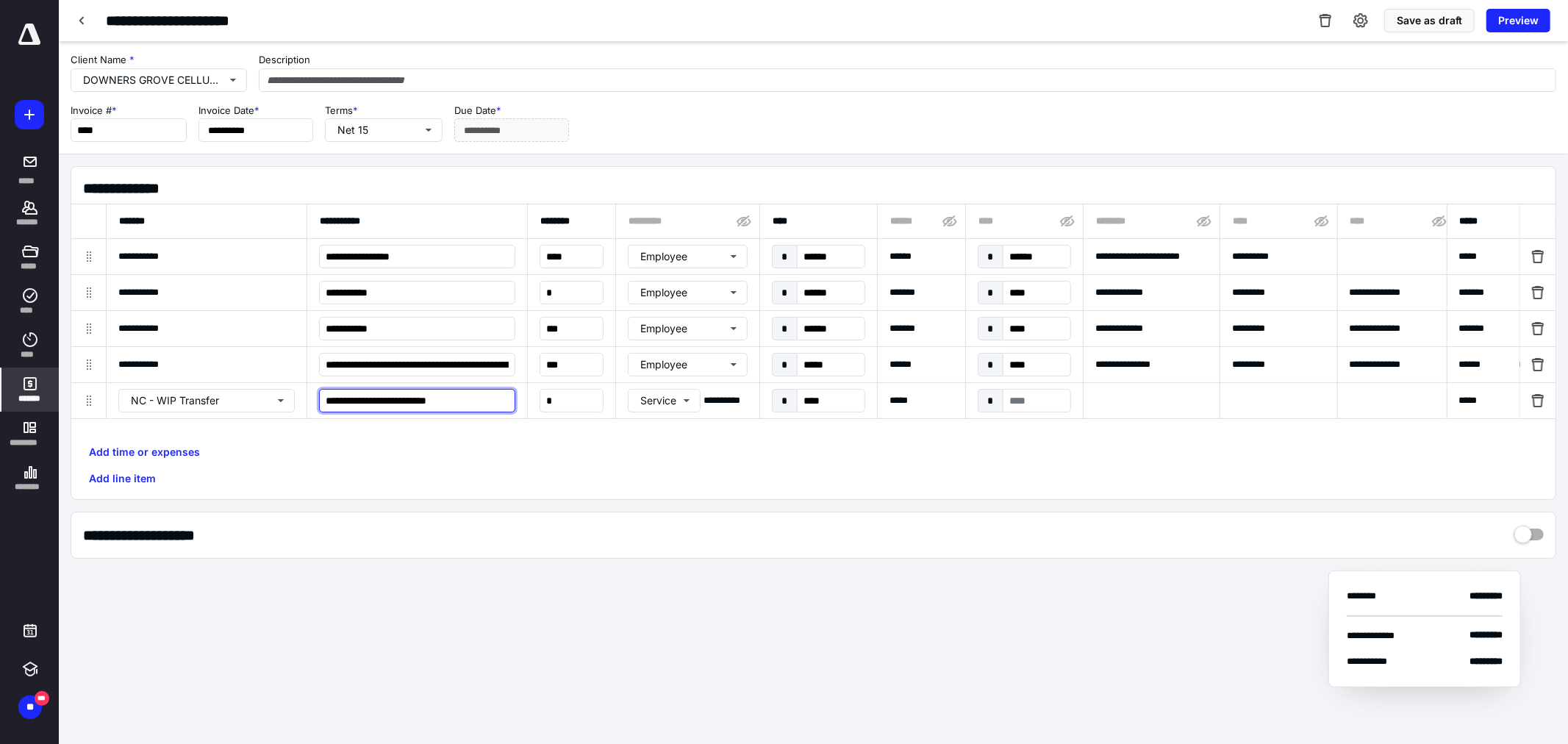 type on "**********" 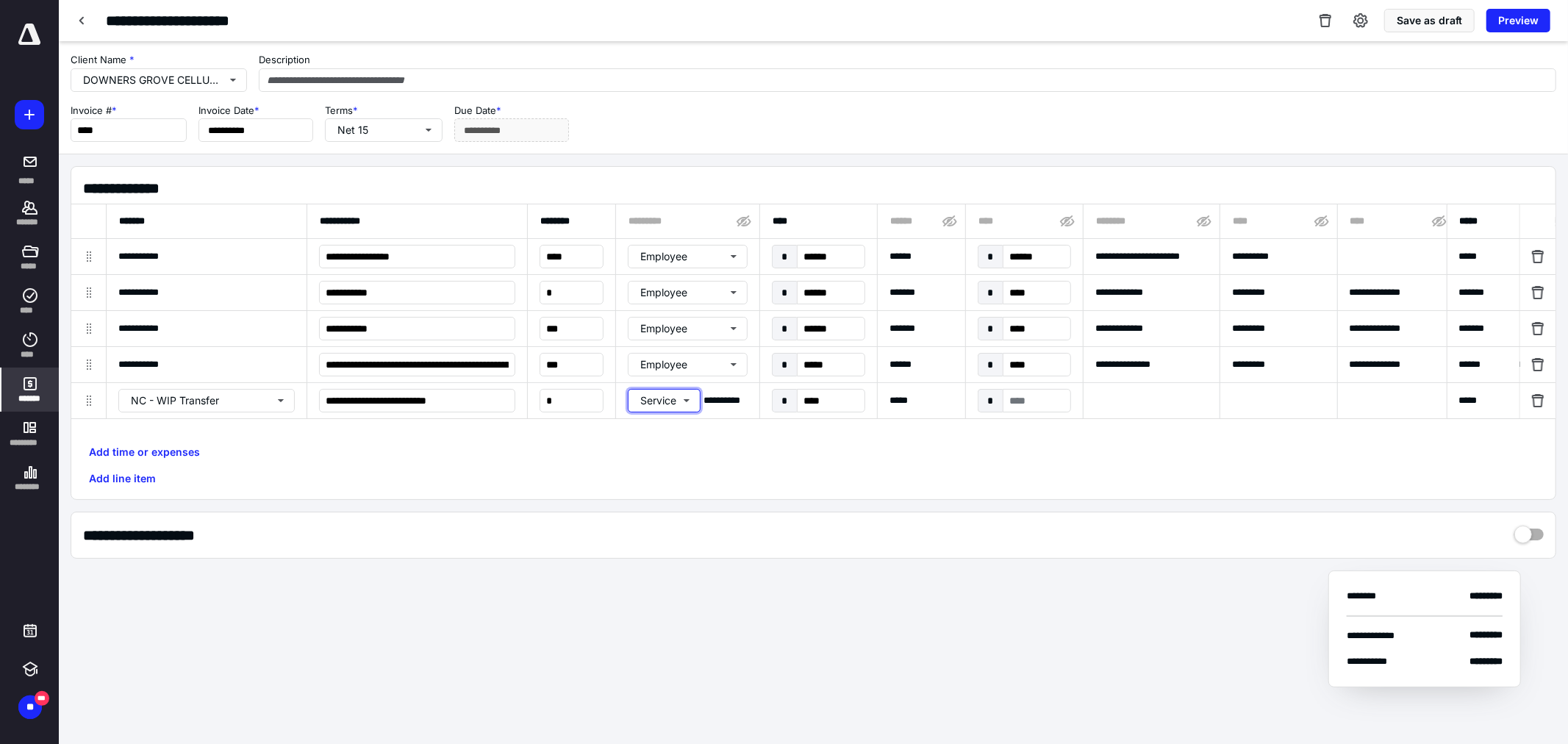 type 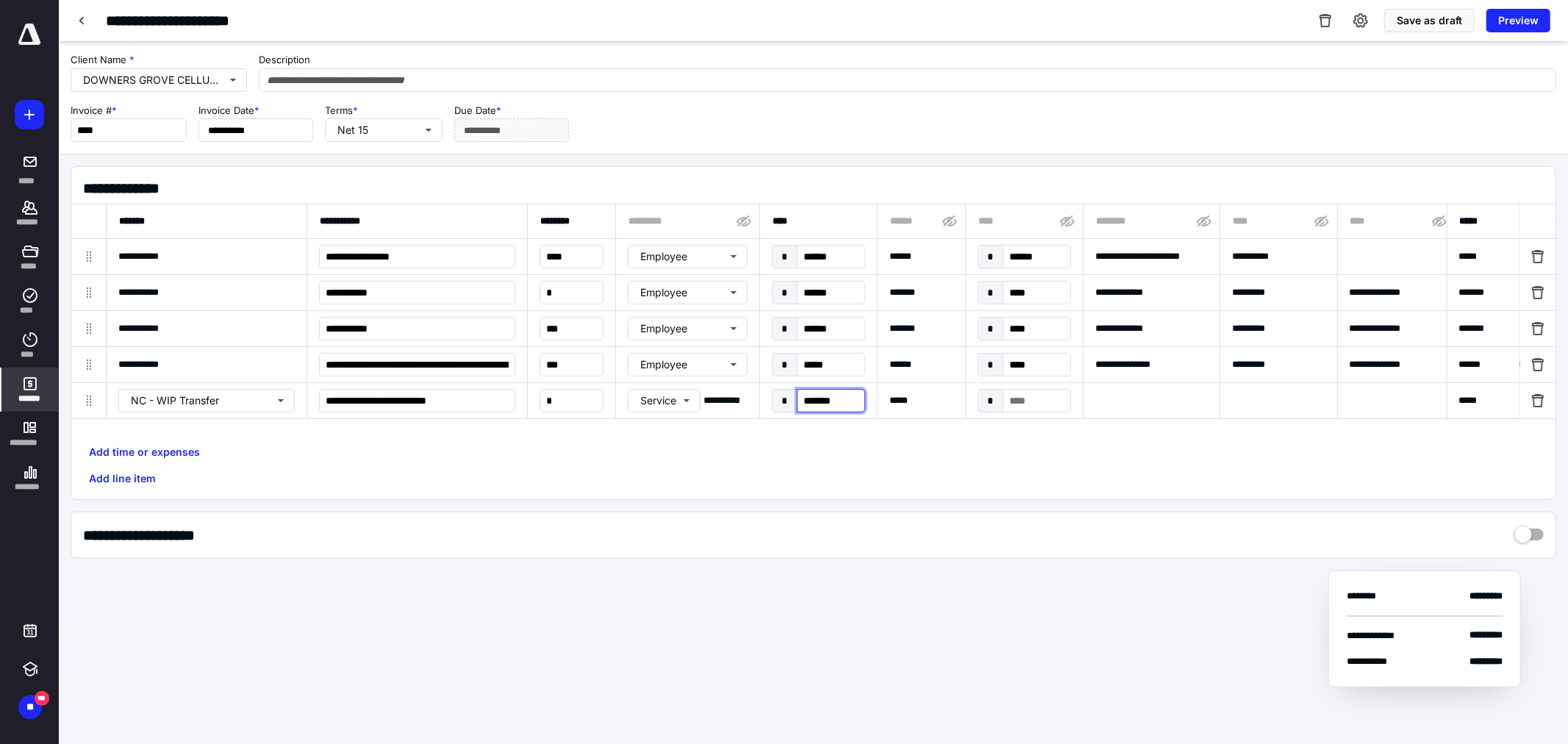 type on "********" 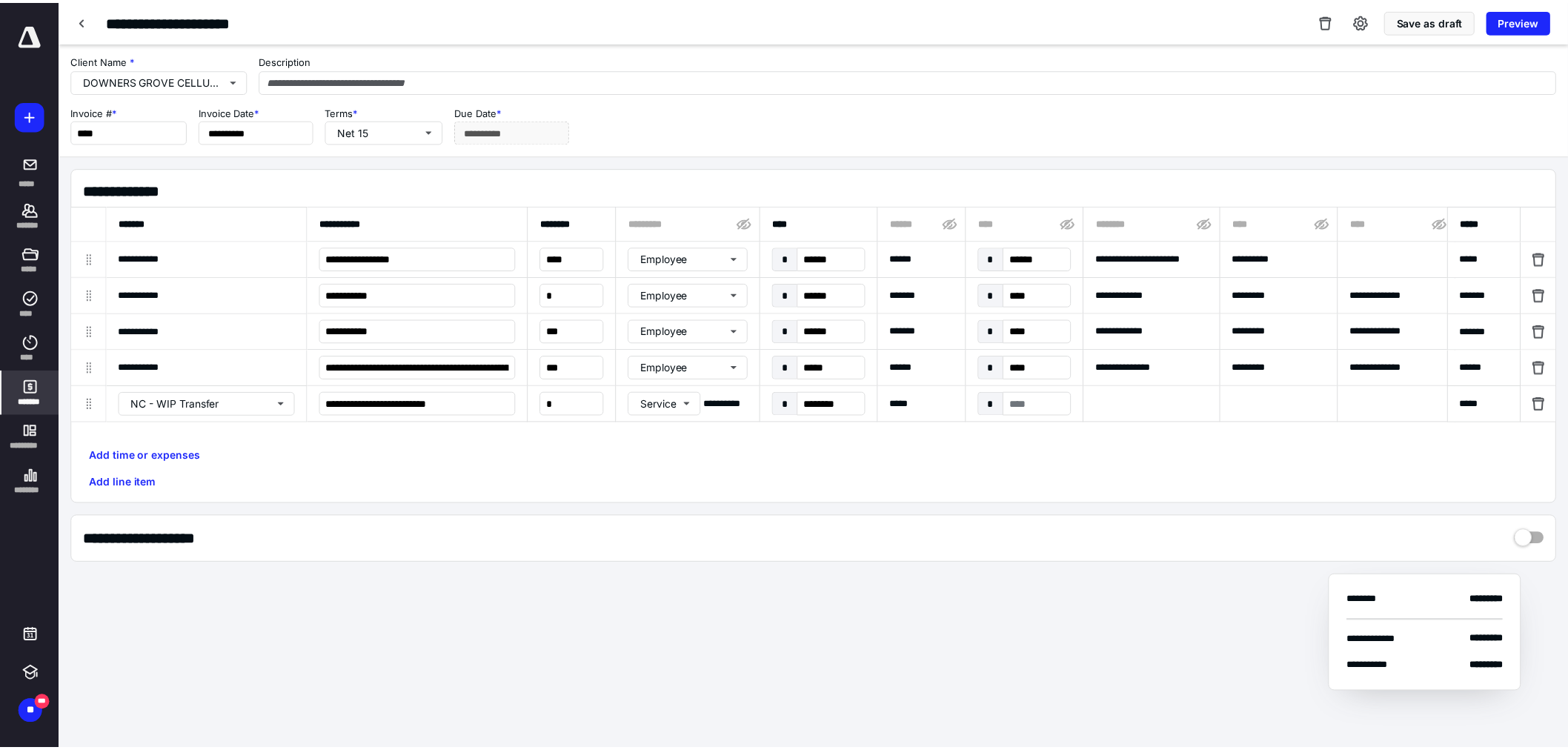 scroll, scrollTop: 0, scrollLeft: 339, axis: horizontal 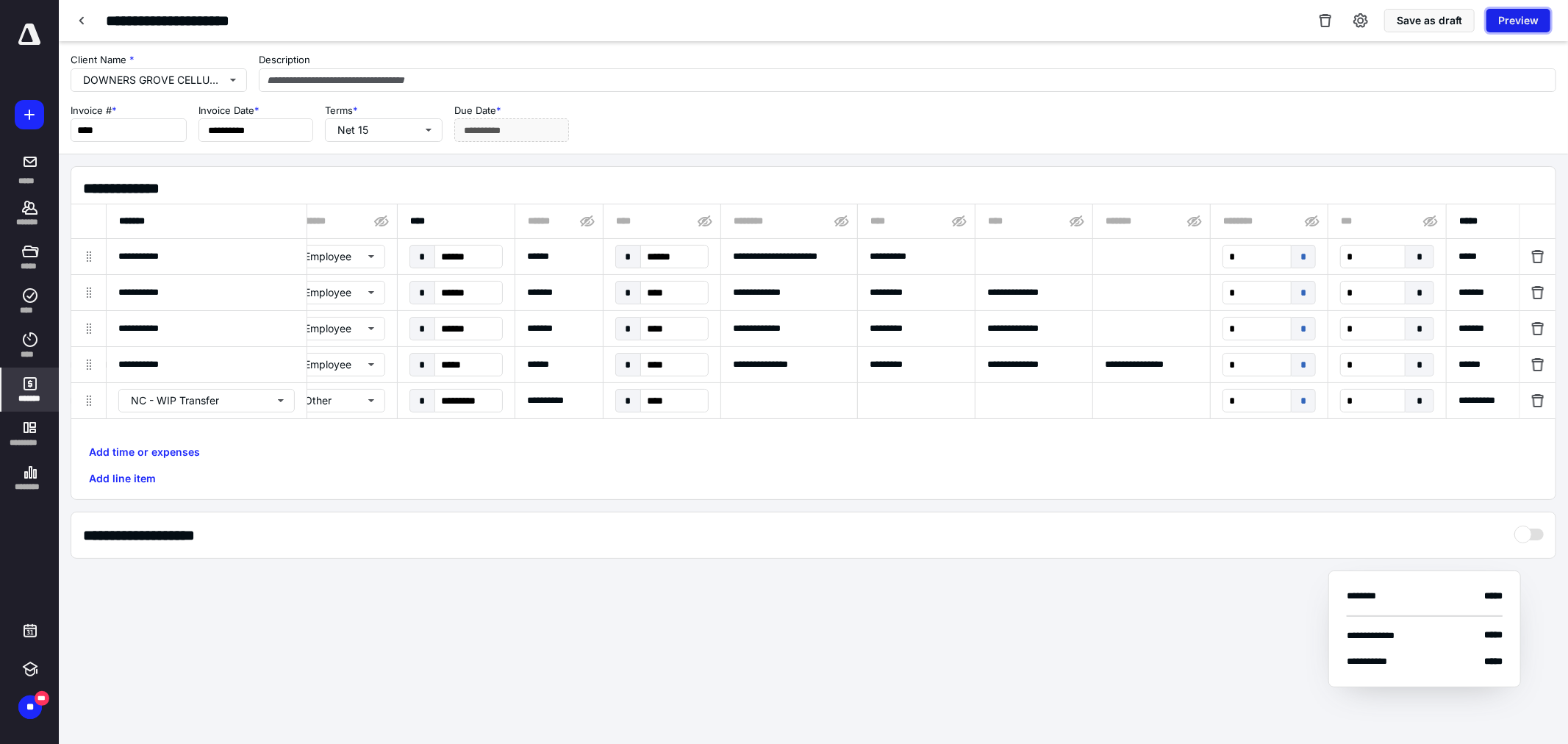 click on "Preview" at bounding box center [1518, 21] 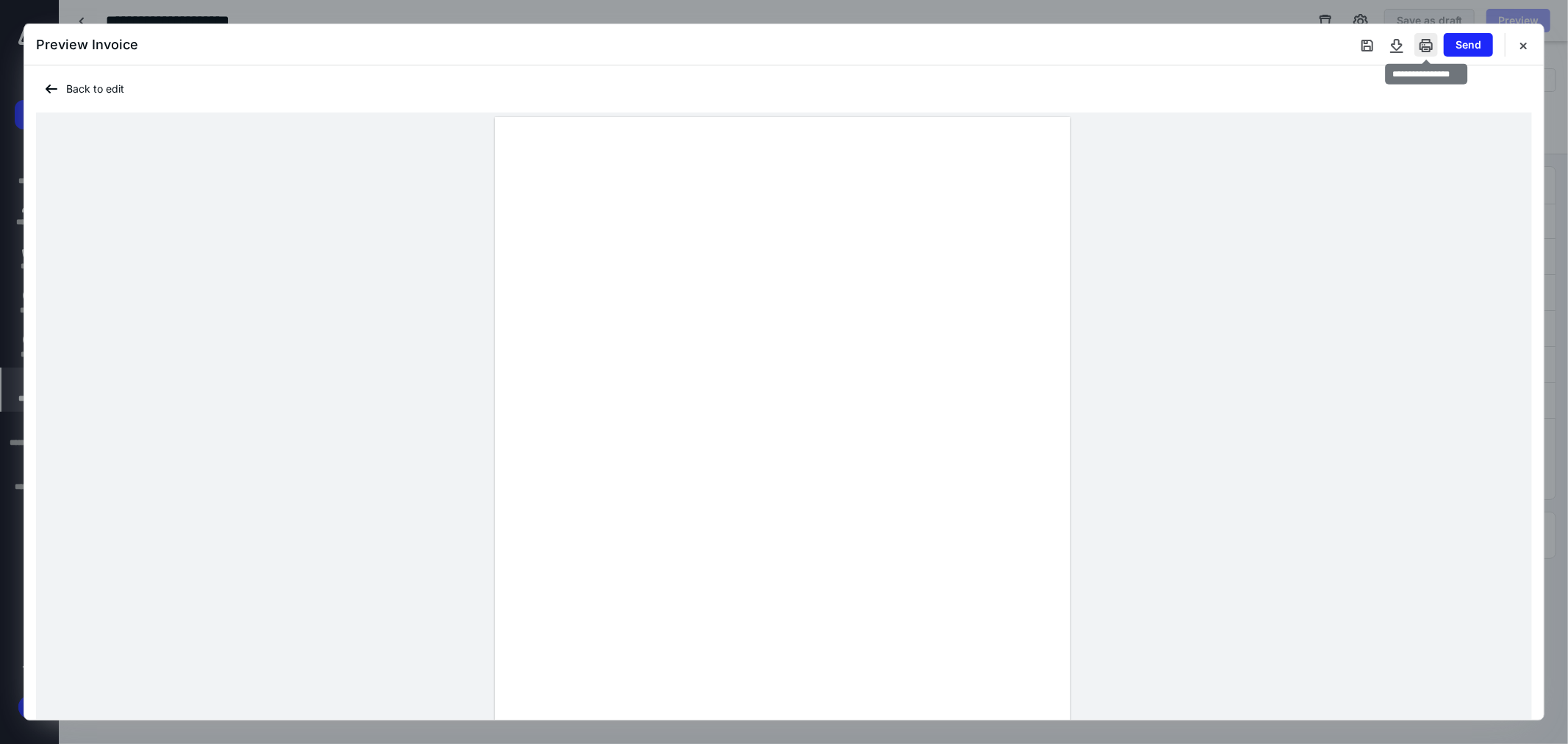 click at bounding box center (1426, 45) 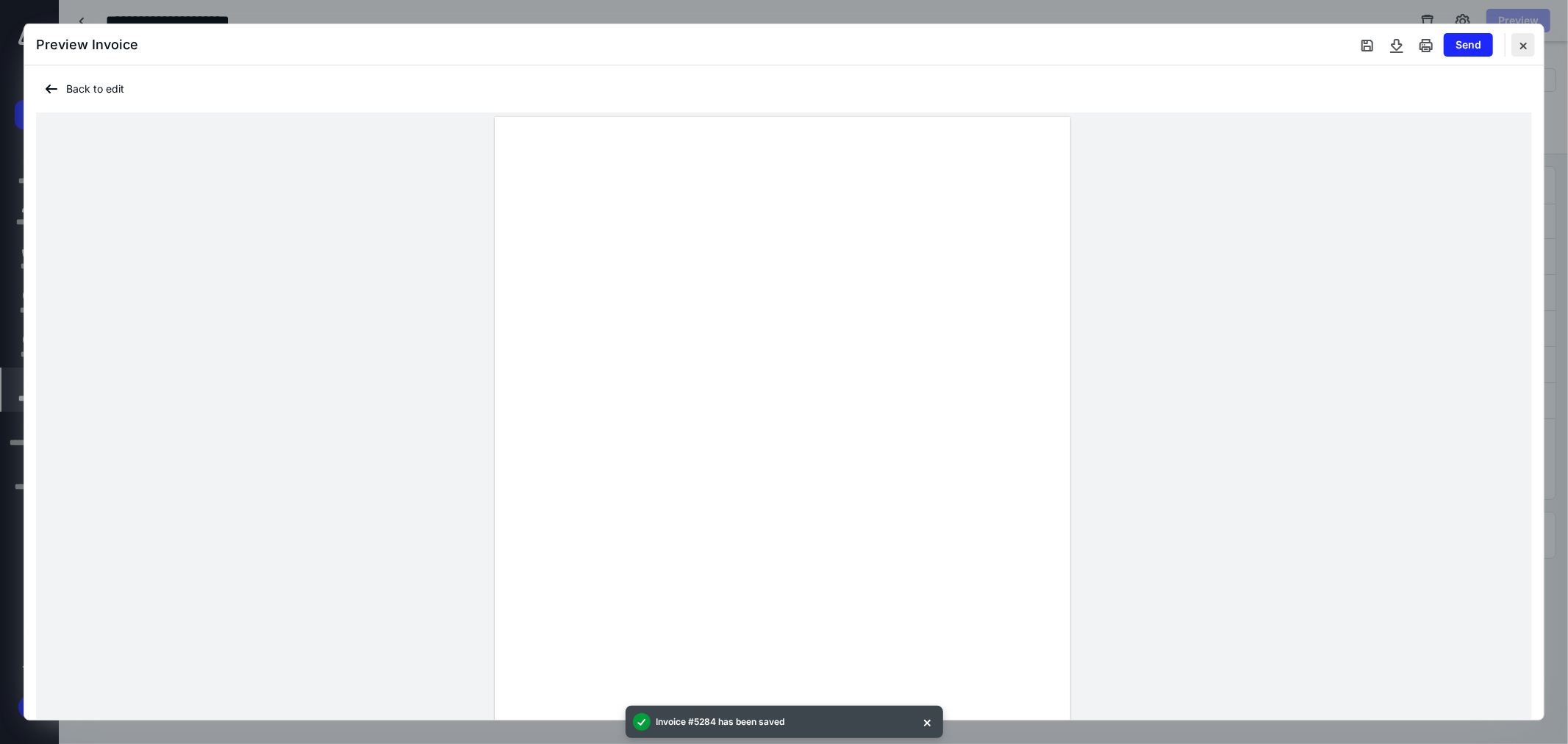 click at bounding box center [1523, 45] 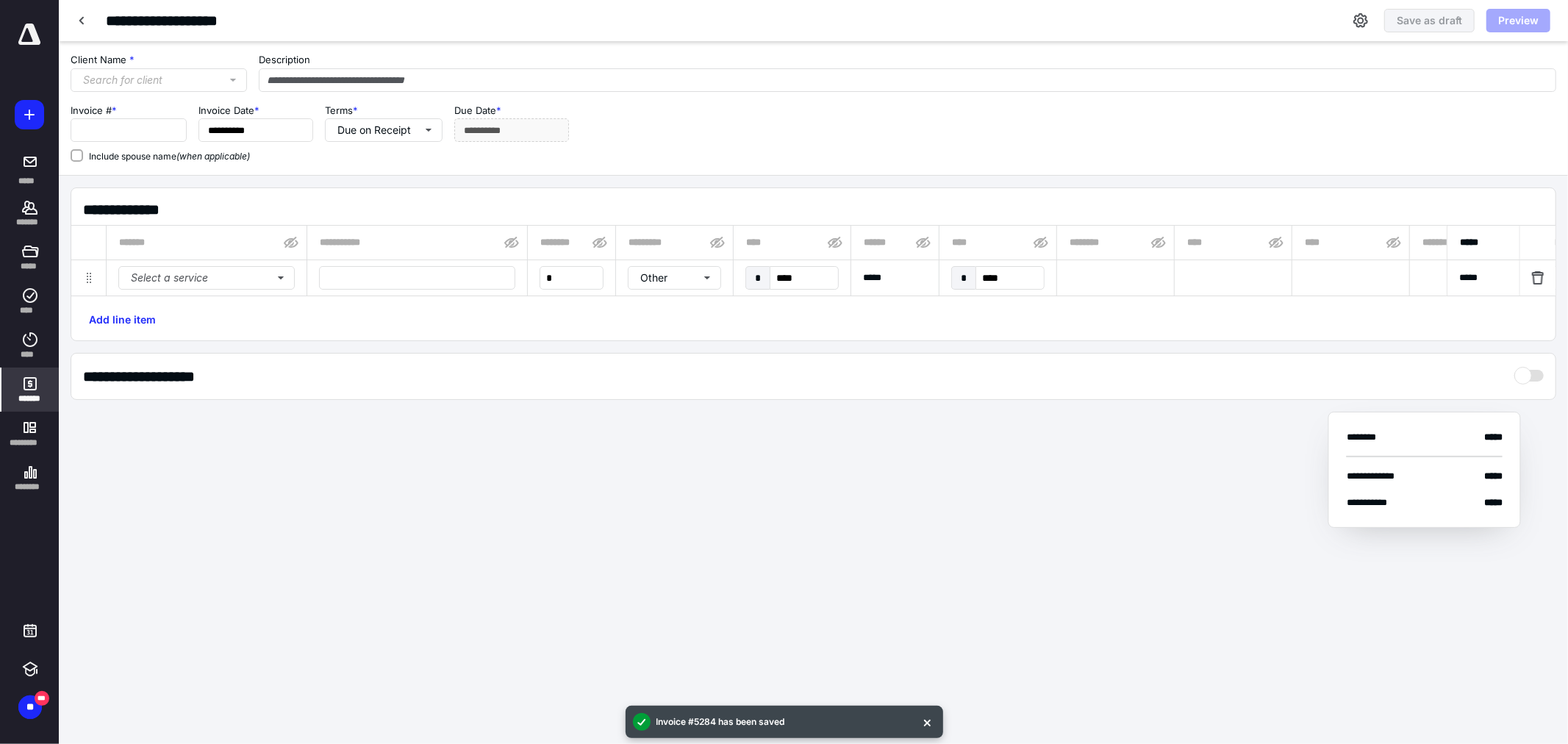 type on "****" 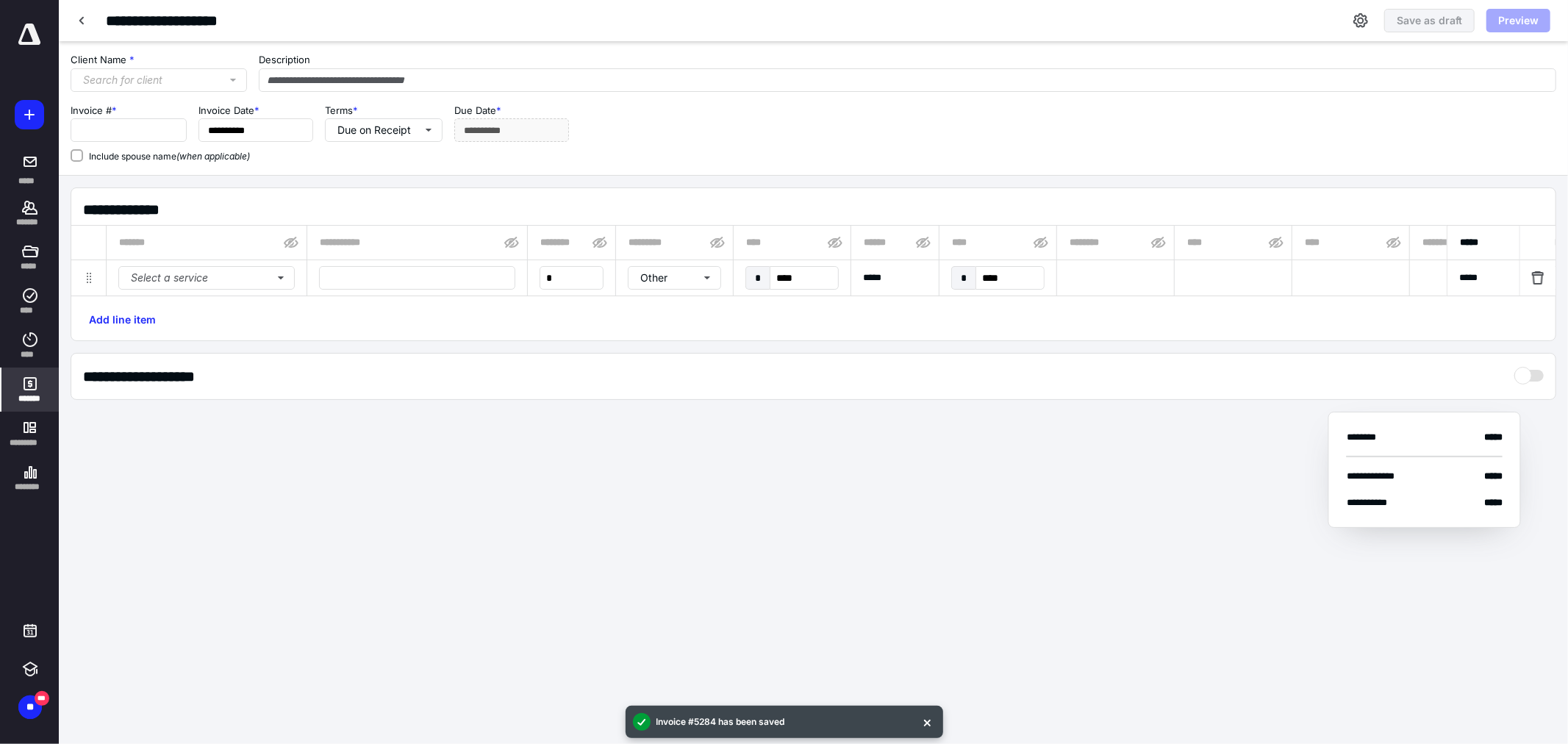 type on "**********" 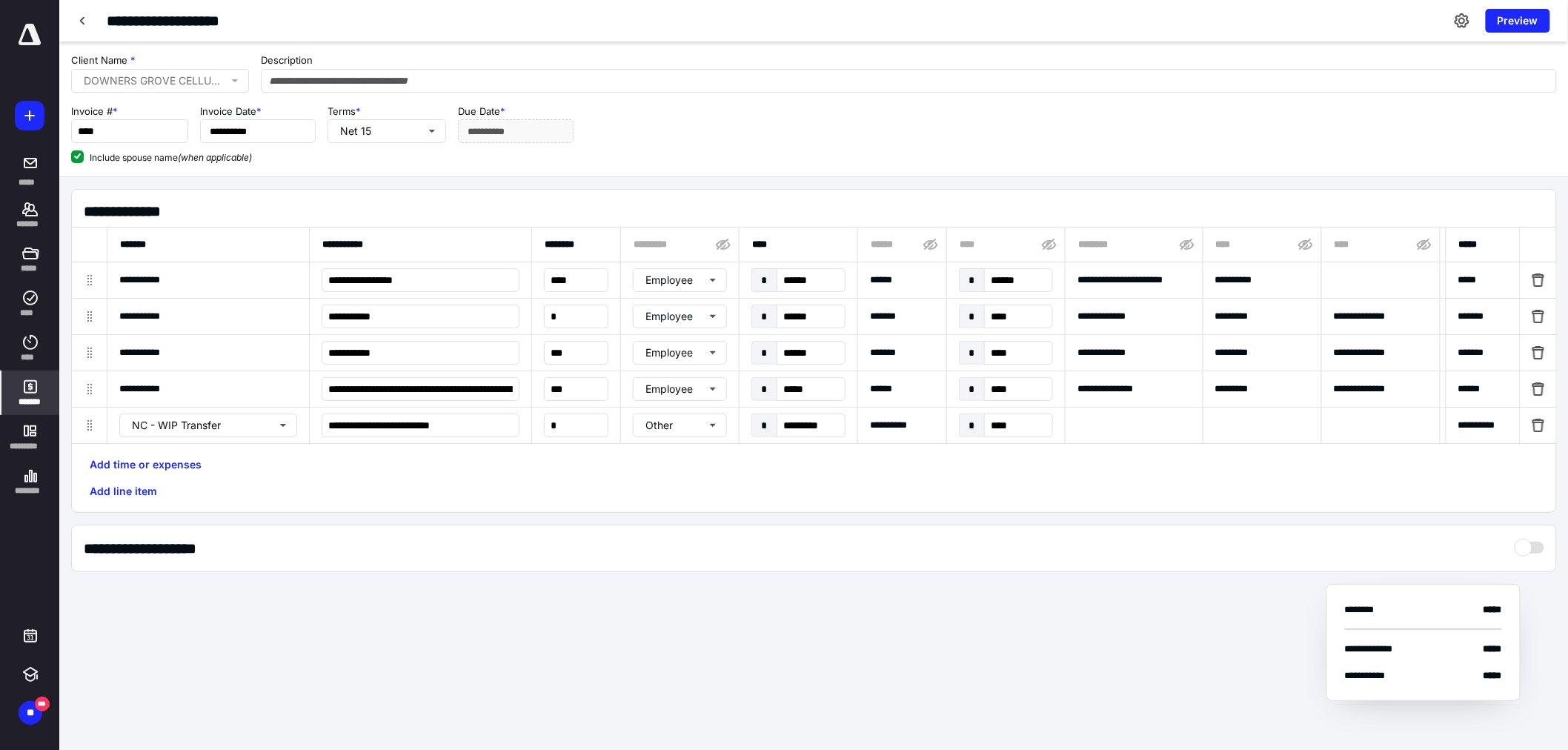 click on "*********" at bounding box center (1262, 316) 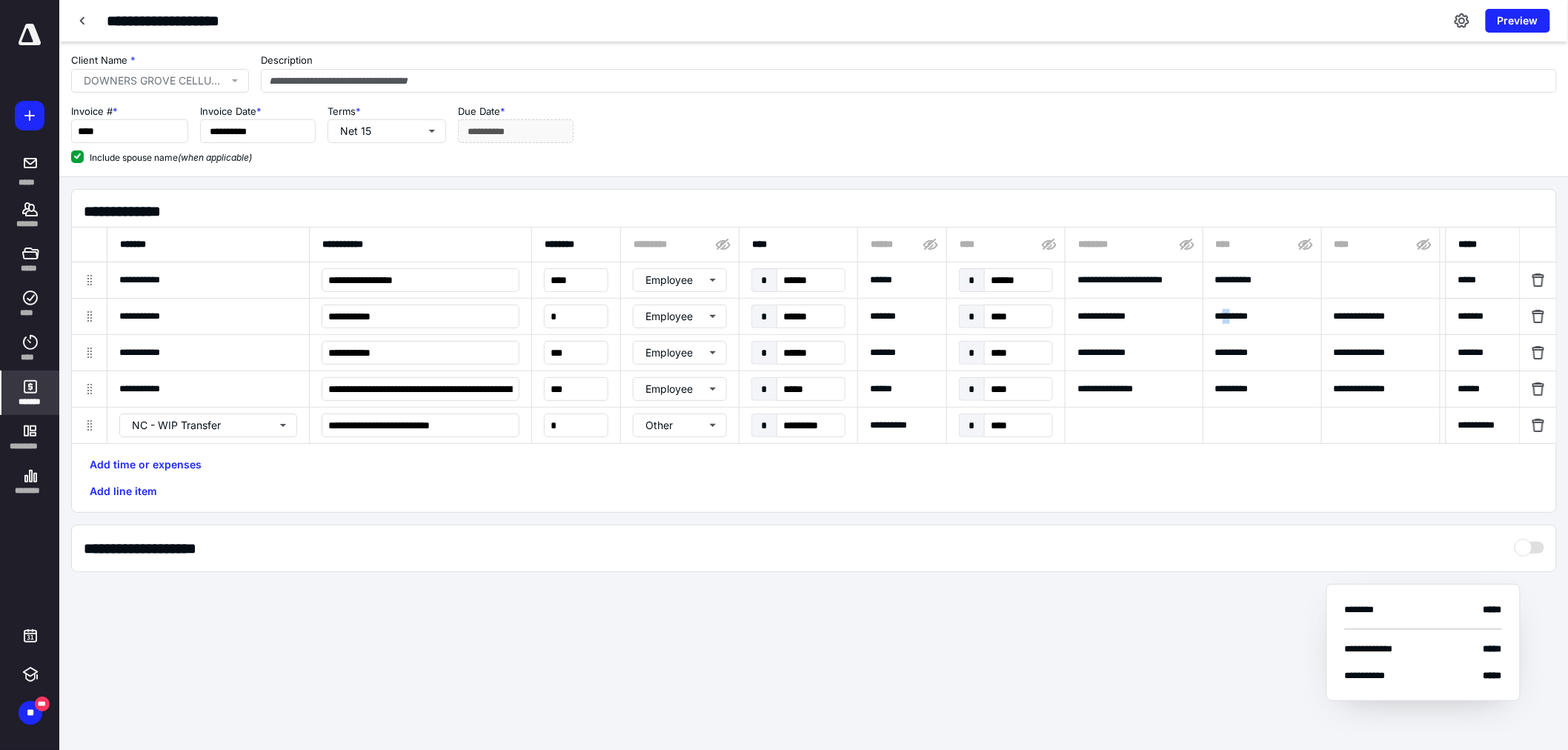 click on "*********" at bounding box center [1262, 316] 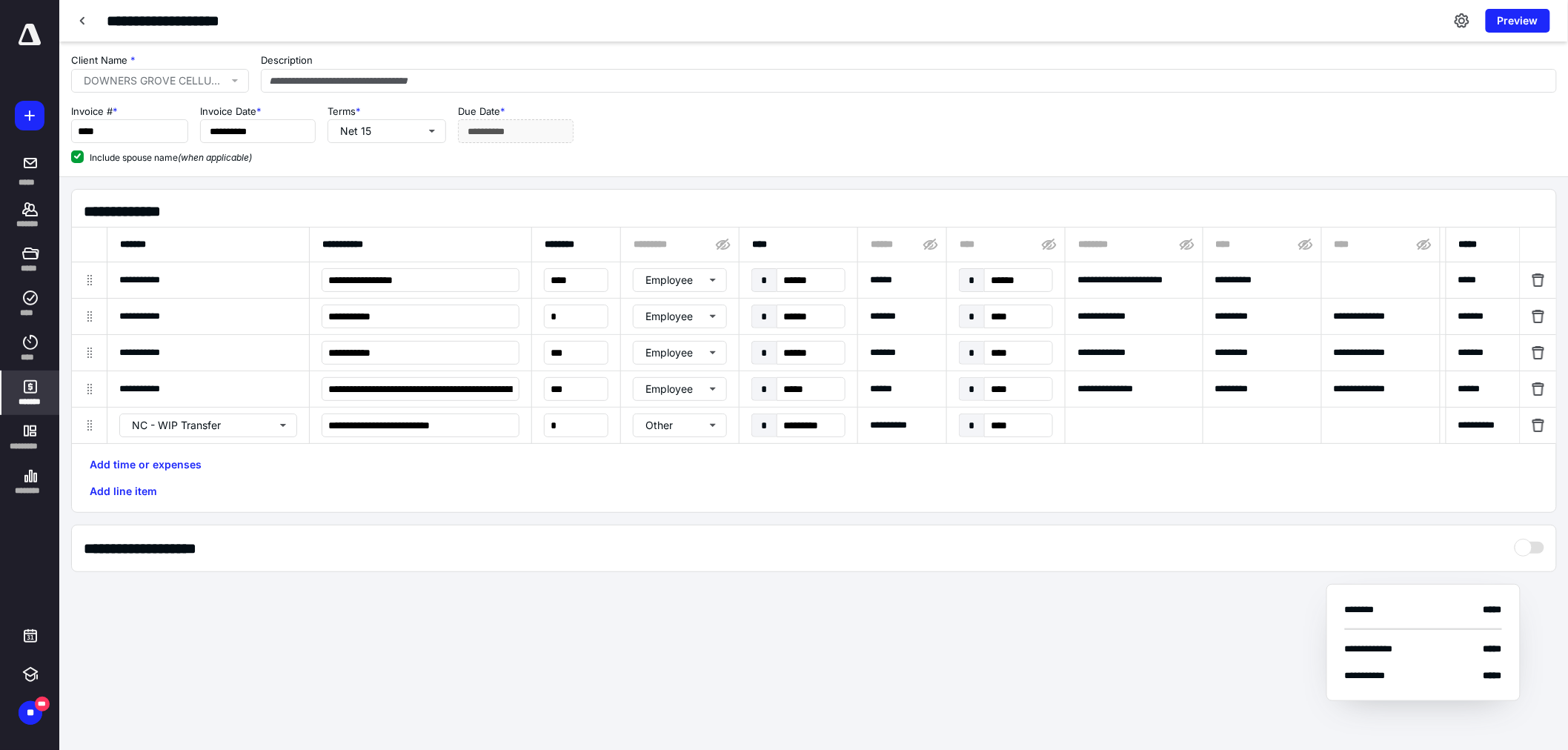 click on "*********" at bounding box center (1262, 316) 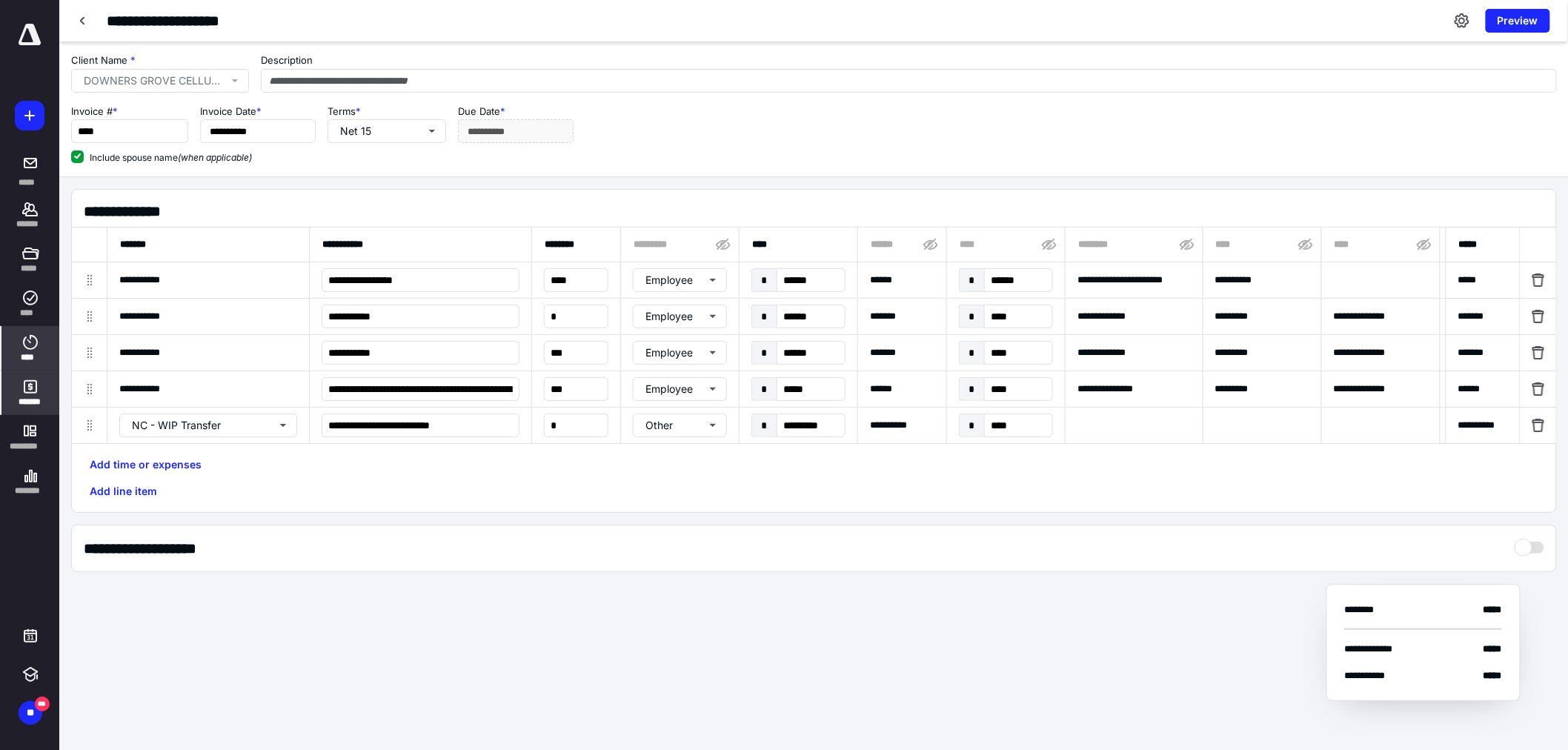 click on "****" at bounding box center [30, 357] 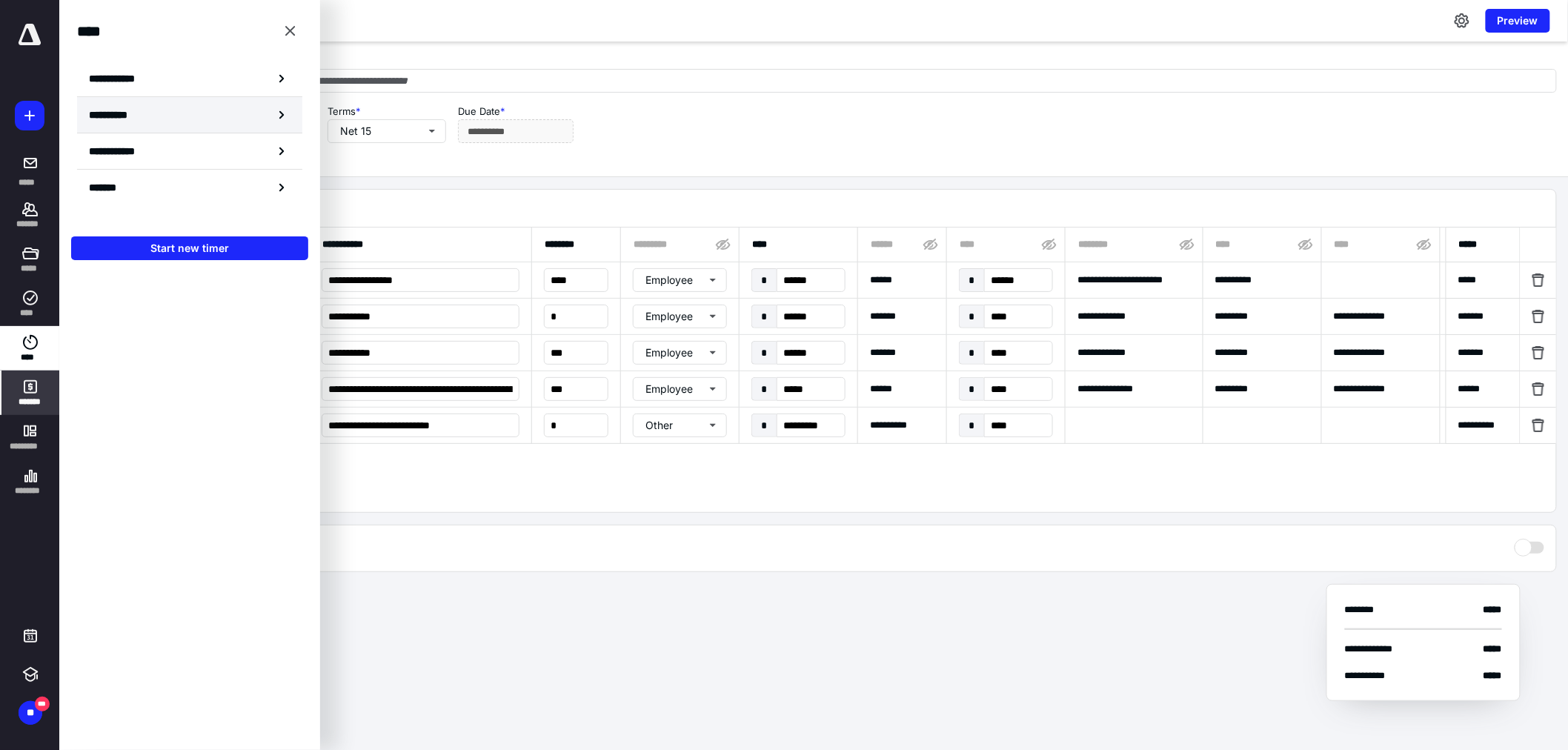 click on "**********" at bounding box center [117, 115] 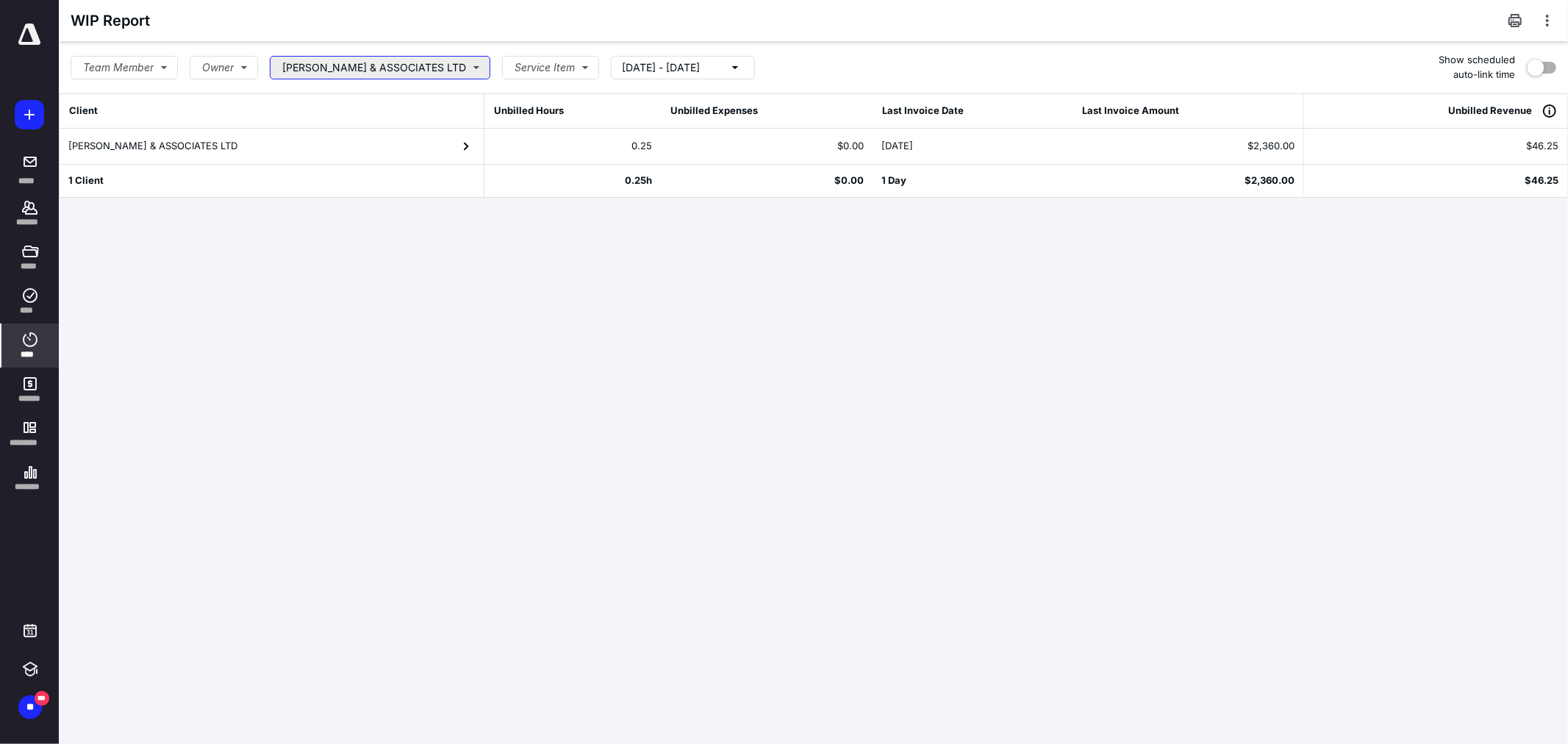 click on "BRAUER & ASSOCIATES LTD" at bounding box center [380, 68] 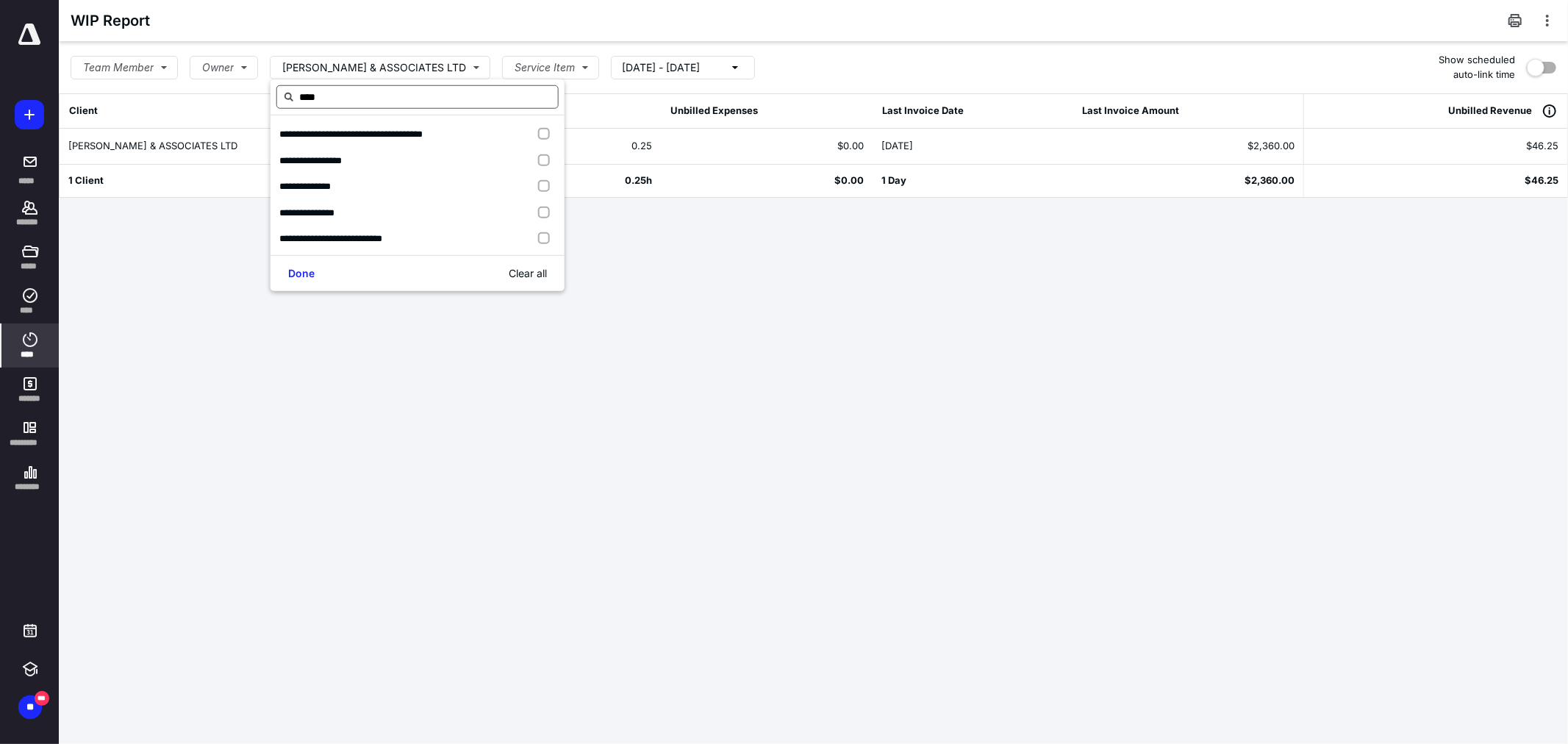 type on "*****" 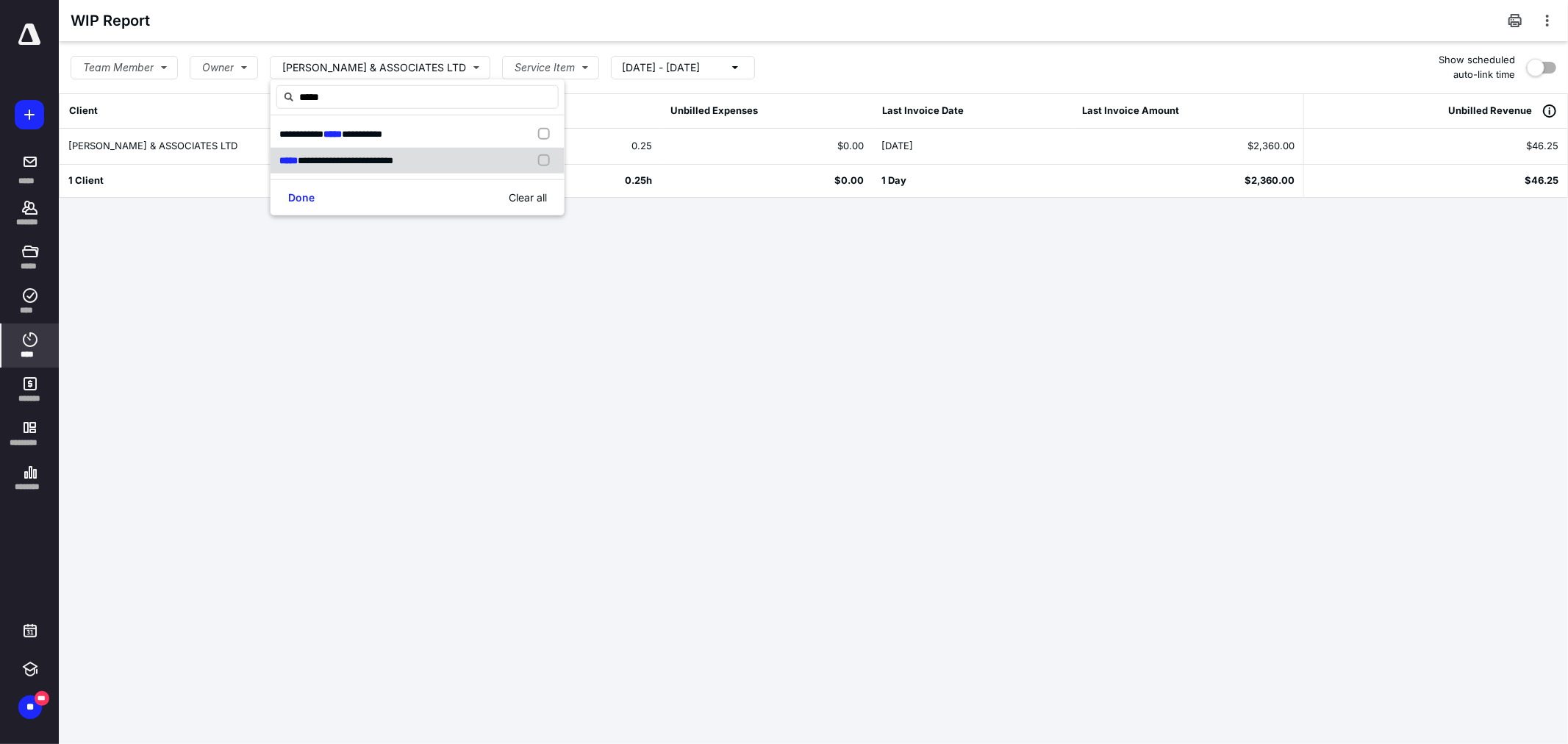 click on "**********" at bounding box center [346, 160] 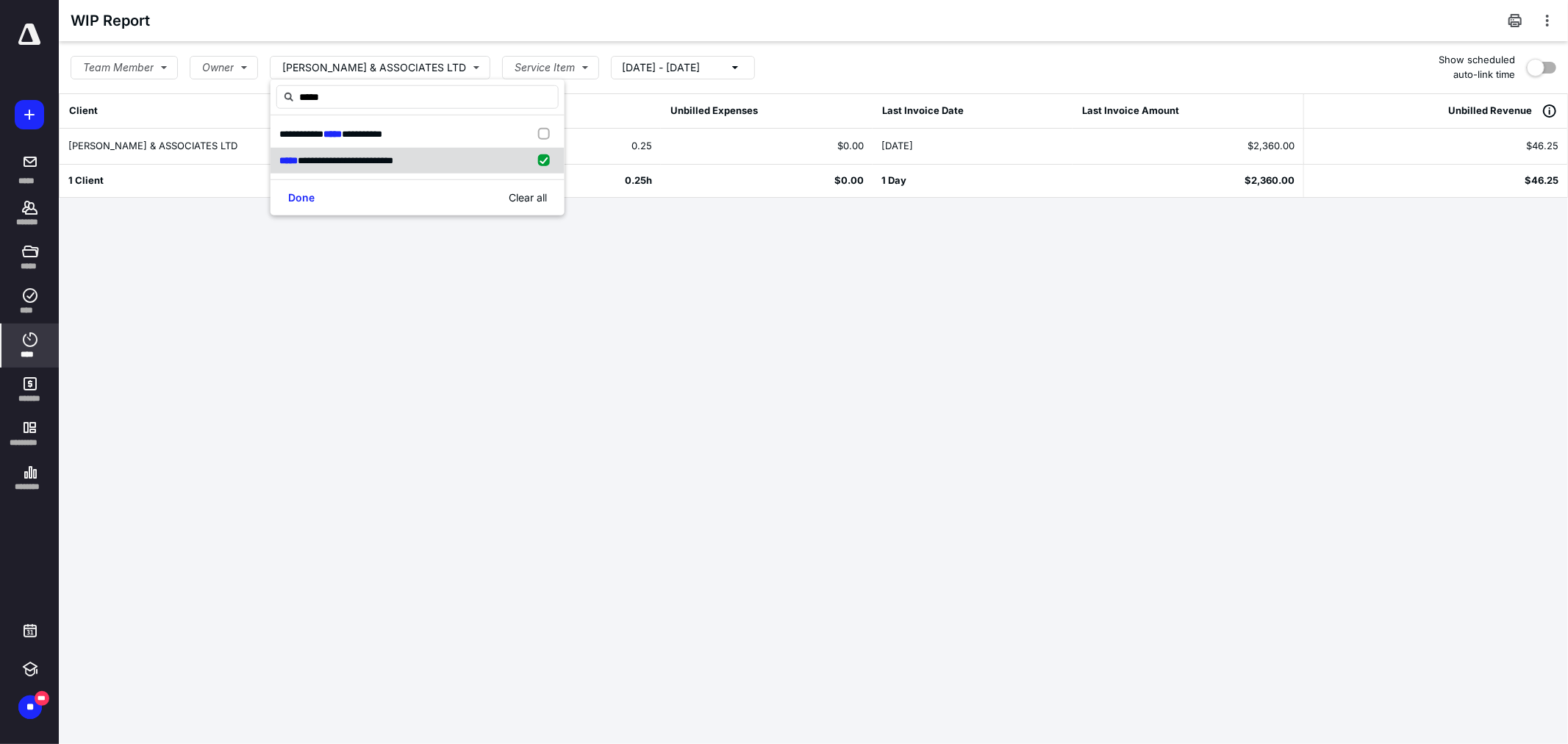 checkbox on "true" 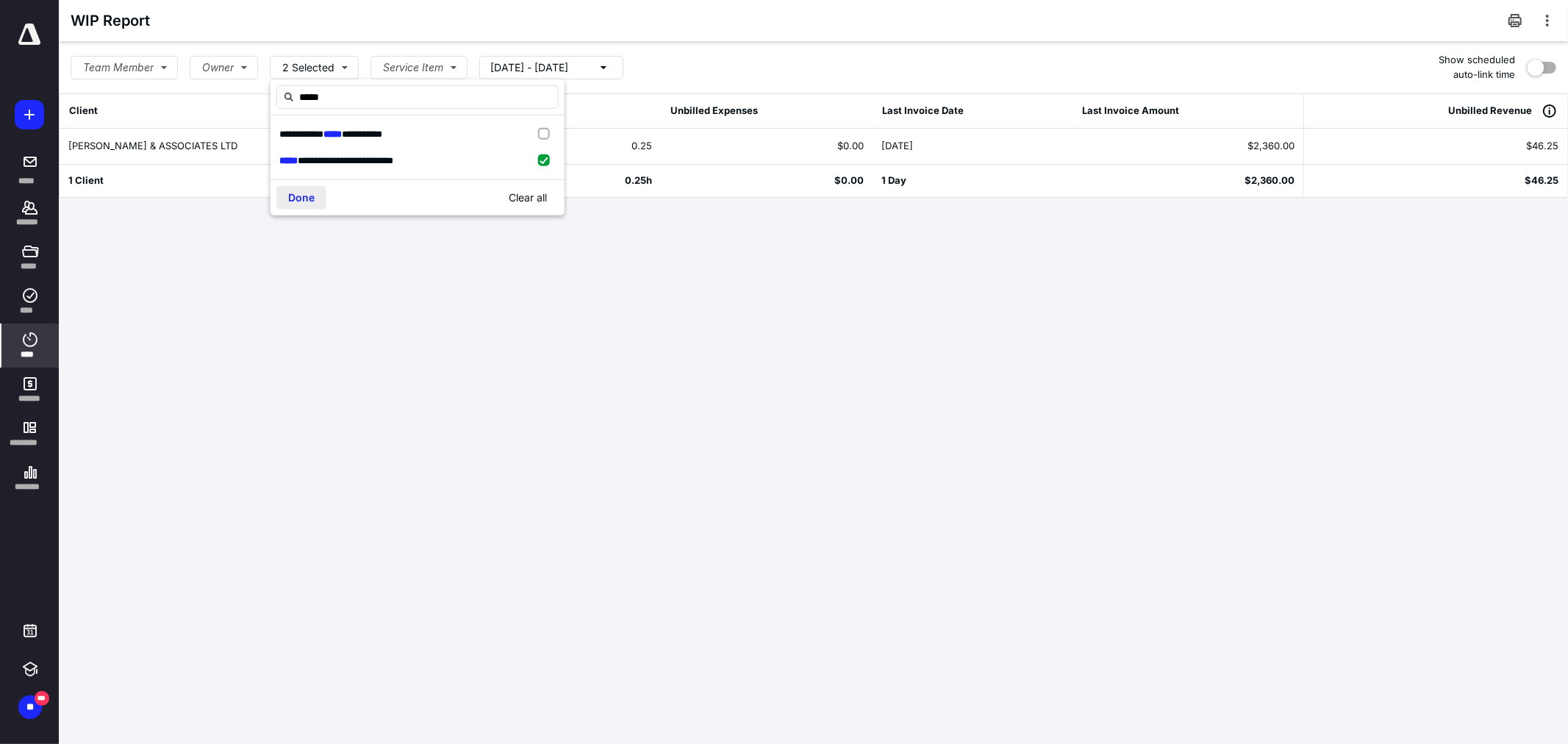 type on "*****" 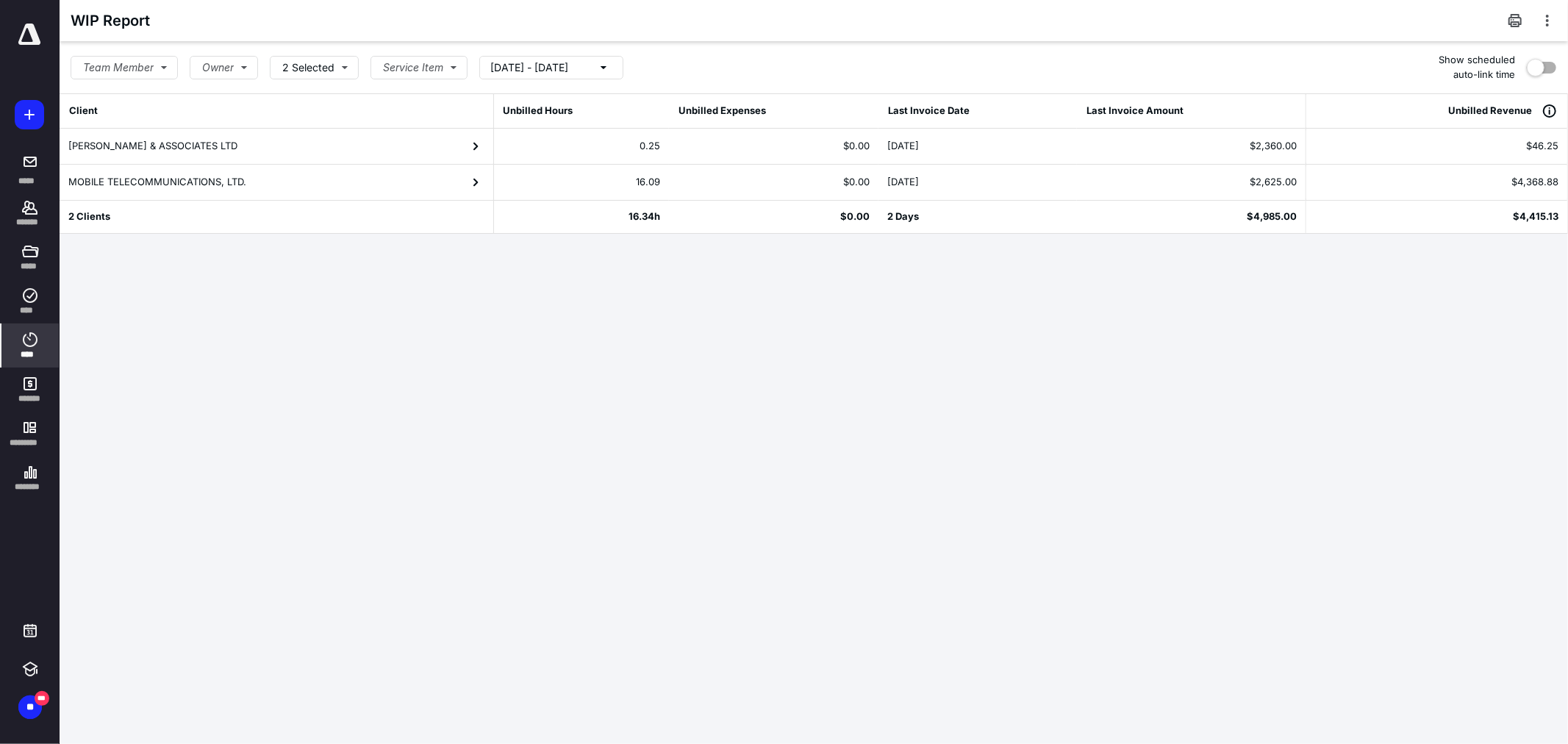 click on "MOBILE TELECOMMUNICATIONS, LTD." at bounding box center [276, 182] 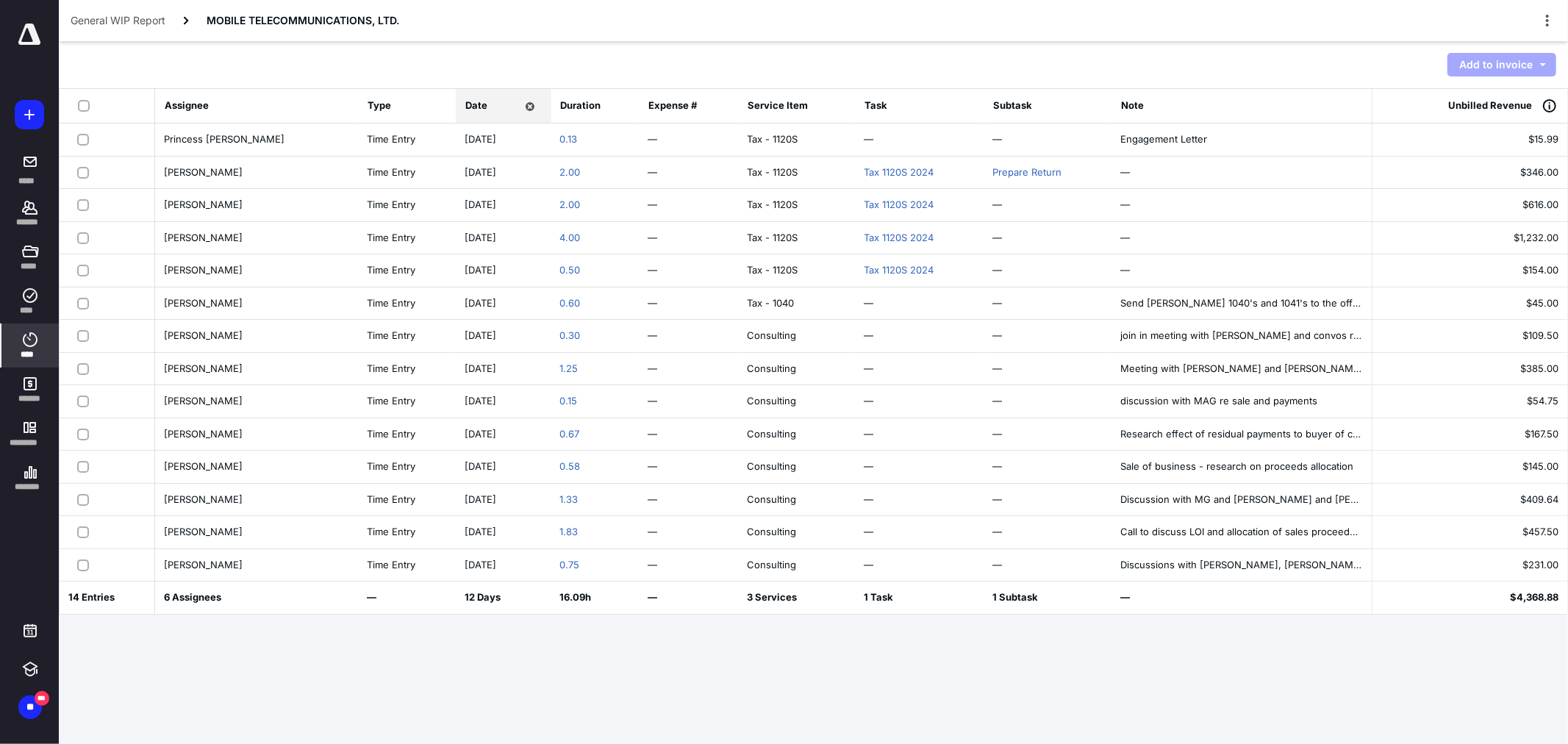 click at bounding box center (87, 105) 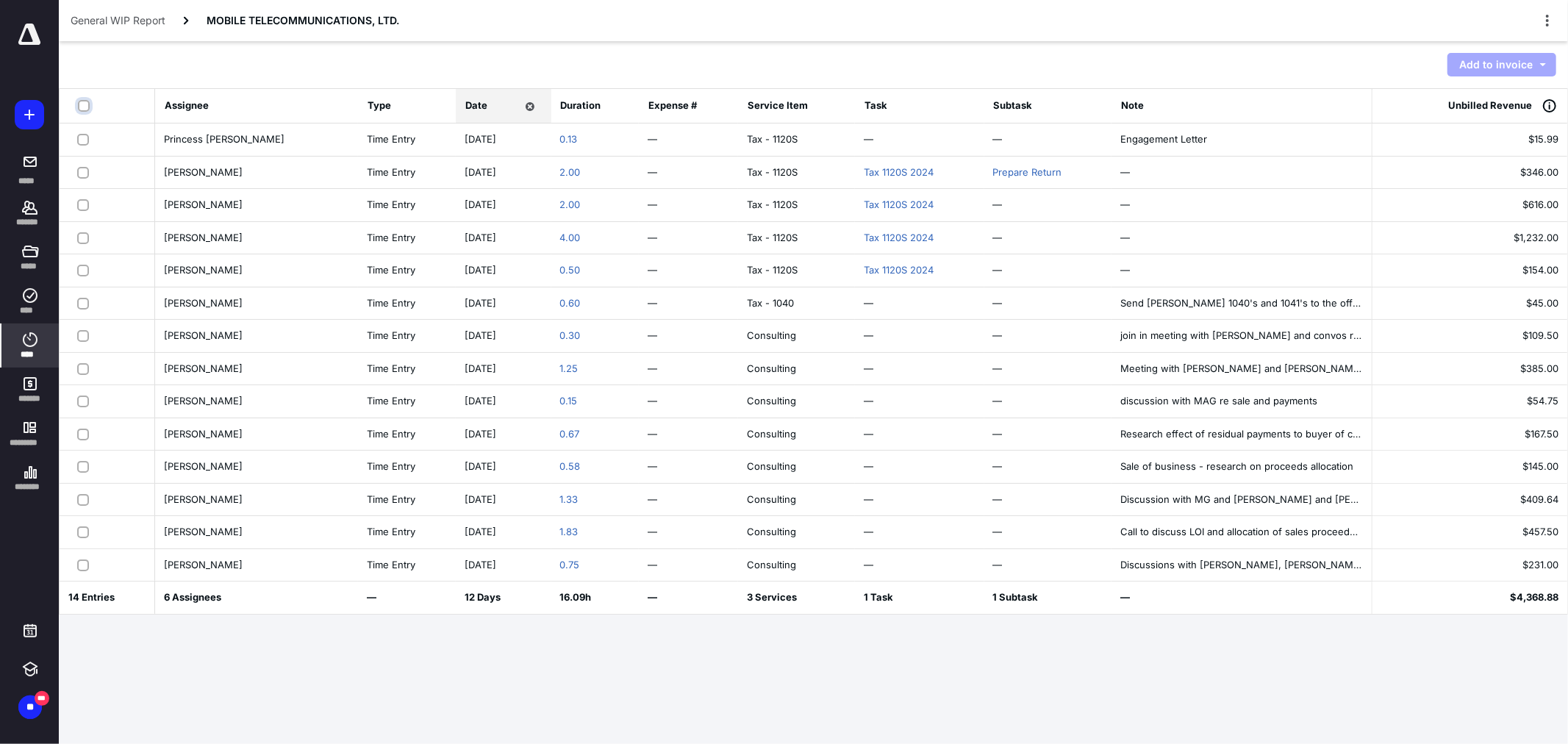 click at bounding box center [85, 106] 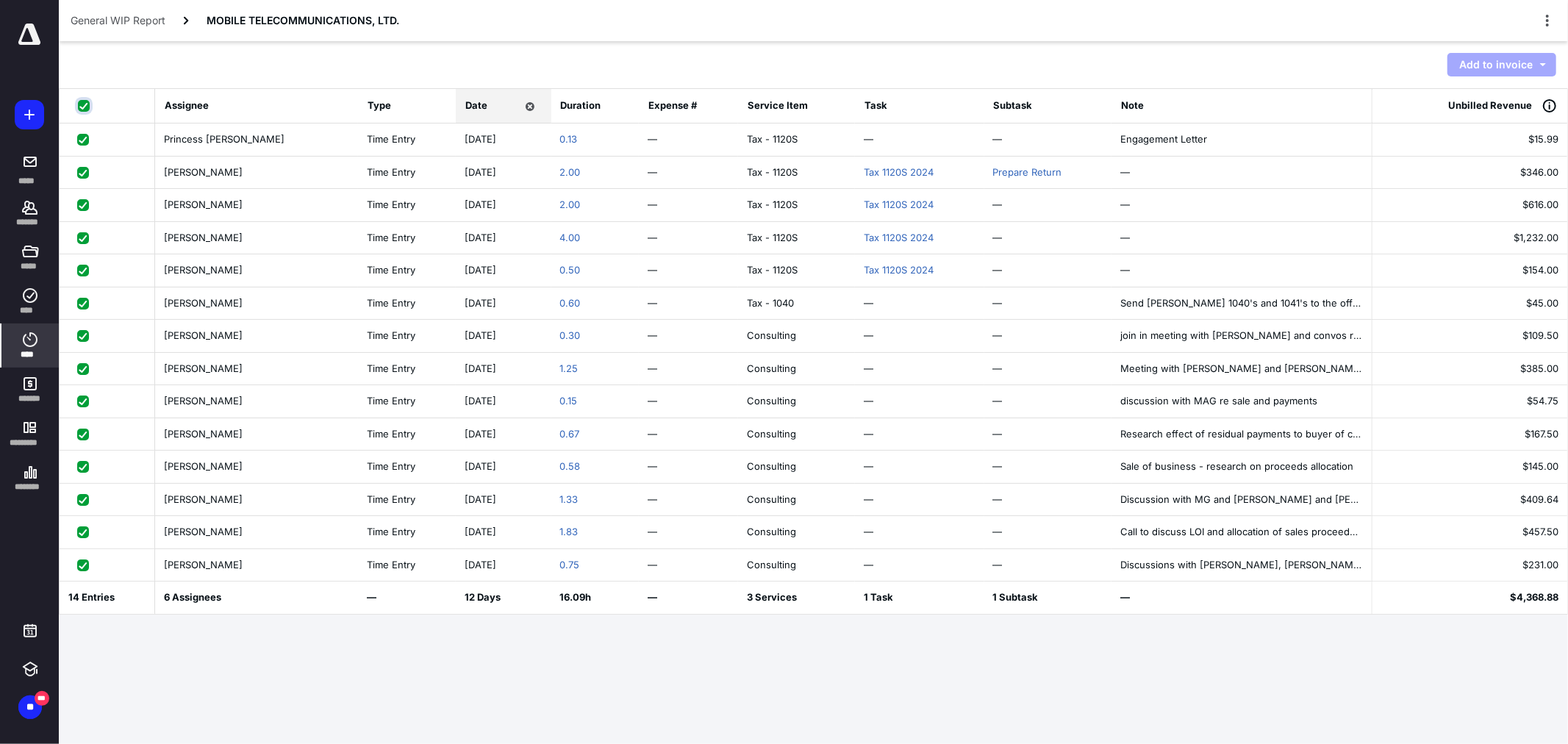 checkbox on "true" 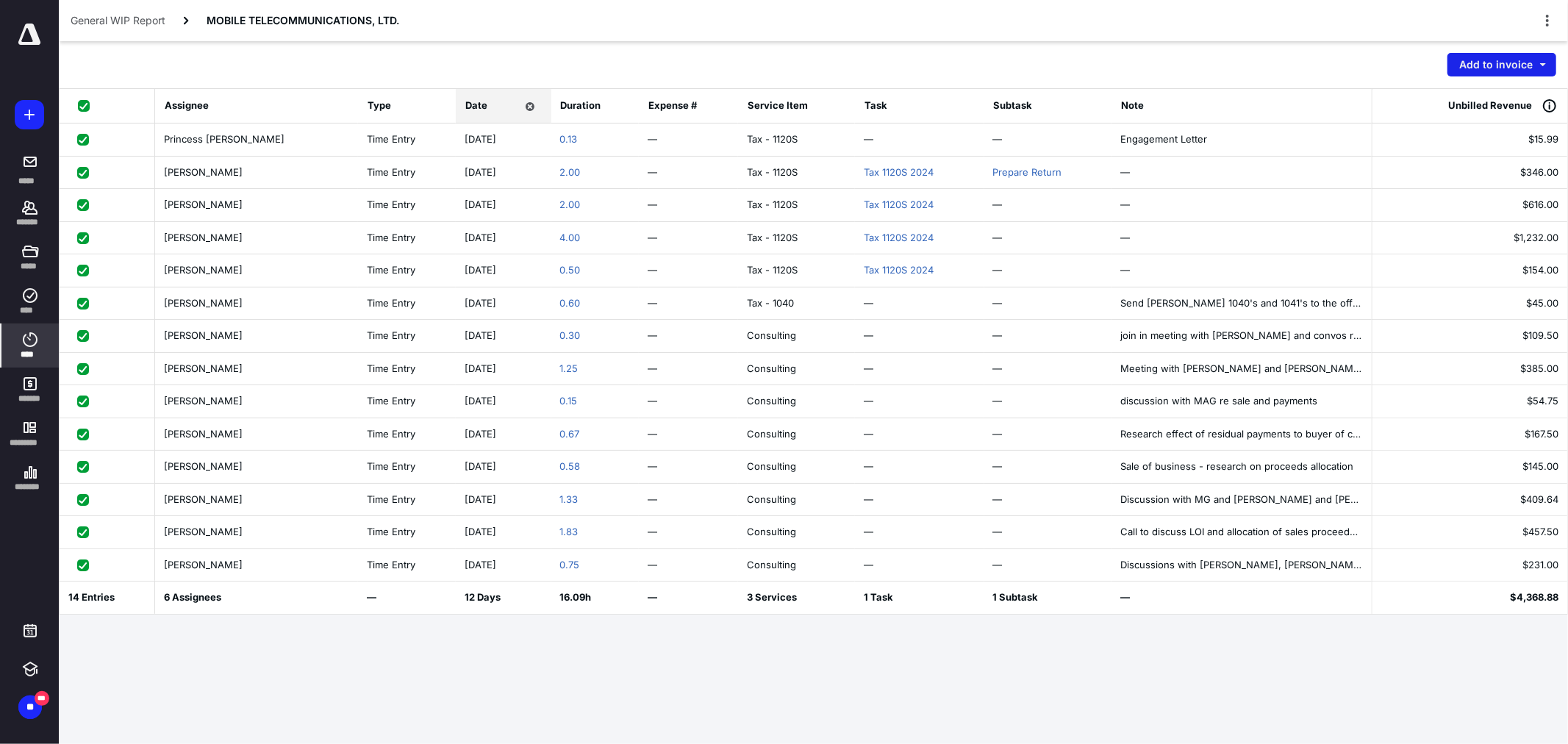 click on "Add to invoice" at bounding box center (1502, 65) 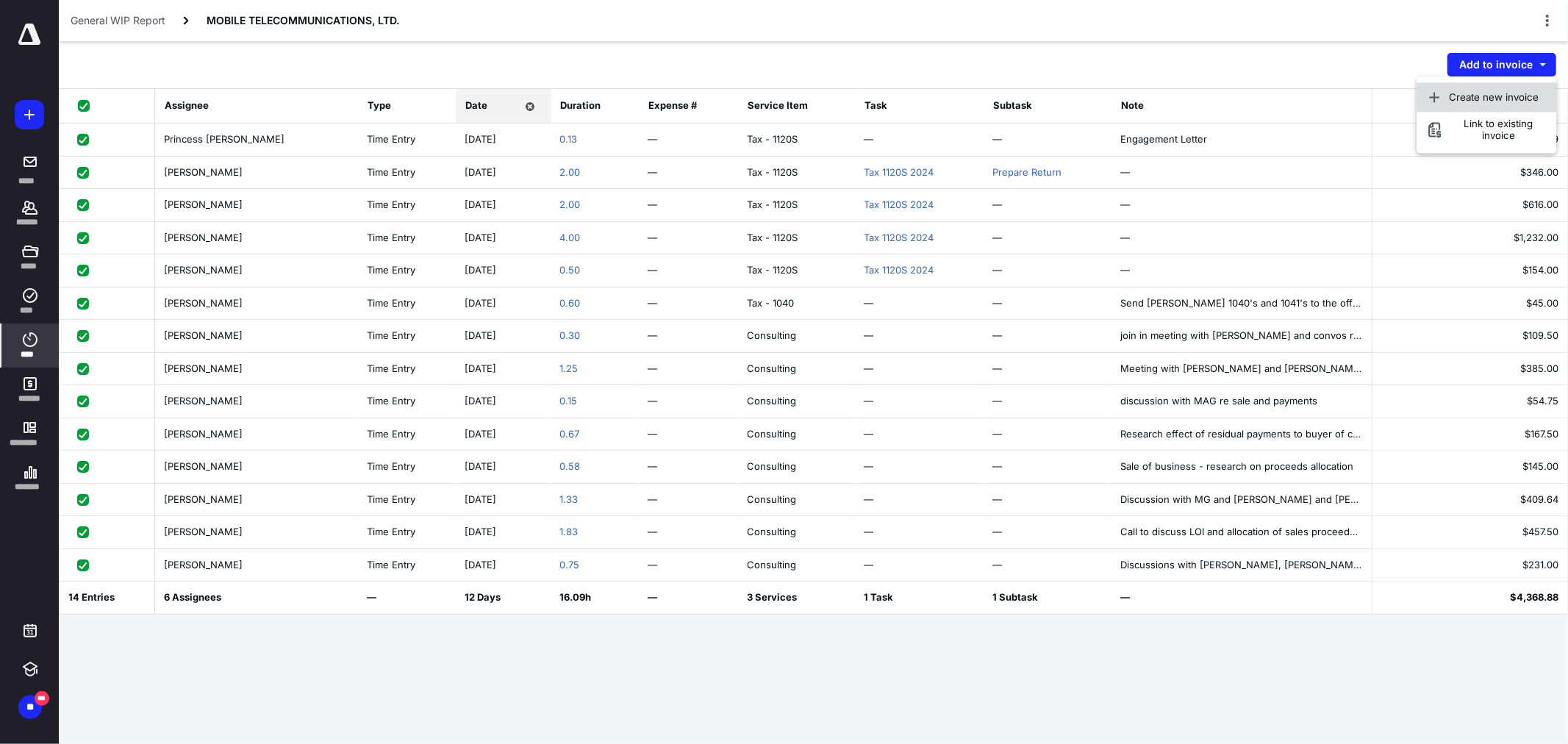 click on "Create new invoice" at bounding box center (1494, 97) 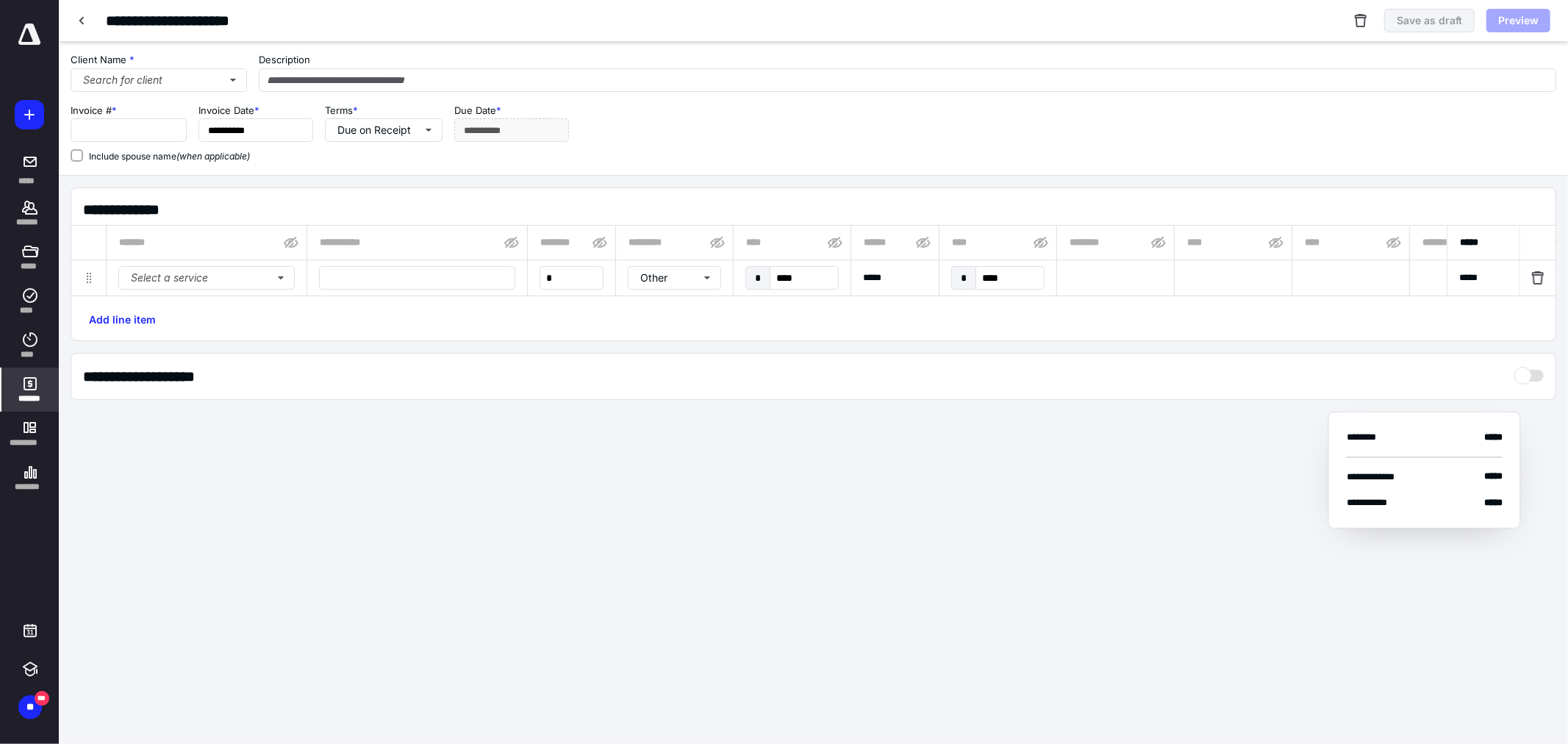 type on "**********" 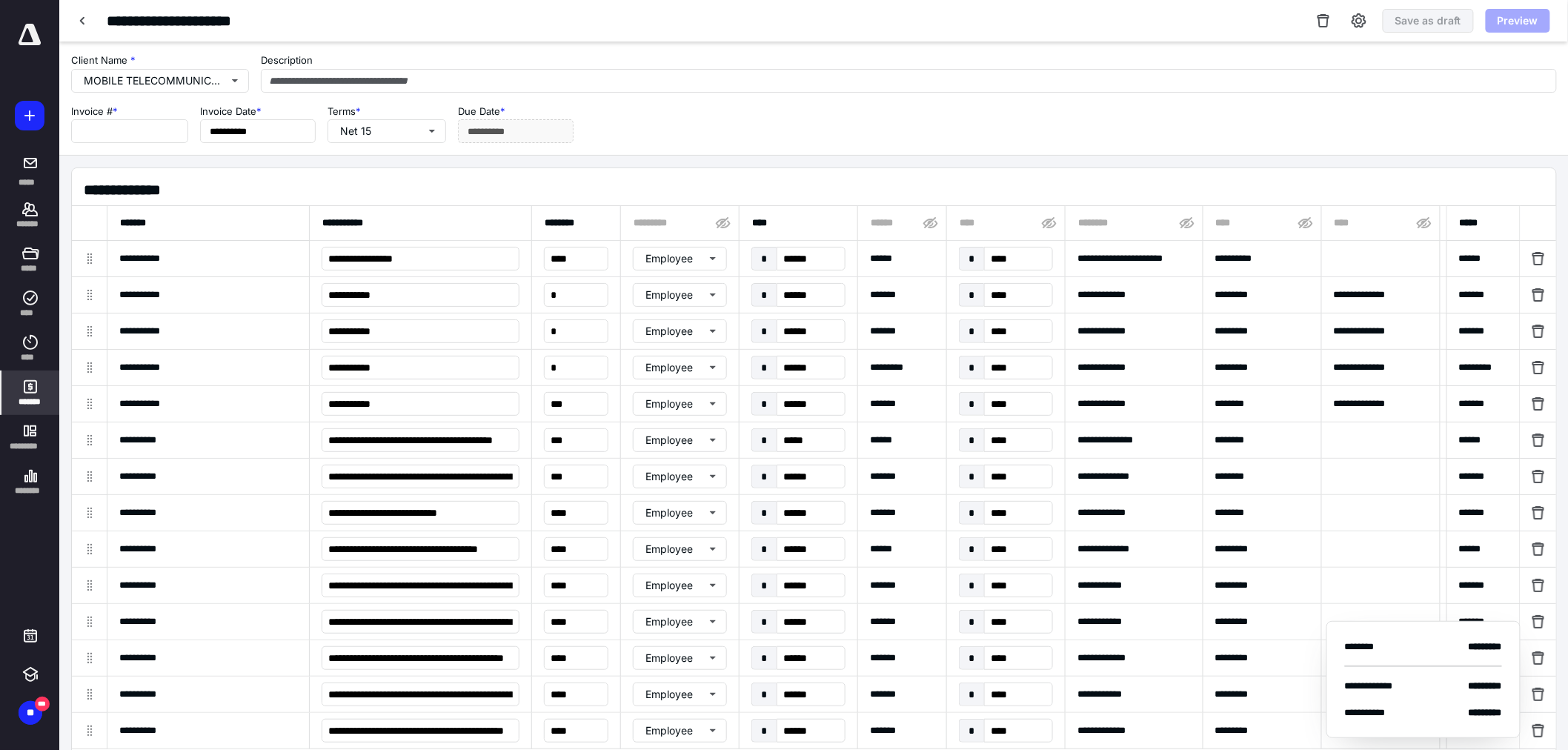 type on "****" 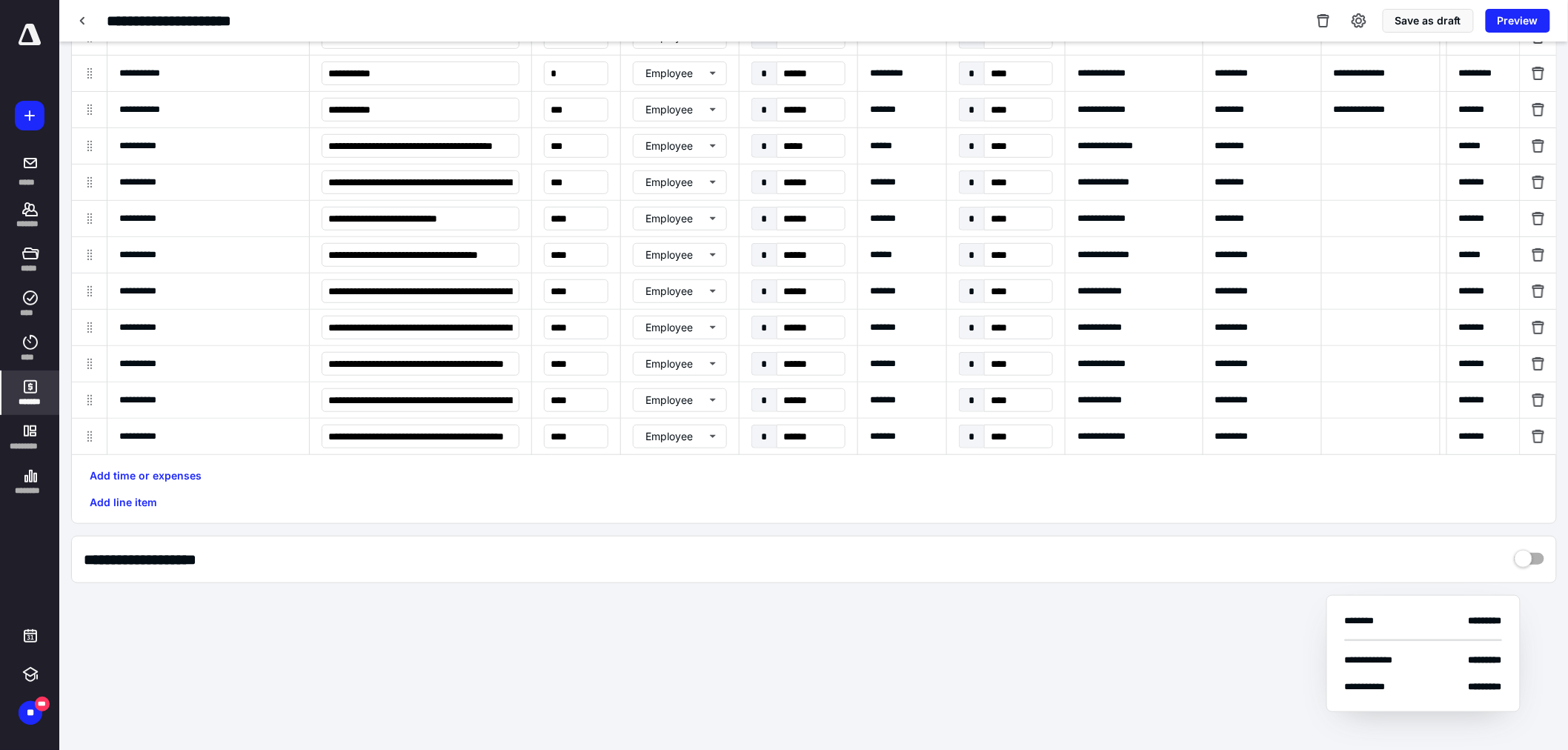 scroll, scrollTop: 327, scrollLeft: 0, axis: vertical 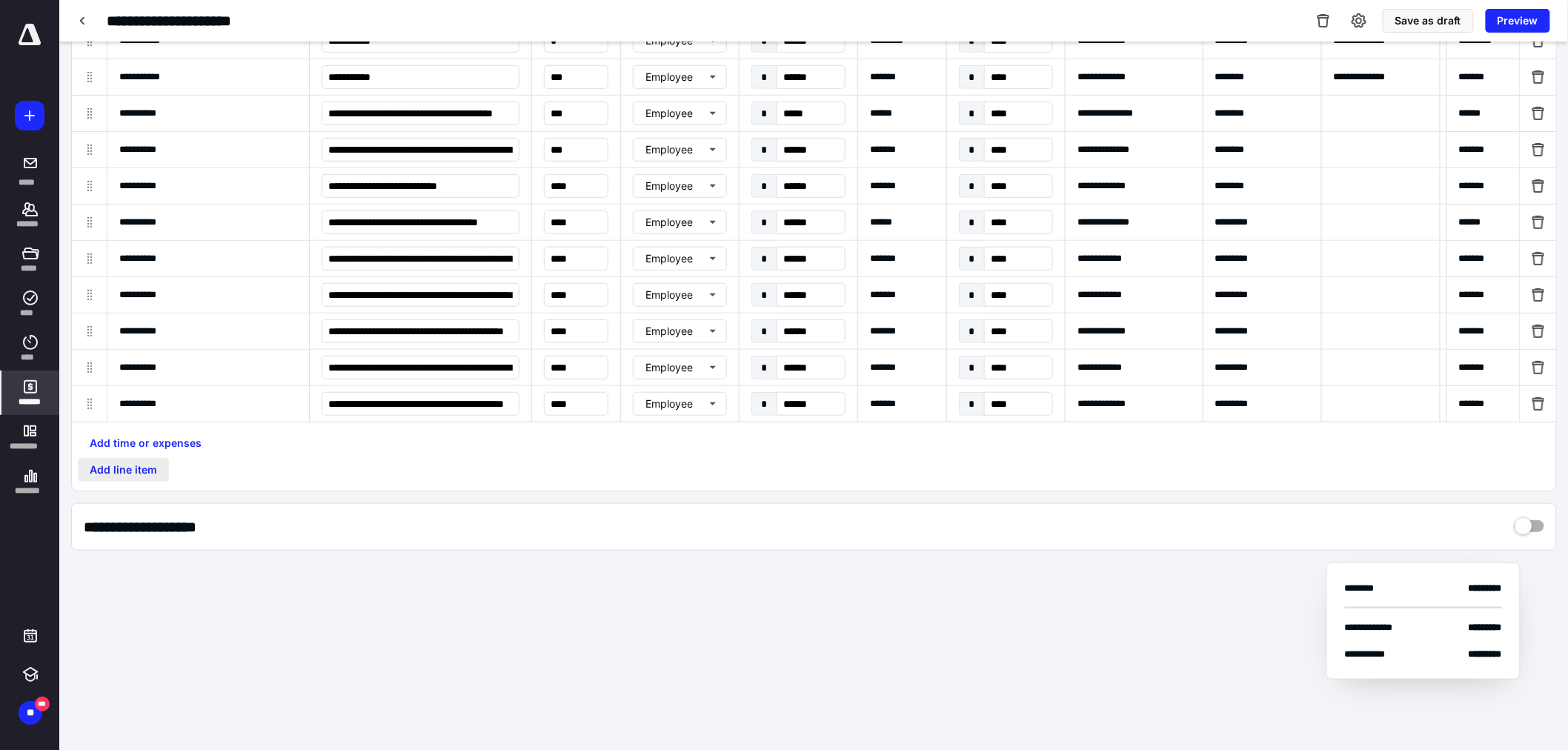 click on "Add line item" at bounding box center [123, 470] 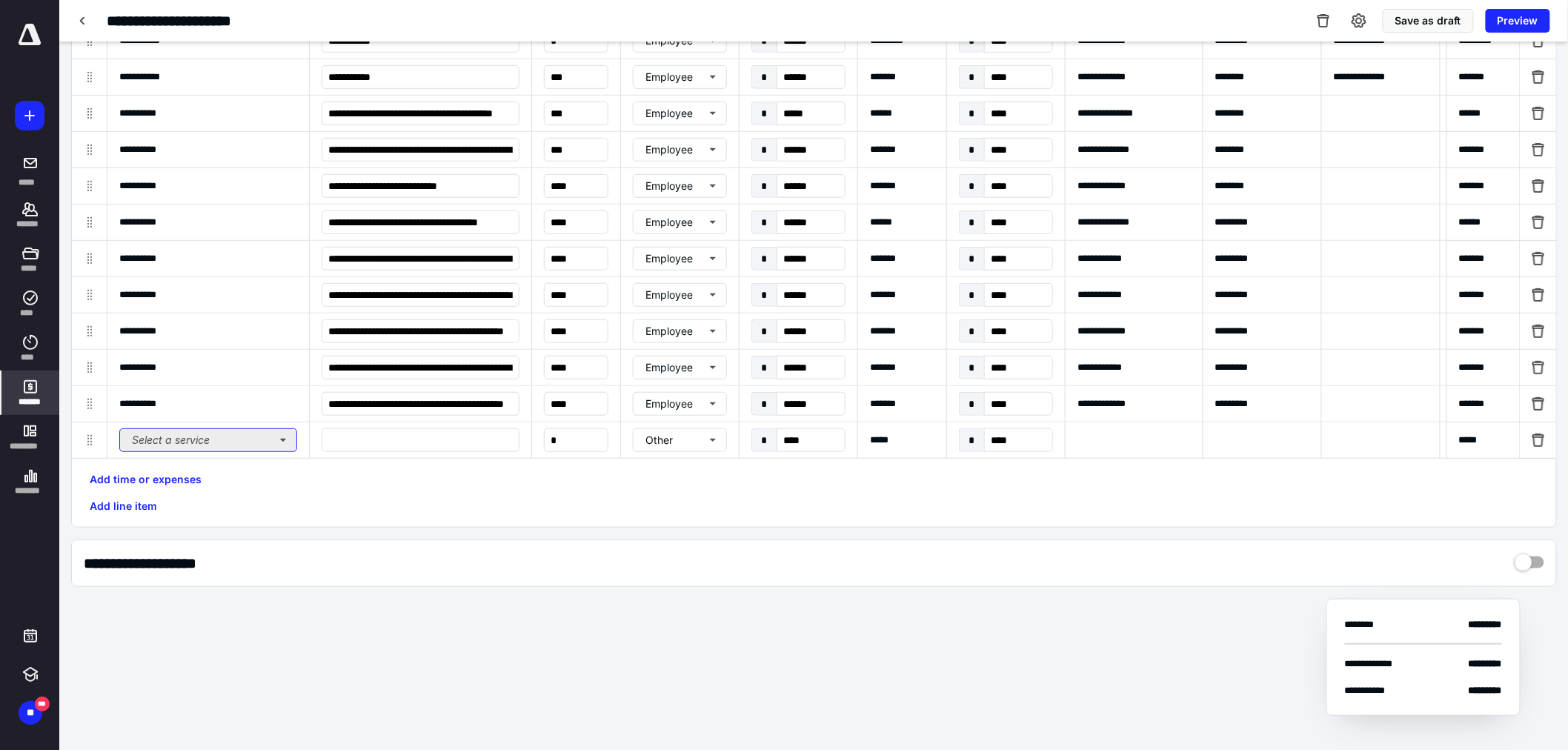 click on "Select a service" at bounding box center [208, 440] 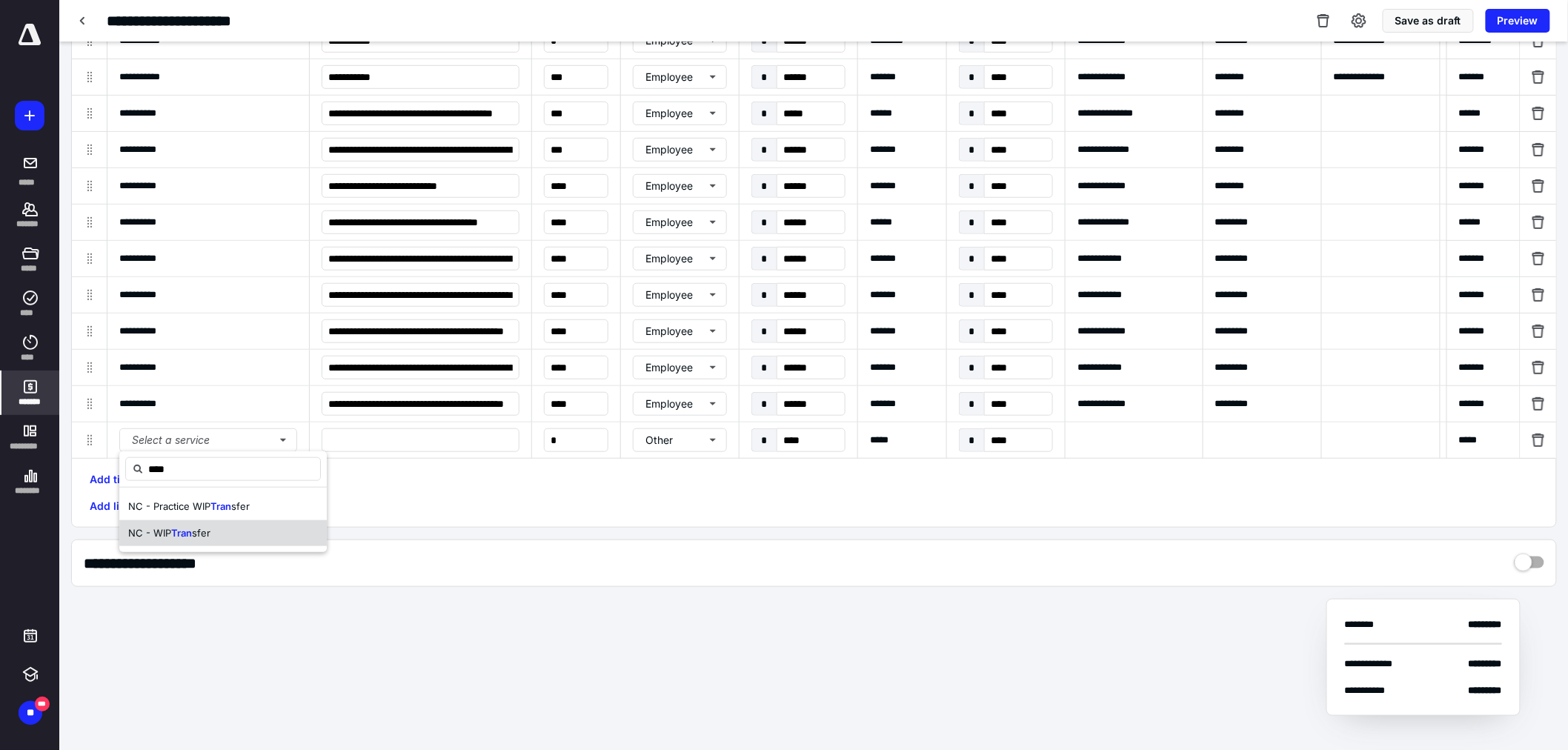 click on "Tran" at bounding box center [182, 533] 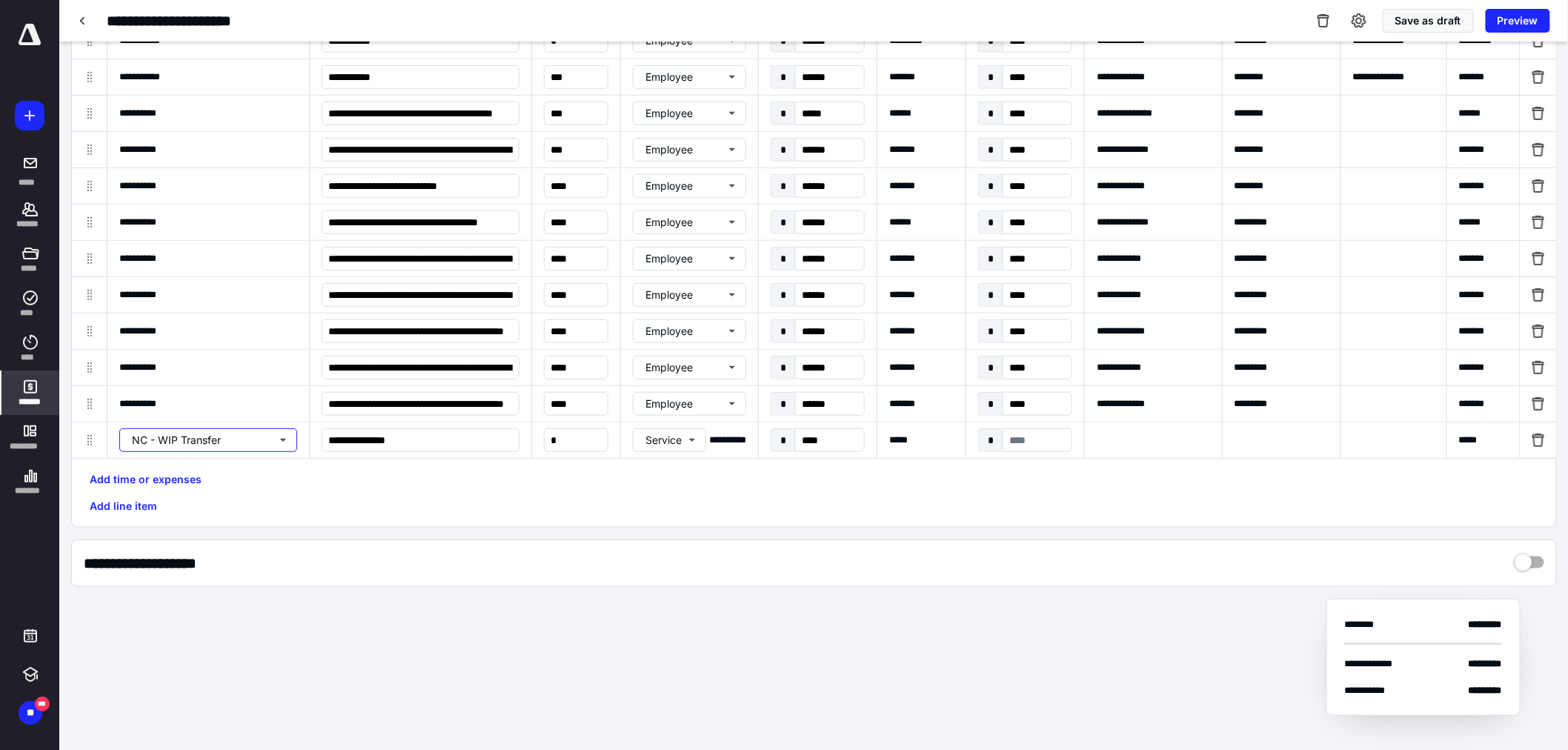 type 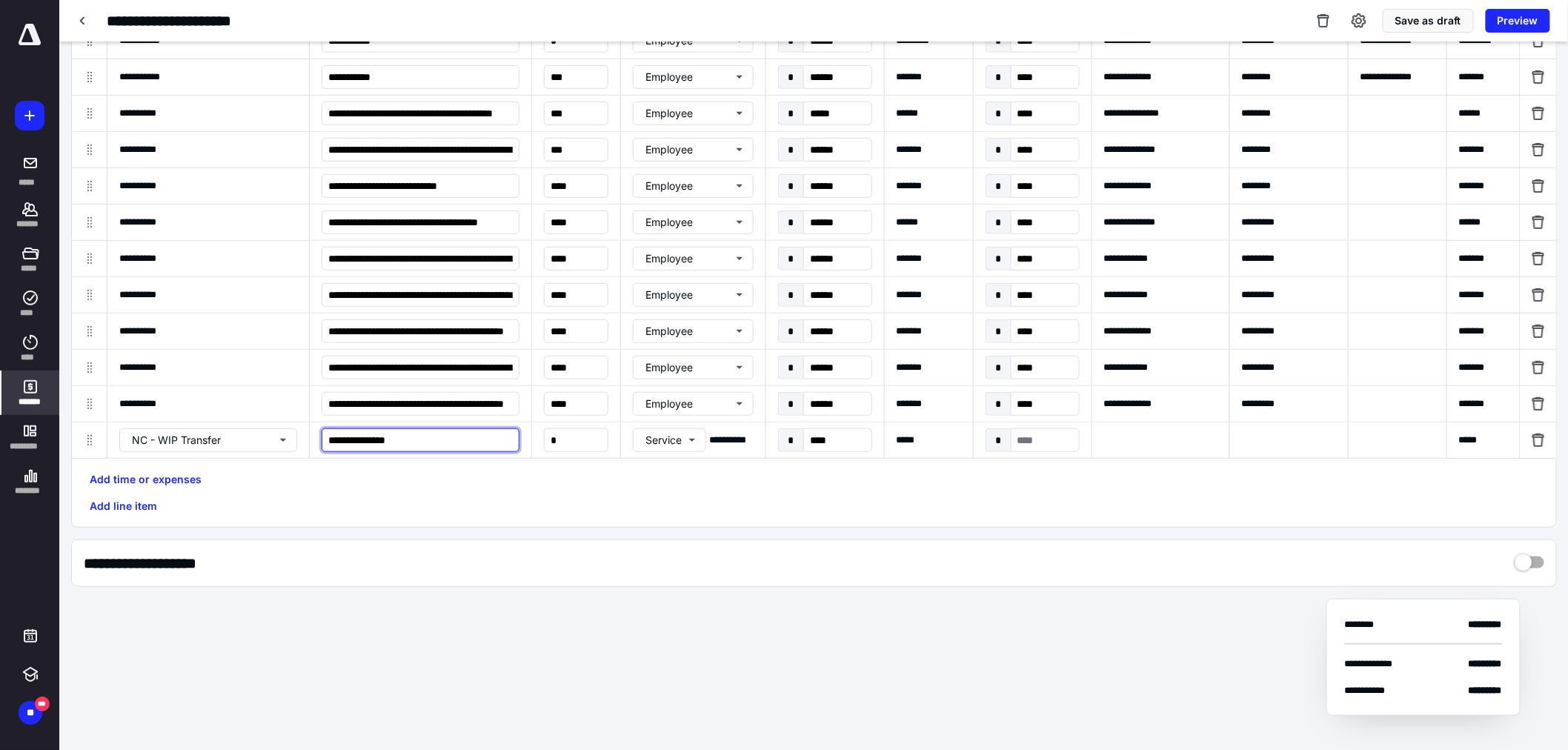 click on "**********" at bounding box center (420, 440) 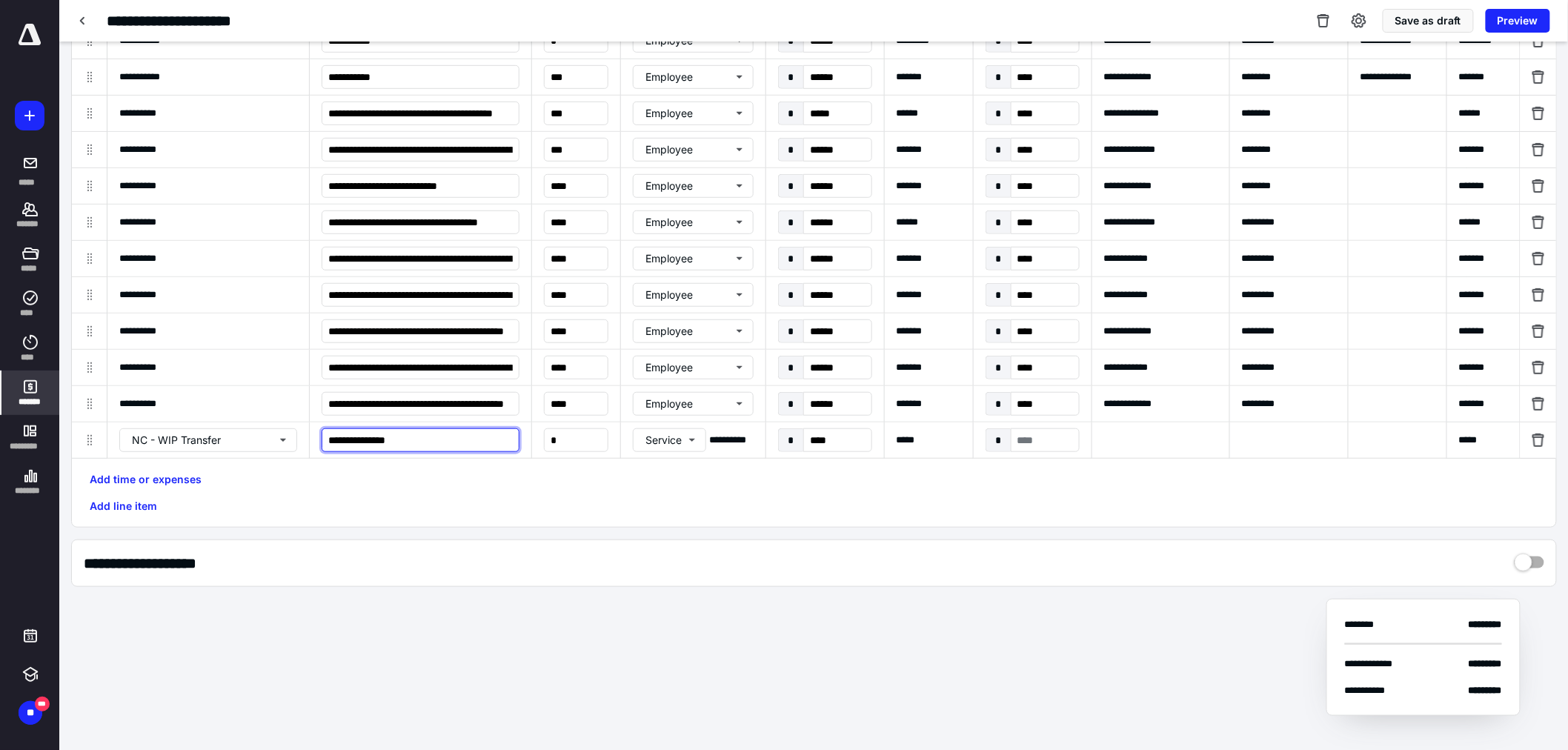 drag, startPoint x: 441, startPoint y: 435, endPoint x: 314, endPoint y: 445, distance: 127.39309 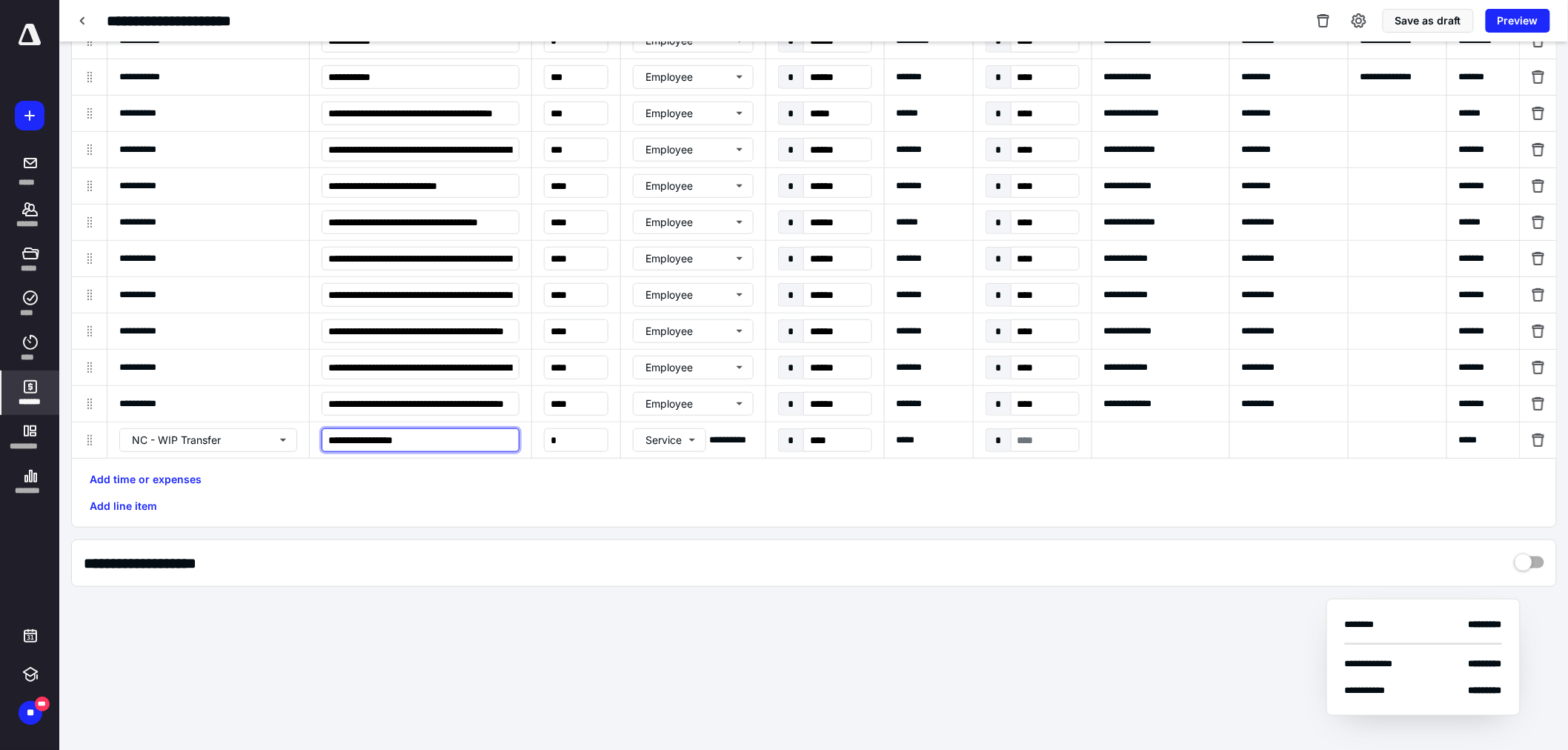 type on "**********" 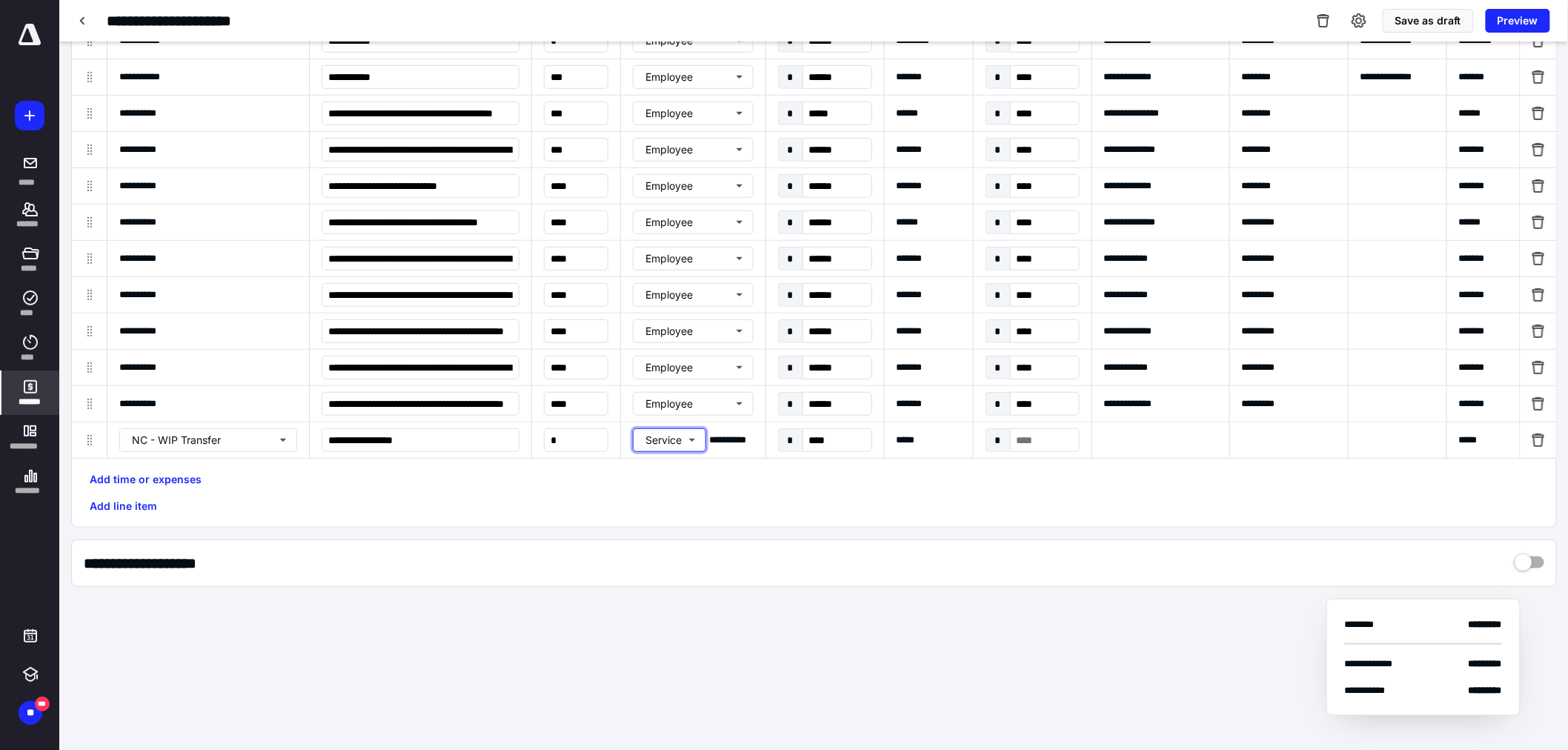 type 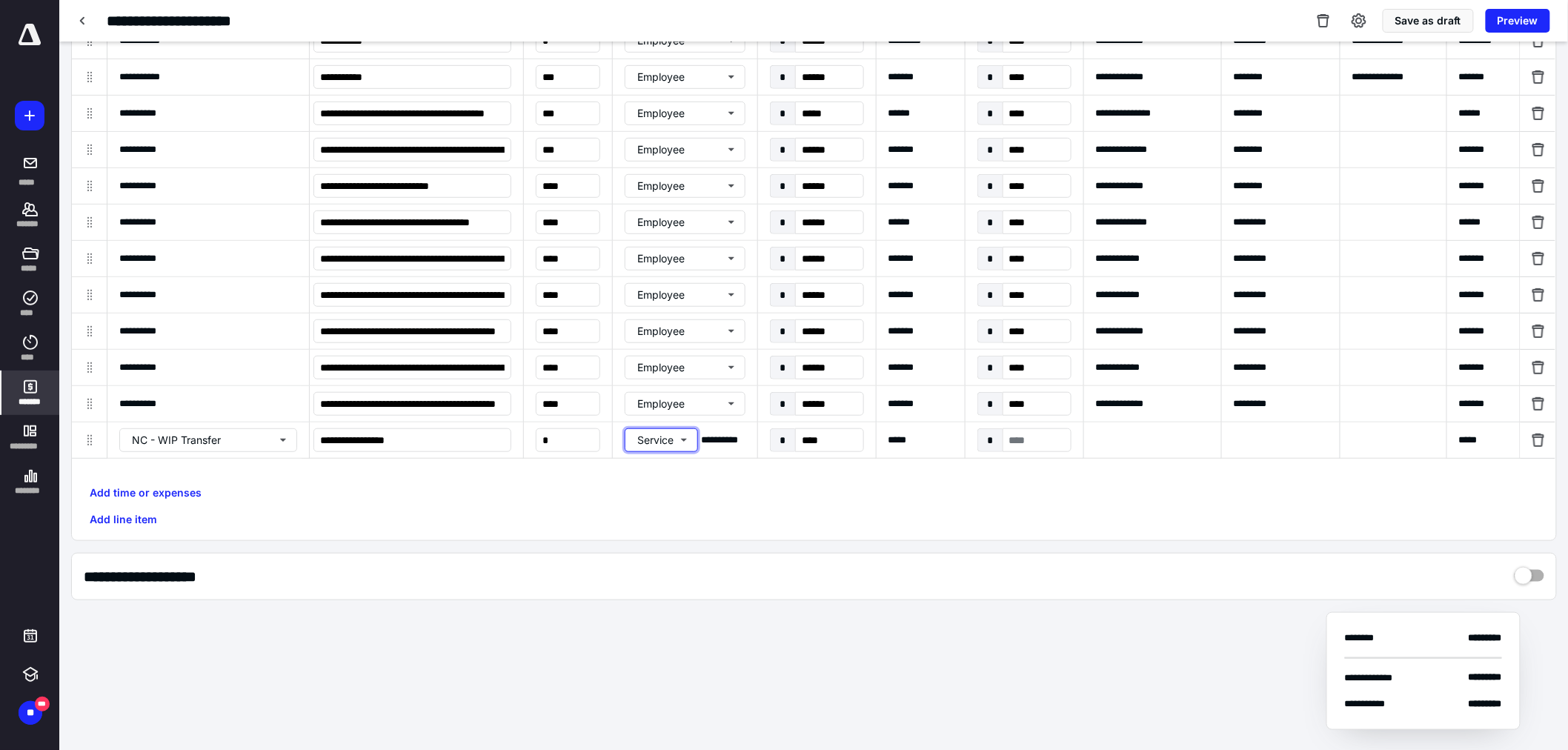scroll, scrollTop: 0, scrollLeft: 9, axis: horizontal 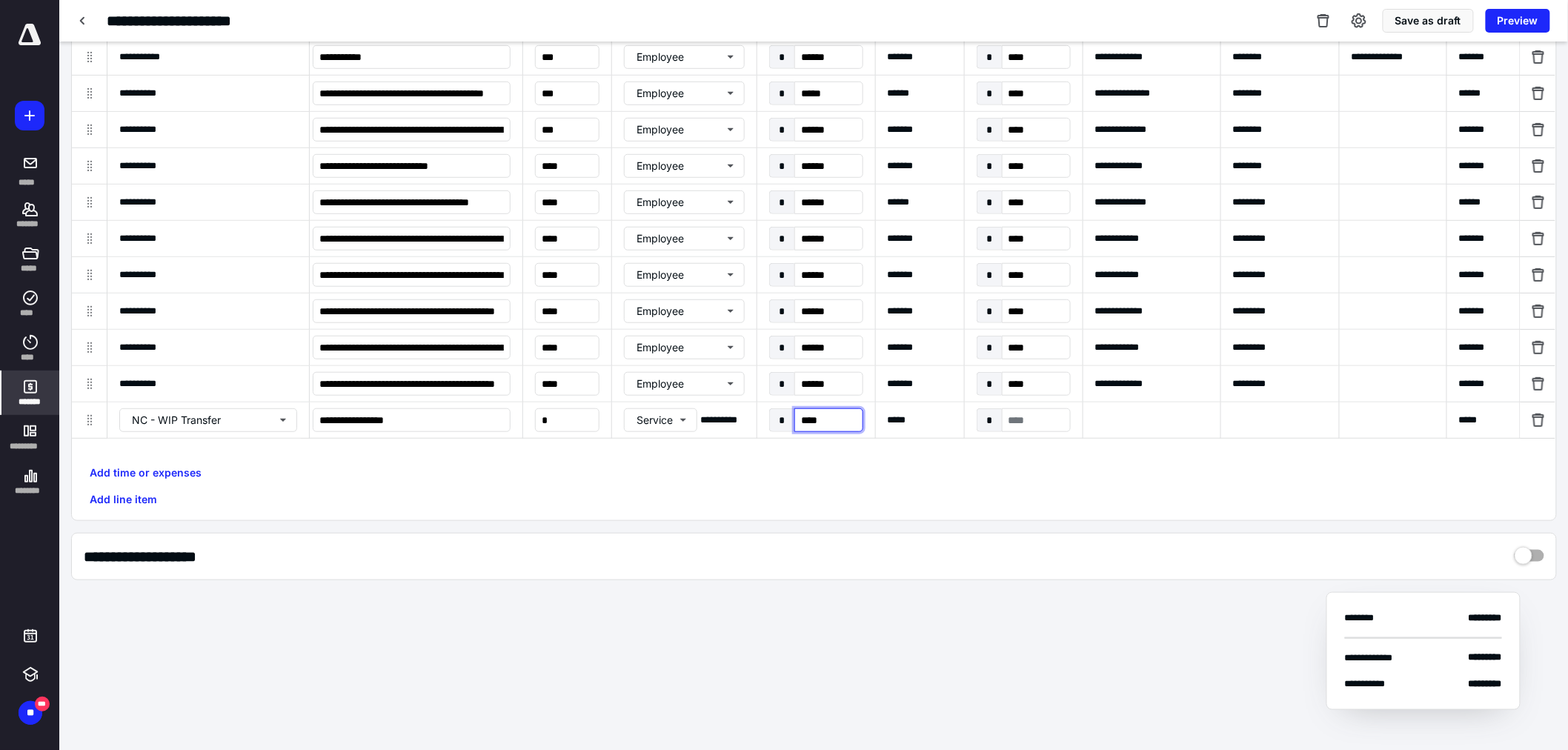 click on "****" at bounding box center (828, 420) 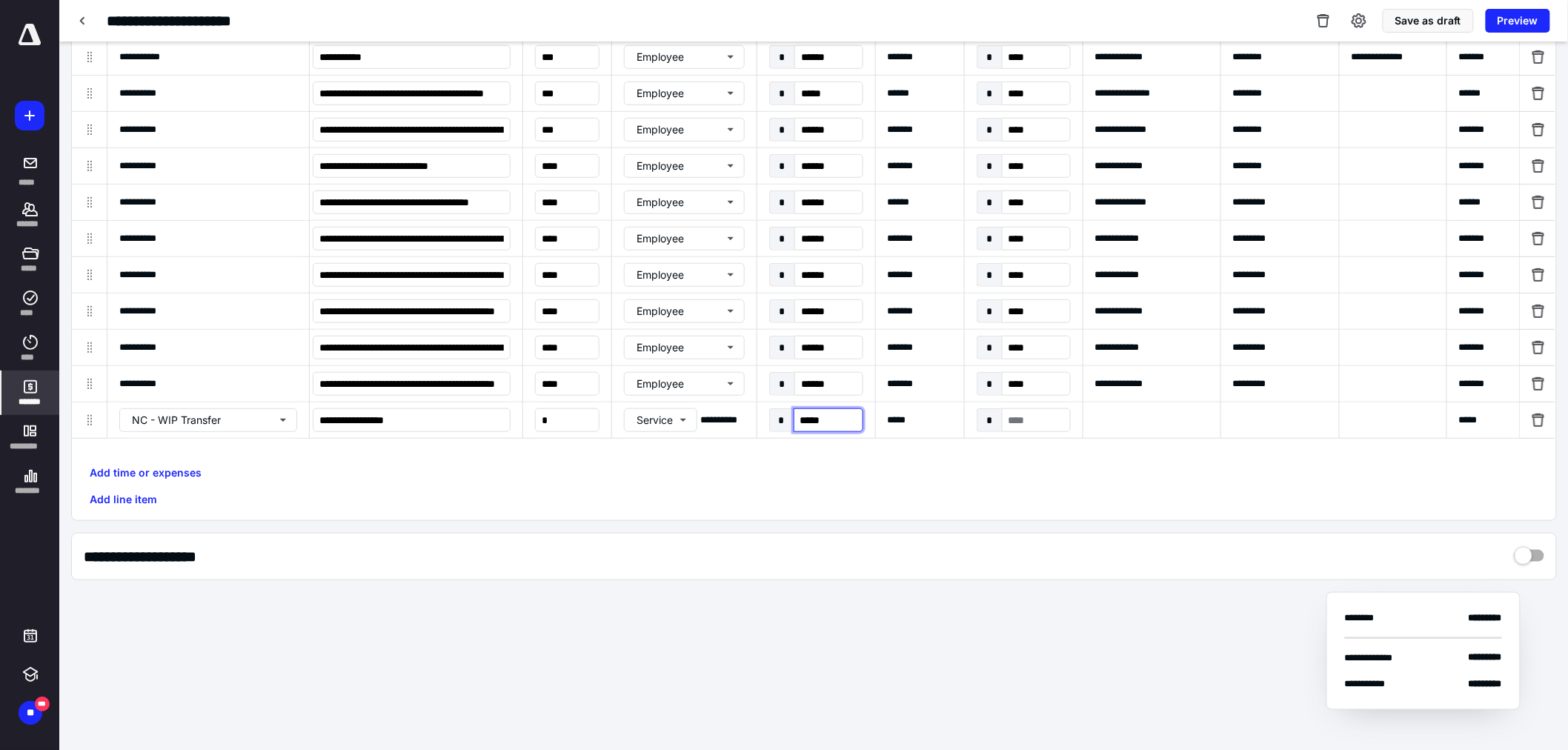 type on "******" 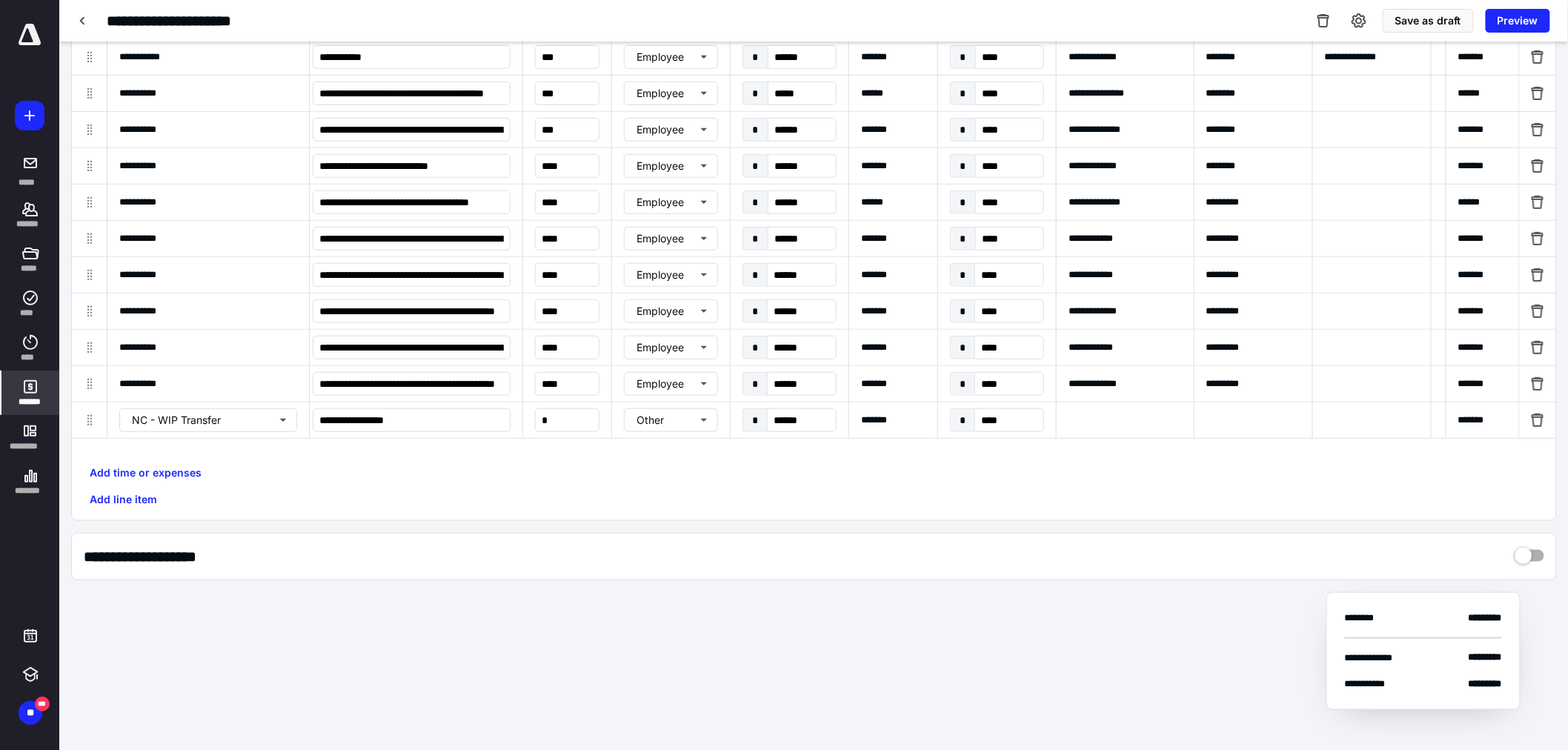 scroll, scrollTop: 0, scrollLeft: 351, axis: horizontal 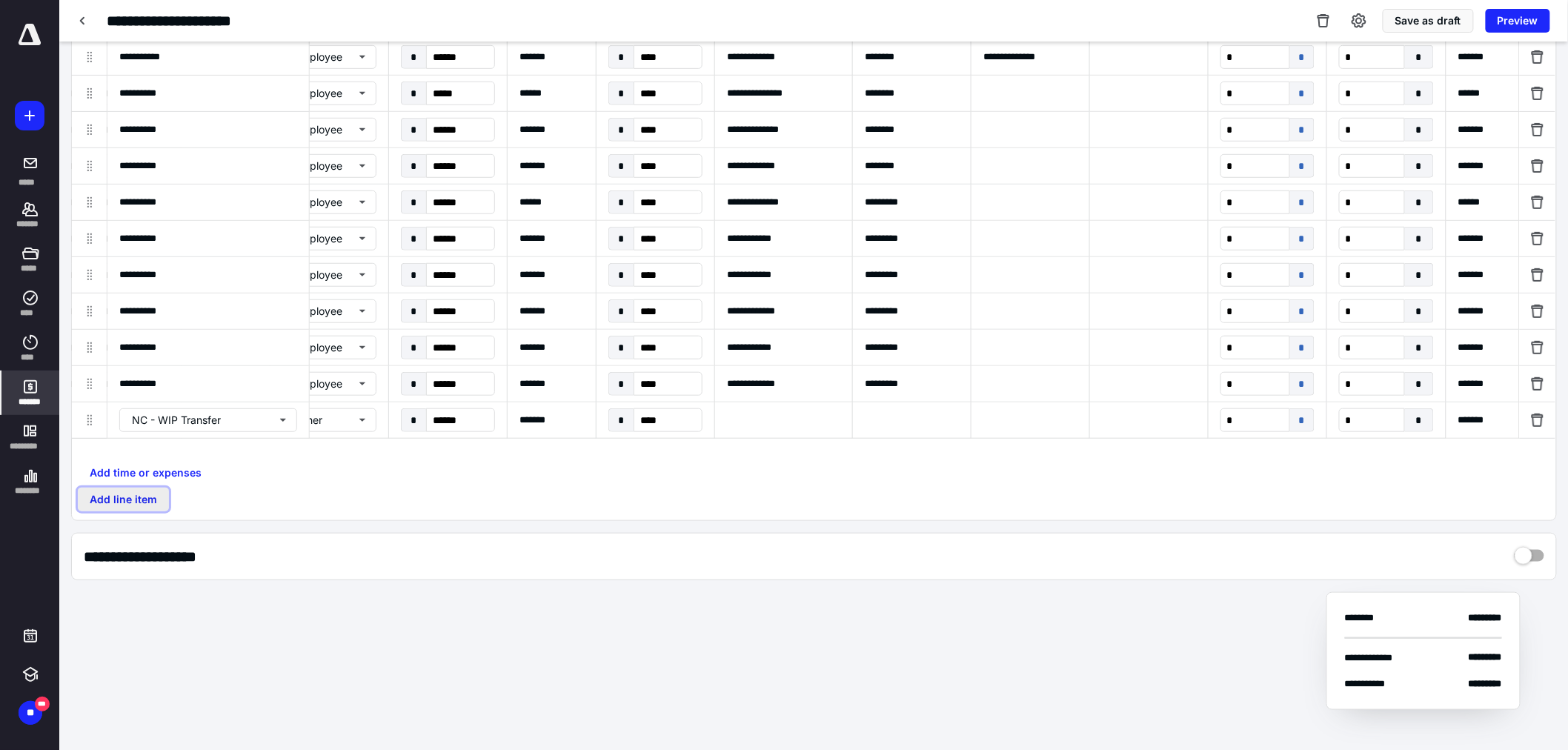 click on "Add line item" at bounding box center [123, 500] 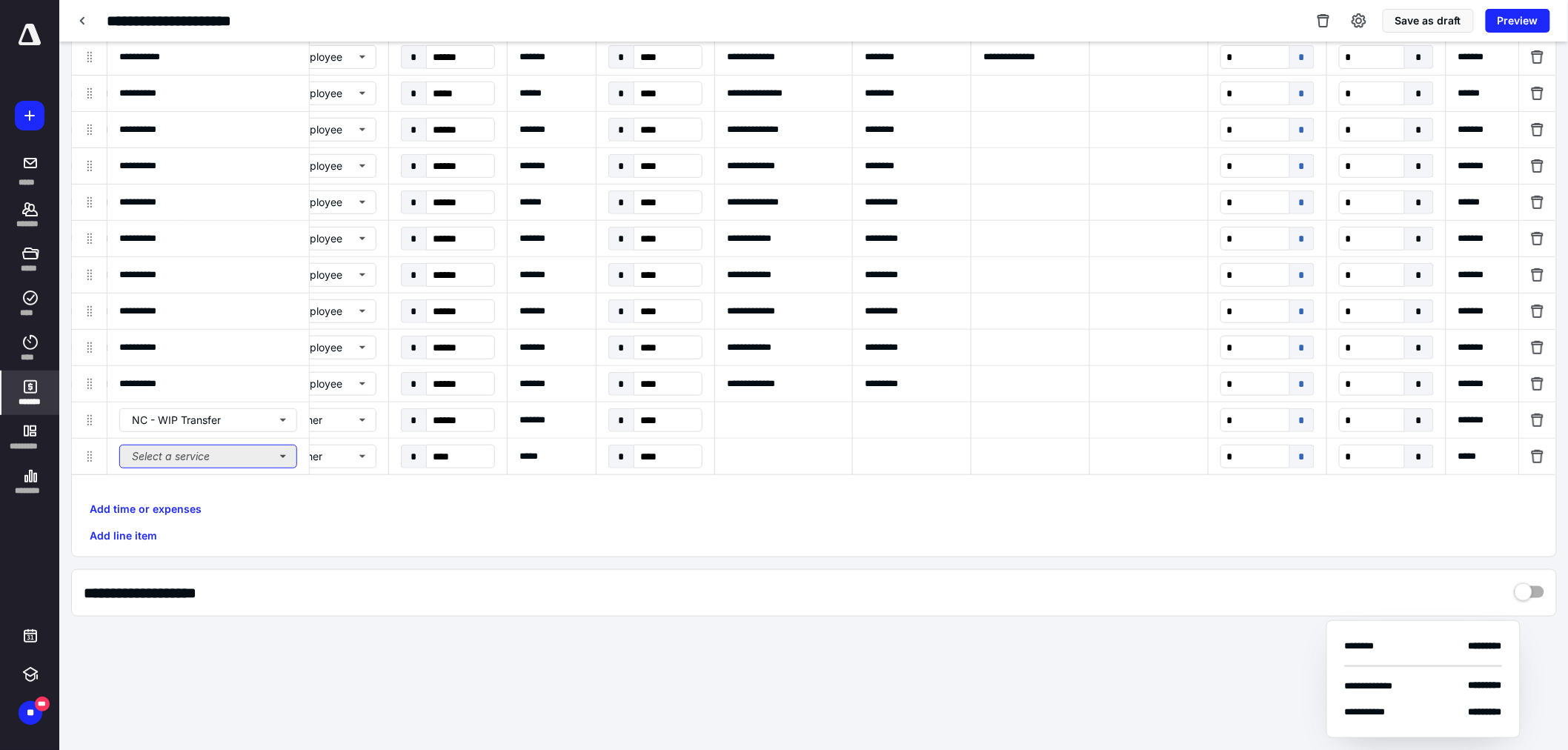 click on "Select a service" at bounding box center (208, 457) 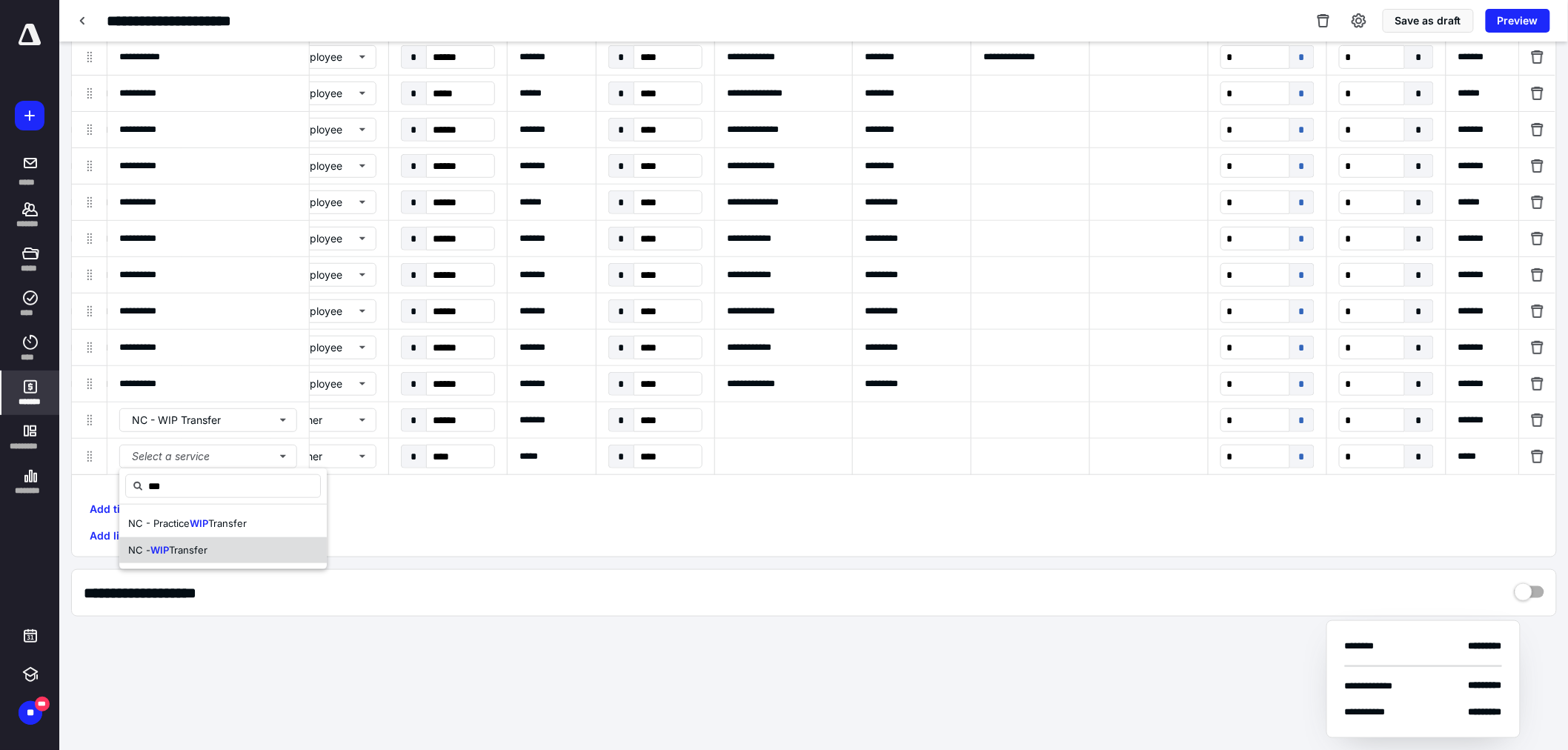 click on "Transfer" at bounding box center (188, 550) 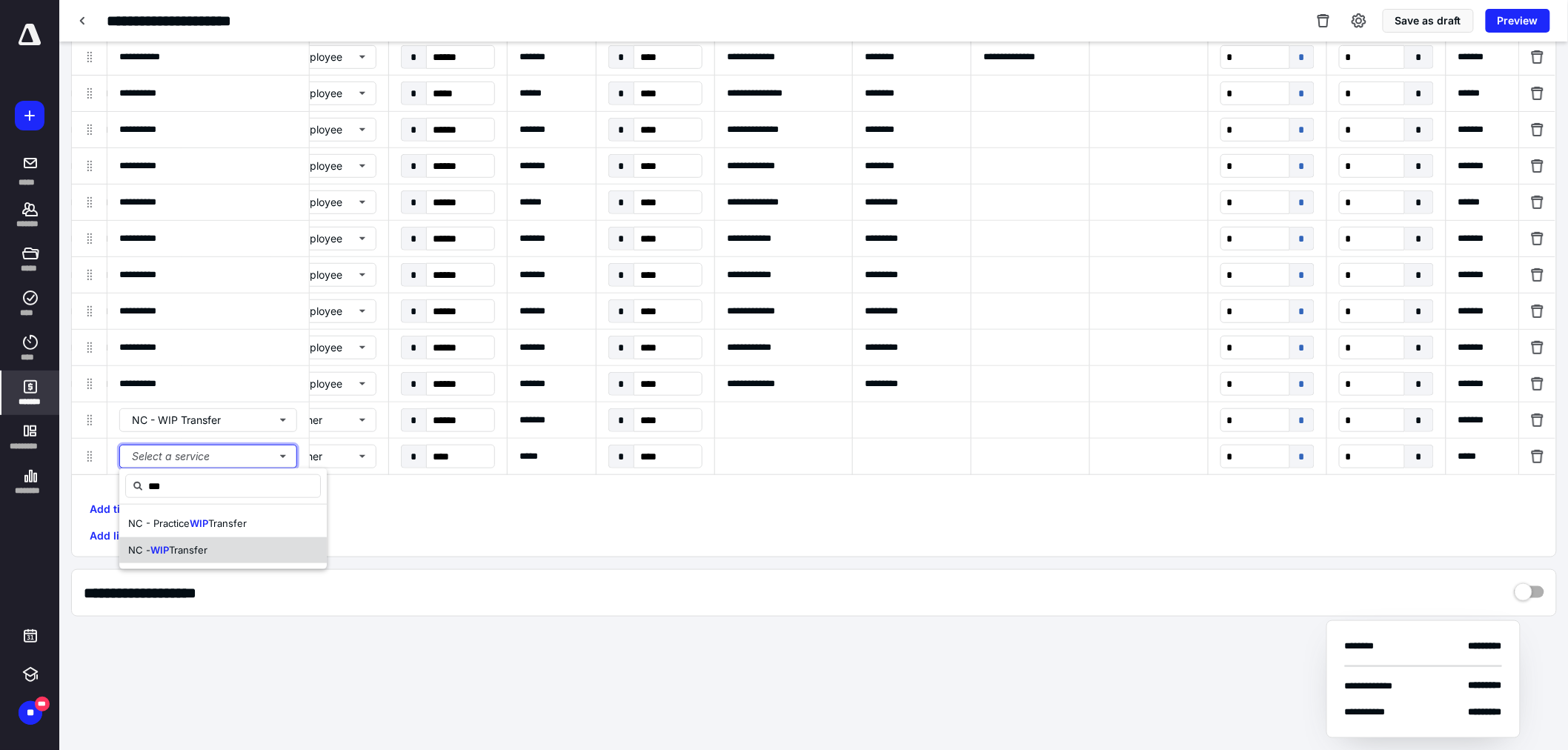 type 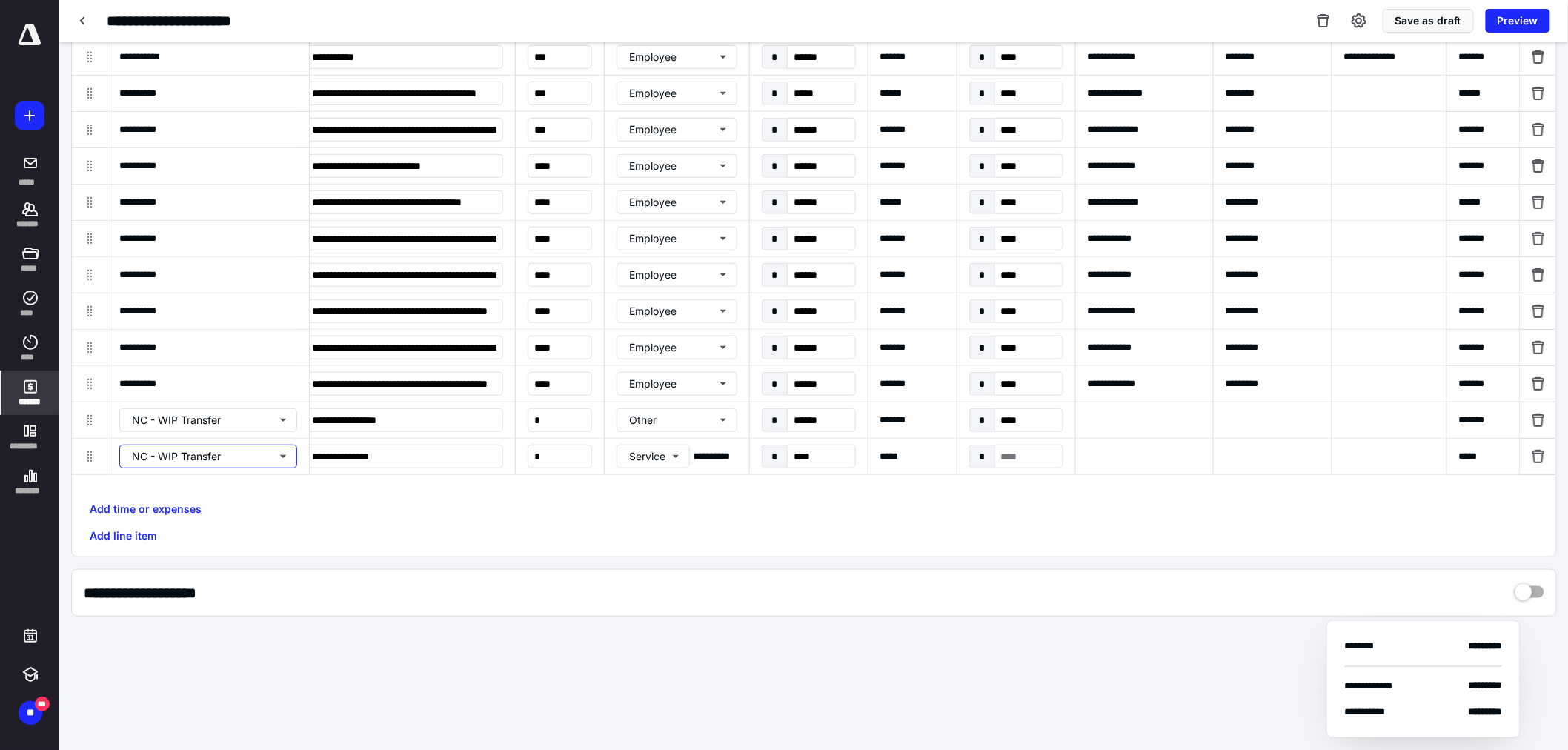scroll, scrollTop: 0, scrollLeft: 0, axis: both 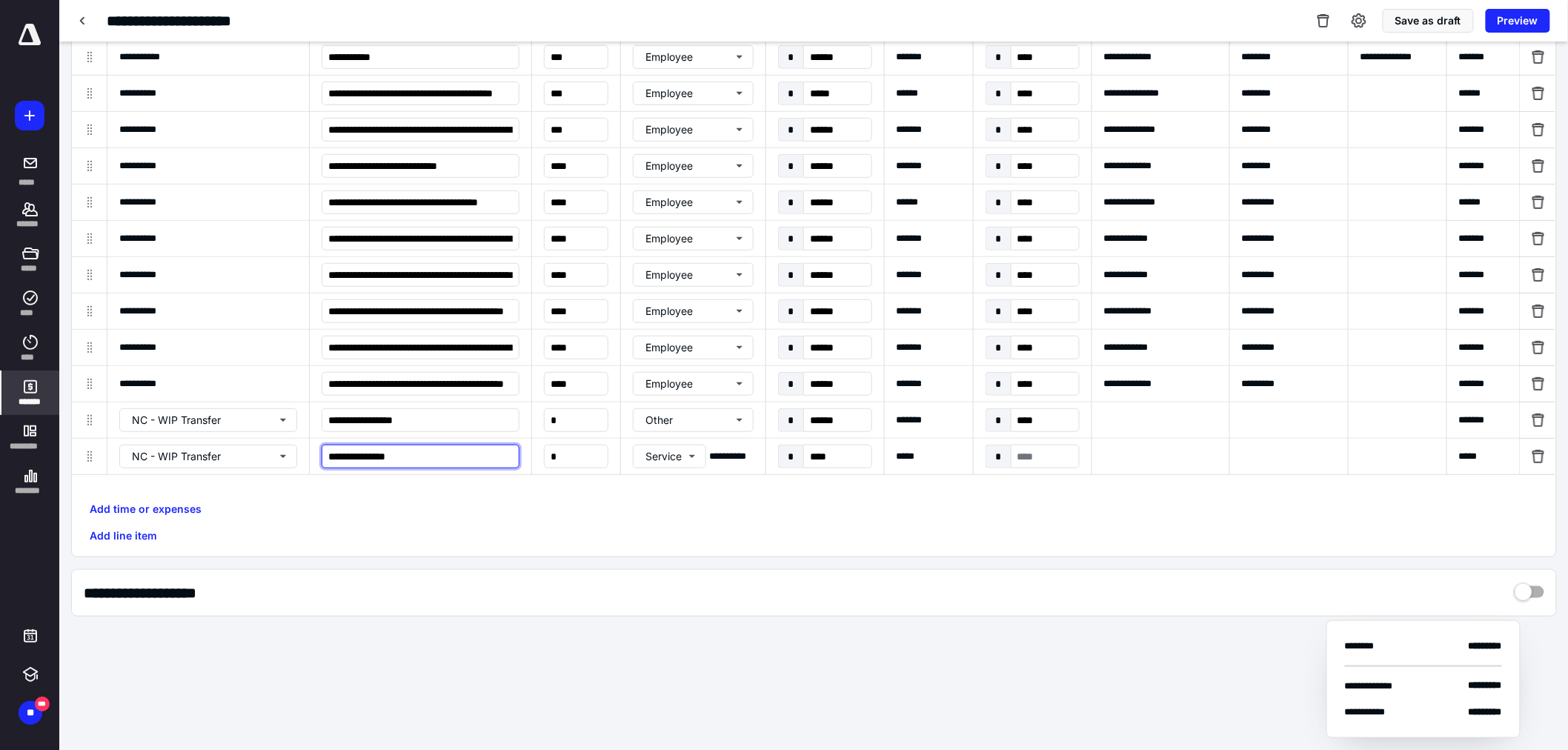 click on "**********" at bounding box center (420, 457) 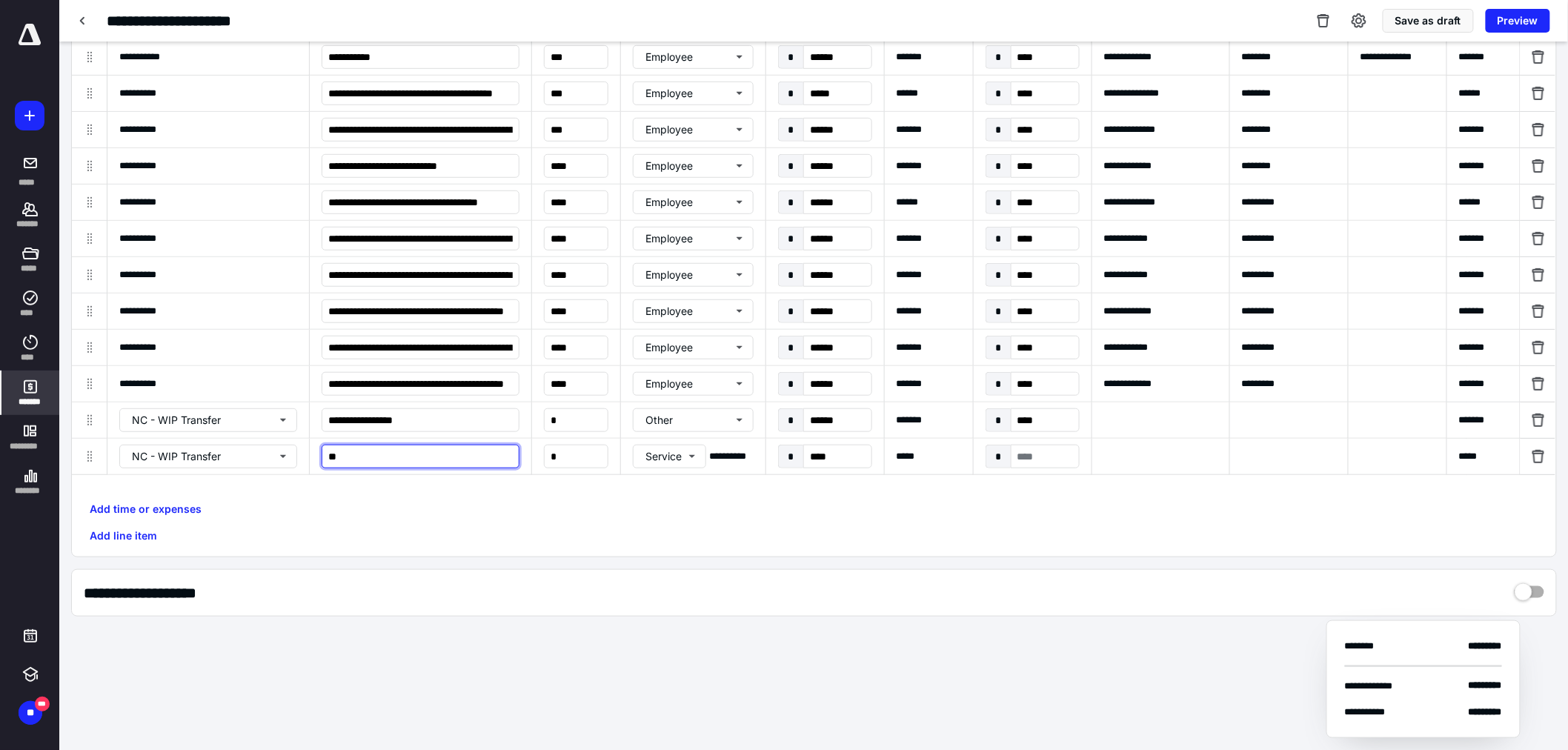 type on "*" 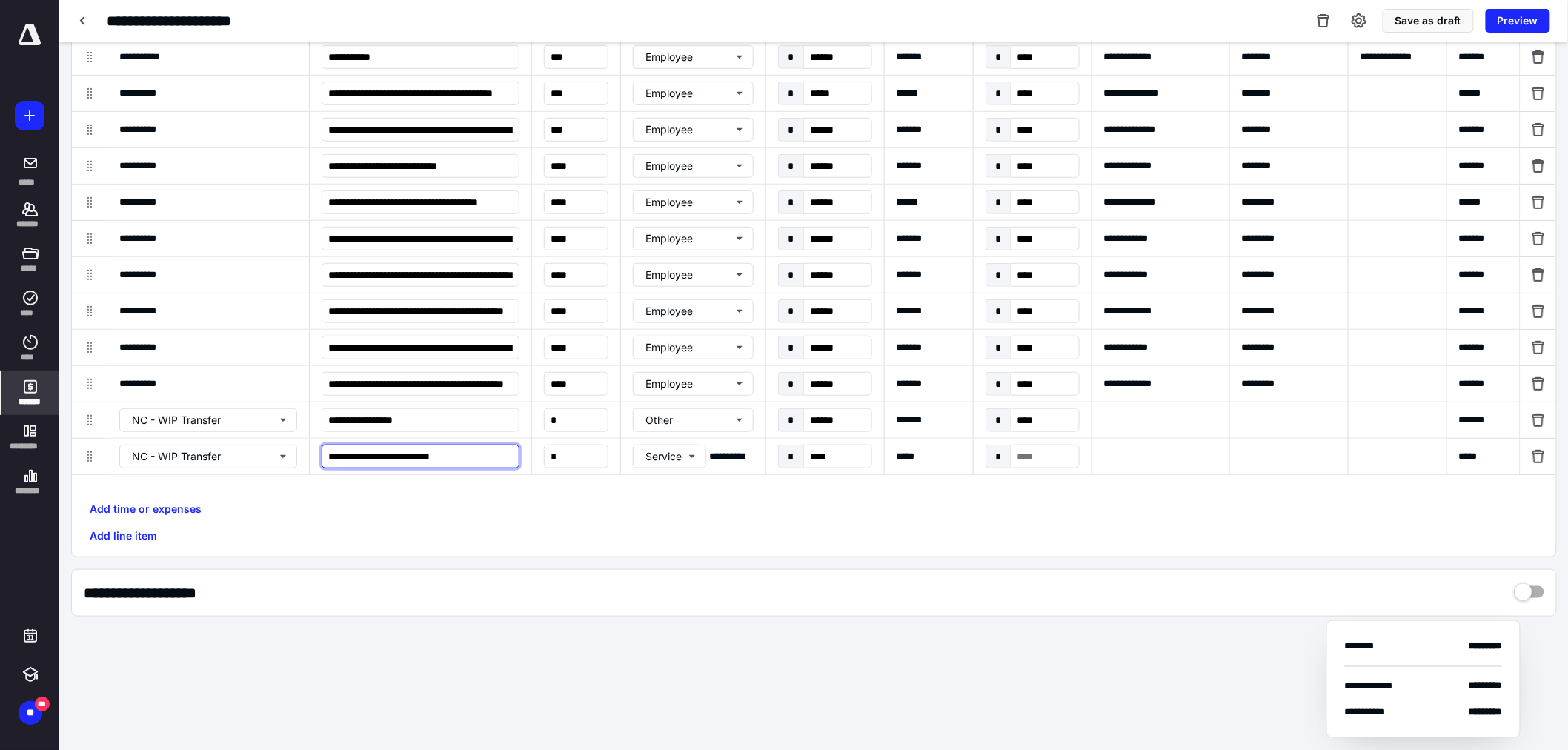type on "**********" 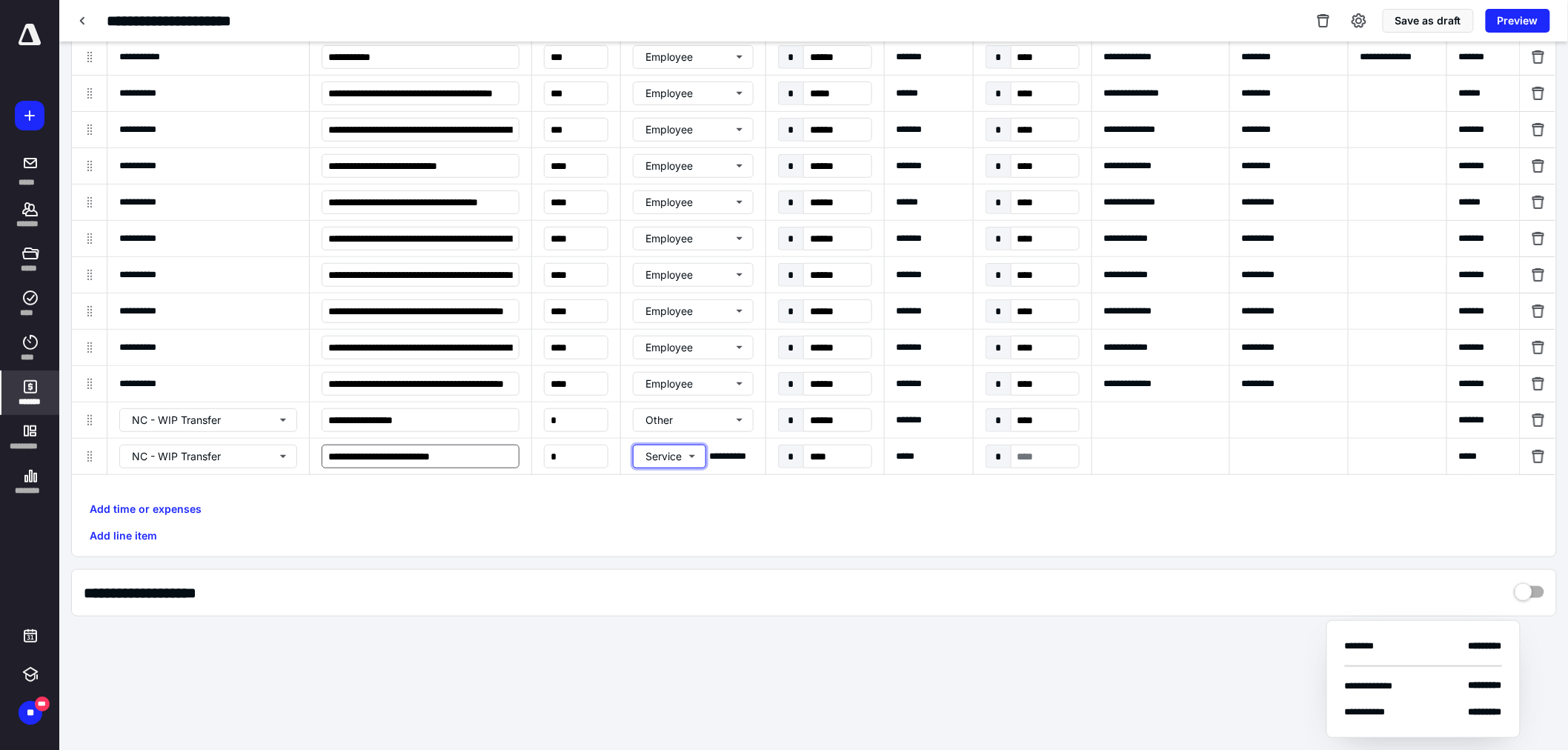 type 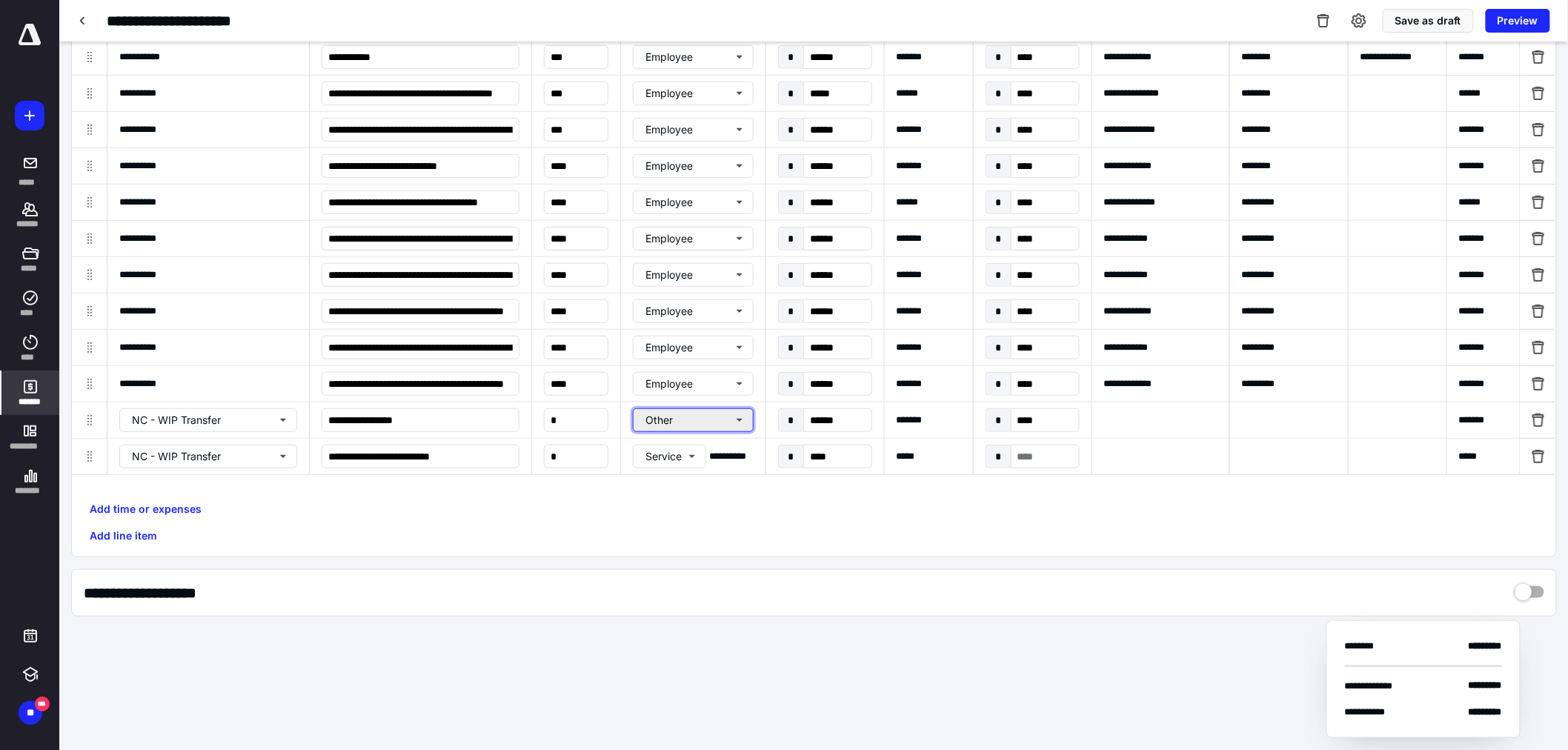 click on "Other" at bounding box center [693, 420] 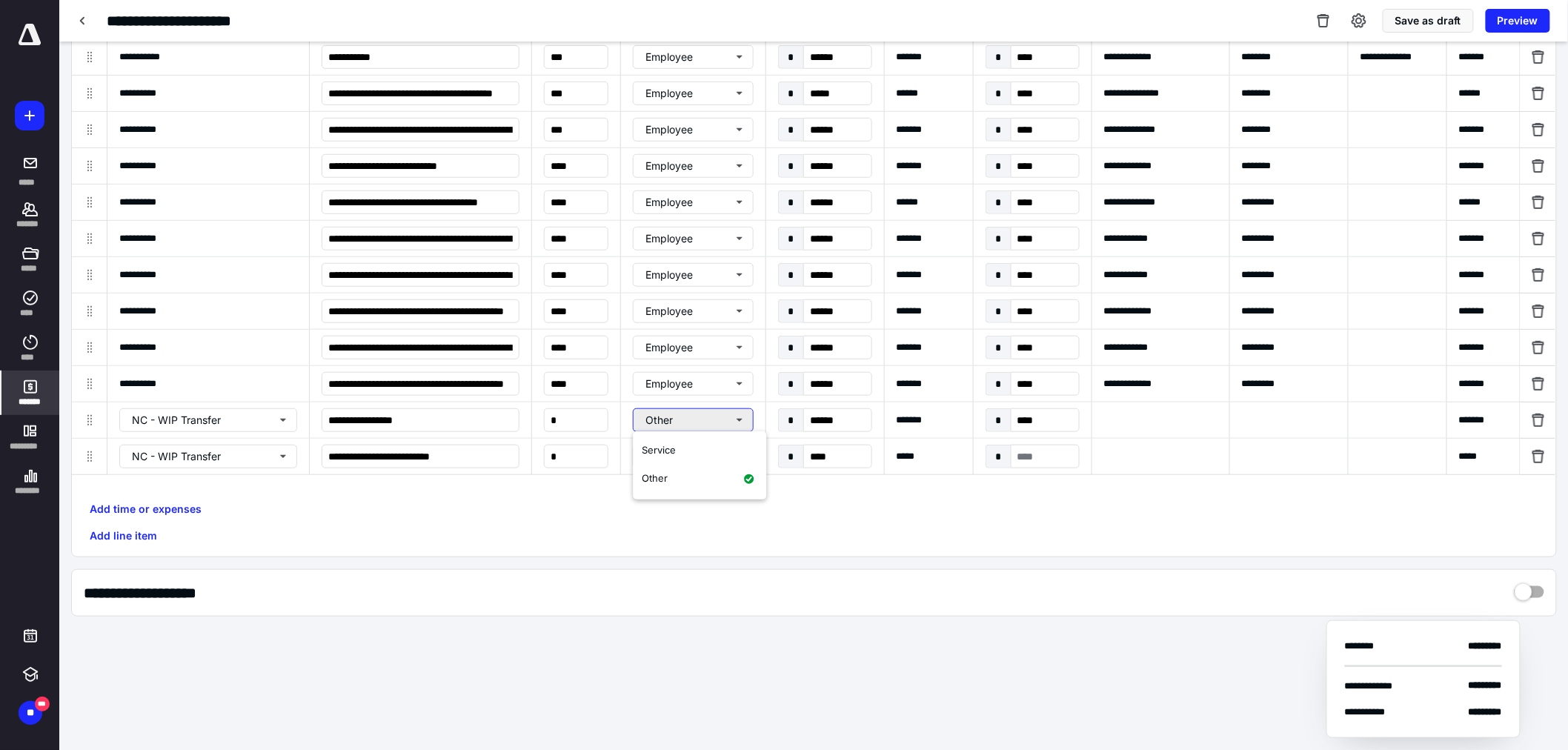 click on "Other" at bounding box center (693, 420) 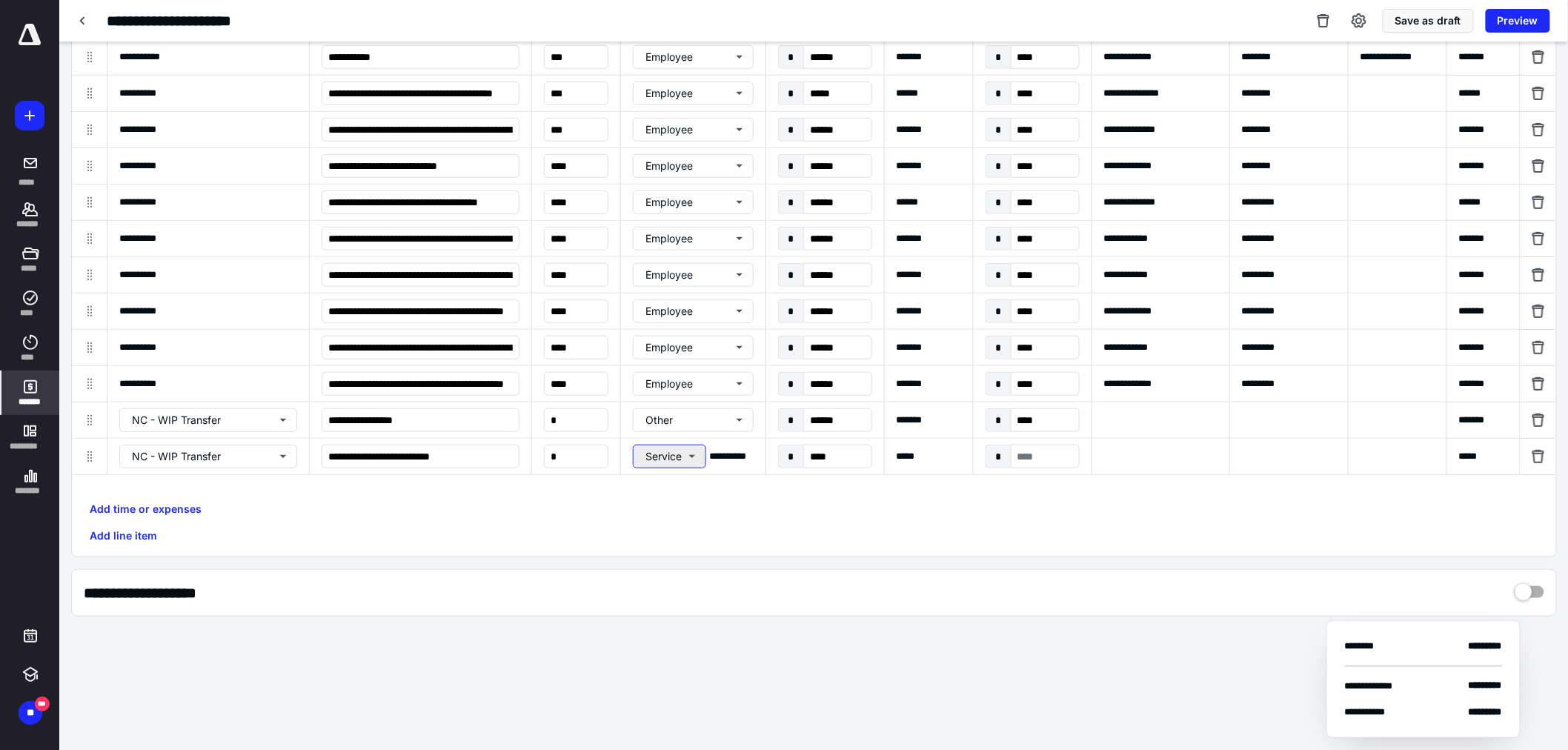click on "Service" at bounding box center (669, 457) 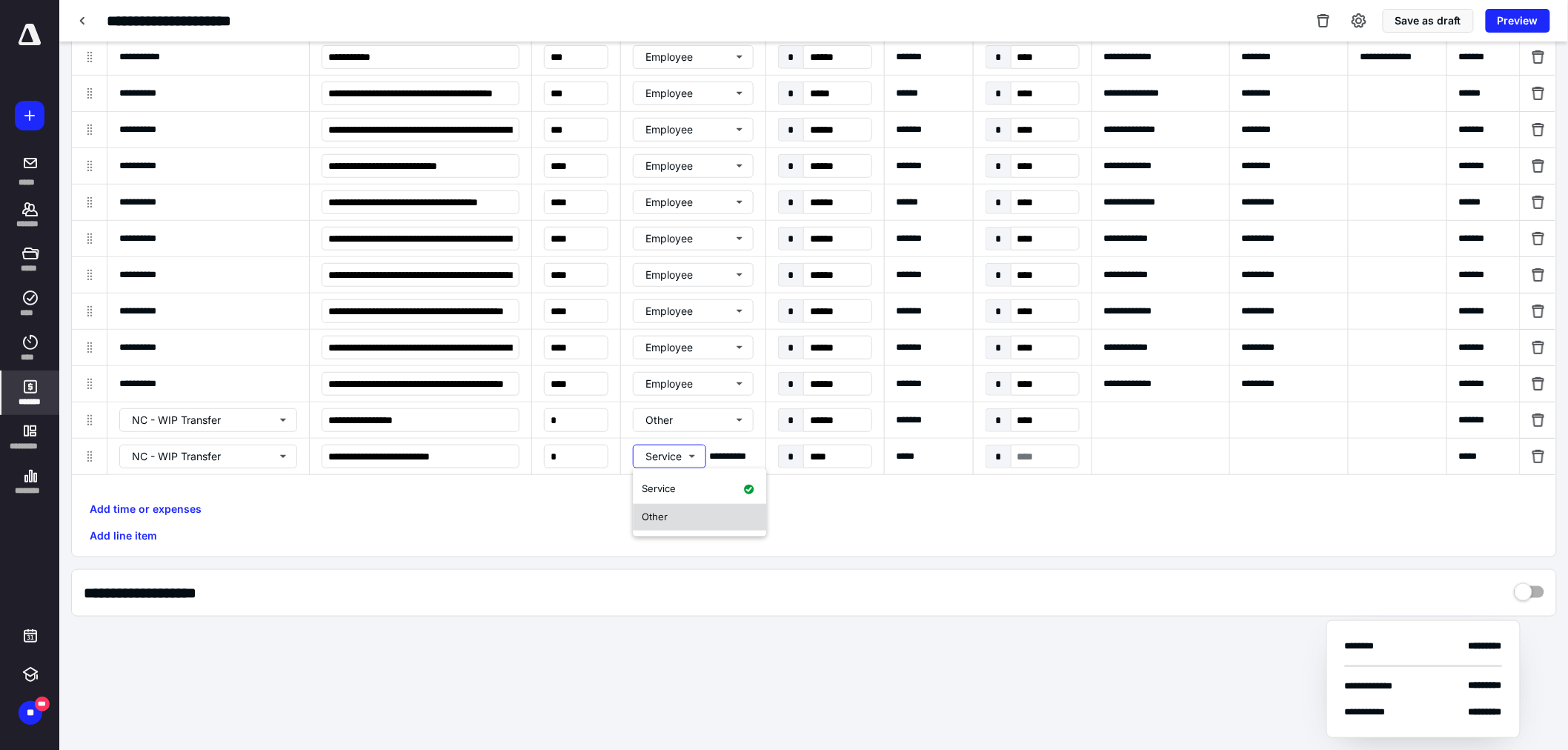 click on "Other" at bounding box center (700, 517) 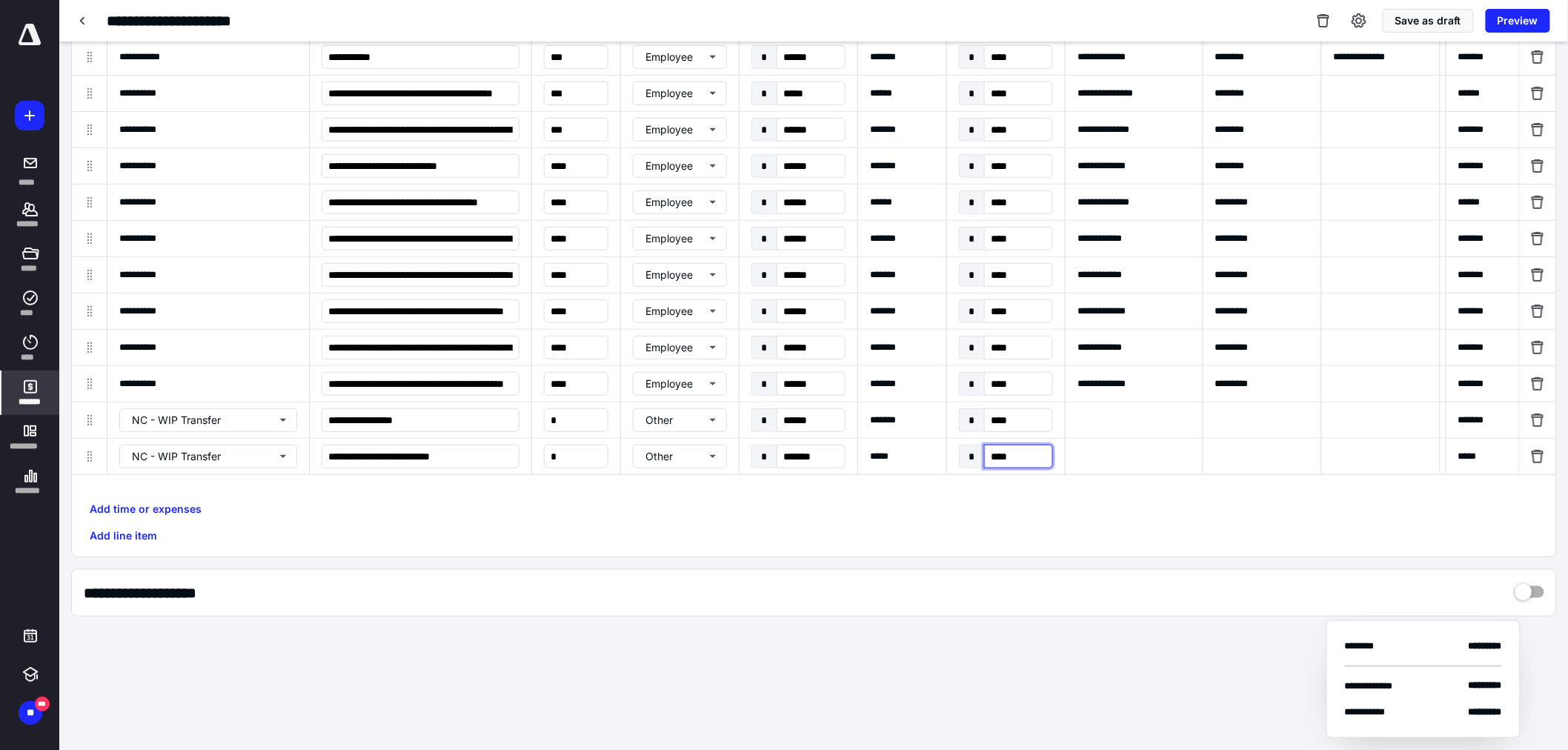 type on "********" 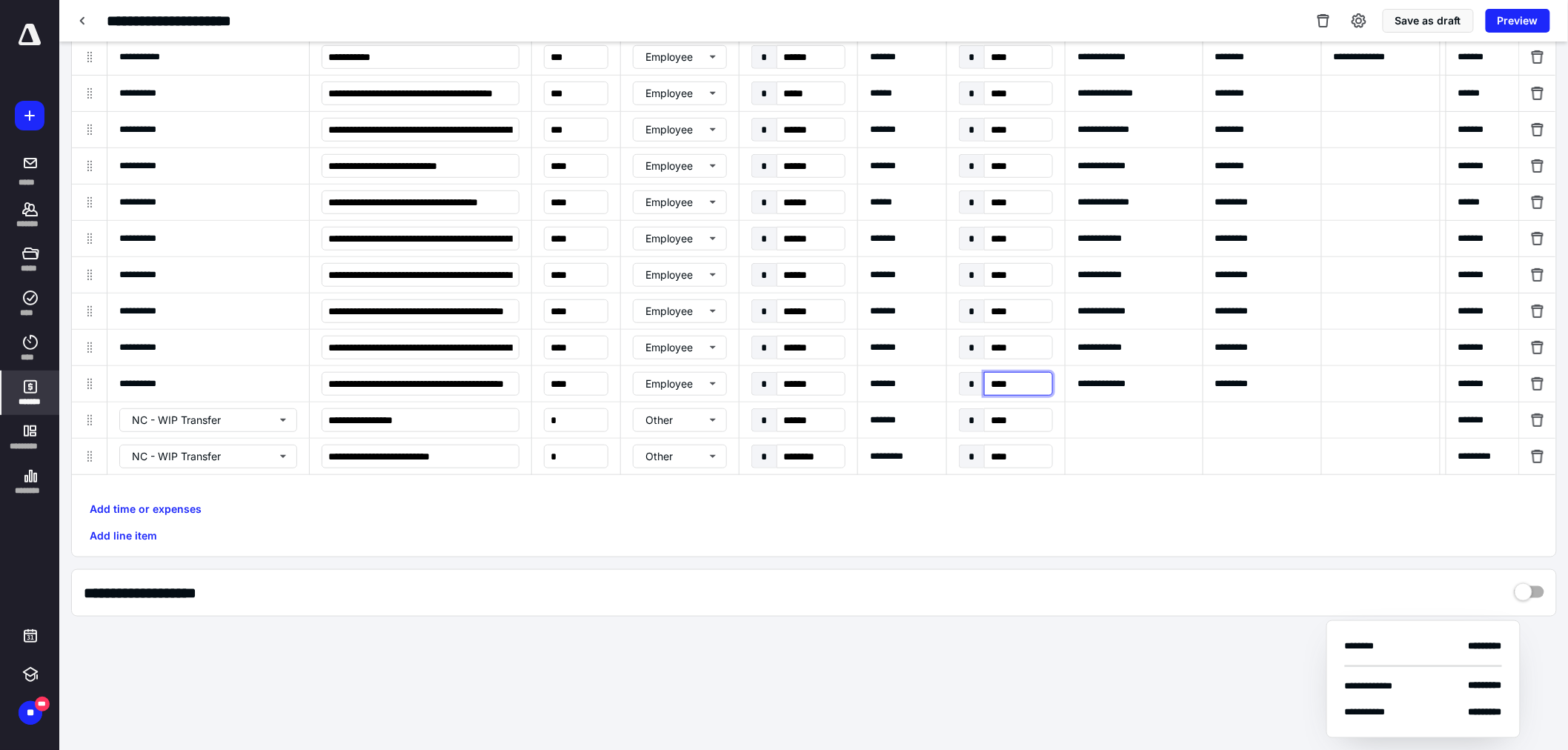 type on "*****" 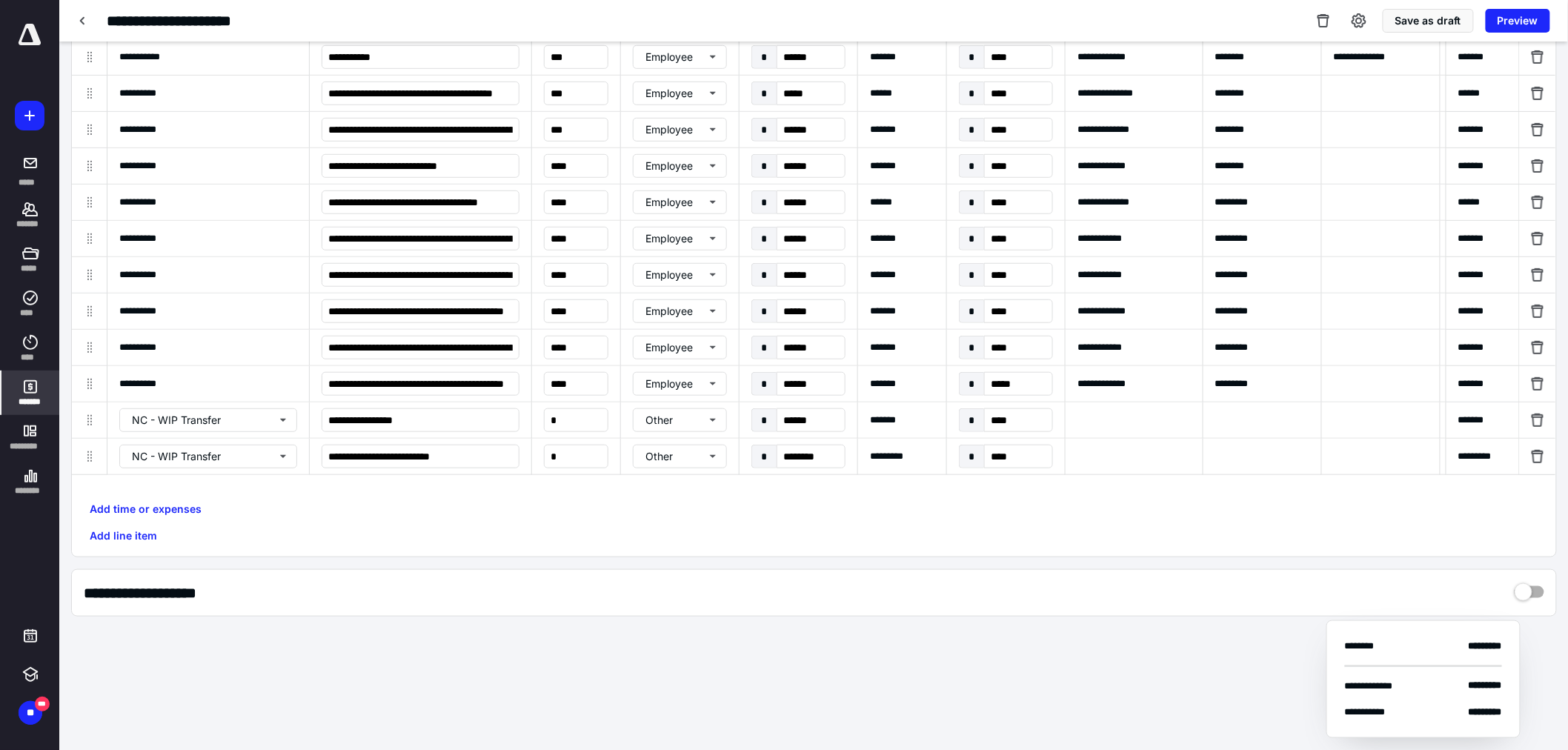 scroll, scrollTop: 0, scrollLeft: 351, axis: horizontal 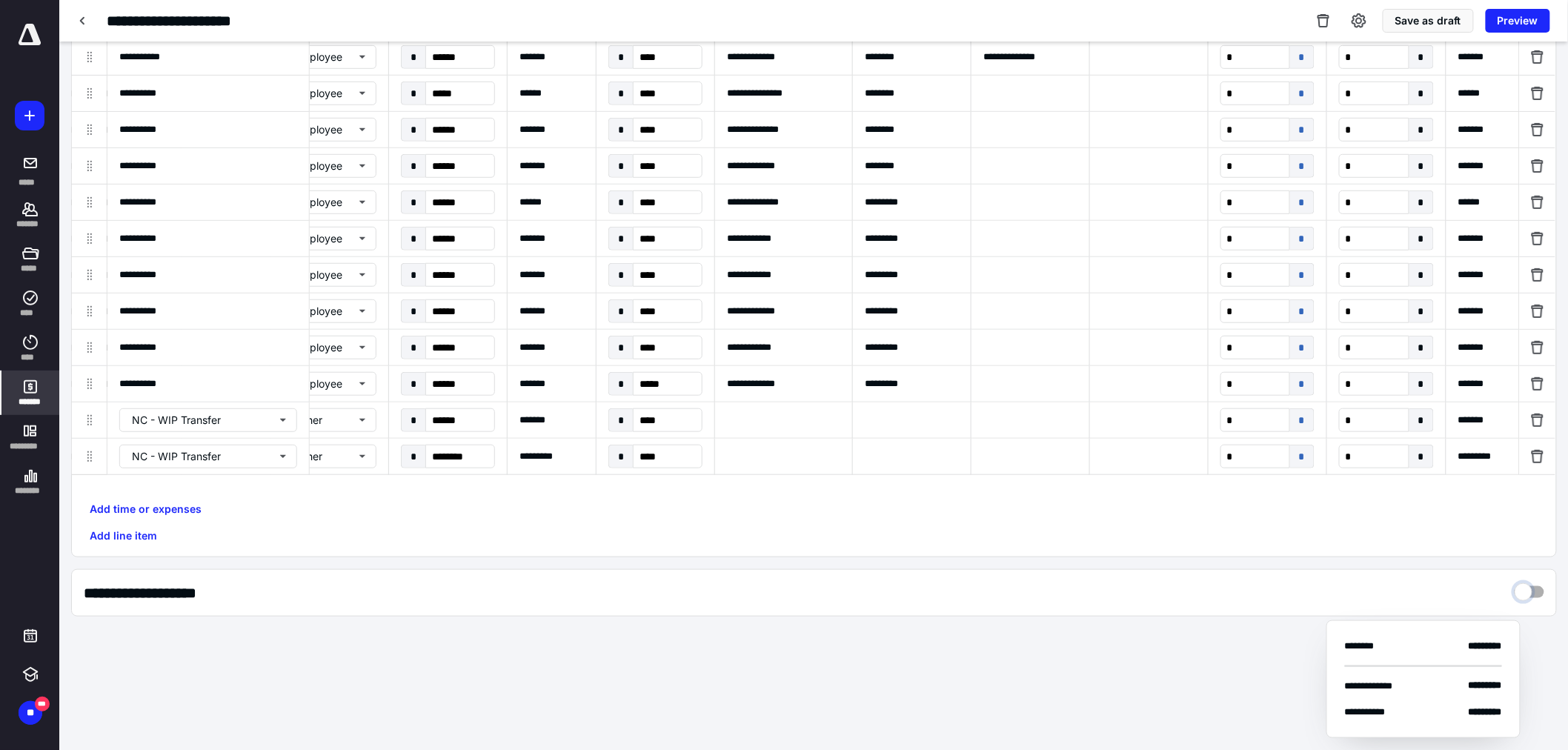 click at bounding box center (1529, 588) 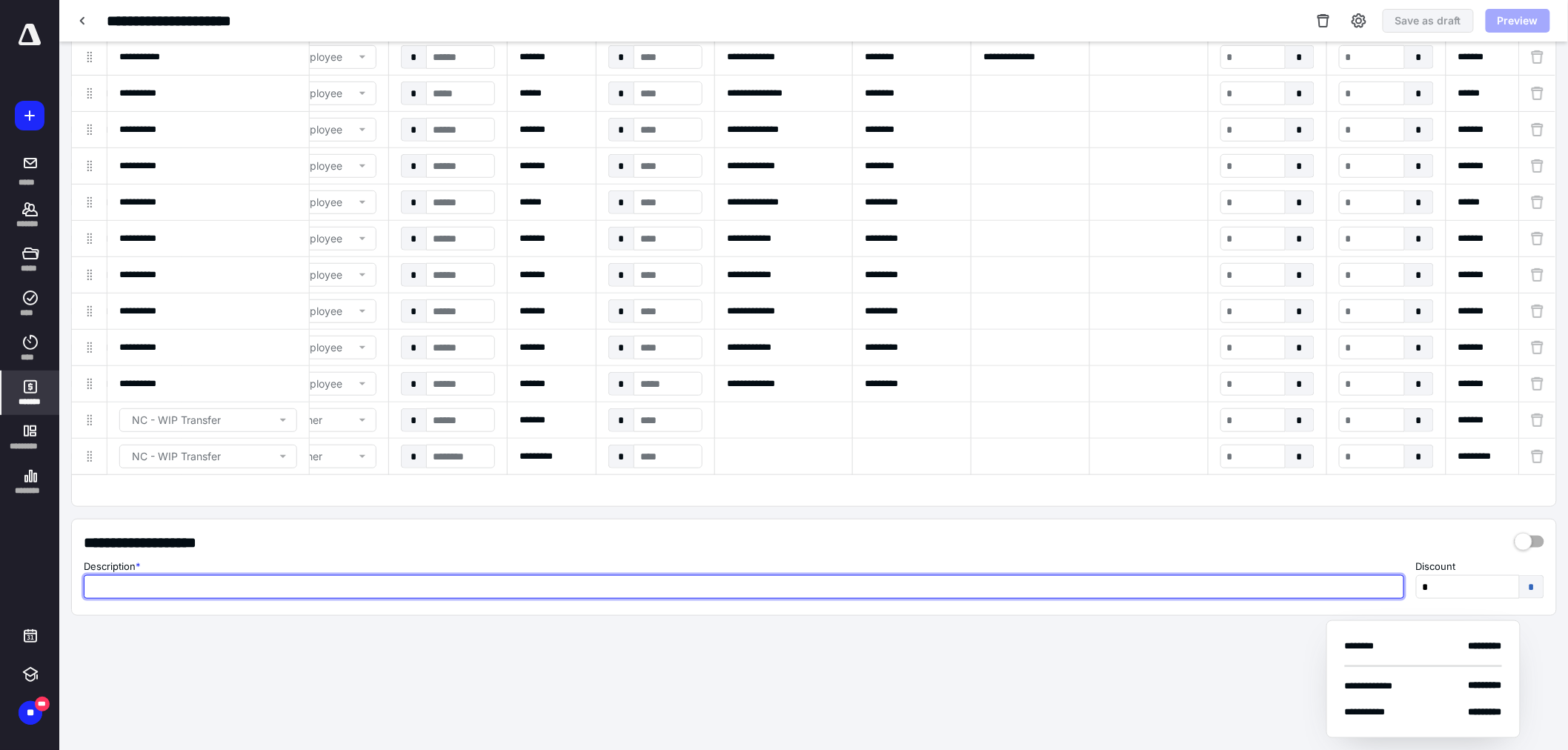 click at bounding box center (744, 587) 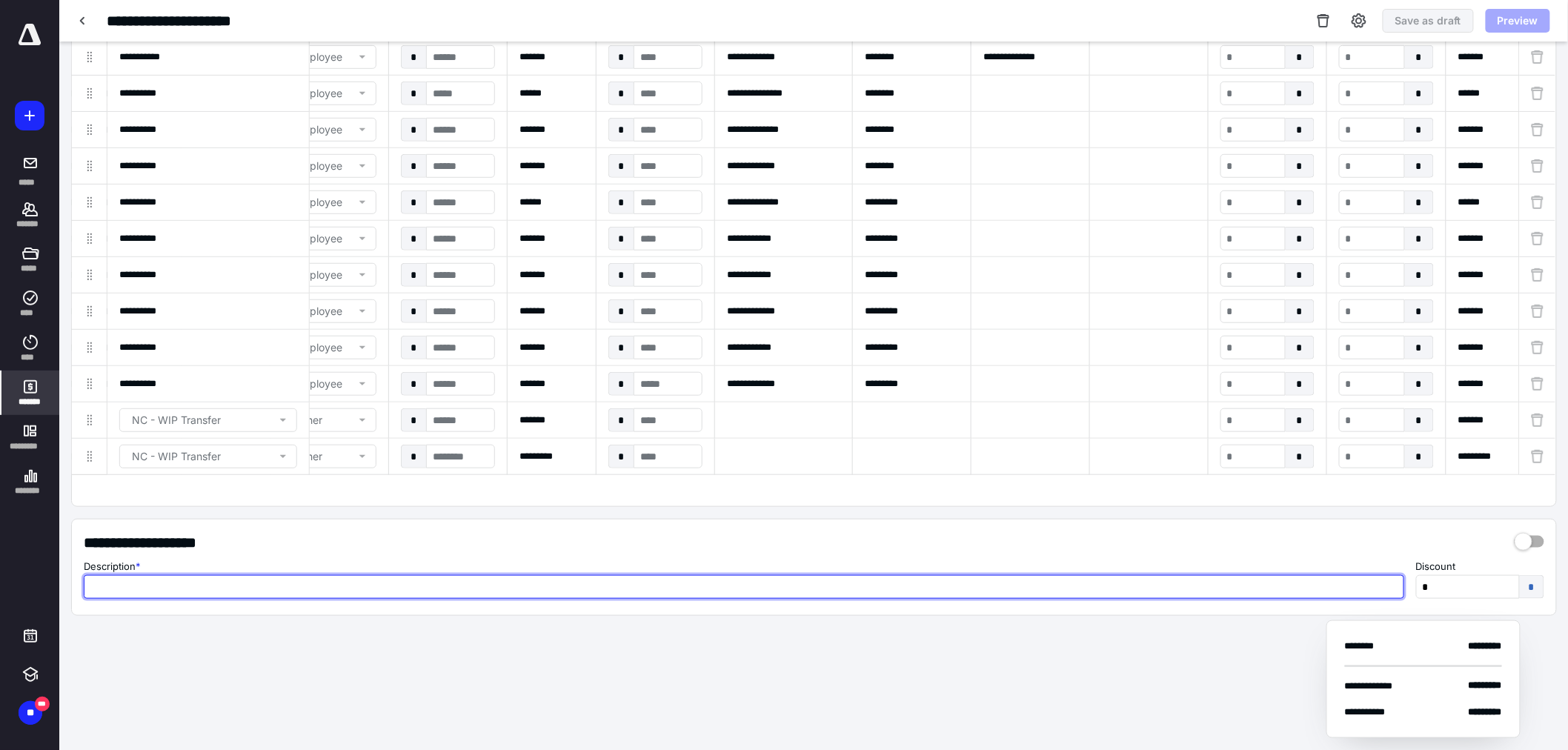 click at bounding box center (744, 587) 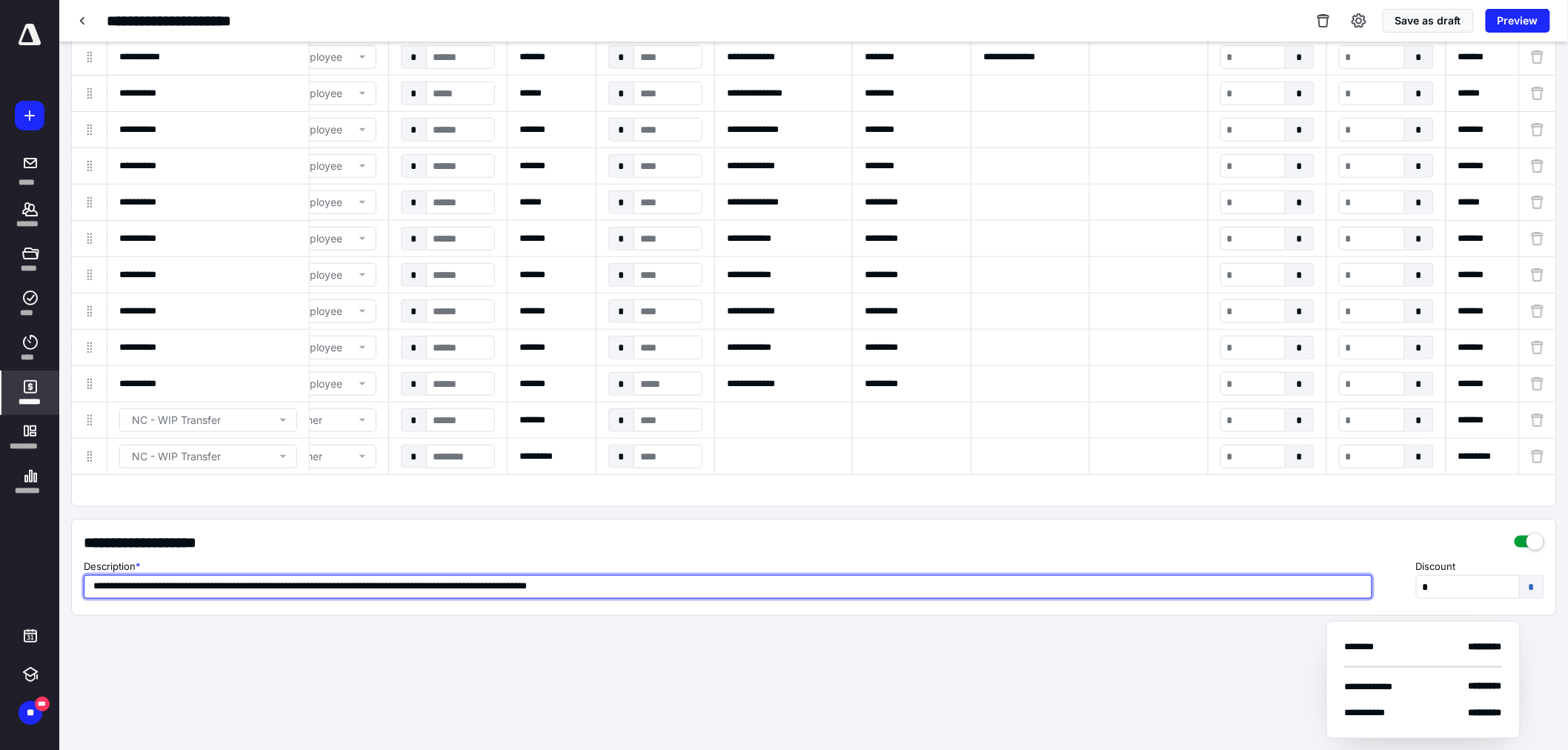 click on "**********" at bounding box center [728, 587] 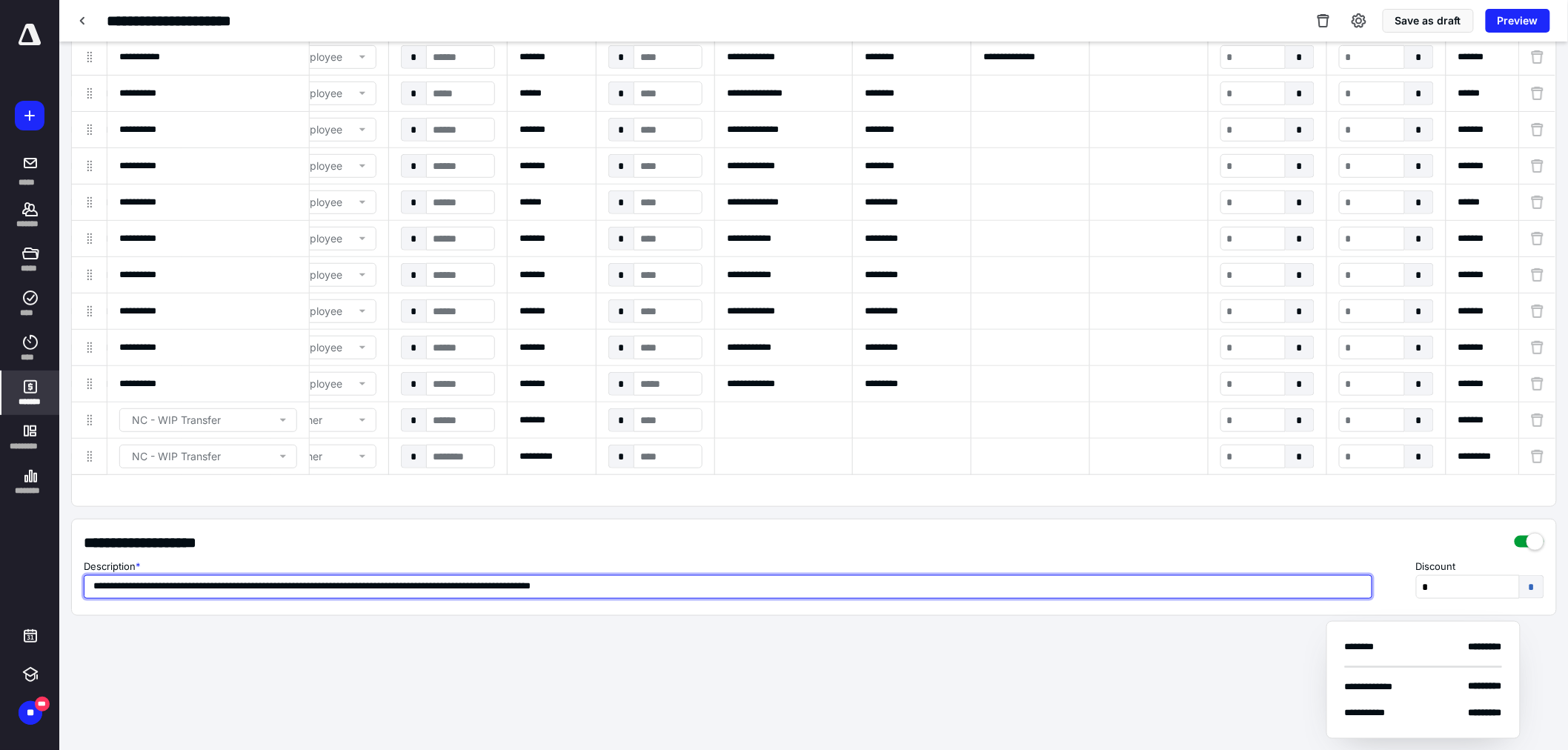 click on "**********" at bounding box center [728, 587] 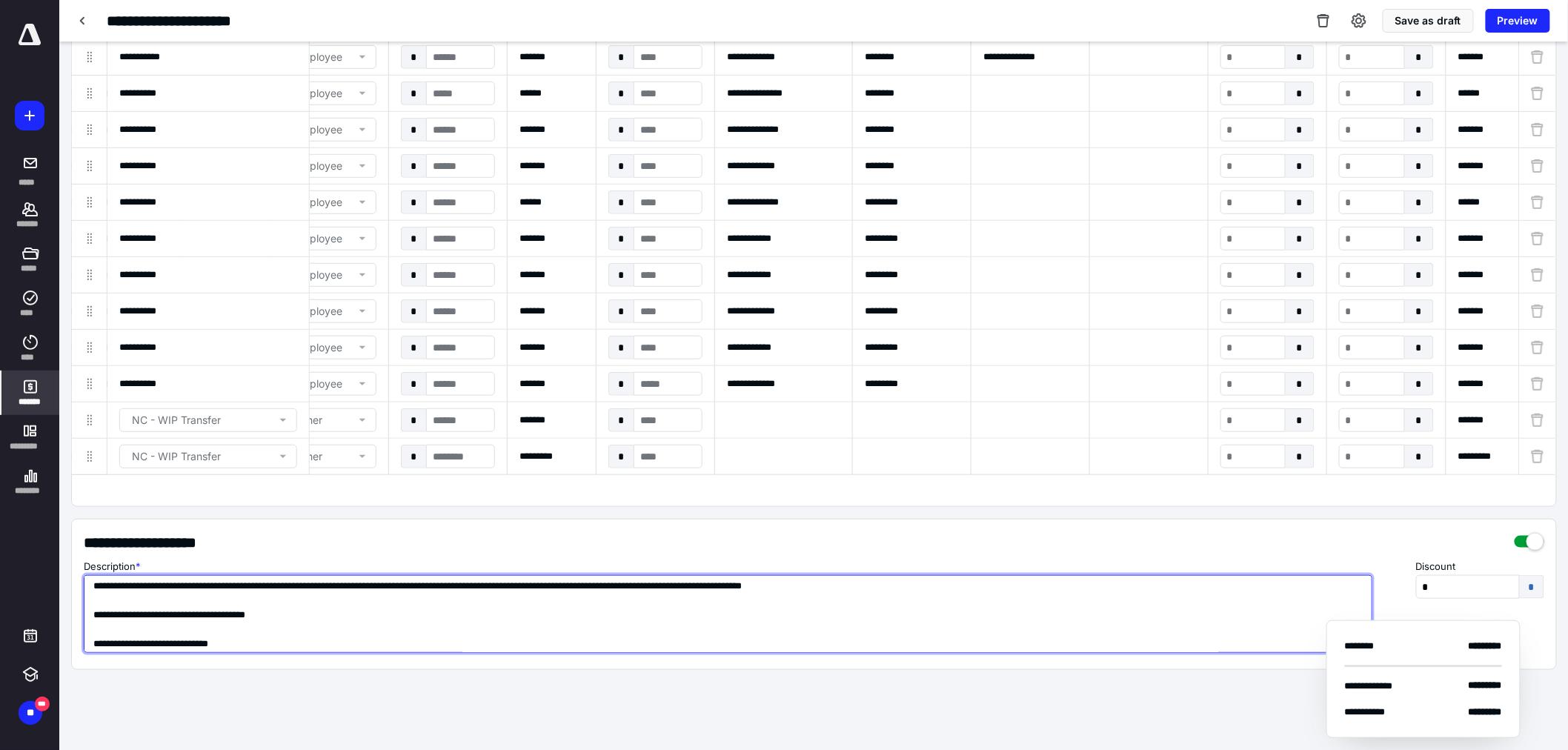 drag, startPoint x: 136, startPoint y: 583, endPoint x: 900, endPoint y: 574, distance: 764.053 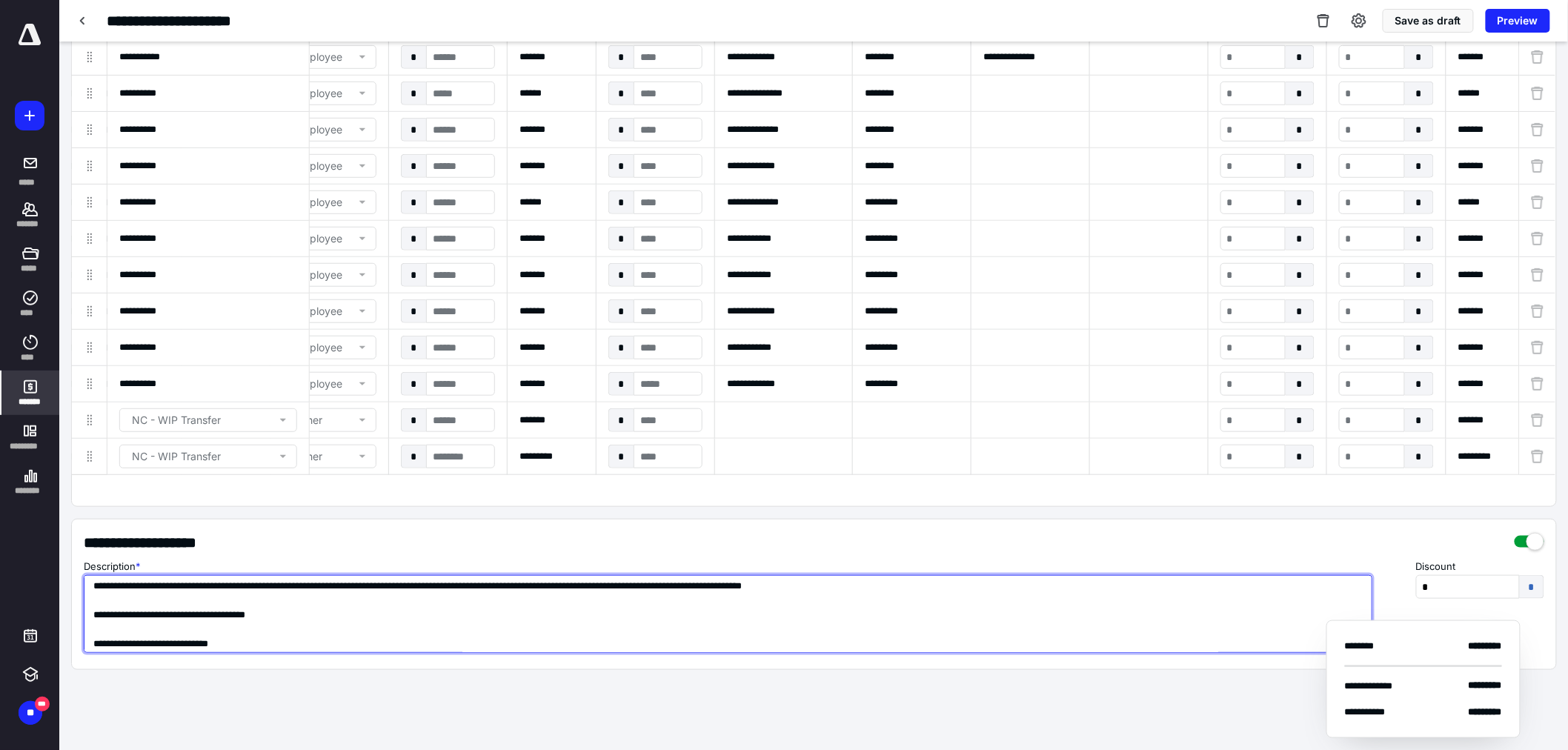 click on "**********" at bounding box center [728, 614] 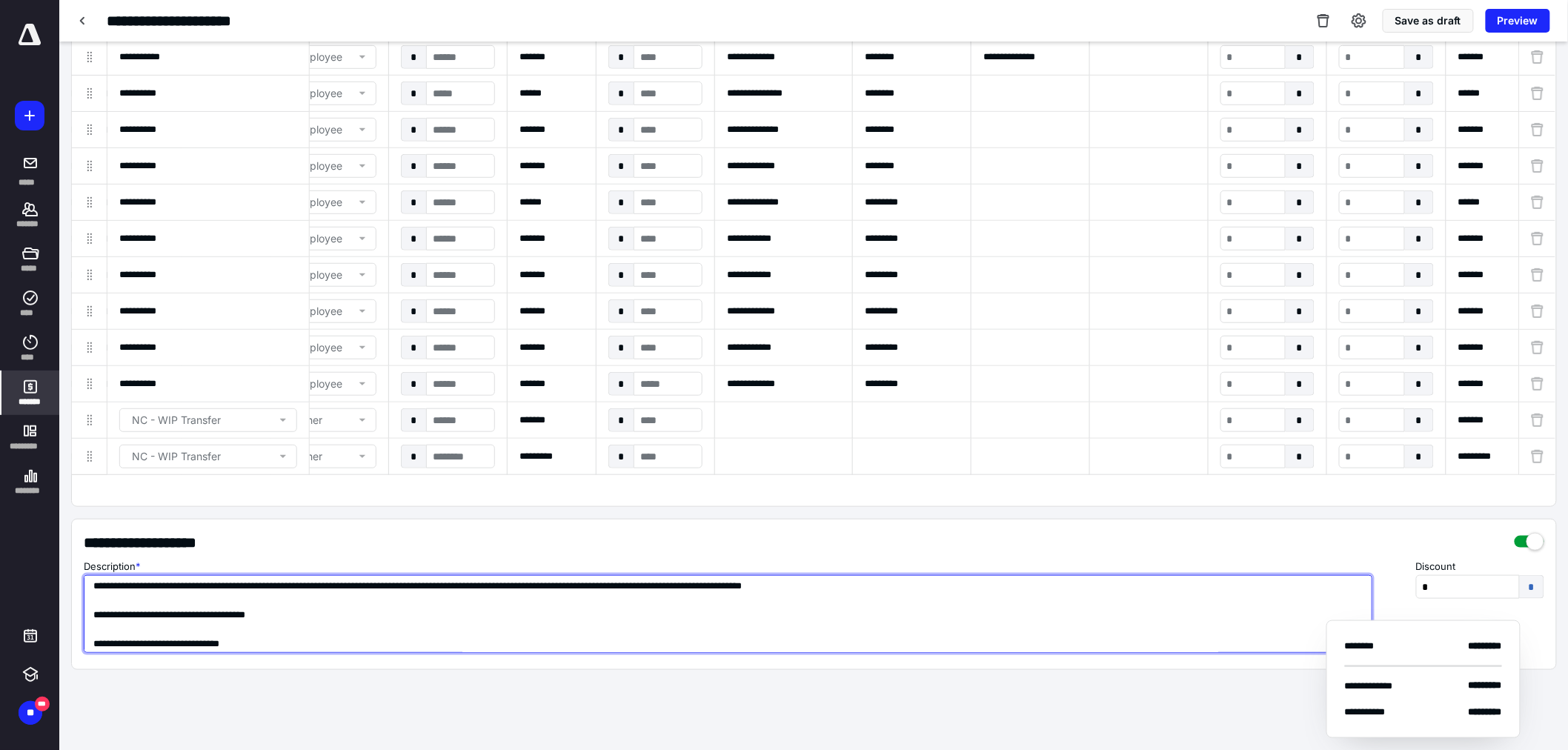 paste on "**********" 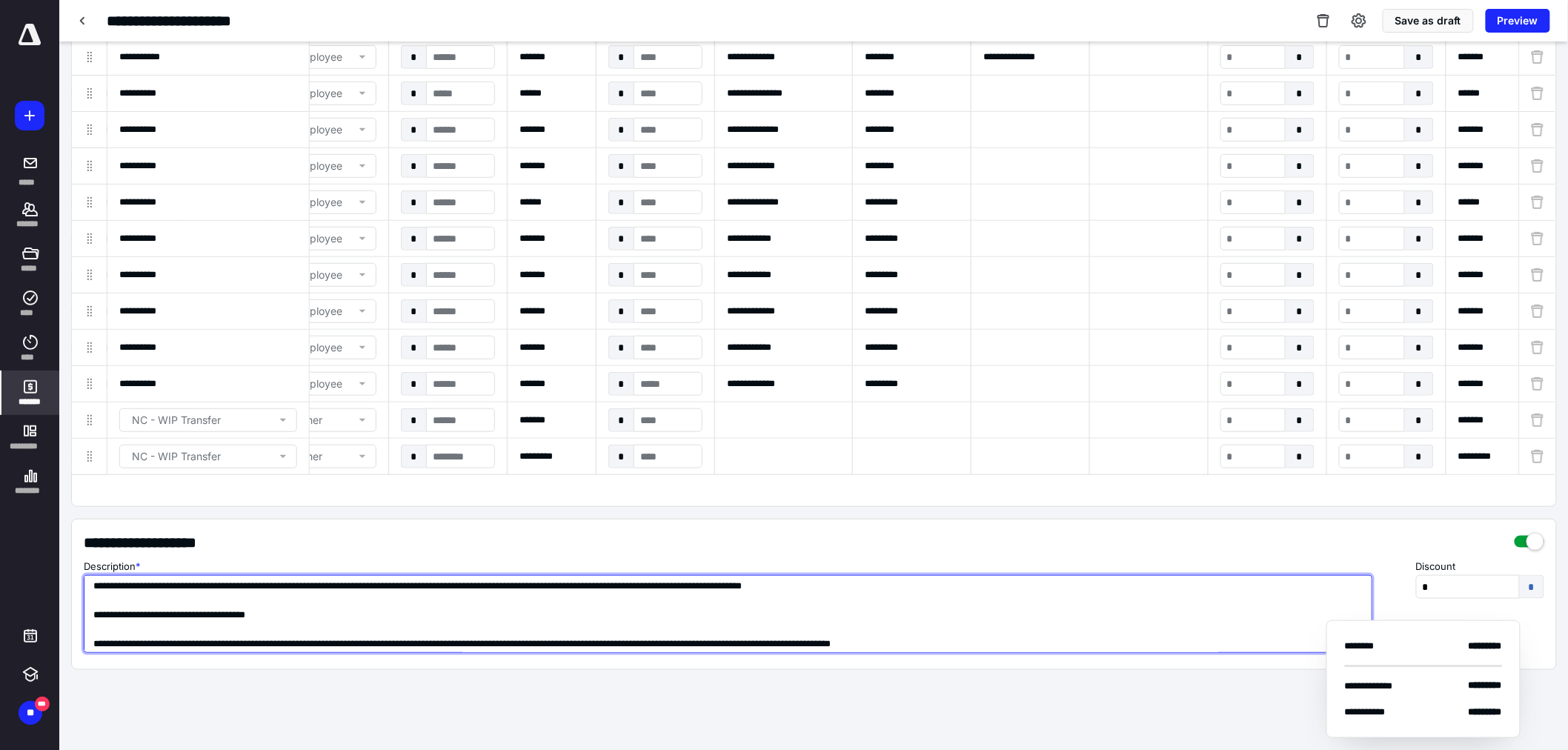 click on "**********" at bounding box center [728, 614] 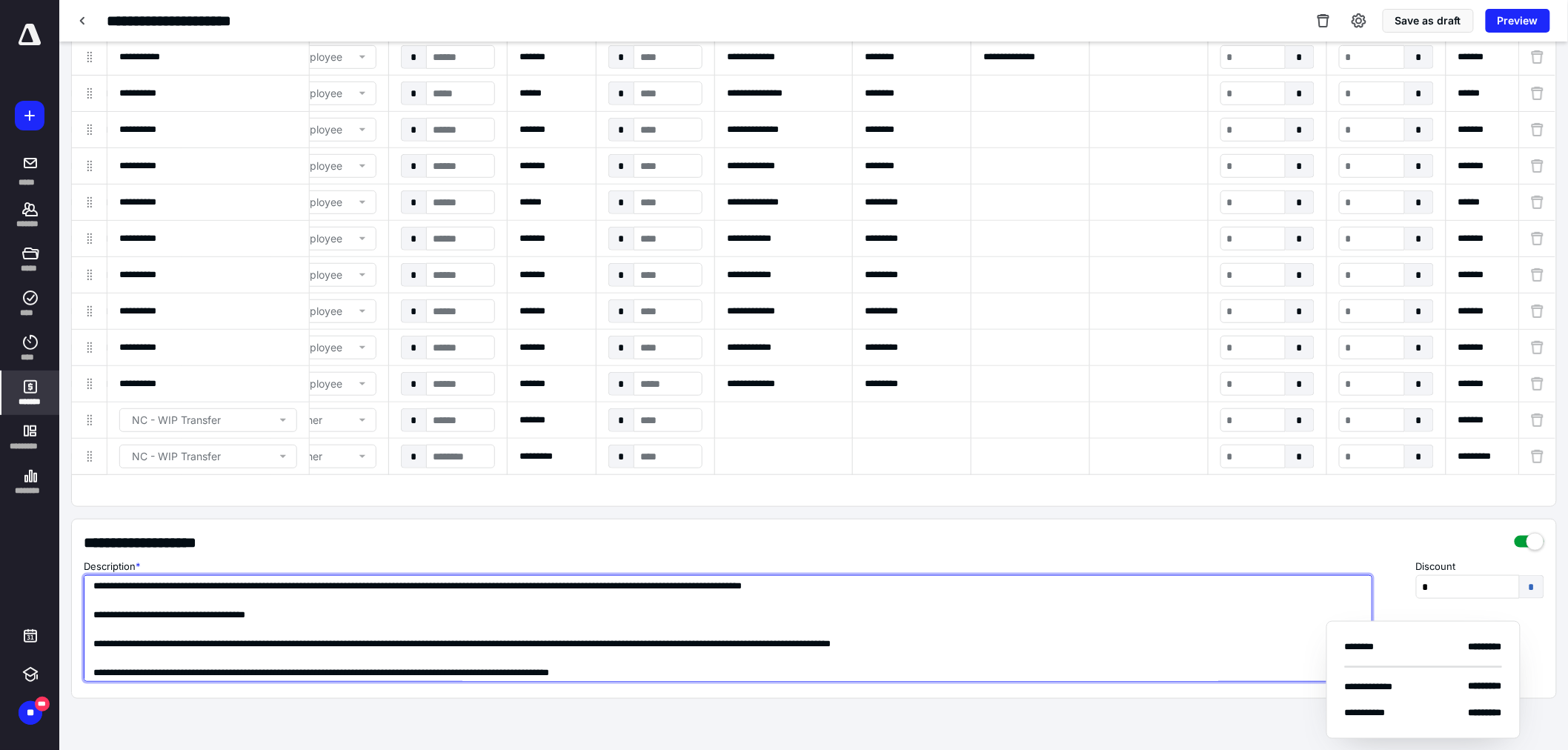 click on "**********" at bounding box center [728, 628] 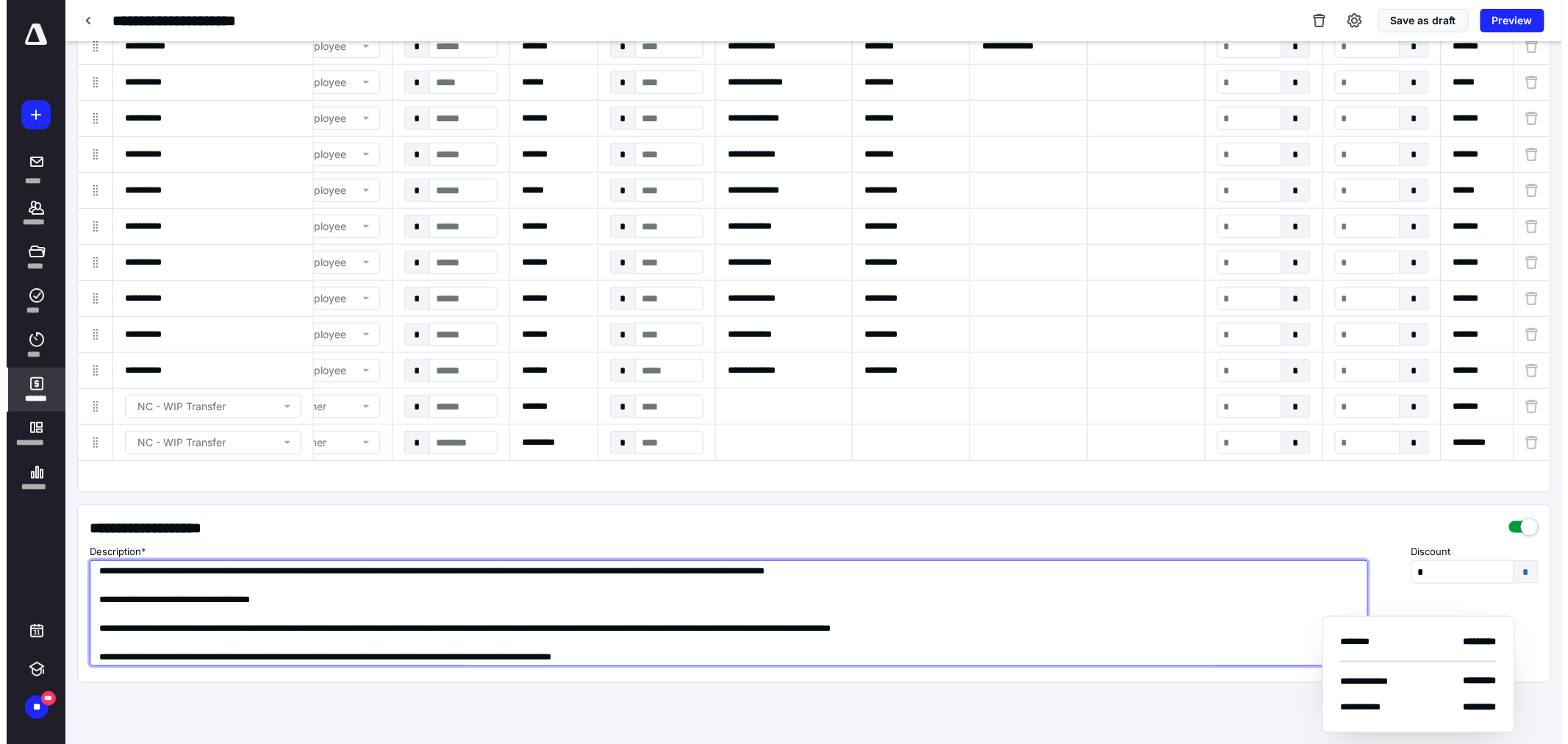 scroll, scrollTop: 373, scrollLeft: 0, axis: vertical 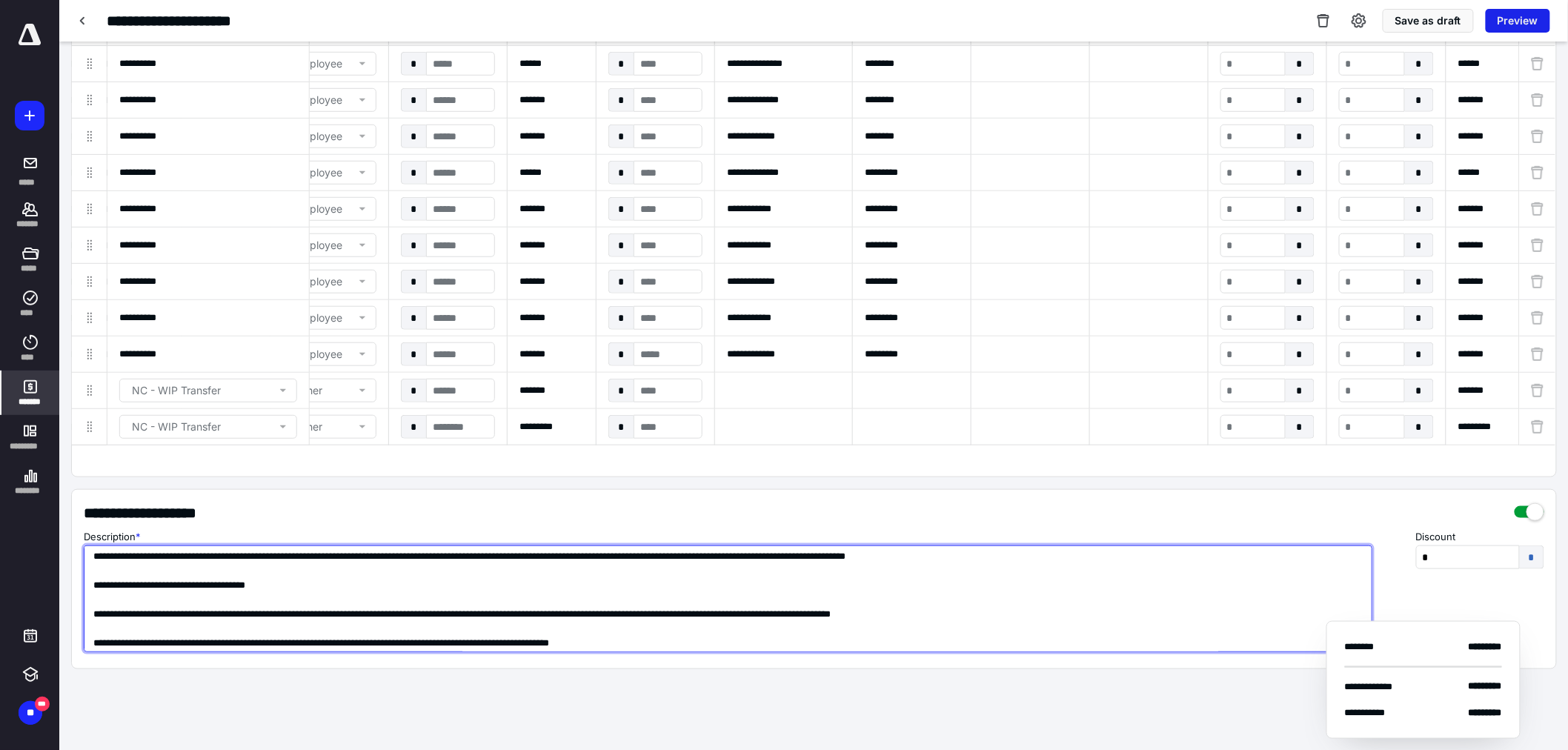 type on "**********" 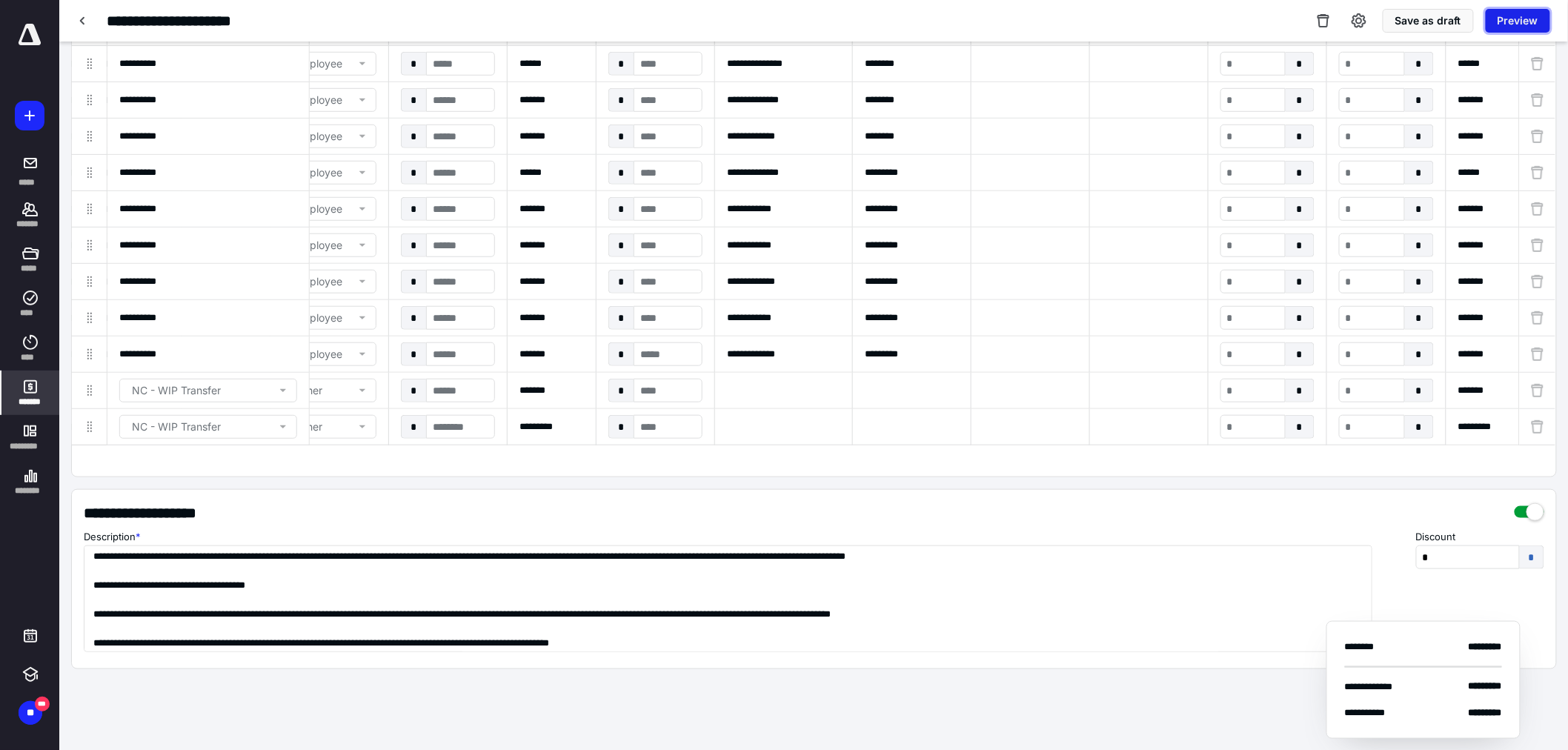 click on "Preview" at bounding box center [1518, 21] 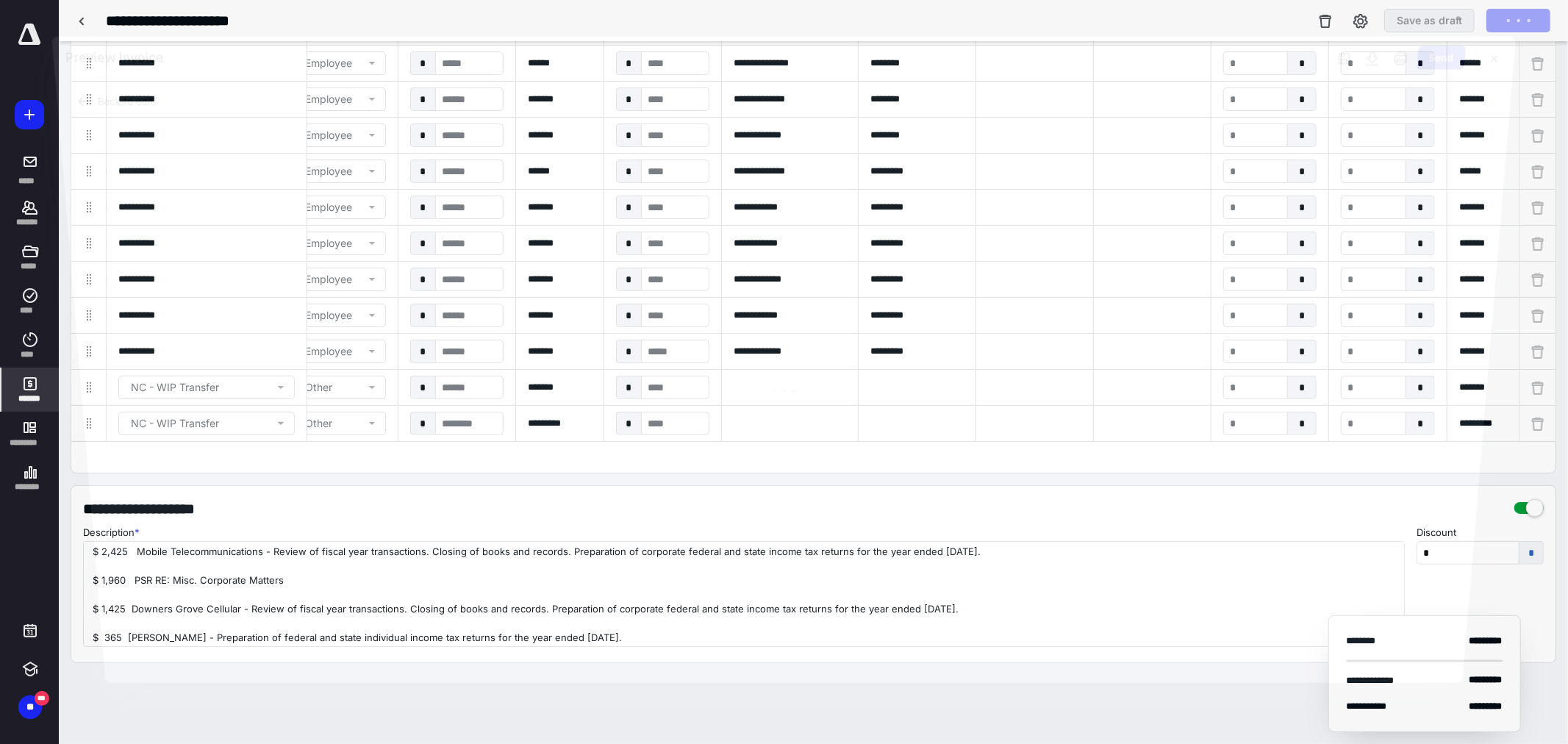 scroll, scrollTop: 0, scrollLeft: 335, axis: horizontal 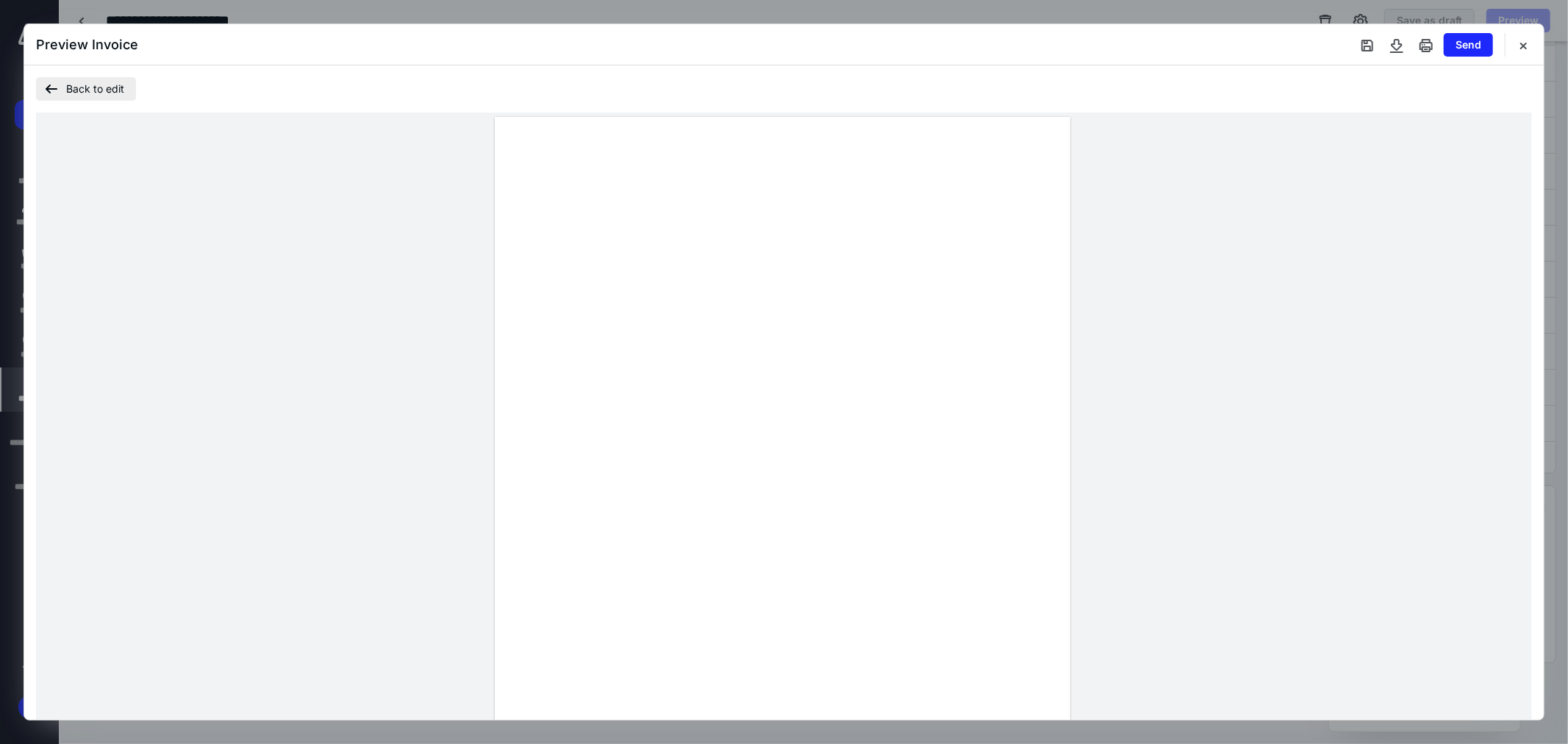 click on "Back to edit" at bounding box center (86, 89) 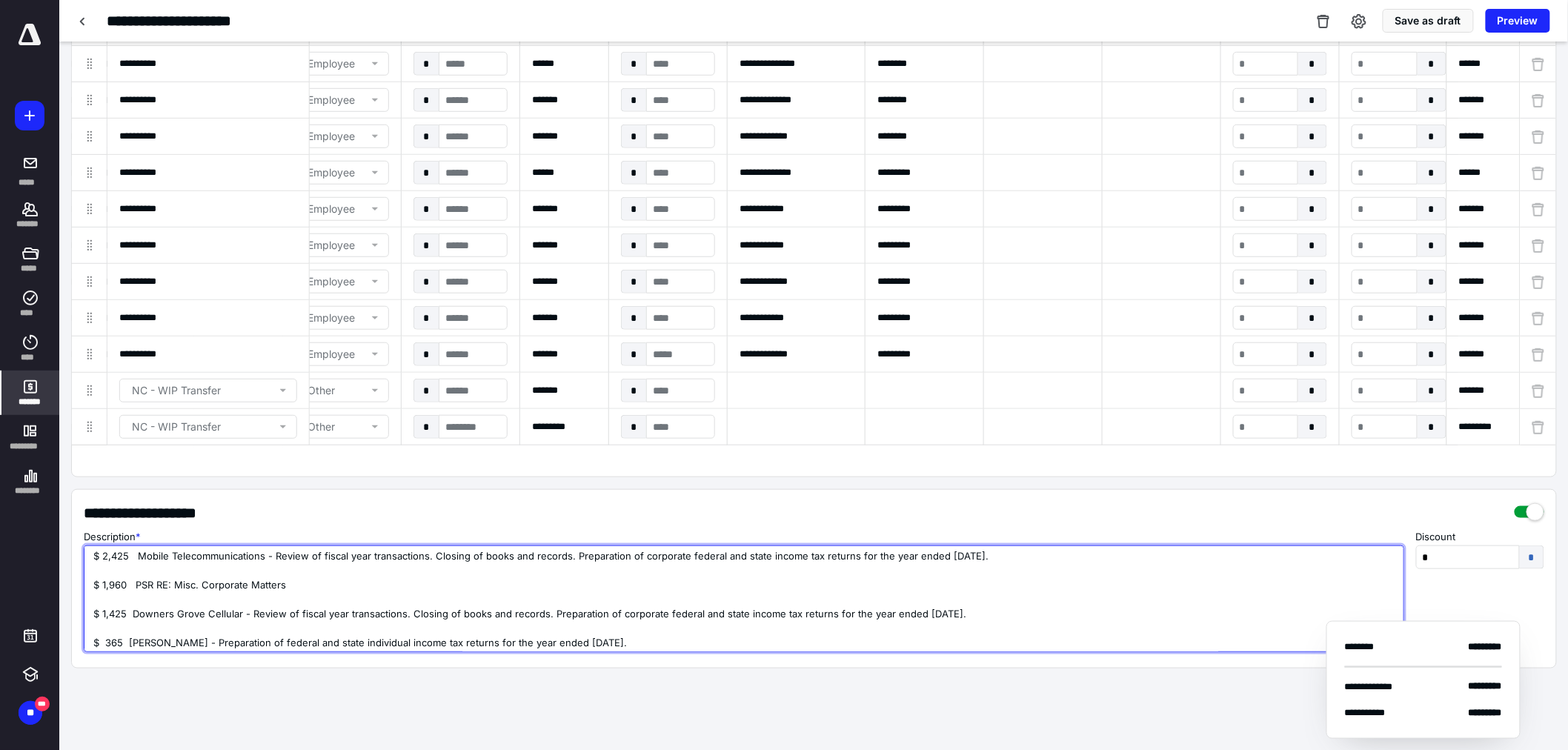 click on "$ 2,425   Mobile Telecommunications - Review of fiscal year transactions. Closing of books and records. Preparation of corporate federal and state income tax returns for the year ended December 31, 2024.
$ 1,960   PSR RE: Misc. Corporate Matters
$ 1,425  Downers Grove Cellular - Review of fiscal year transactions. Closing of books and records. Preparation of corporate federal and state income tax returns for the year ended December 31, 2024.
$  365  Samuel Burke - Preparation of federal and state individual income tax returns for the year ended December 31, 2024." at bounding box center (744, 599) 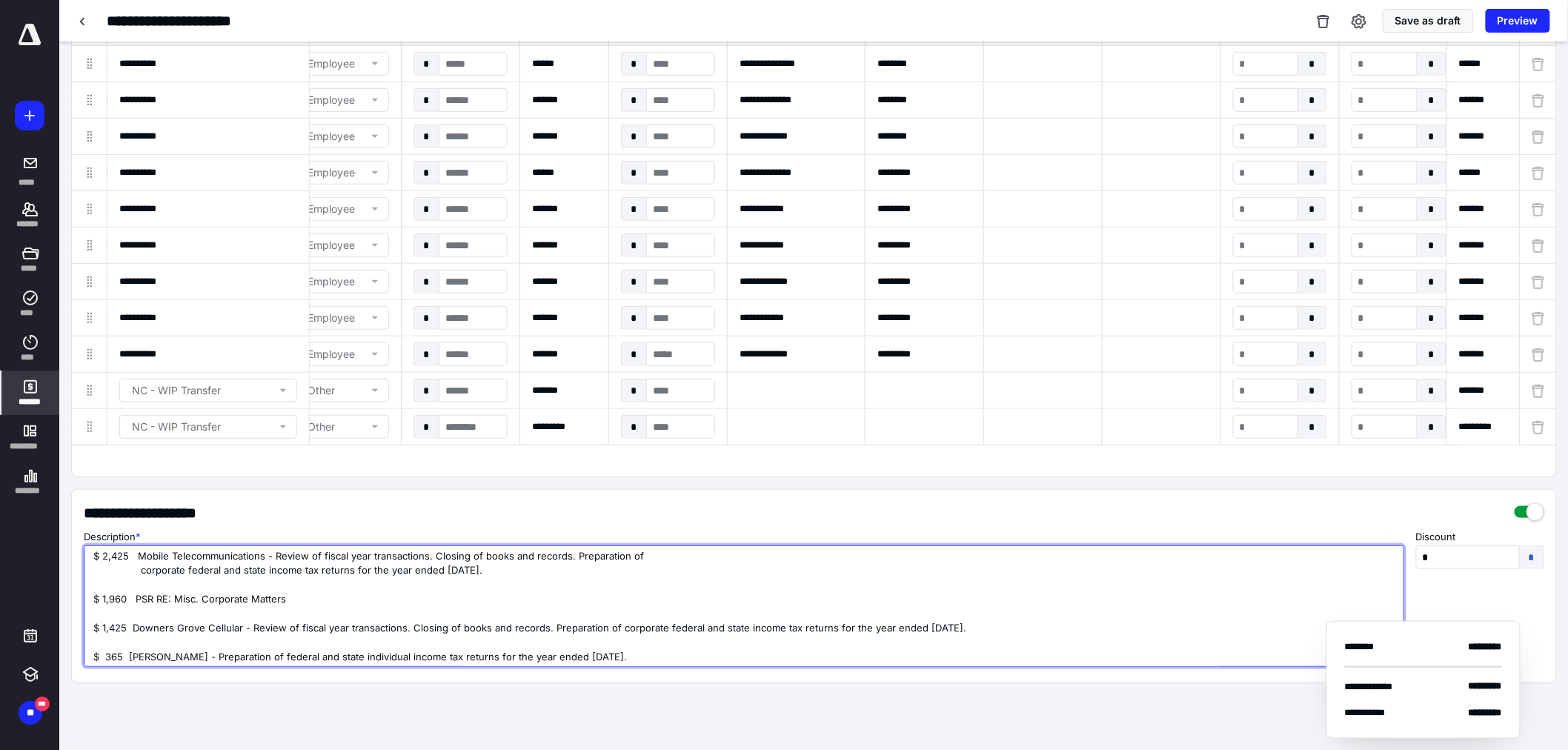 click on "$ 2,425   Mobile Telecommunications - Review of fiscal year transactions. Closing of books and records. Preparation of
corporate federal and state income tax returns for the year ended December 31, 2024.
$ 1,960   PSR RE: Misc. Corporate Matters
$ 1,425  Downers Grove Cellular - Review of fiscal year transactions. Closing of books and records. Preparation of corporate federal and state income tax returns for the year ended December 31, 2024.
$  365  Samuel Burke - Preparation of federal and state individual income tax returns for the year ended December 31, 2024." at bounding box center [744, 606] 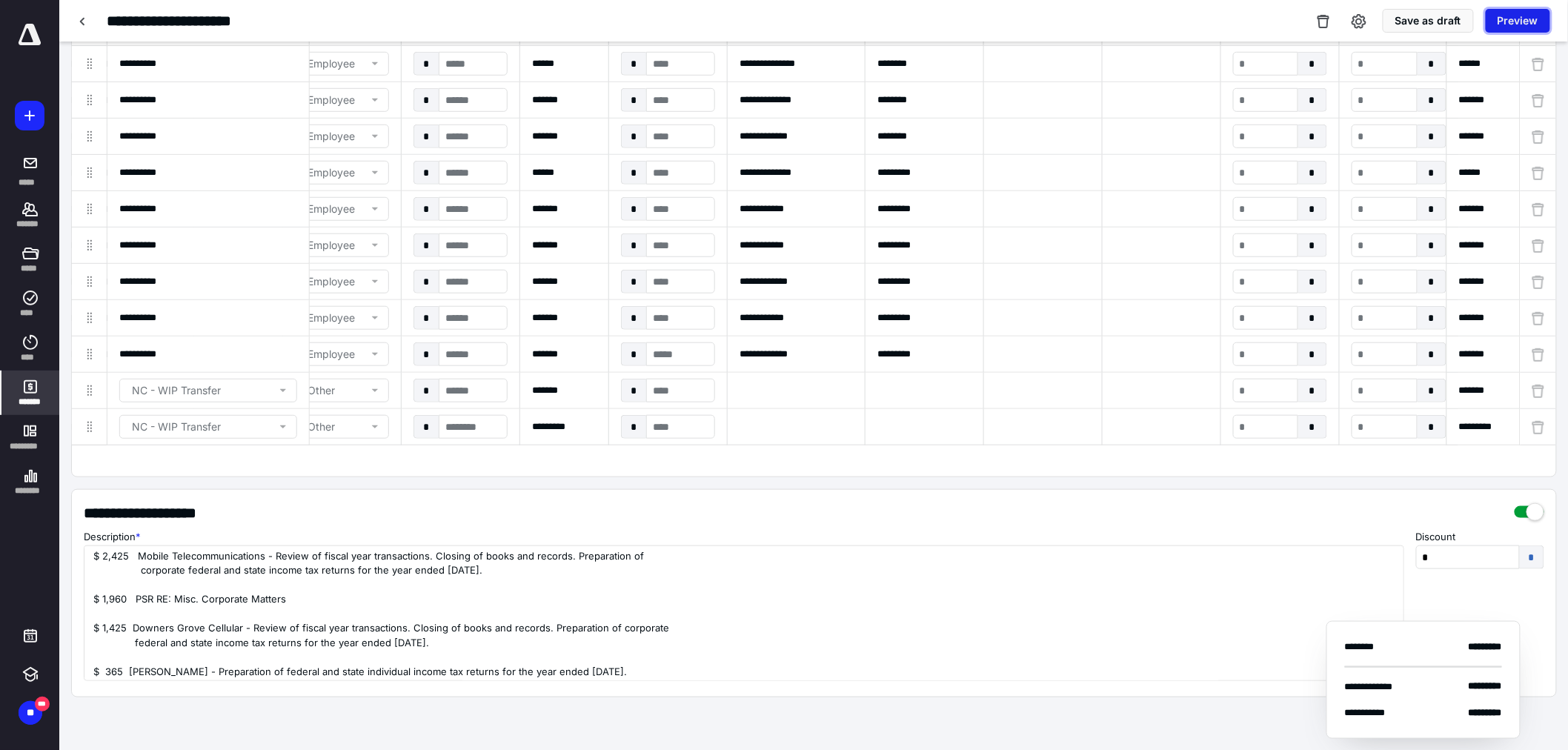 click on "Preview" at bounding box center [1518, 21] 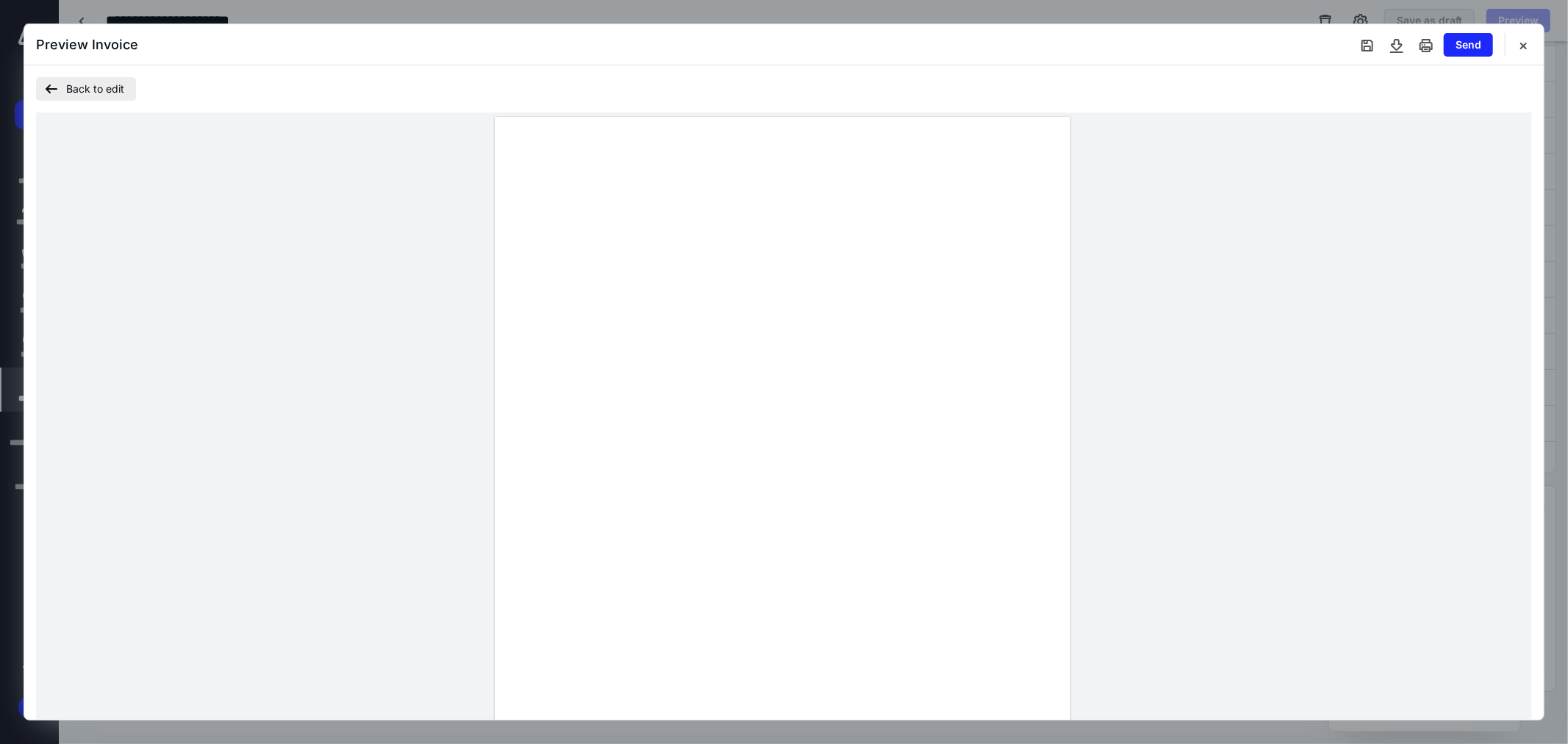 click on "Back to edit" at bounding box center (86, 89) 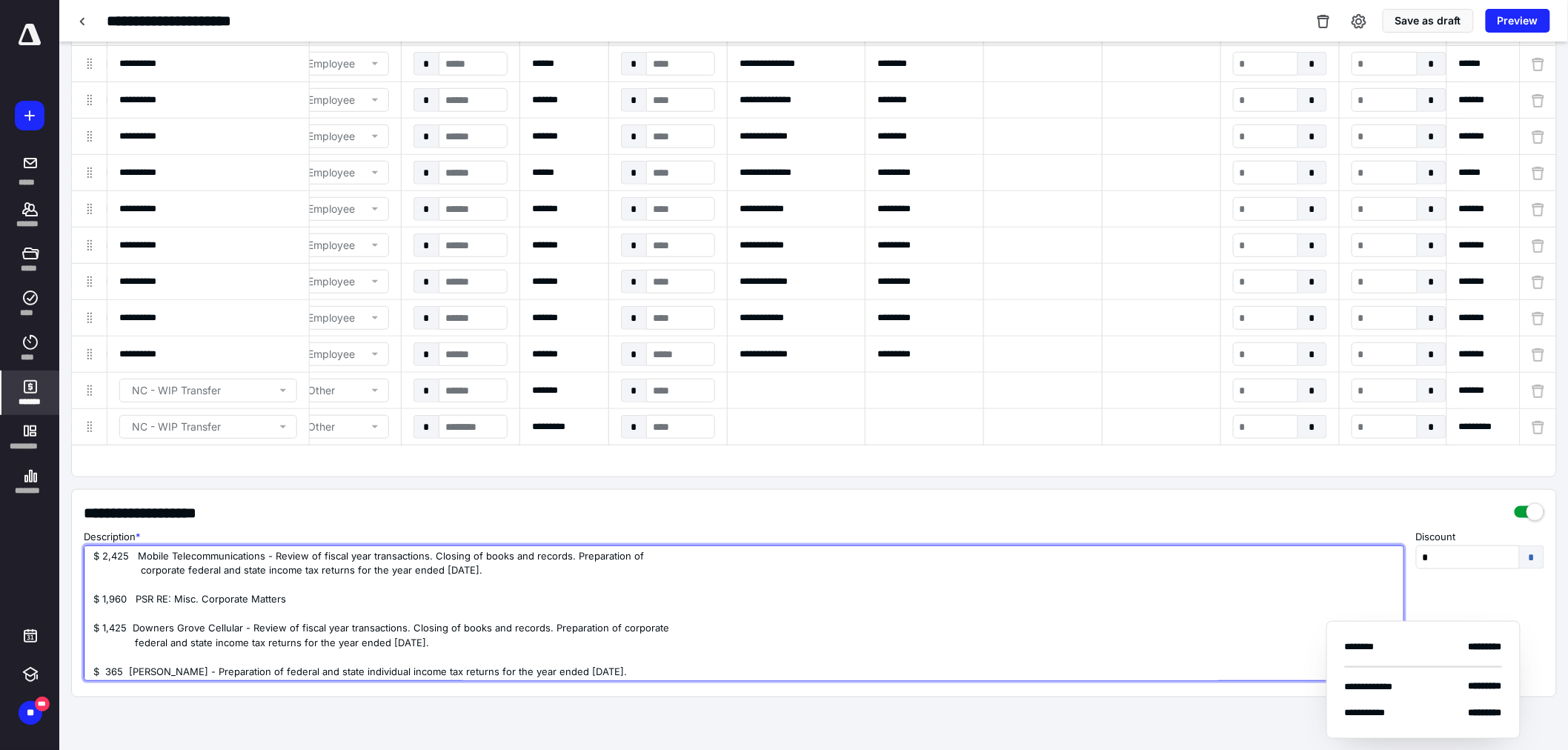 click on "$ 2,425   Mobile Telecommunications - Review of fiscal year transactions. Closing of books and records. Preparation of
corporate federal and state income tax returns for the year ended December 31, 2024.
$ 1,960   PSR RE: Misc. Corporate Matters
$ 1,425  Downers Grove Cellular - Review of fiscal year transactions. Closing of books and records. Preparation of corporate
federal and state income tax returns for the year ended December 31, 2024.
$  365  Samuel Burke - Preparation of federal and state individual income tax returns for the year ended December 31, 2024." at bounding box center (744, 613) 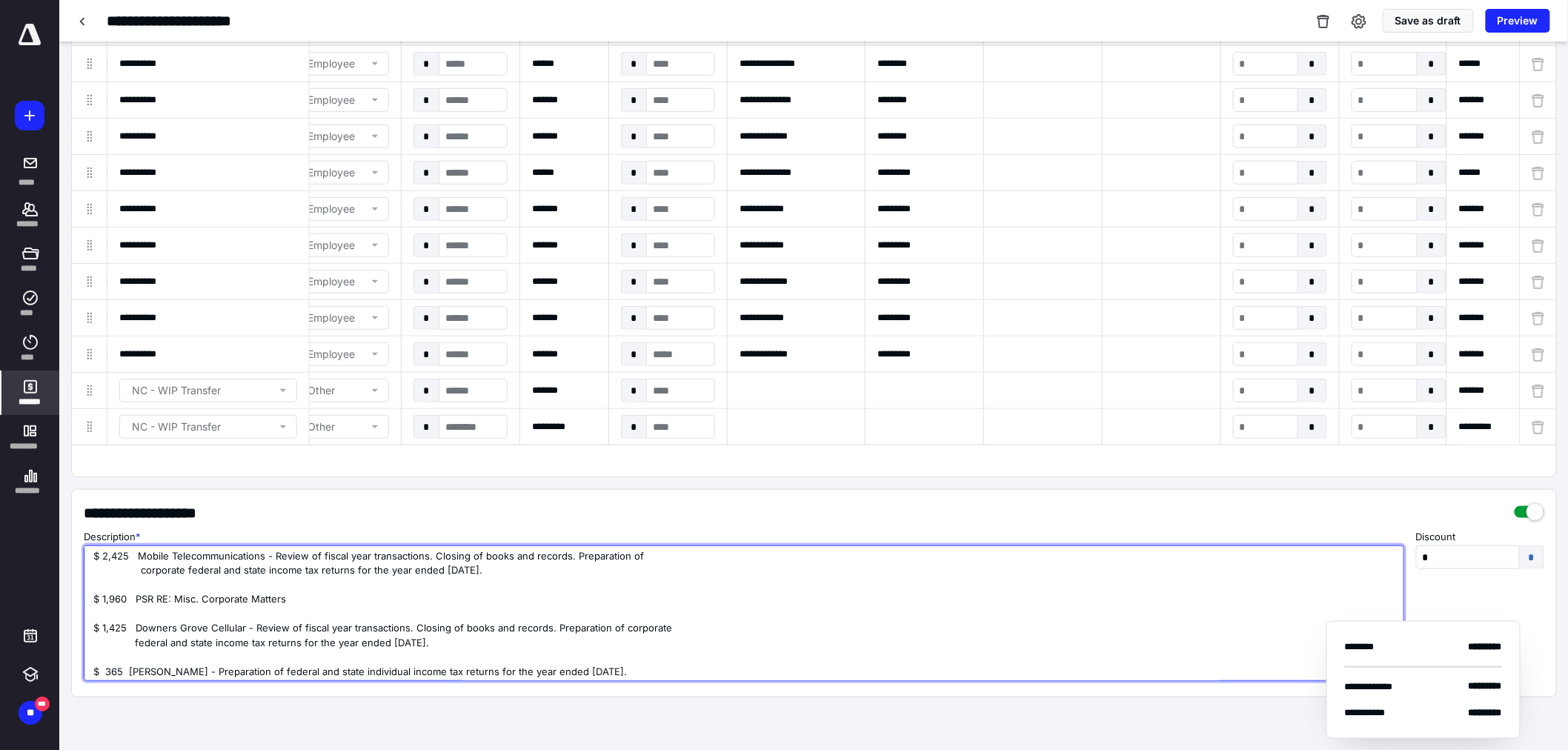 click on "$ 2,425   Mobile Telecommunications - Review of fiscal year transactions. Closing of books and records. Preparation of
corporate federal and state income tax returns for the year ended December 31, 2024.
$ 1,960   PSR RE: Misc. Corporate Matters
$ 1,425   Downers Grove Cellular - Review of fiscal year transactions. Closing of books and records. Preparation of corporate
federal and state income tax returns for the year ended December 31, 2024.
$  365  Samuel Burke - Preparation of federal and state individual income tax returns for the year ended December 31, 2024." at bounding box center [744, 613] 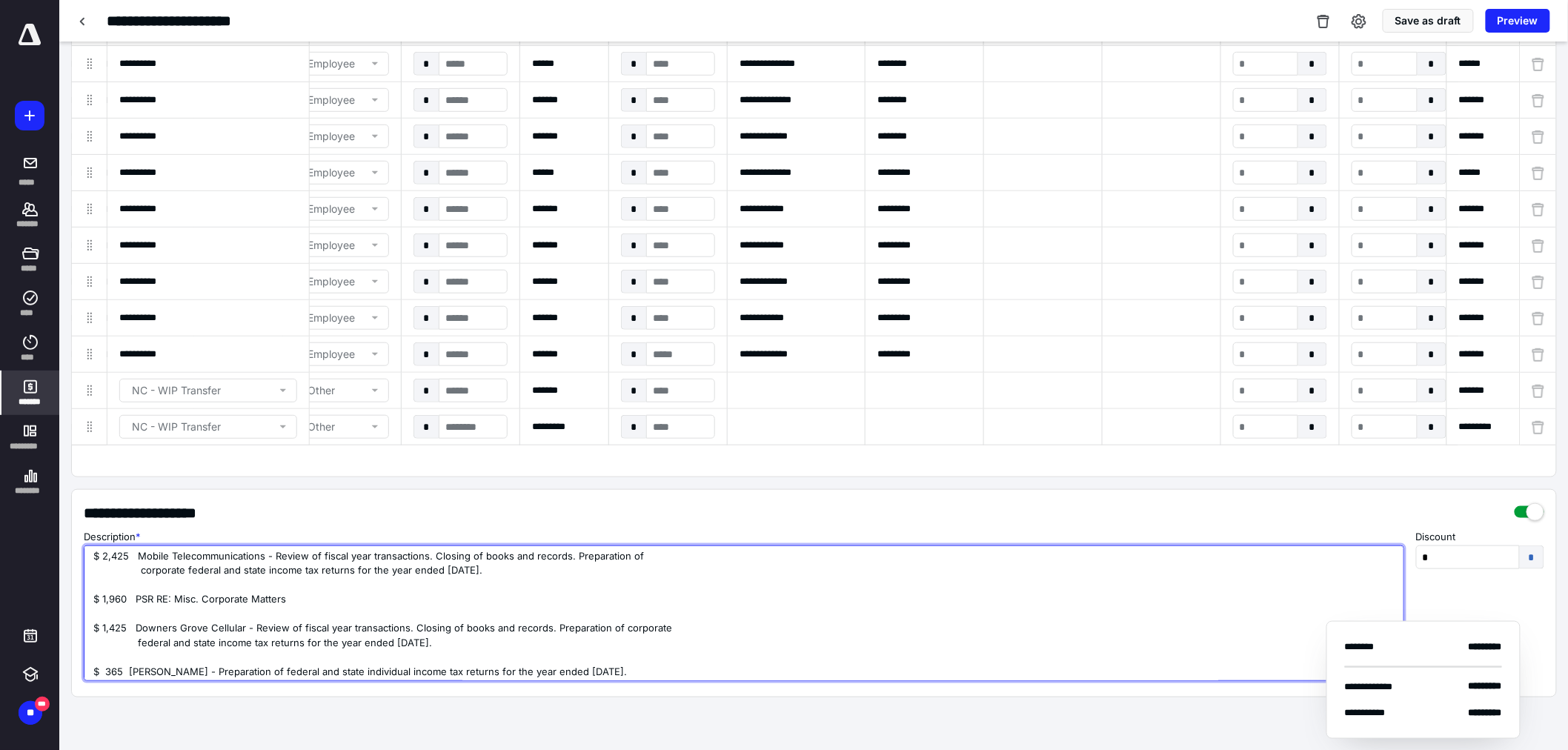 click on "$ 2,425   Mobile Telecommunications - Review of fiscal year transactions. Closing of books and records. Preparation of
corporate federal and state income tax returns for the year ended December 31, 2024.
$ 1,960   PSR RE: Misc. Corporate Matters
$ 1,425   Downers Grove Cellular - Review of fiscal year transactions. Closing of books and records. Preparation of corporate
federal and state income tax returns for the year ended December 31, 2024.
$  365  Samuel Burke - Preparation of federal and state individual income tax returns for the year ended December 31, 2024." at bounding box center (744, 613) 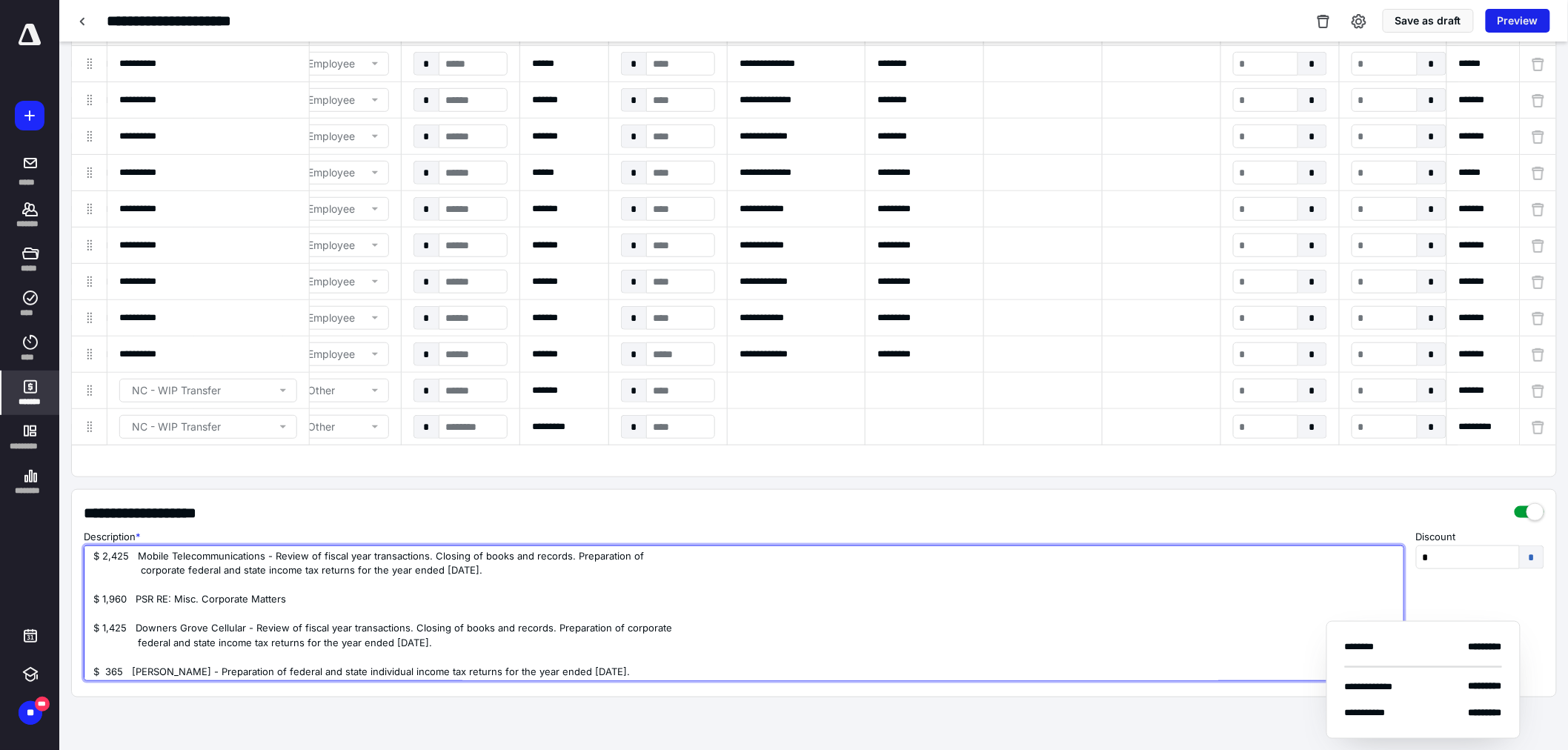 type on "$ 2,425   Mobile Telecommunications - Review of fiscal year transactions. Closing of books and records. Preparation of
corporate federal and state income tax returns for the year ended December 31, 2024.
$ 1,960   PSR RE: Misc. Corporate Matters
$ 1,425   Downers Grove Cellular - Review of fiscal year transactions. Closing of books and records. Preparation of corporate
federal and state income tax returns for the year ended December 31, 2024.
$  365   Samuel Burke - Preparation of federal and state individual income tax returns for the year ended December 31, 2024." 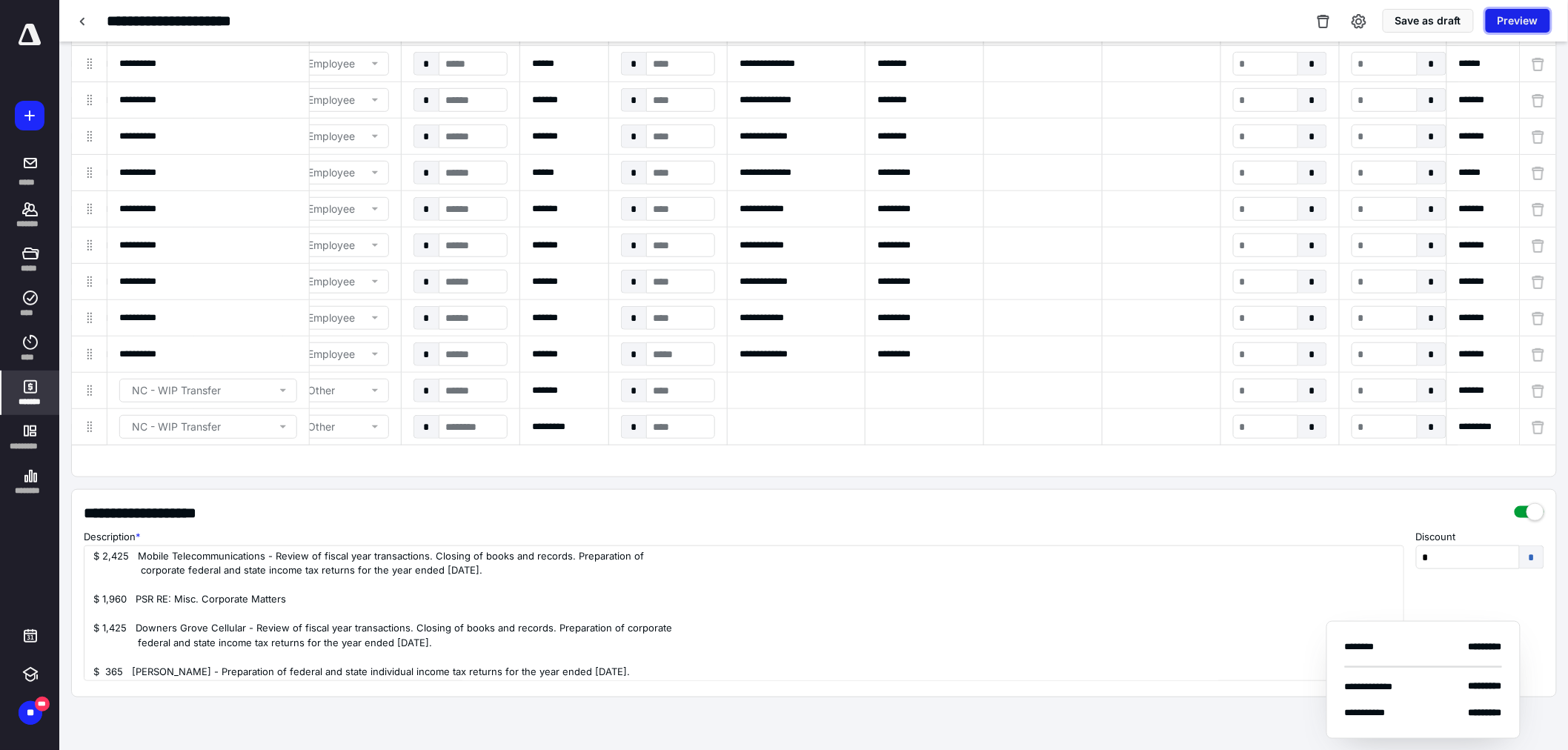 click on "Preview" at bounding box center (1518, 21) 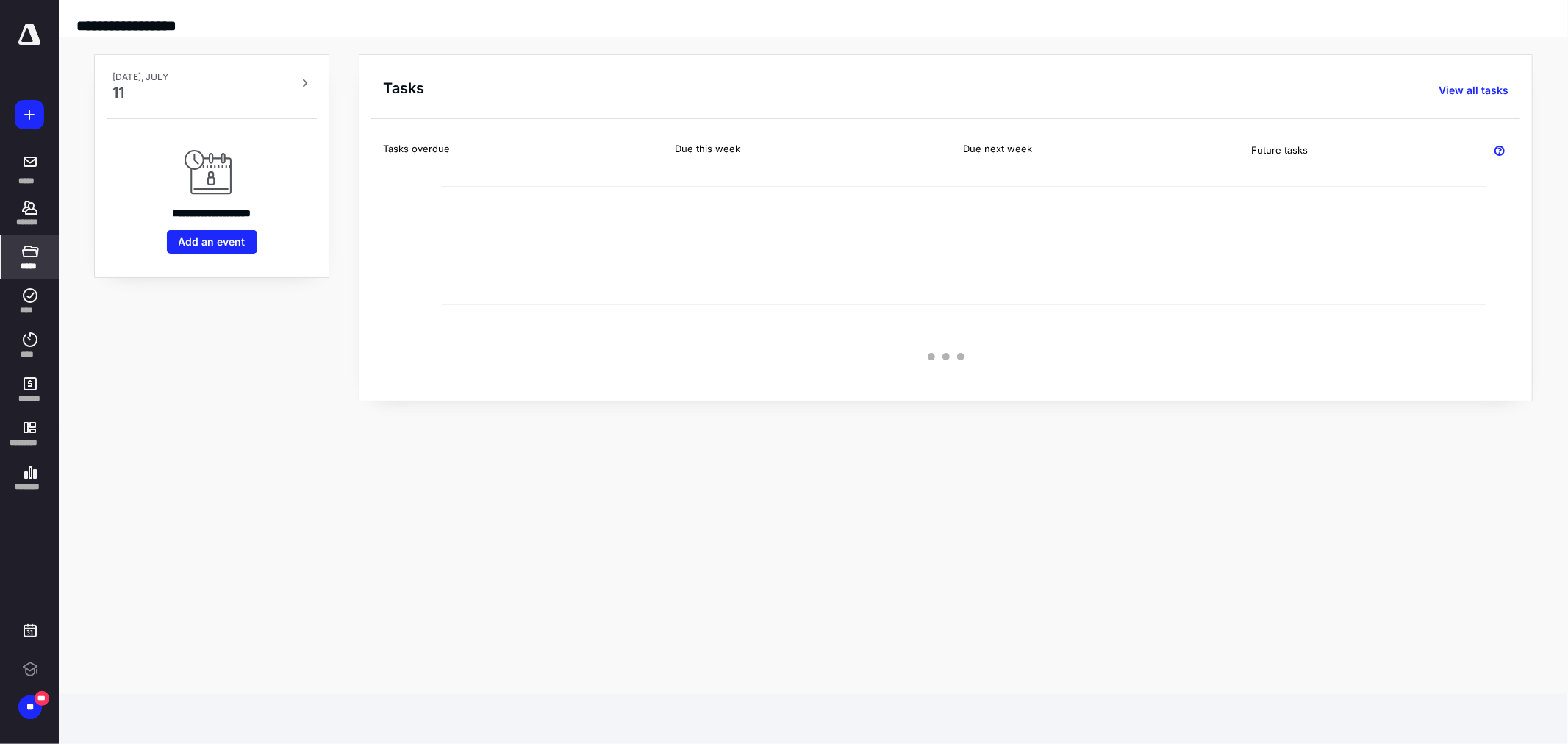 scroll, scrollTop: 0, scrollLeft: 0, axis: both 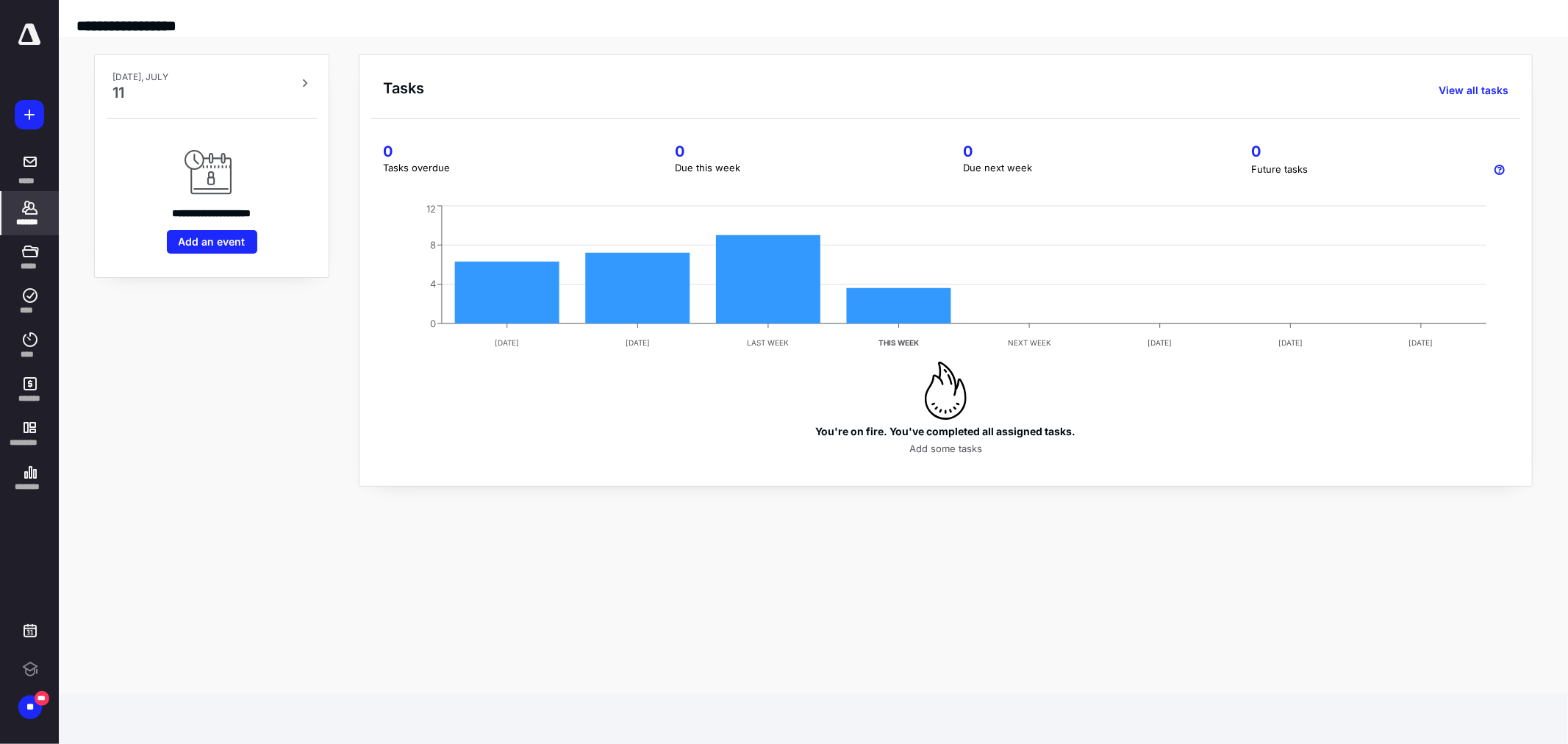 click on "*******" at bounding box center [30, 222] 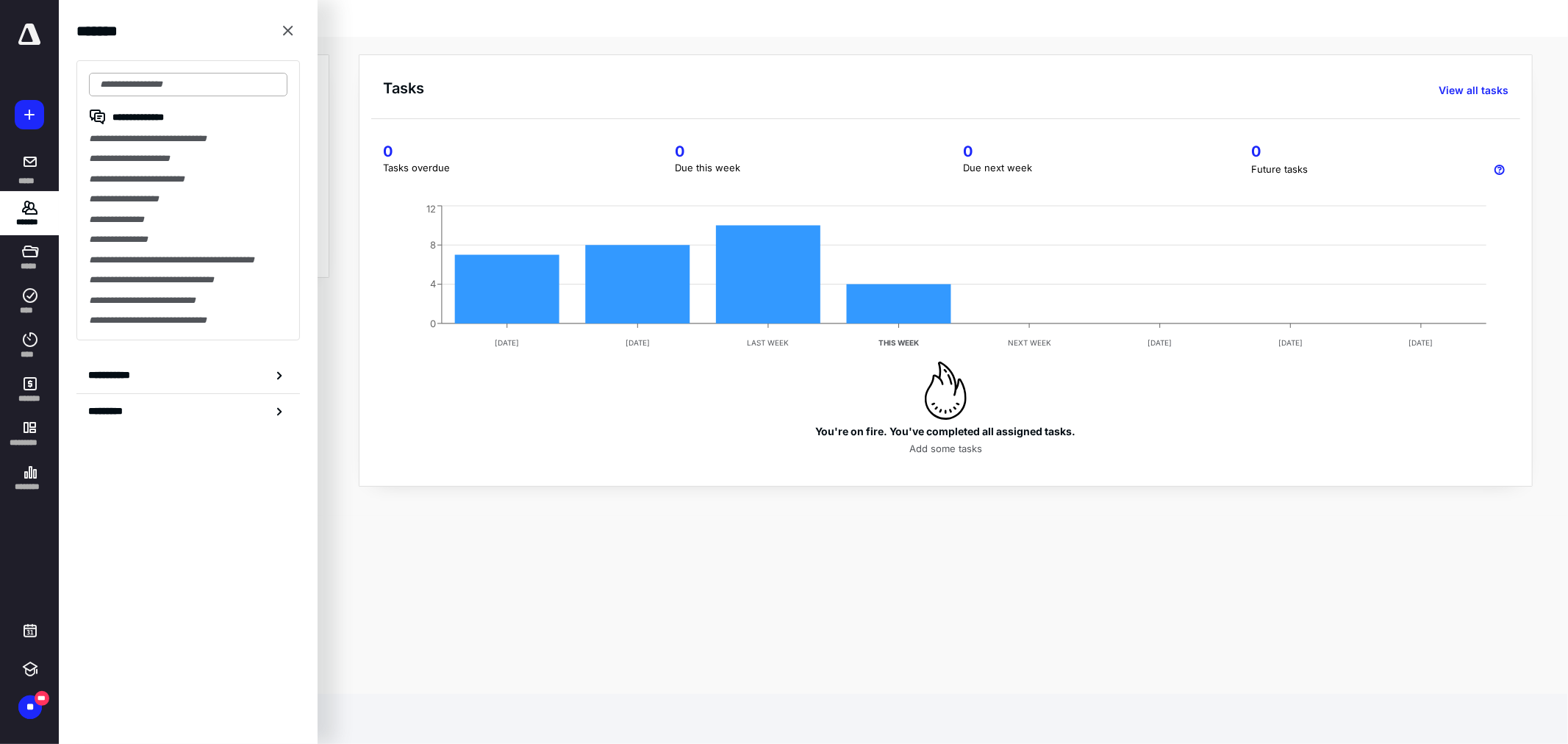 click at bounding box center (188, 85) 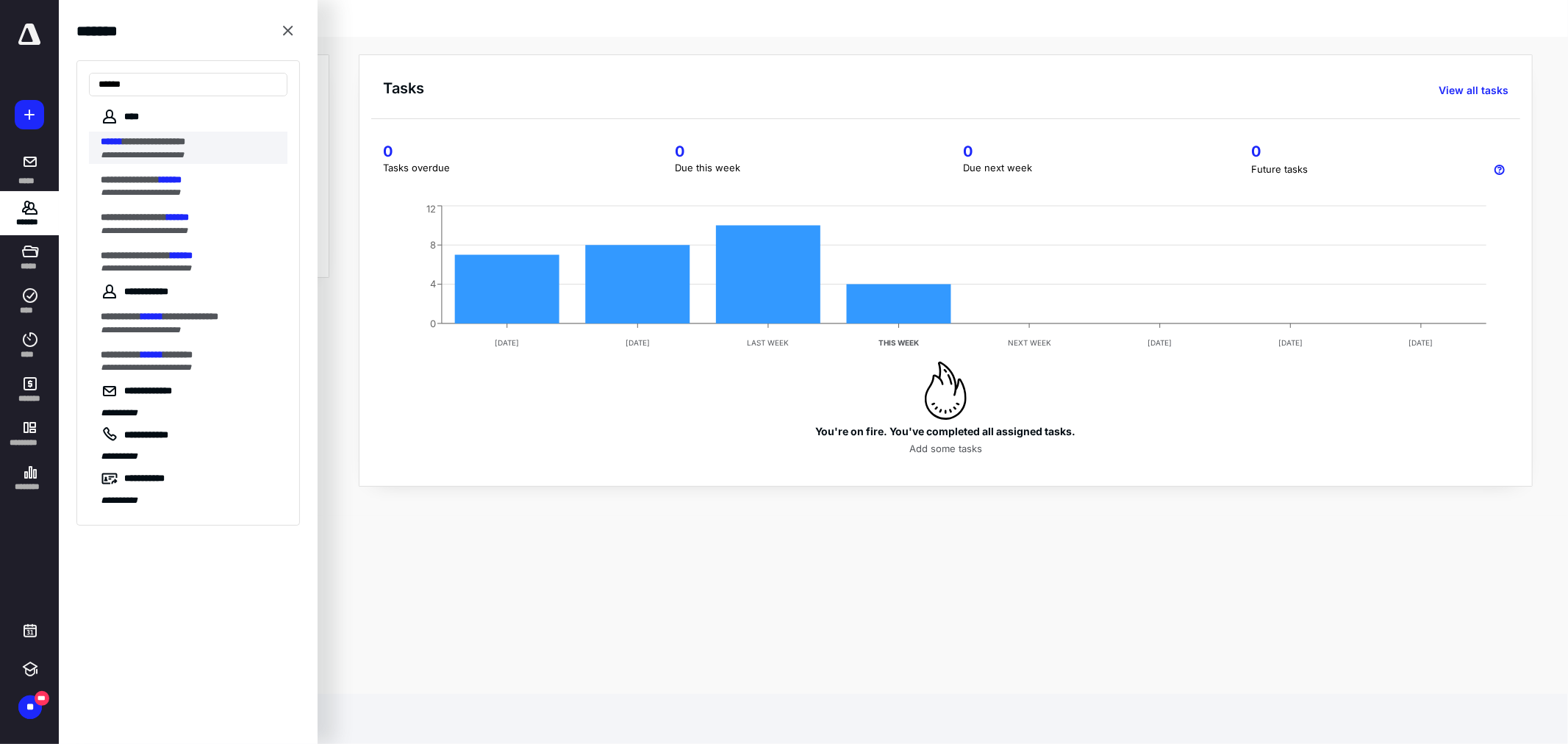 type on "******" 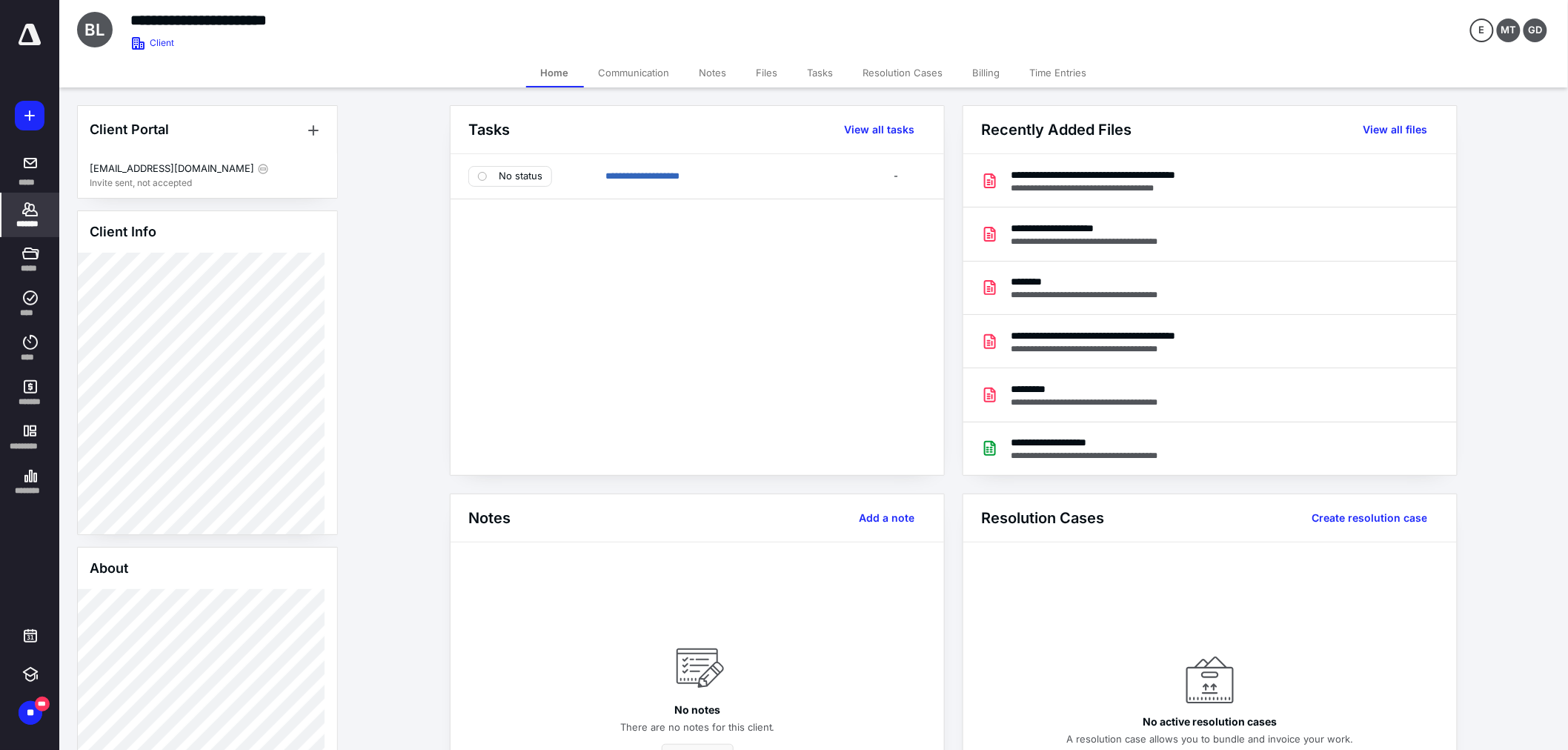 click on "Billing" at bounding box center (986, 73) 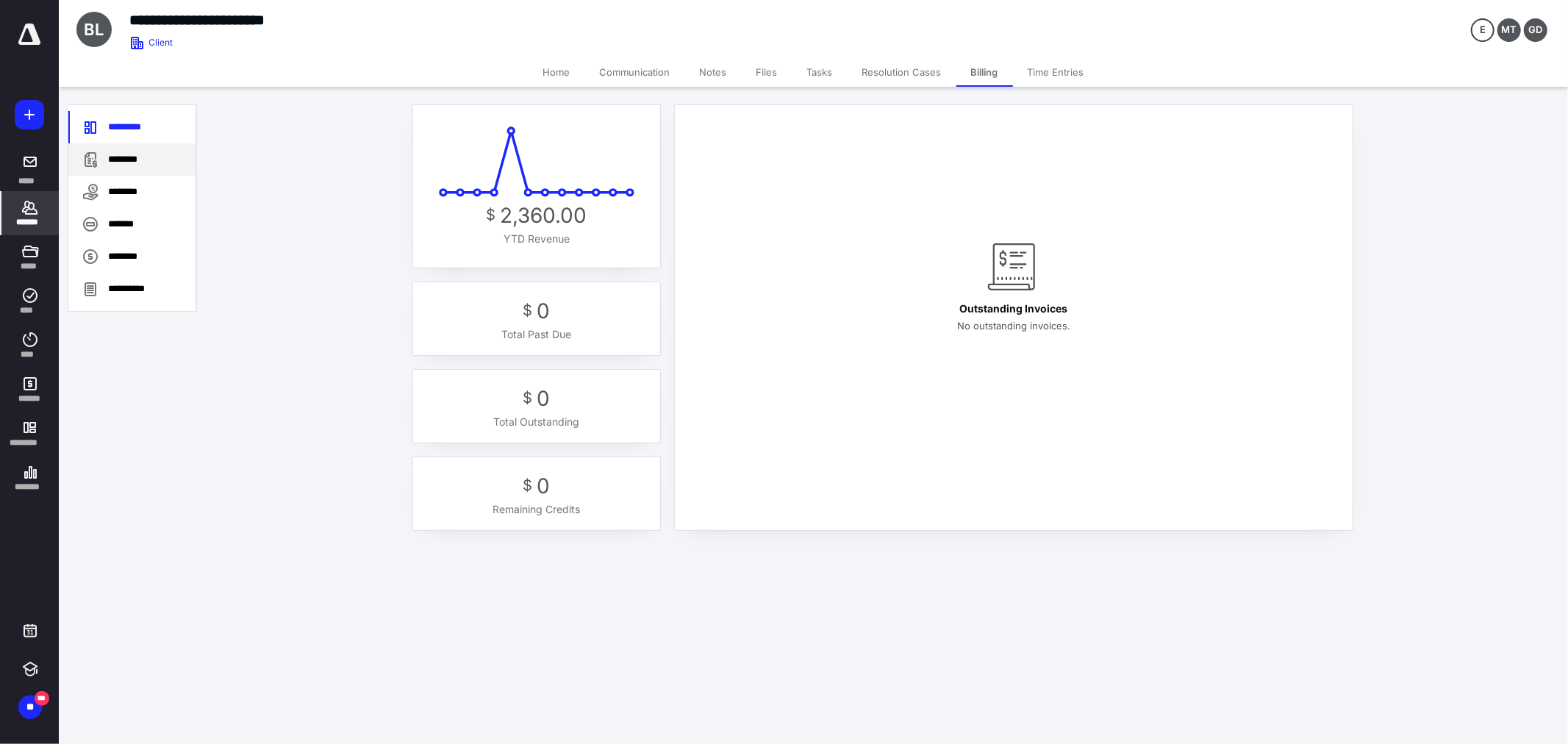 click on "********" at bounding box center [132, 160] 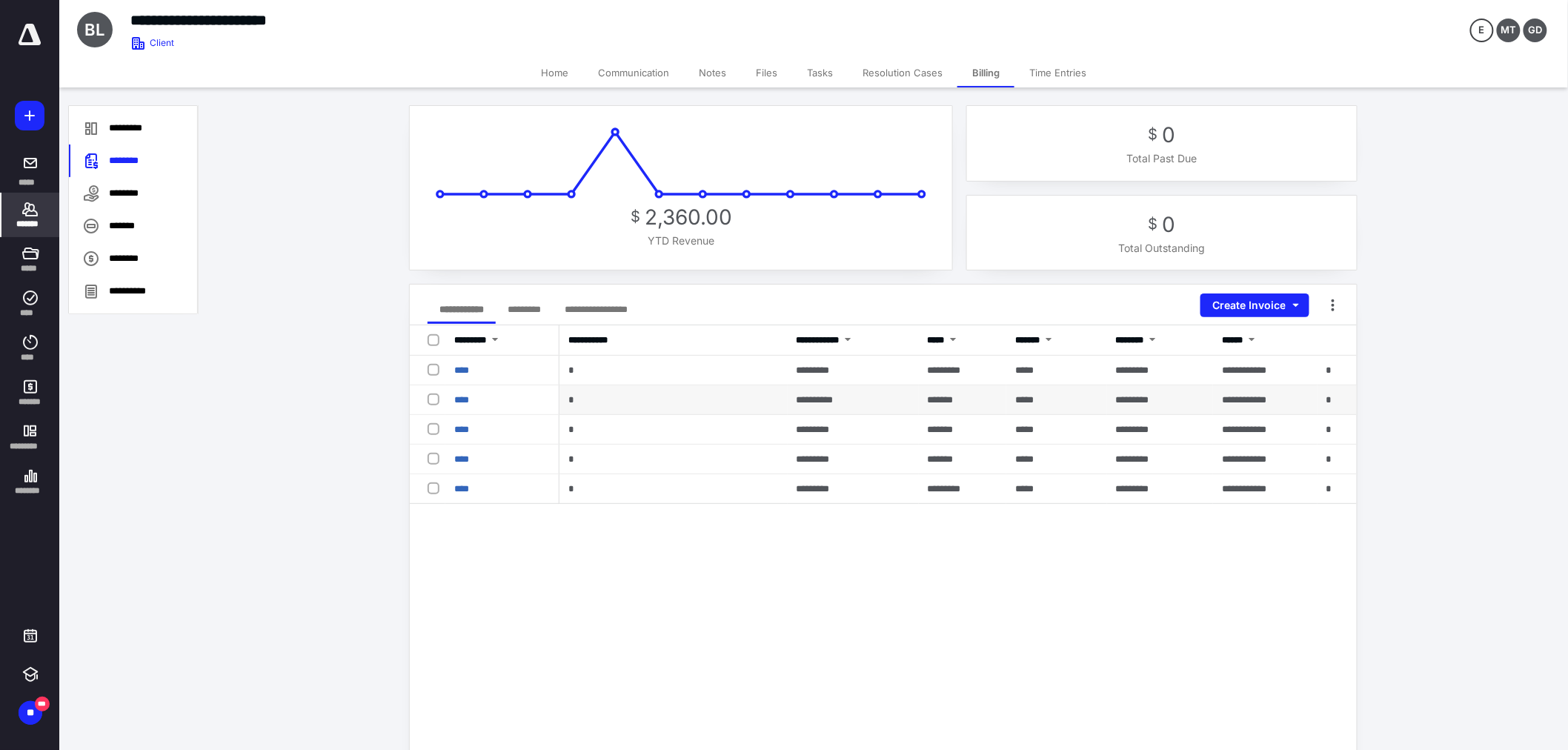 drag, startPoint x: 797, startPoint y: 372, endPoint x: 665, endPoint y: 394, distance: 133.8208 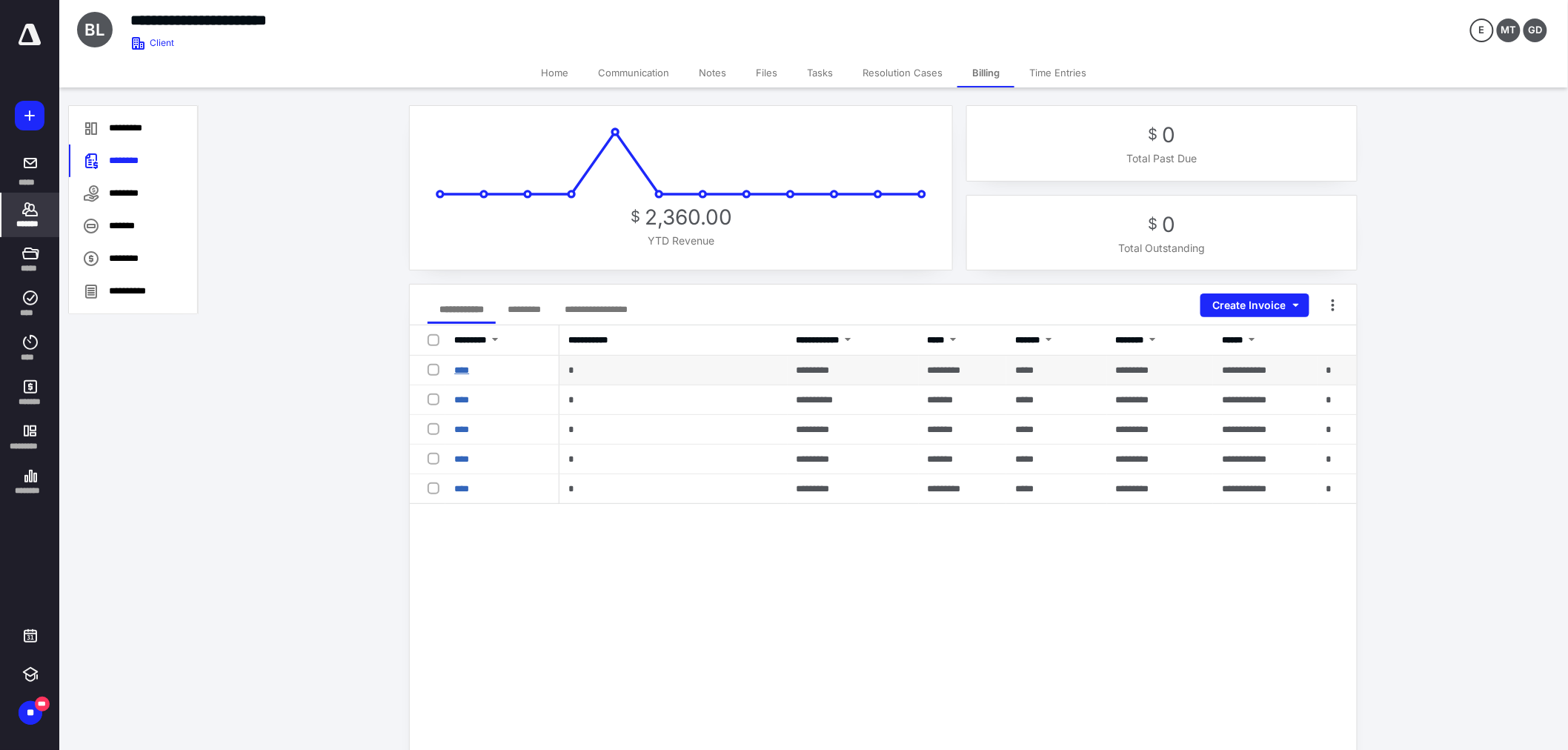 click on "****" at bounding box center [462, 370] 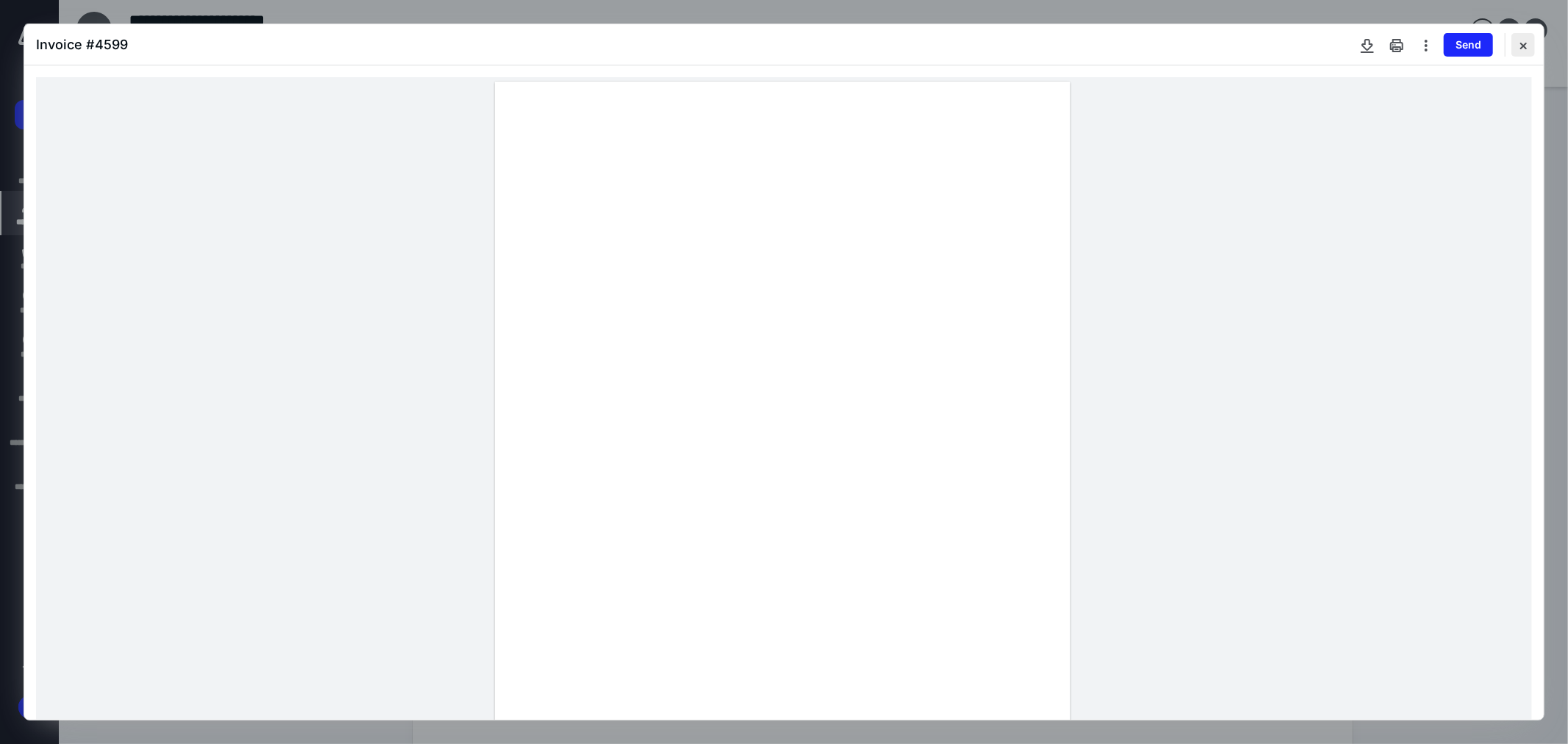 click at bounding box center (1523, 45) 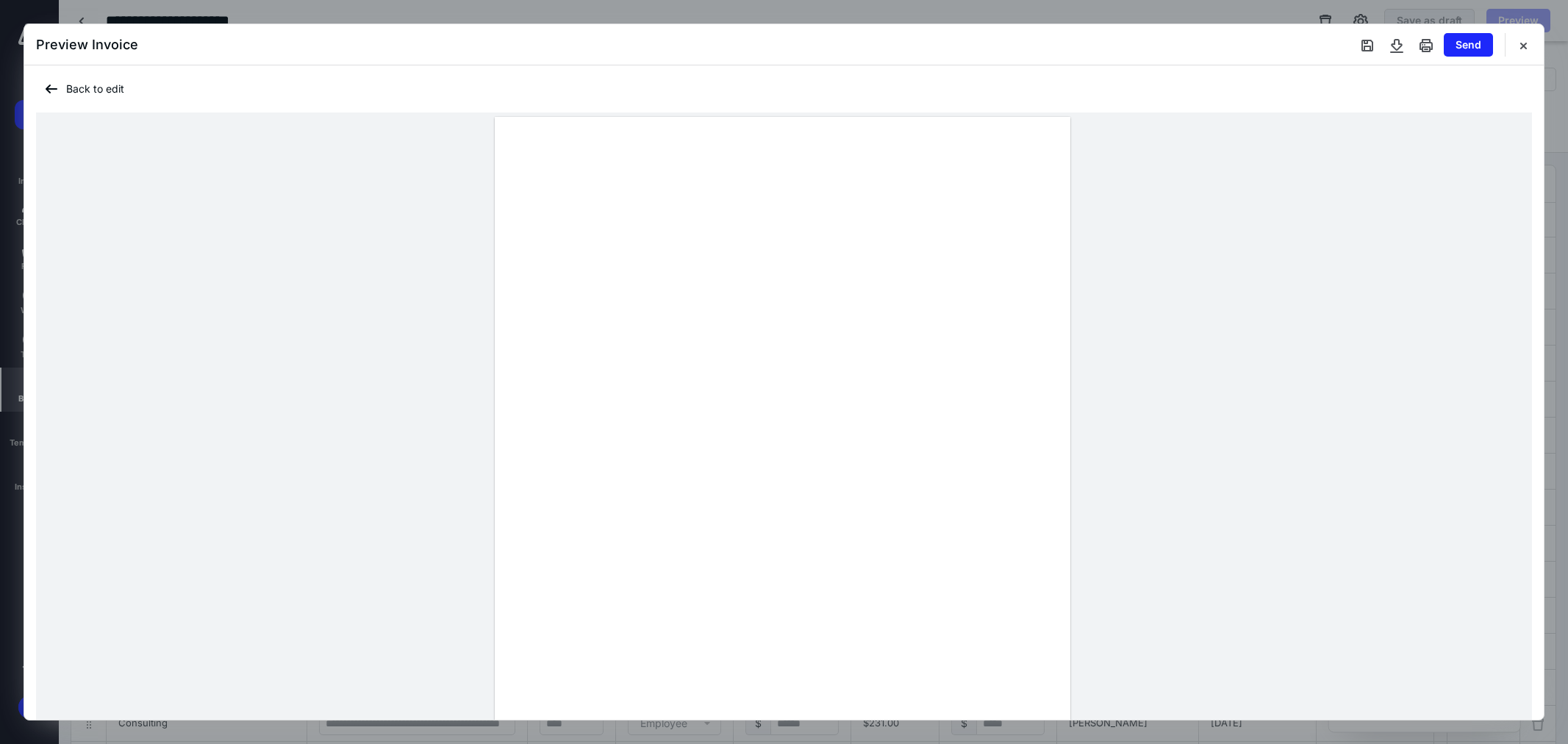 scroll, scrollTop: 373, scrollLeft: 0, axis: vertical 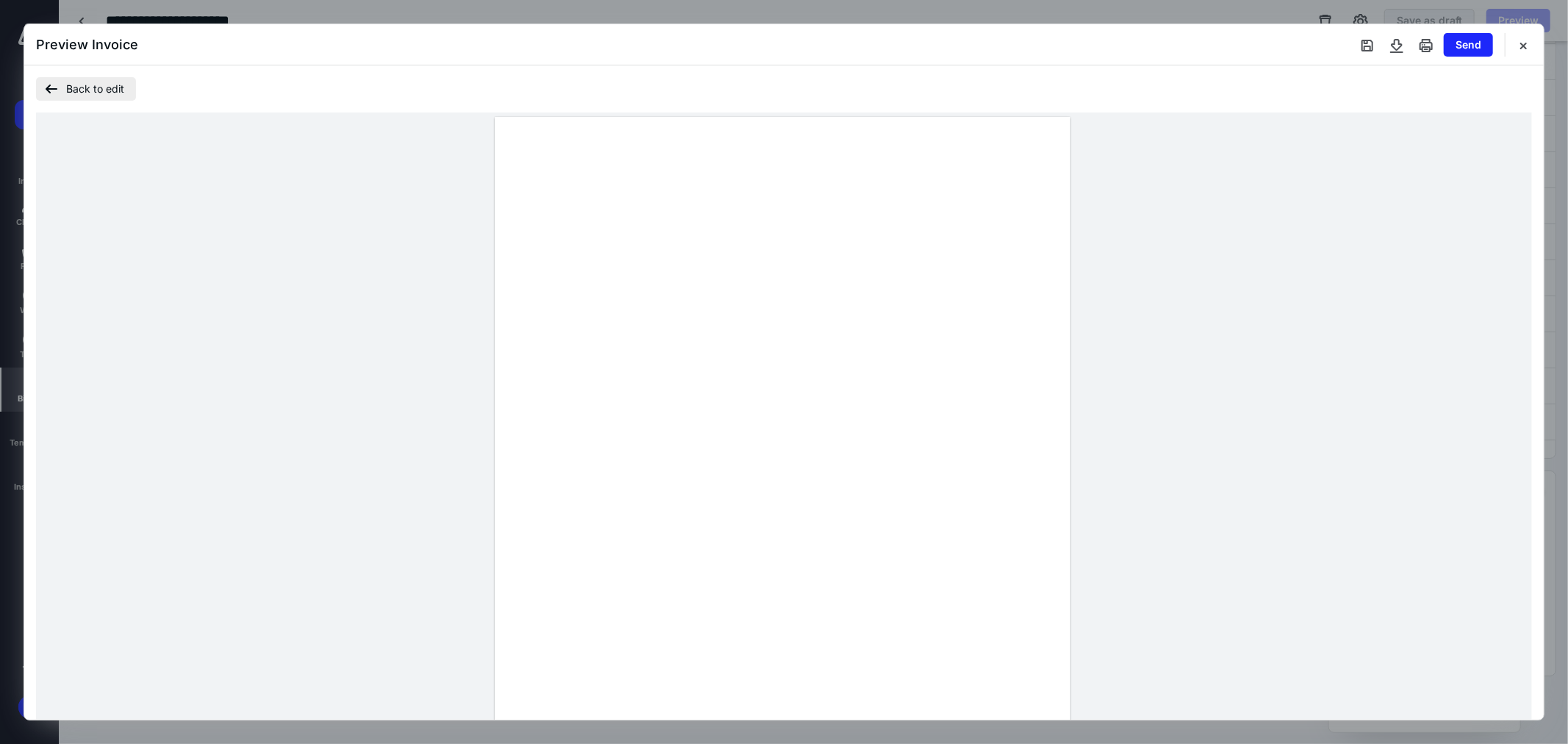 click on "Back to edit" at bounding box center (86, 89) 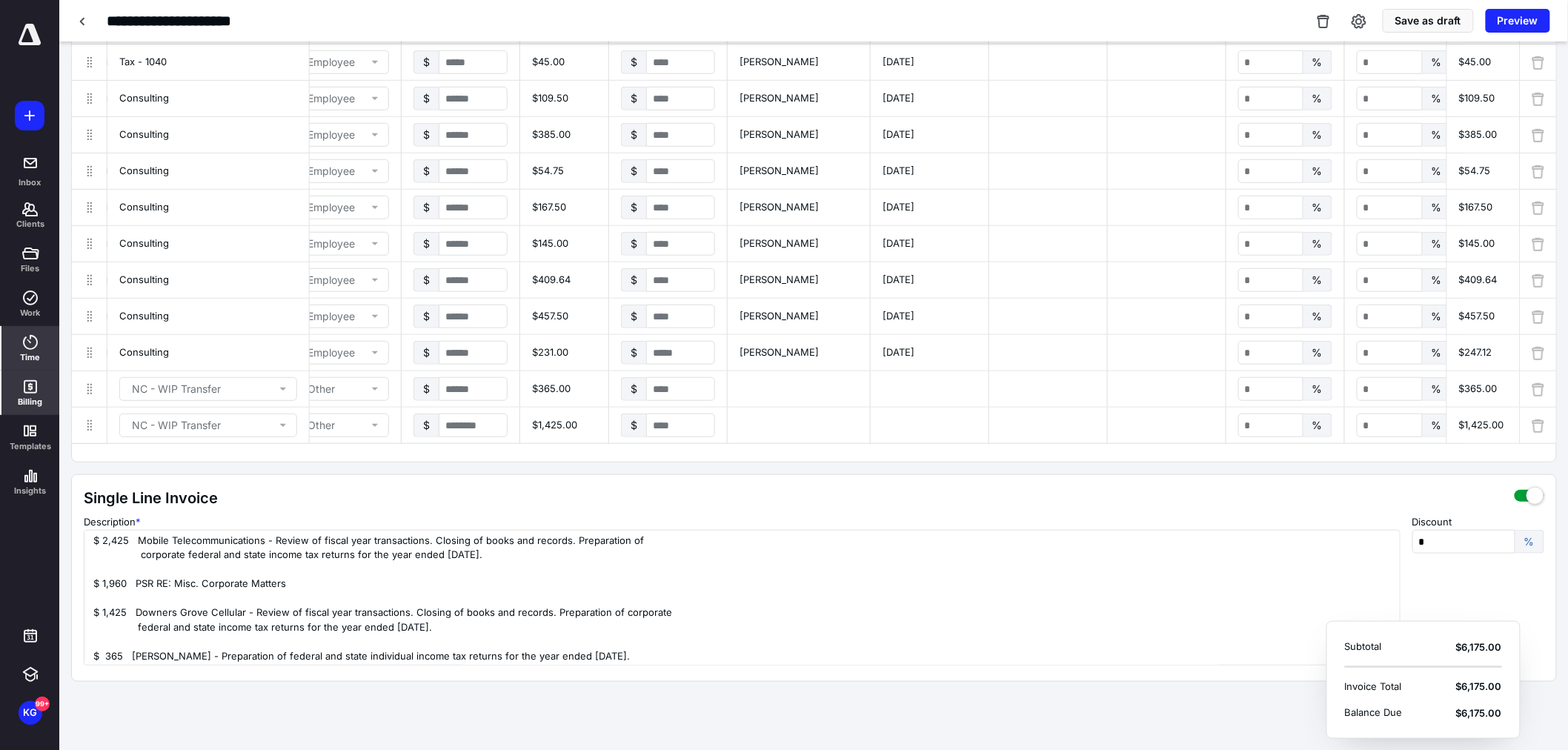 click on "Time" at bounding box center [30, 357] 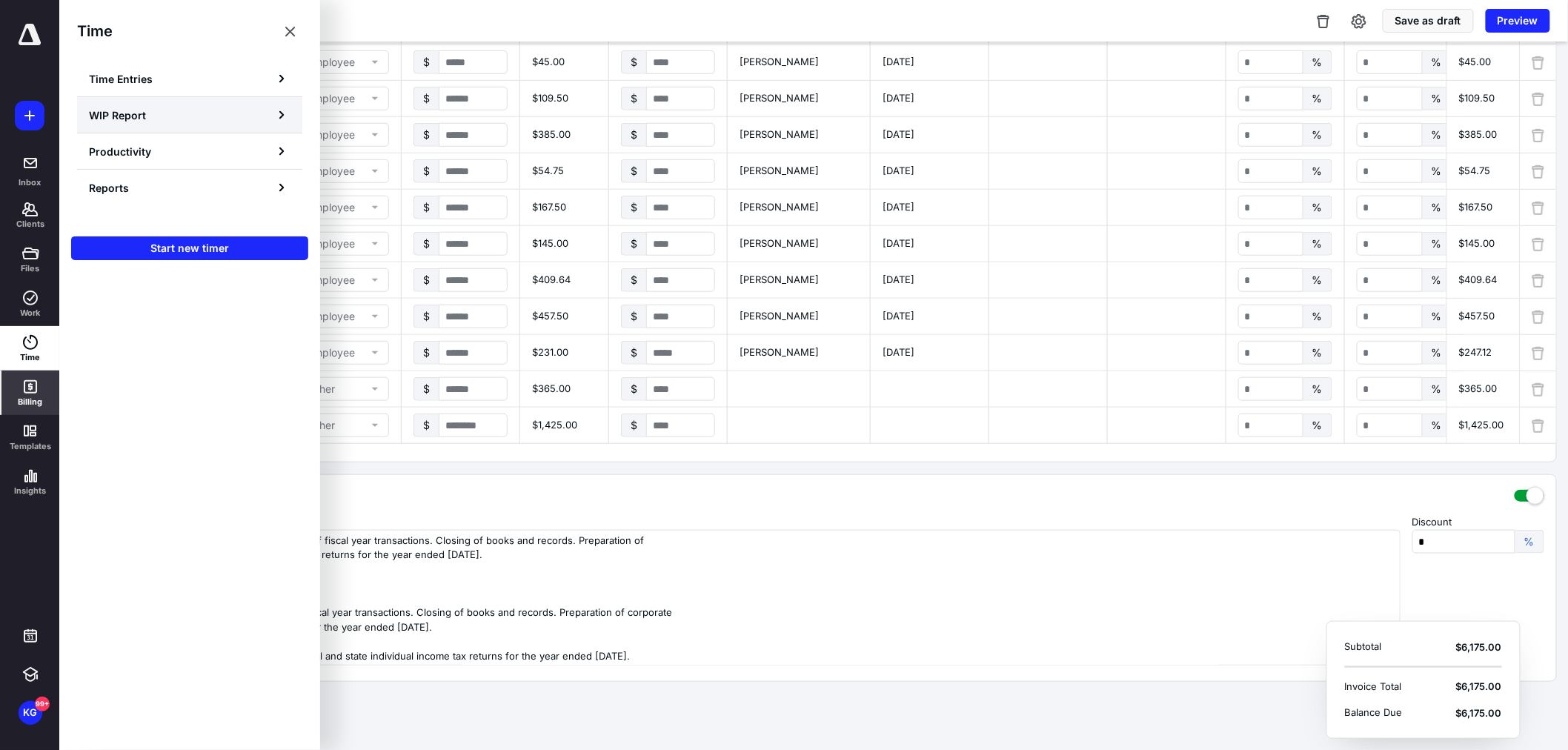 click on "WIP Report" at bounding box center (117, 115) 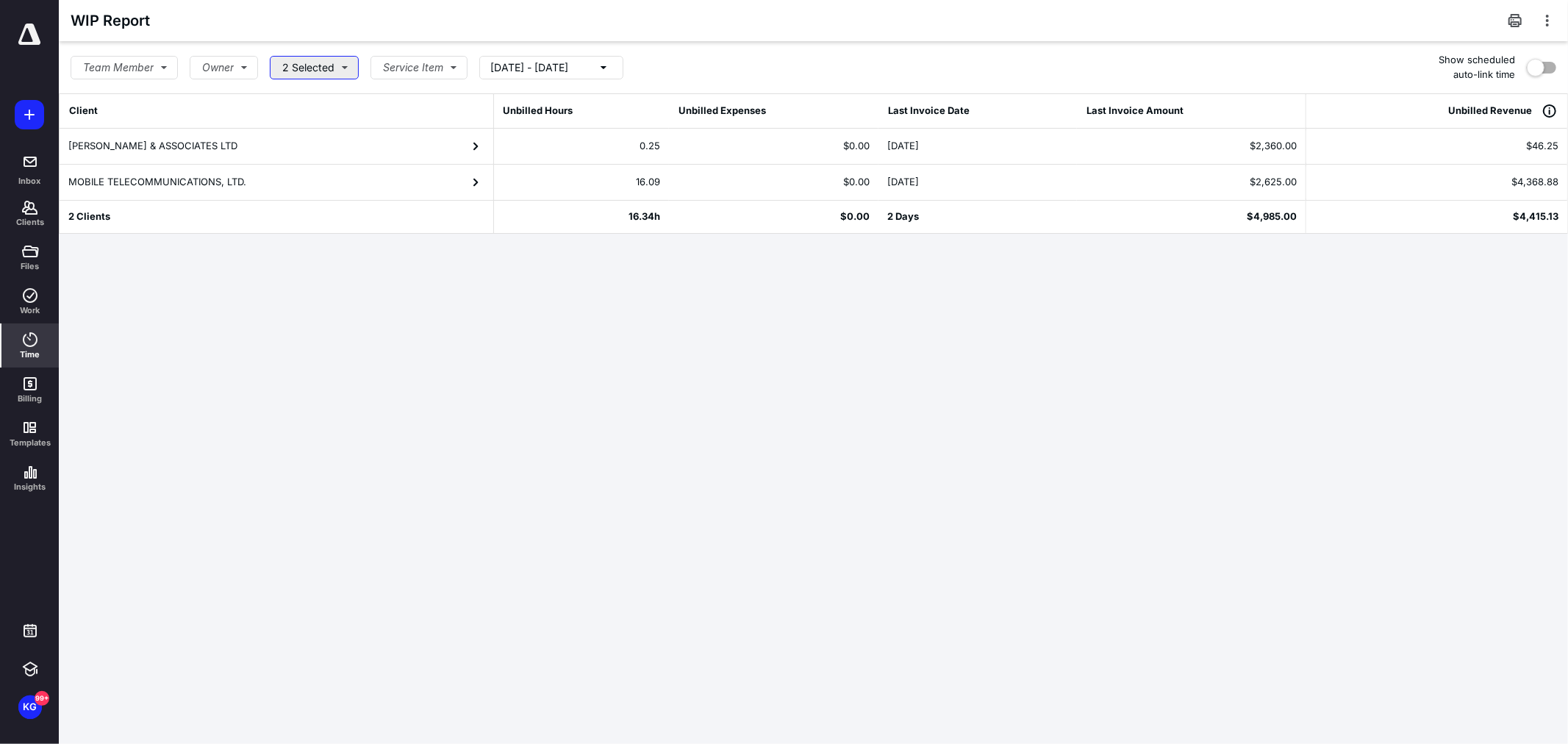 click on "2 Selected" at bounding box center (314, 68) 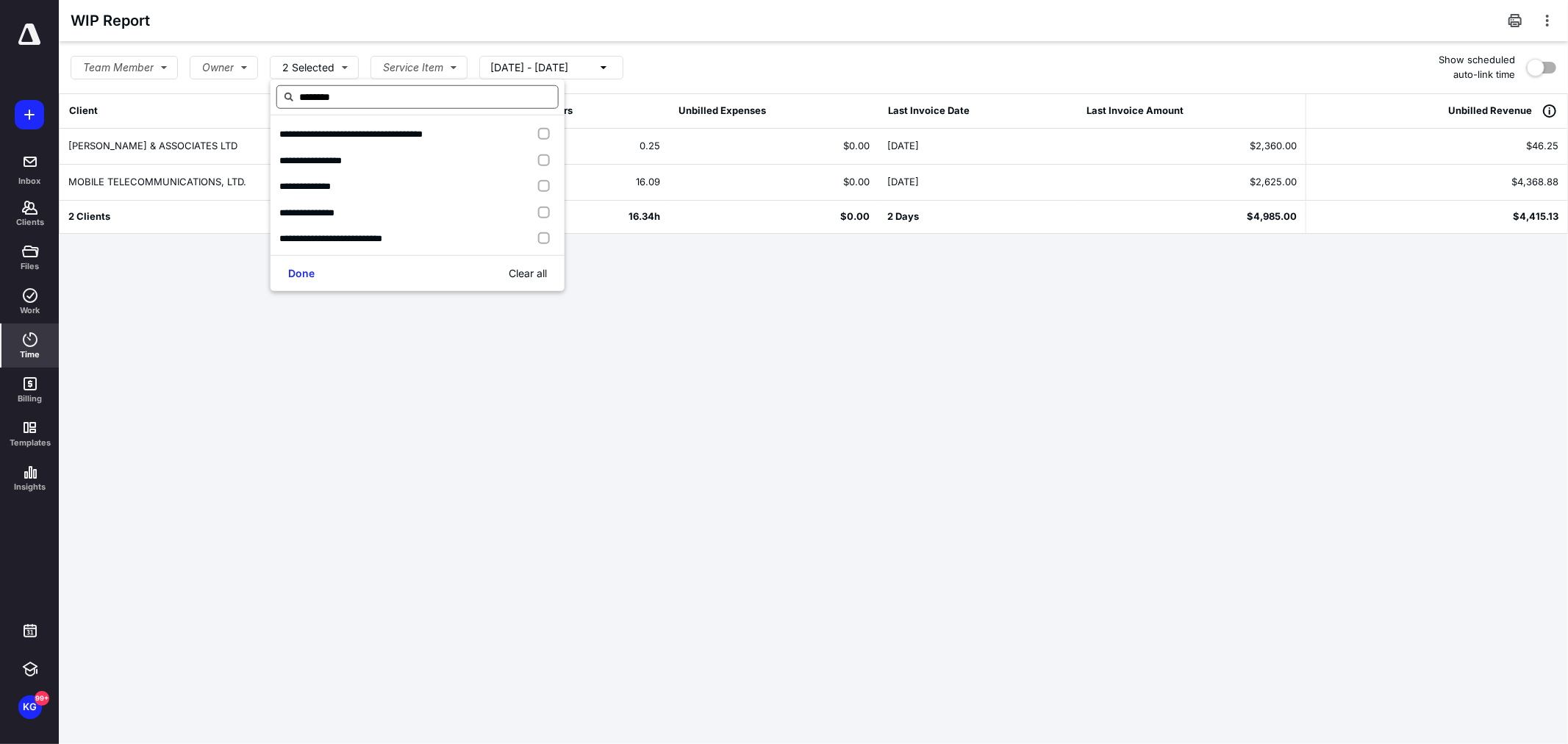 type on "*********" 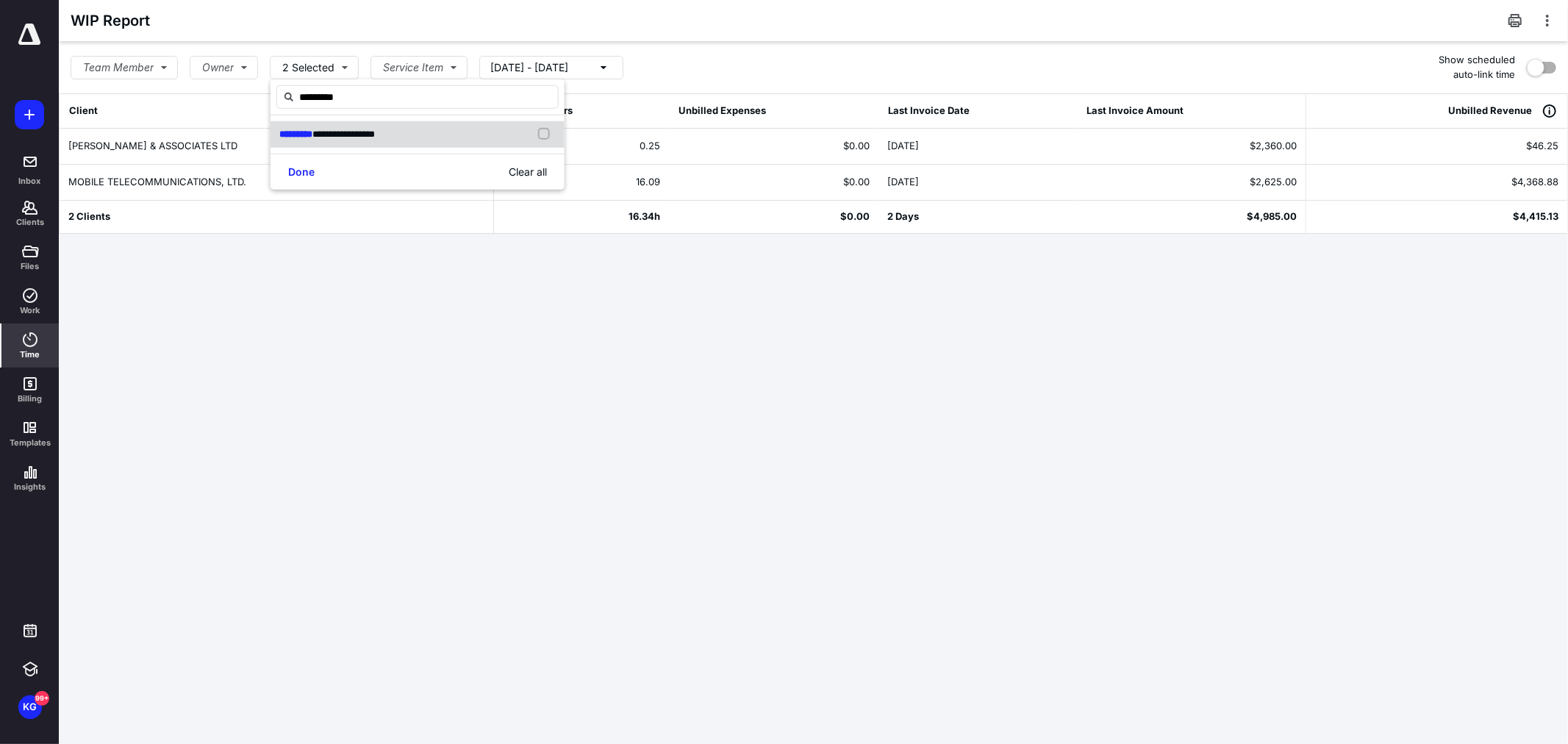 click on "**********" at bounding box center (327, 135) 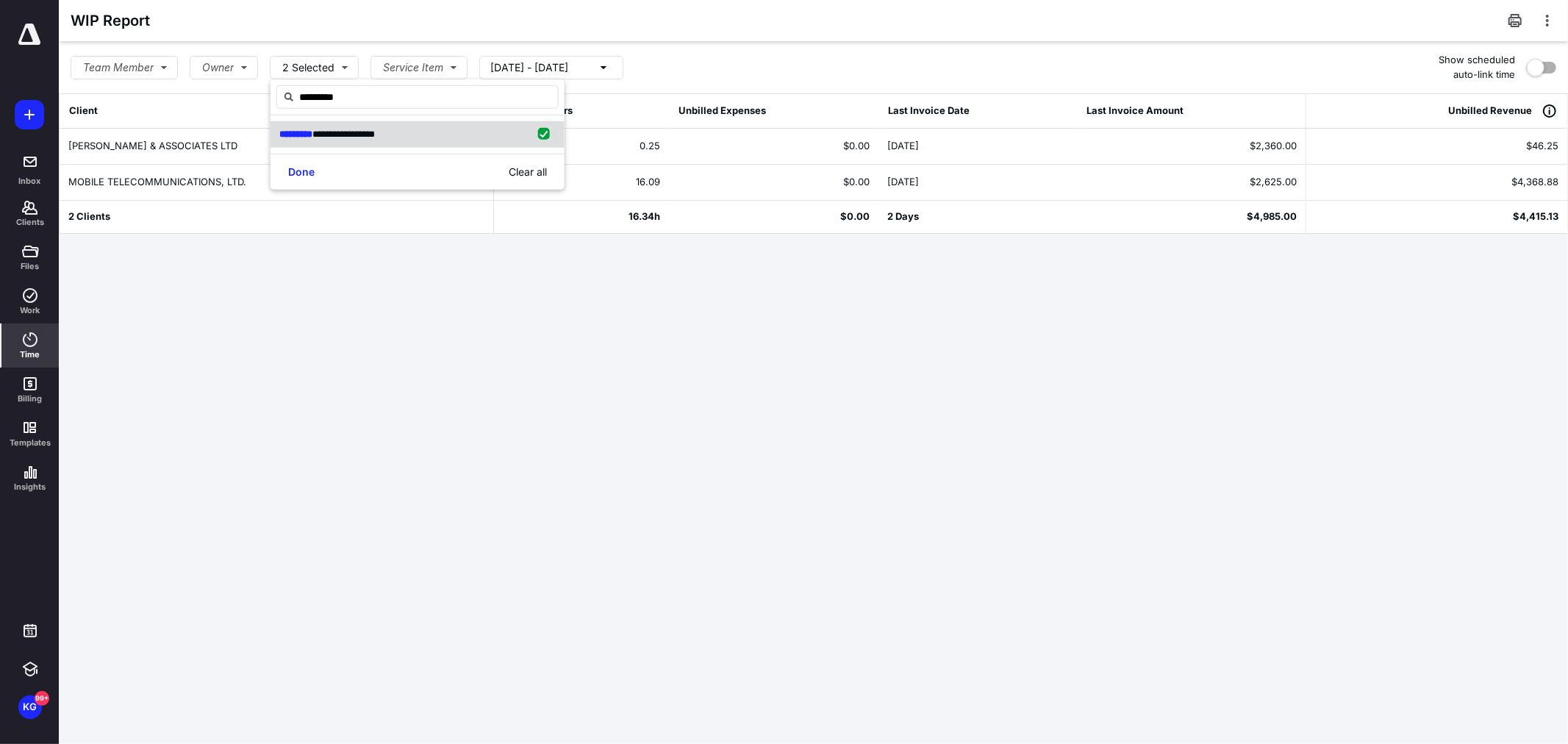 checkbox on "true" 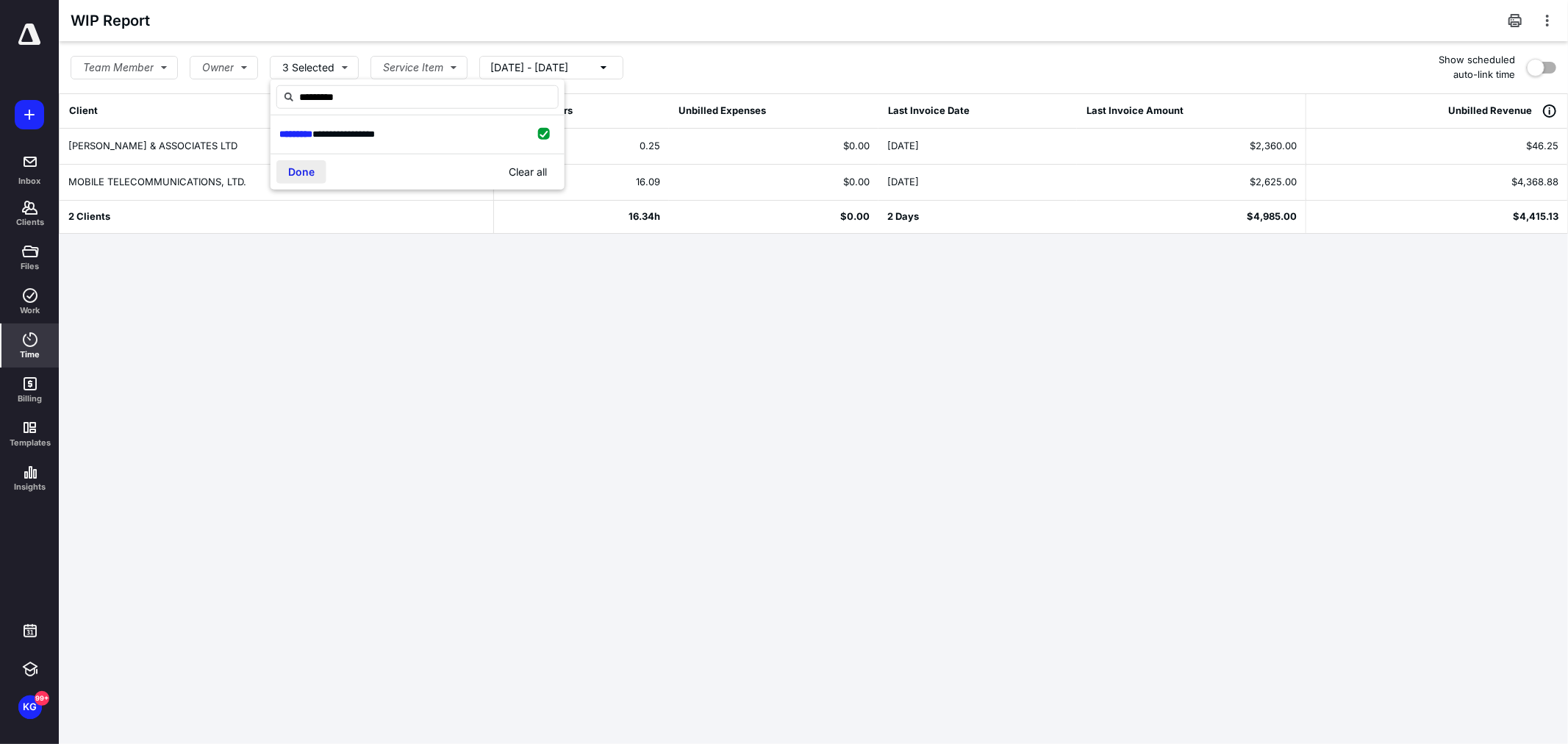 type on "*********" 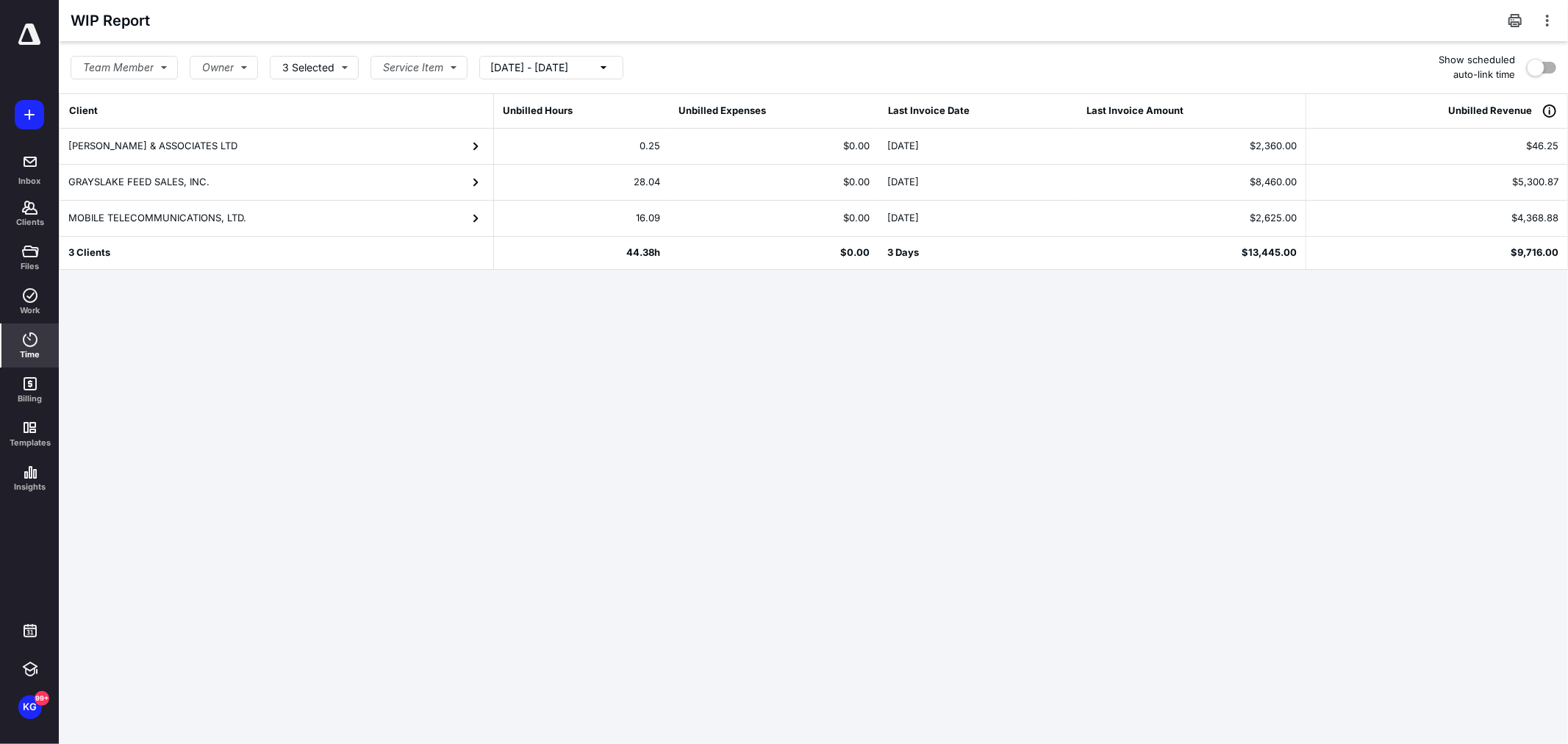 click on "GRAYSLAKE FEED SALES, INC." at bounding box center [276, 182] 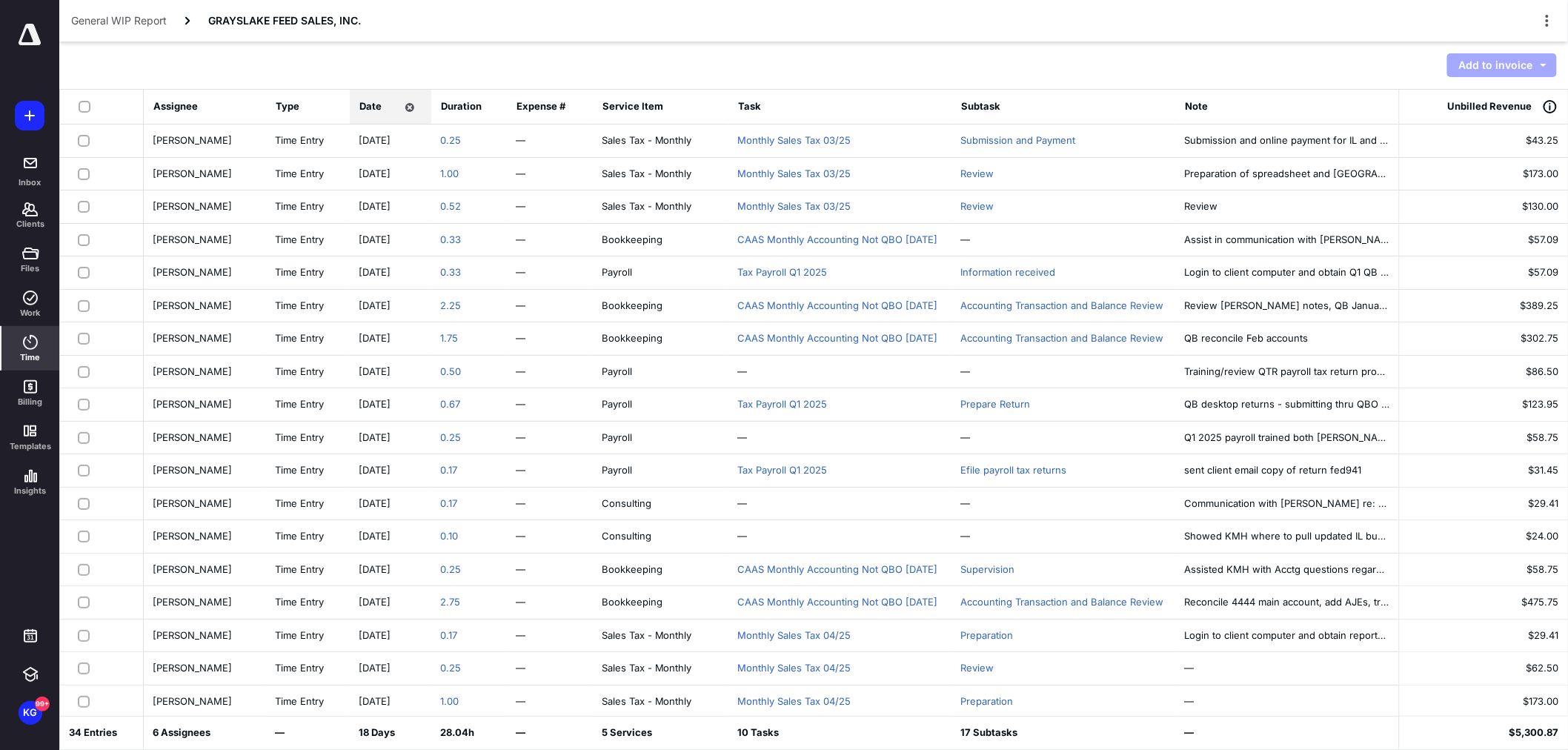 click at bounding box center (87, 106) 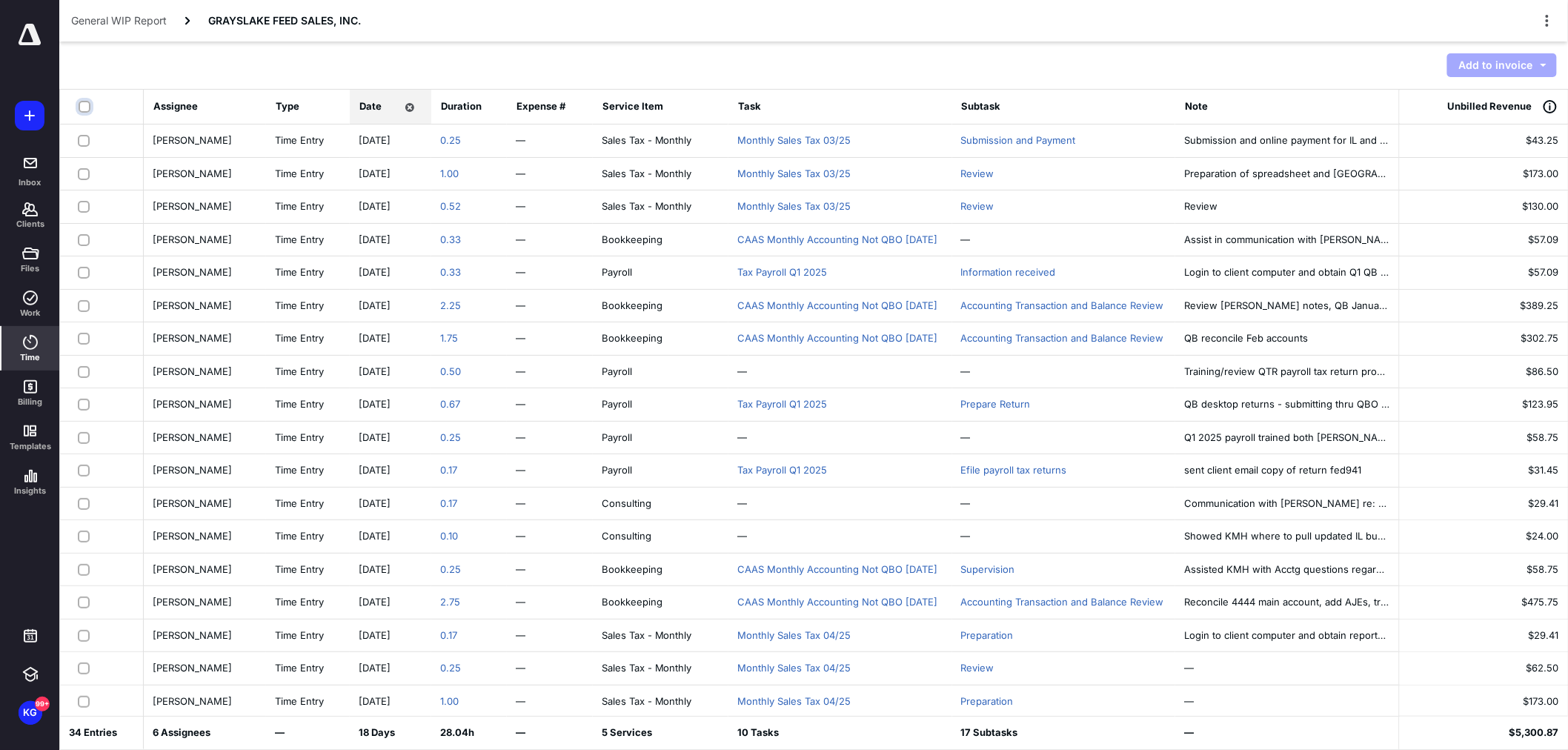 click at bounding box center [86, 107] 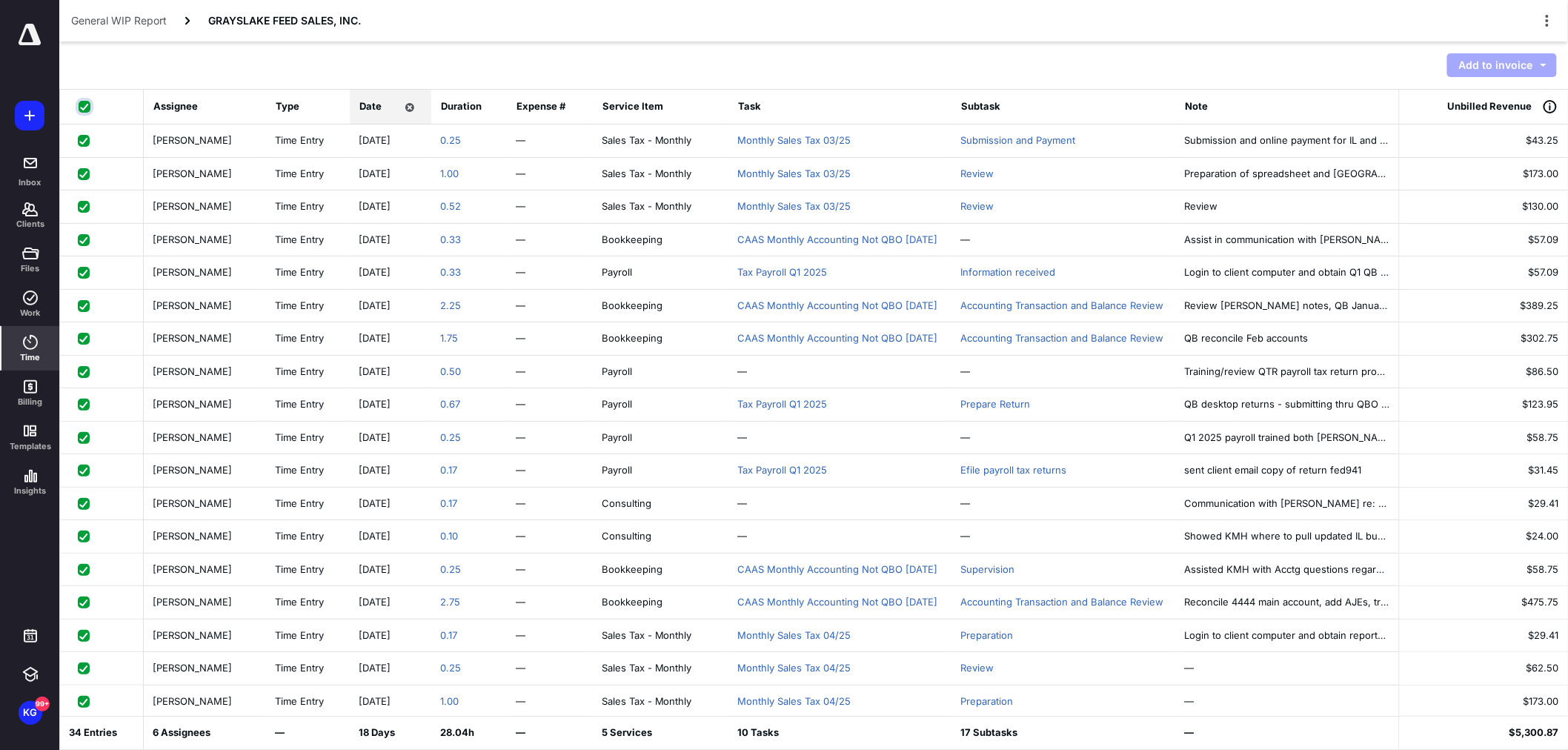 checkbox on "true" 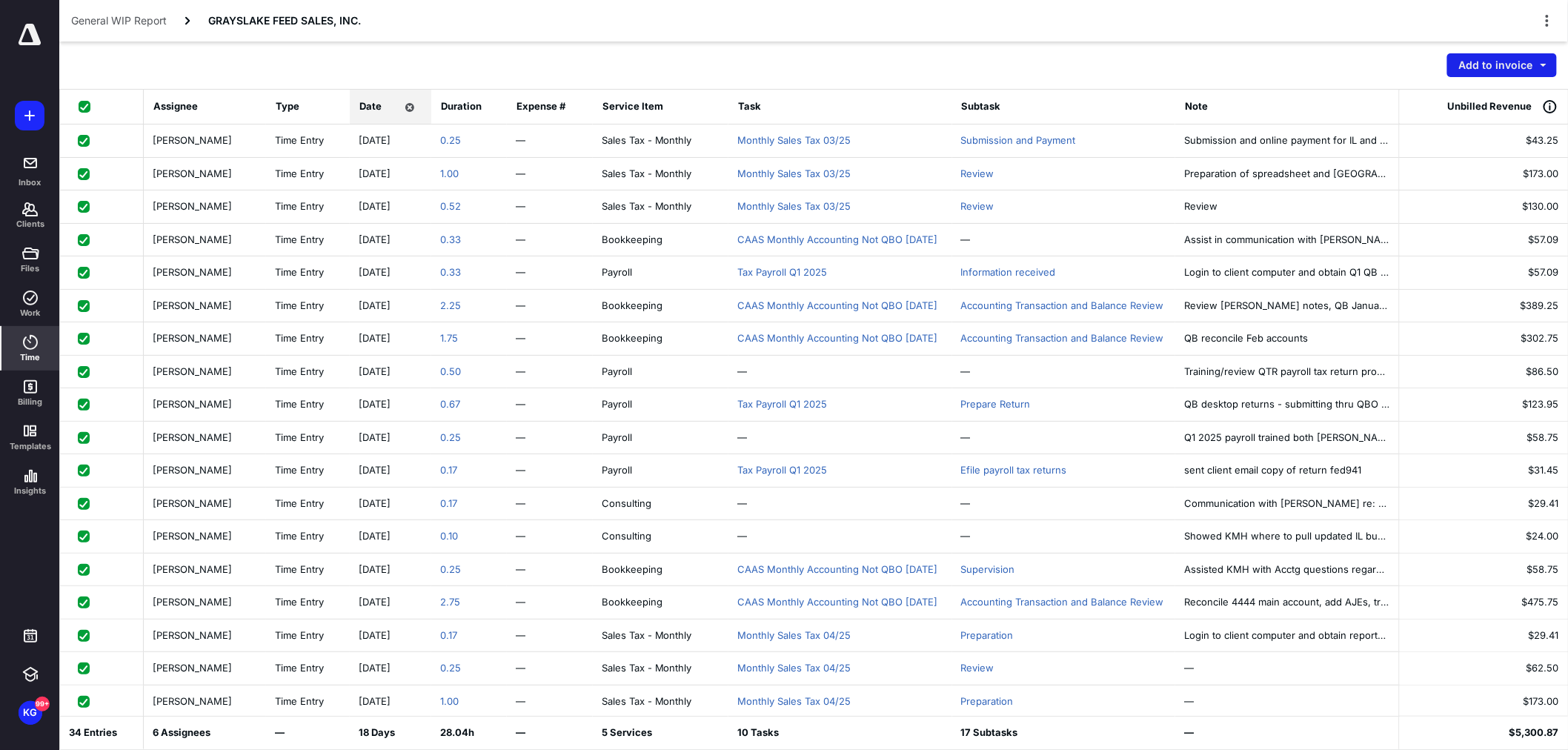 click on "Add to invoice" at bounding box center (1502, 65) 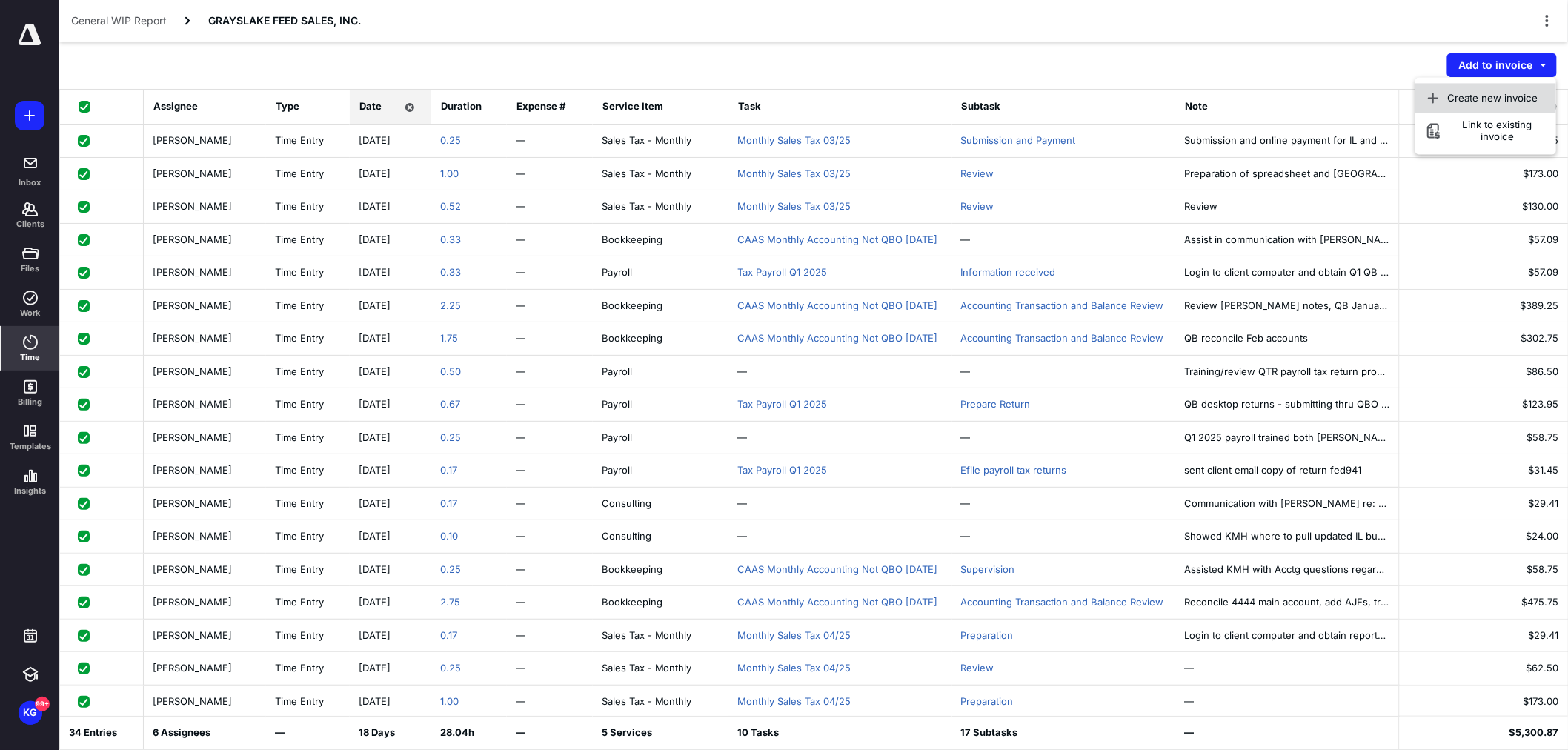 click on "Create new invoice" at bounding box center (1493, 98) 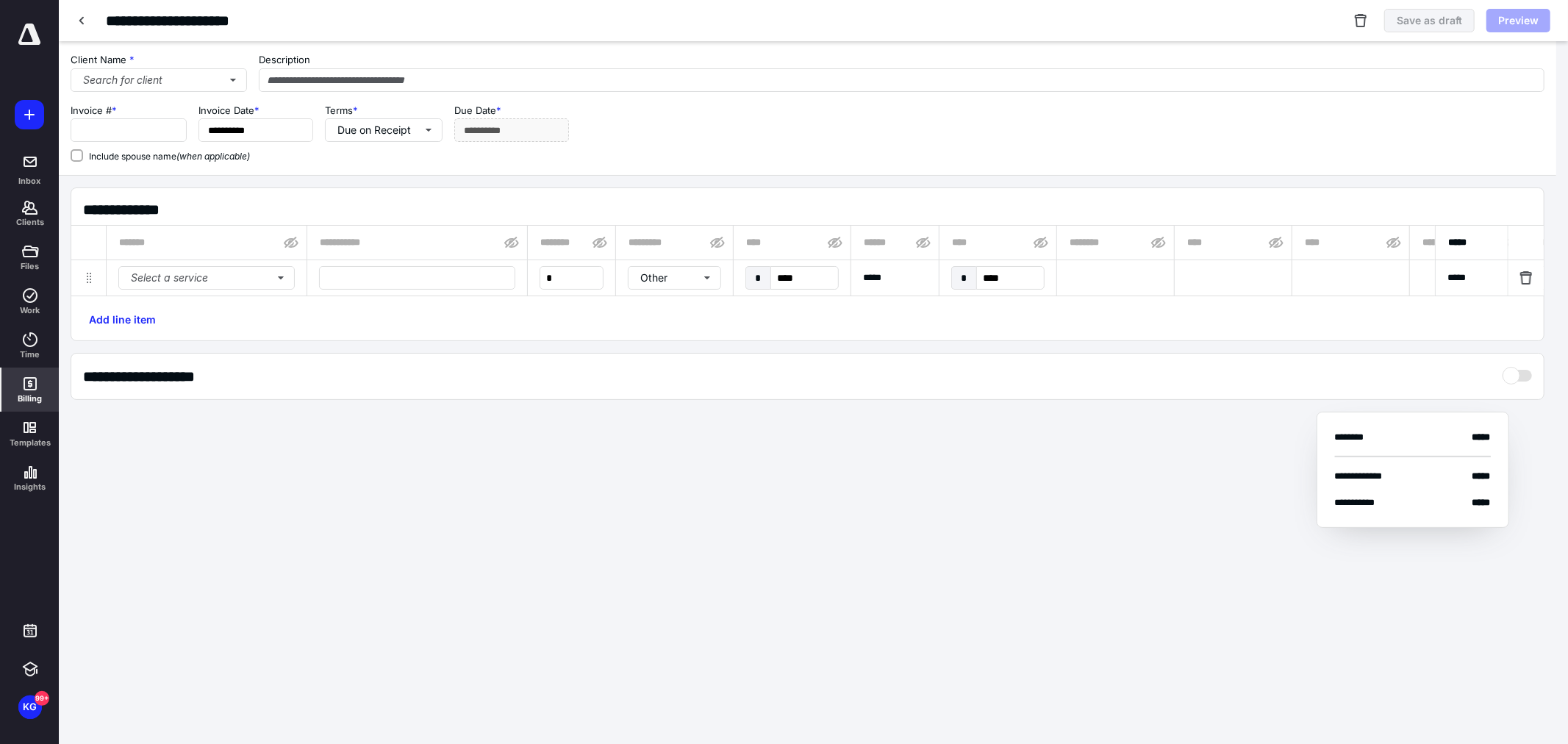 type on "**********" 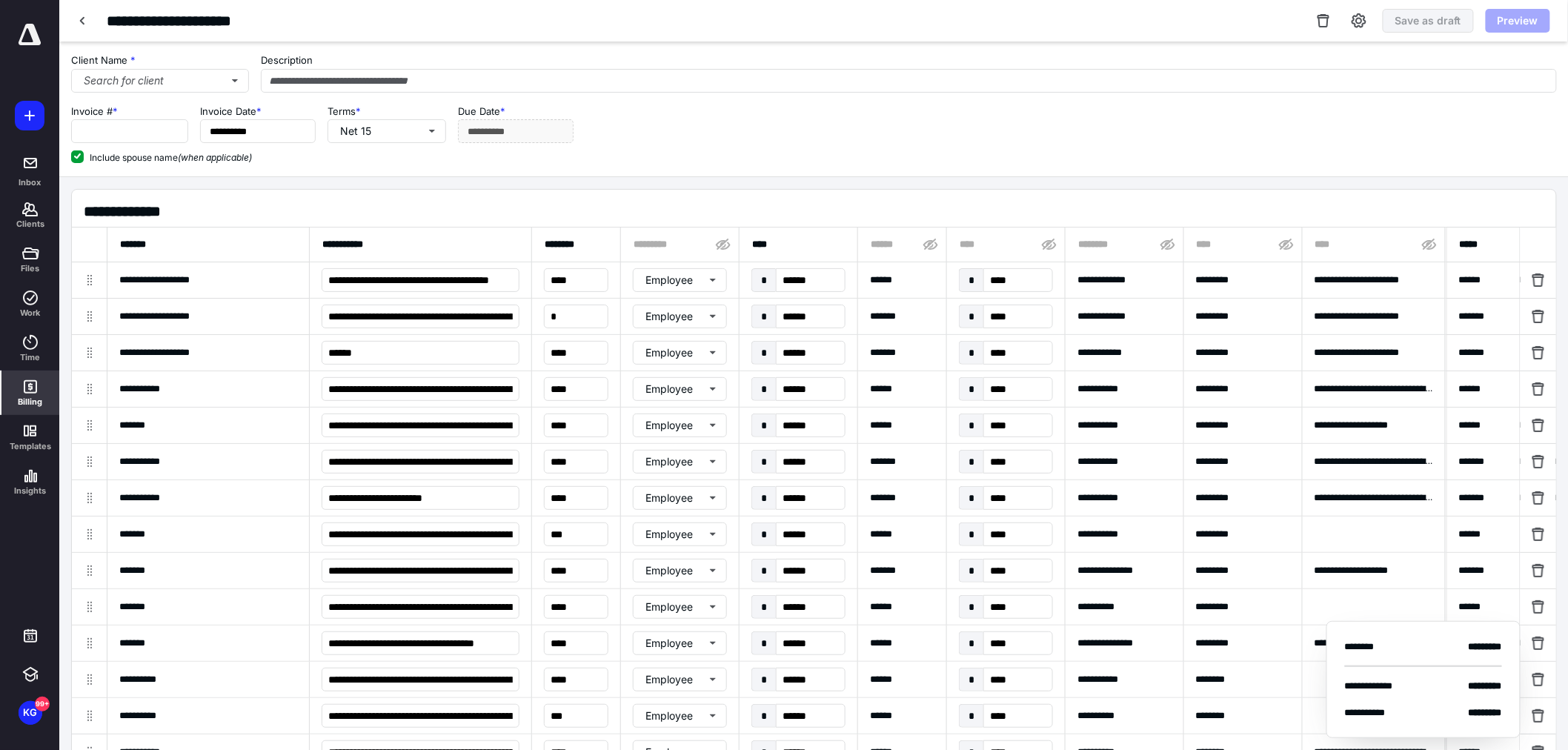 type on "****" 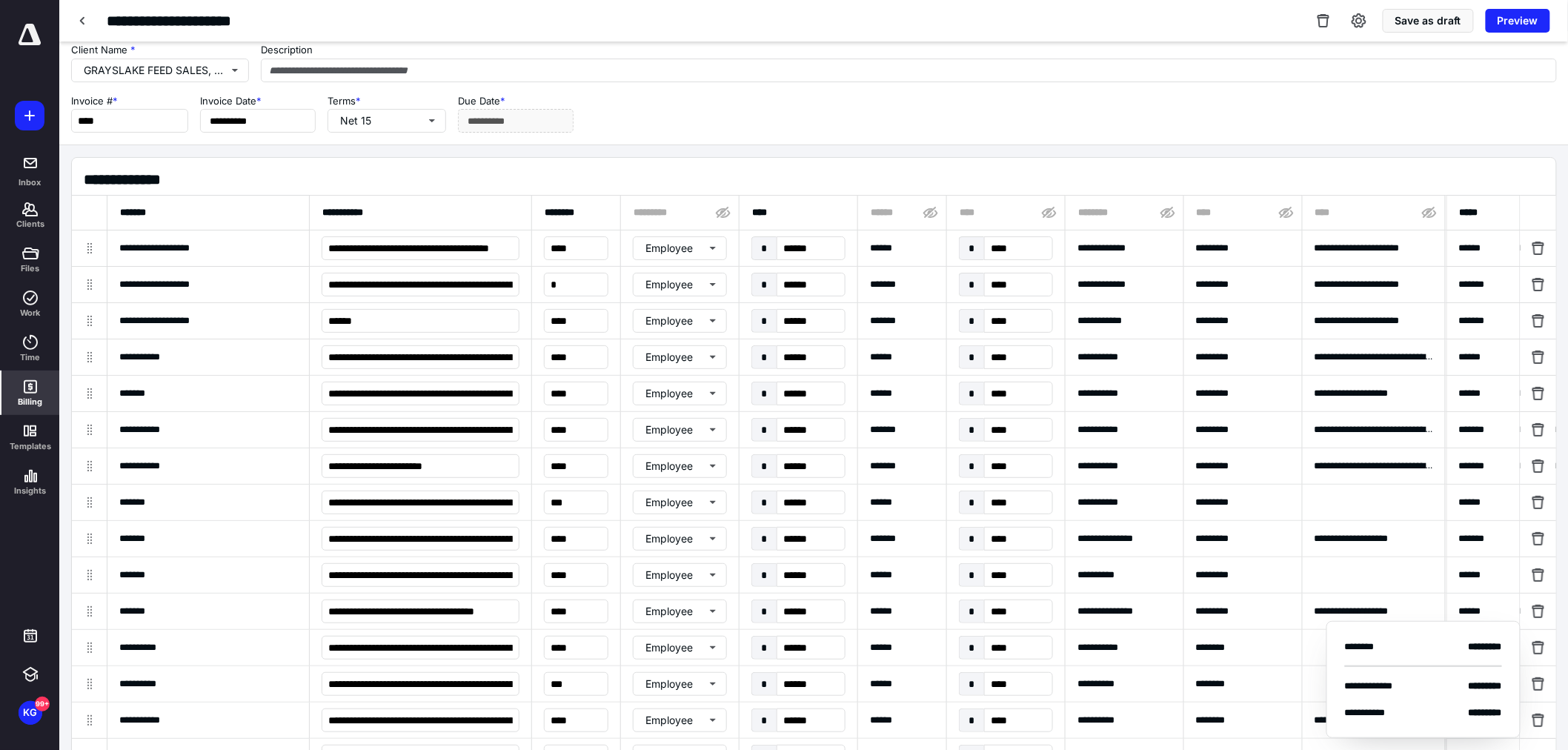 scroll, scrollTop: 15, scrollLeft: 0, axis: vertical 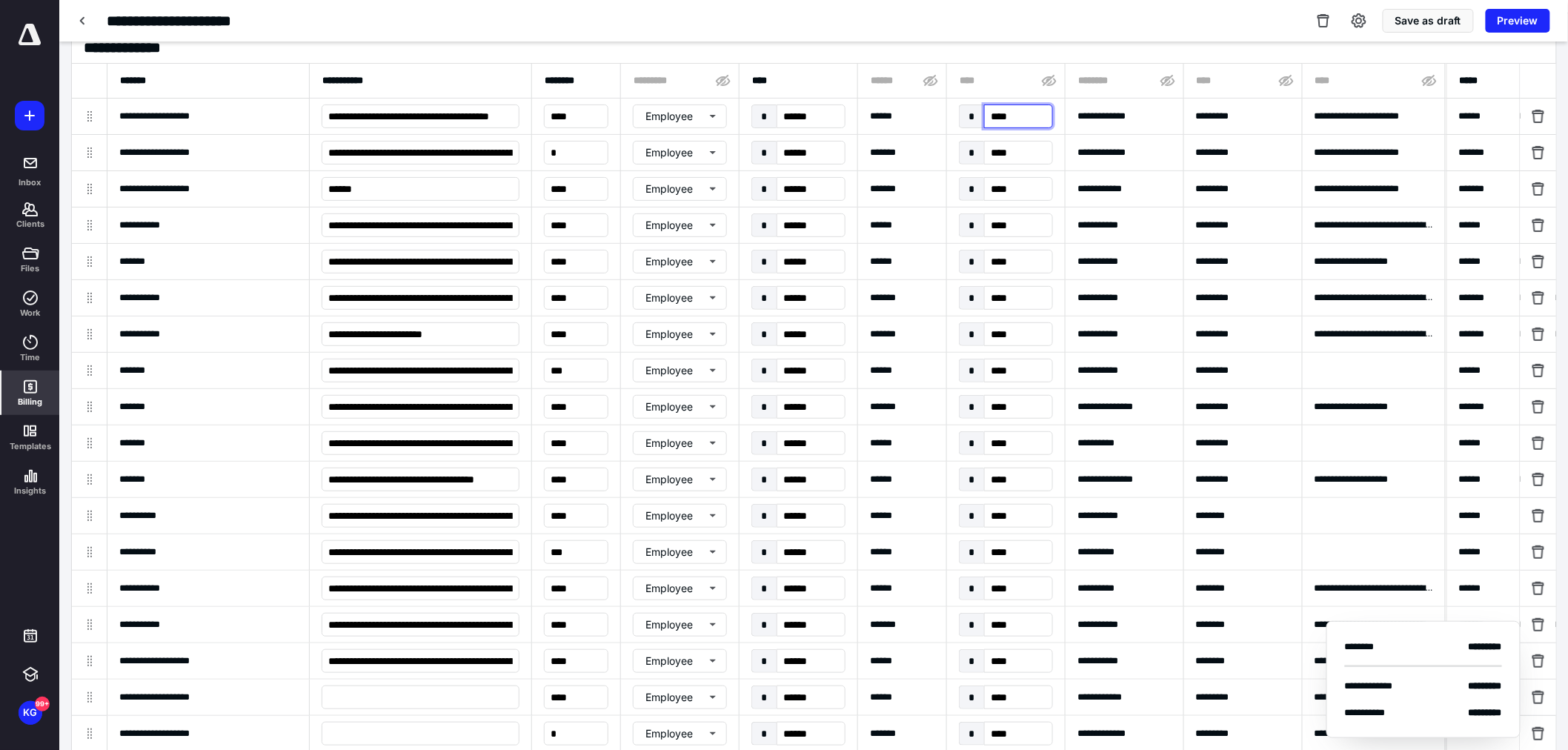 click on "****" at bounding box center [1018, 116] 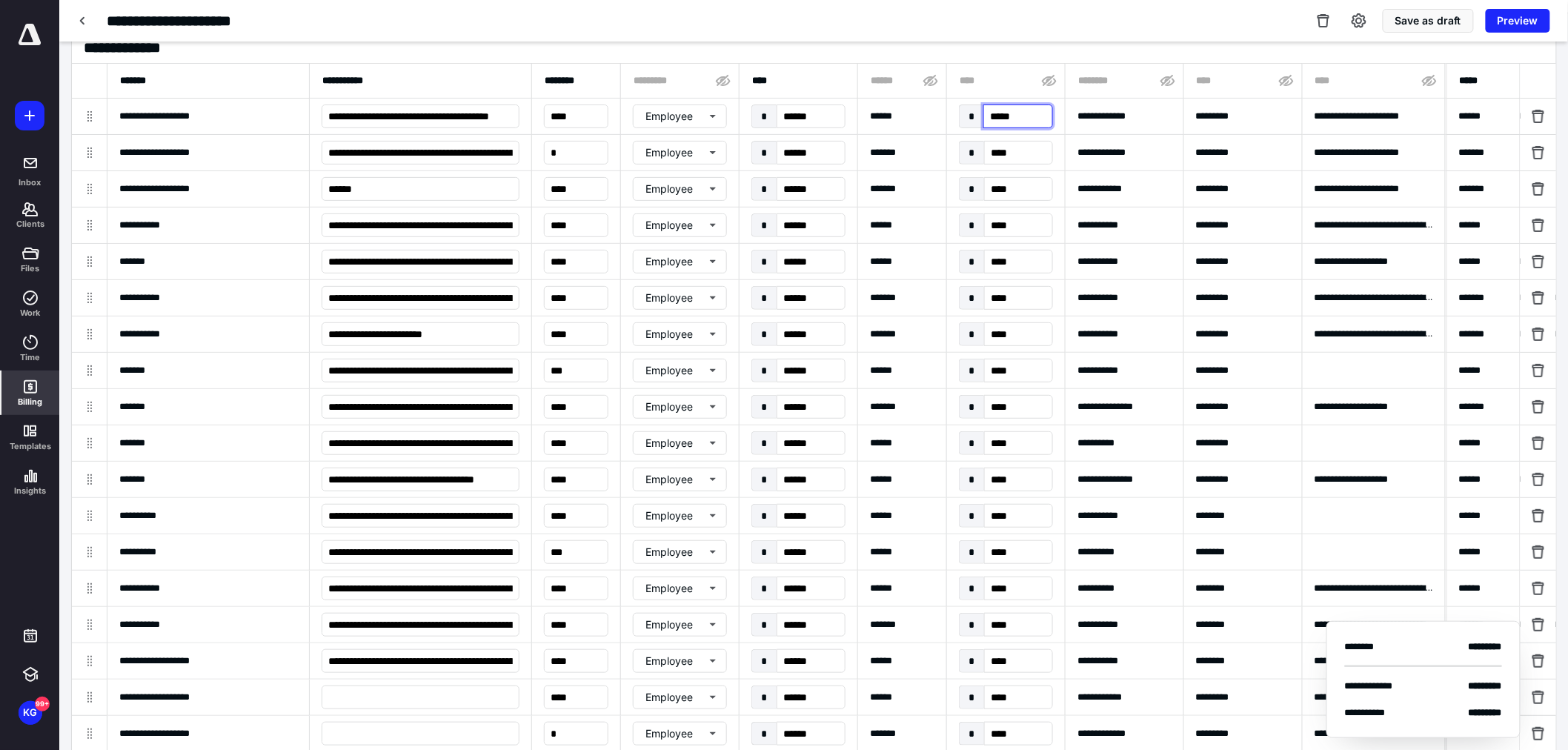 type on "******" 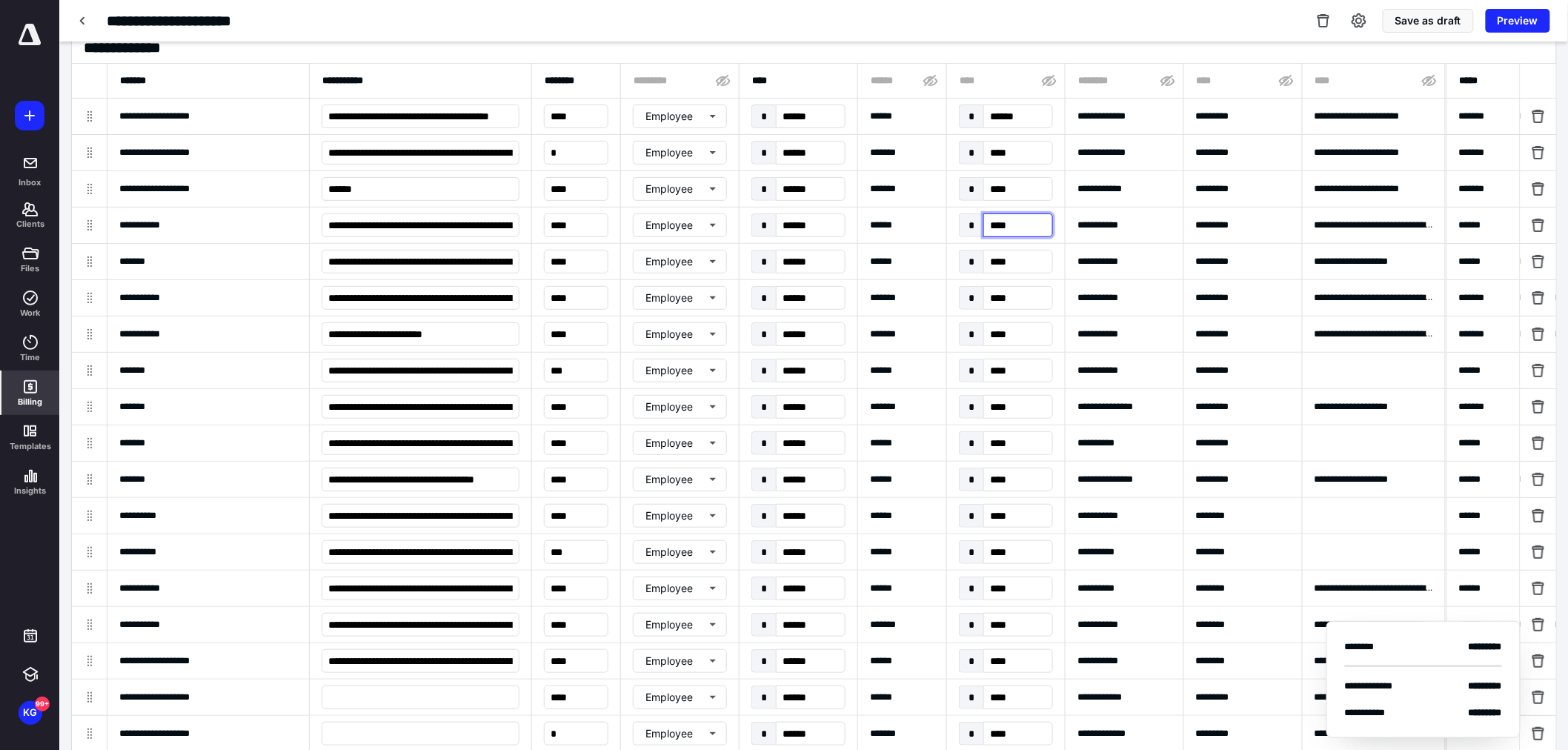 click on "****" at bounding box center (1018, 225) 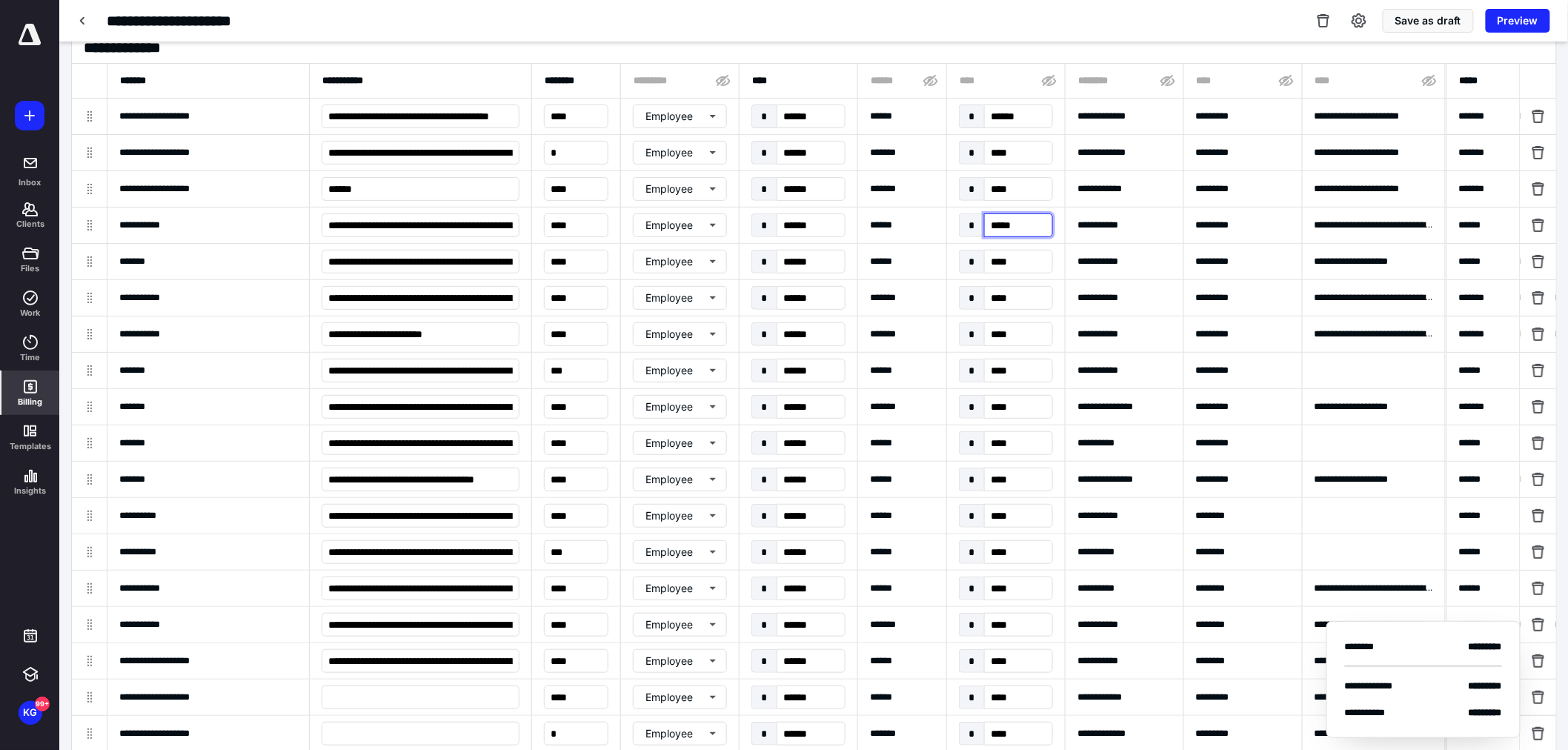 type on "******" 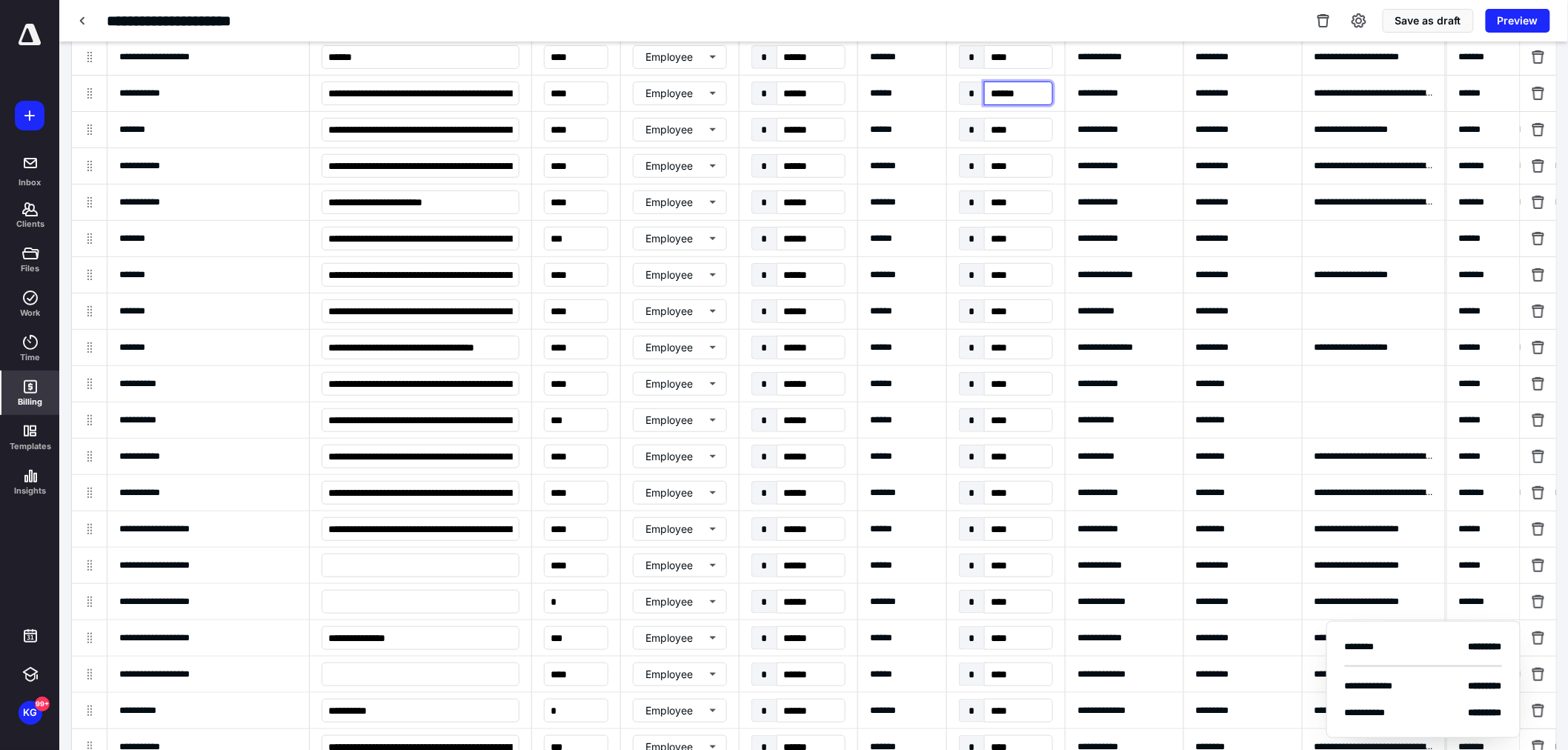 scroll, scrollTop: 307, scrollLeft: 0, axis: vertical 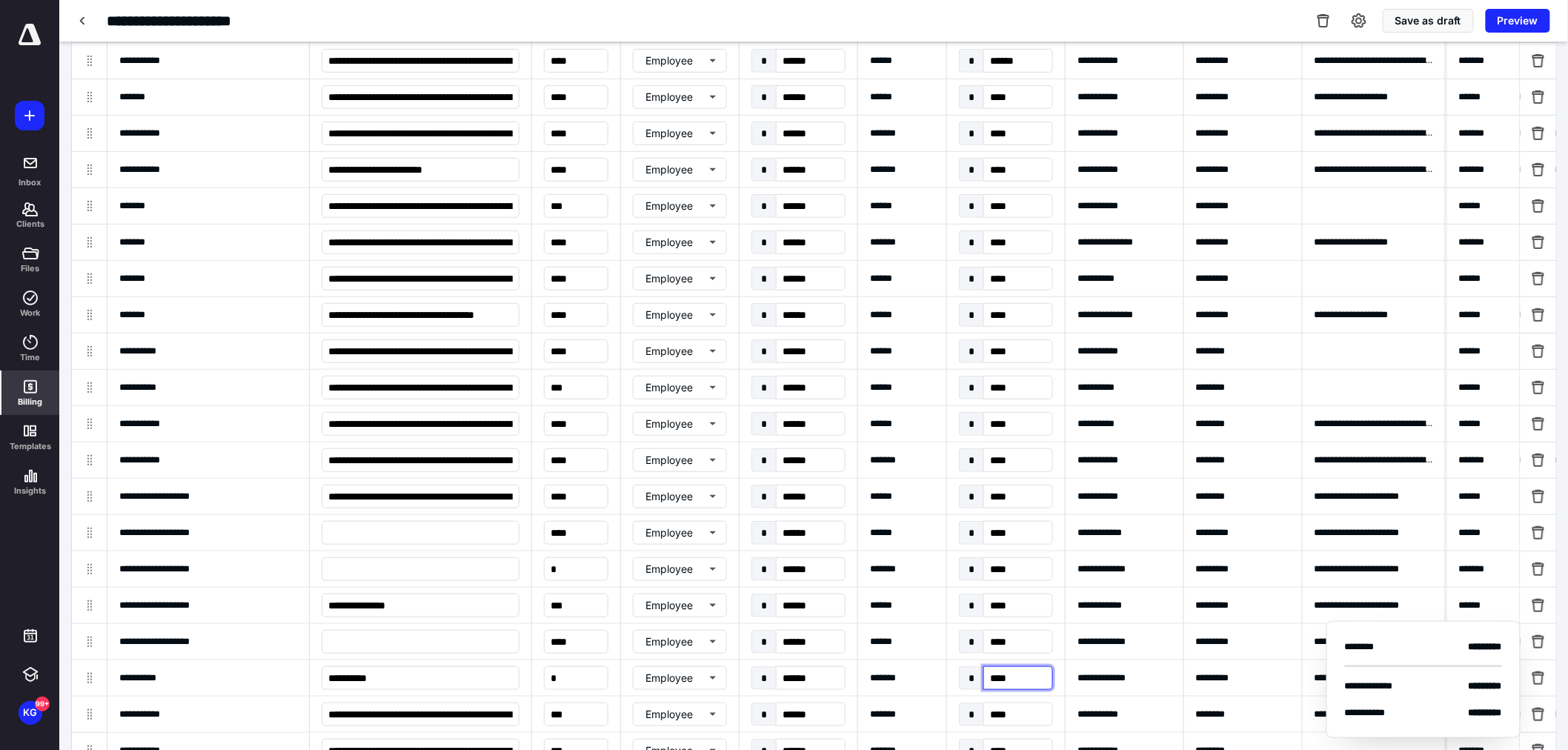 click on "****" at bounding box center [1018, 678] 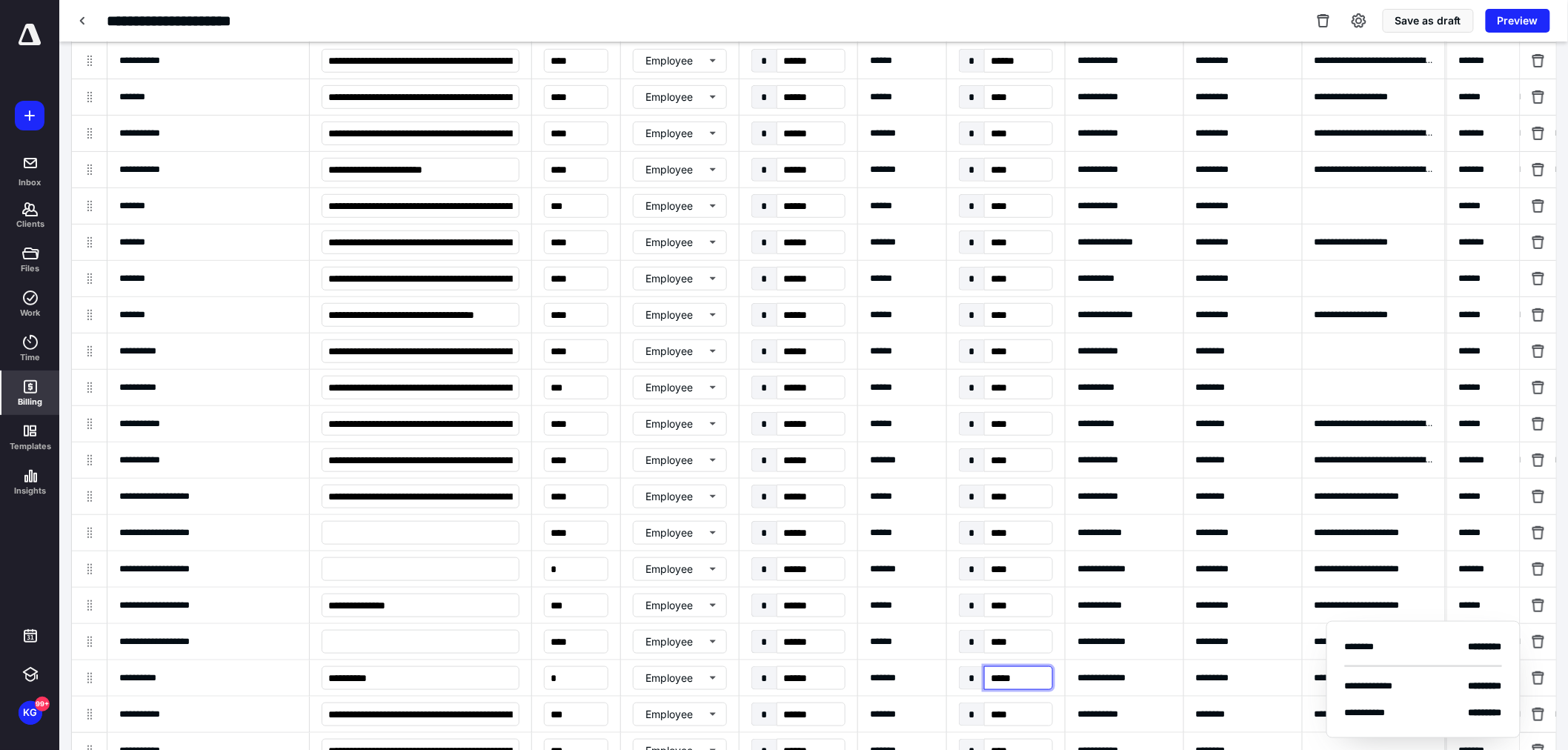 type on "******" 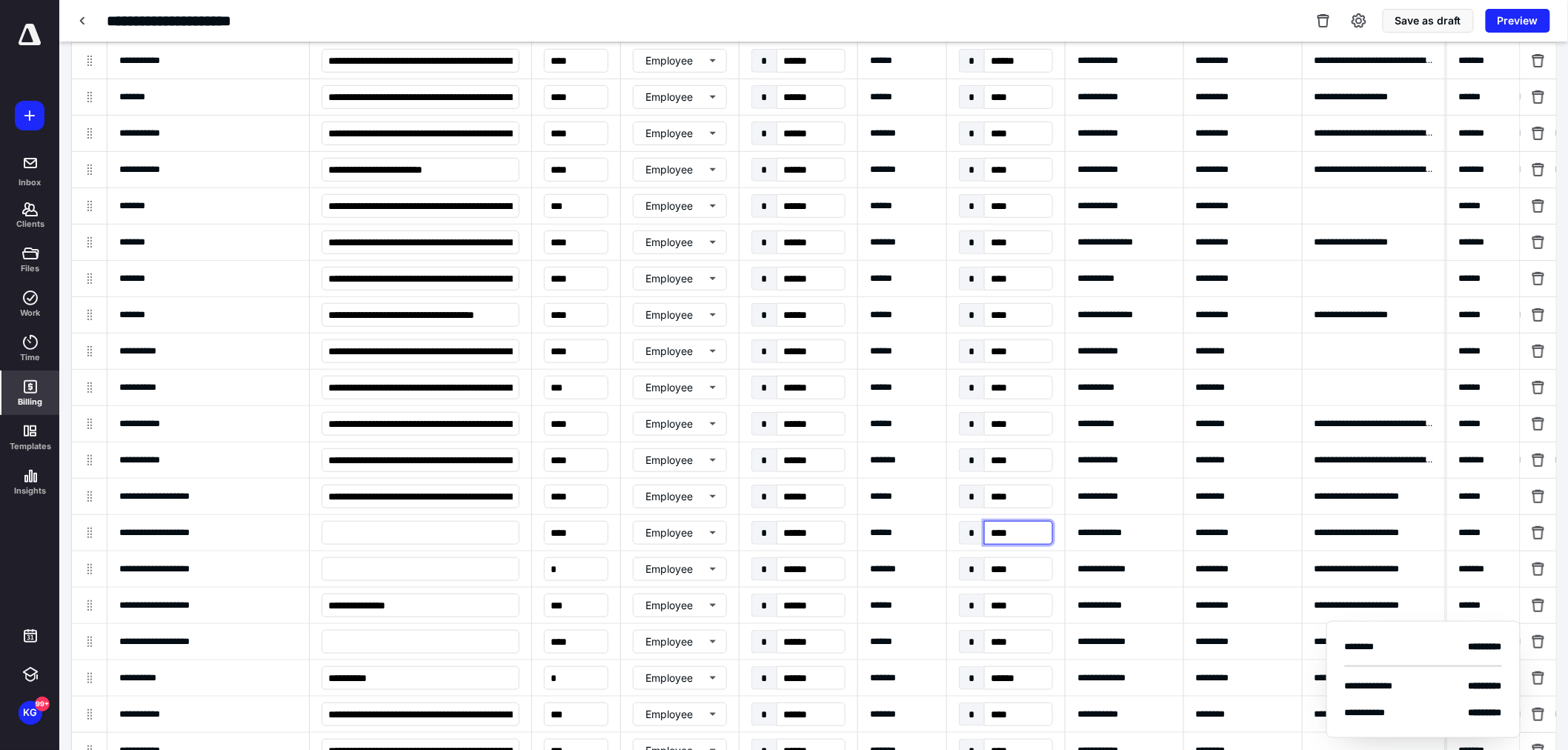 click on "****" at bounding box center [1018, 533] 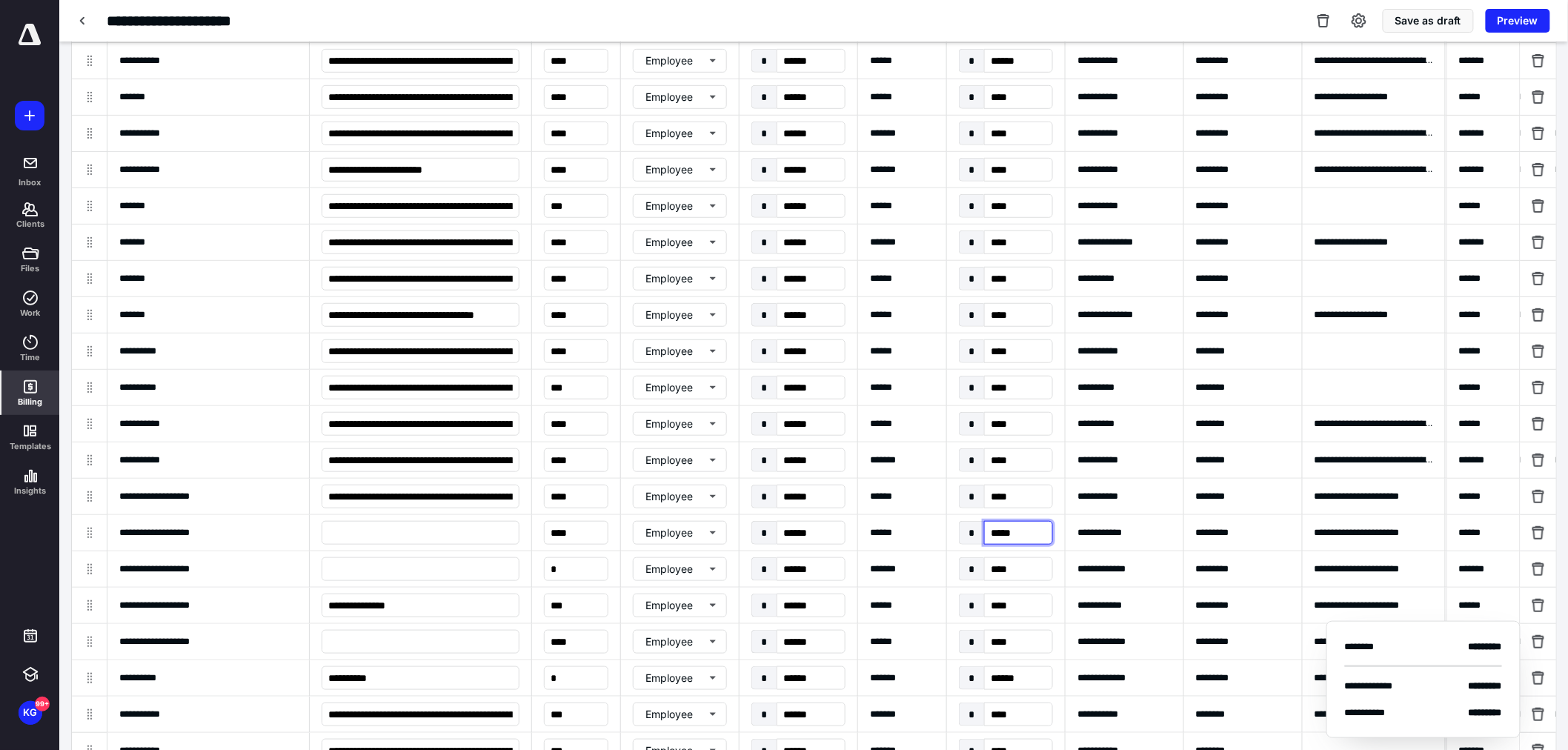 type on "******" 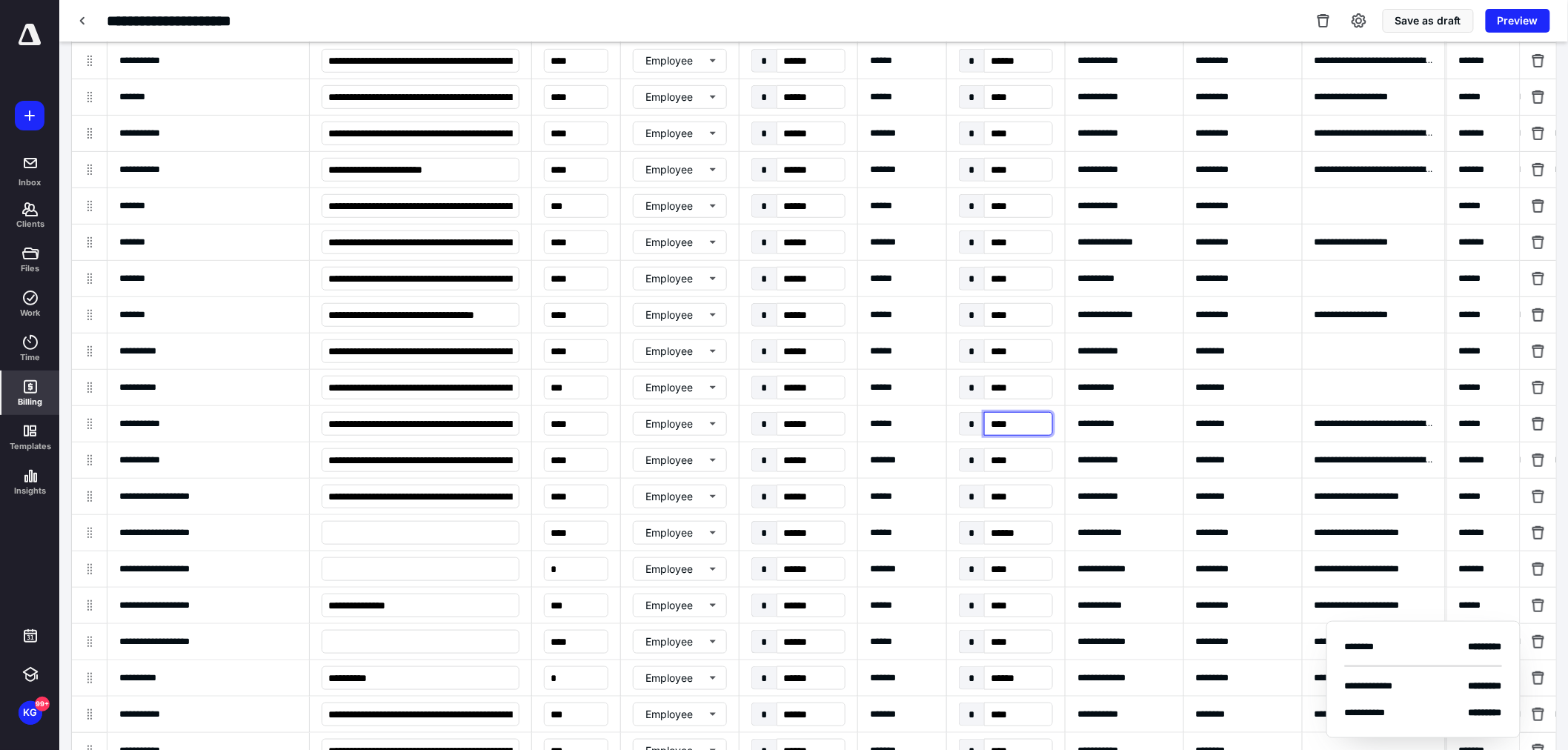 click on "****" at bounding box center [1018, 424] 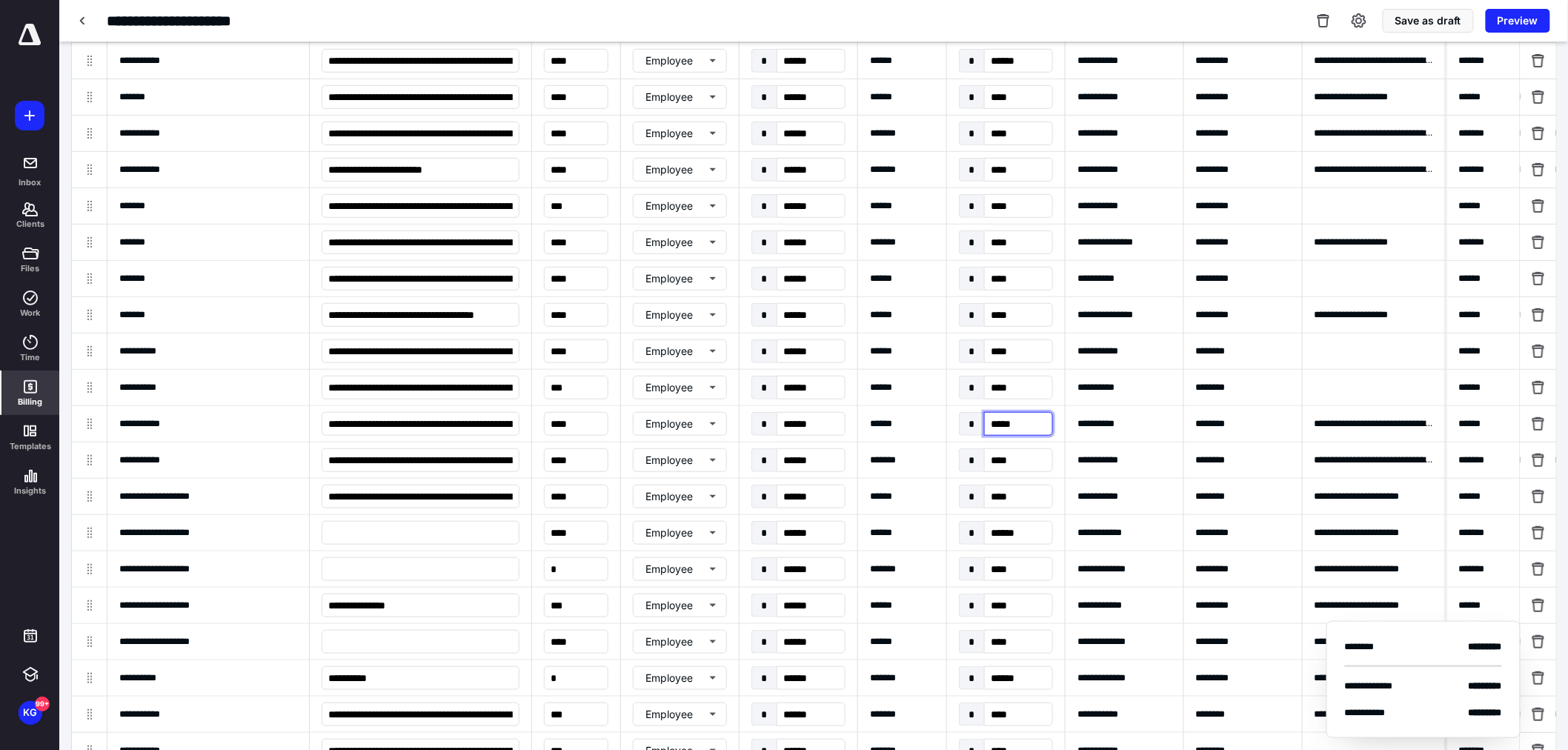 type on "******" 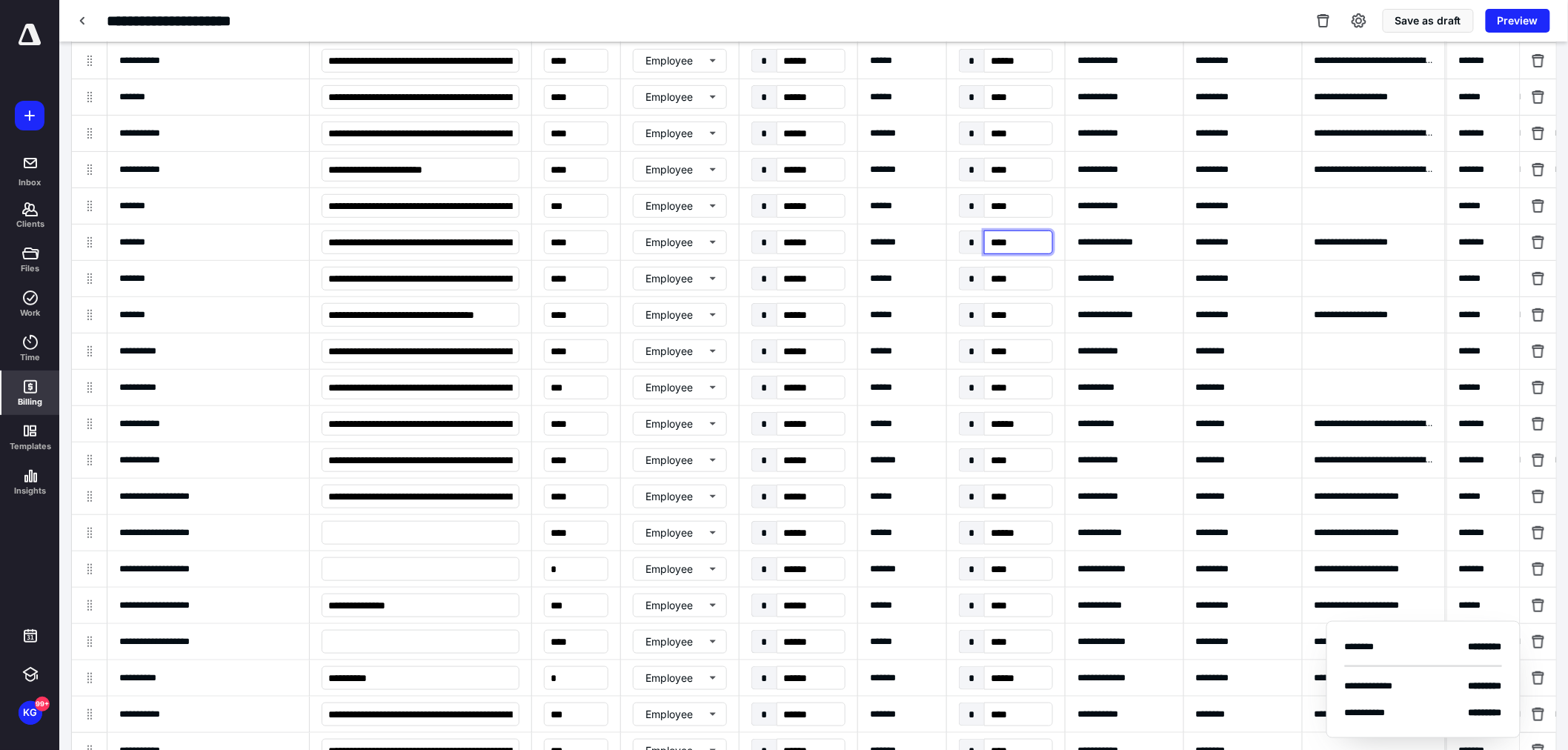 click on "****" at bounding box center (1018, 242) 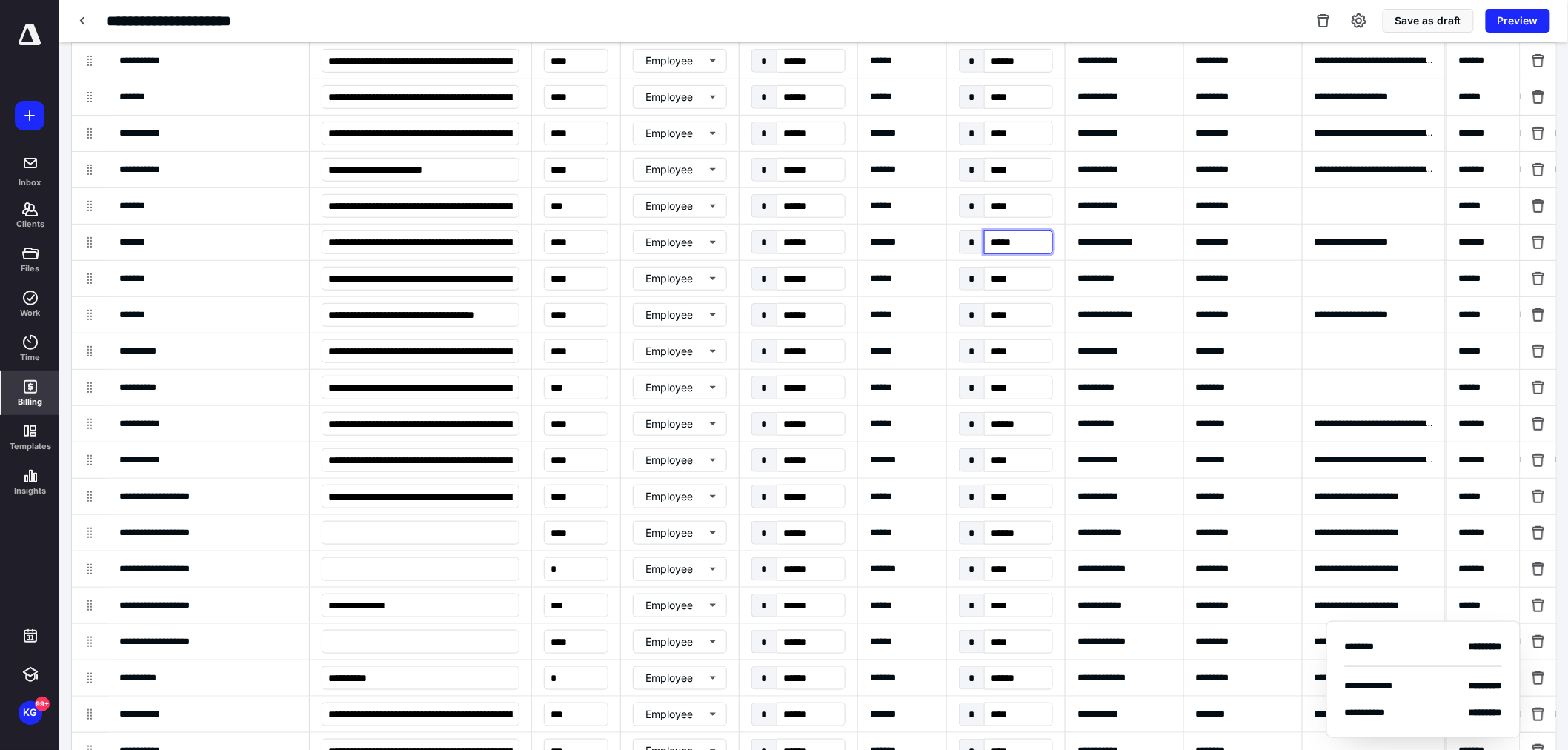 type on "******" 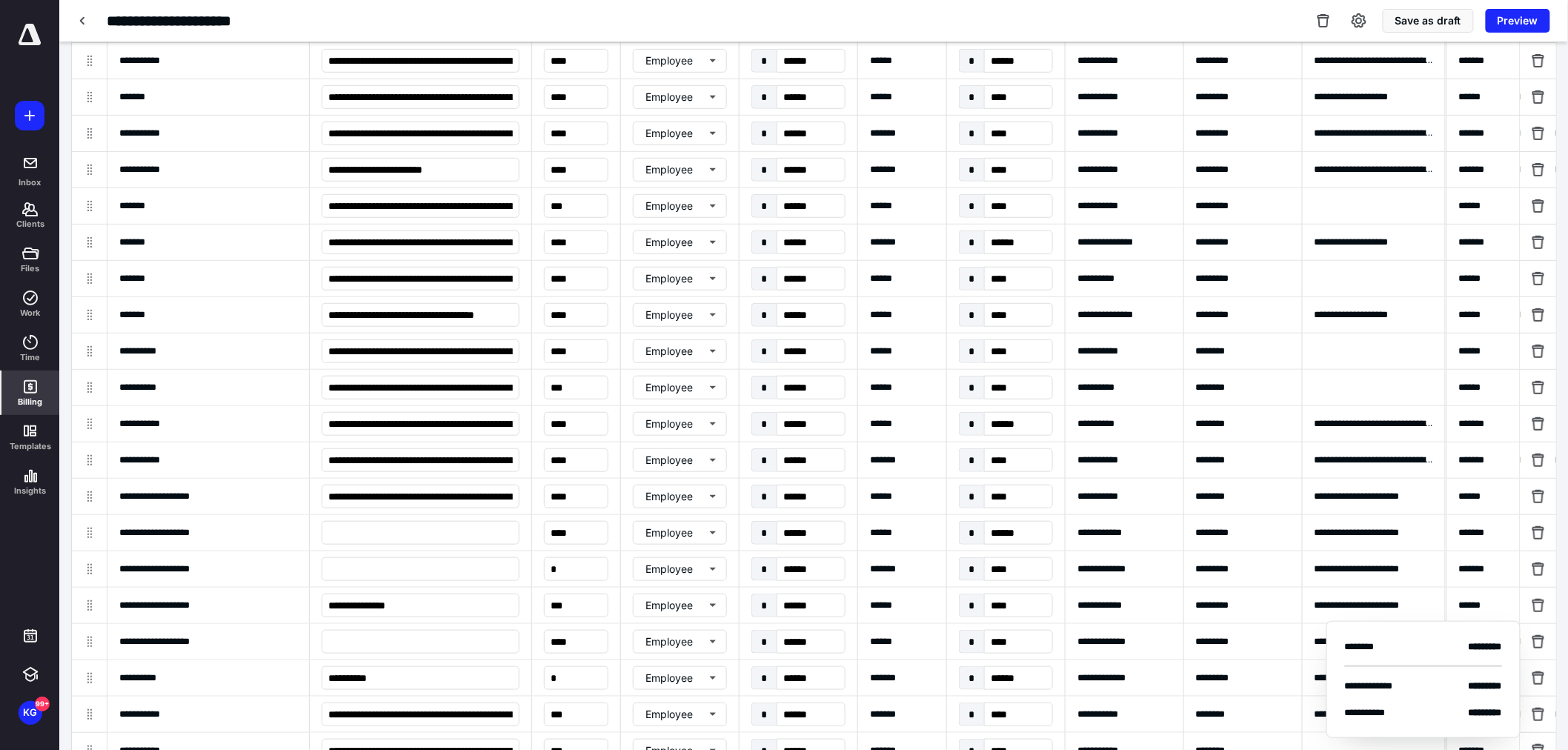 scroll, scrollTop: 0, scrollLeft: 380, axis: horizontal 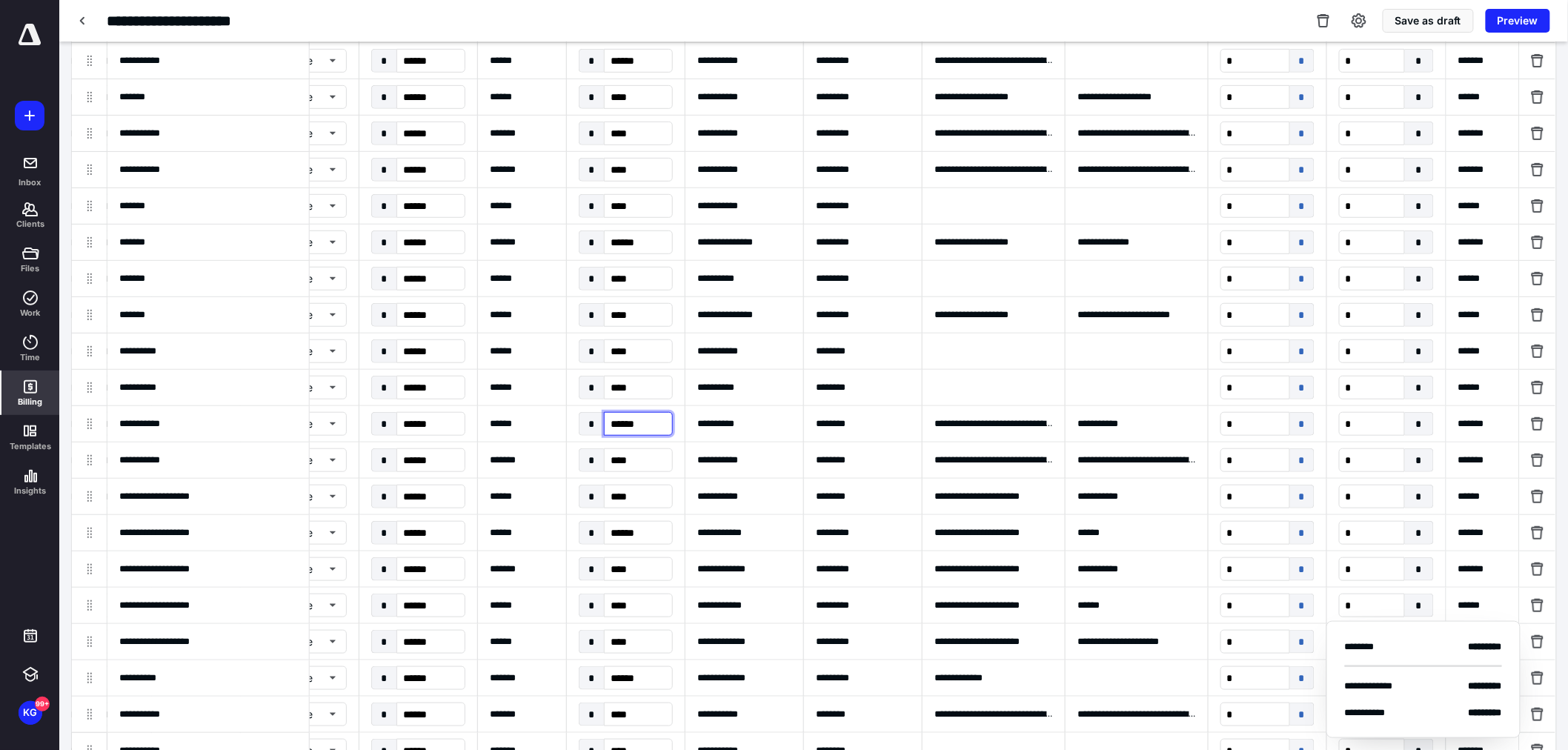 click on "******" at bounding box center (638, 424) 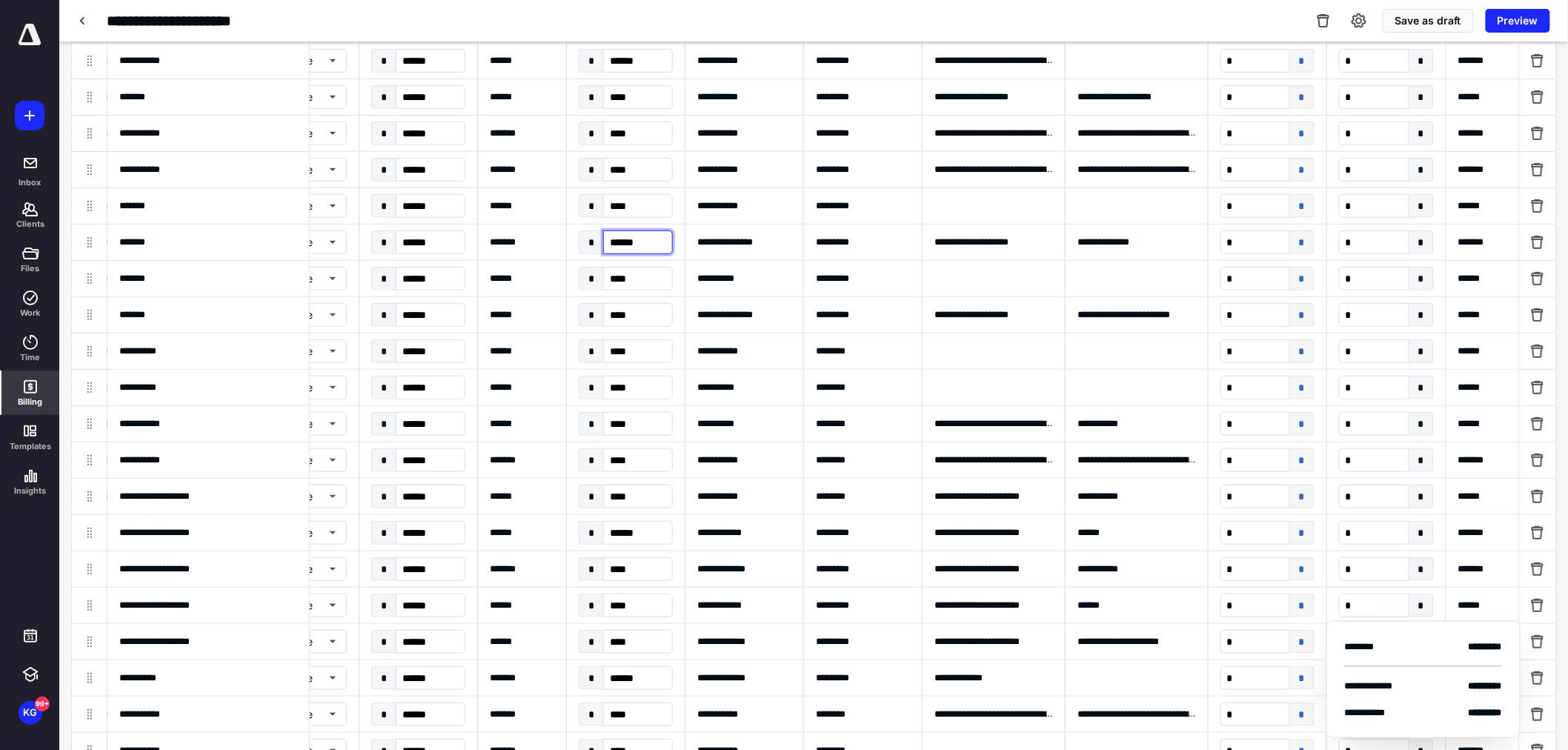 click on "******" at bounding box center (638, 242) 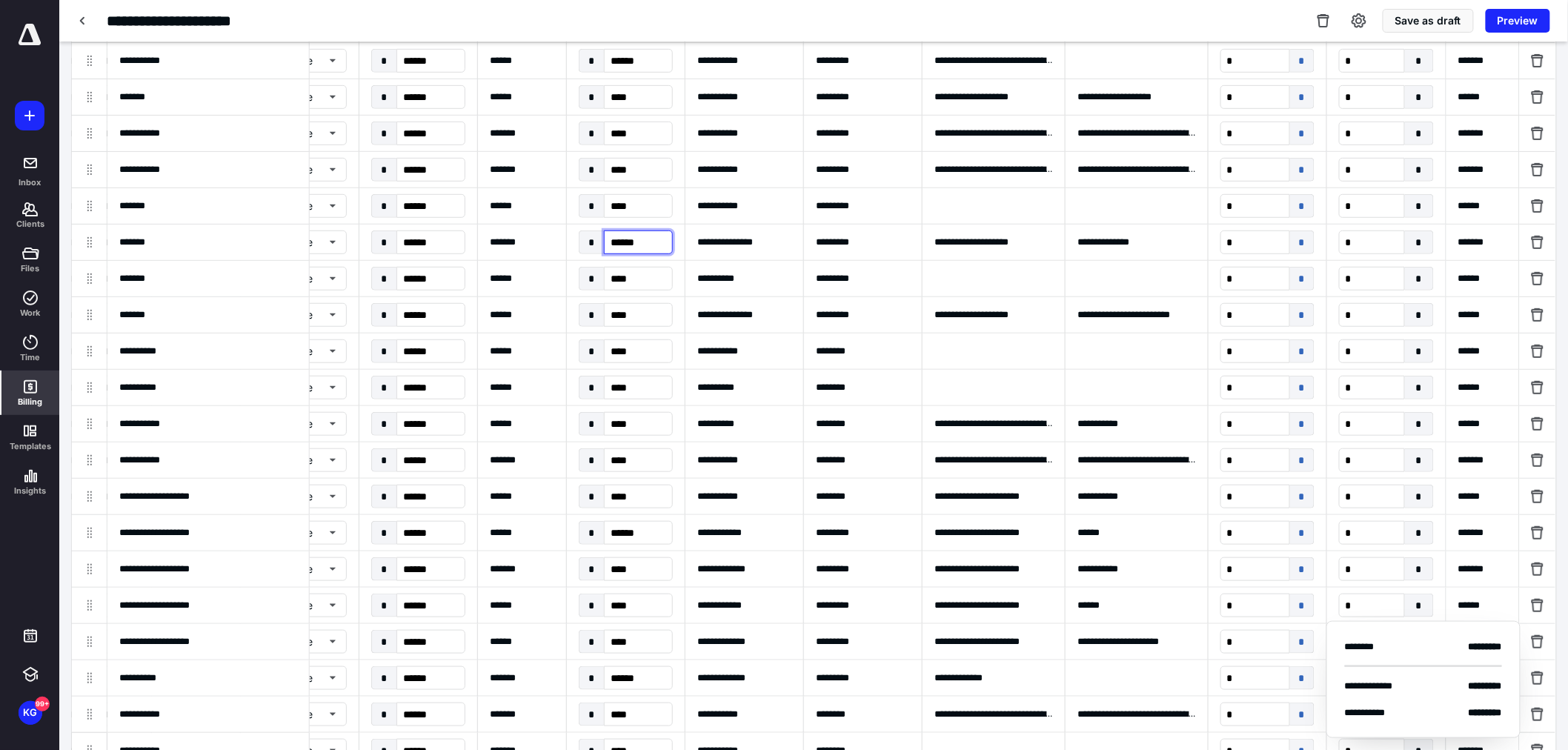 type 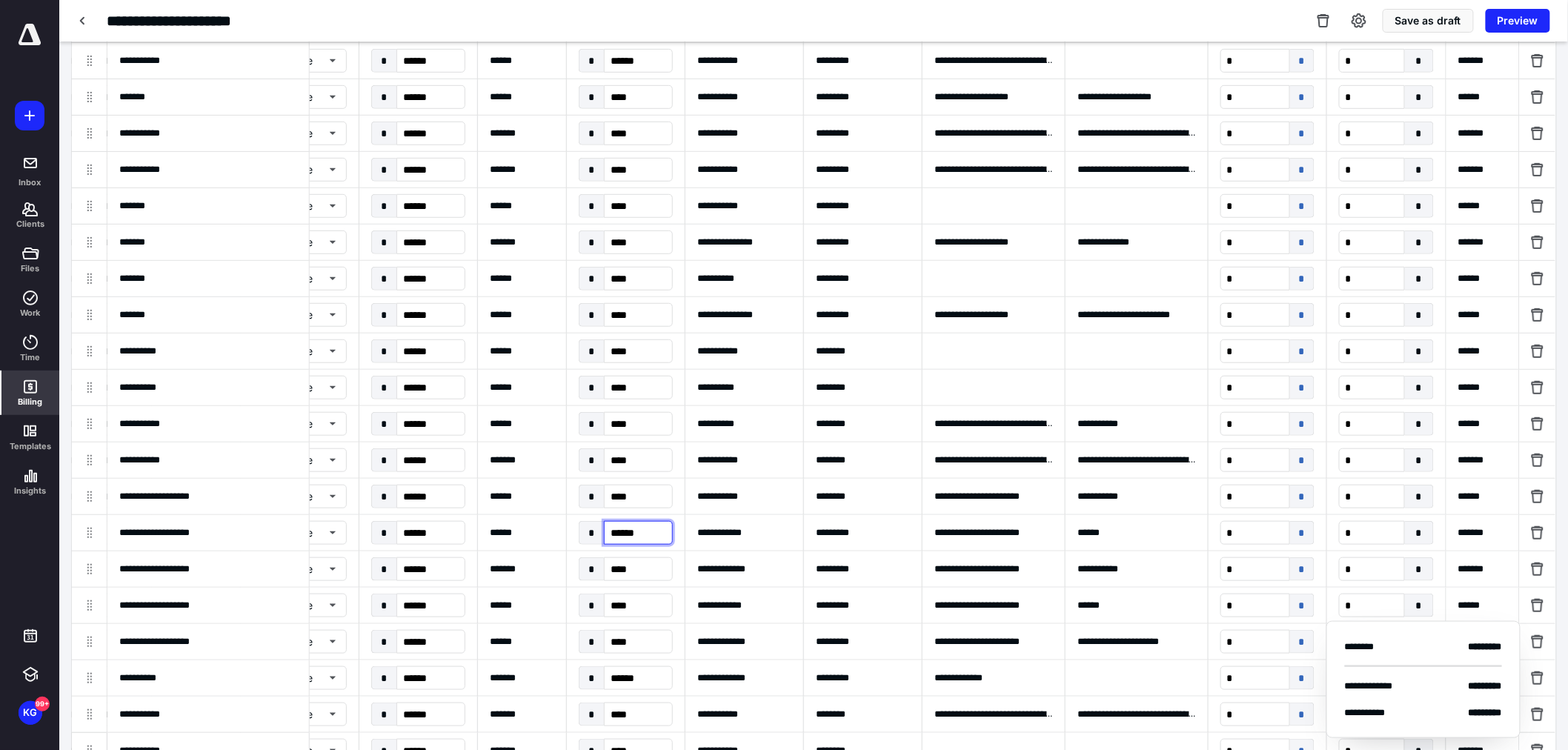 click on "******" at bounding box center [638, 533] 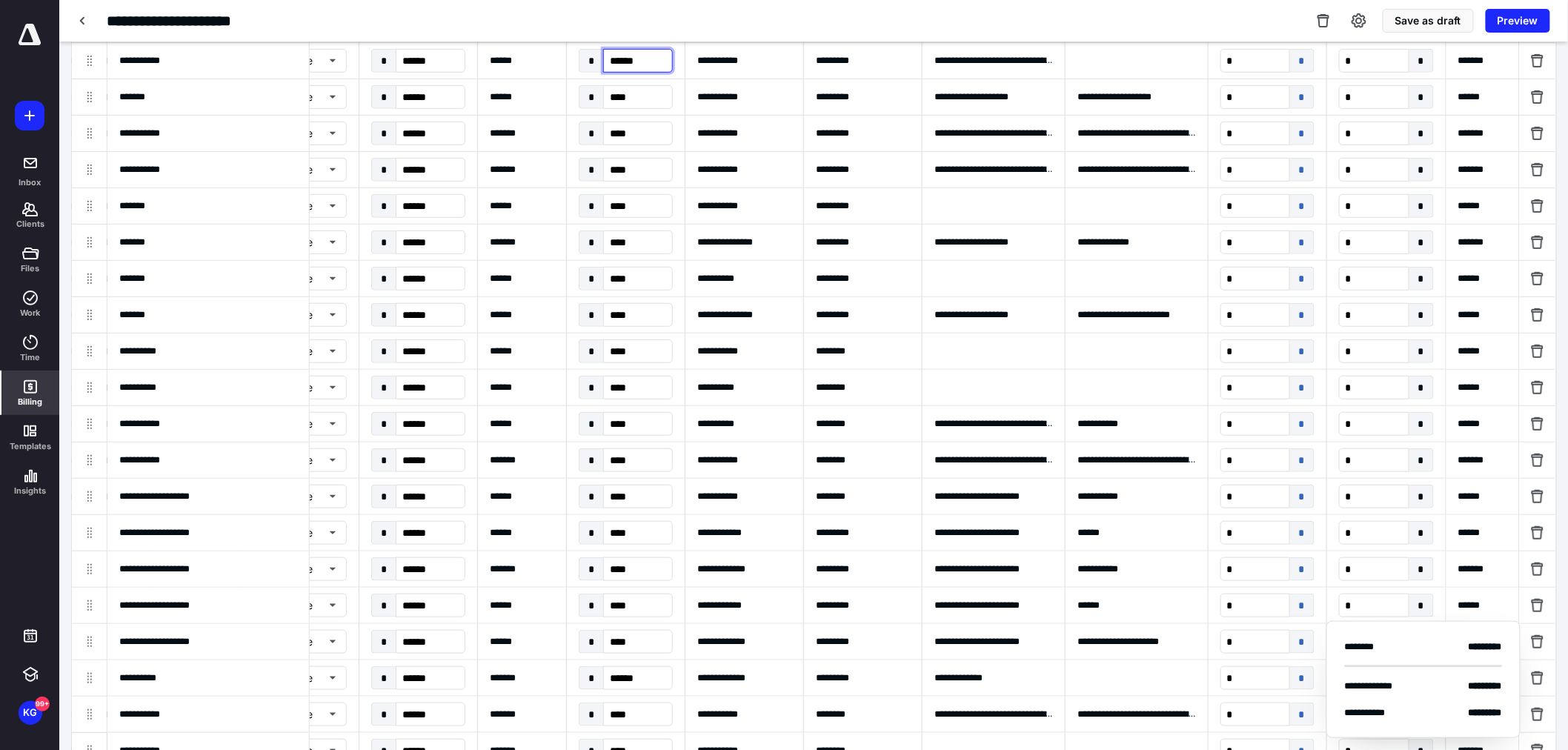 click on "******" at bounding box center [638, 61] 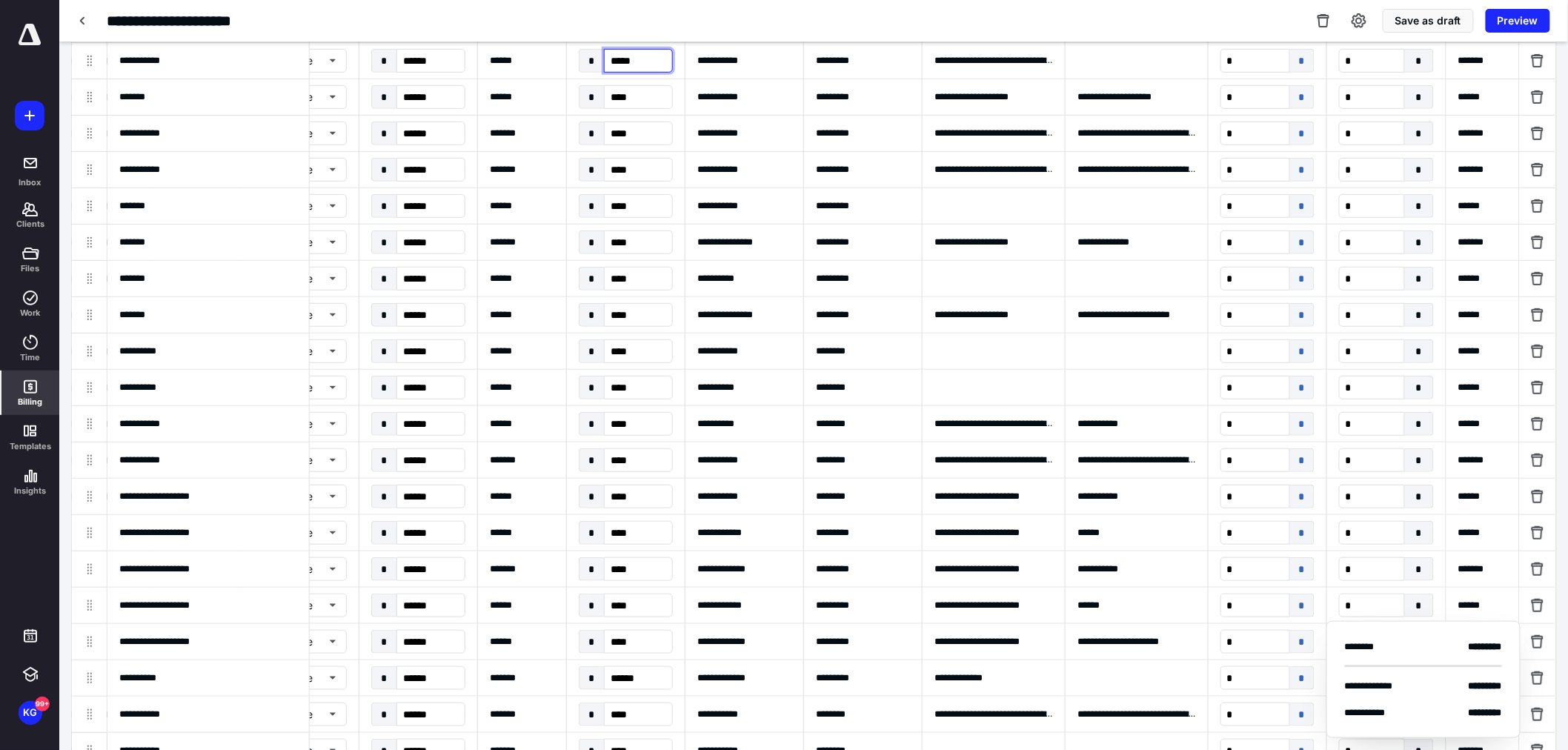 type on "******" 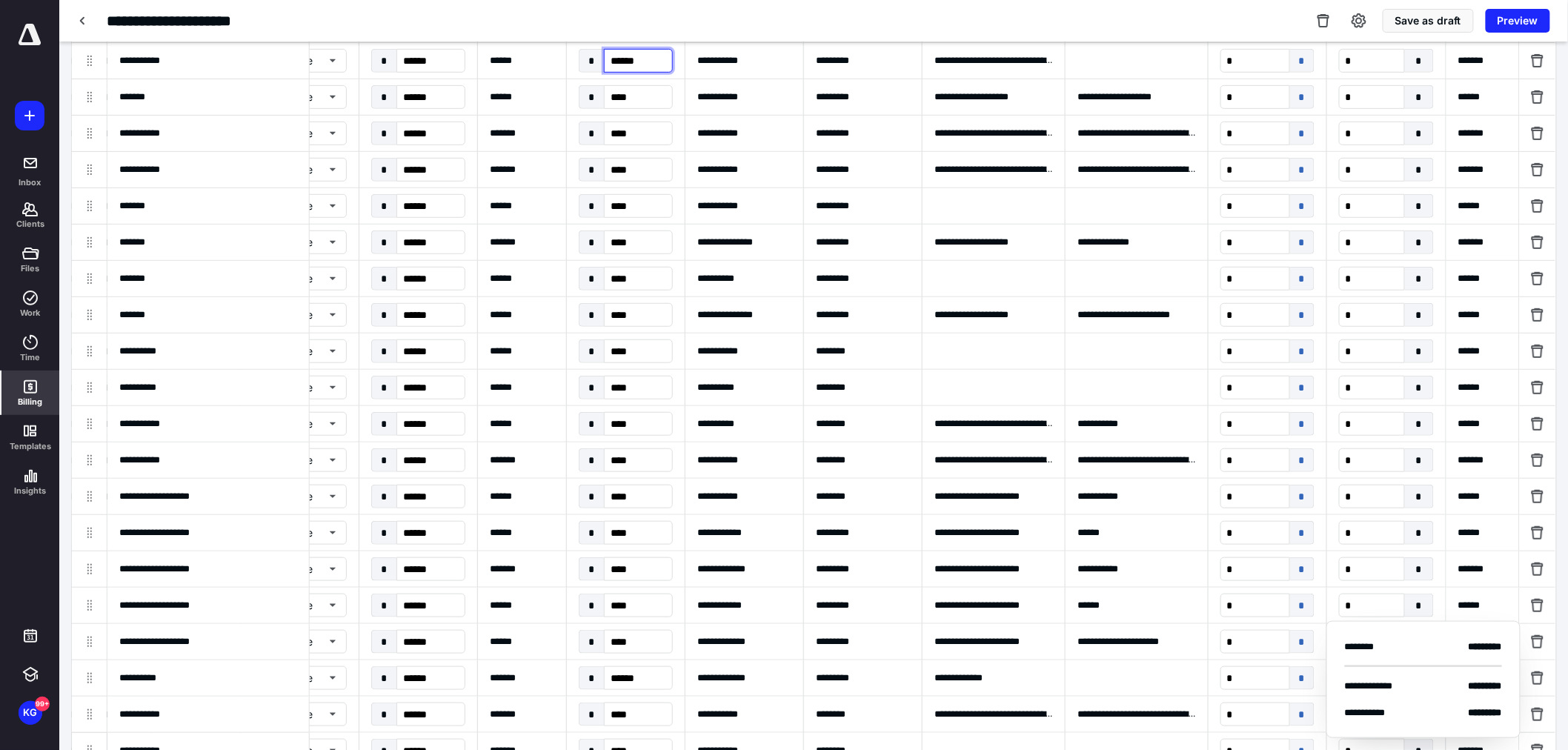 click on "******" at bounding box center [638, 61] 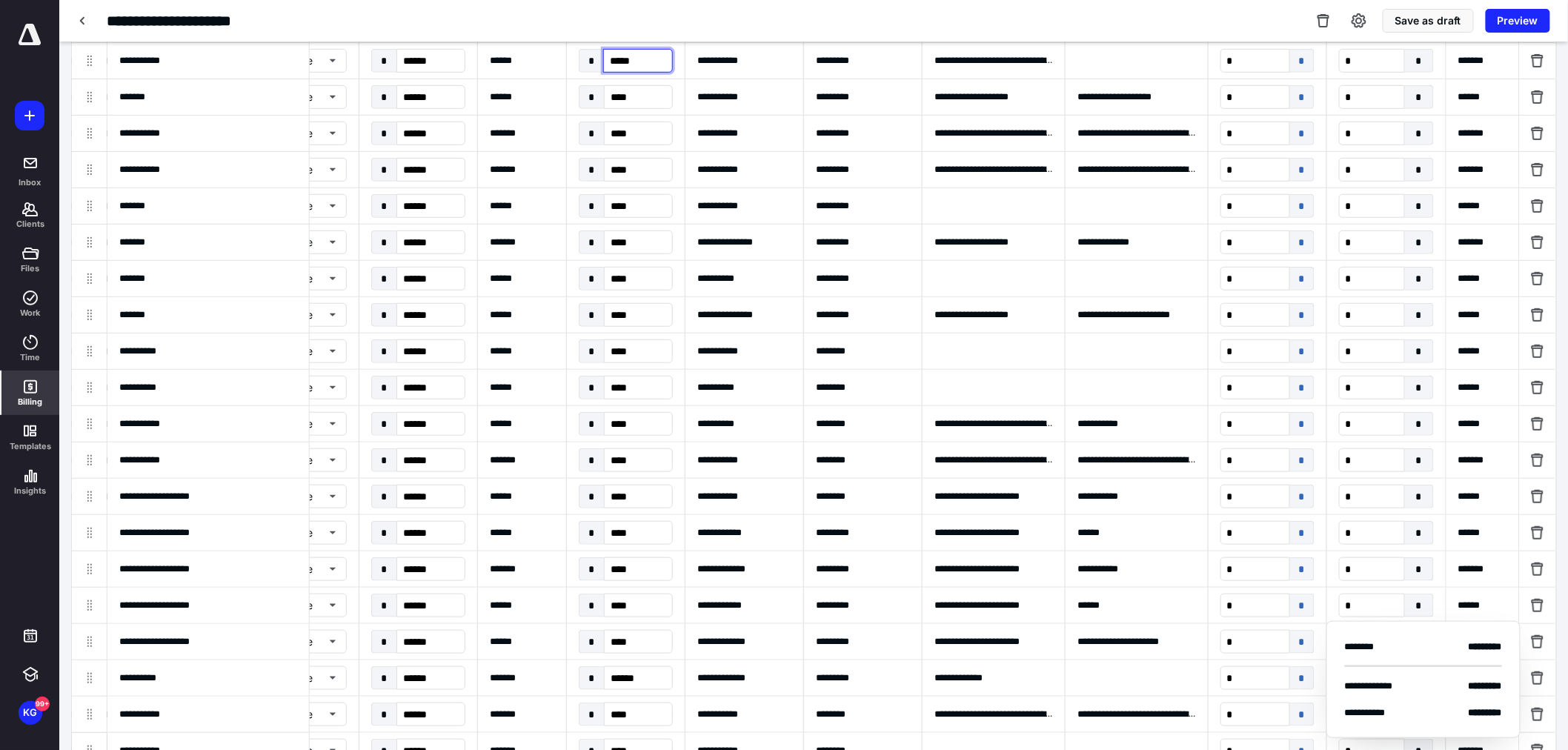 type on "******" 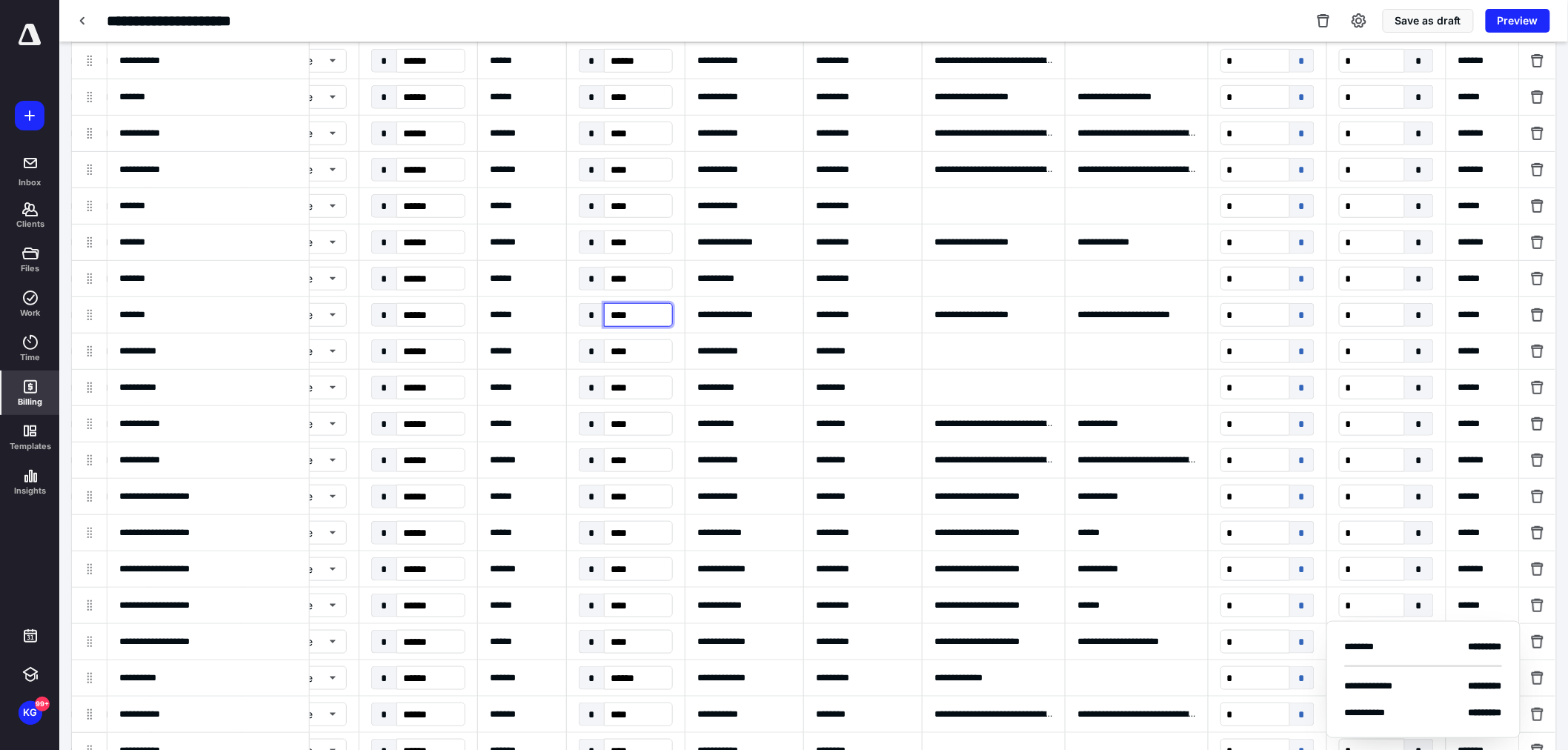 click on "****" at bounding box center [638, 315] 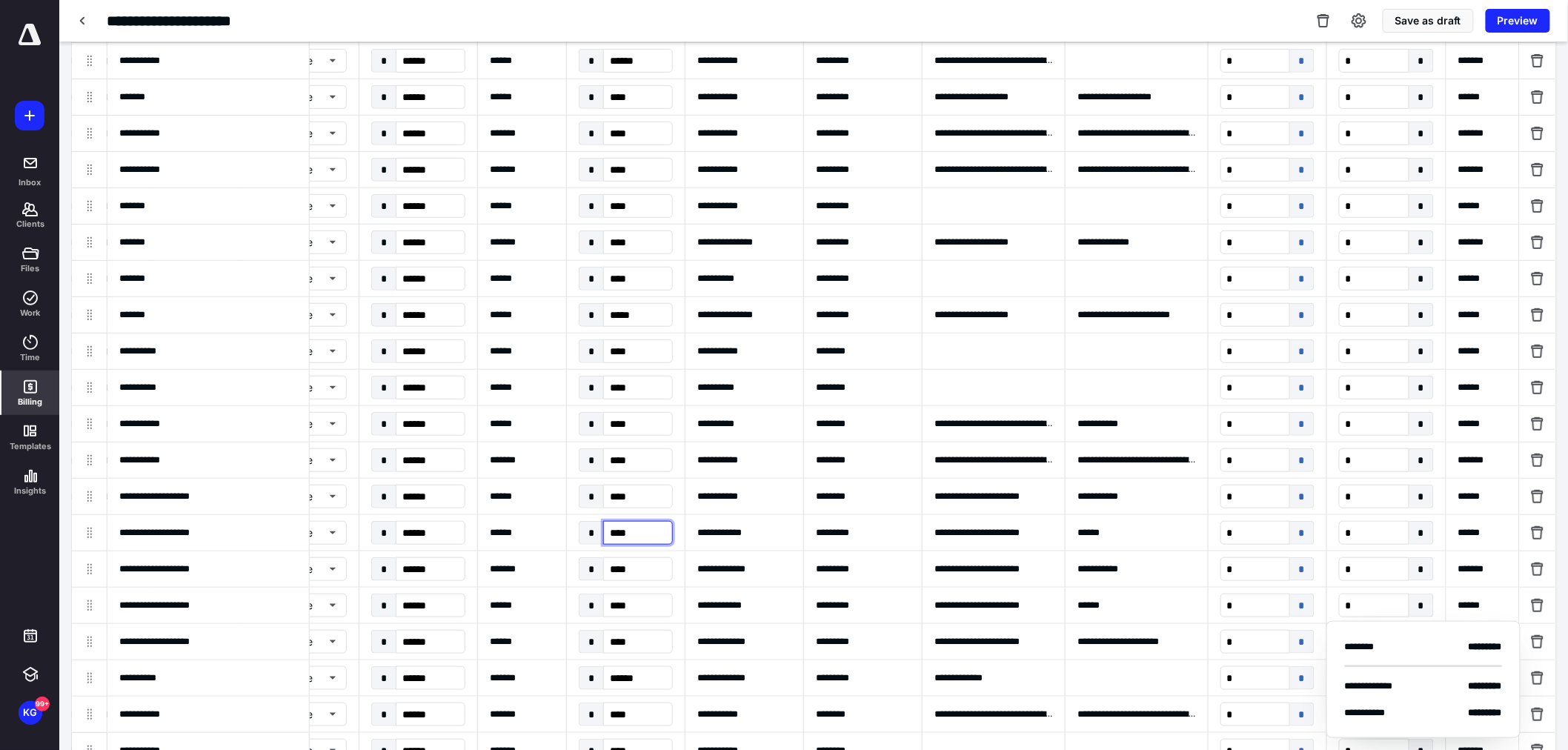 click on "****" at bounding box center (638, 533) 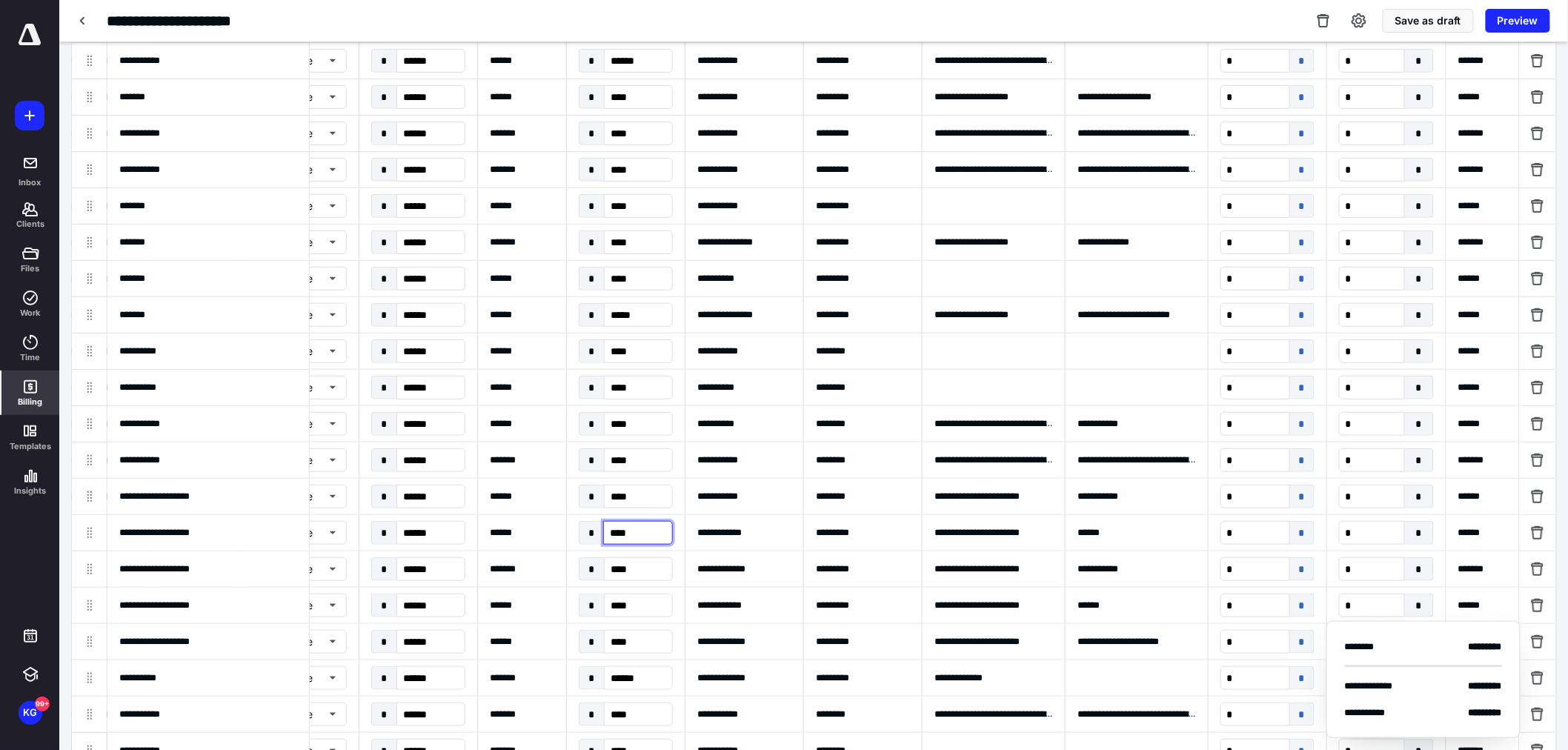 type on "*****" 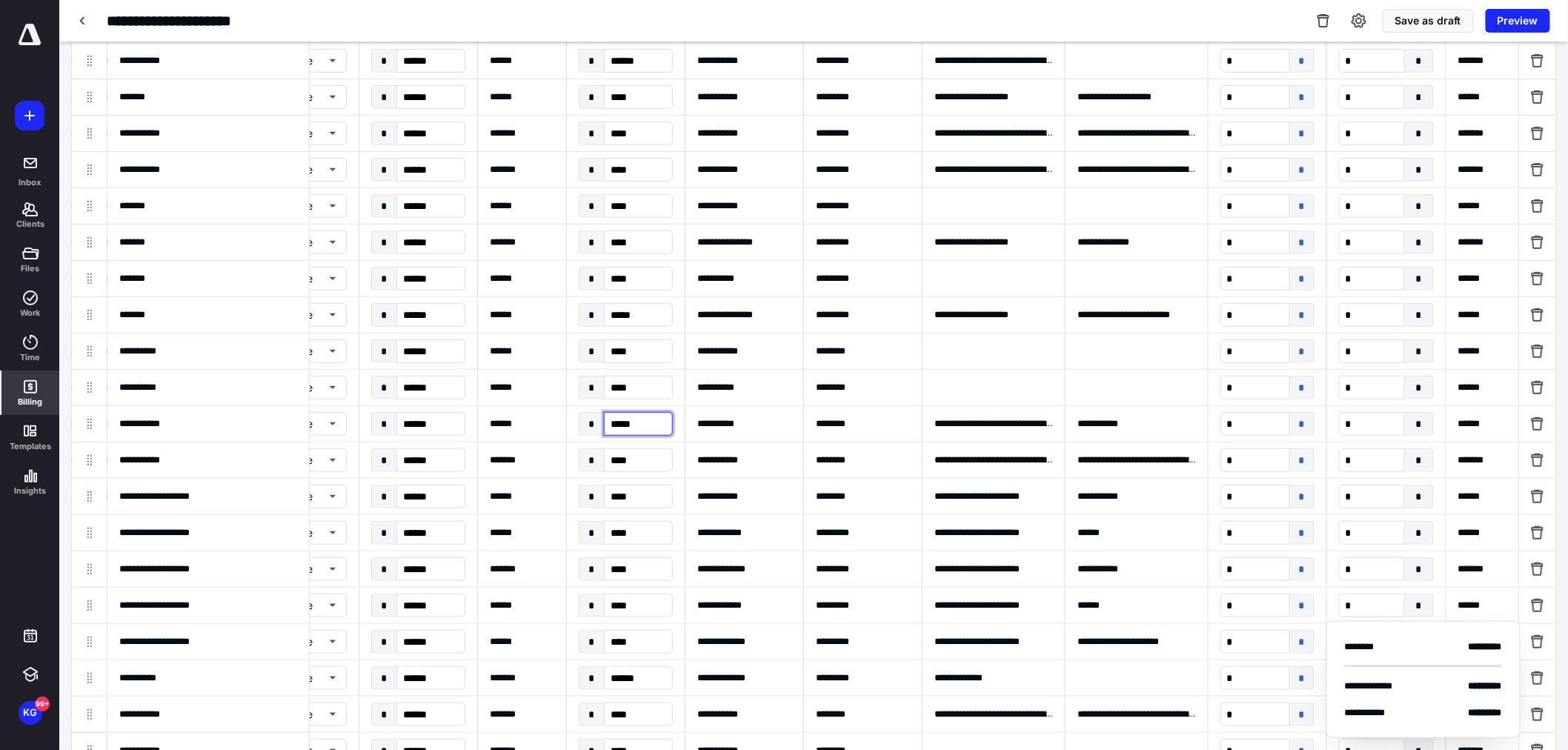 click on "*****" at bounding box center (638, 424) 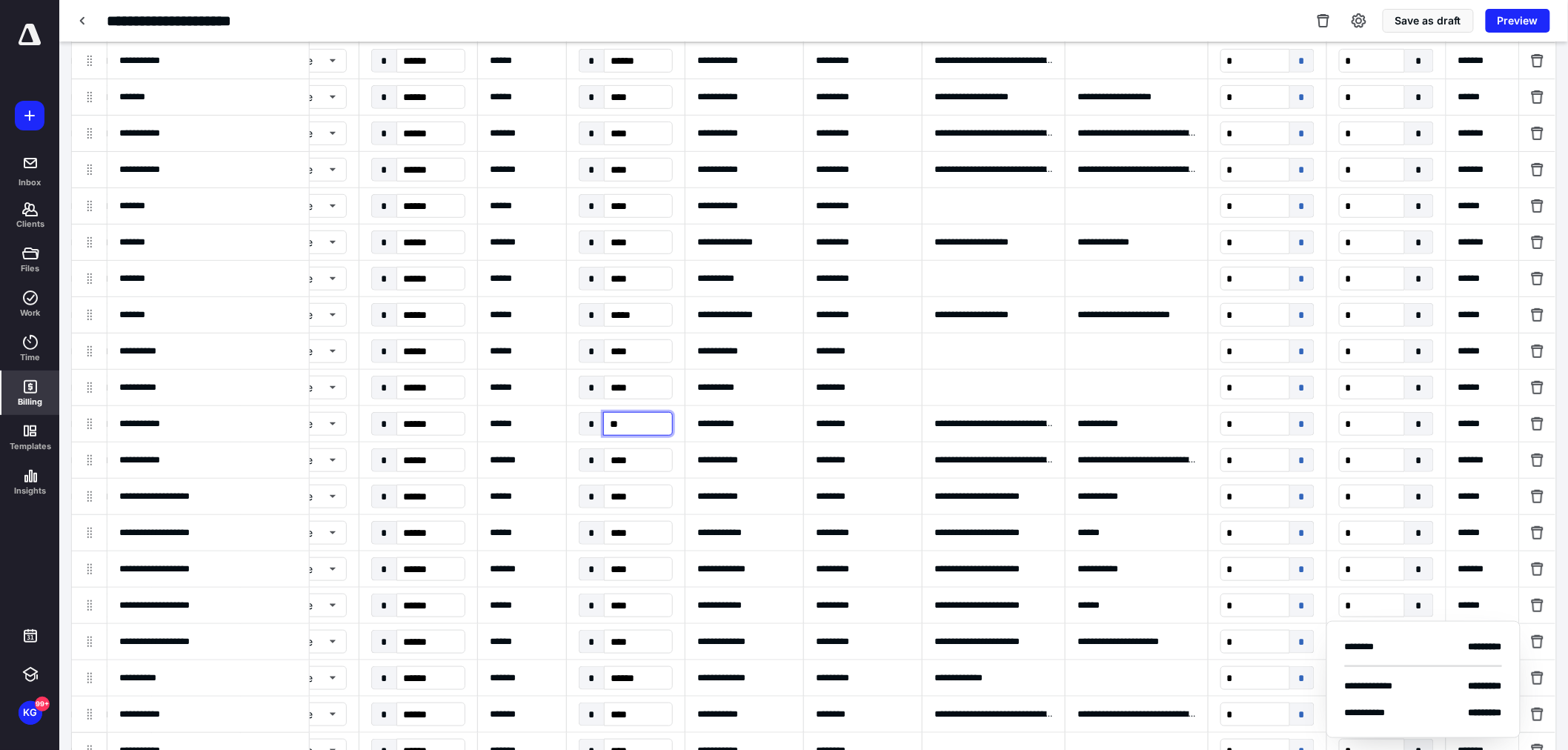 type on "*" 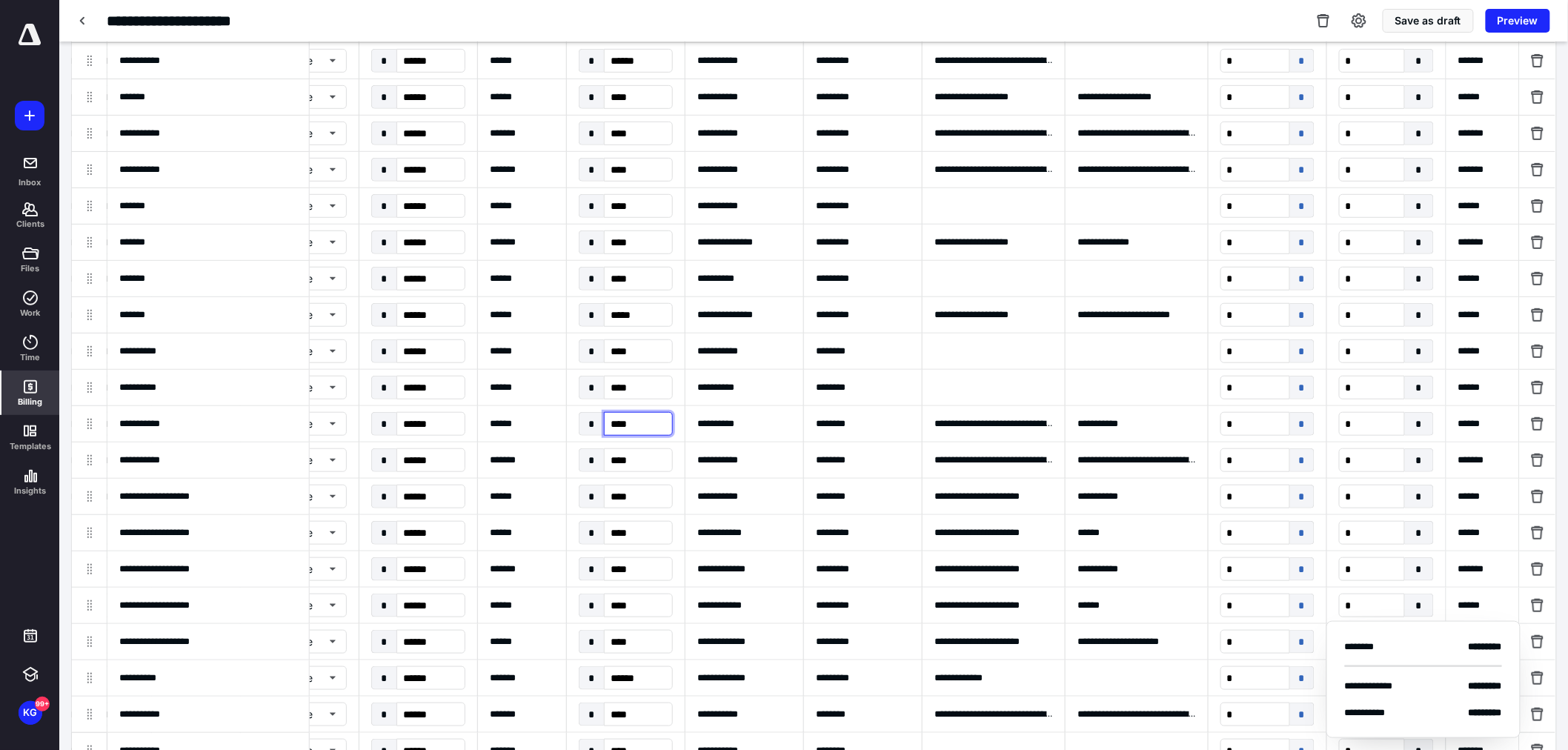 type on "*****" 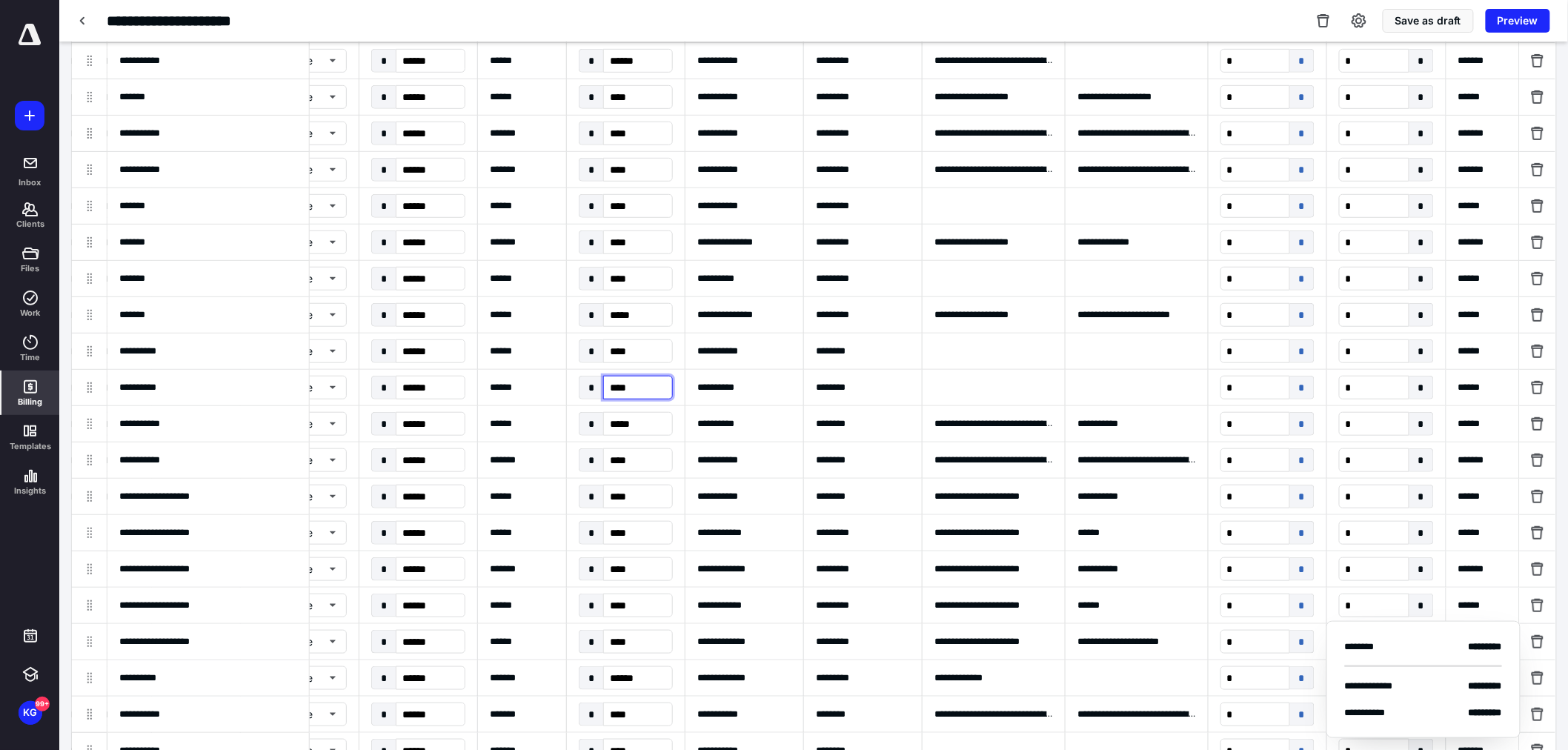 click on "****" at bounding box center (638, 388) 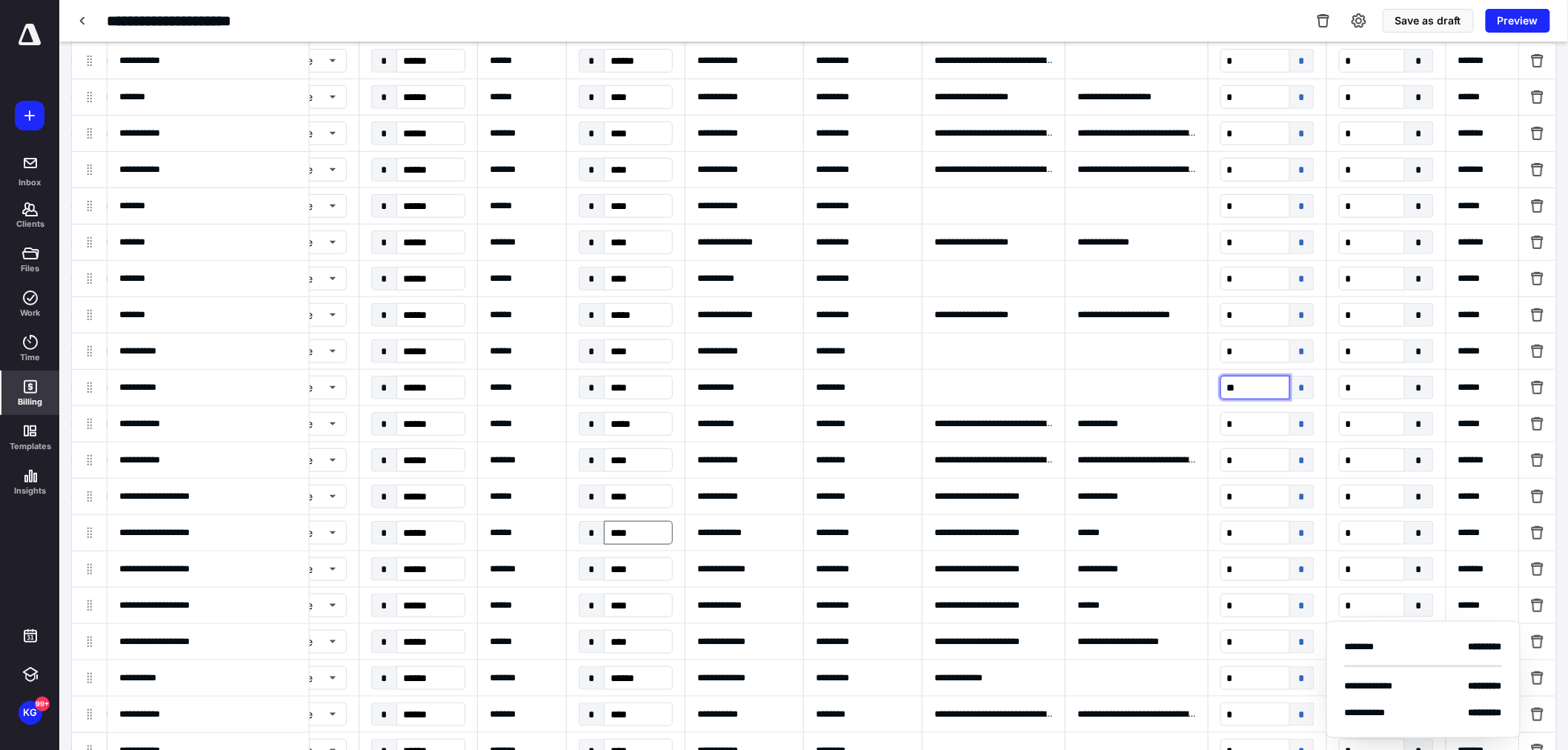 type on "*" 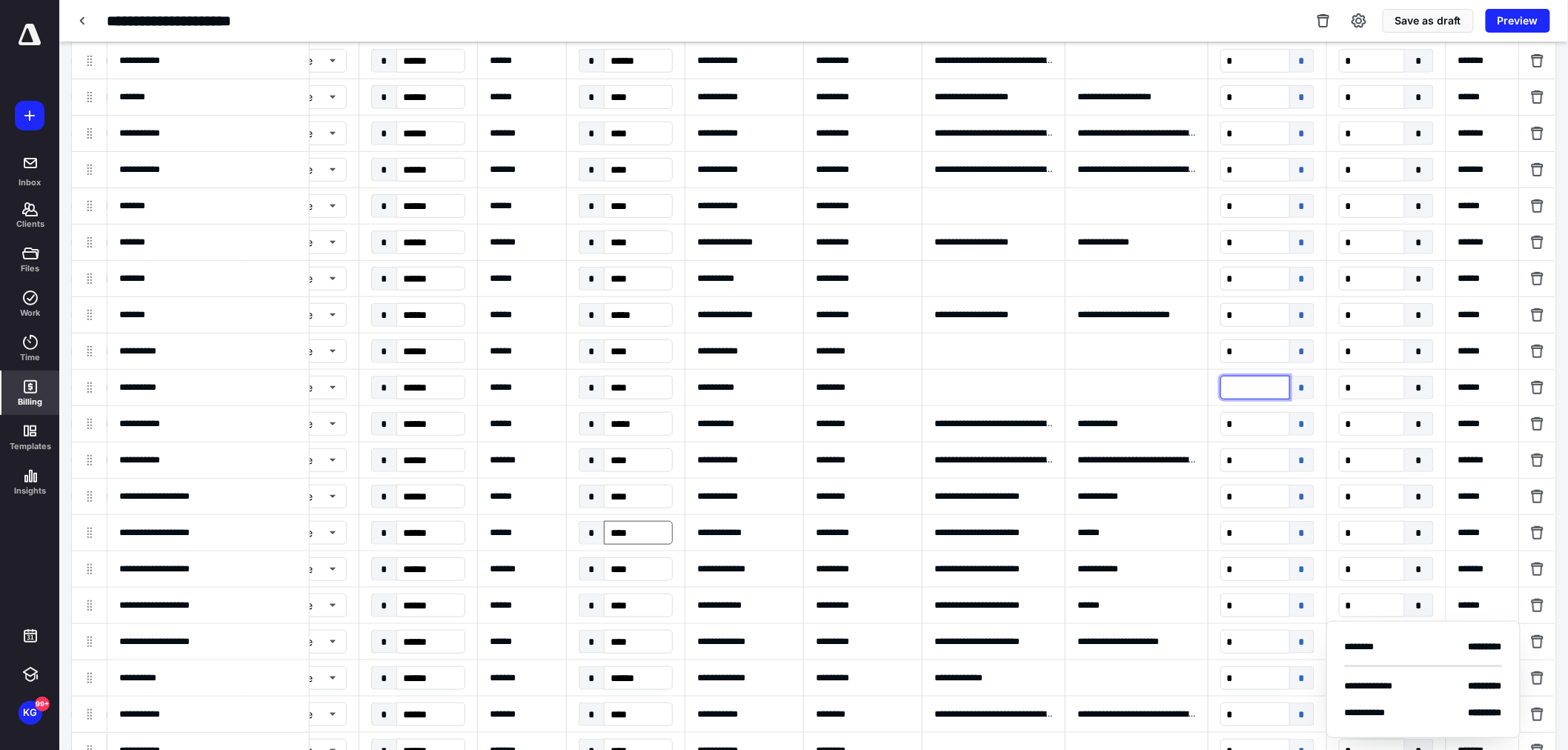 type 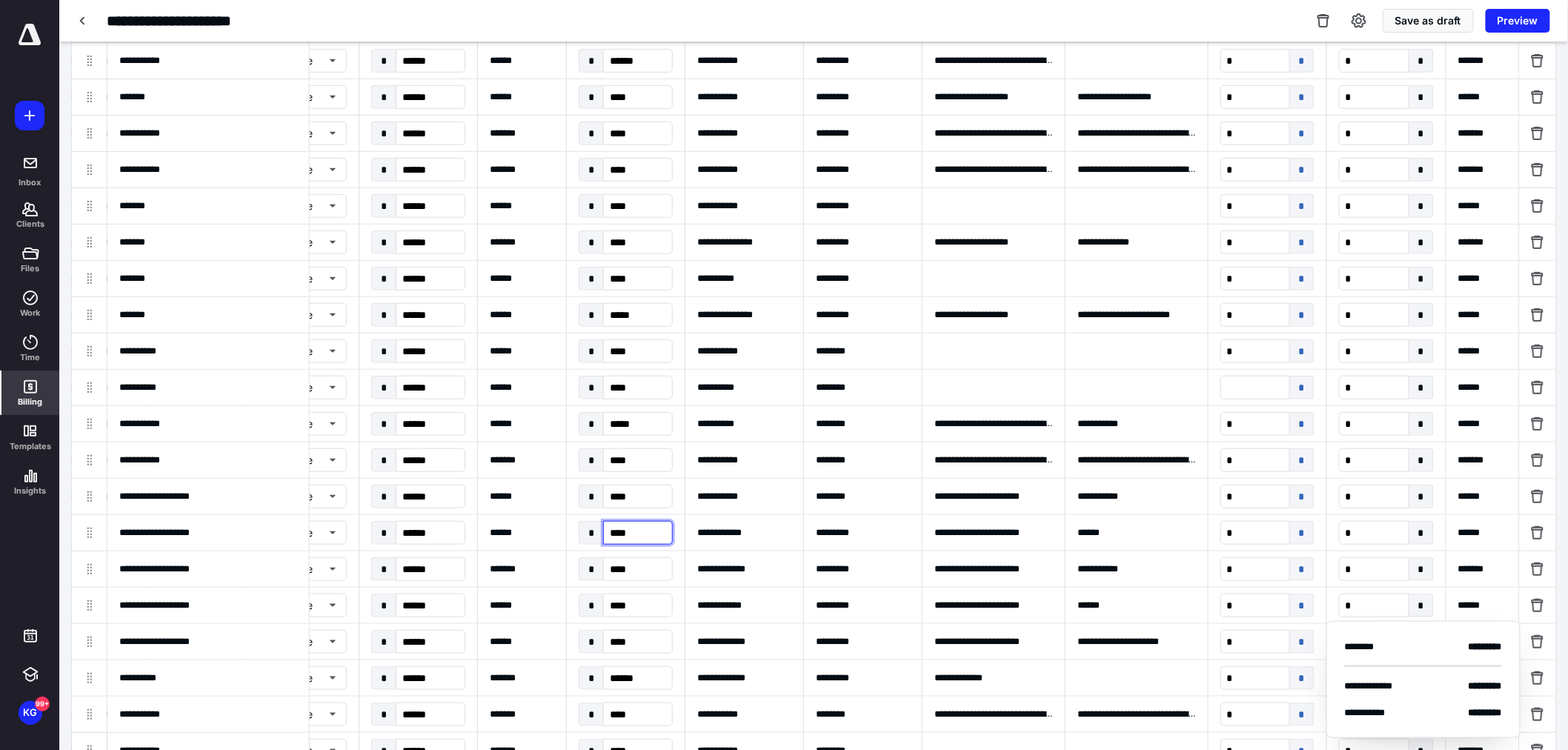 click on "****" at bounding box center (638, 533) 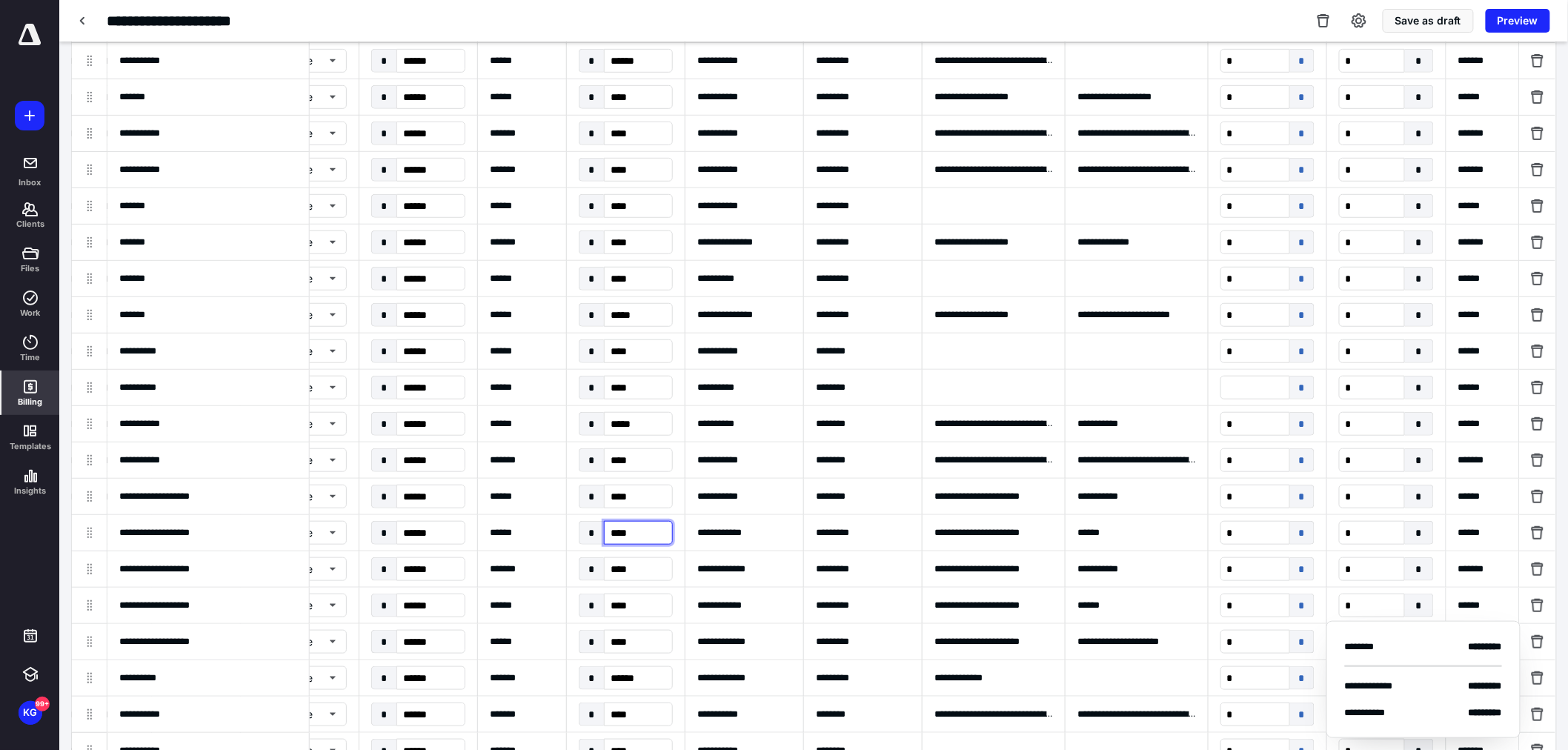 type on "*****" 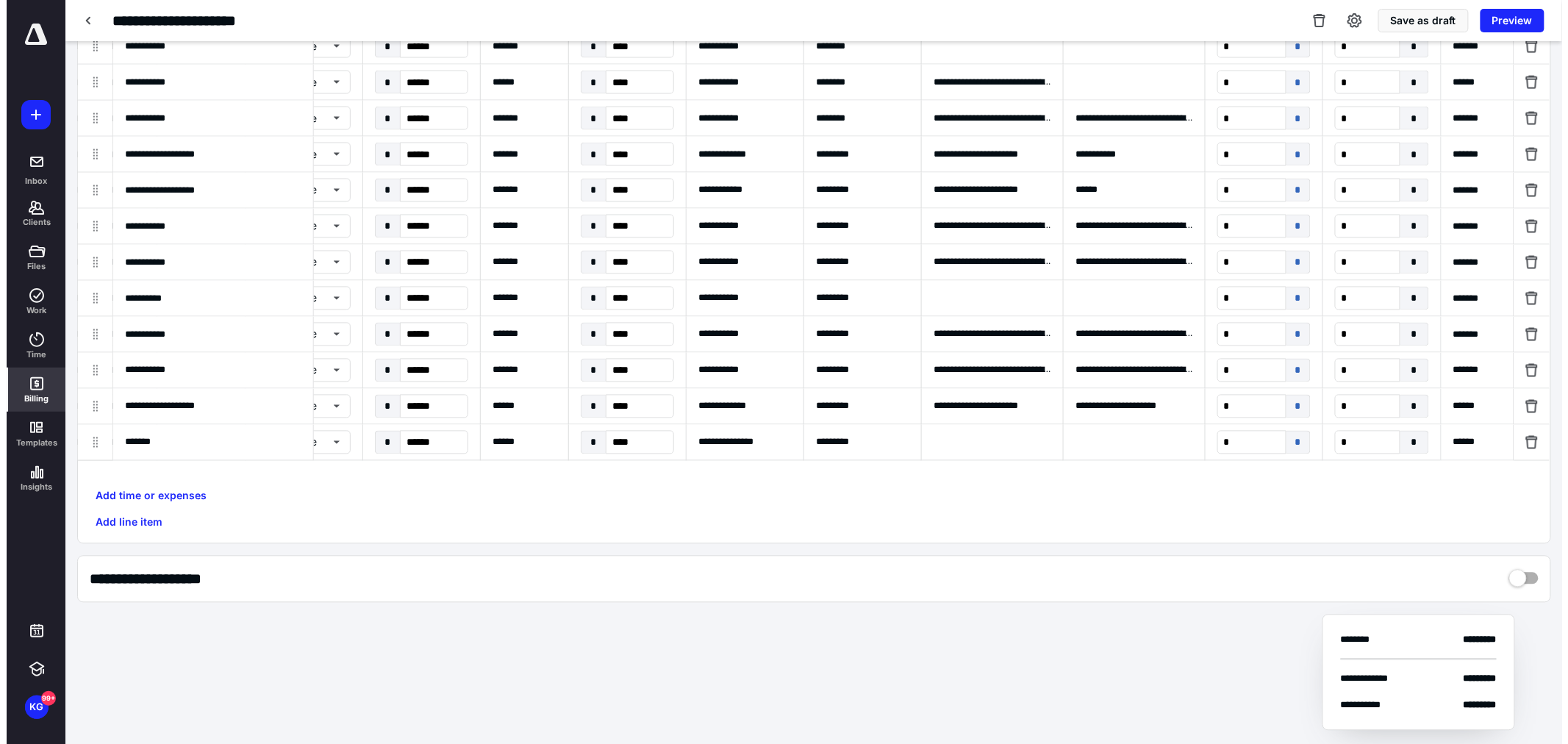 scroll, scrollTop: 1023, scrollLeft: 0, axis: vertical 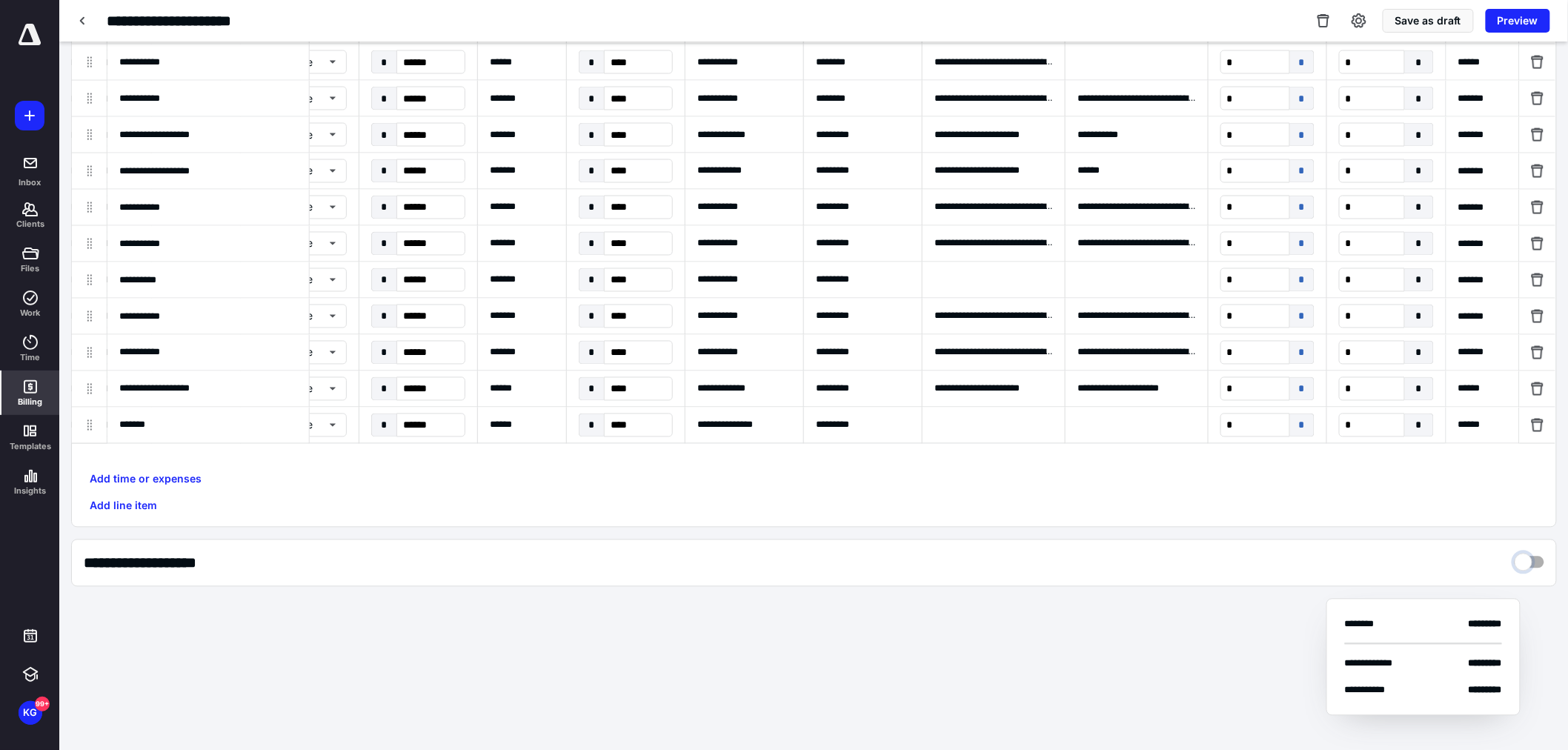 click at bounding box center (1529, 559) 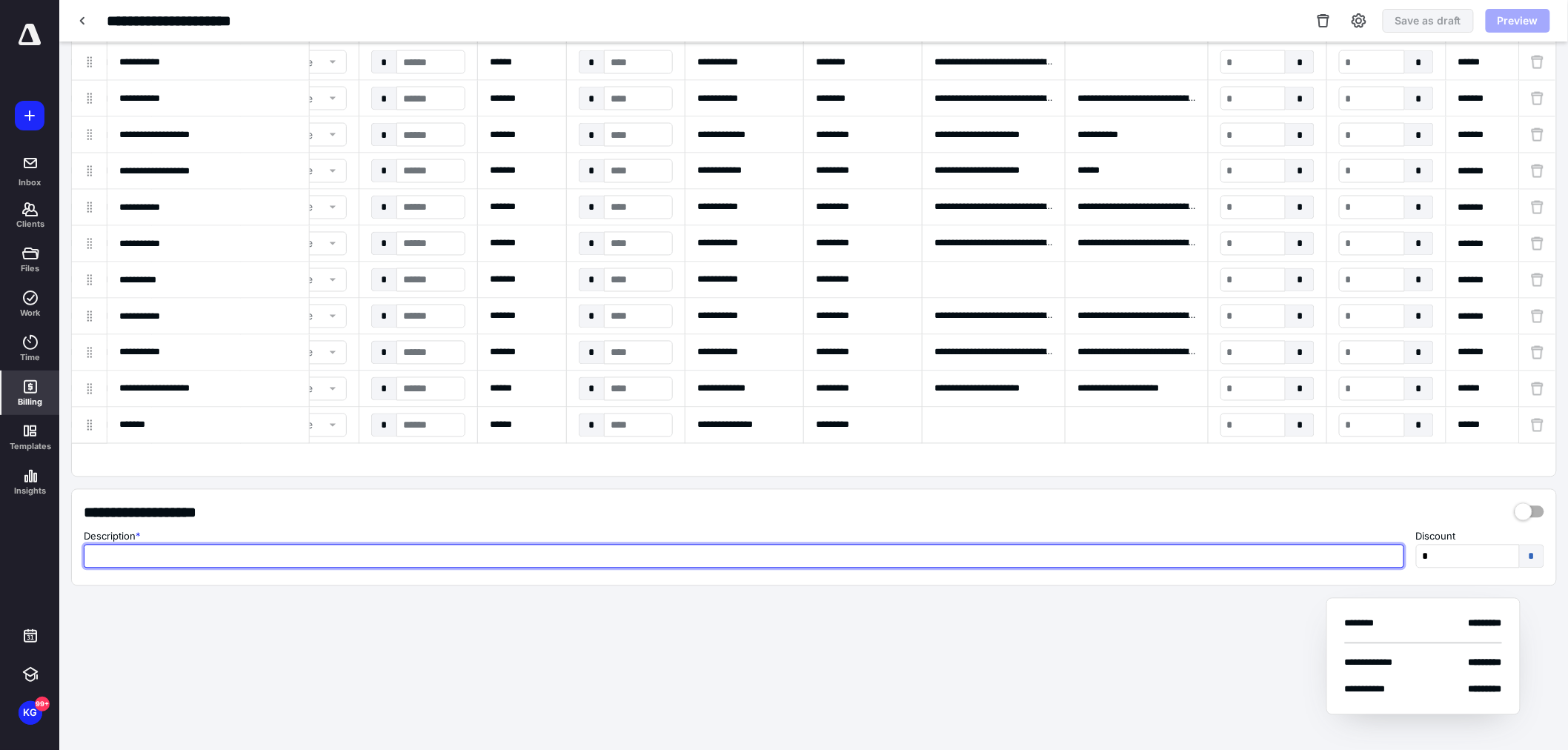 click at bounding box center (744, 557) 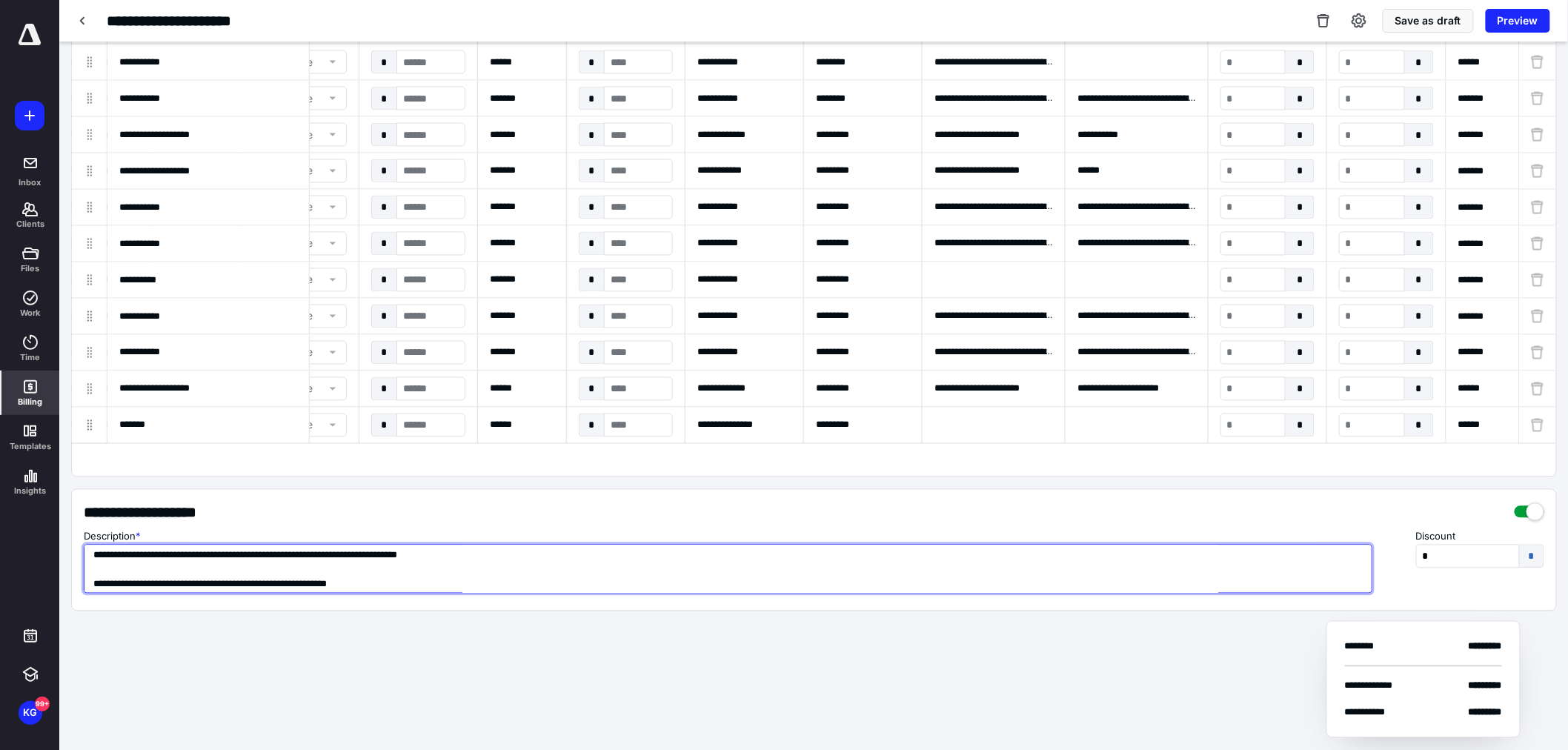 click on "**********" at bounding box center [728, 569] 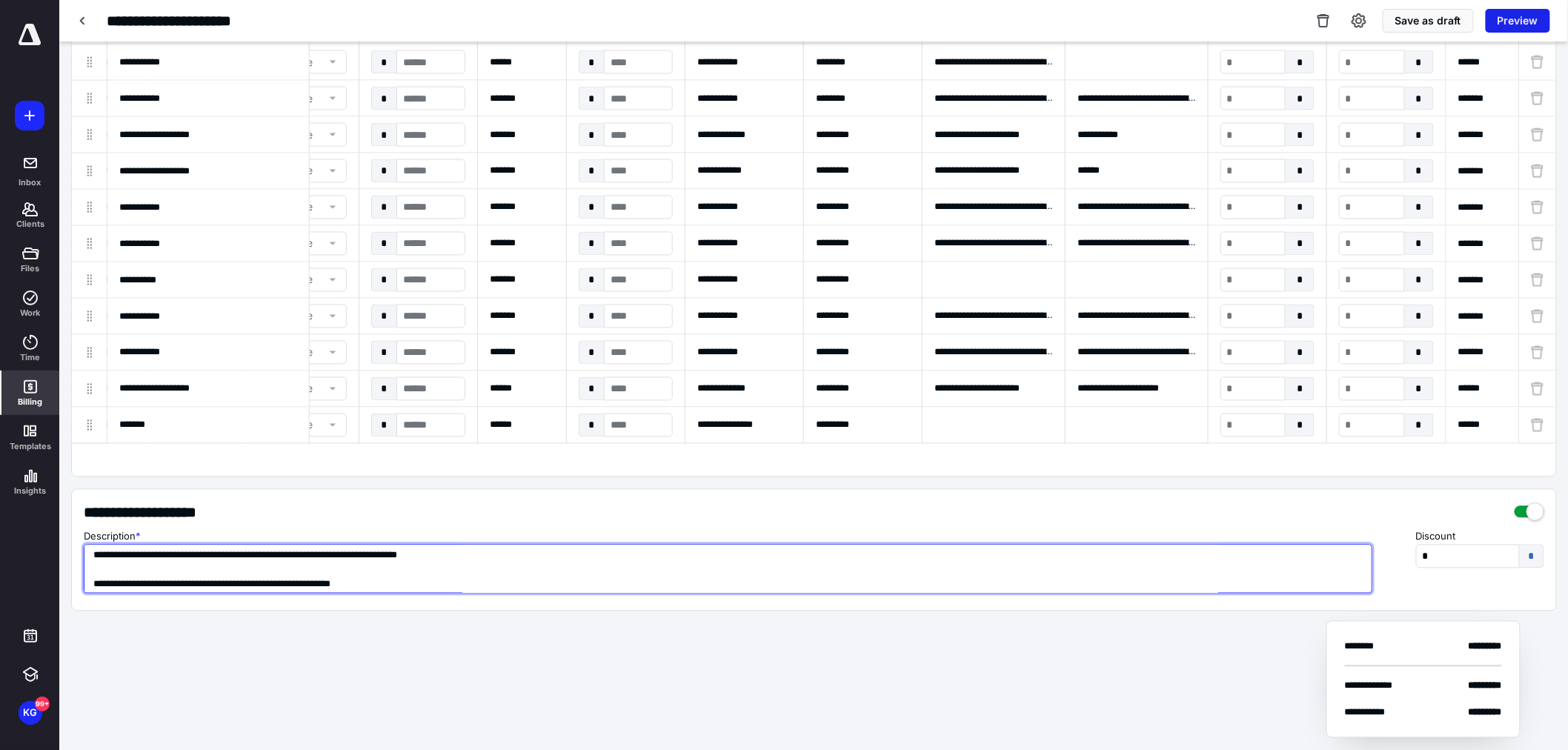 type on "**********" 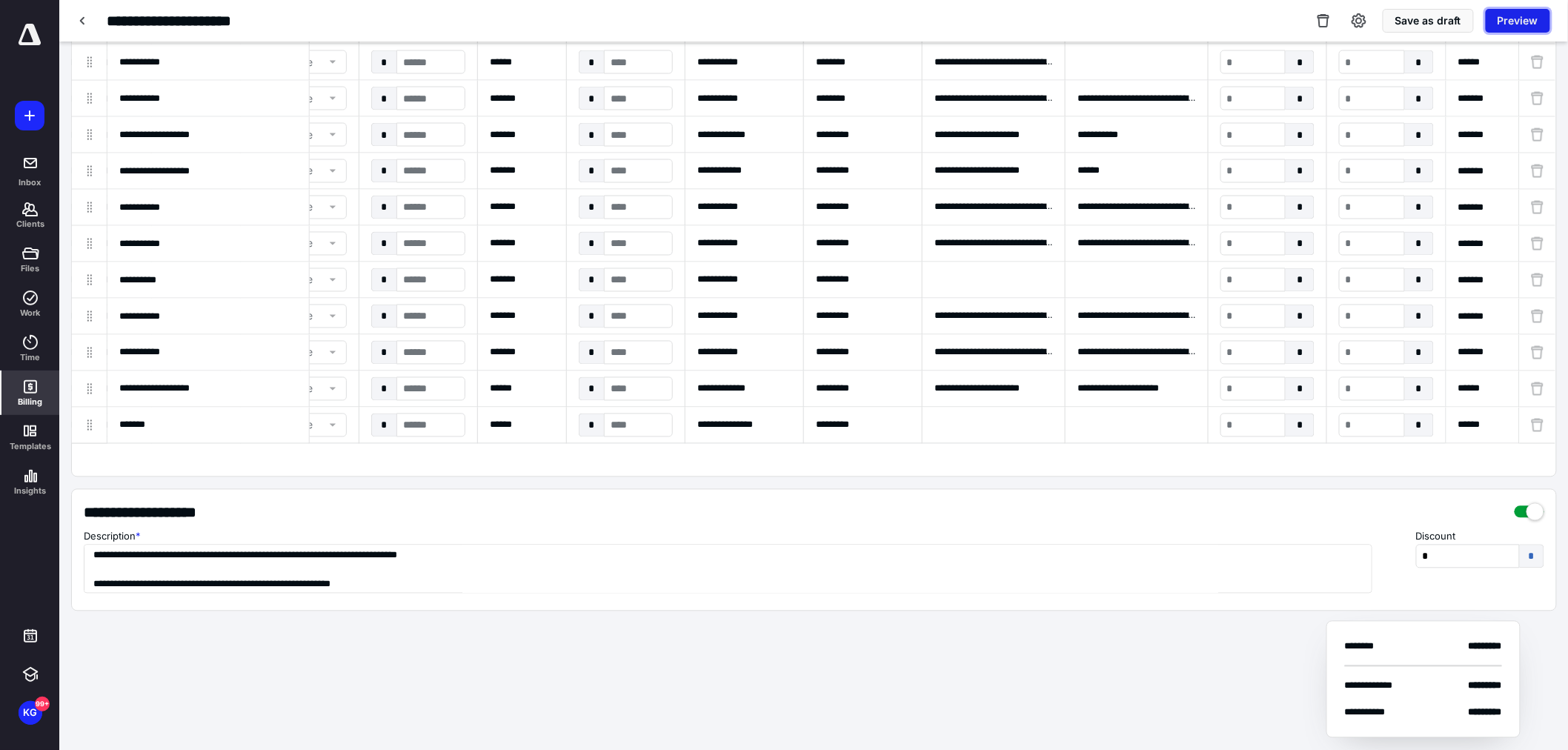 click on "Preview" at bounding box center (1518, 21) 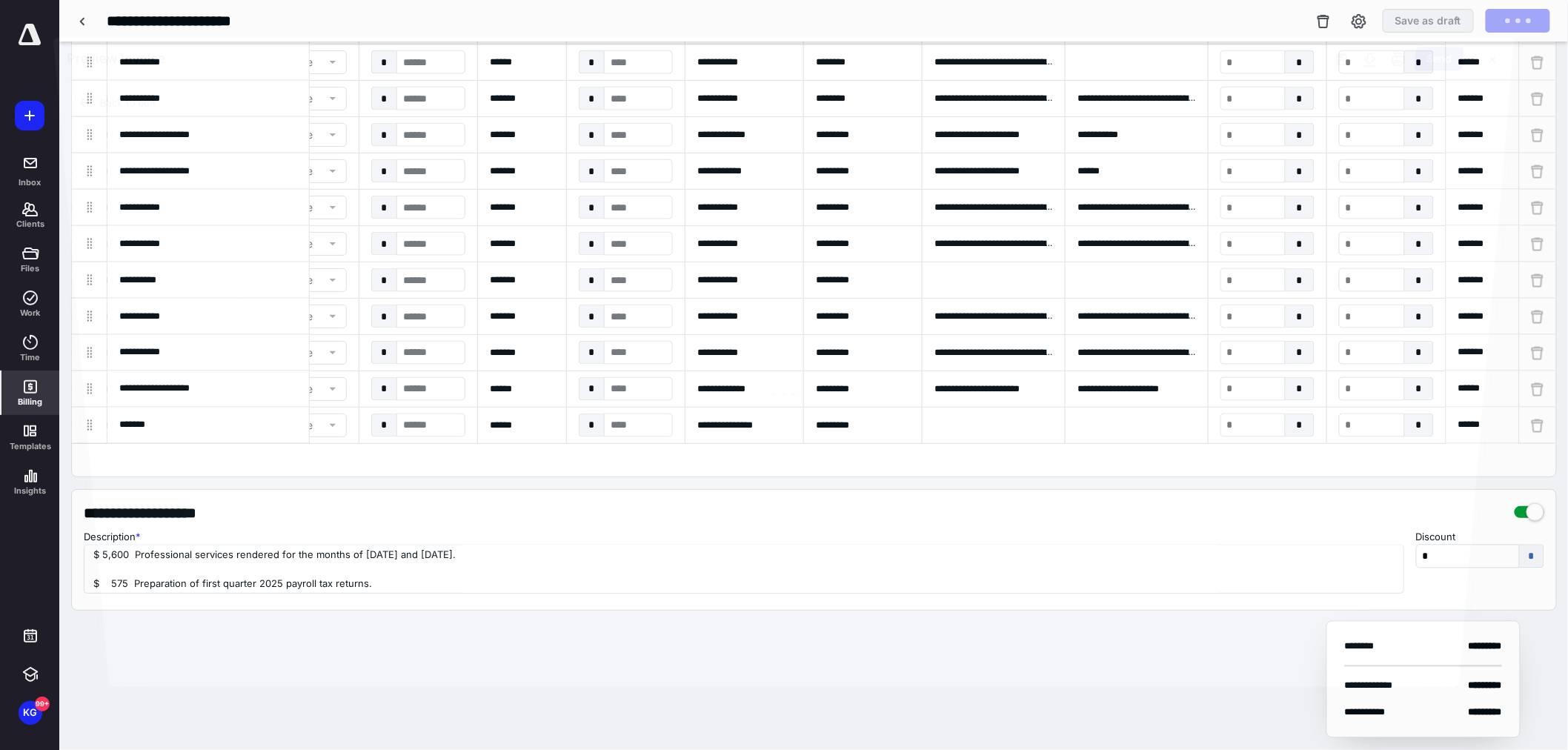 scroll, scrollTop: 0, scrollLeft: 368, axis: horizontal 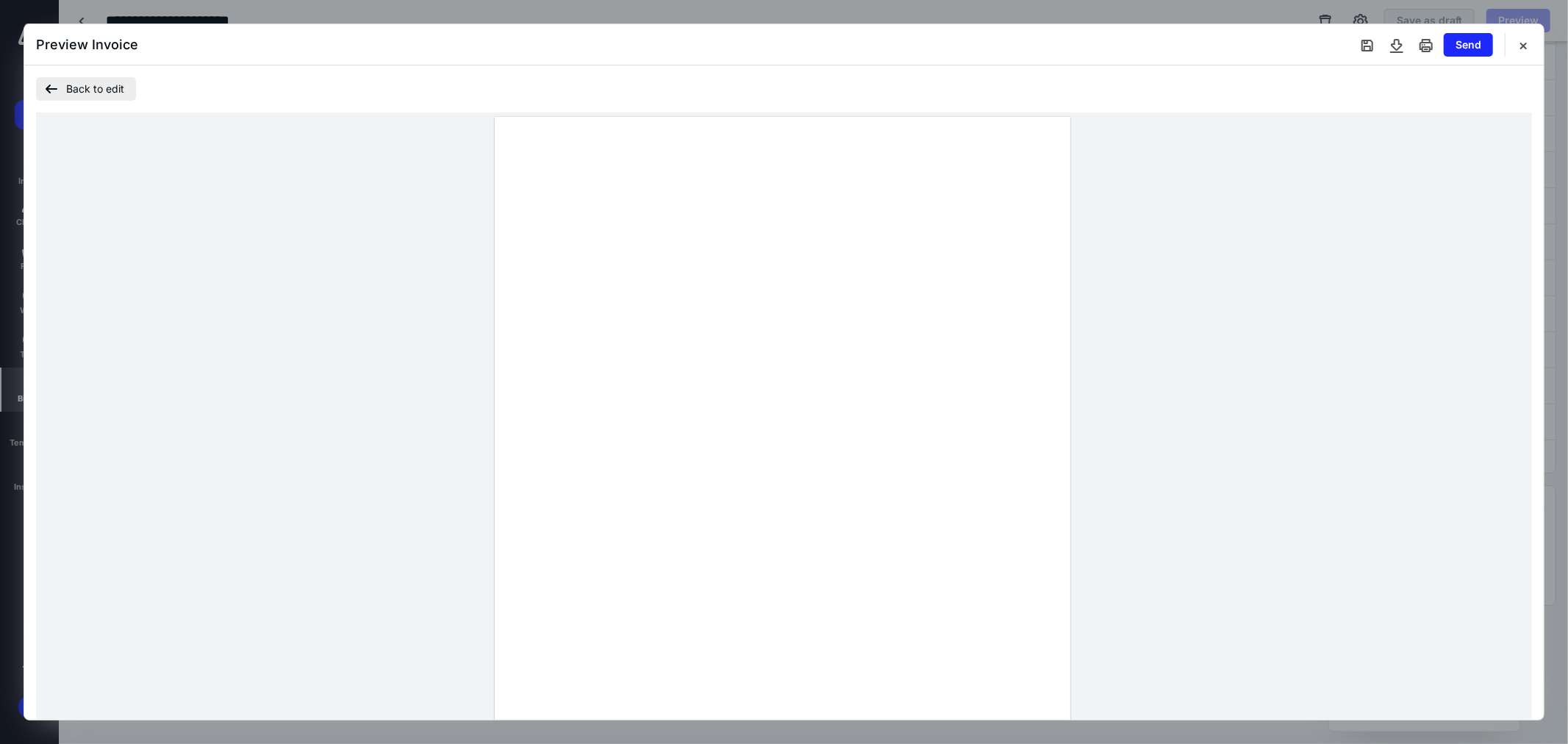 click on "Back to edit" at bounding box center (86, 89) 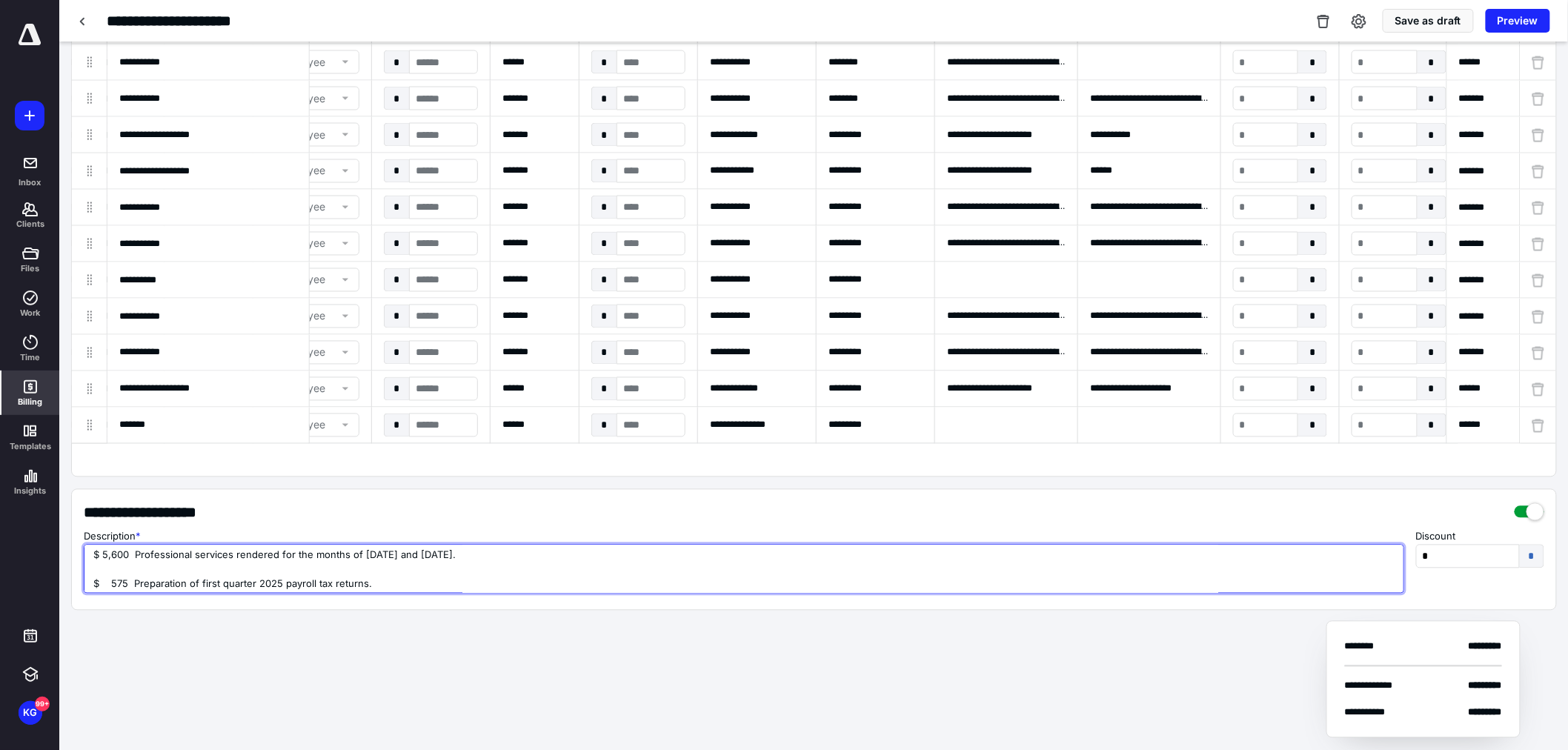 scroll, scrollTop: 2, scrollLeft: 0, axis: vertical 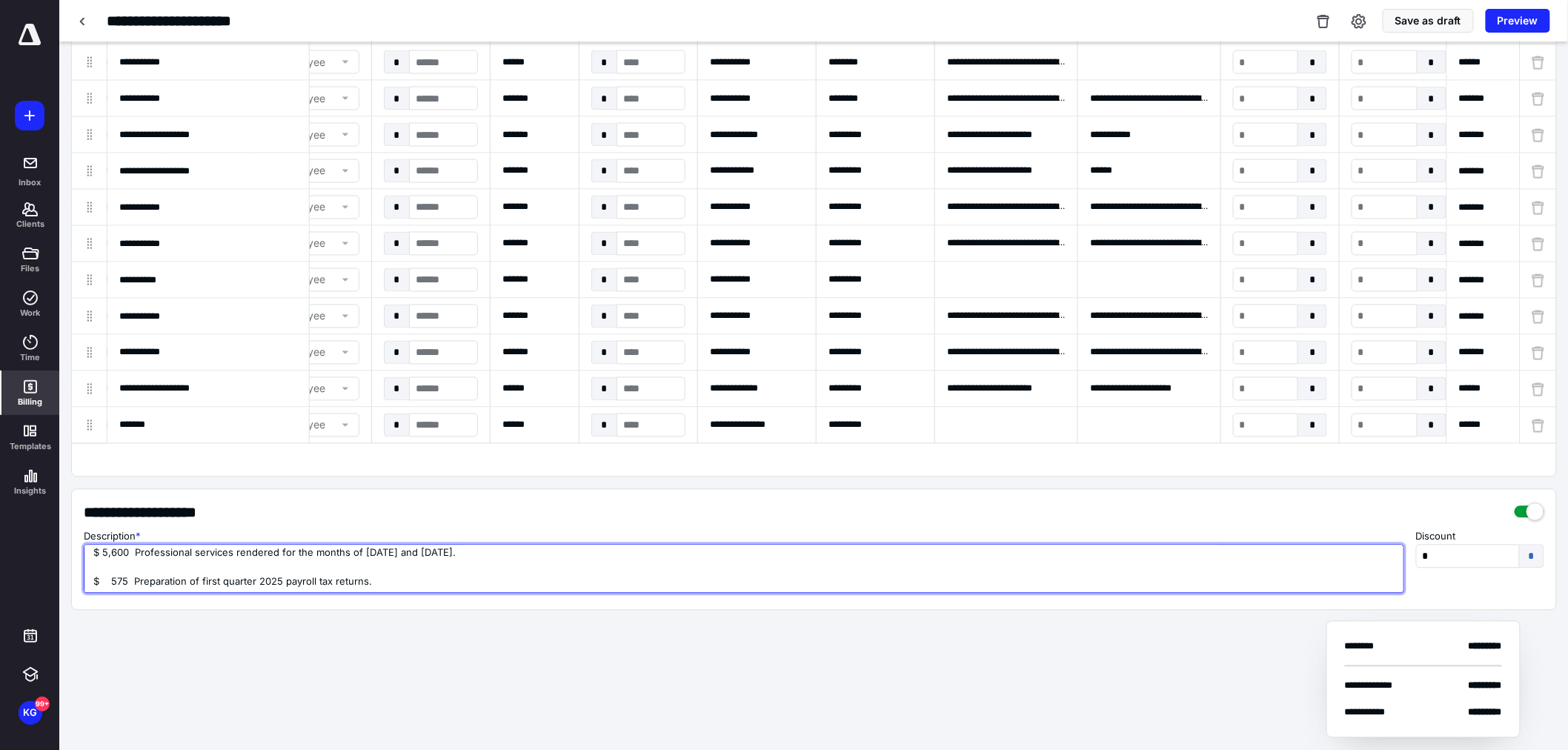 drag, startPoint x: 279, startPoint y: 581, endPoint x: 200, endPoint y: 577, distance: 79.1012 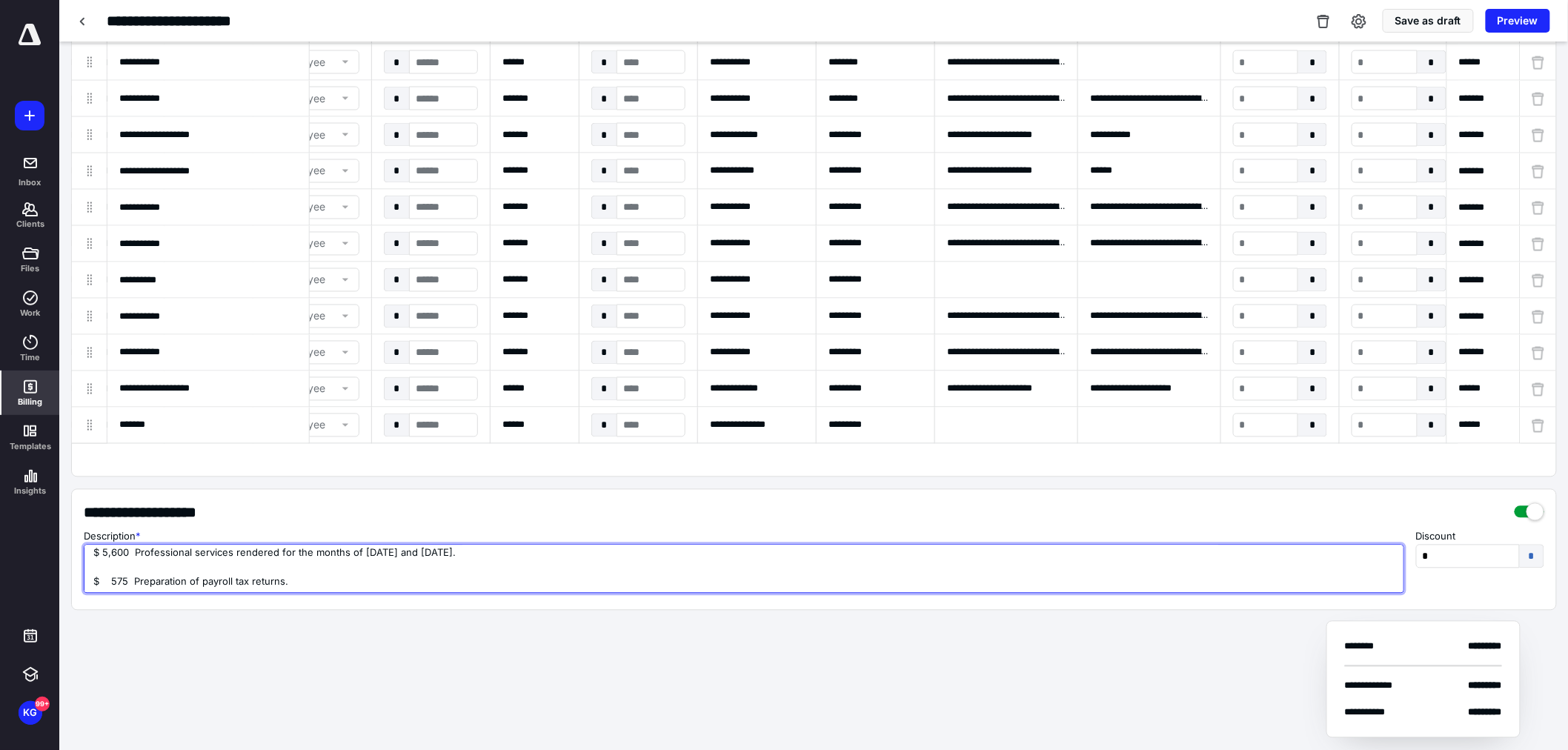 click on "$ 5,600  Professional services rendered for the months of February and March 2025.
$    575  Preparation of payroll tax returns." at bounding box center (744, 569) 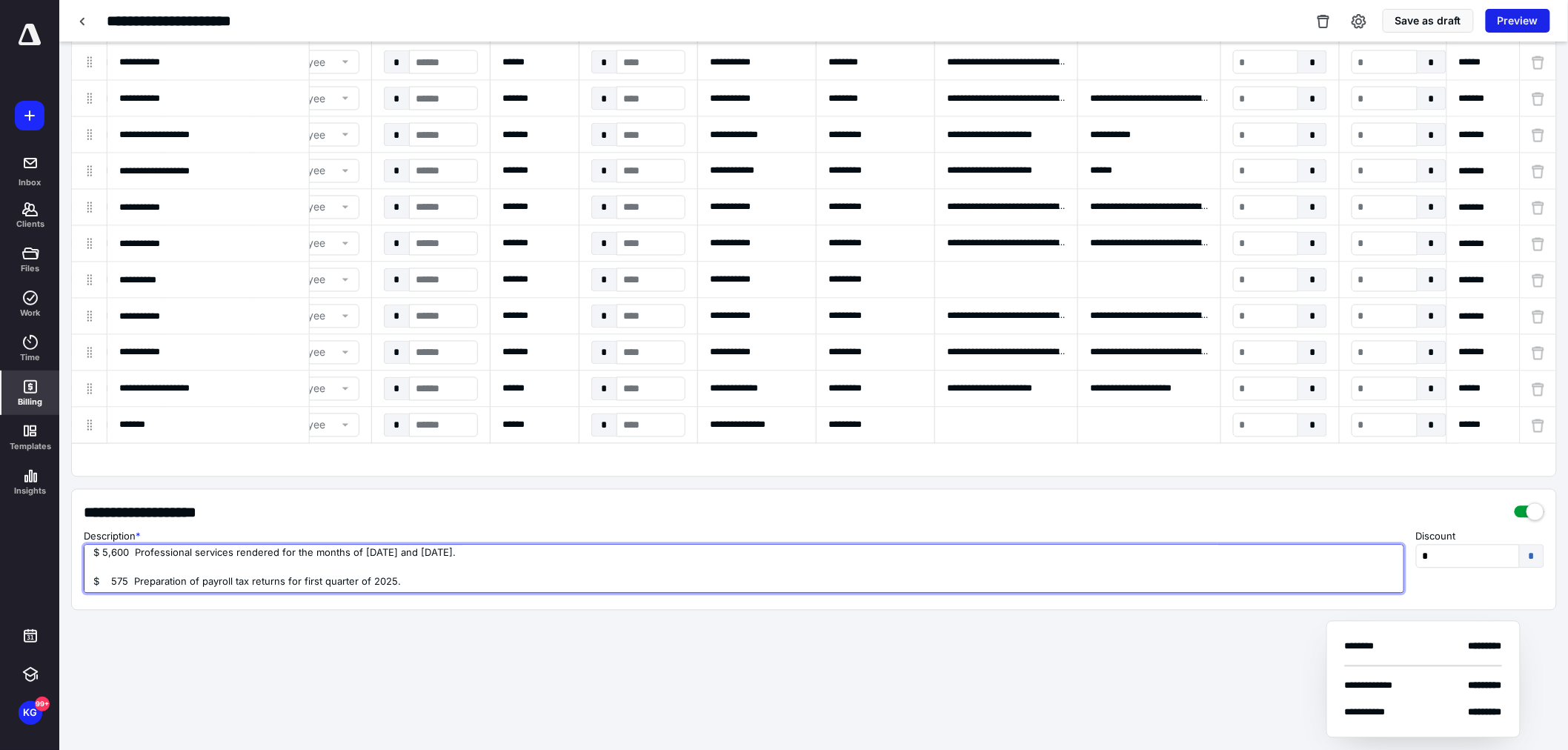 type on "$ 5,600  Professional services rendered for the months of February and March 2025.
$    575  Preparation of payroll tax returns for first quarter of 2025." 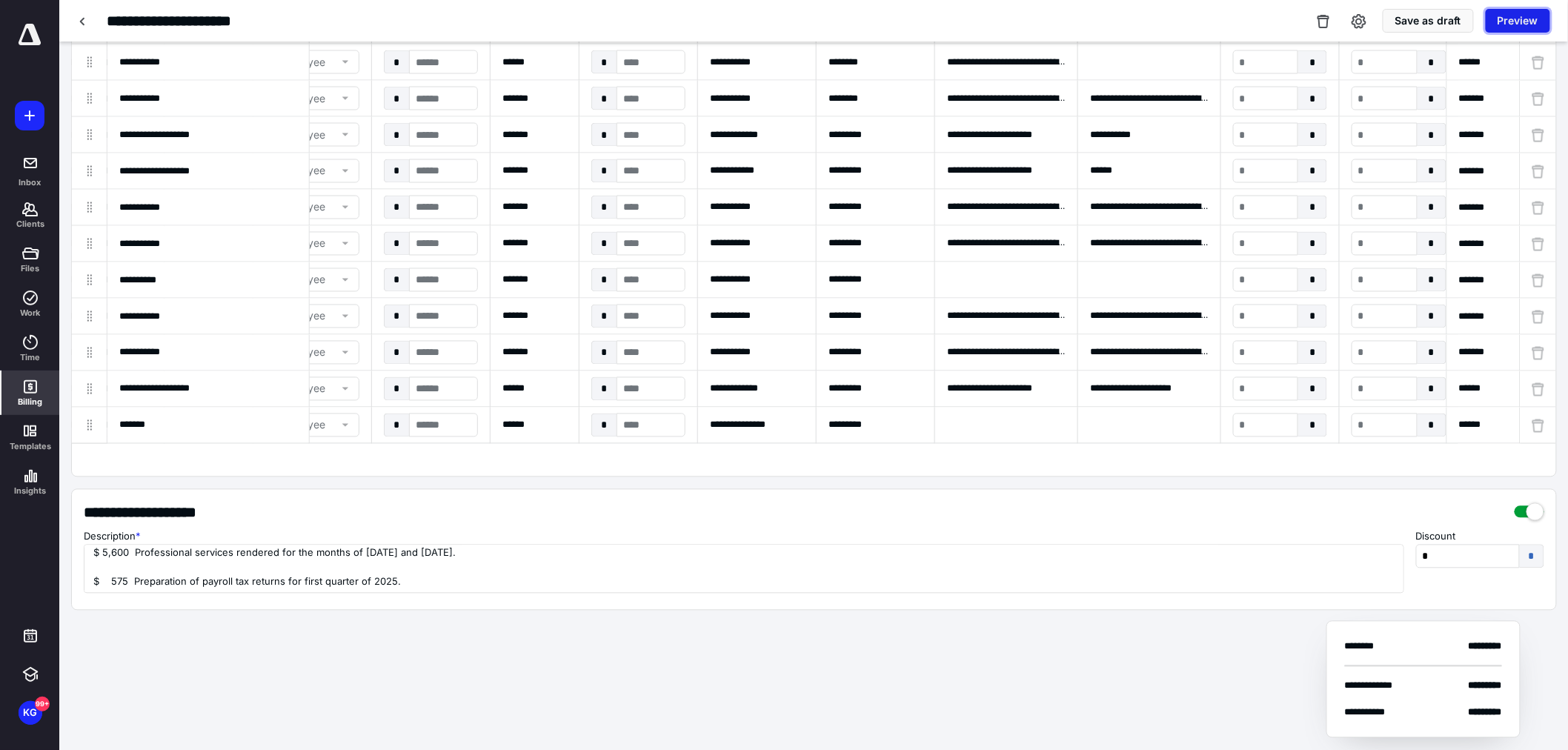 click on "Preview" at bounding box center [1518, 21] 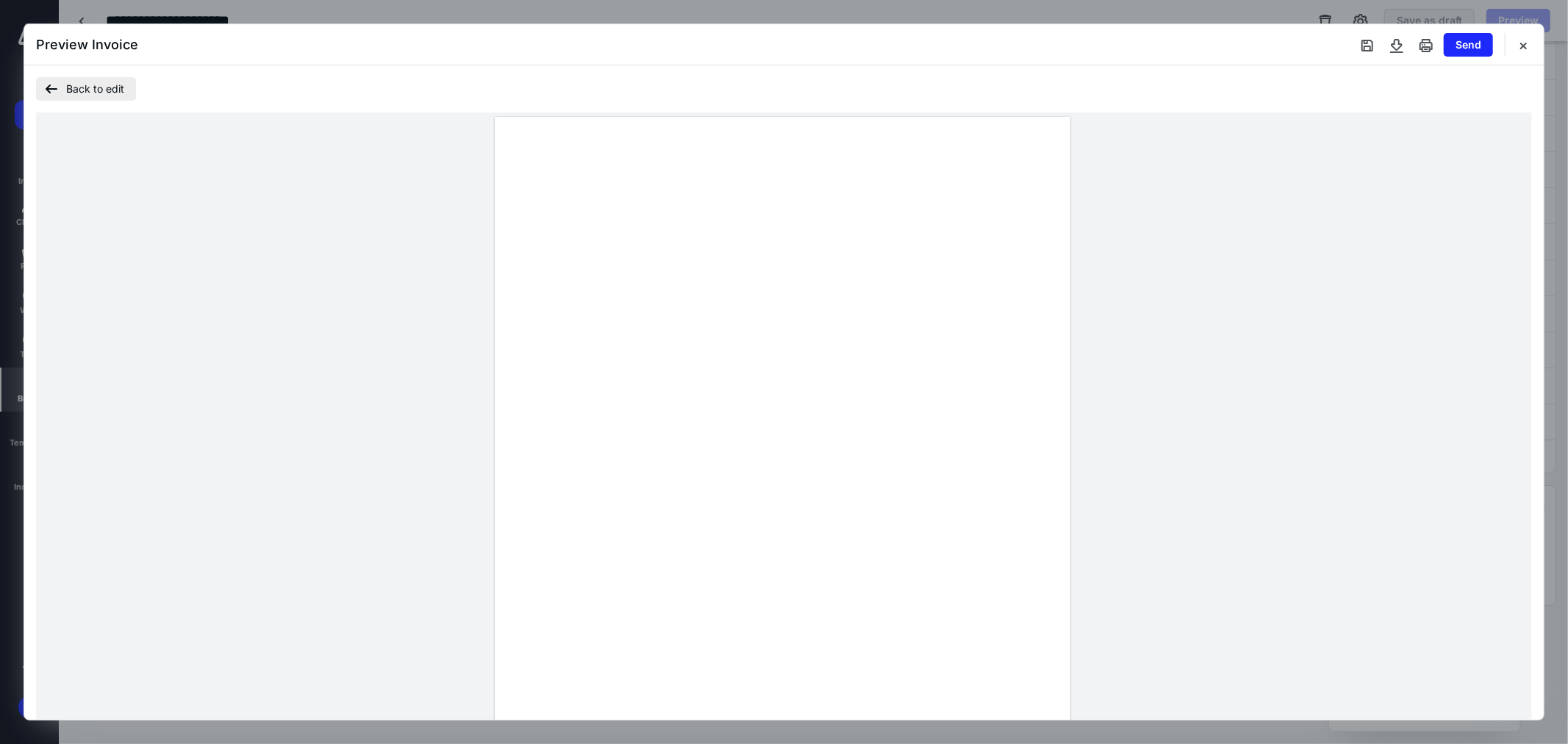click on "Back to edit" at bounding box center (86, 89) 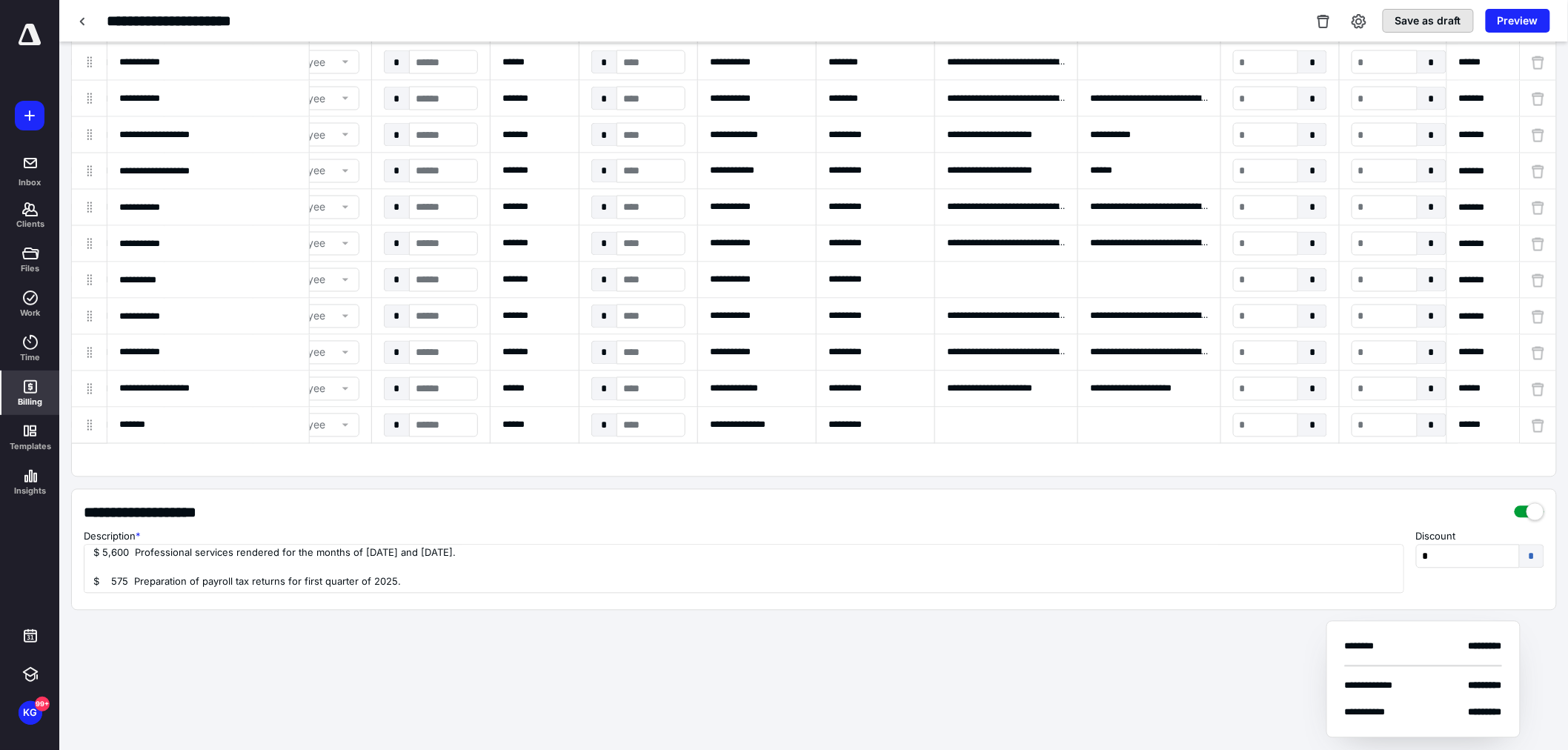 click on "Save as draft" at bounding box center [1428, 21] 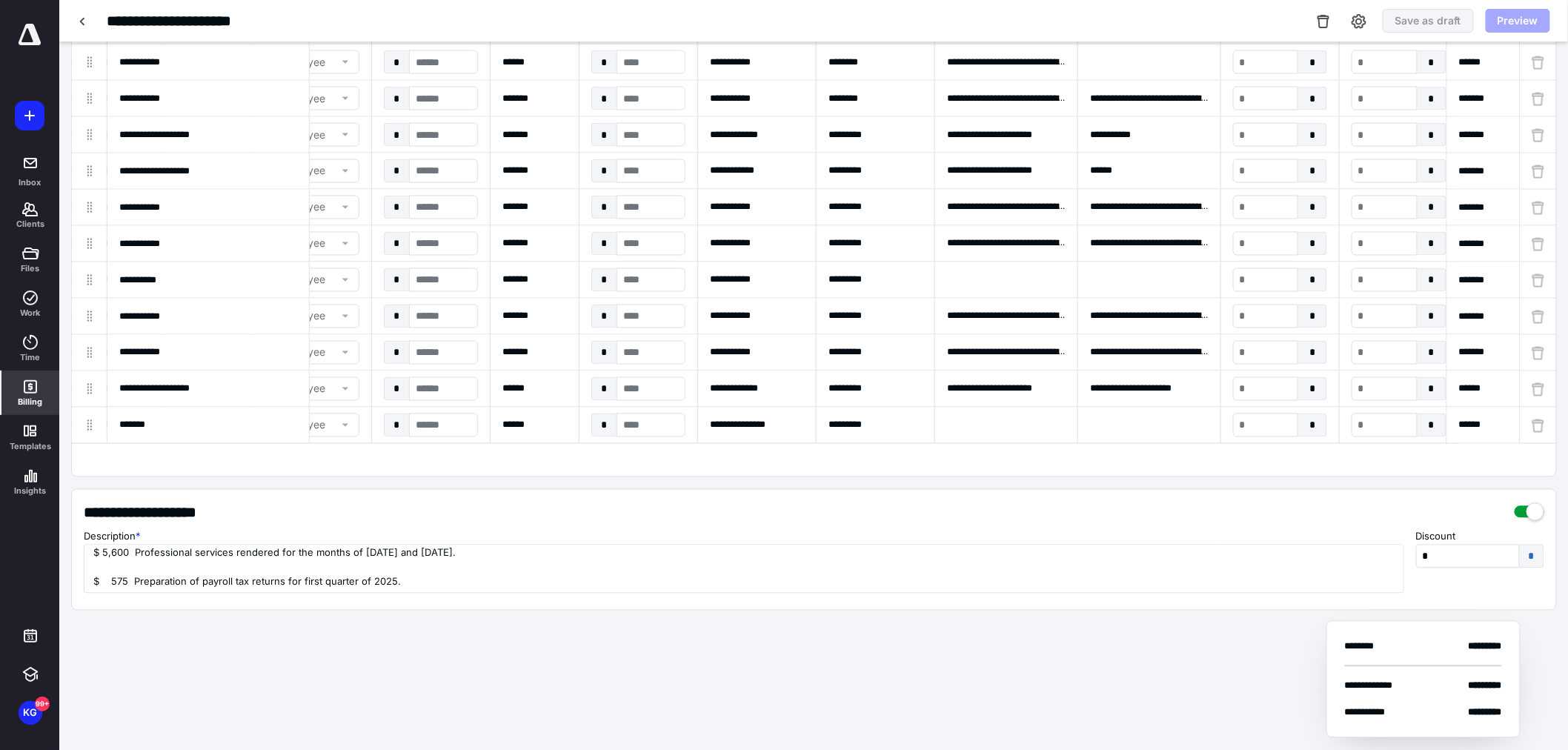 scroll, scrollTop: 0, scrollLeft: 0, axis: both 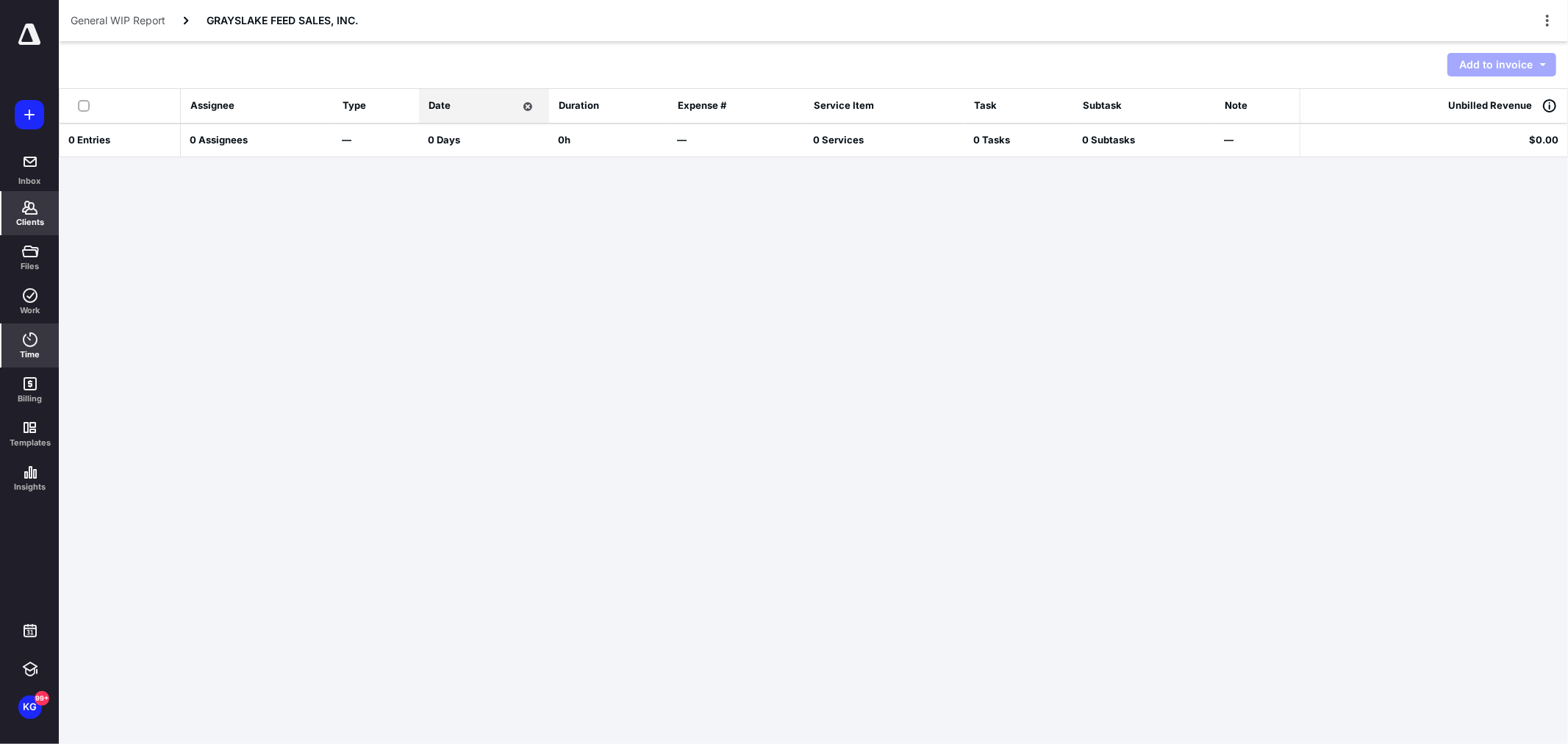 click on "Clients" at bounding box center (30, 222) 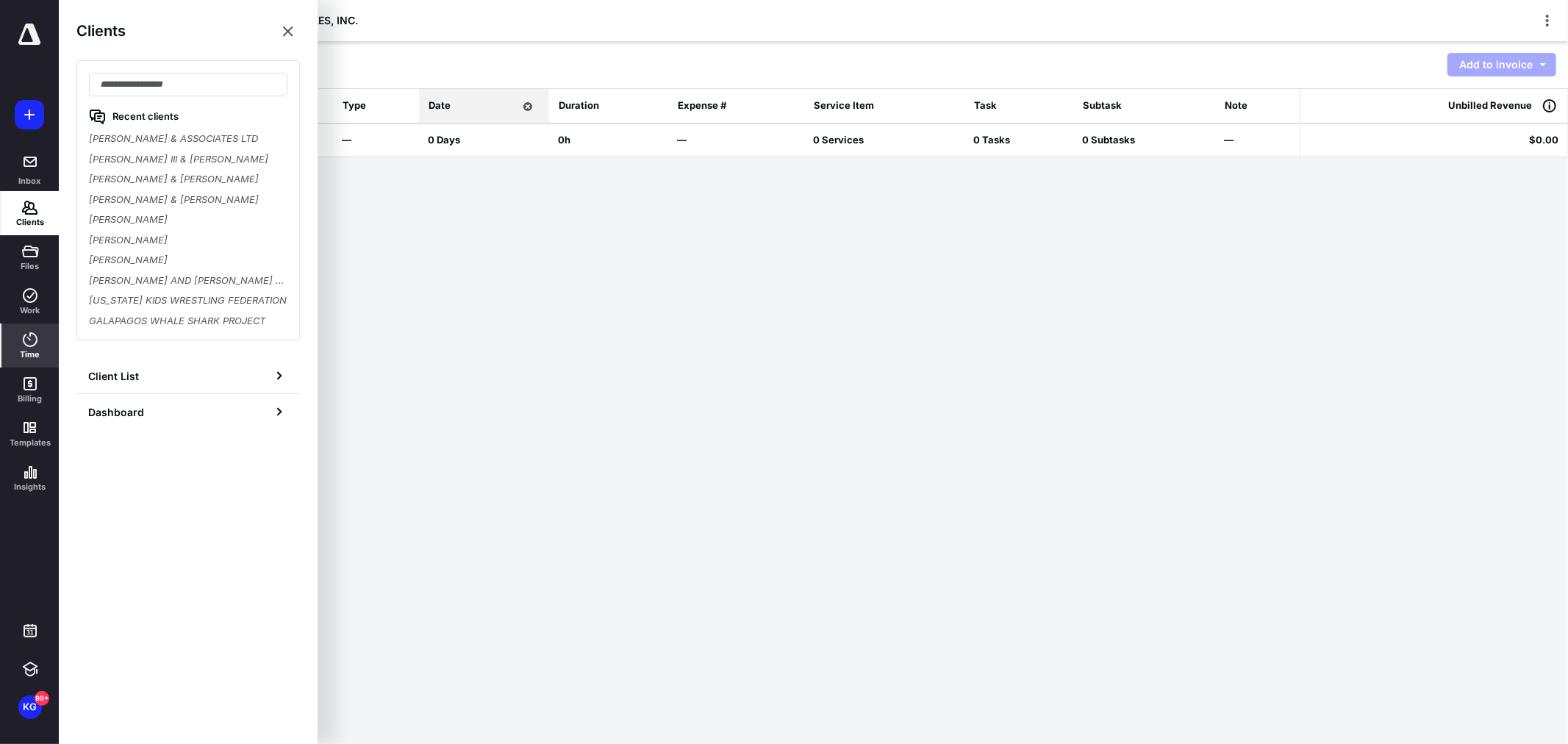 click on "Clients" at bounding box center [30, 222] 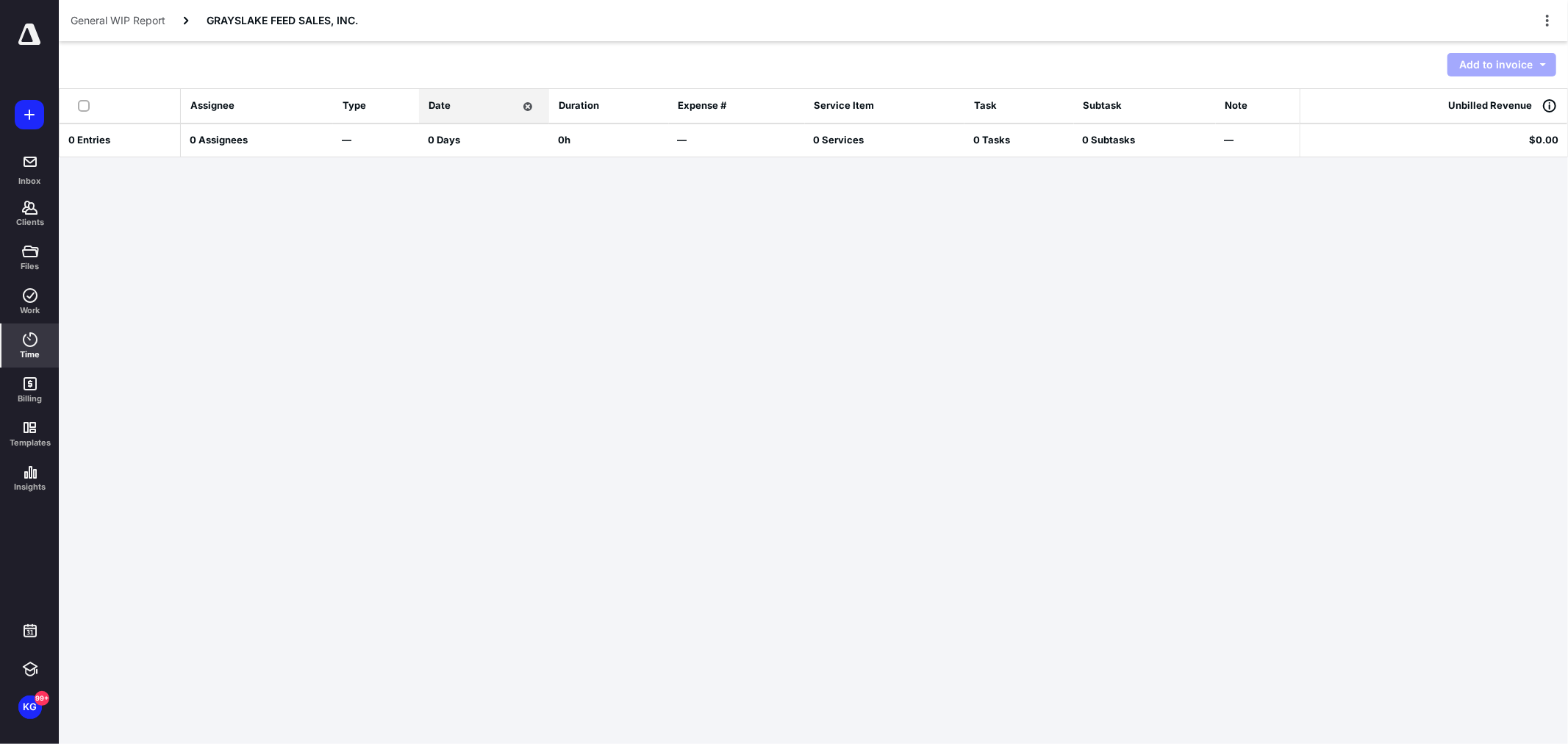click 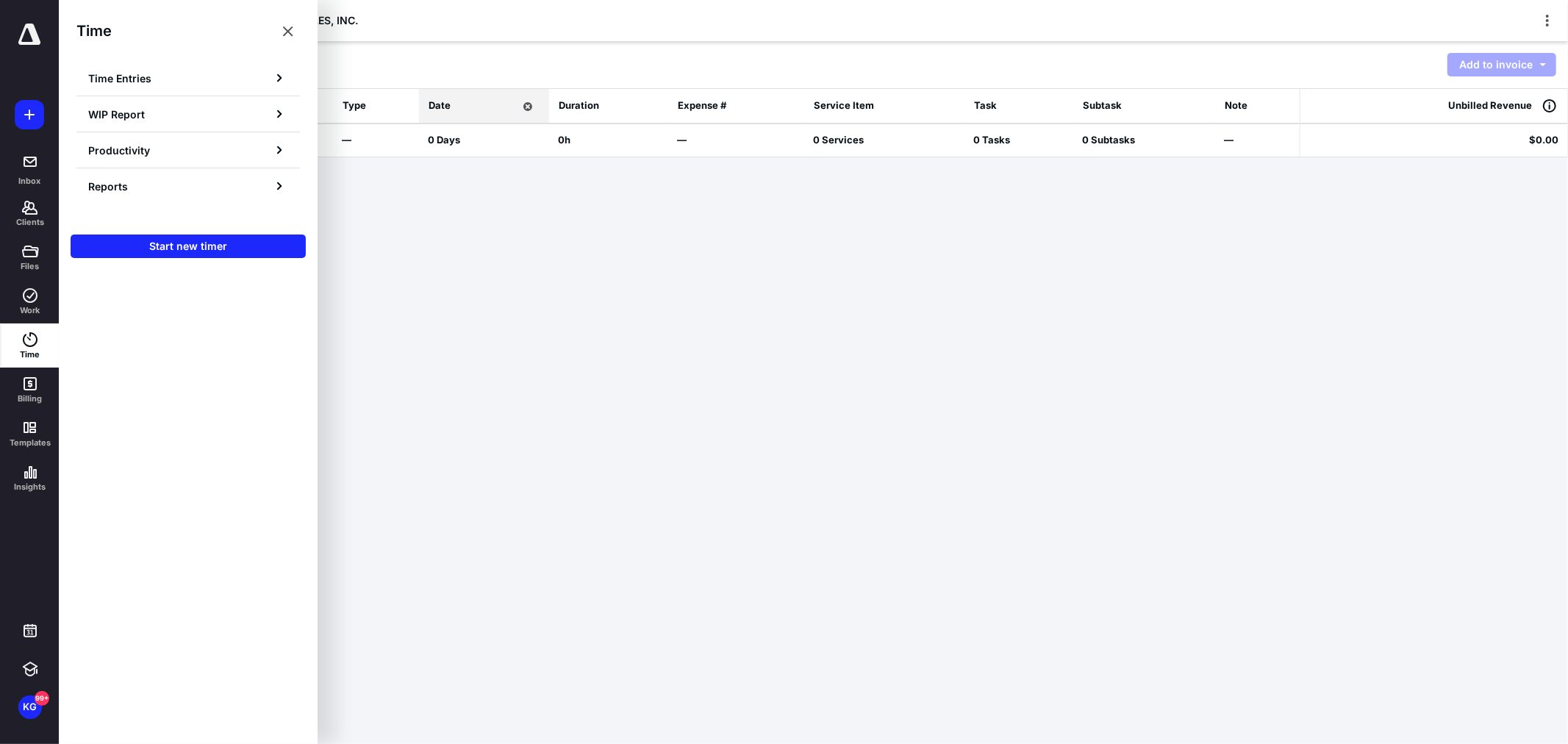 click on "WIP Report" at bounding box center (116, 114) 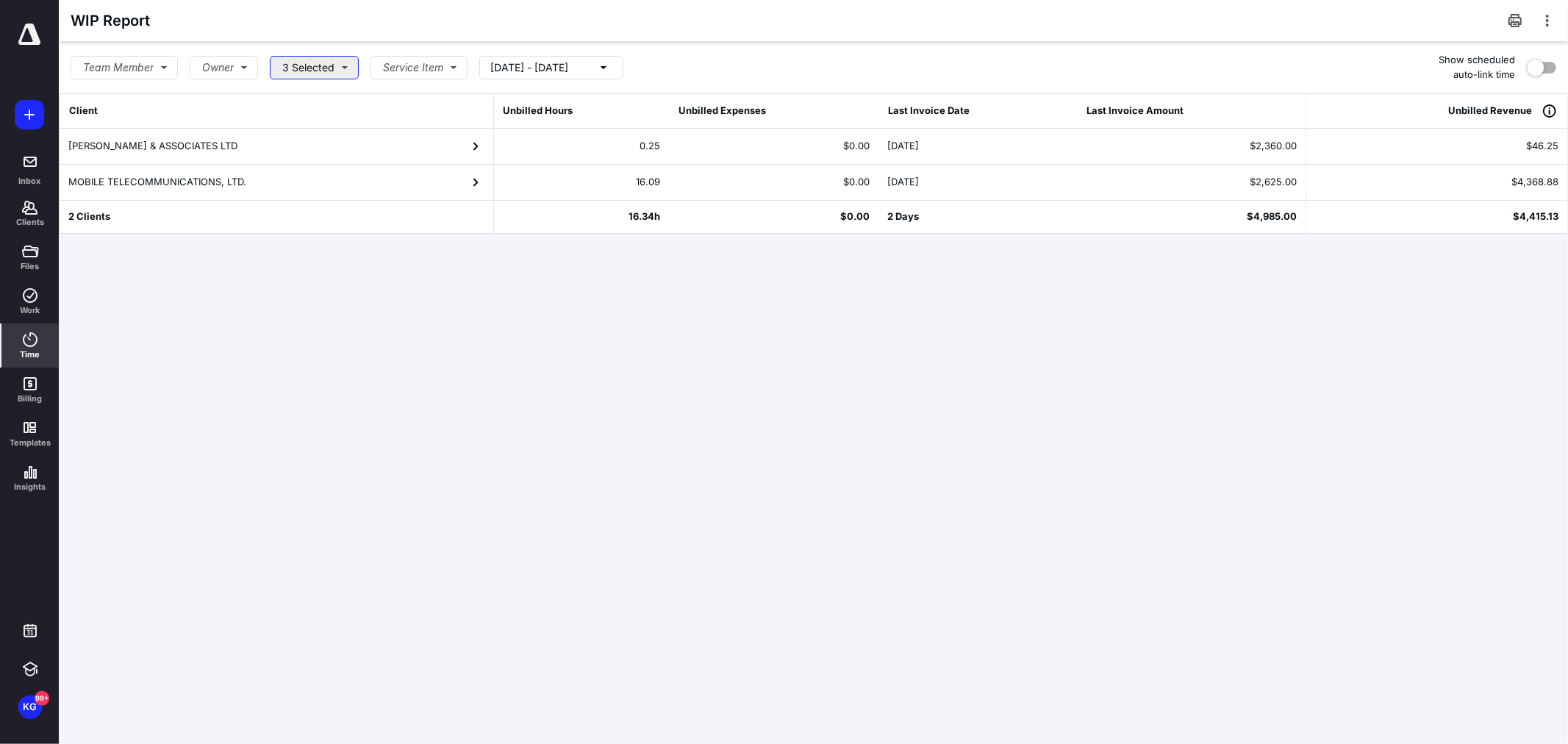 click on "3 Selected" at bounding box center (314, 68) 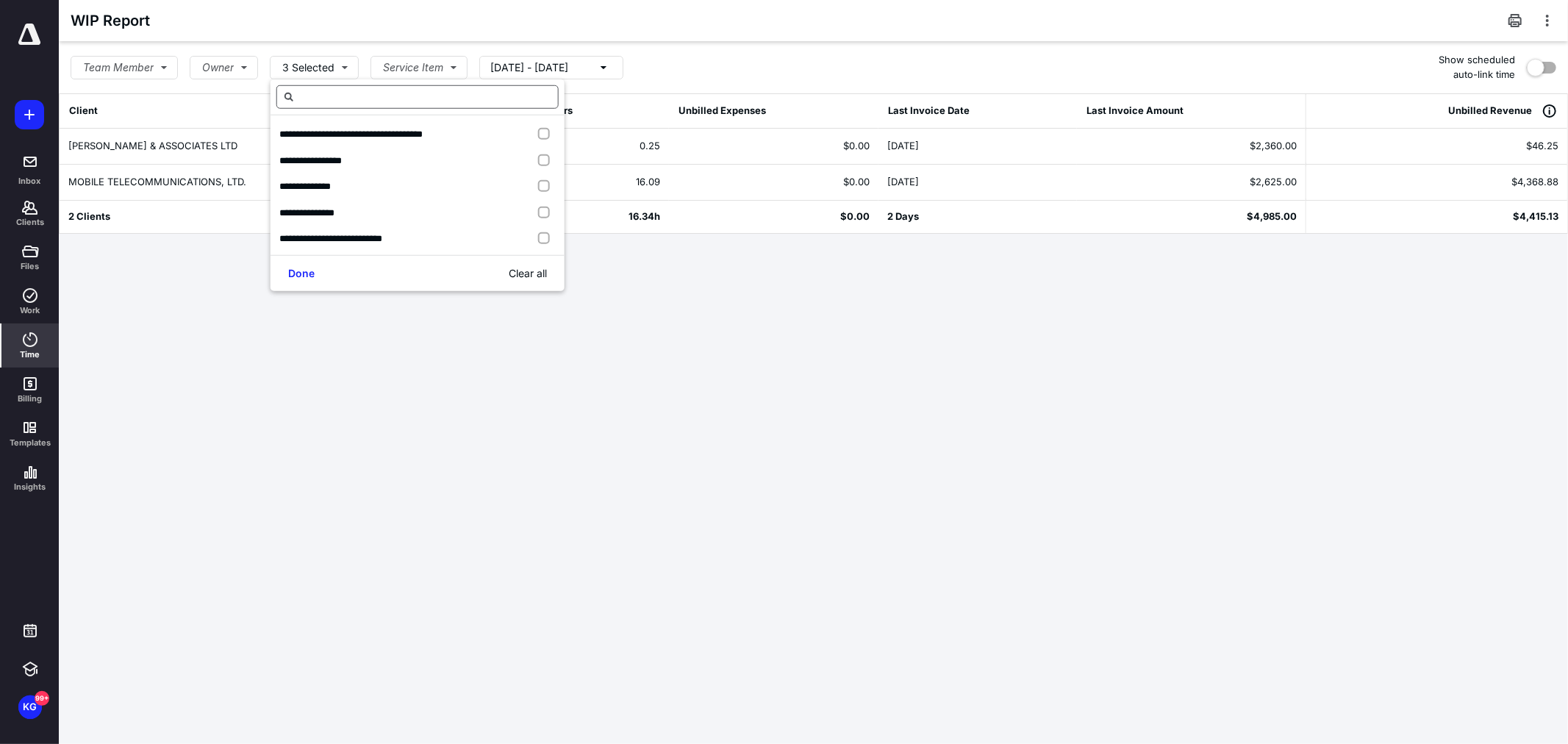 click at bounding box center (418, 97) 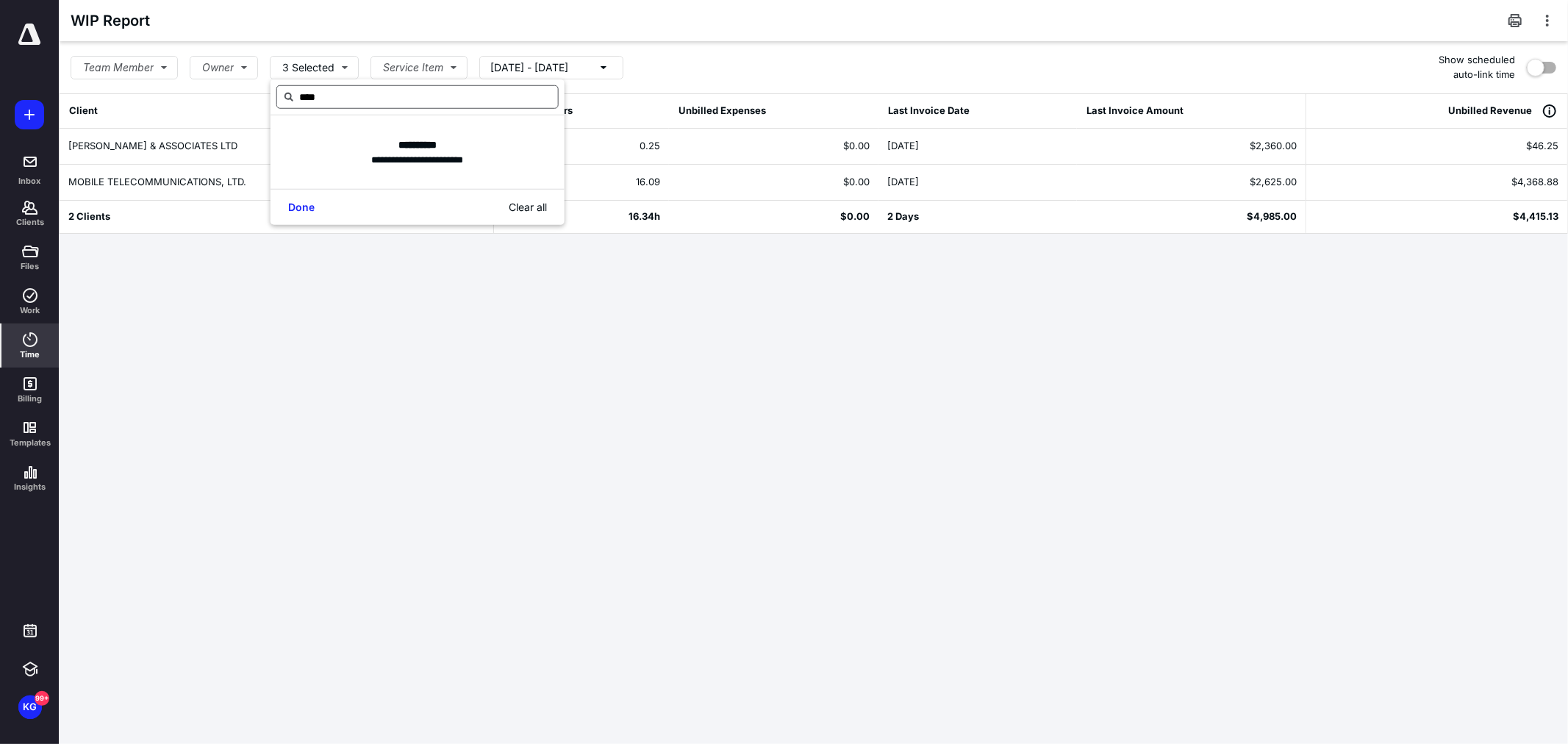 drag, startPoint x: 342, startPoint y: 98, endPoint x: 290, endPoint y: 104, distance: 52.34501 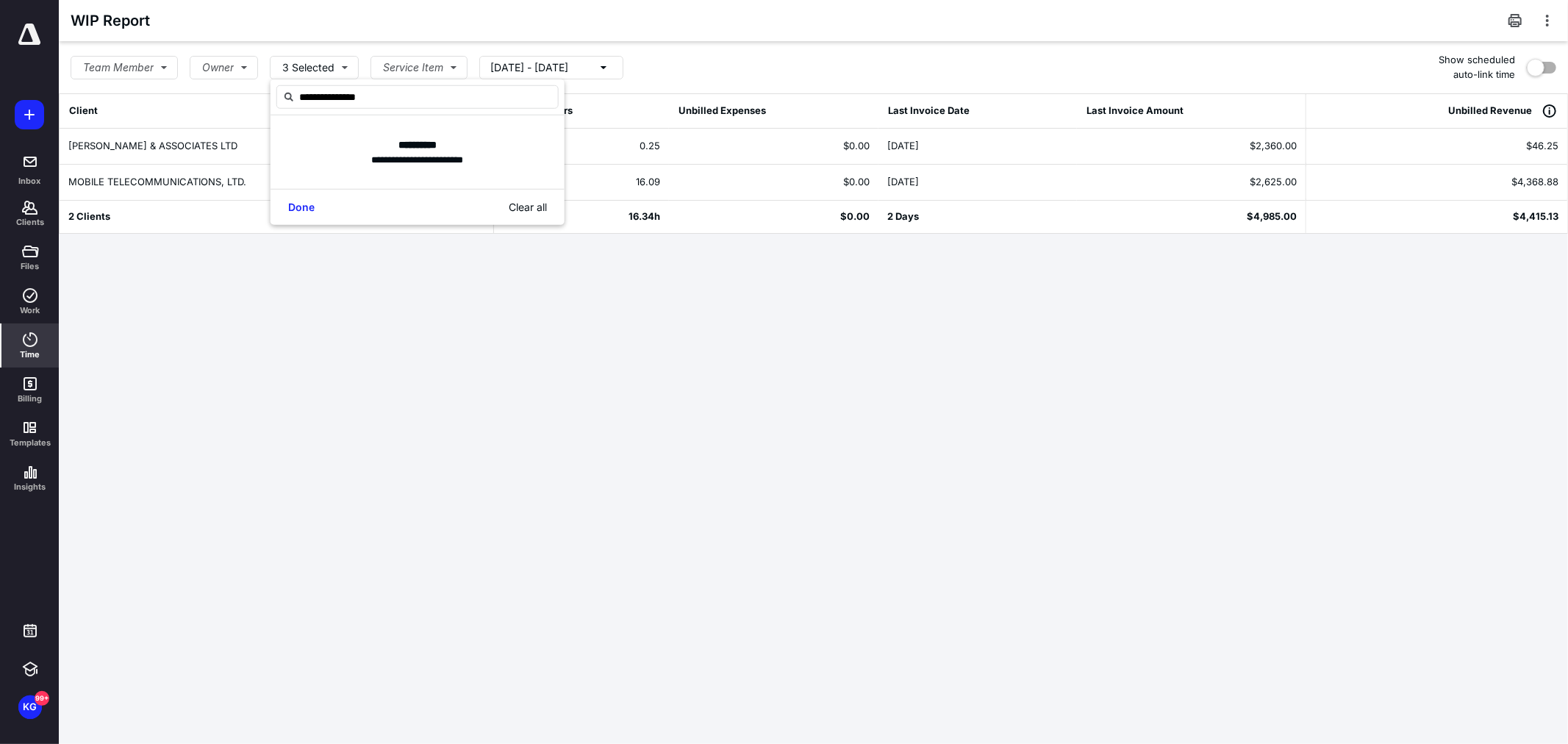 type on "**********" 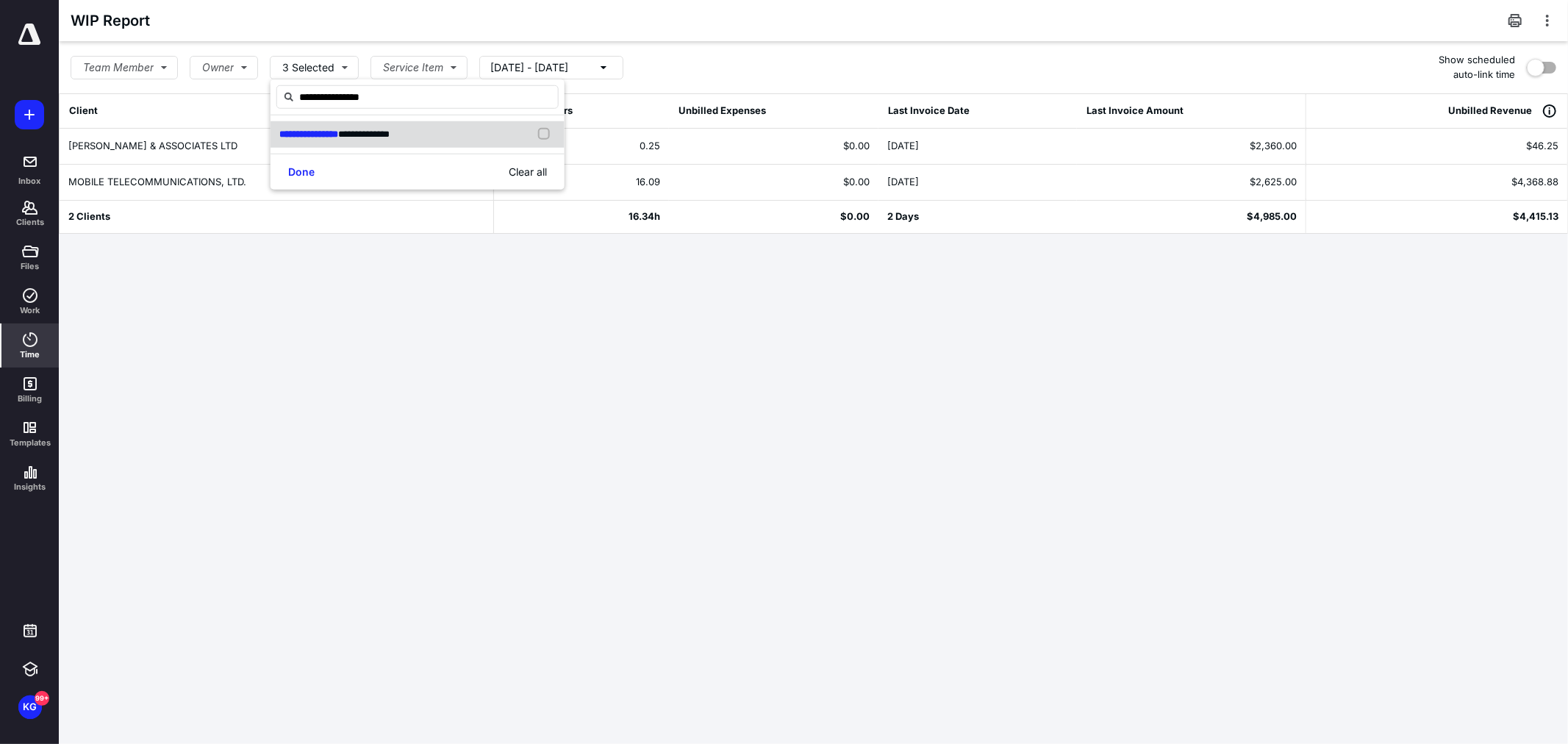 click on "**********" at bounding box center [309, 134] 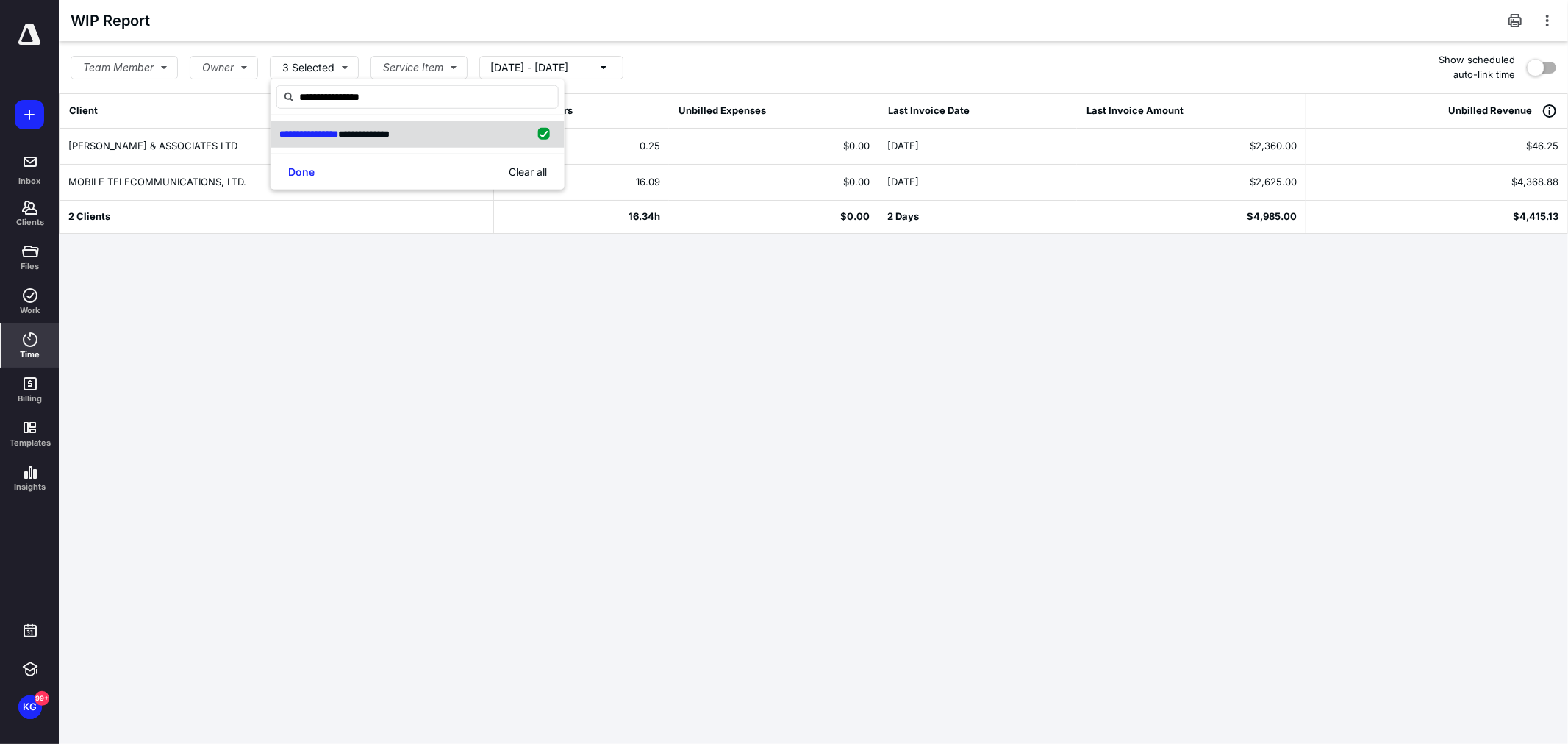checkbox on "true" 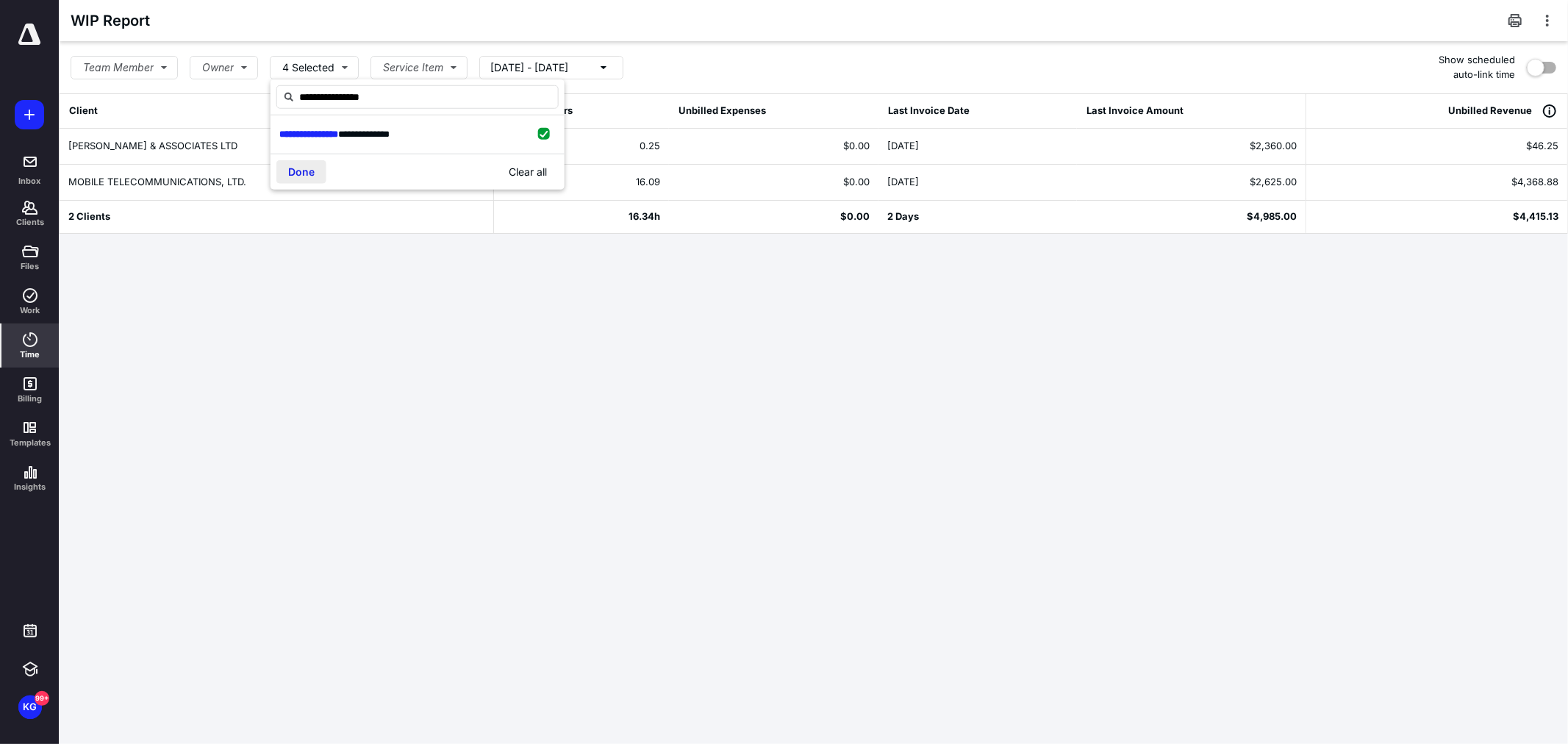 type on "**********" 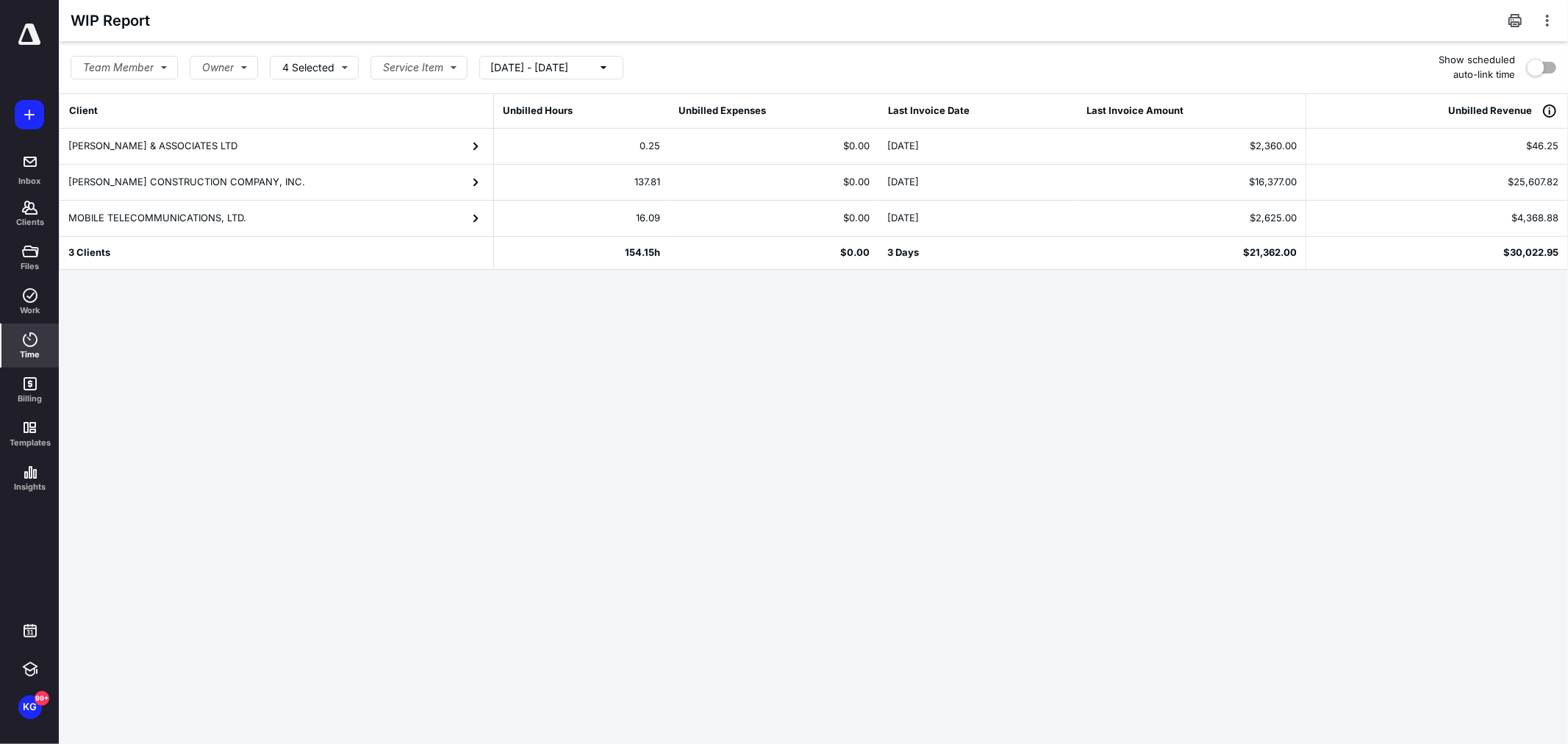 click 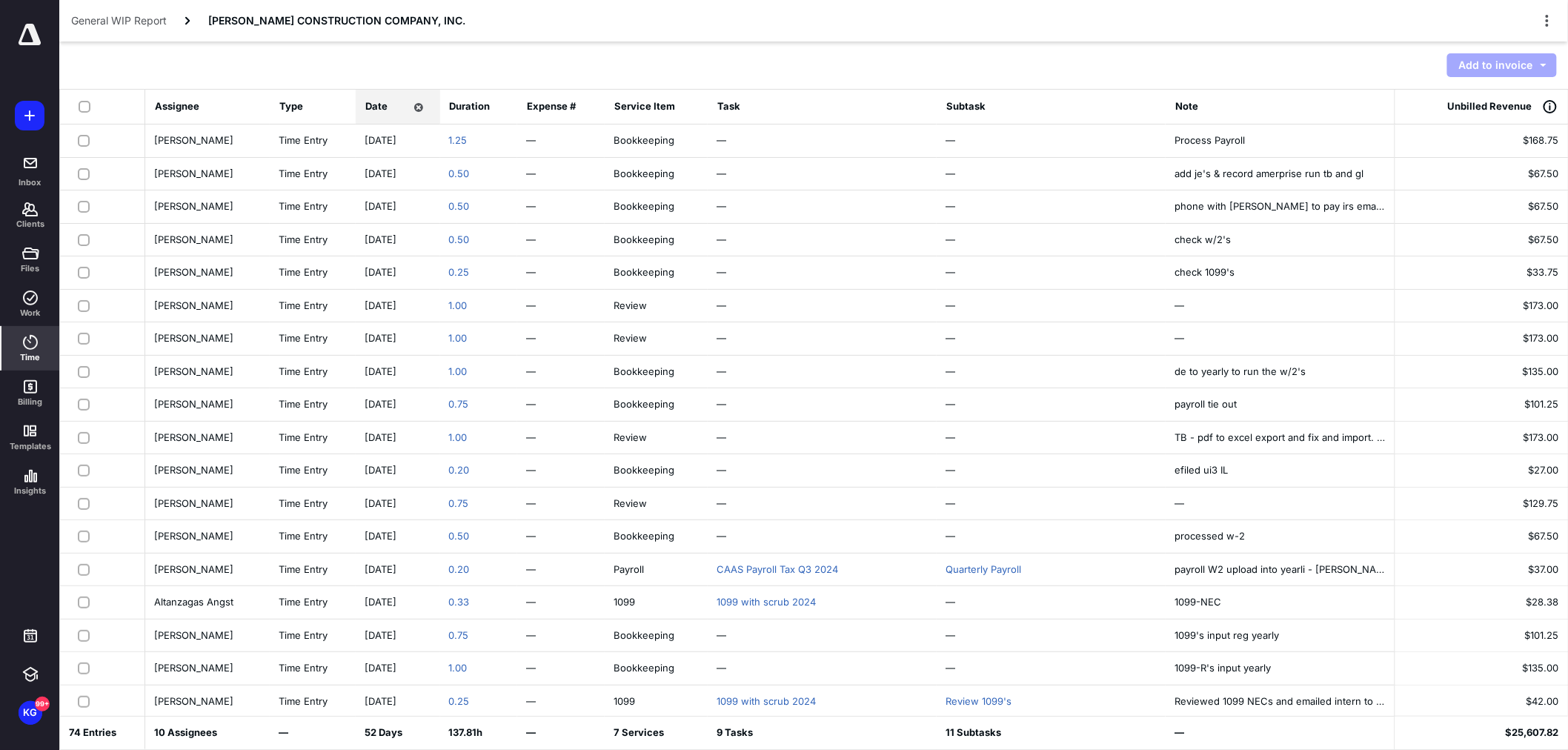 click at bounding box center (87, 106) 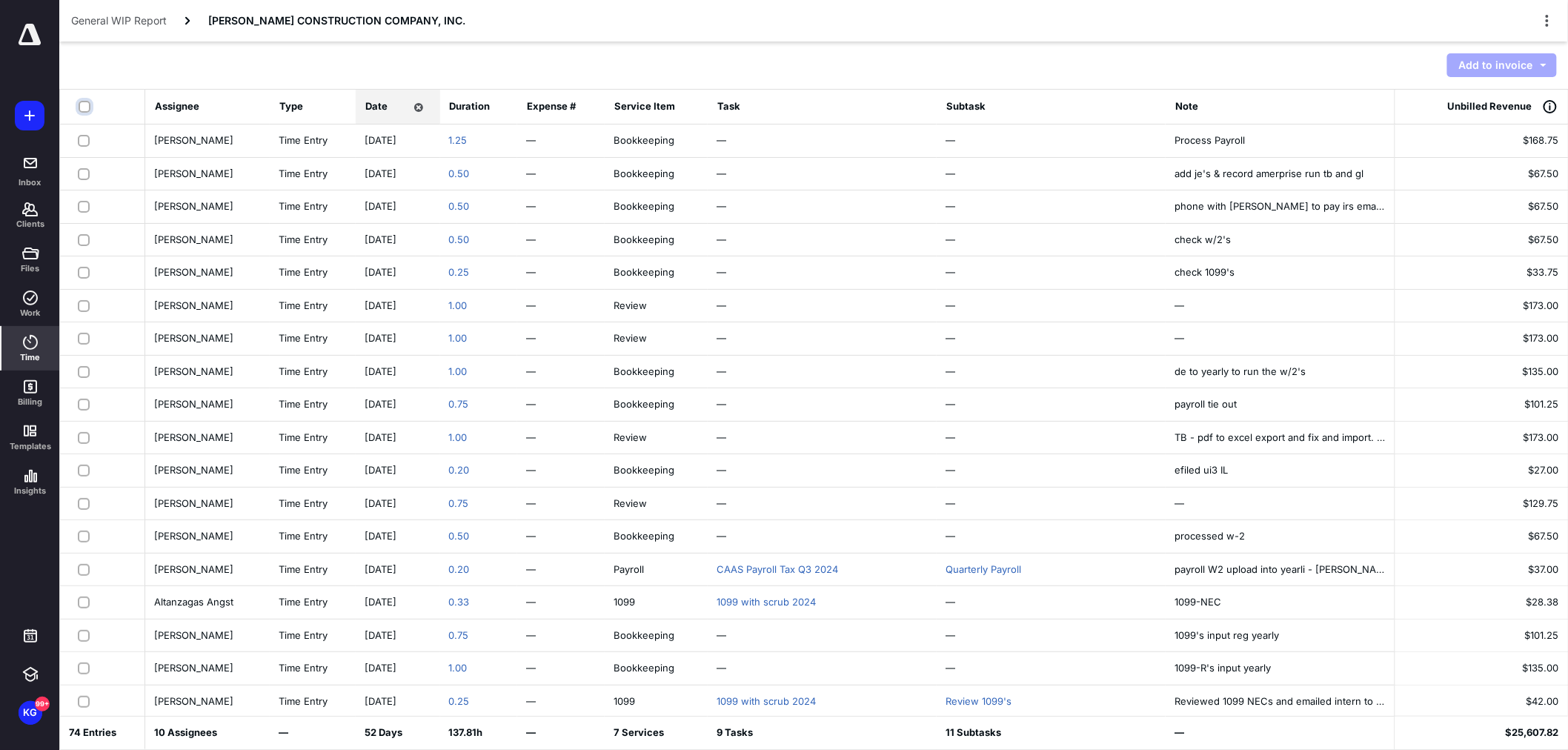 click at bounding box center [86, 107] 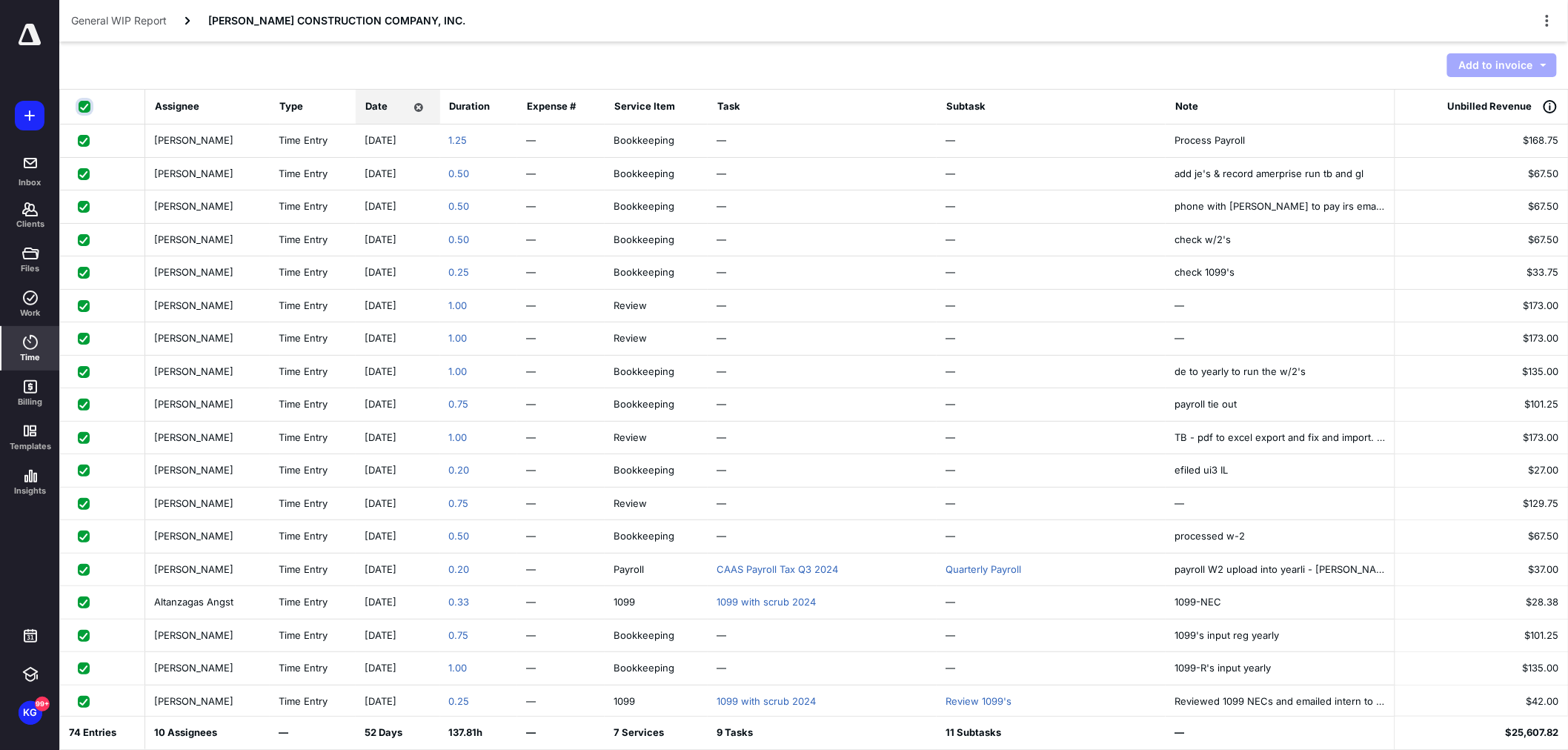 checkbox on "true" 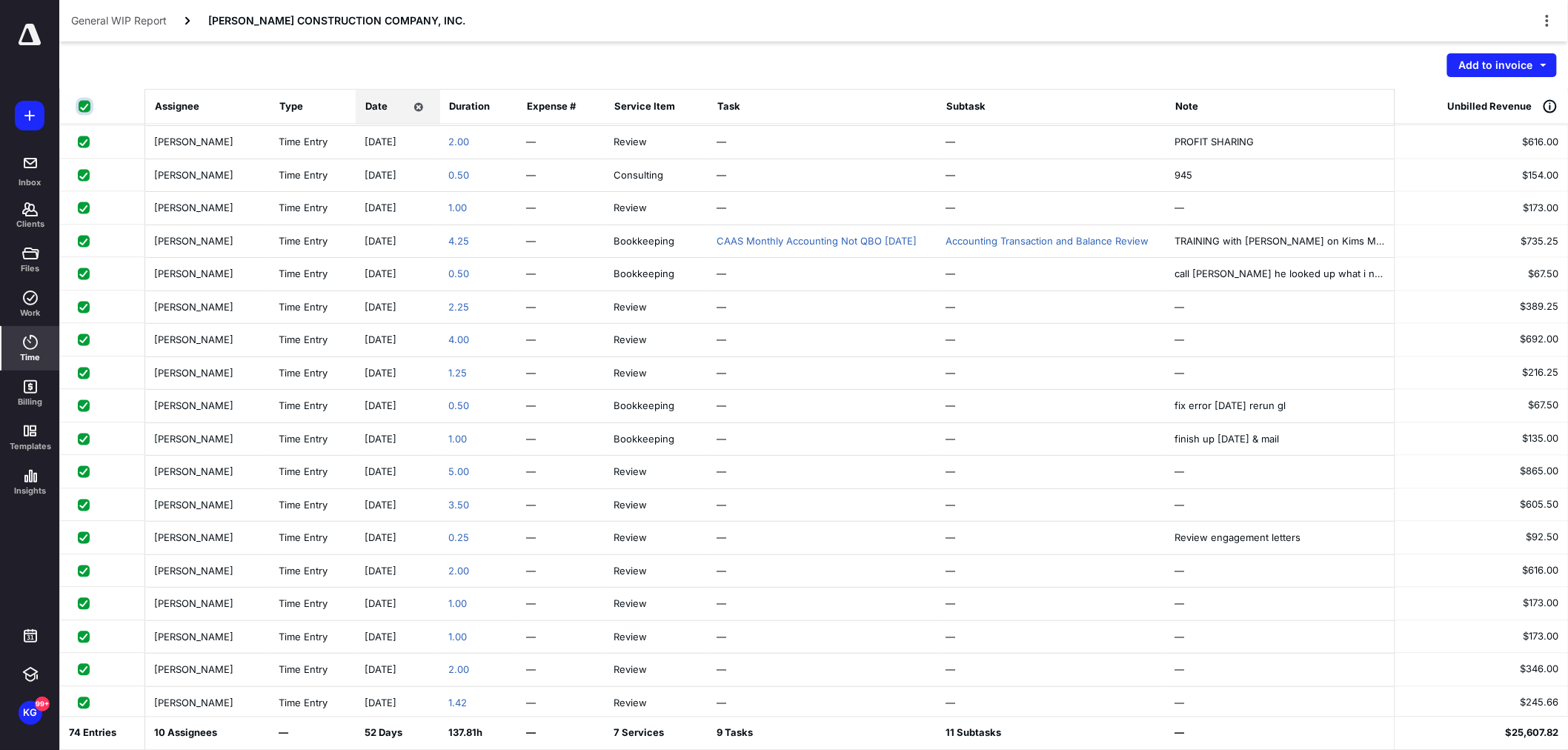 scroll, scrollTop: 1097, scrollLeft: 0, axis: vertical 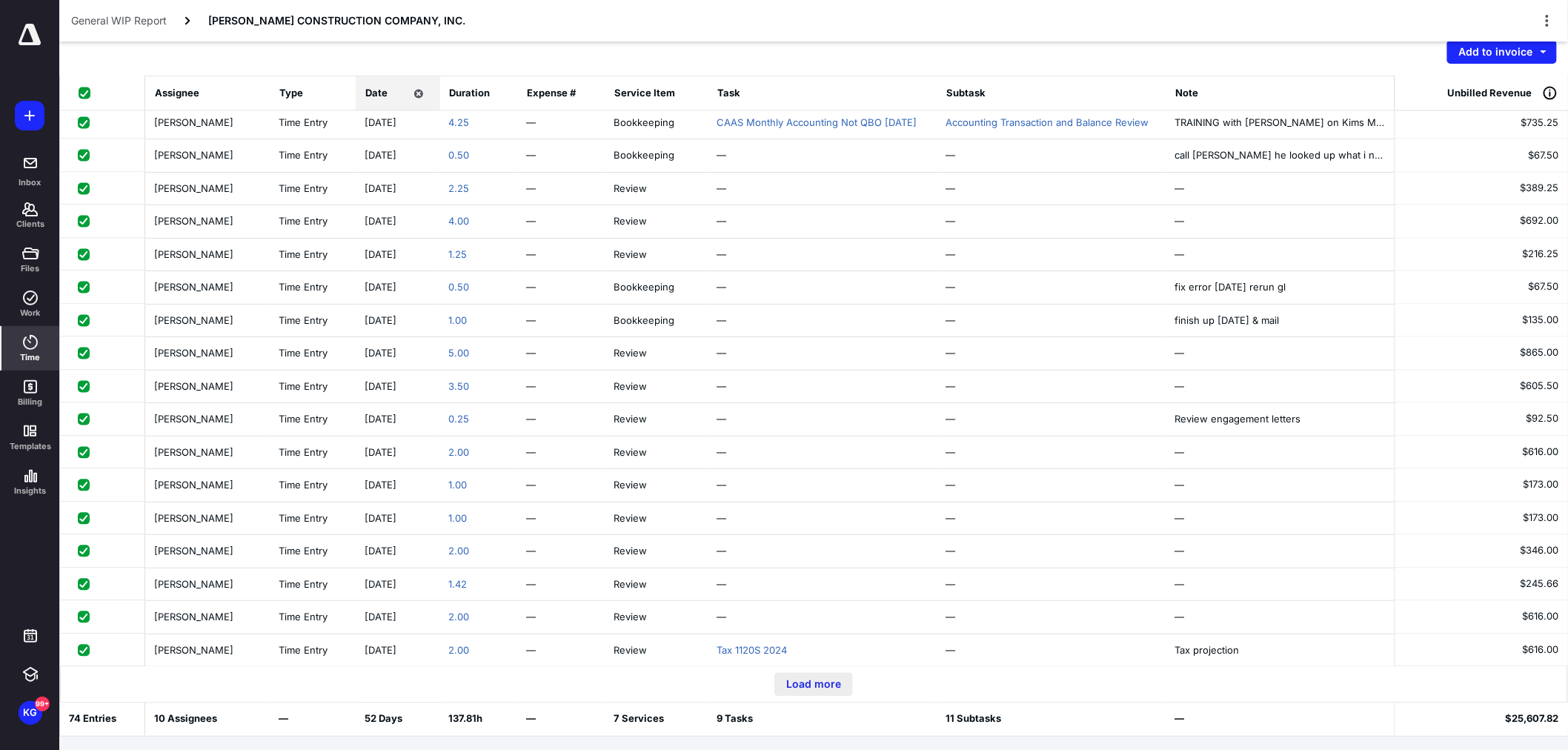 click on "Load more" at bounding box center [814, 685] 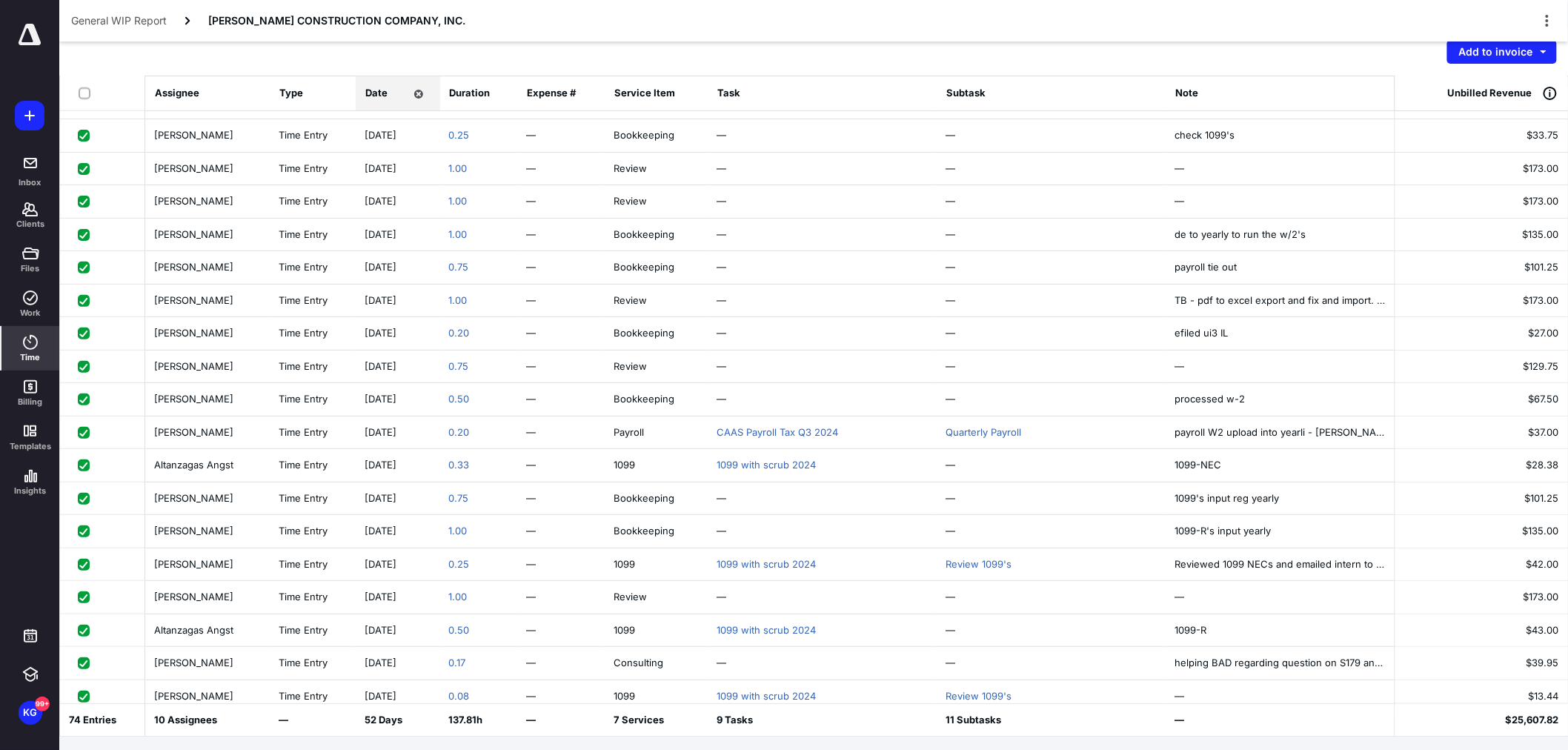 scroll, scrollTop: 0, scrollLeft: 0, axis: both 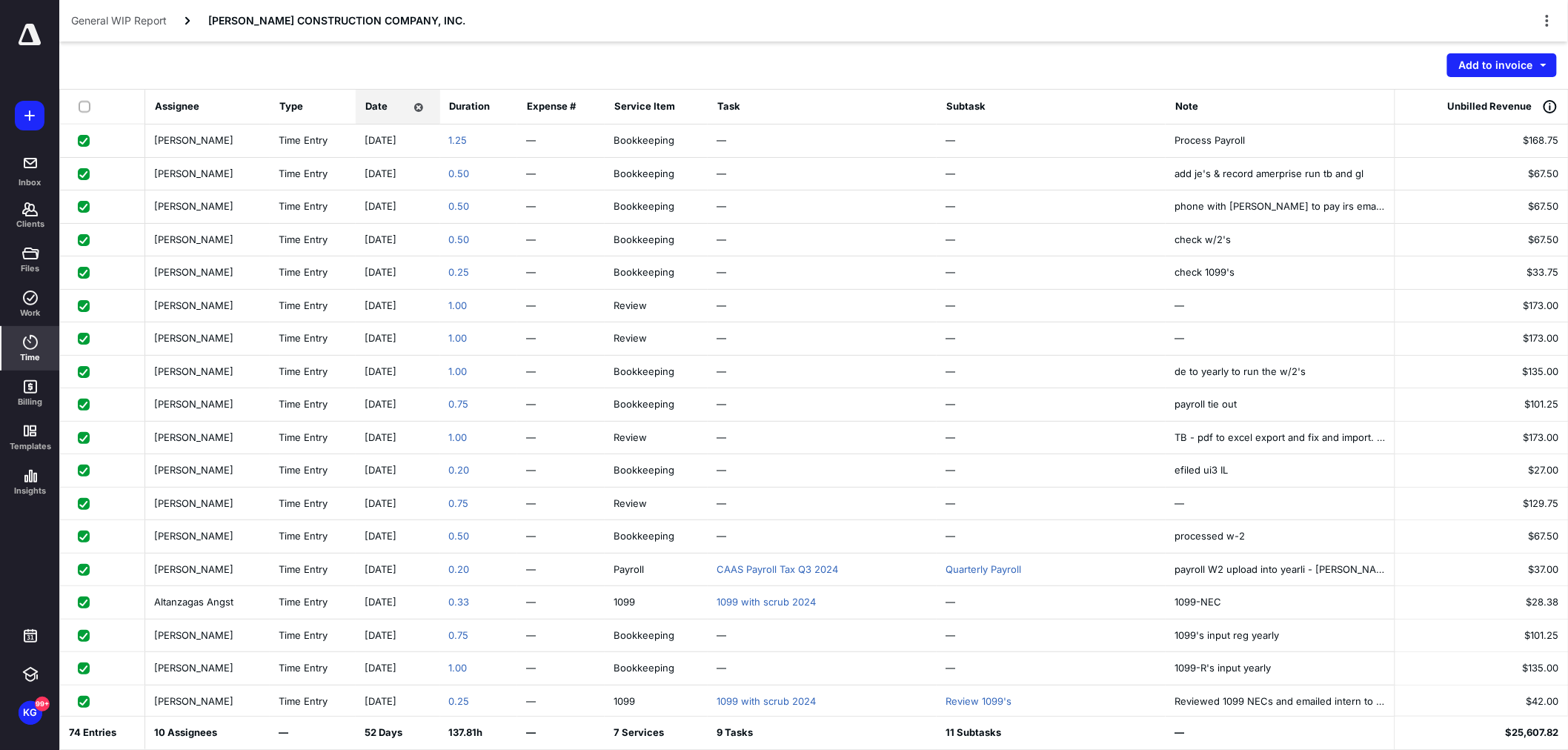 click at bounding box center (87, 106) 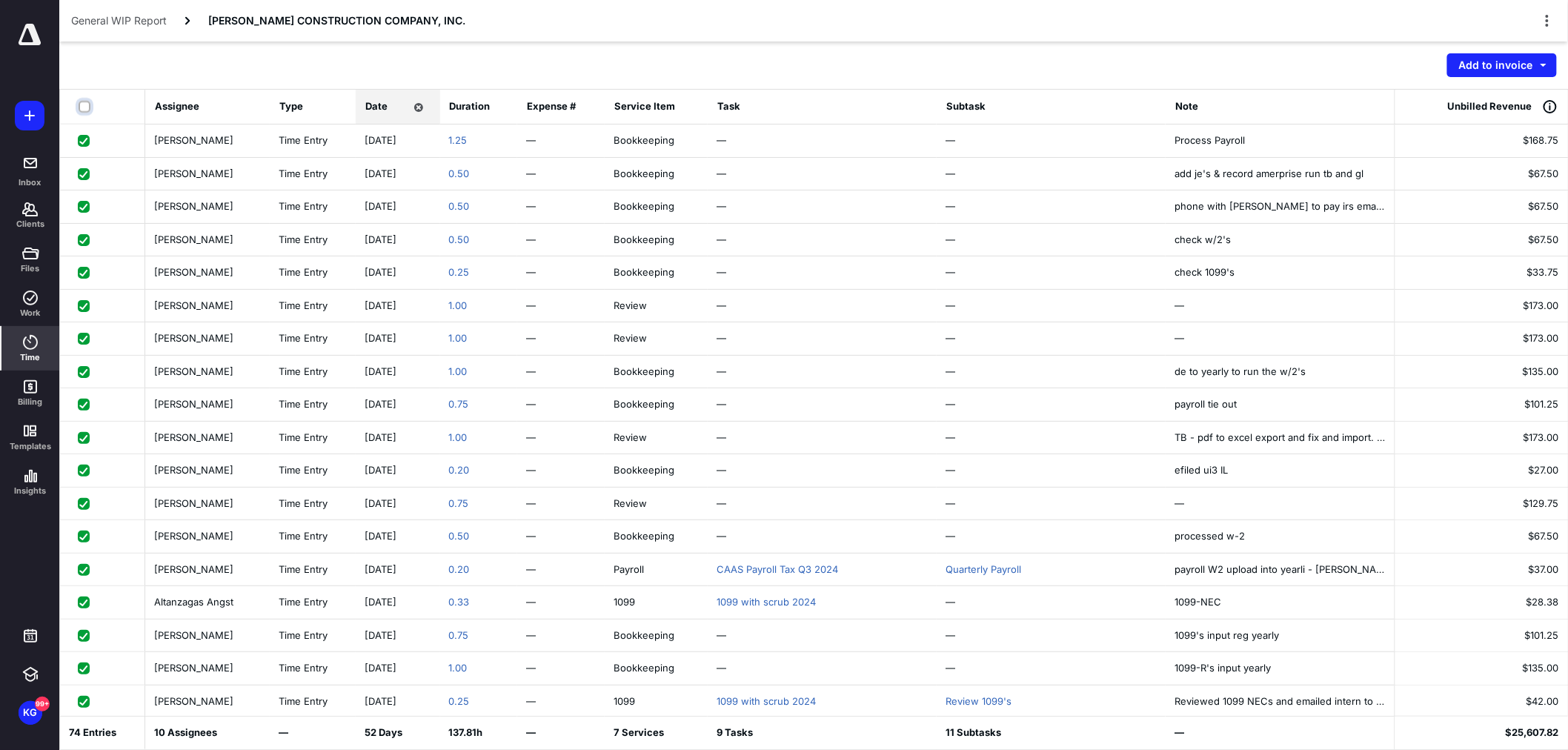 click at bounding box center (86, 107) 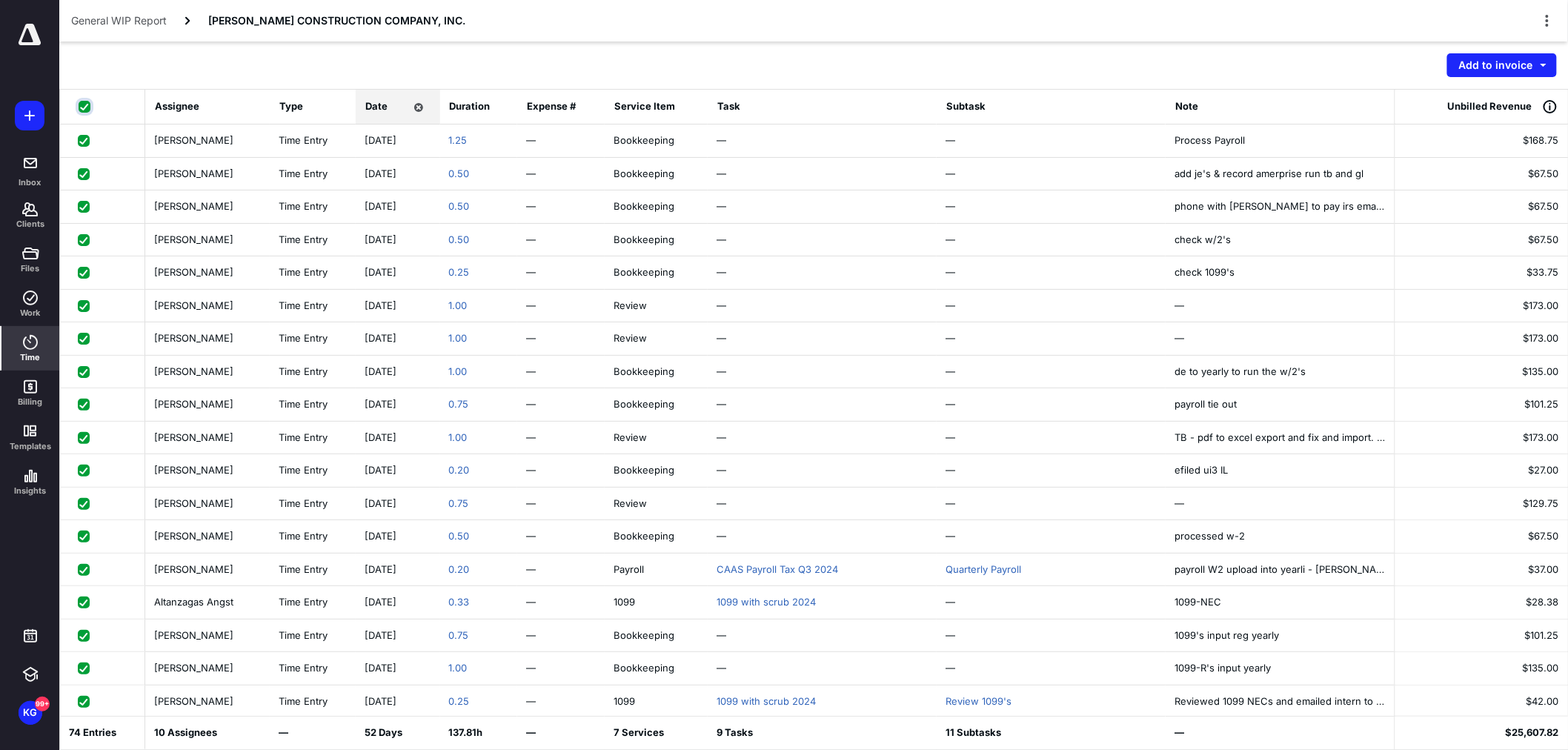 checkbox on "true" 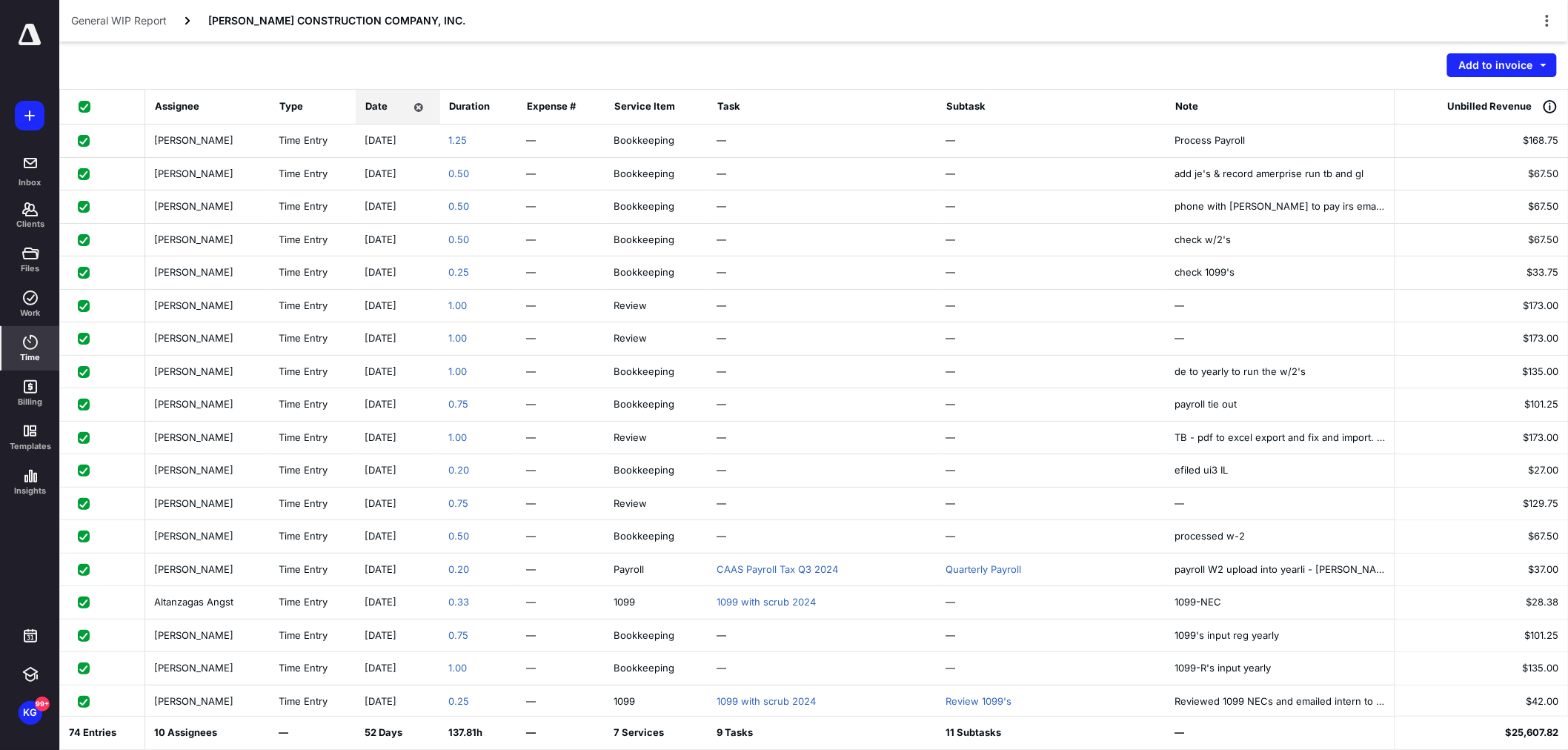 click at bounding box center (87, 106) 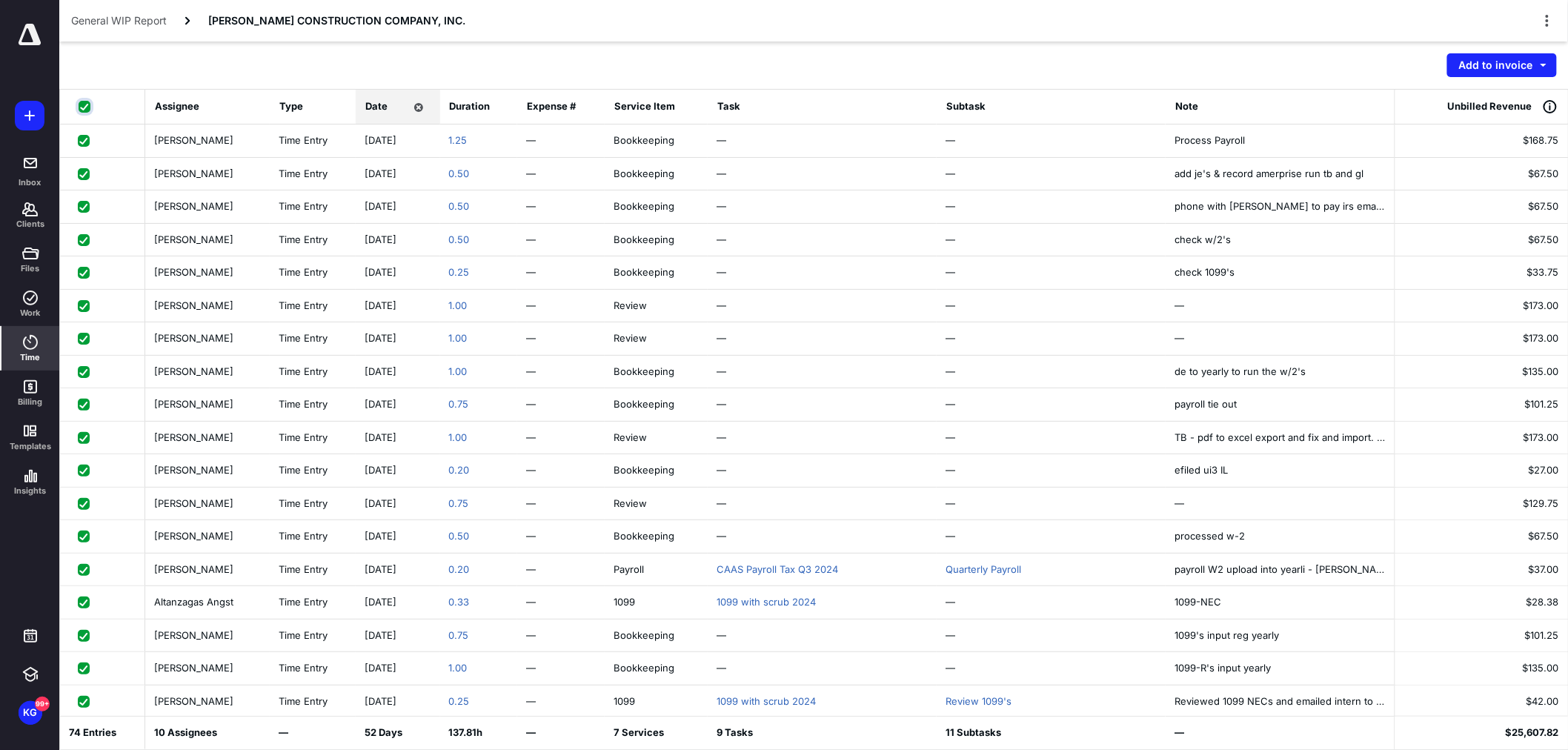 click at bounding box center [86, 107] 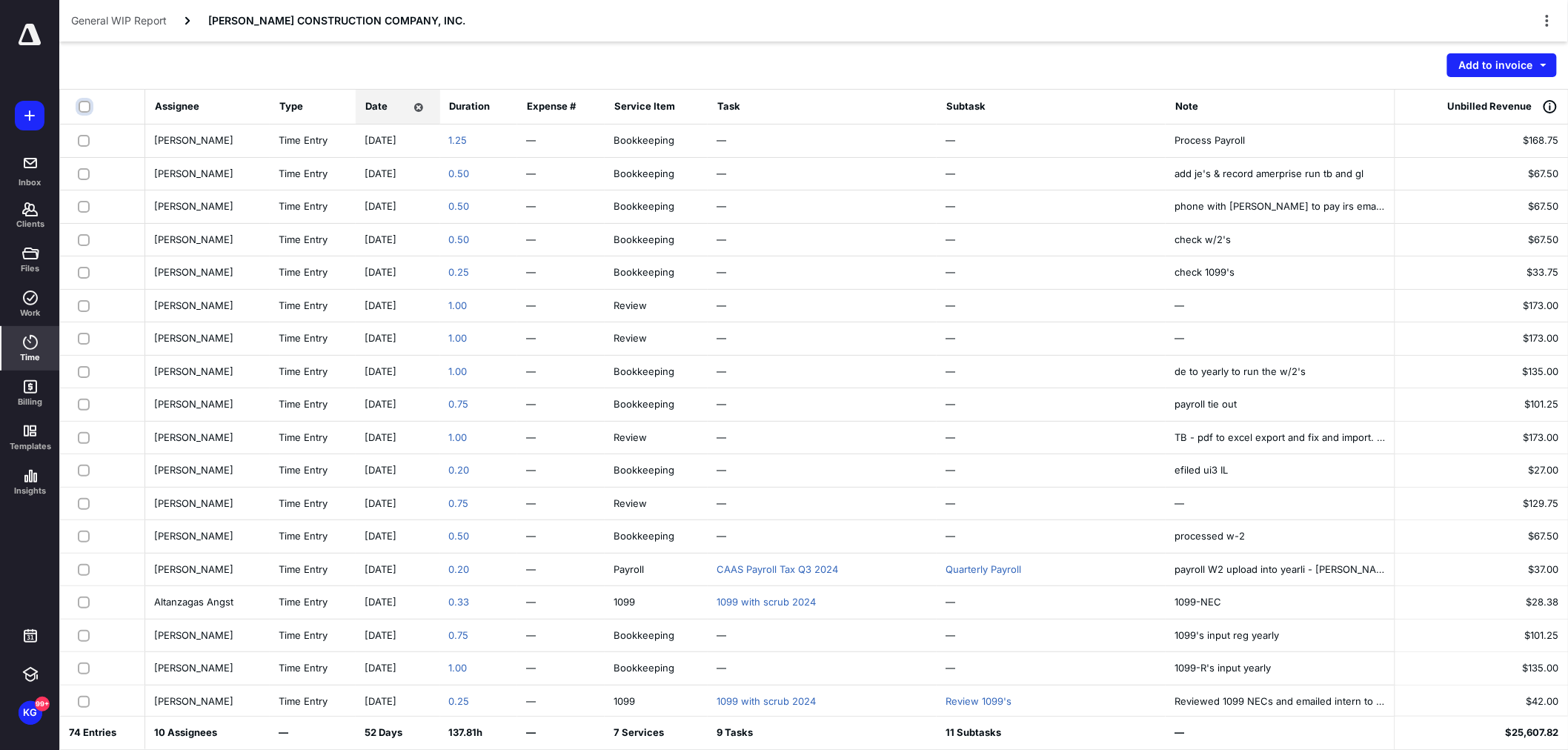 checkbox on "false" 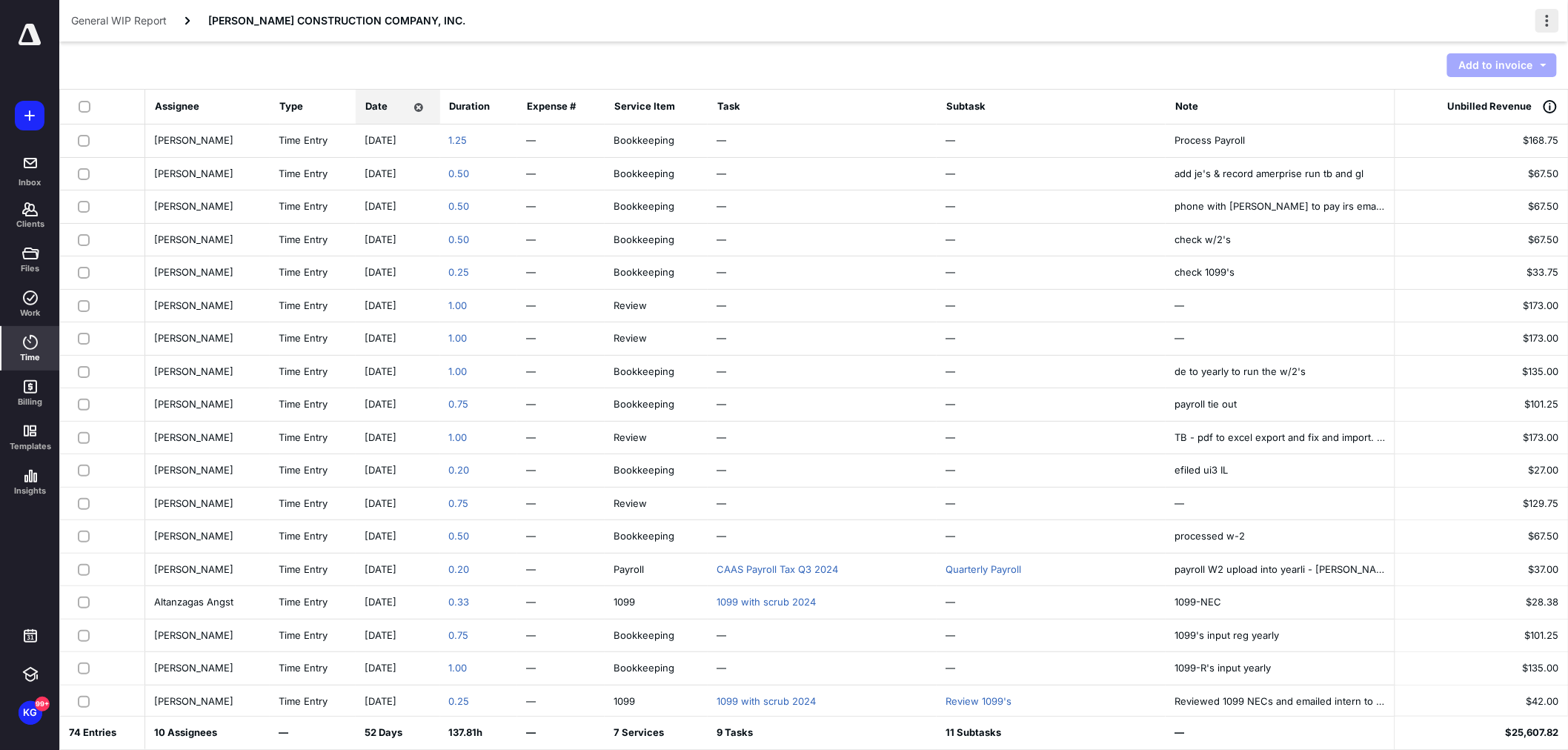 click at bounding box center [1547, 21] 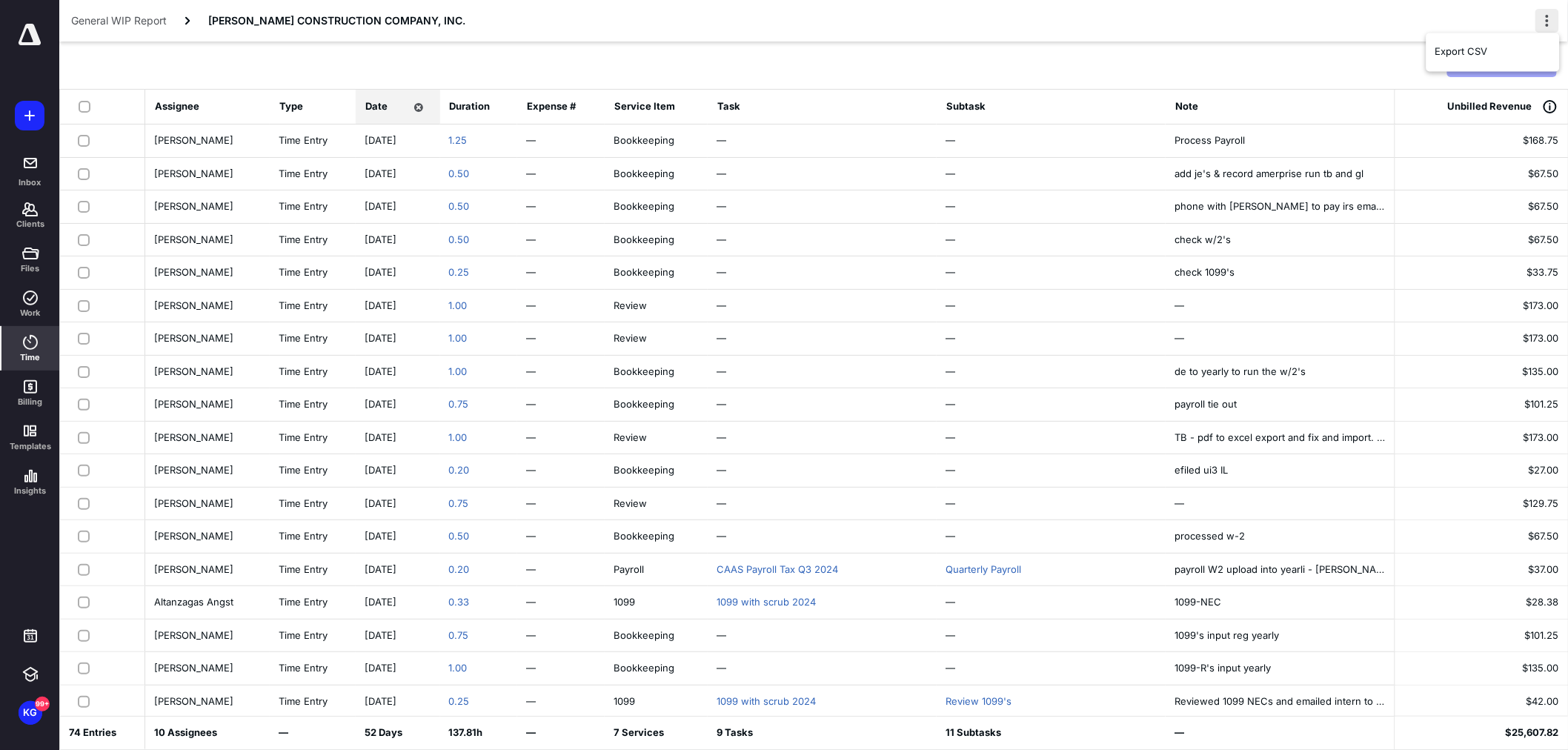 click at bounding box center (1547, 21) 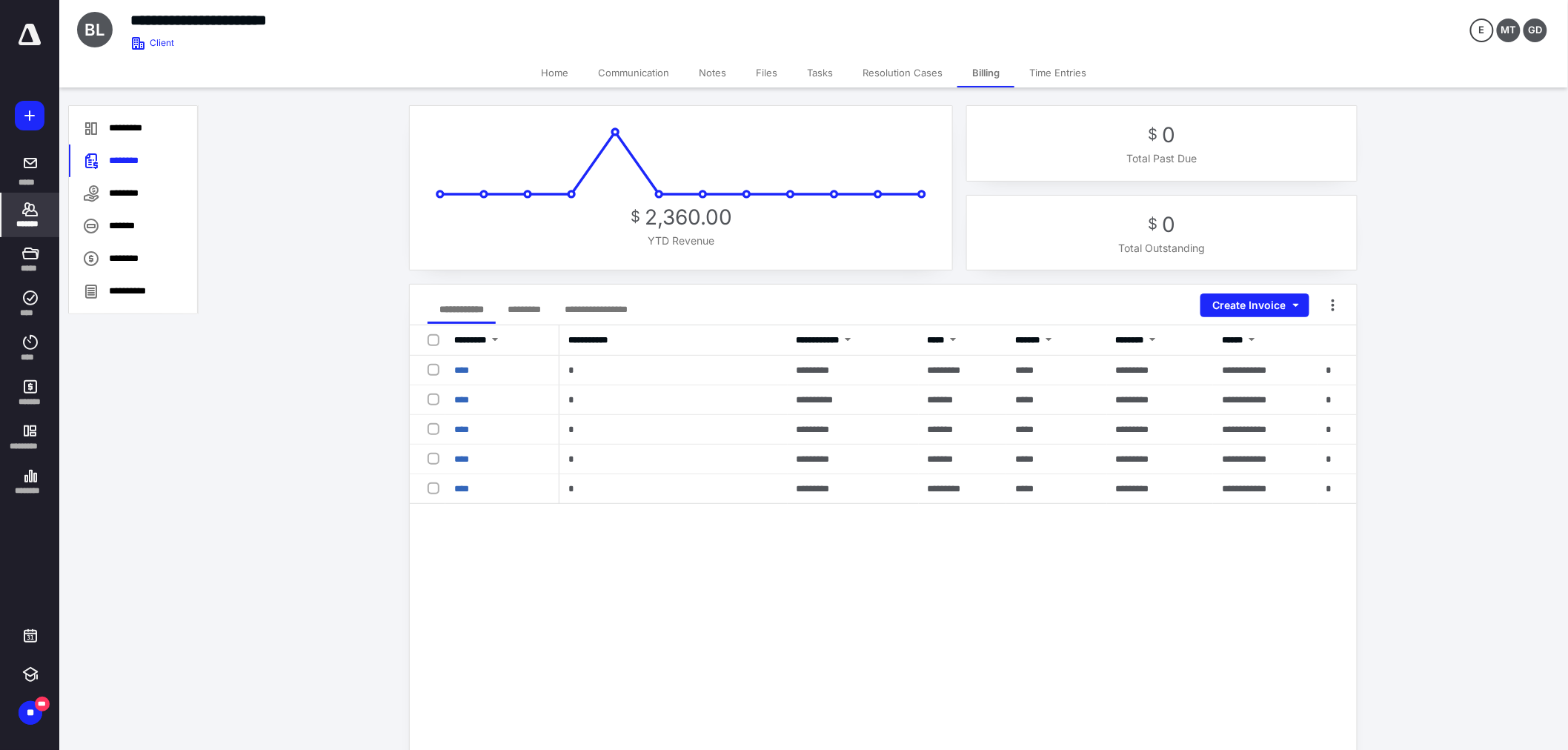scroll, scrollTop: 0, scrollLeft: 0, axis: both 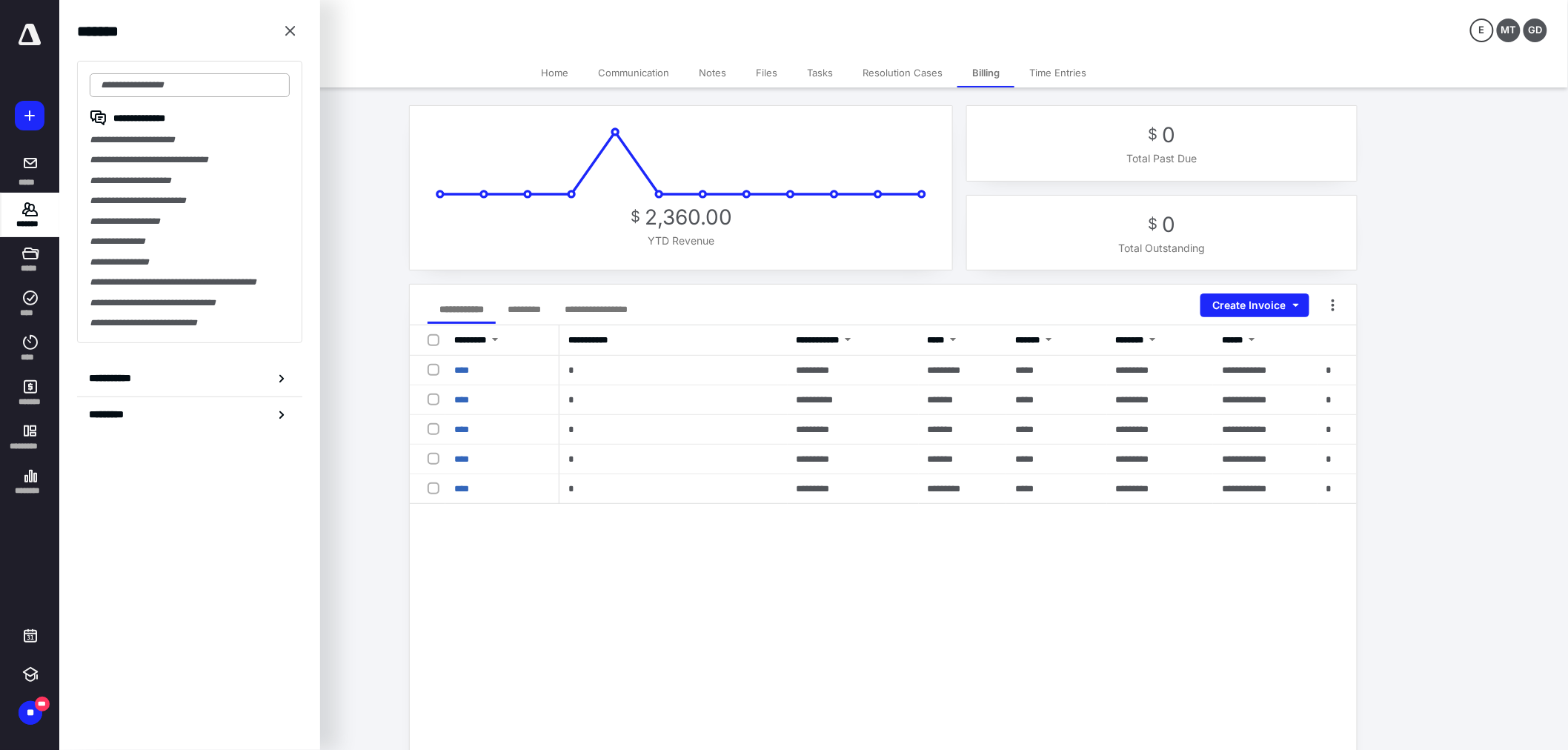 click at bounding box center [190, 85] 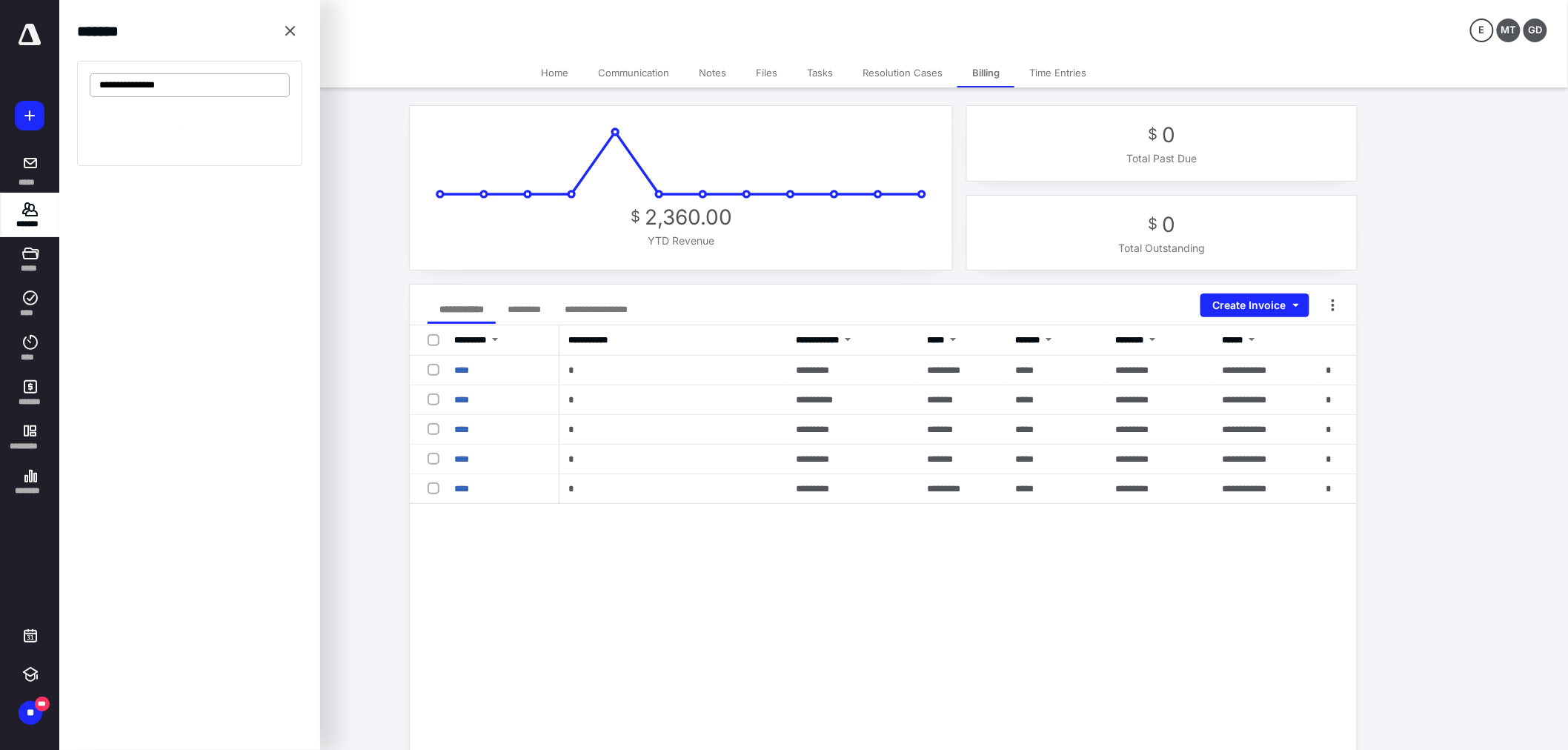 type on "**********" 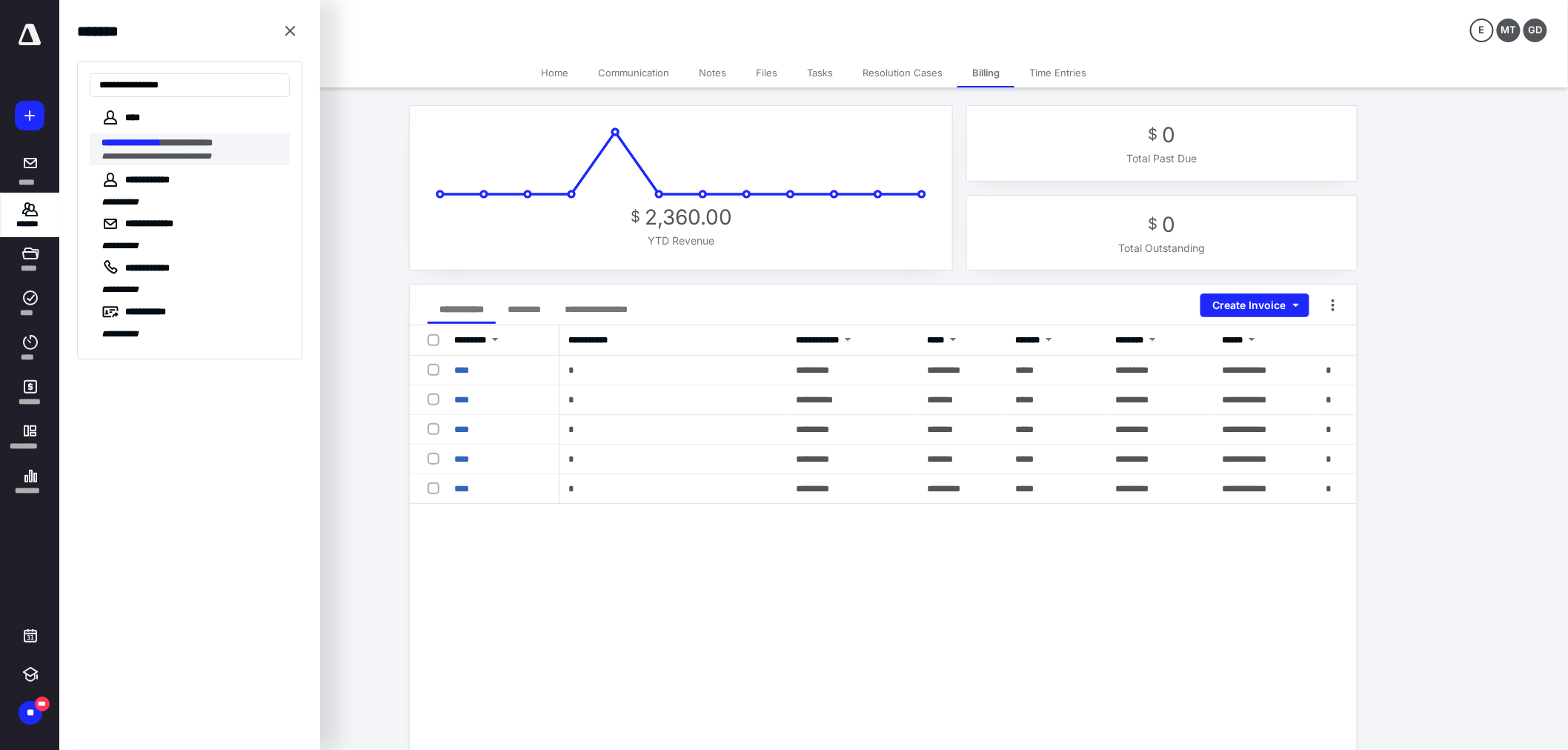 click on "**********" at bounding box center [131, 142] 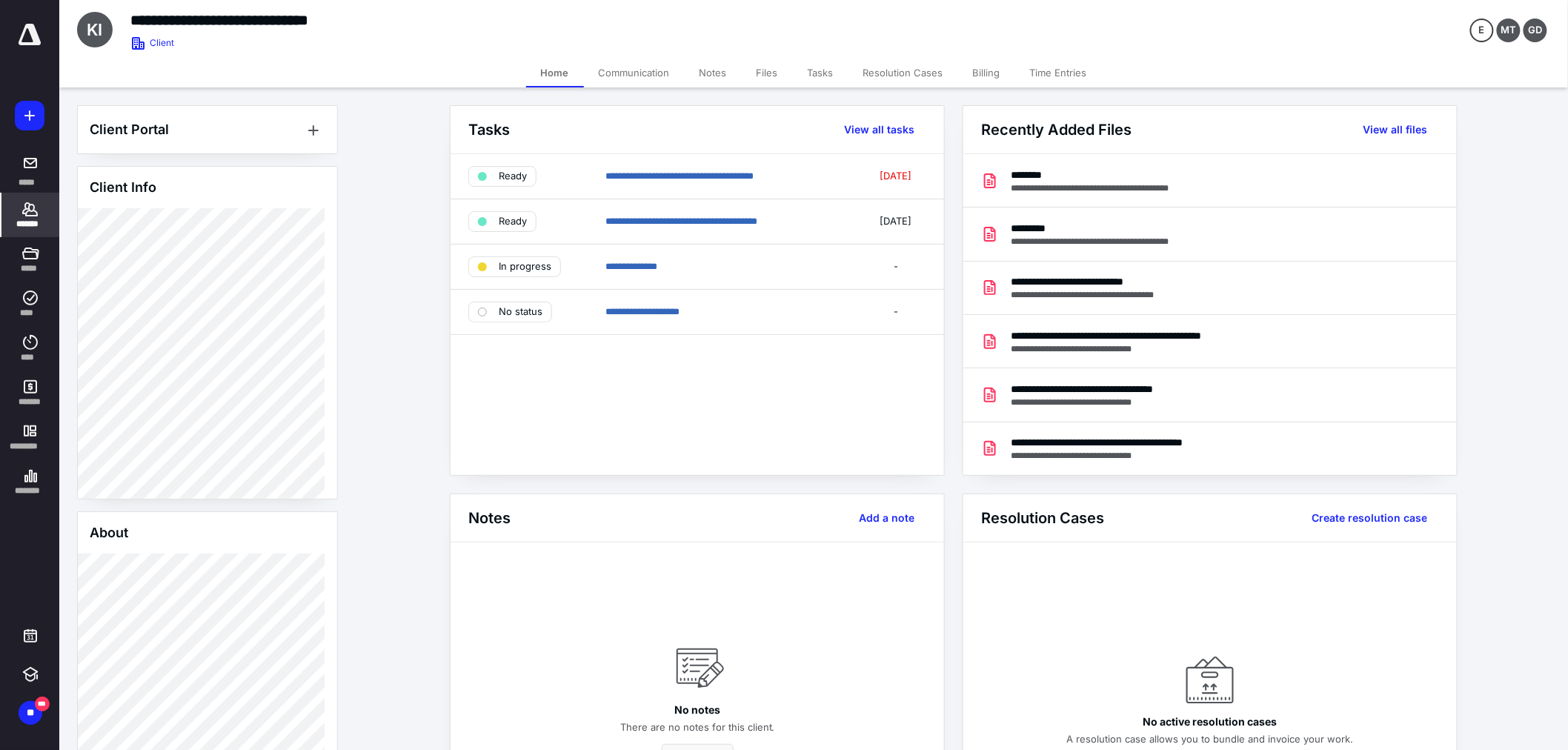 click on "Billing" at bounding box center [986, 73] 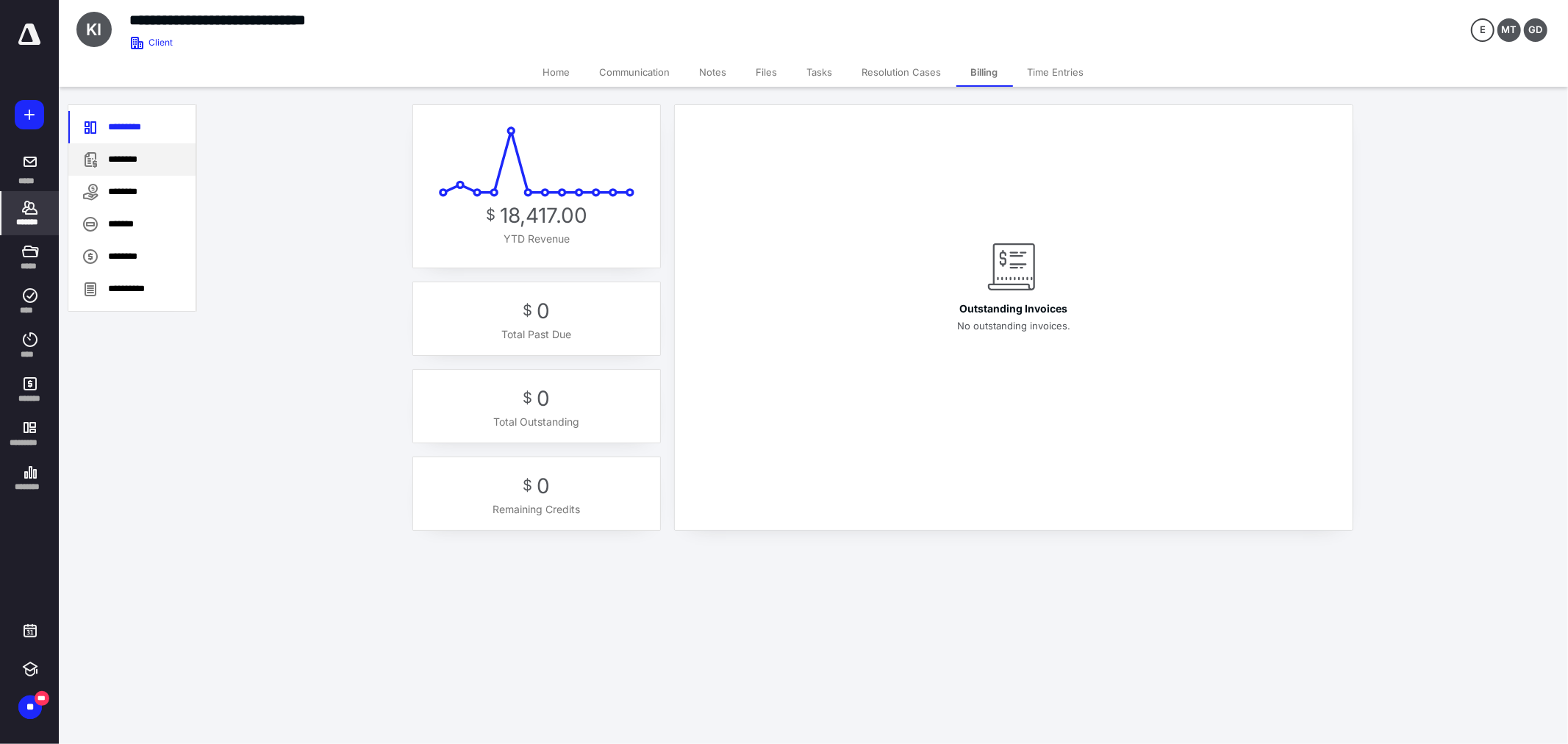 click on "********" at bounding box center (132, 160) 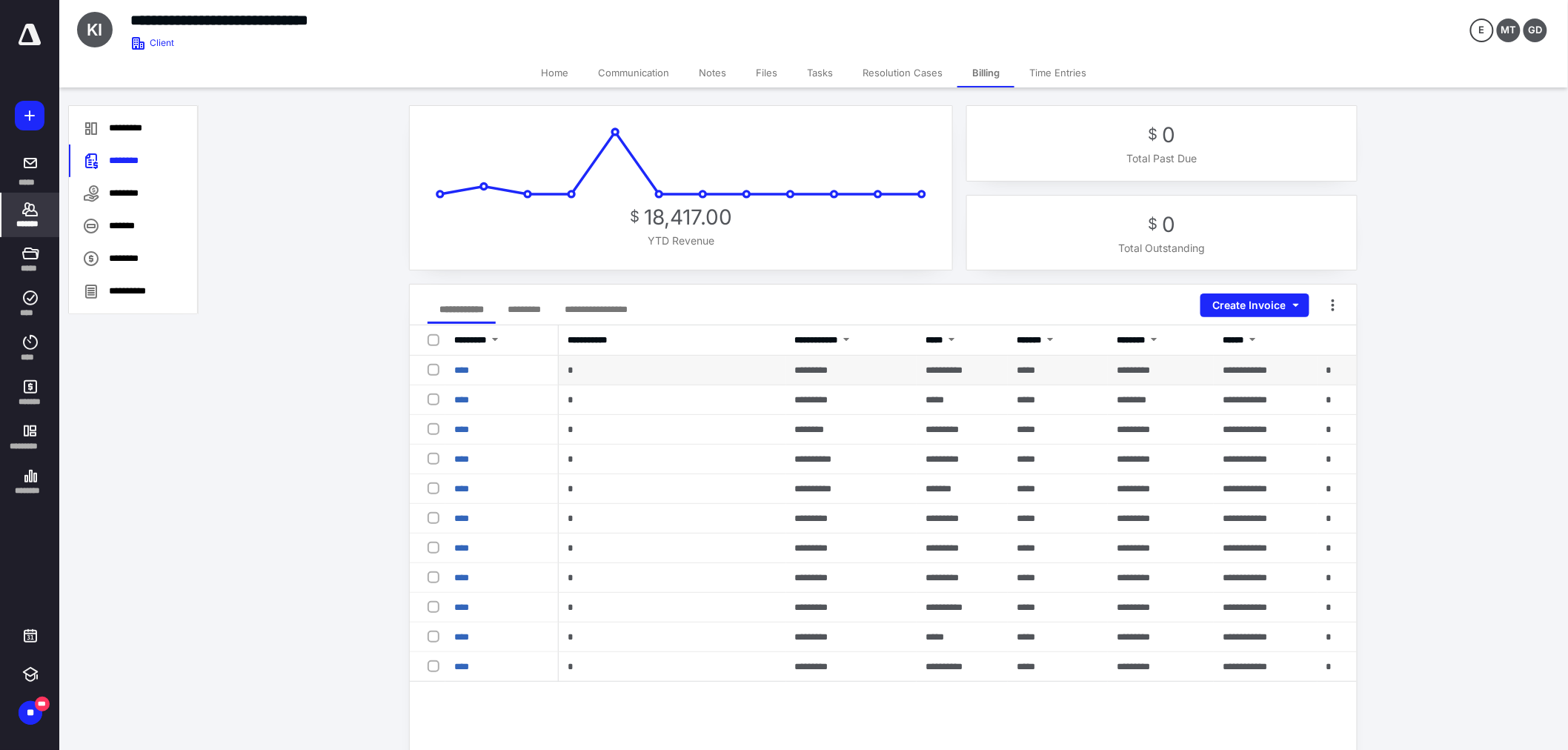 click on "*********" at bounding box center [811, 370] 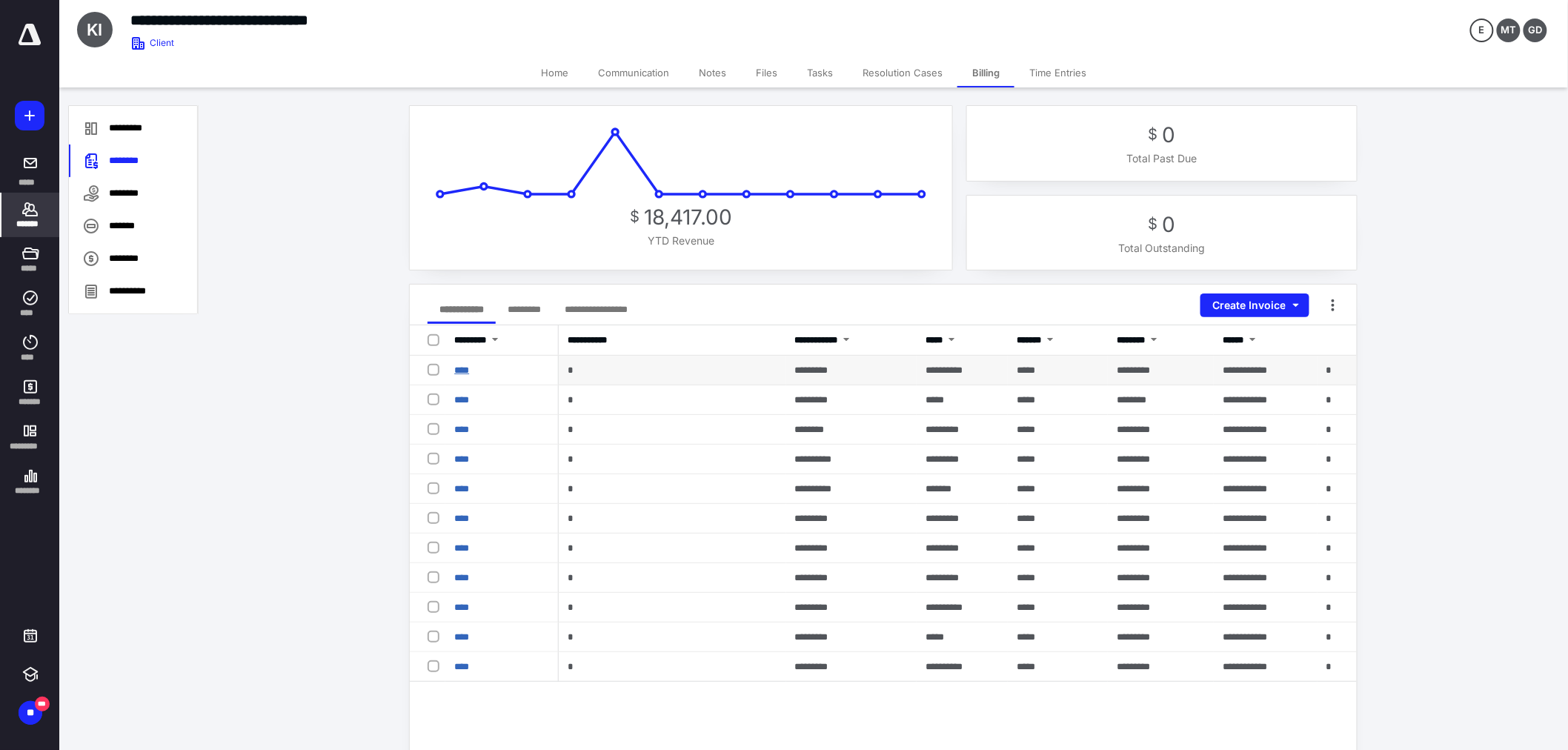 click on "****" at bounding box center [462, 370] 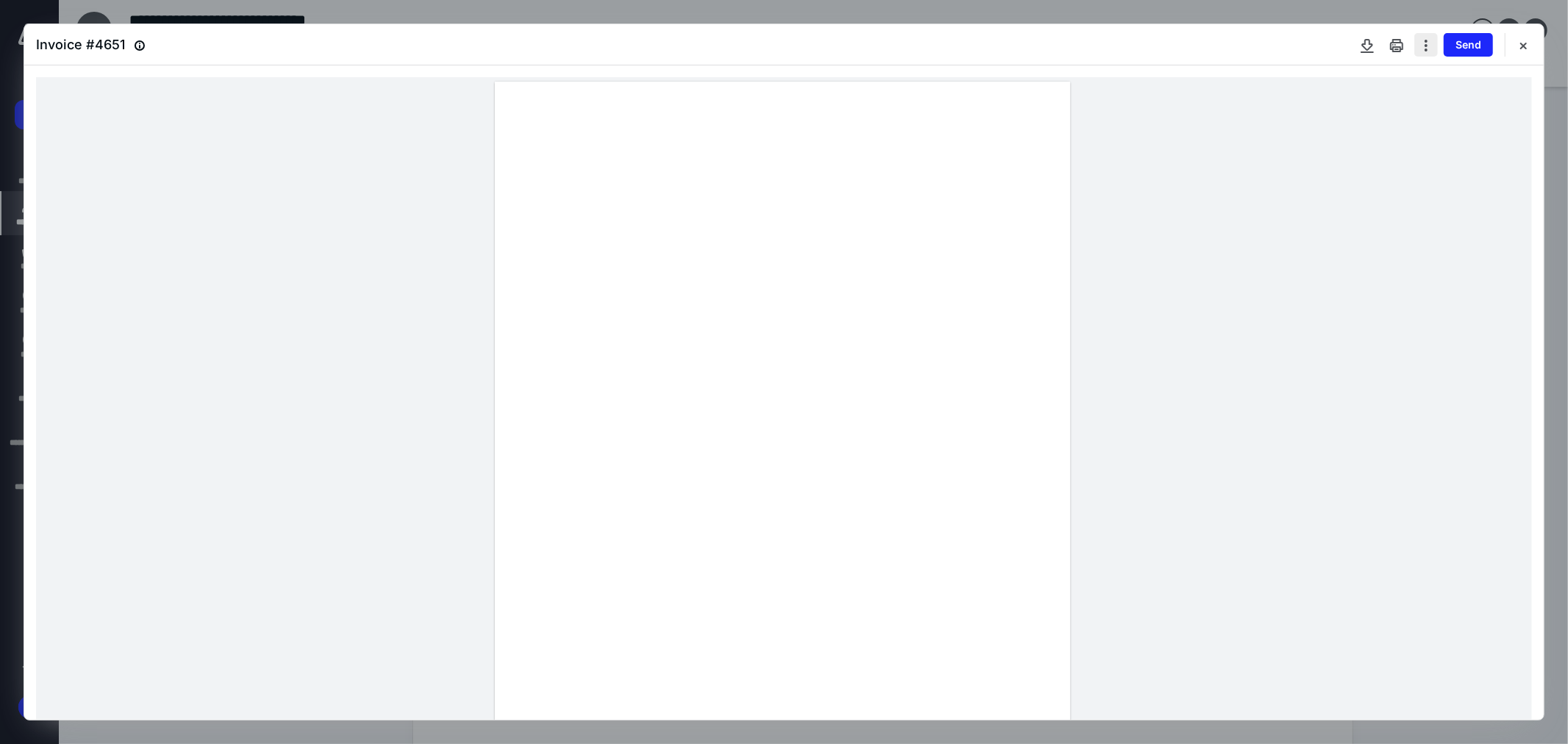 click at bounding box center (1426, 45) 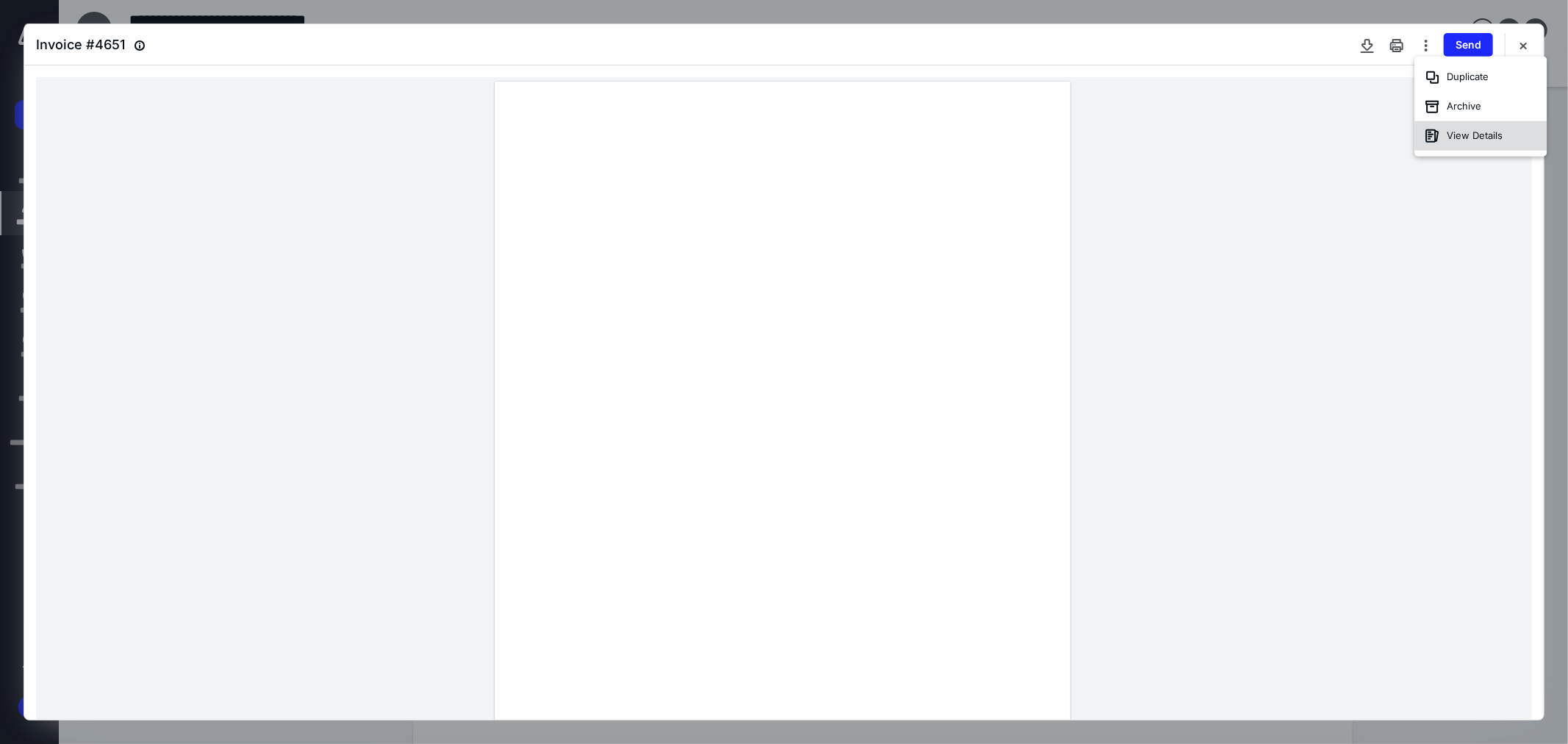 click on "View Details" at bounding box center [1481, 136] 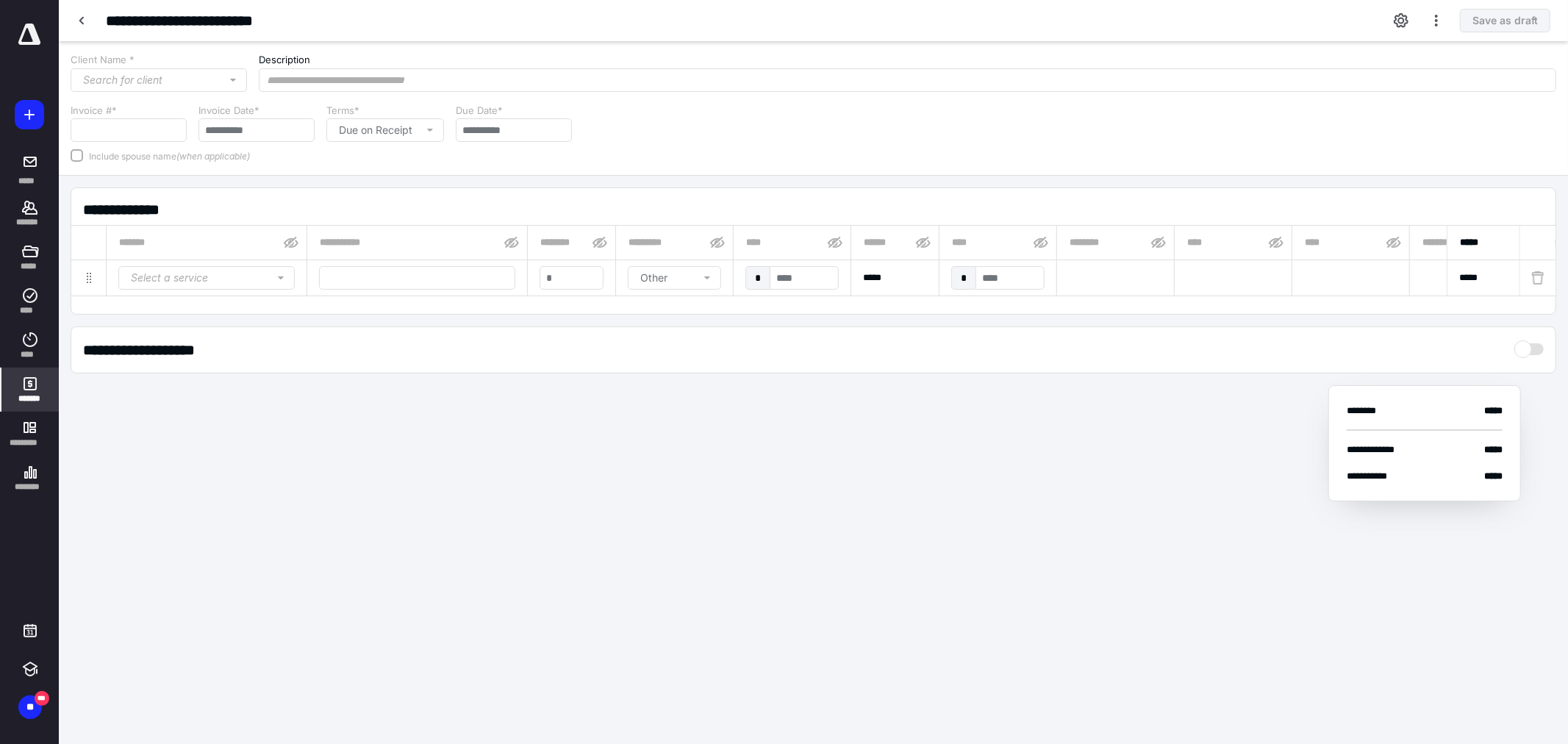 type on "****" 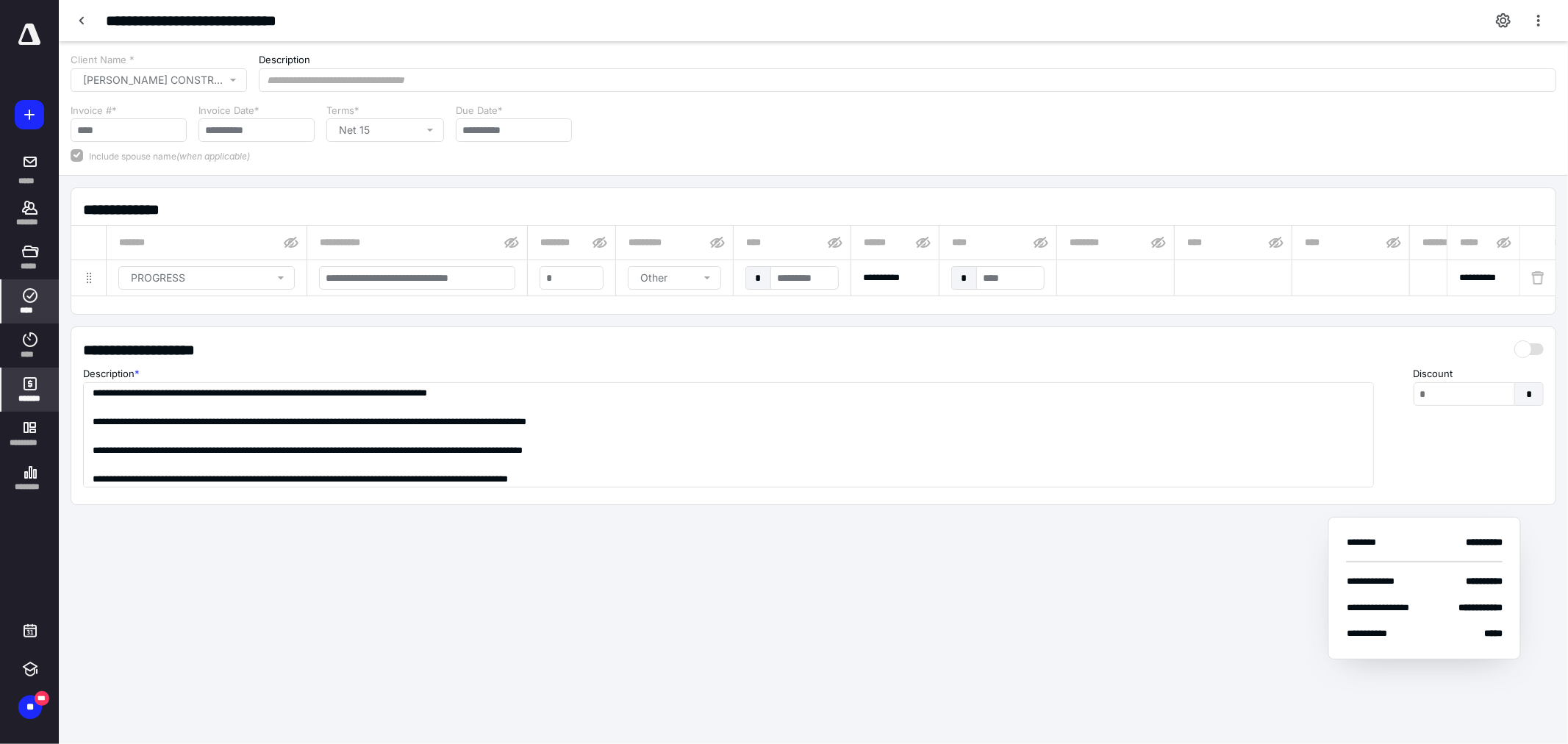 click 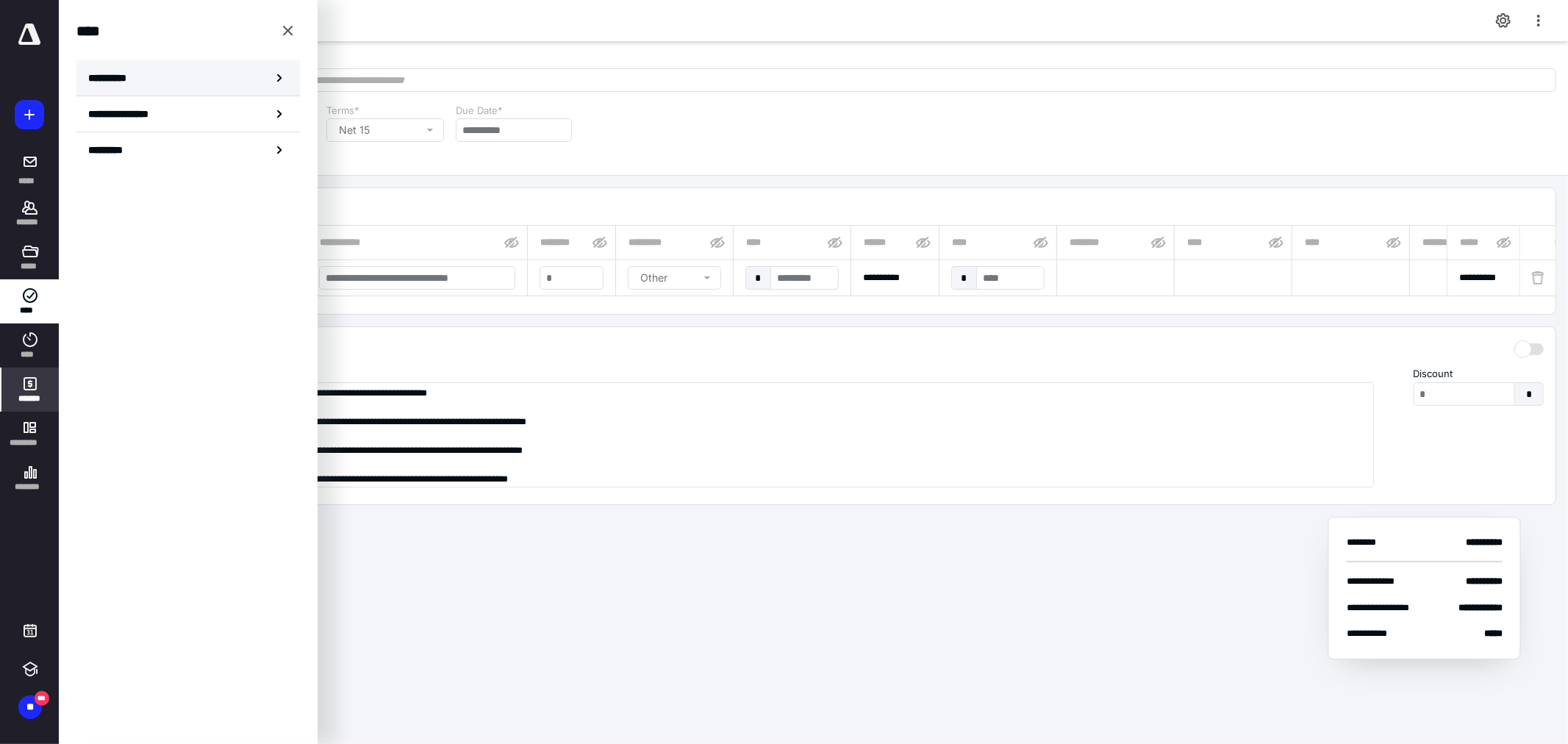 click on "**********" at bounding box center (112, 78) 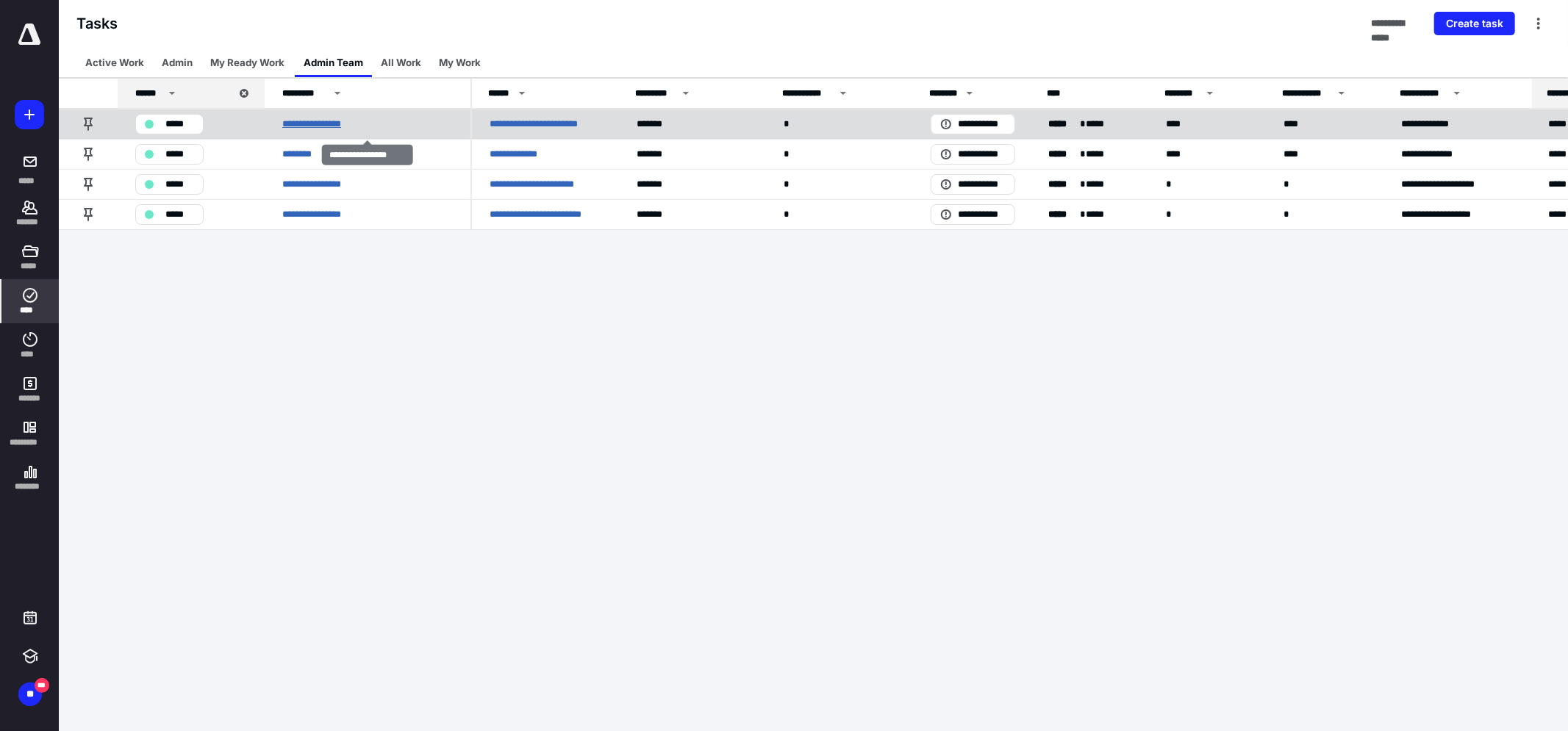 click on "**********" at bounding box center [323, 123] 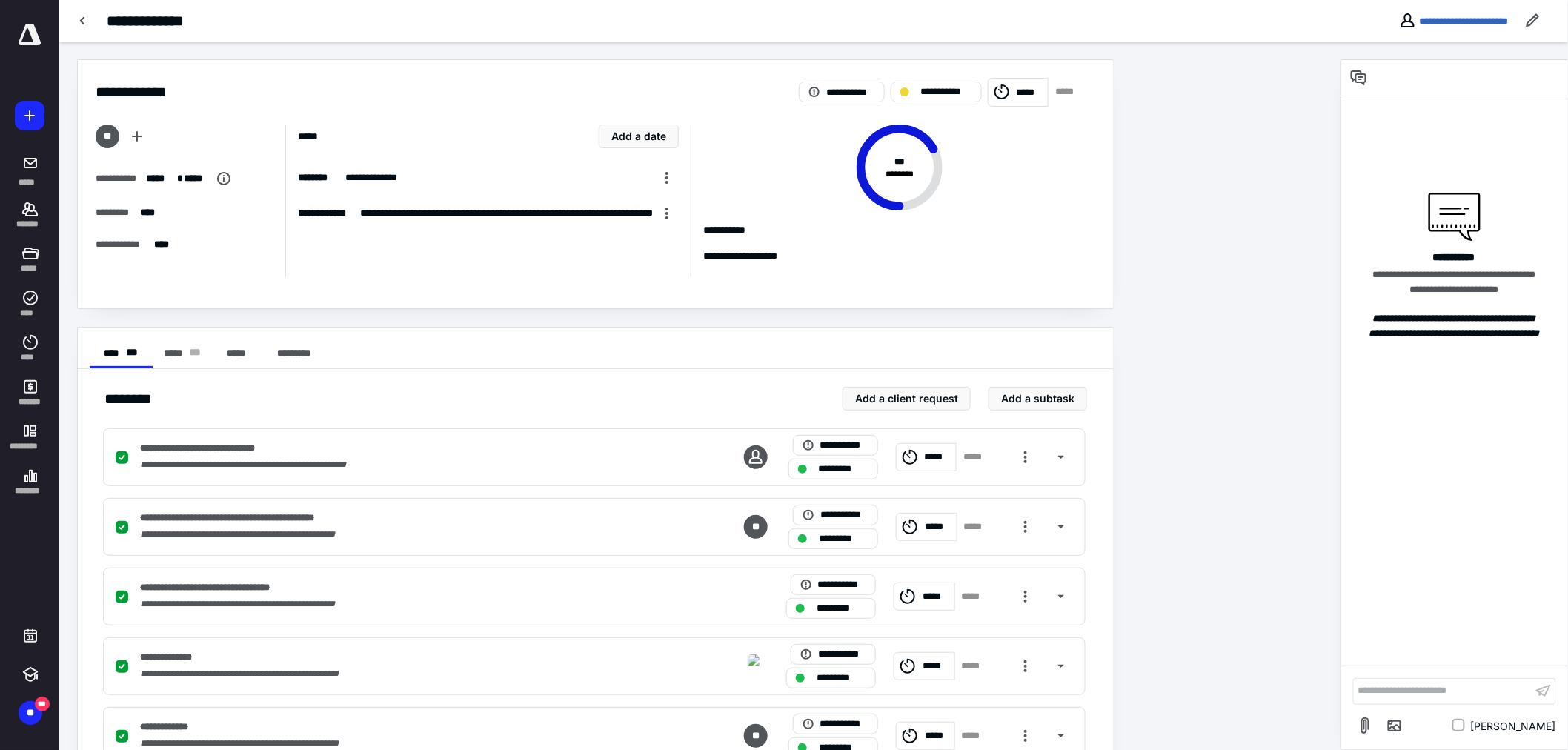 scroll, scrollTop: 165, scrollLeft: 0, axis: vertical 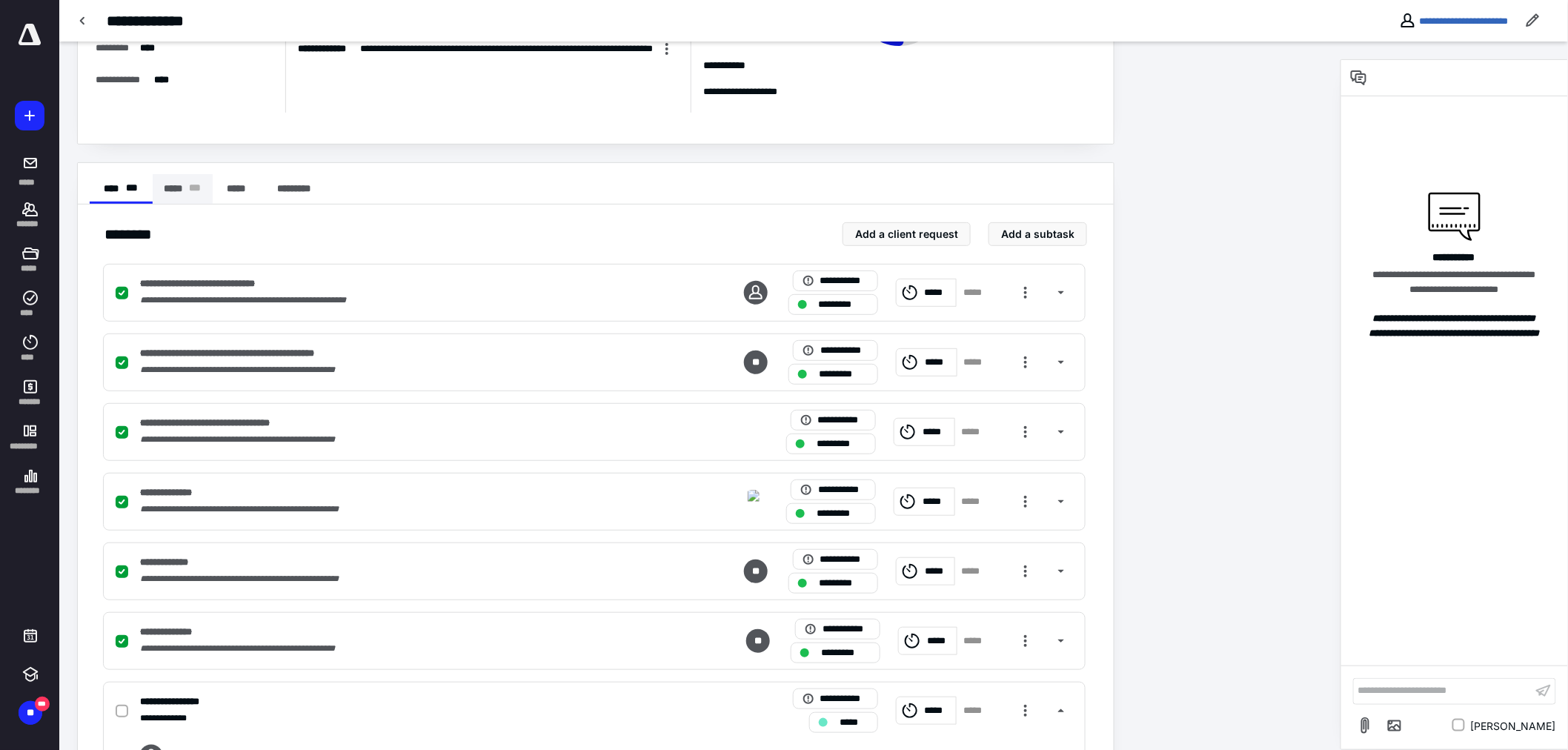 click on "***** * * *" at bounding box center [182, 189] 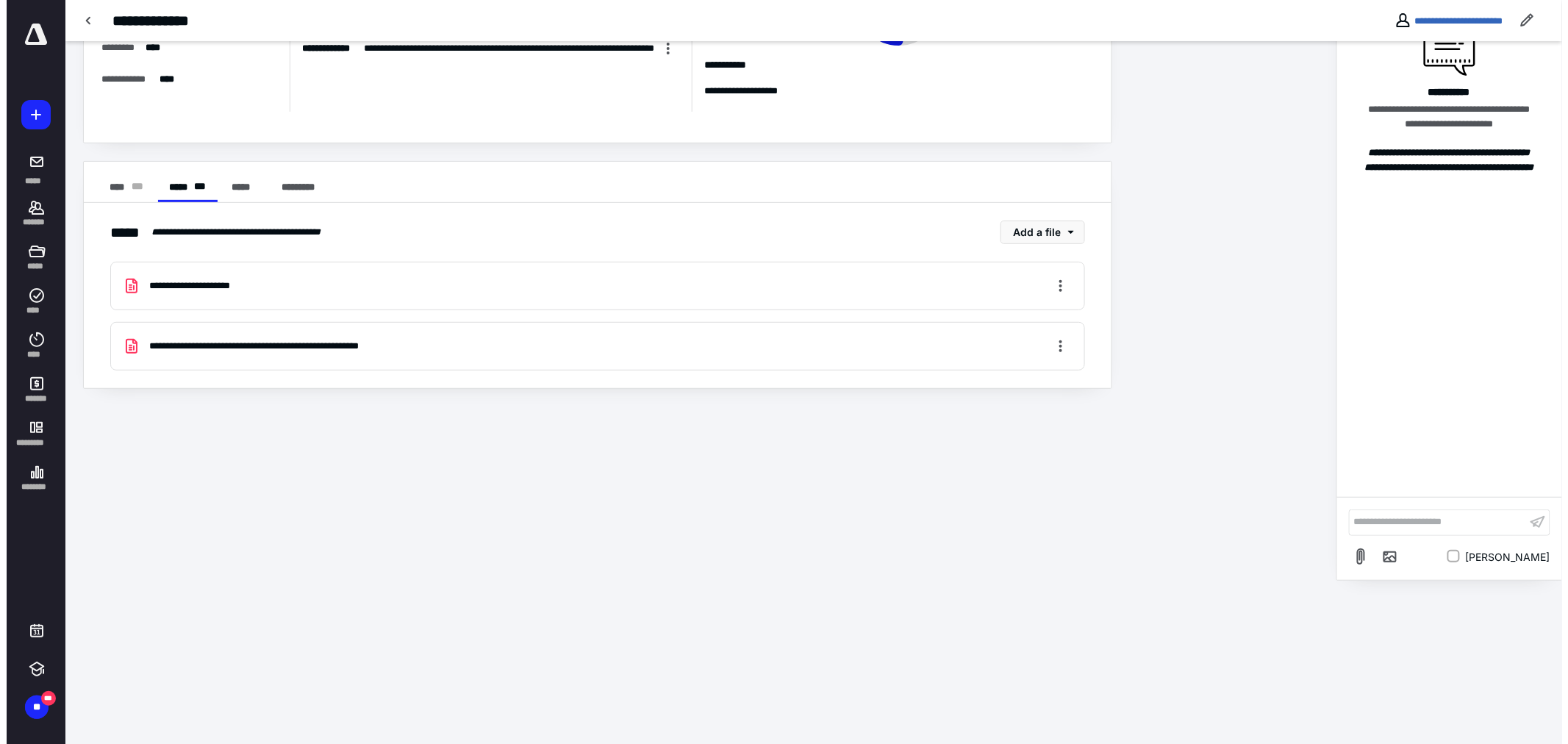 scroll, scrollTop: 15, scrollLeft: 0, axis: vertical 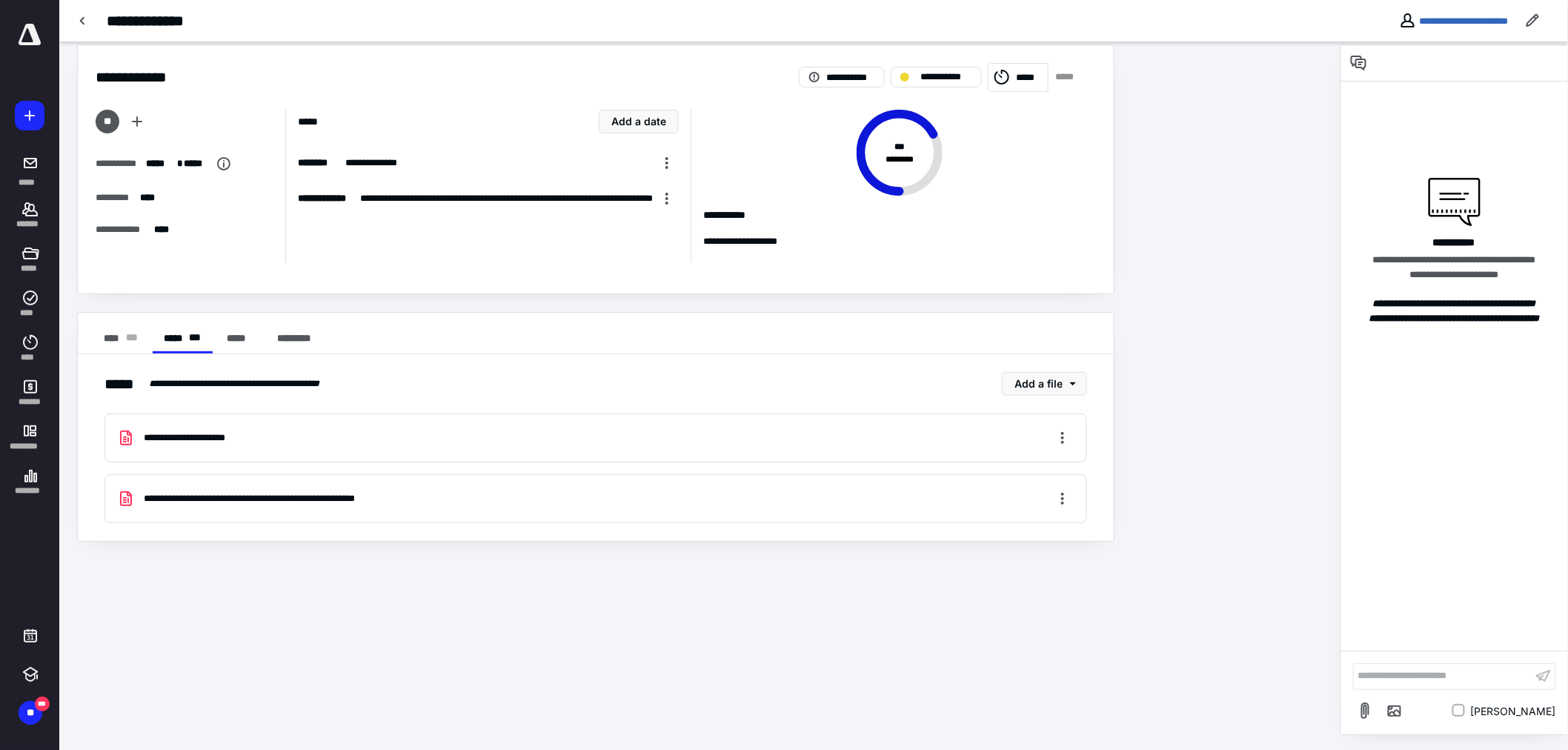 click on "**********" at bounding box center (196, 437) 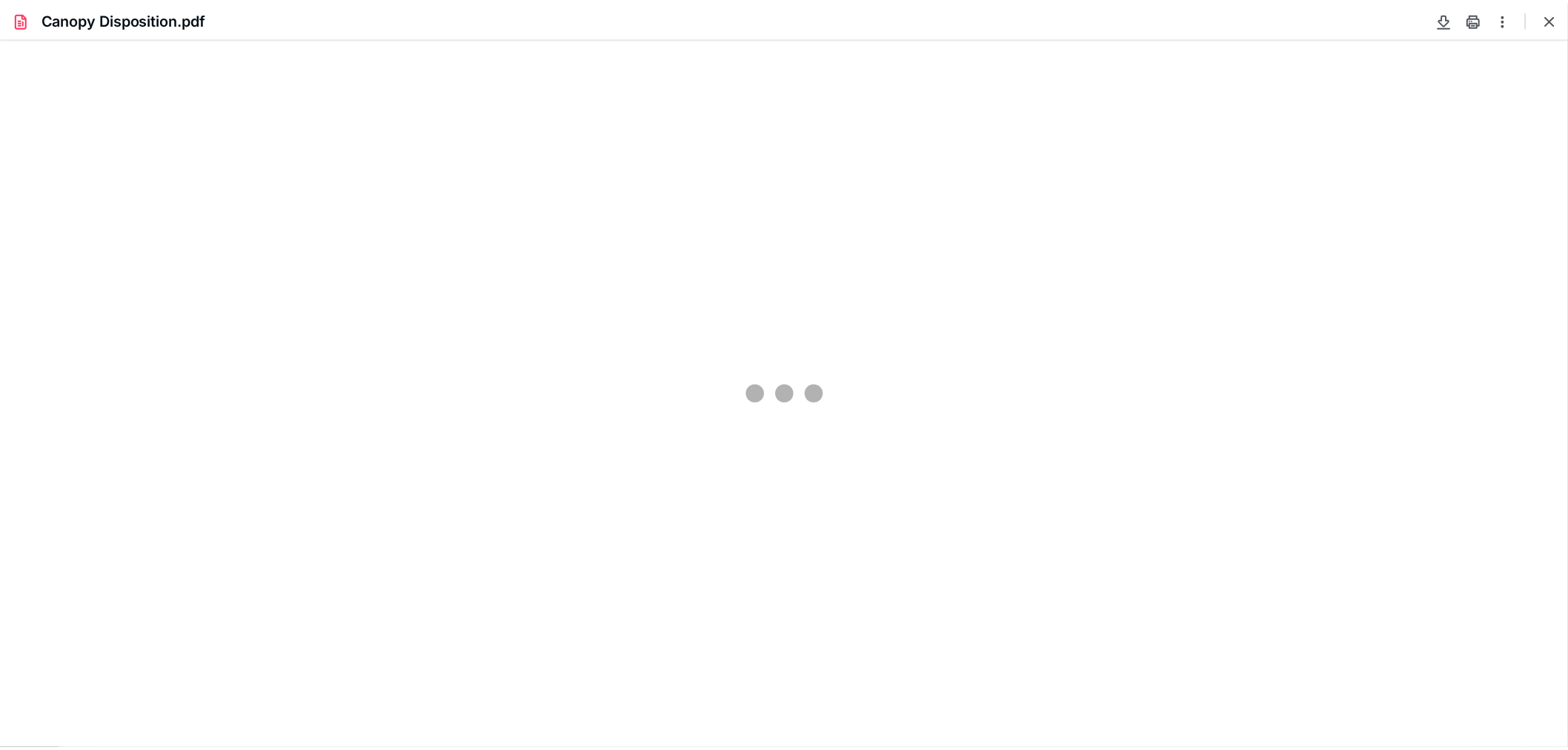 scroll, scrollTop: 0, scrollLeft: 0, axis: both 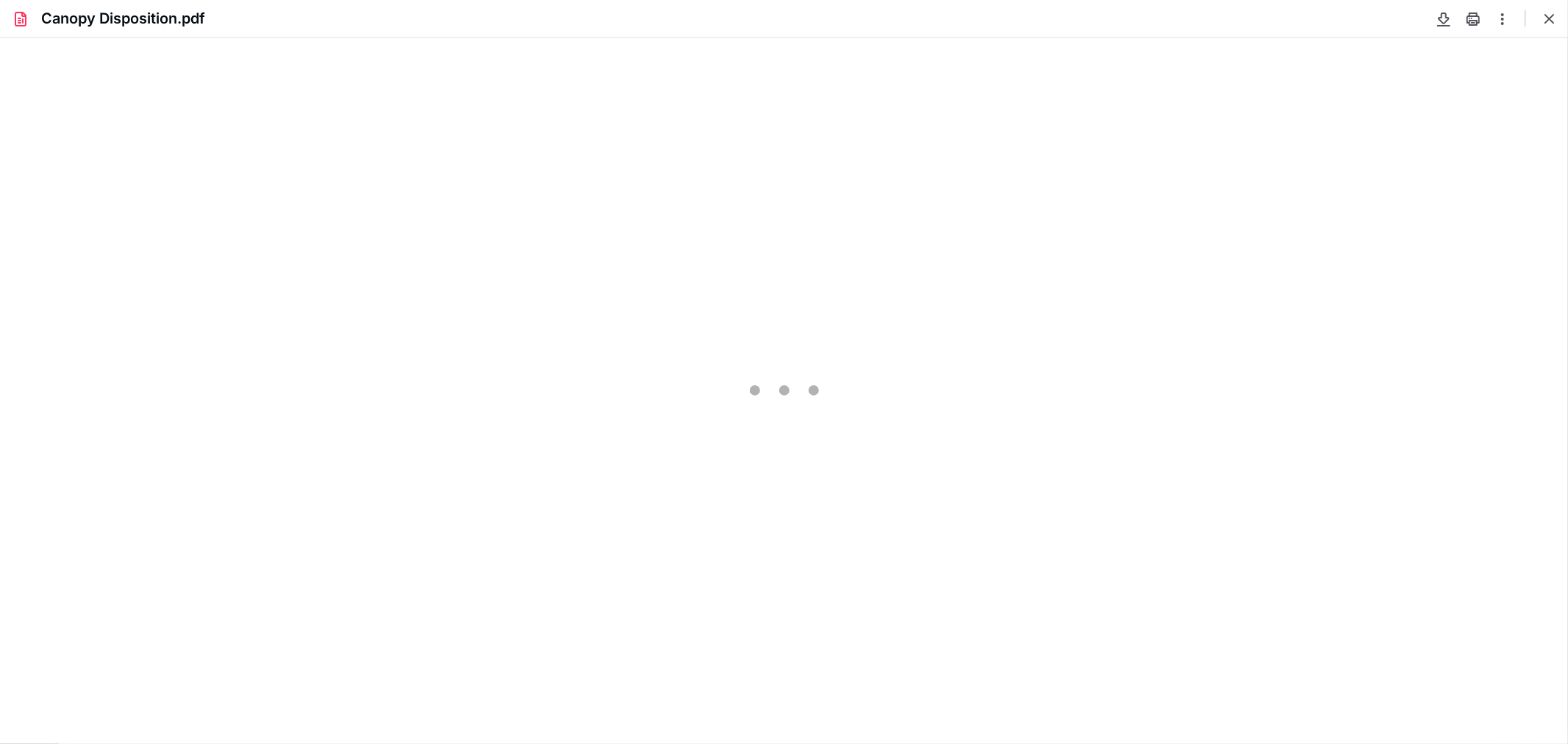 type on "143" 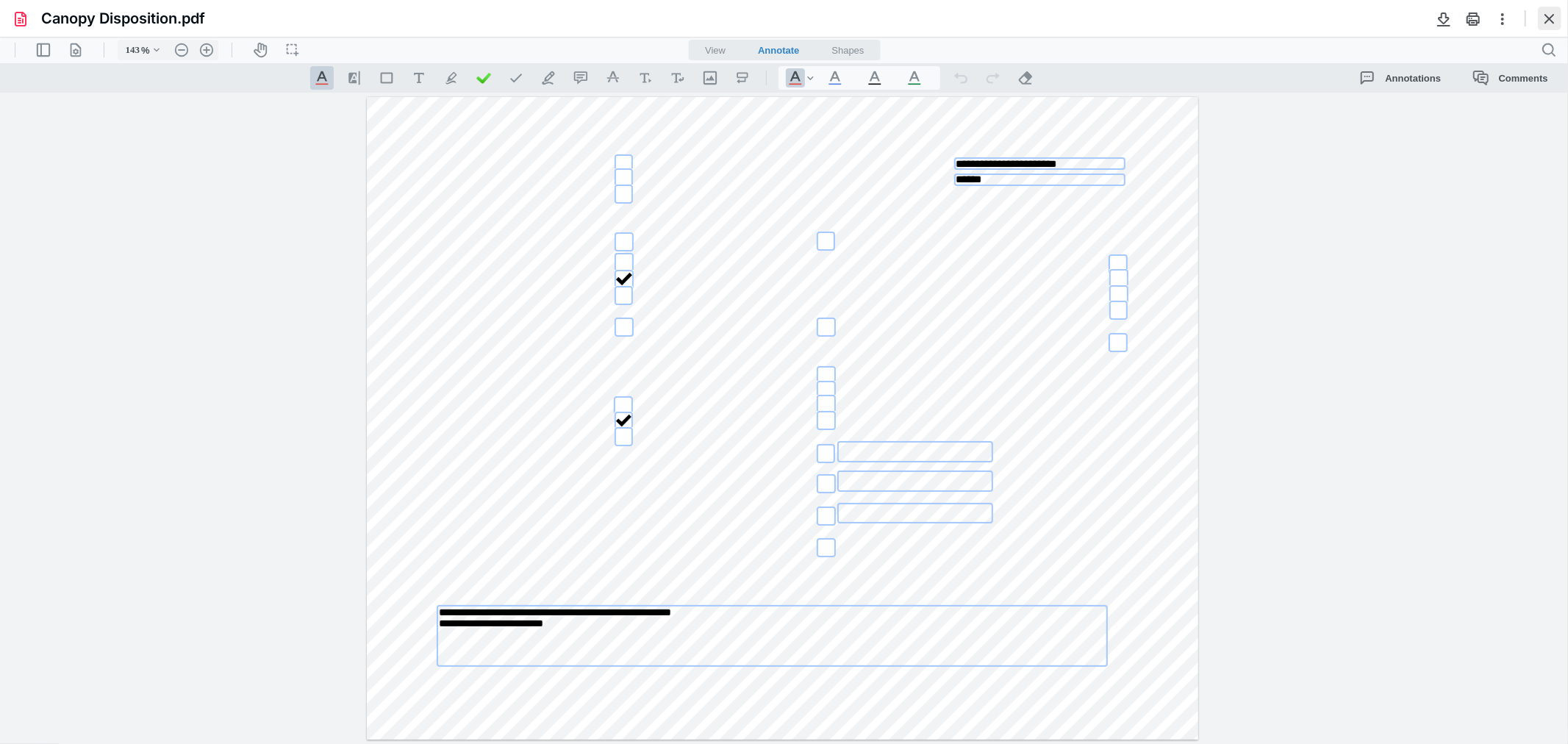 click at bounding box center [1550, 18] 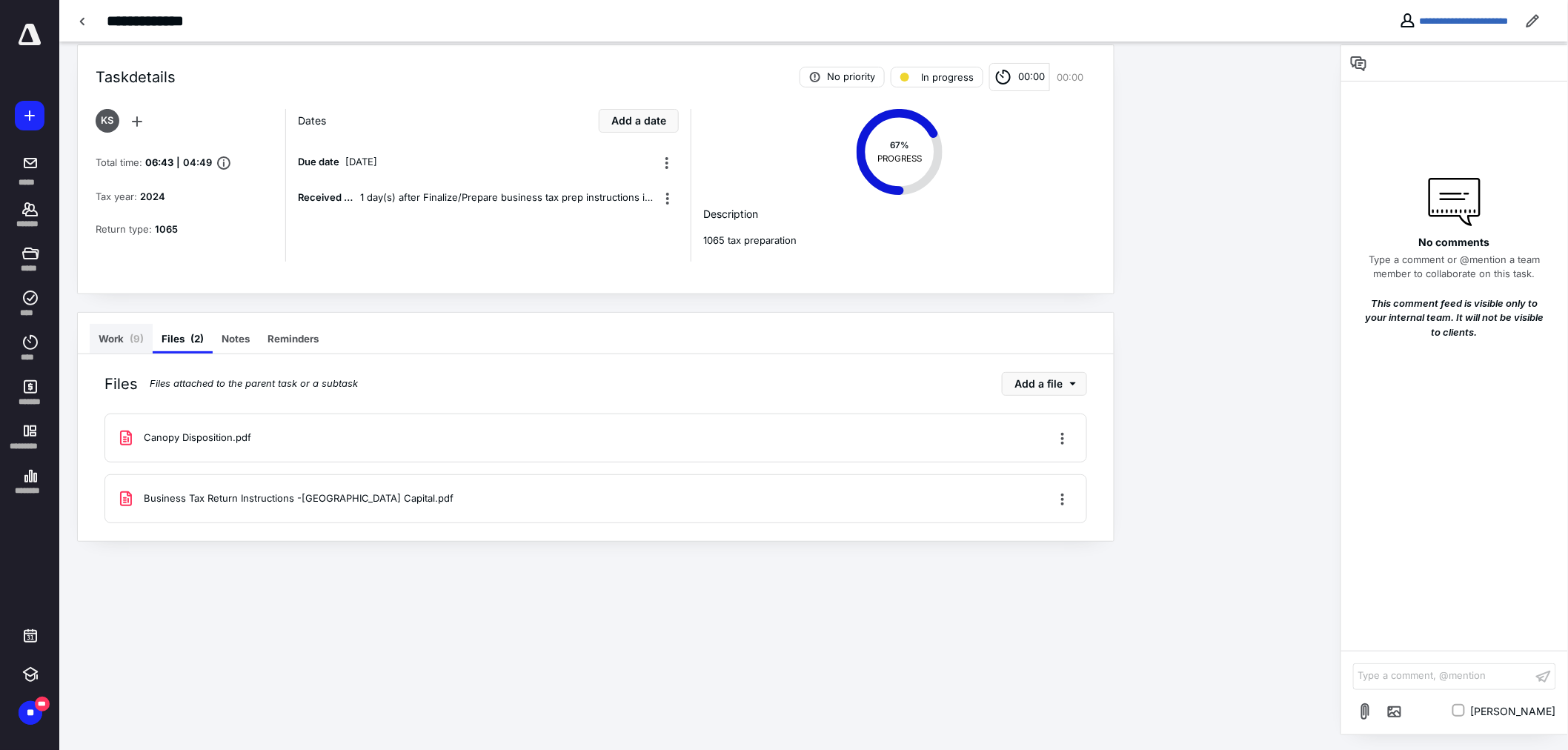 click on "Work ( 9 )" at bounding box center (121, 339) 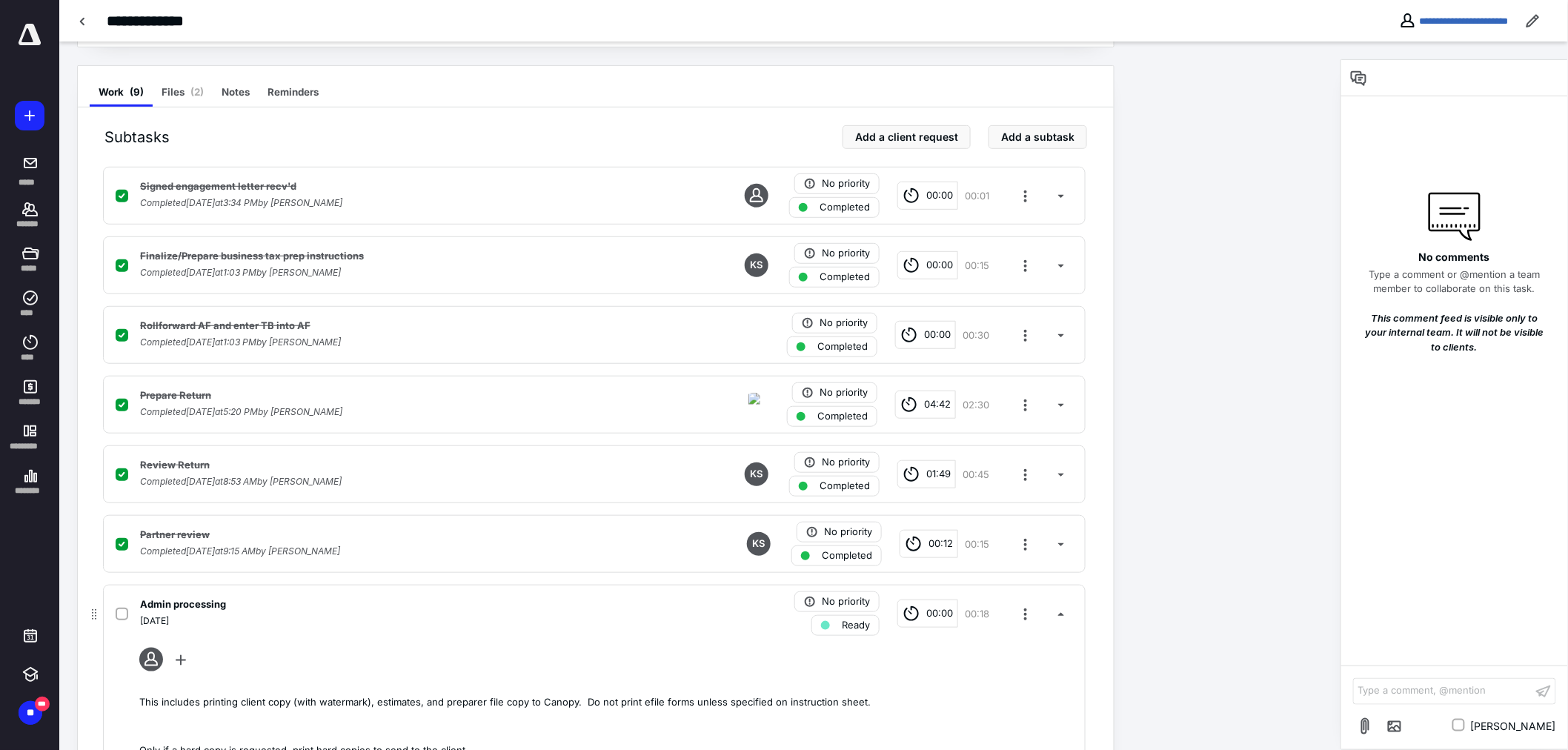 scroll, scrollTop: 426, scrollLeft: 0, axis: vertical 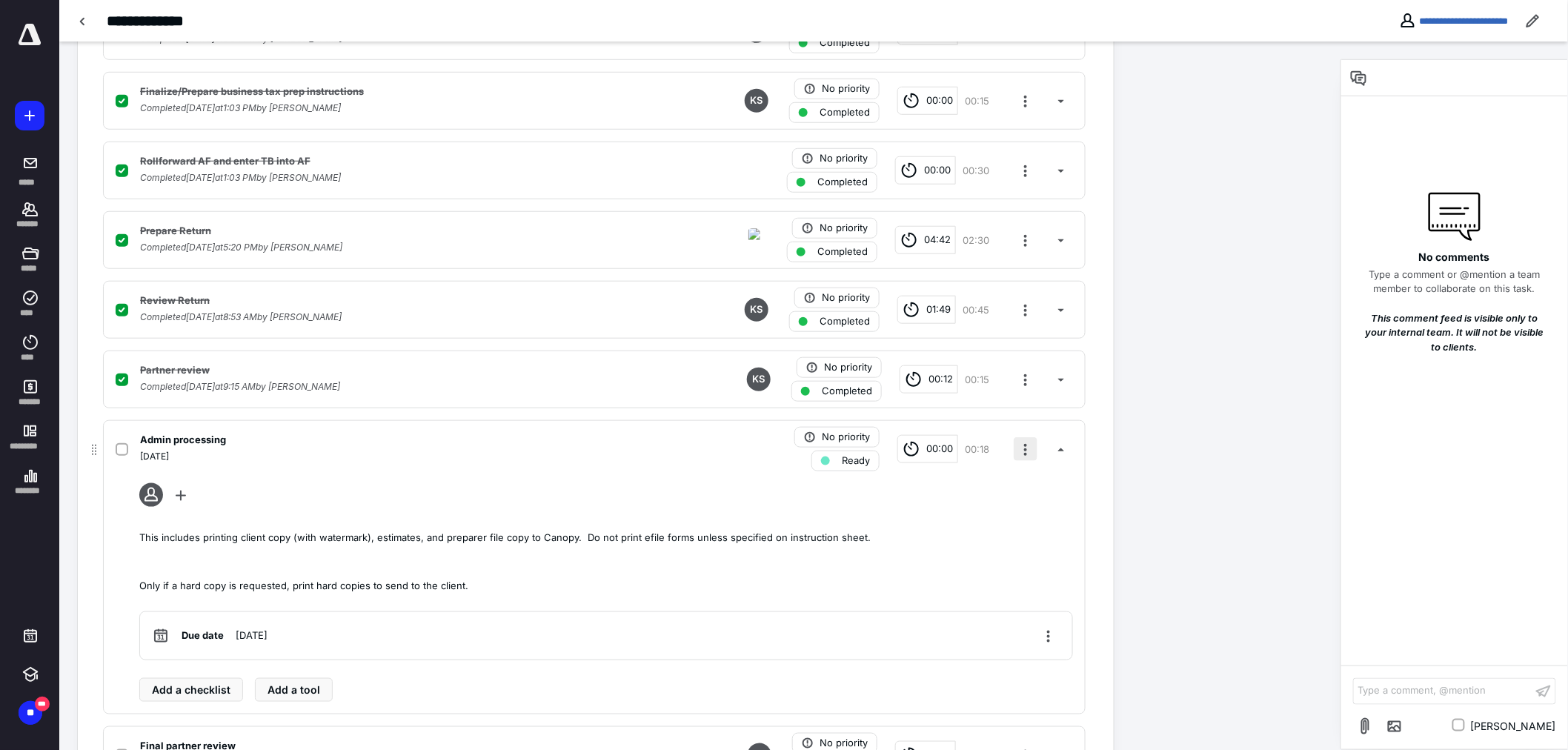 click at bounding box center (1026, 449) 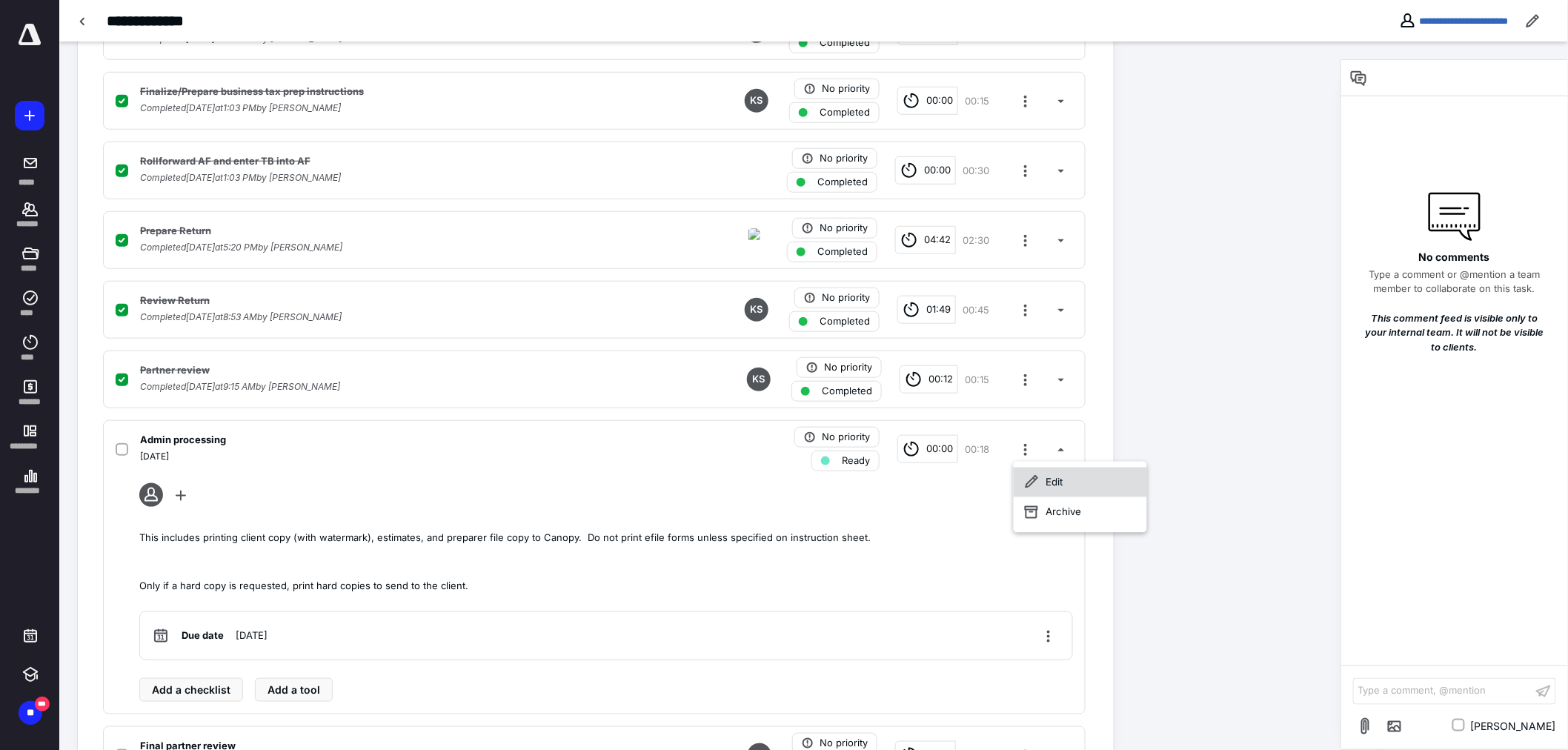 click on "Edit" at bounding box center (1080, 482) 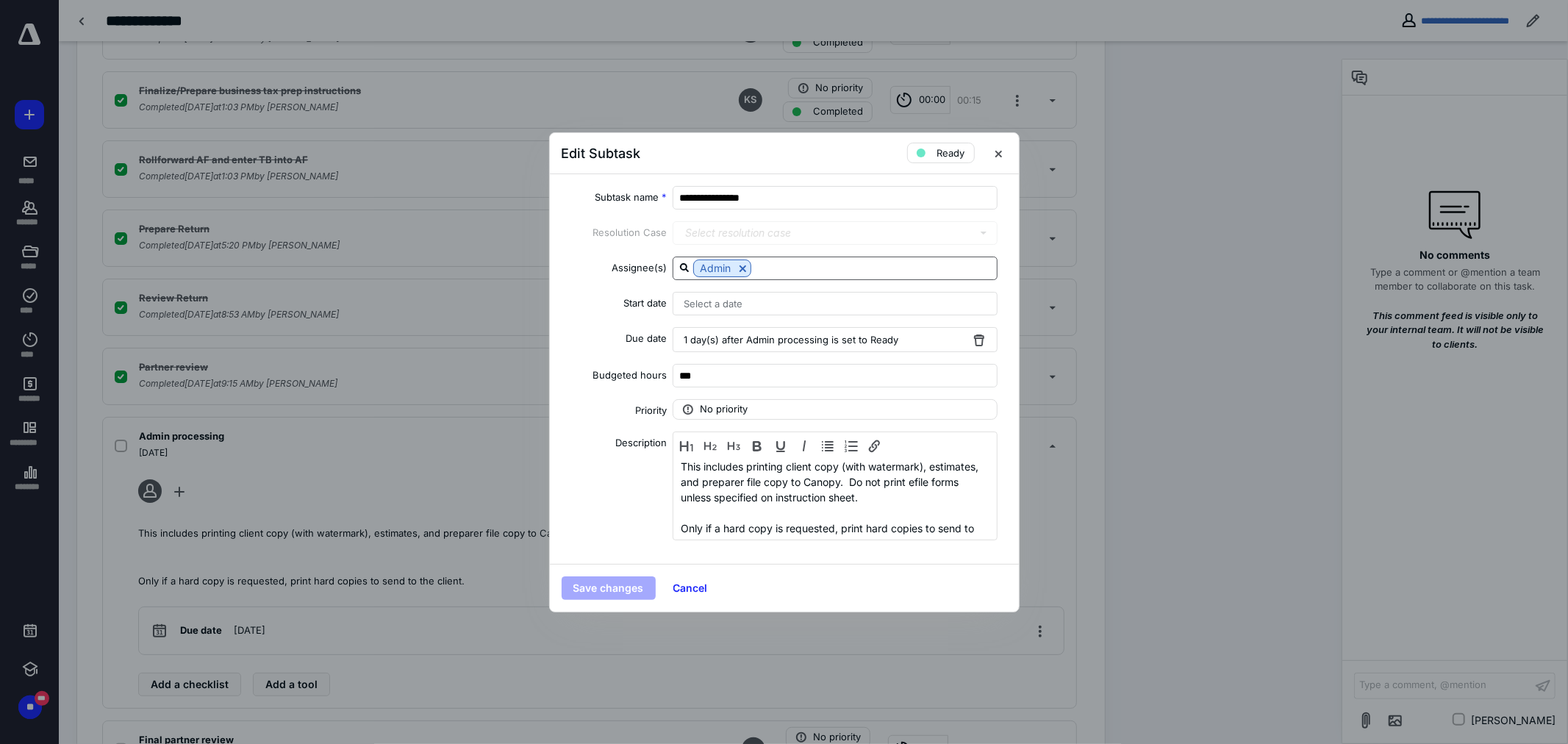 click at bounding box center (742, 268) 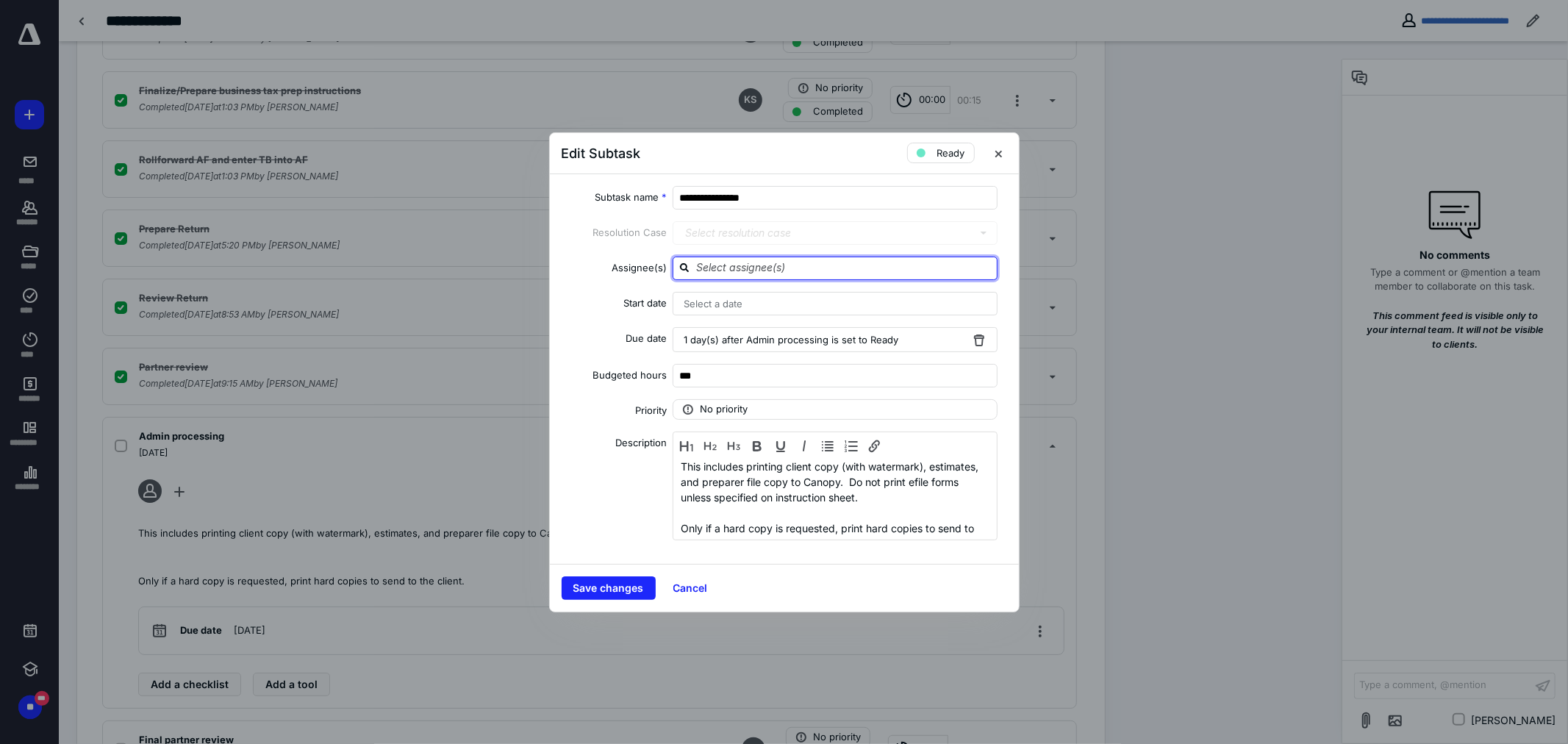 click at bounding box center [844, 268] 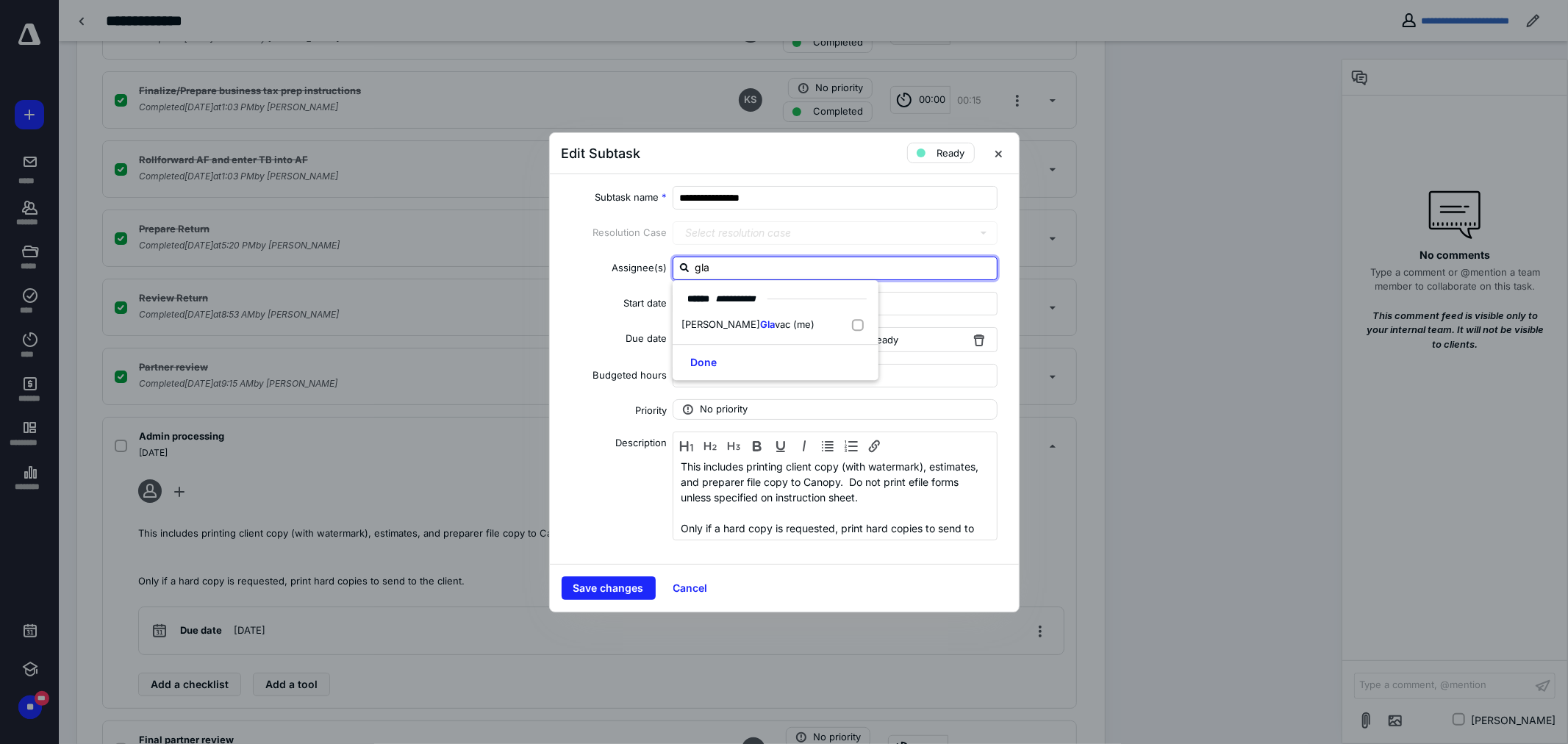 type on "glav" 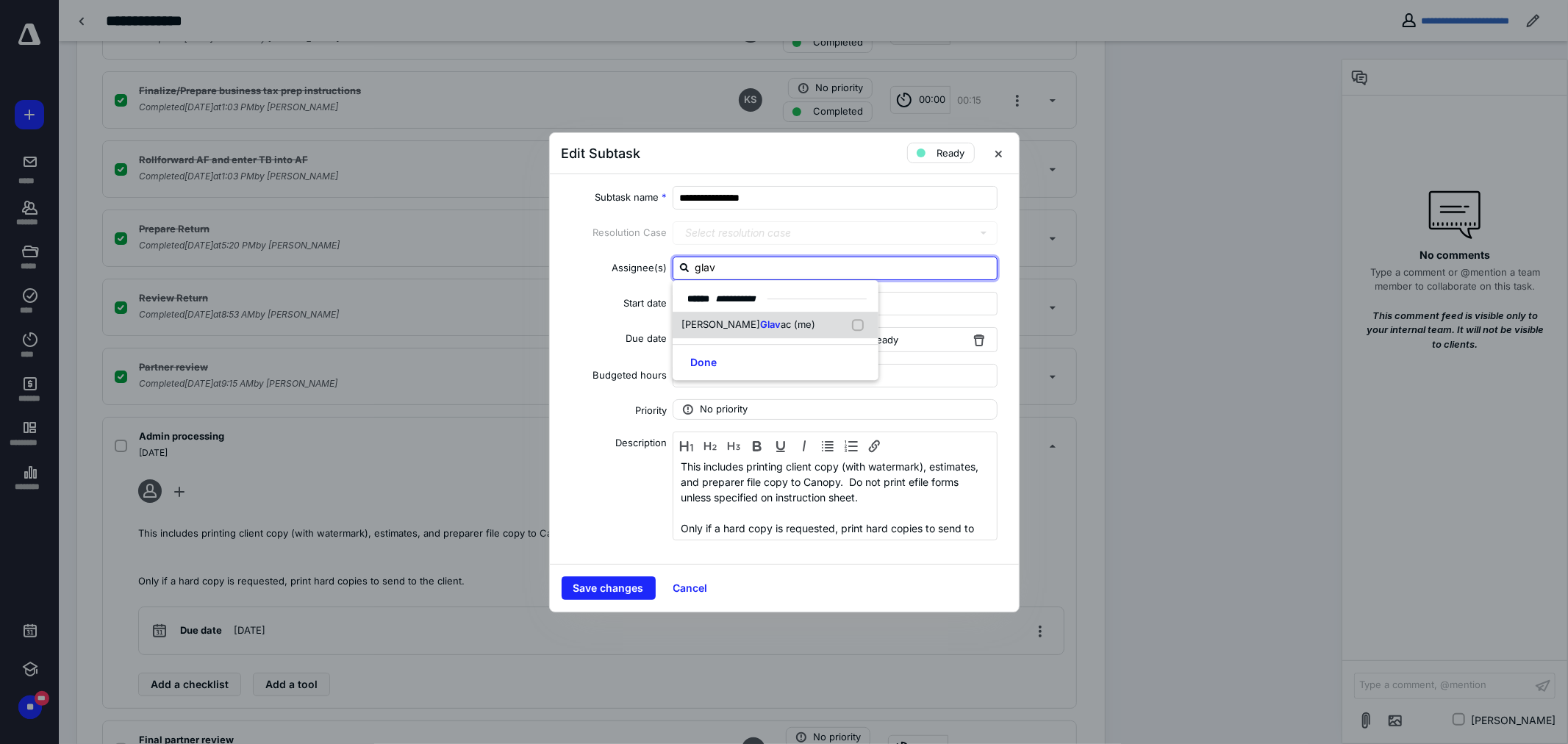 click on "ac (me)" at bounding box center [798, 325] 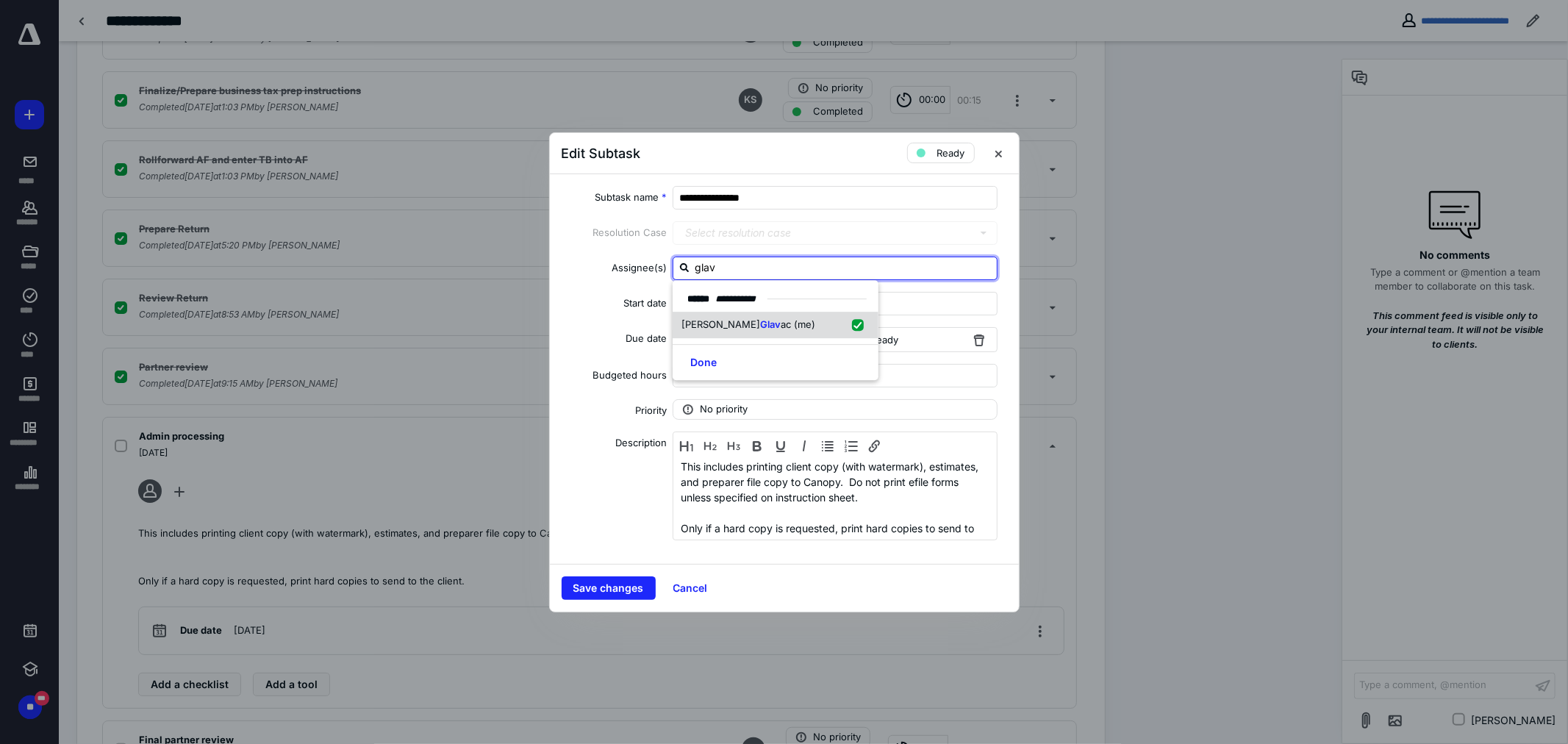 checkbox on "true" 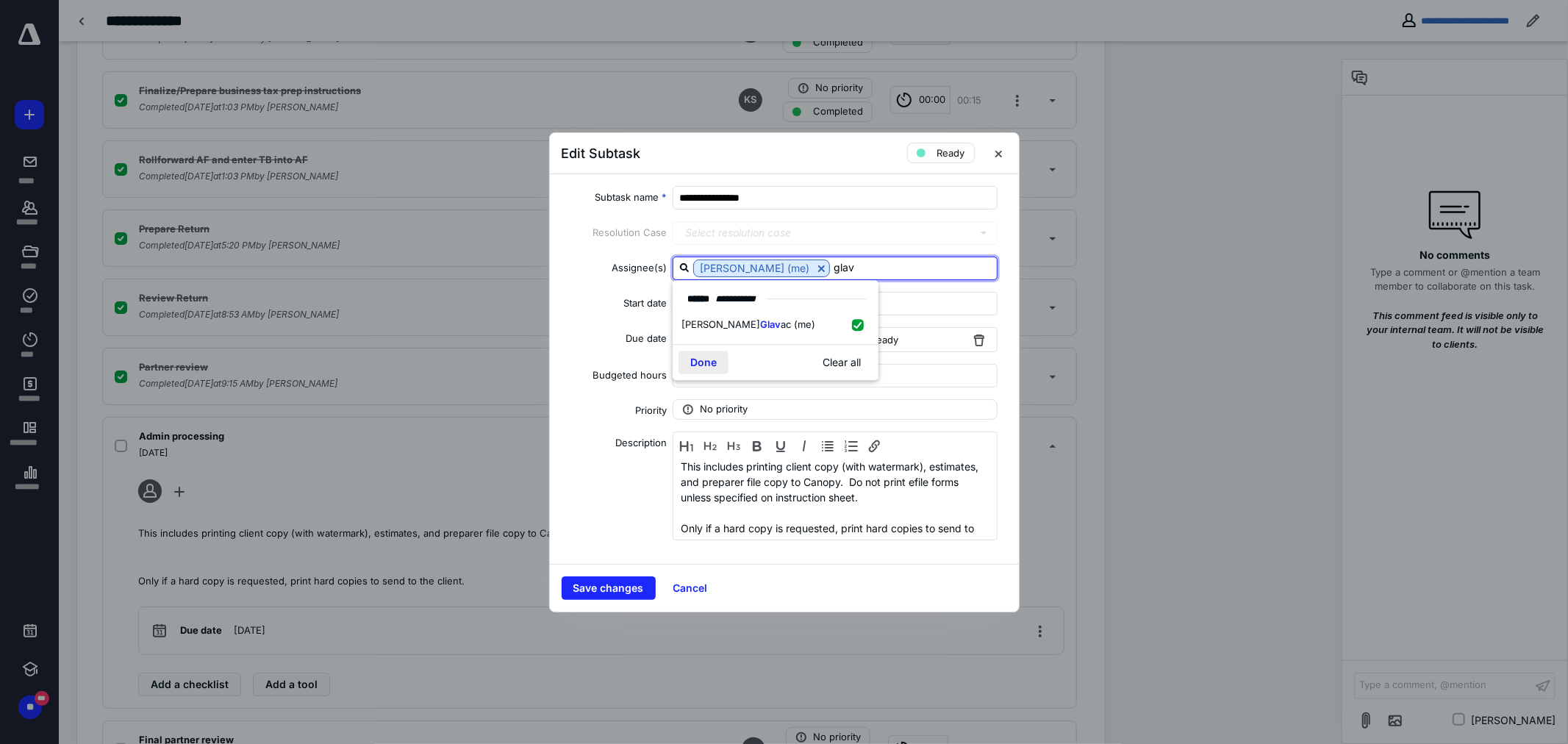 type on "glav" 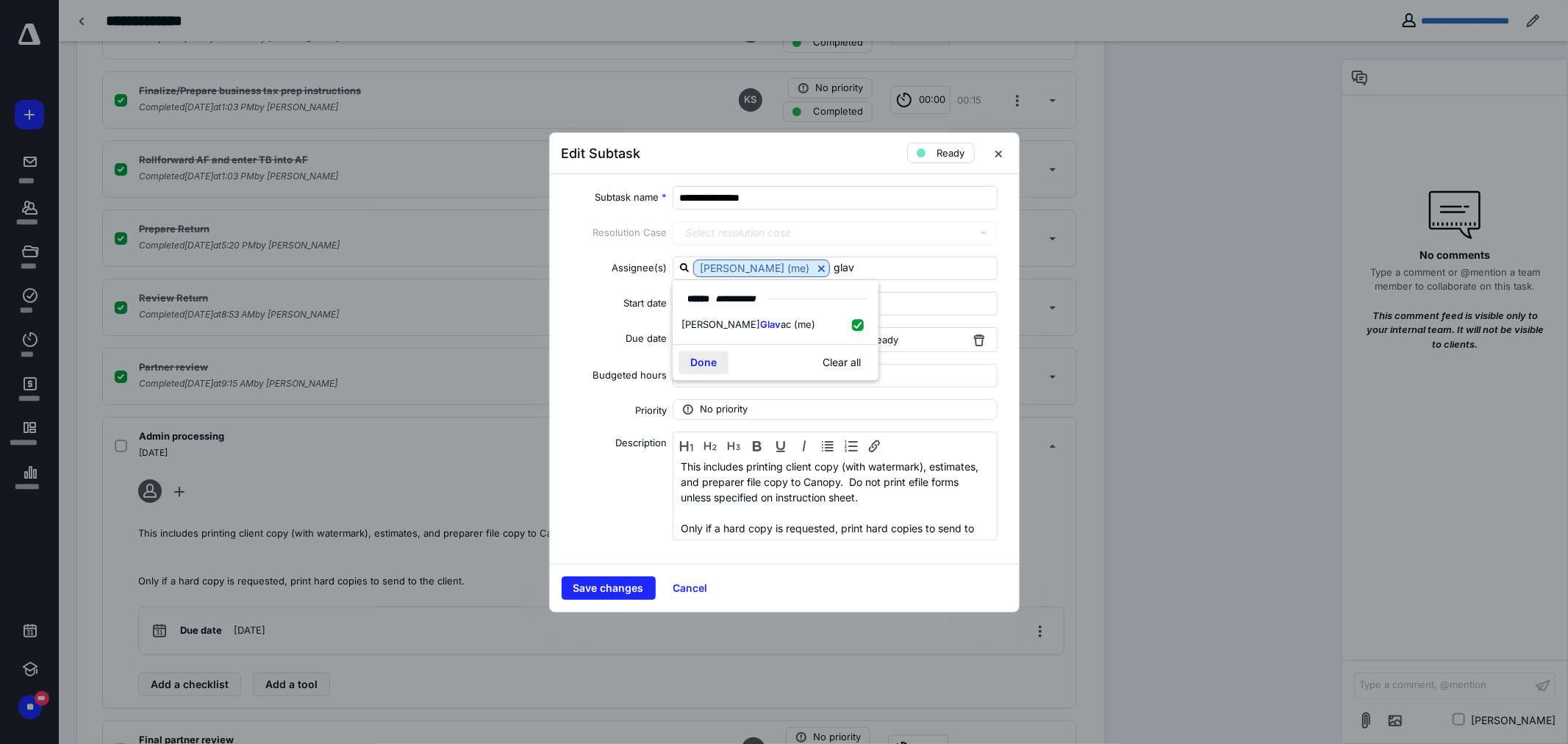 click on "Done" at bounding box center [704, 362] 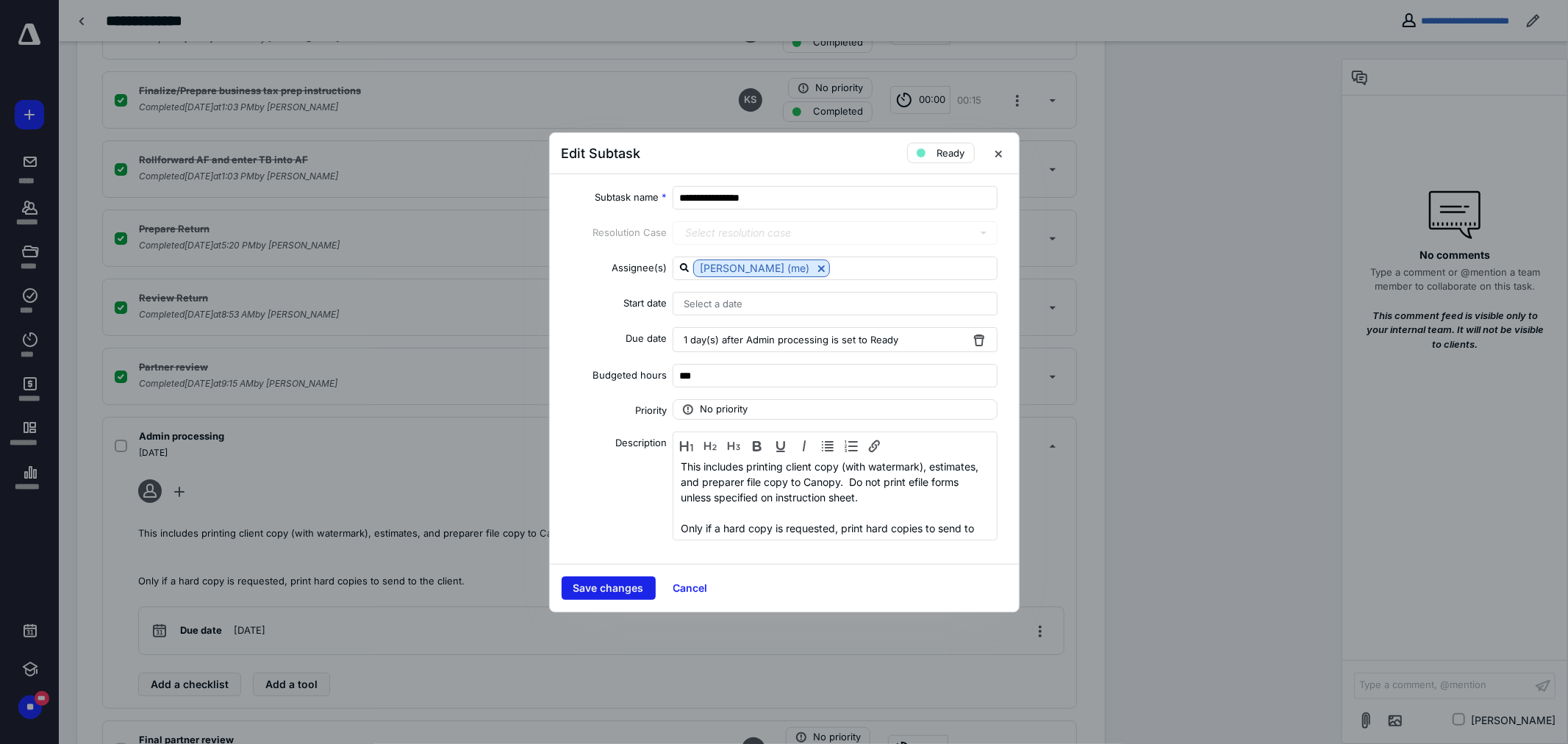 click on "Save changes" at bounding box center [609, 588] 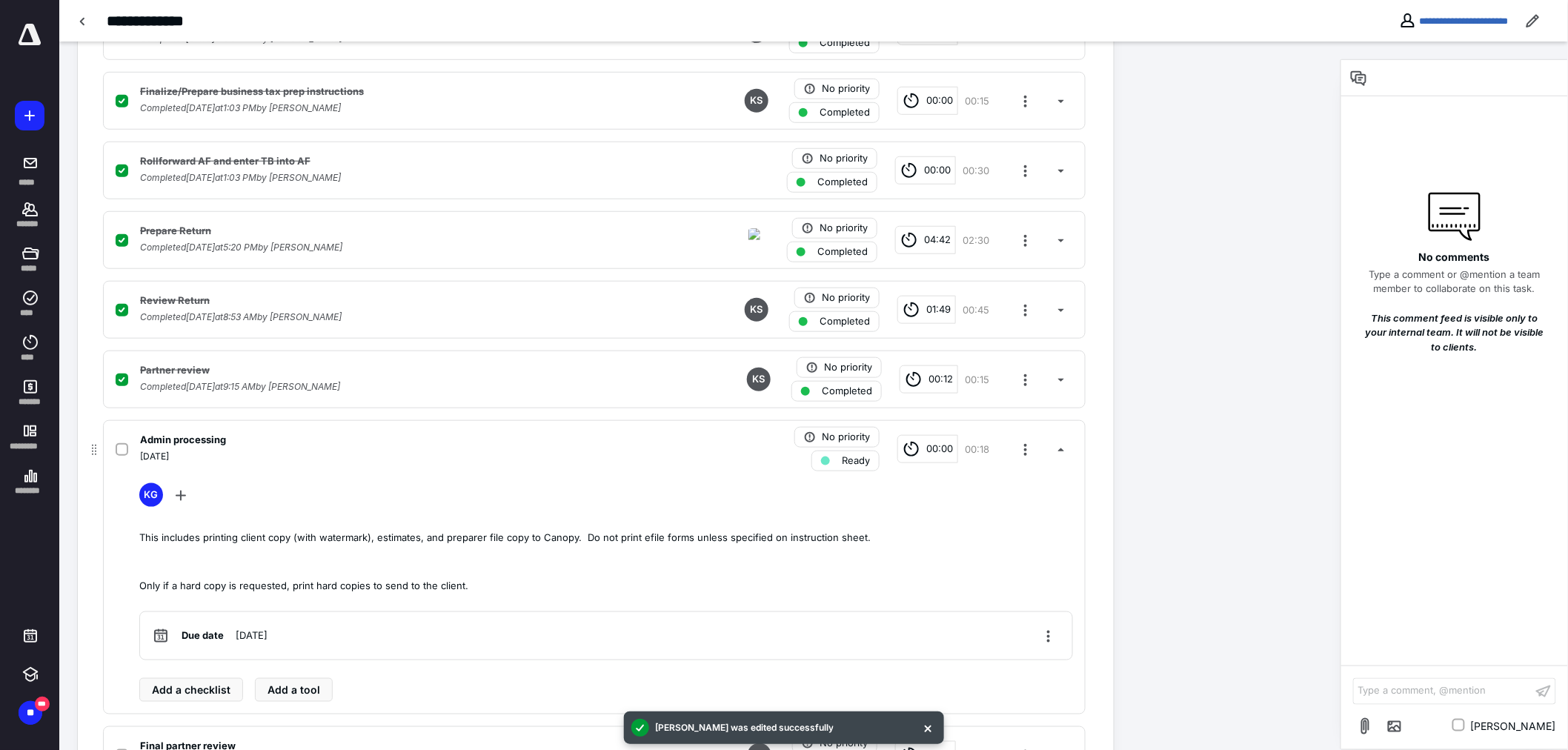 scroll, scrollTop: 262, scrollLeft: 0, axis: vertical 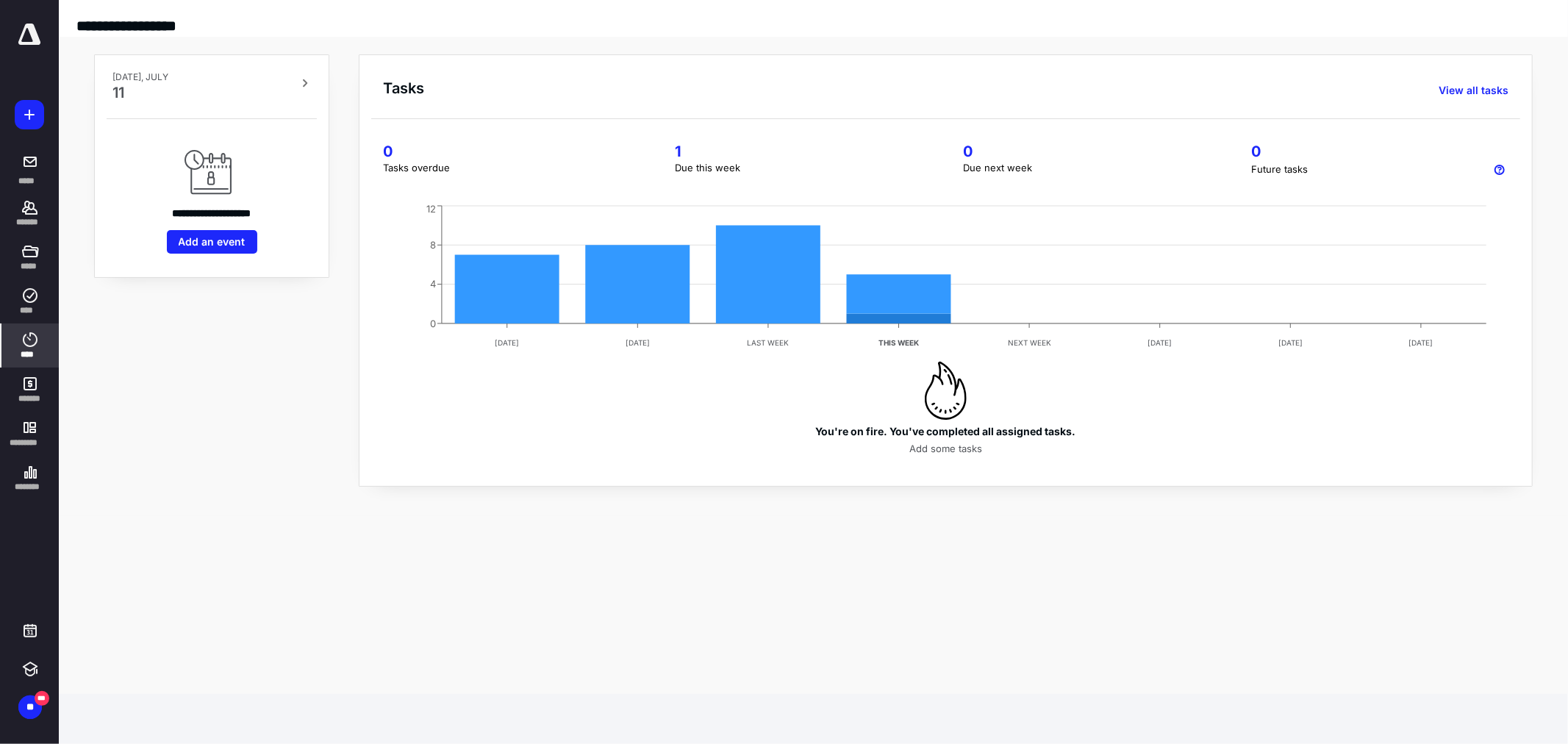 click on "****" at bounding box center (30, 354) 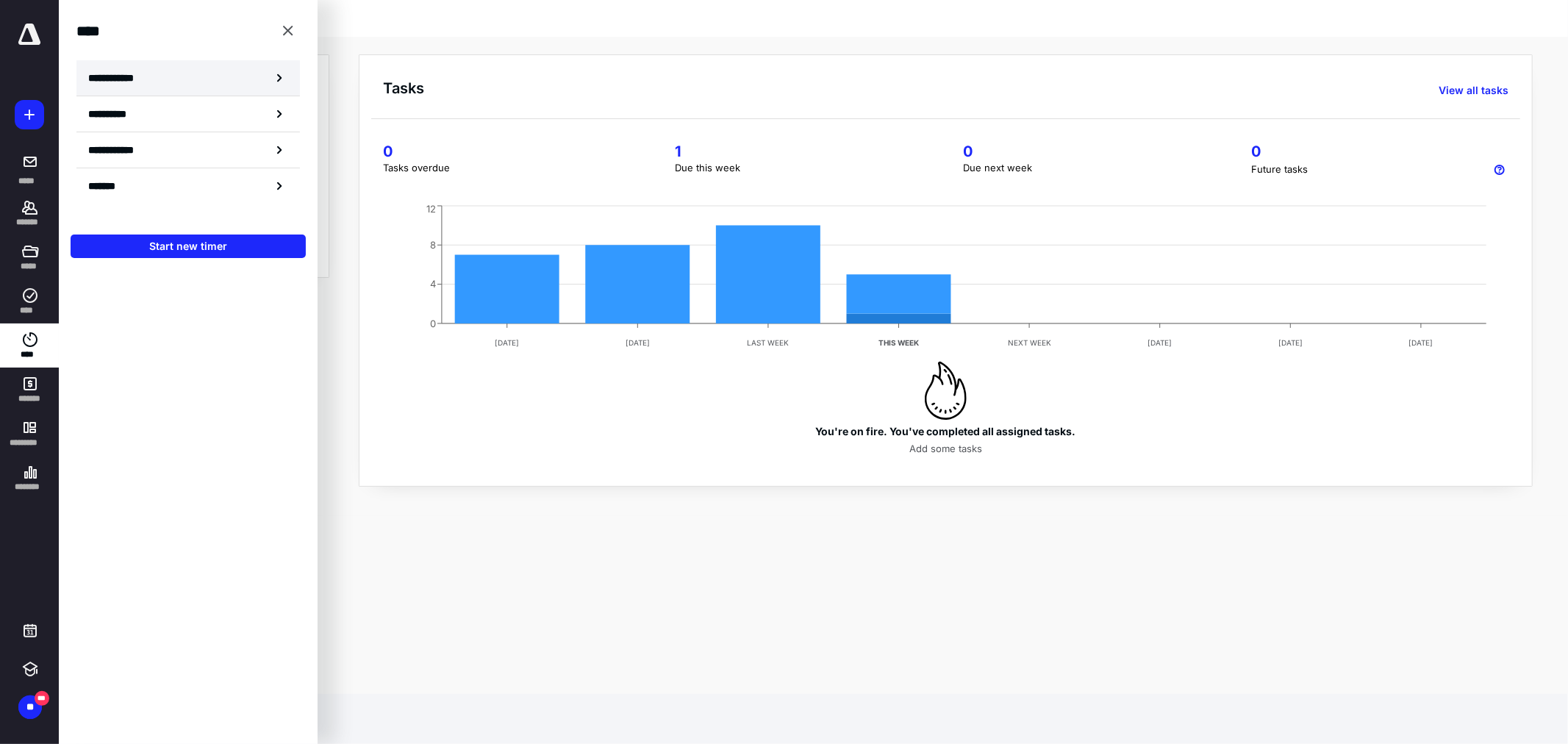 click on "**********" at bounding box center [119, 78] 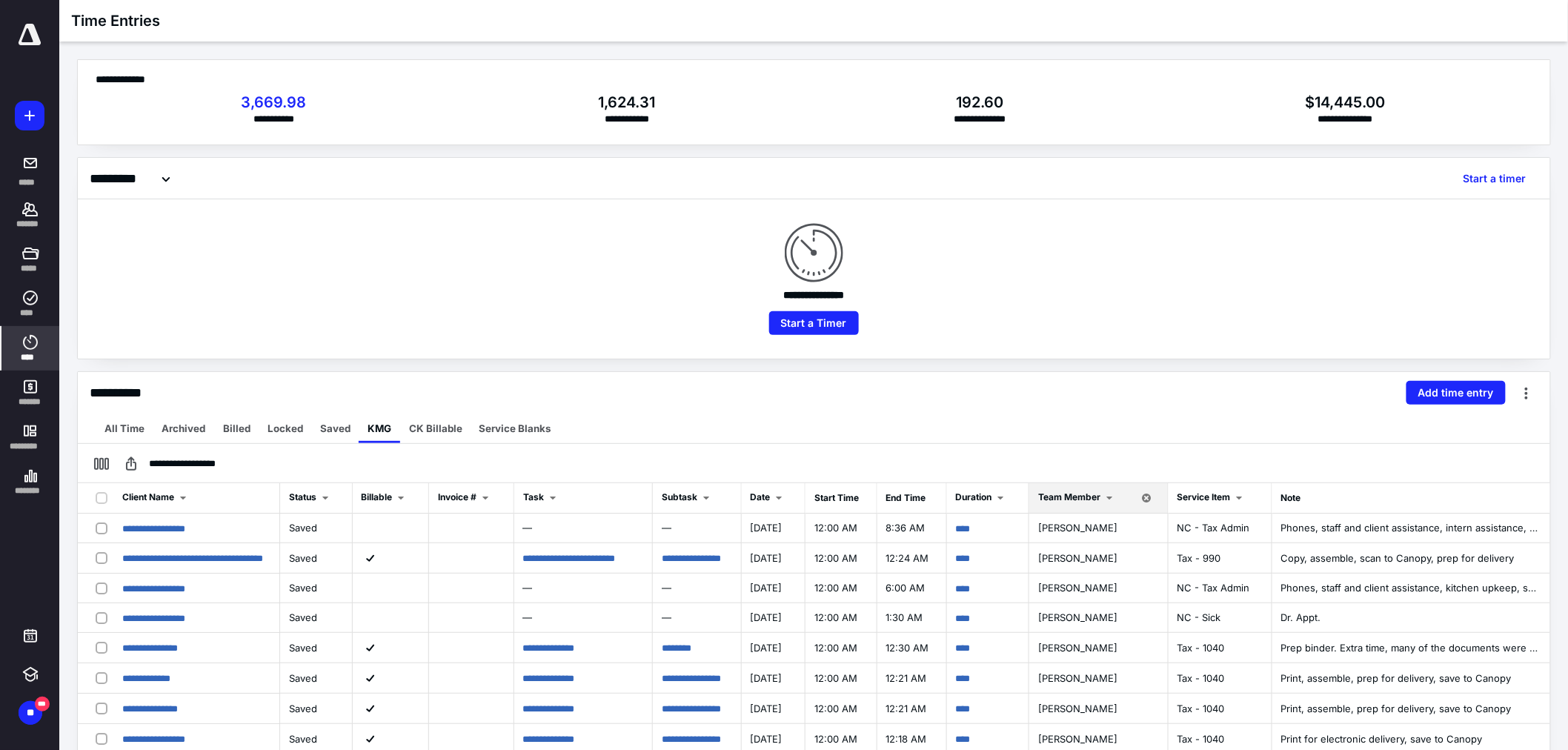 click on "****" at bounding box center [30, 357] 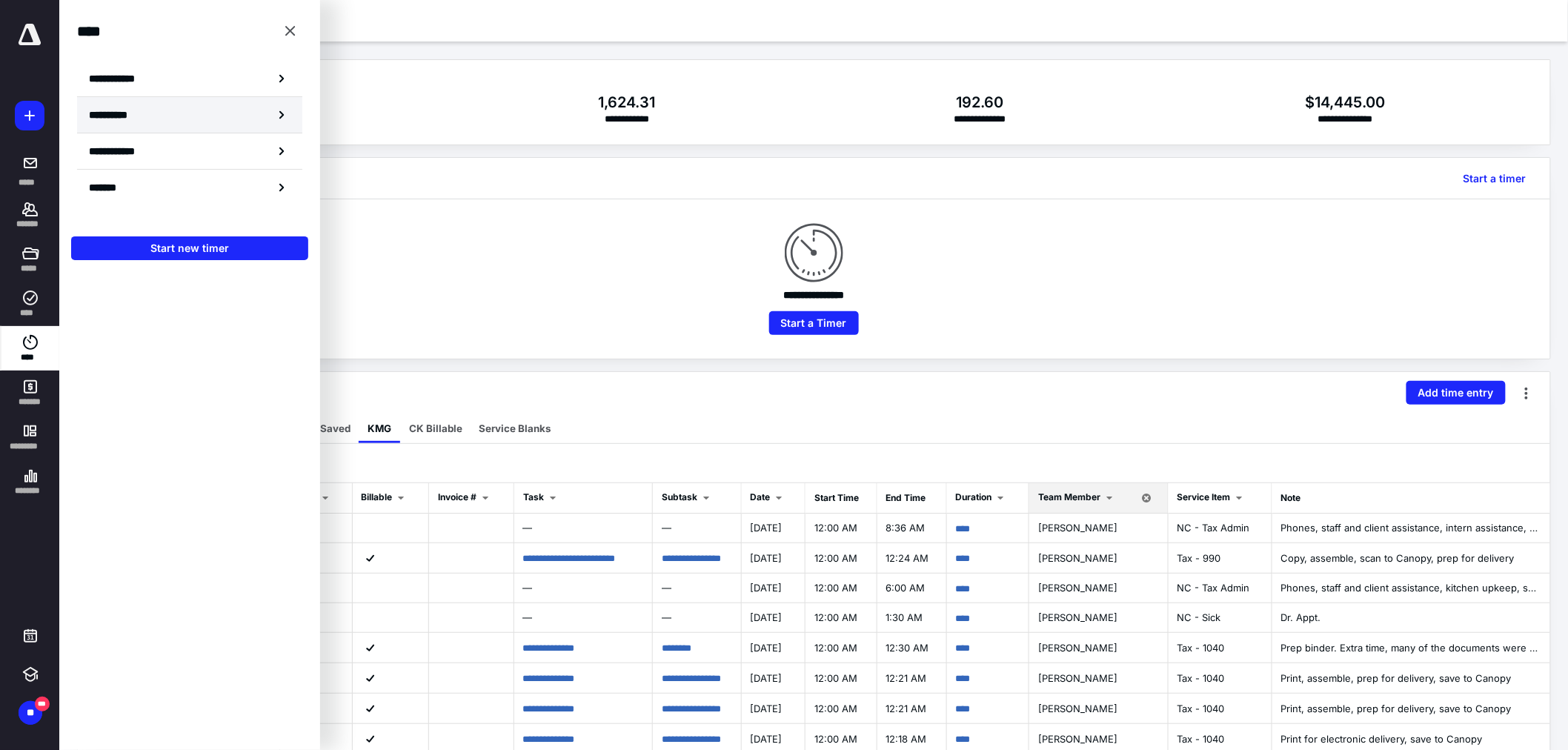 click on "**********" at bounding box center (117, 115) 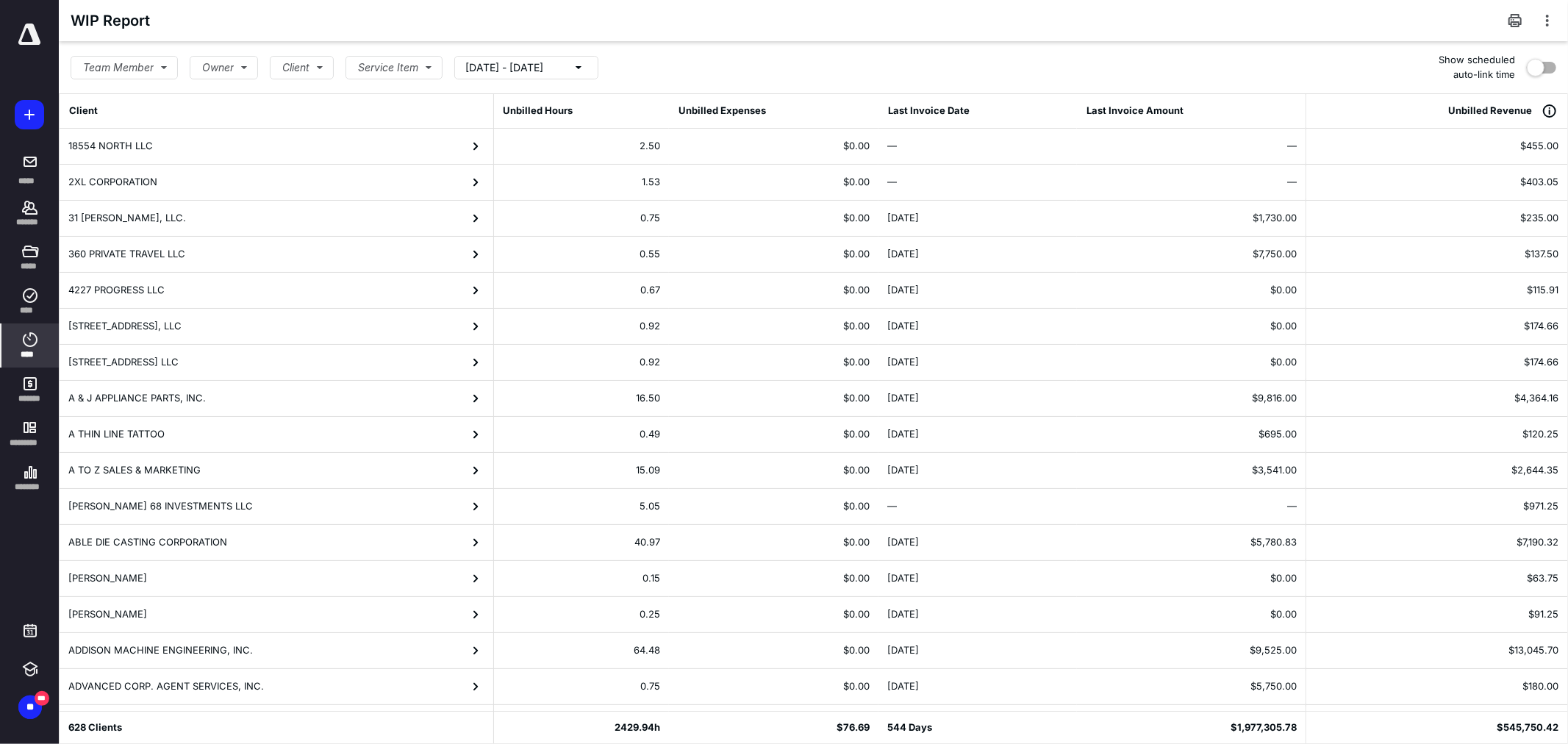 click 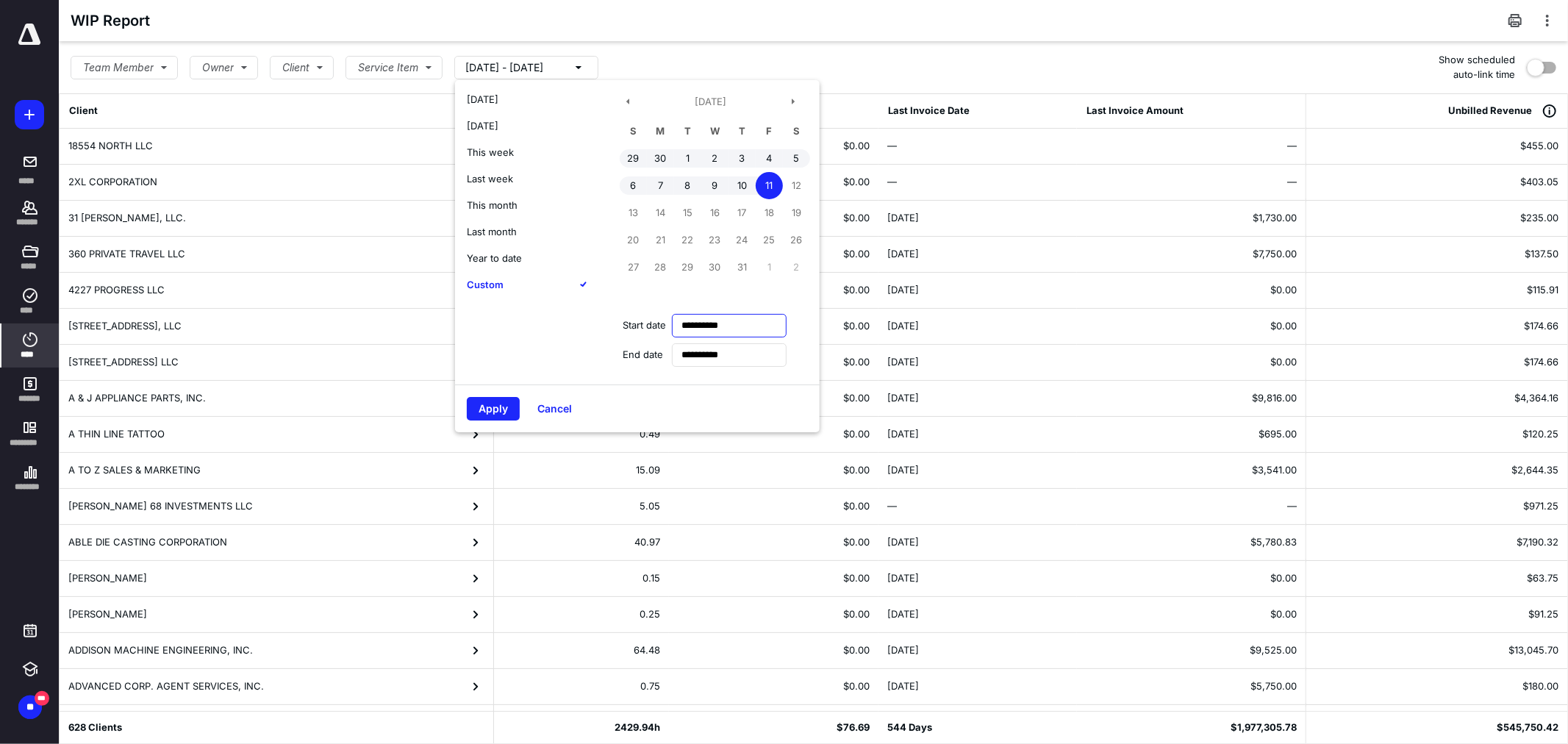 drag, startPoint x: 759, startPoint y: 321, endPoint x: 679, endPoint y: 317, distance: 80.099938 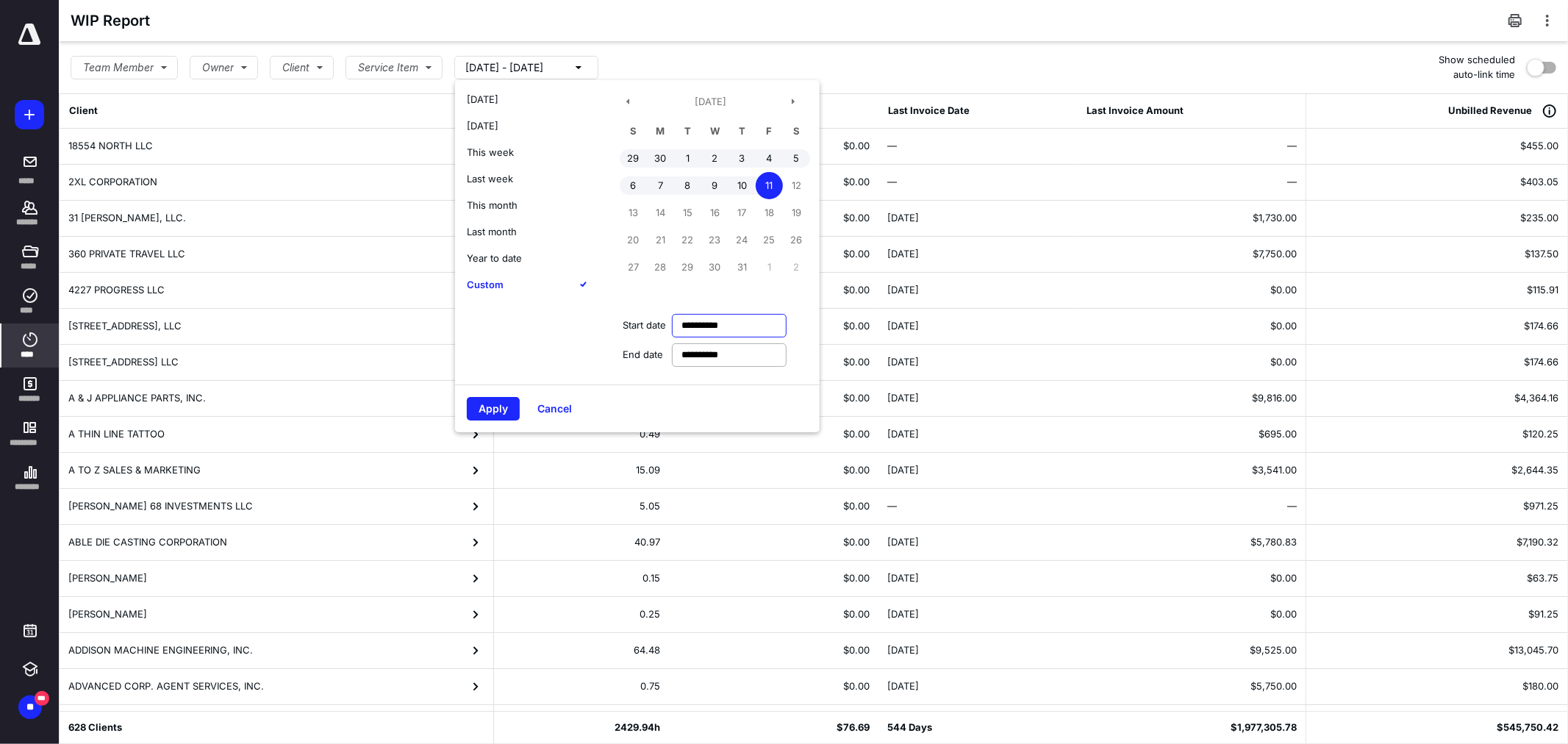 type on "**********" 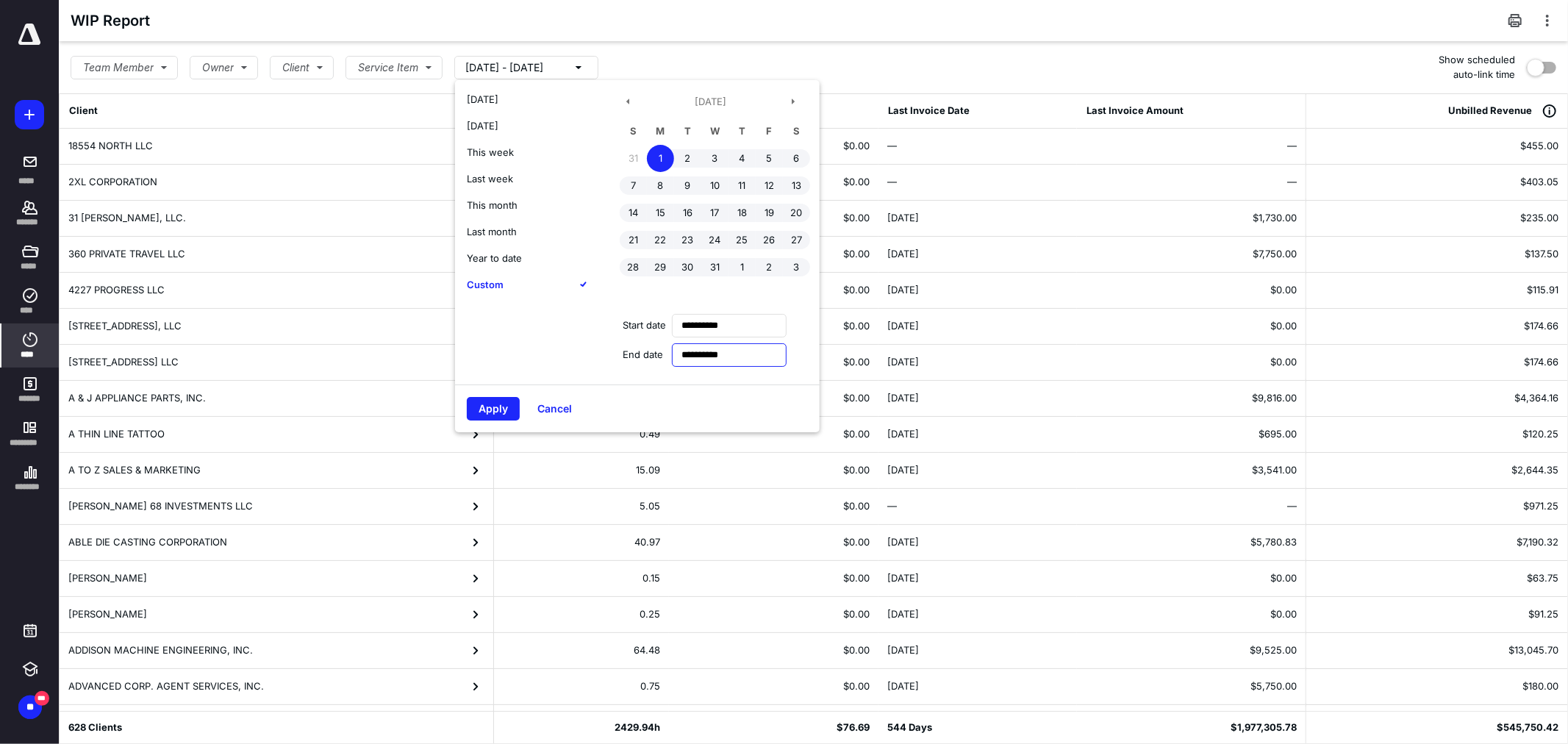 click on "**********" at bounding box center [729, 355] 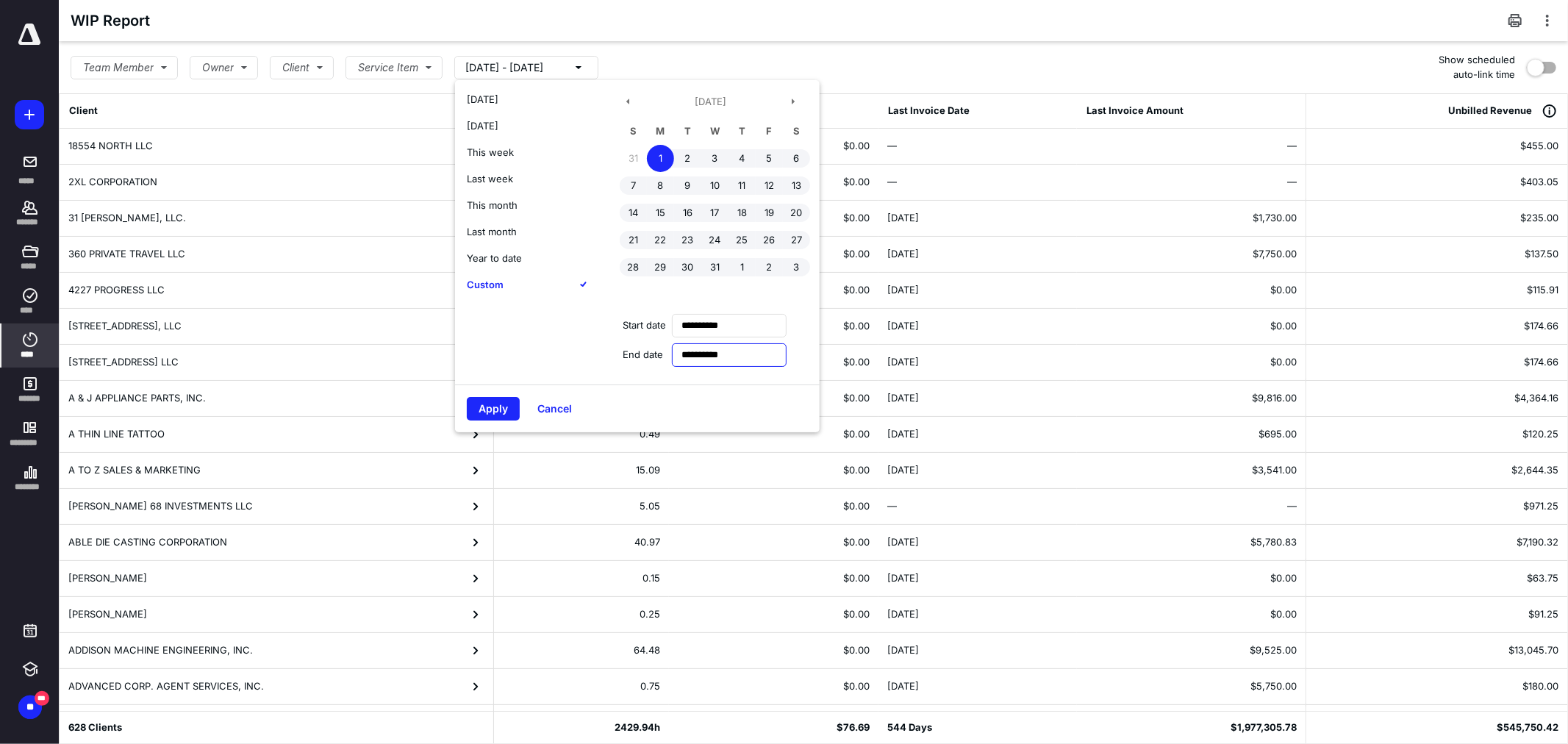 type on "**********" 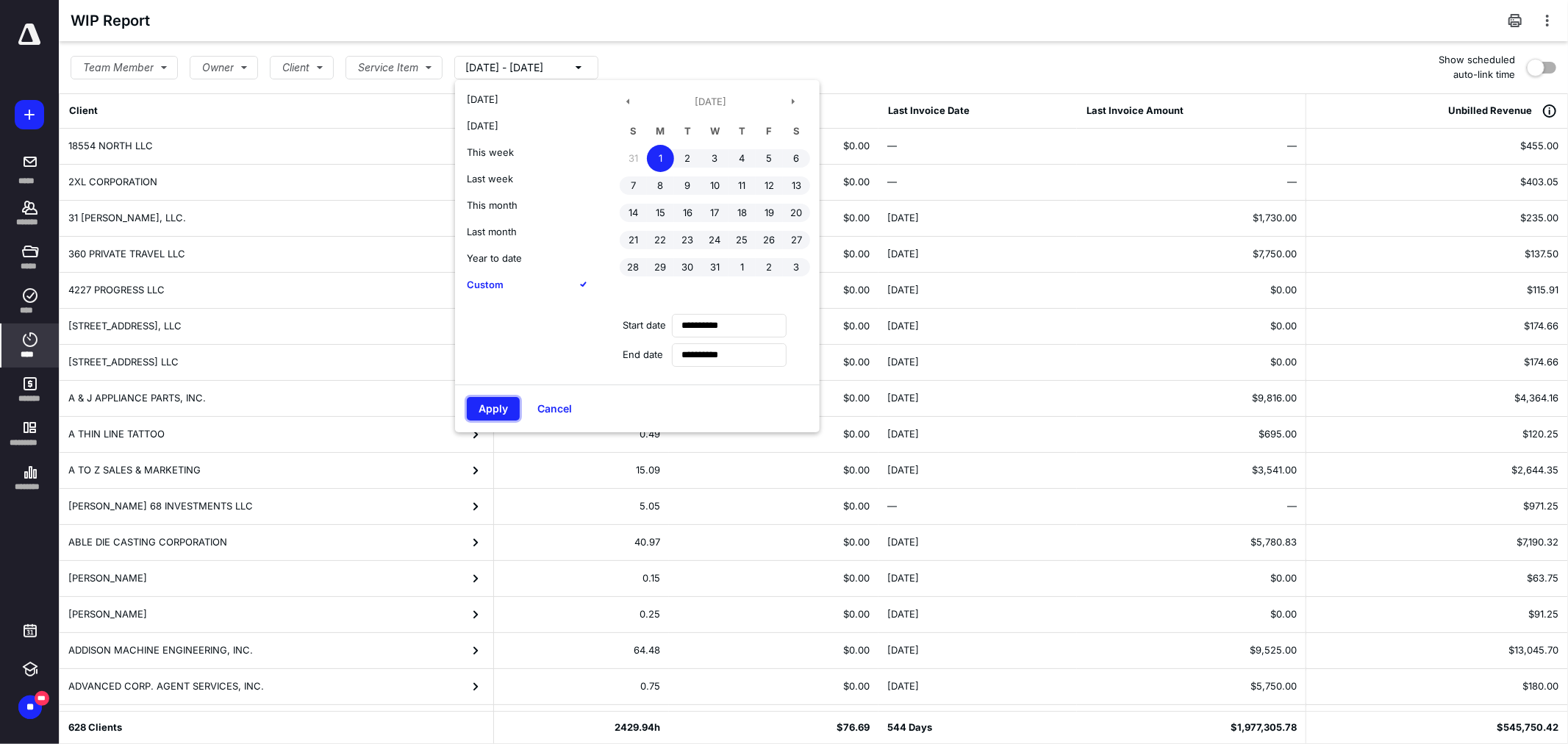 type 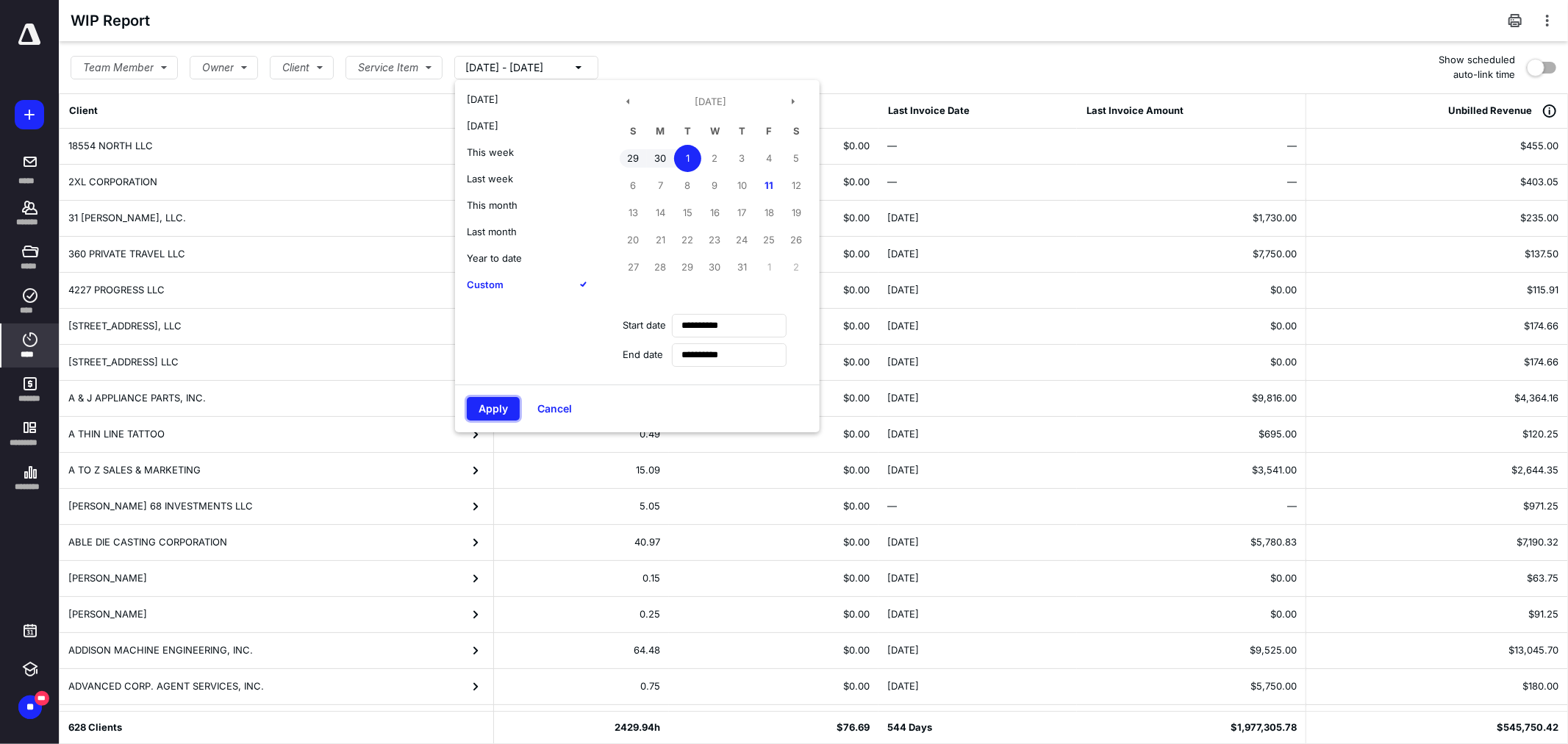 drag, startPoint x: 502, startPoint y: 405, endPoint x: 493, endPoint y: 407, distance: 9.219544 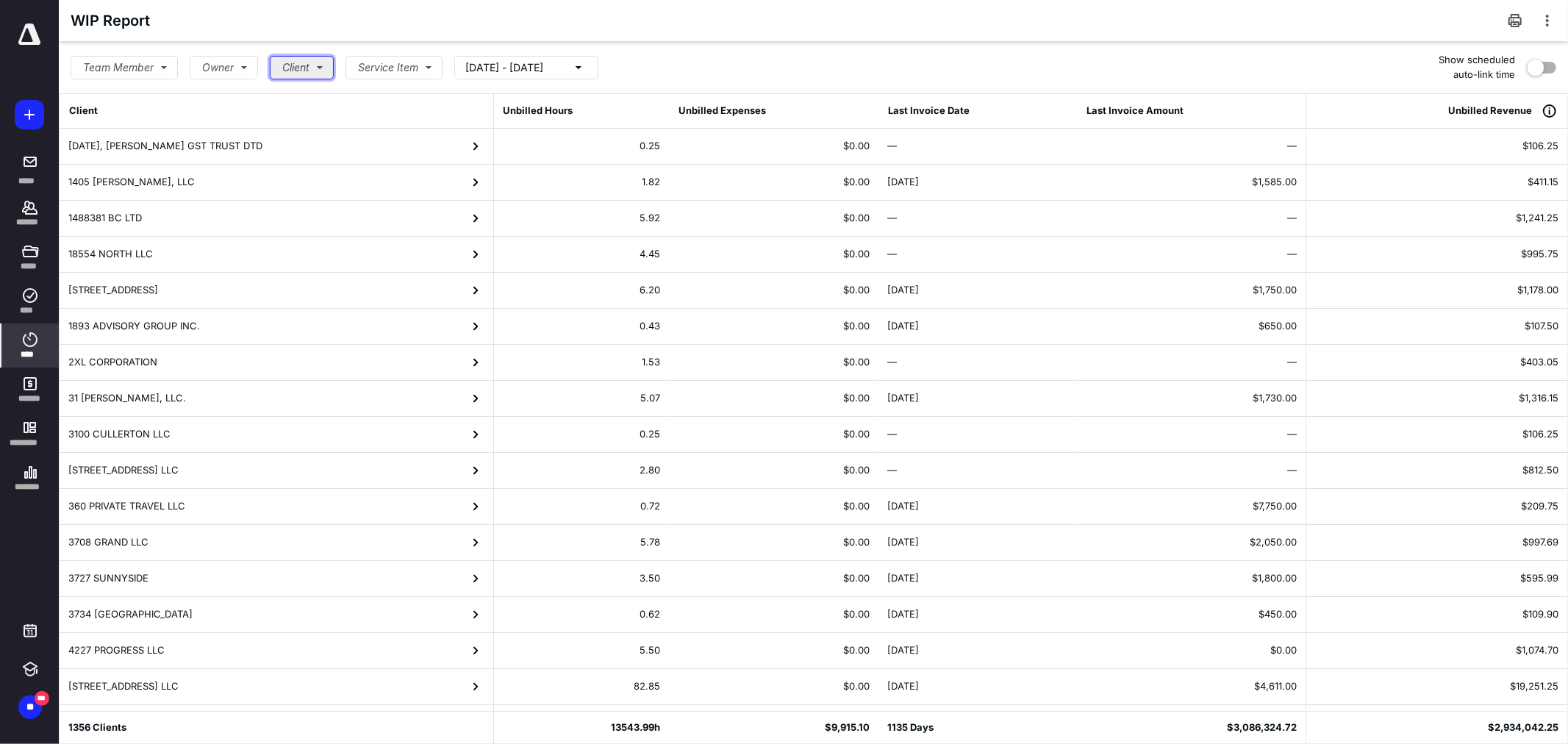 click on "Client" at bounding box center [301, 68] 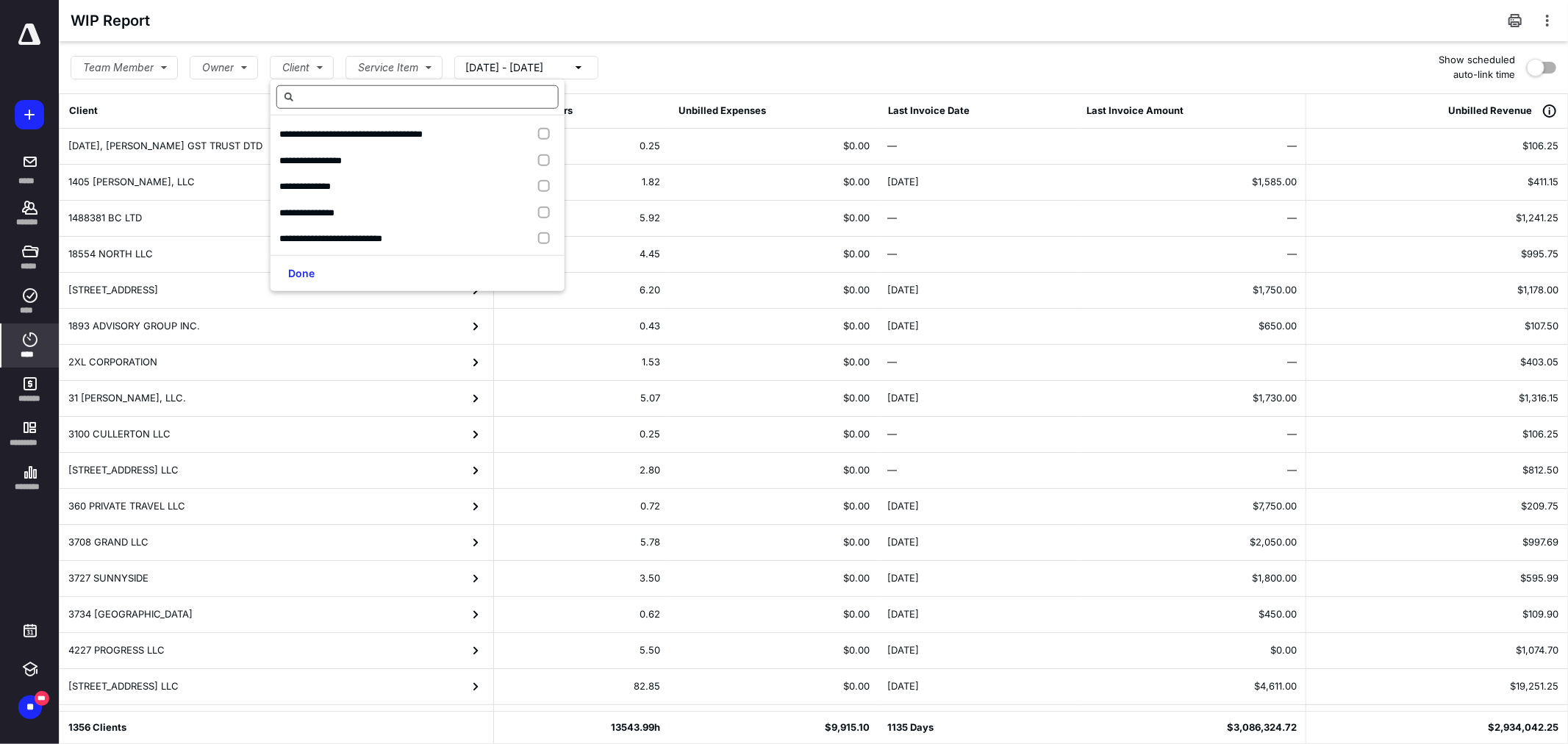 click at bounding box center [418, 97] 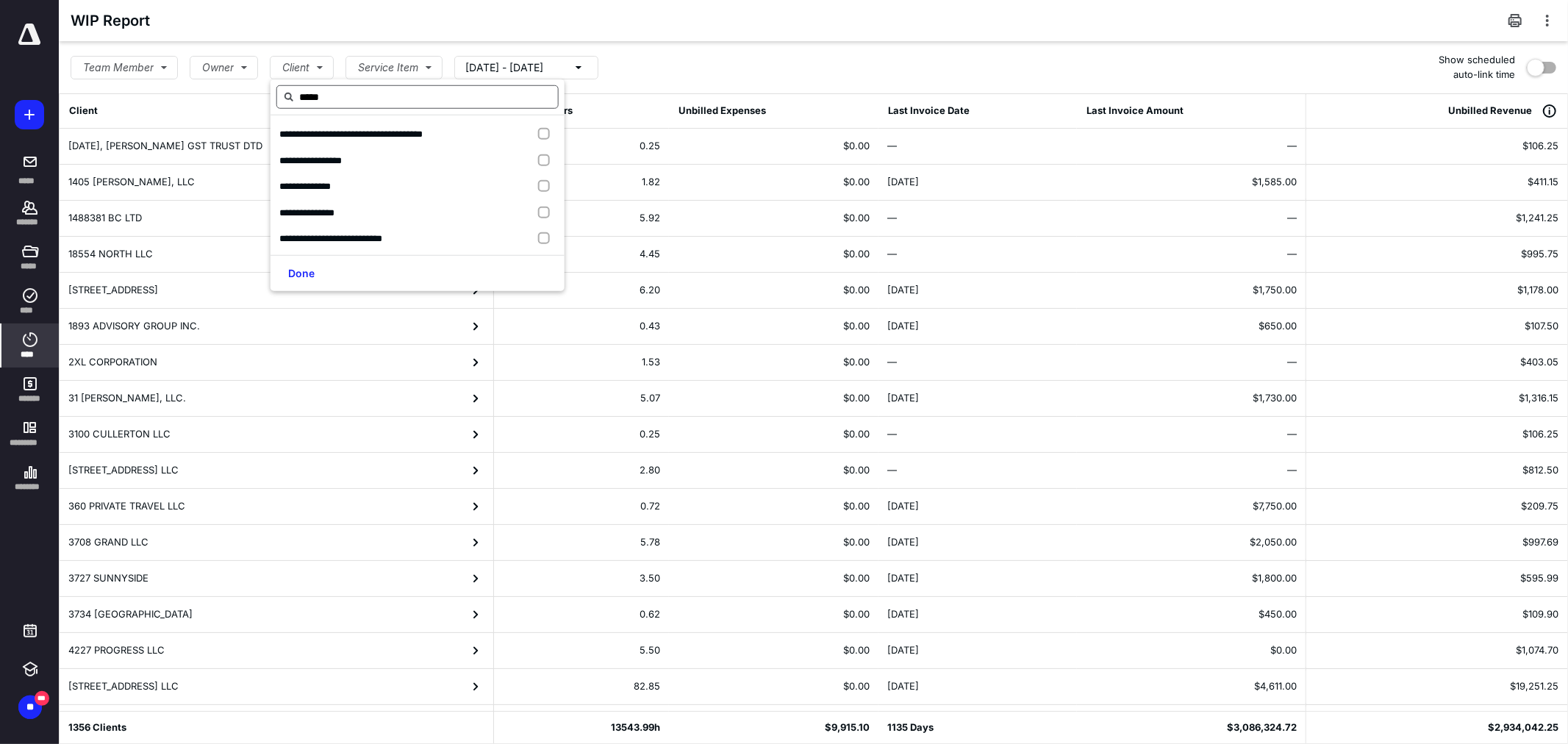 type on "******" 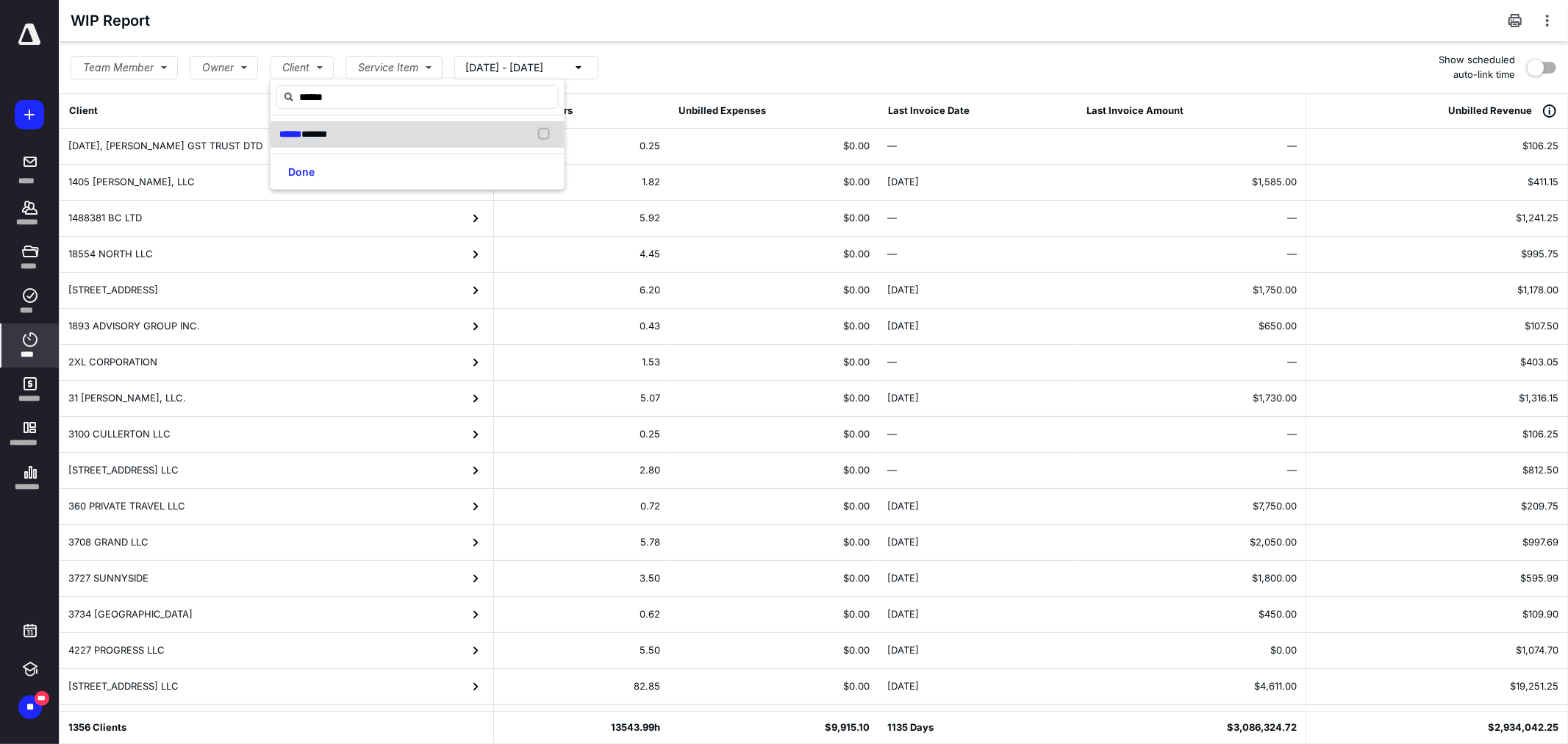 click on "*******" at bounding box center [314, 134] 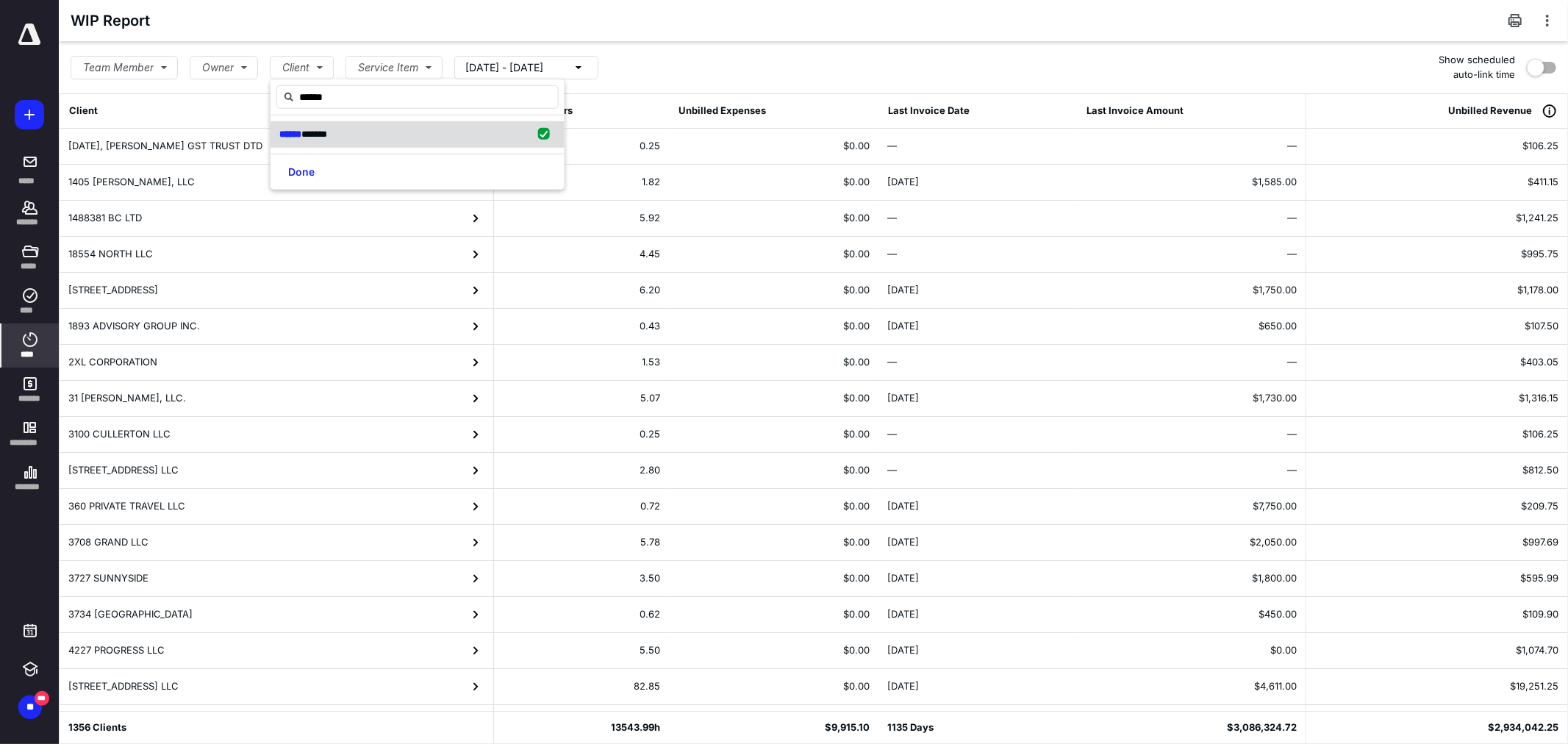 checkbox on "true" 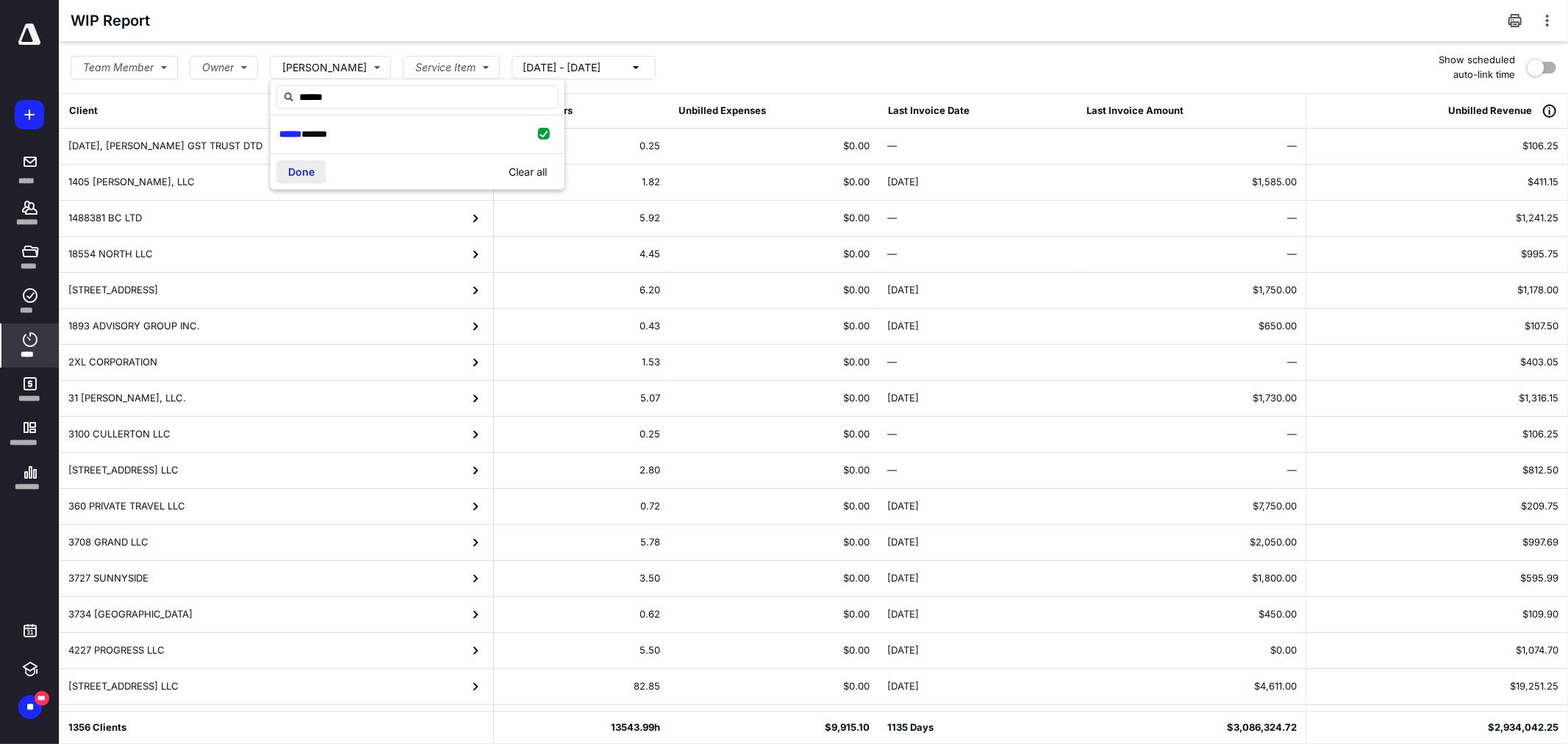 type on "******" 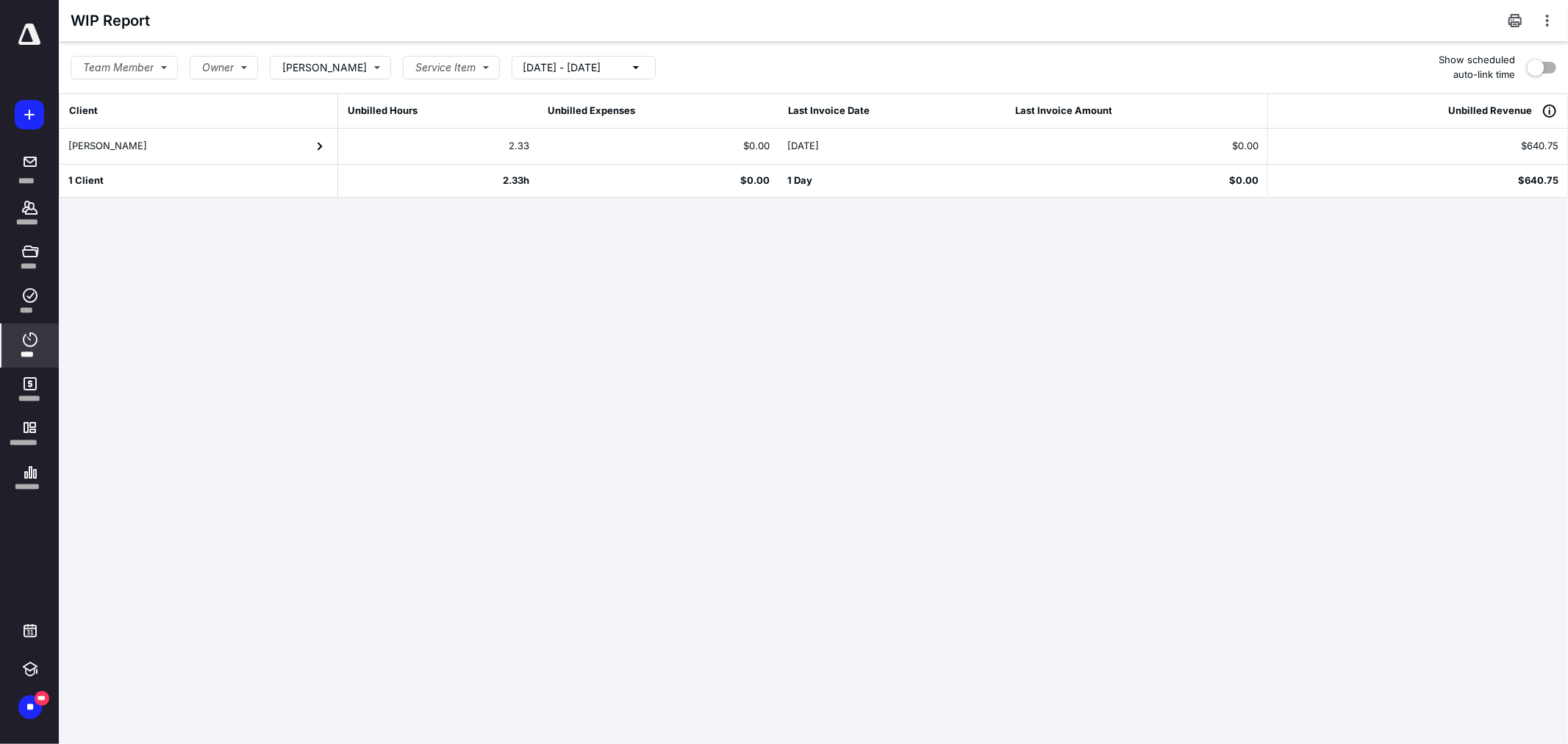 click 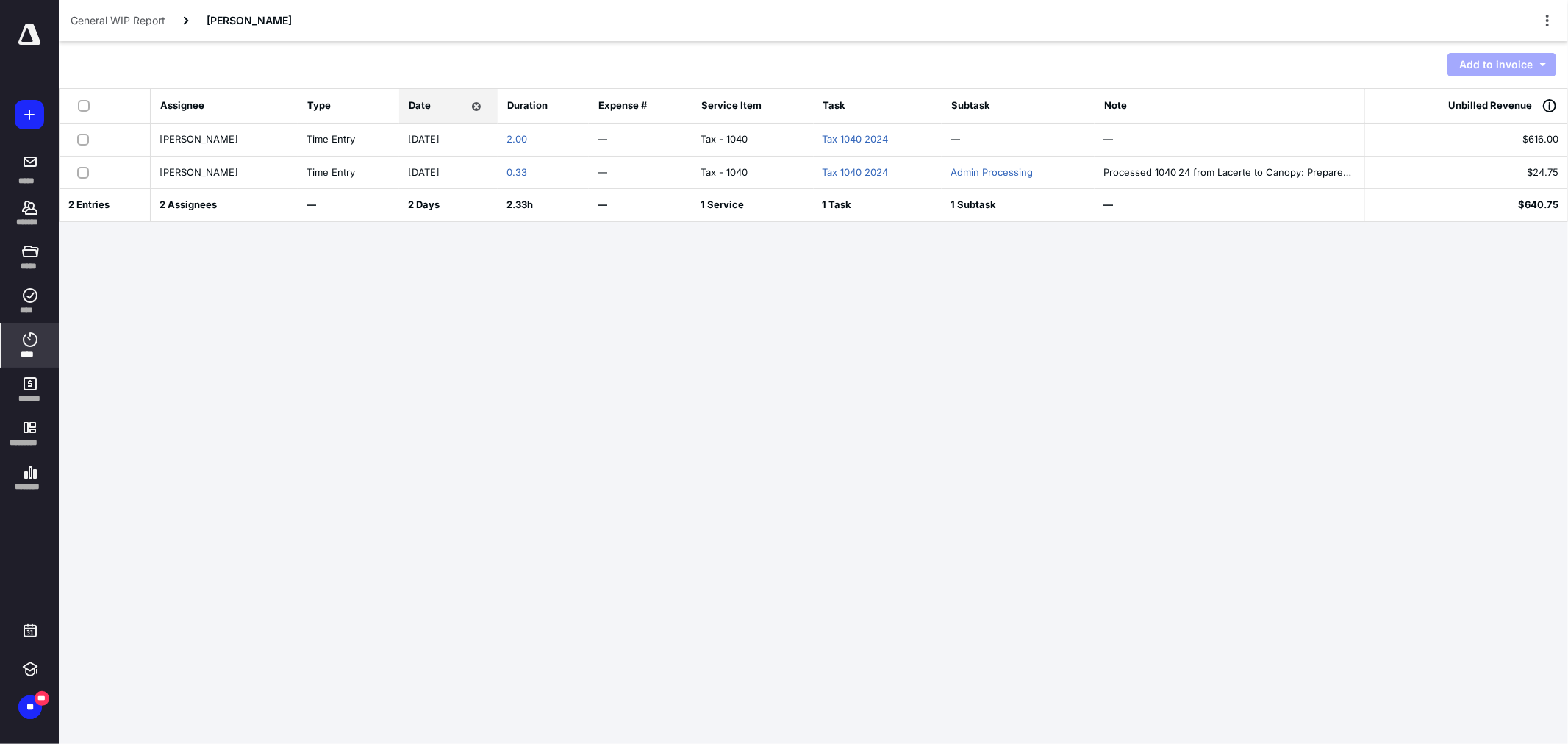 click at bounding box center (87, 105) 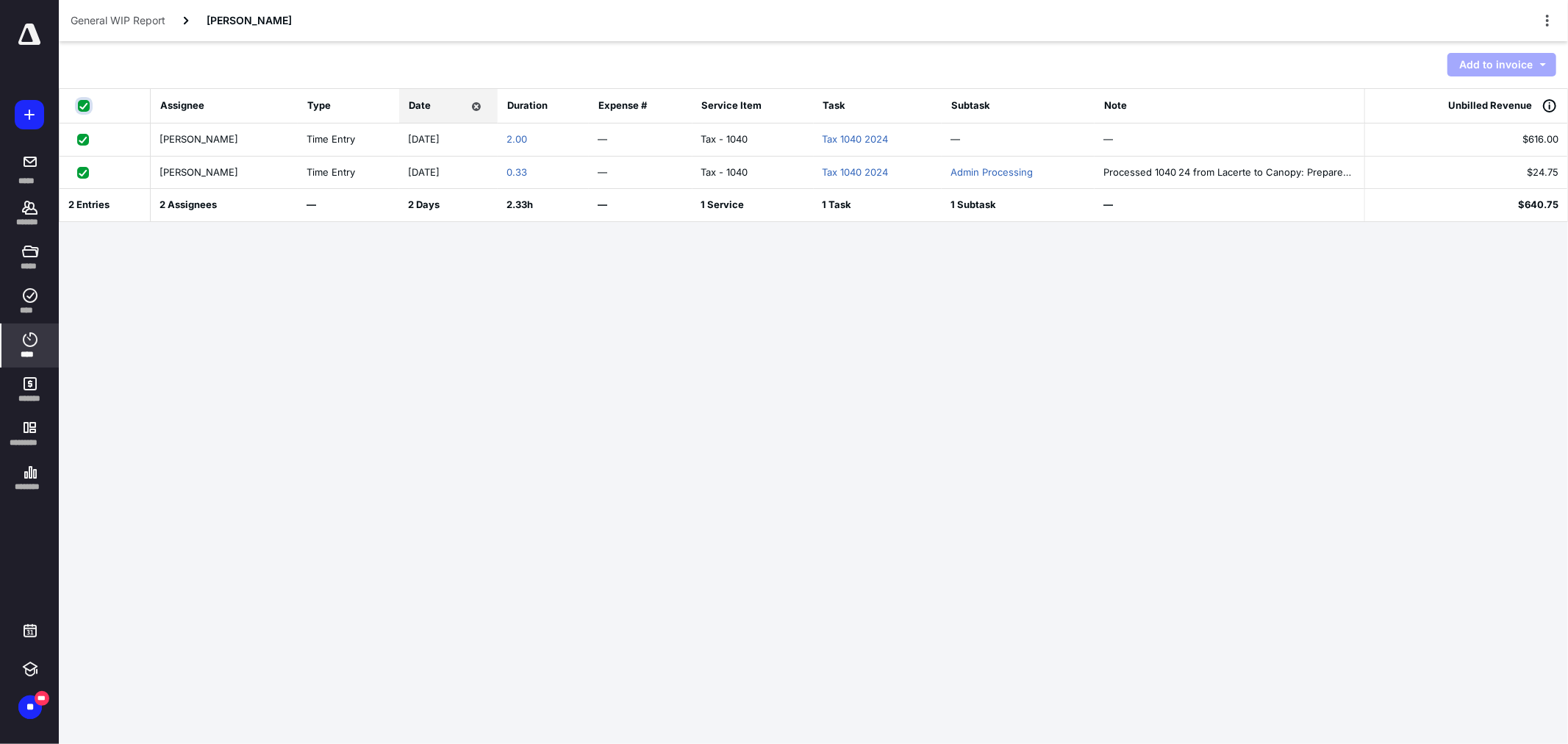 checkbox on "true" 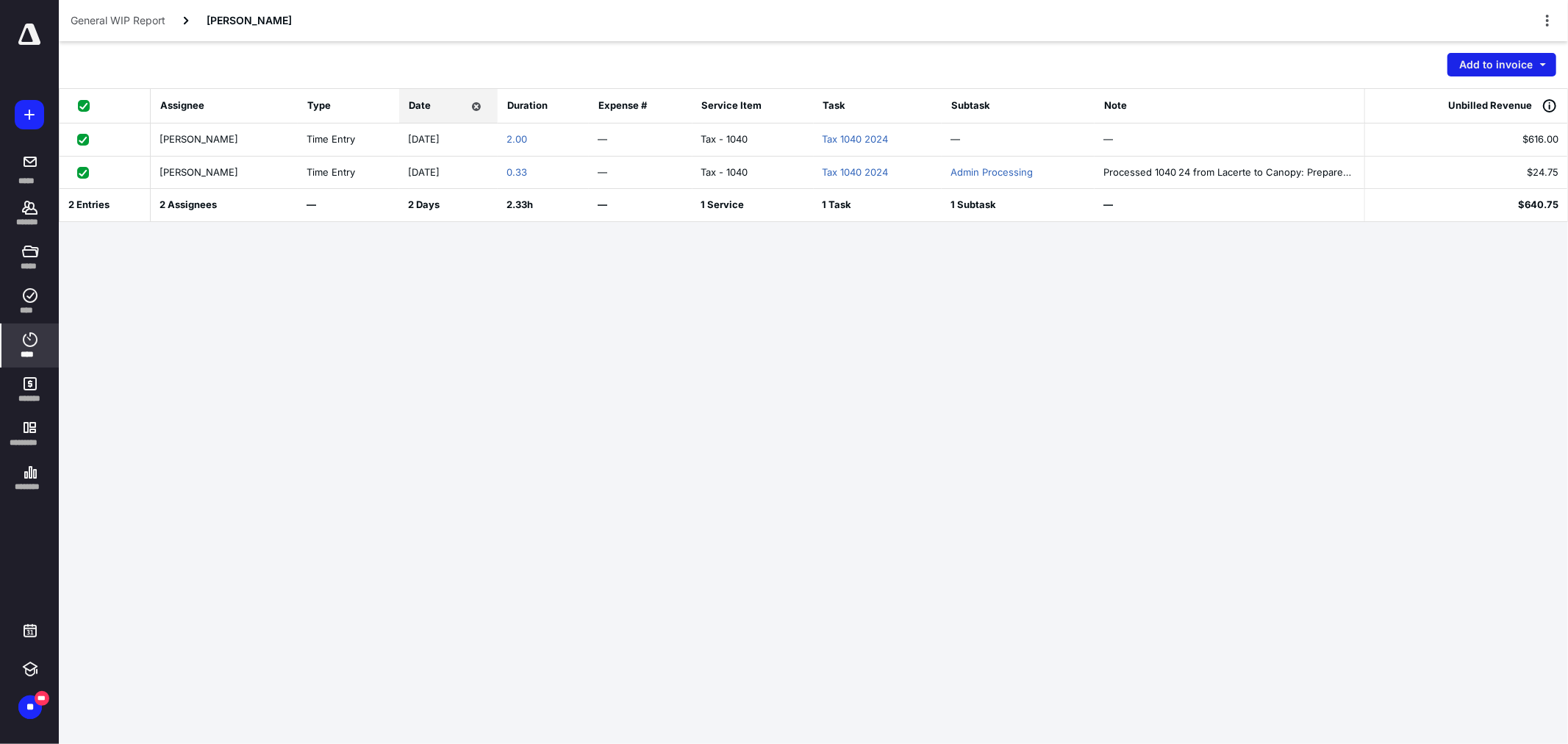 click on "Add to invoice" at bounding box center [1502, 65] 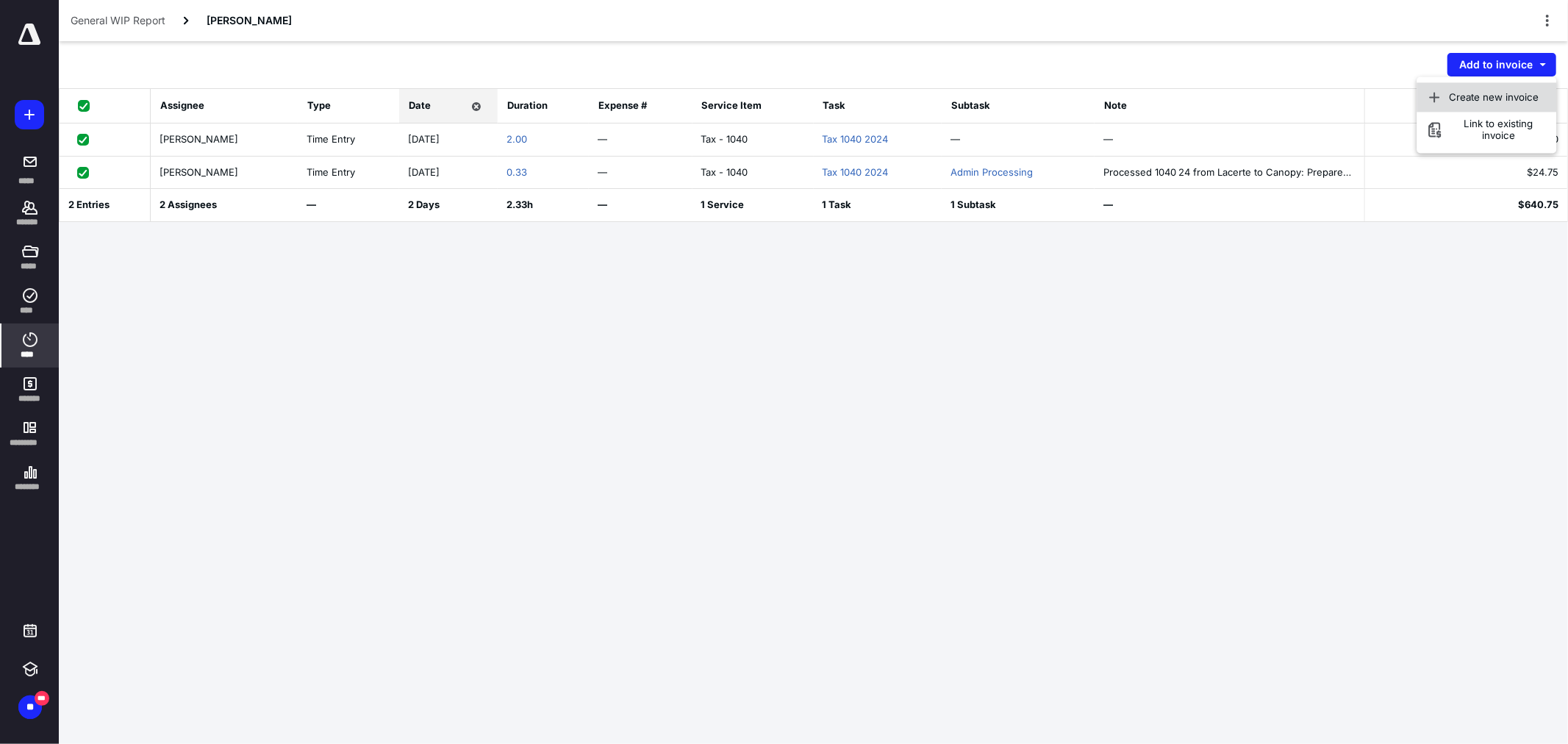 click on "Create new invoice" at bounding box center (1494, 97) 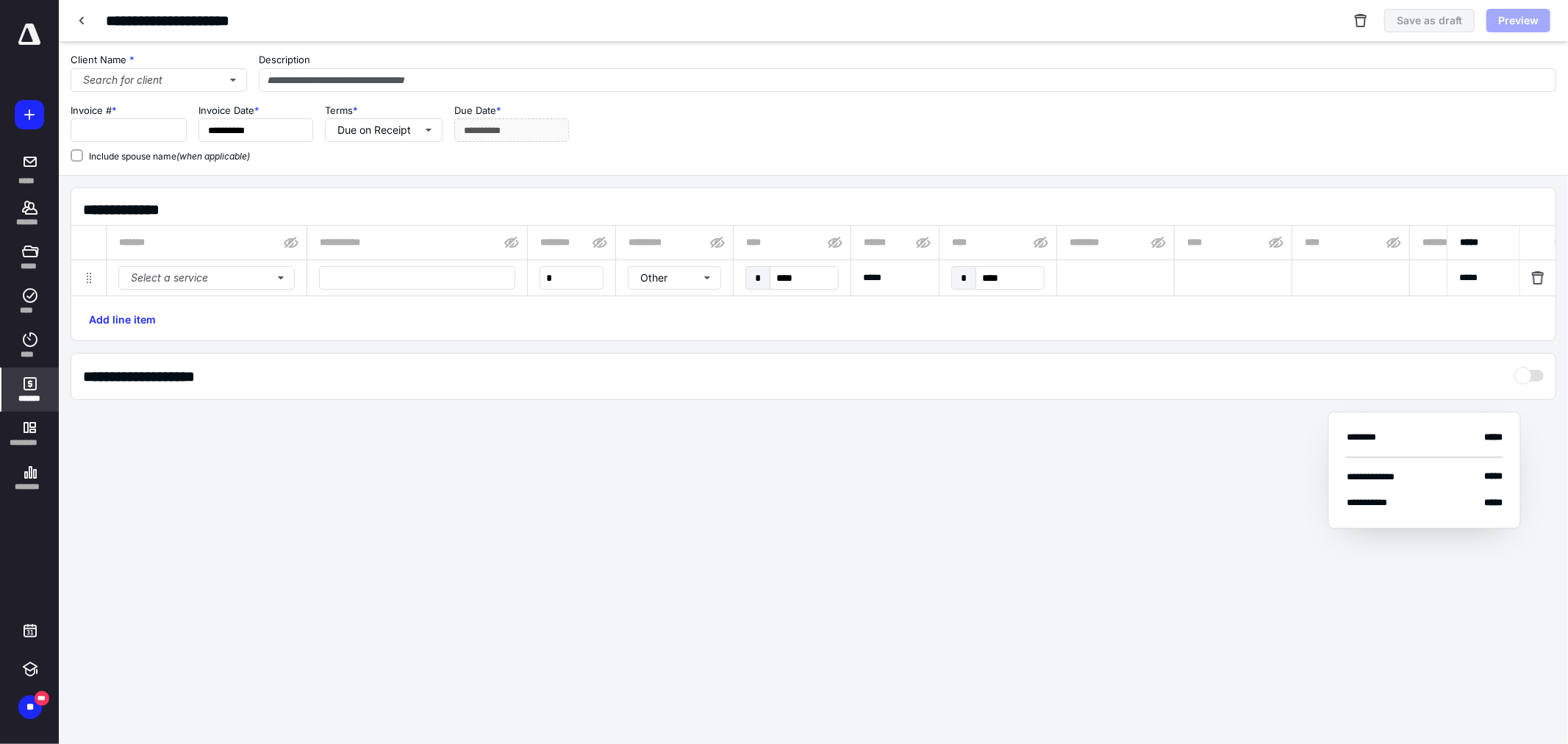 type on "**********" 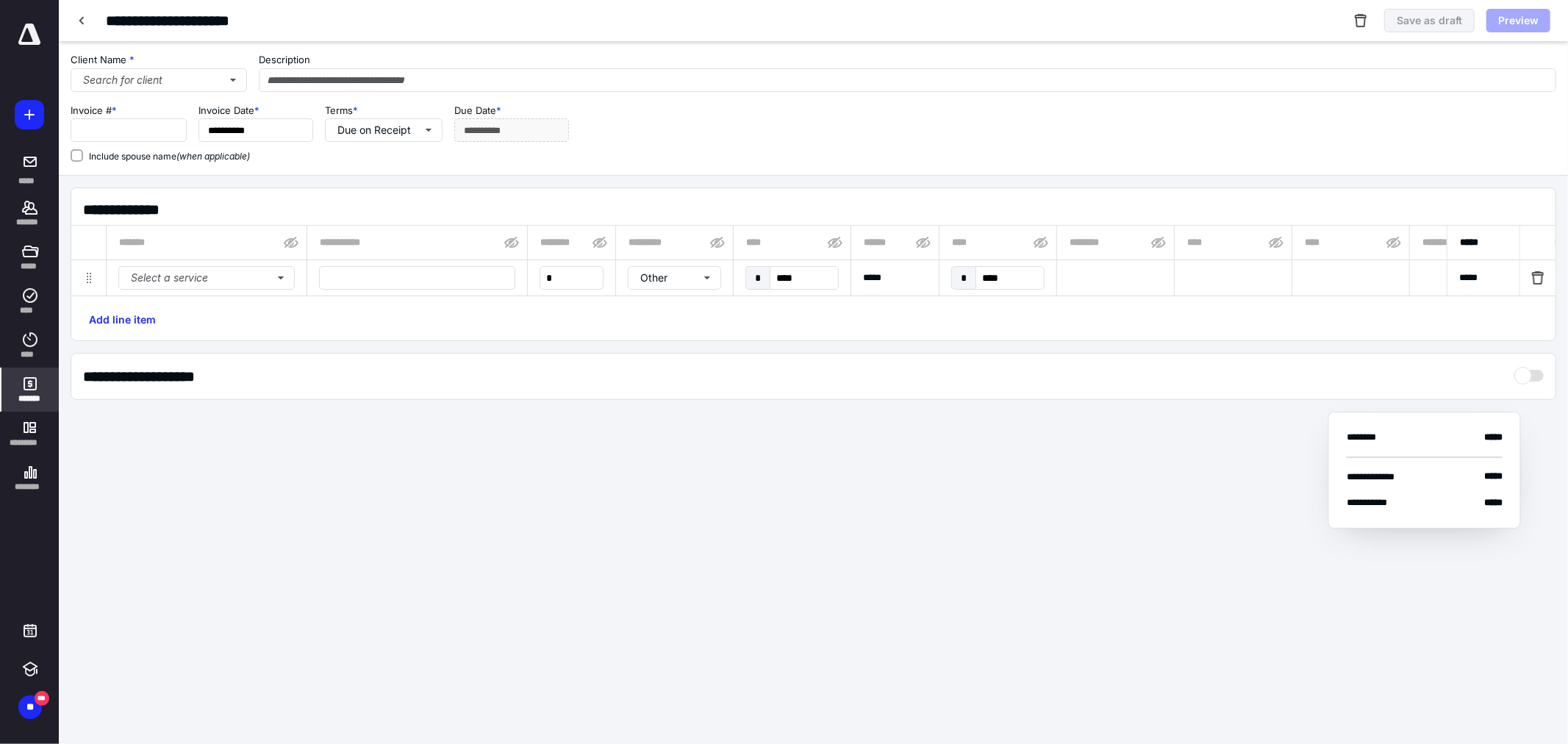 checkbox on "true" 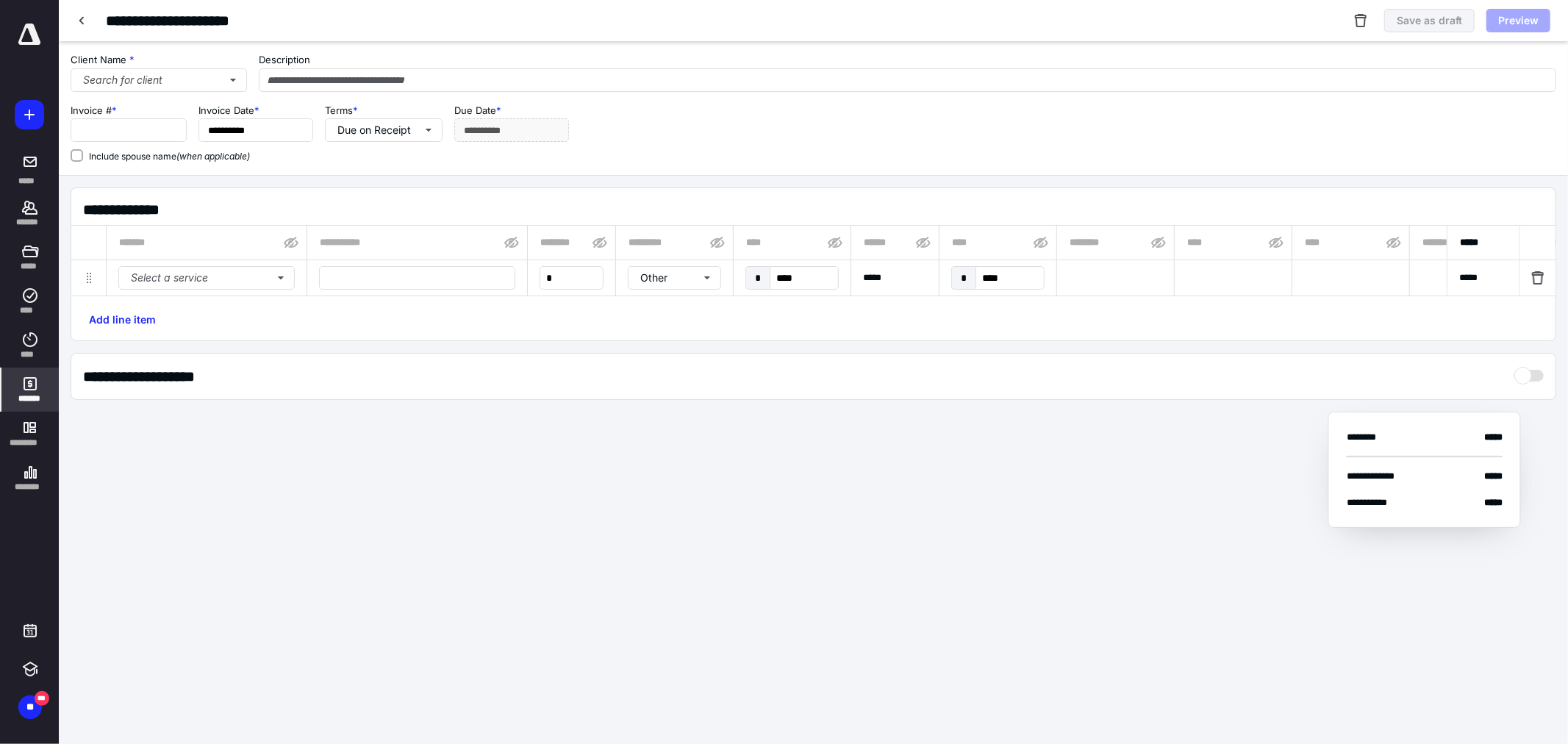 type on "****" 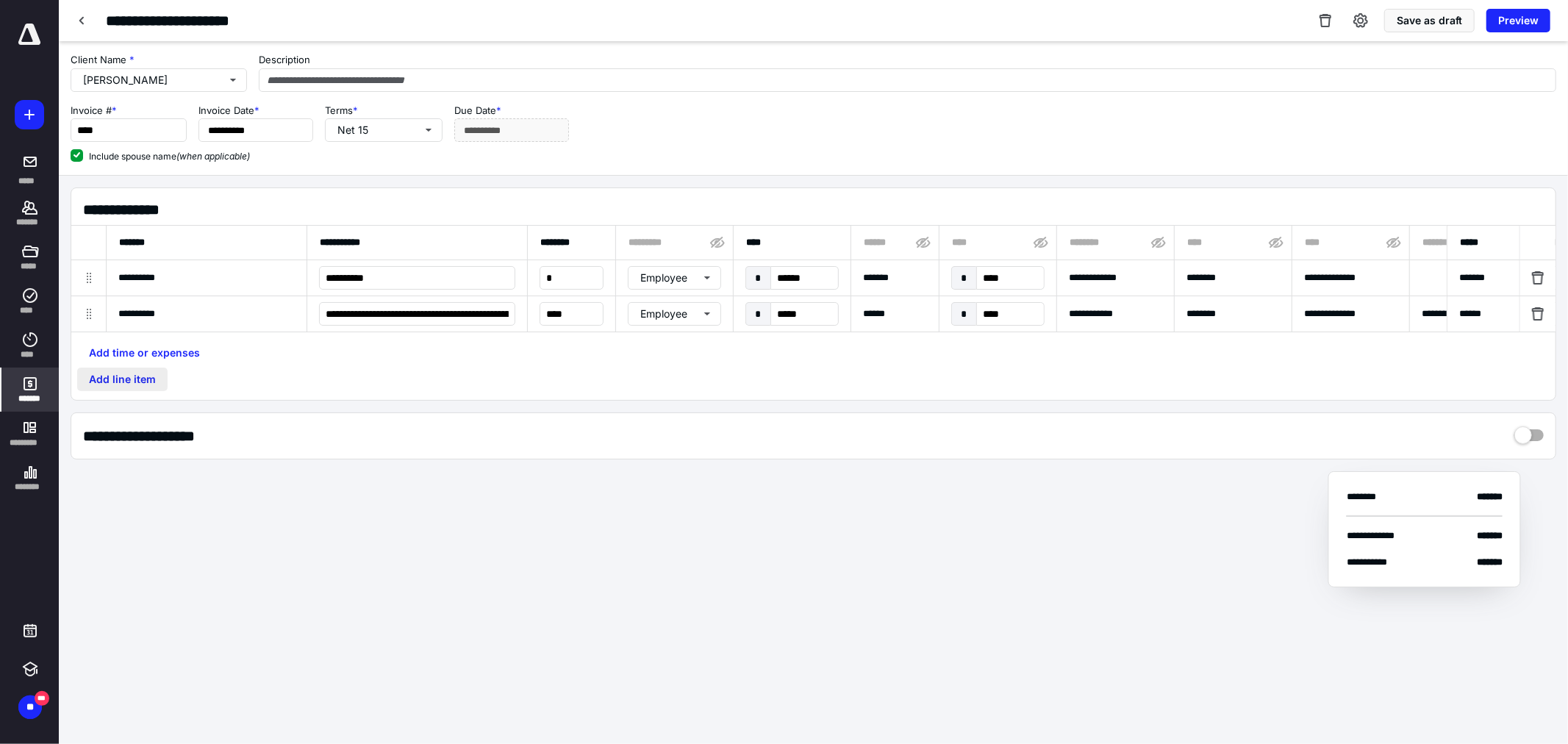 click on "Add line item" at bounding box center (122, 379) 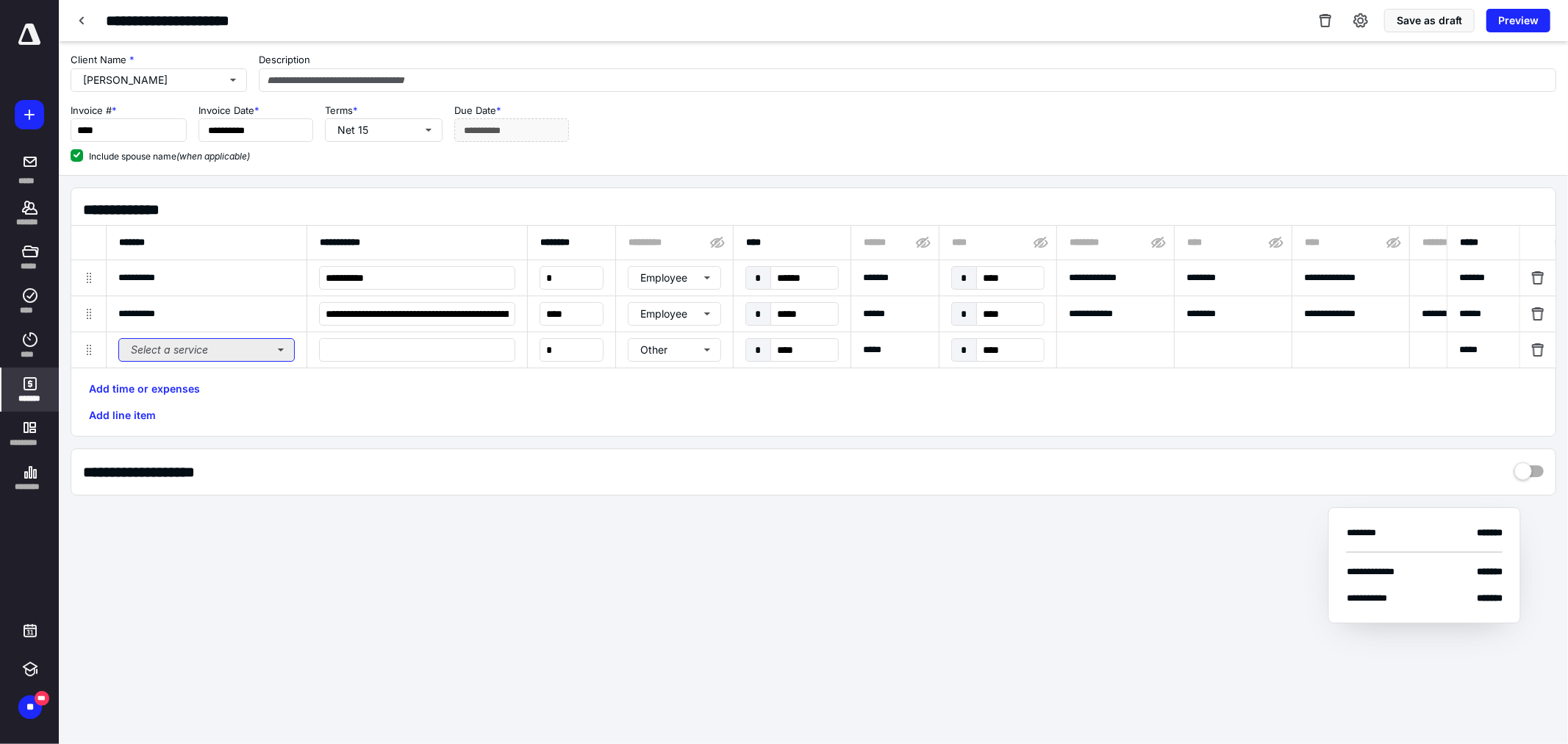 click on "Select a service" at bounding box center [207, 350] 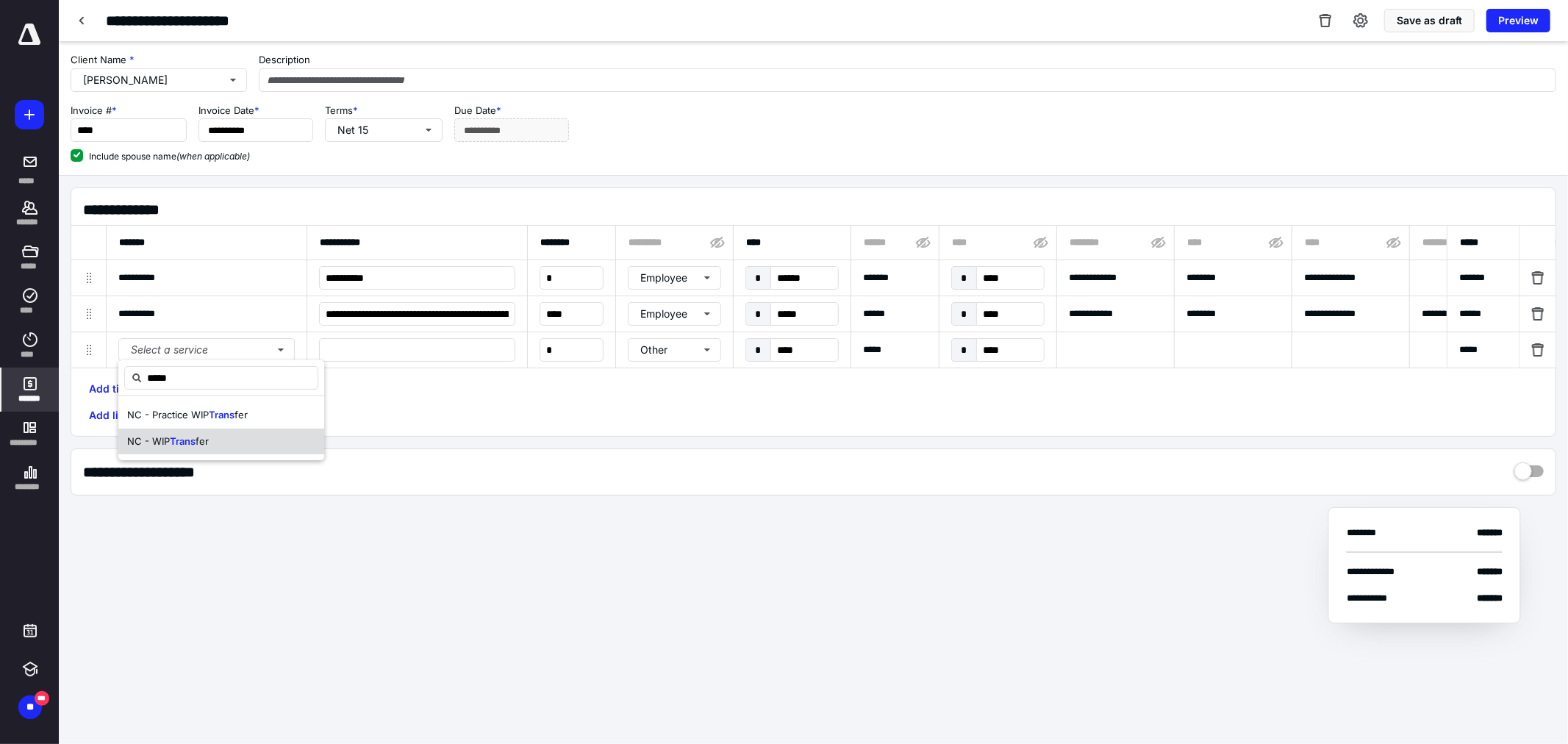 click on "NC - WIP  Trans fer" at bounding box center (221, 442) 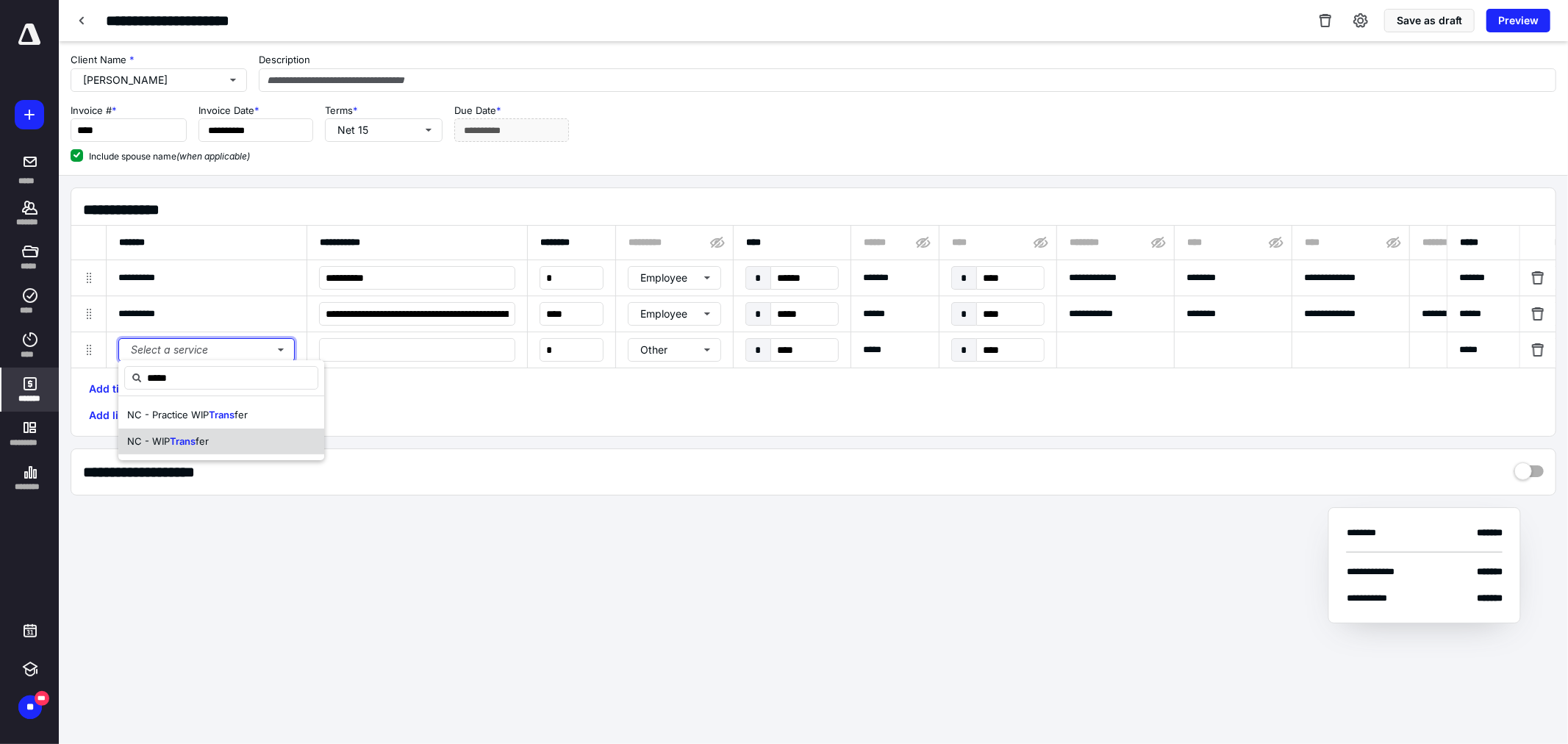 type 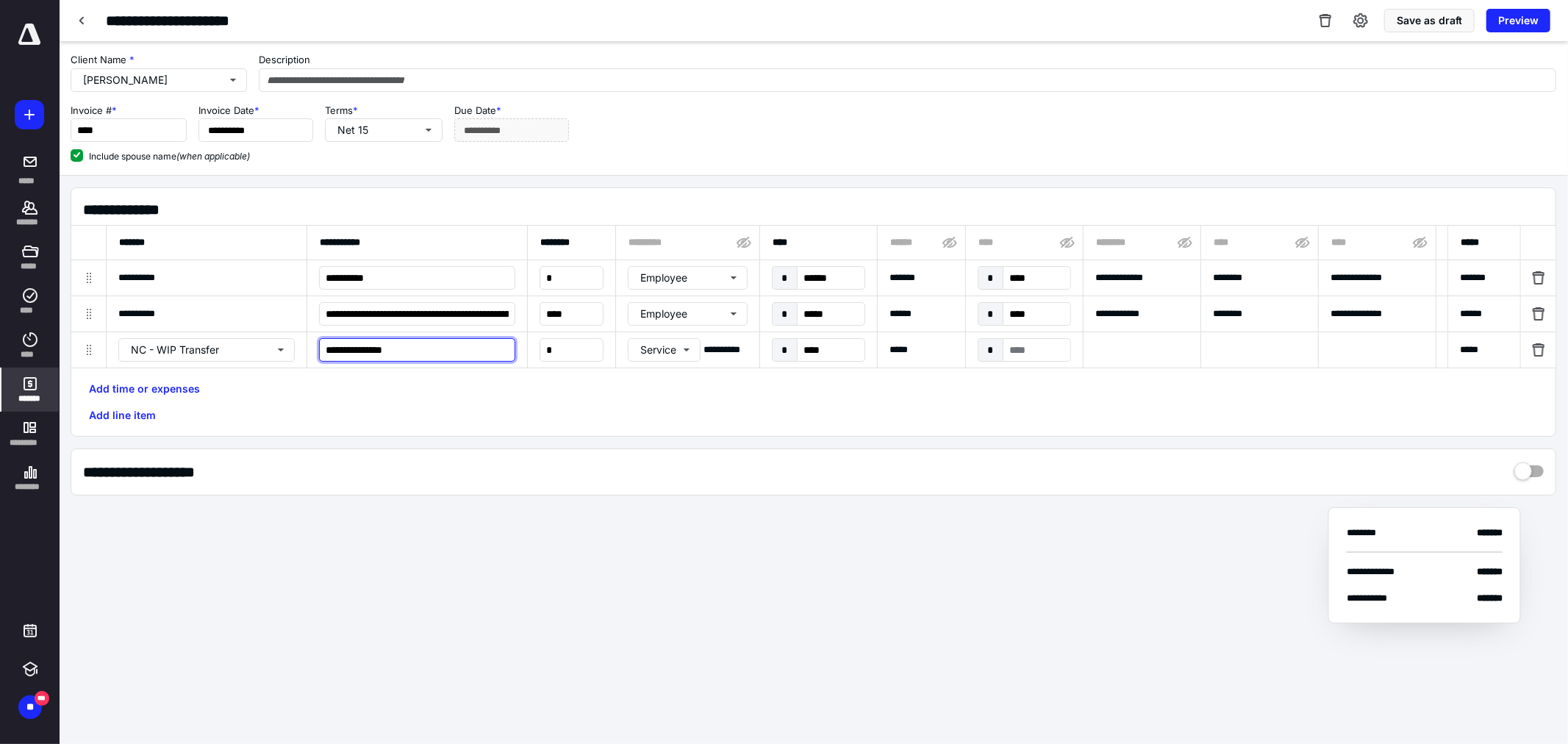 drag, startPoint x: 393, startPoint y: 350, endPoint x: 324, endPoint y: 347, distance: 69.06519 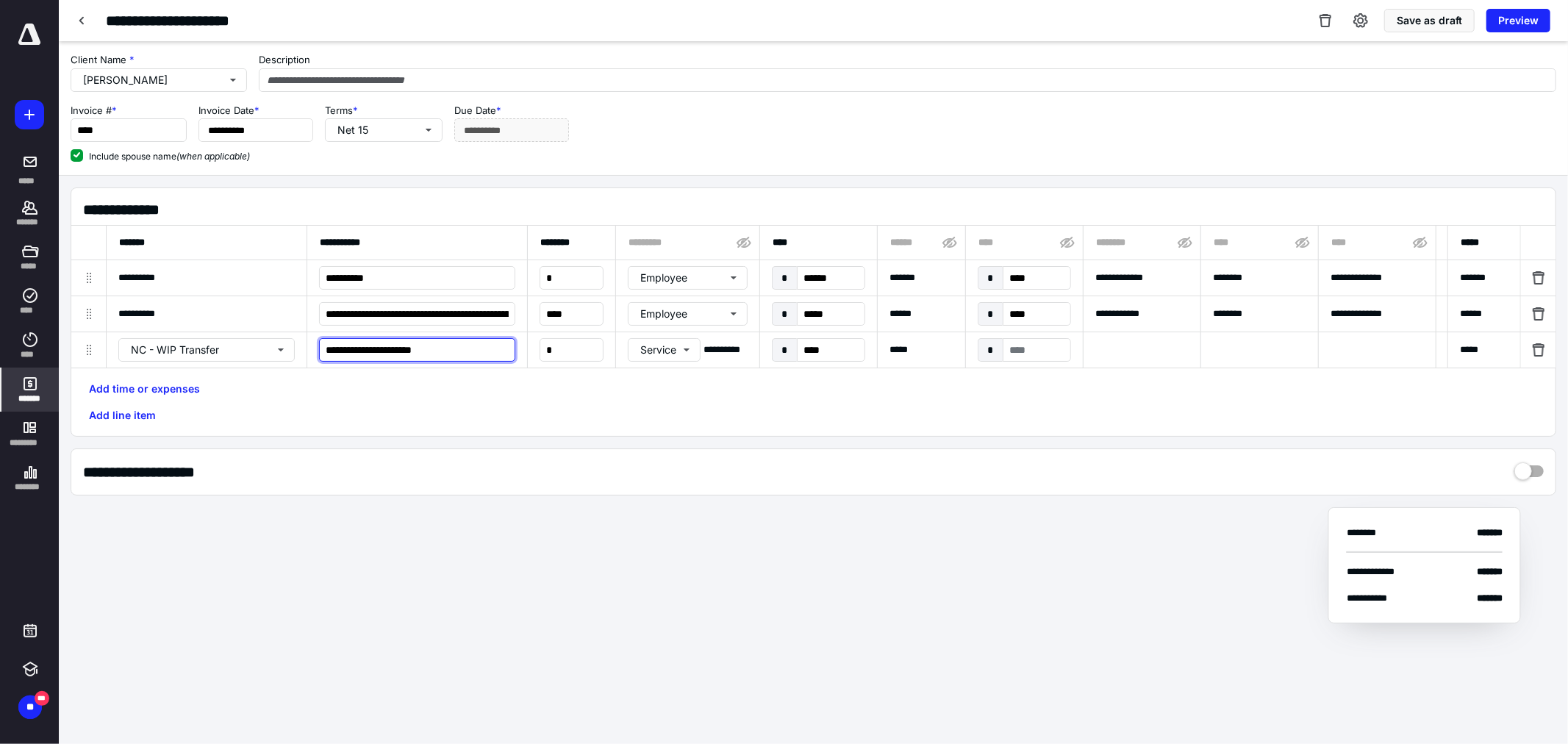 type on "**********" 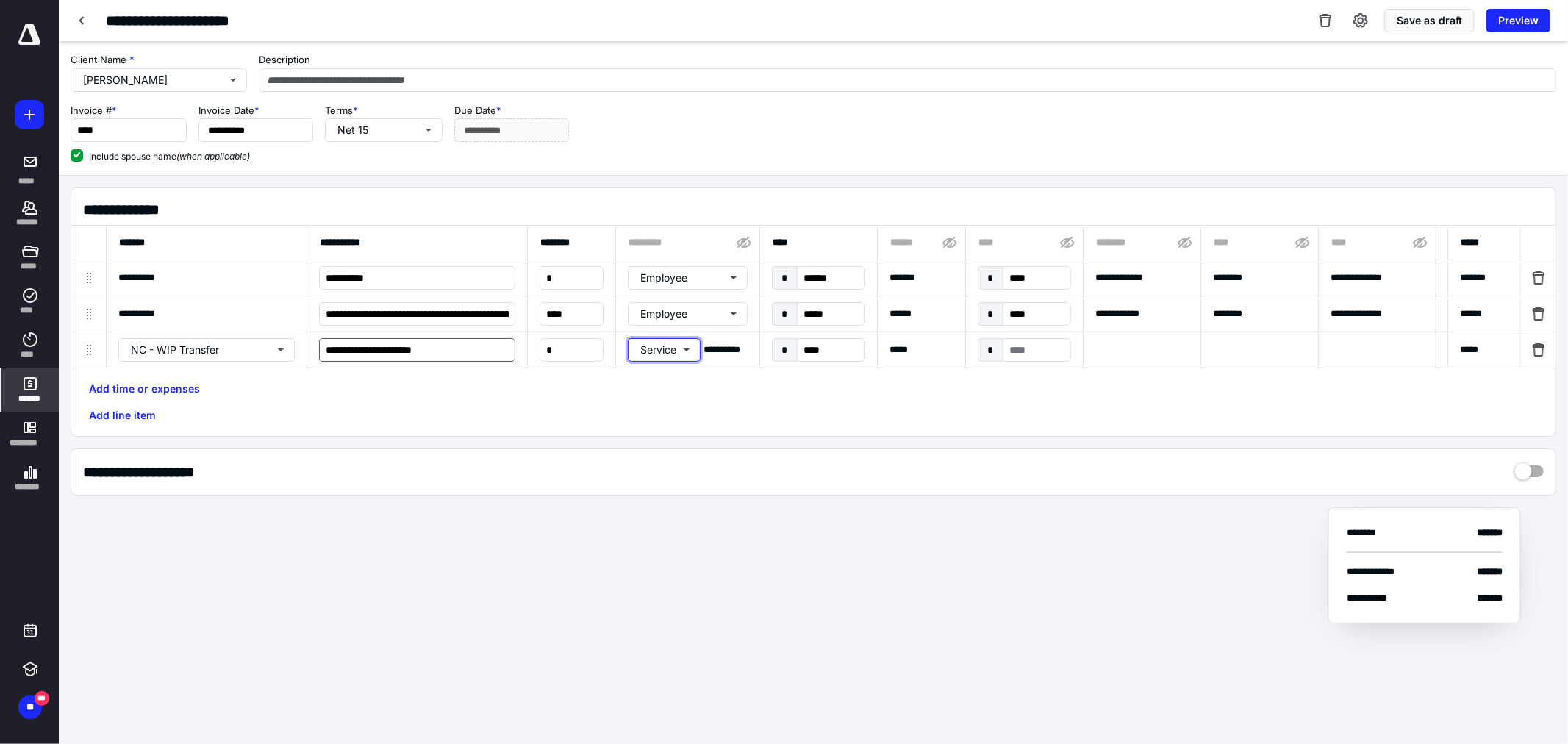 type 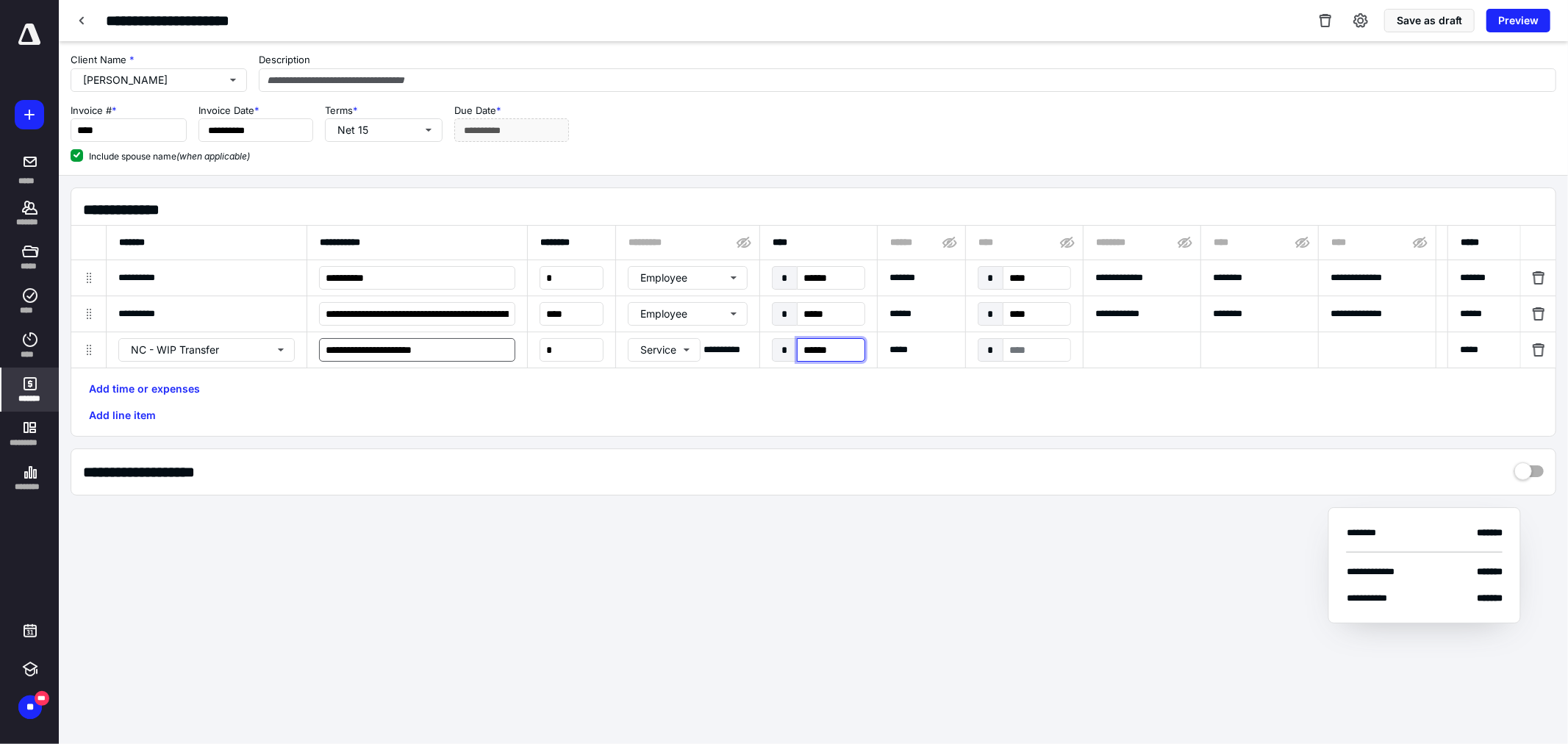 type on "*******" 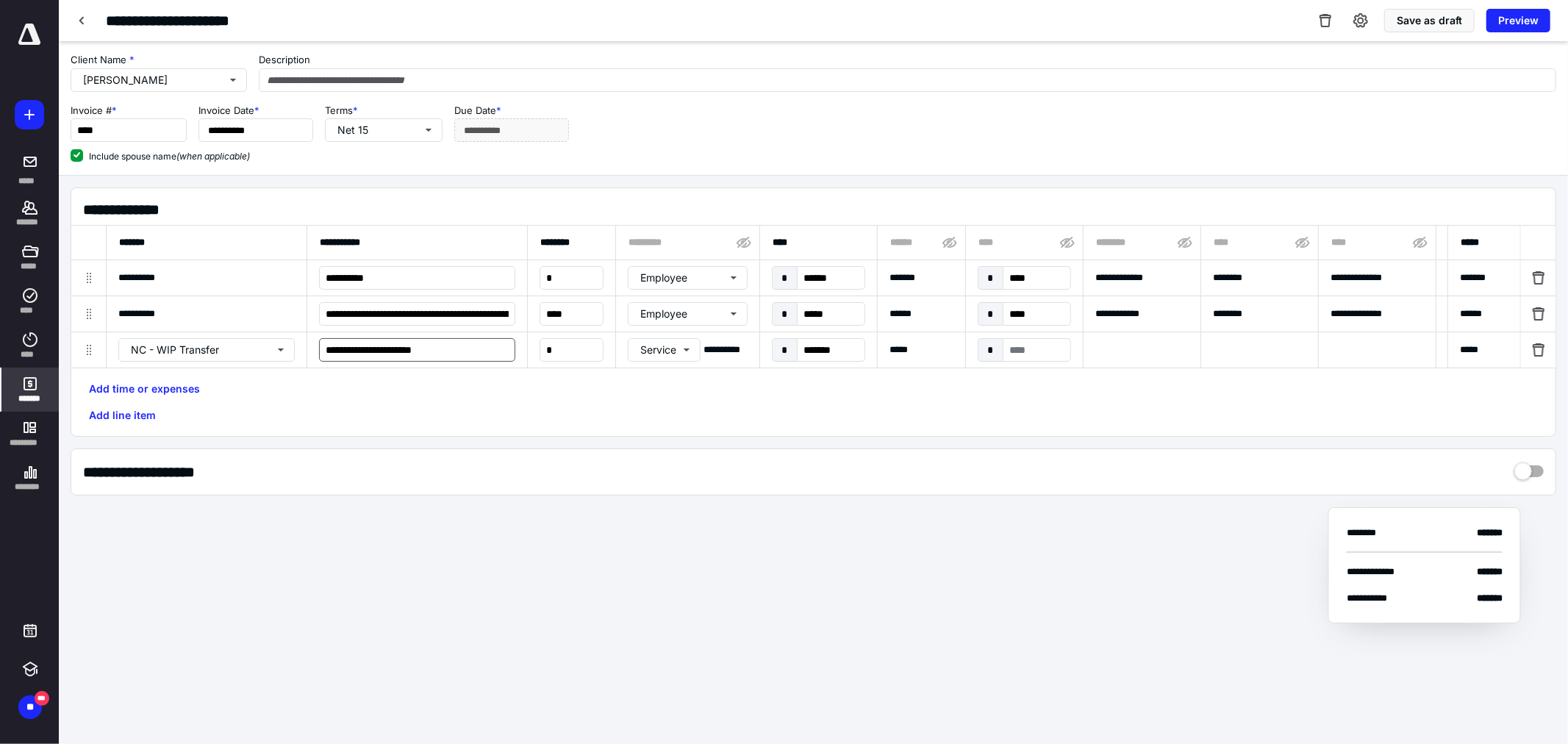 scroll, scrollTop: 0, scrollLeft: 48, axis: horizontal 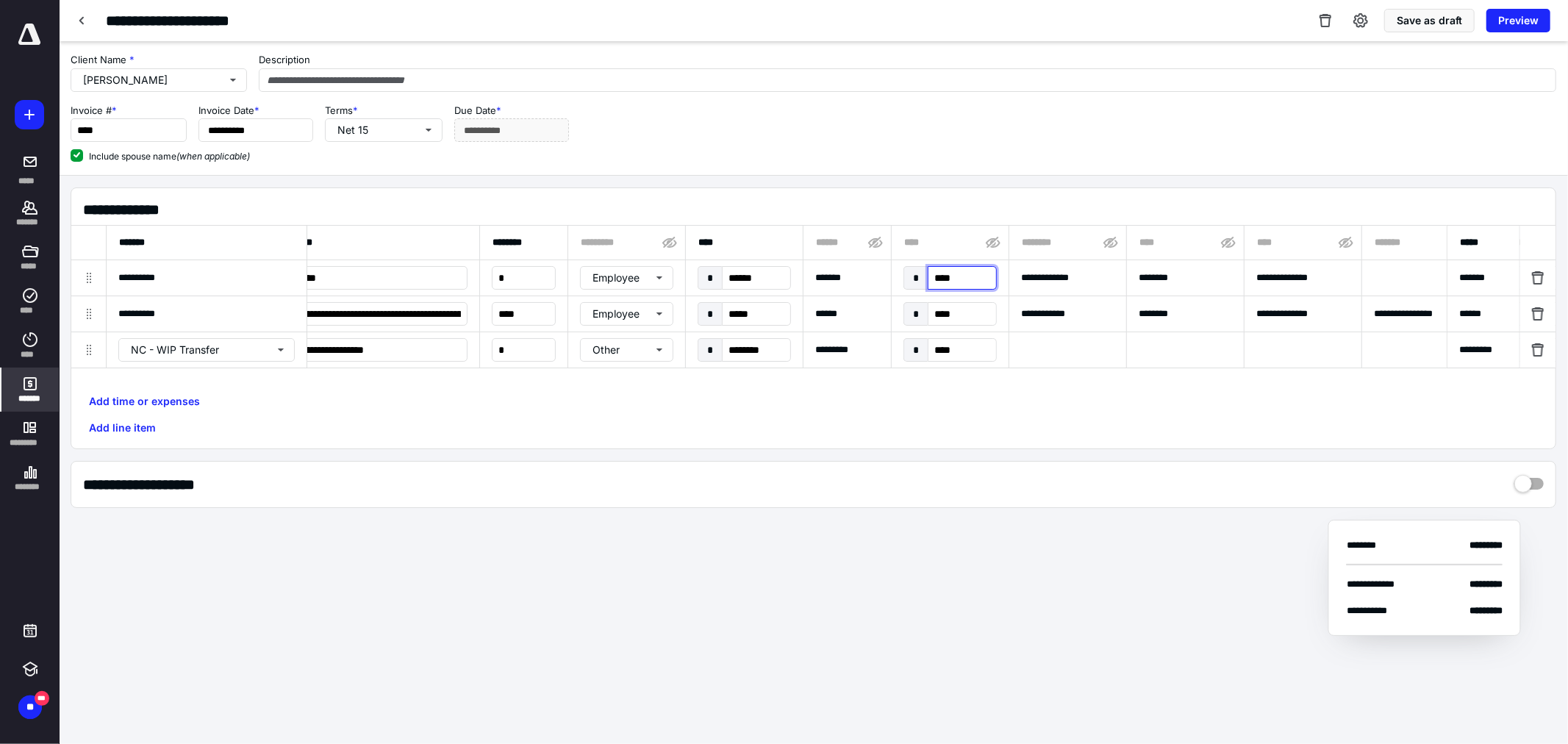 click on "****" at bounding box center (962, 278) 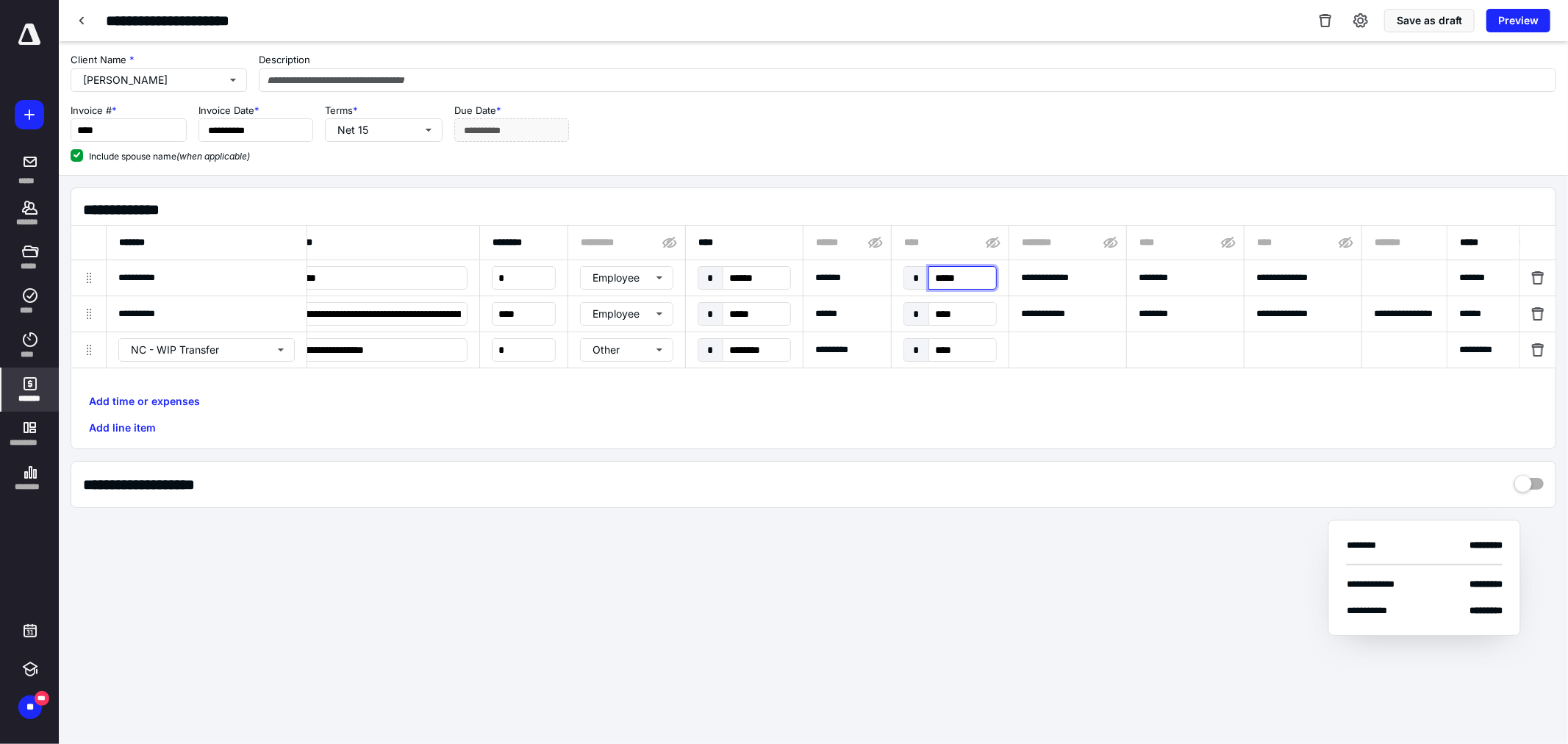 type on "******" 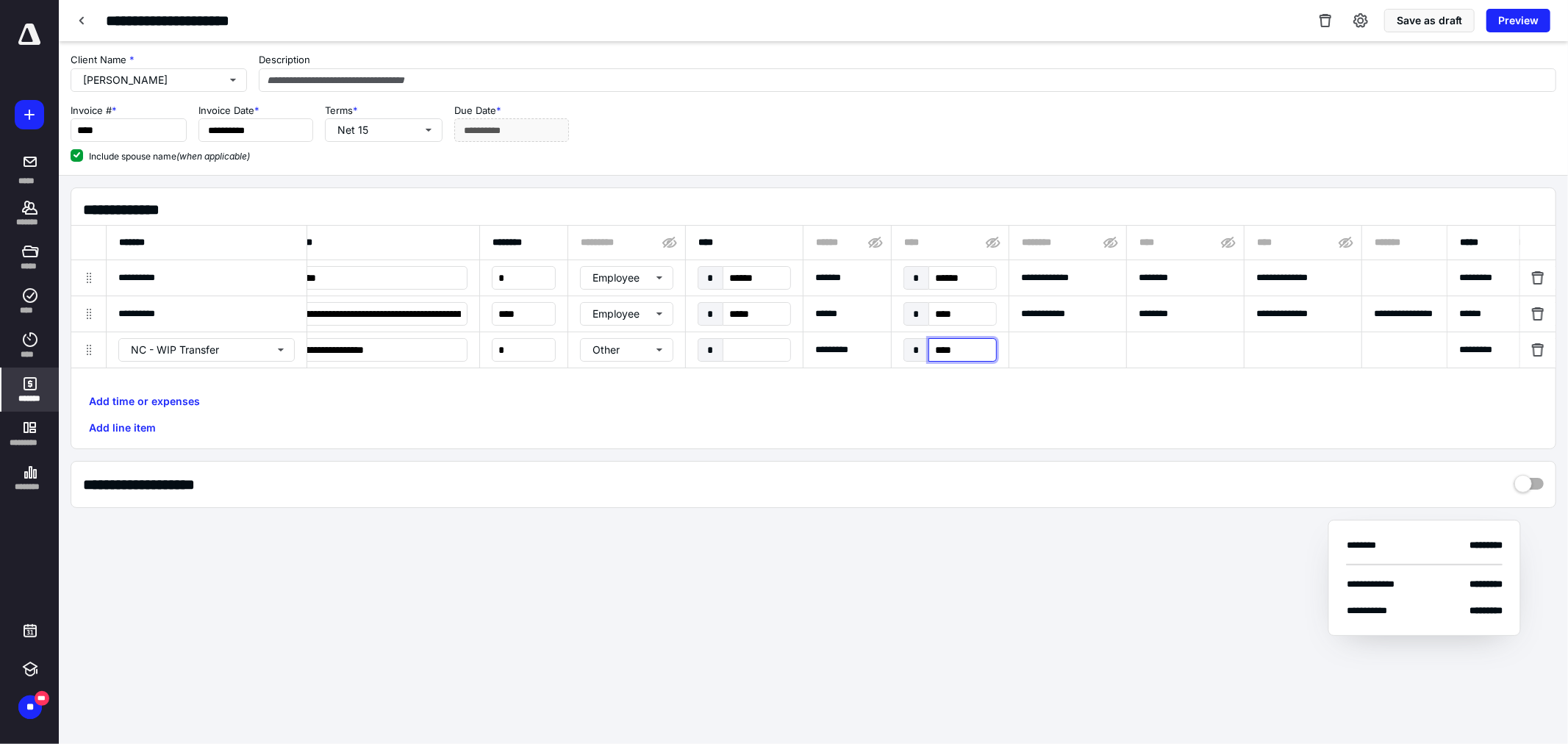 type on "****" 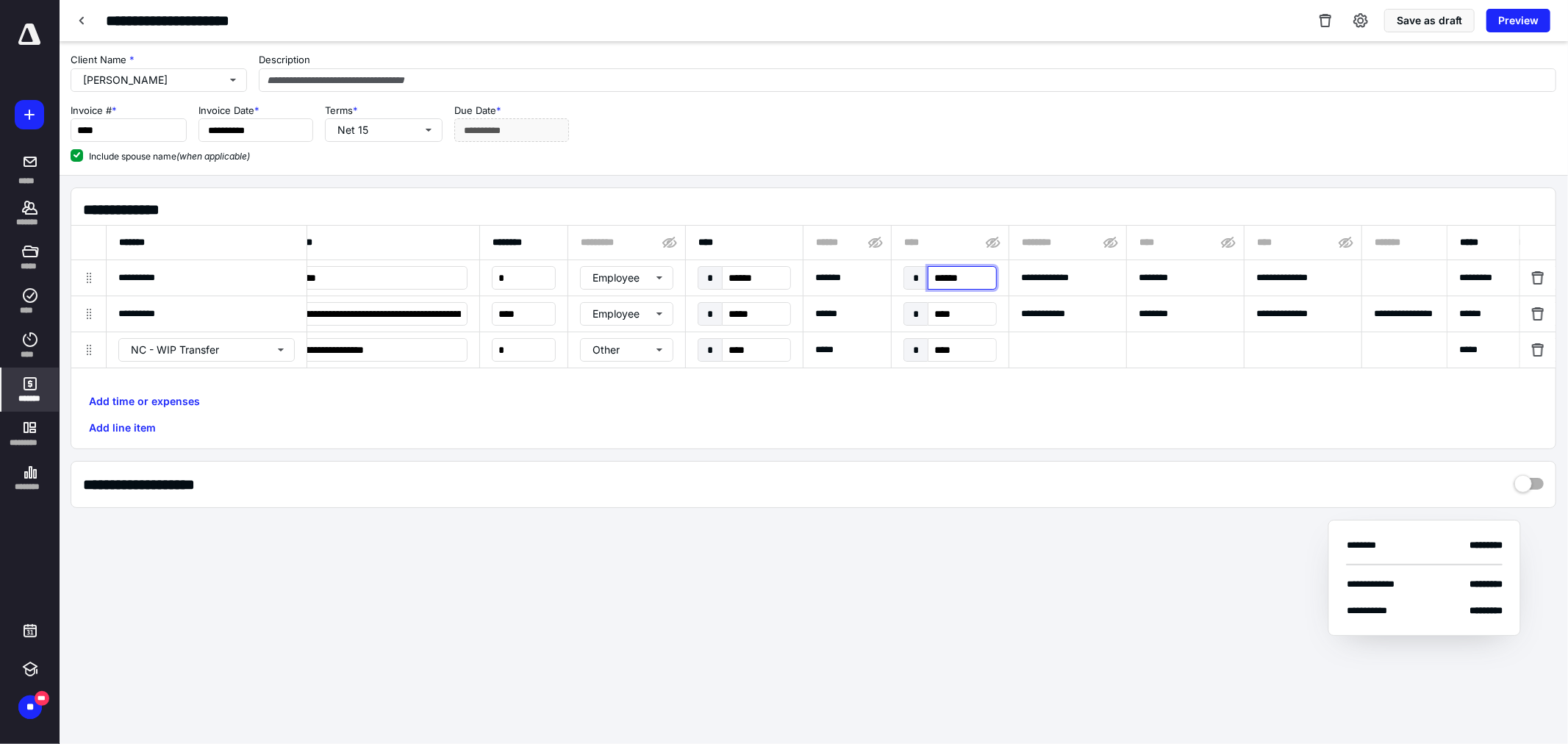 click on "******" at bounding box center [962, 278] 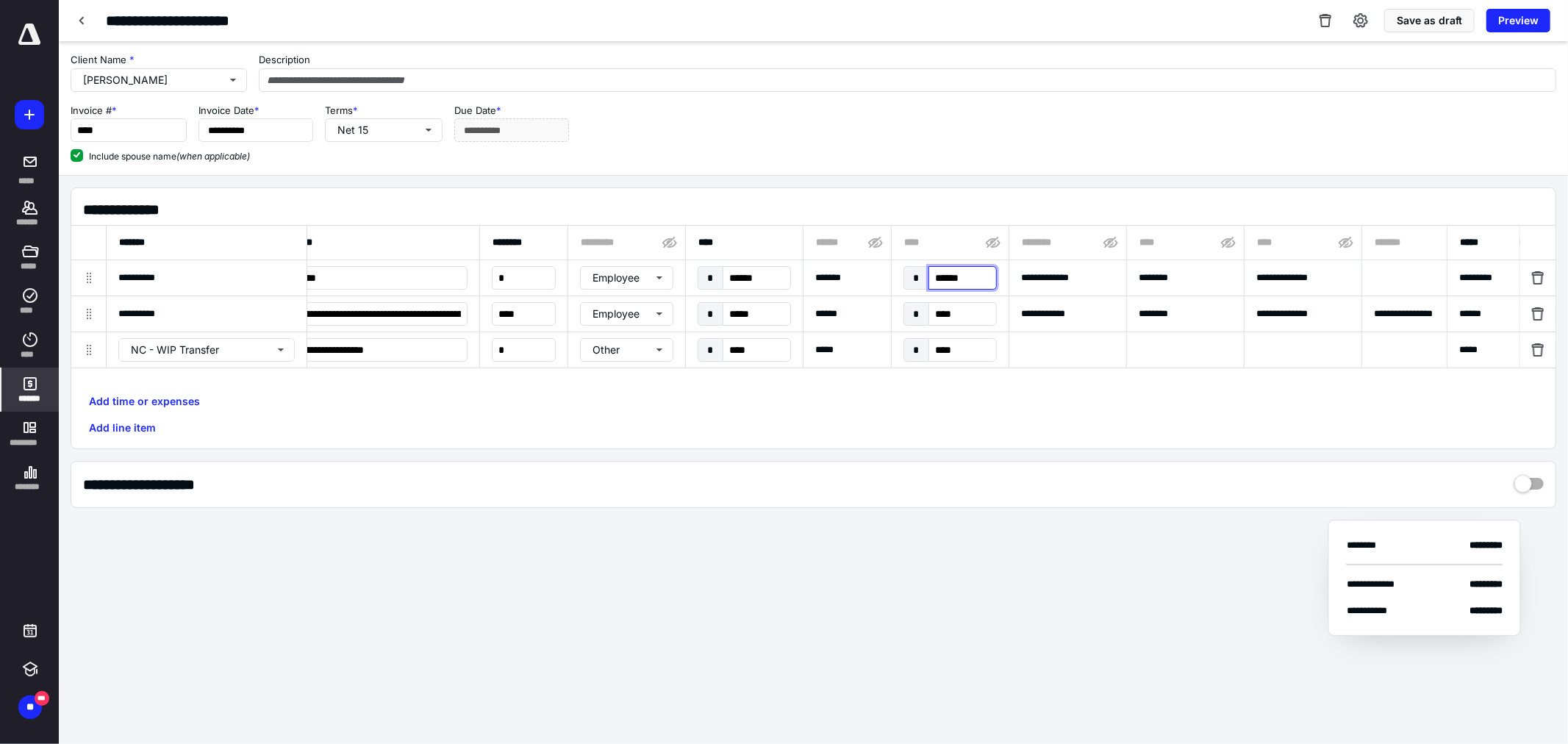 type 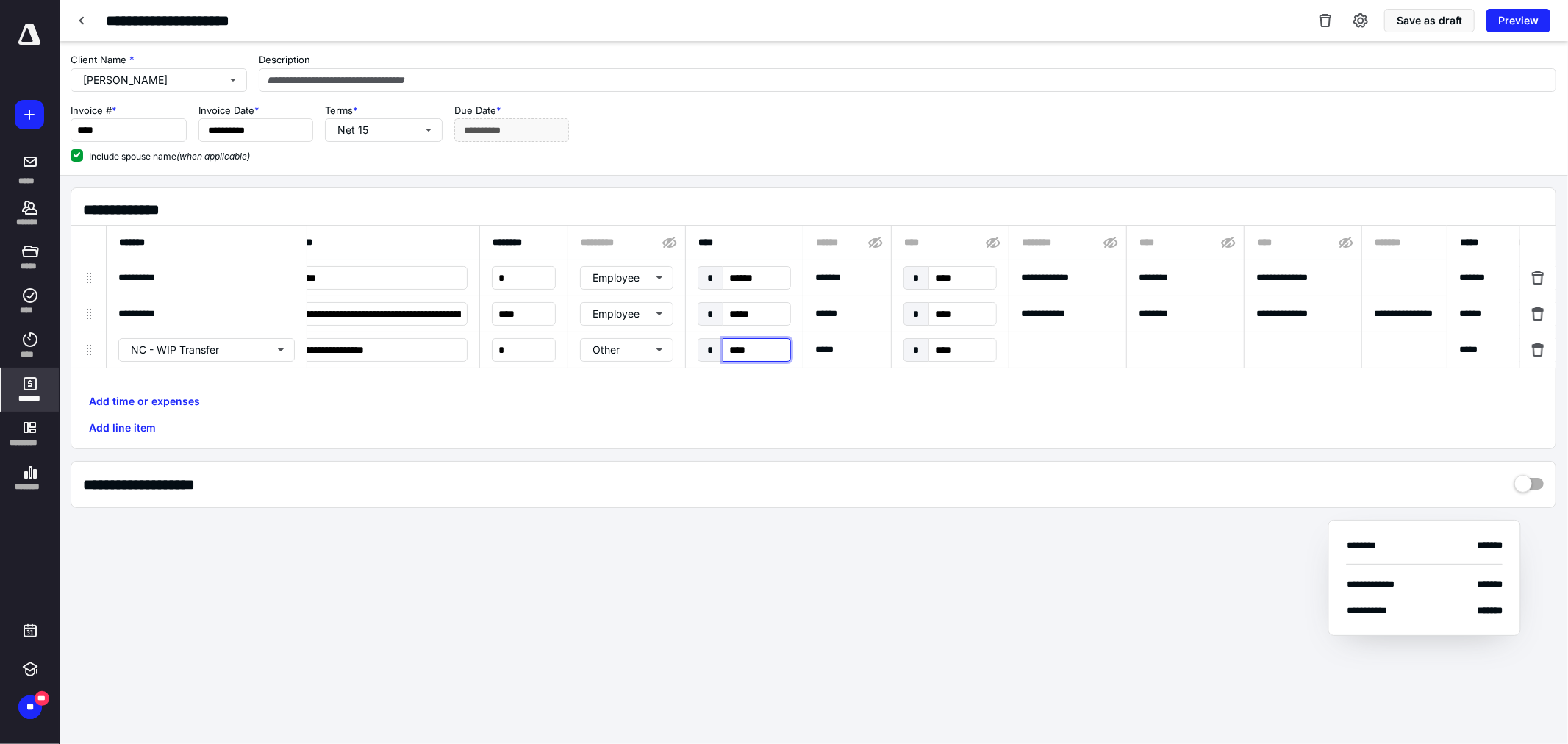click on "****" at bounding box center [756, 350] 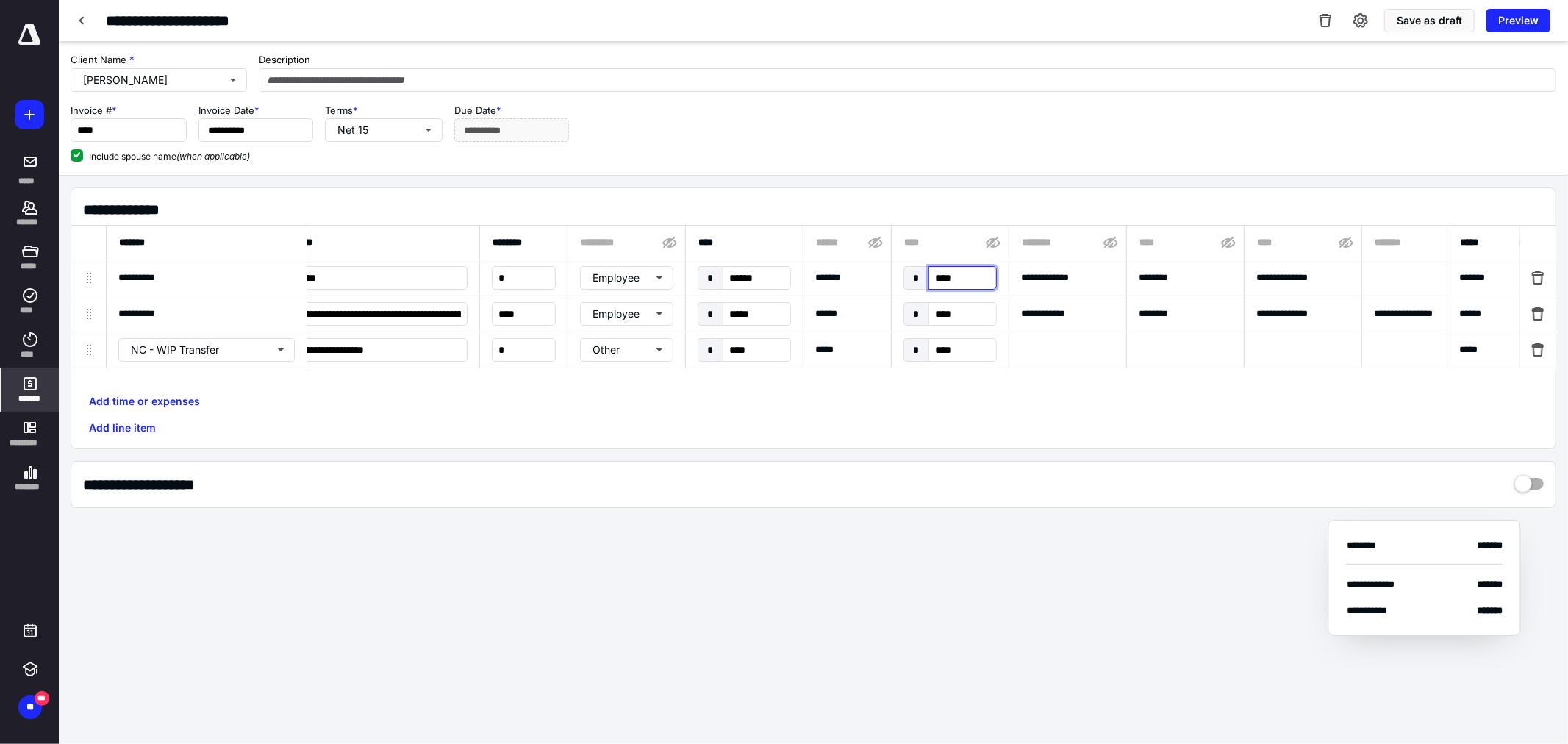 click on "****" at bounding box center (962, 278) 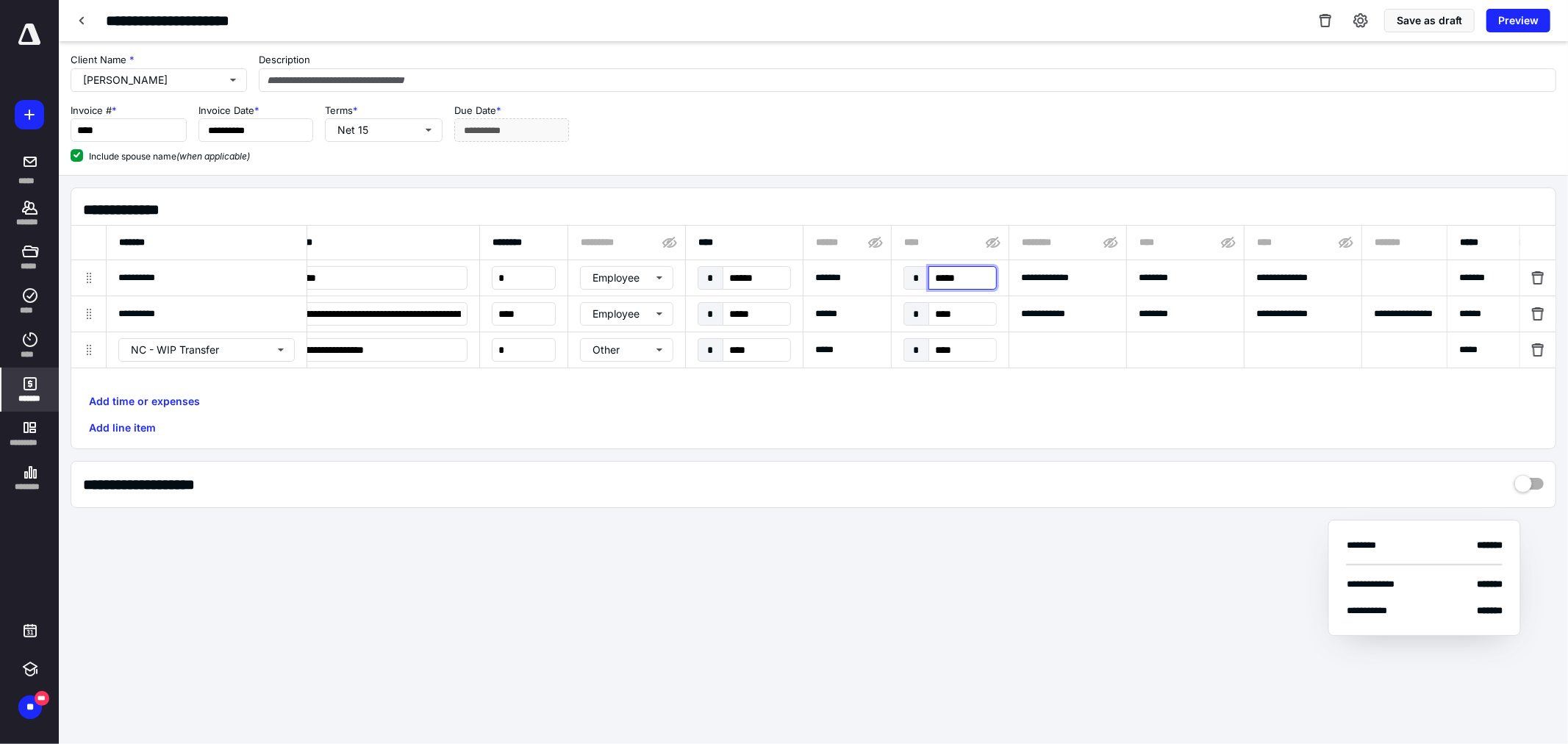 type on "******" 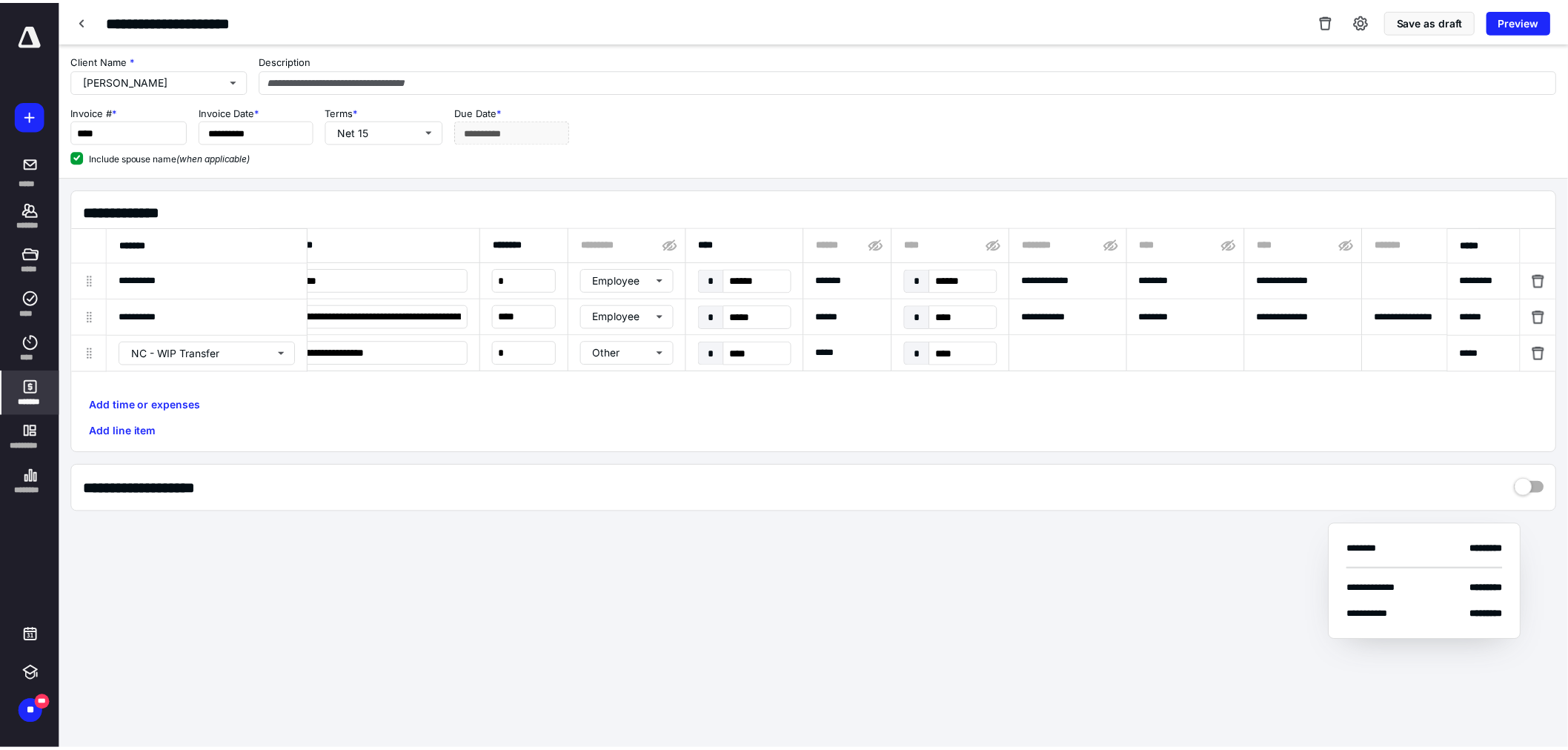 scroll, scrollTop: 0, scrollLeft: 0, axis: both 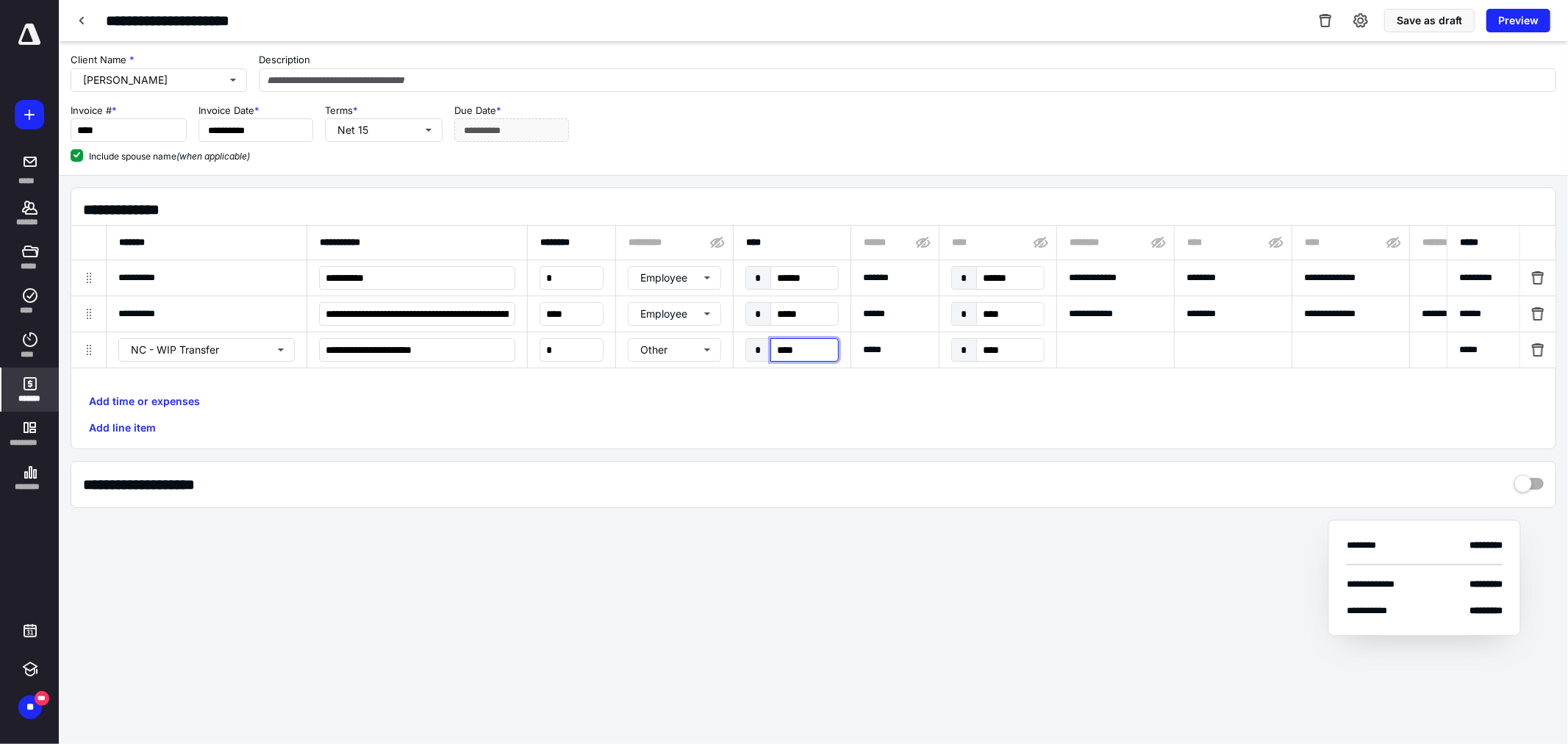click on "****" at bounding box center (804, 350) 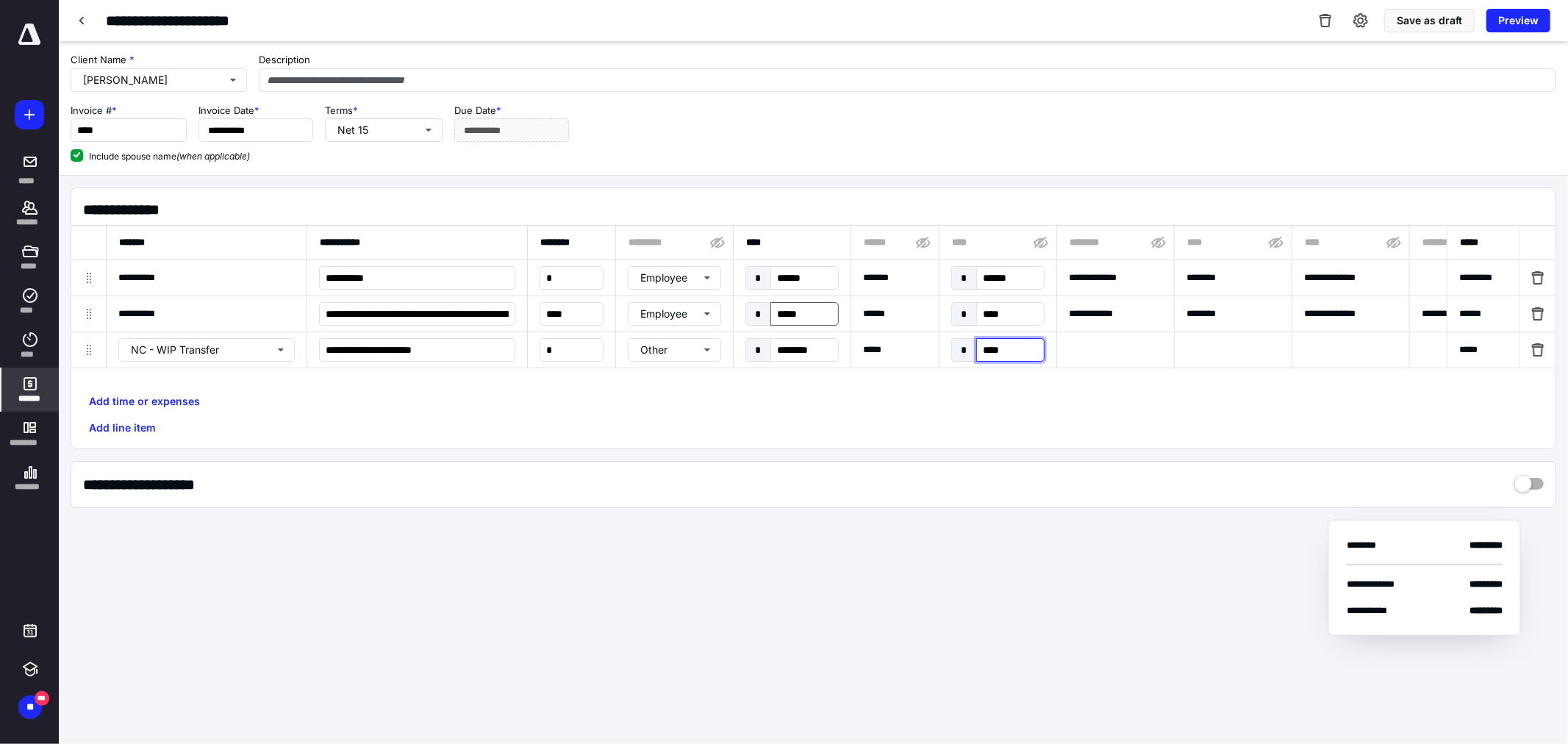 type on "*********" 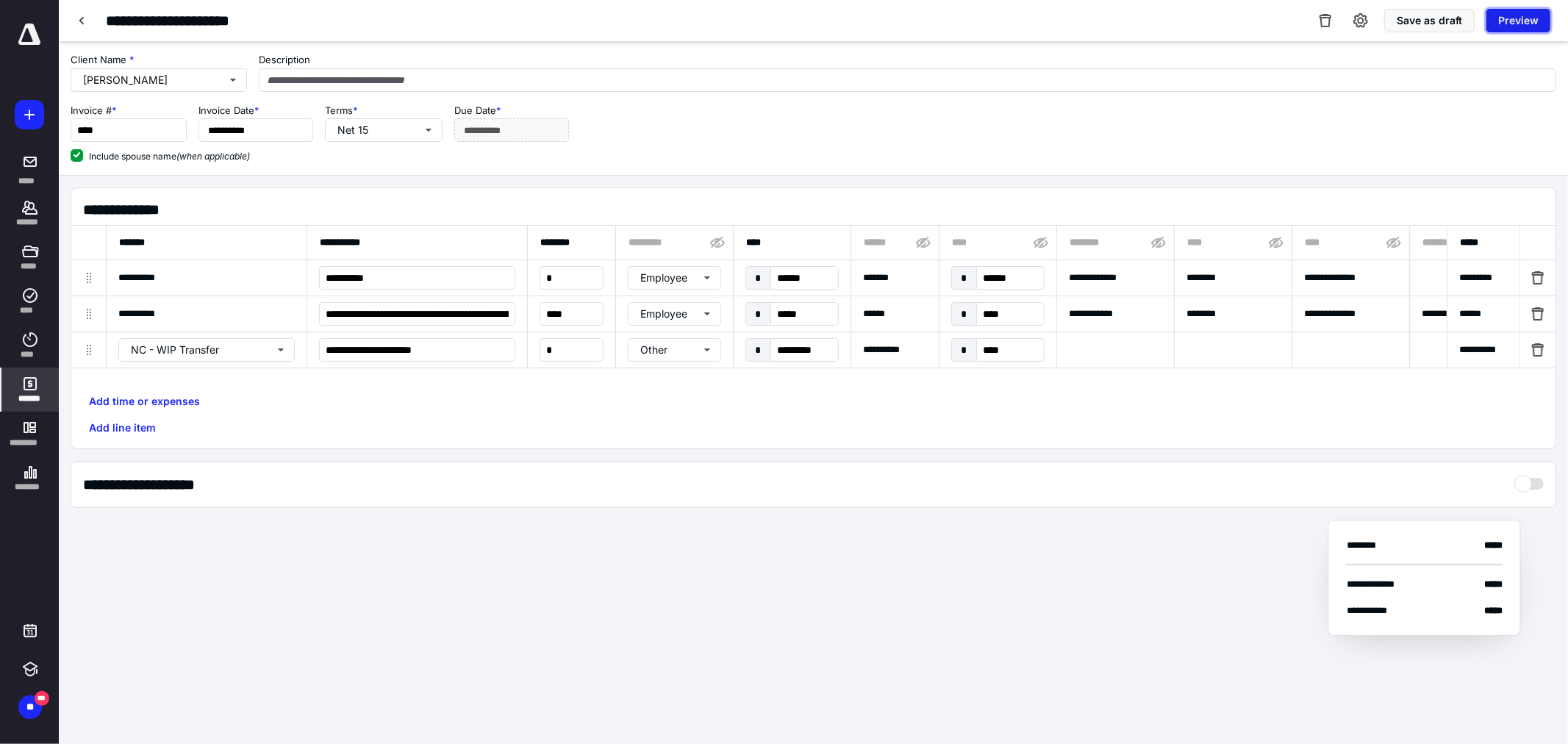 click on "Preview" at bounding box center [1518, 21] 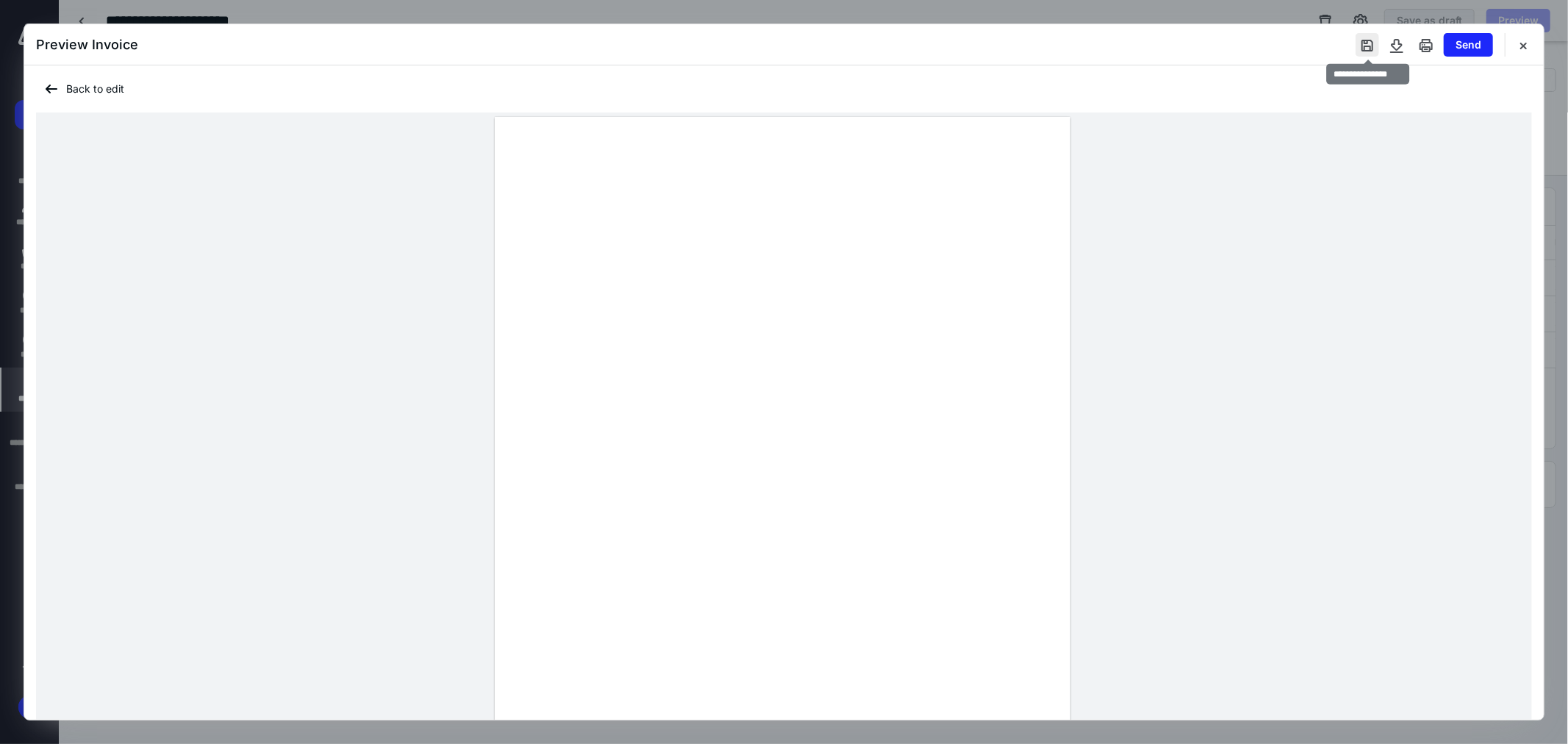 click at bounding box center [1367, 45] 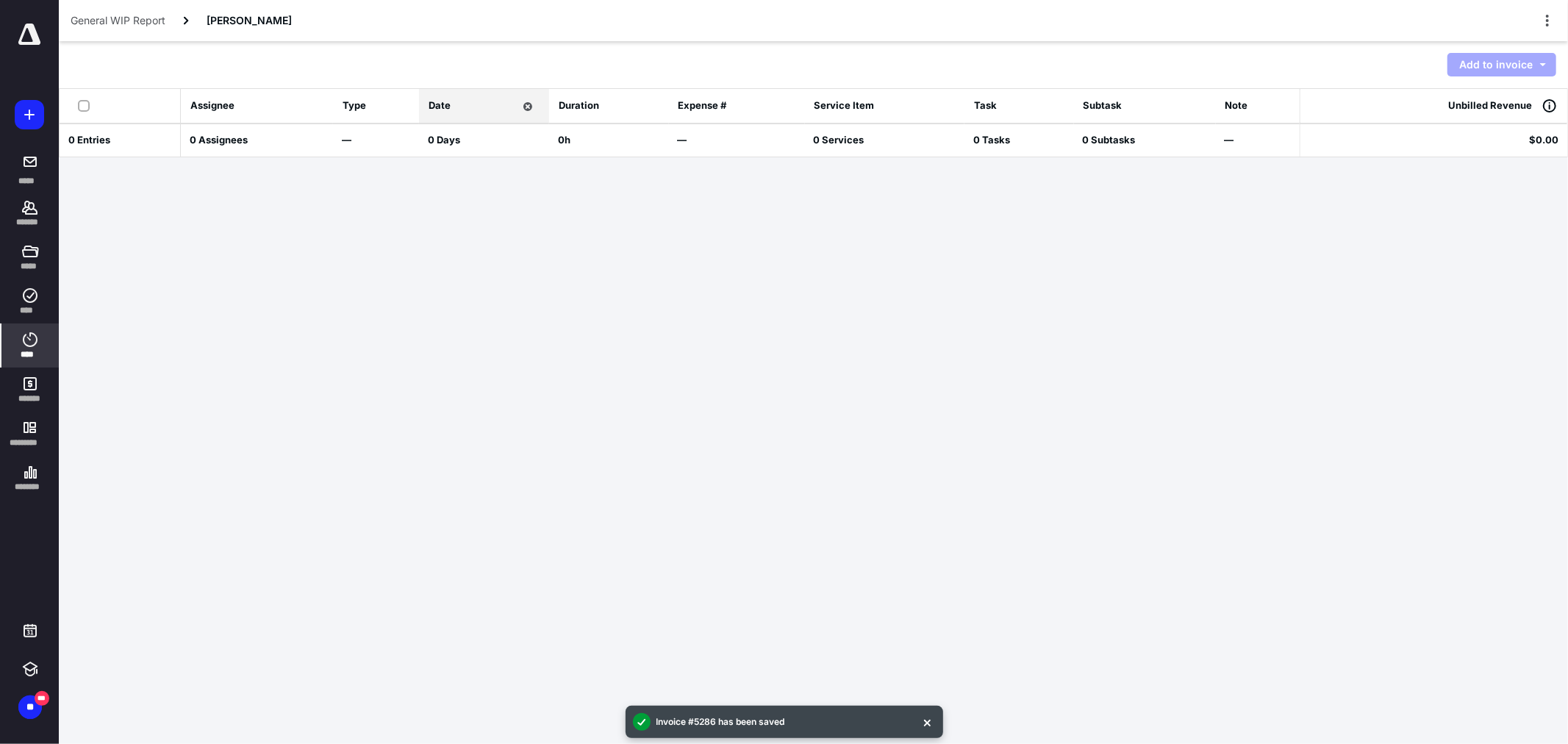 click 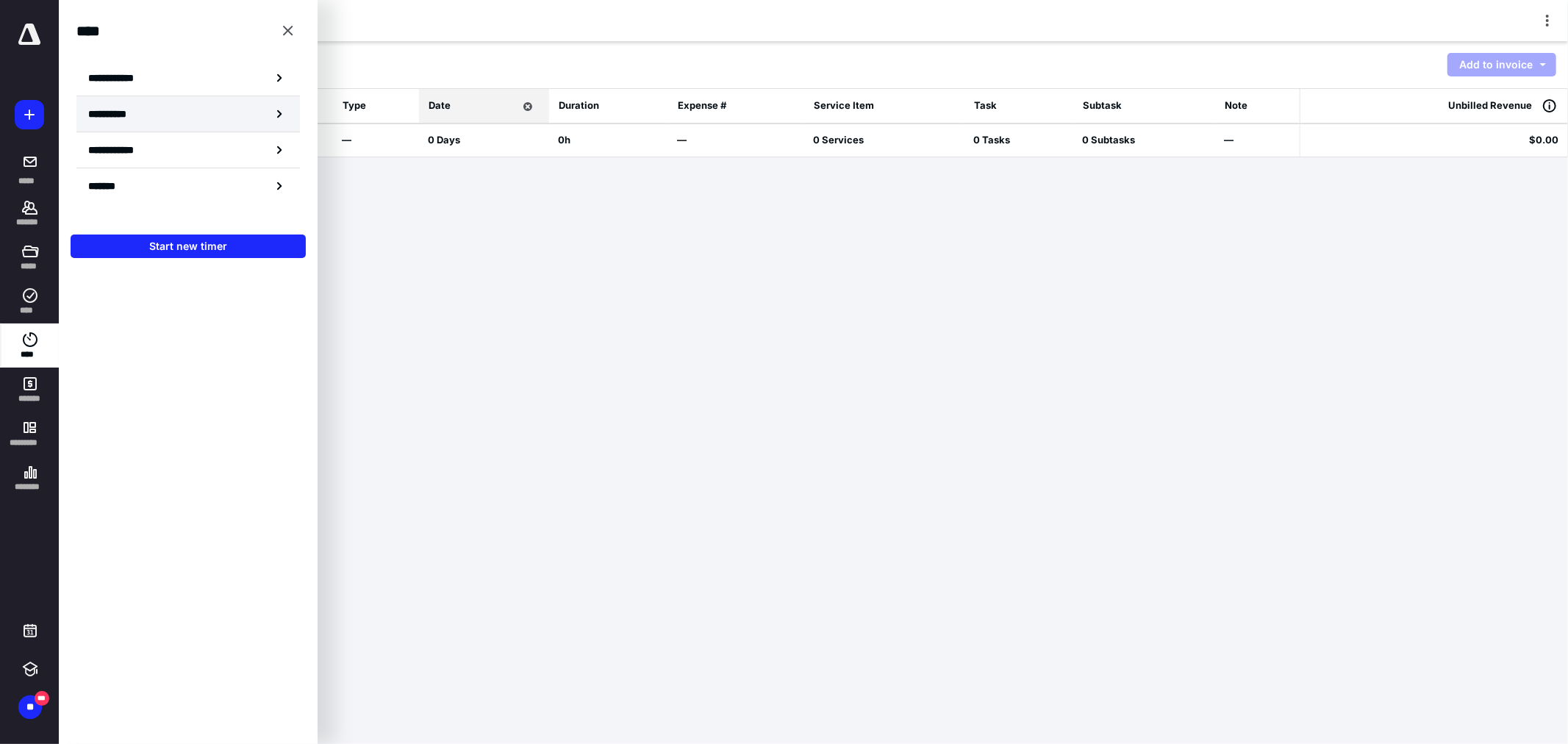 click on "**********" at bounding box center (116, 114) 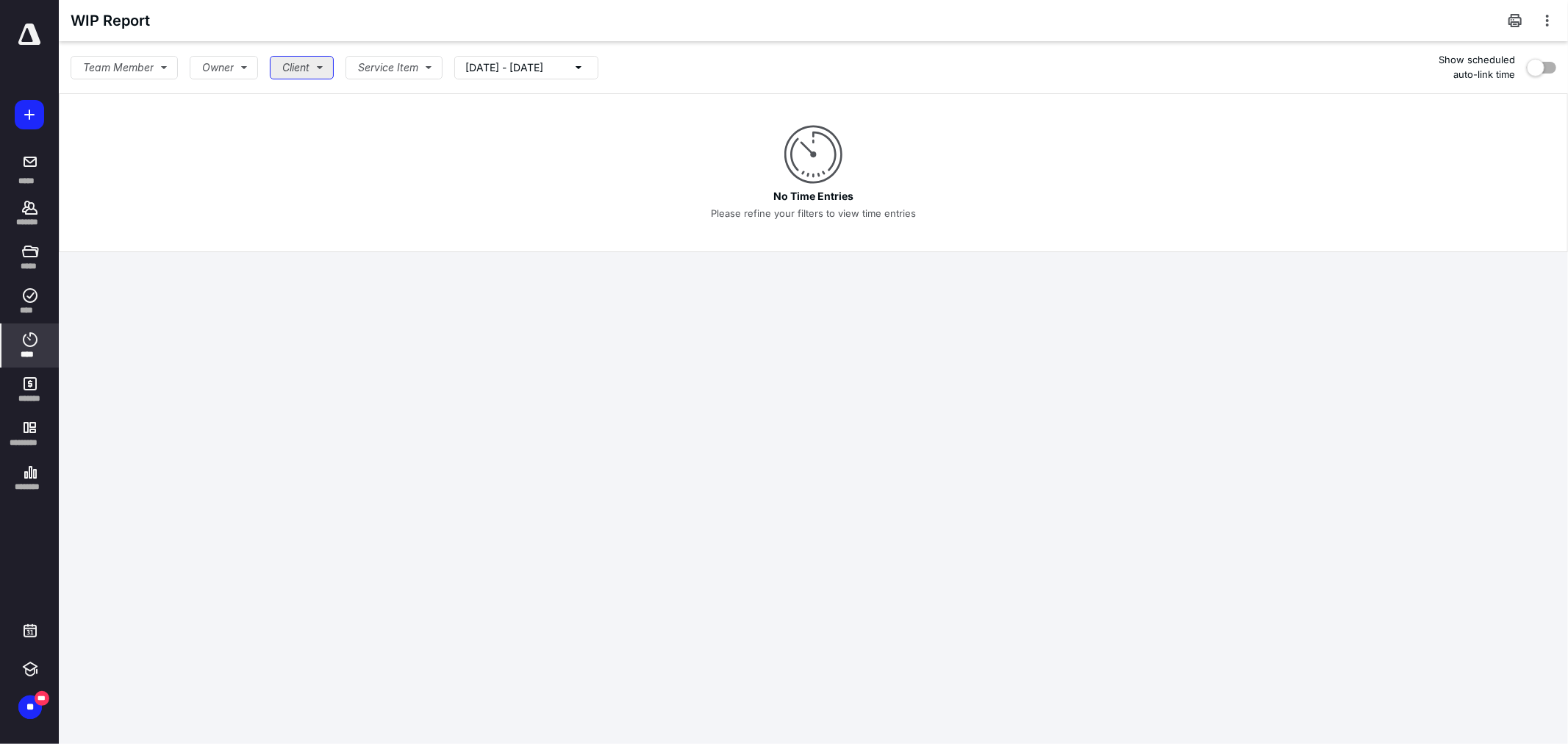click on "Client" at bounding box center (301, 68) 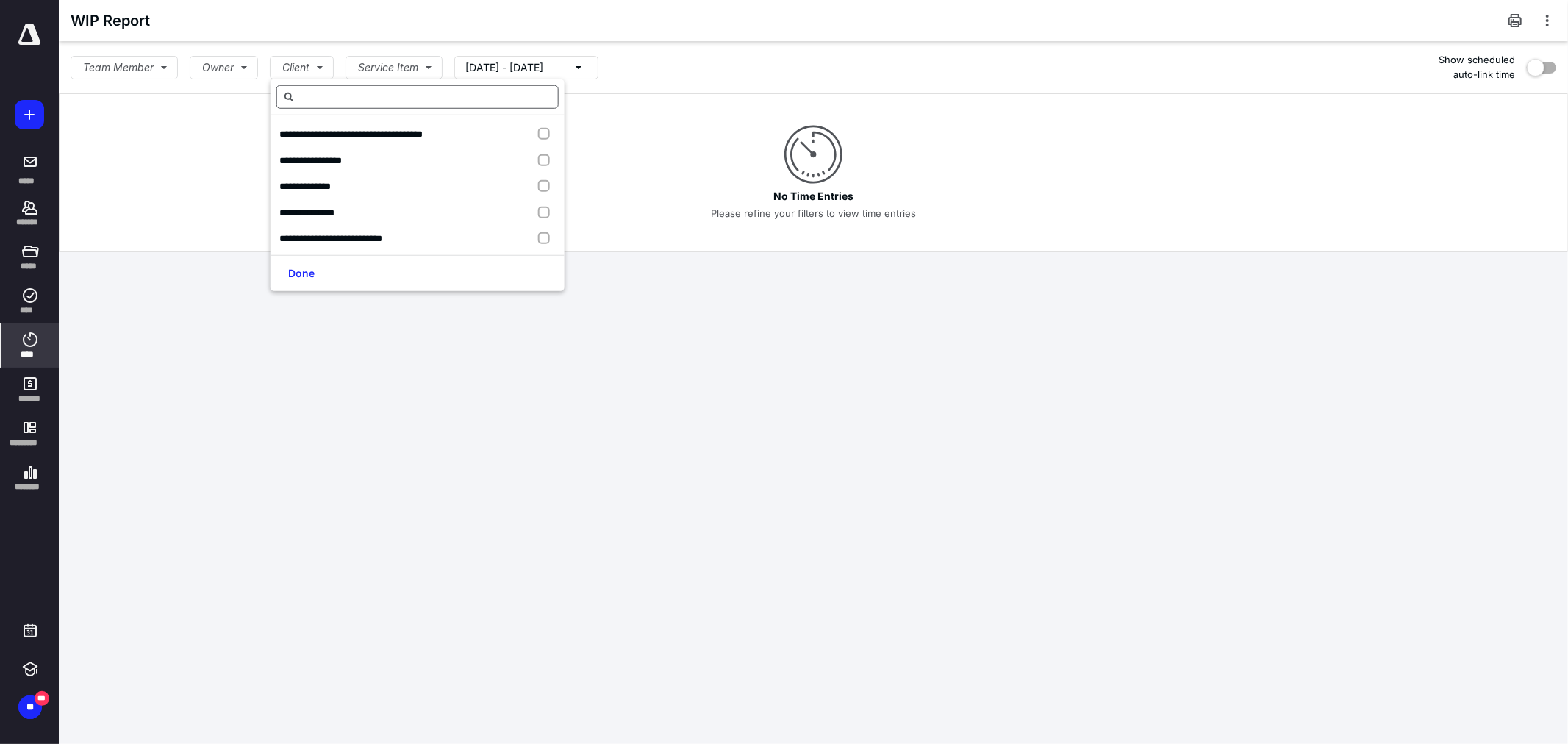 click at bounding box center [418, 97] 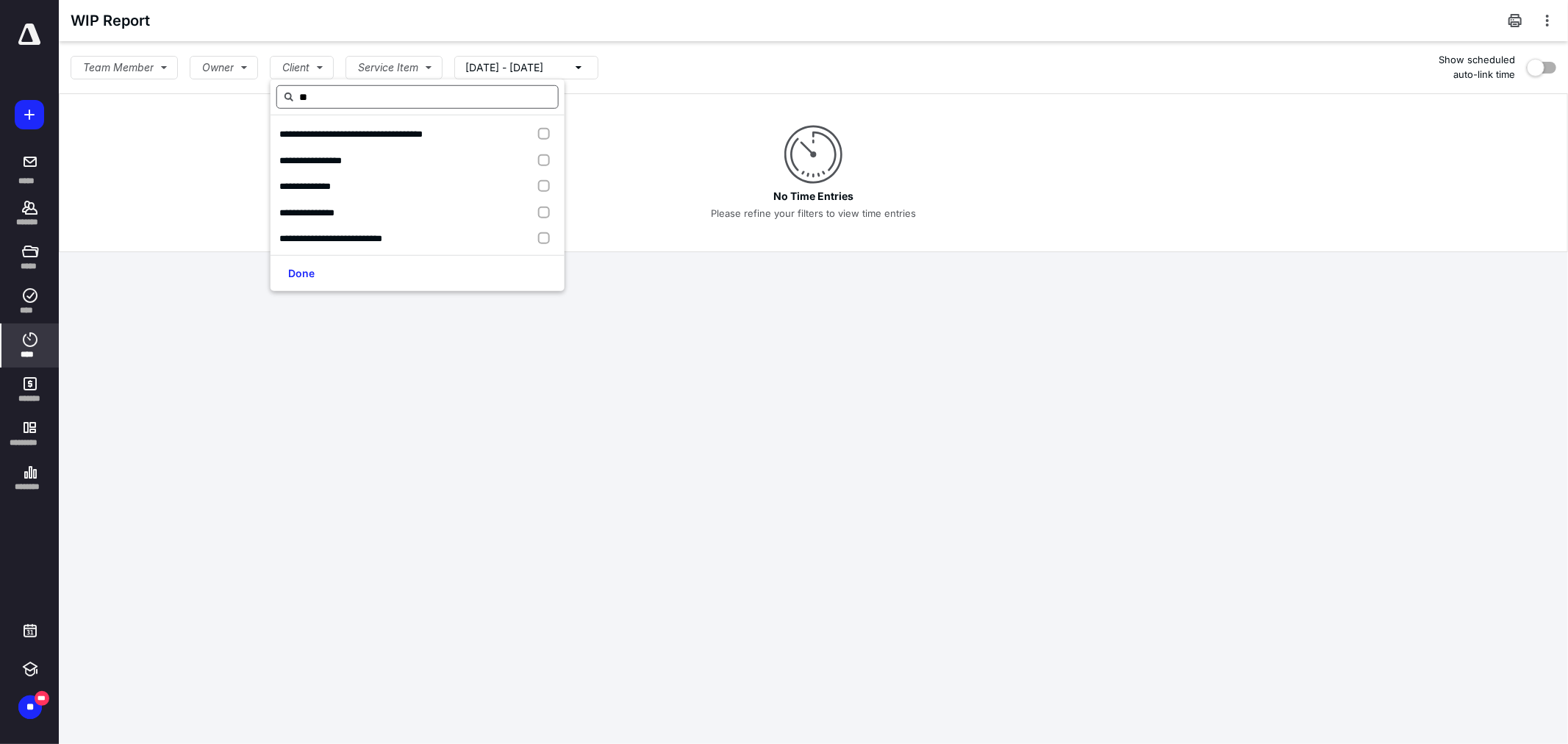 type on "***" 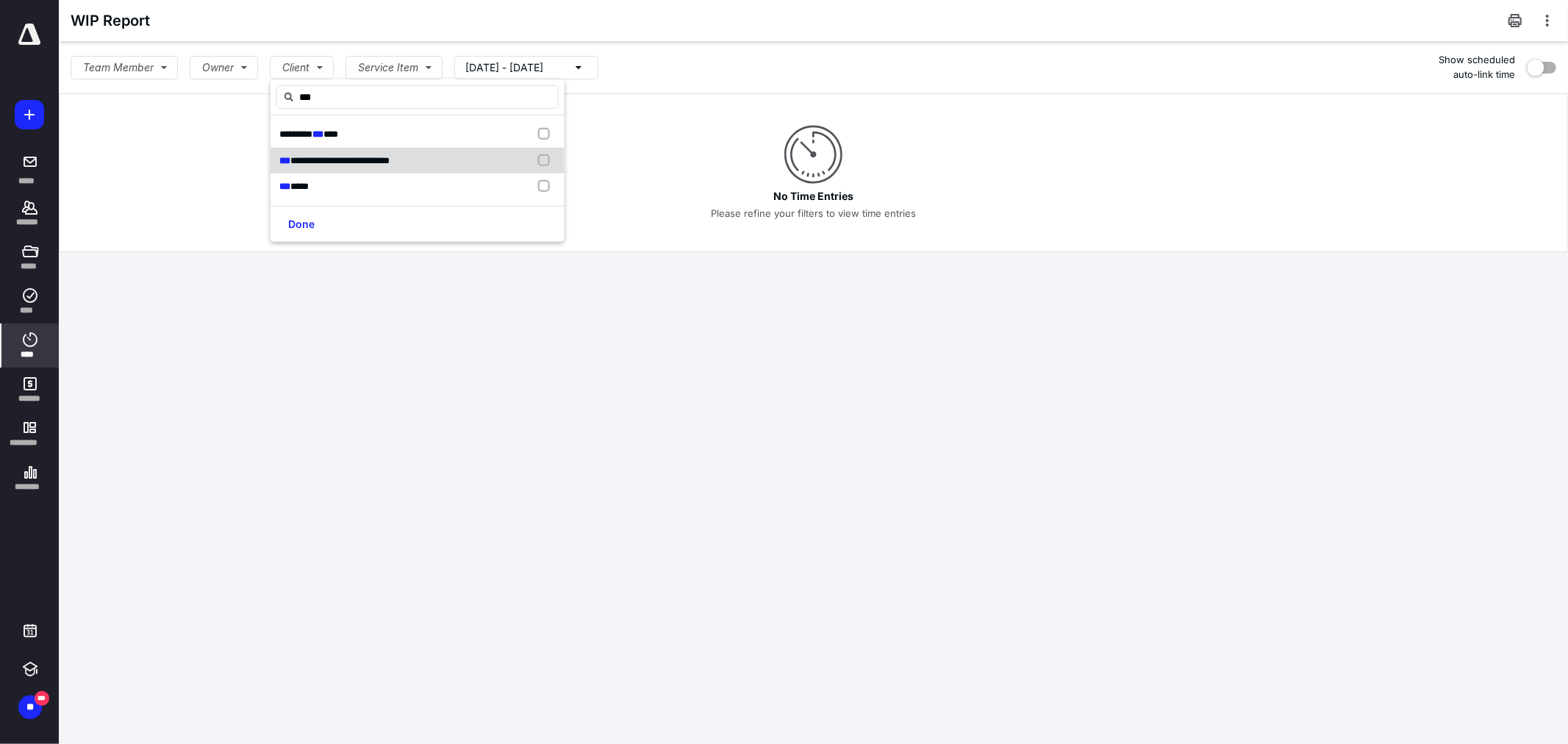 click on "**********" at bounding box center (340, 160) 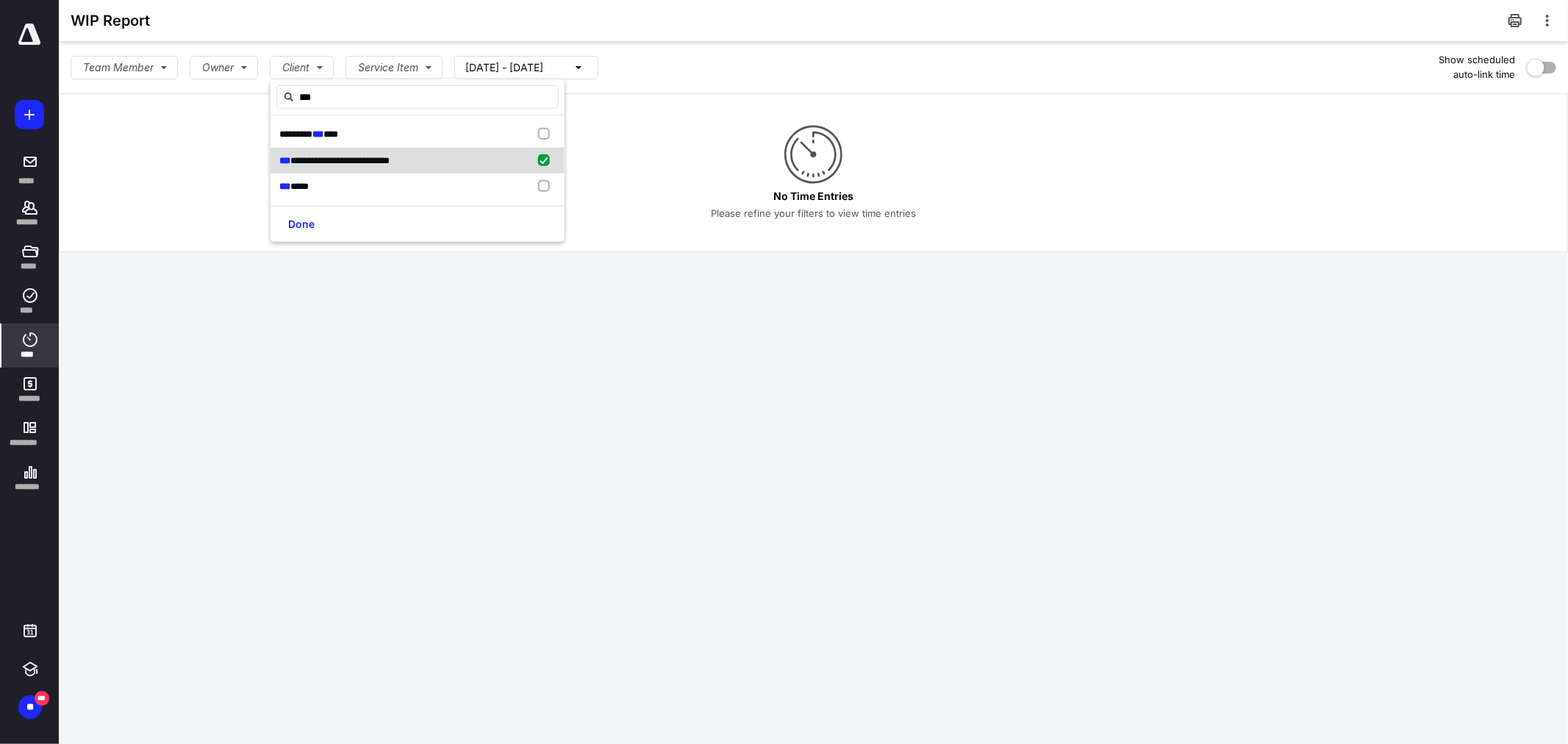 checkbox on "true" 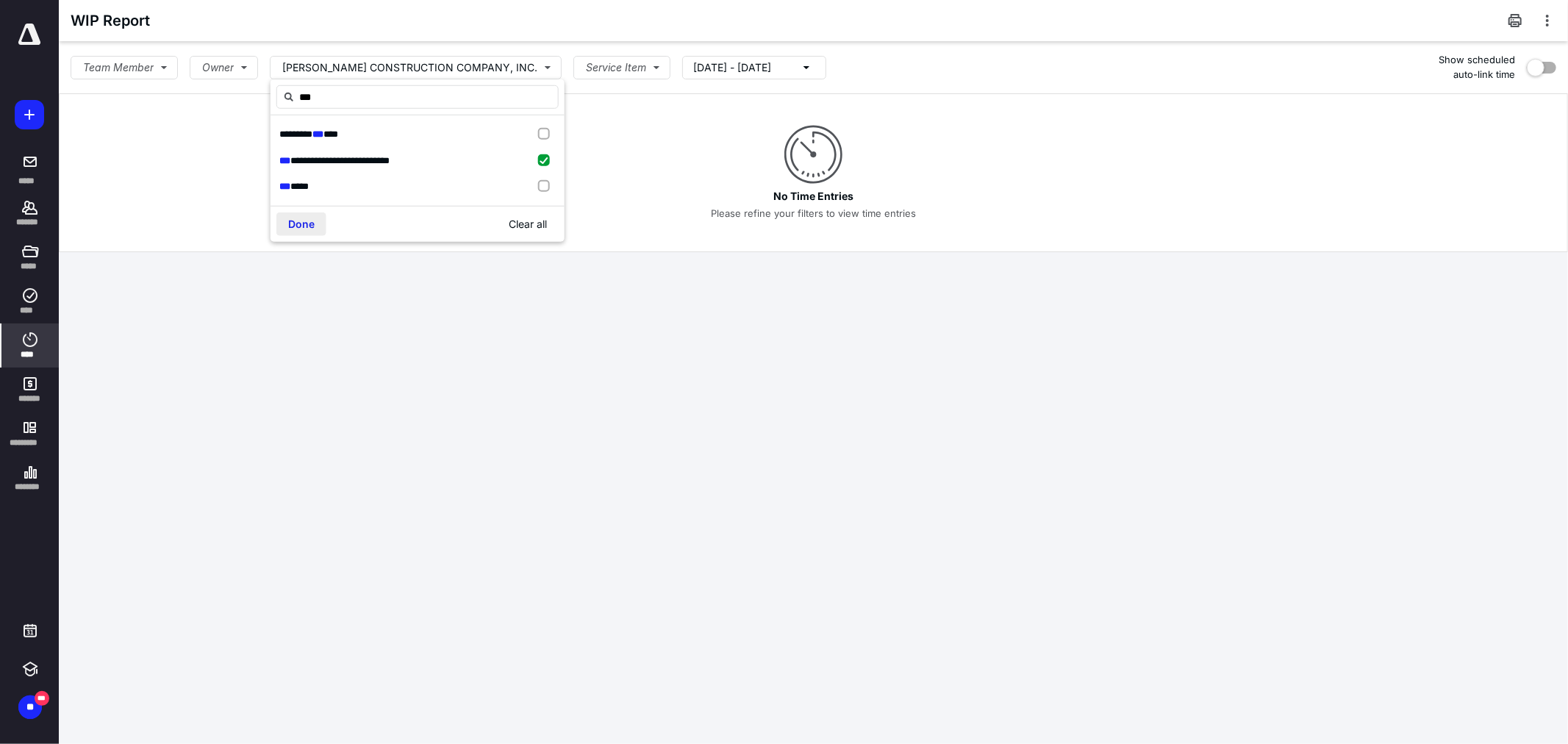 type on "***" 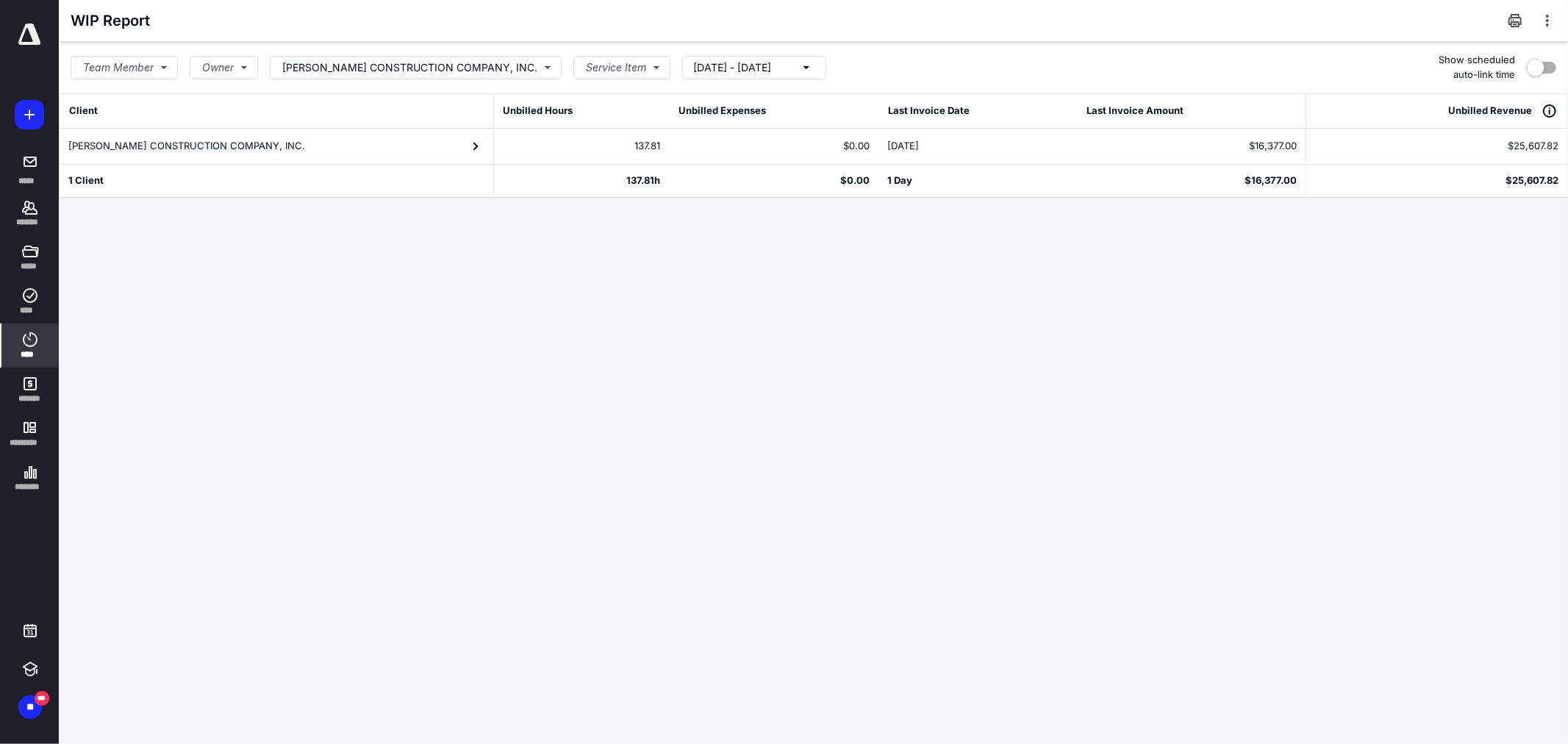 click 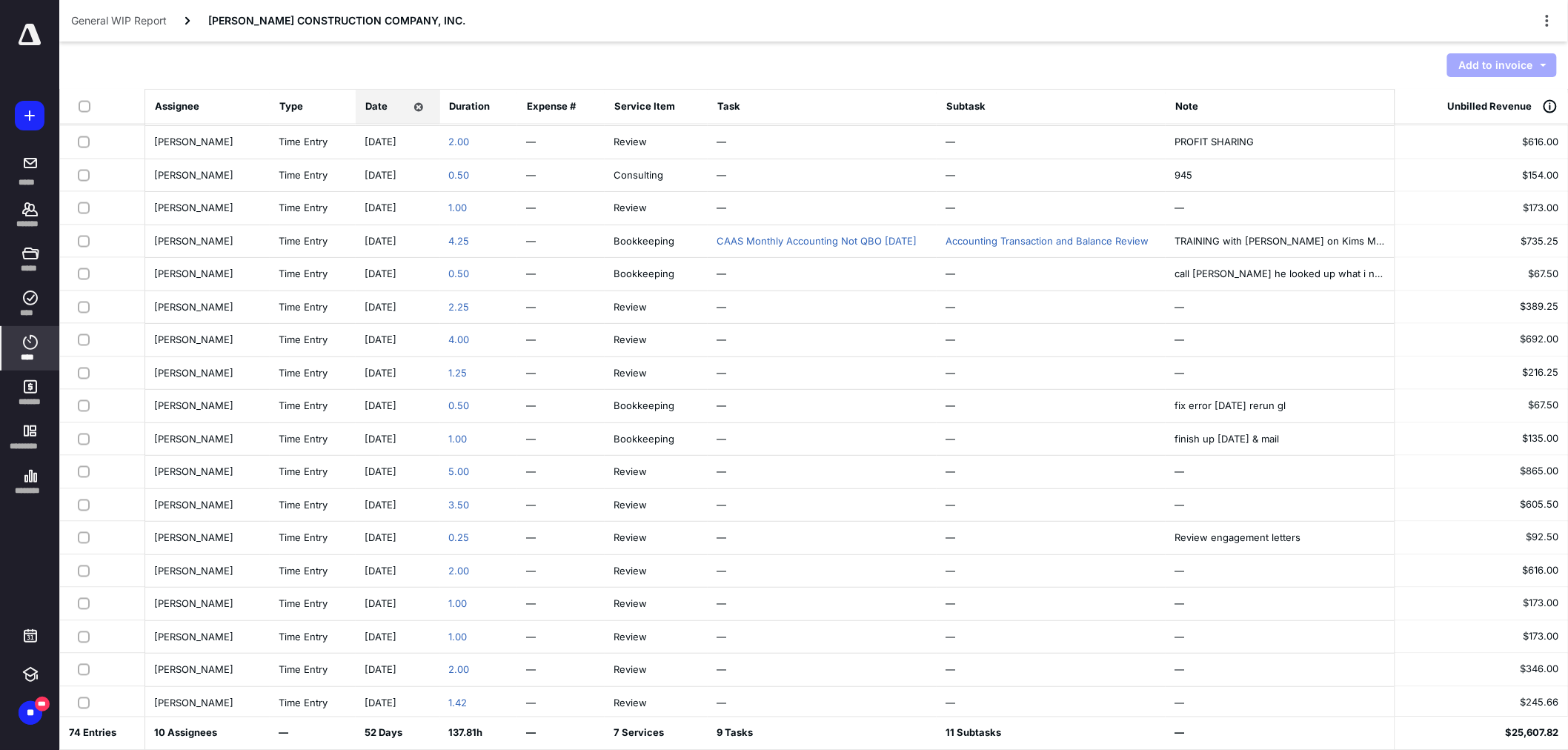 scroll, scrollTop: 1097, scrollLeft: 0, axis: vertical 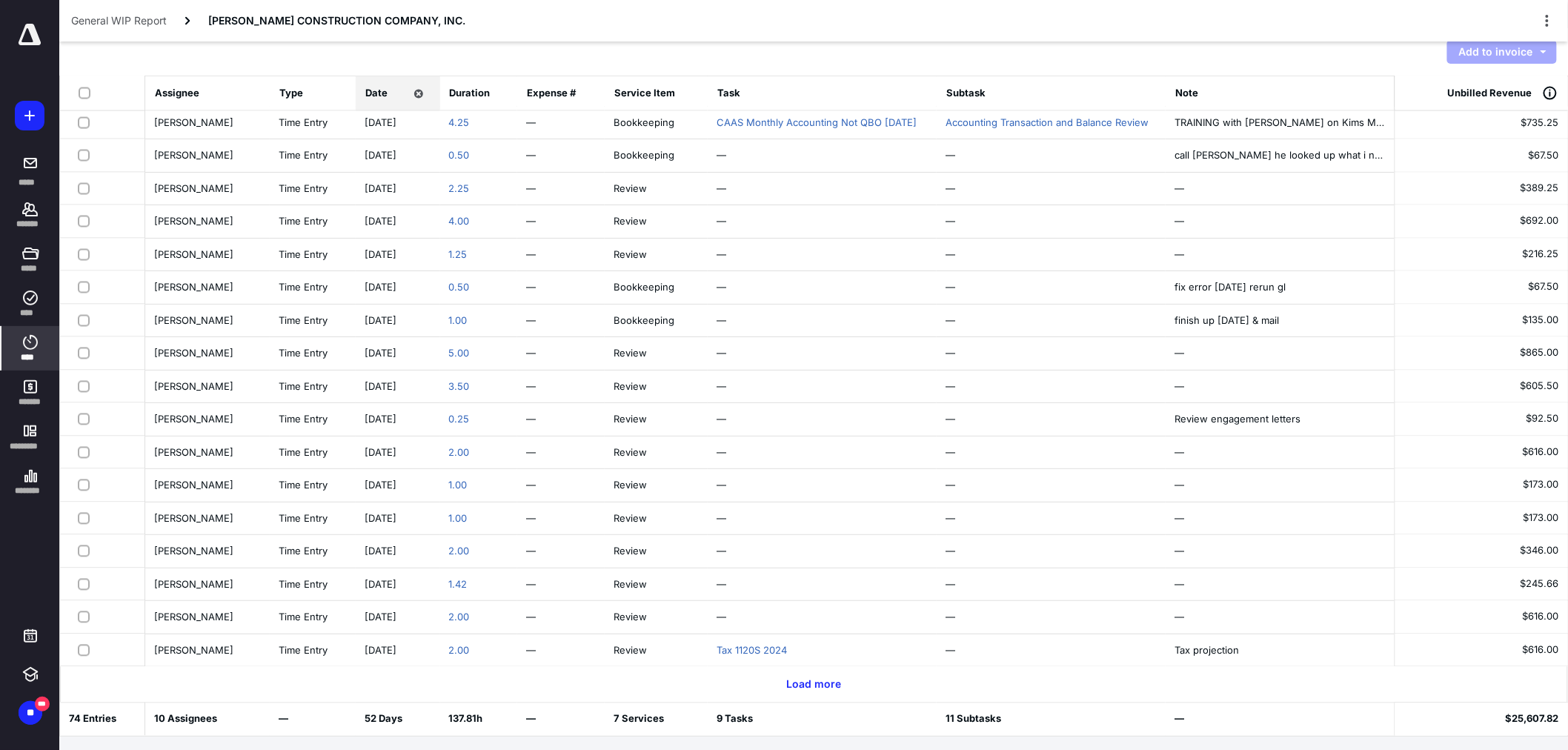 click at bounding box center [87, 93] 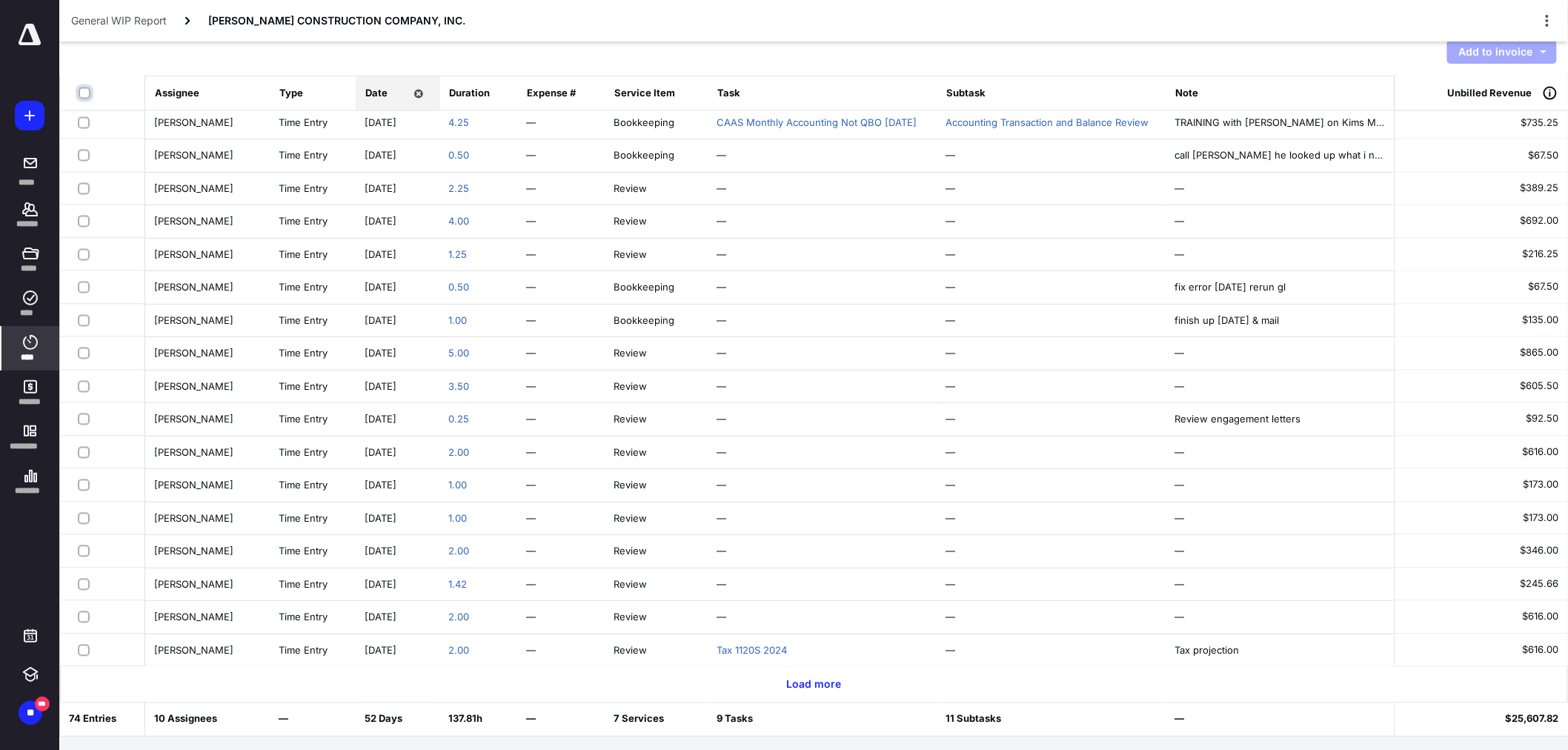 click at bounding box center (86, 93) 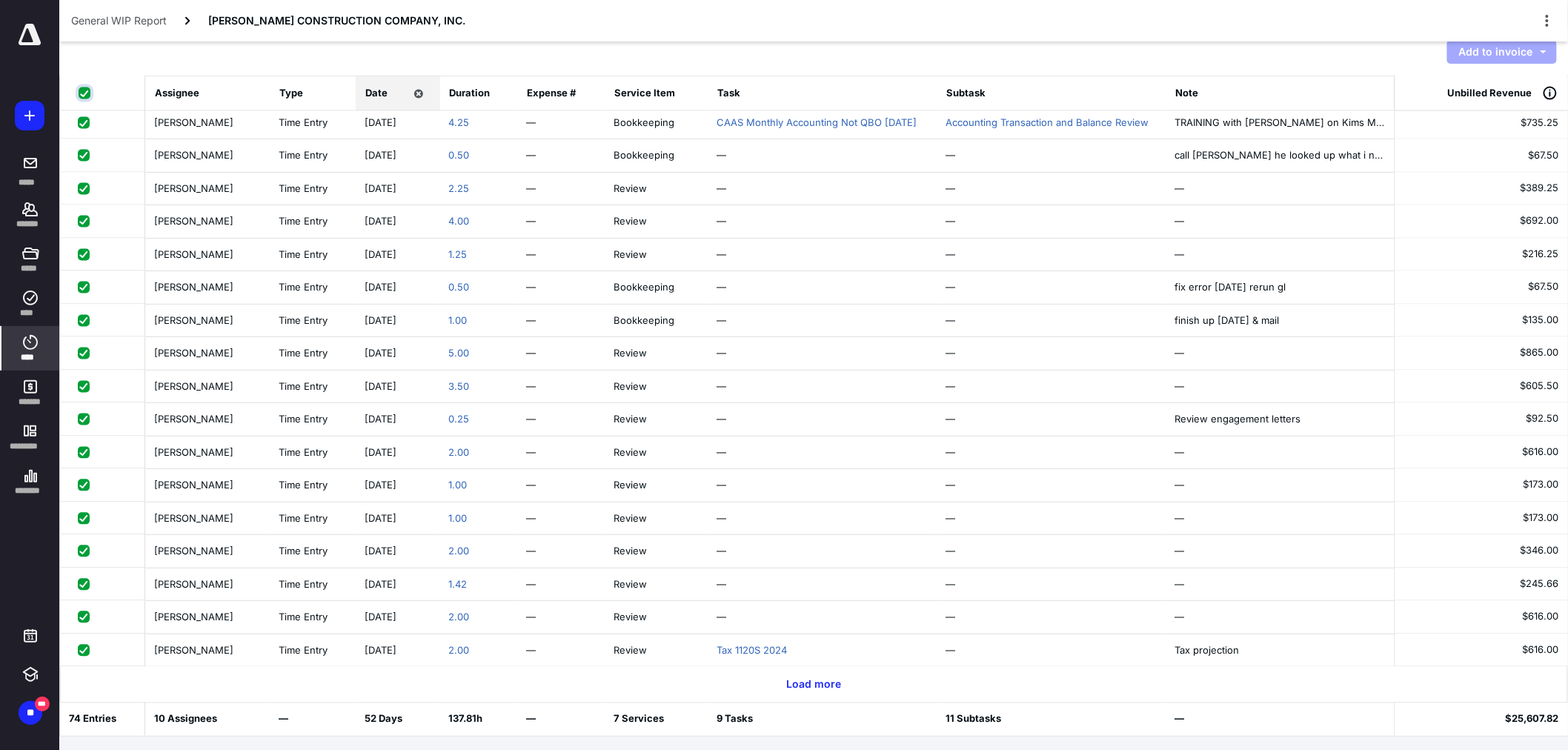 checkbox on "true" 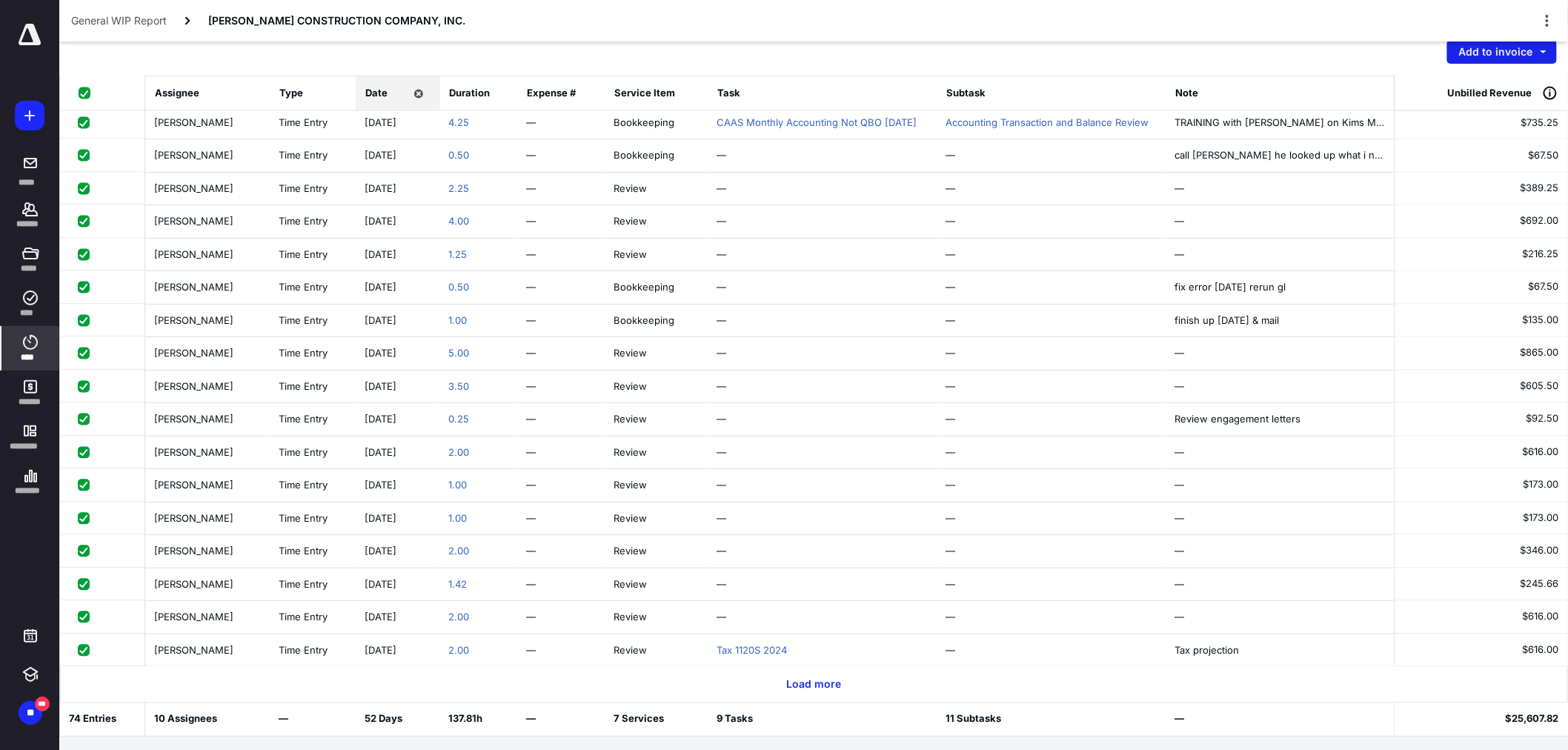 click on "Add to invoice" at bounding box center [1502, 52] 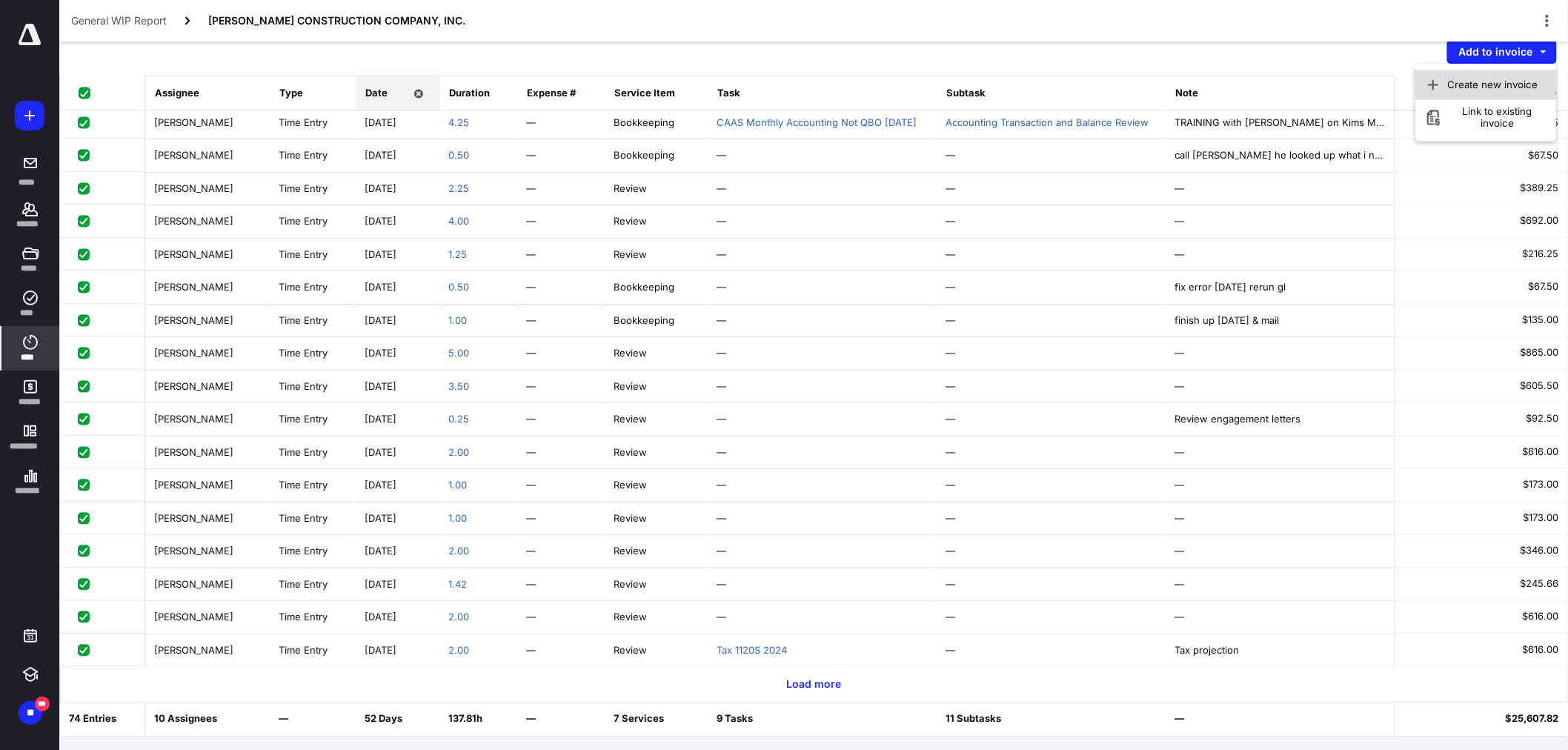 click on "Create new invoice" at bounding box center (1493, 84) 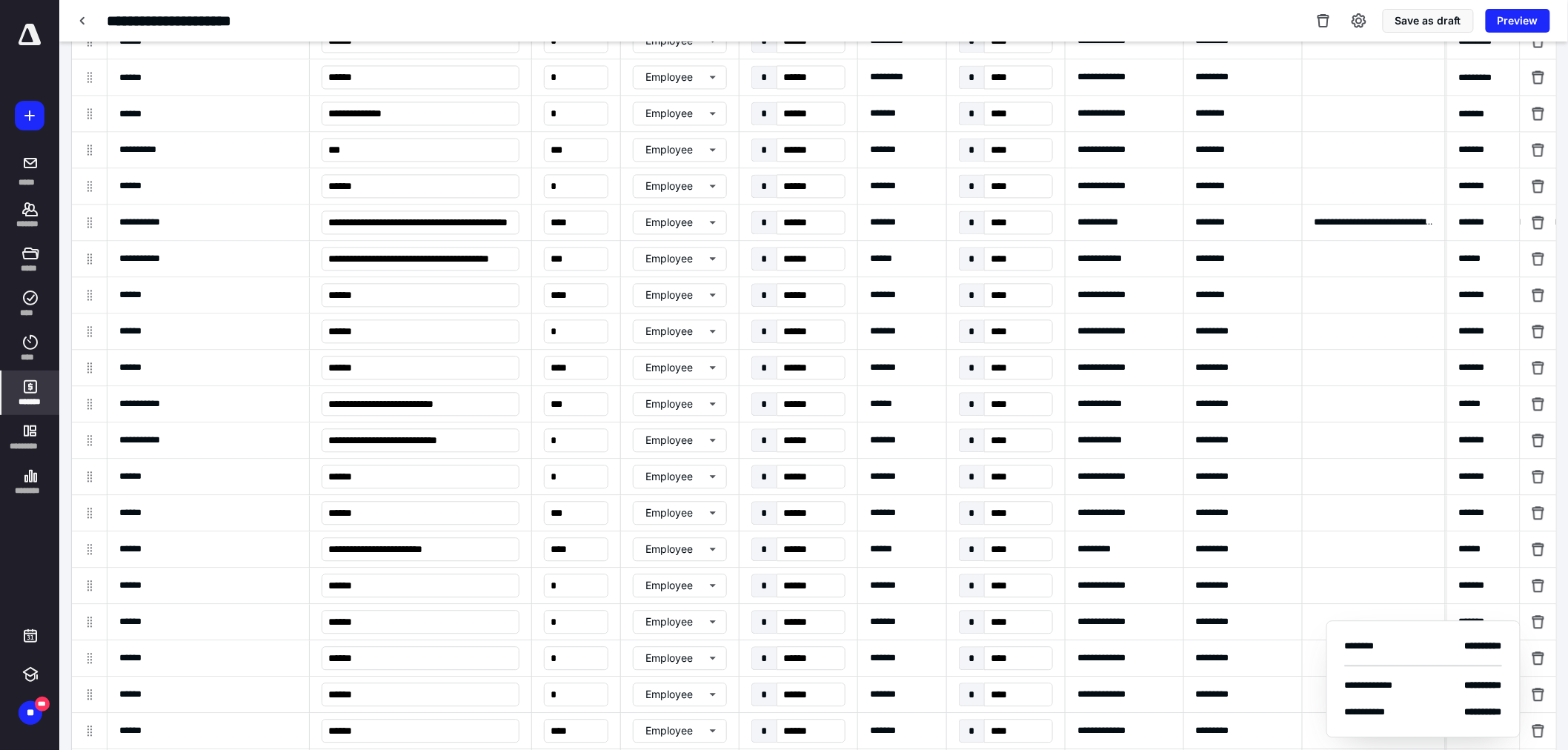 scroll, scrollTop: 1564, scrollLeft: 0, axis: vertical 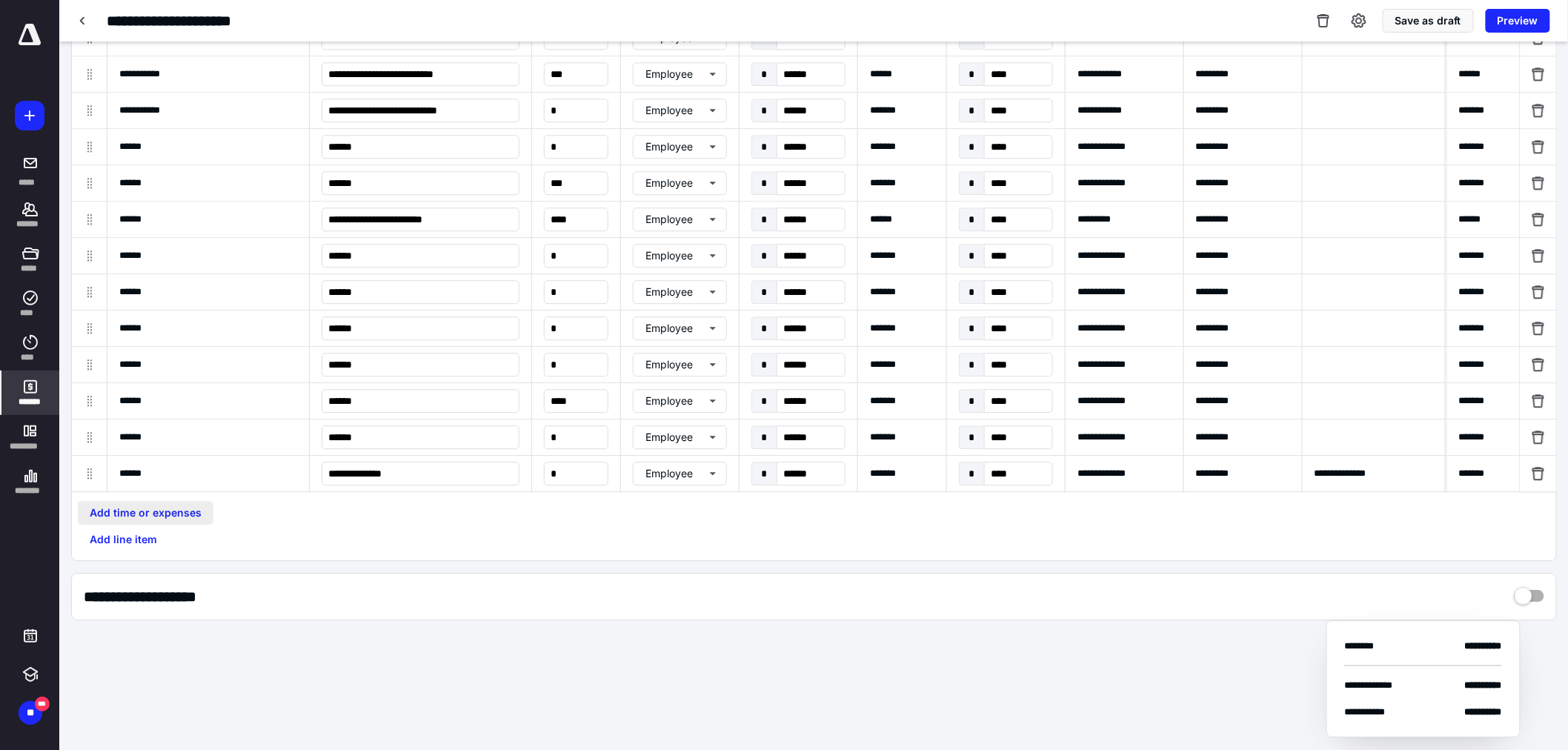 click on "Add line item" at bounding box center (123, 540) 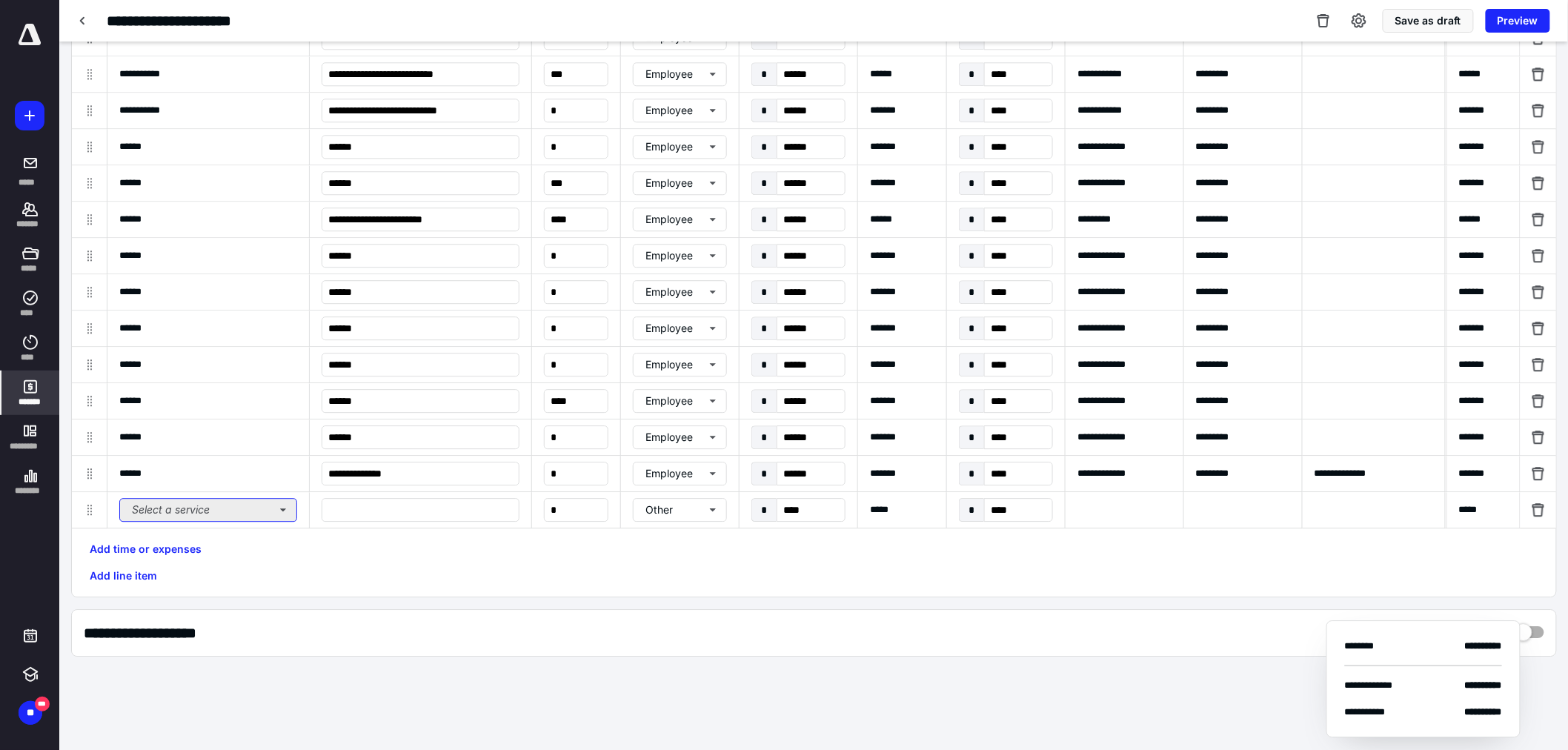 click on "Select a service" at bounding box center (208, 510) 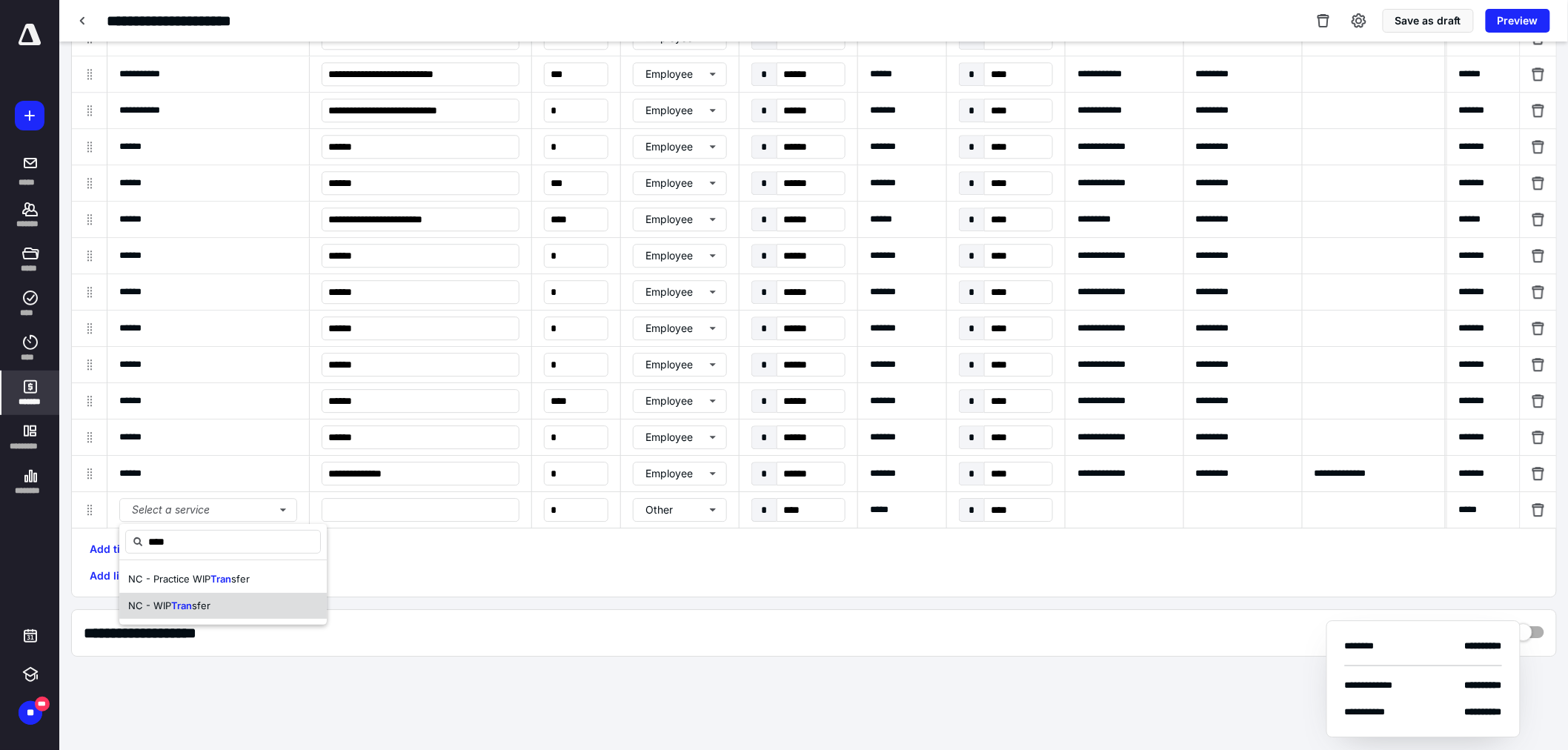 click on "Tran" at bounding box center (182, 605) 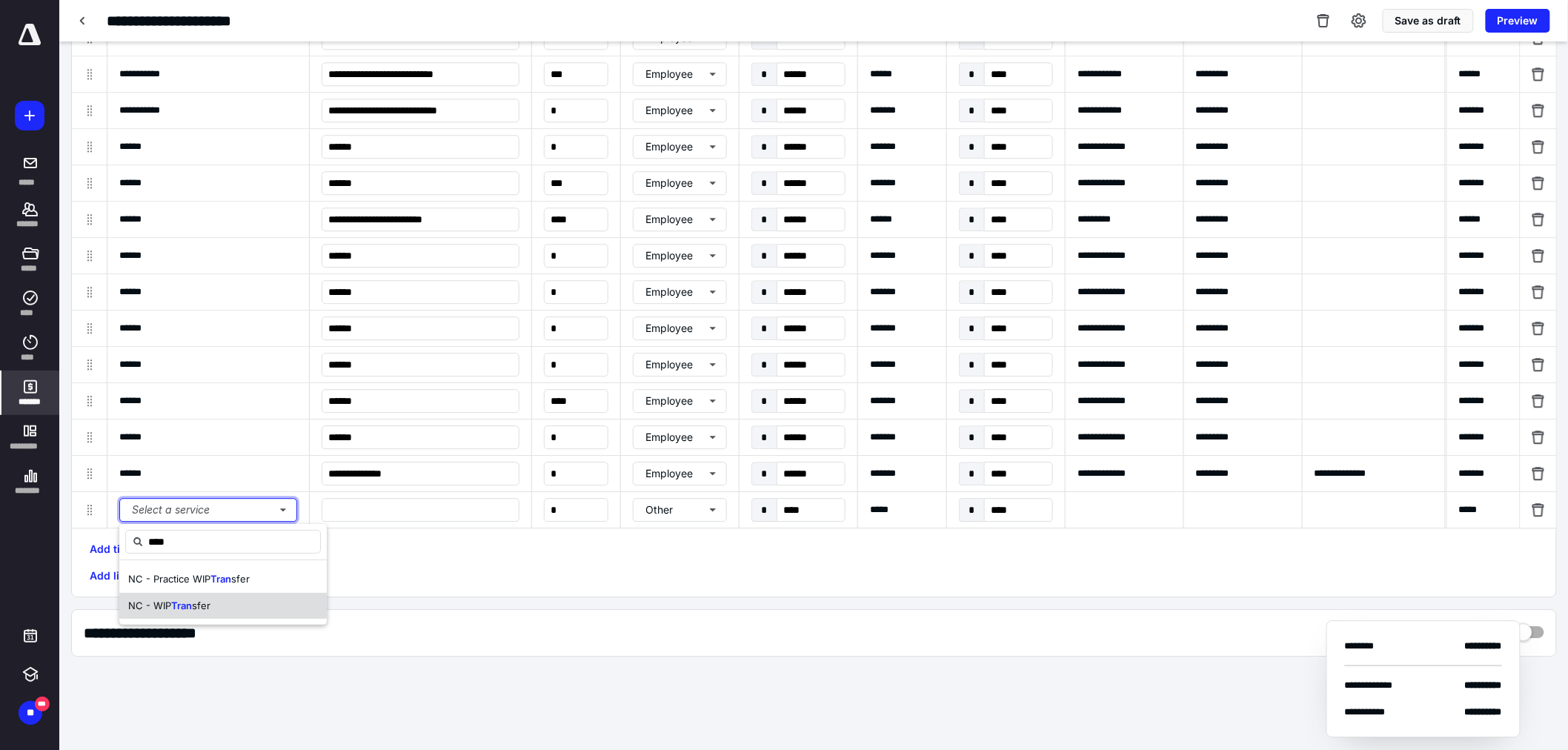 type on "**********" 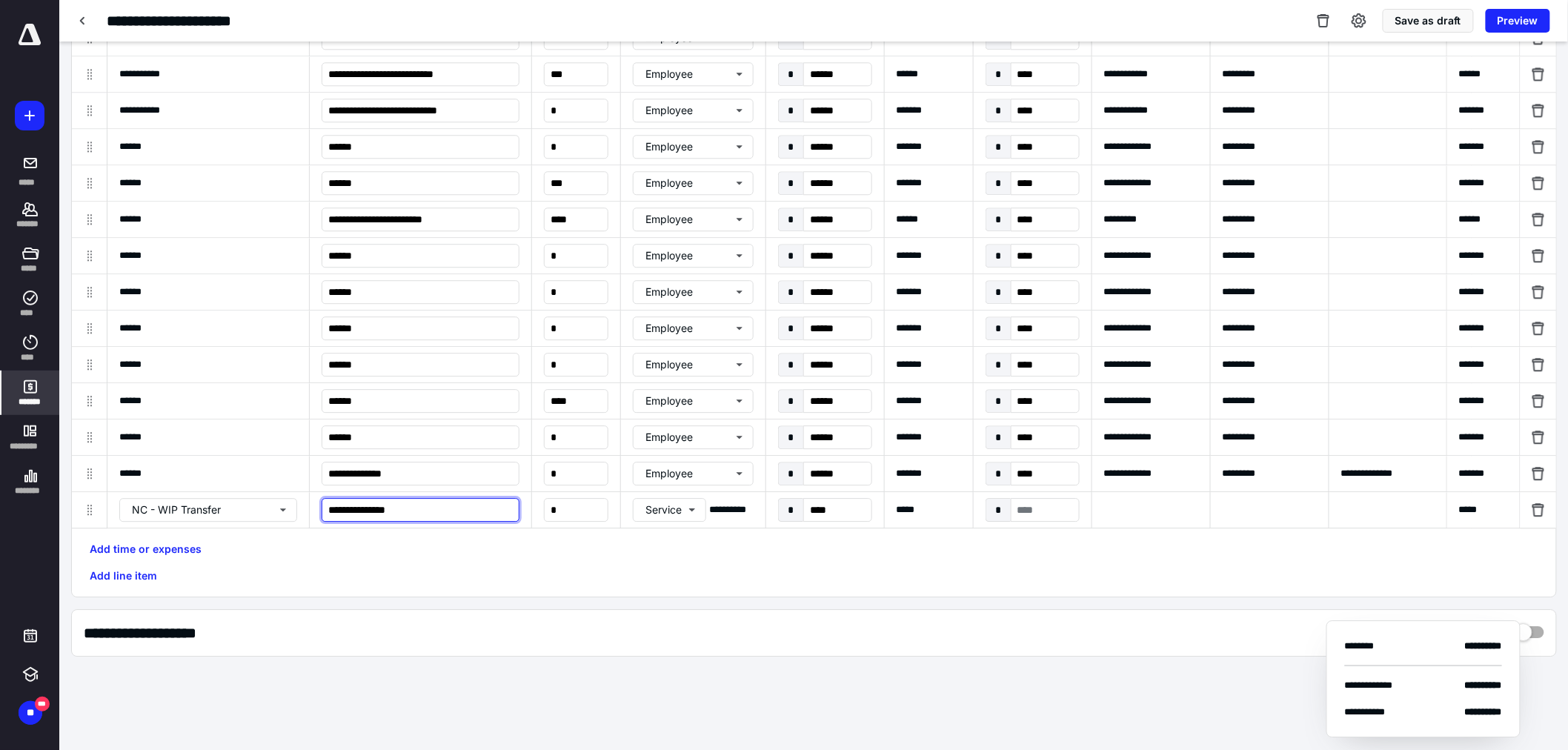 drag, startPoint x: 419, startPoint y: 517, endPoint x: 319, endPoint y: 521, distance: 100.07997 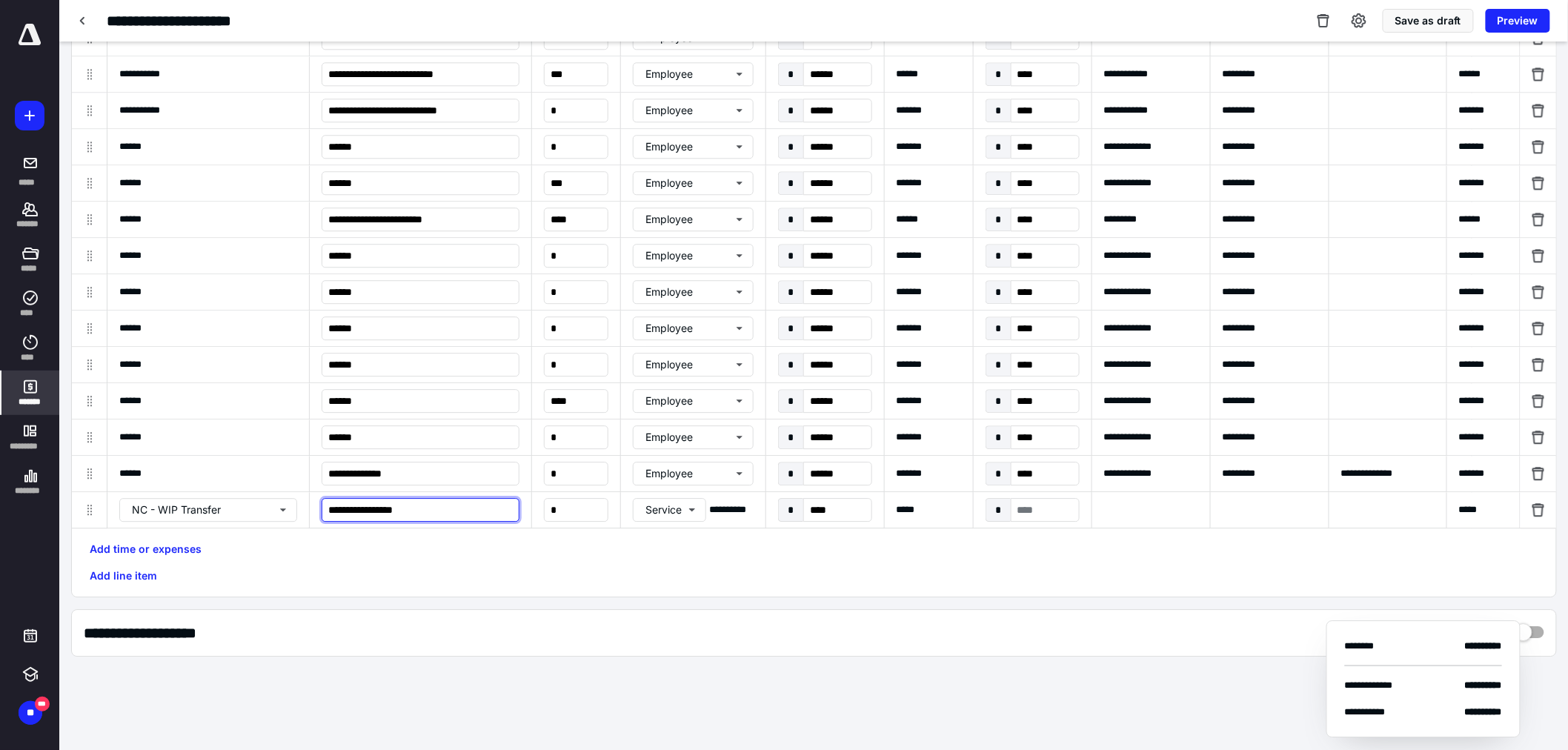 type on "**********" 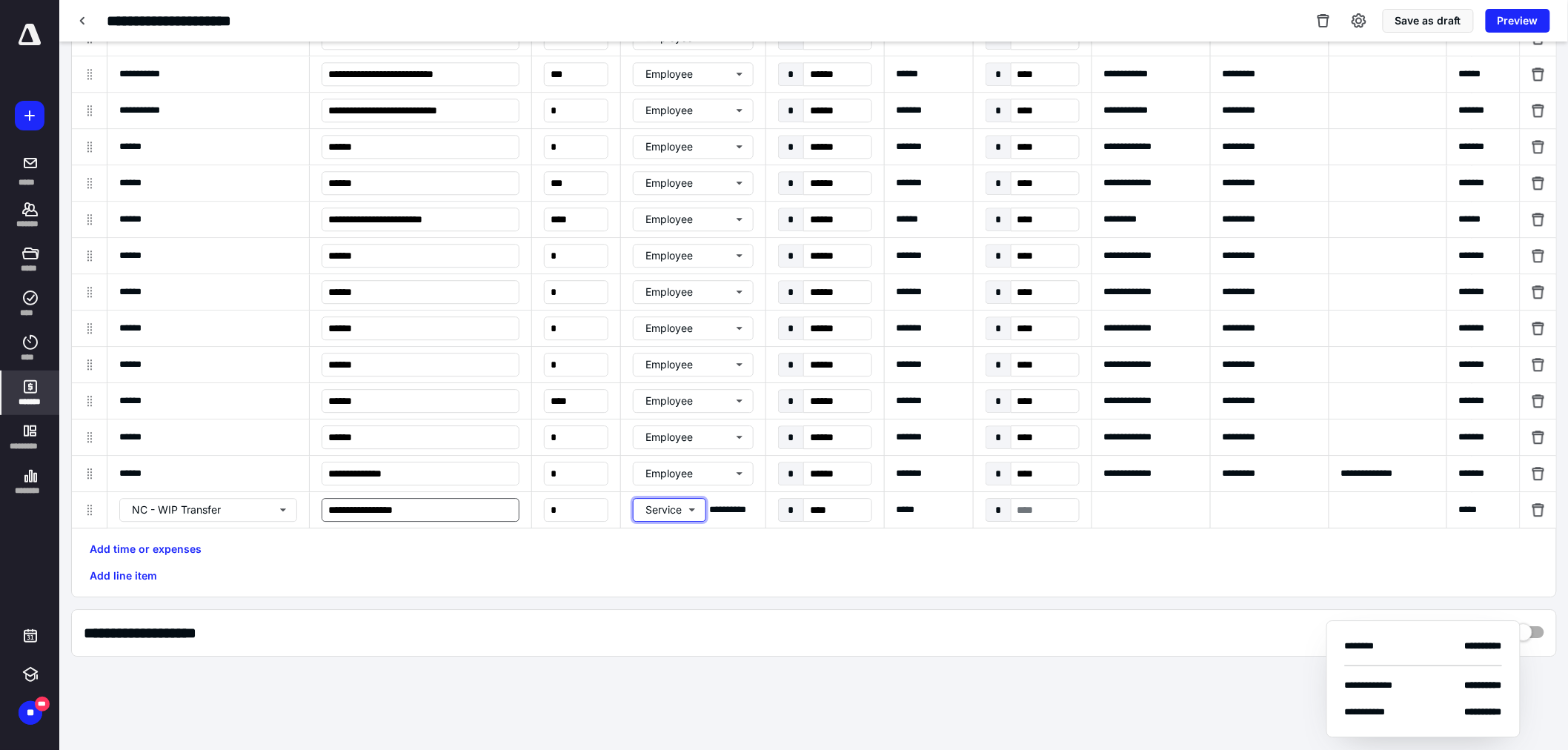 type on "**********" 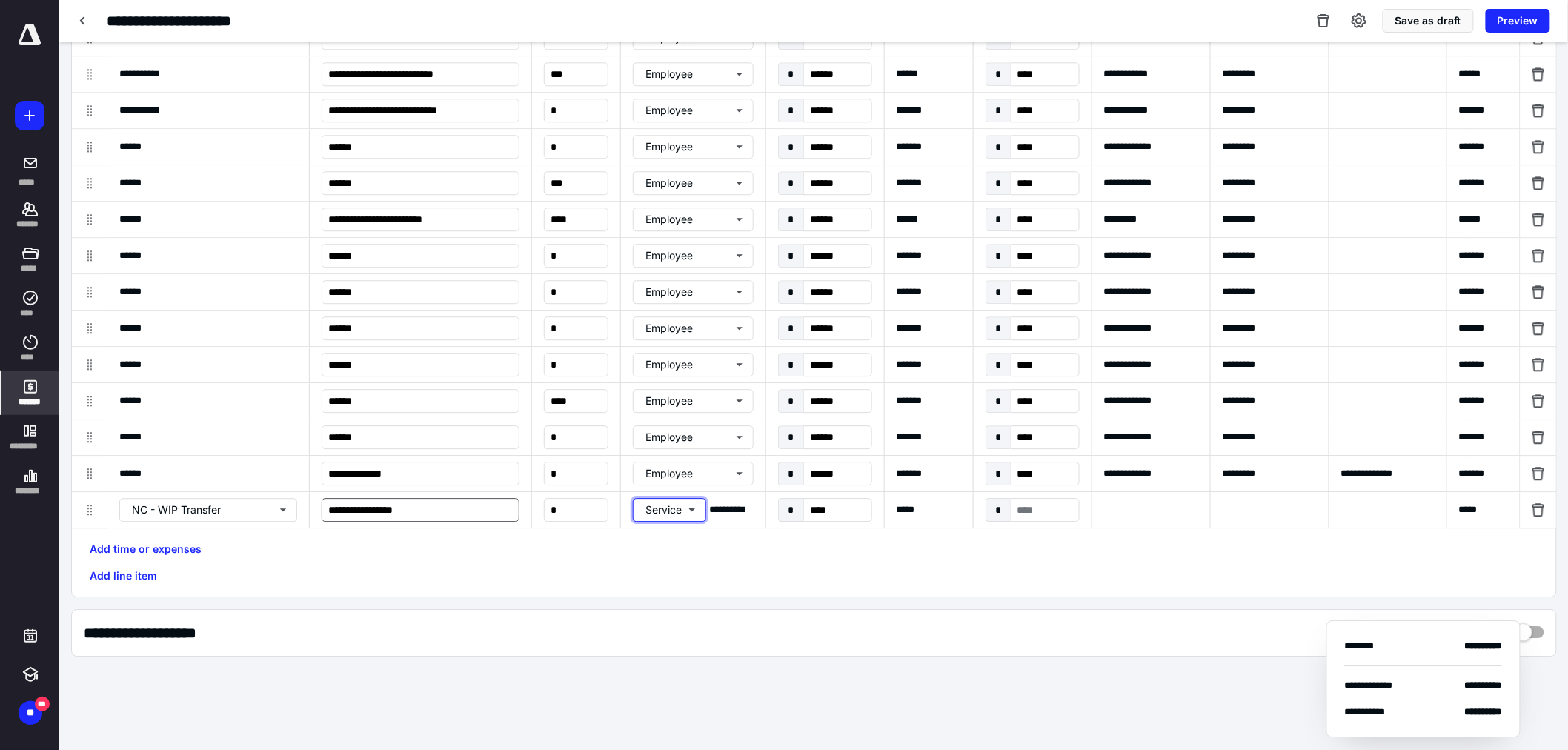 type 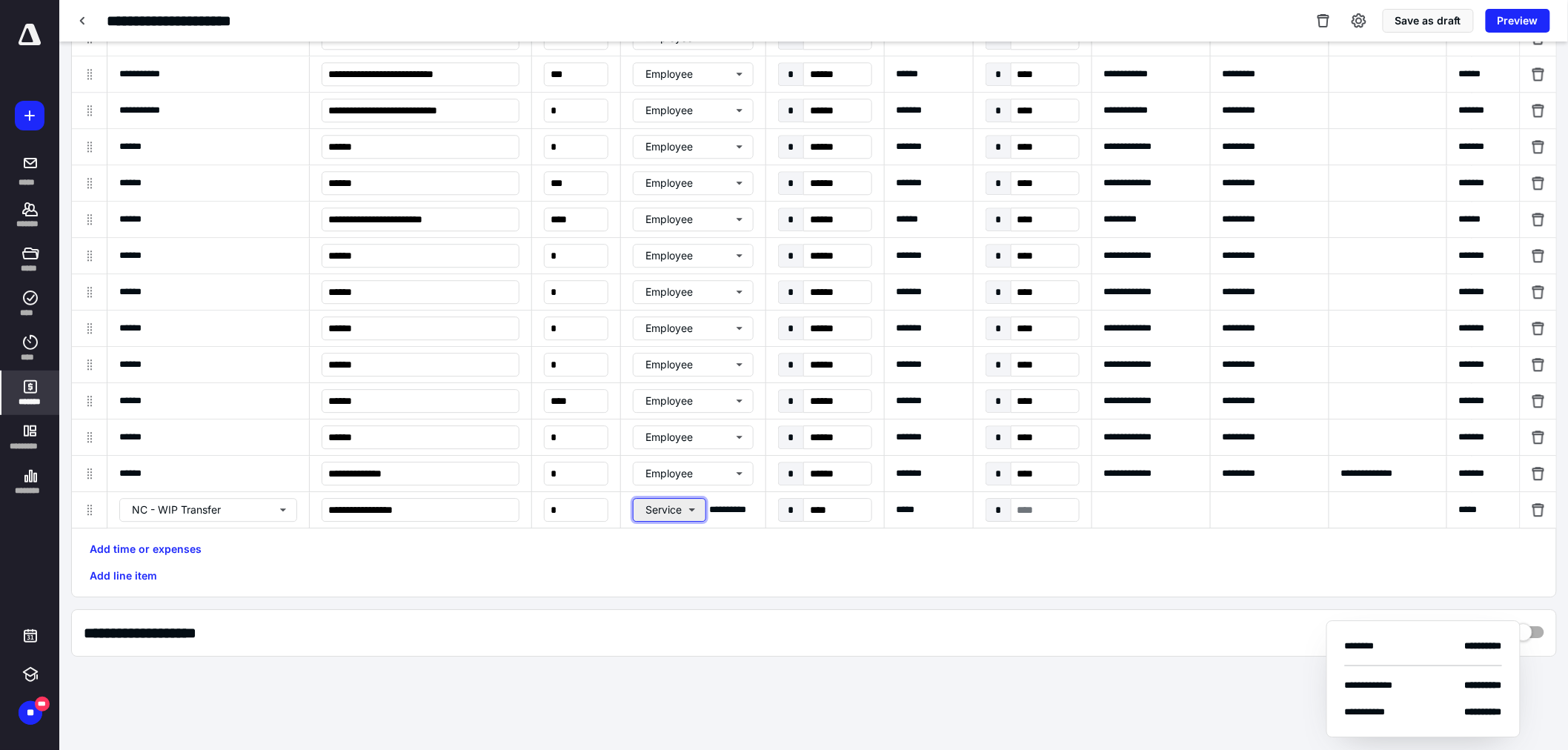 click on "Service" at bounding box center (669, 510) 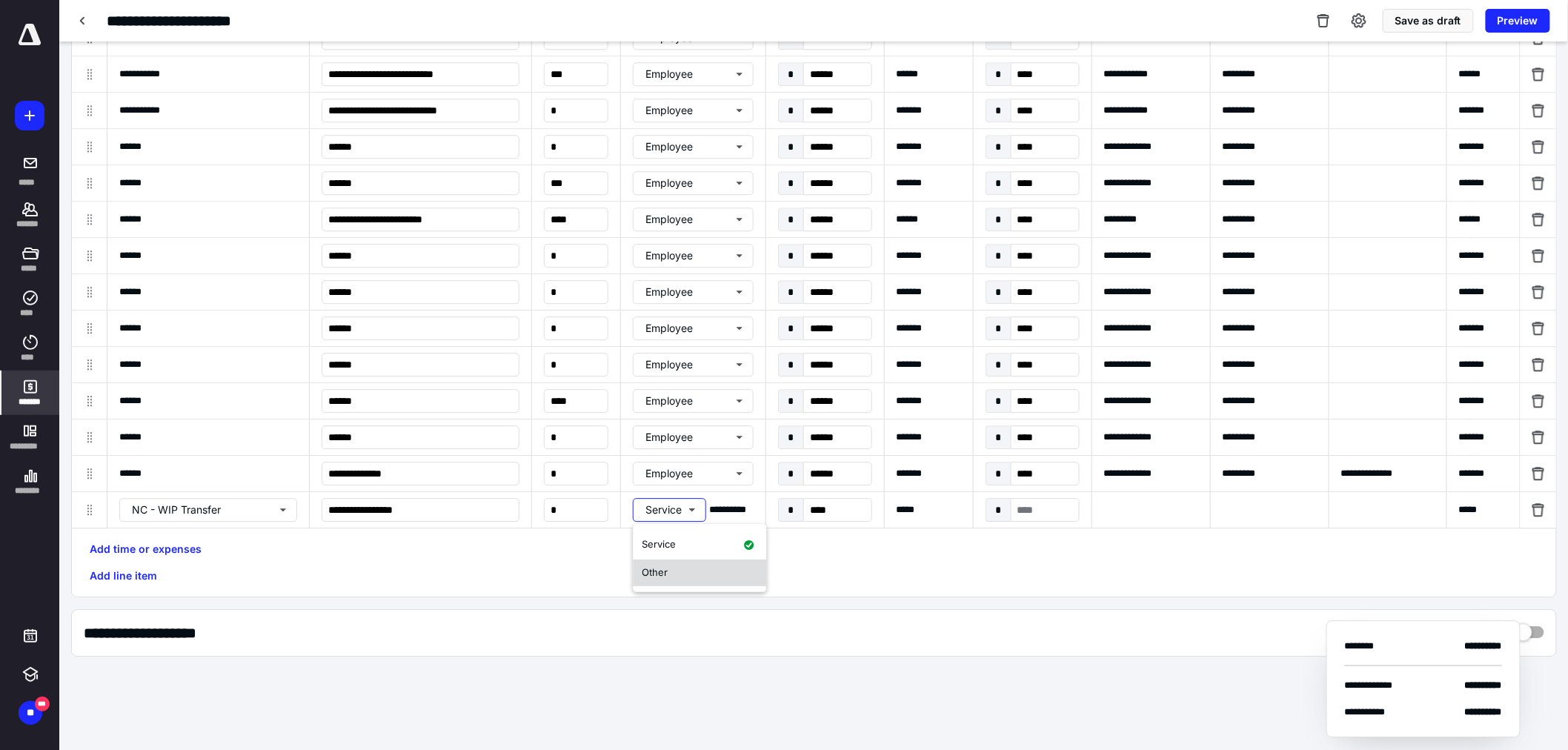 click on "Other" at bounding box center (700, 573) 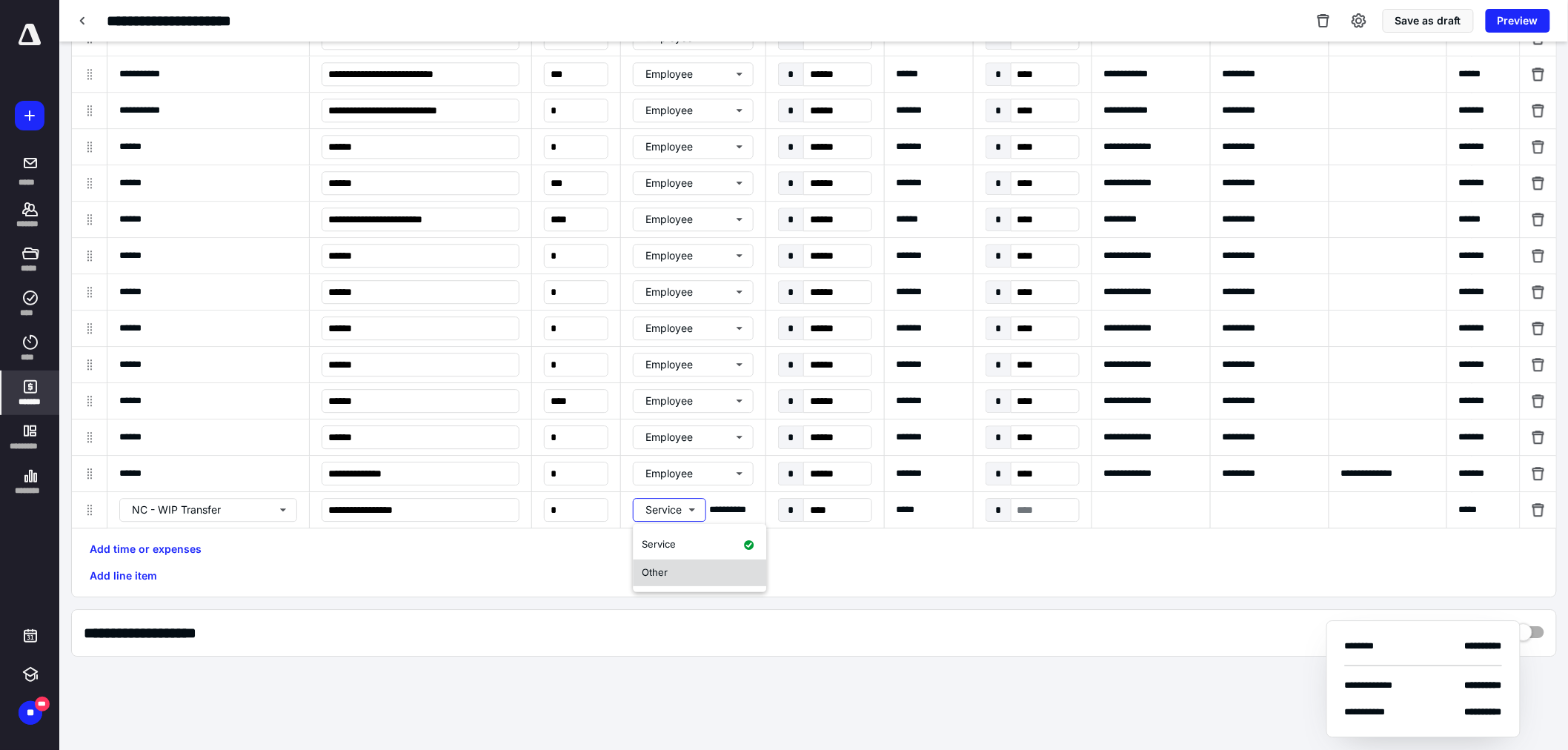 type on "**********" 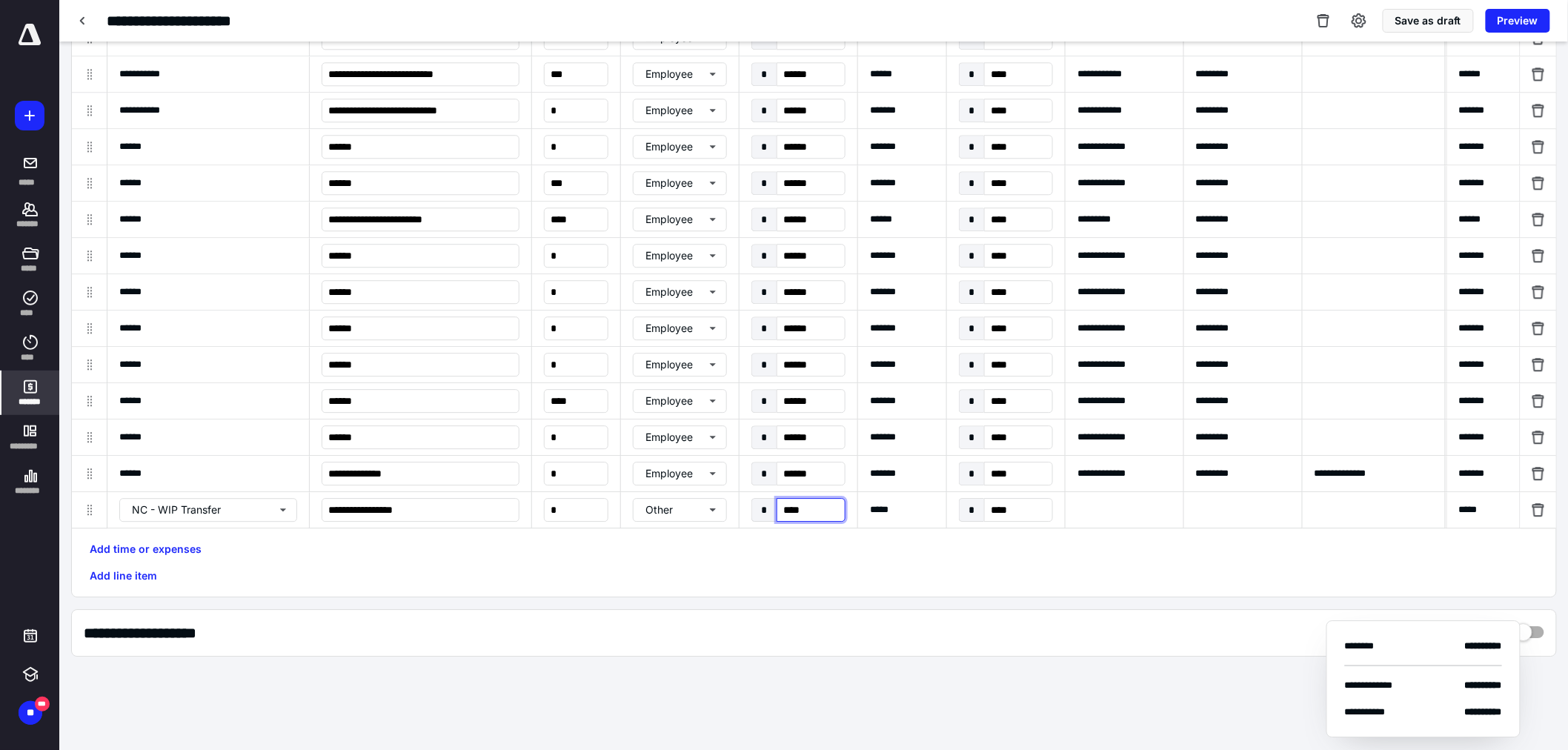 click on "****" at bounding box center (811, 510) 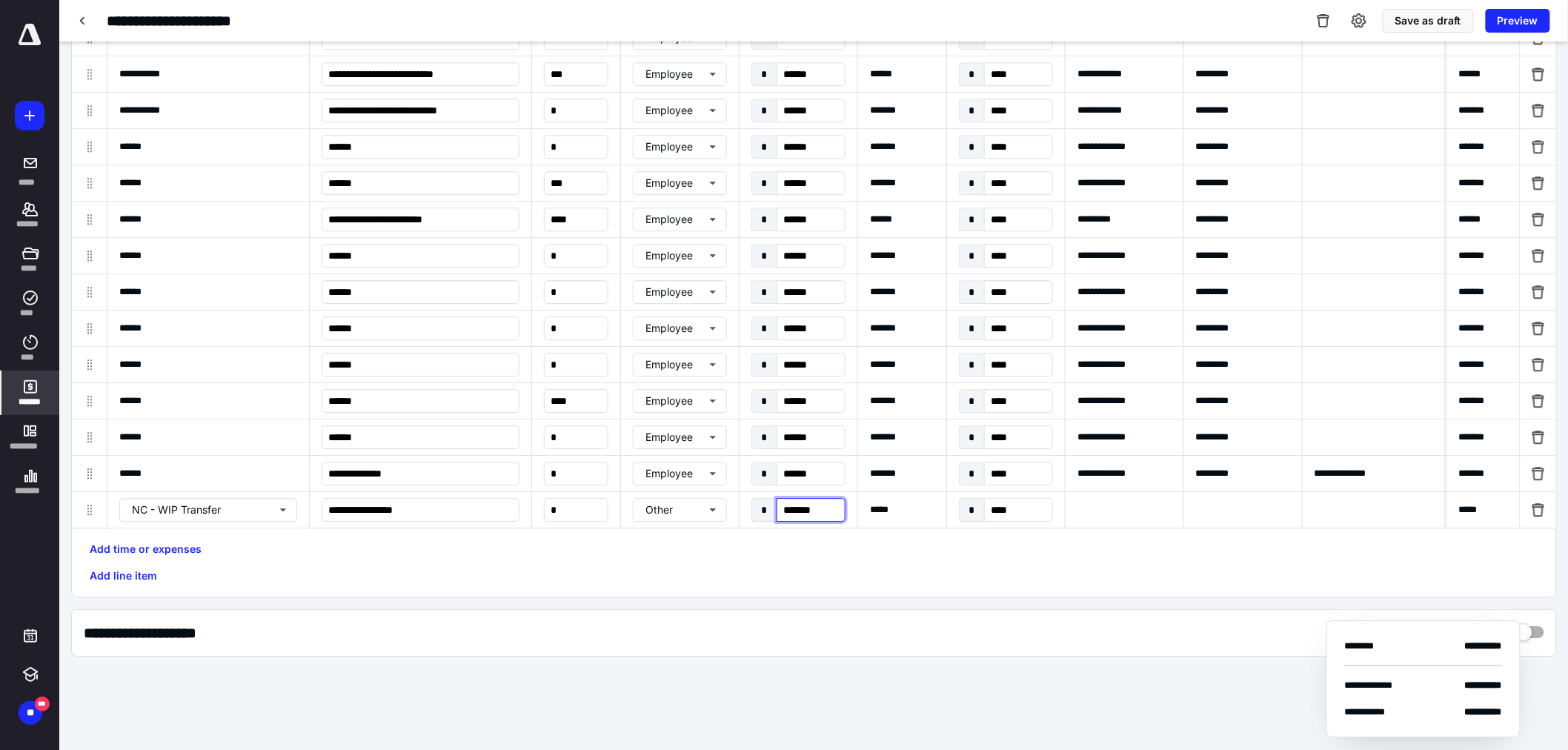type on "*******" 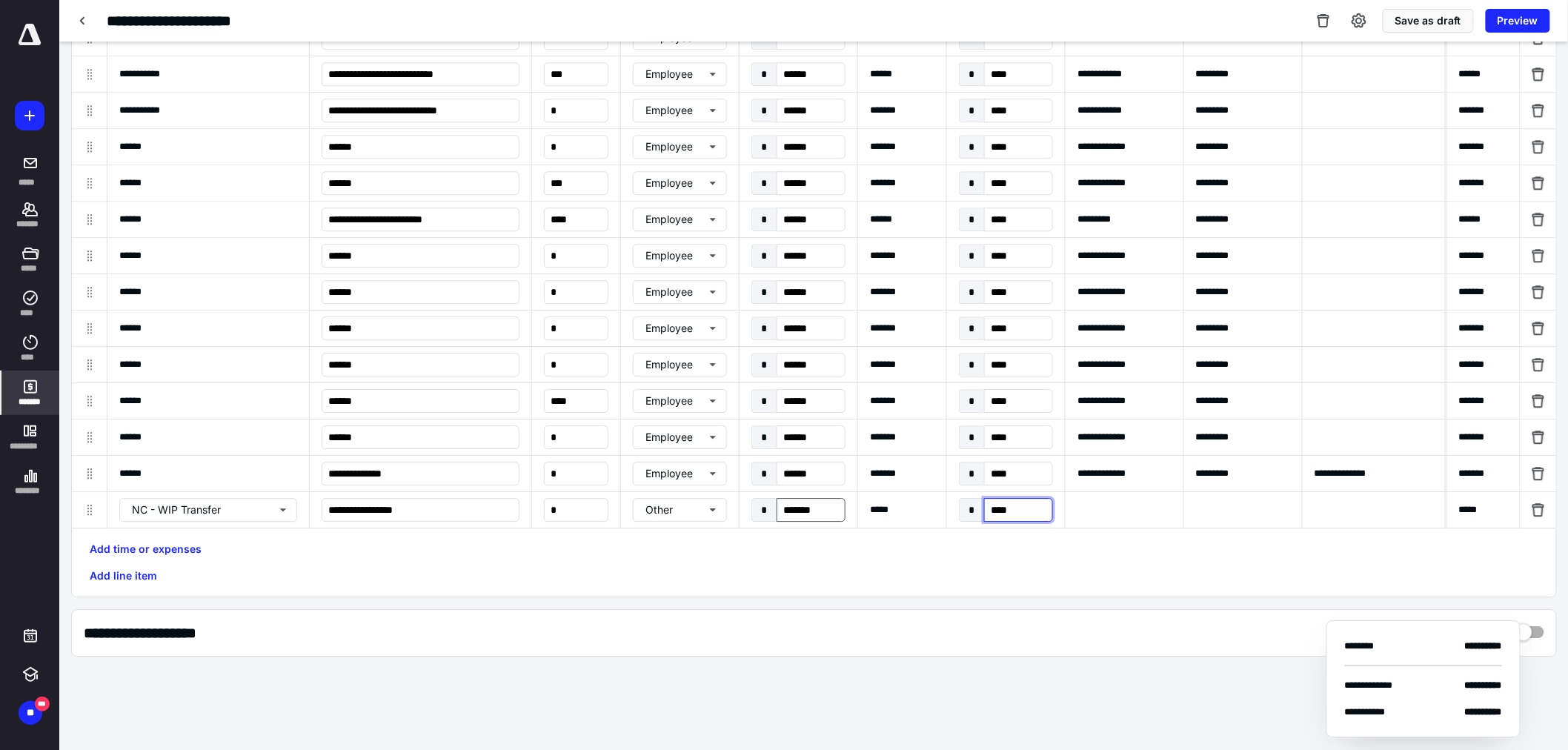 type on "**********" 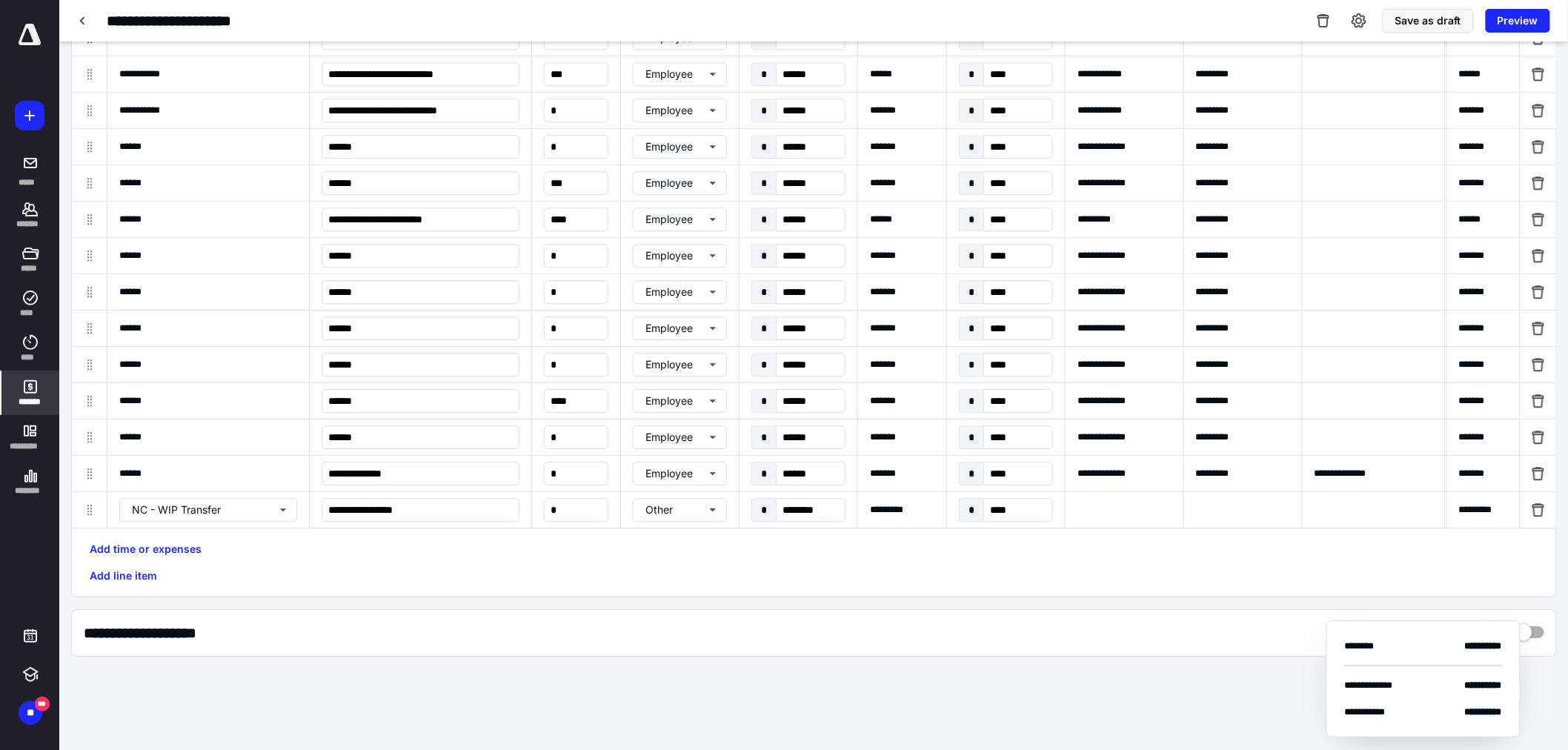 scroll, scrollTop: 0, scrollLeft: 380, axis: horizontal 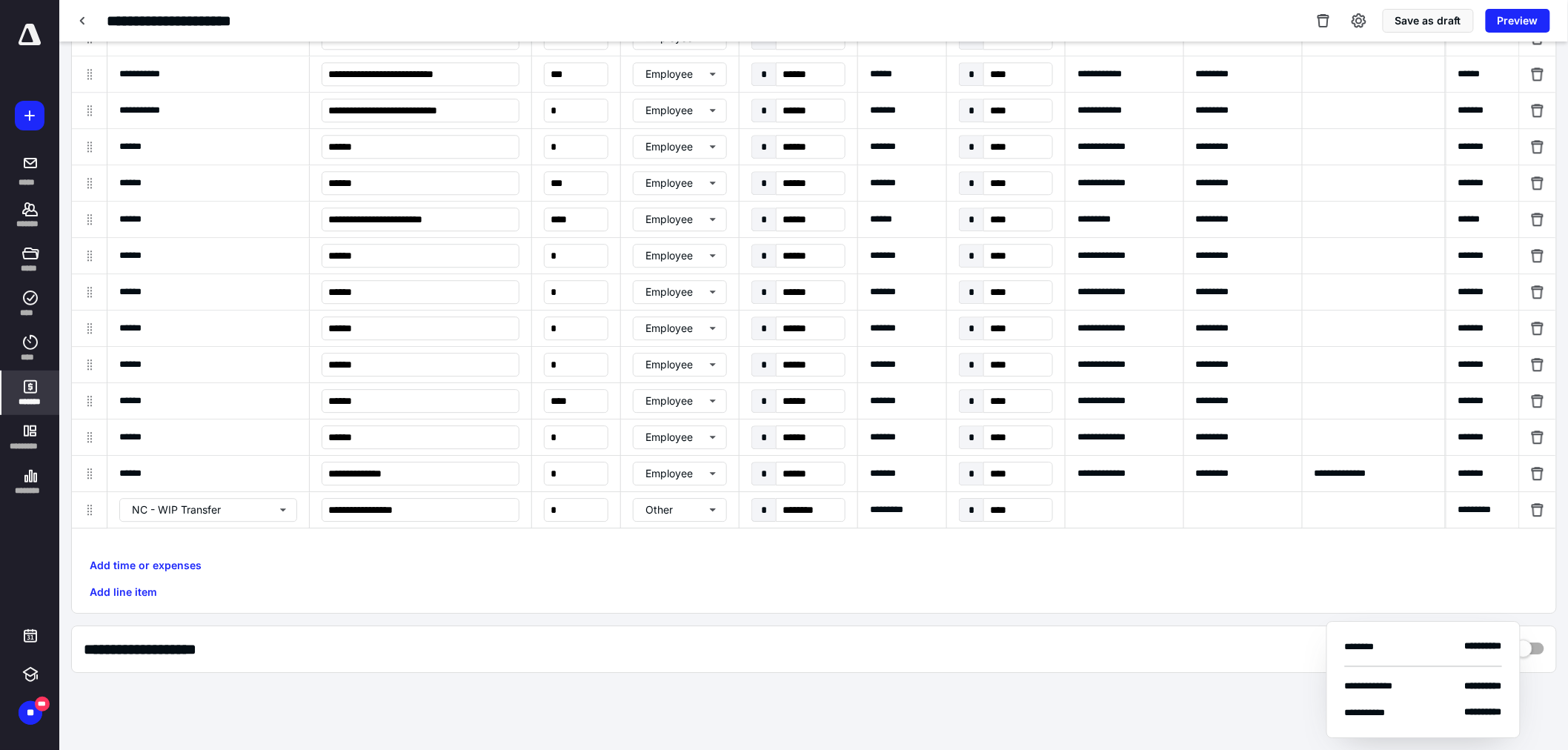 type on "**********" 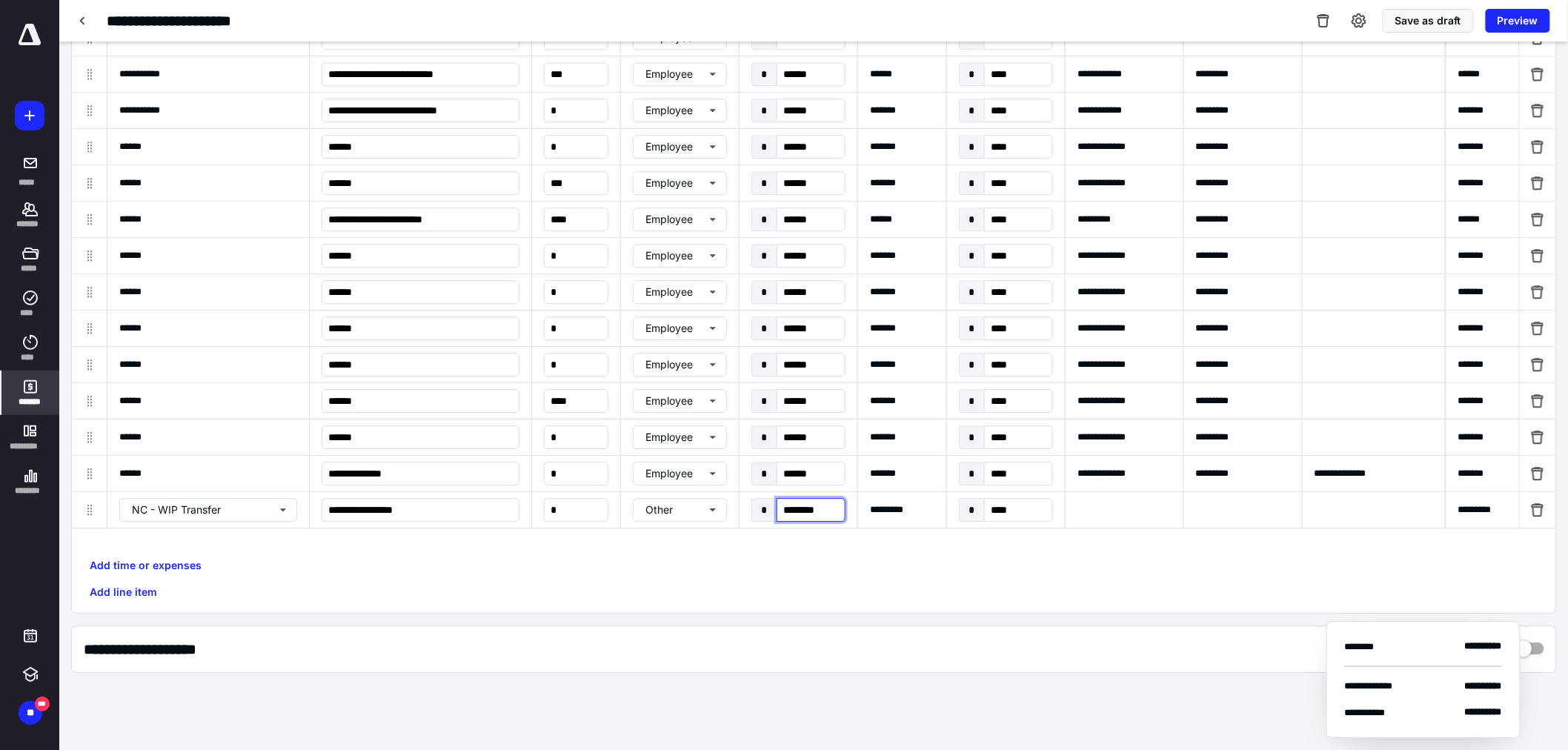 click on "********" at bounding box center [811, 510] 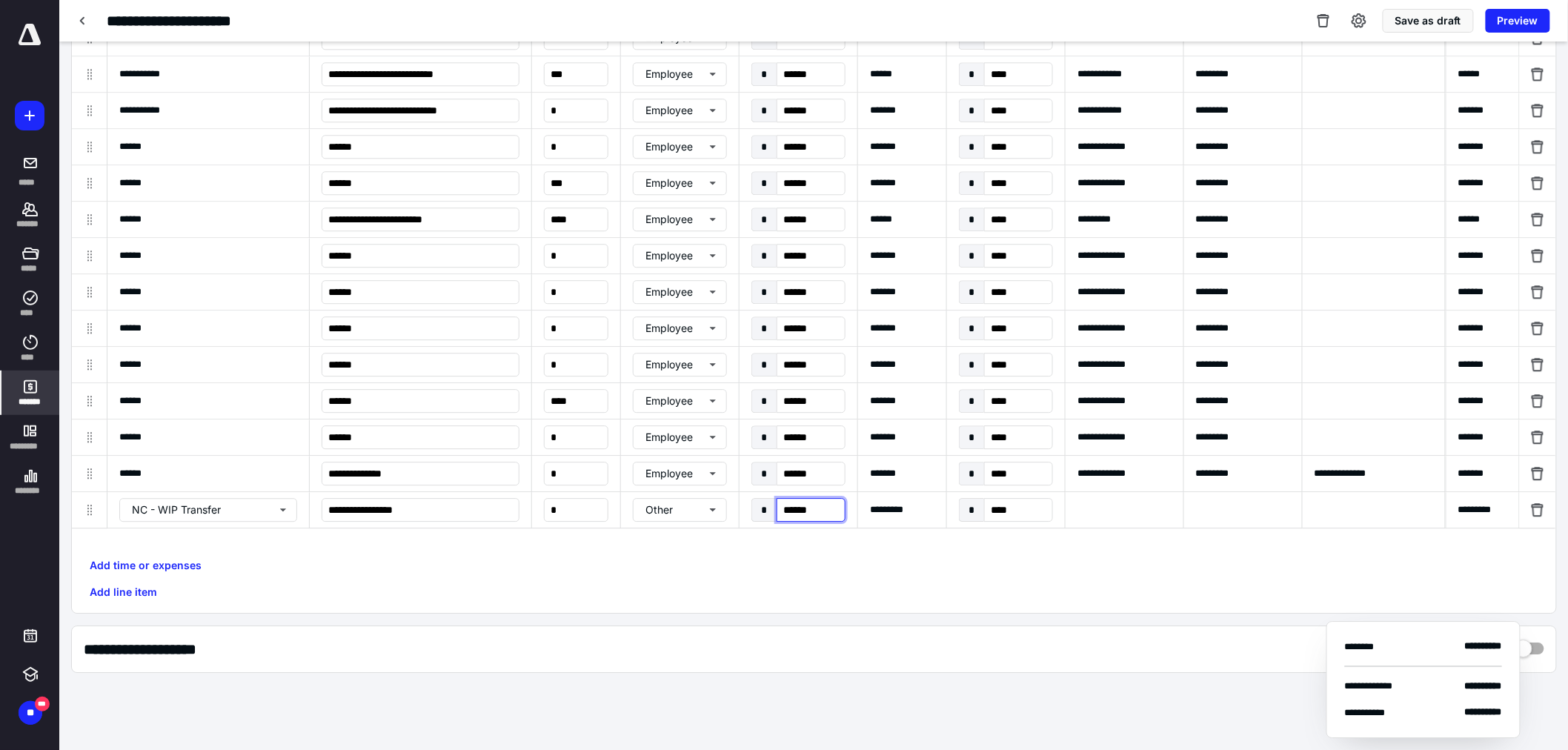 type on "******" 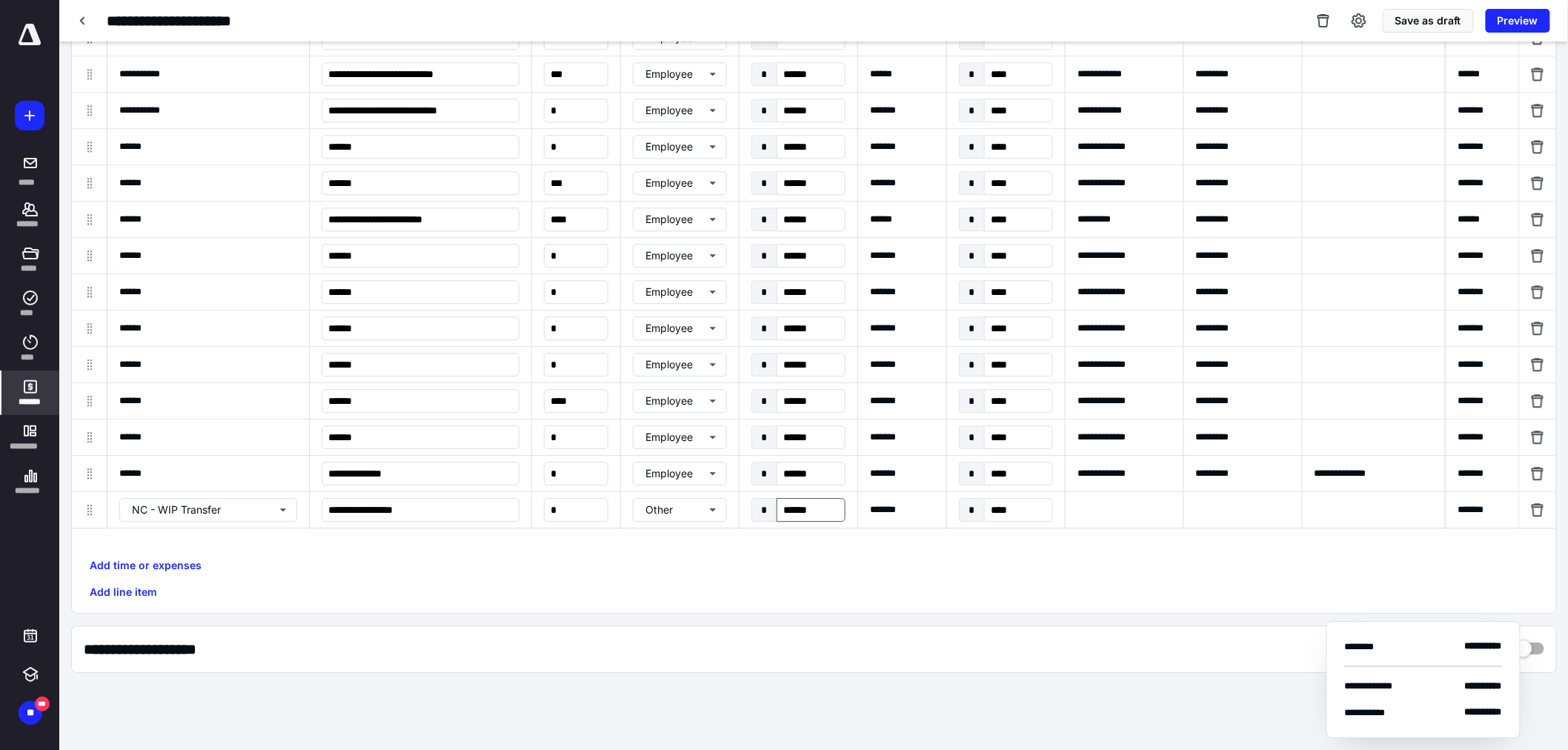 scroll, scrollTop: 0, scrollLeft: 380, axis: horizontal 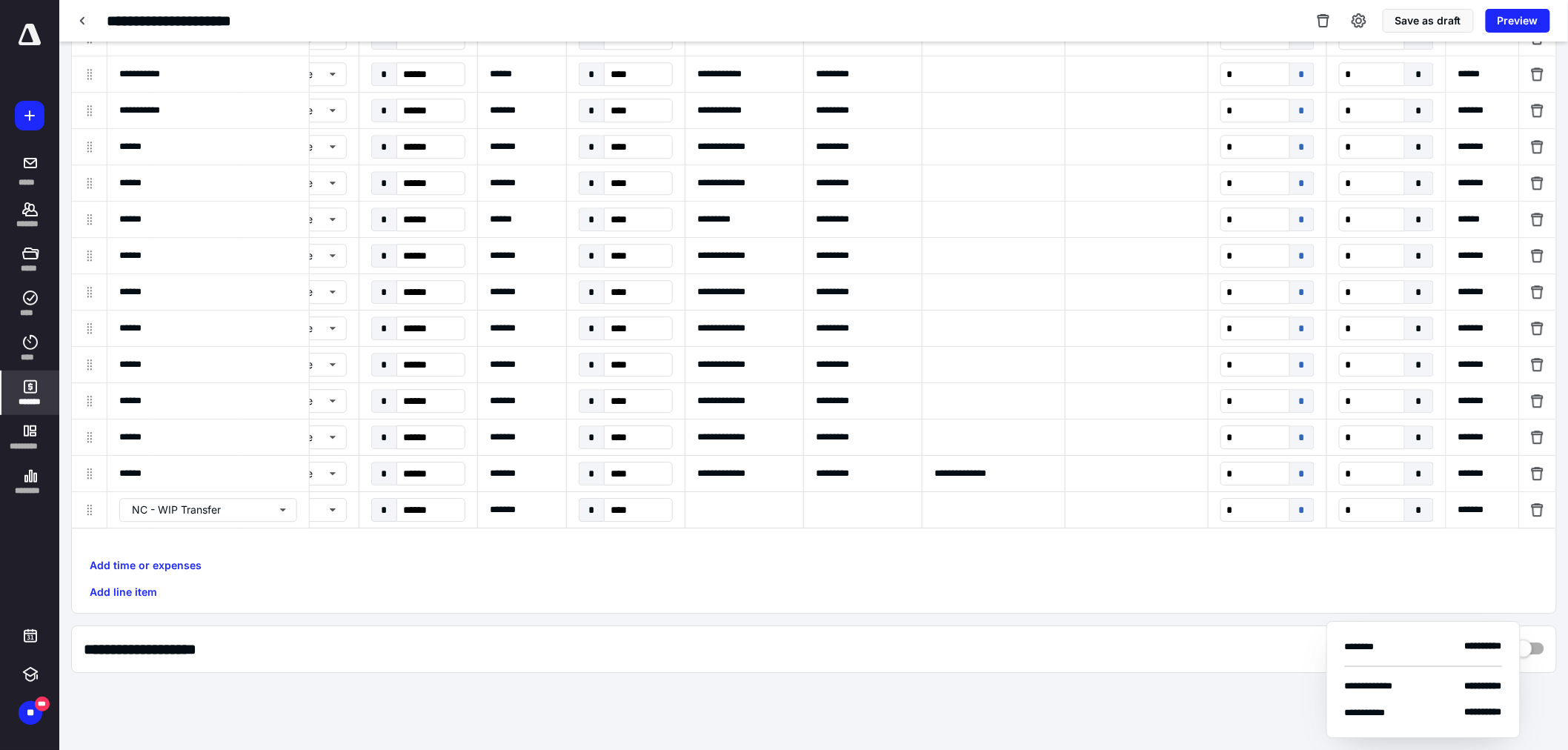 type on "**********" 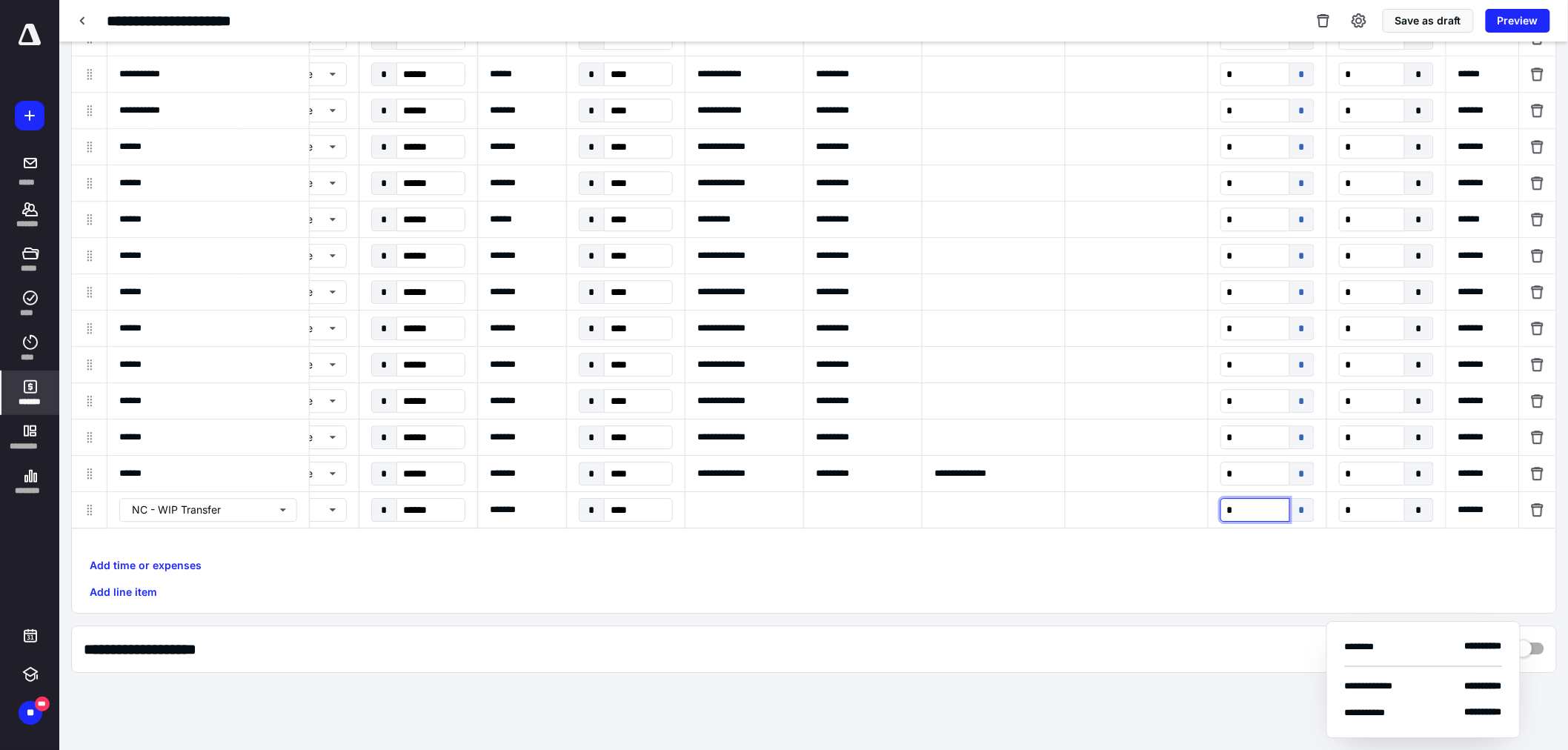 scroll, scrollTop: 0, scrollLeft: 379, axis: horizontal 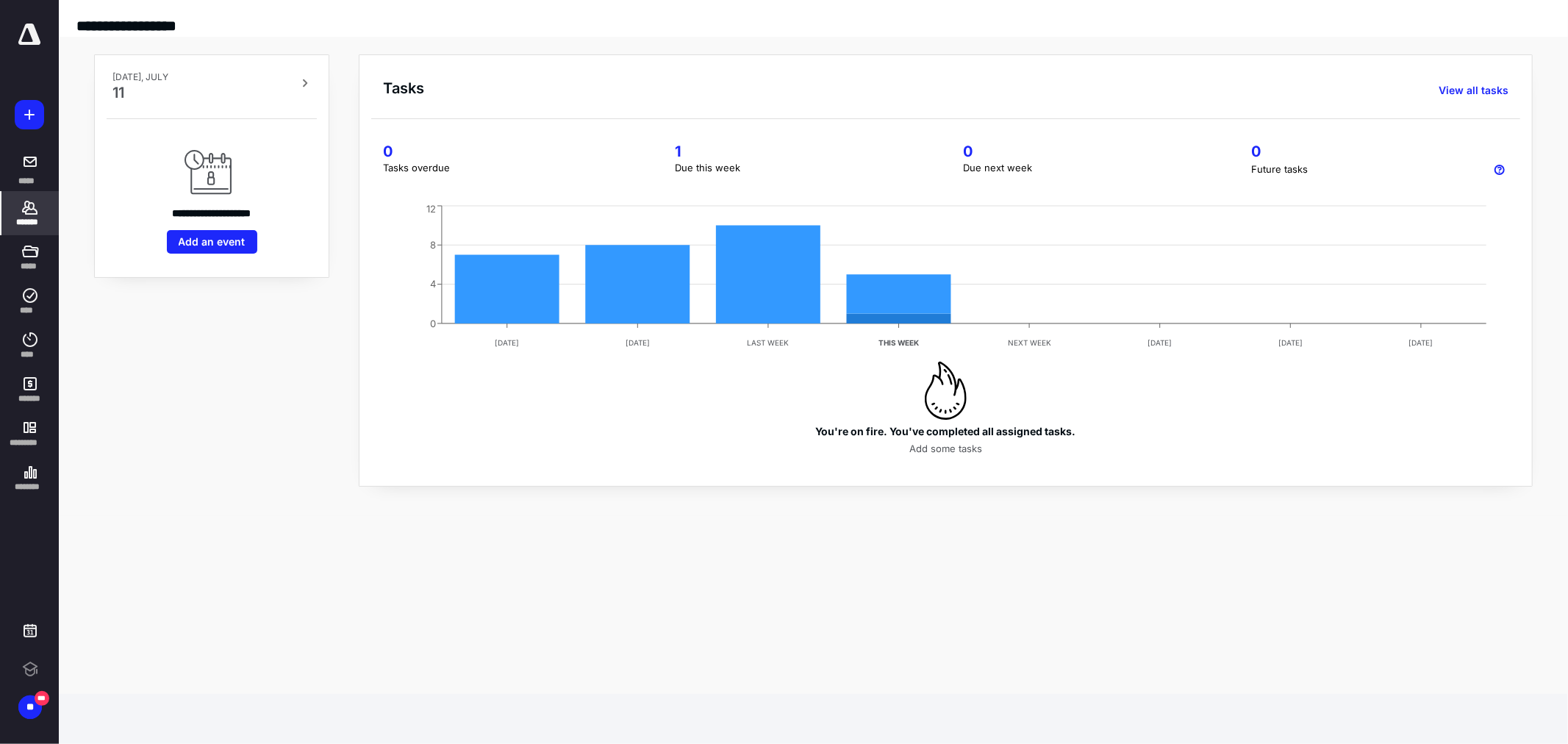 click on "*******" at bounding box center [30, 222] 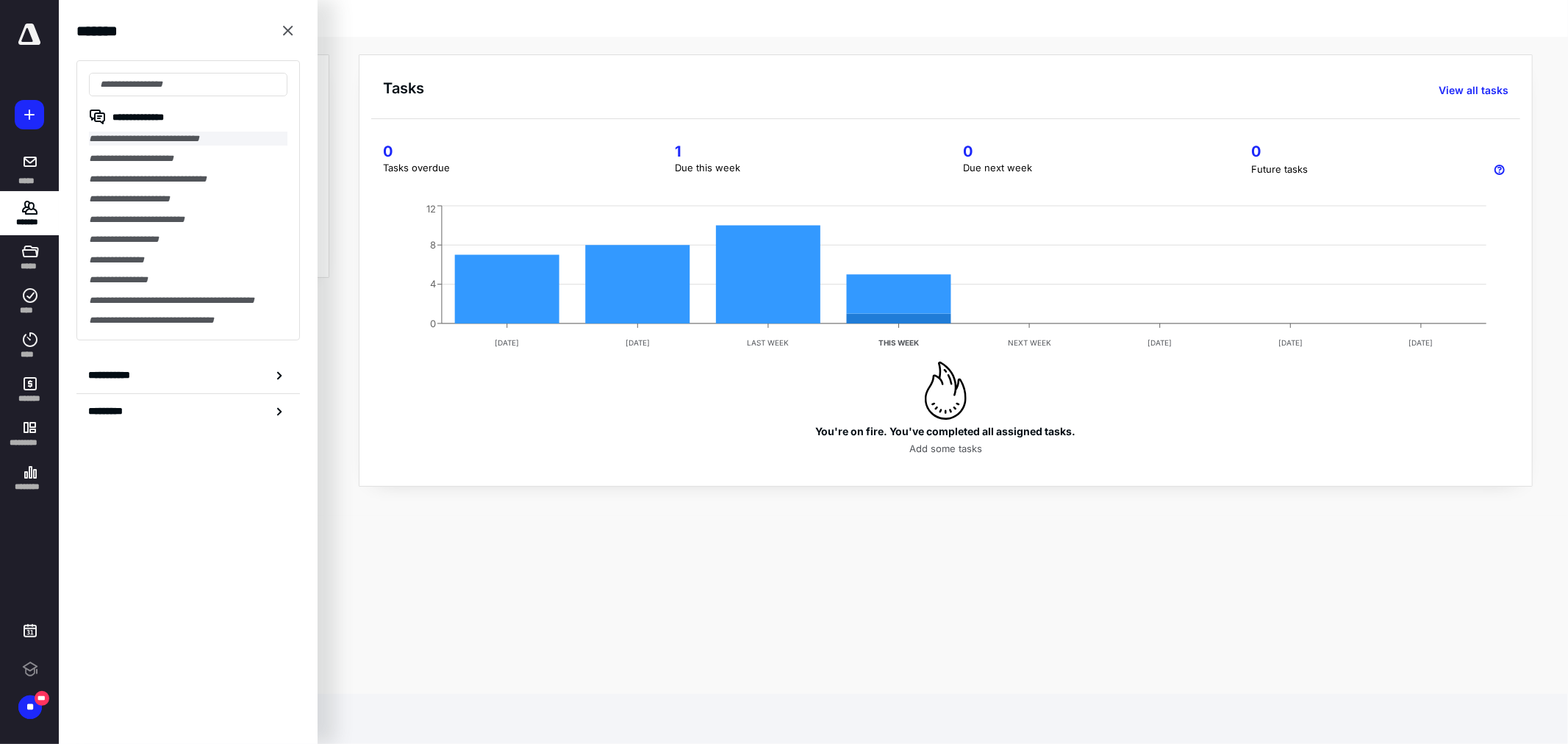scroll, scrollTop: 0, scrollLeft: 0, axis: both 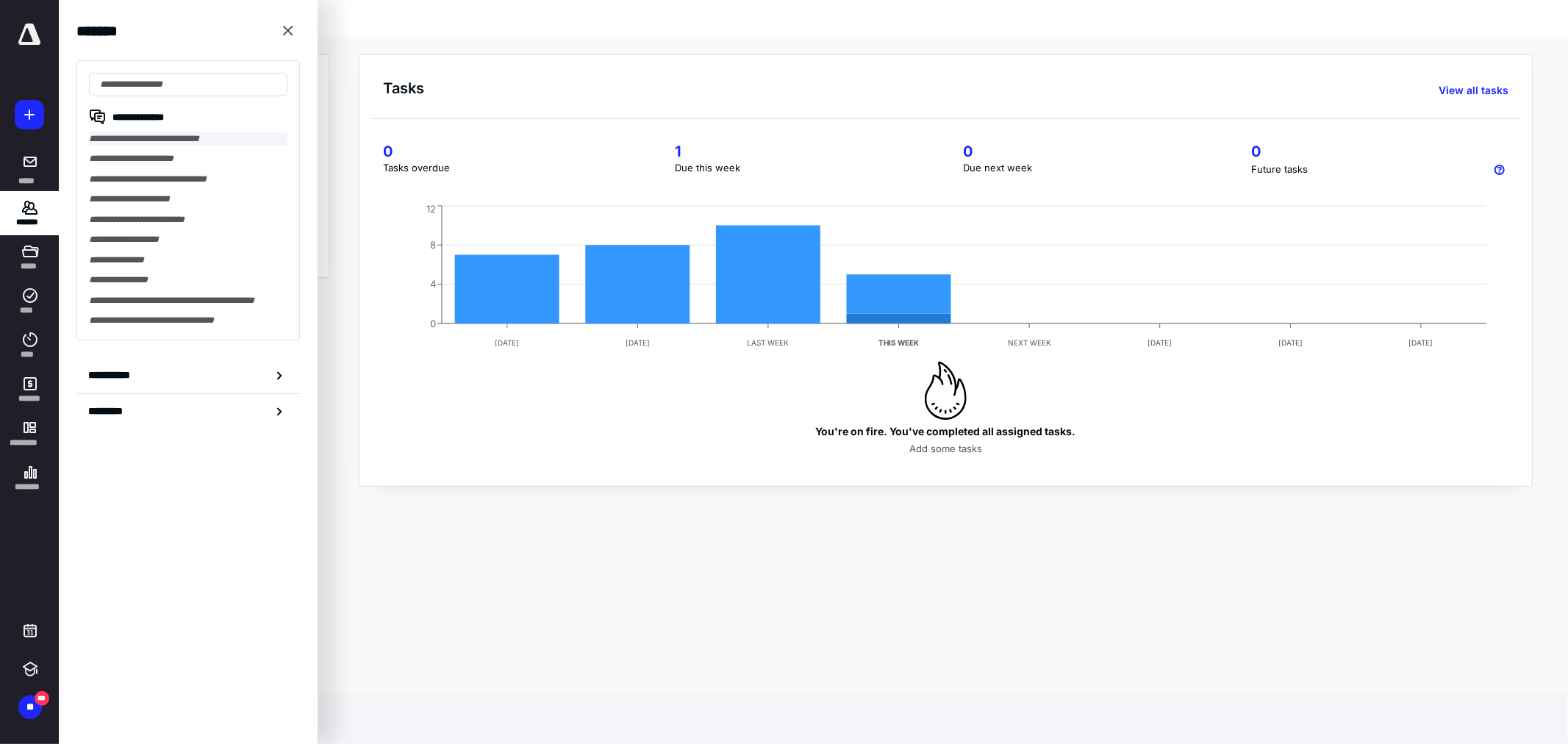 click on "**********" at bounding box center (188, 138) 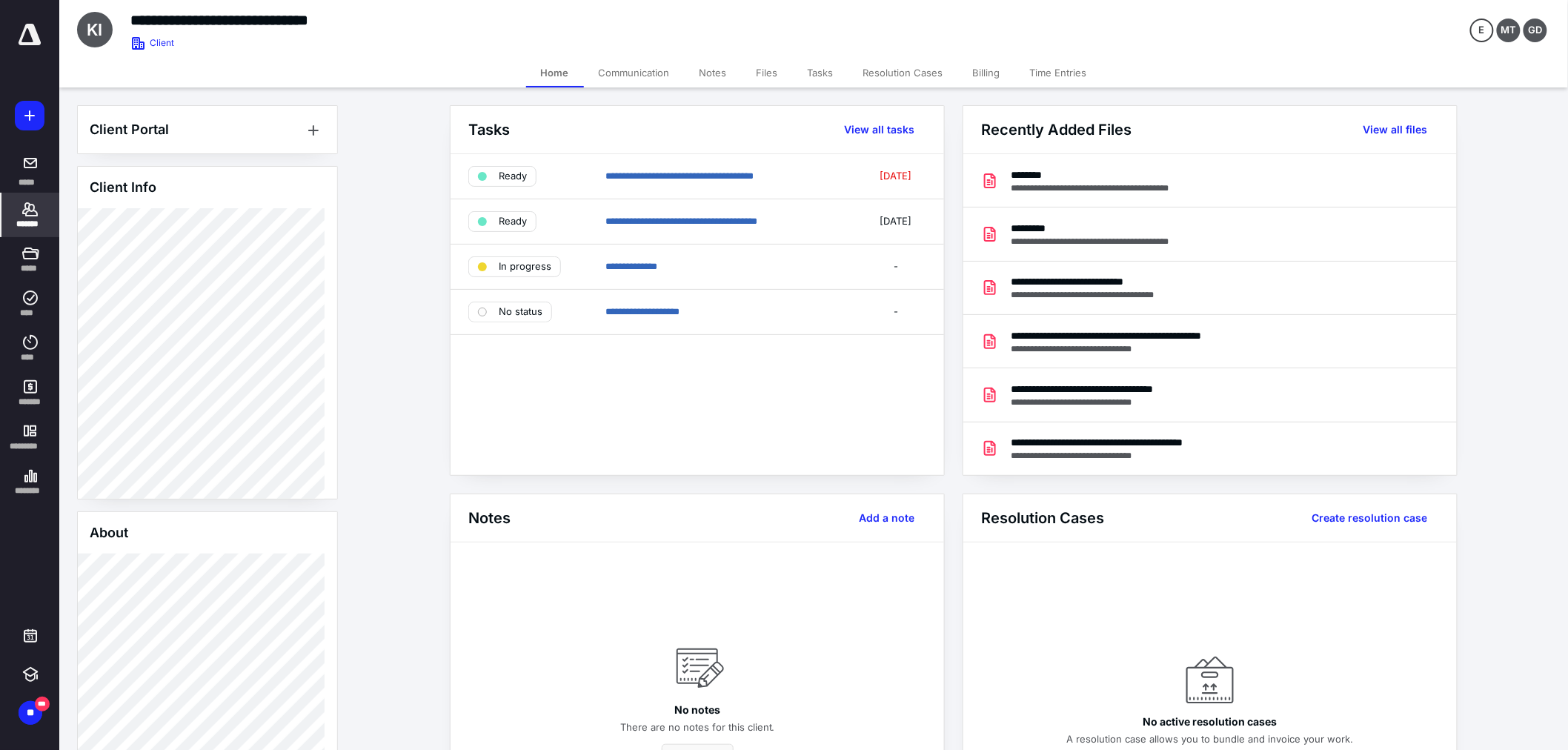 click on "Billing" at bounding box center [986, 73] 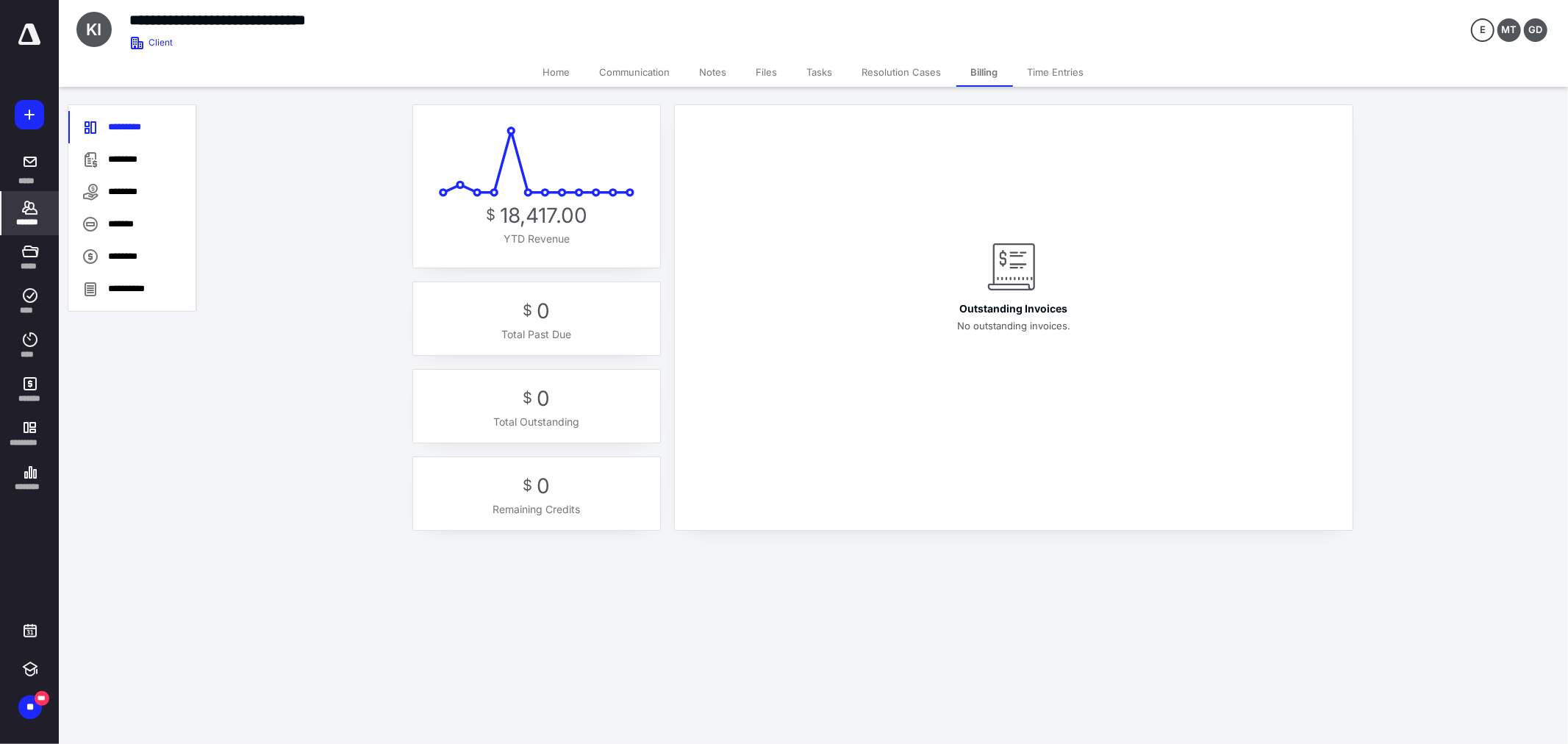 click on "********" at bounding box center [132, 160] 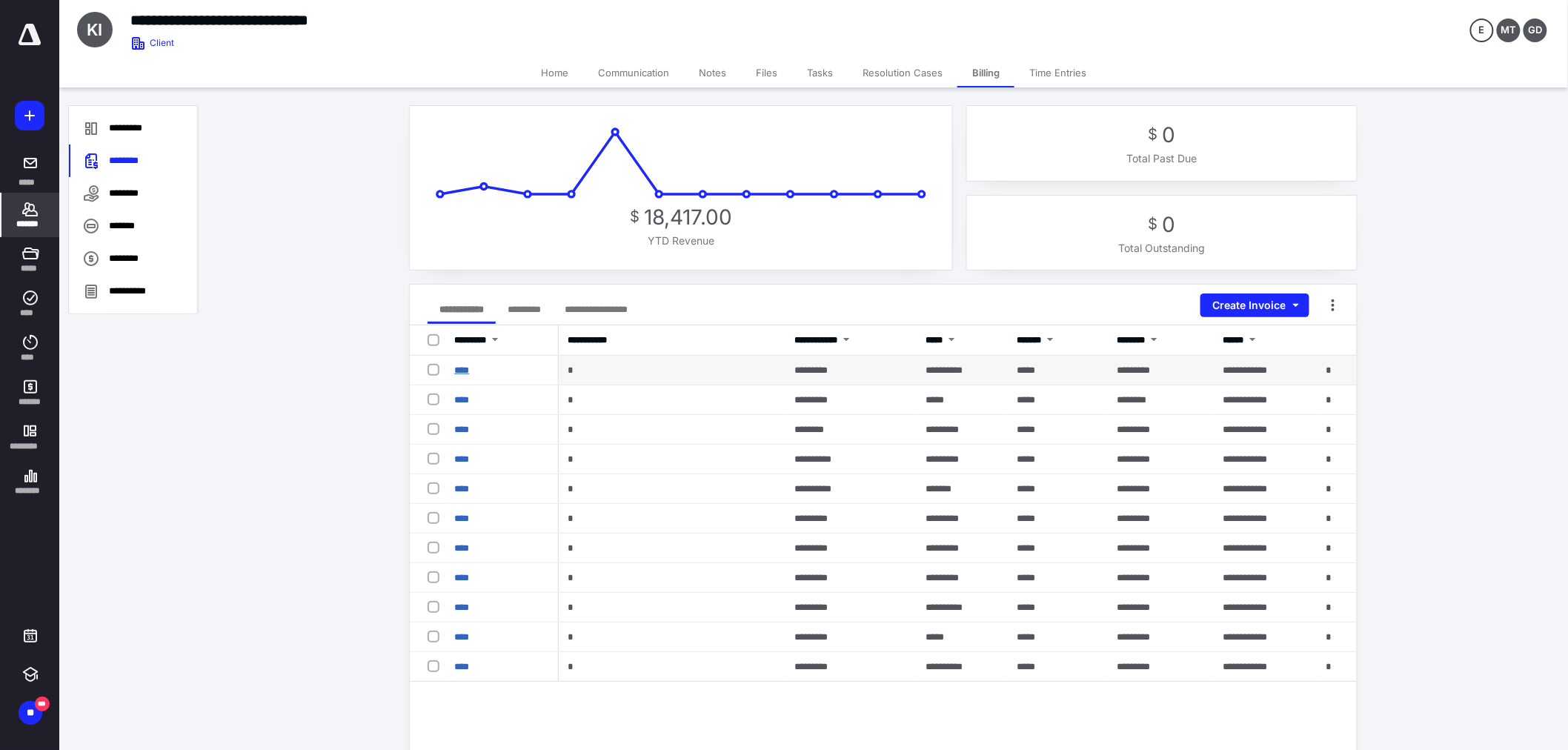 click on "****" at bounding box center [462, 370] 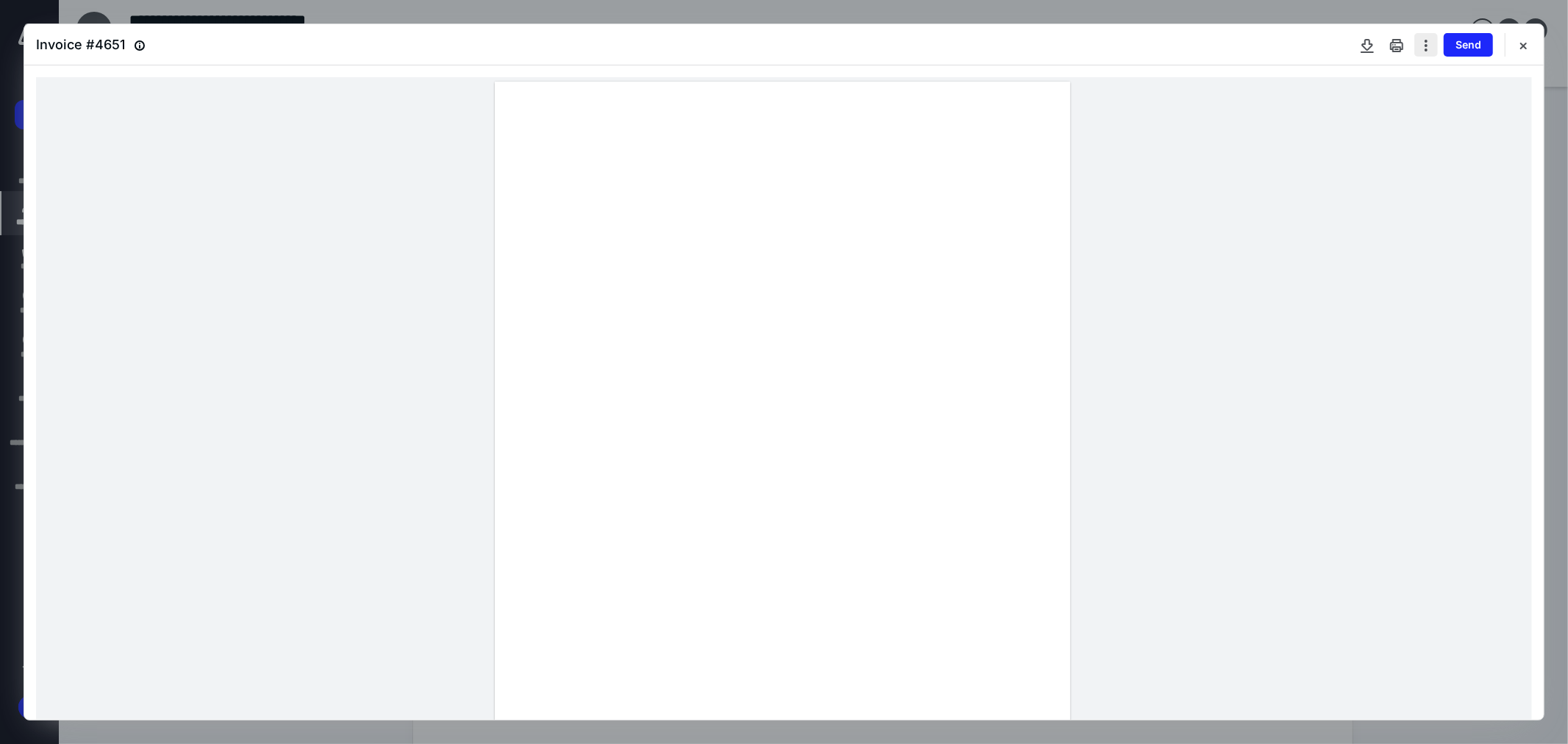 click at bounding box center (1426, 45) 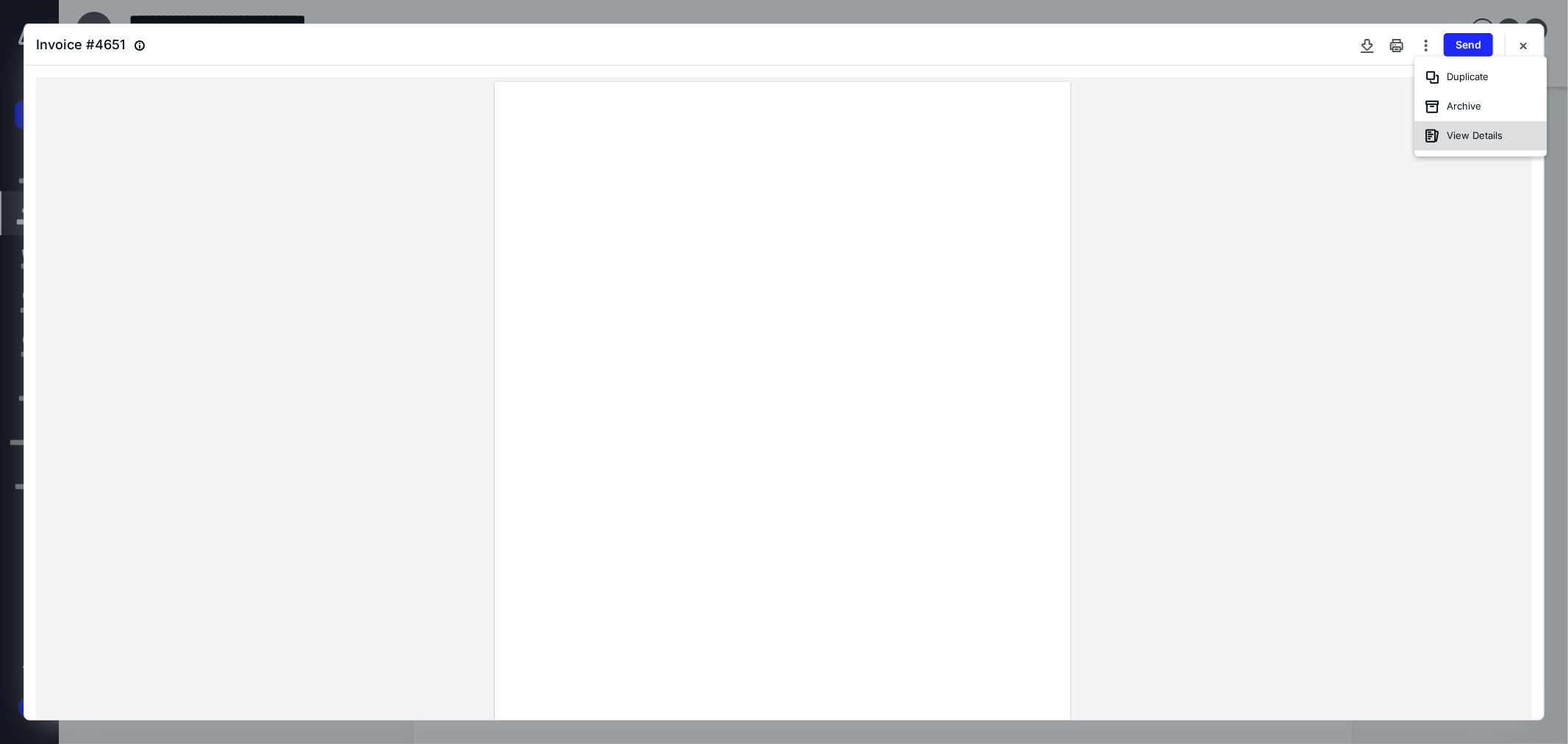 click on "View Details" at bounding box center [1481, 136] 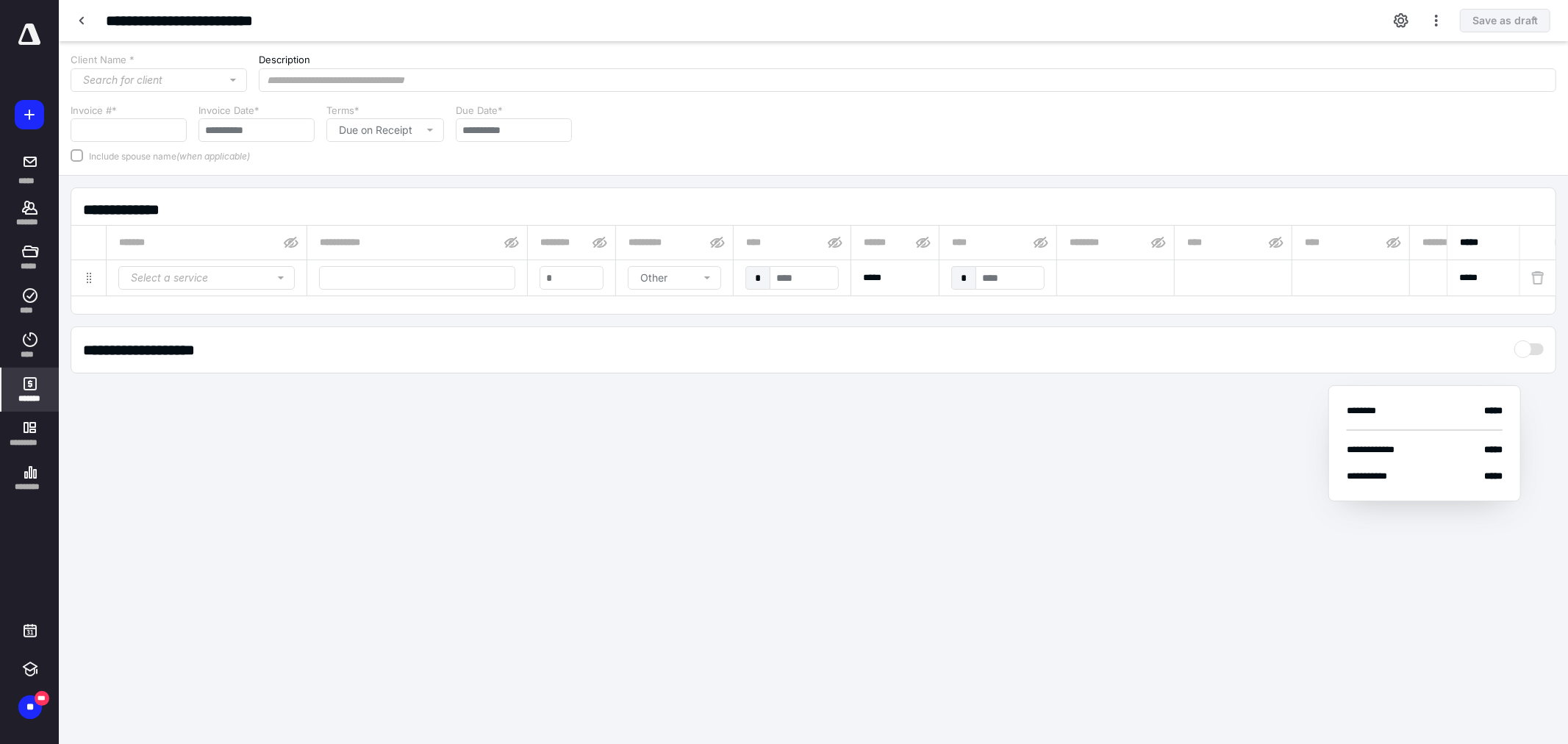 type on "****" 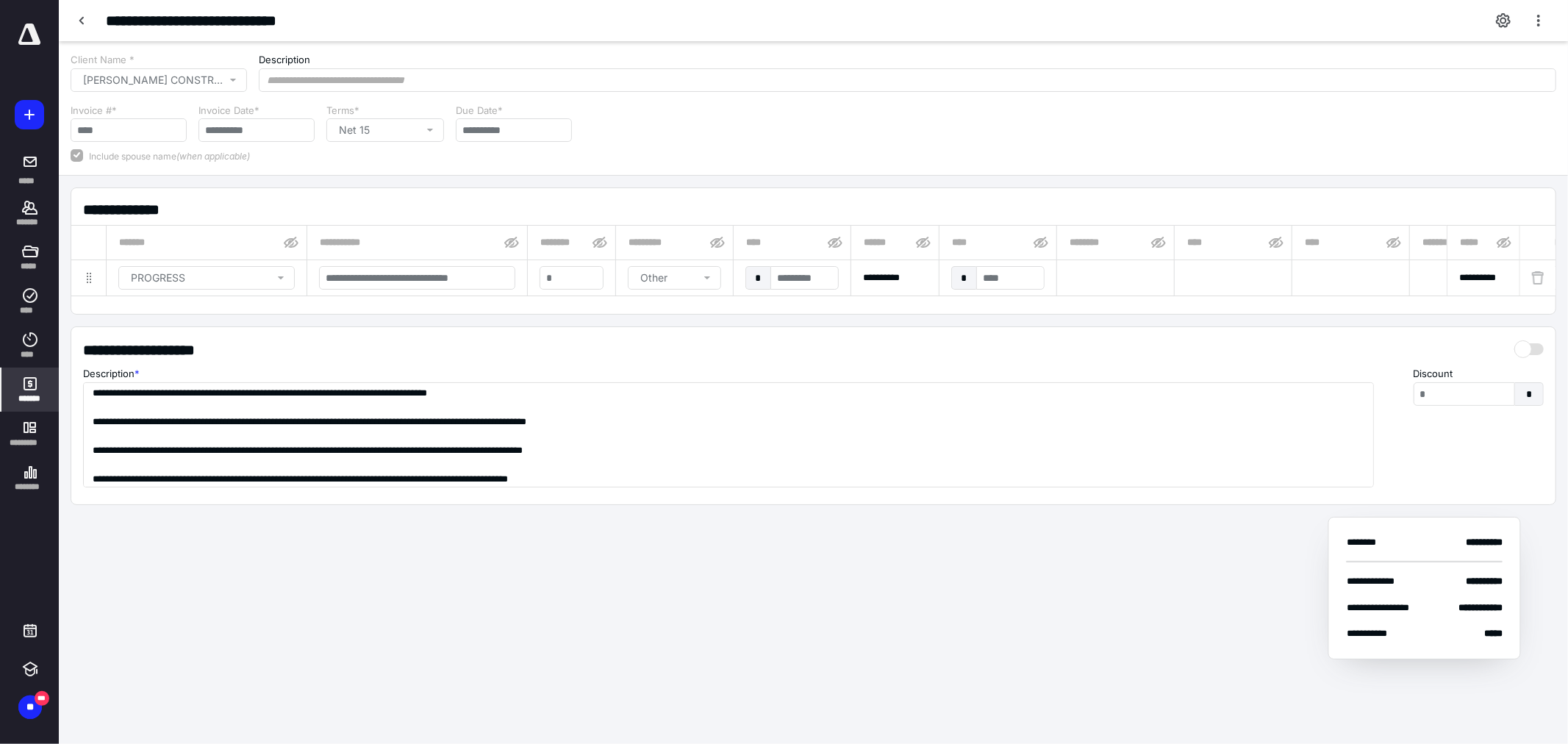click 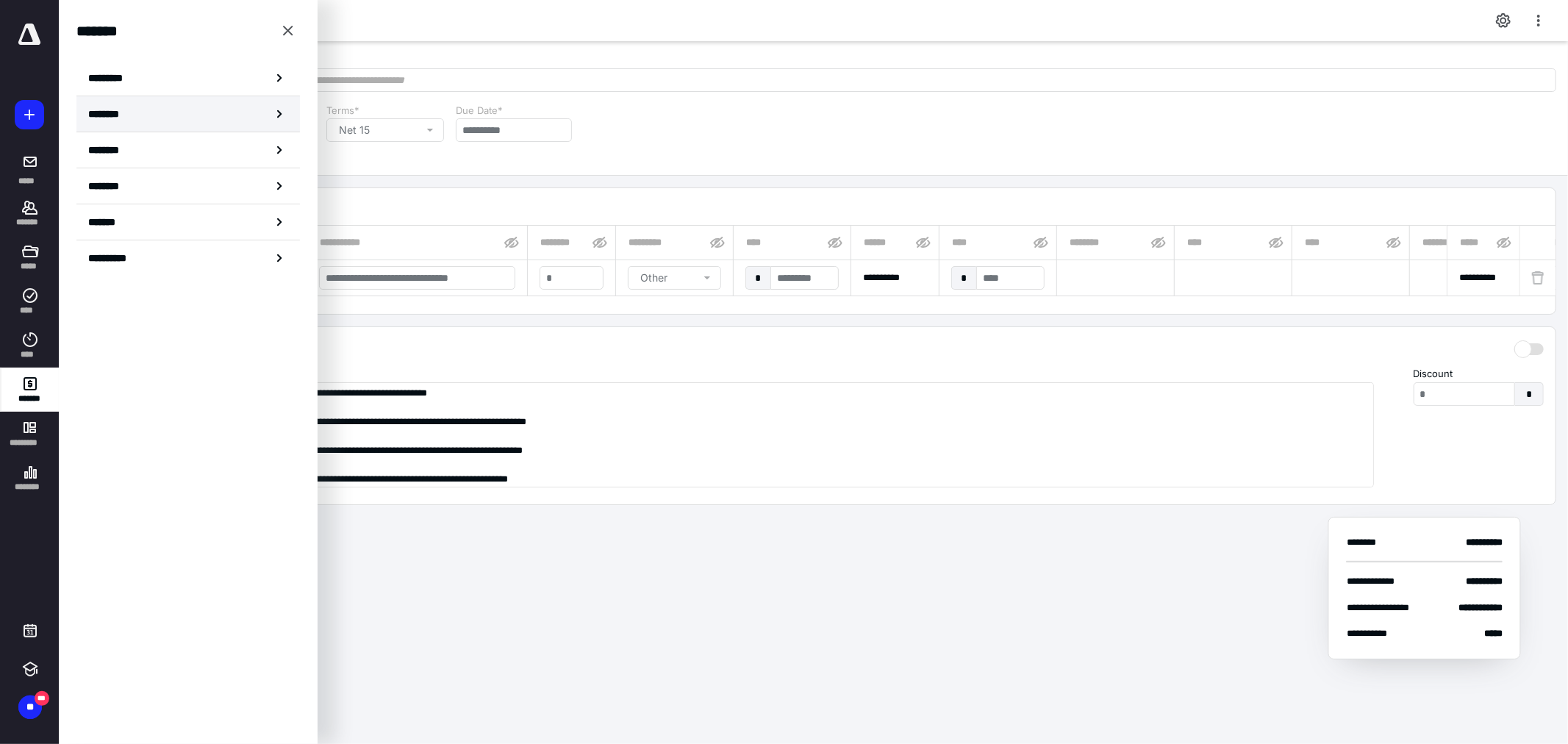 click on "********" at bounding box center (109, 114) 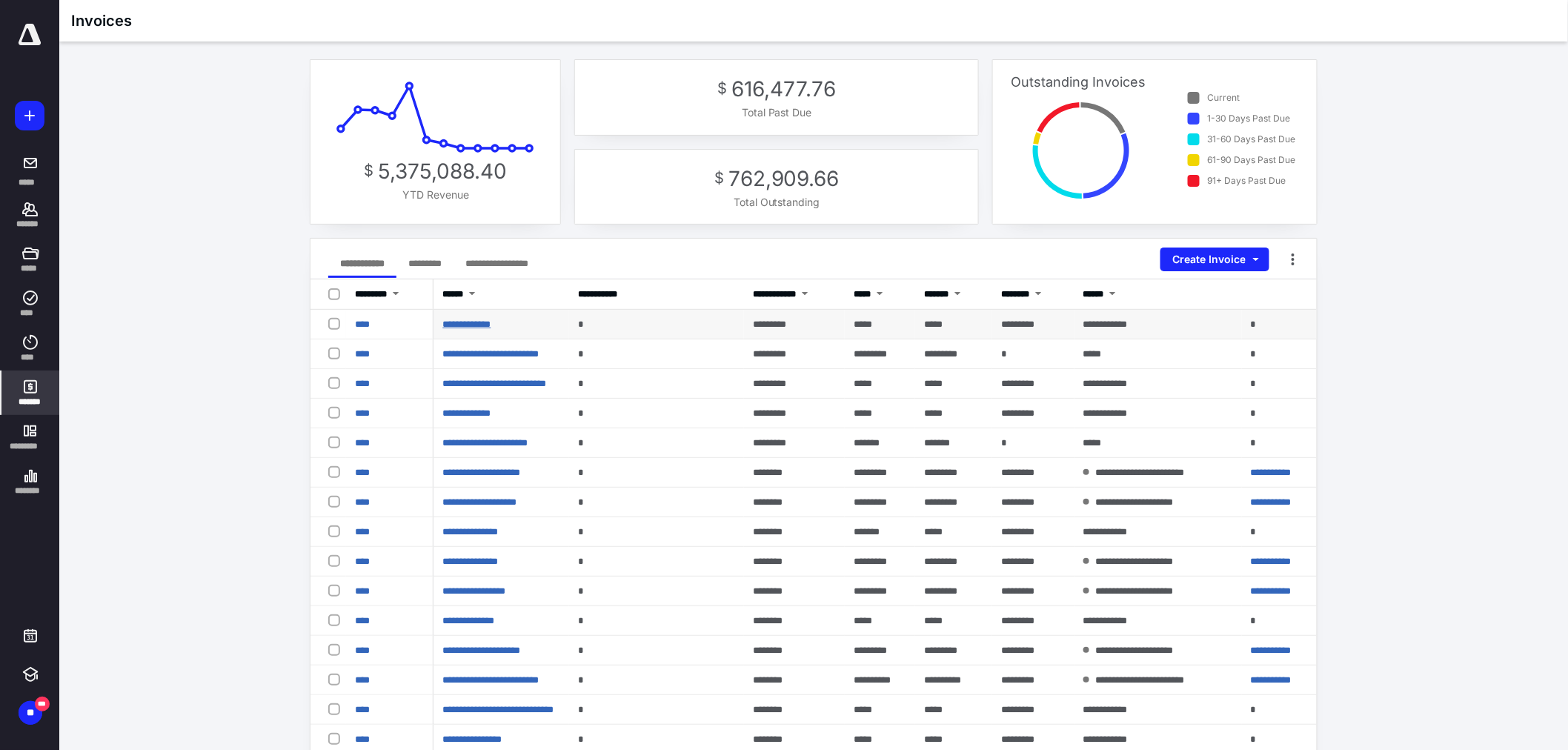 click on "**********" at bounding box center (466, 324) 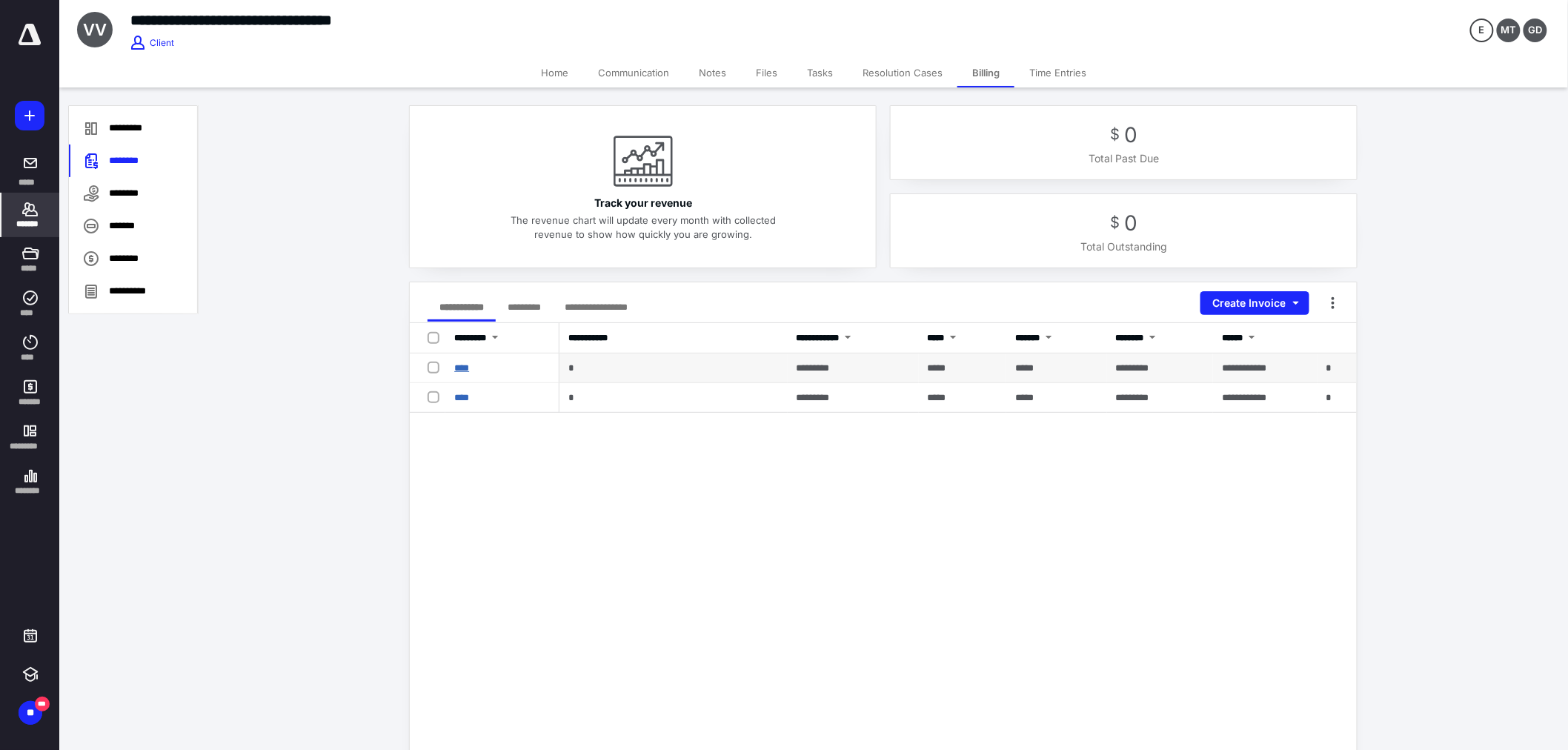 click on "****" at bounding box center (462, 368) 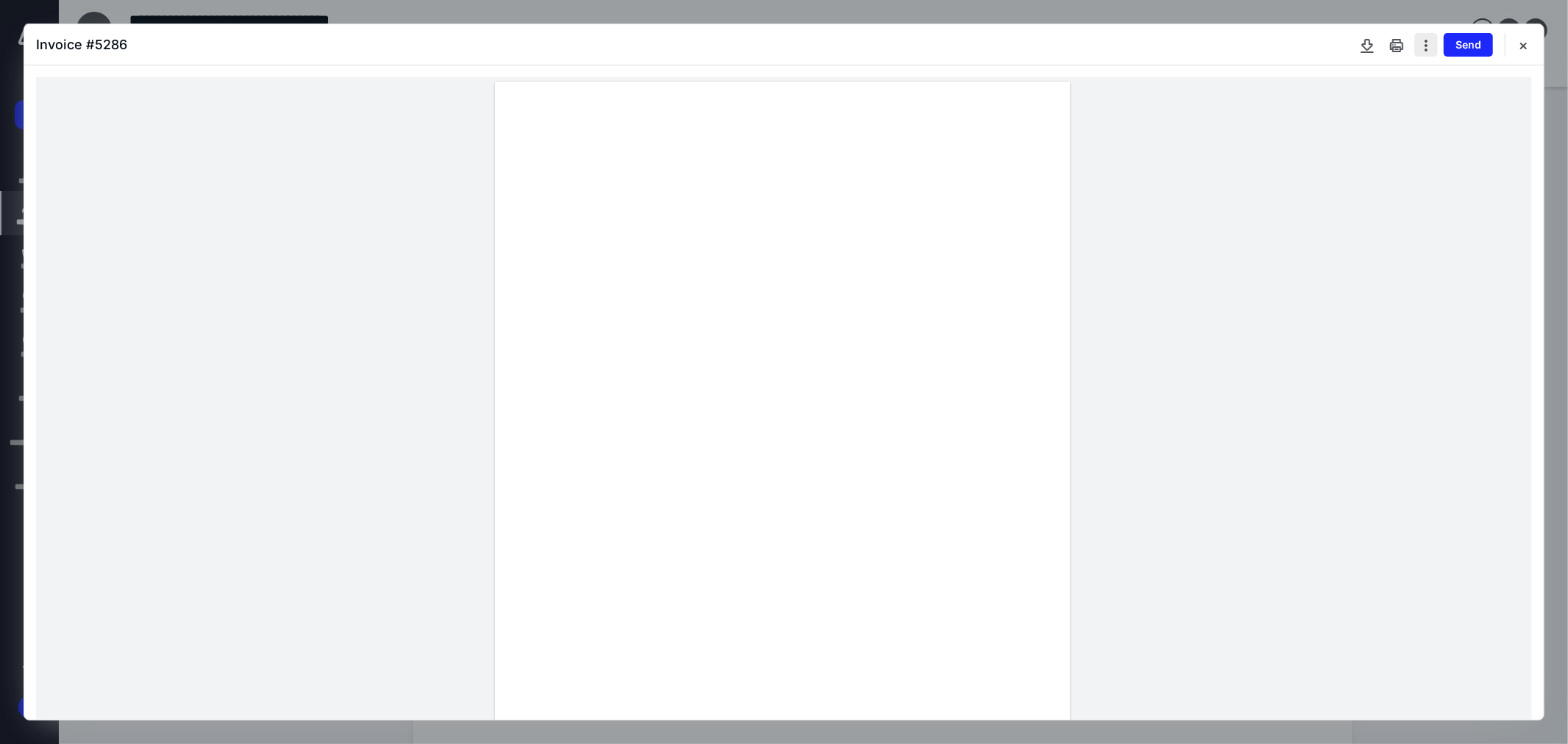 click at bounding box center [1426, 45] 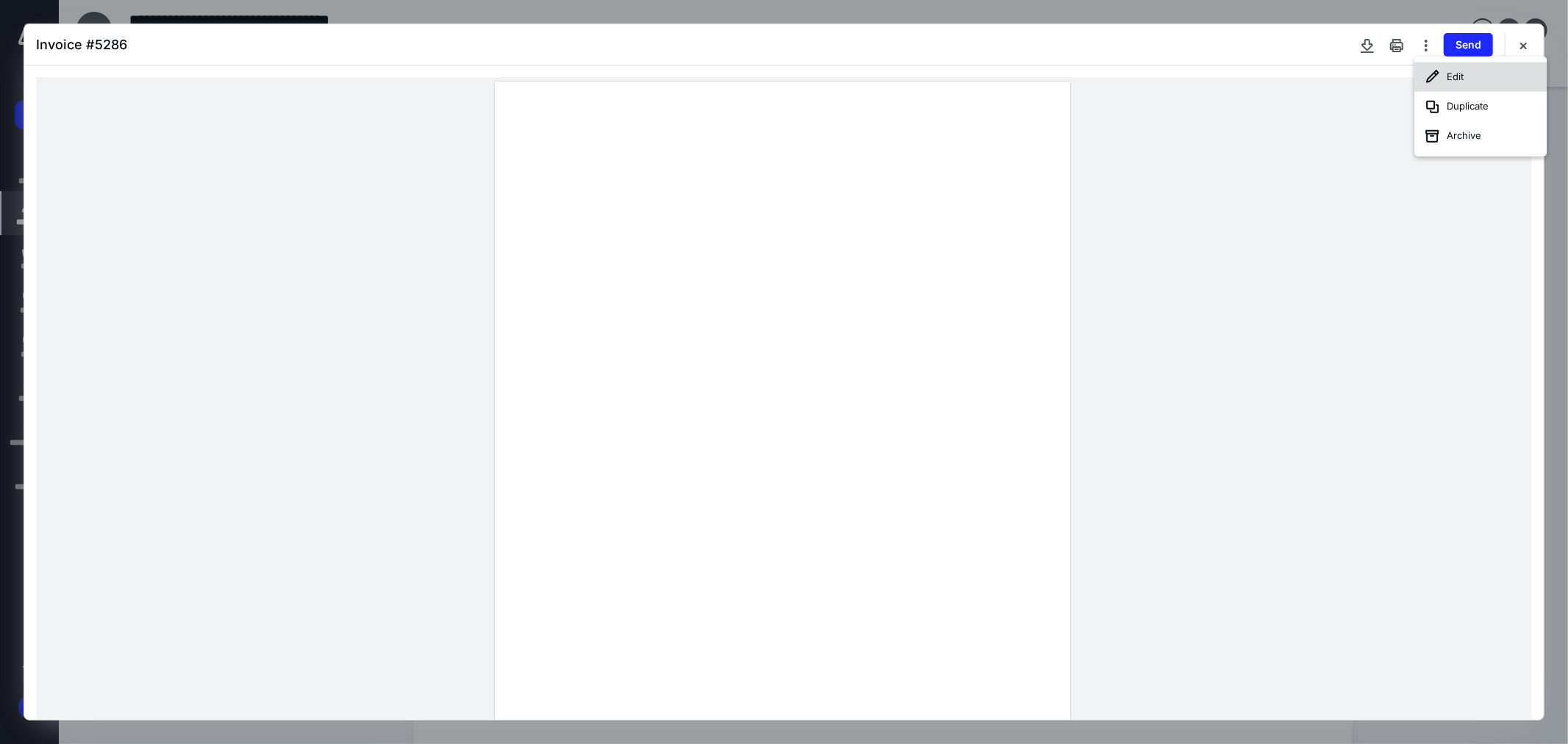 click on "Edit" at bounding box center [1481, 77] 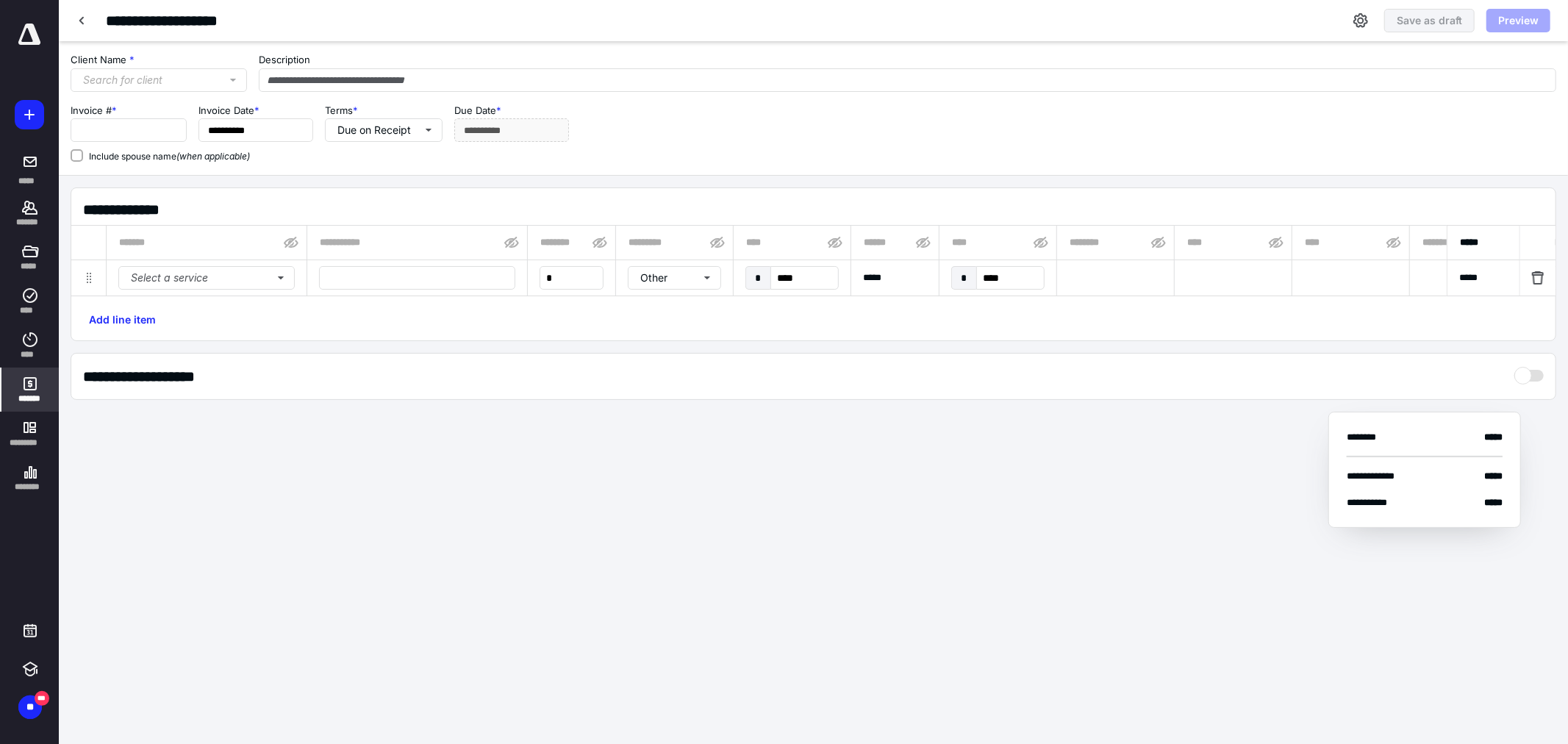 type on "****" 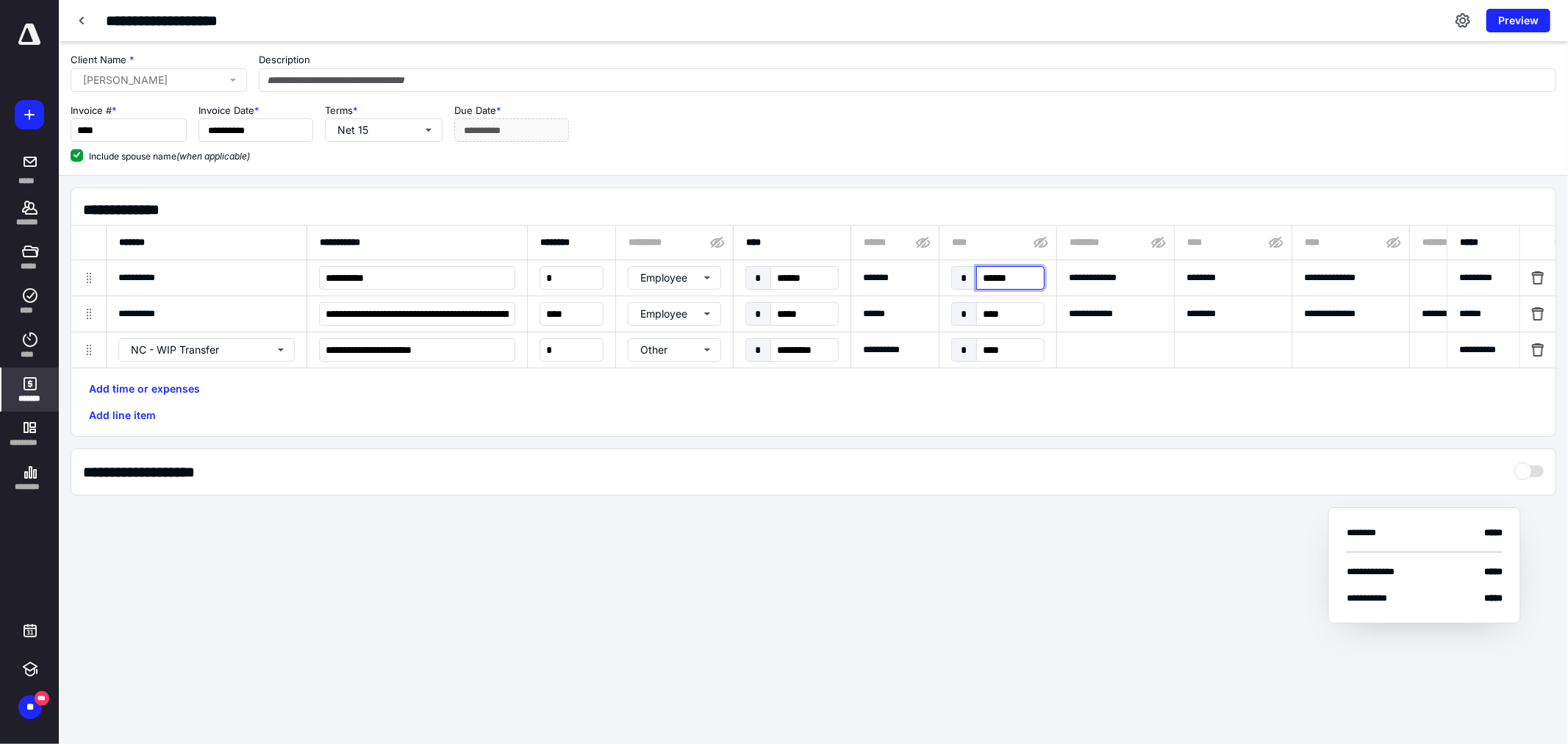 type 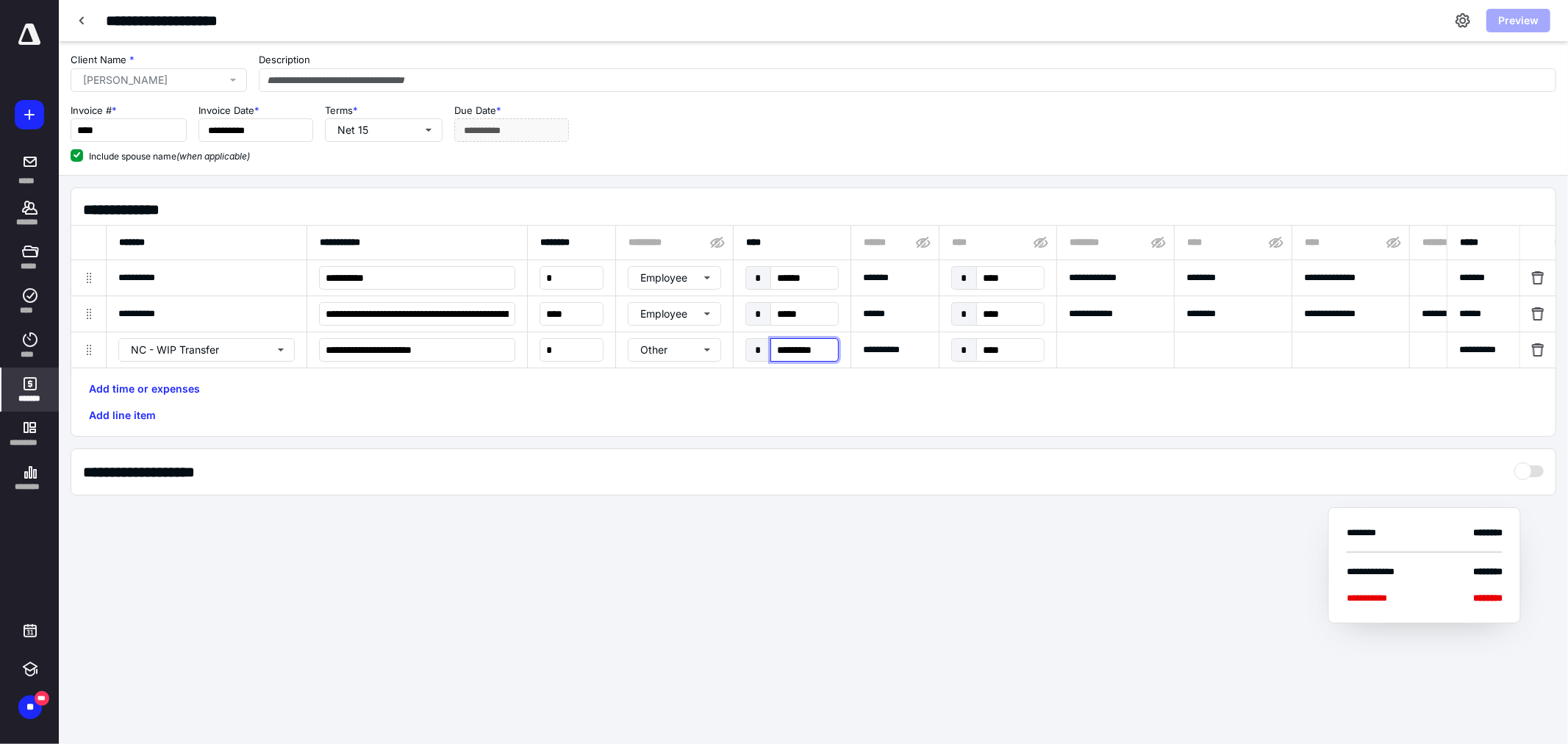 click on "*********" at bounding box center (804, 350) 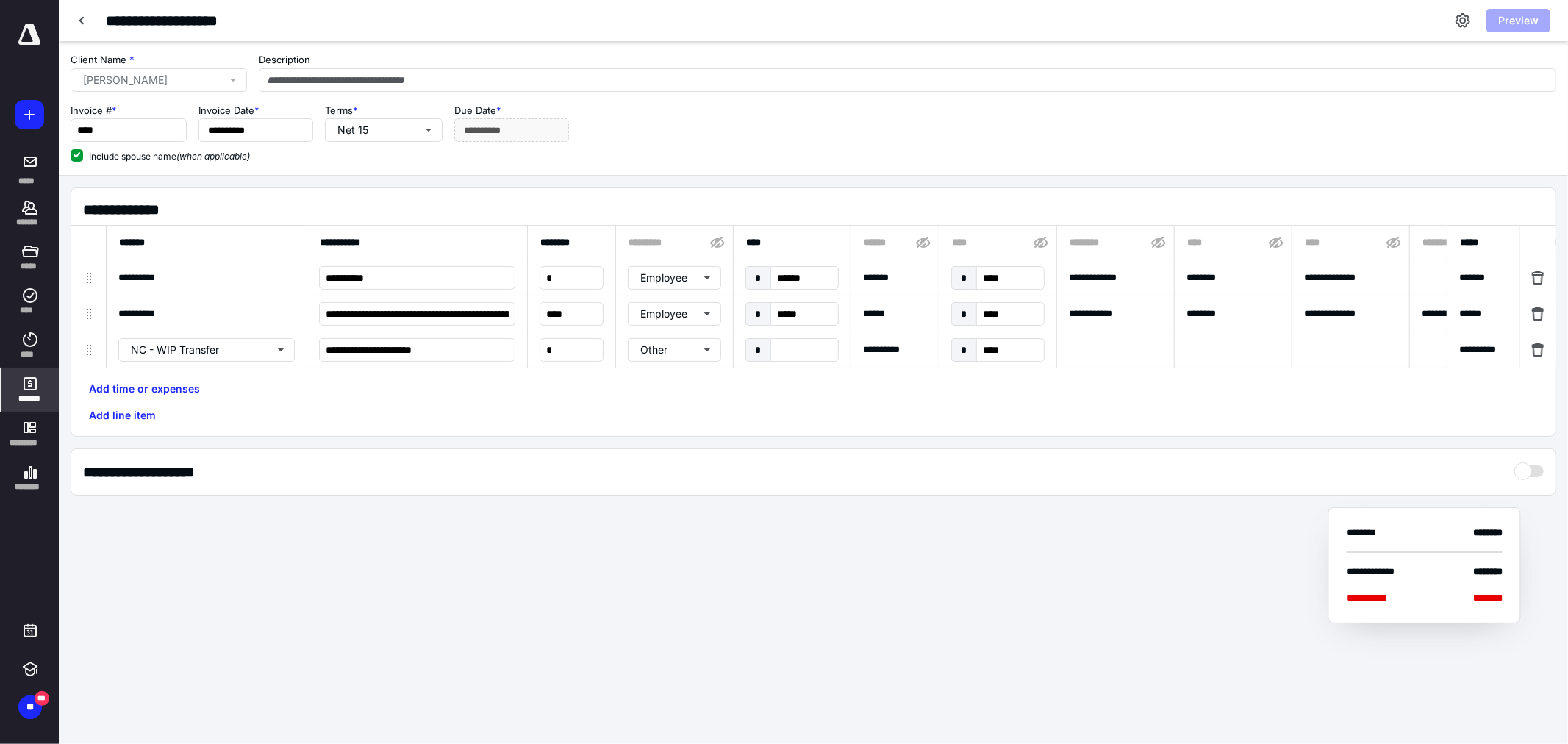type on "****" 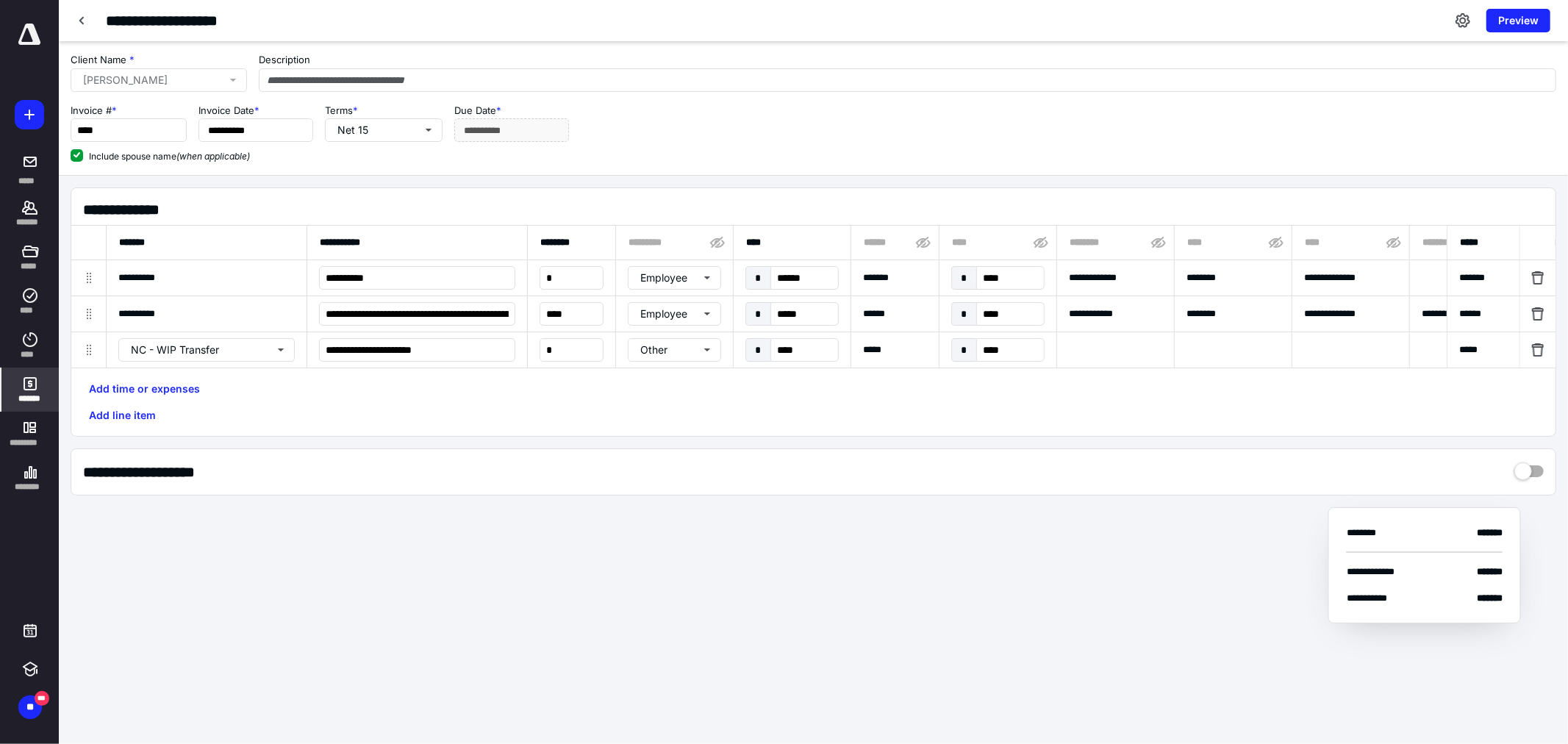 click on "*****" at bounding box center (895, 350) 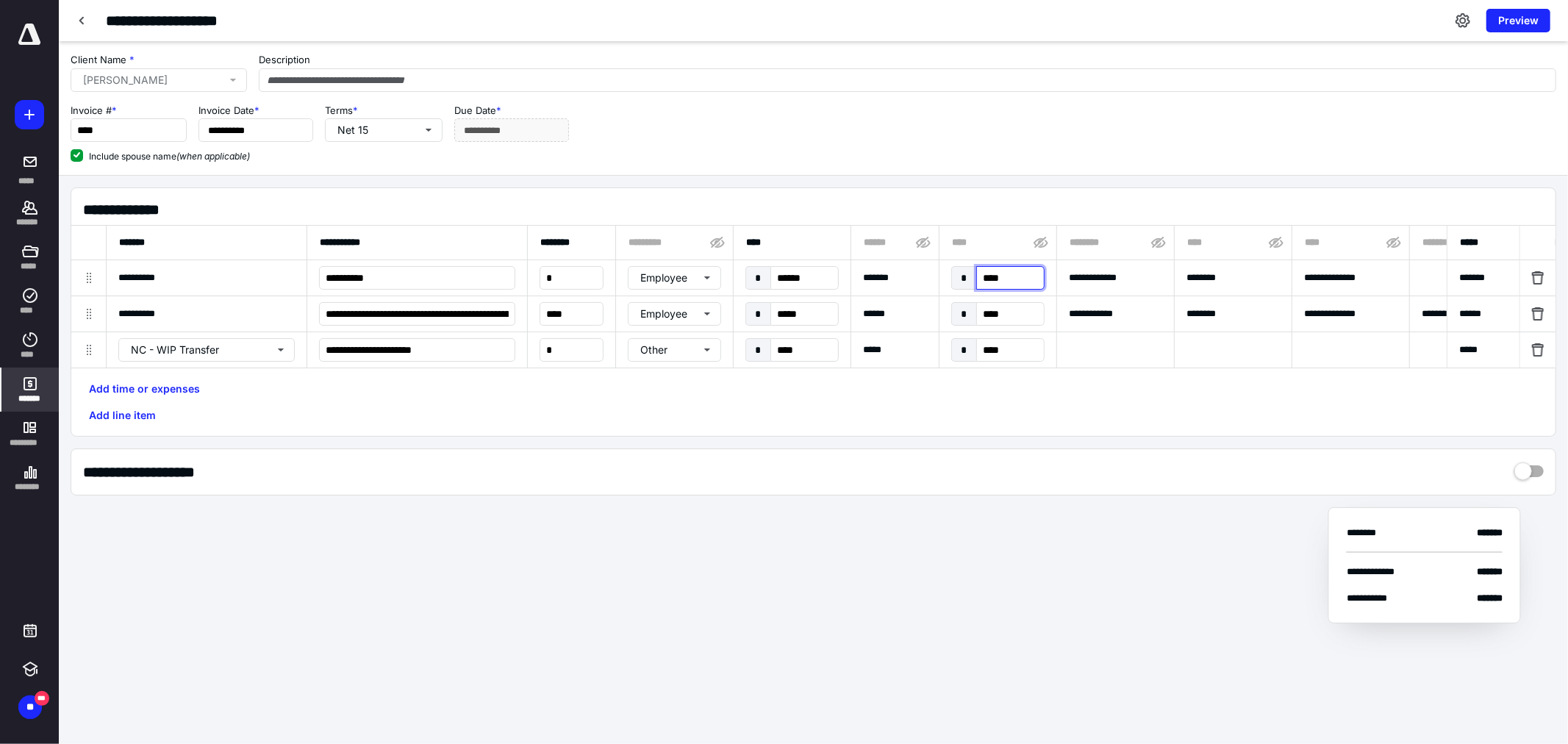 click on "****" at bounding box center [1010, 278] 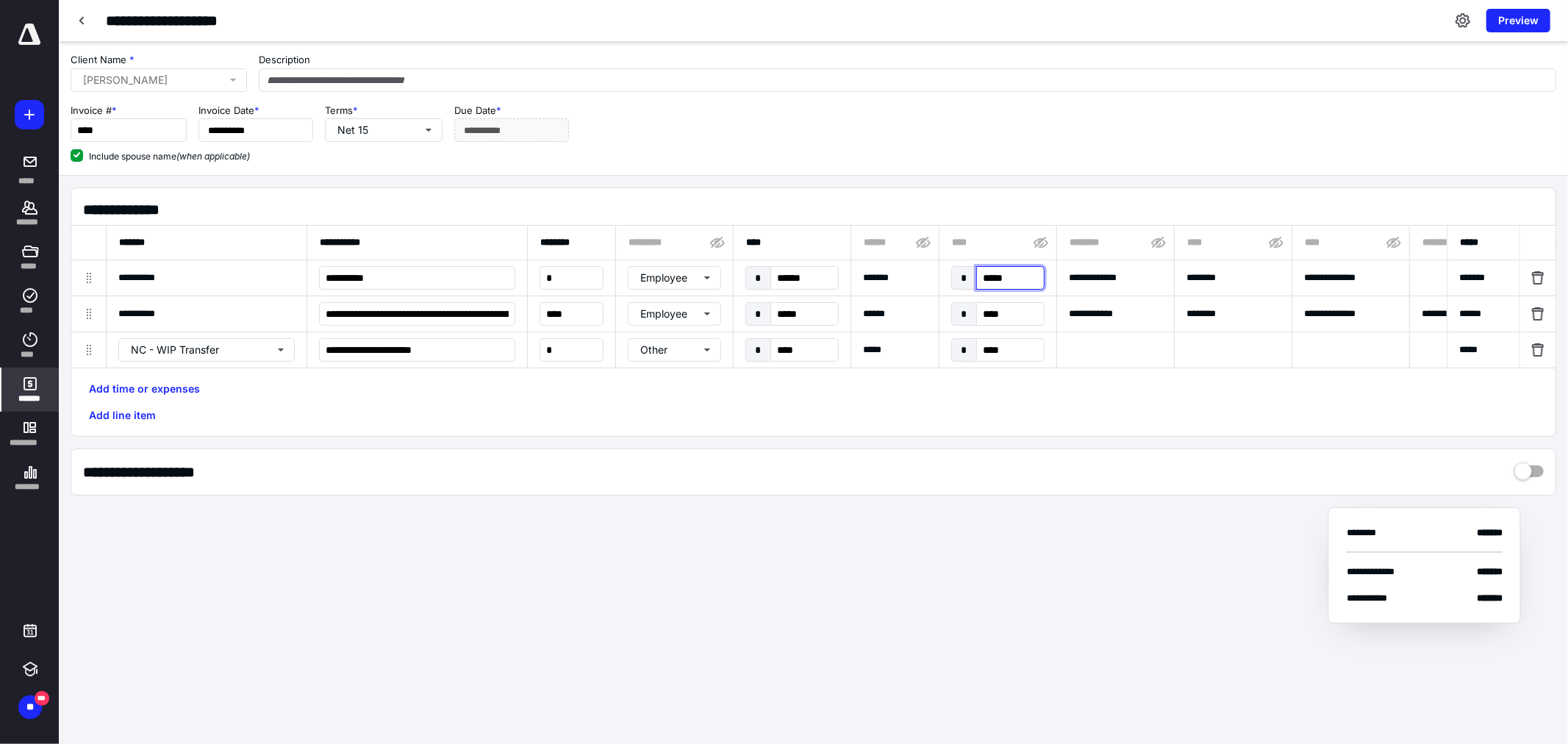 type on "******" 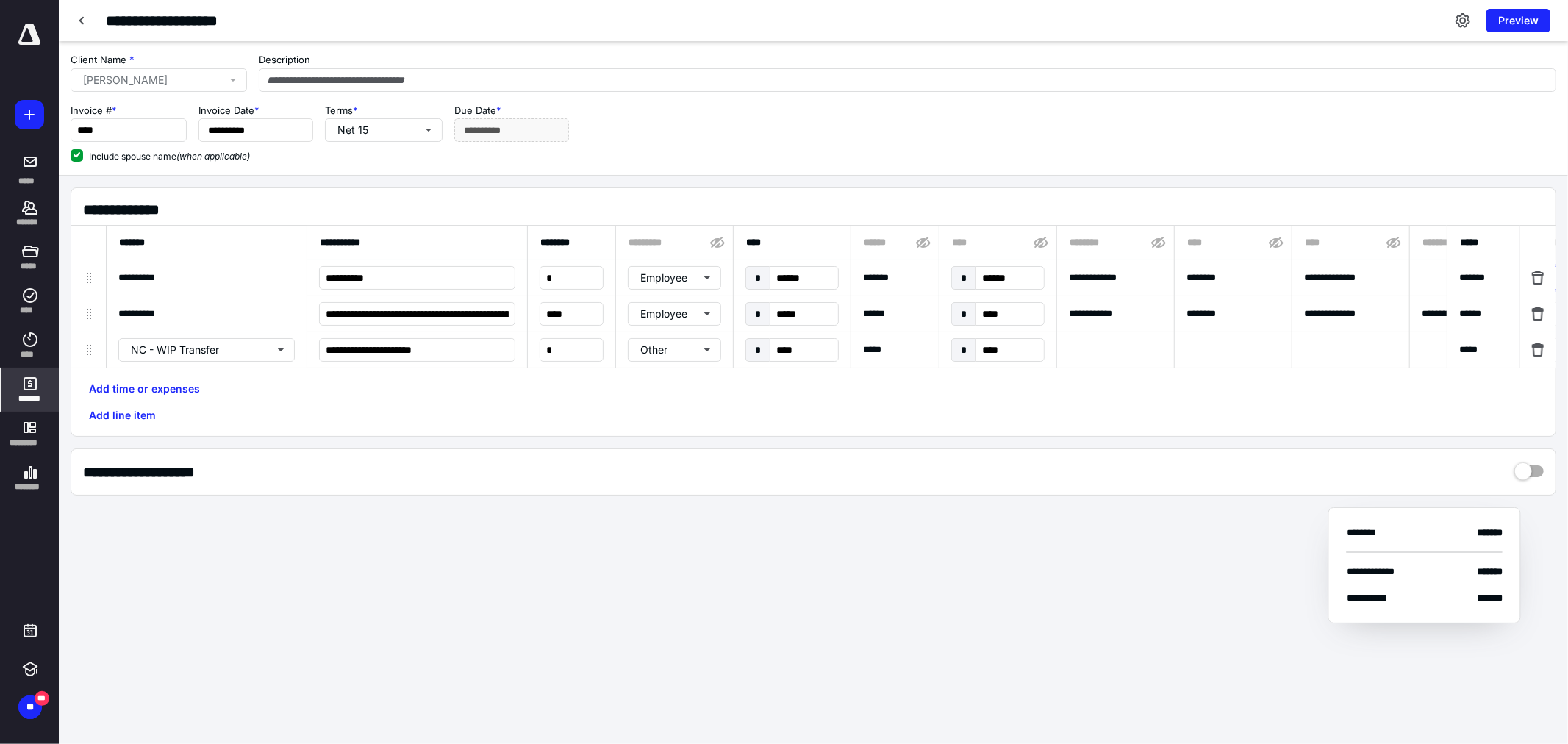 scroll, scrollTop: 0, scrollLeft: 48, axis: horizontal 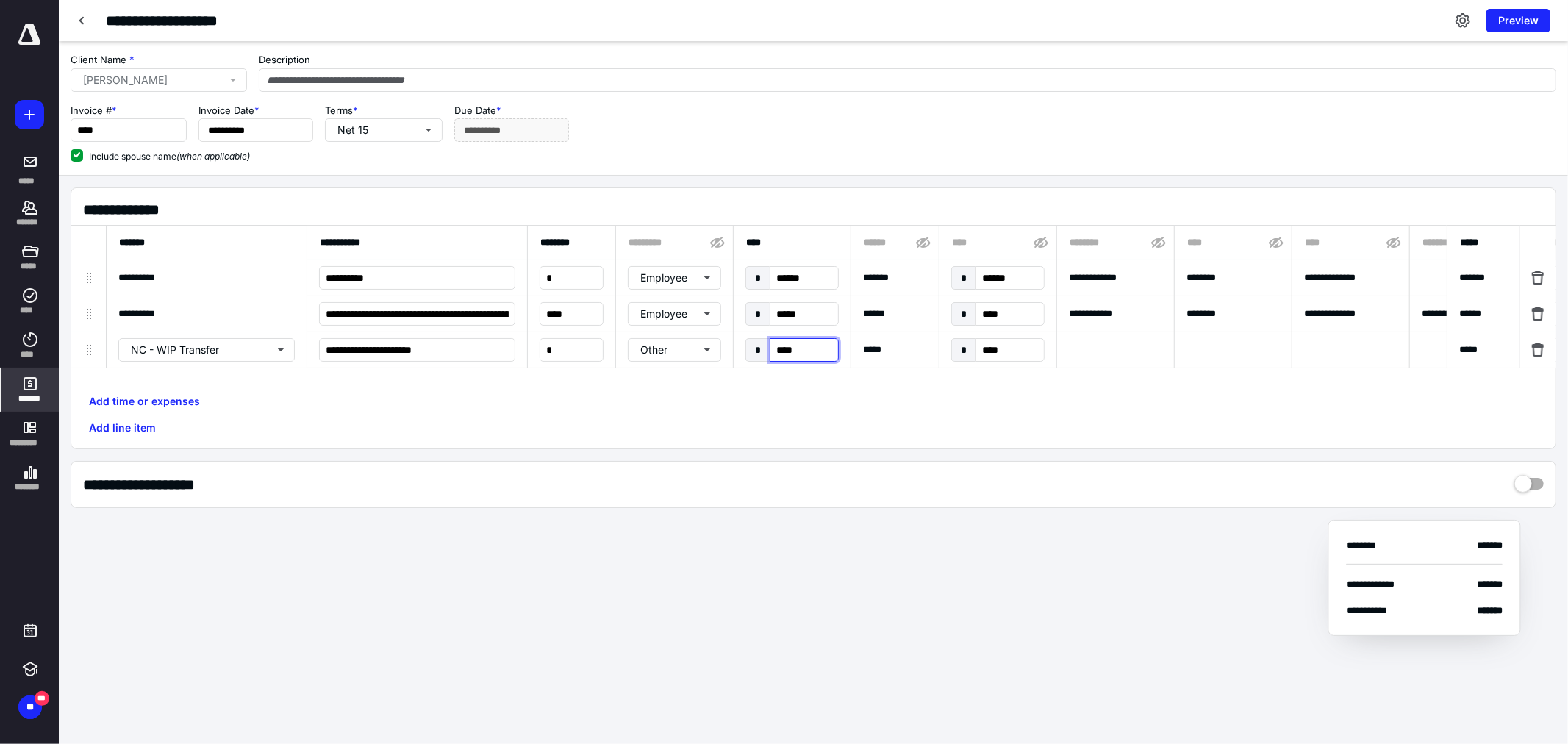 click on "****" at bounding box center [804, 350] 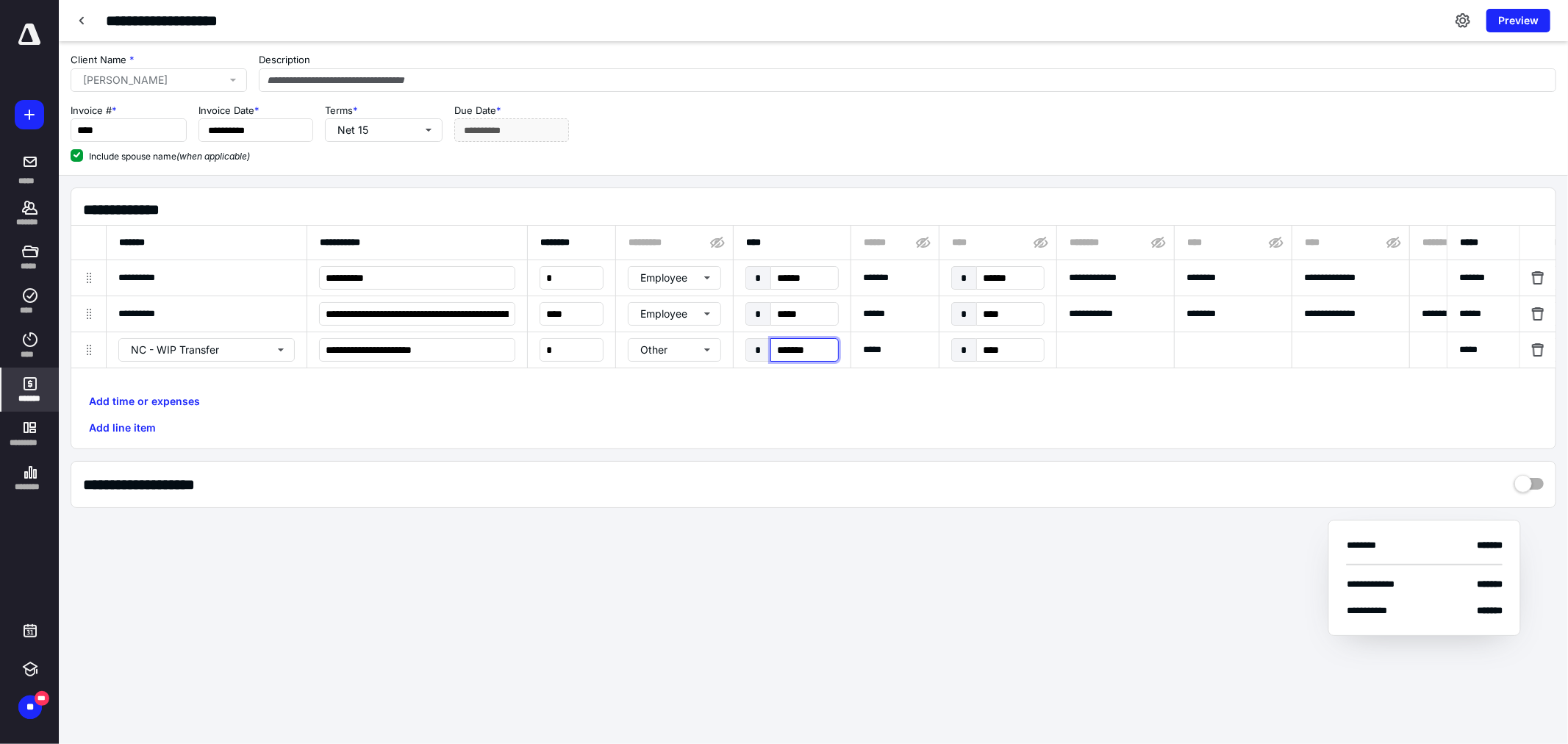 type on "*******" 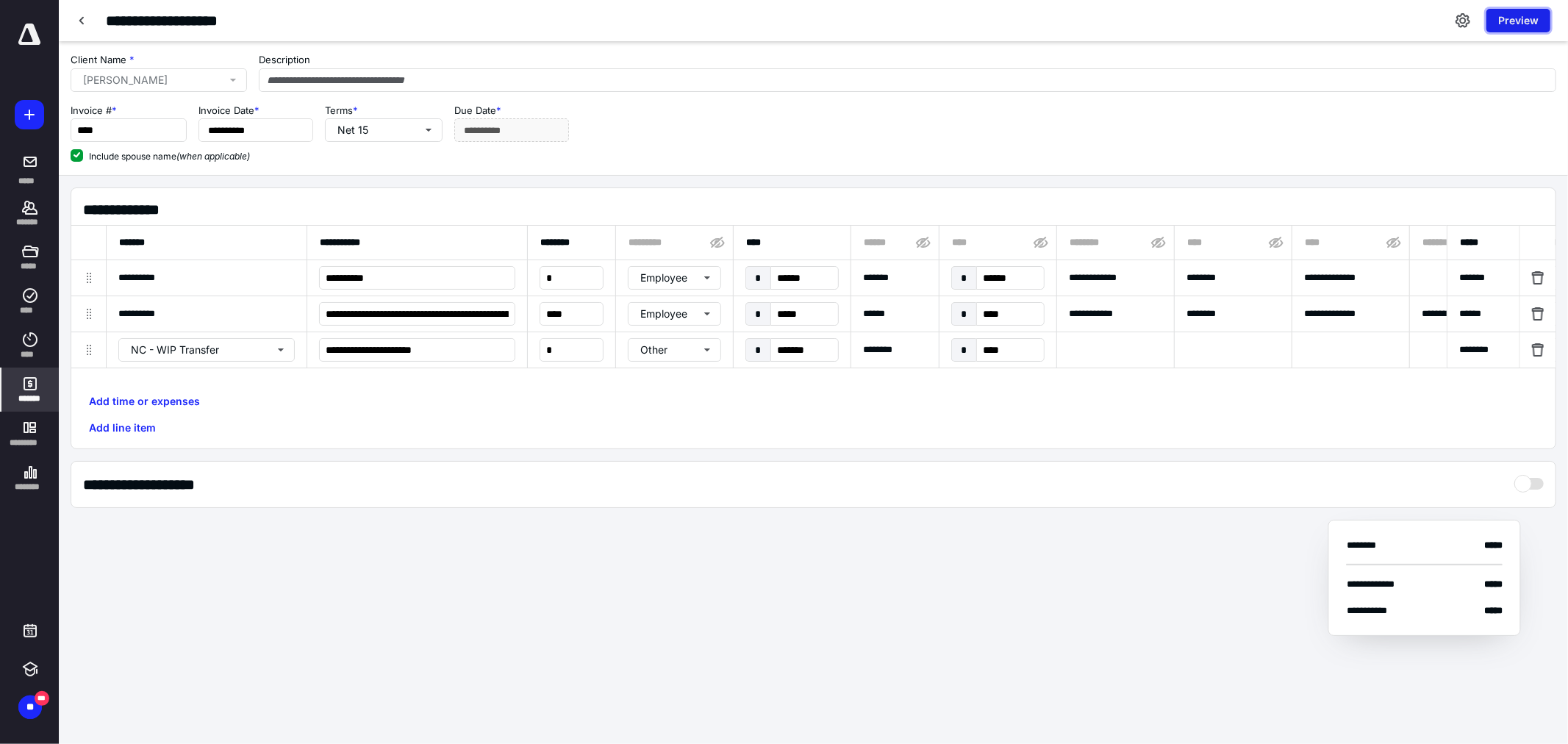 click on "Preview" at bounding box center [1518, 21] 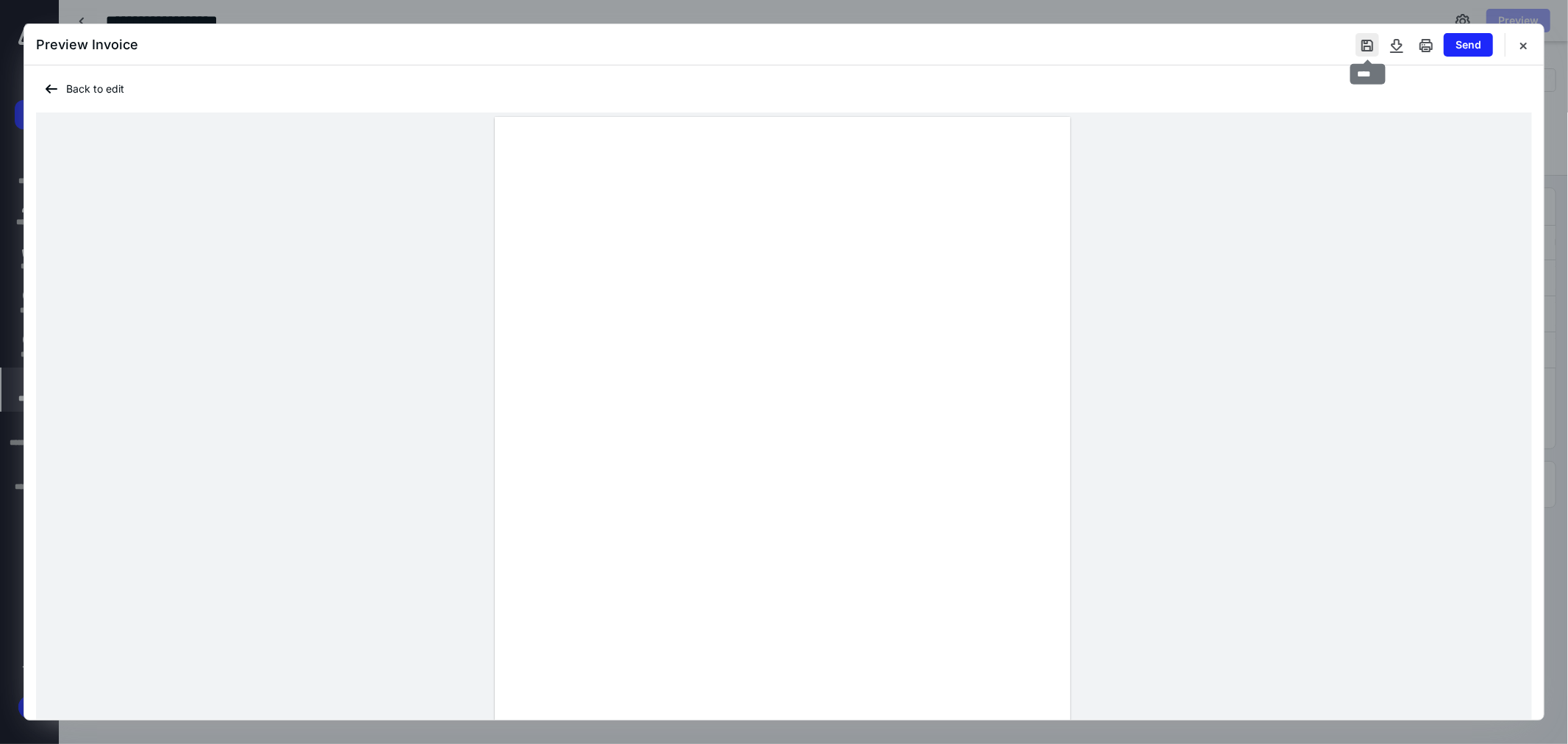 click at bounding box center [1367, 45] 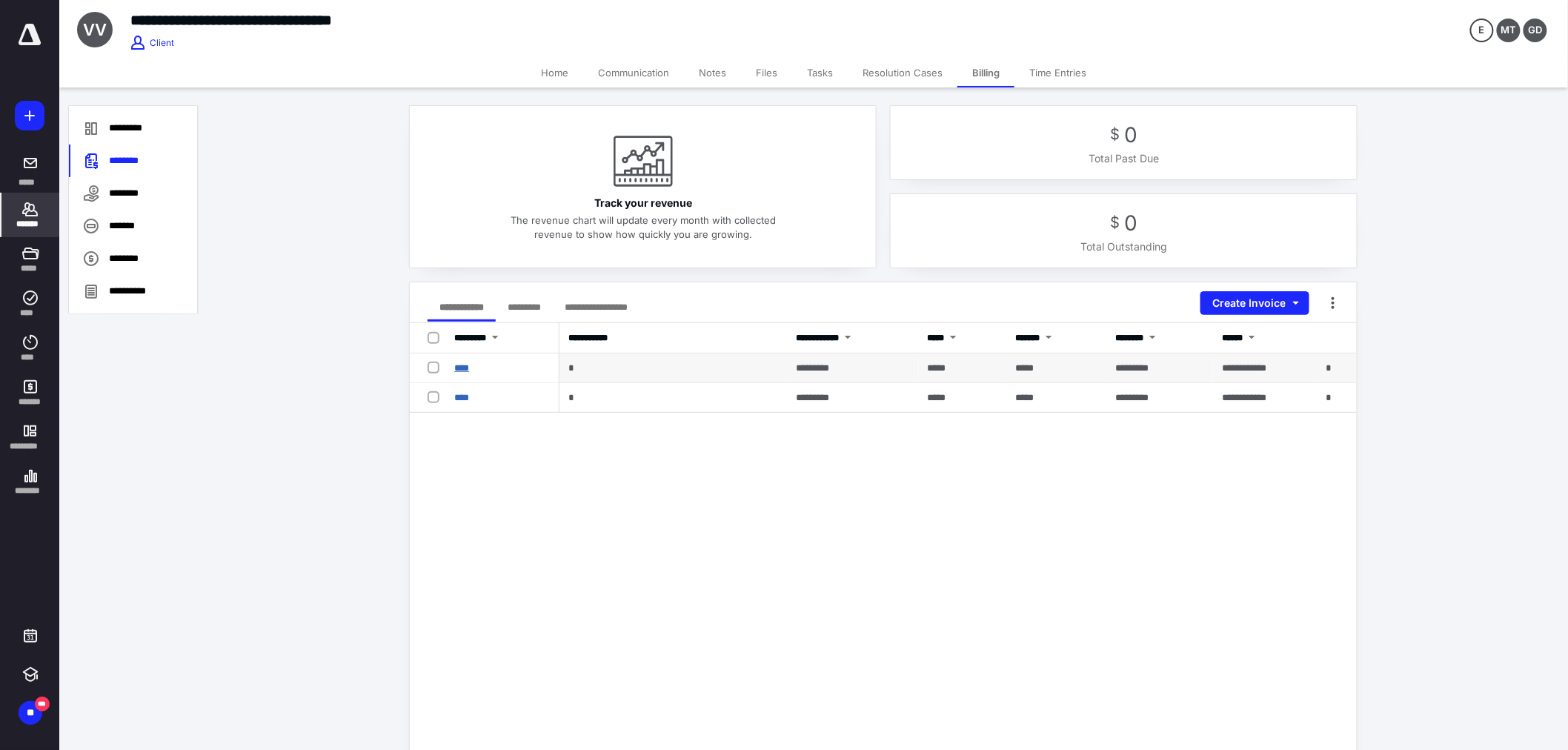 click on "****" at bounding box center [462, 368] 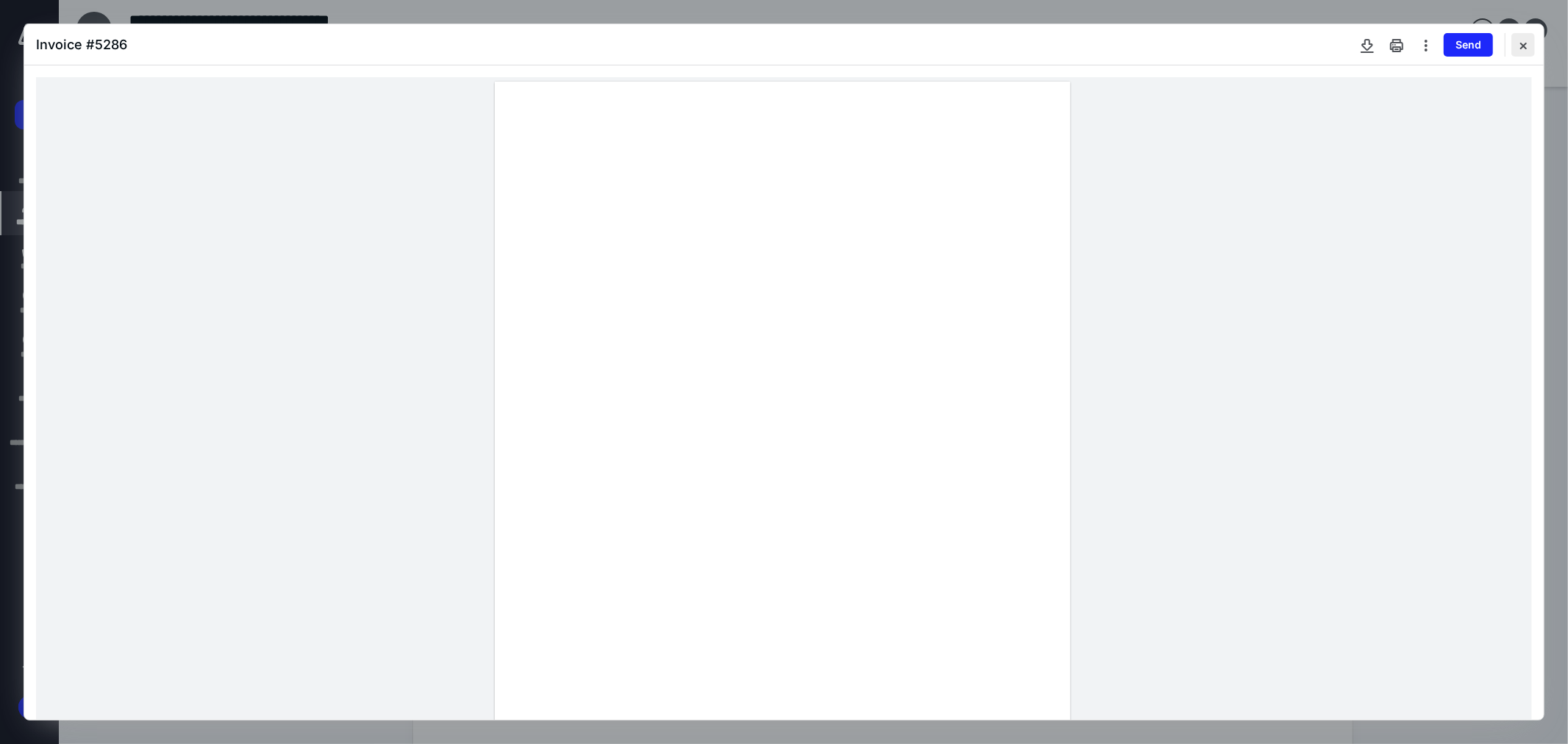 click at bounding box center (1523, 45) 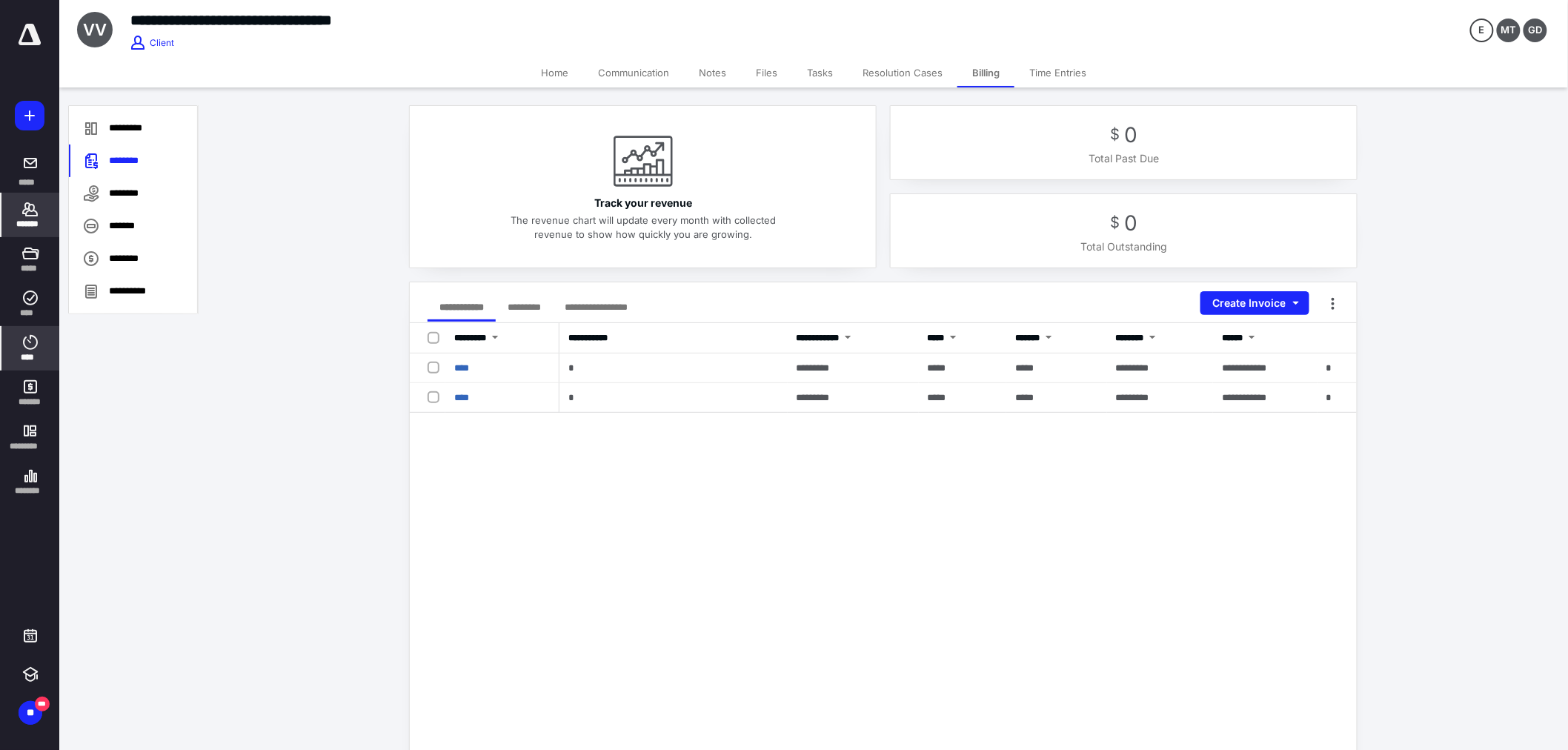 click 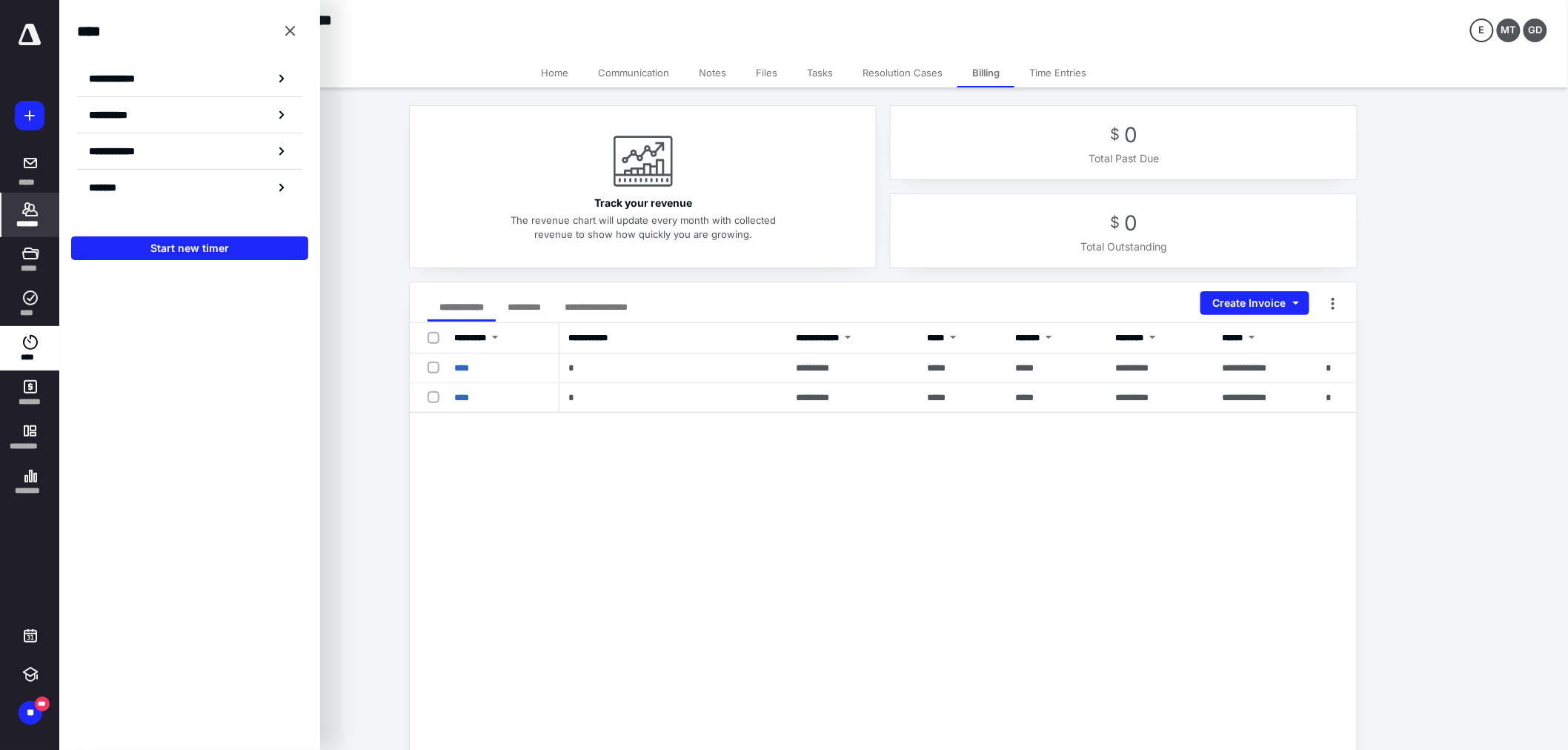 click on "**********" at bounding box center [117, 115] 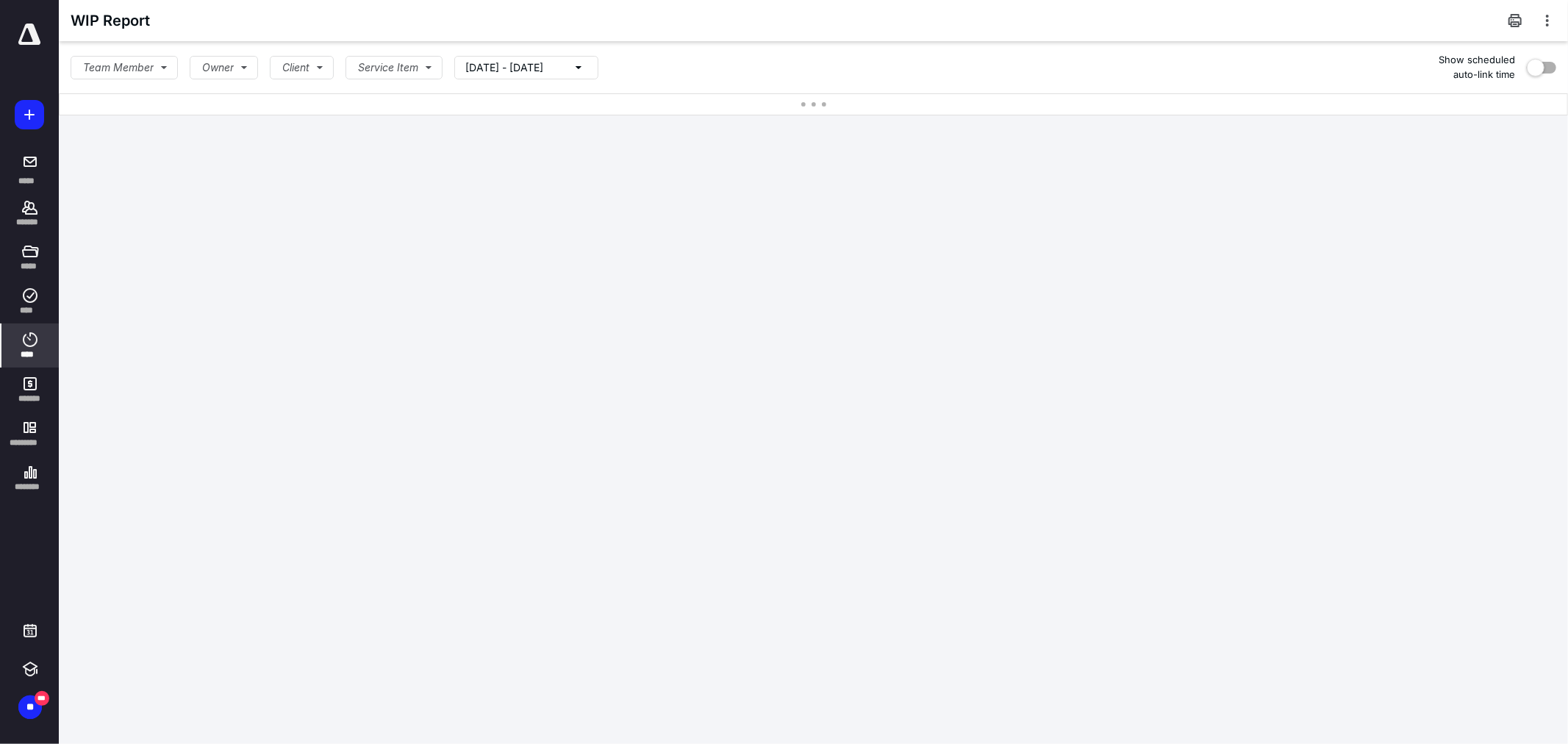 click 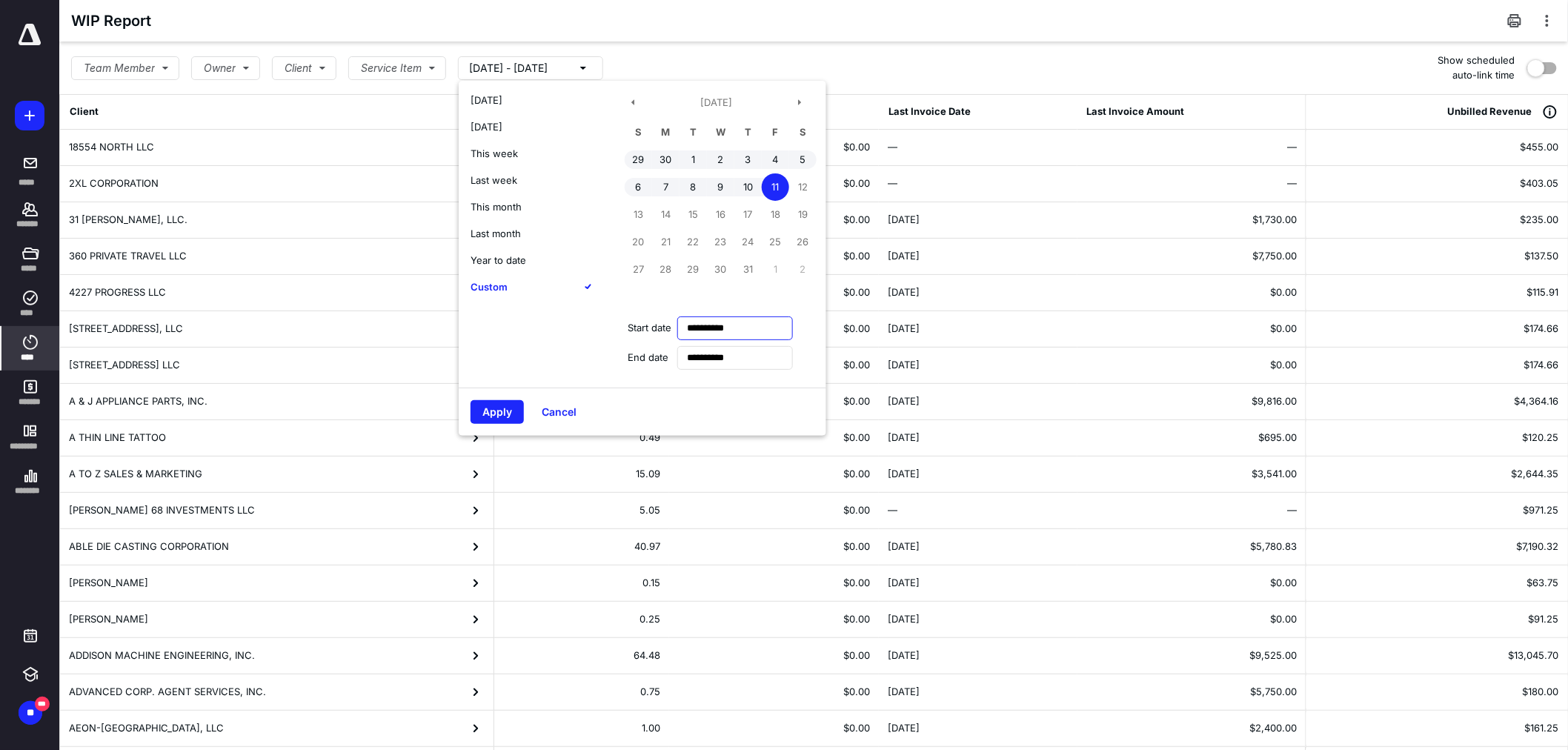 drag, startPoint x: 762, startPoint y: 328, endPoint x: 660, endPoint y: 324, distance: 102.0784 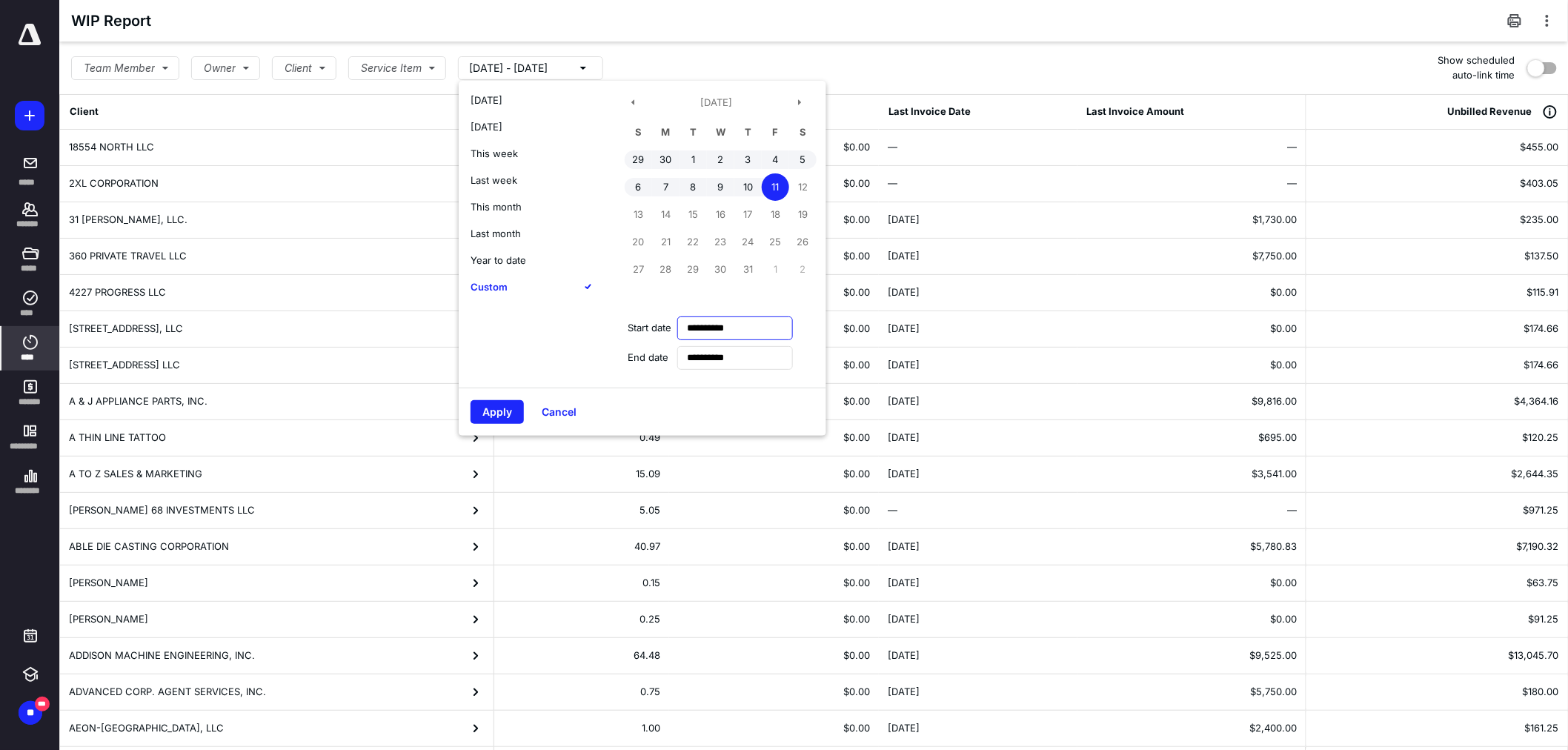 type on "**********" 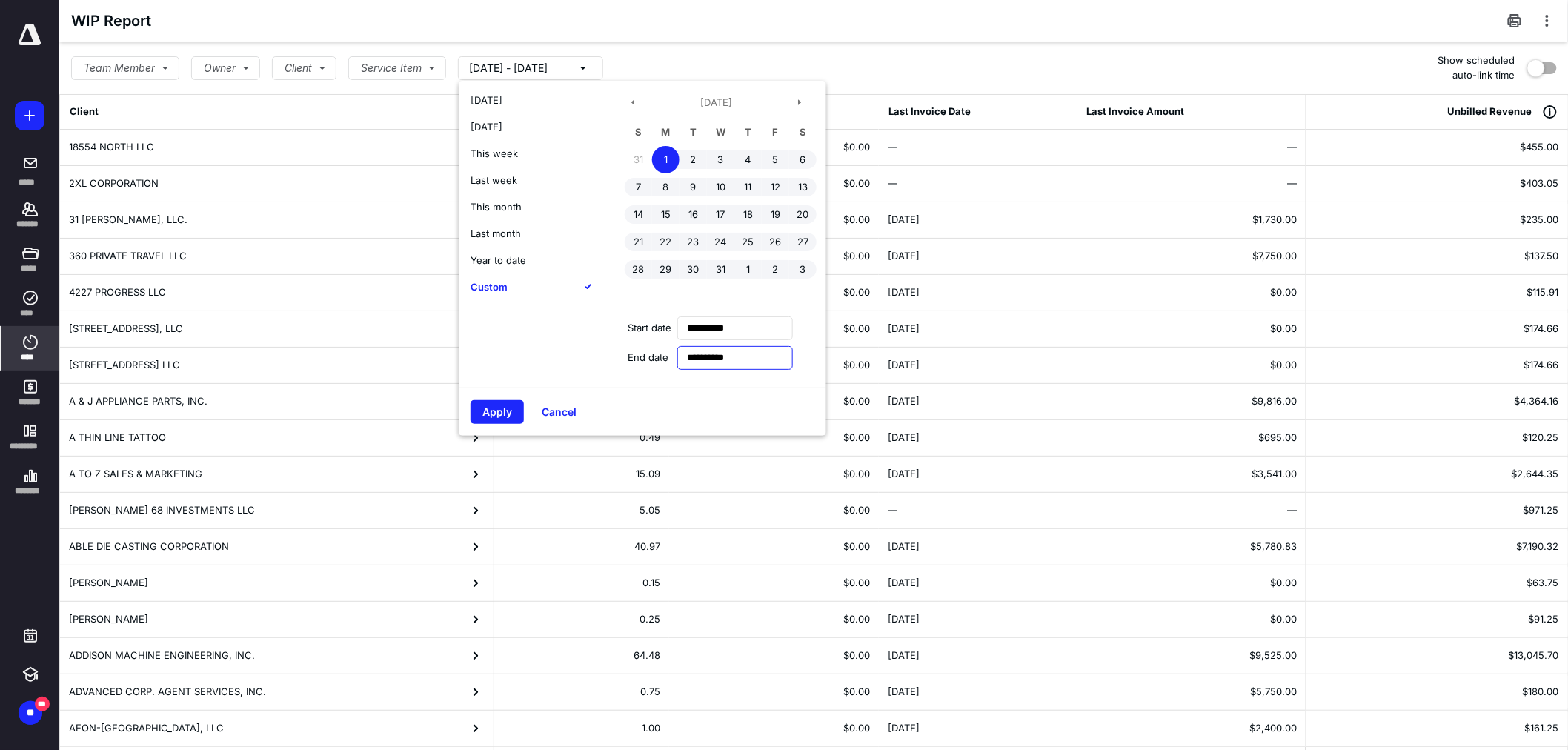 type on "**********" 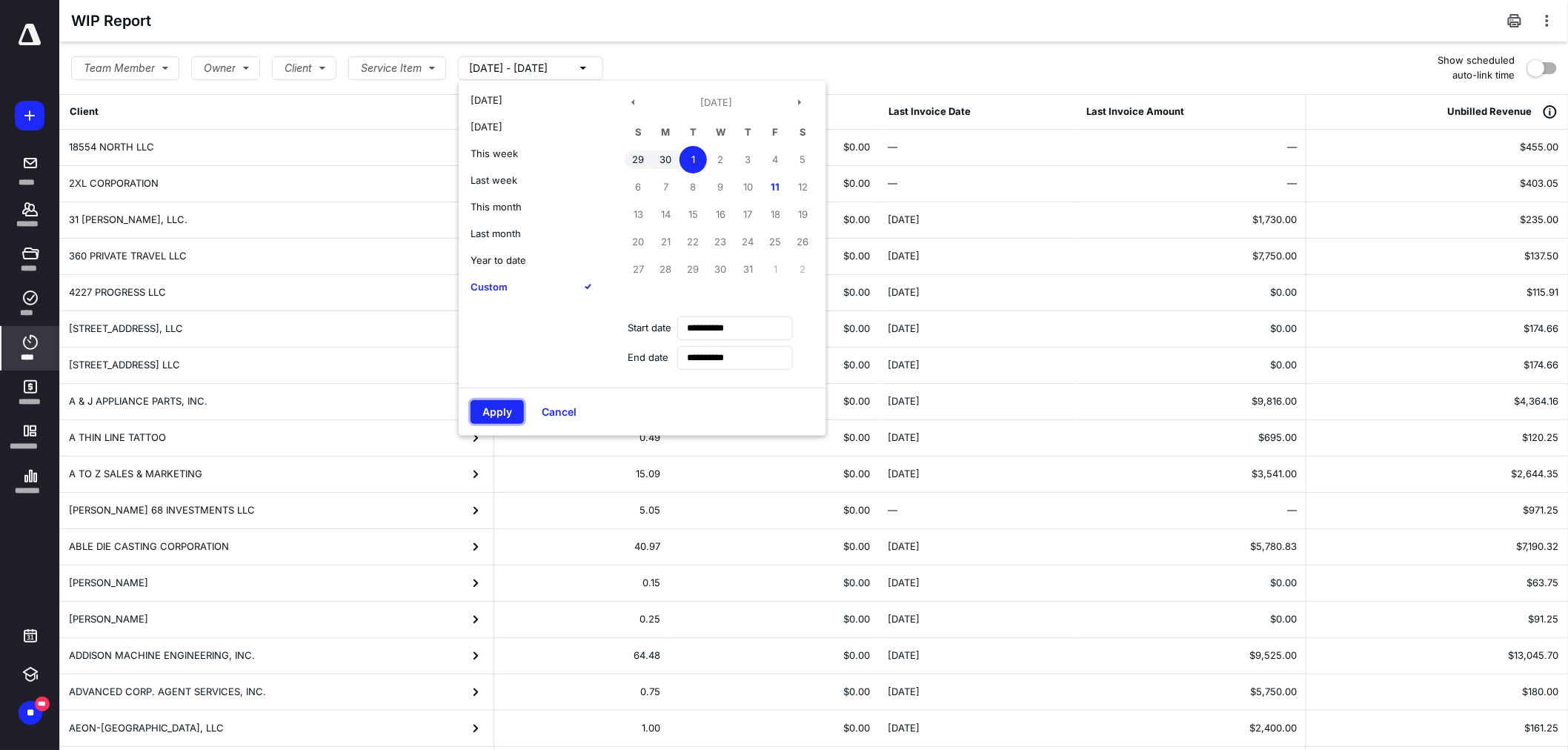 type 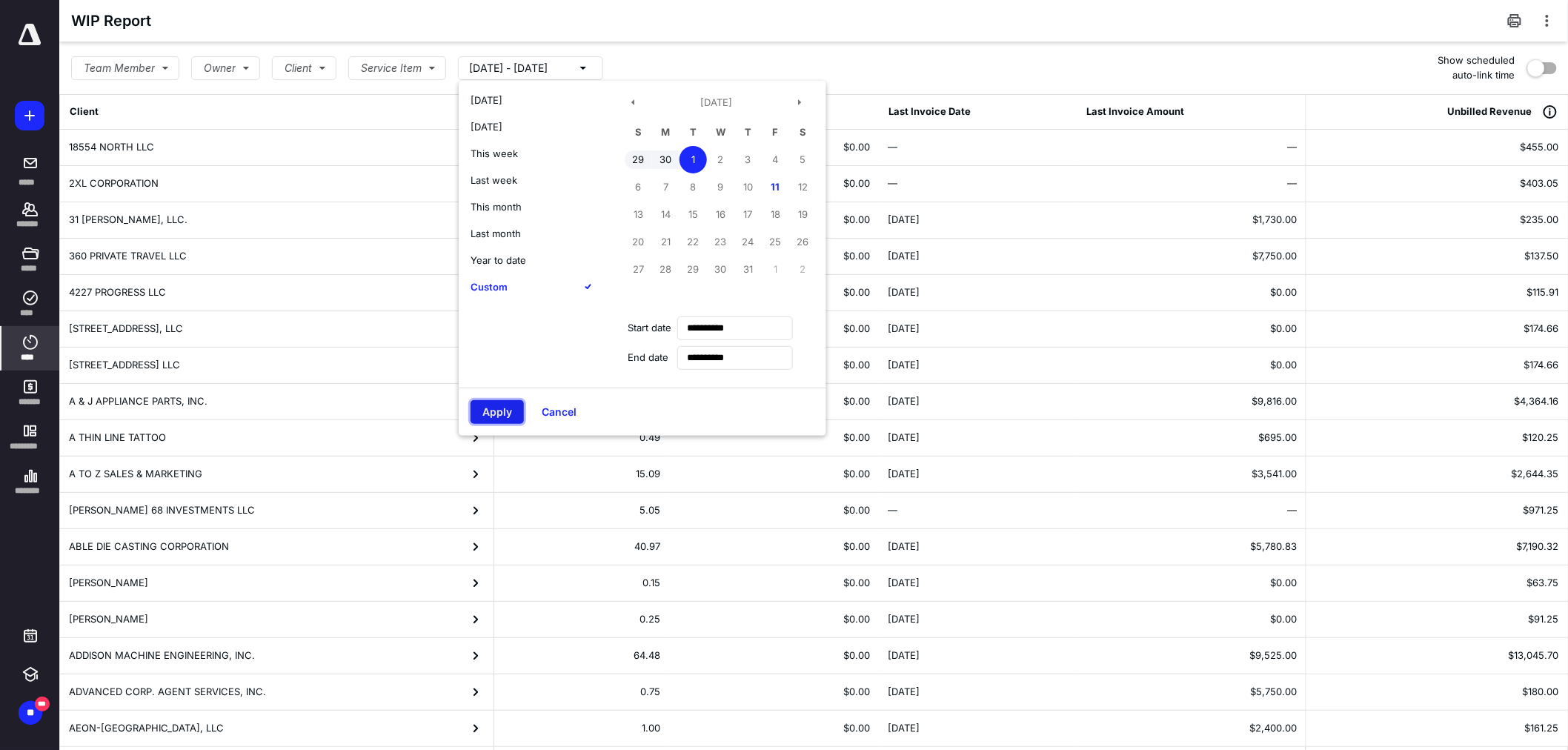 click on "Apply" at bounding box center [497, 412] 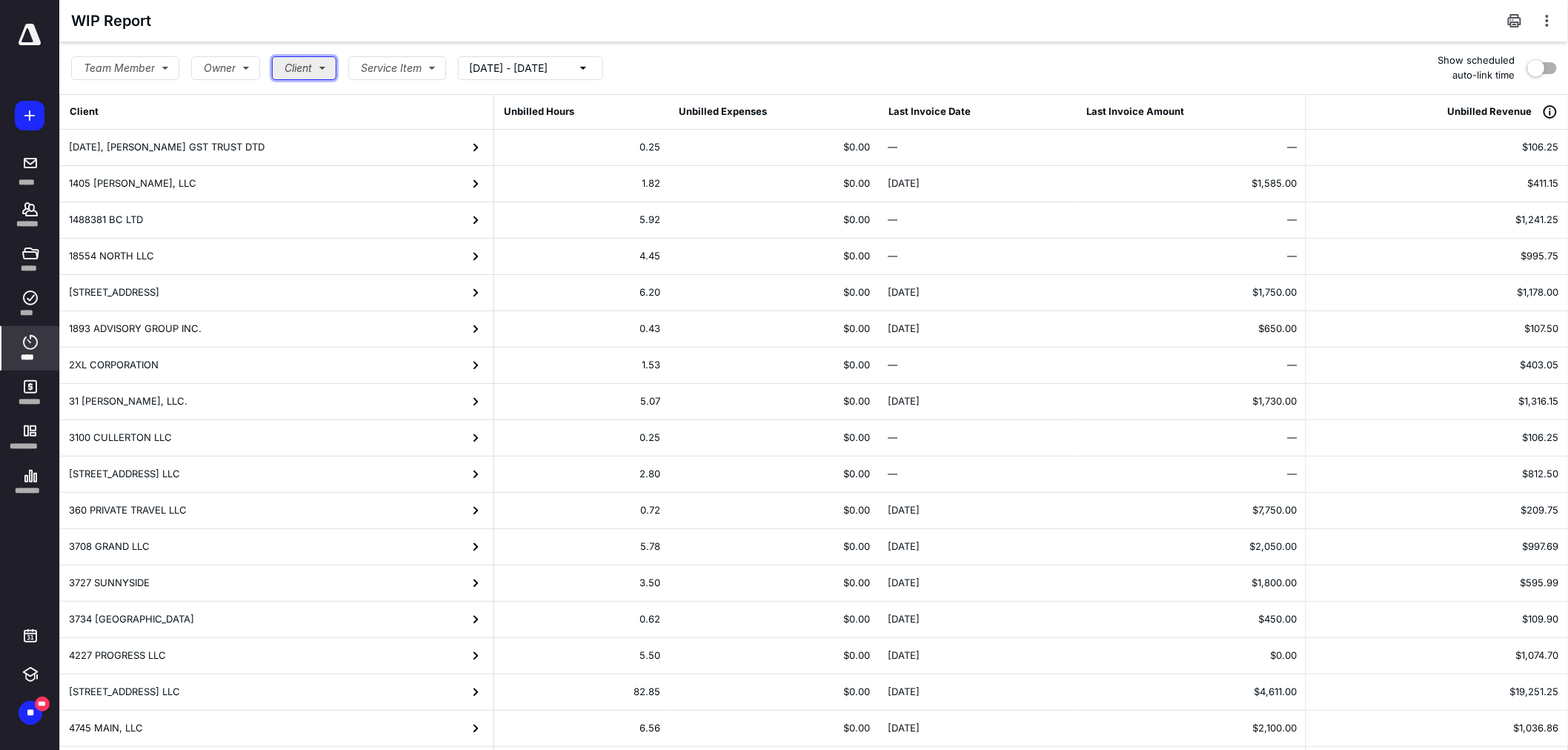 click on "Client" at bounding box center (304, 68) 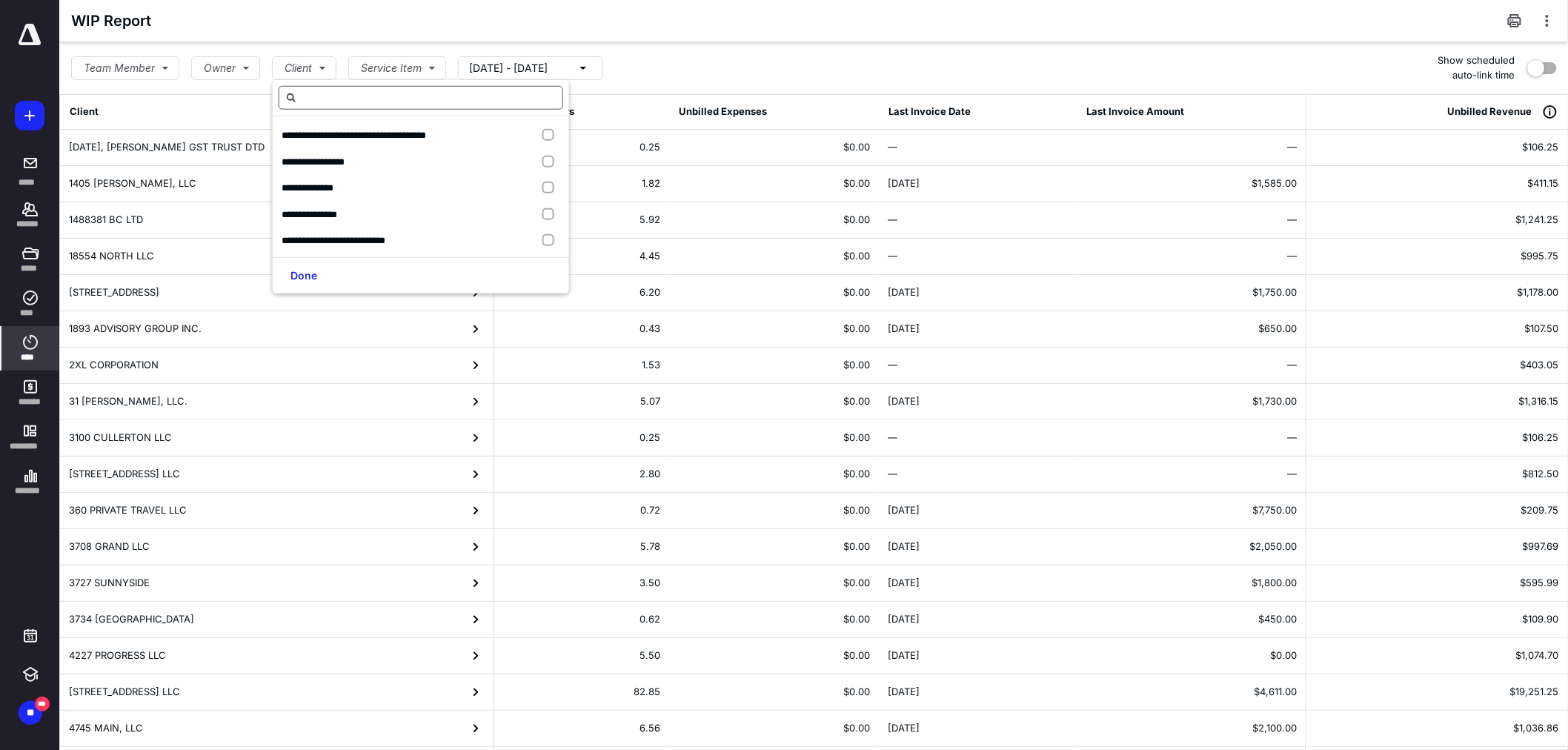 click at bounding box center (421, 98) 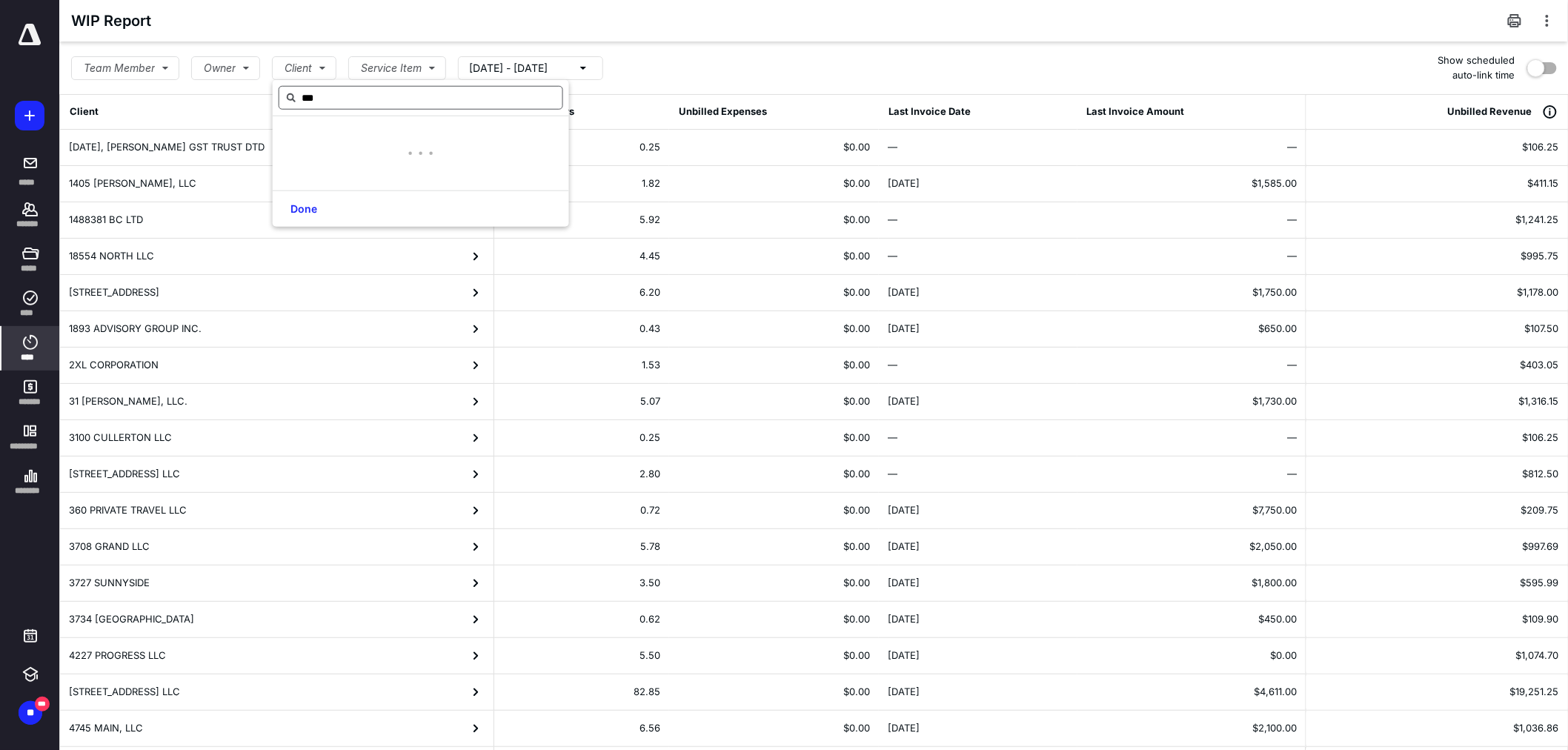 type on "***" 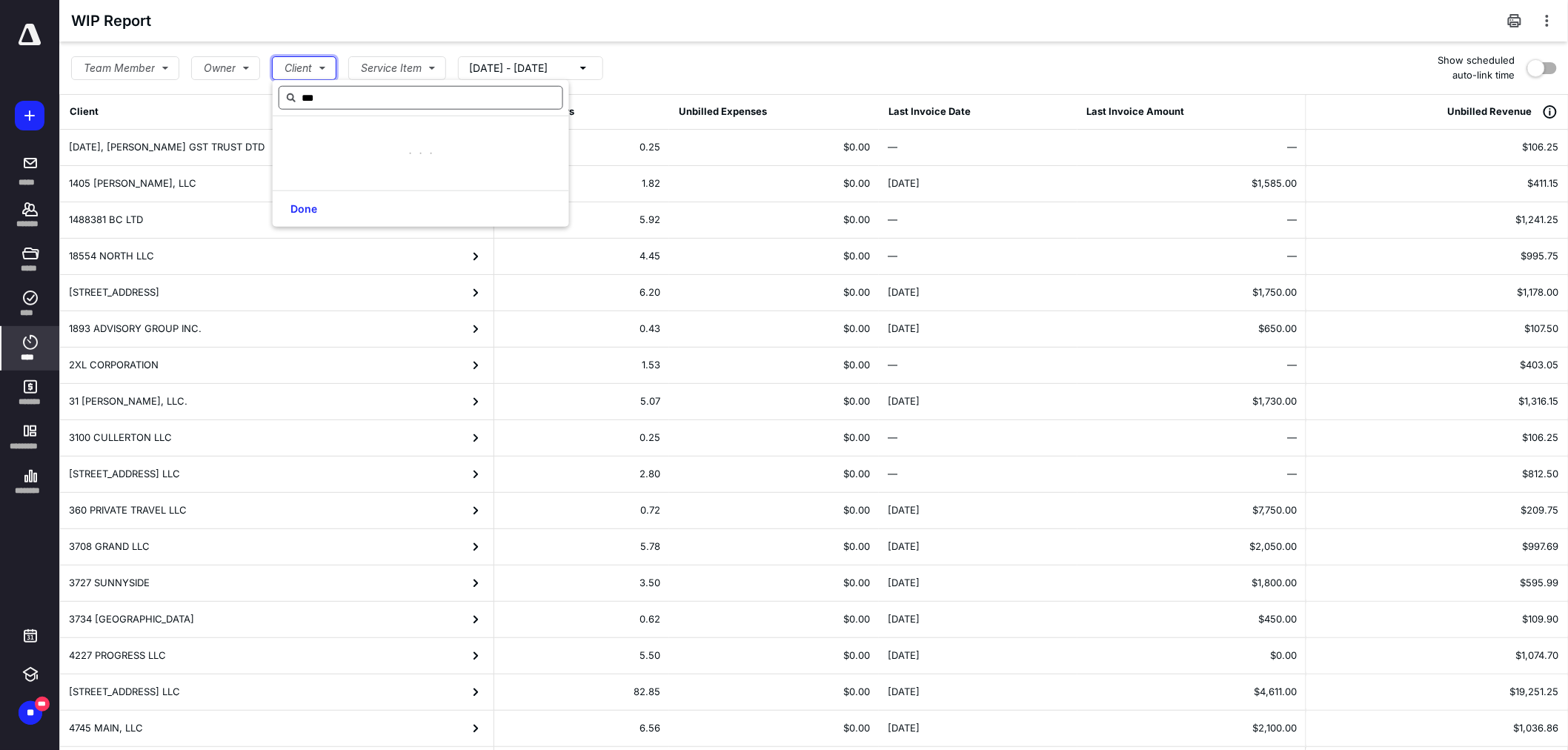 type 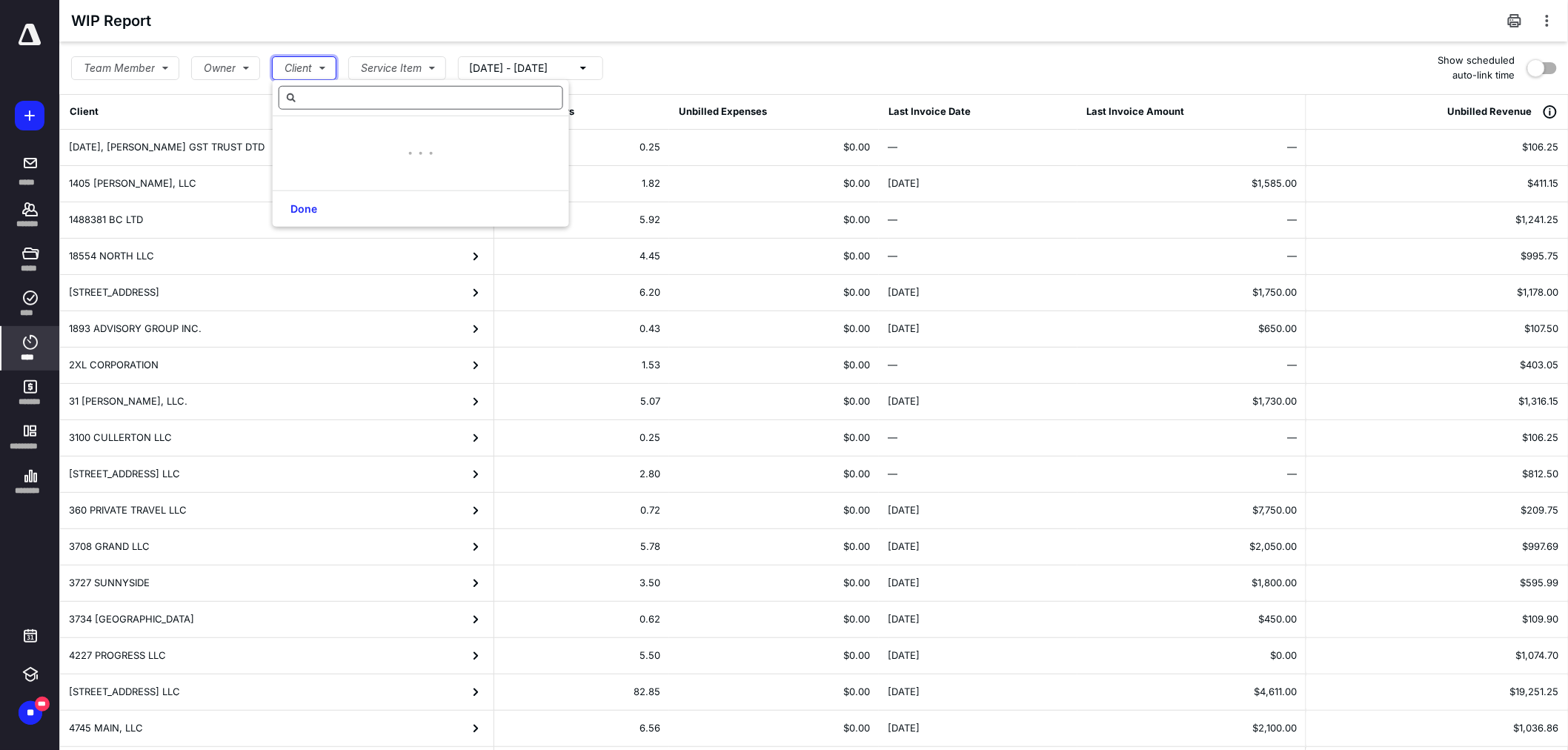 type 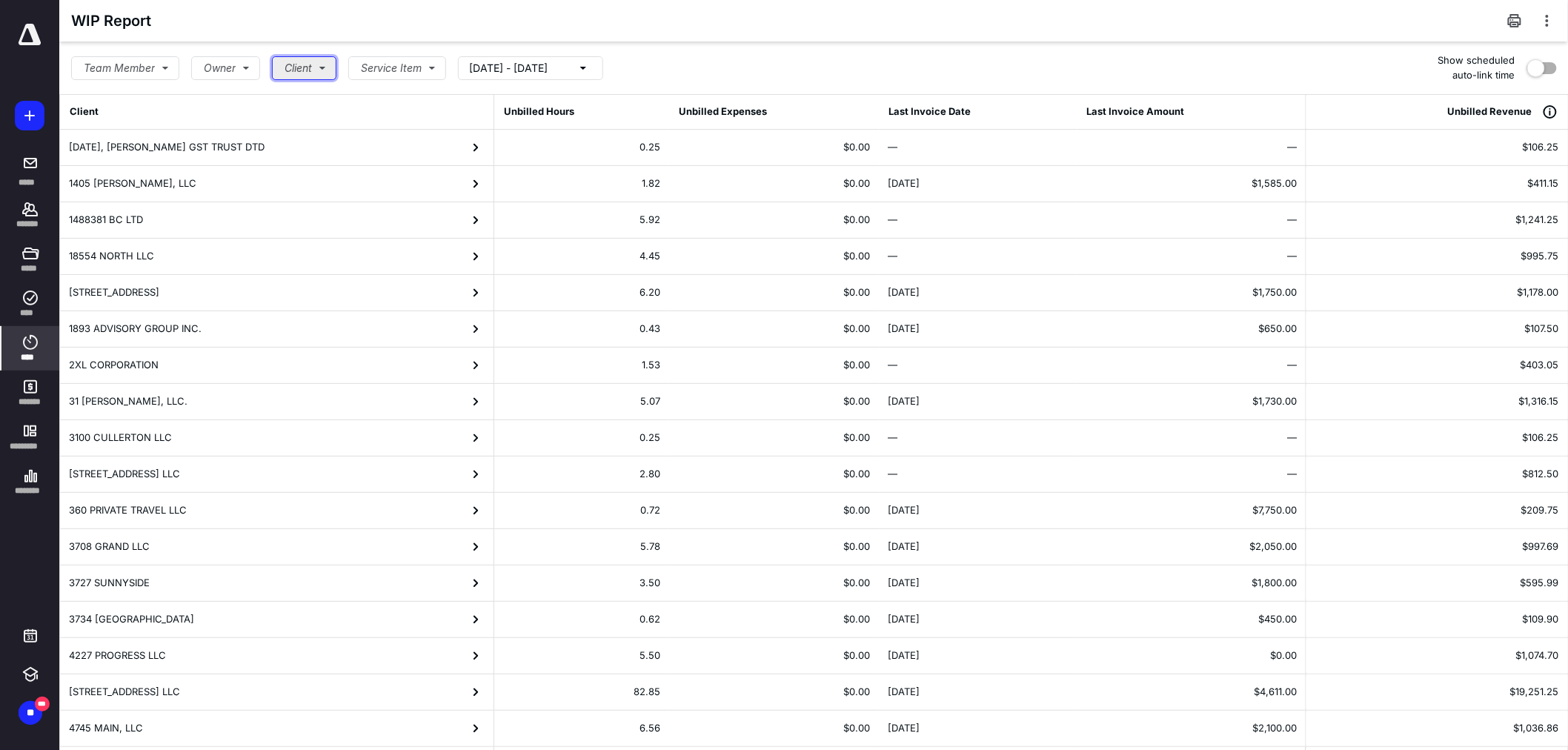 click on "Client" at bounding box center [304, 68] 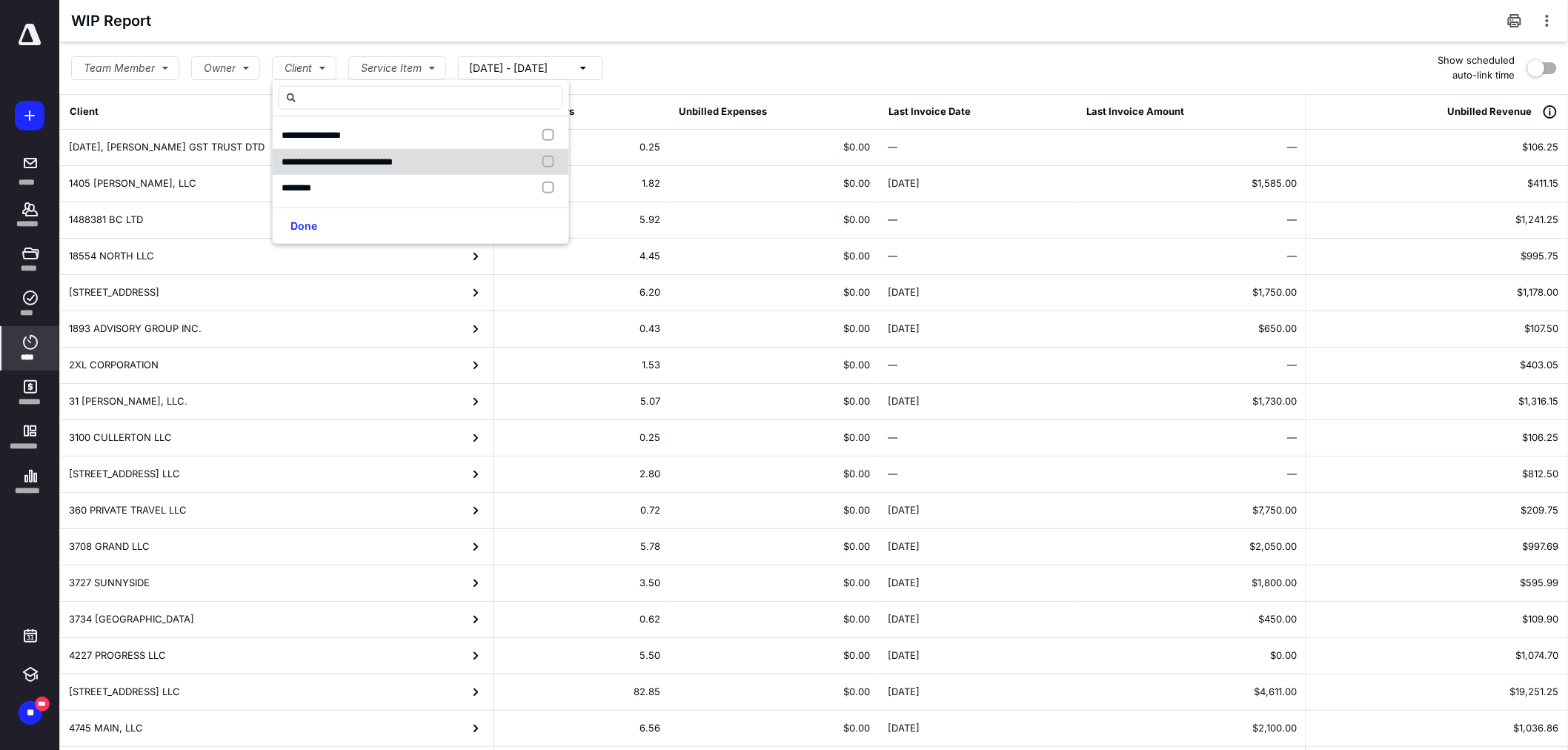 click on "**********" at bounding box center [421, 162] 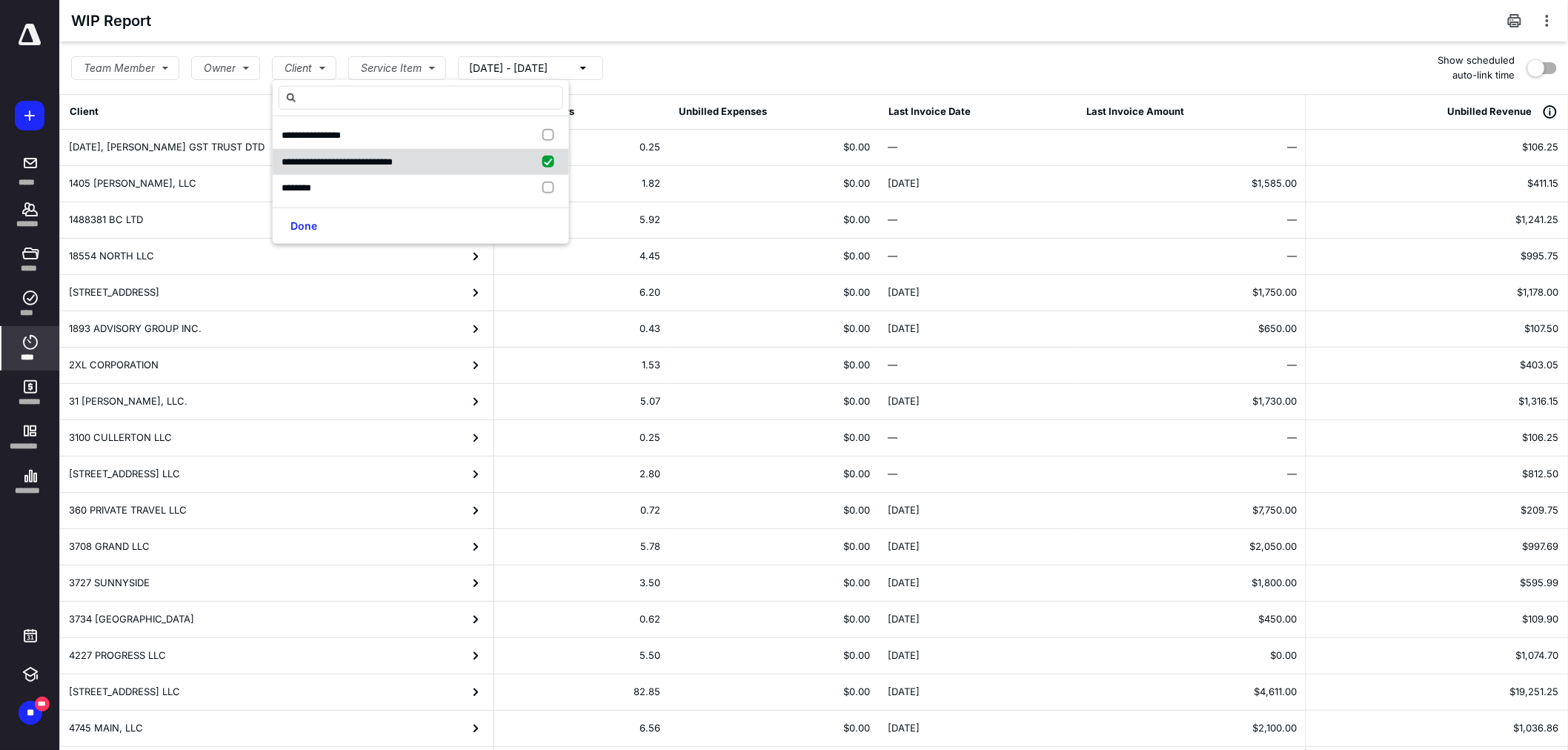checkbox on "true" 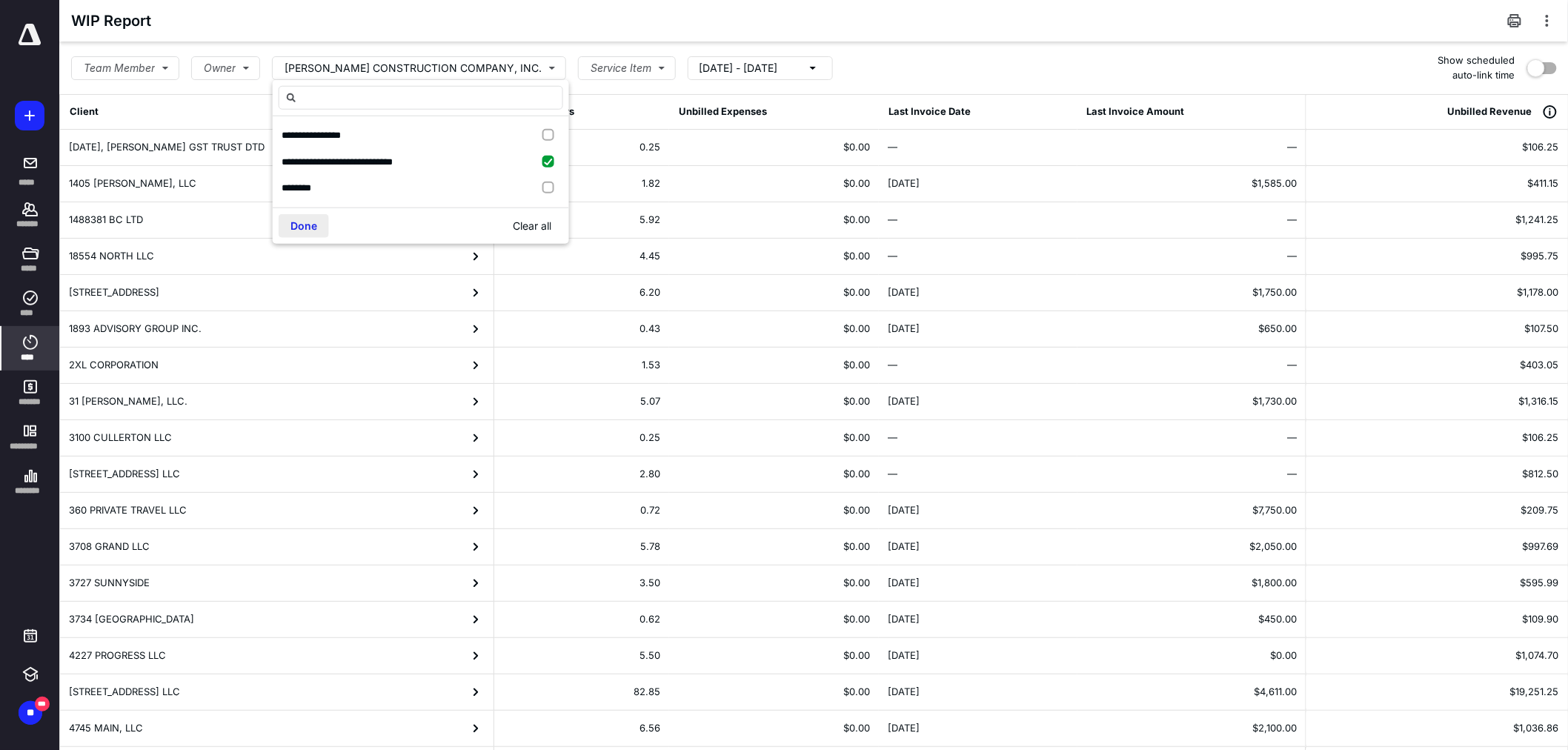 click on "Done" at bounding box center [304, 225] 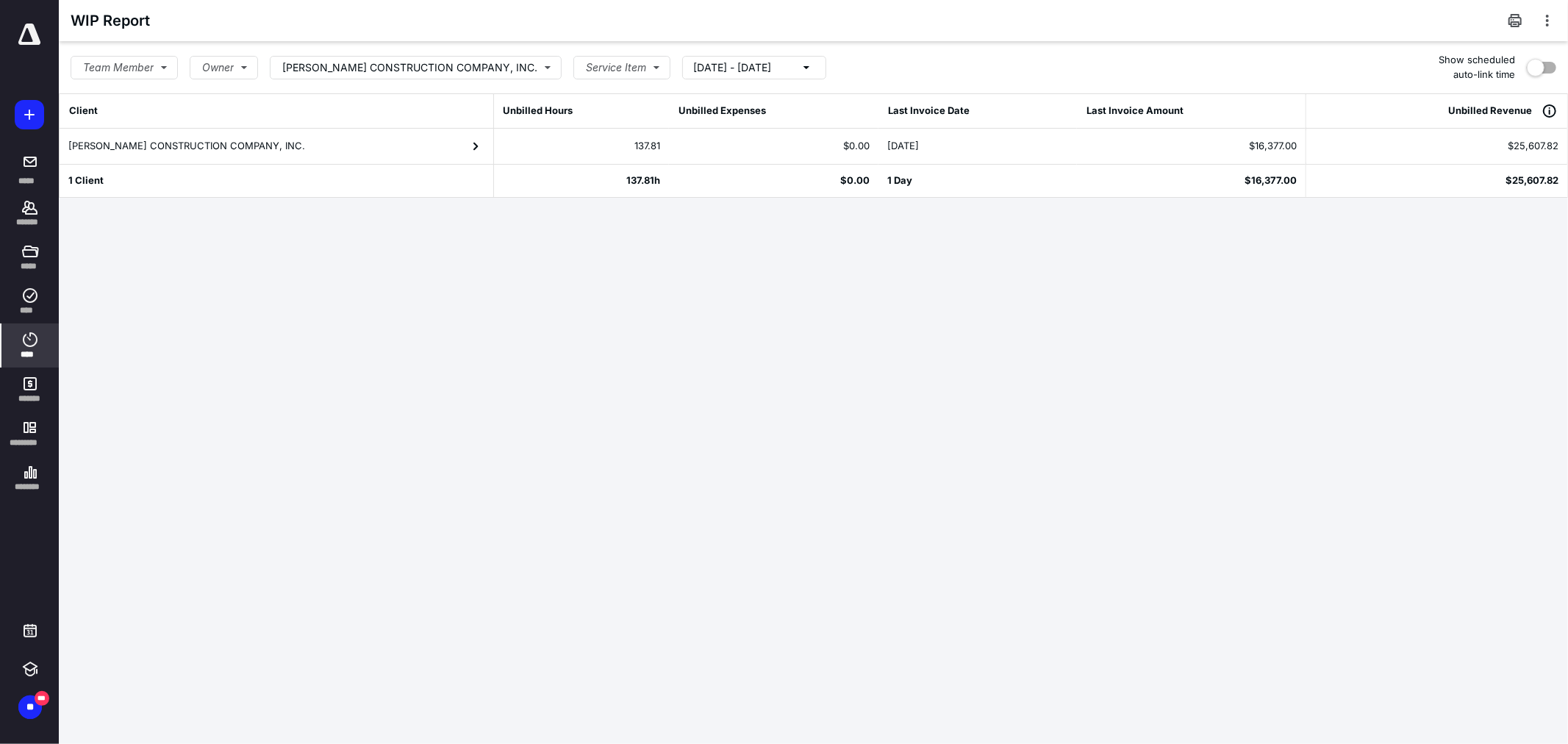 click 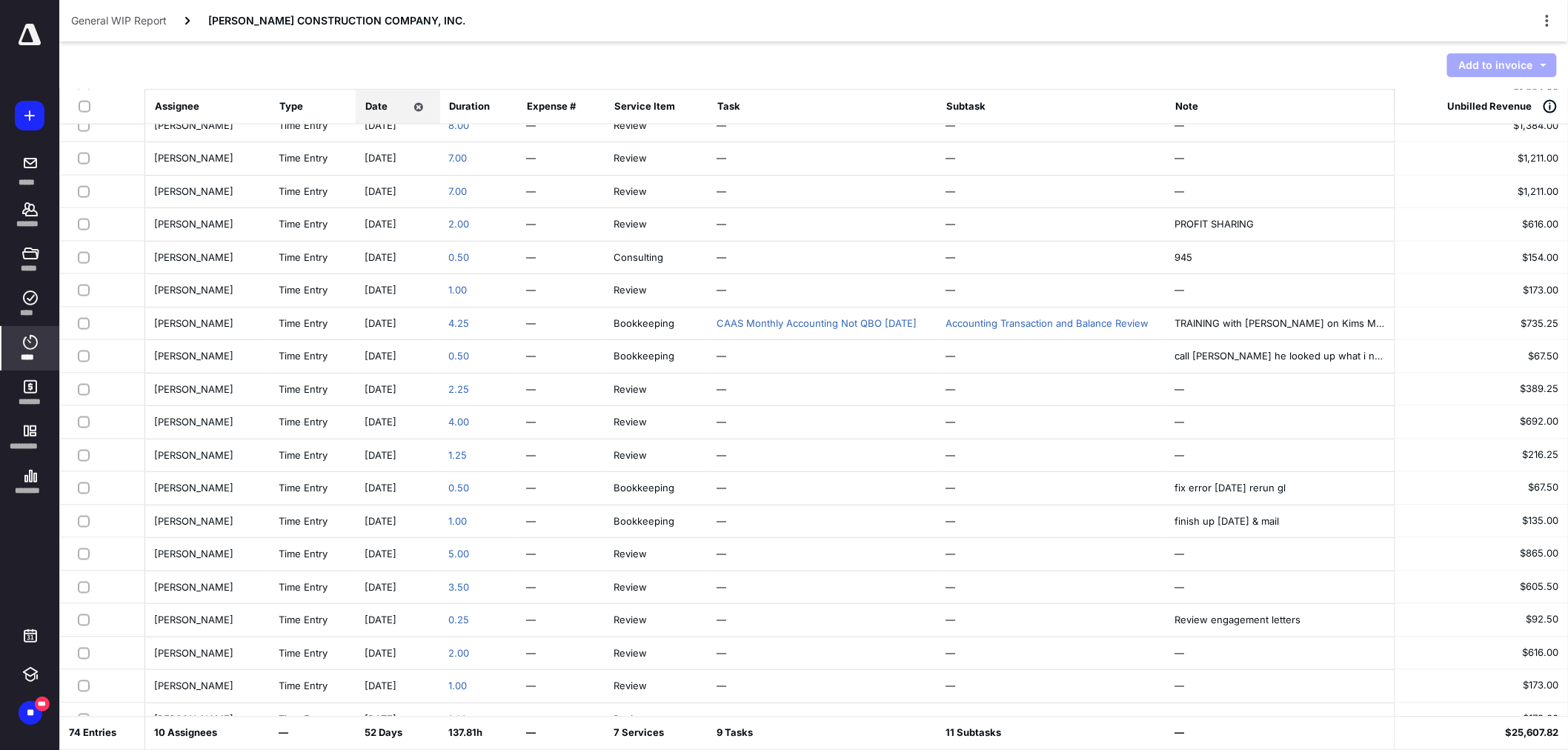 scroll, scrollTop: 1097, scrollLeft: 0, axis: vertical 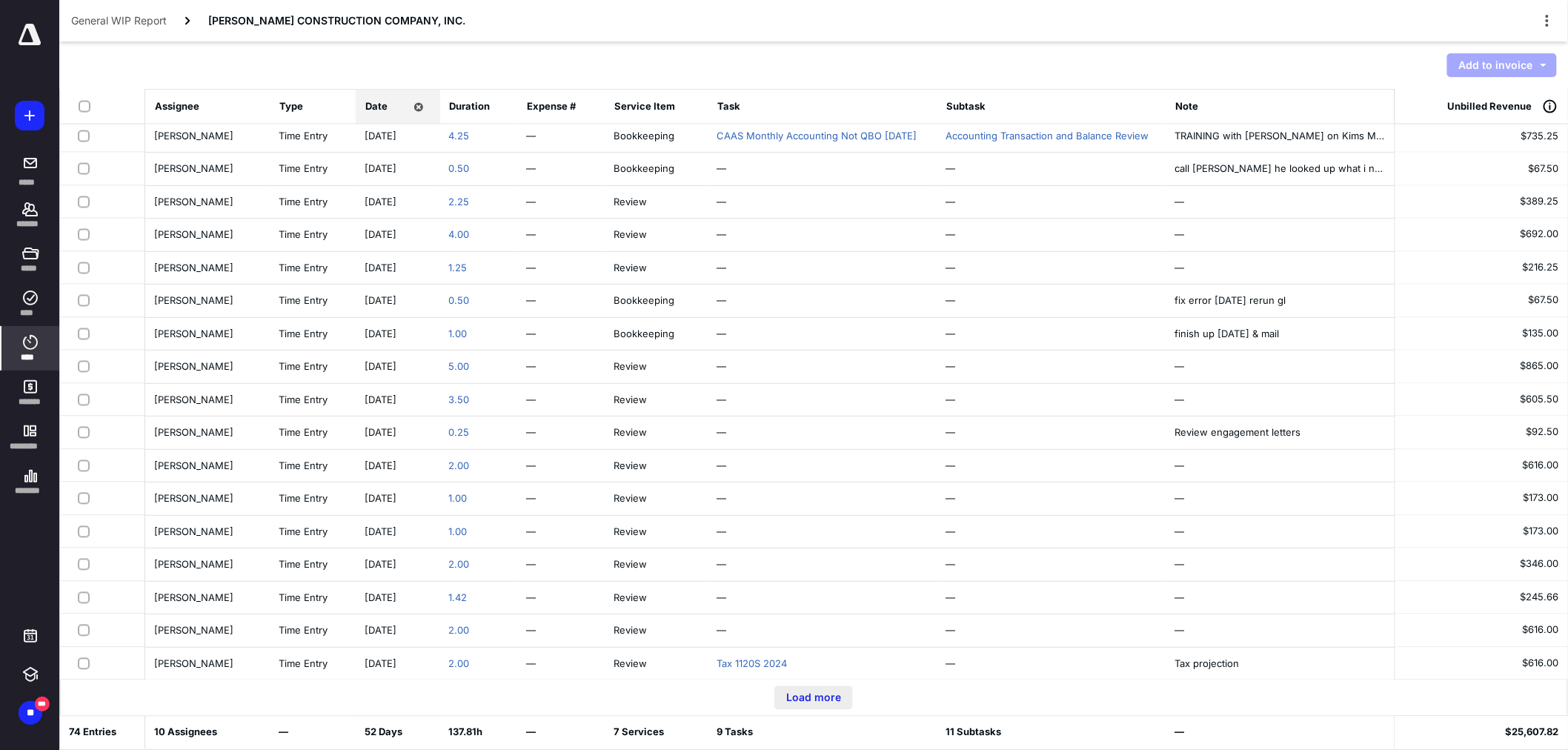 click on "Load more" at bounding box center [814, 698] 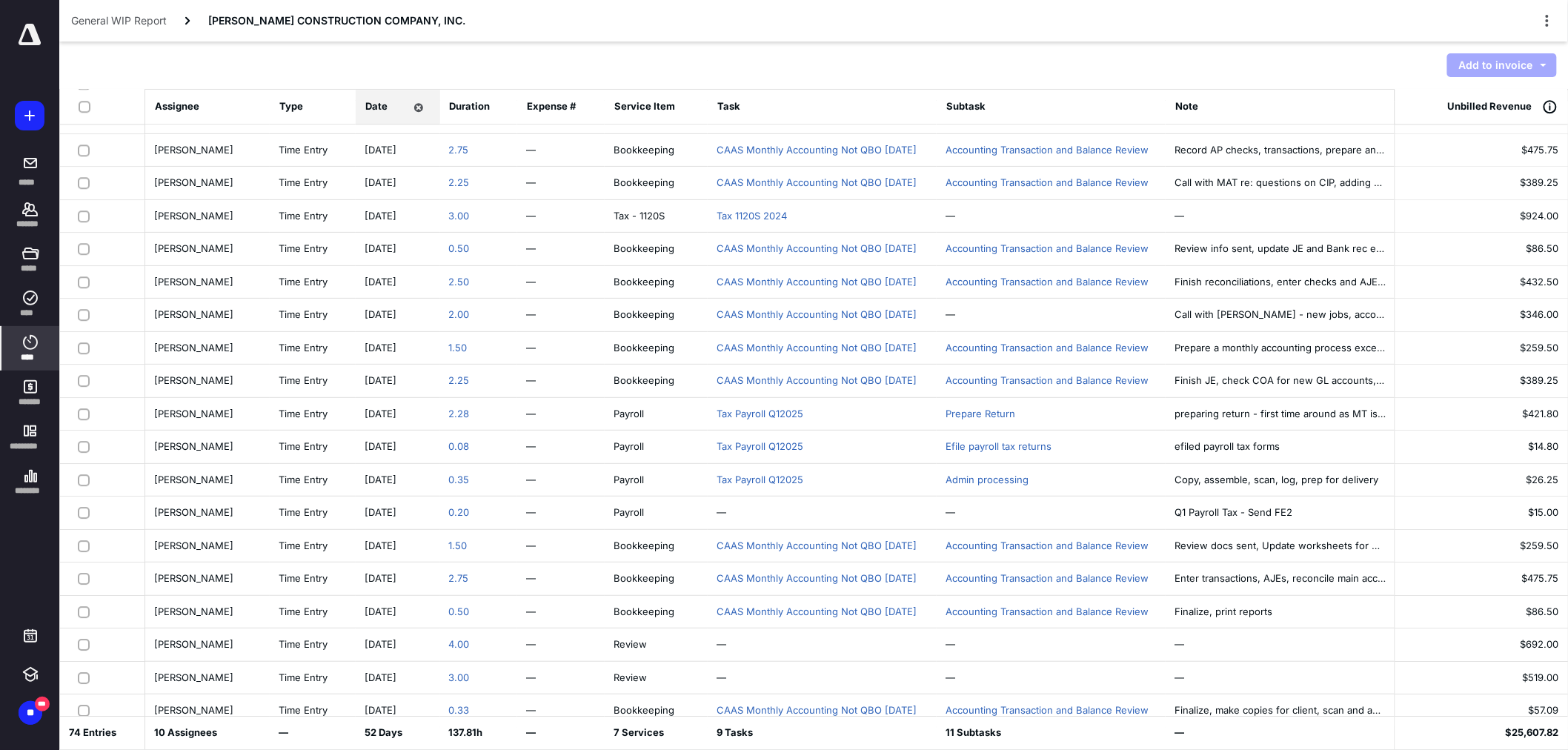scroll, scrollTop: 1854, scrollLeft: 0, axis: vertical 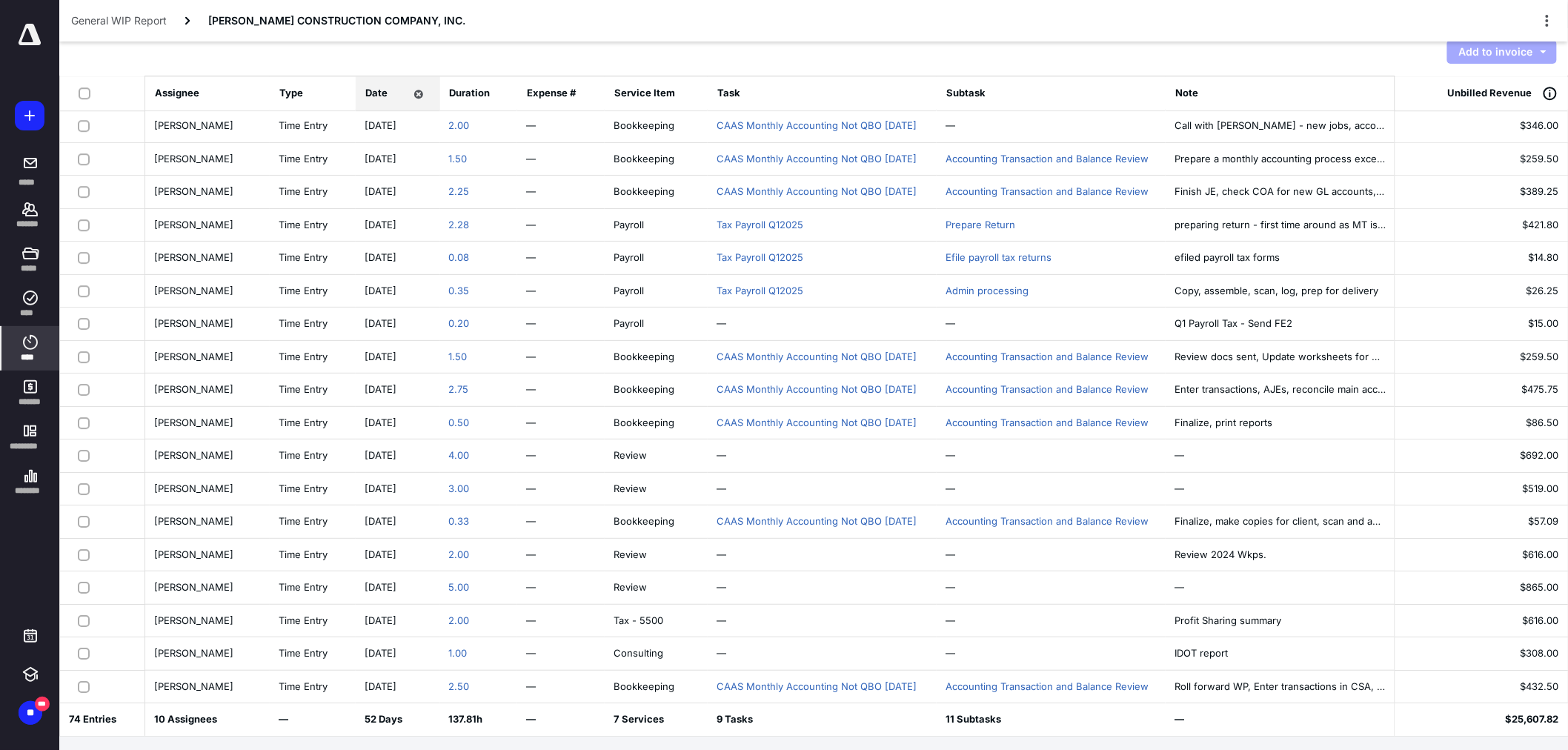 click 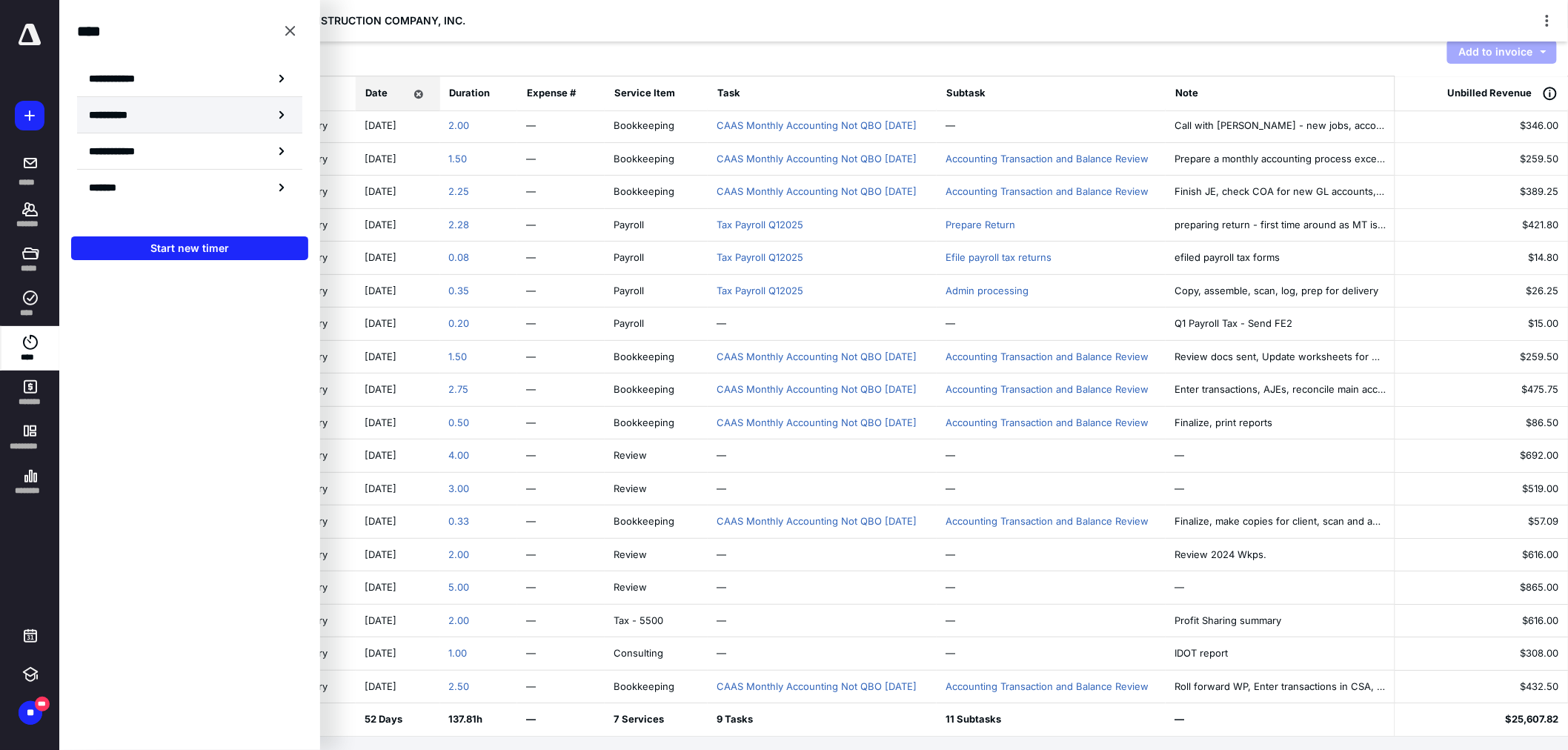 click on "**********" at bounding box center [117, 115] 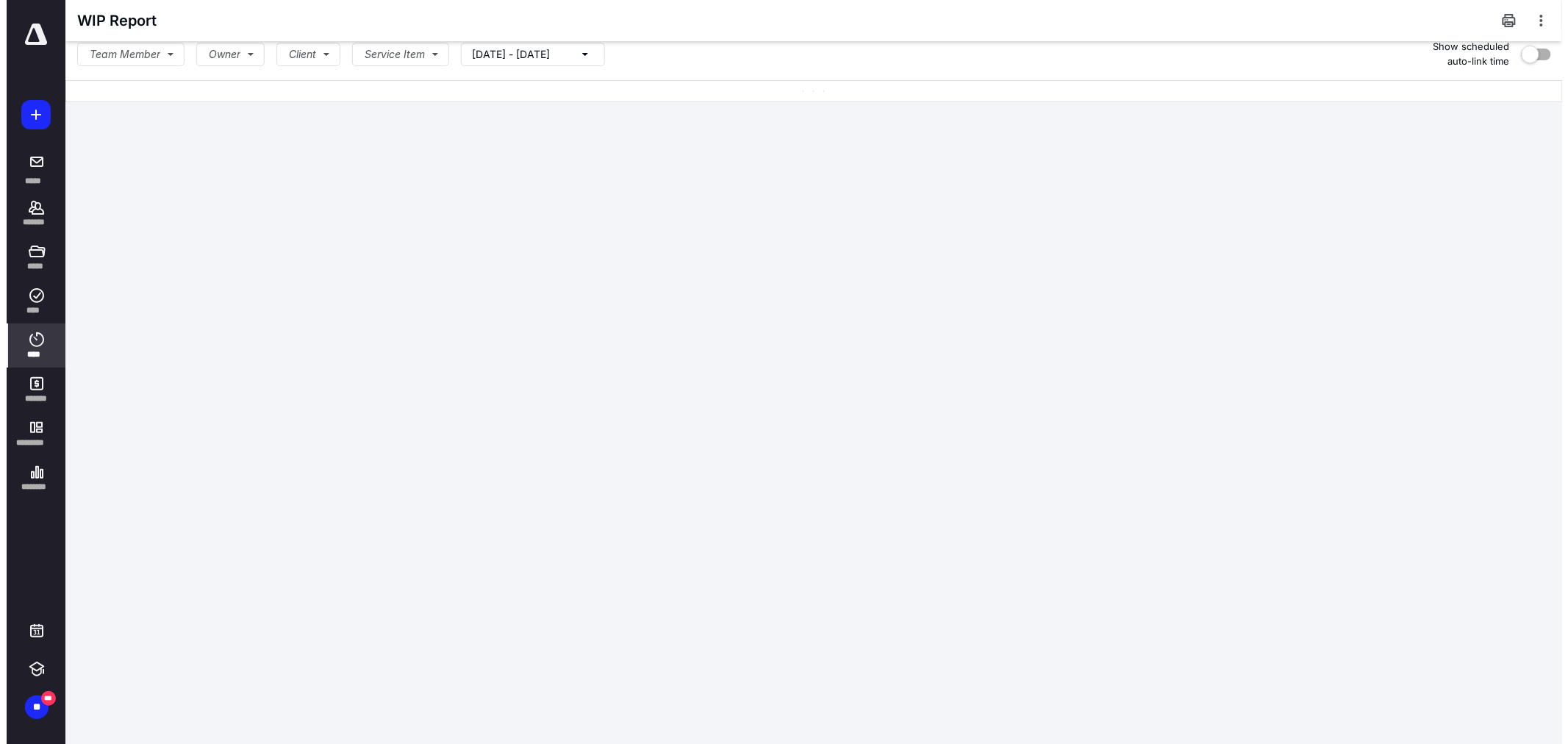 scroll, scrollTop: 0, scrollLeft: 0, axis: both 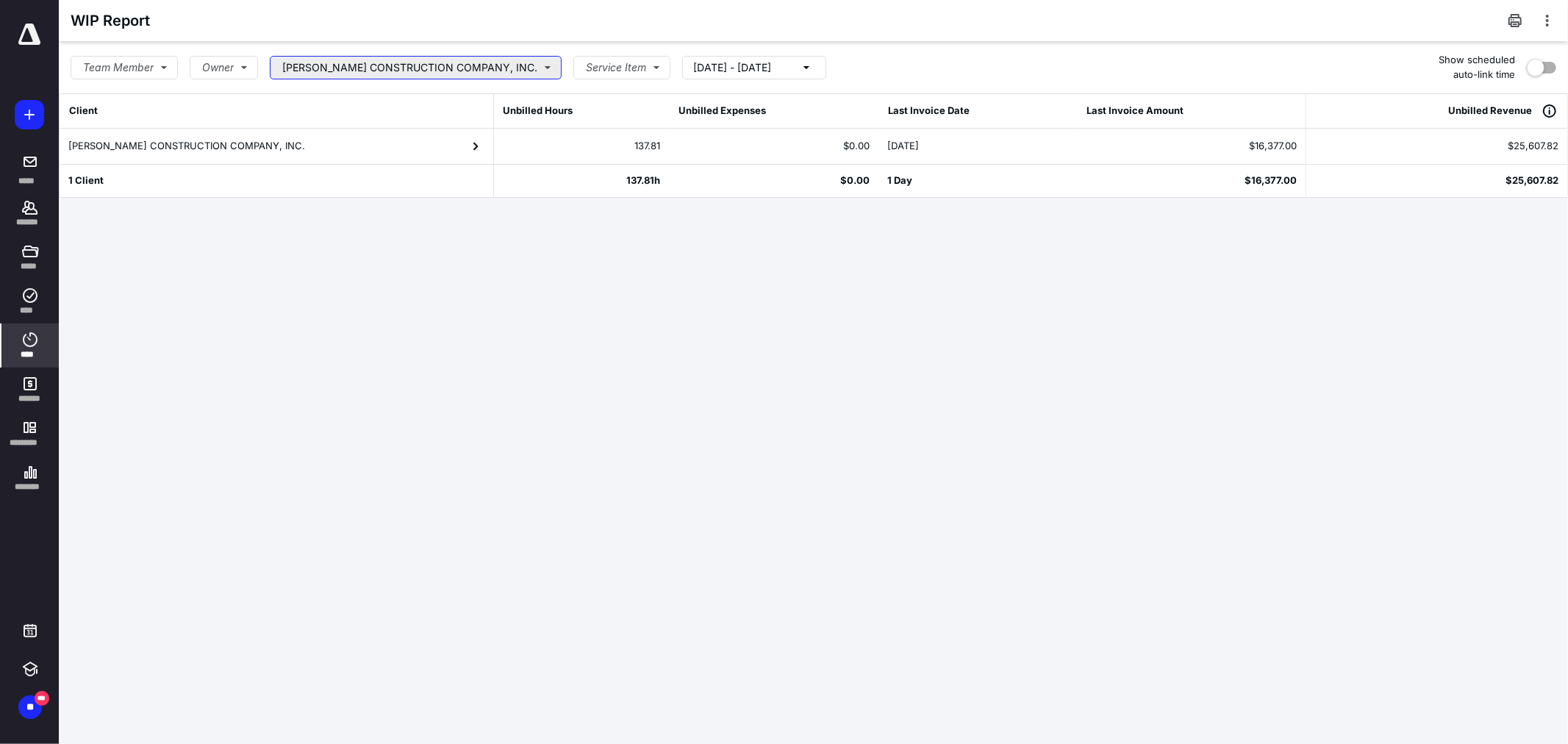 click on "[PERSON_NAME] CONSTRUCTION COMPANY, INC." at bounding box center (415, 68) 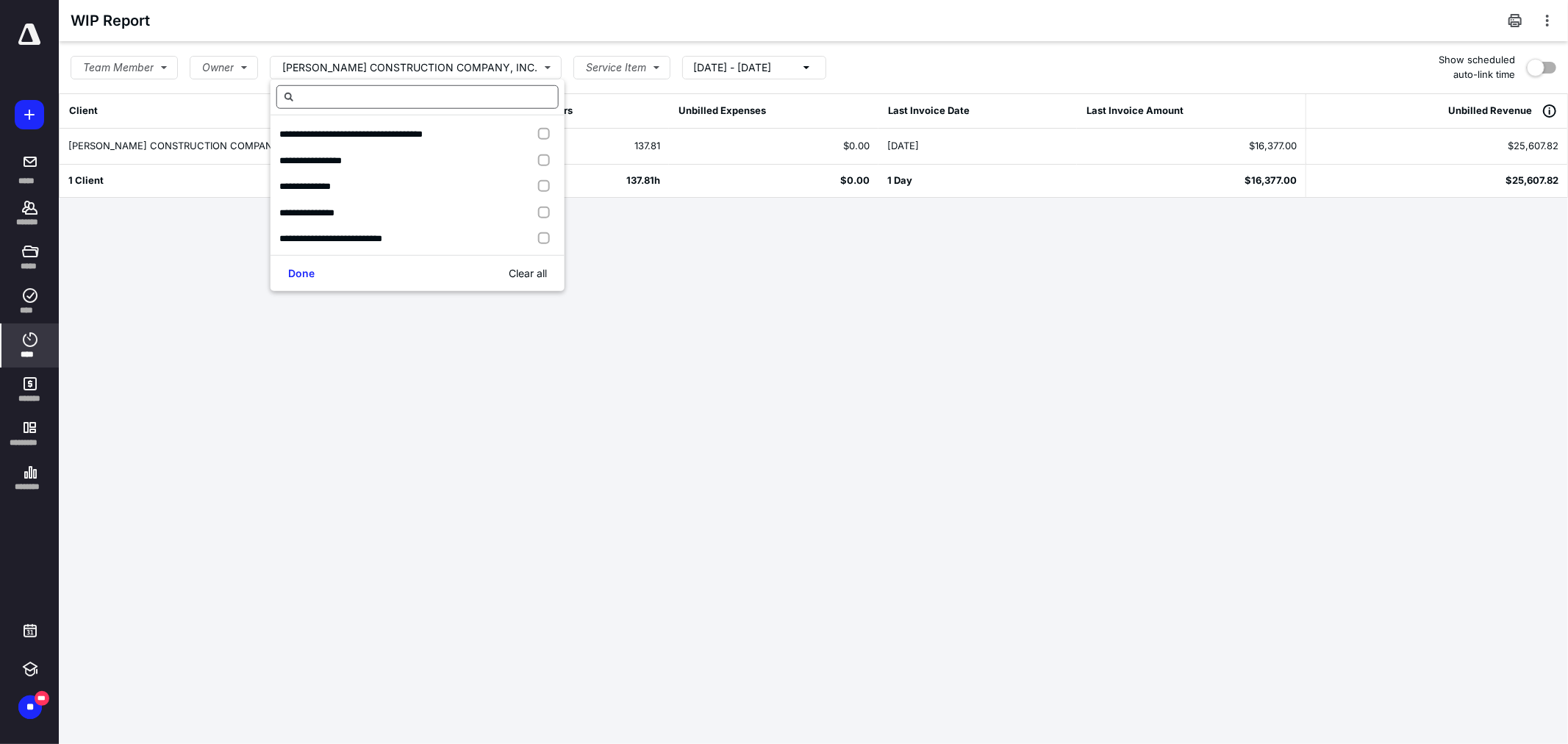 click at bounding box center [418, 97] 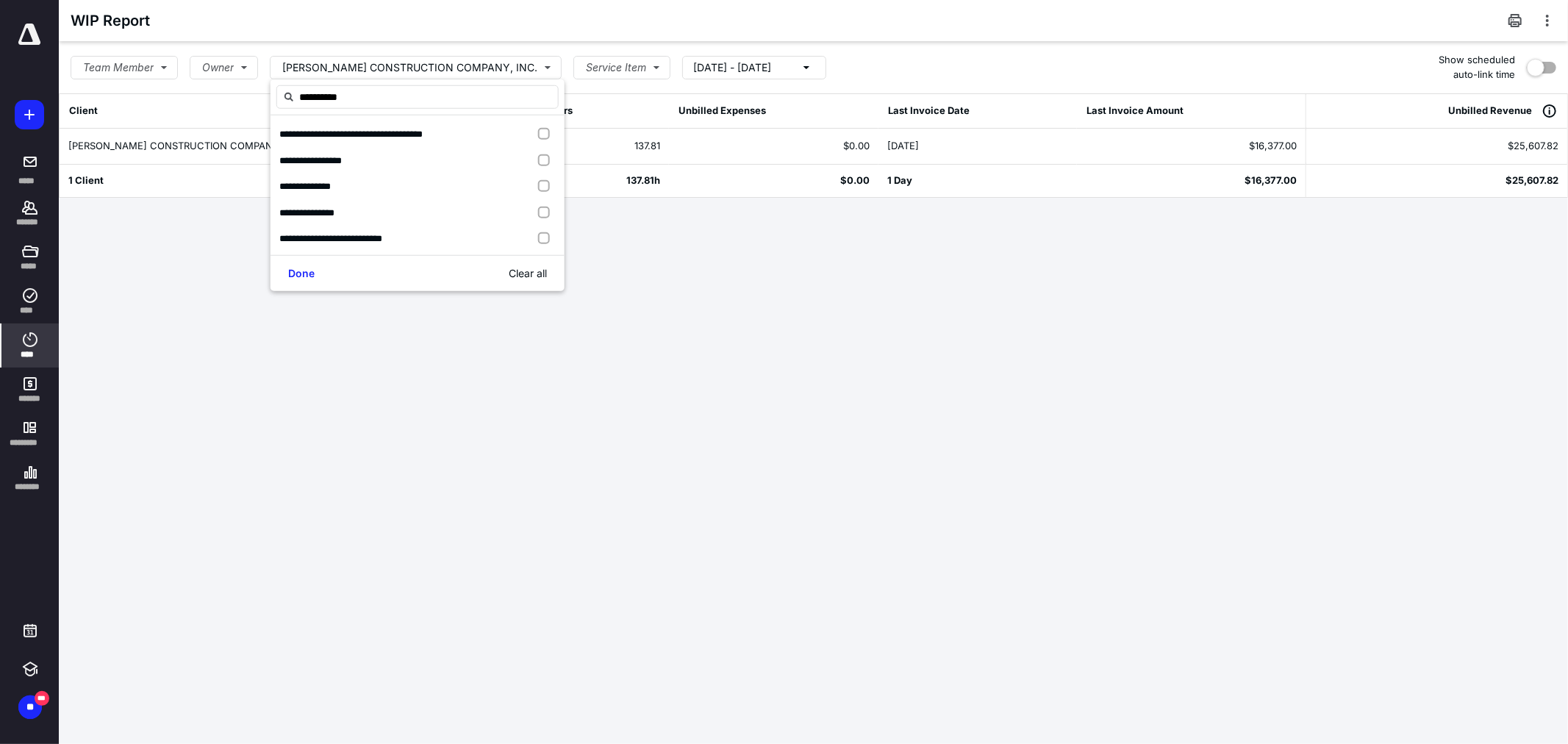 type on "**********" 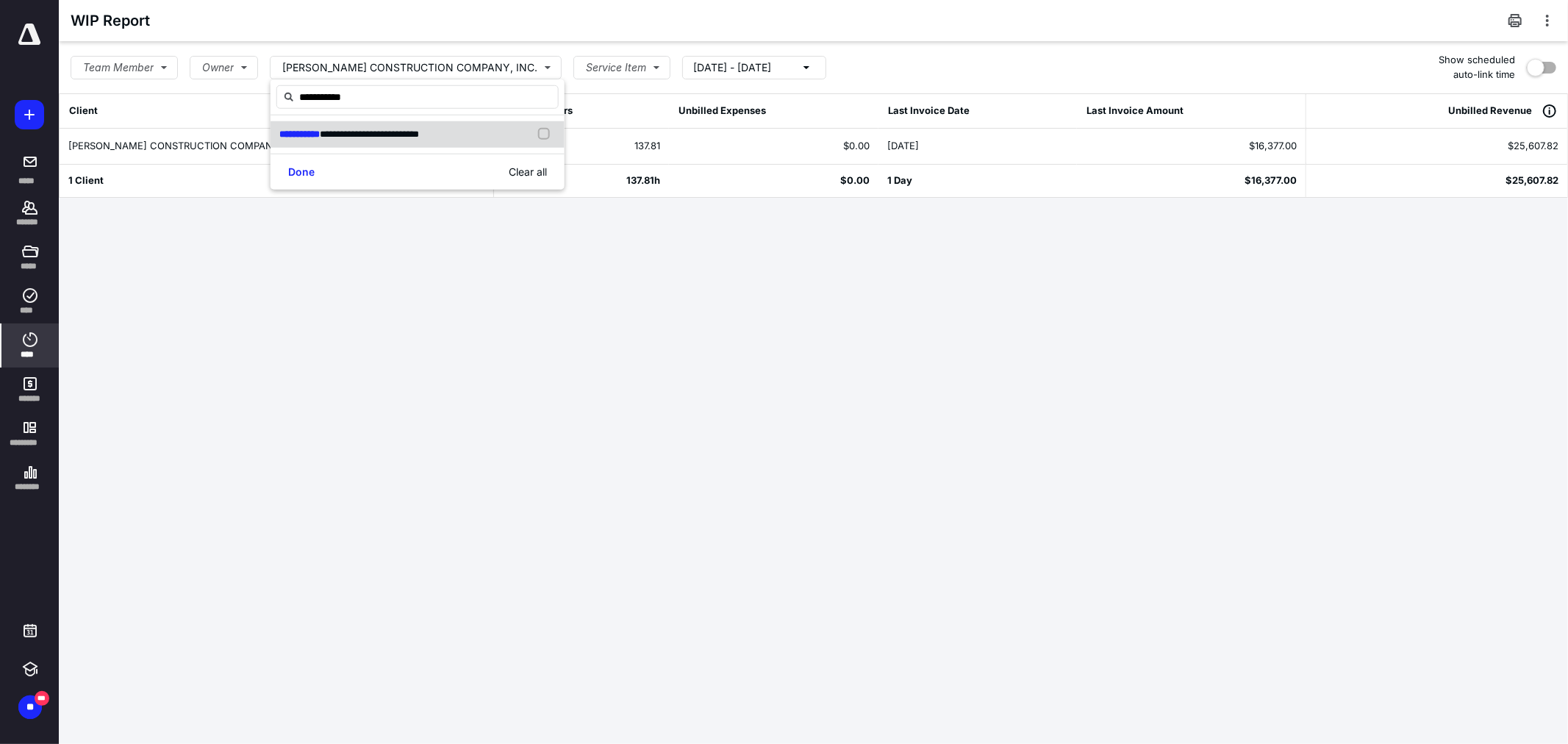 click on "**********" at bounding box center (299, 134) 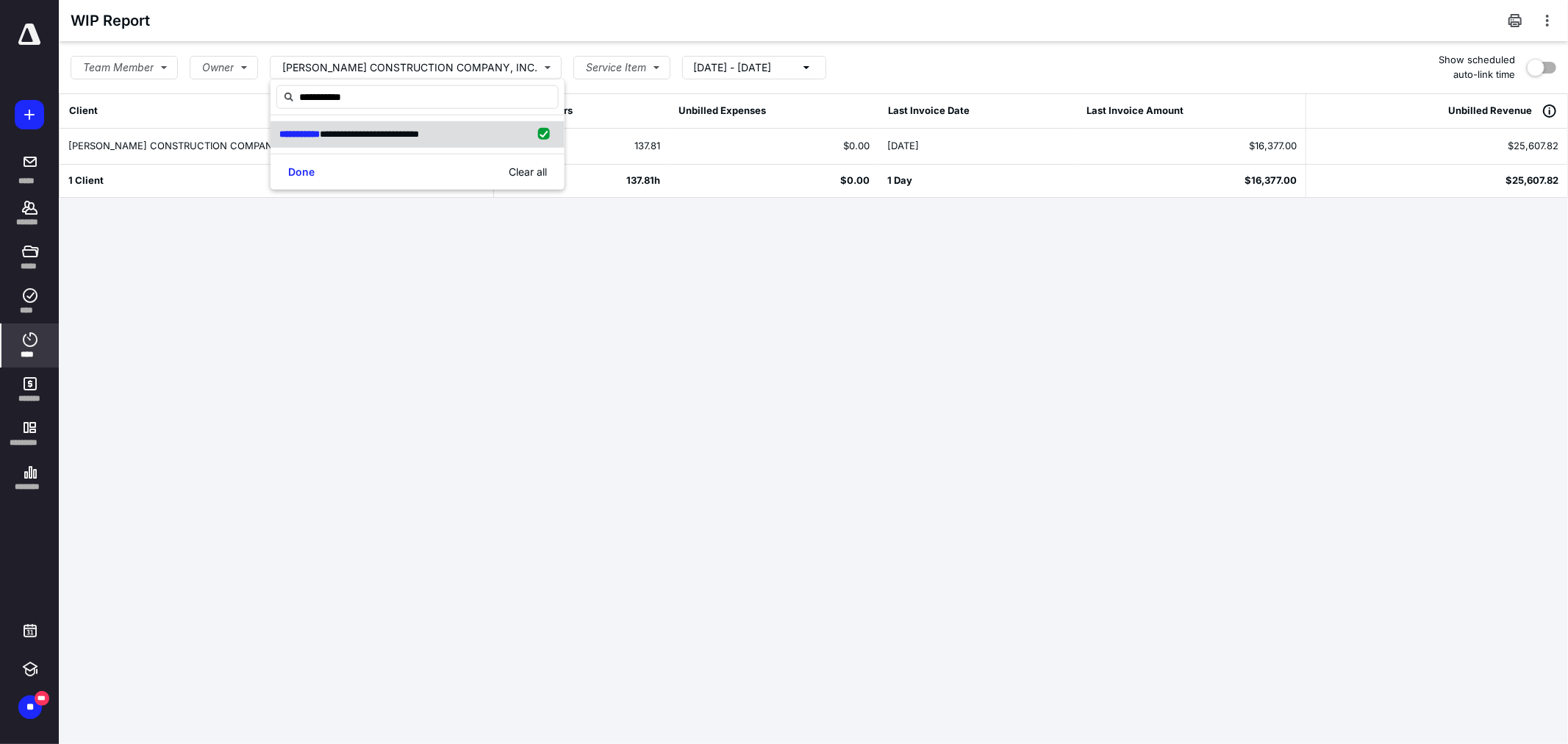 checkbox on "true" 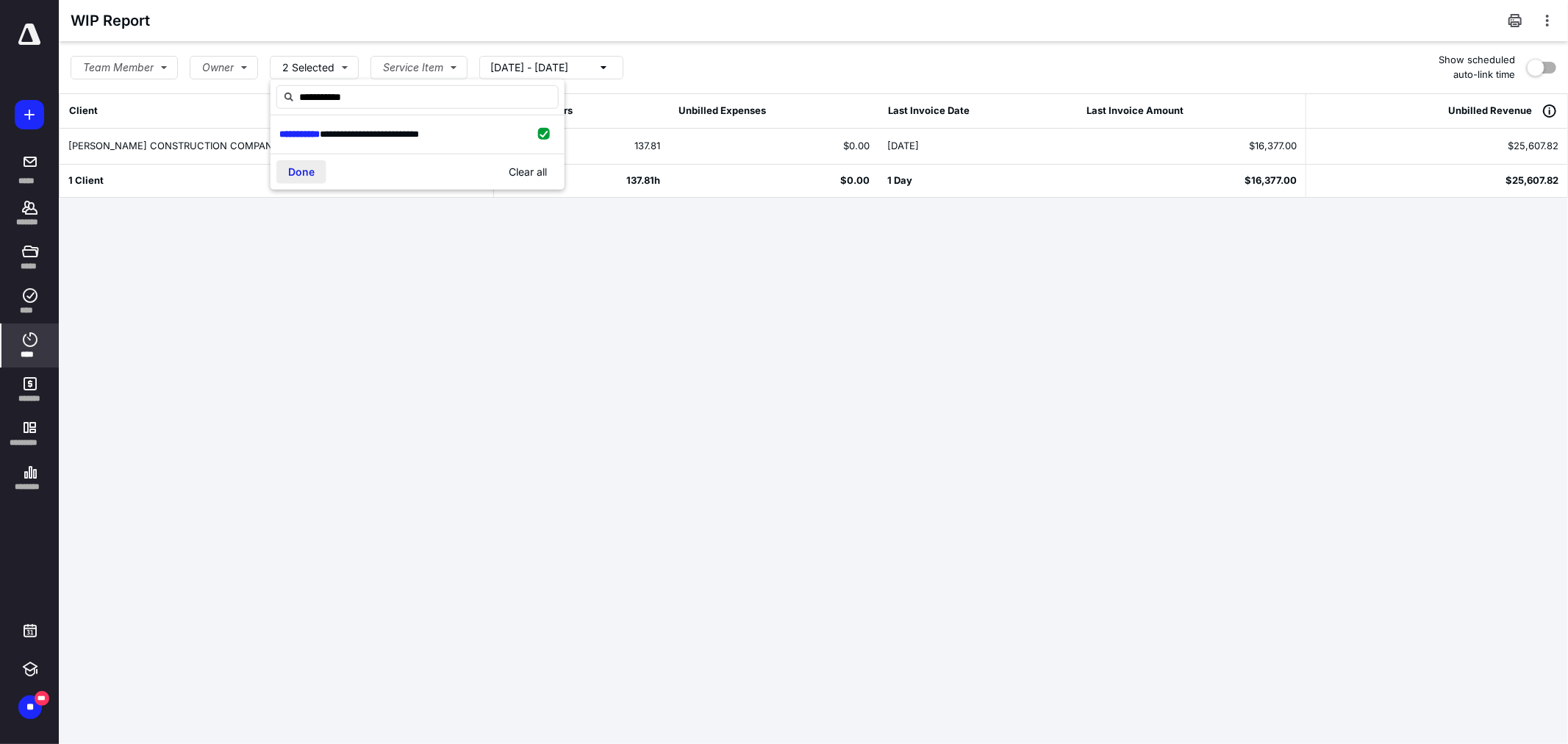 type on "**********" 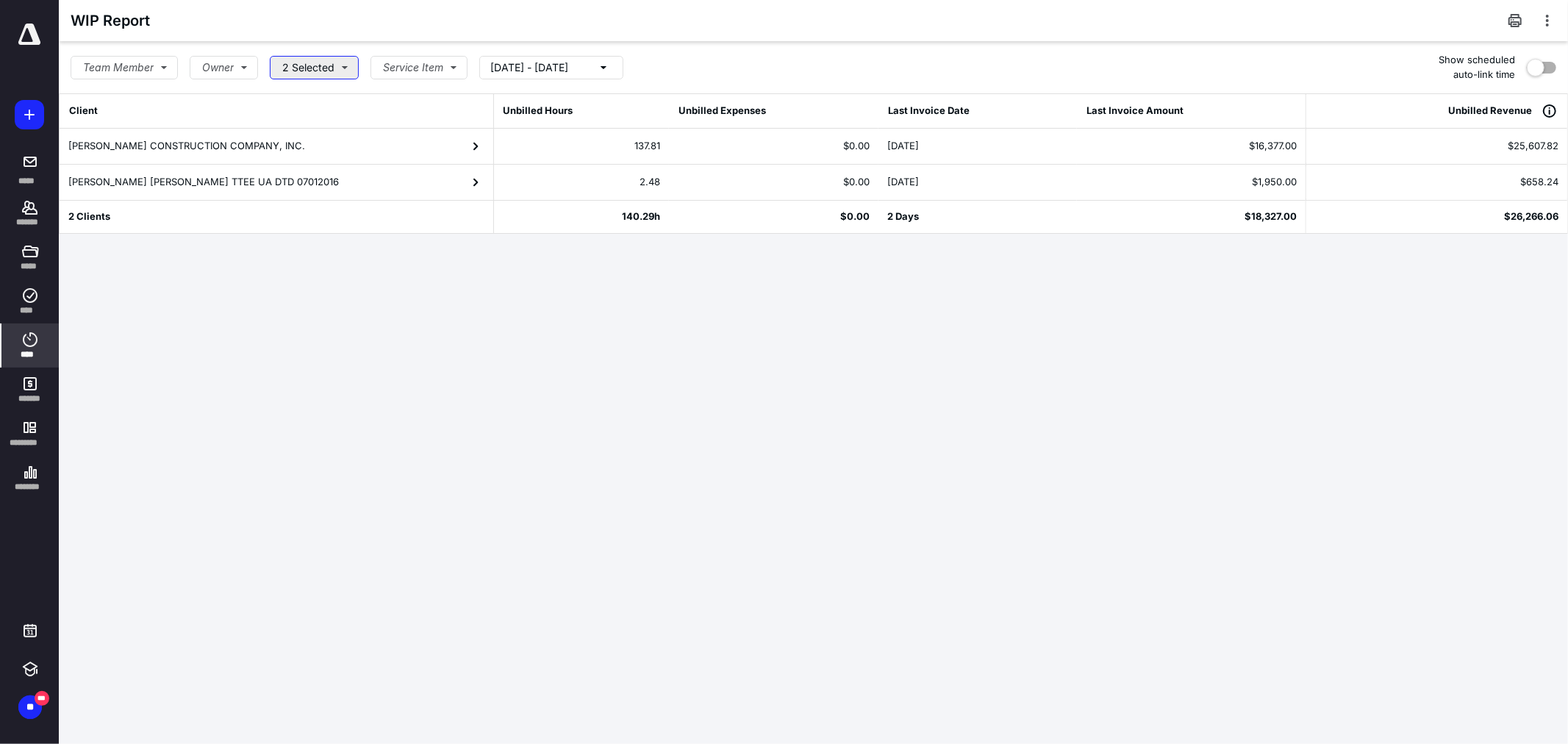 click on "2 Selected" at bounding box center (314, 68) 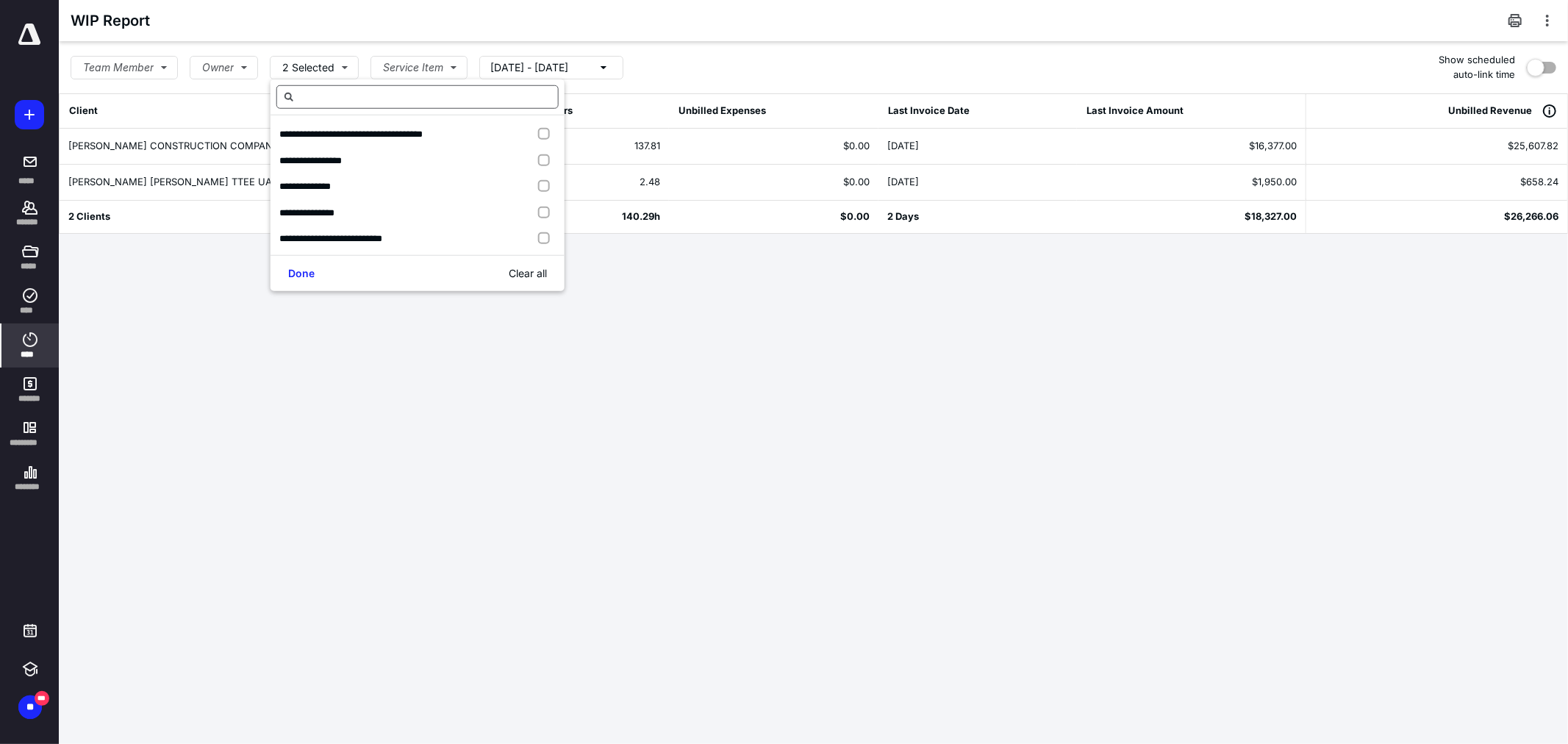 click at bounding box center (418, 97) 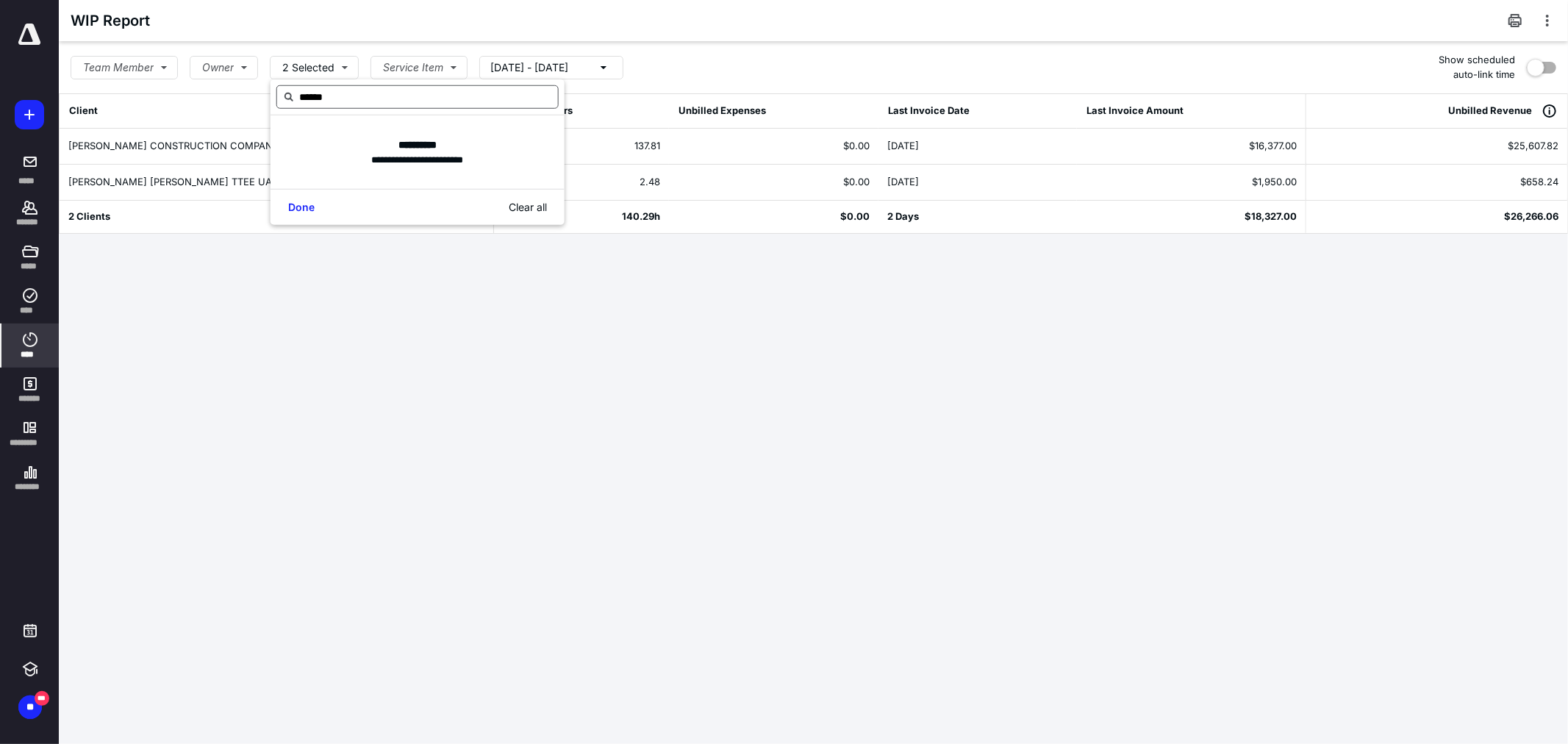 click on "******" at bounding box center (418, 97) 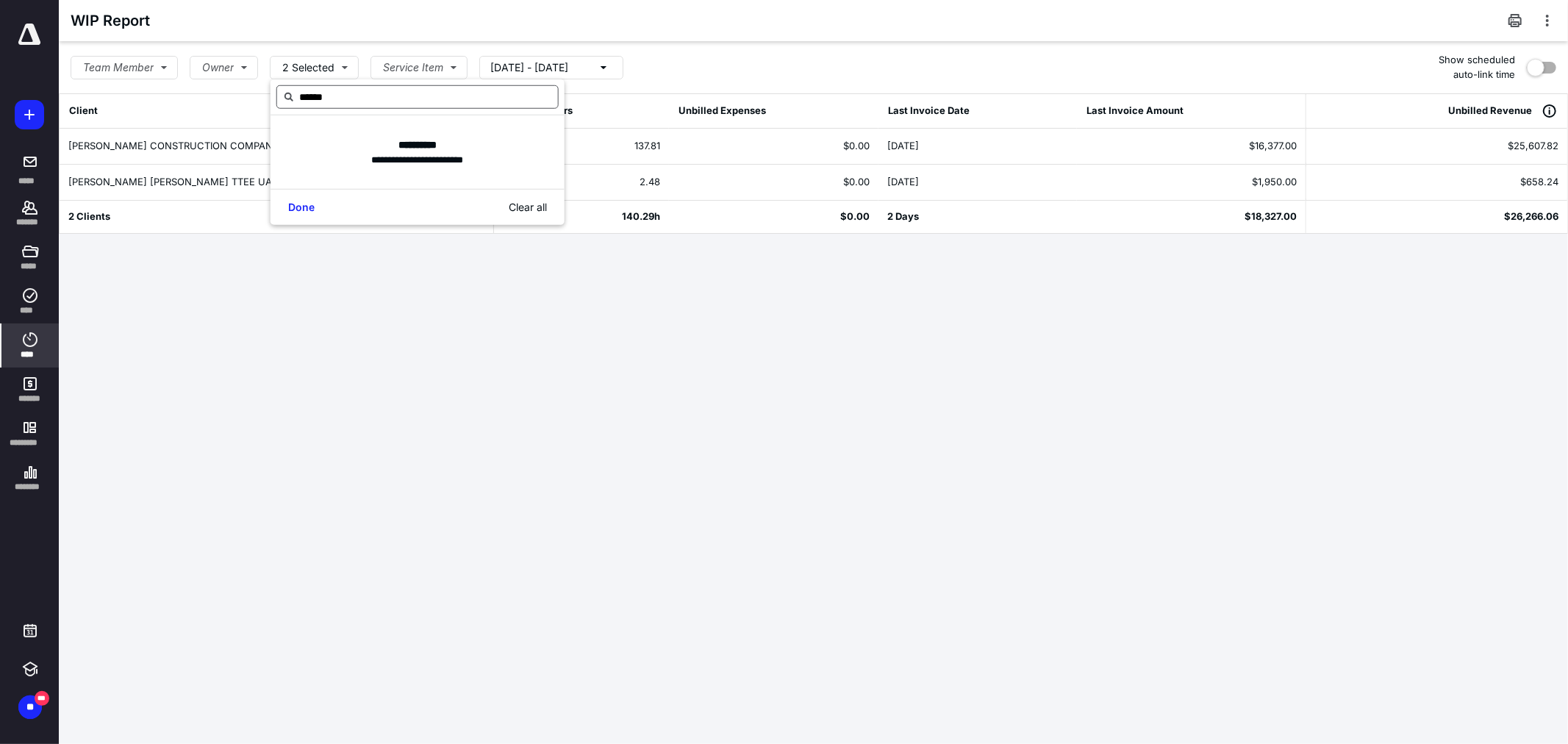 type on "******" 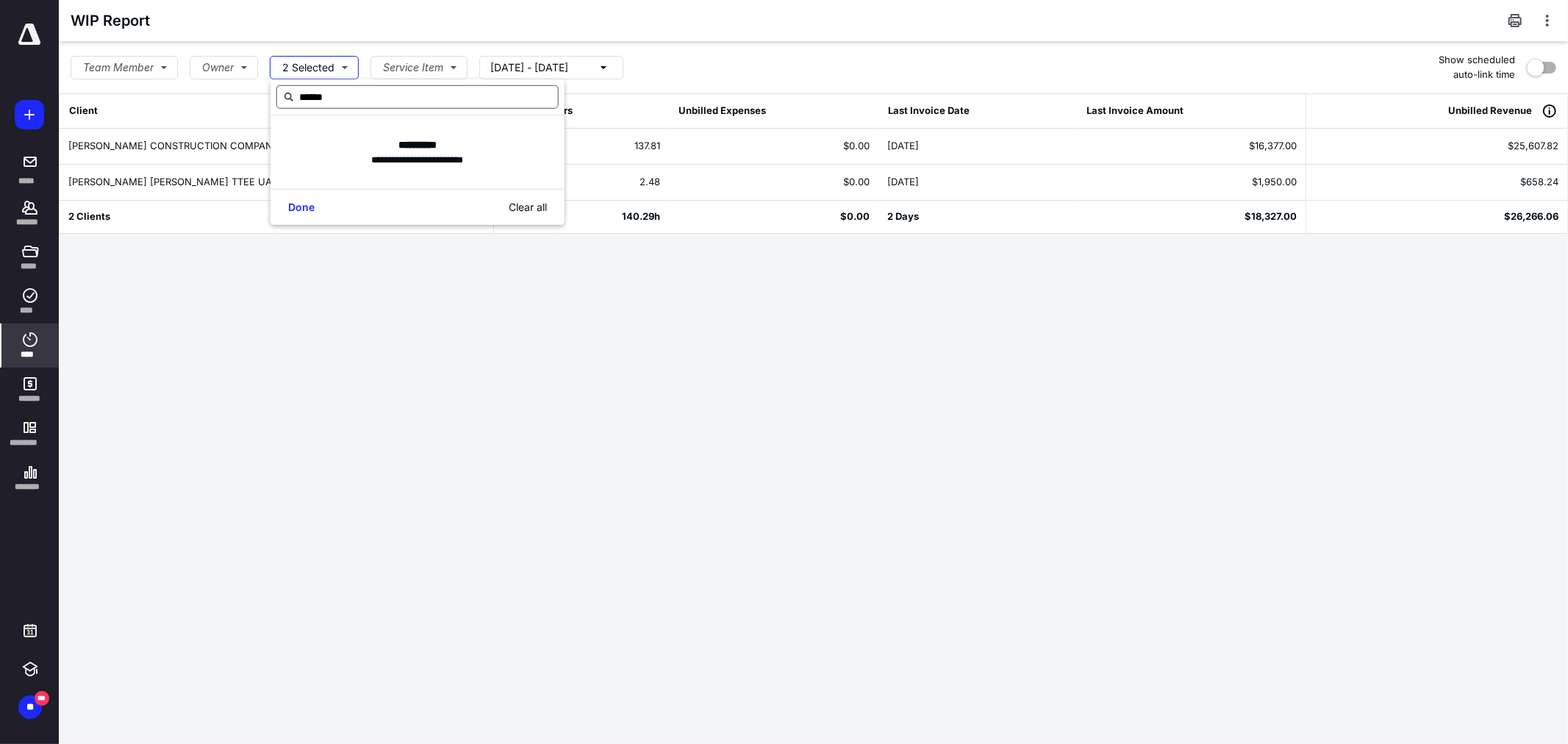 type 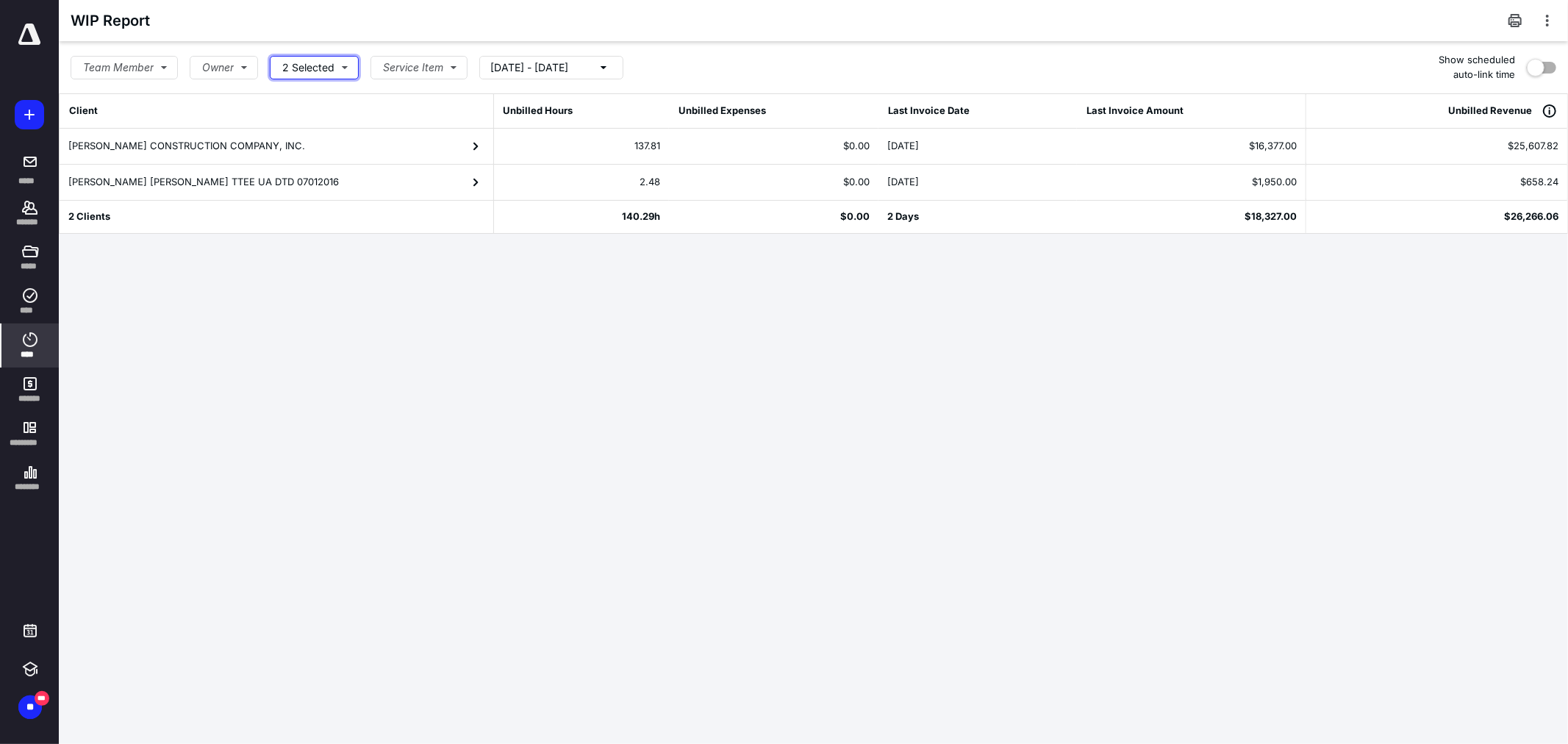 type 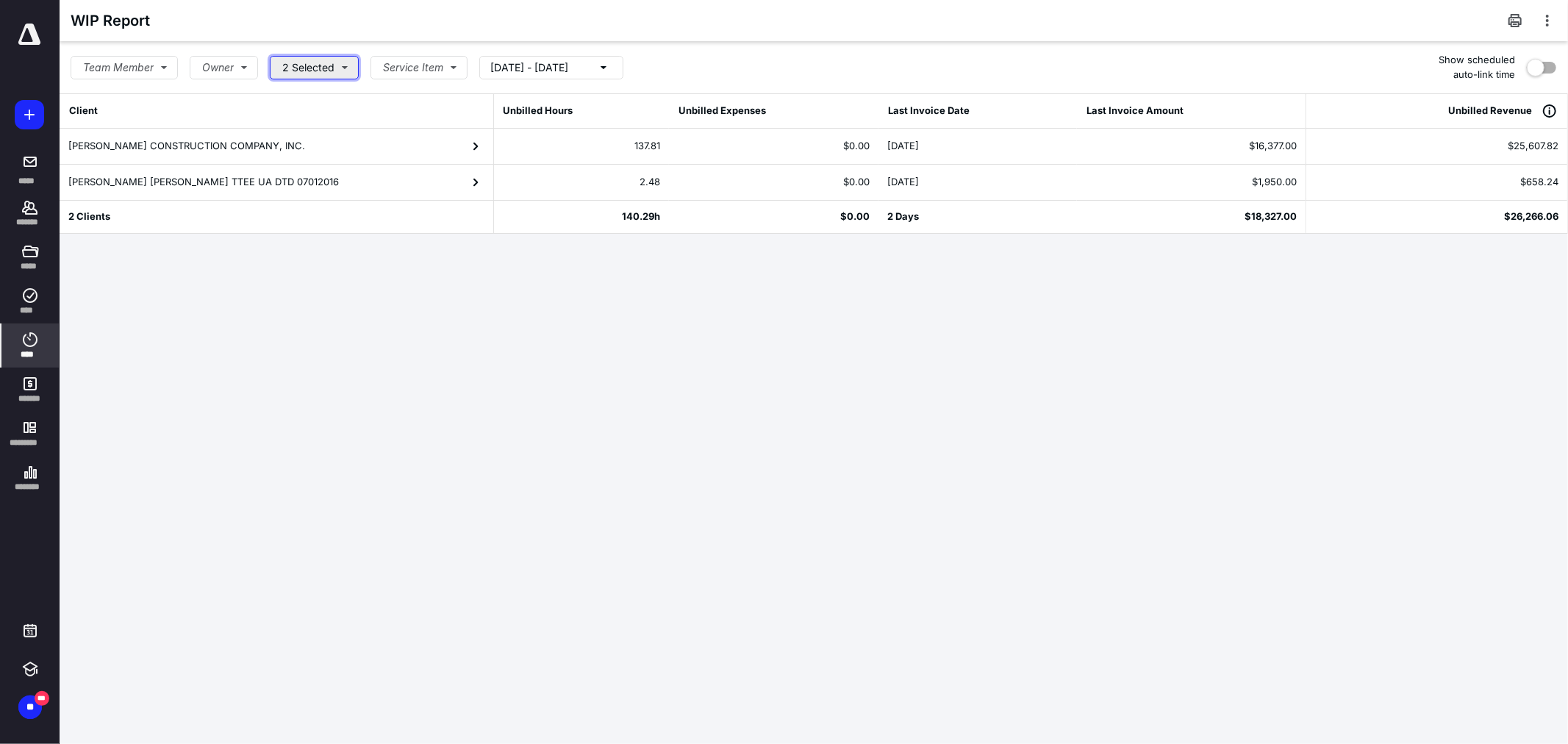click on "2 Selected" at bounding box center [314, 68] 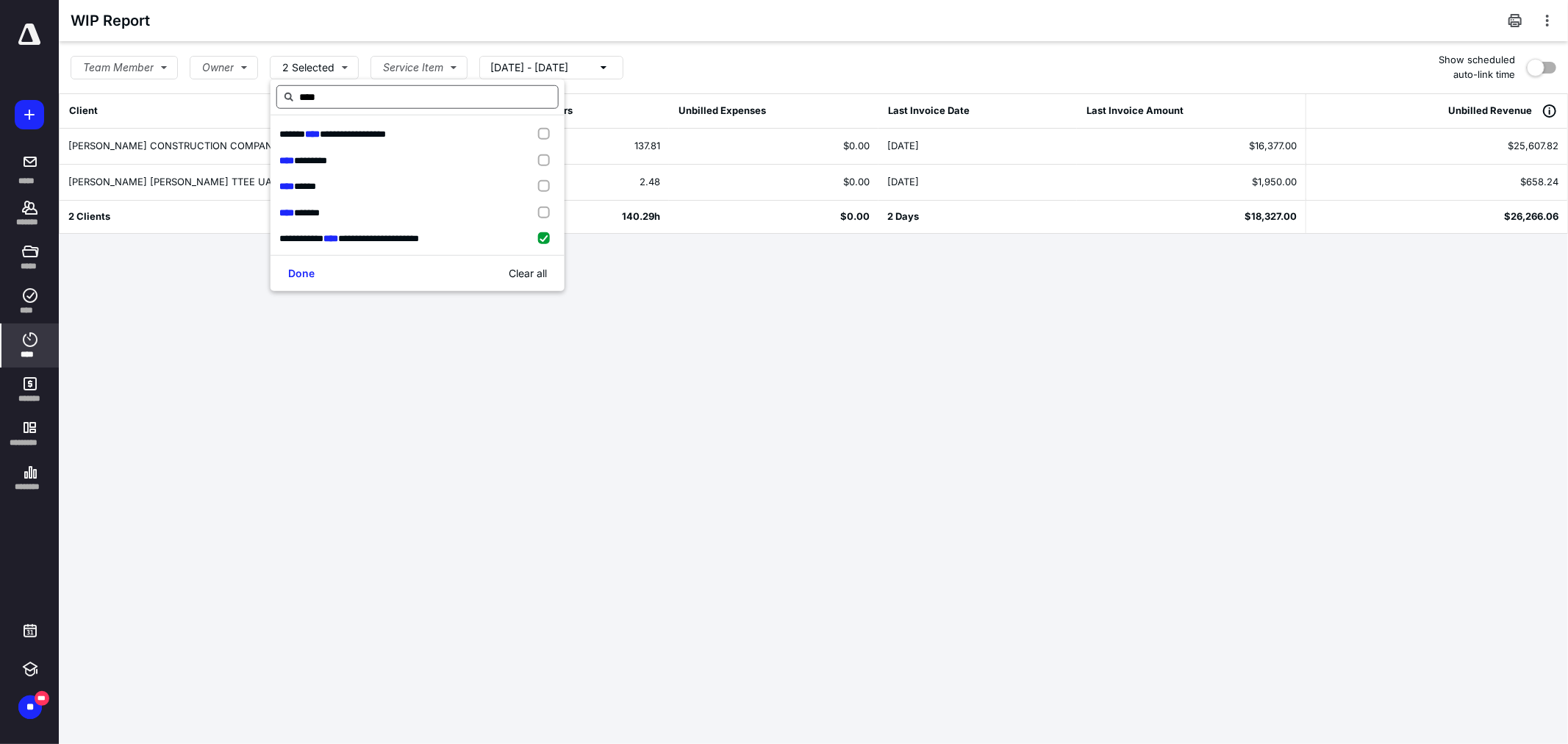 drag, startPoint x: 349, startPoint y: 98, endPoint x: 294, endPoint y: 90, distance: 55.57877 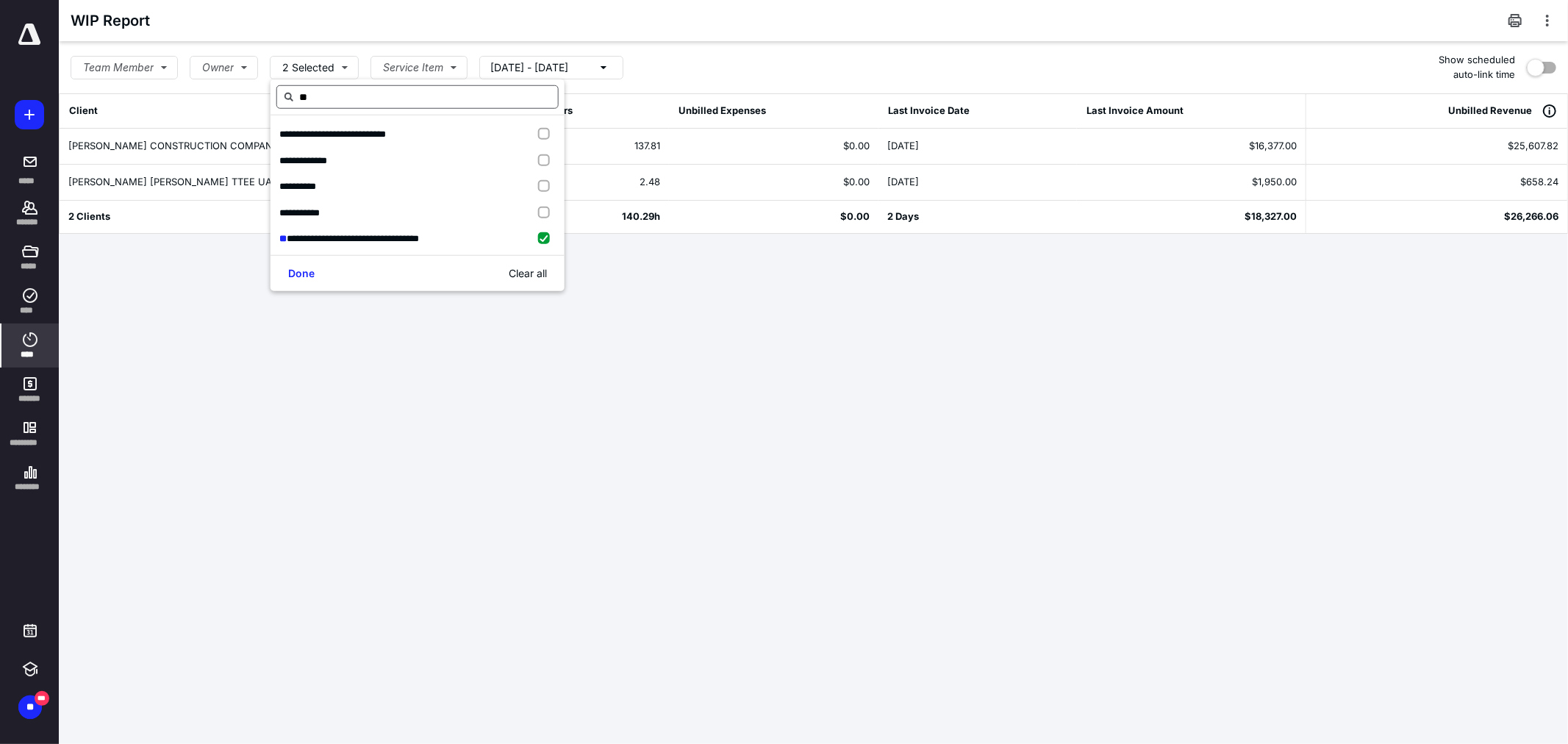 type on "*" 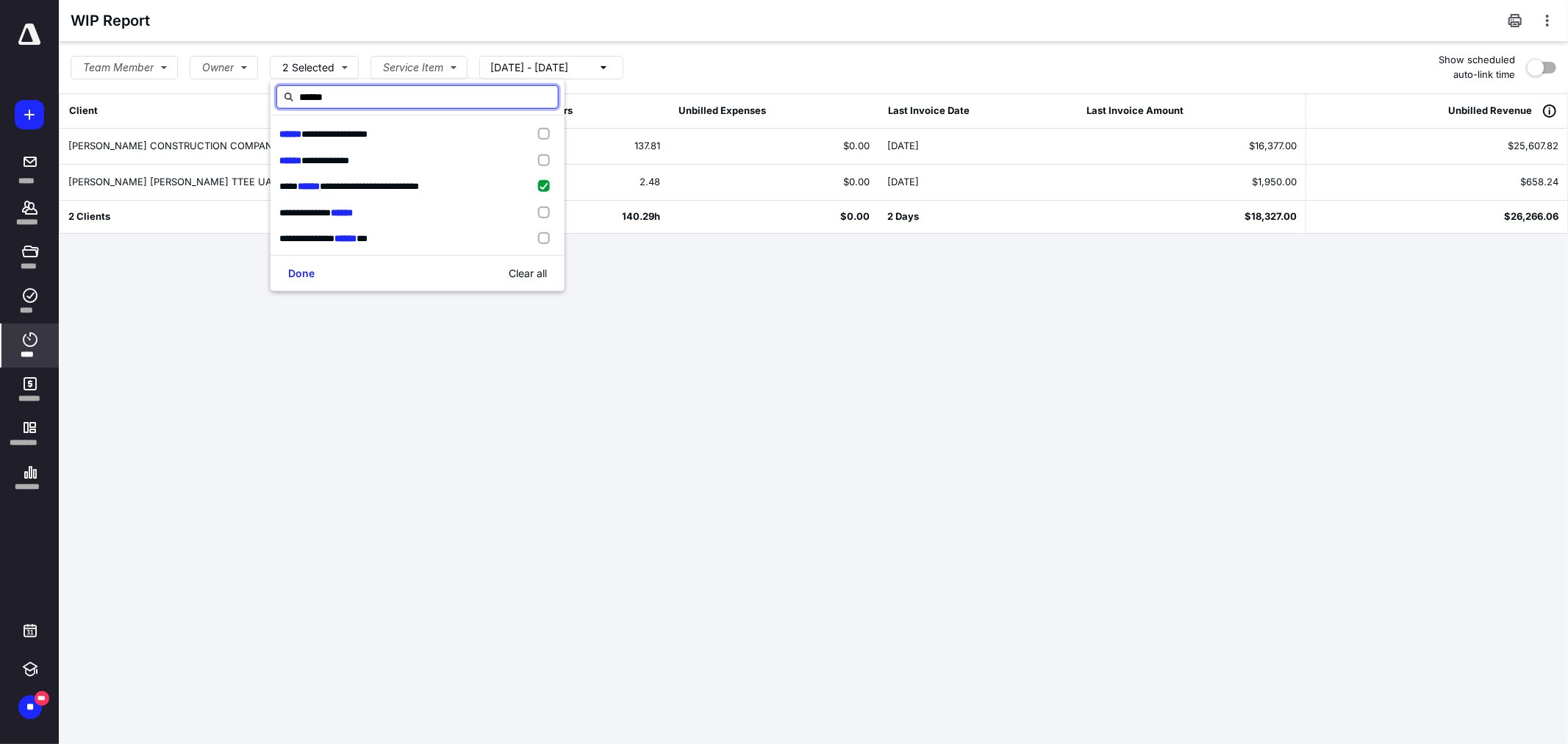 drag, startPoint x: 339, startPoint y: 99, endPoint x: 284, endPoint y: 96, distance: 55.08176 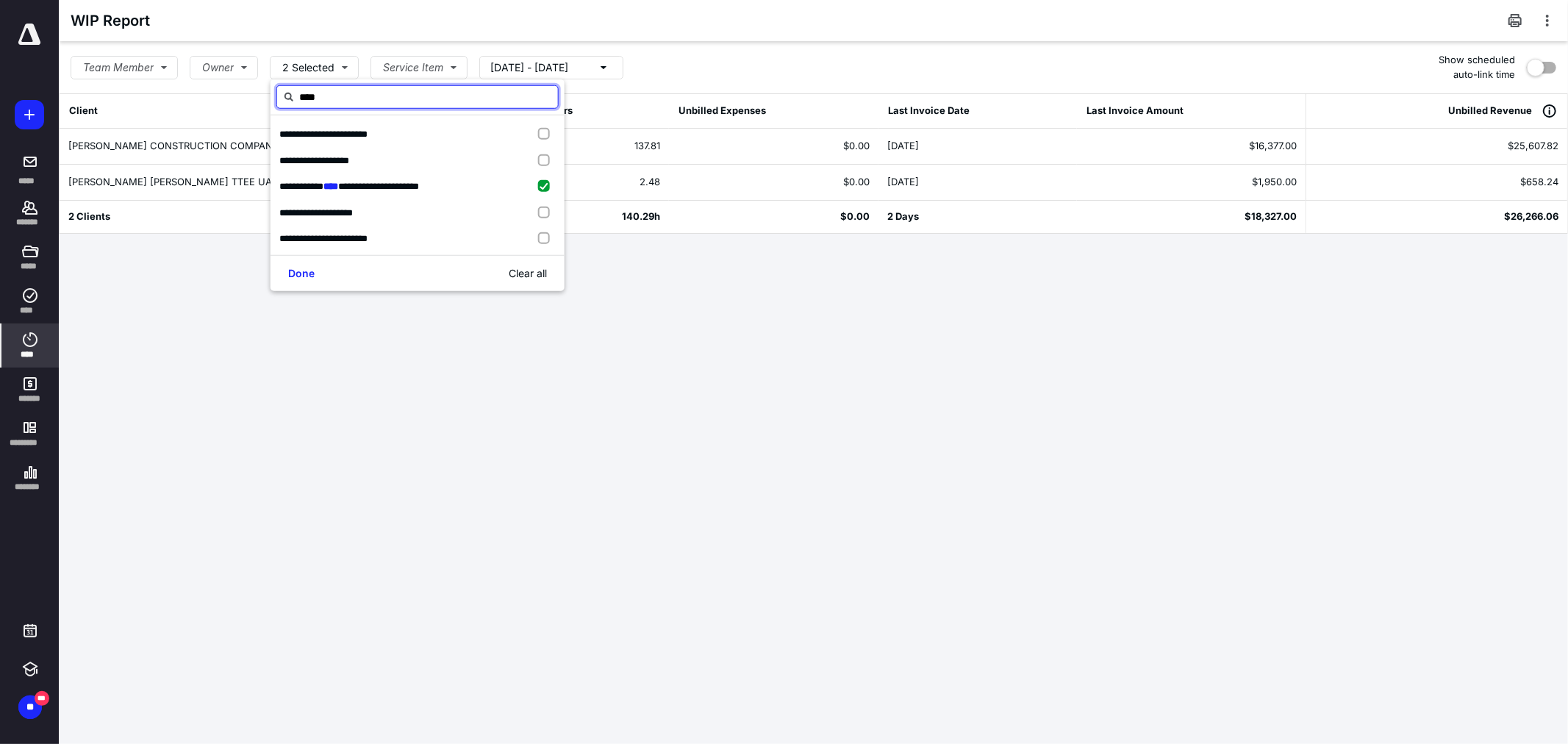 type on "*****" 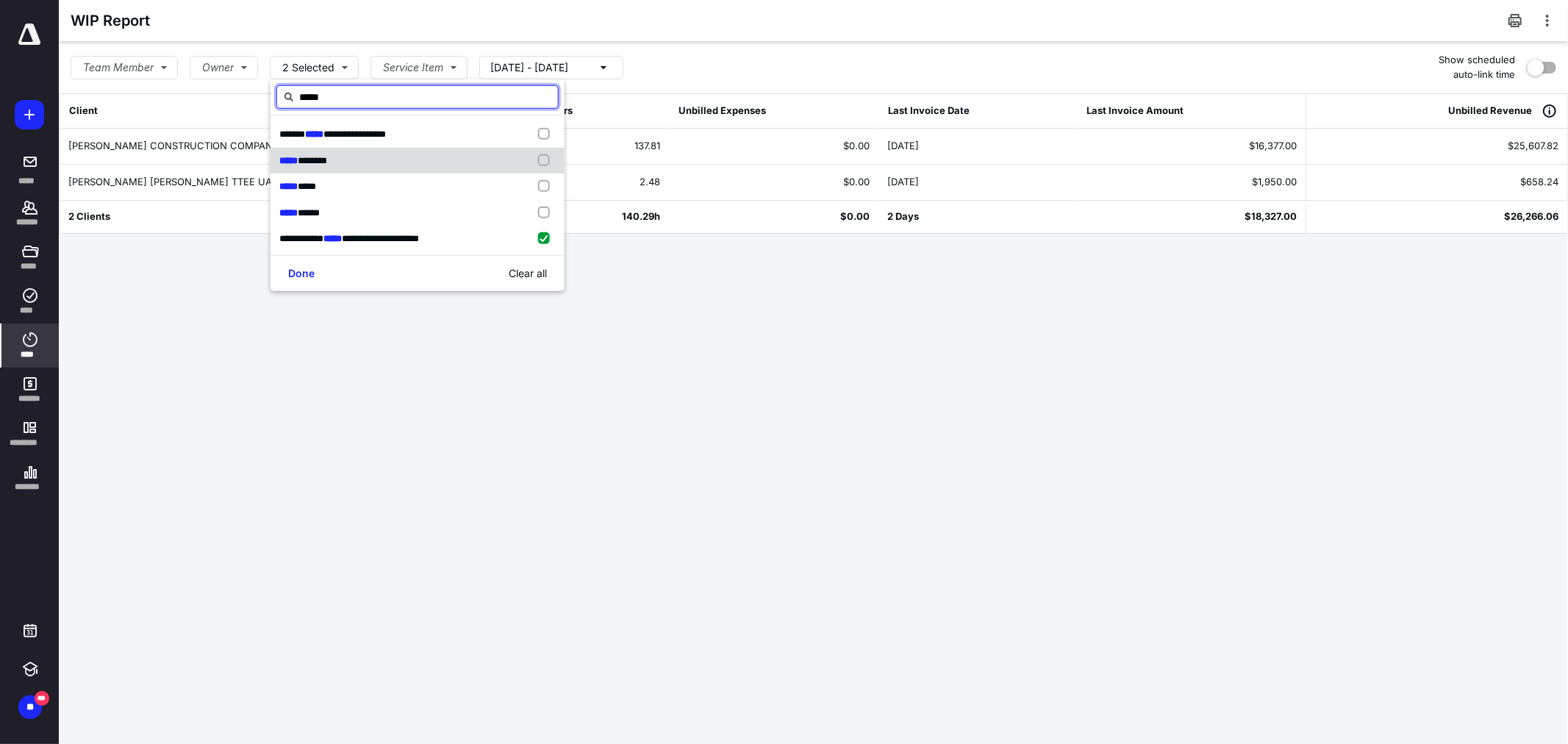 click on "***** ********" at bounding box center (418, 160) 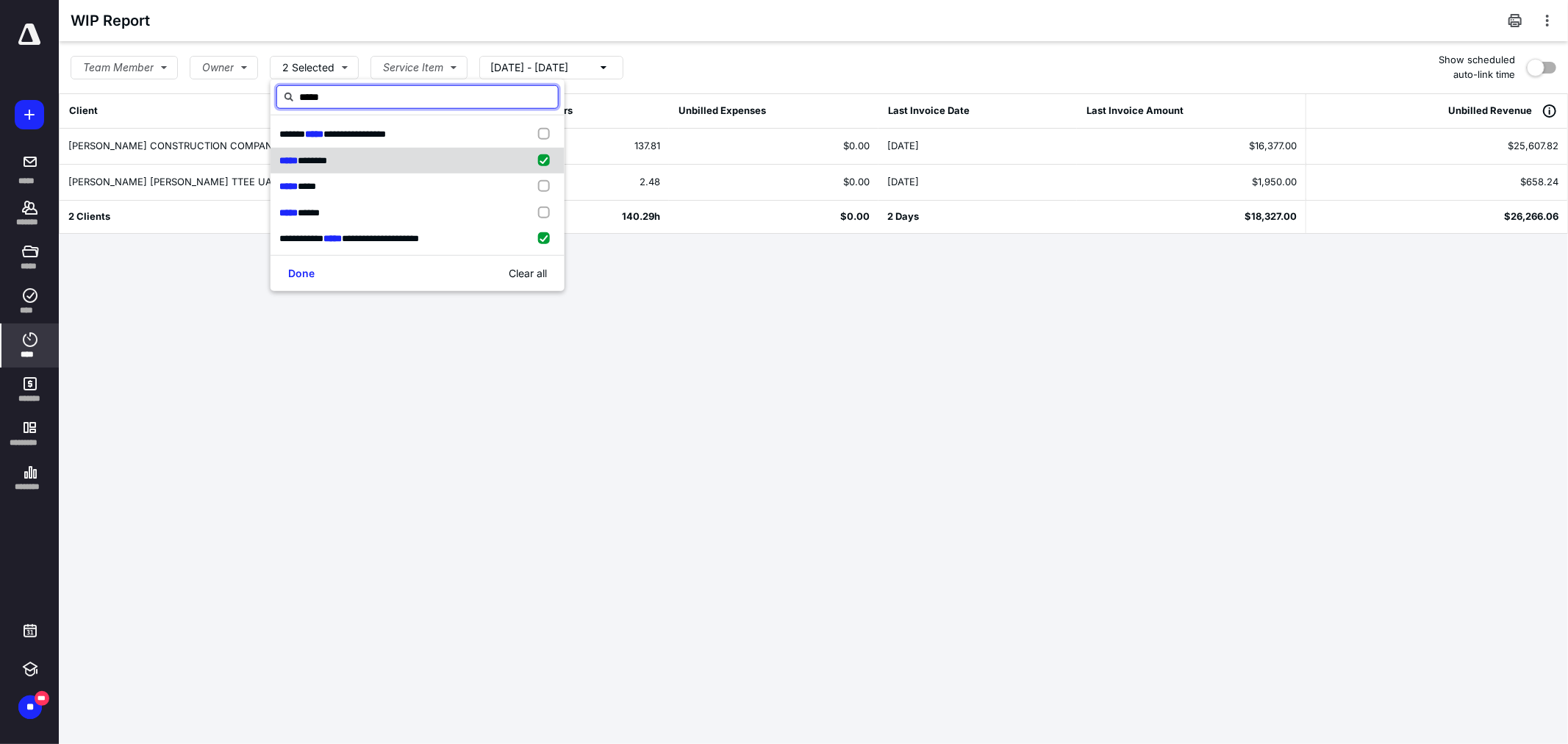 checkbox on "true" 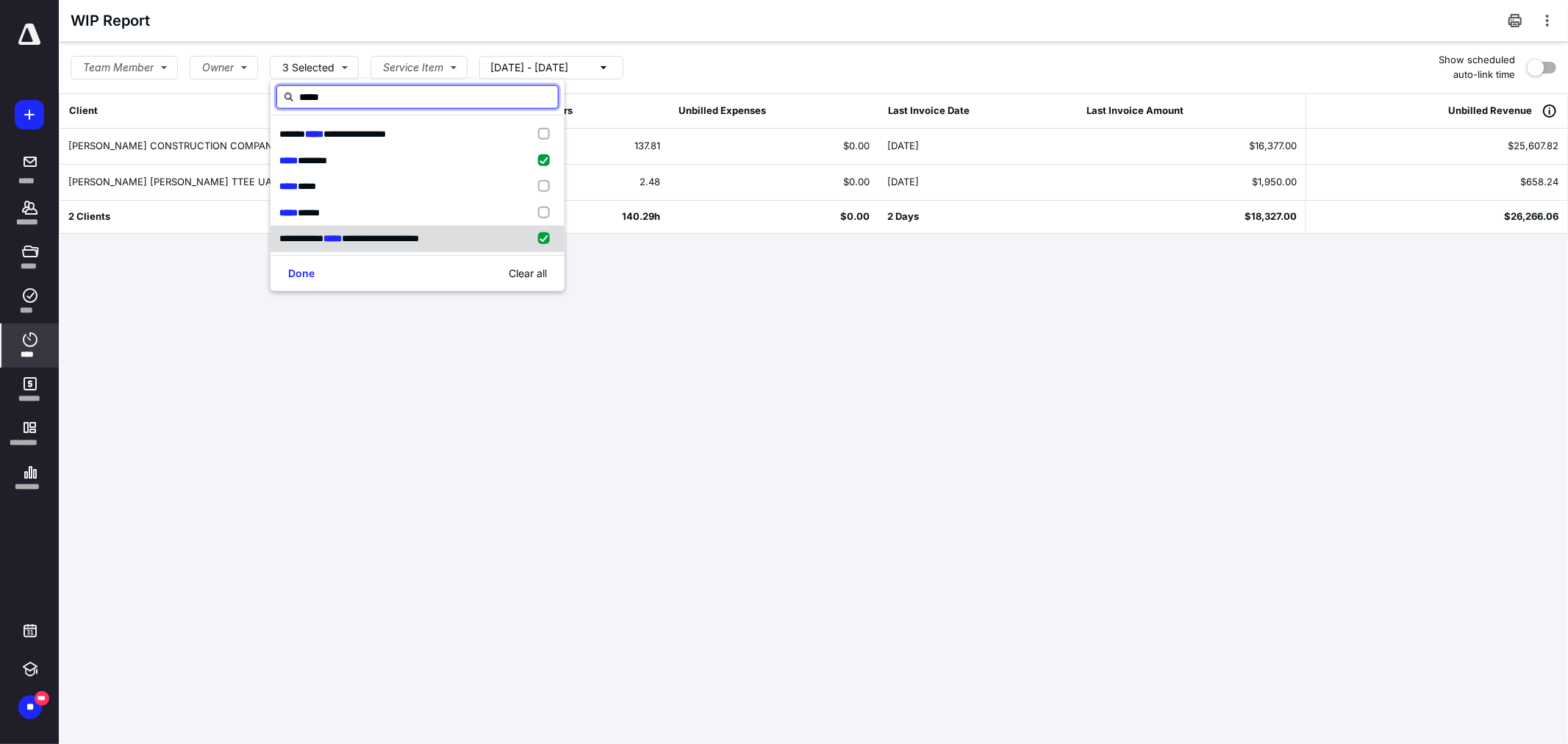 click at bounding box center (547, 239) 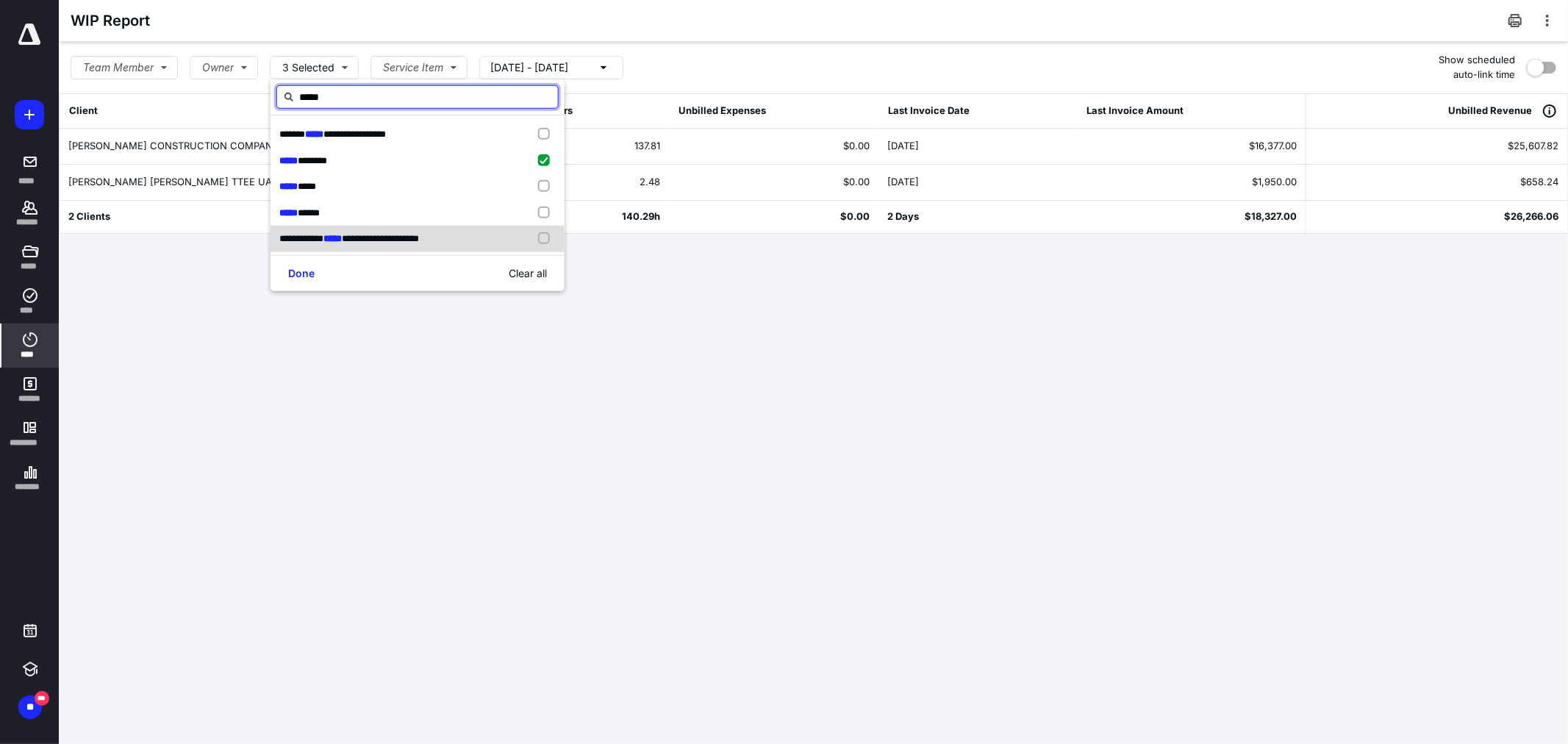 checkbox on "false" 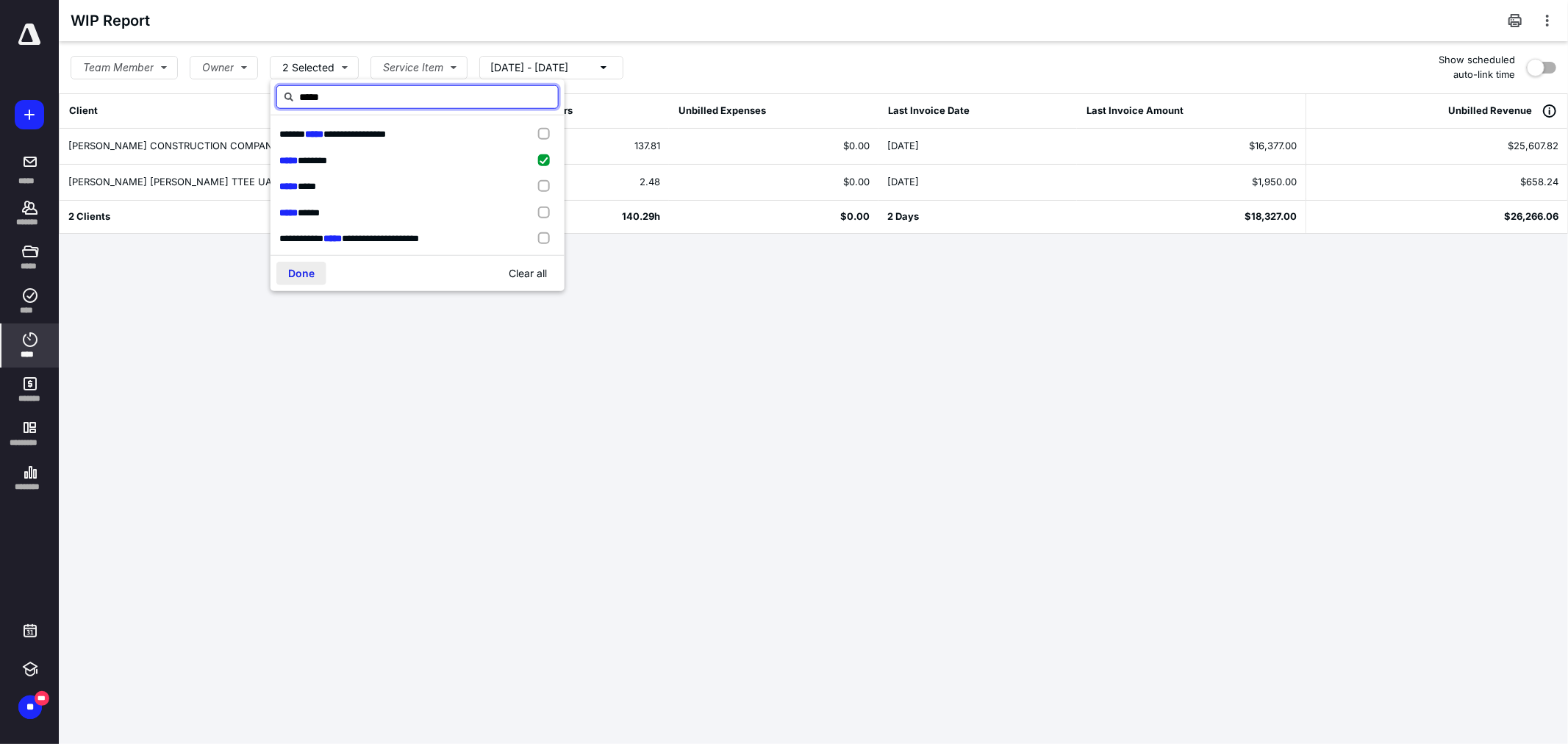 type on "*****" 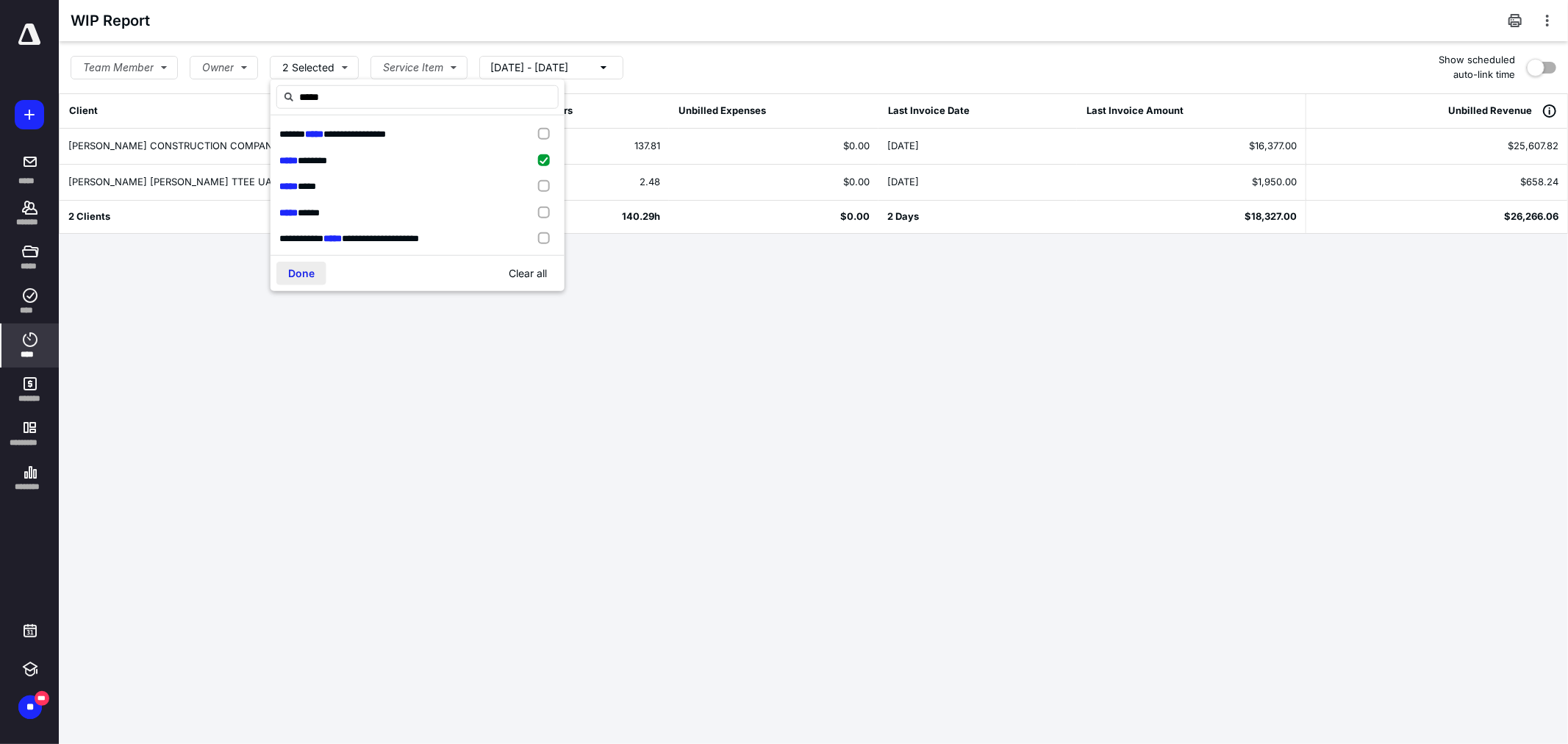 click on "Done" at bounding box center [301, 273] 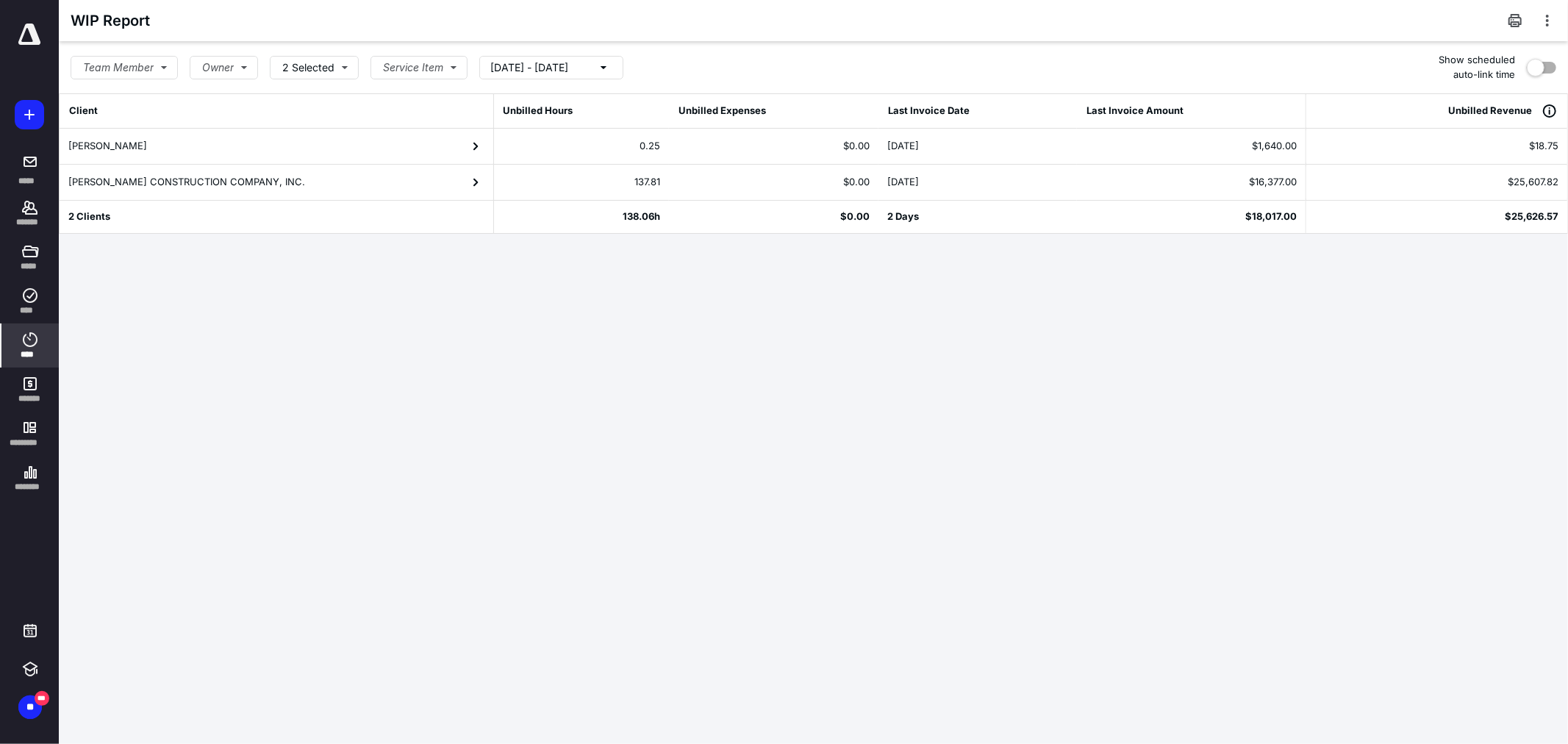 click 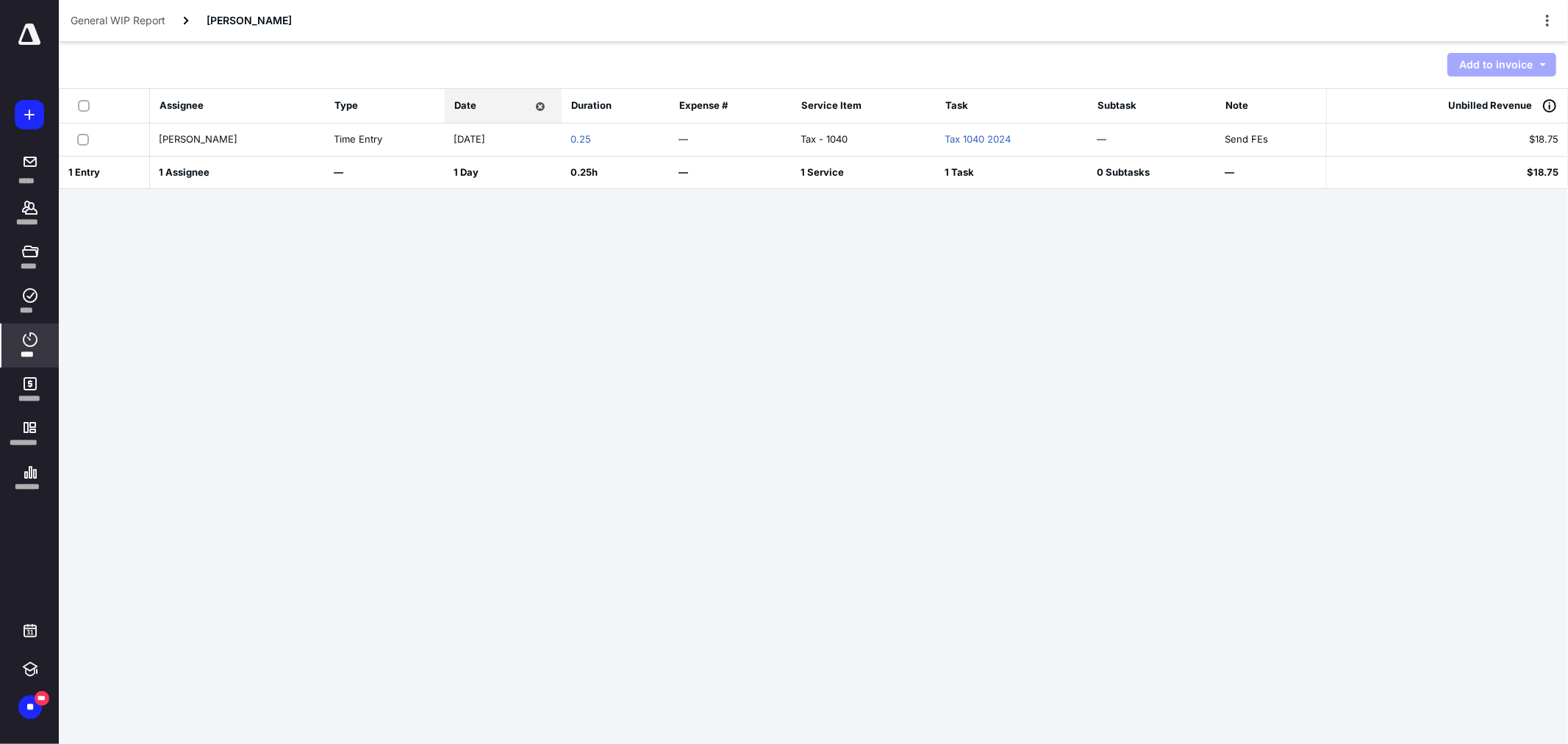 click at bounding box center [86, 139] 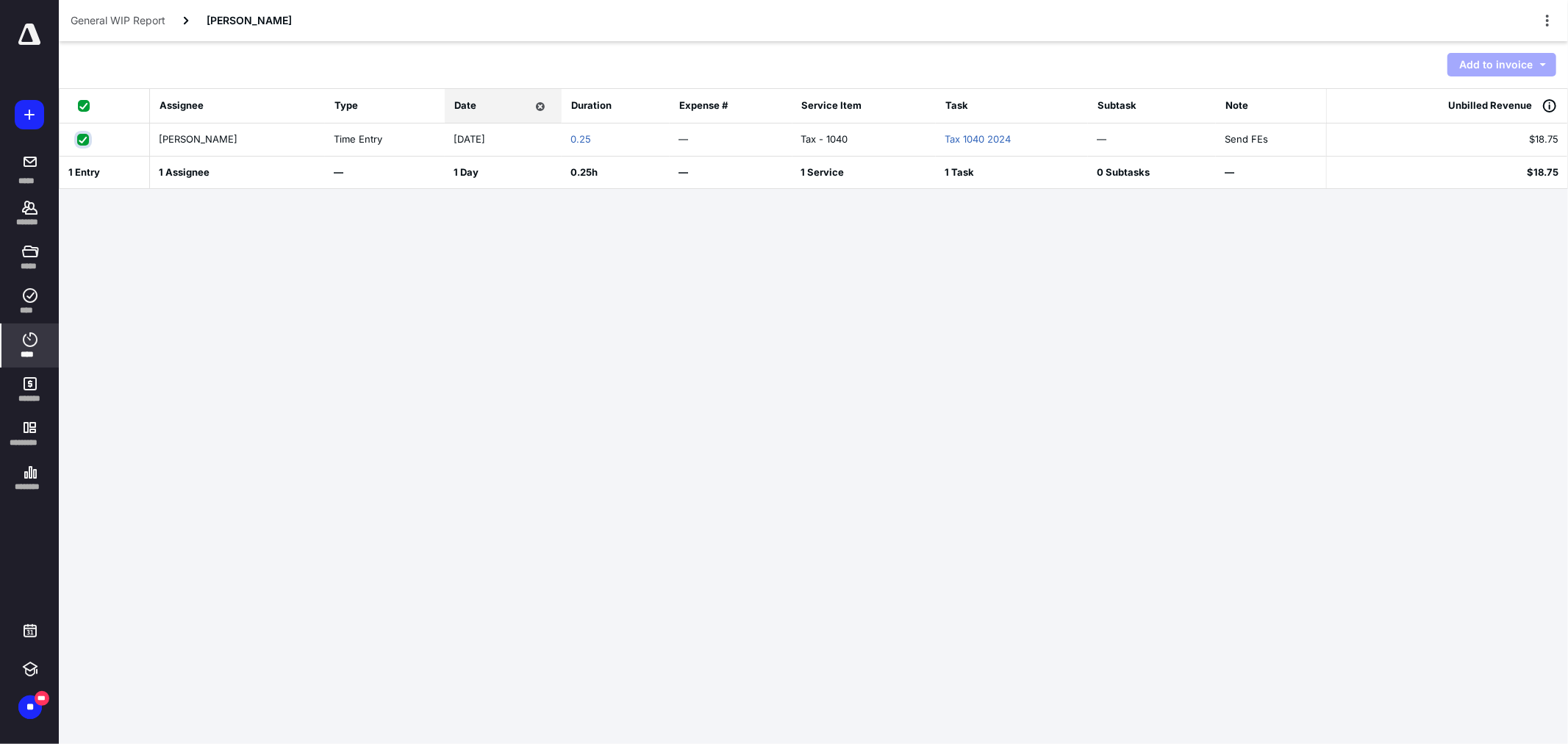 checkbox on "true" 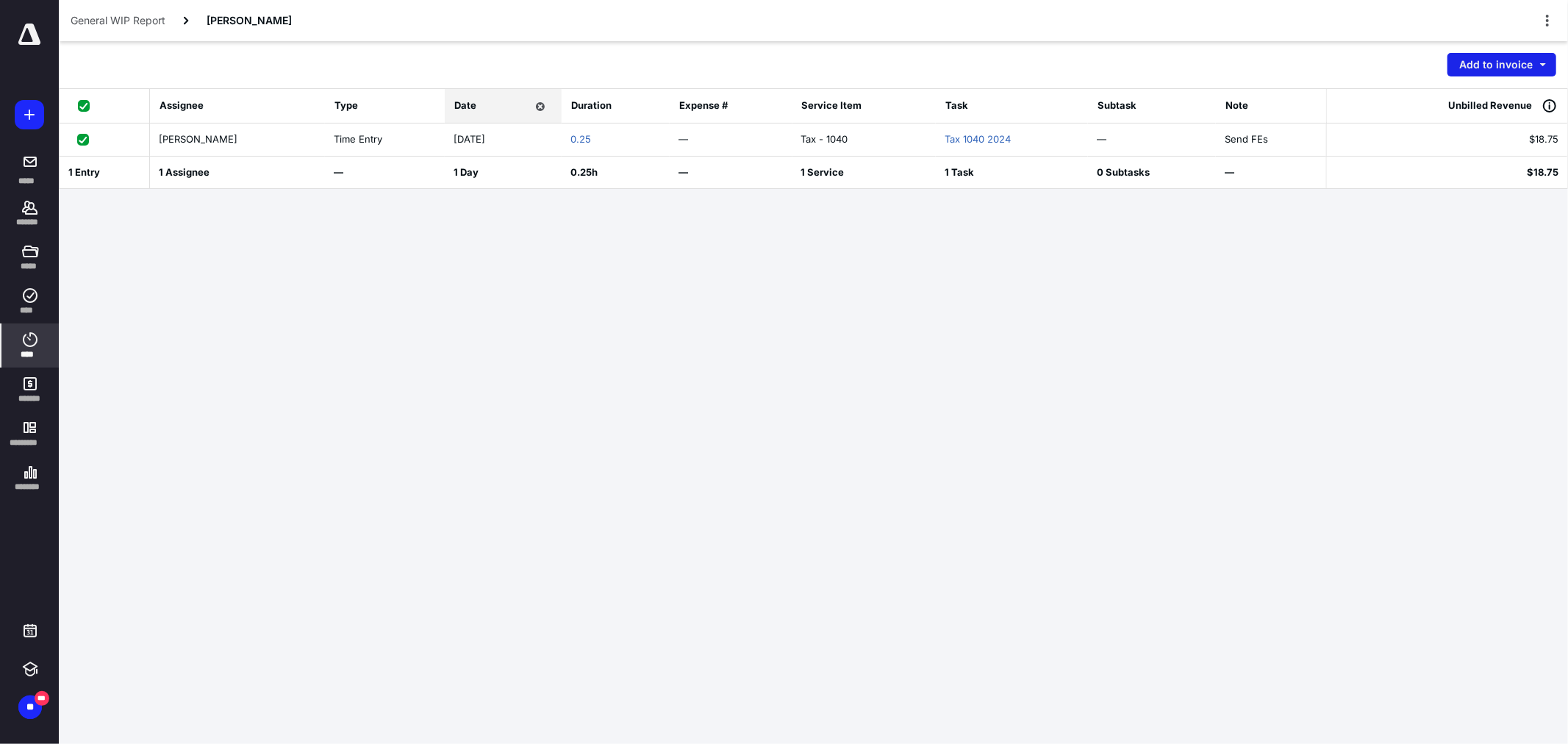 click on "Add to invoice" at bounding box center (1502, 65) 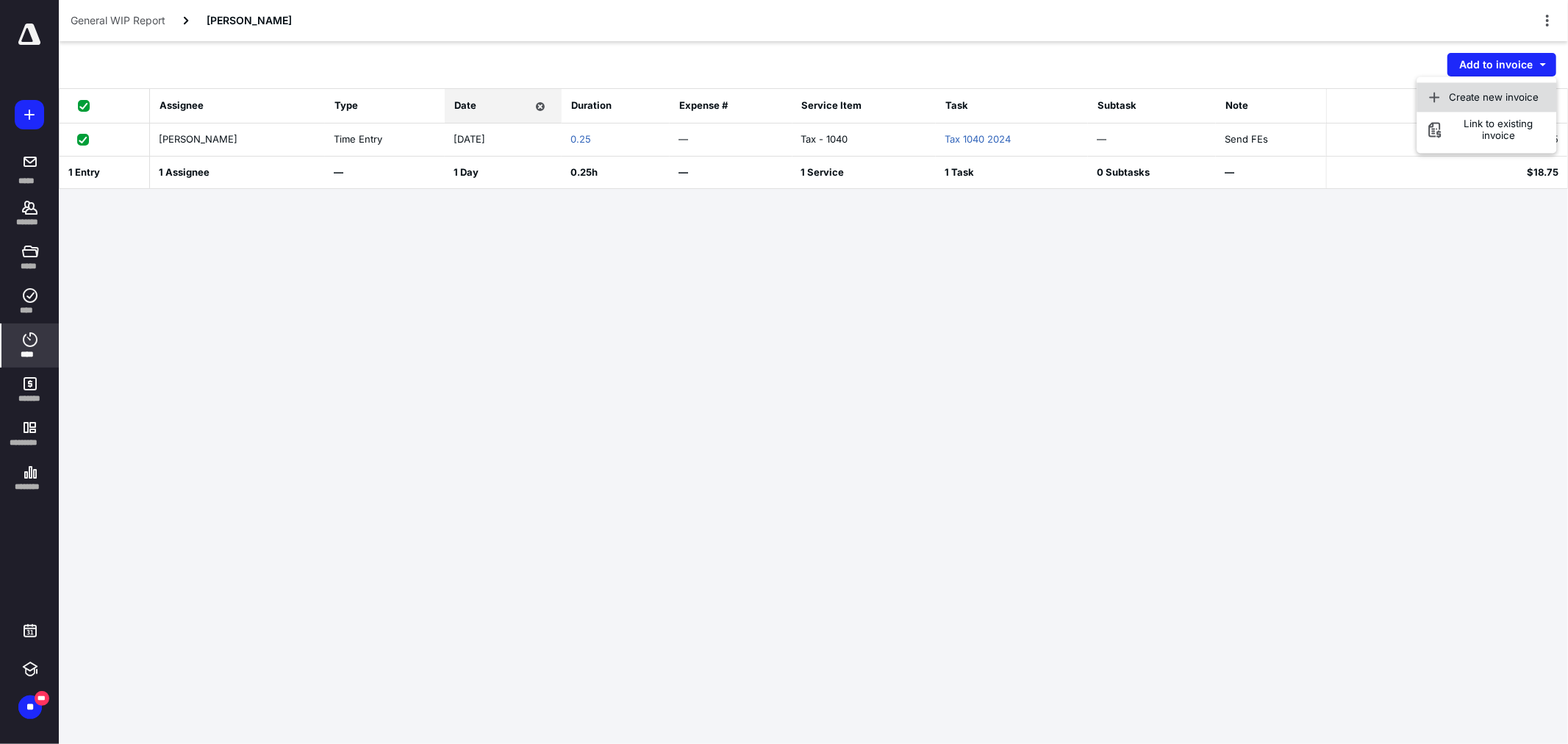 click on "Create new invoice" at bounding box center [1494, 97] 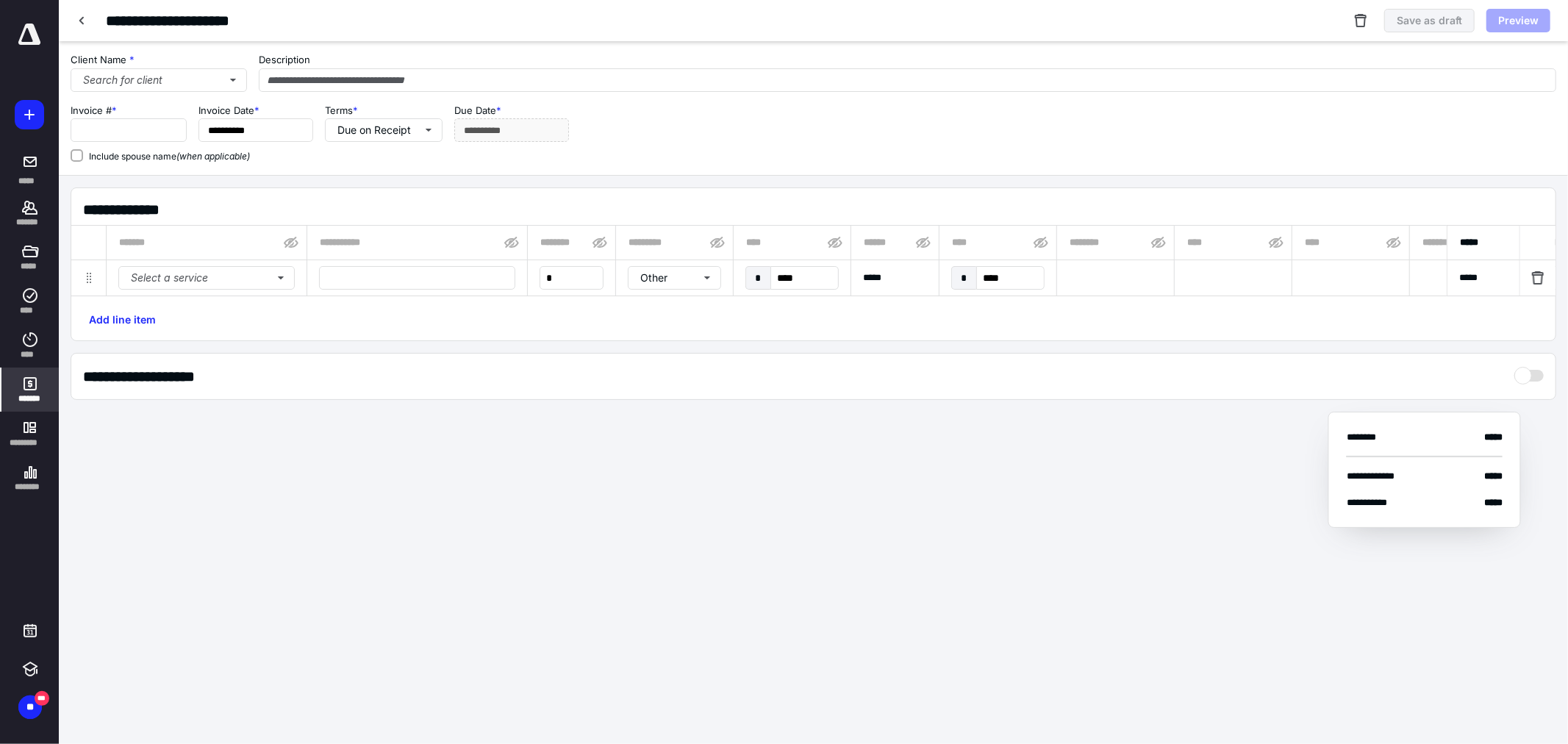 type on "**********" 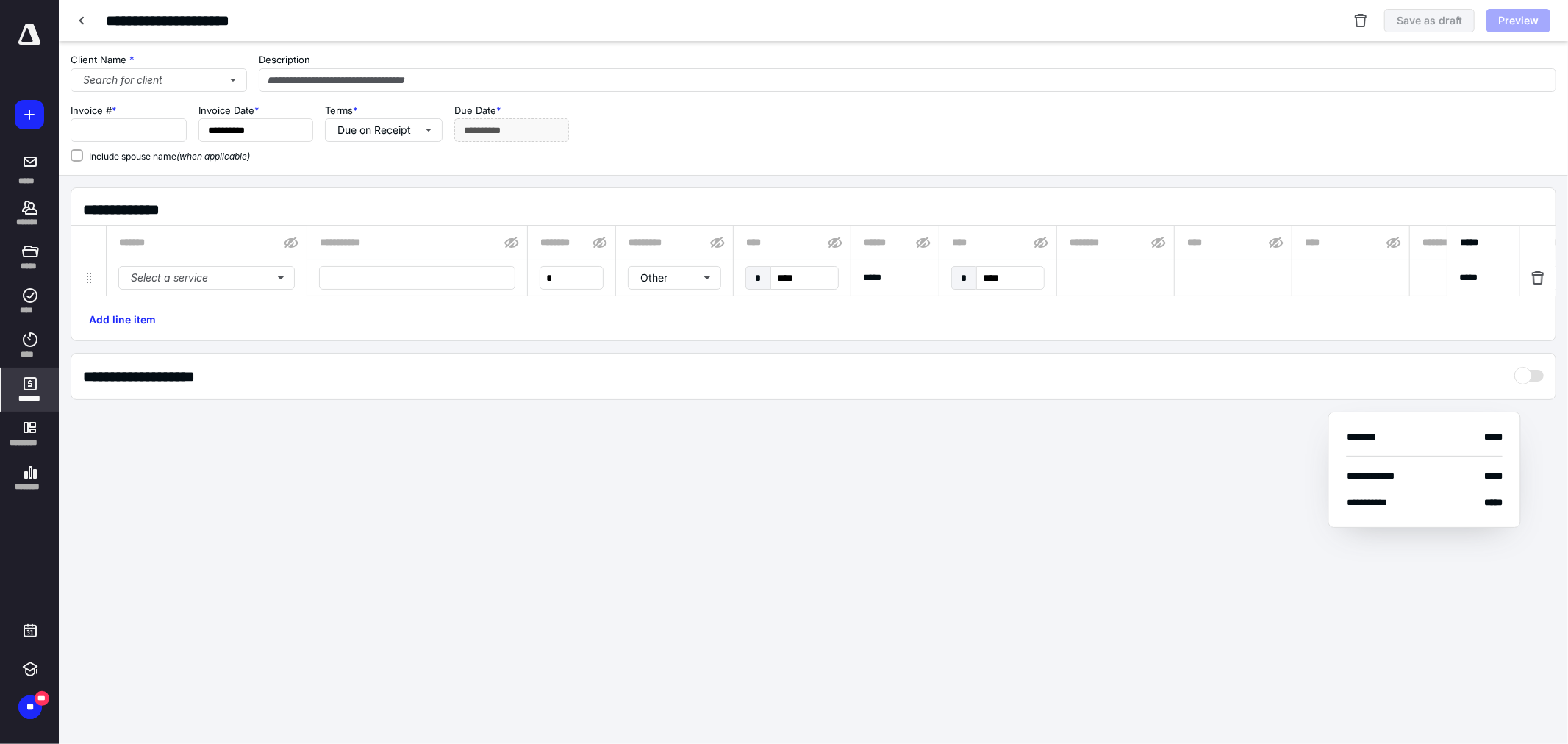 checkbox on "true" 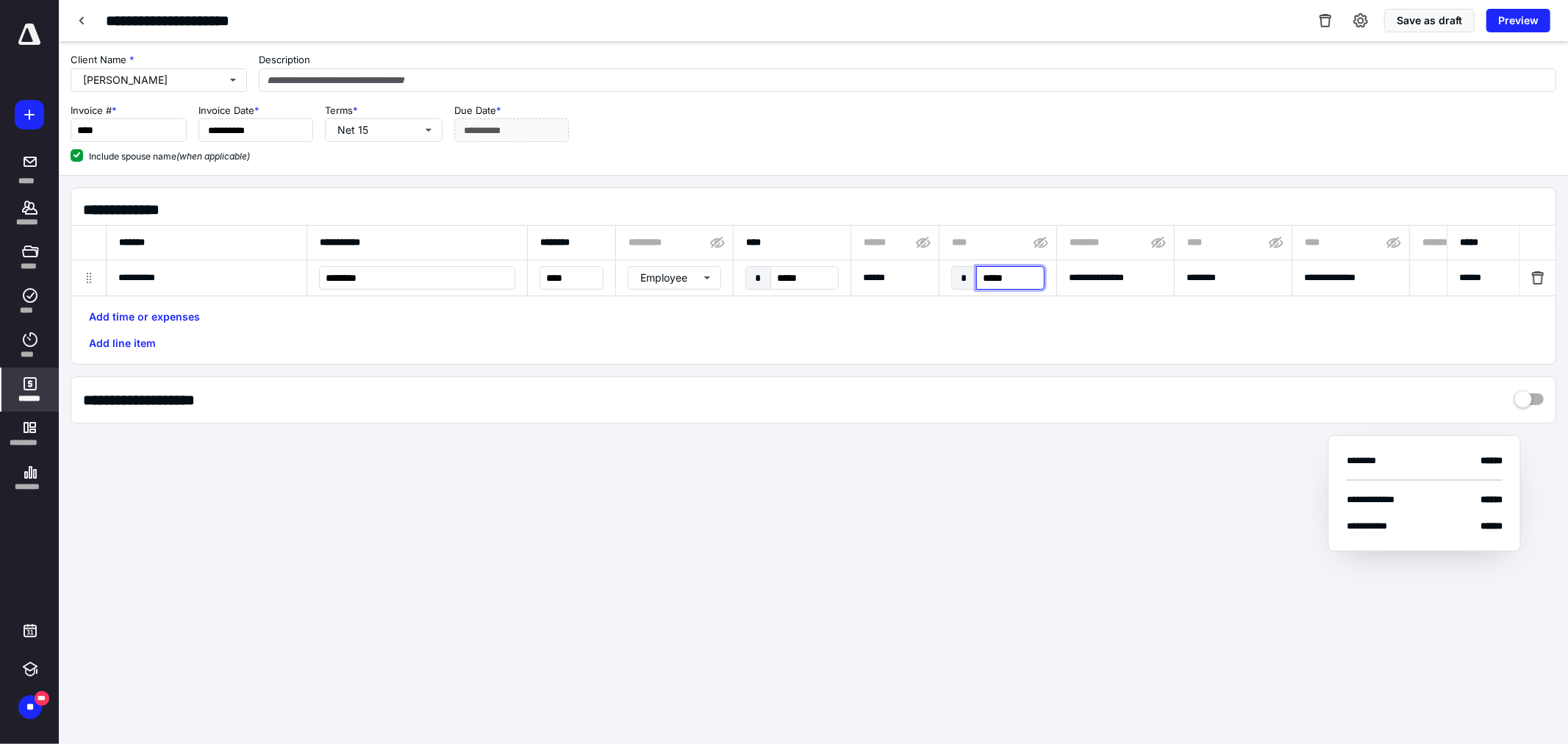 type on "******" 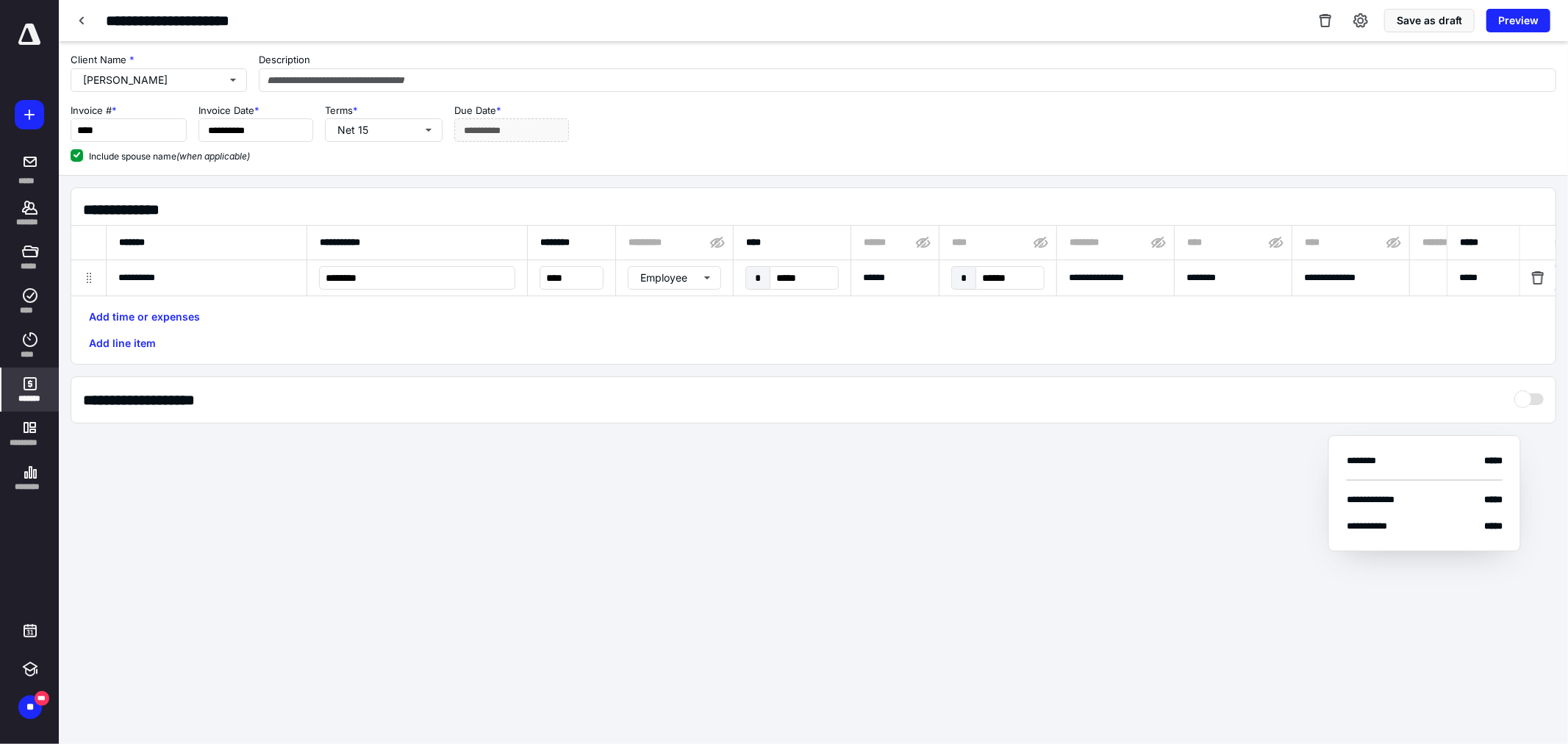 scroll, scrollTop: 0, scrollLeft: 48, axis: horizontal 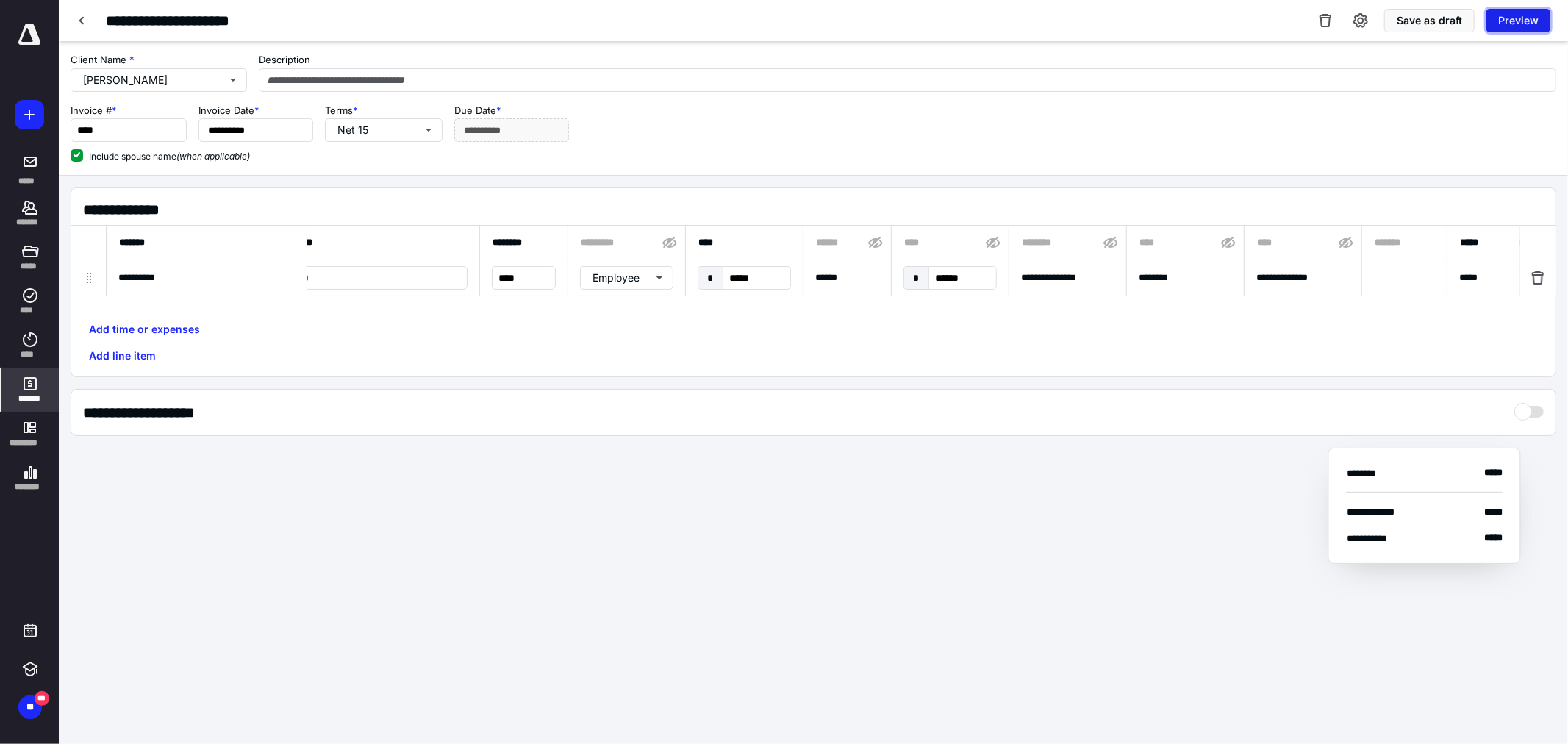 click on "Preview" at bounding box center [1518, 21] 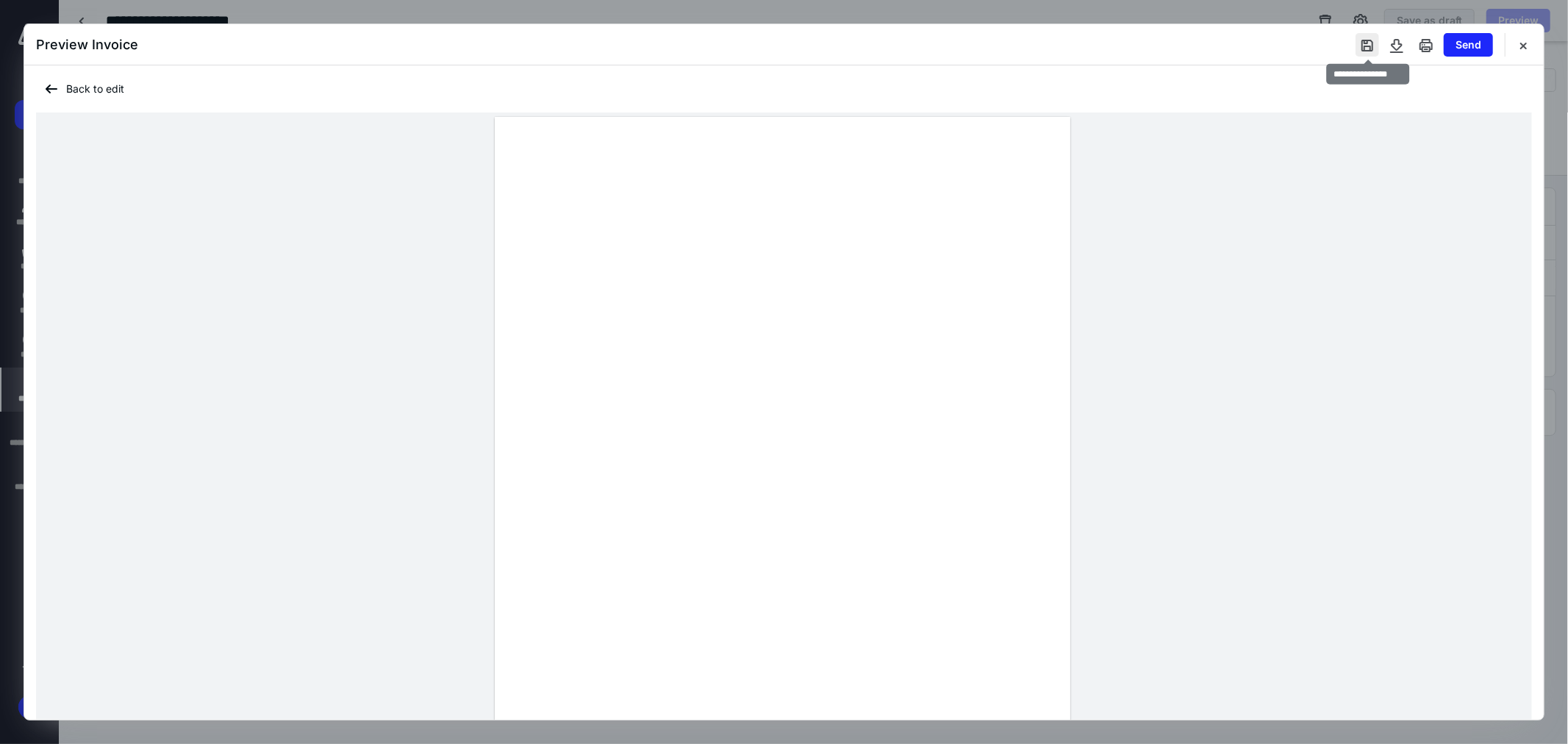 click at bounding box center [1367, 45] 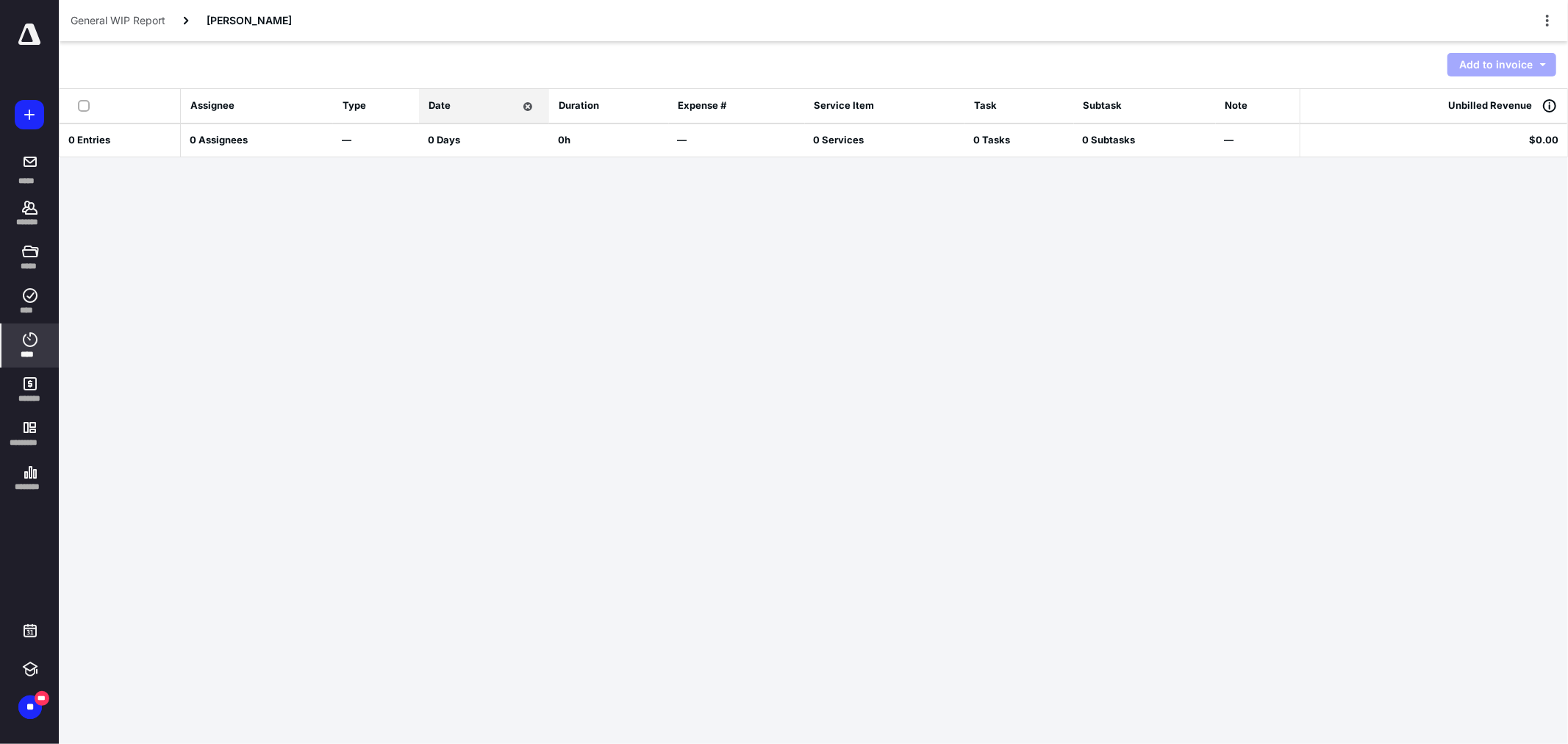 click on "****" at bounding box center [30, 354] 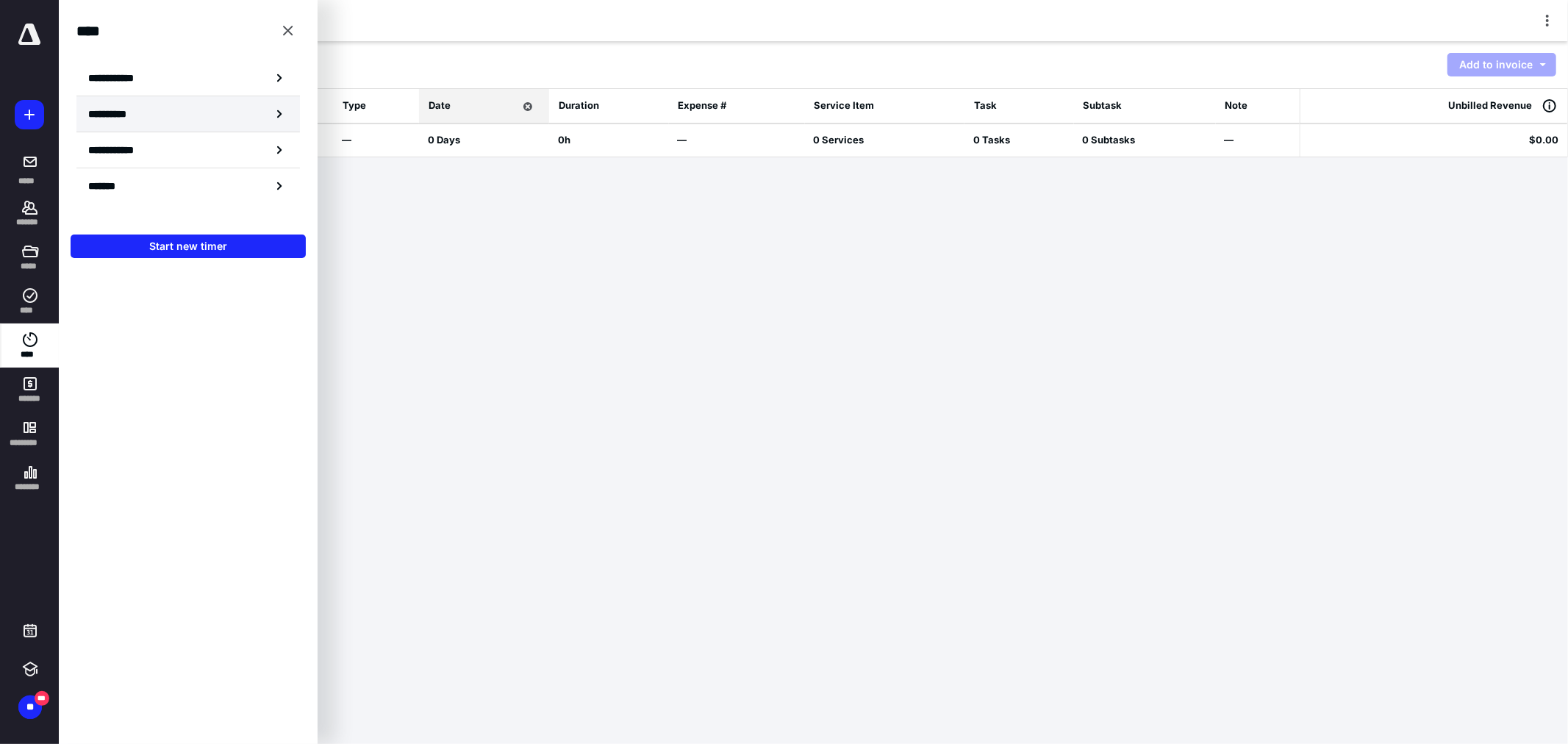 click on "**********" at bounding box center [116, 114] 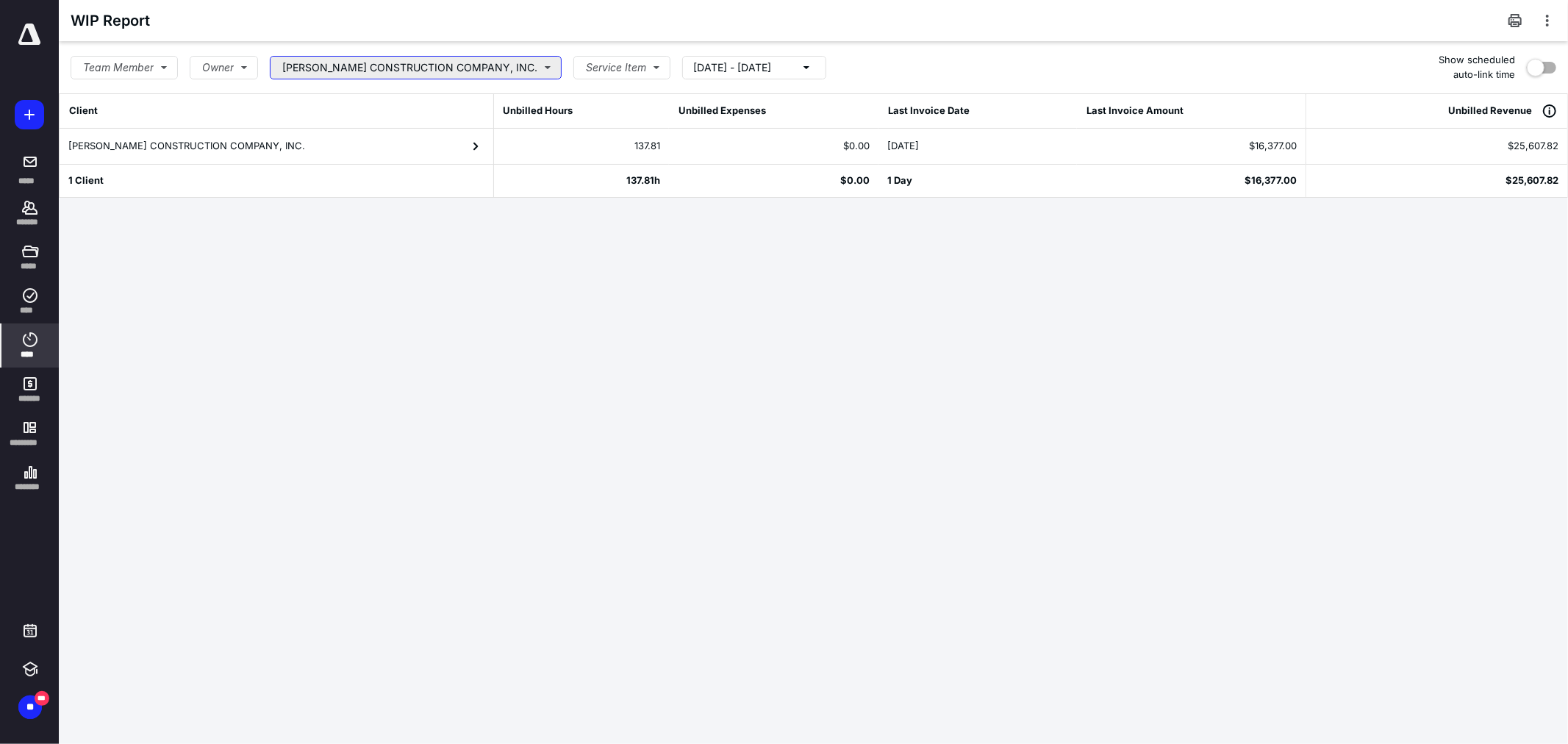 click on "[PERSON_NAME] CONSTRUCTION COMPANY, INC." at bounding box center (415, 68) 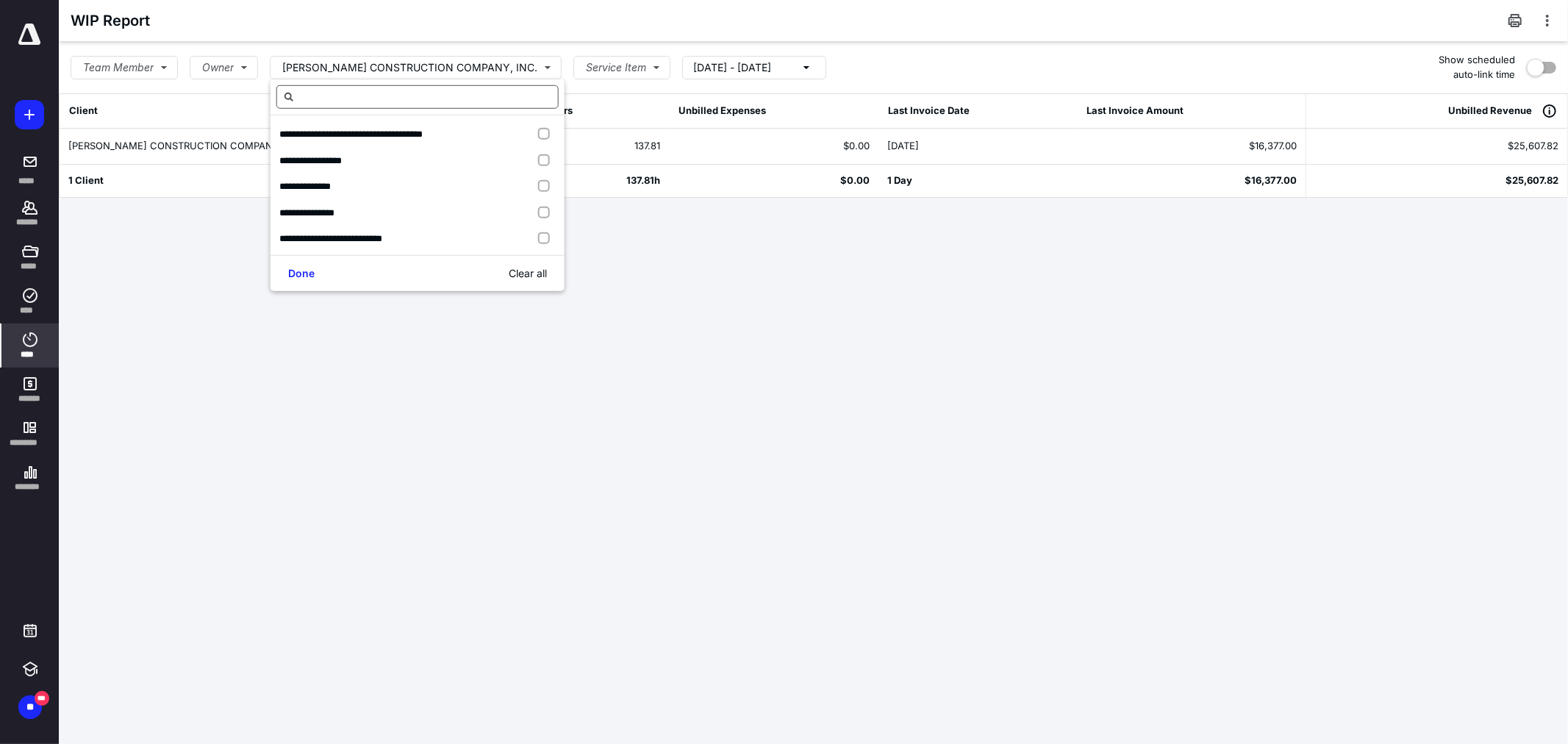 click at bounding box center [418, 97] 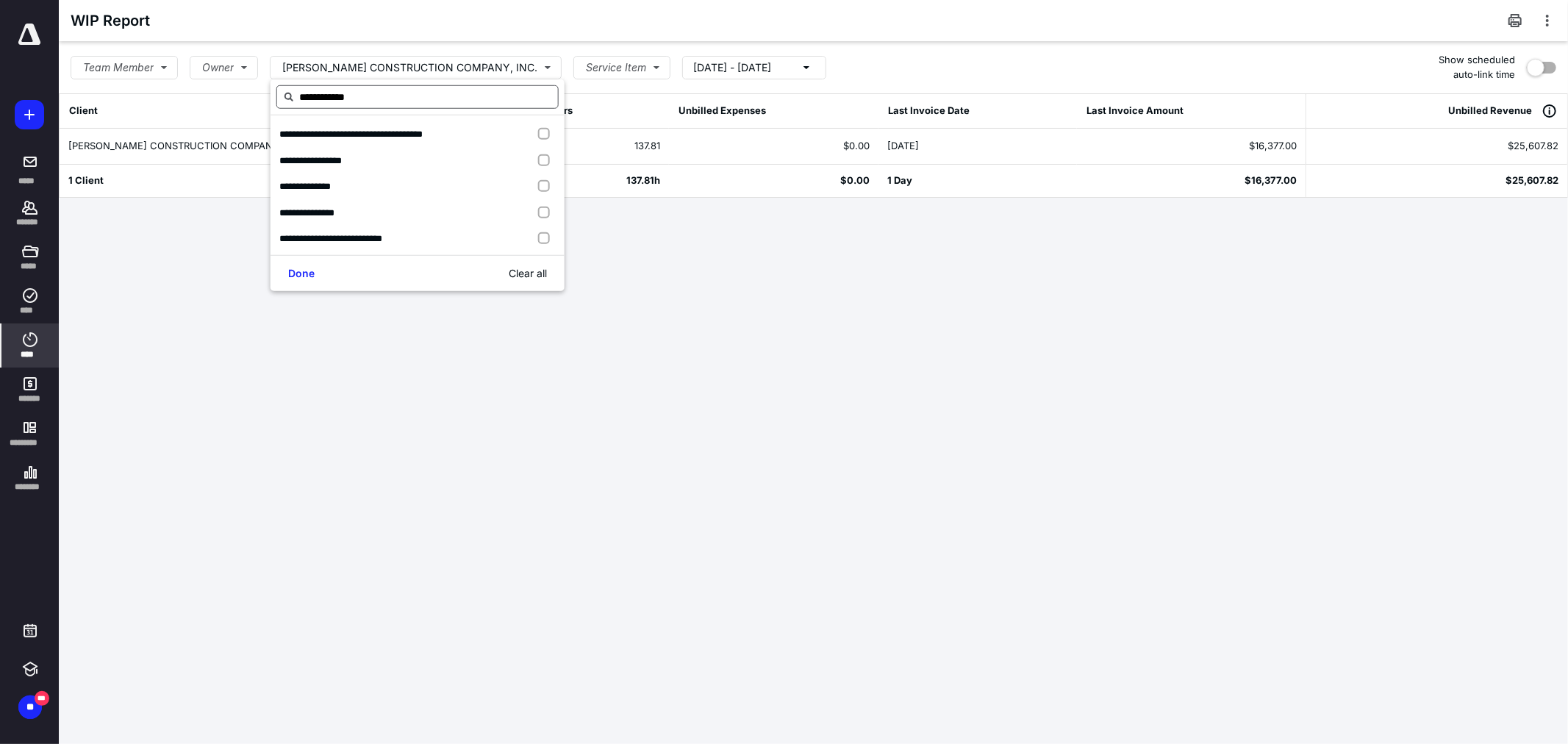 type on "**********" 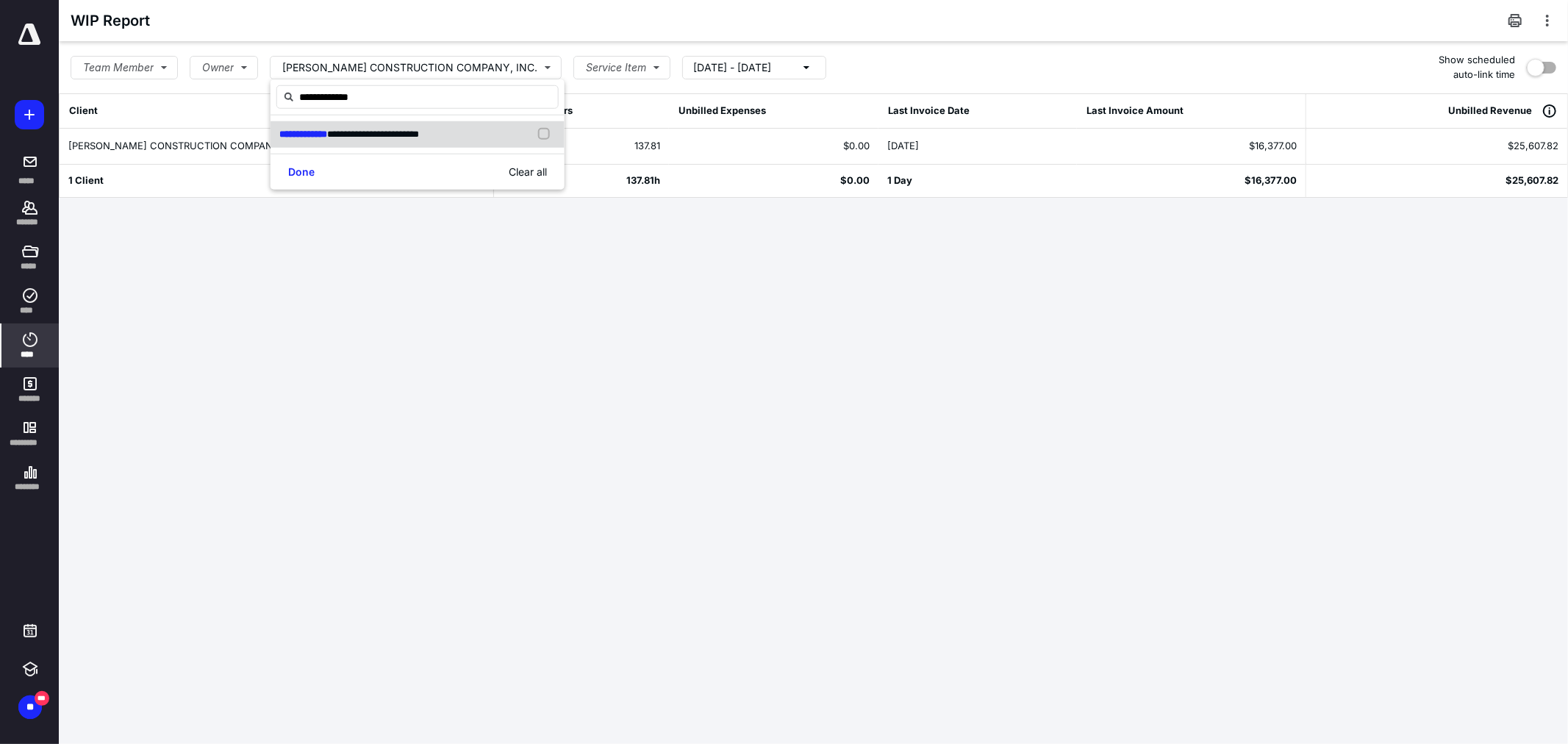 click on "**********" at bounding box center [373, 134] 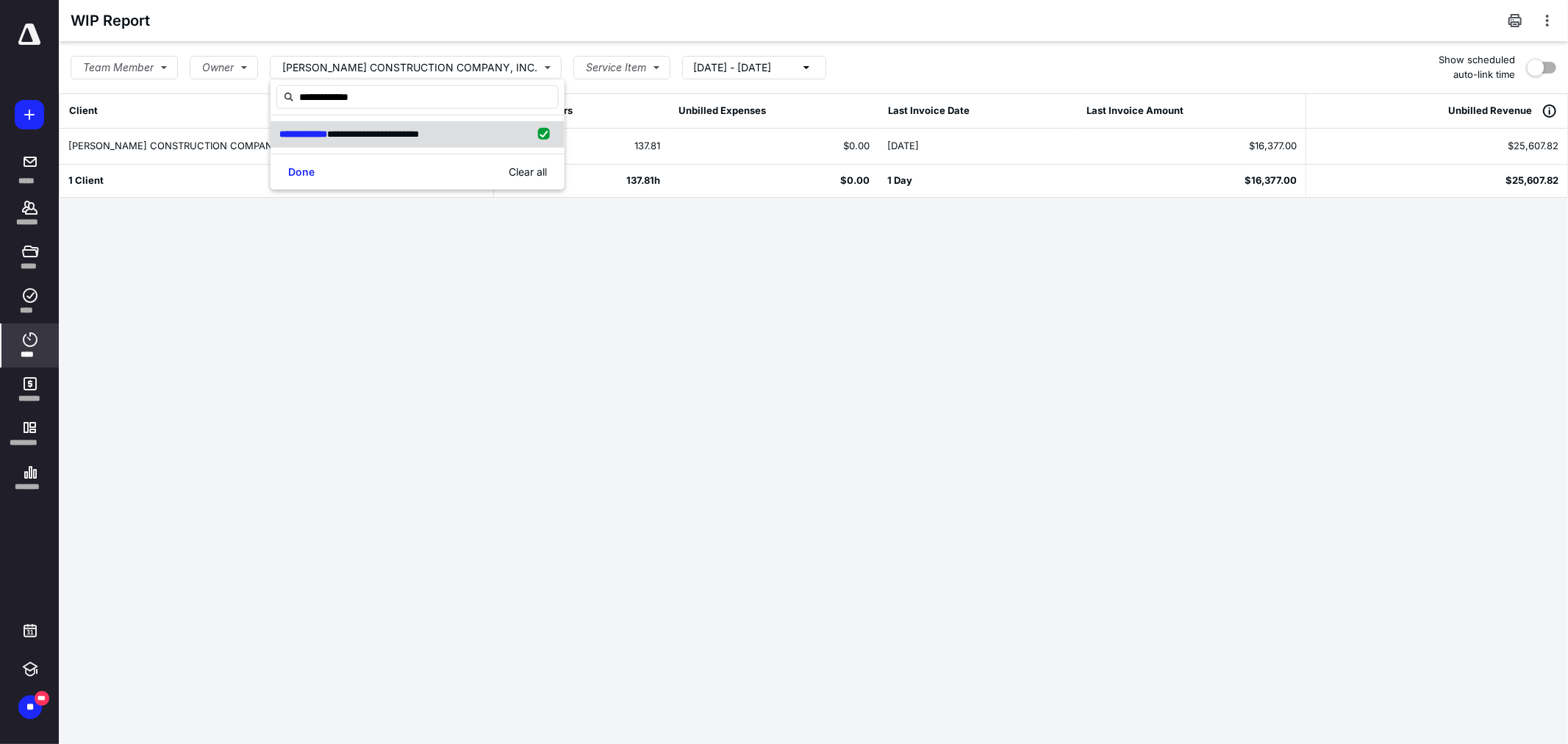 checkbox on "true" 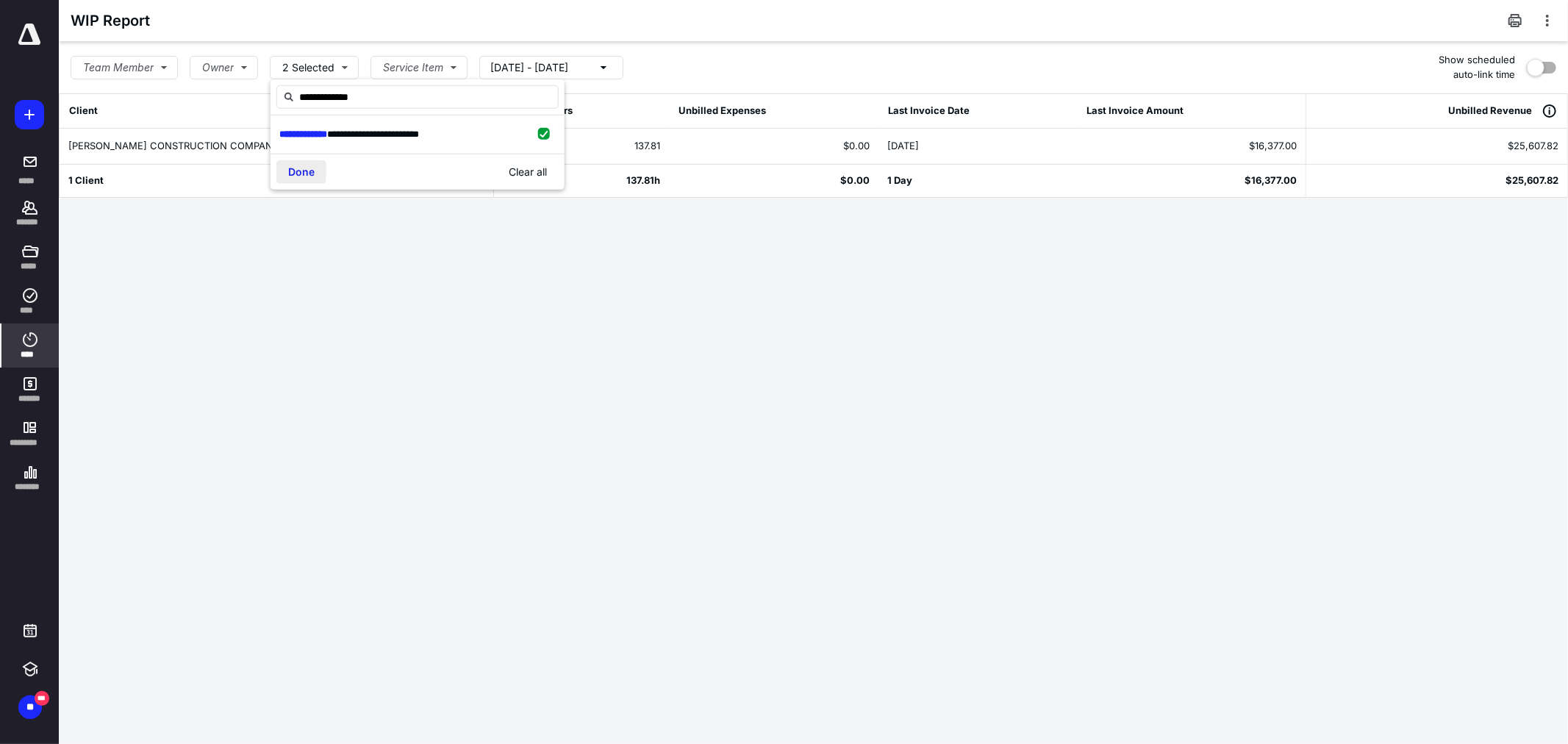 type on "**********" 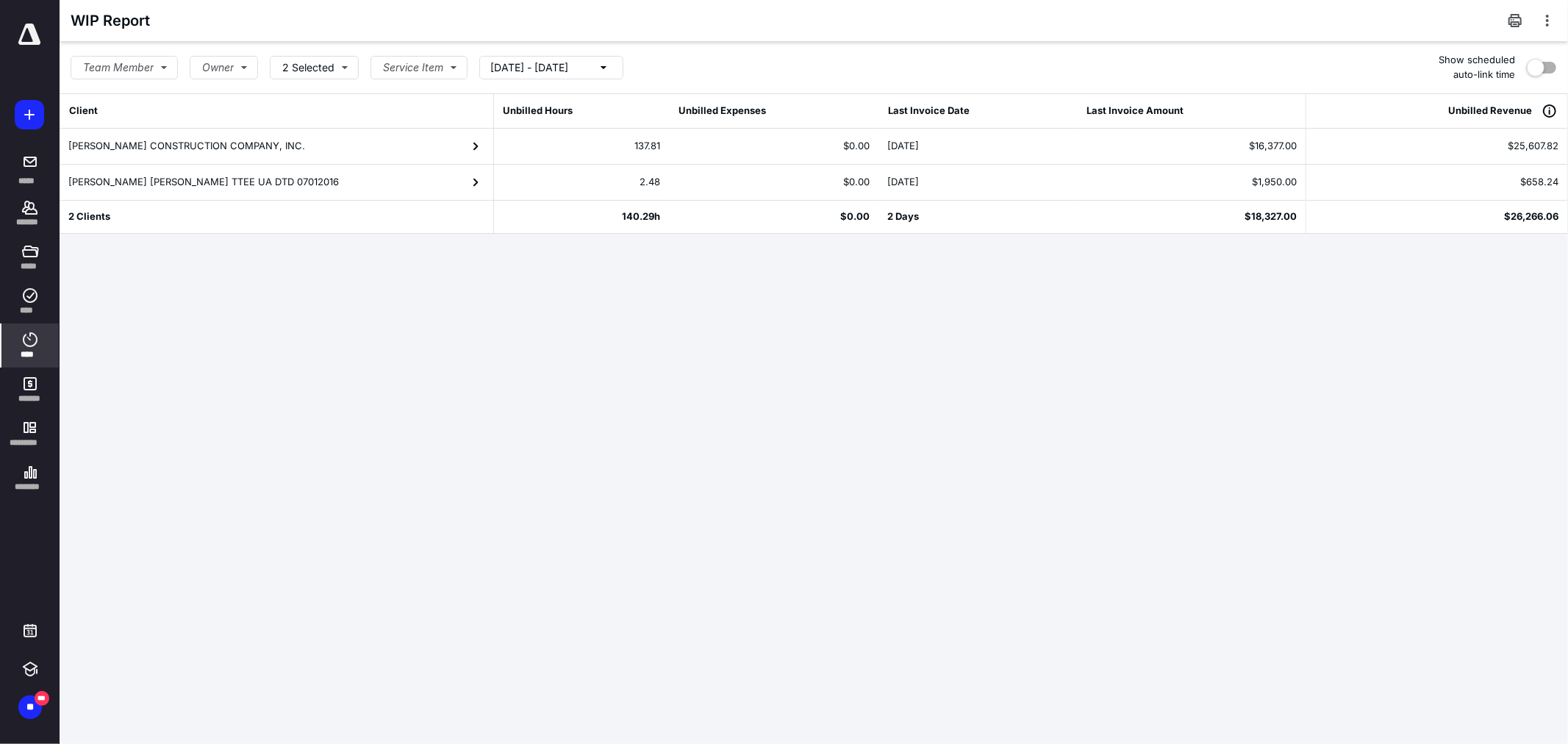 click on "[PERSON_NAME] [PERSON_NAME] TTEE UA DTD 07012016" at bounding box center (204, 182) 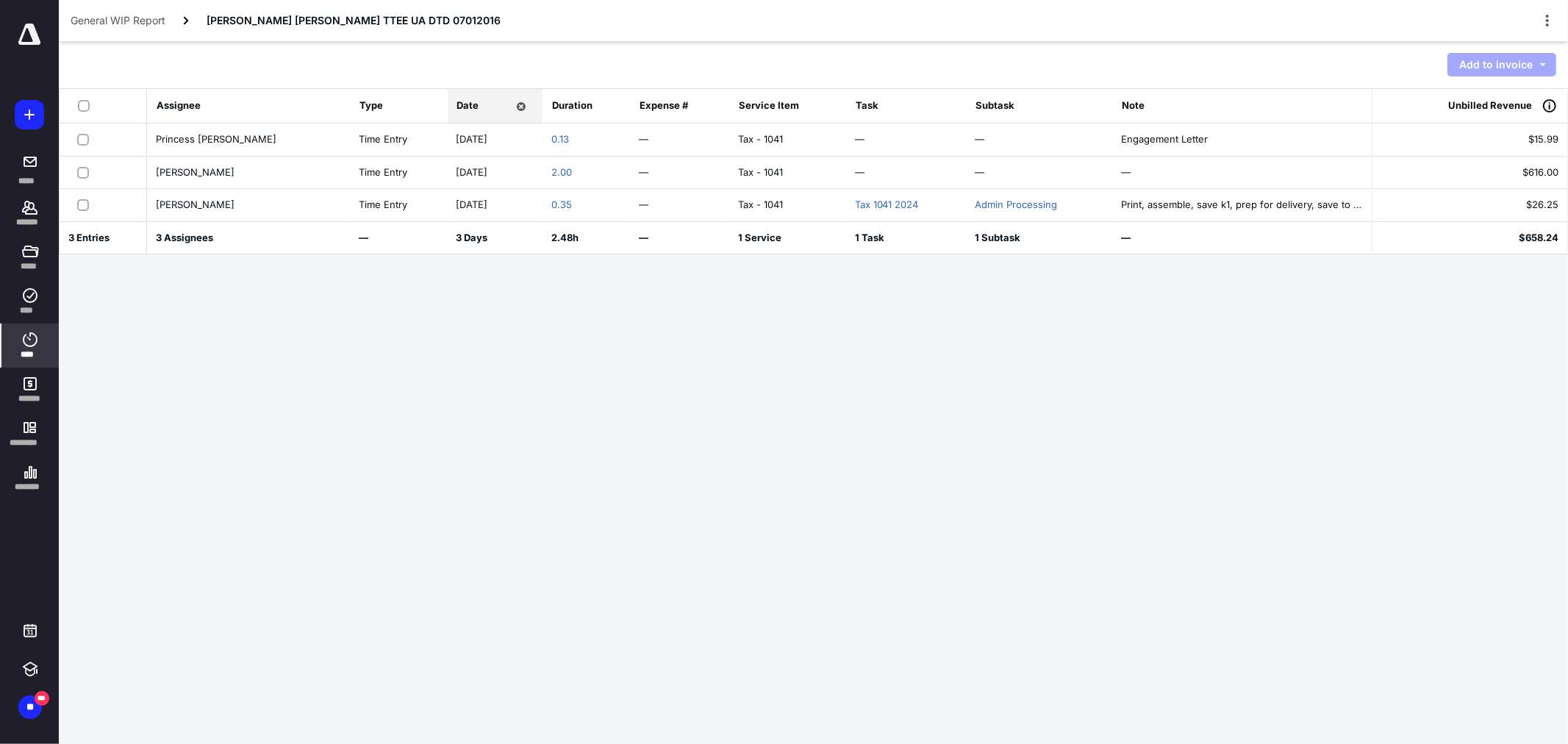 click at bounding box center [87, 105] 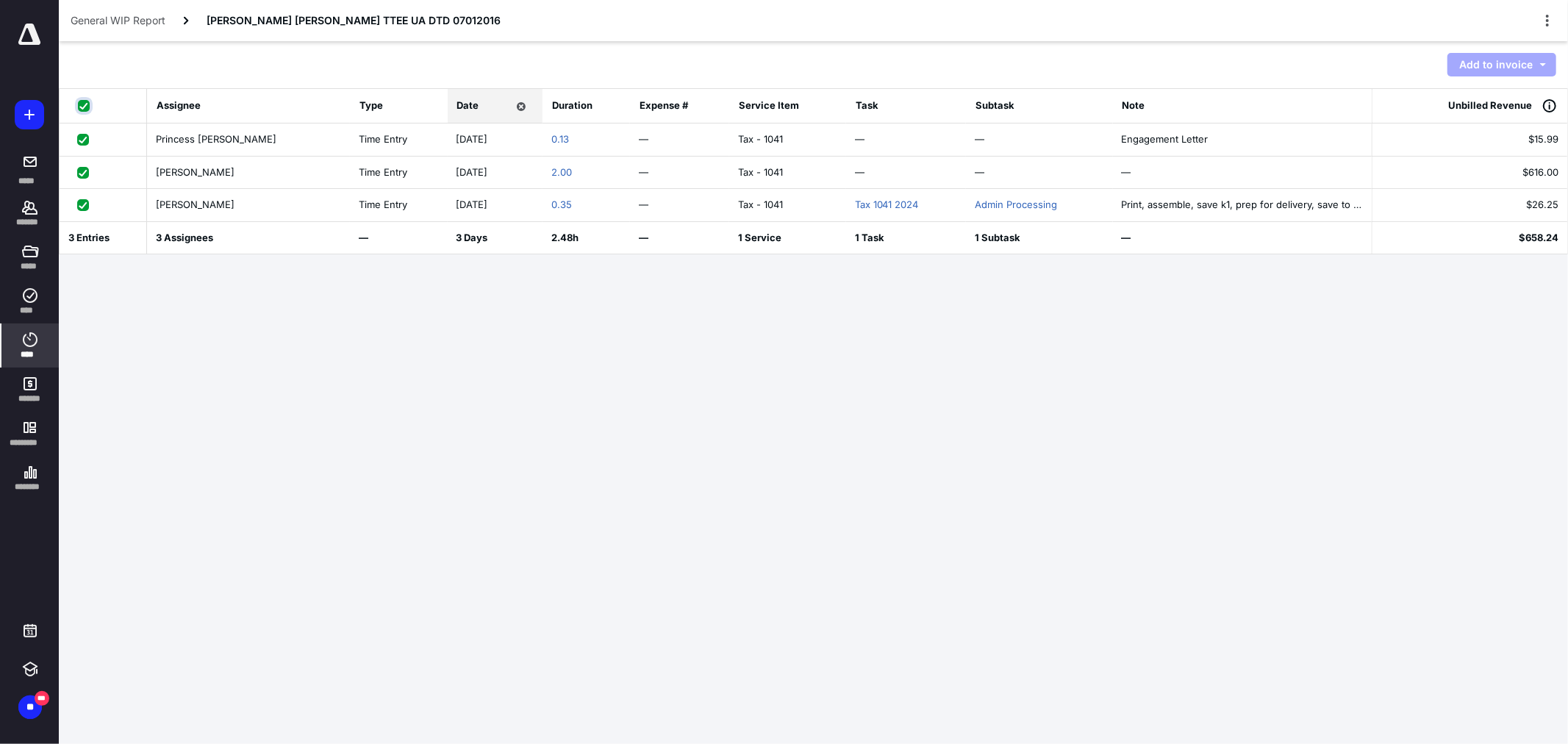checkbox on "true" 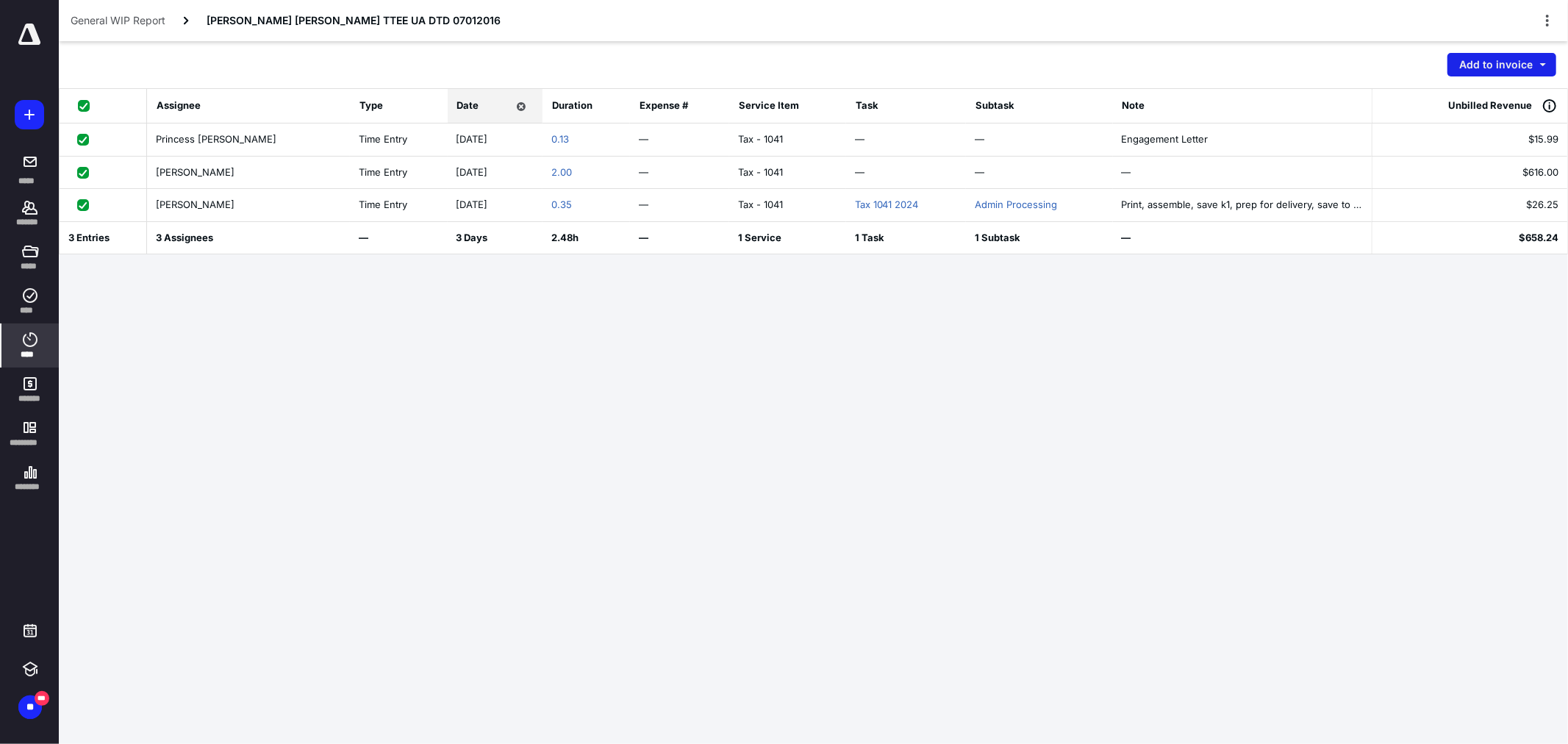click on "Add to invoice" at bounding box center [1502, 65] 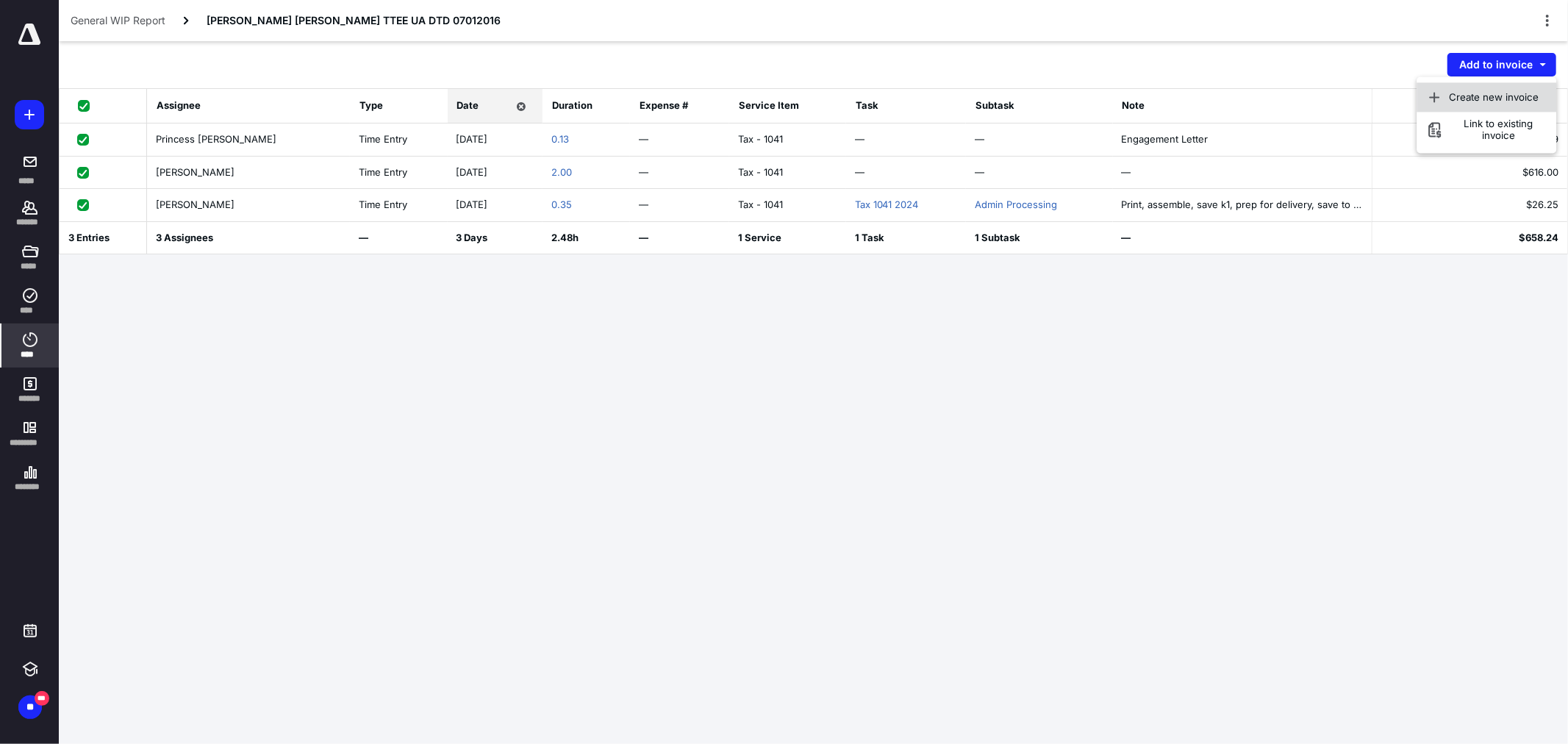 click on "Create new invoice" at bounding box center [1487, 97] 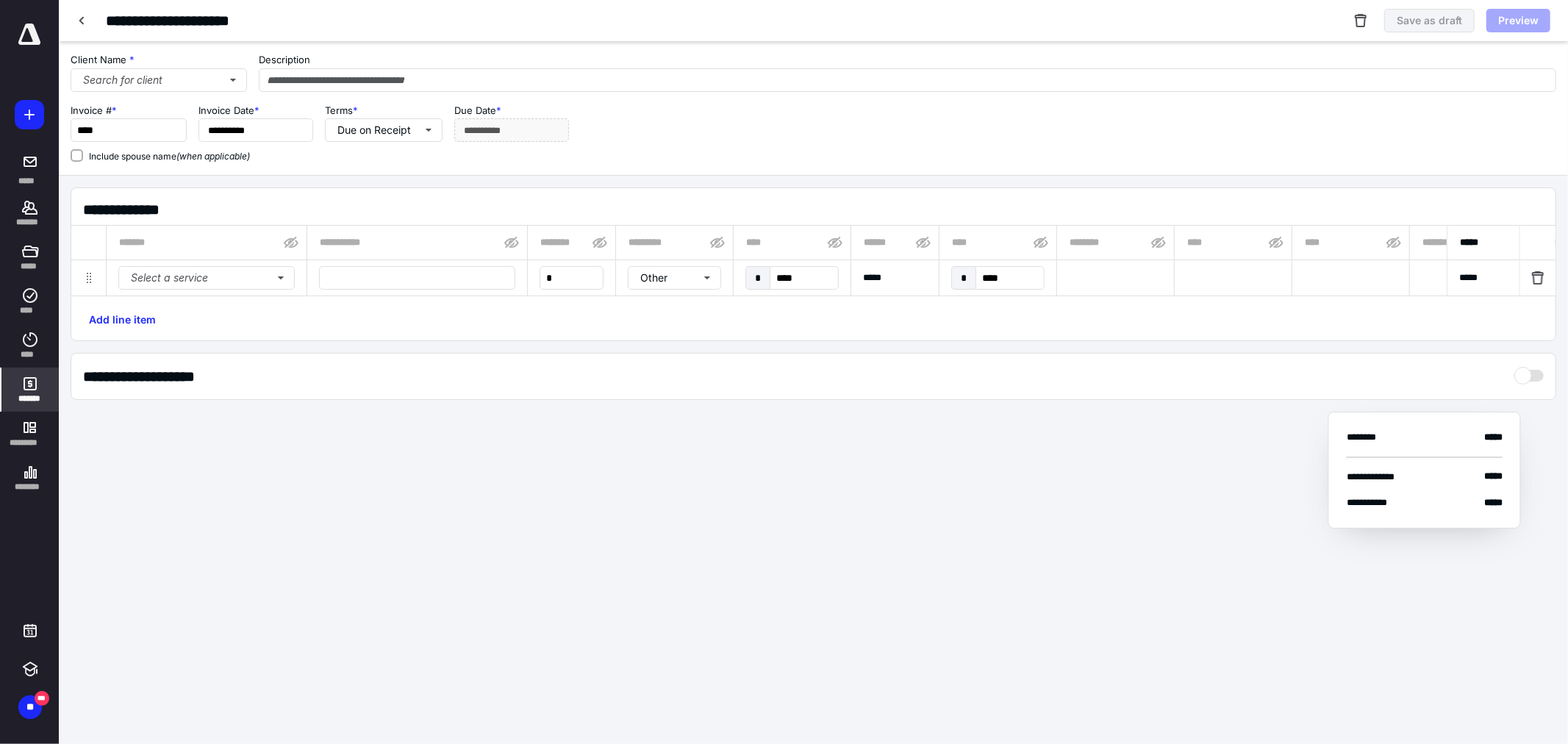 type on "**********" 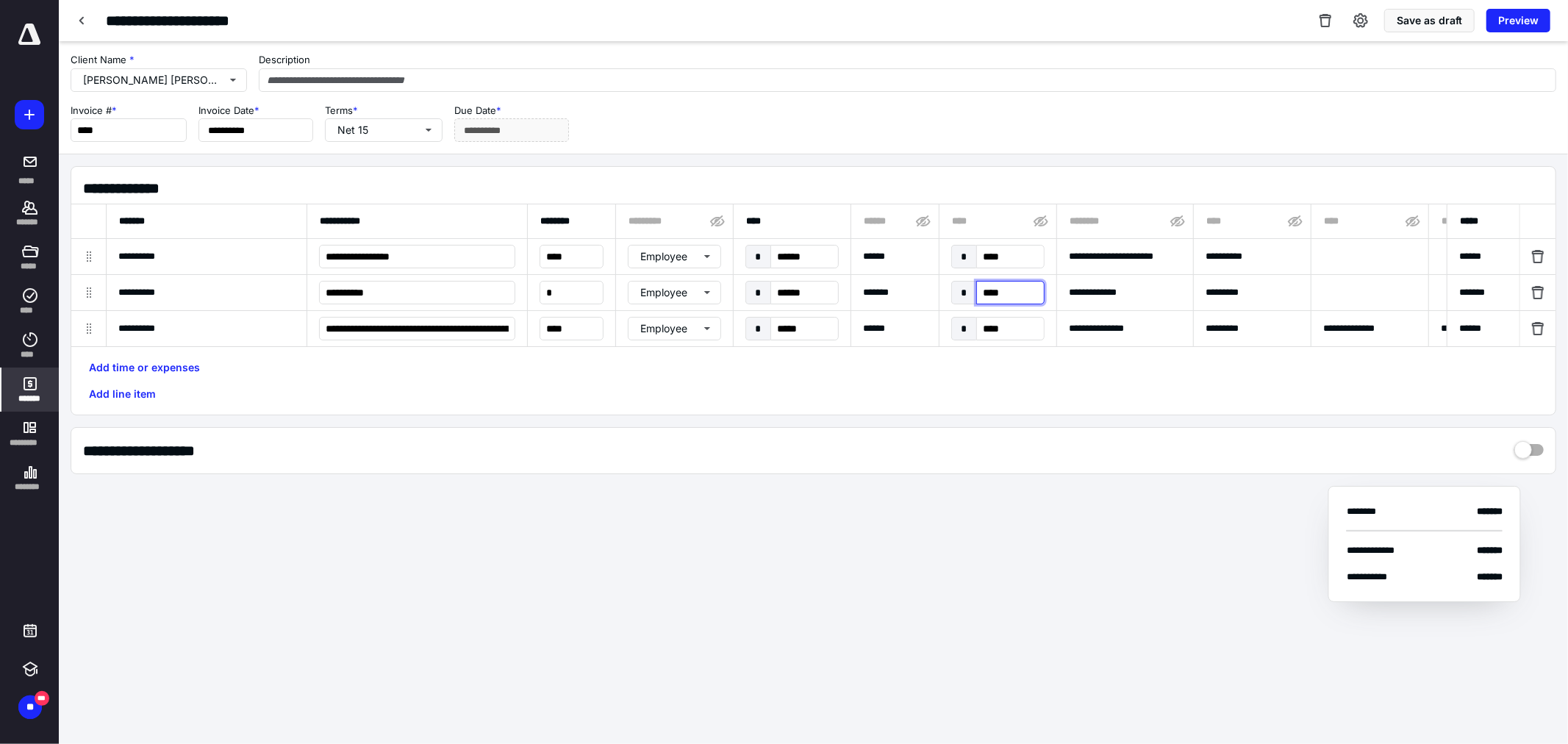 click on "****" at bounding box center (1010, 293) 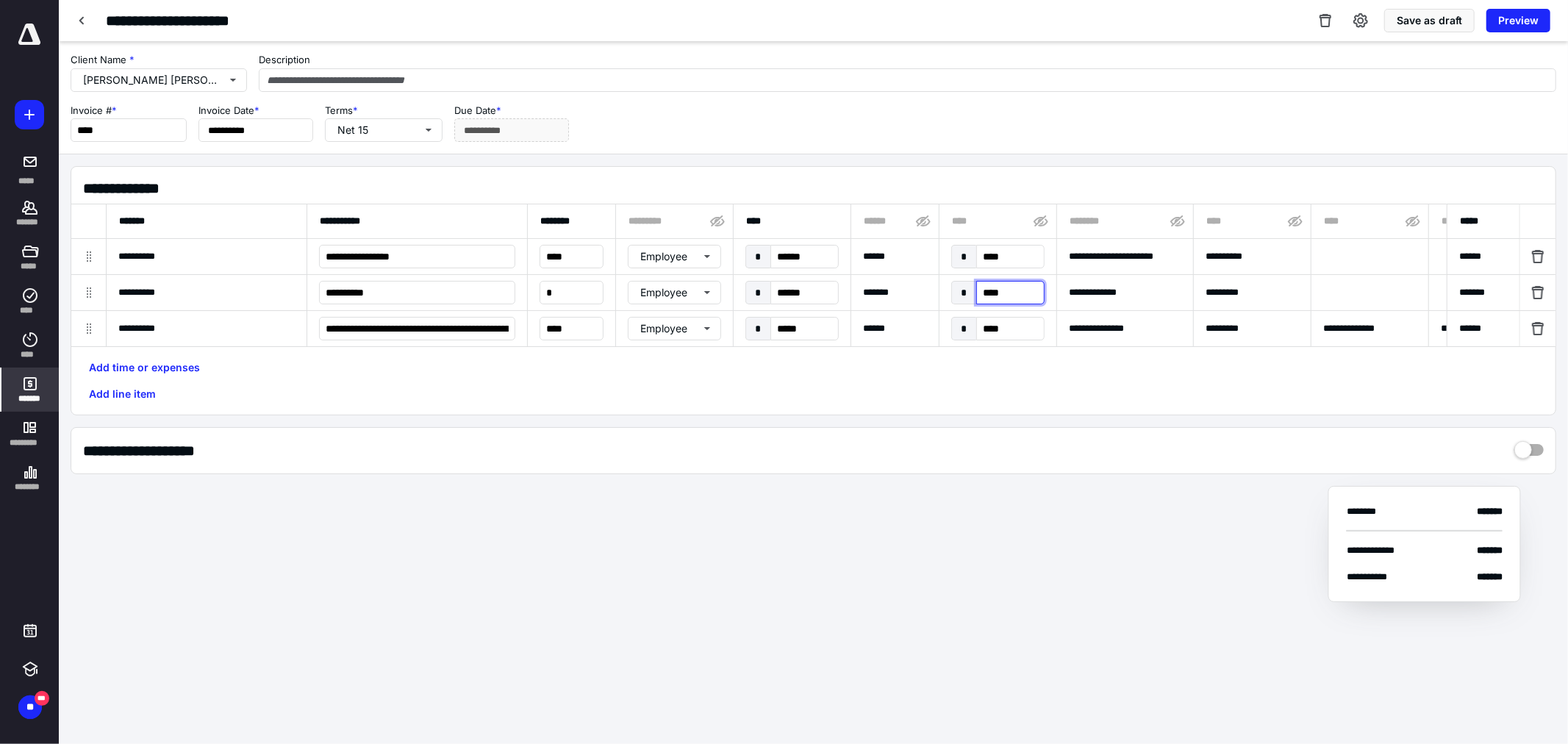 type on "*****" 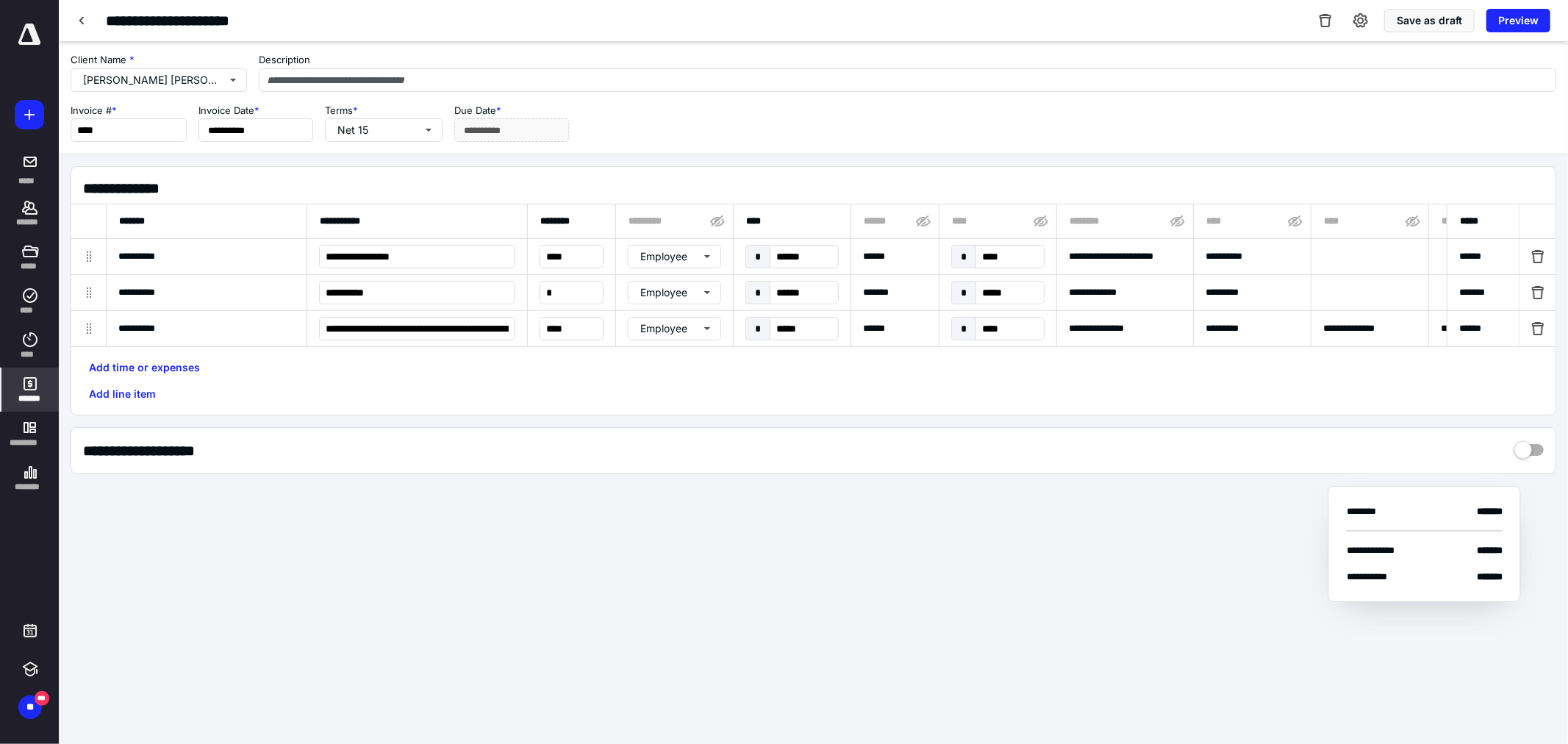 scroll, scrollTop: 0, scrollLeft: 335, axis: horizontal 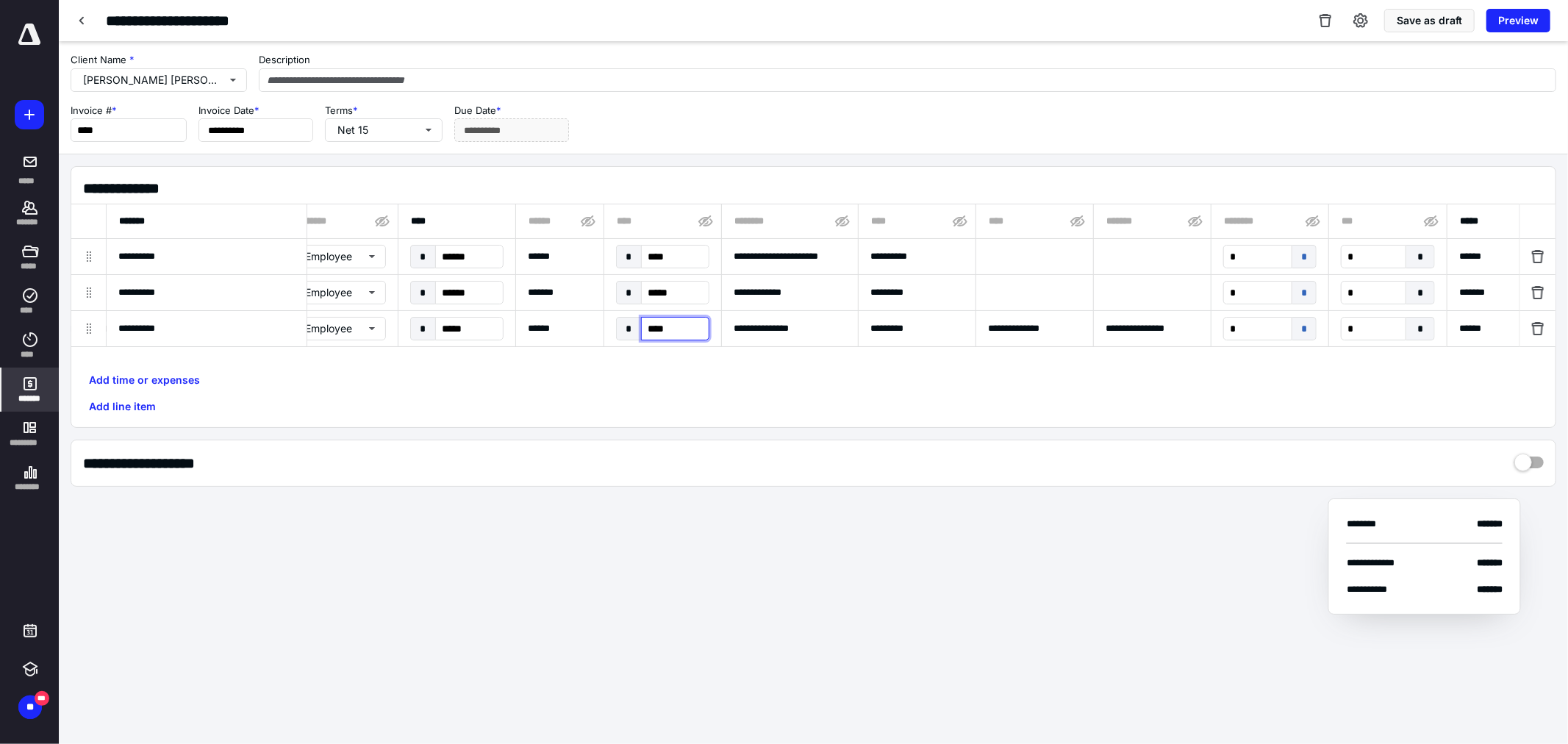type on "**********" 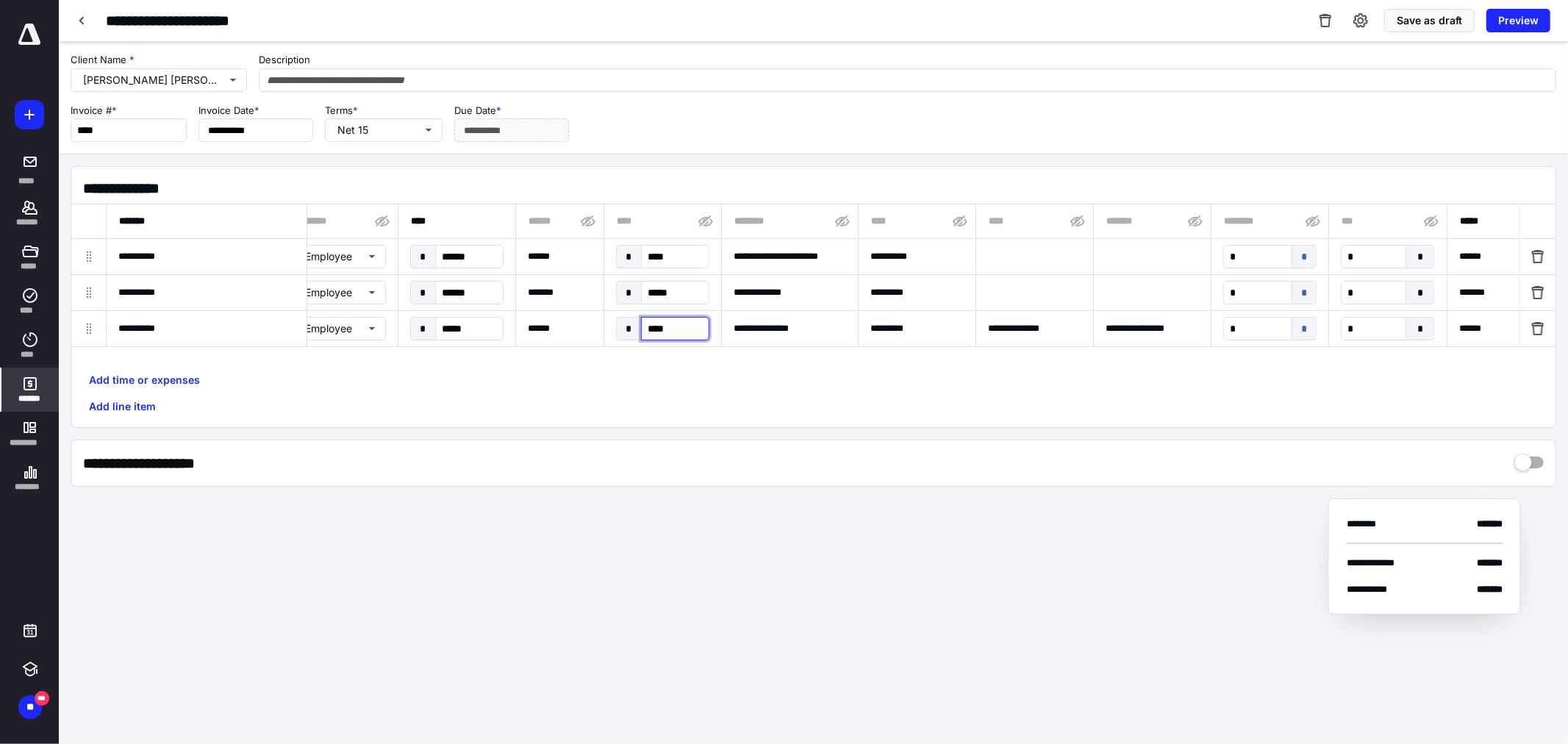 click on "****" at bounding box center (675, 329) 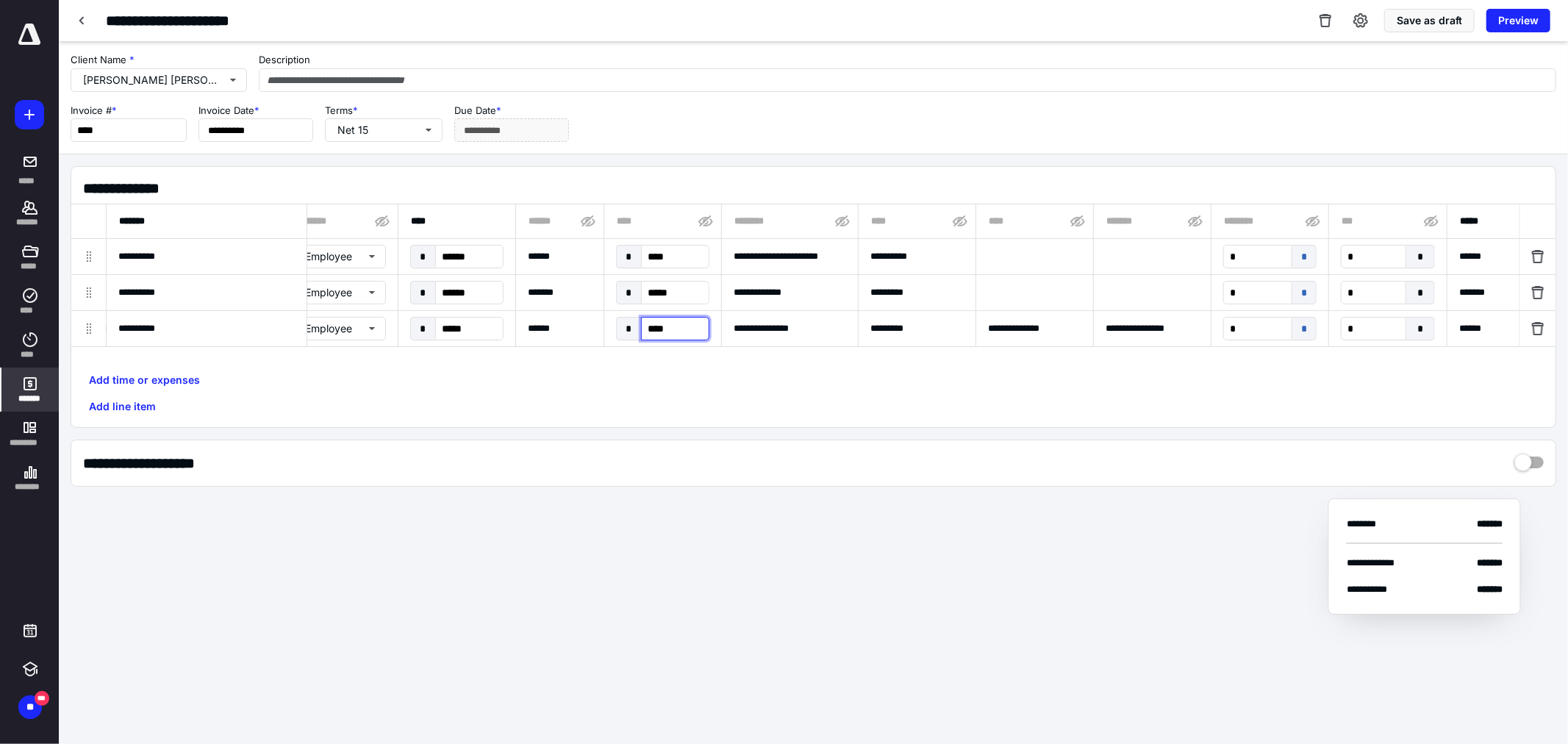 type on "*****" 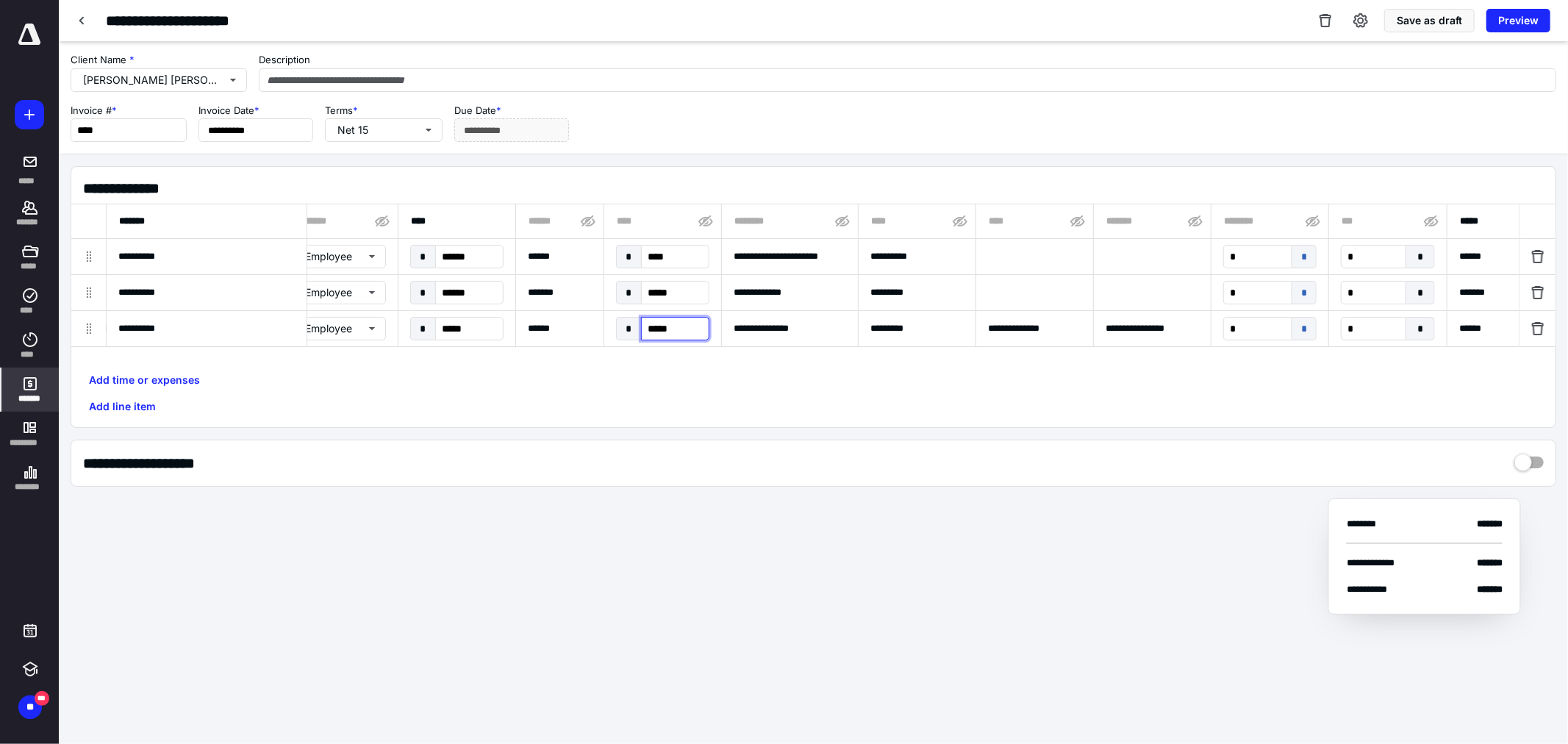 type on "**********" 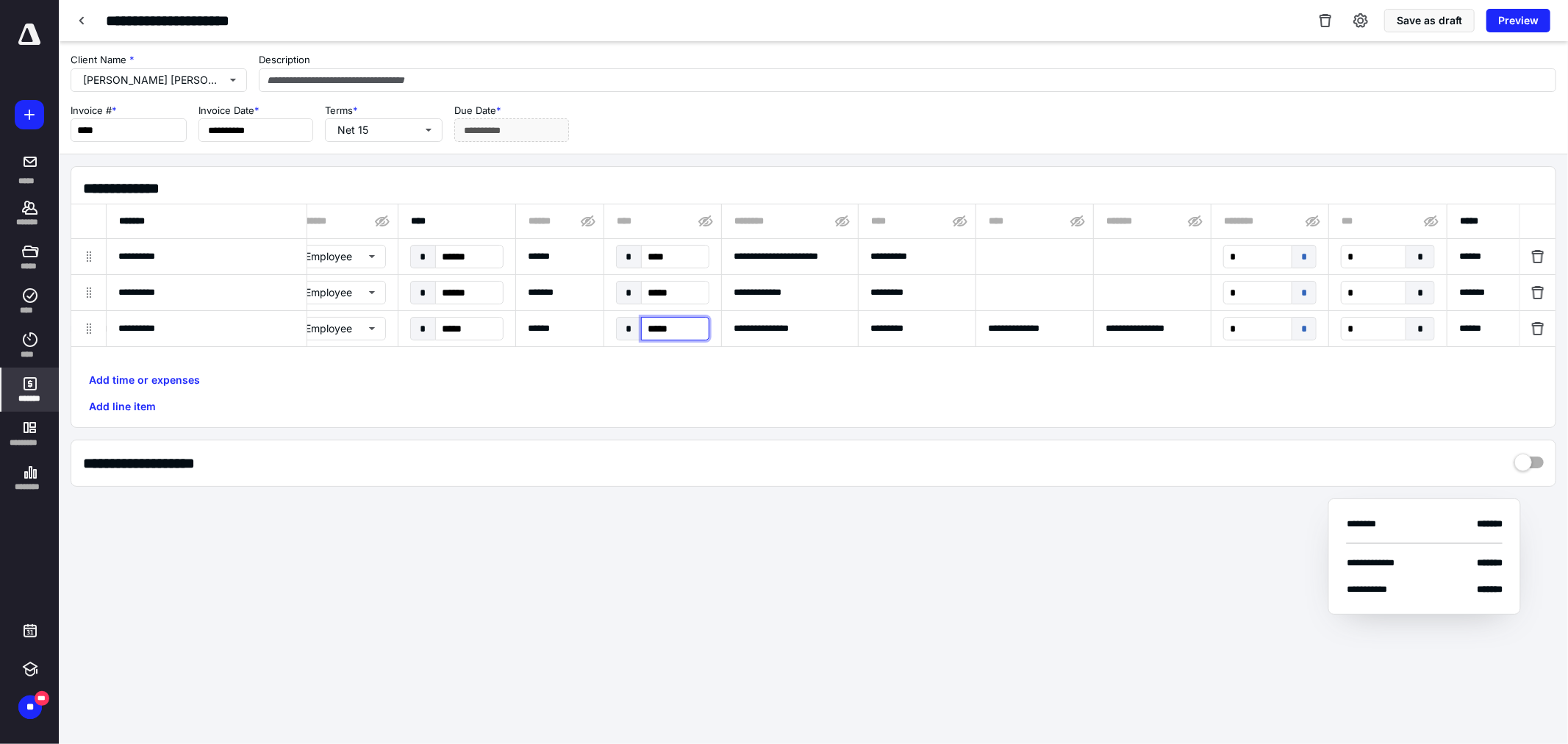 click on "*****" at bounding box center [675, 329] 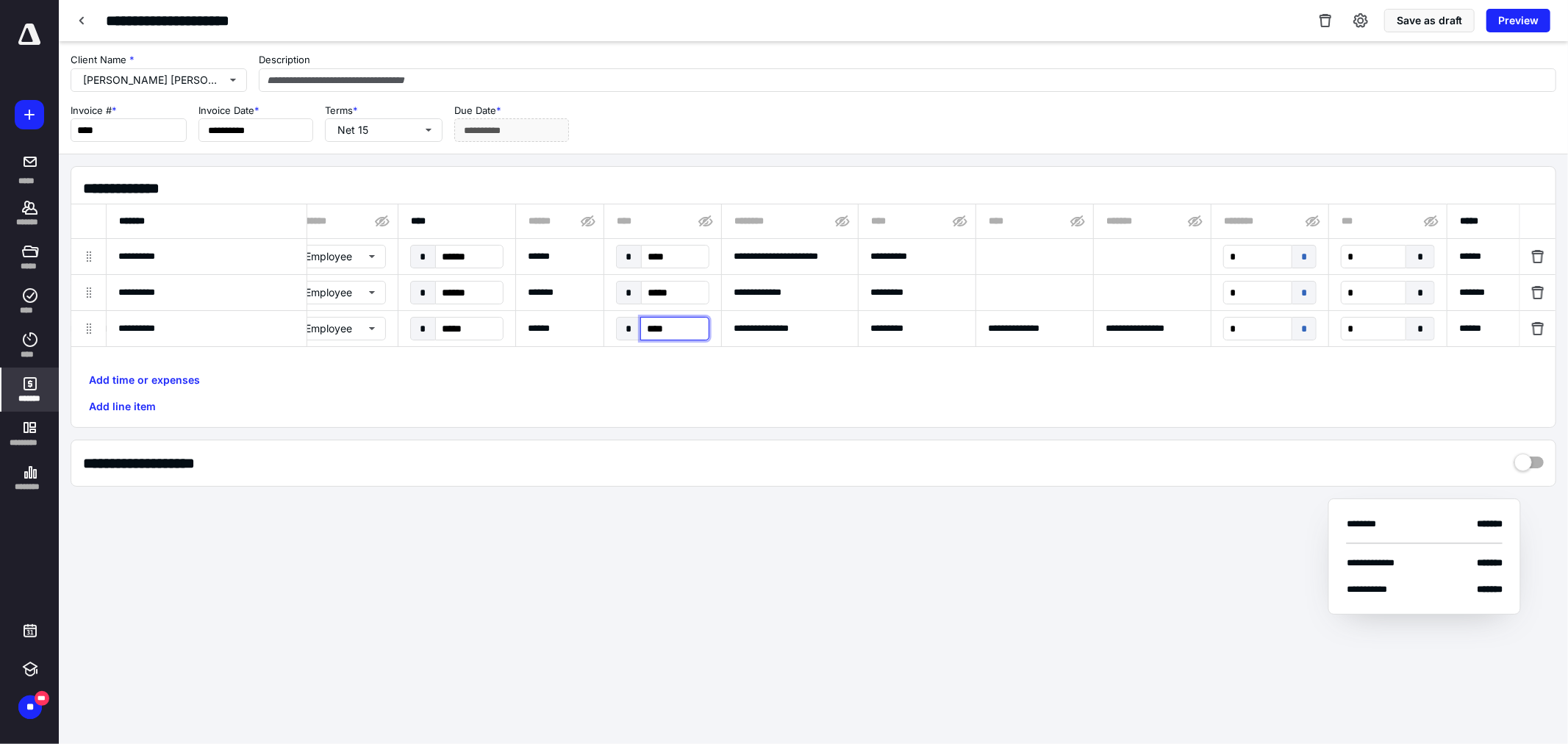 type on "*****" 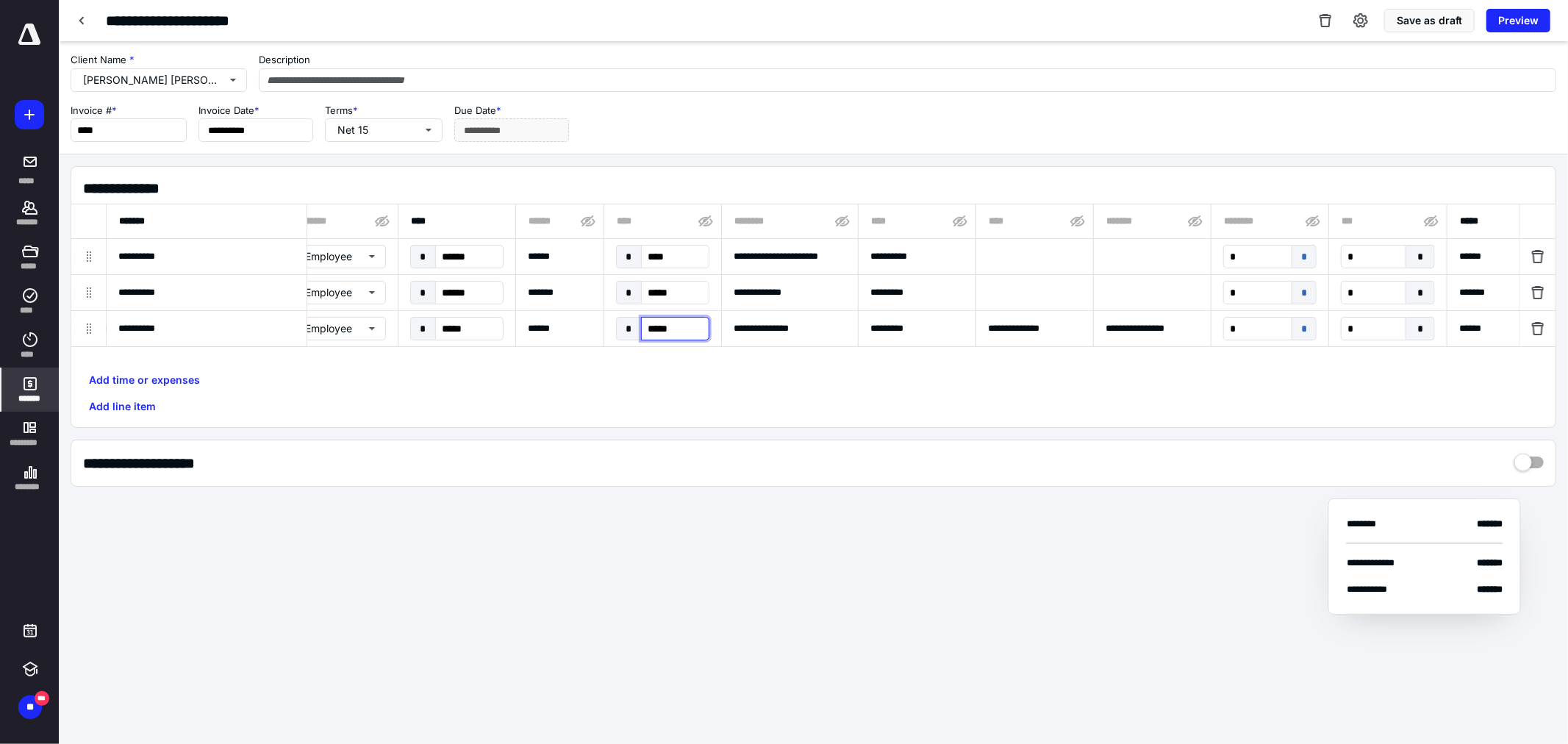 type on "**********" 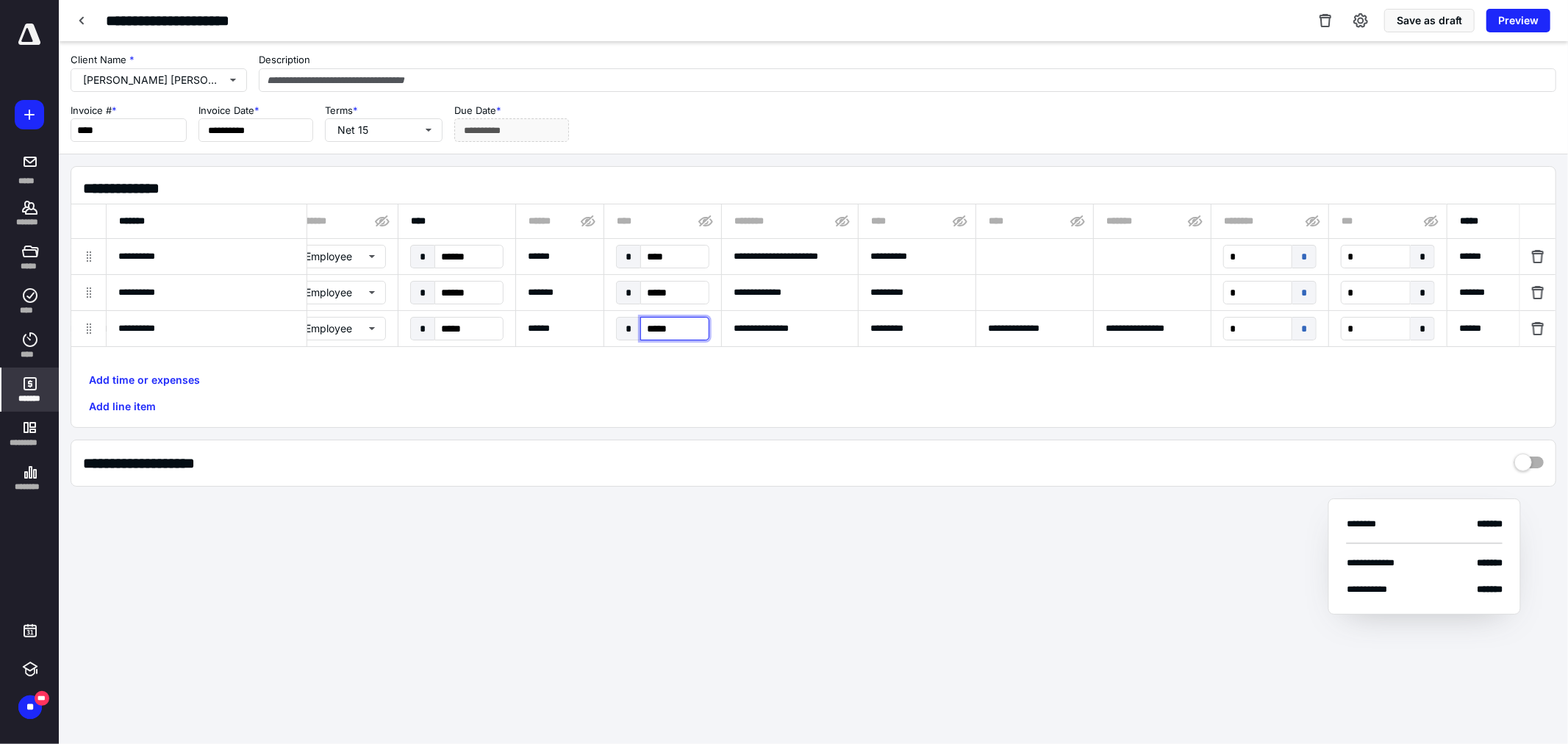 click on "*****" at bounding box center (675, 329) 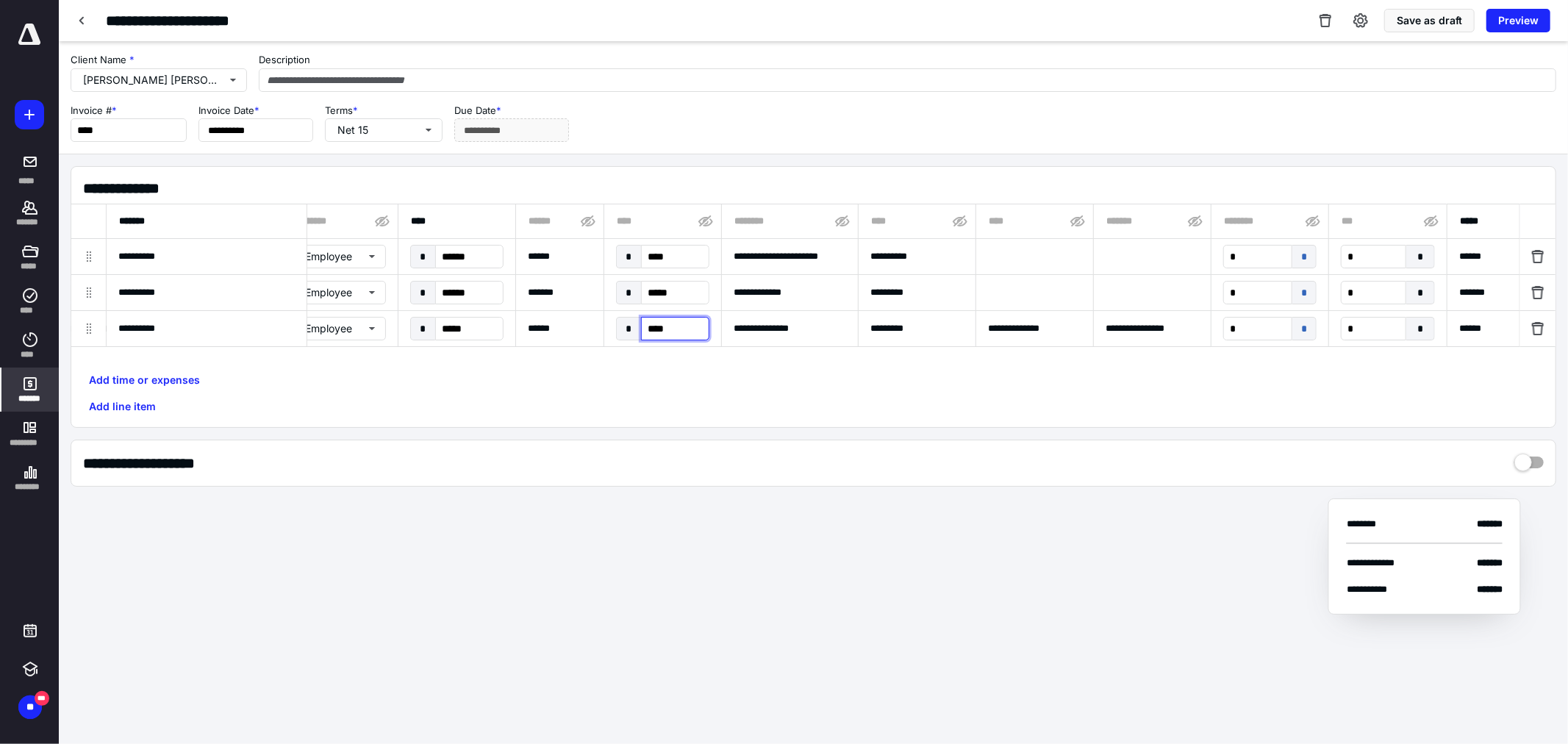 type on "*****" 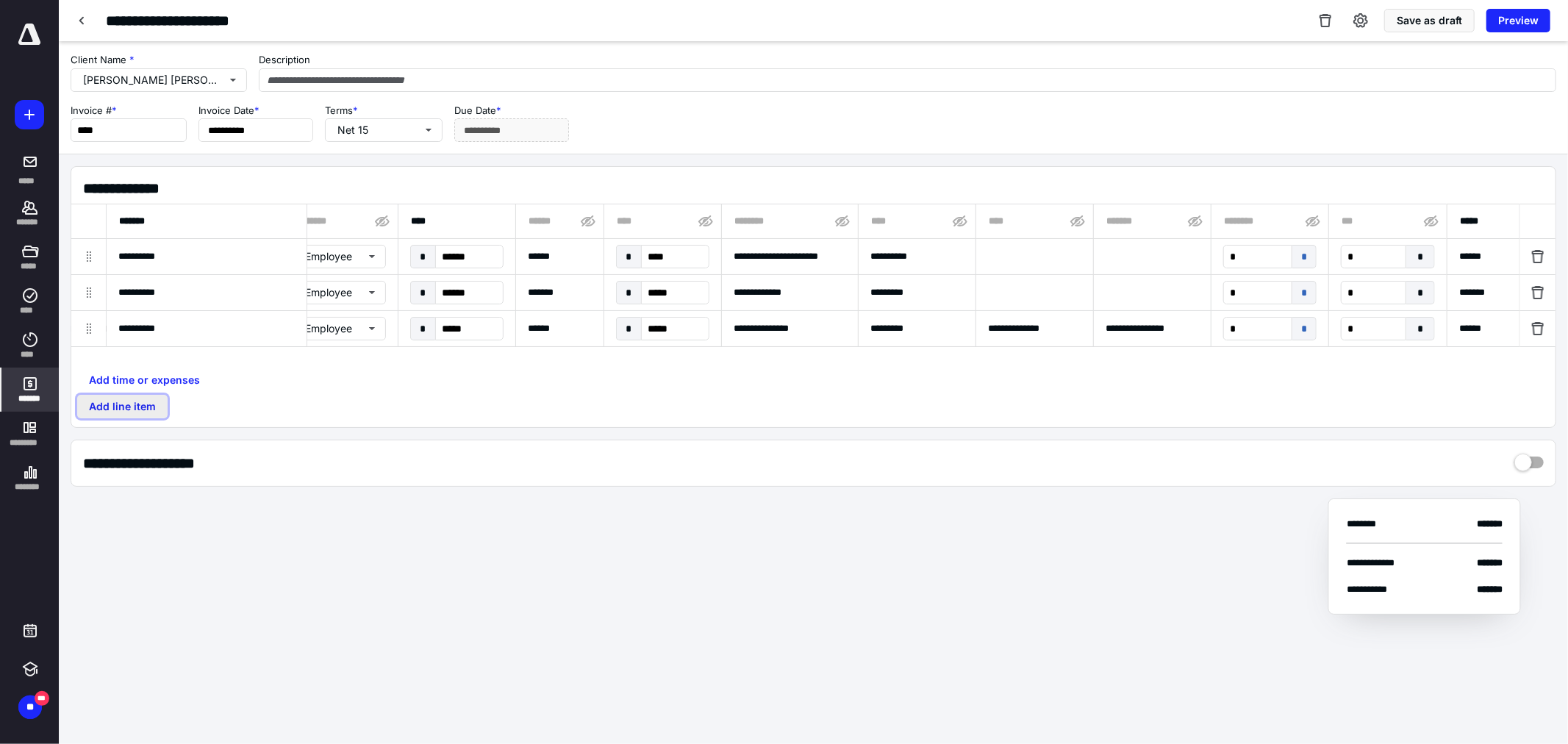 click on "Add line item" at bounding box center [122, 407] 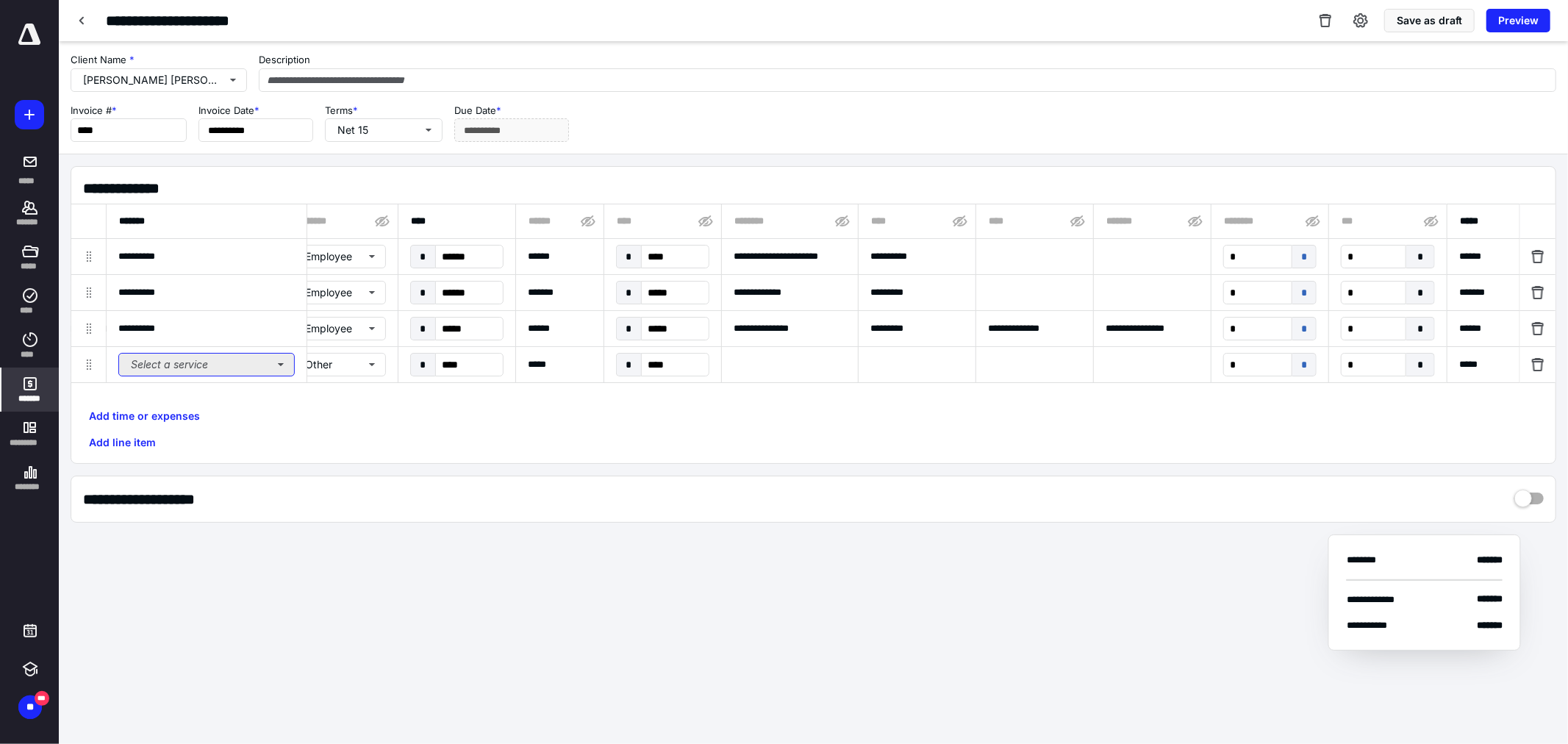 click on "Select a service" at bounding box center (207, 365) 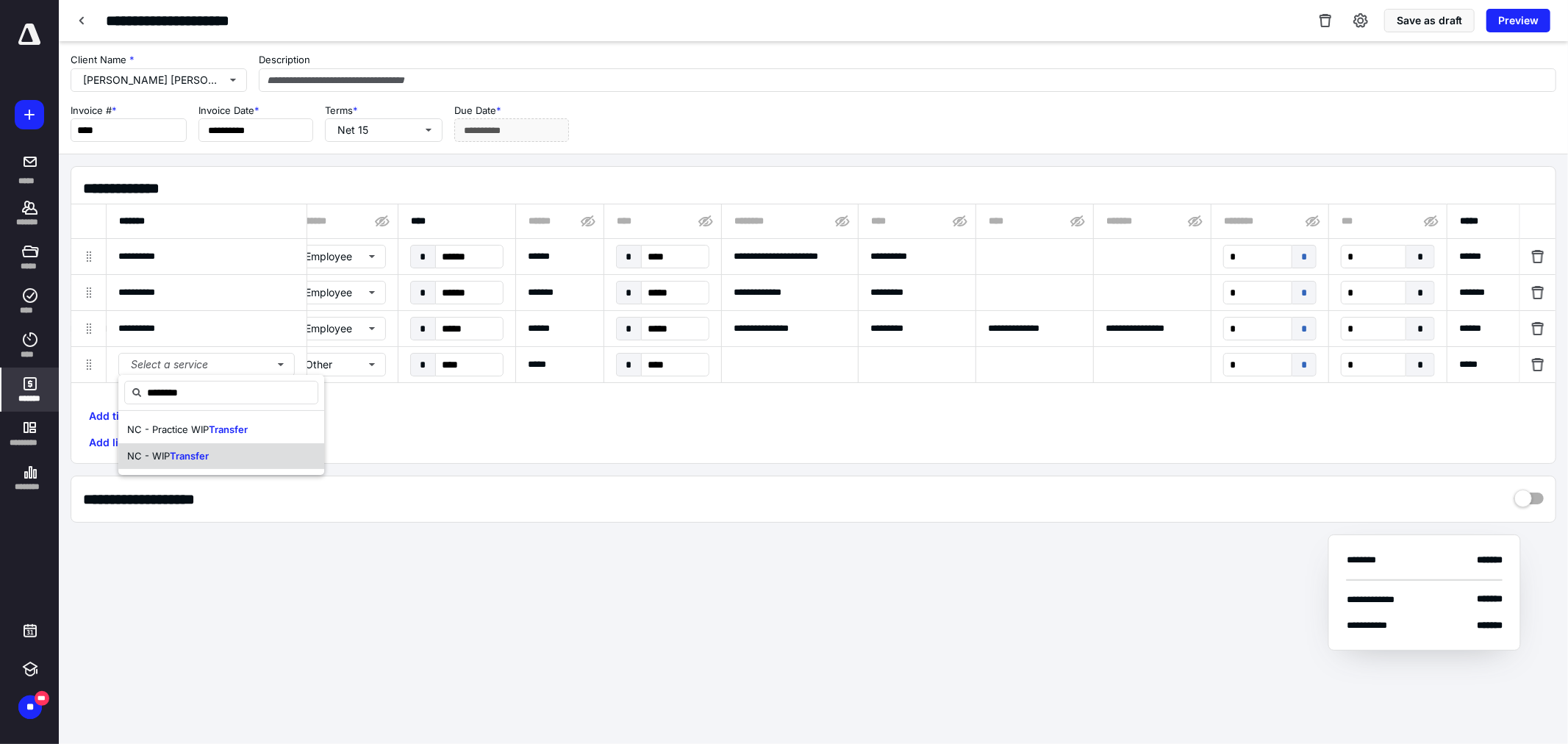 click on "Transfer" at bounding box center [189, 456] 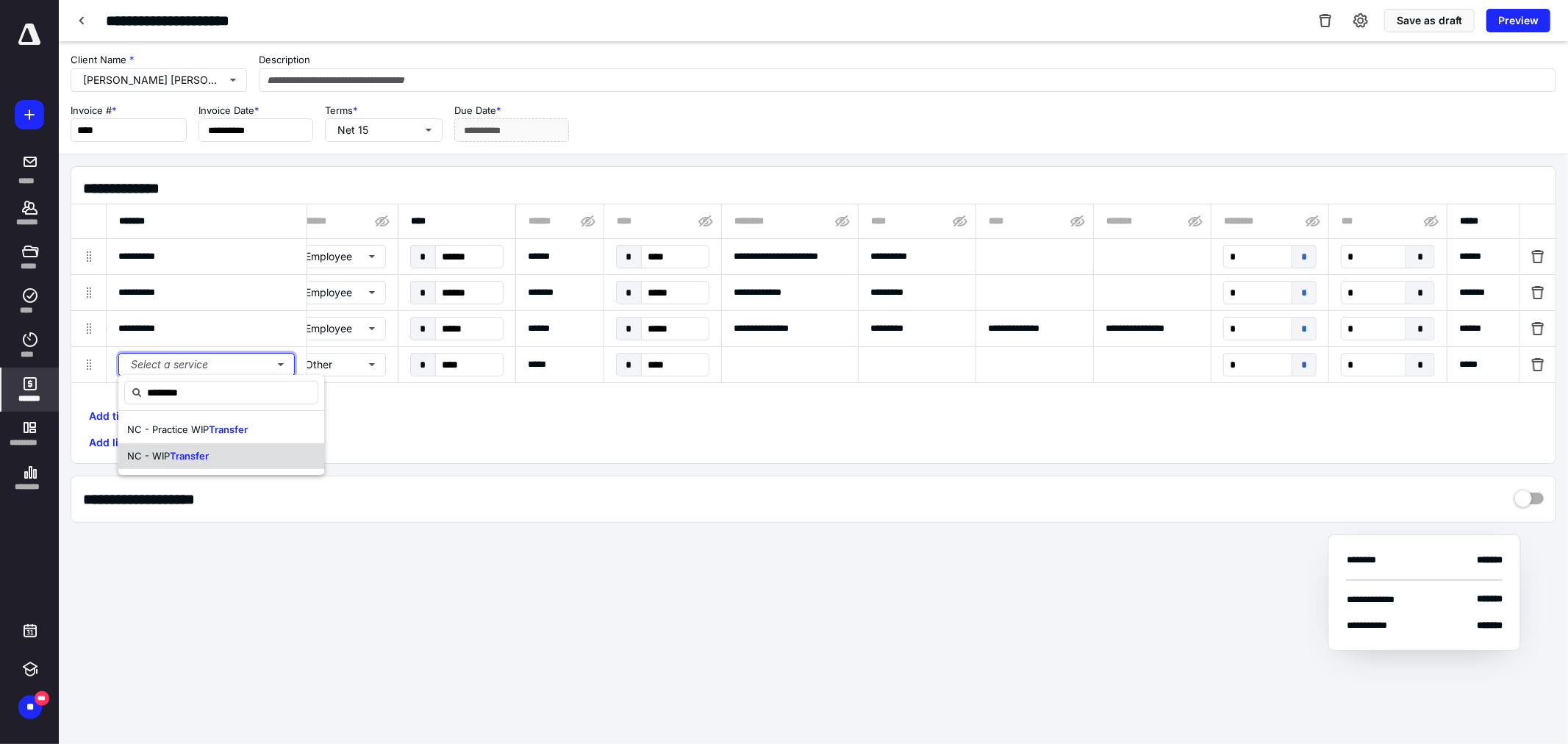type on "**********" 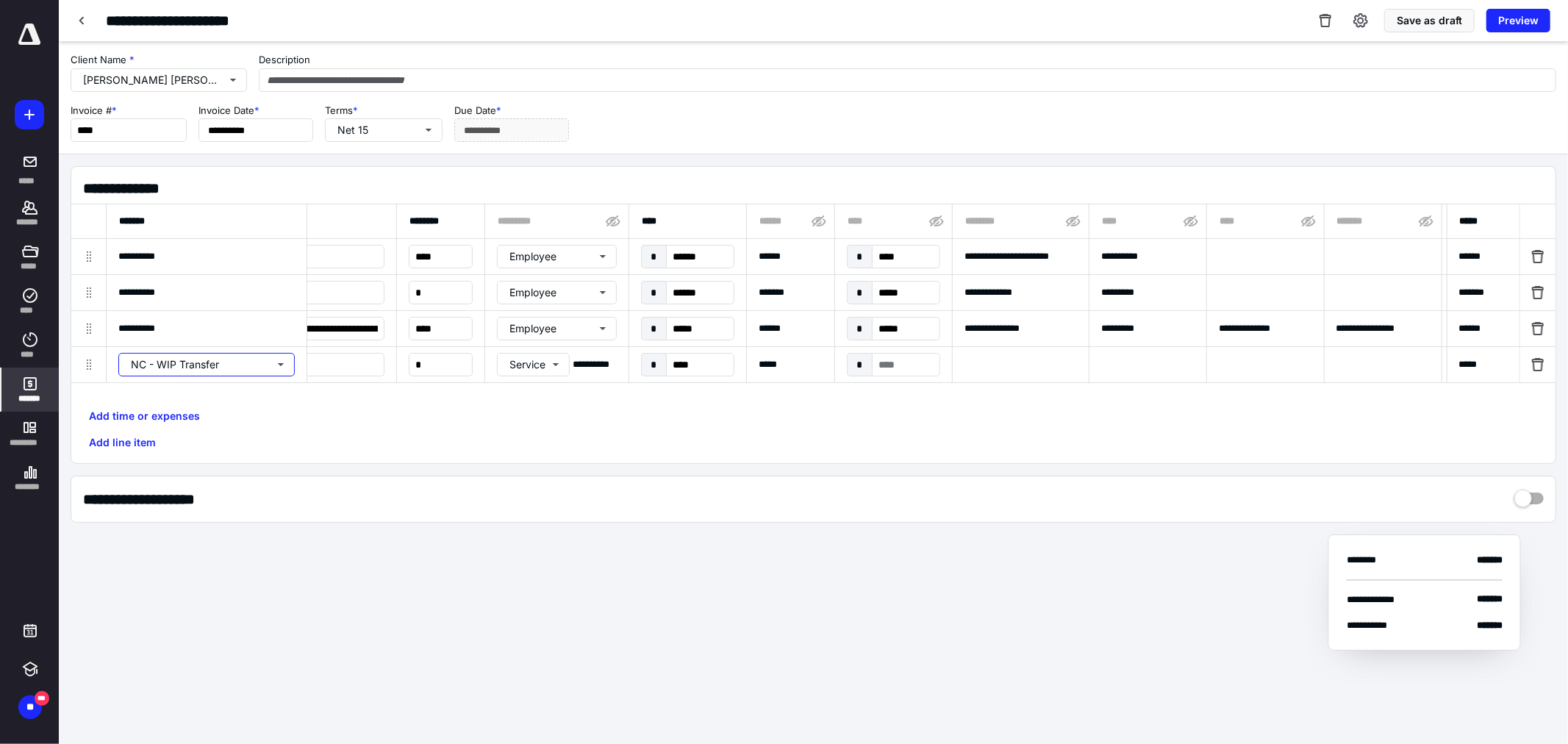 scroll, scrollTop: 0, scrollLeft: 0, axis: both 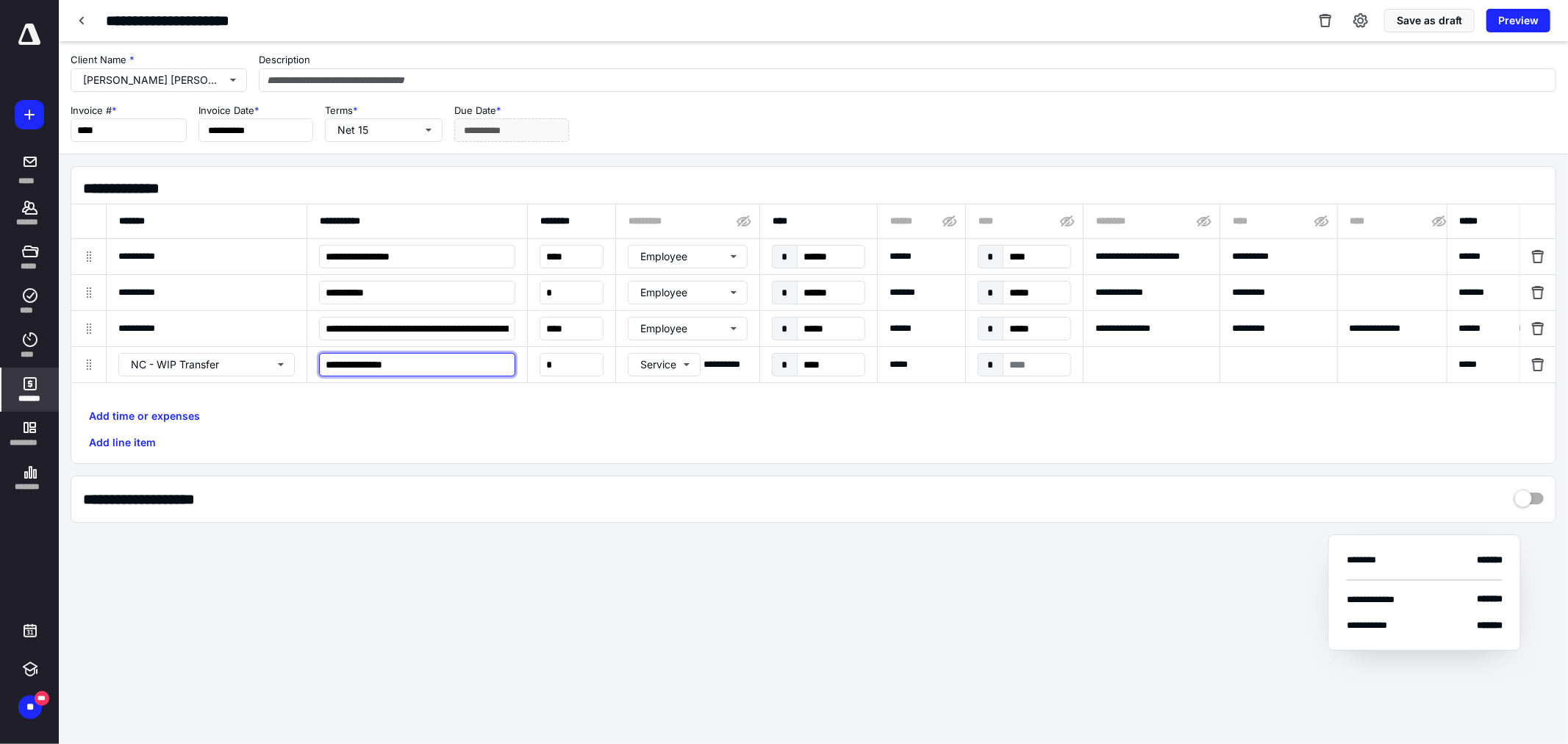 click on "**********" at bounding box center (417, 365) 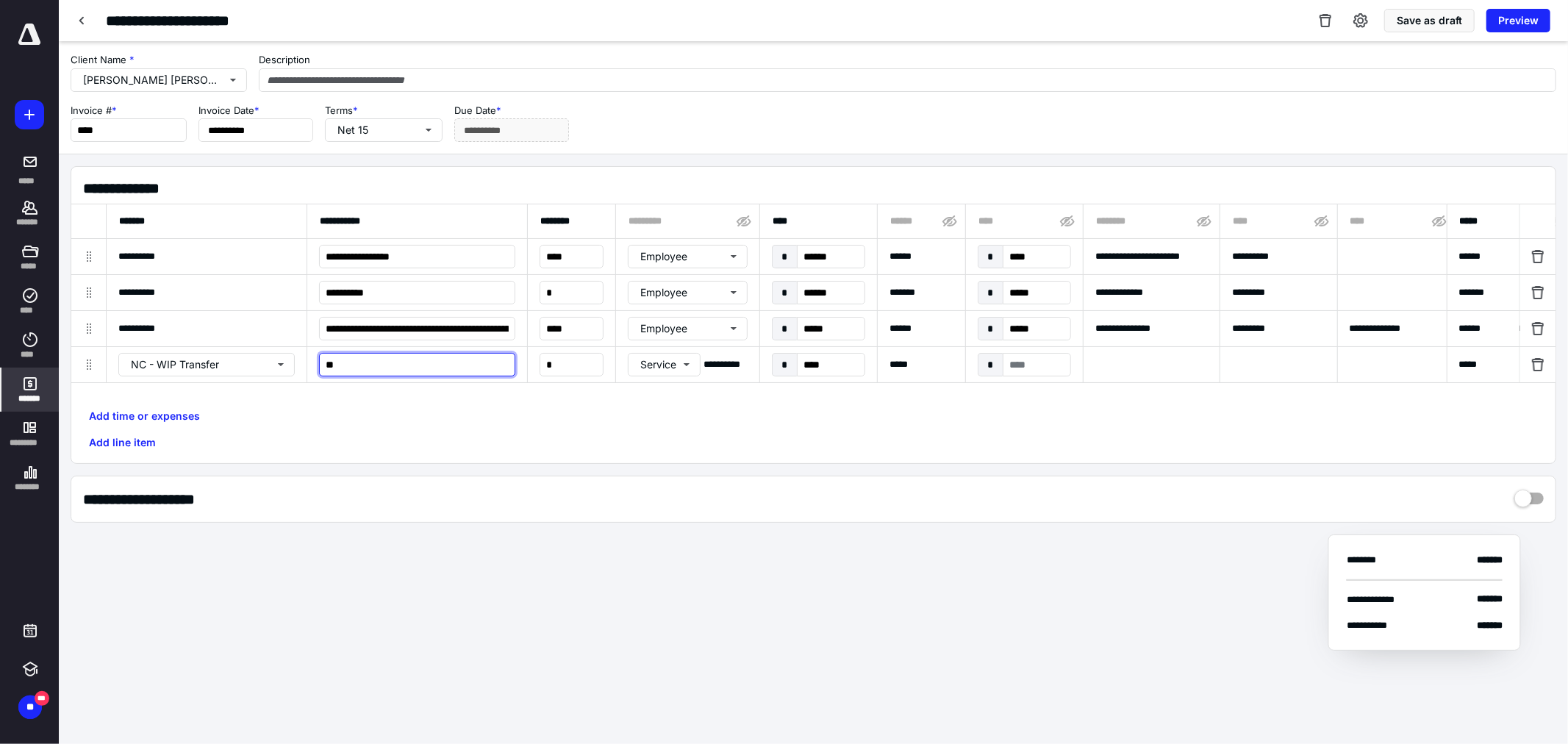 type on "*" 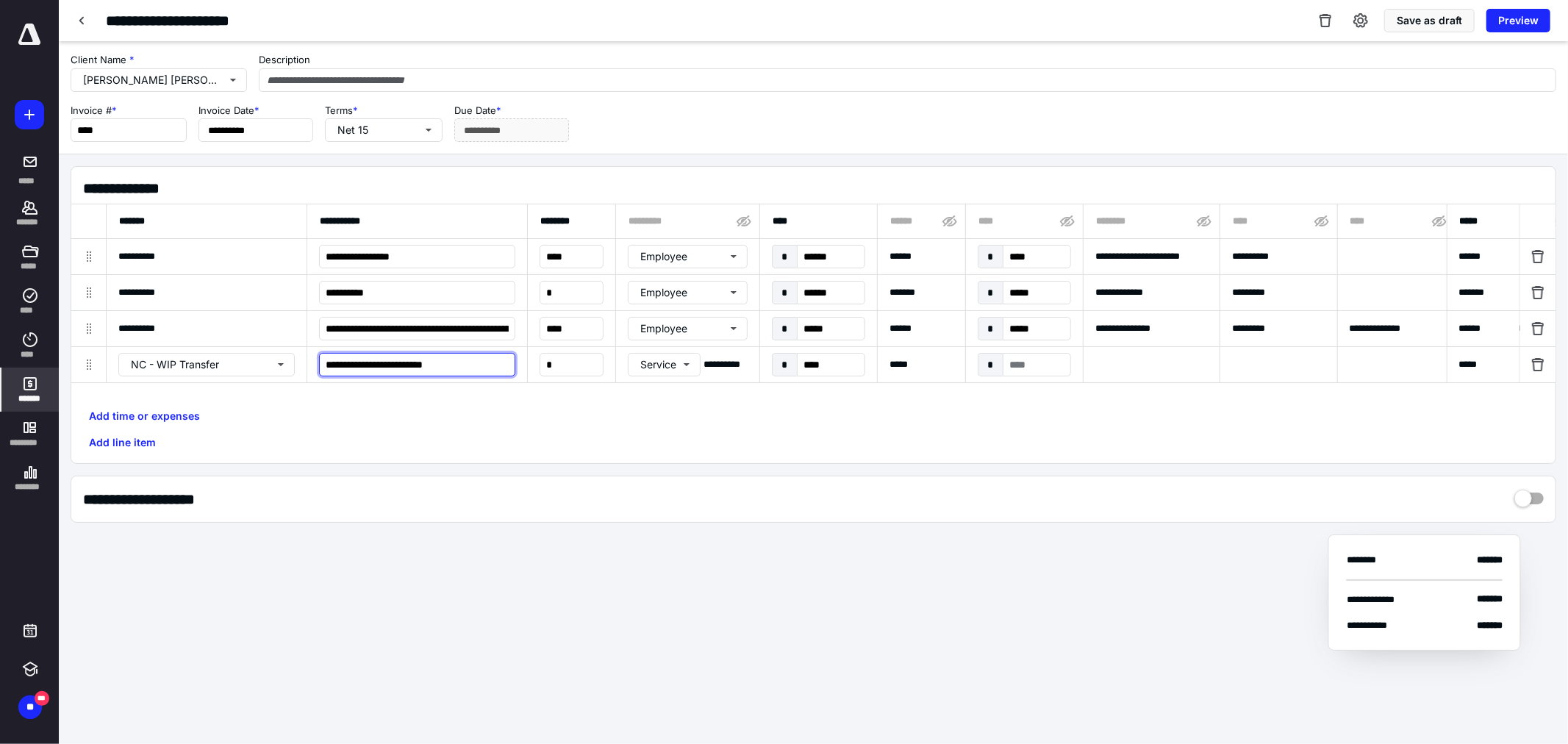 type on "**********" 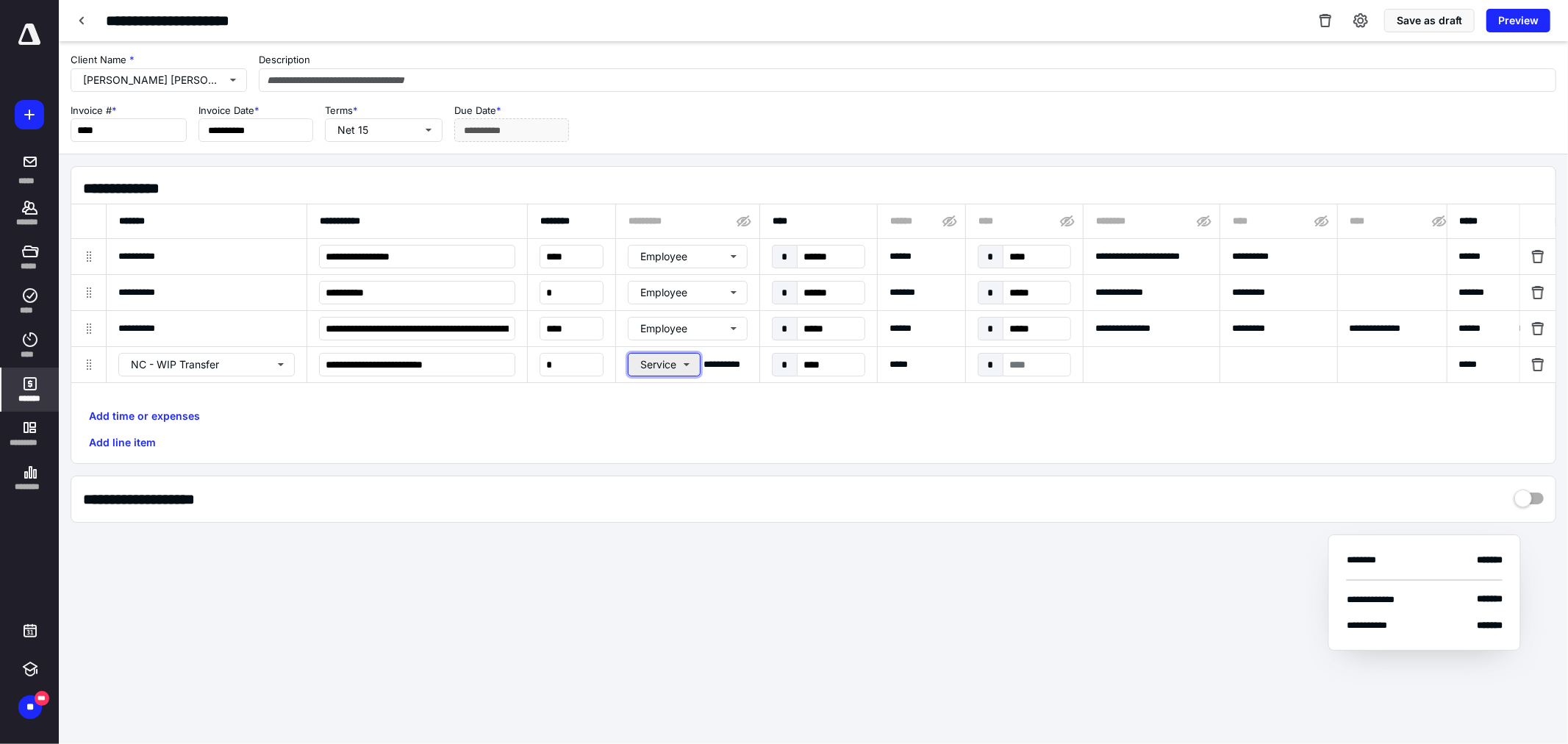 click on "Service" at bounding box center [664, 365] 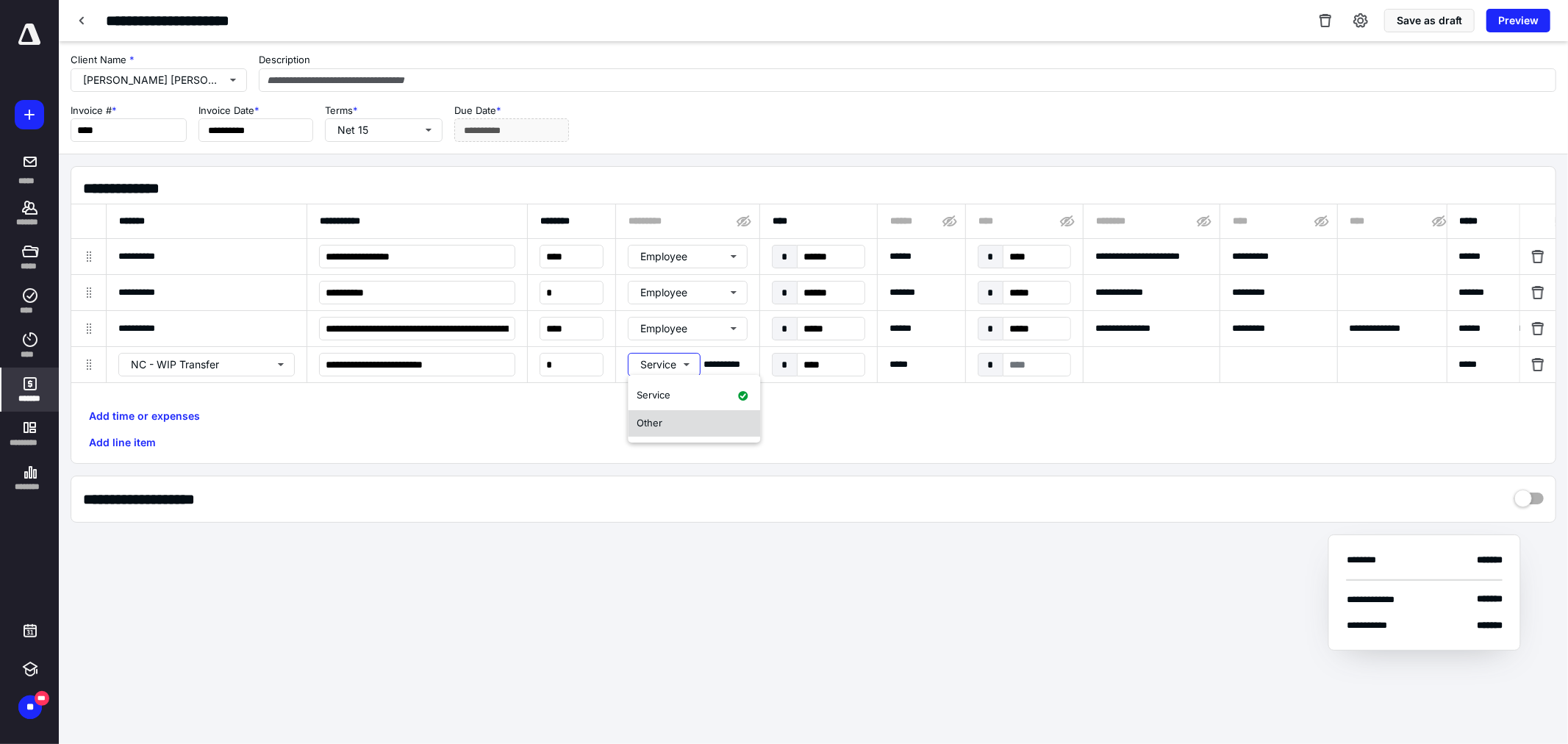 click on "Other" at bounding box center [649, 423] 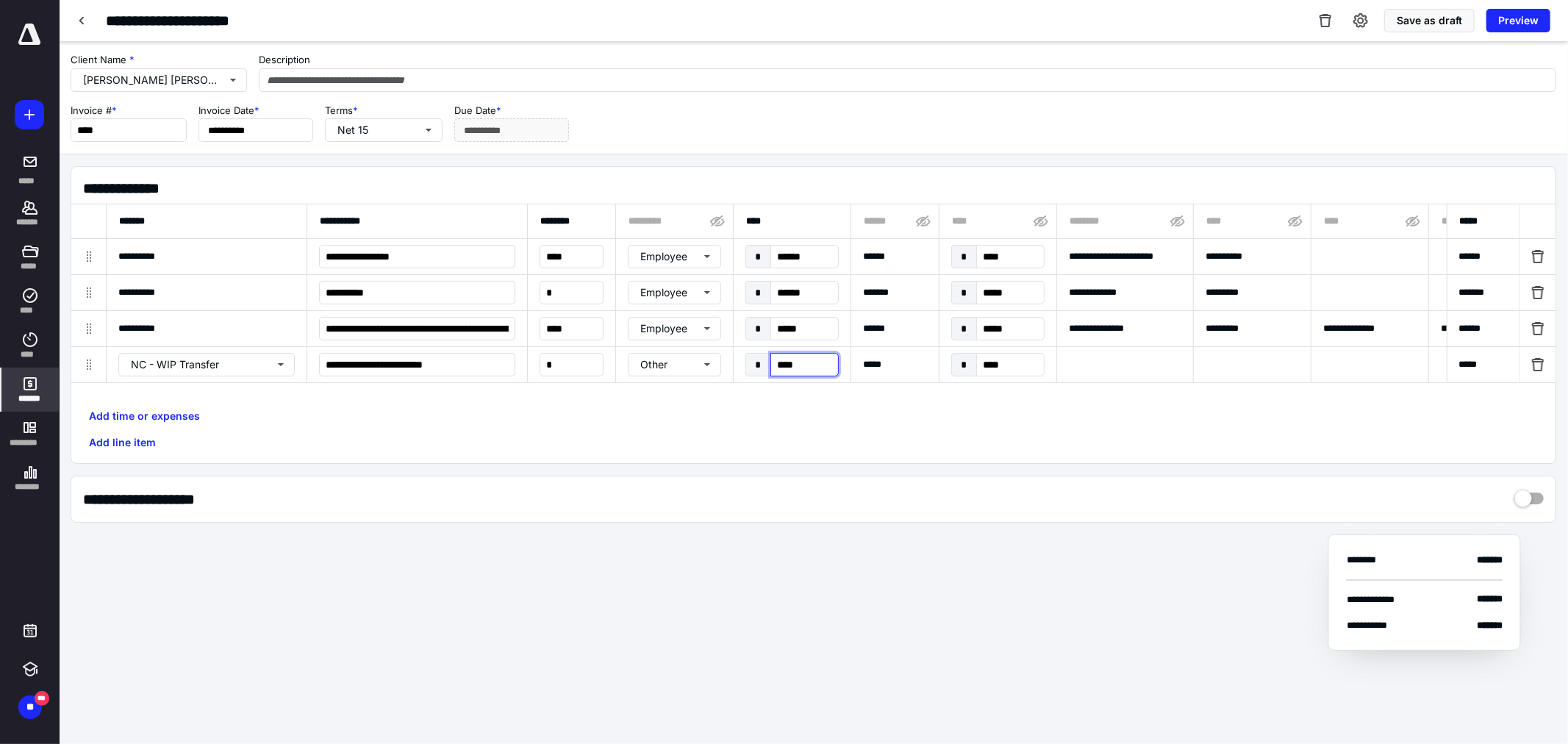 click on "****" at bounding box center (804, 365) 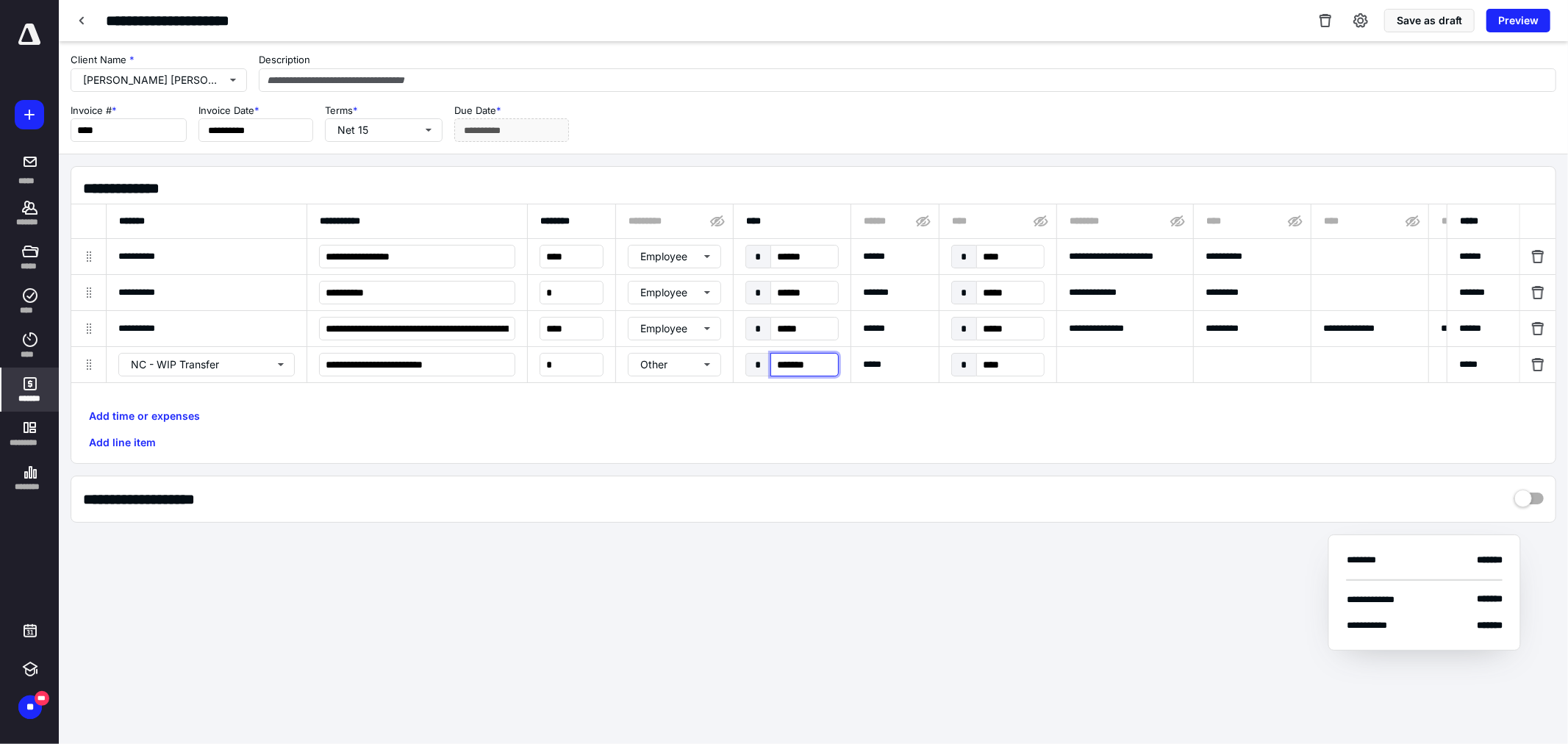 type on "*******" 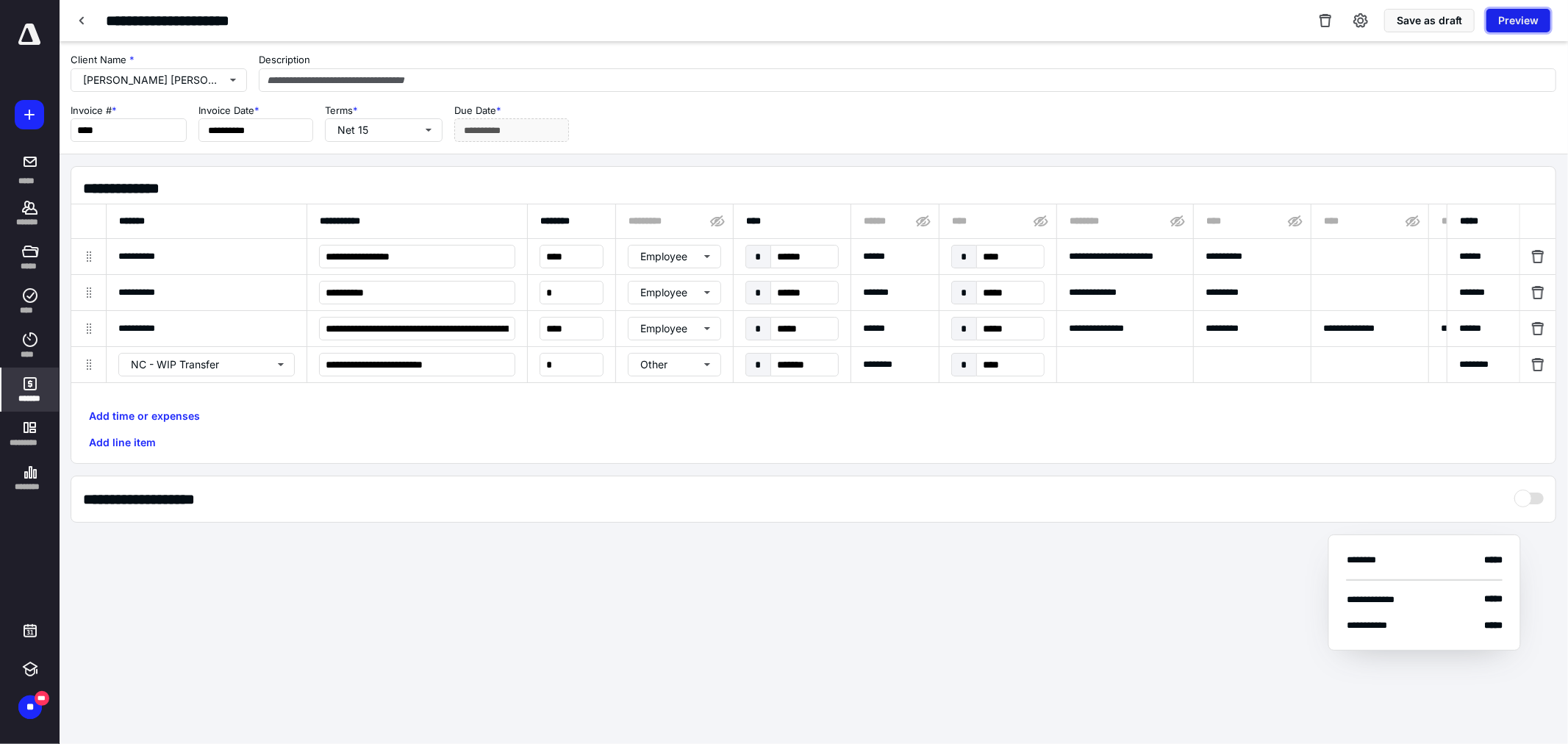 click on "Preview" at bounding box center [1518, 21] 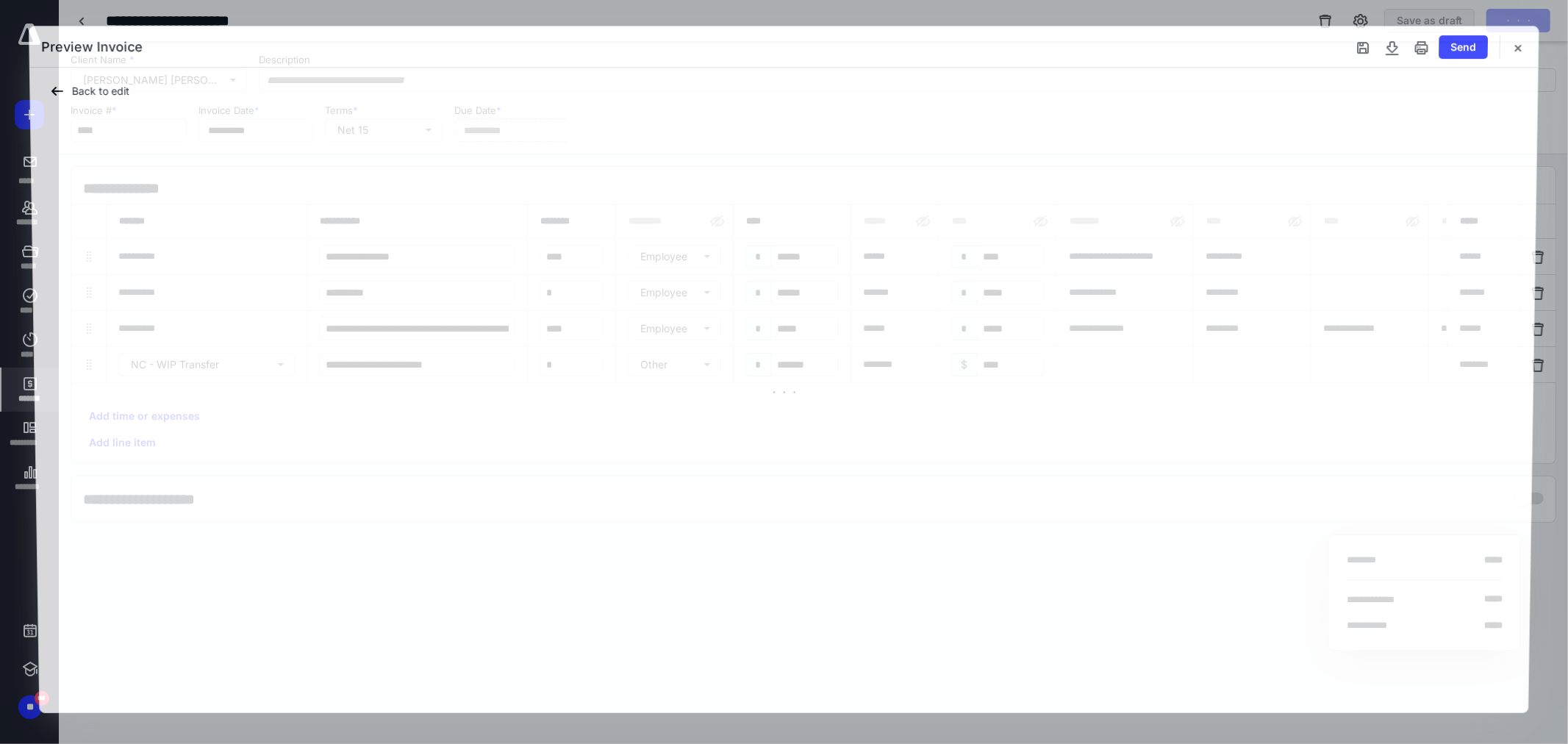 type on "**********" 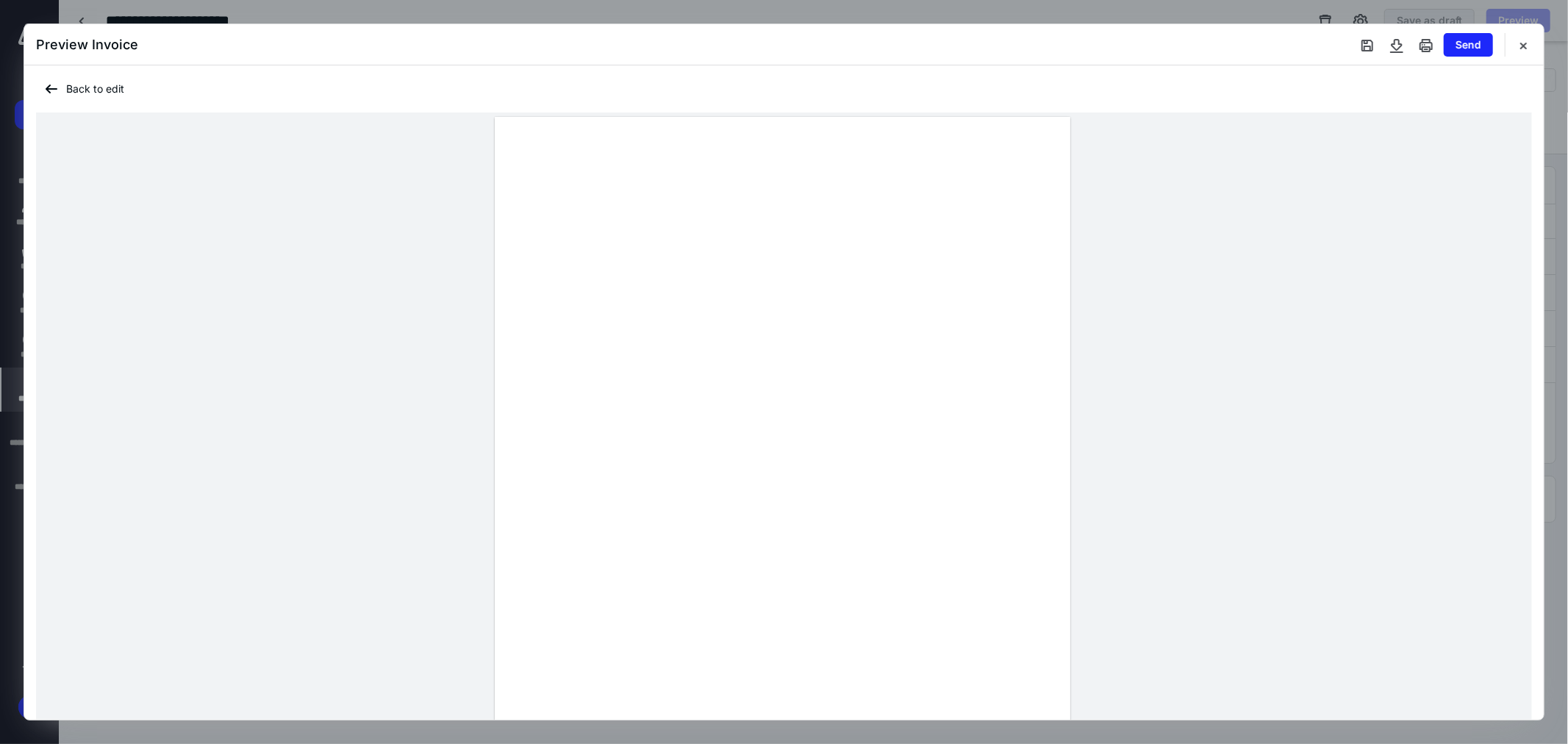 drag, startPoint x: 719, startPoint y: 270, endPoint x: 651, endPoint y: 269, distance: 68.00735 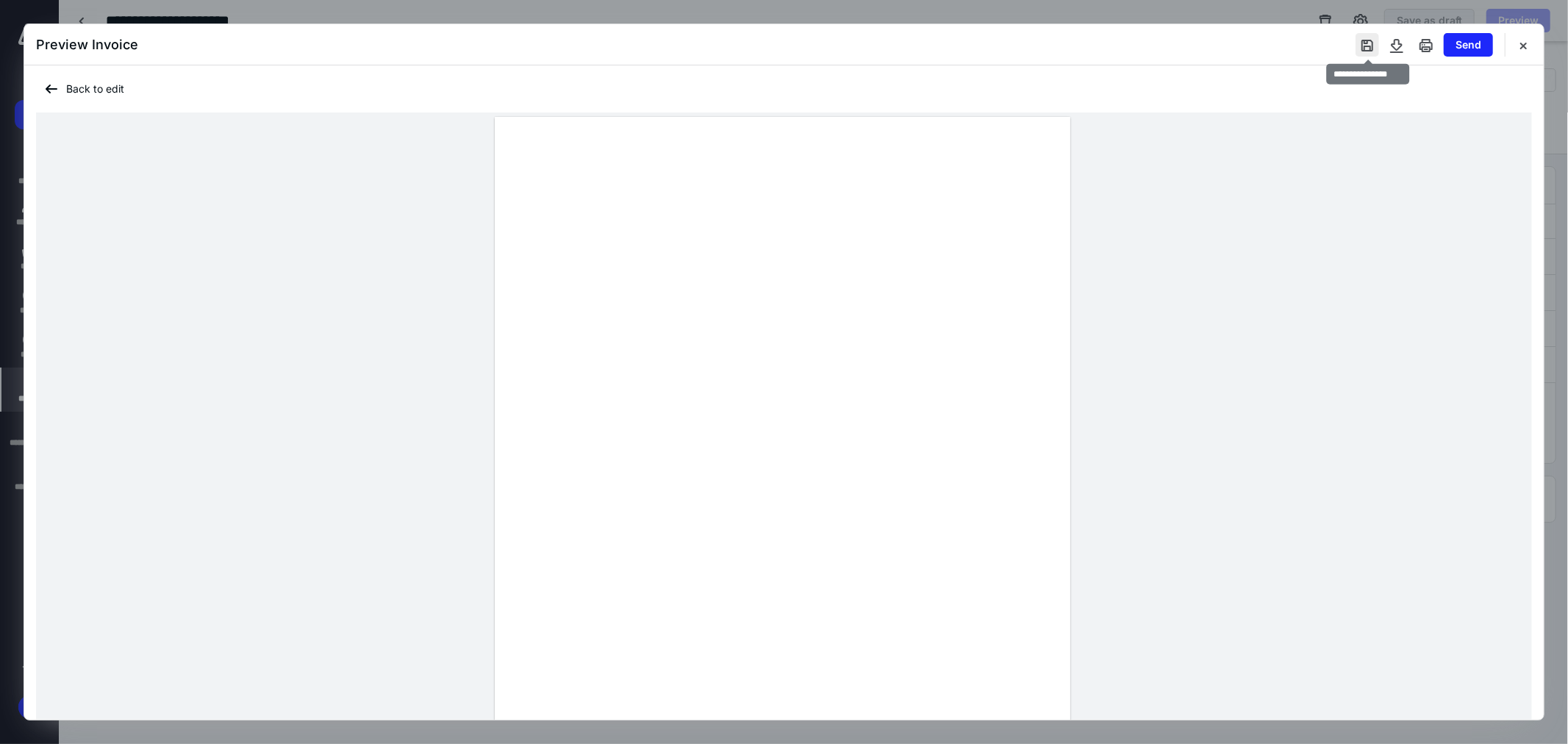 click at bounding box center (1367, 45) 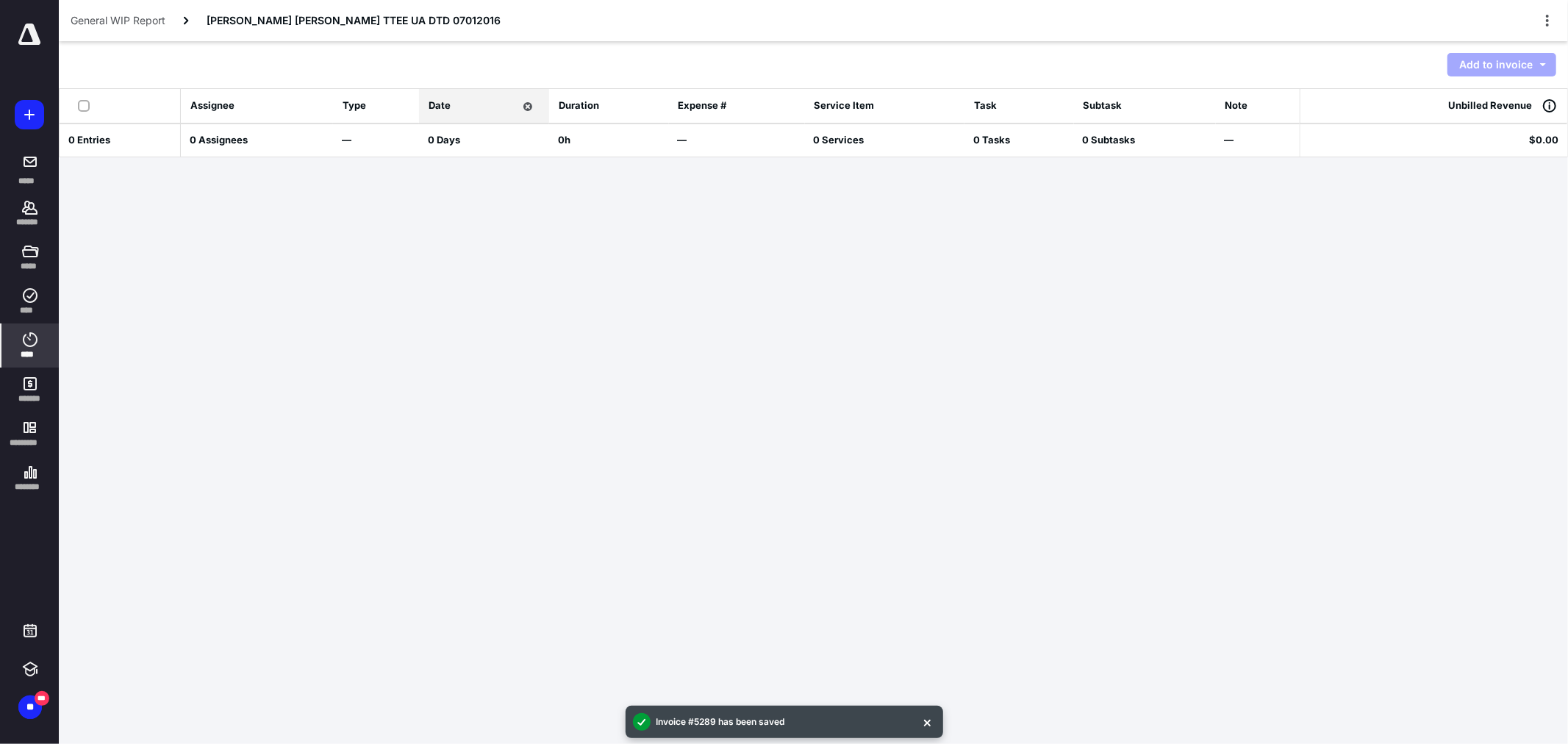click 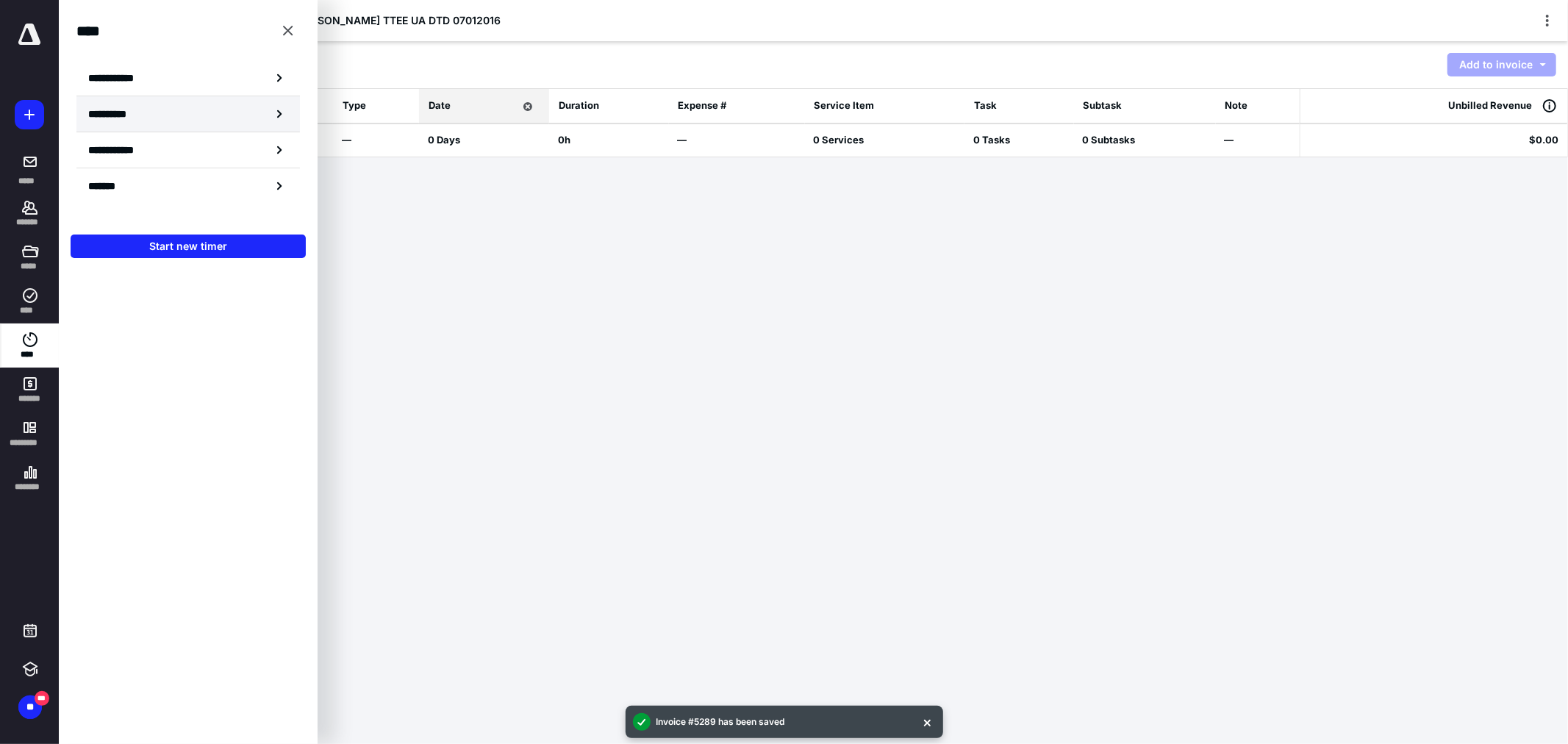 click on "**********" at bounding box center [116, 114] 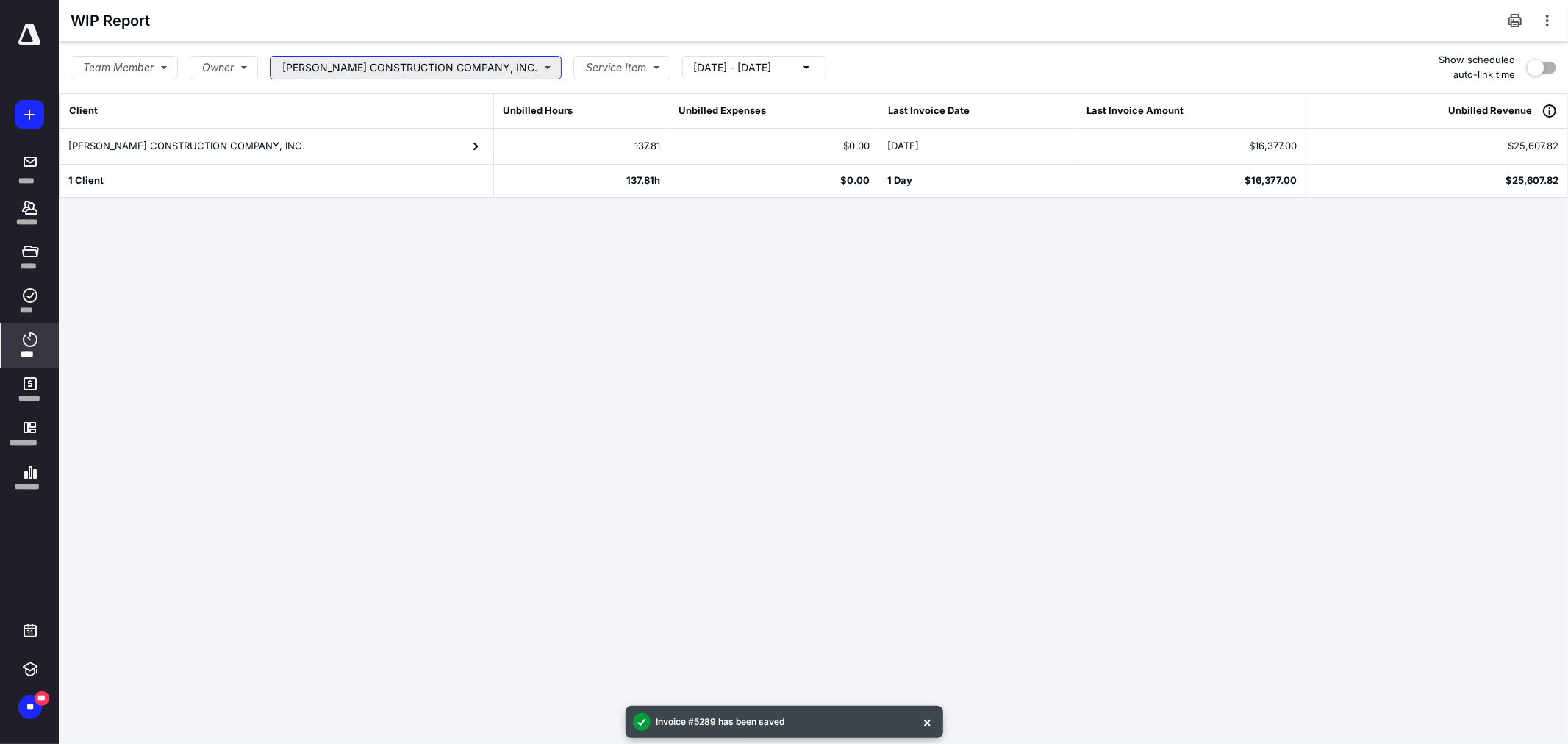 click on "[PERSON_NAME] CONSTRUCTION COMPANY, INC." at bounding box center [415, 68] 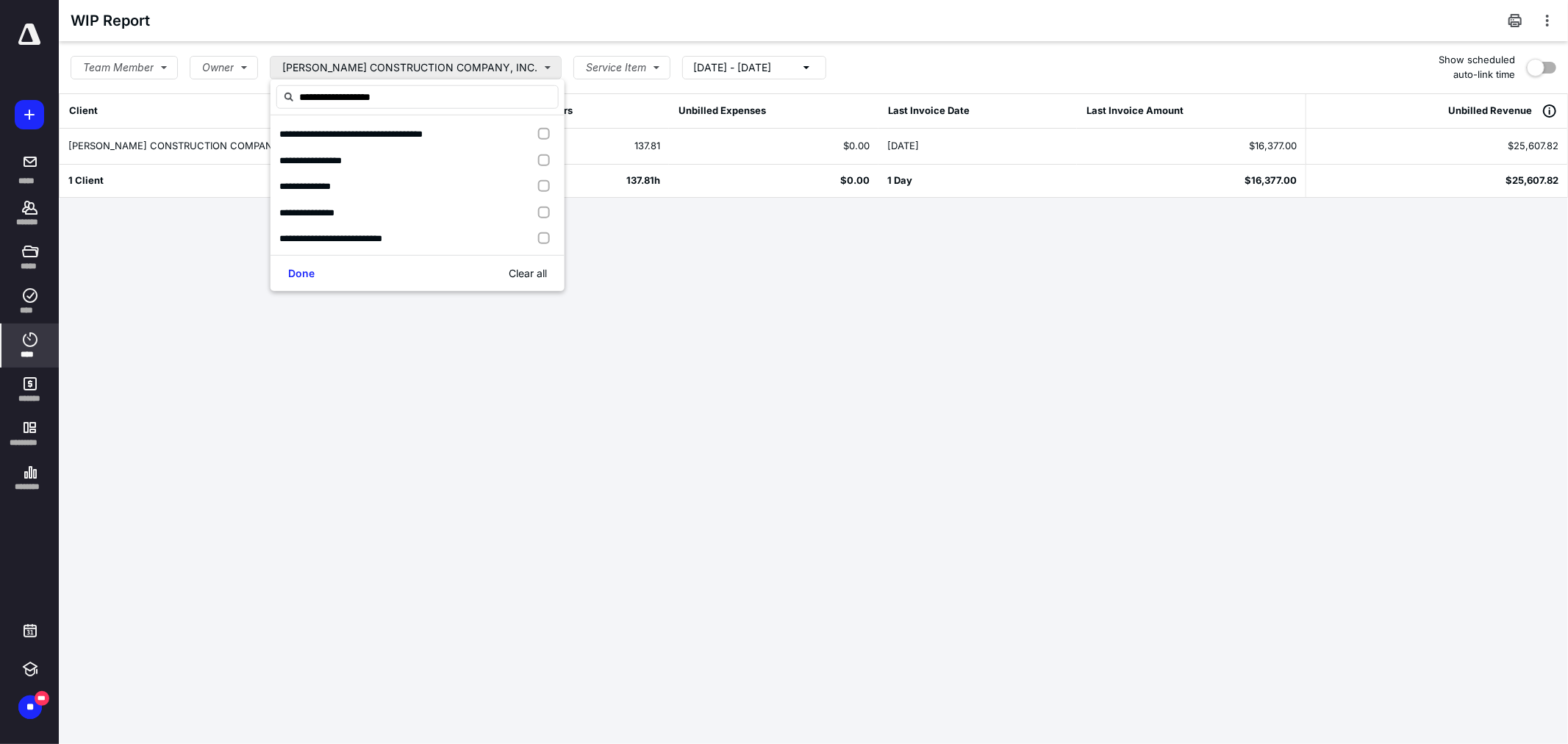 type on "**********" 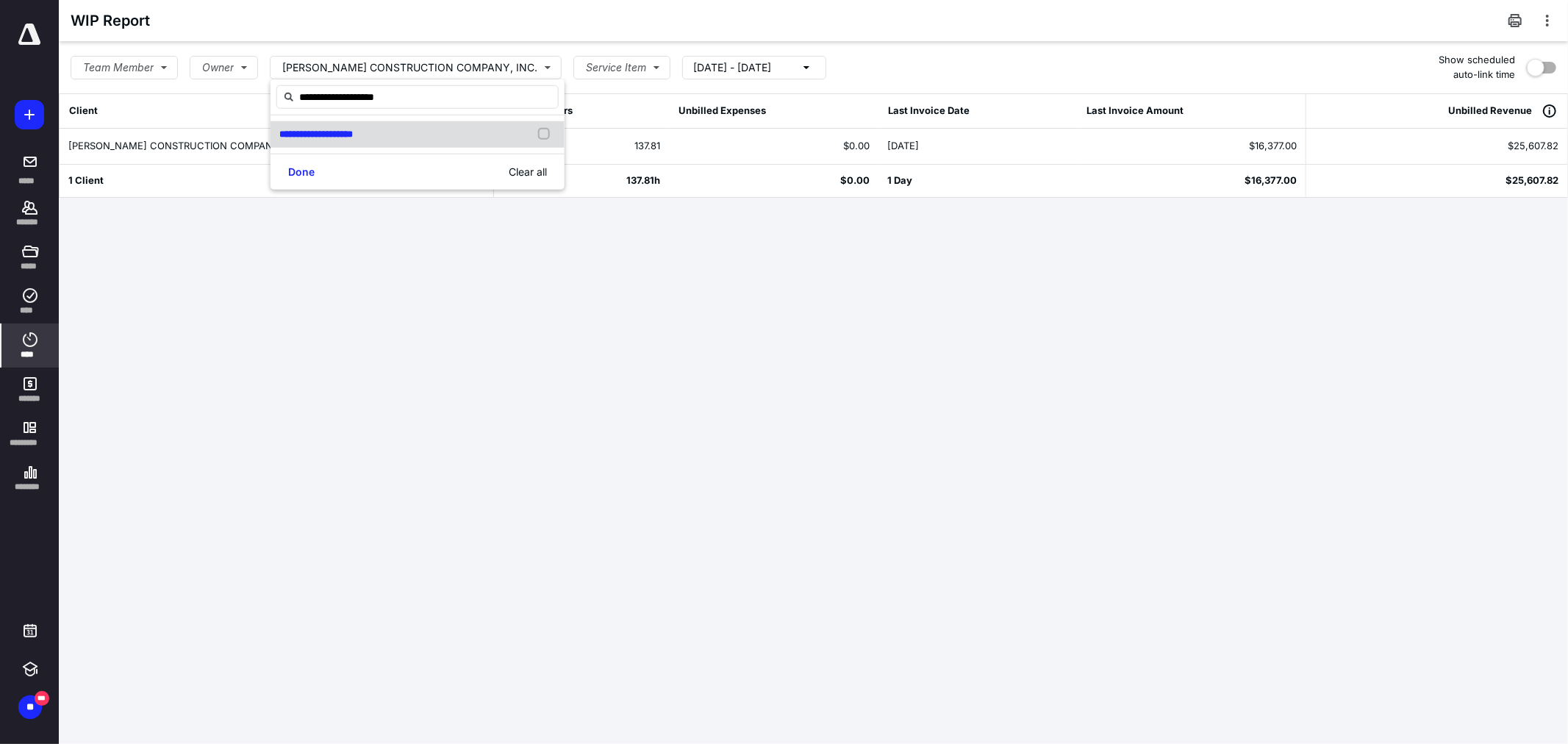 click on "**********" at bounding box center (418, 135) 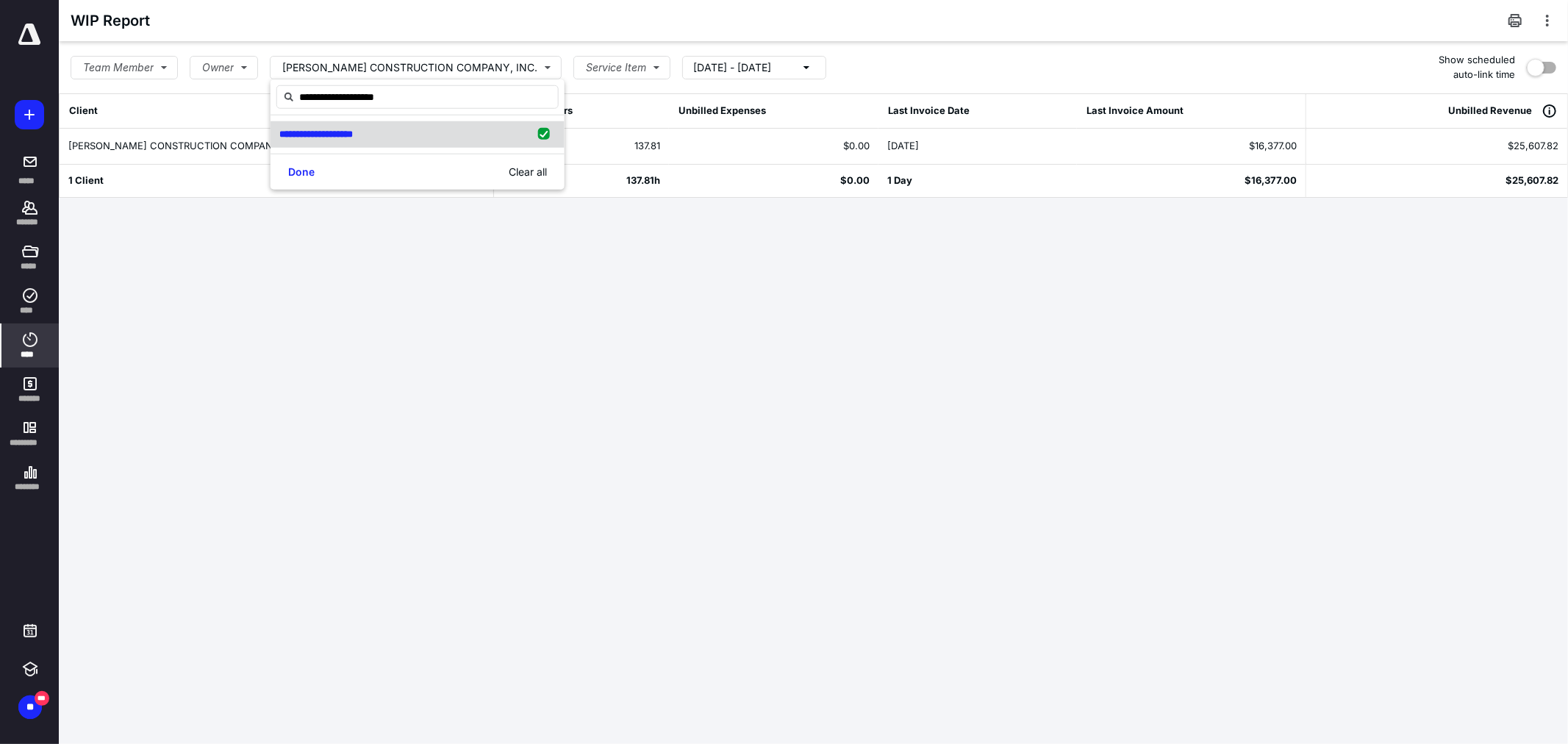 checkbox on "true" 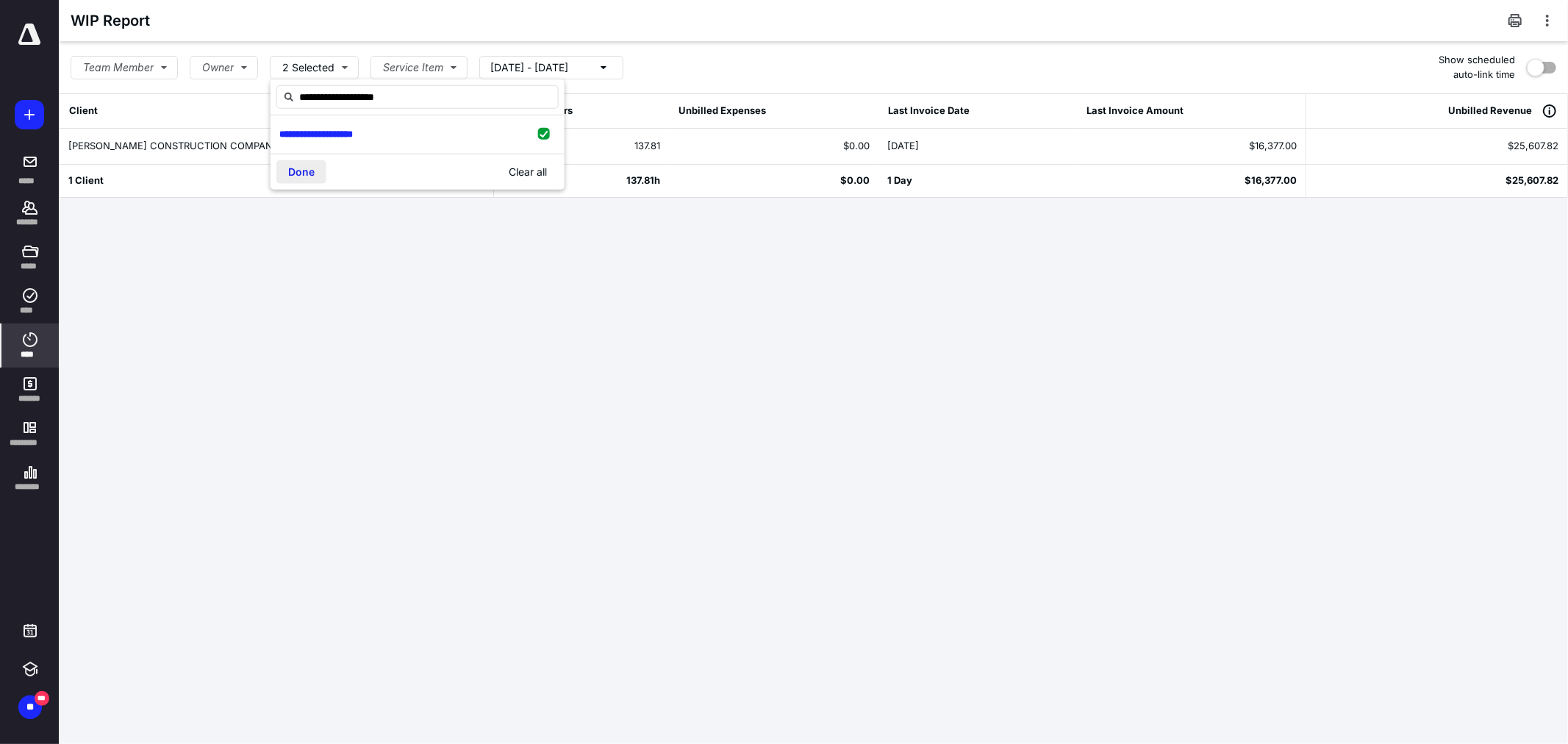 type on "**********" 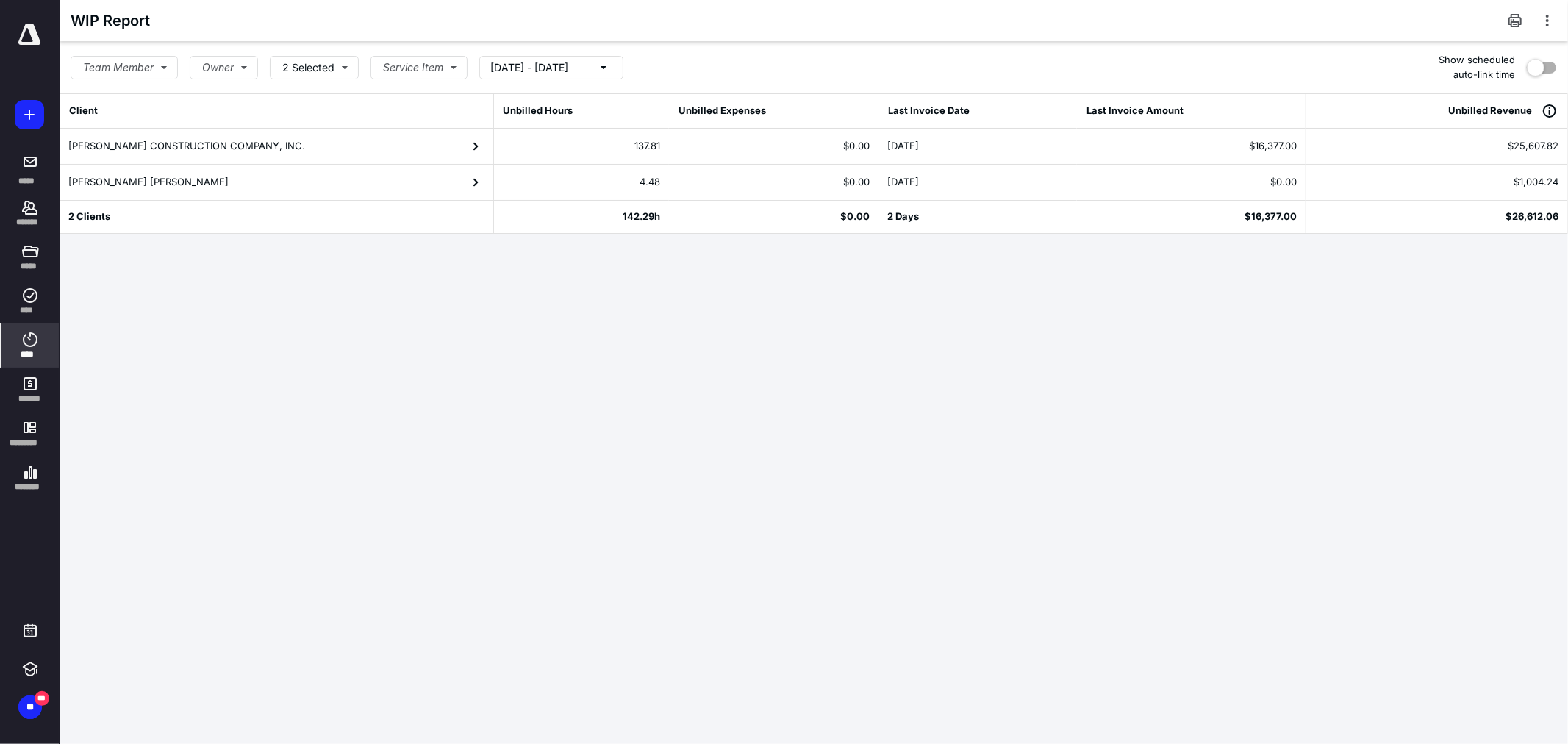 click on "[PERSON_NAME] [PERSON_NAME]" at bounding box center (276, 182) 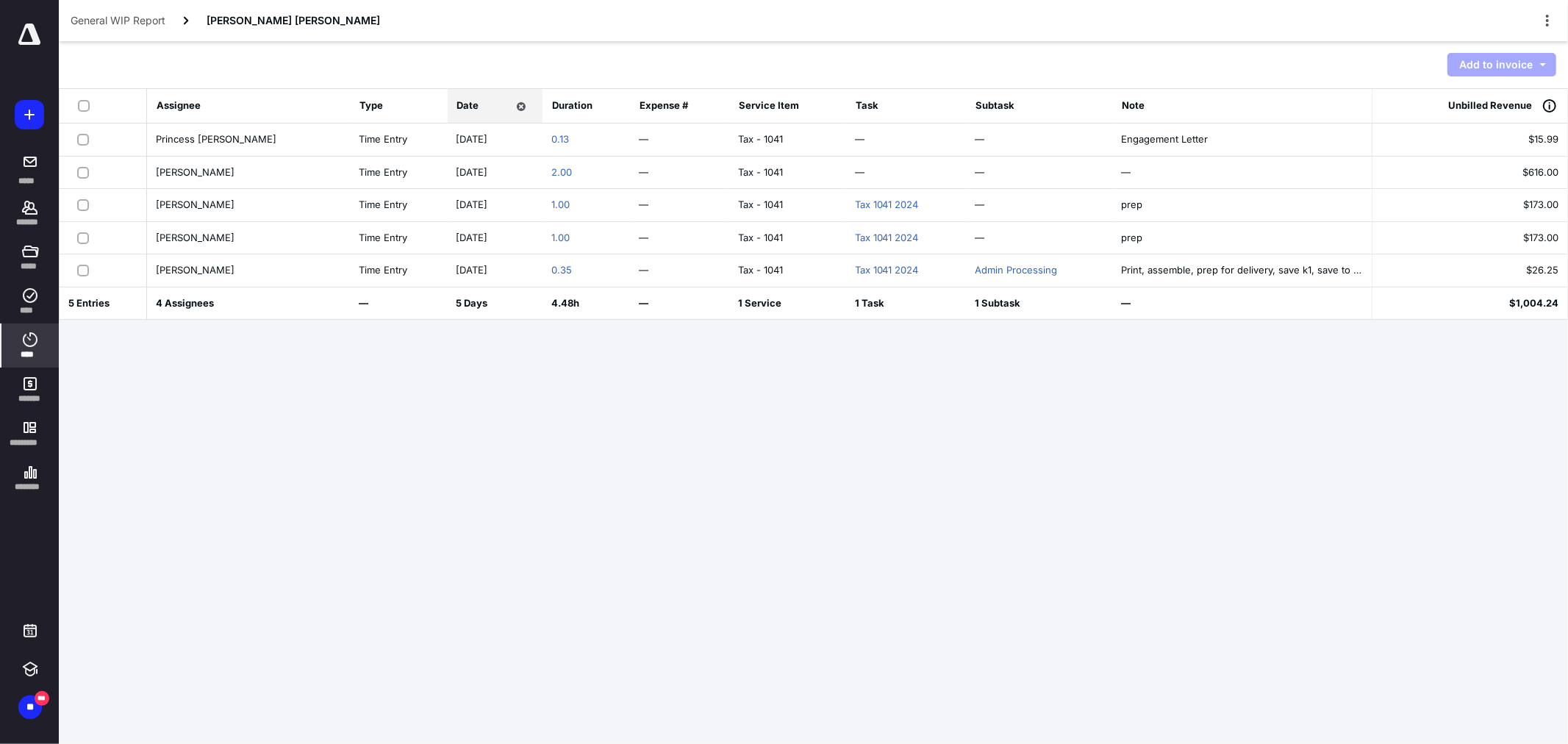 click at bounding box center (87, 105) 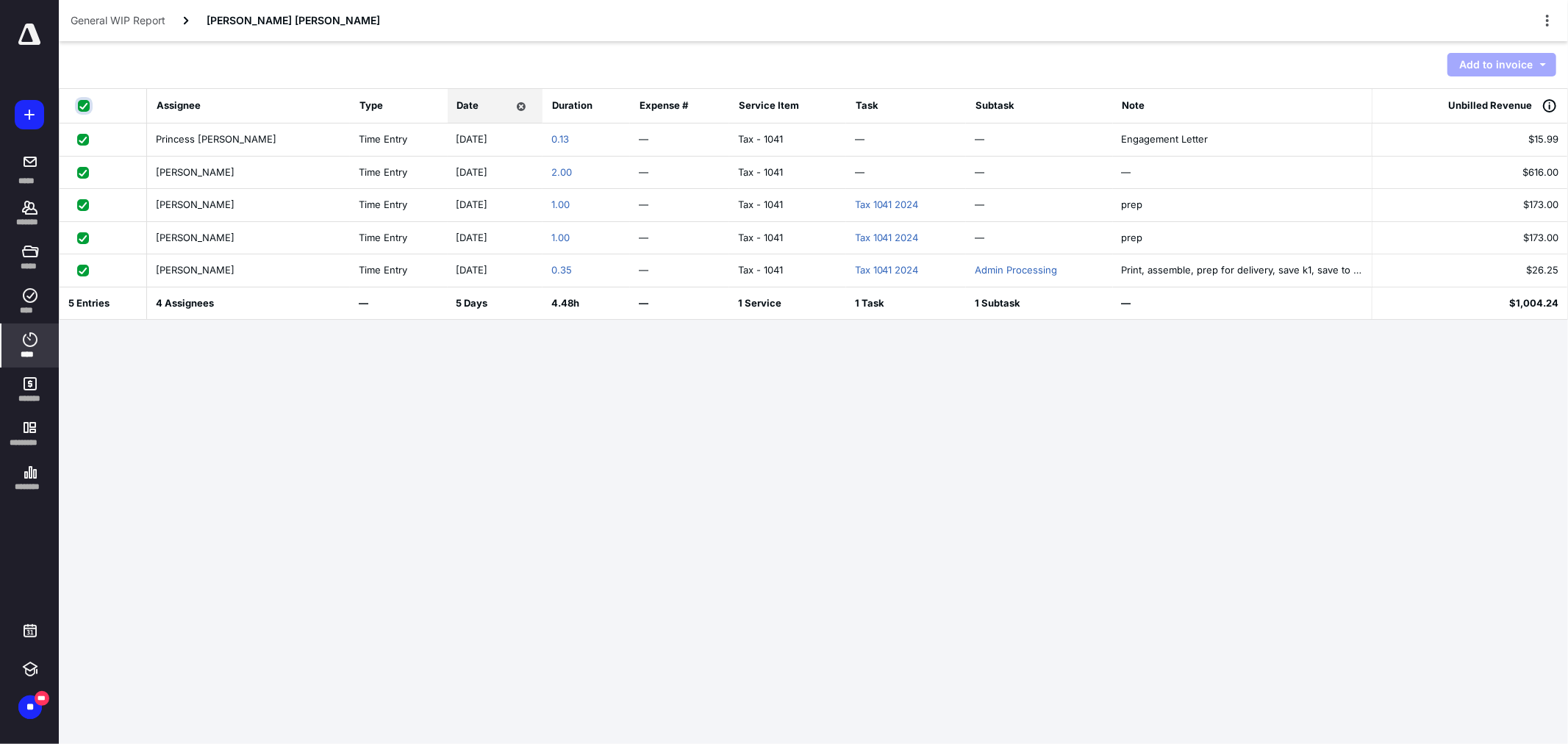 checkbox on "true" 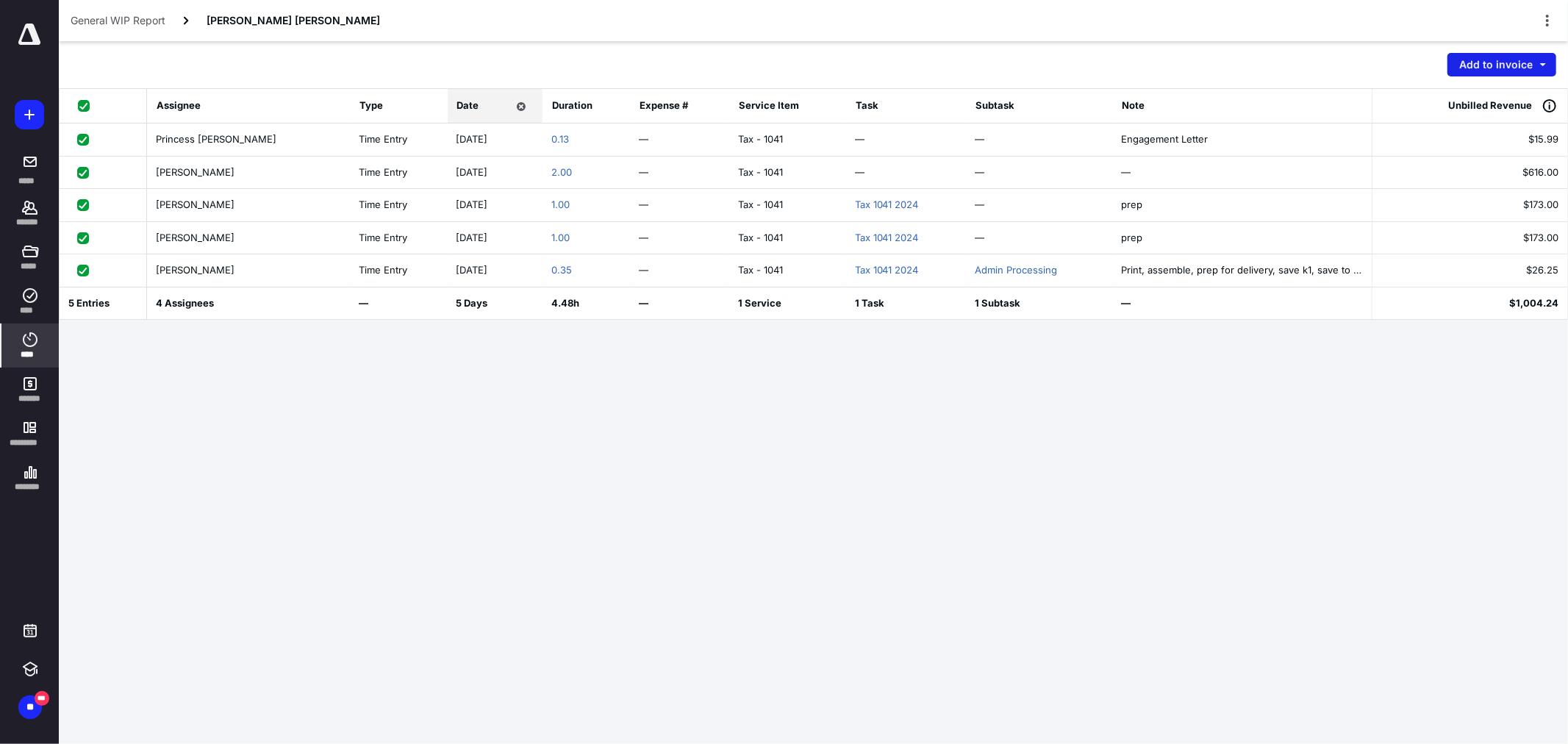 click on "Add to invoice" at bounding box center (1502, 65) 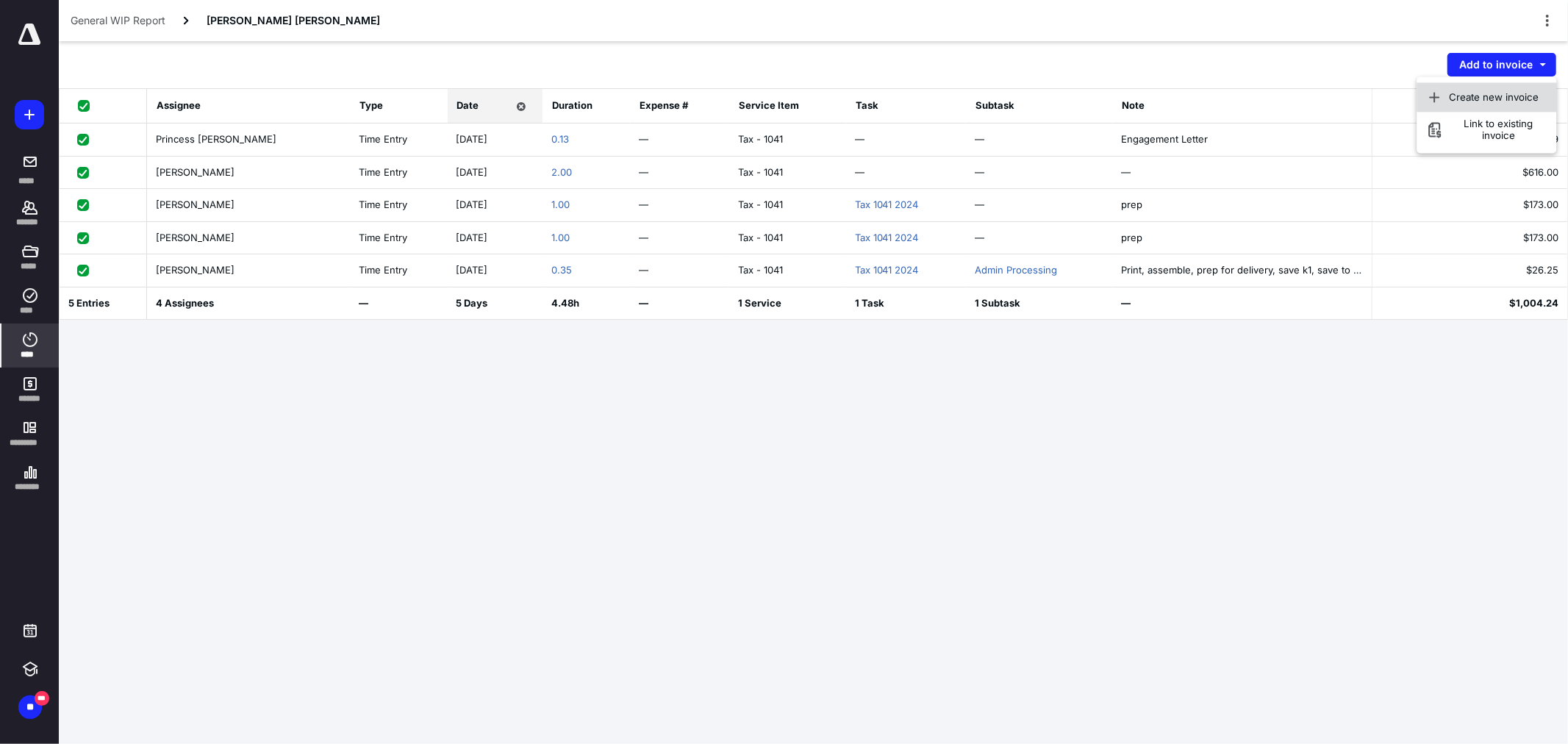 click on "Create new invoice" at bounding box center [1494, 97] 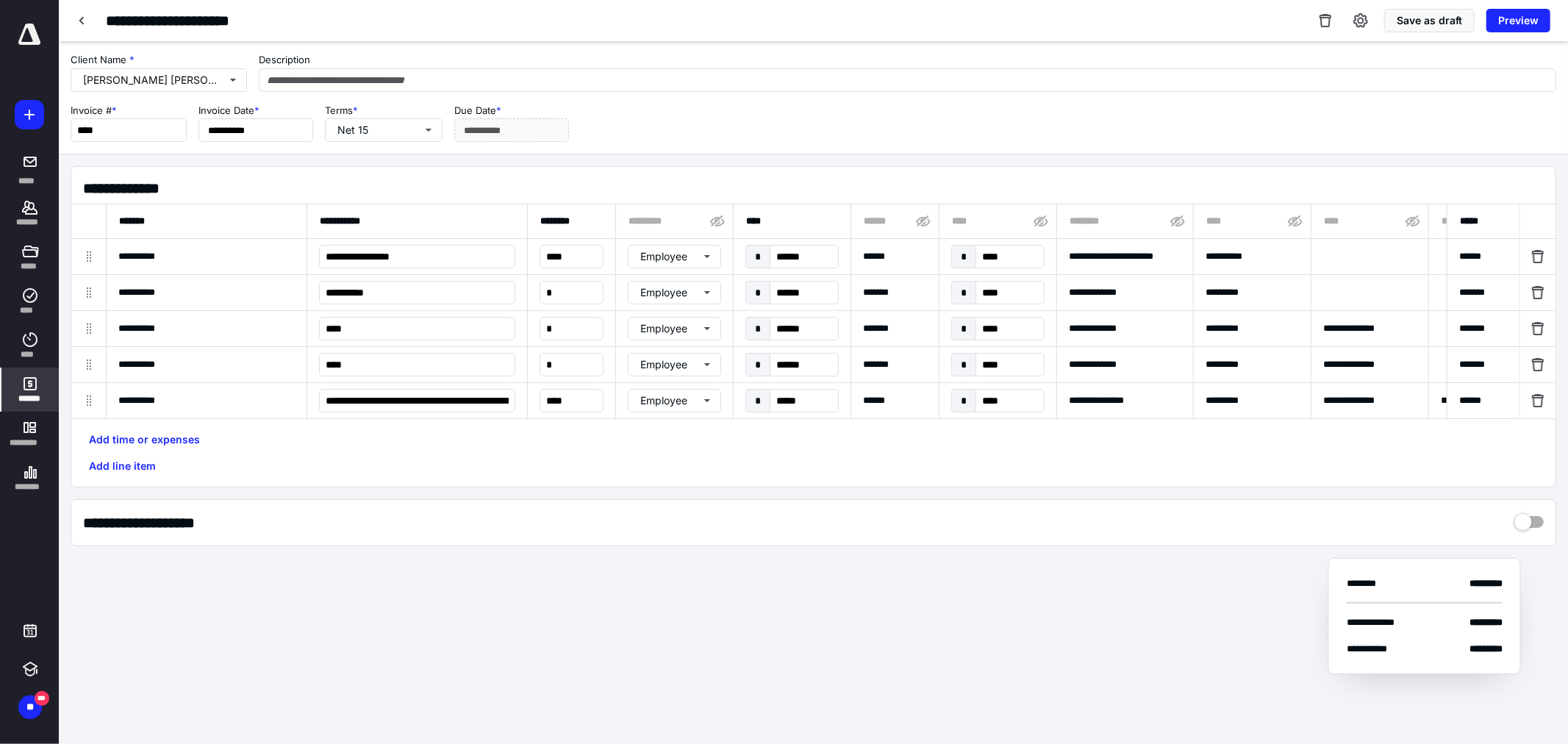type on "**********" 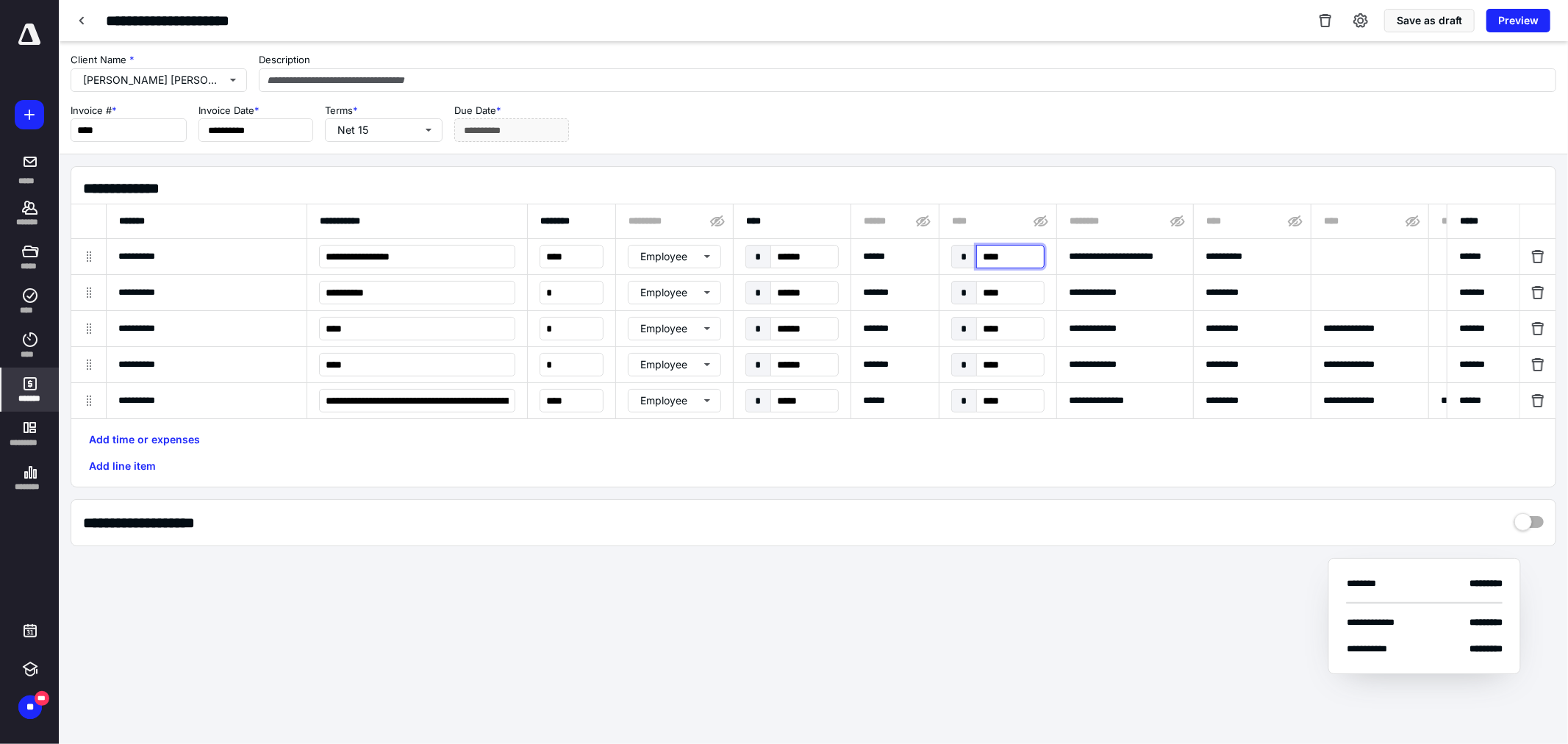 click on "****" at bounding box center (1010, 257) 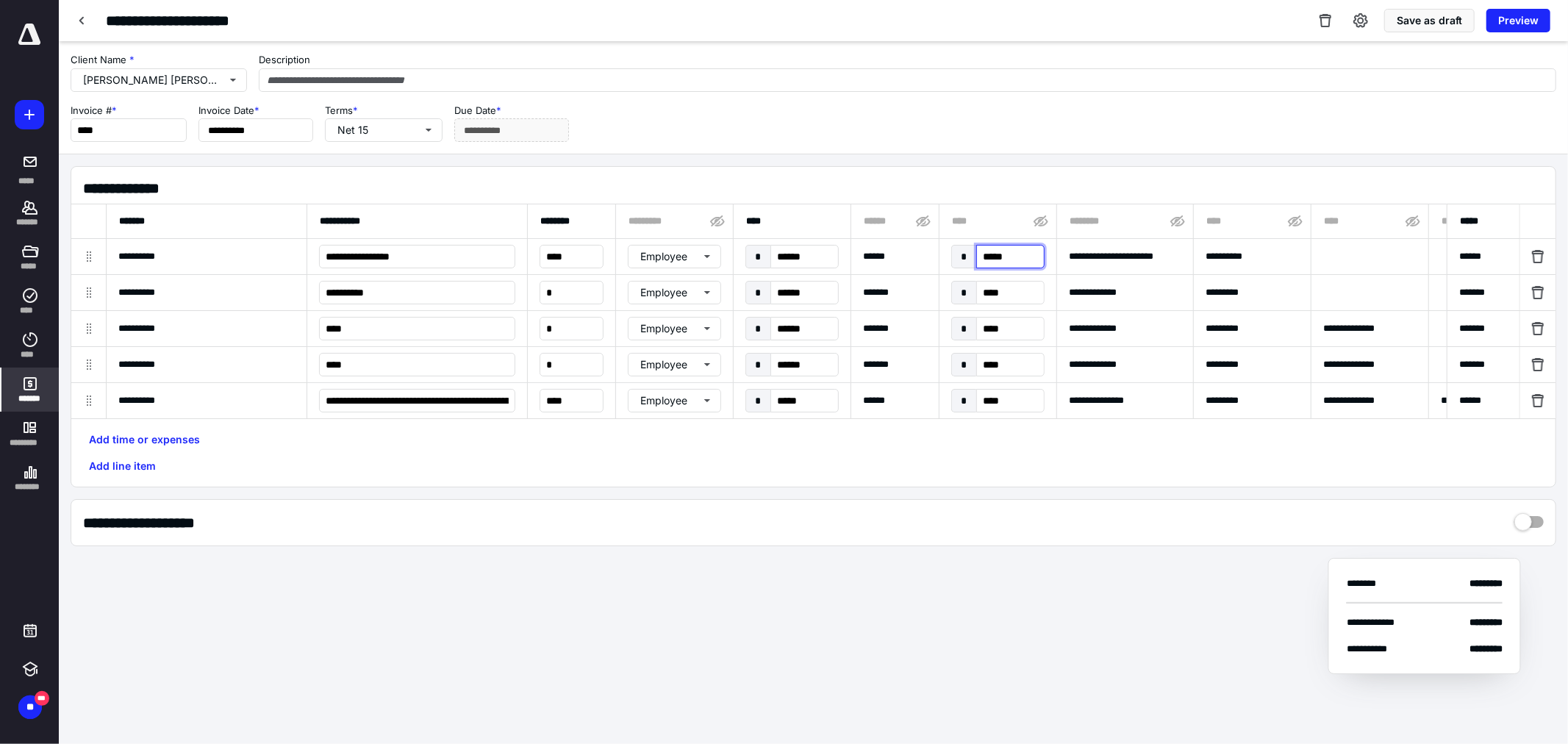 type on "******" 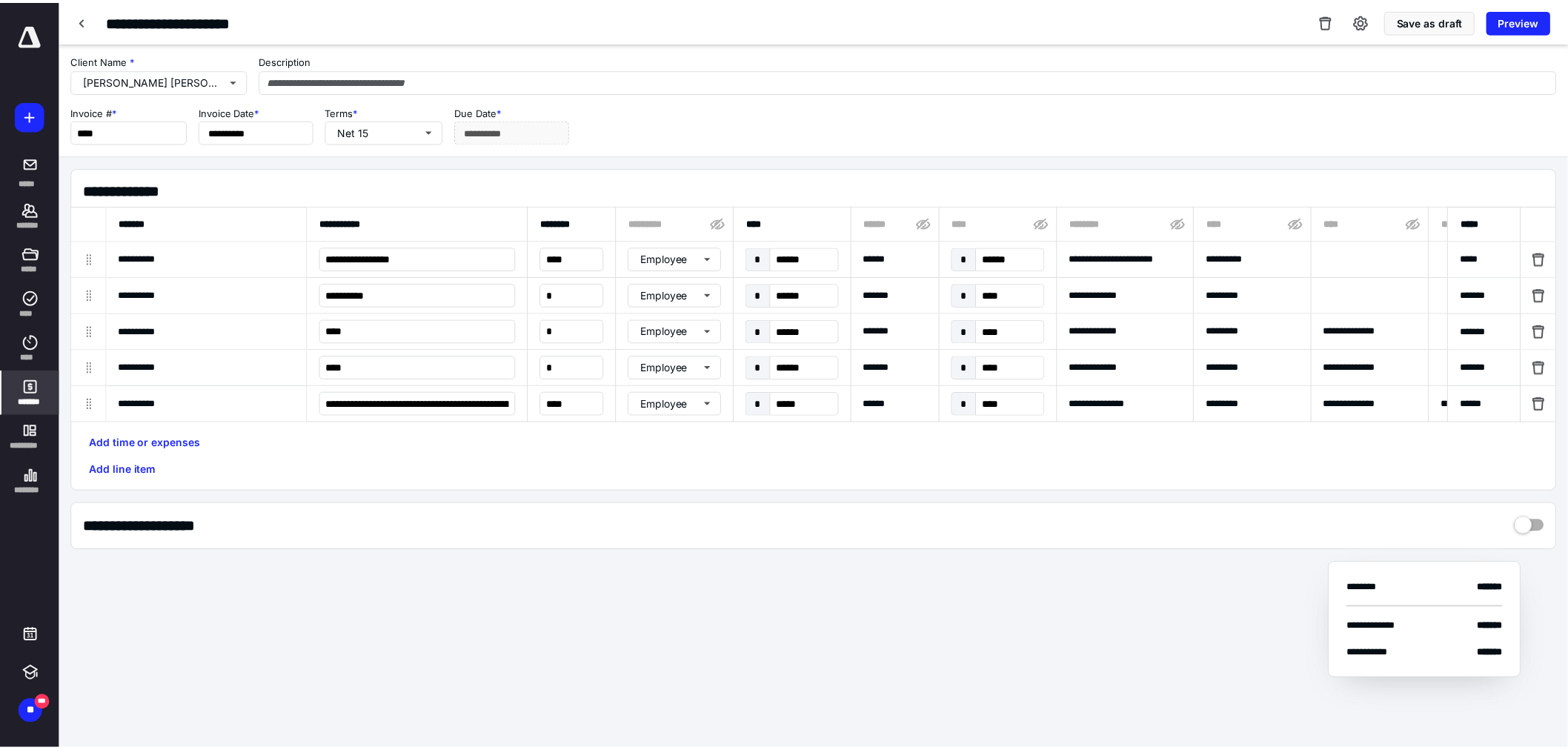 scroll, scrollTop: 0, scrollLeft: 338, axis: horizontal 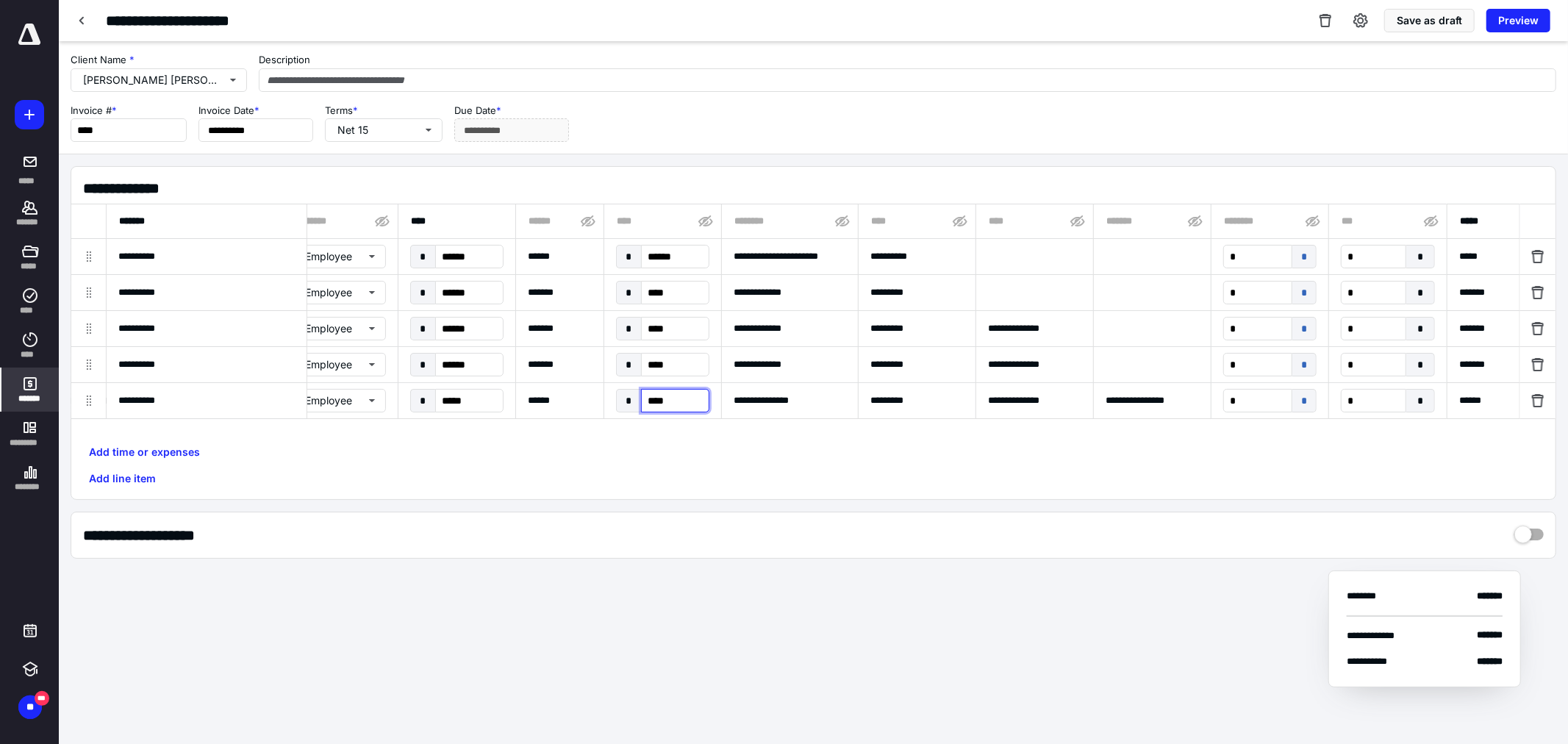 type on "**********" 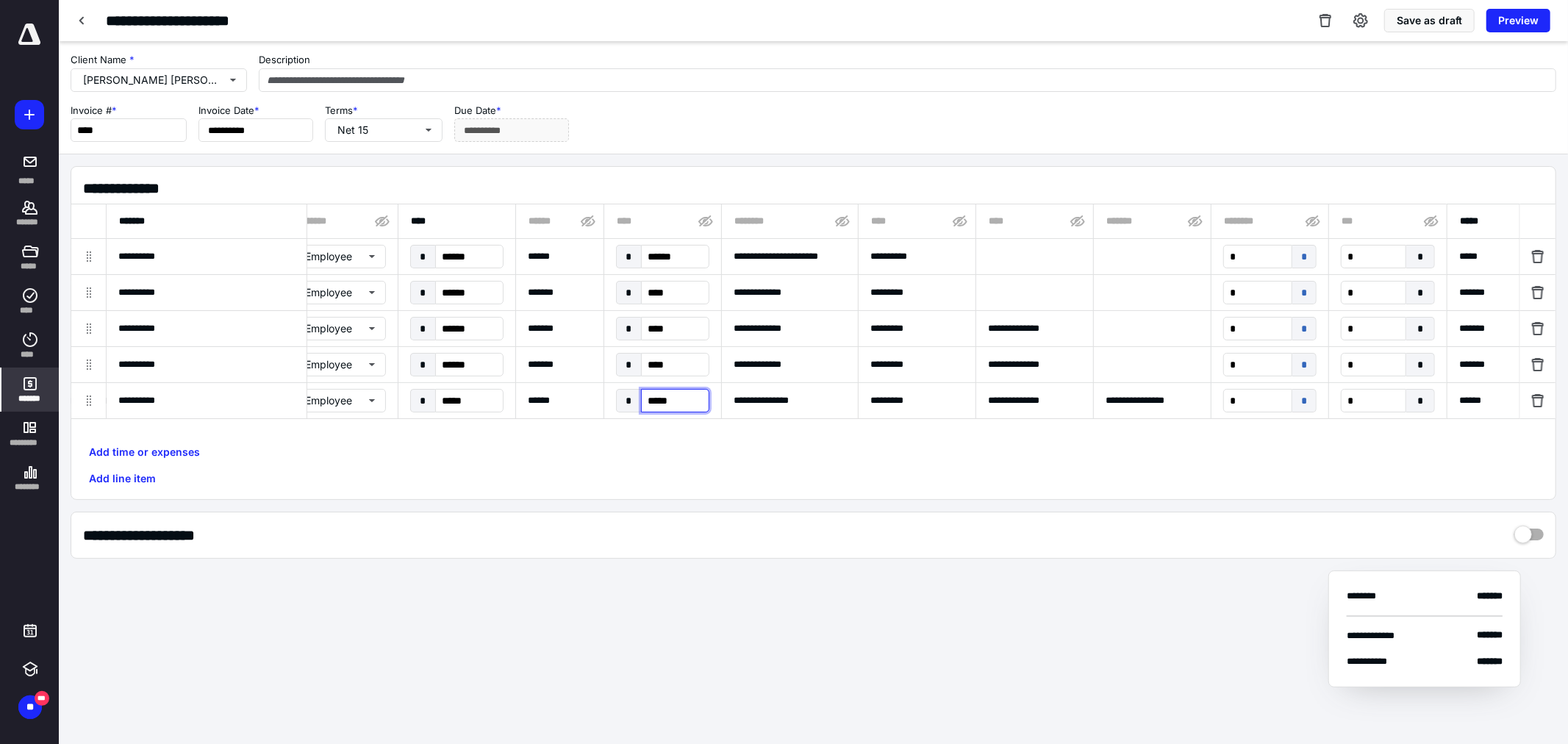 type on "******" 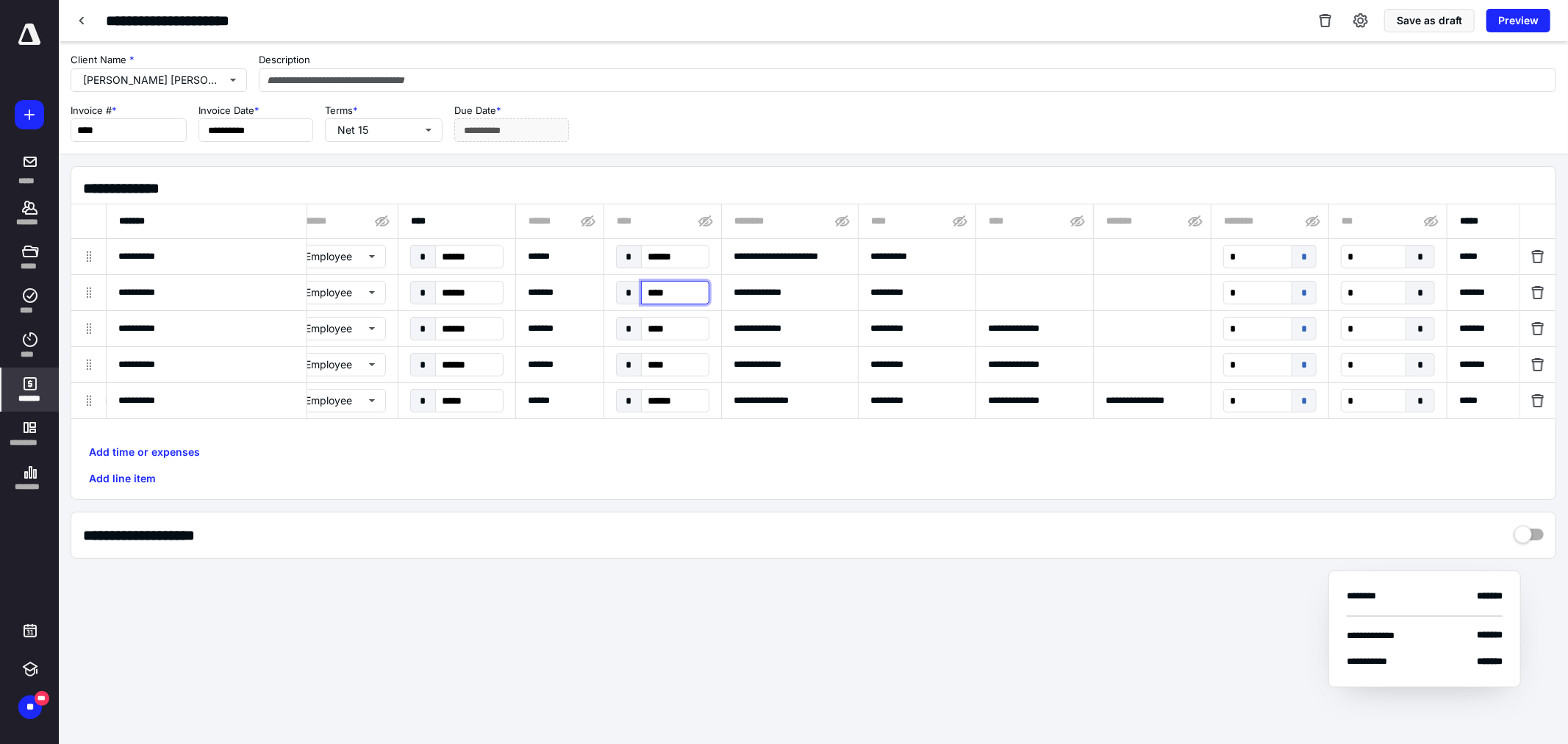 type on "**********" 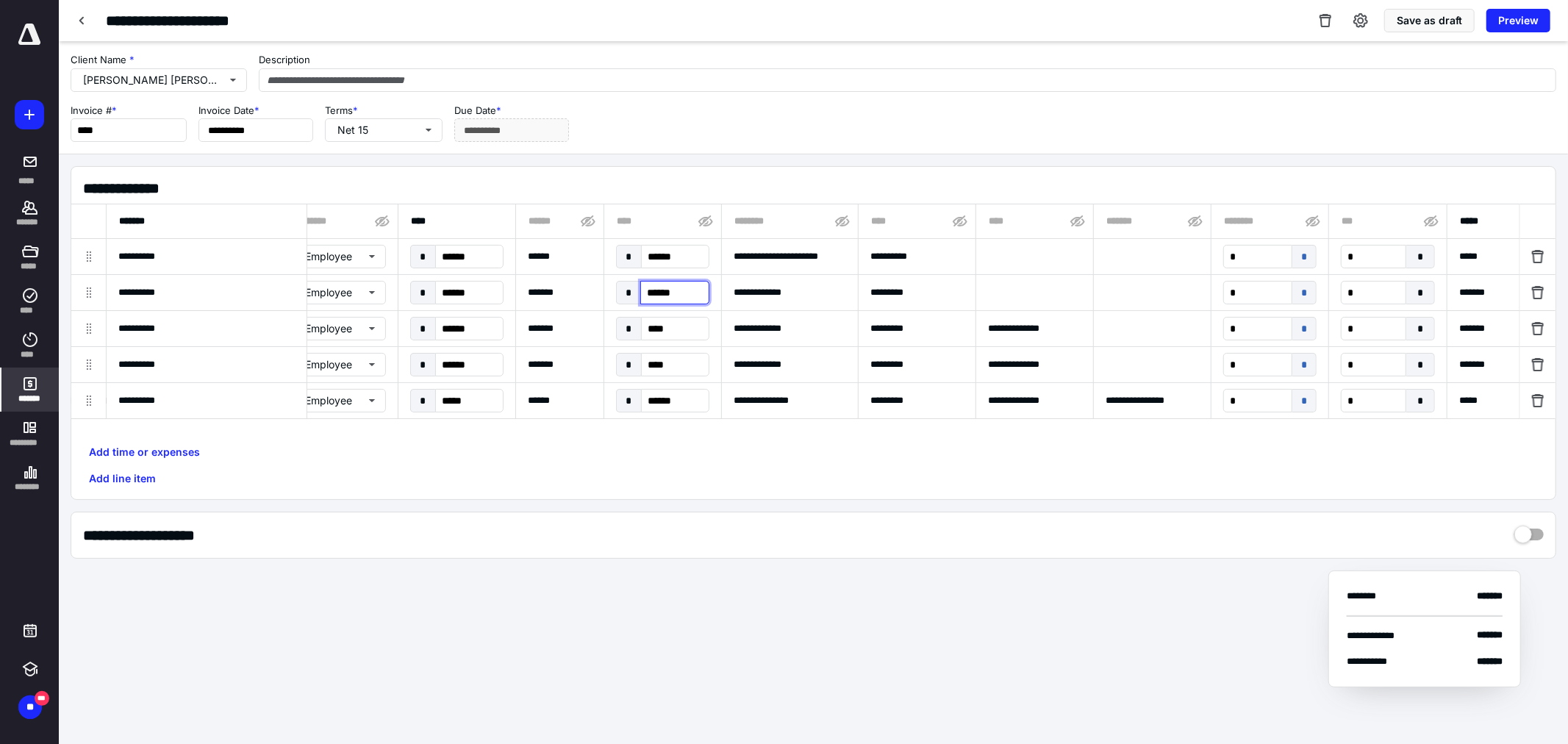 type on "*******" 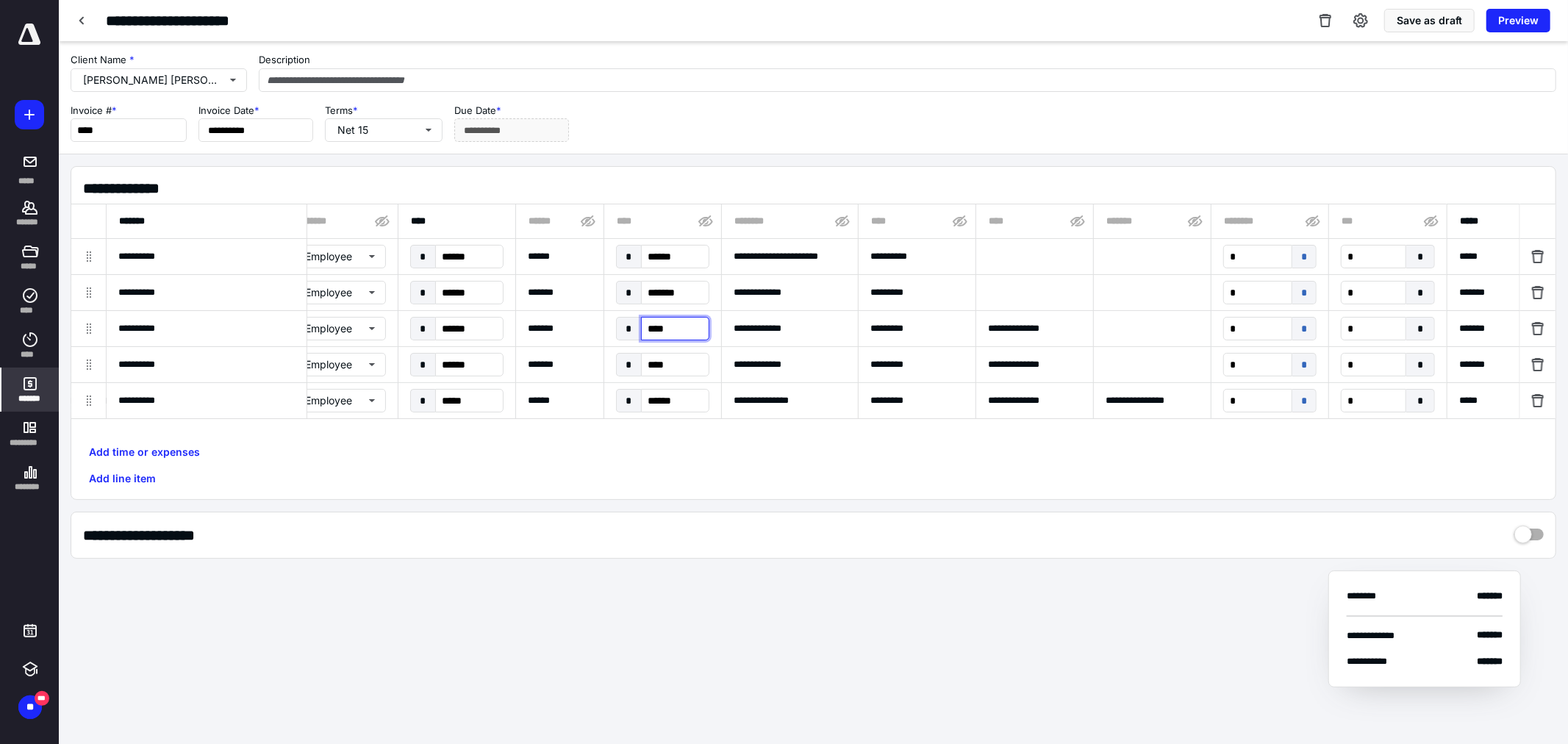 type on "**********" 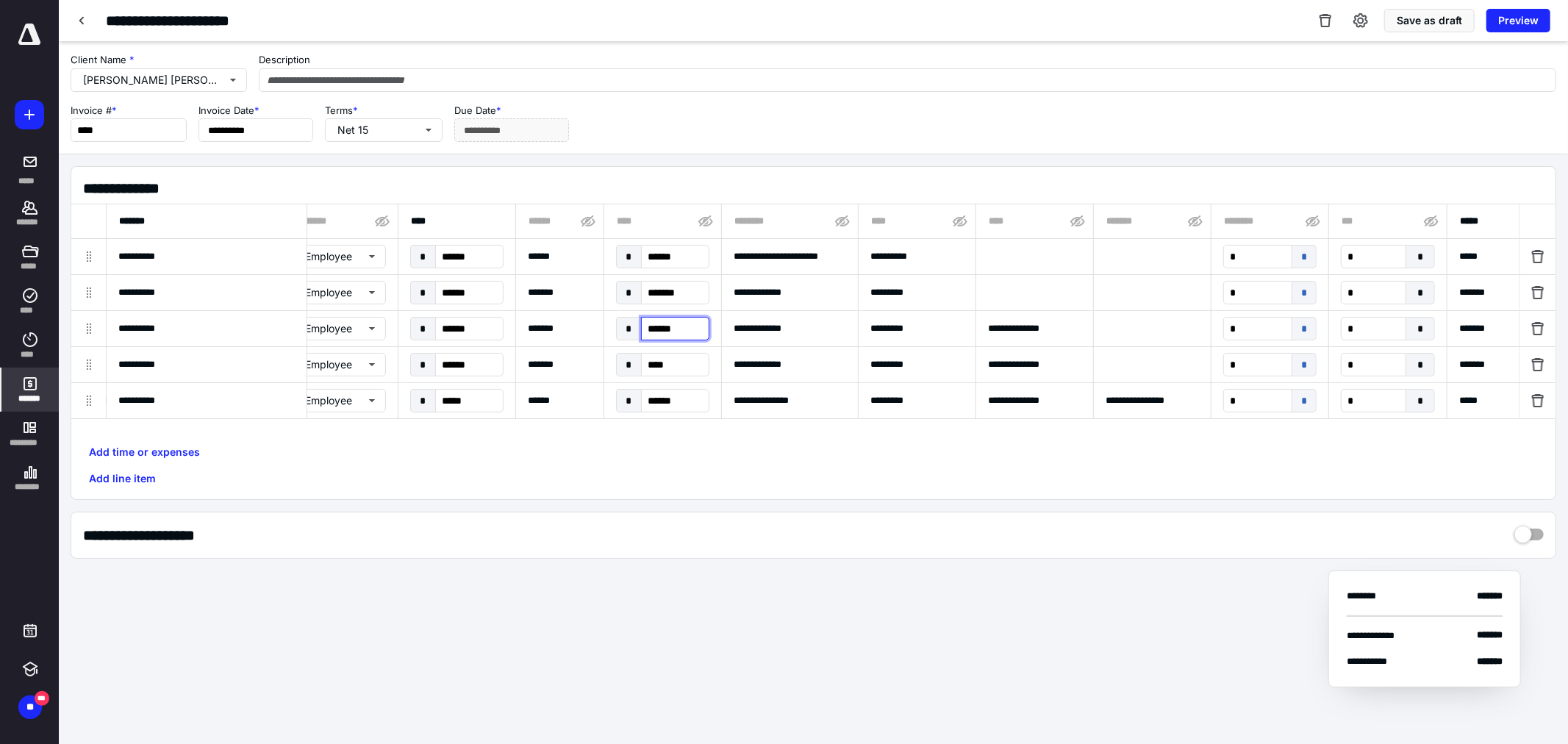 type on "*******" 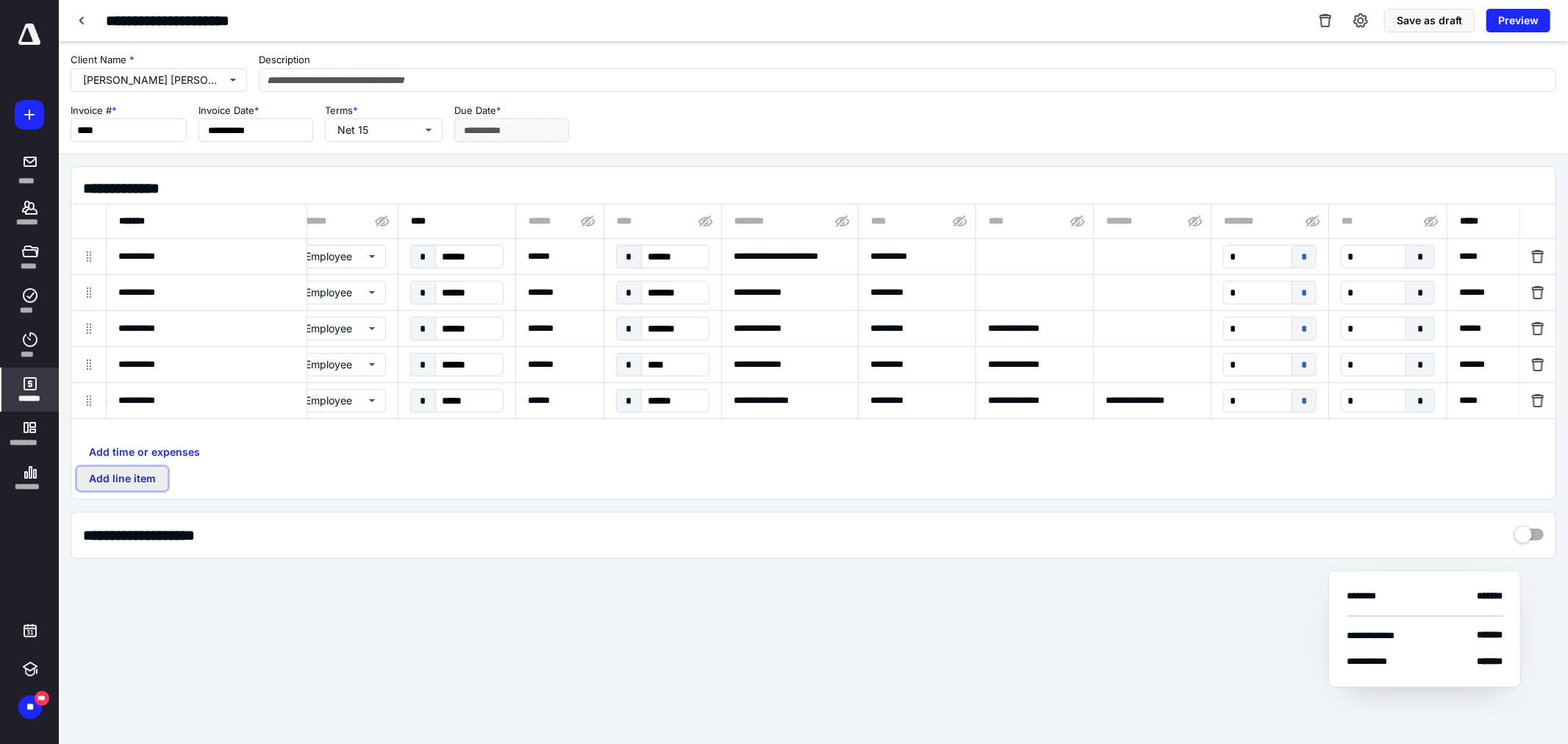 click on "Add line item" at bounding box center [122, 479] 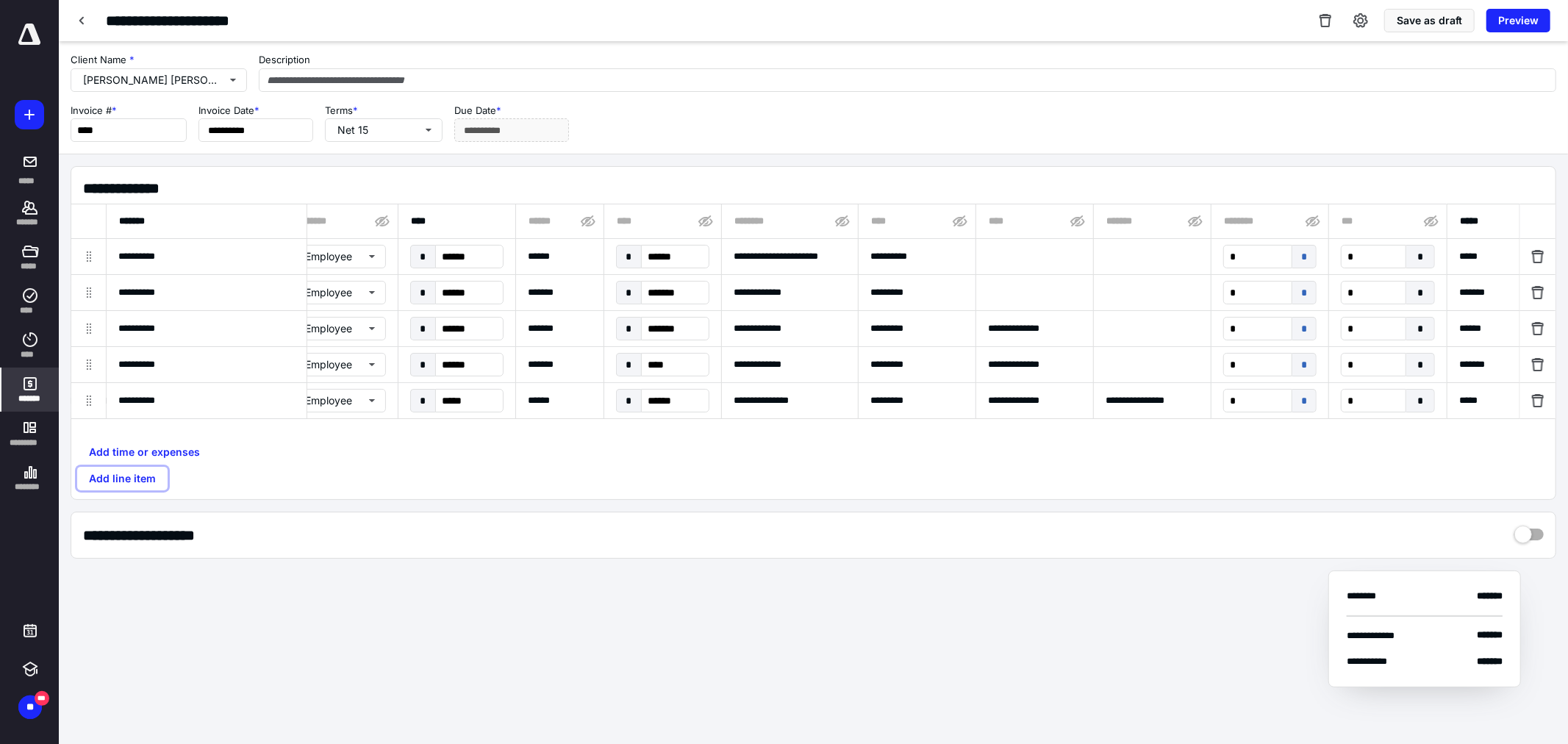 type on "**********" 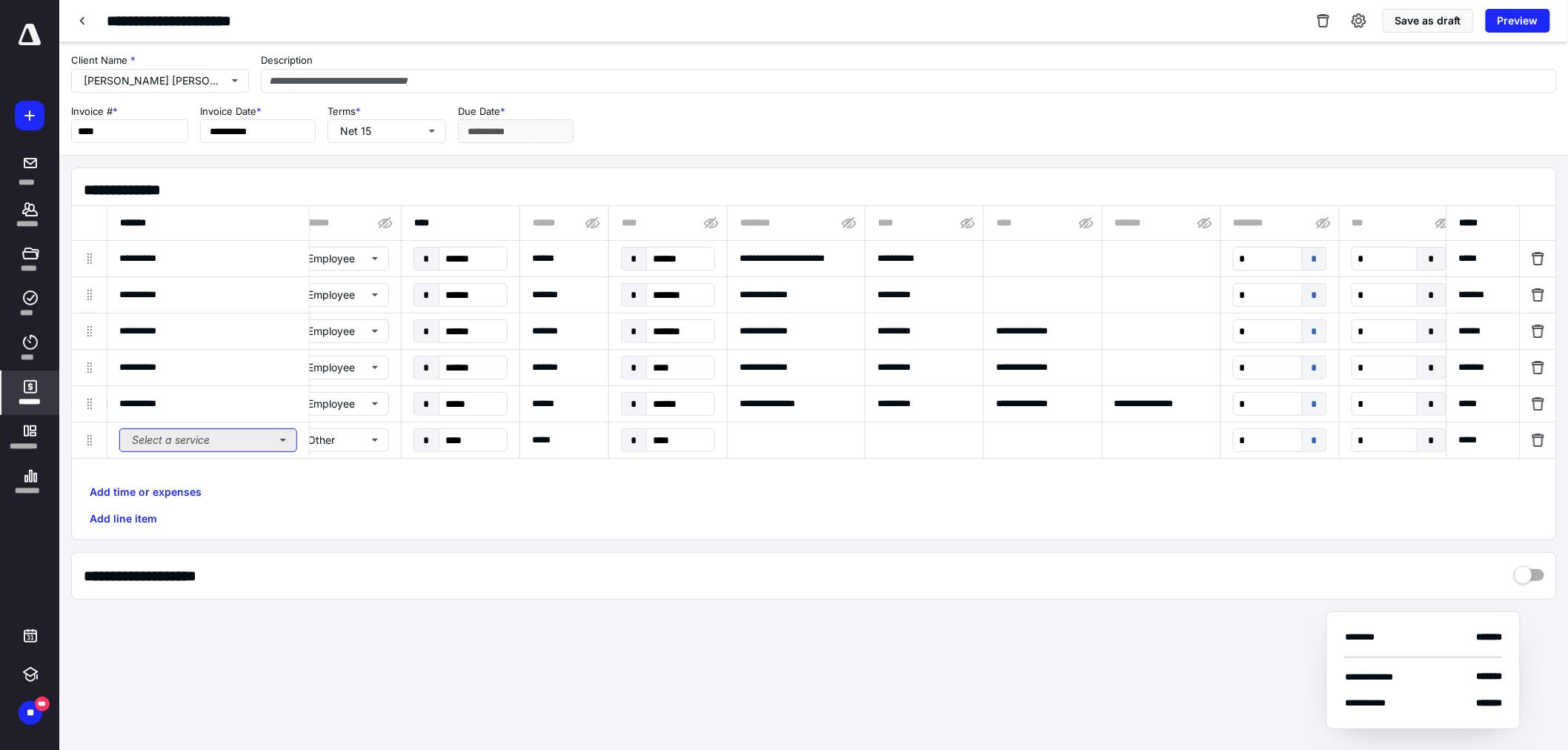 click on "Select a service" at bounding box center (208, 440) 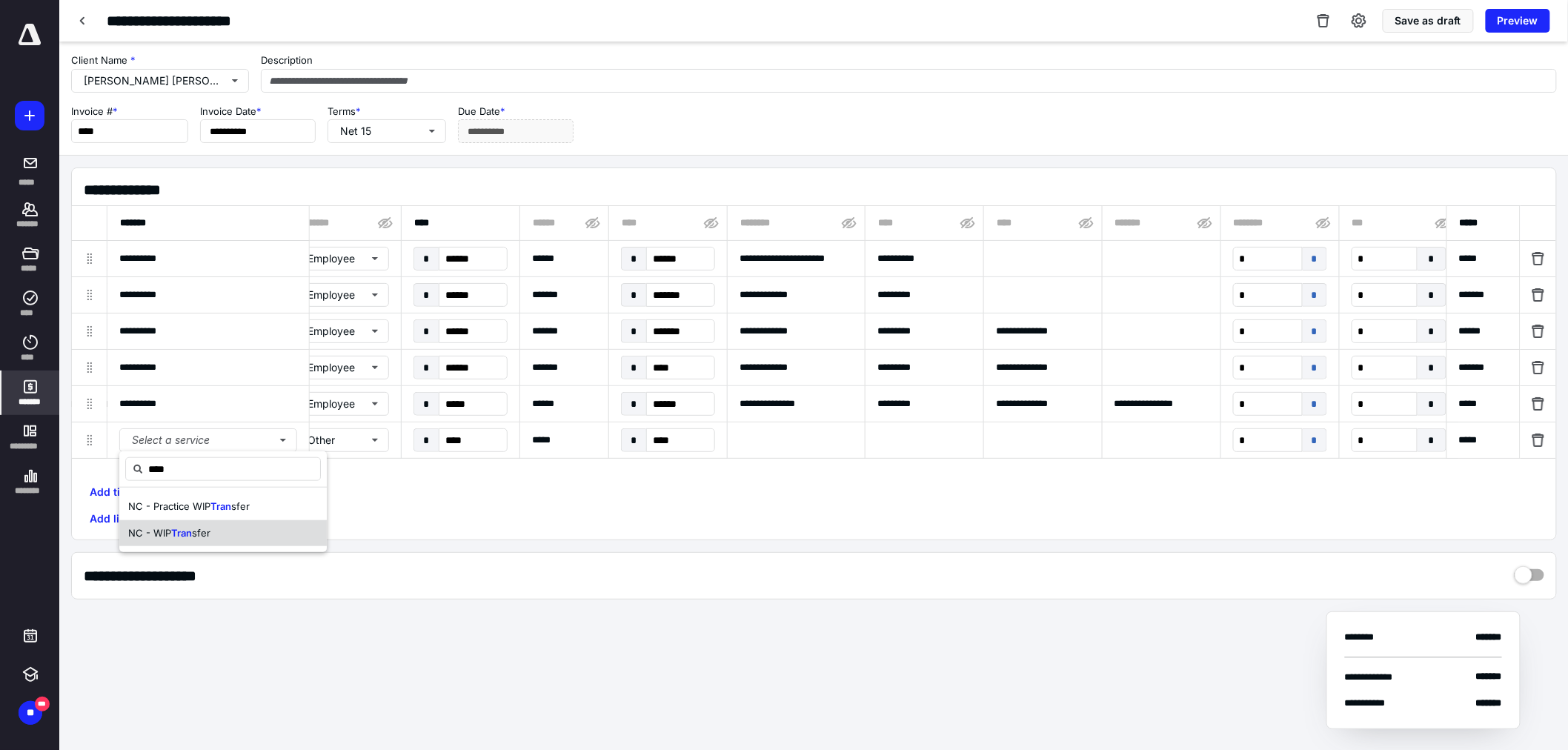 click on "Tran" at bounding box center [182, 532] 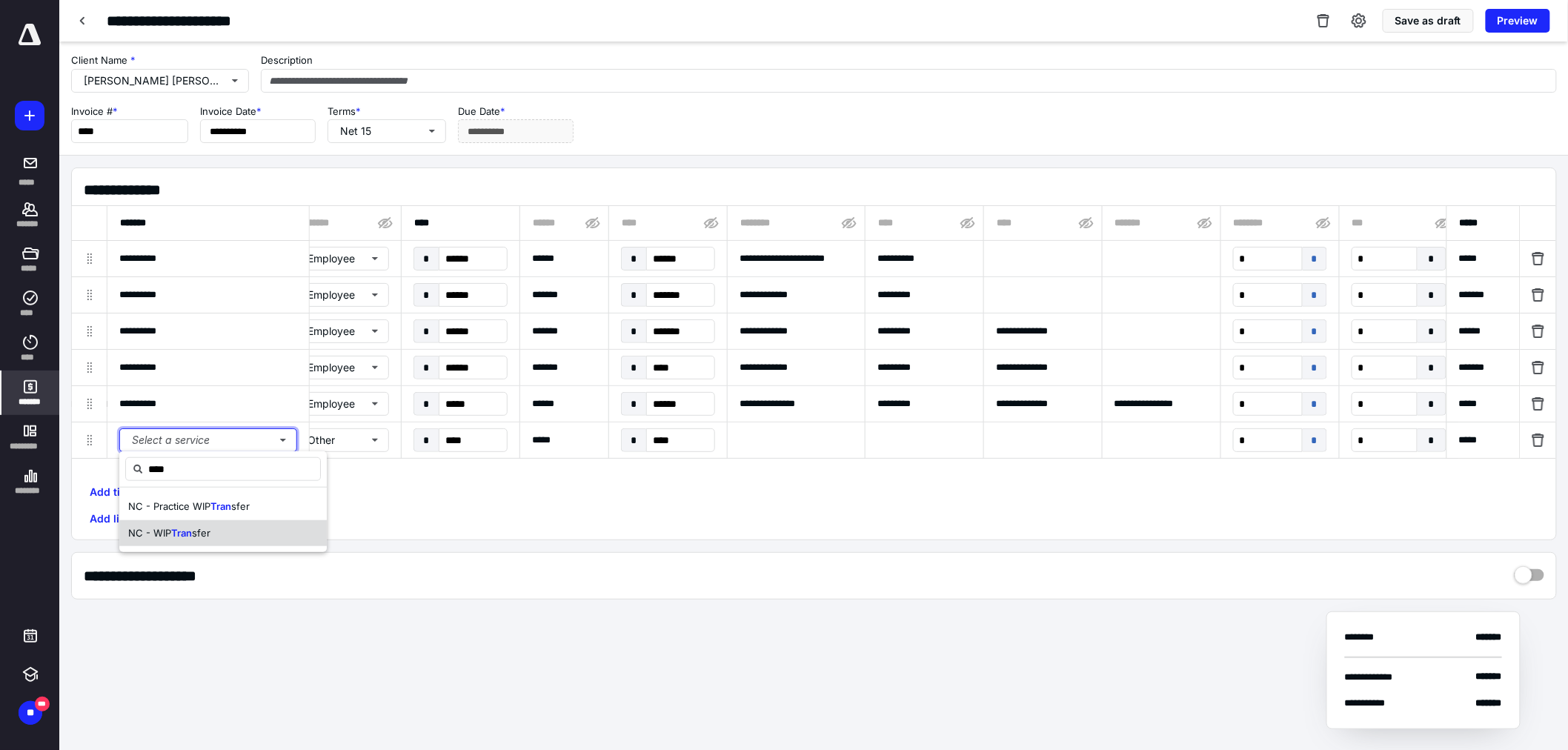 type on "**********" 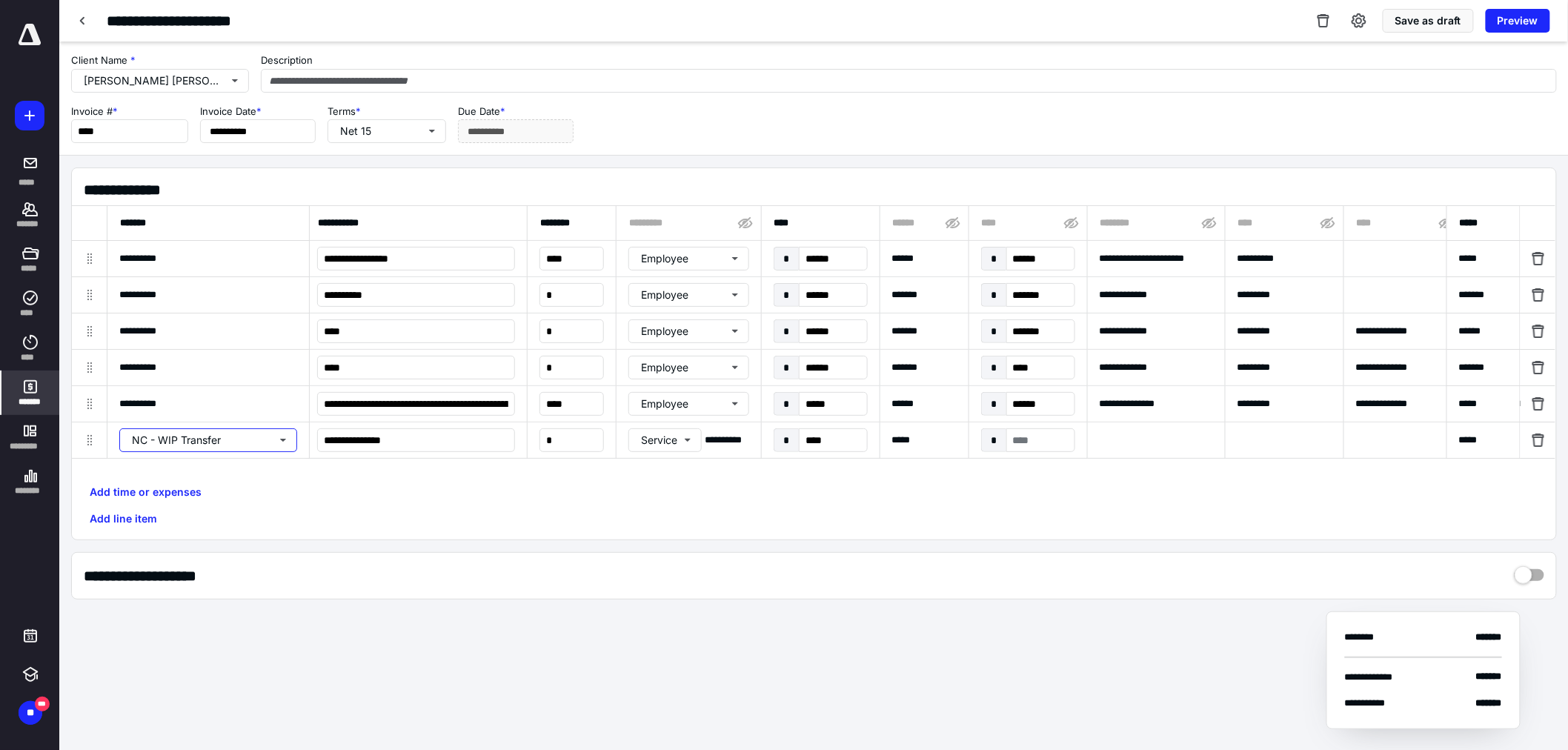 scroll, scrollTop: 0, scrollLeft: 0, axis: both 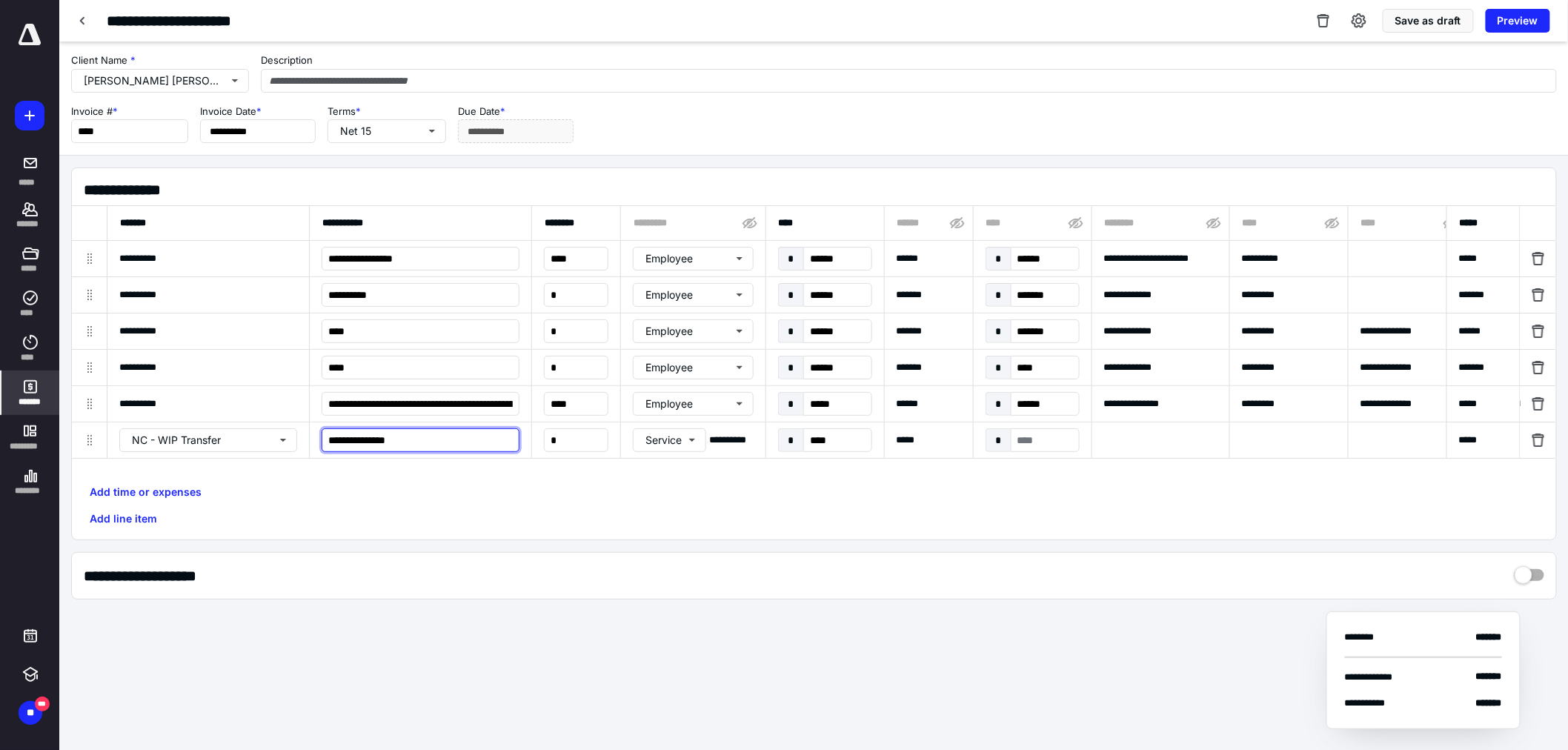click on "**********" at bounding box center [420, 440] 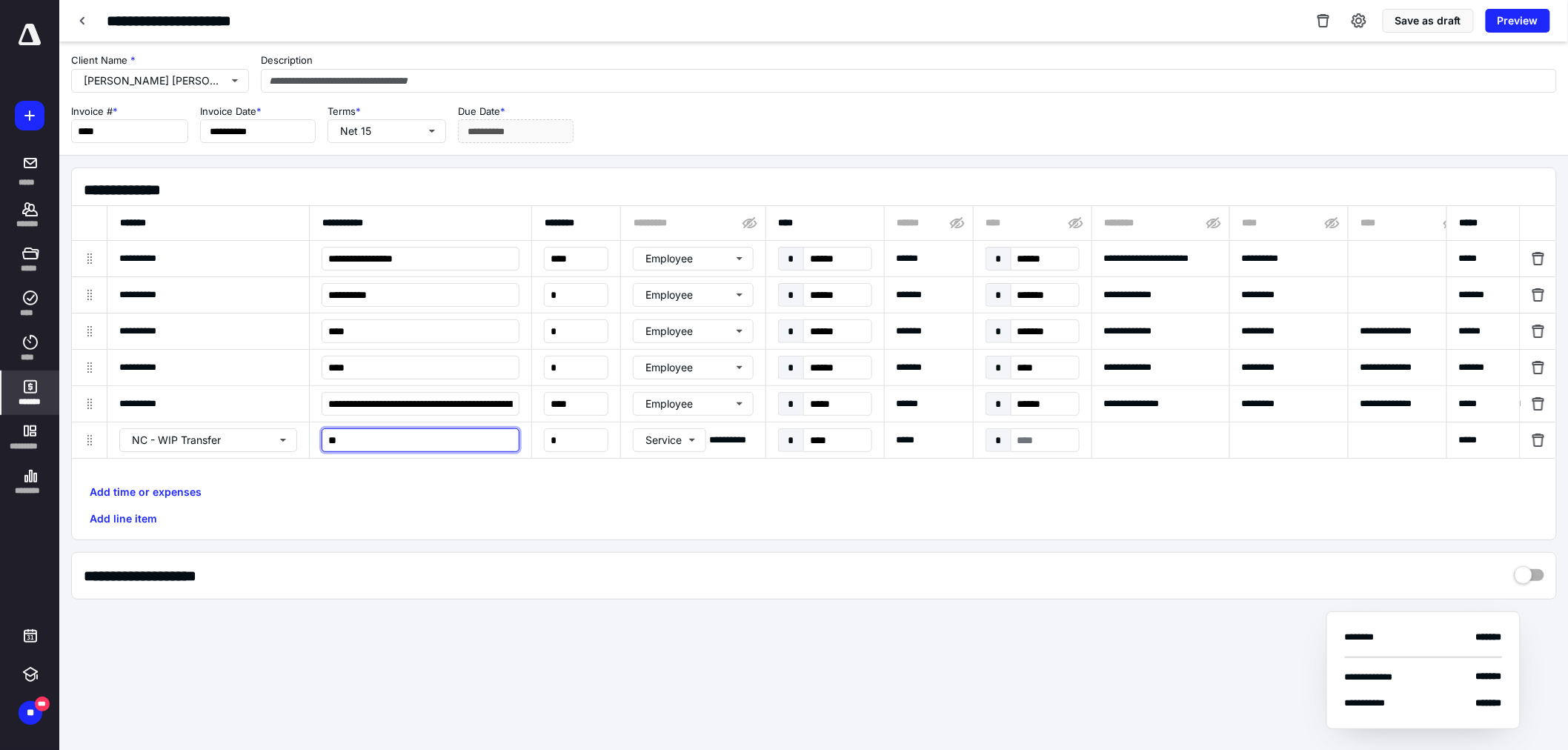 type on "*" 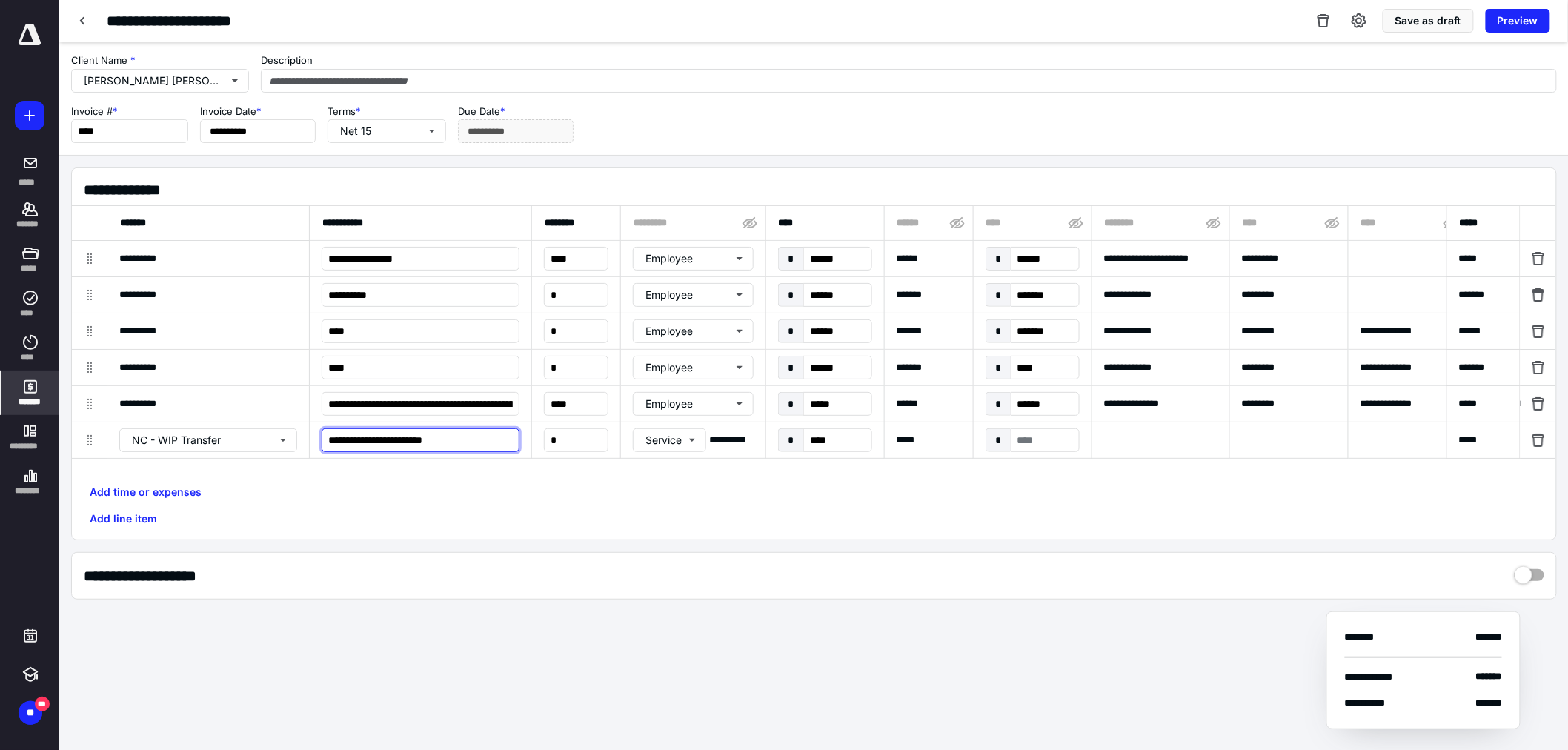 type on "**********" 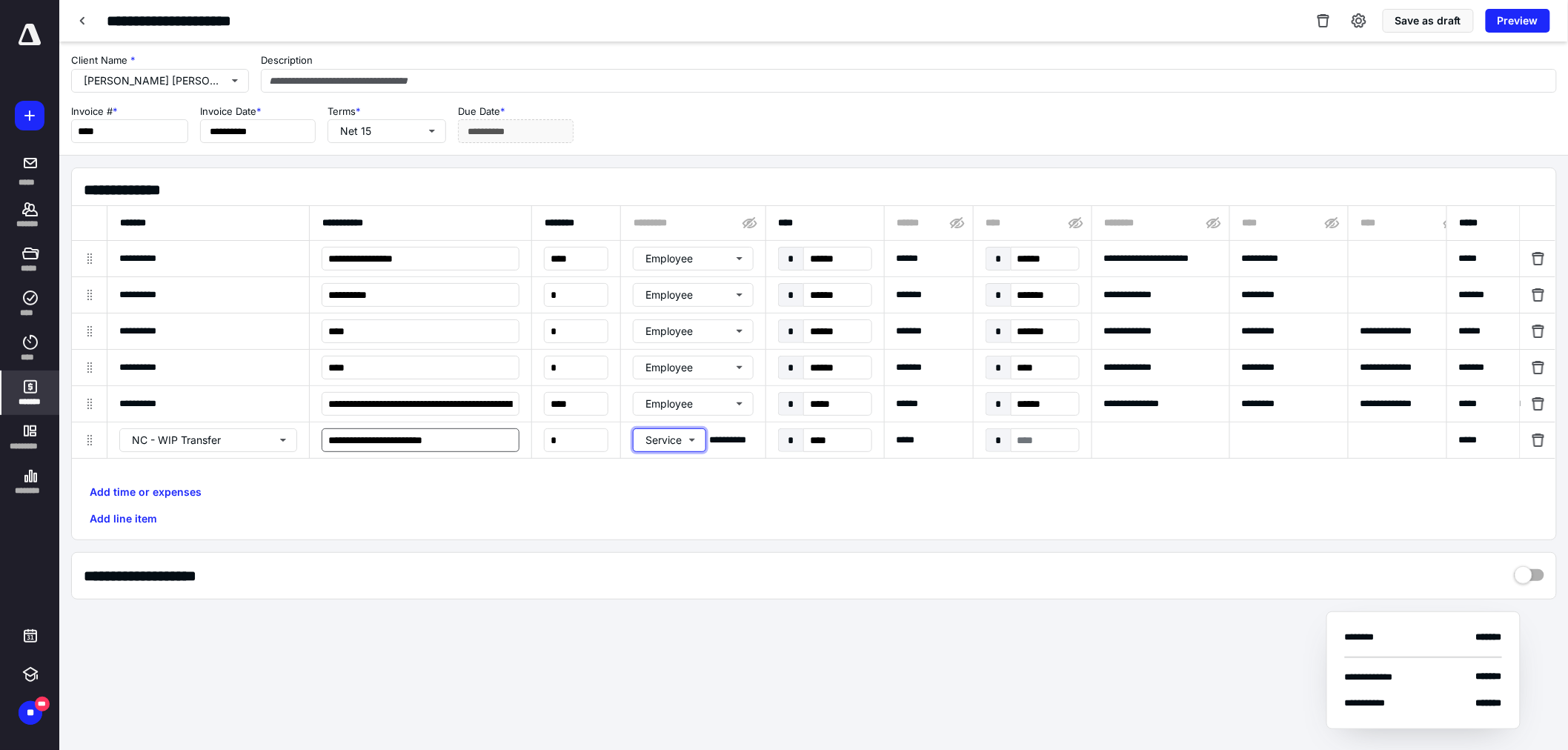 type on "**********" 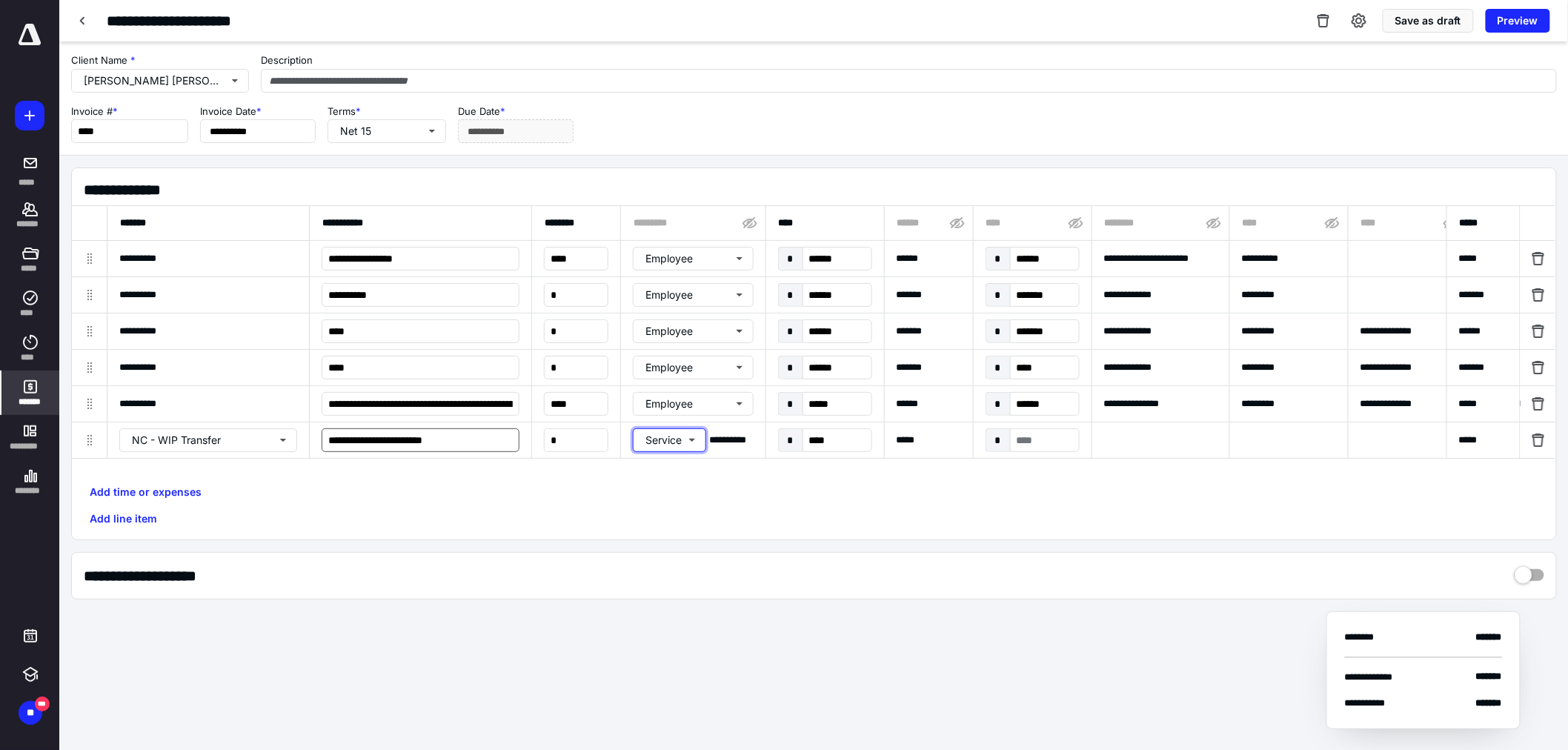 type 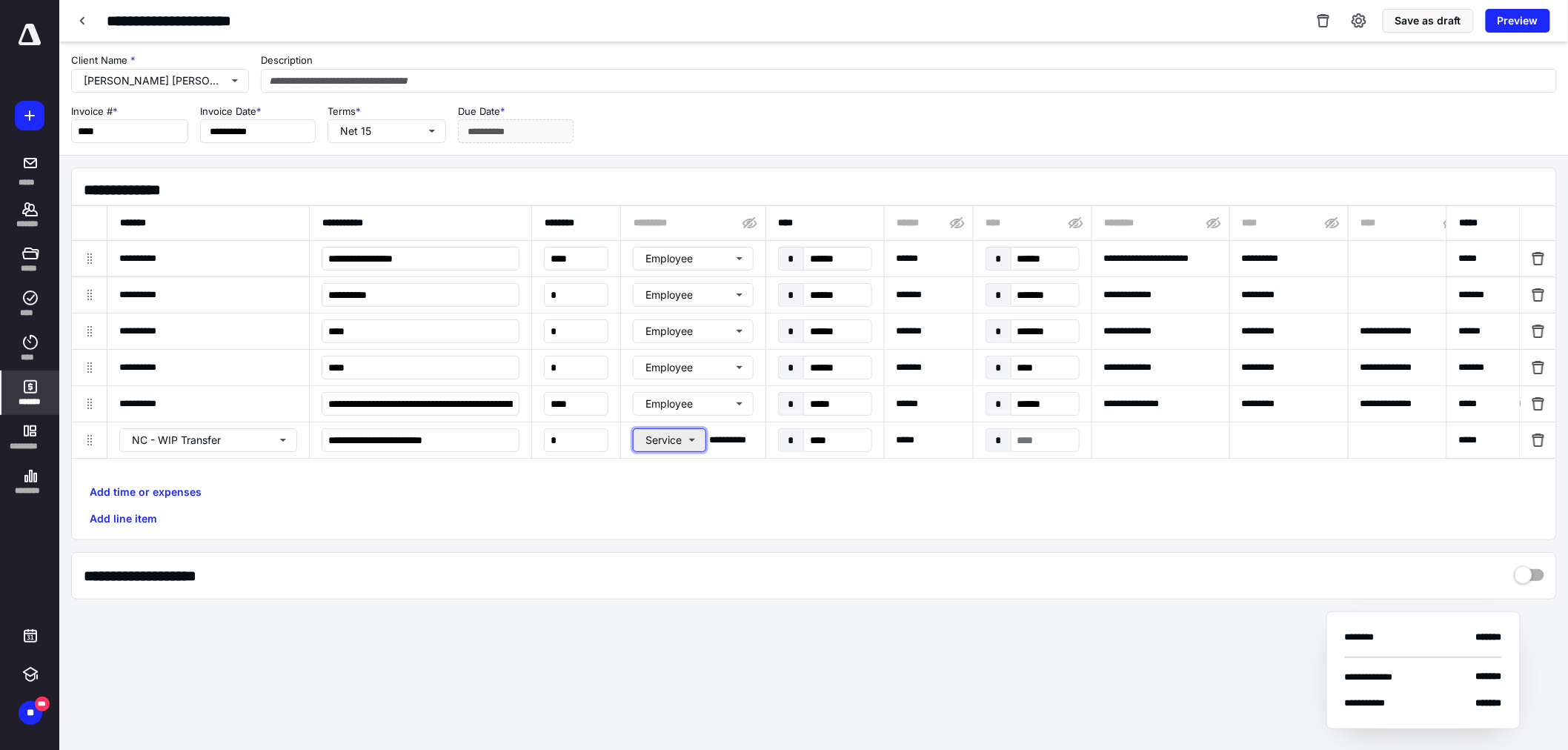 click on "Service" at bounding box center (669, 440) 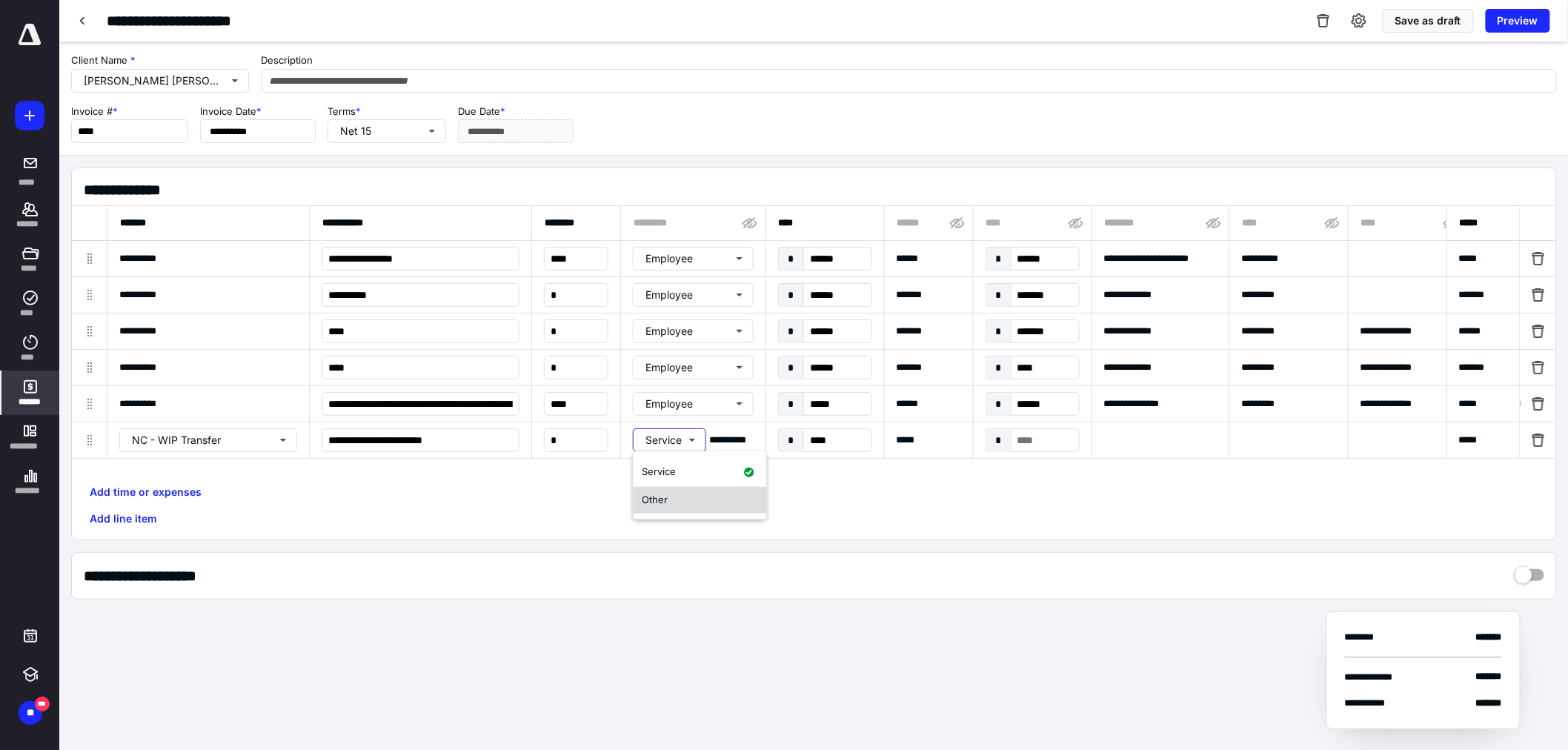 click on "Other" at bounding box center [700, 500] 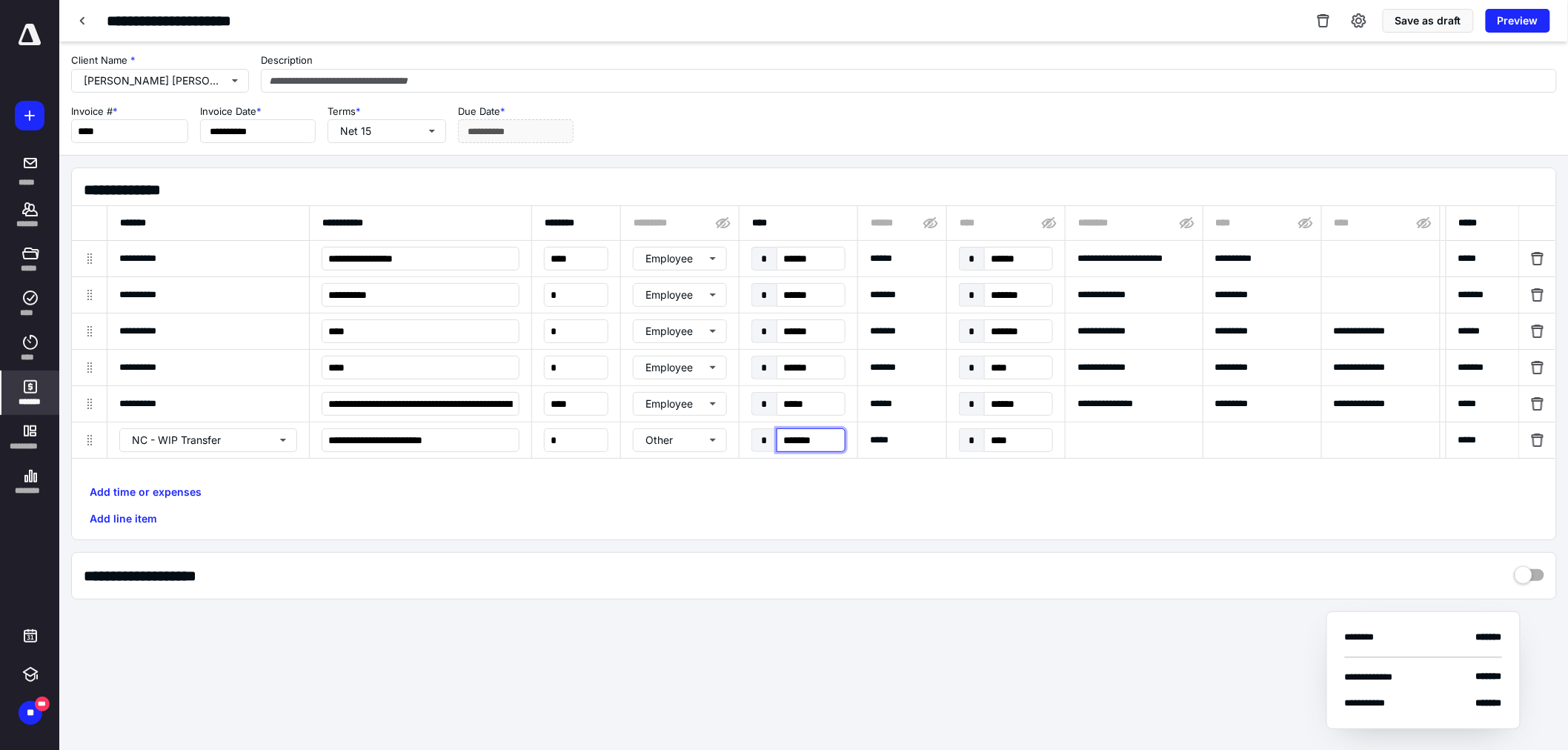 type on "*******" 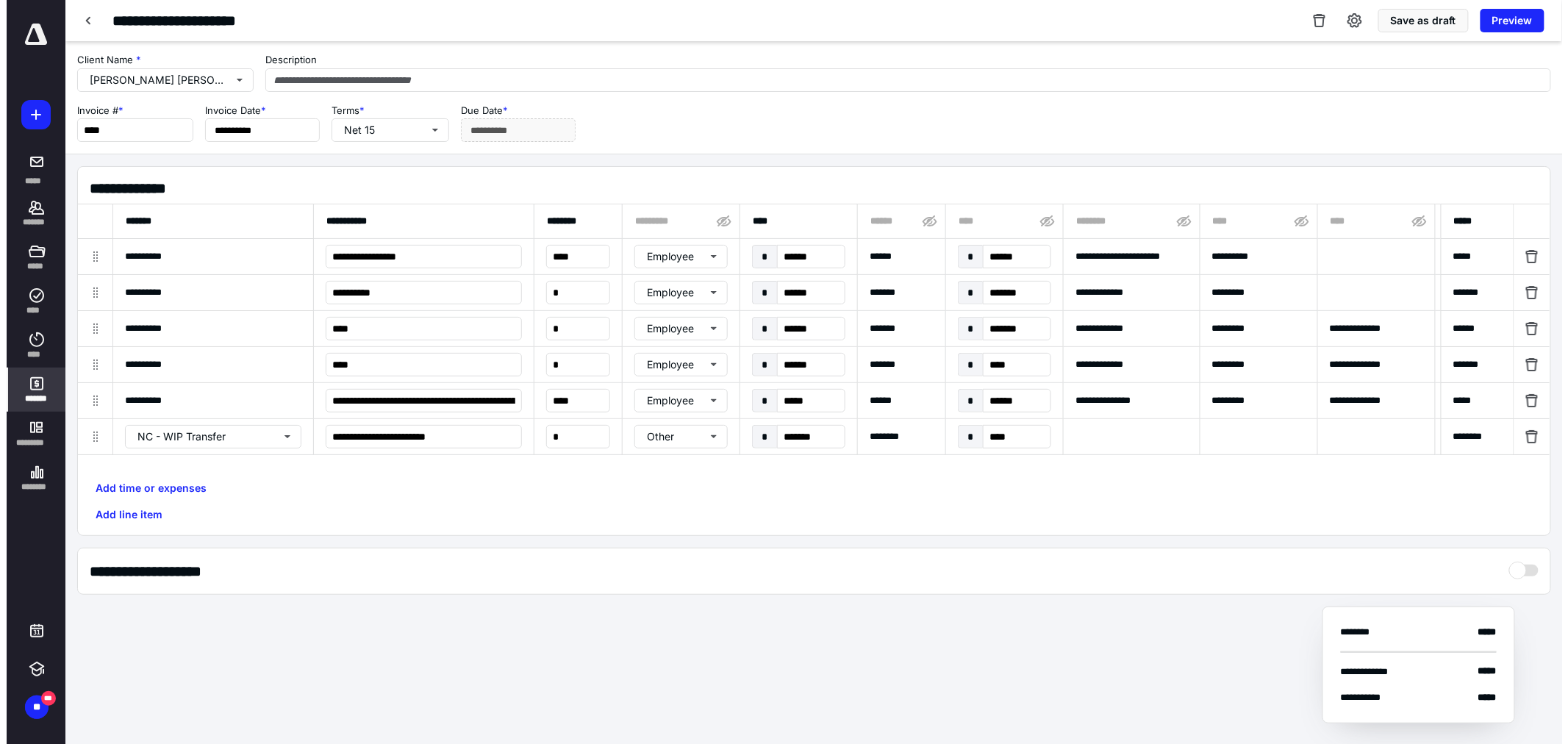 scroll, scrollTop: 0, scrollLeft: 348, axis: horizontal 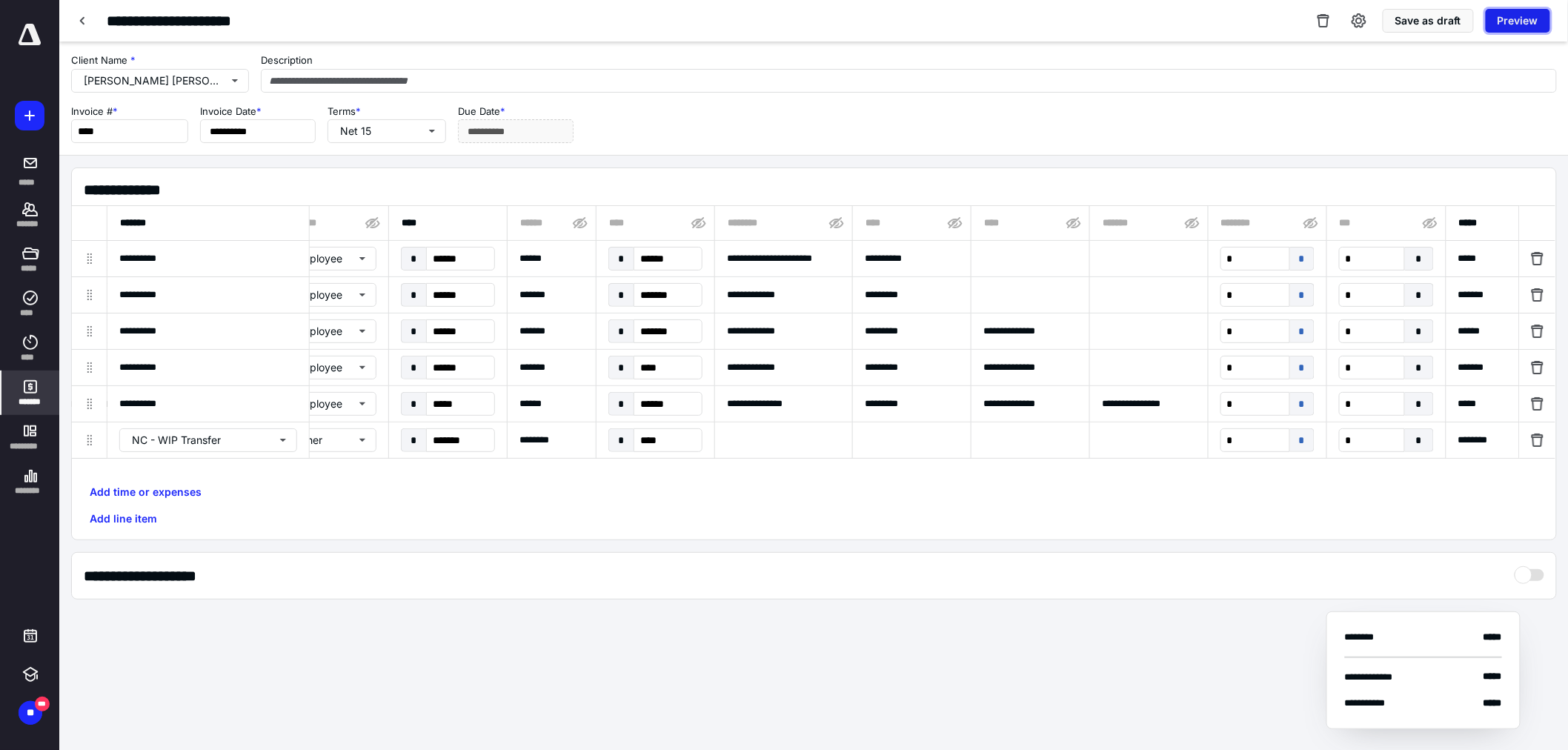 click on "Preview" at bounding box center [1518, 21] 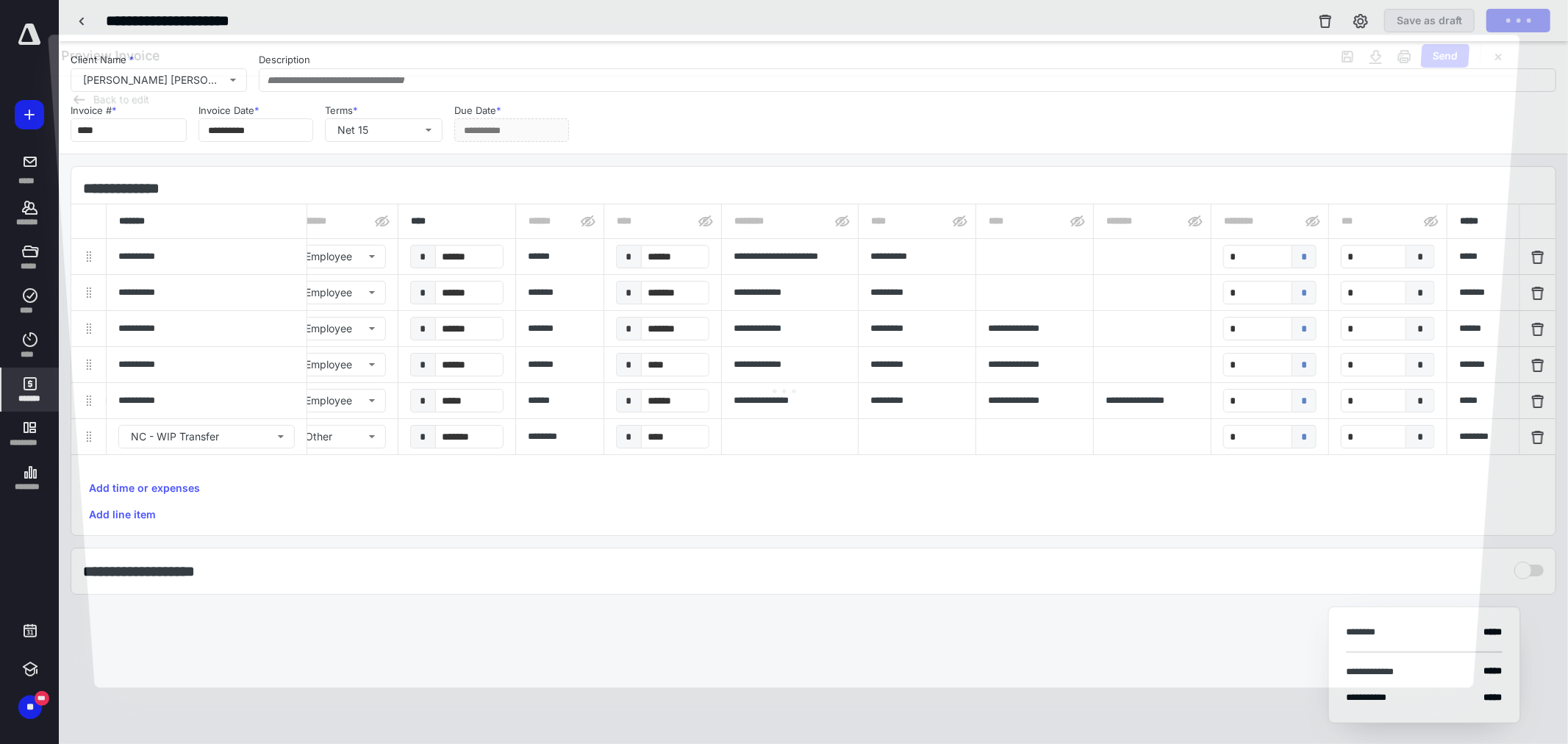 scroll, scrollTop: 0, scrollLeft: 335, axis: horizontal 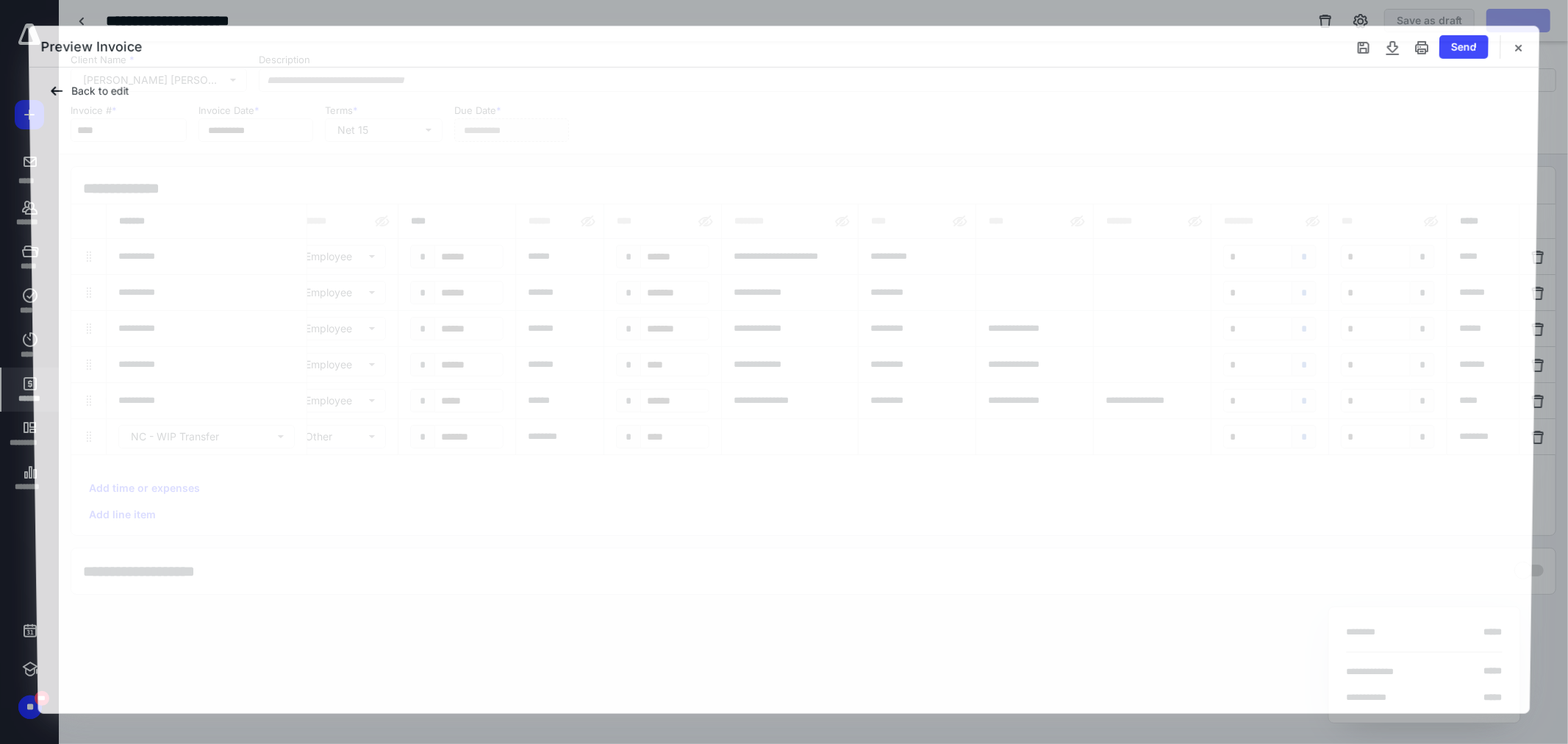type on "**********" 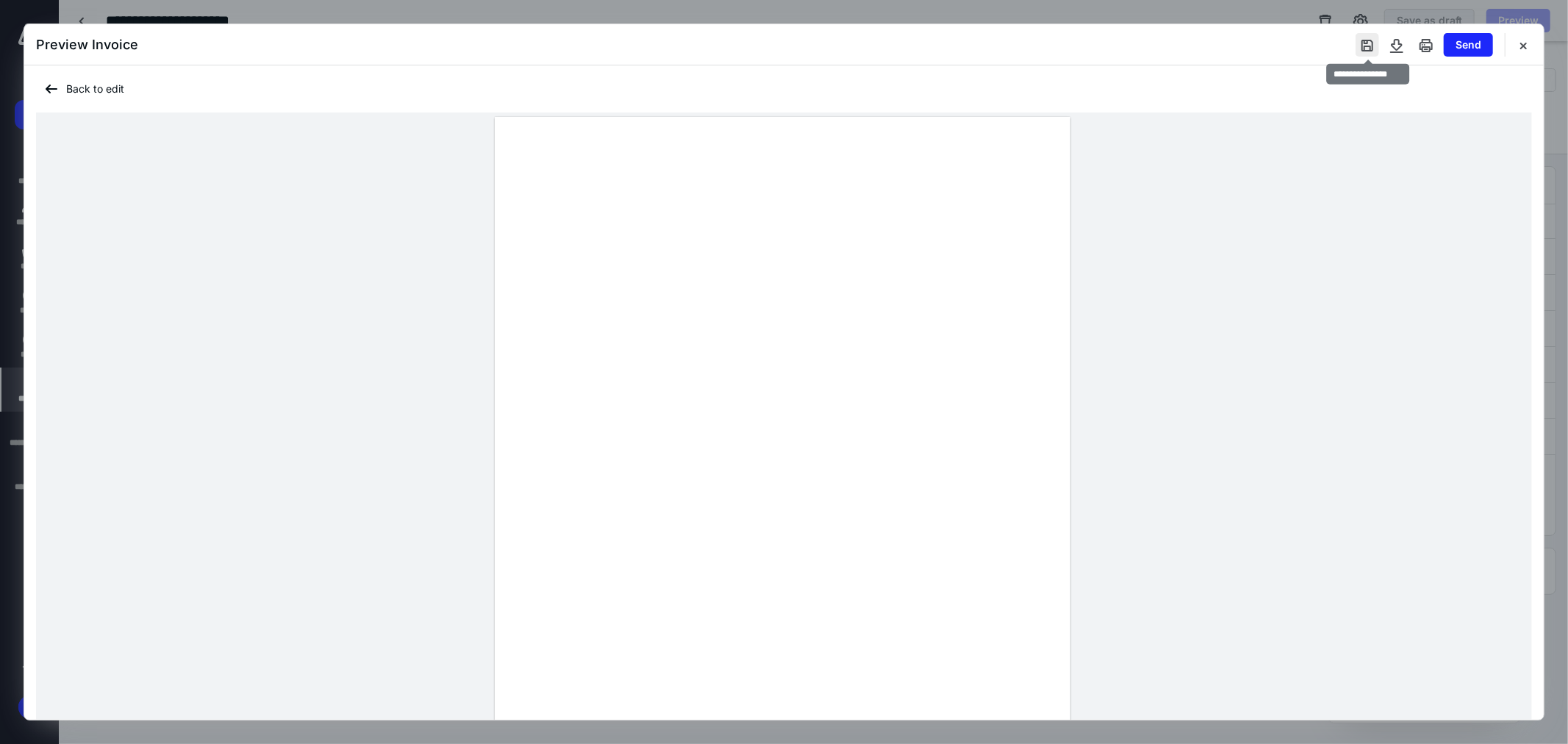 click at bounding box center [1367, 45] 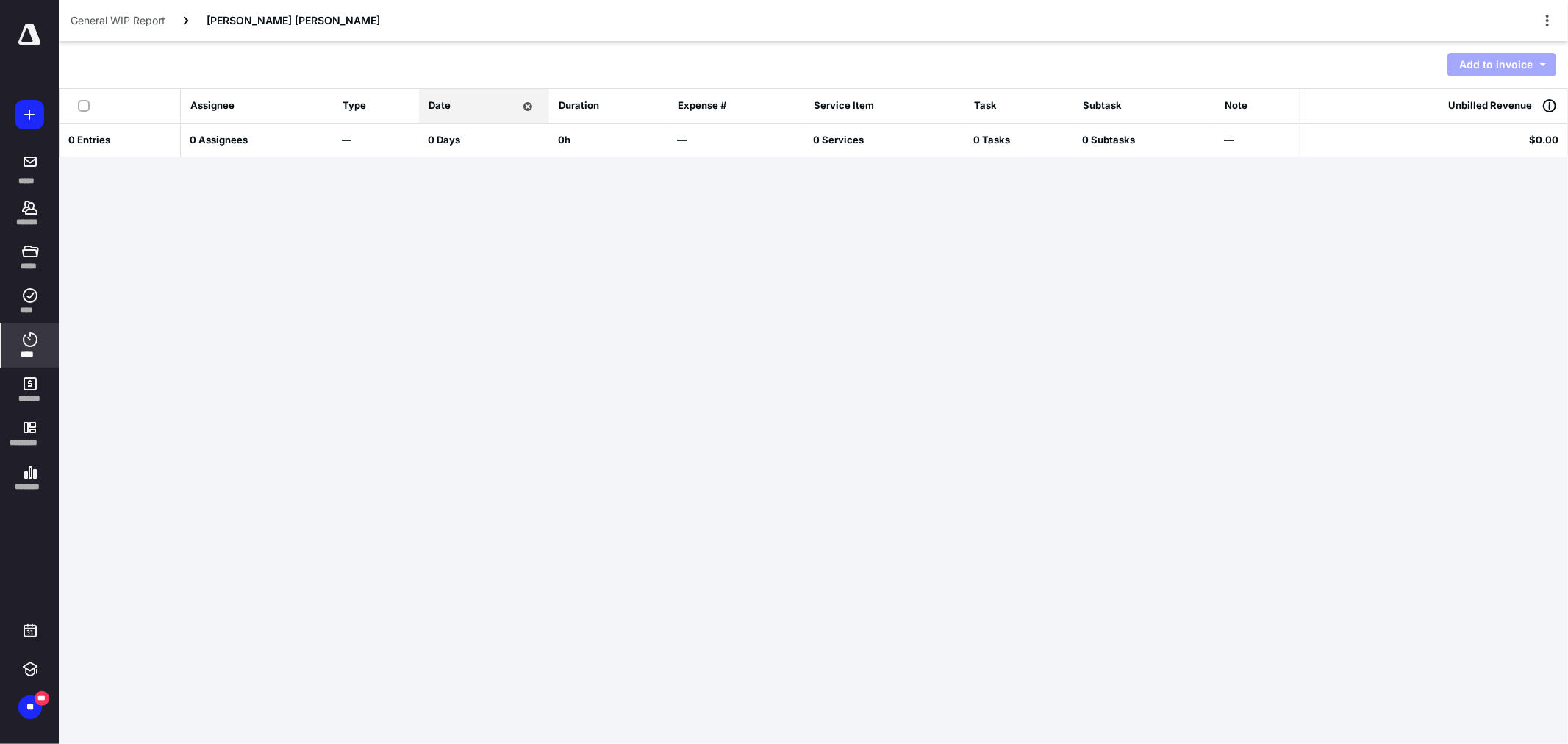click 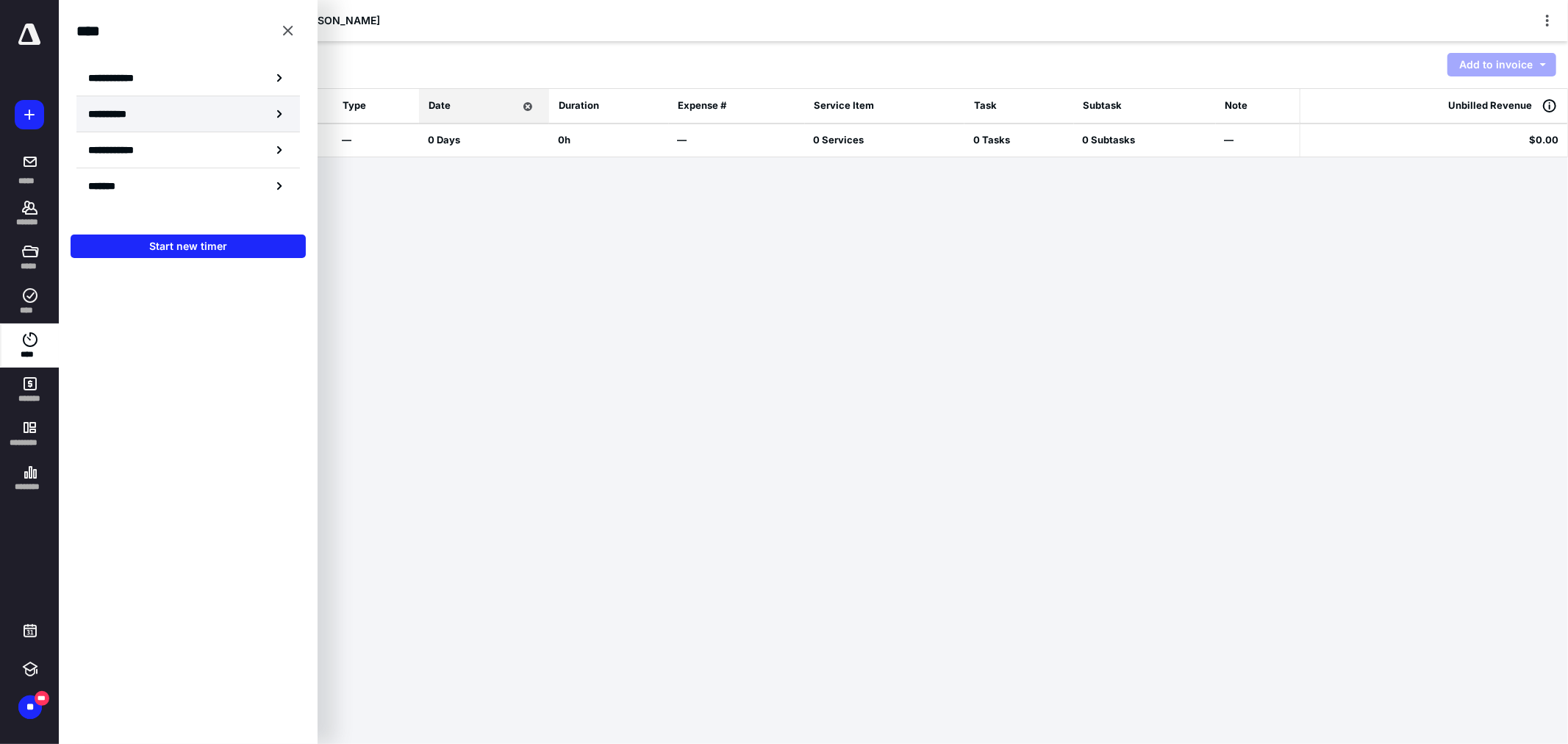 click on "**********" at bounding box center (116, 114) 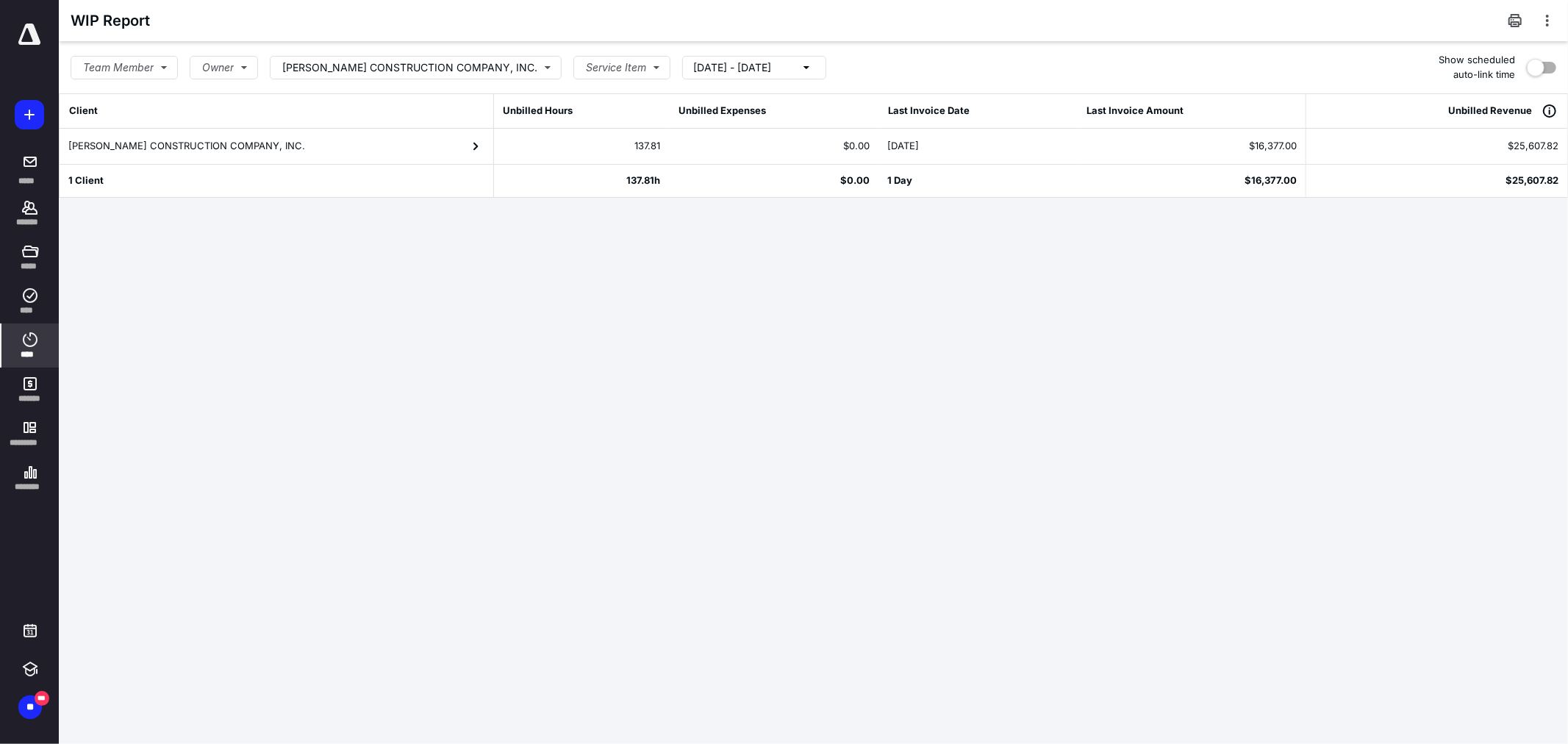 click on "**********" at bounding box center [784, 372] 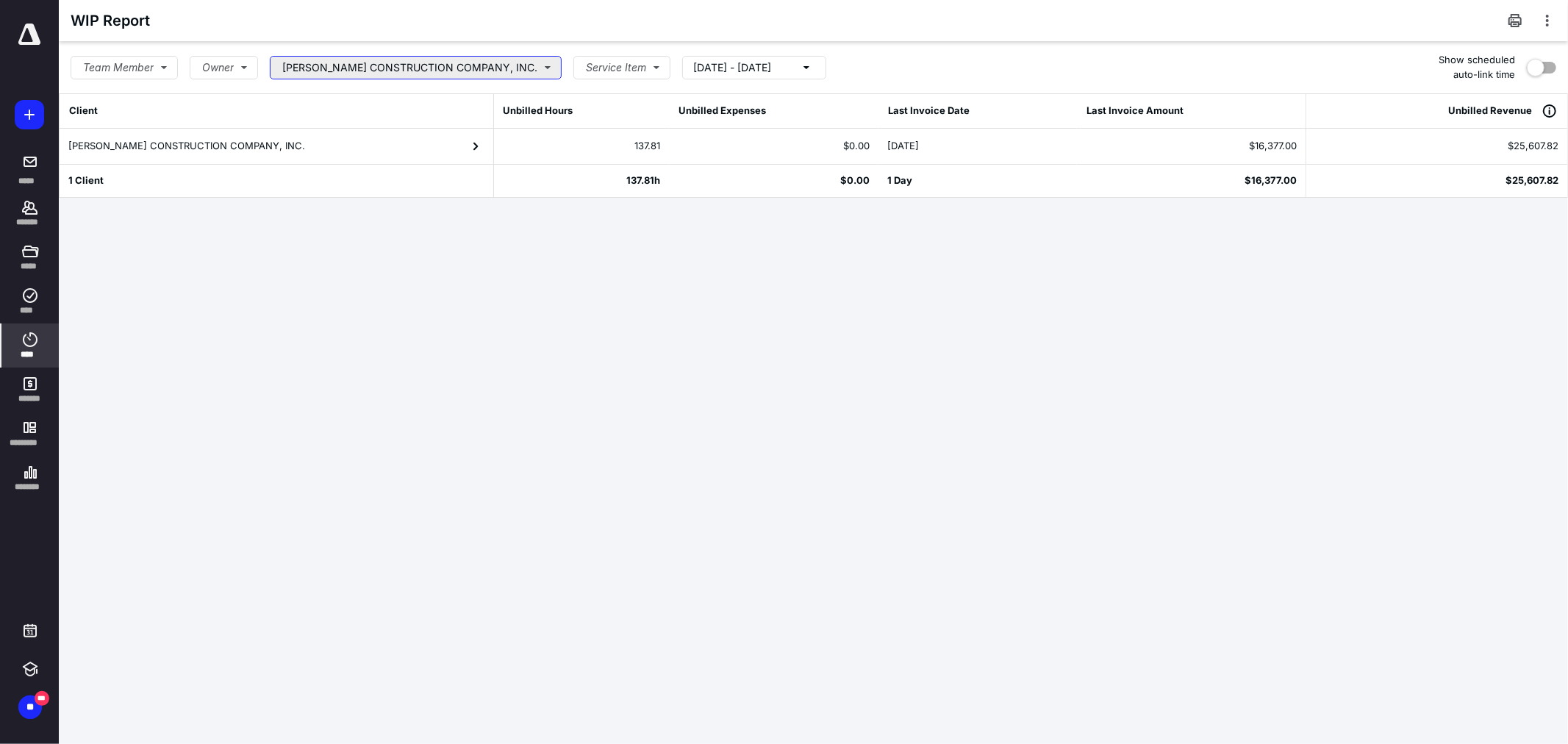 click on "[PERSON_NAME] CONSTRUCTION COMPANY, INC." at bounding box center (415, 68) 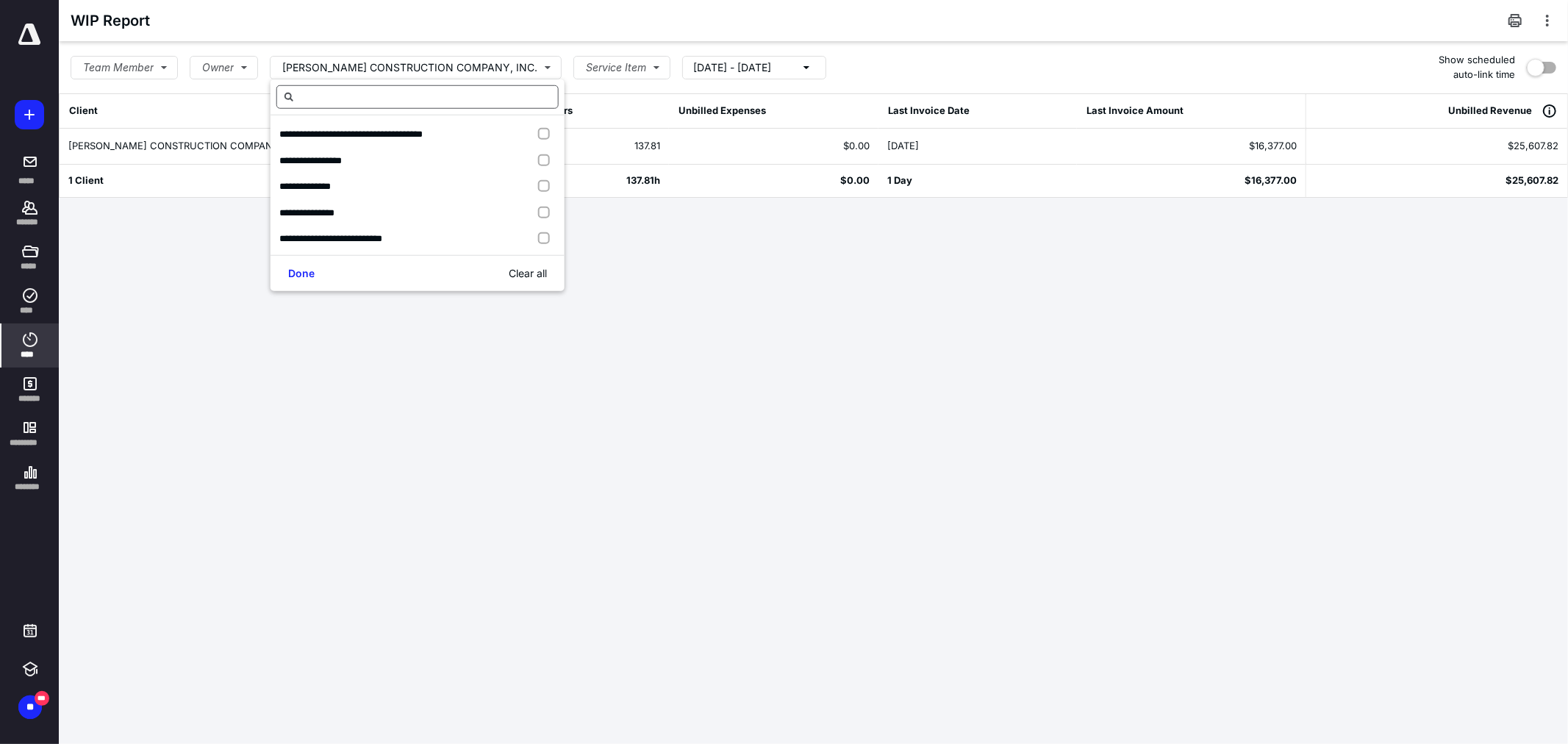 click at bounding box center [418, 97] 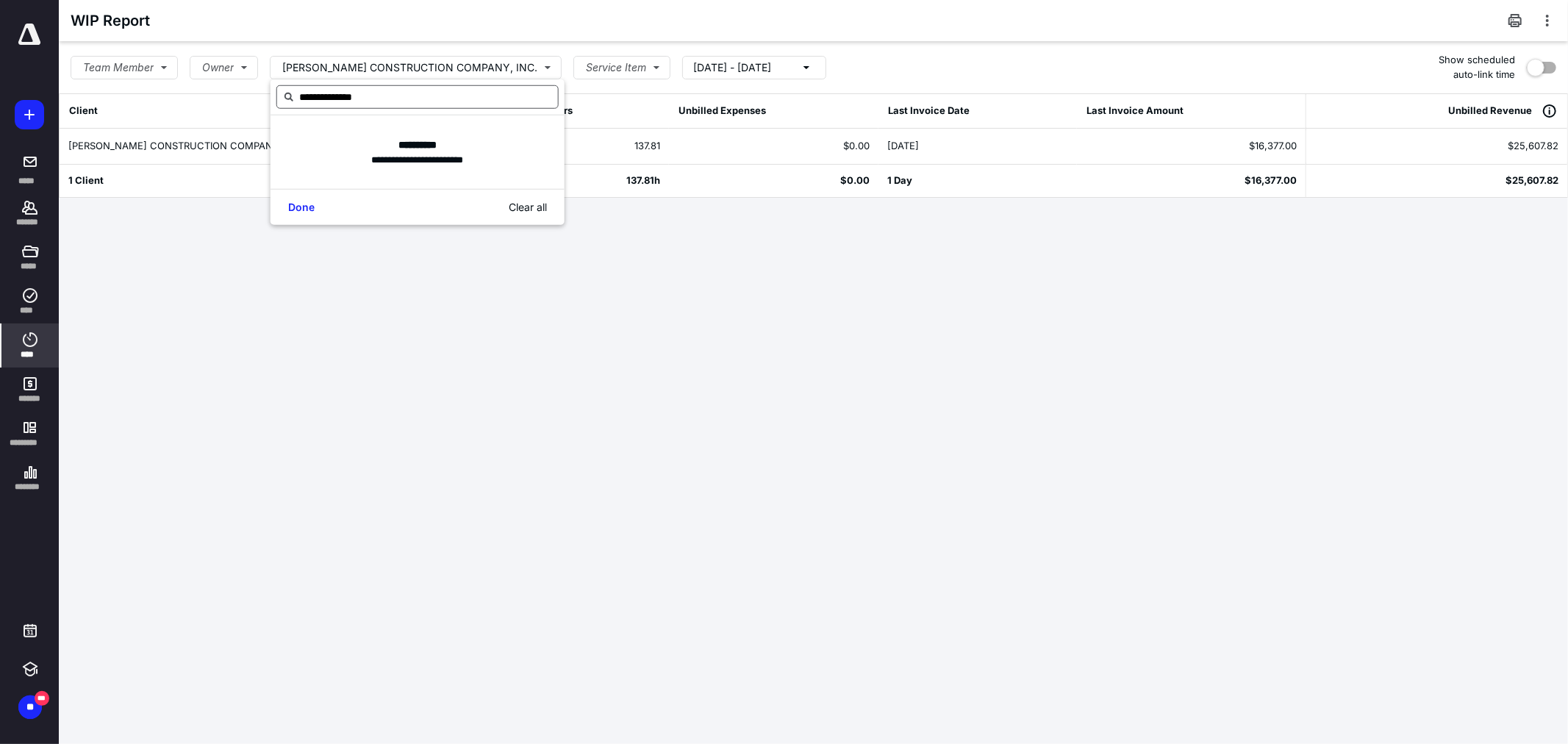 drag, startPoint x: 403, startPoint y: 101, endPoint x: 296, endPoint y: 99, distance: 107.0187 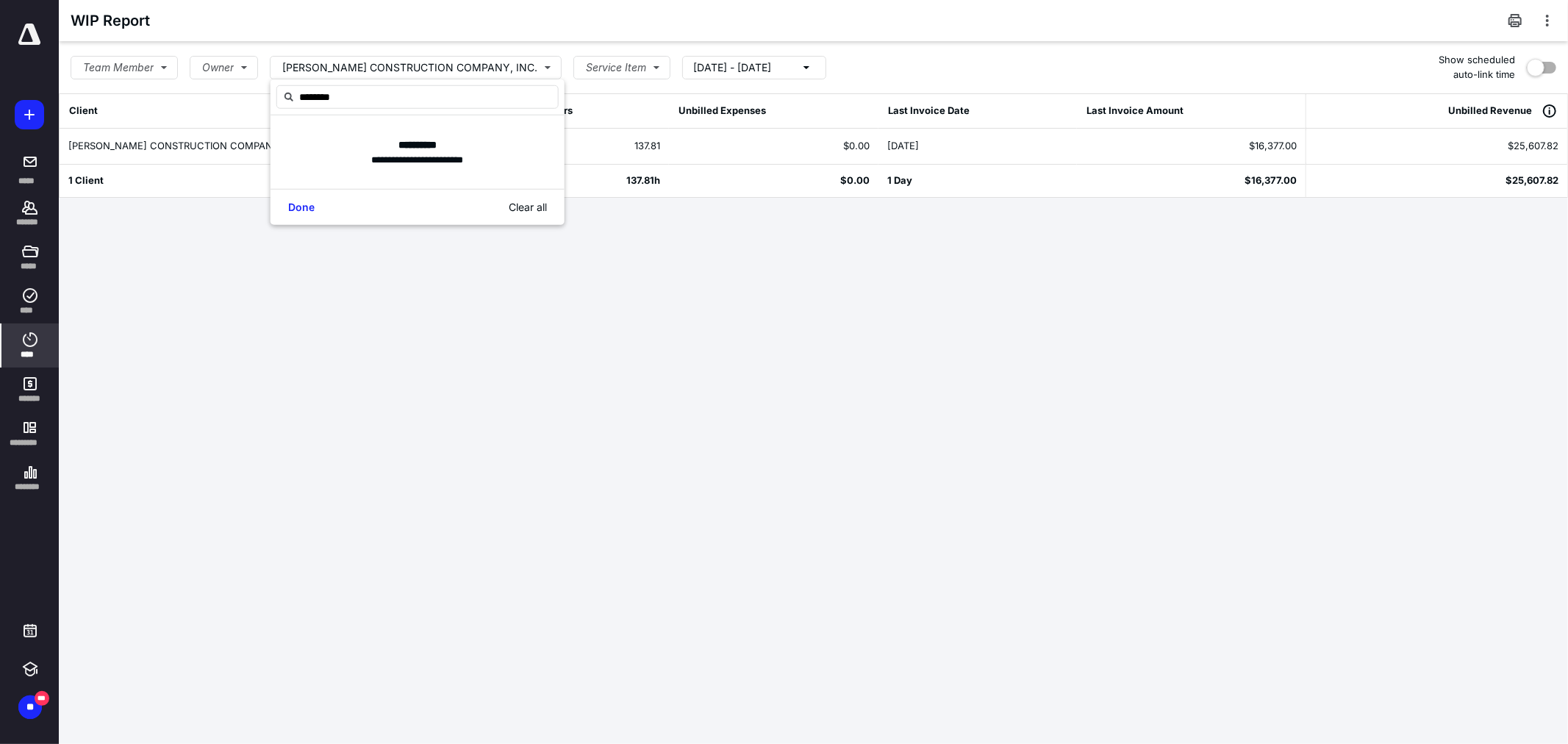 type on "*********" 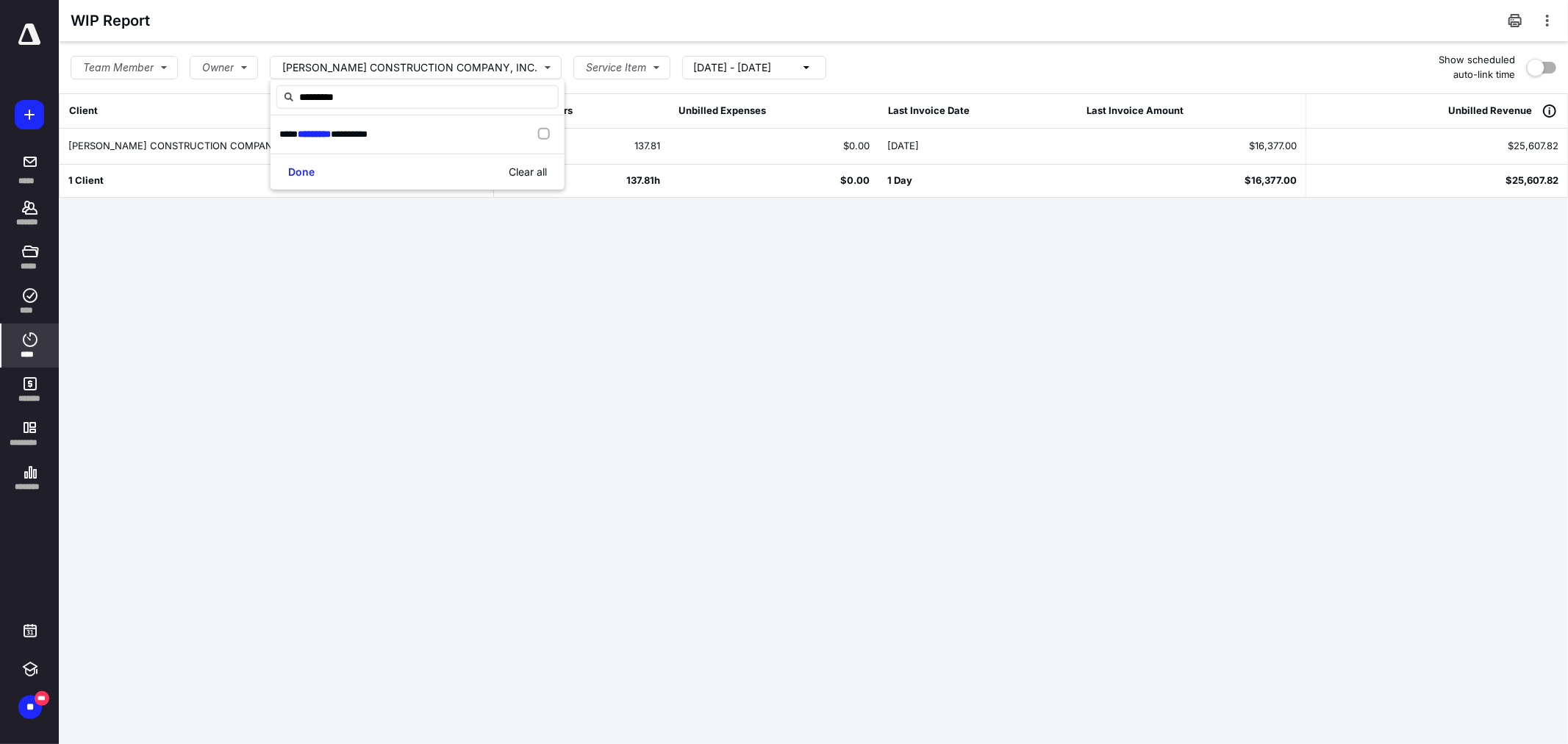 click on "*********" at bounding box center [314, 134] 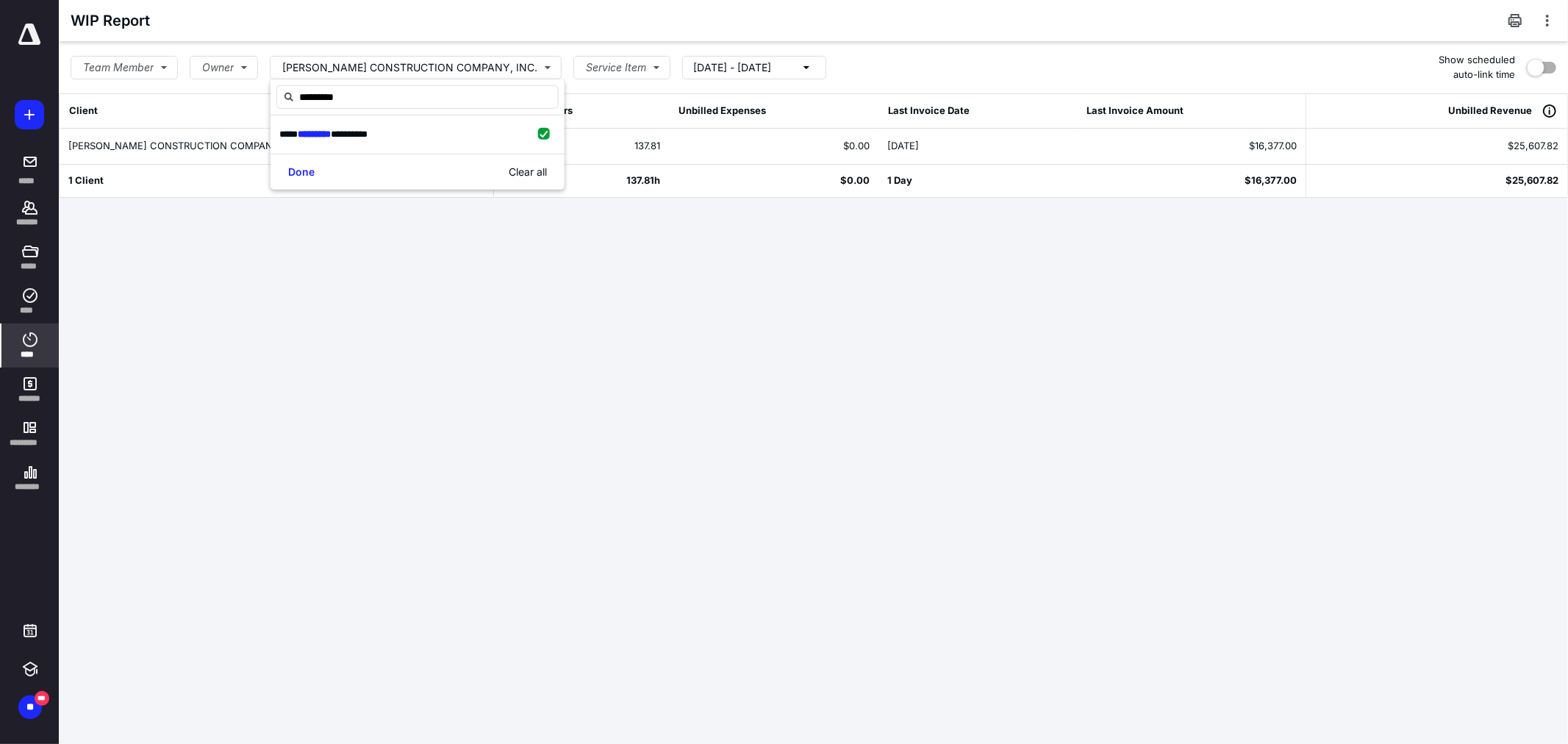 checkbox on "true" 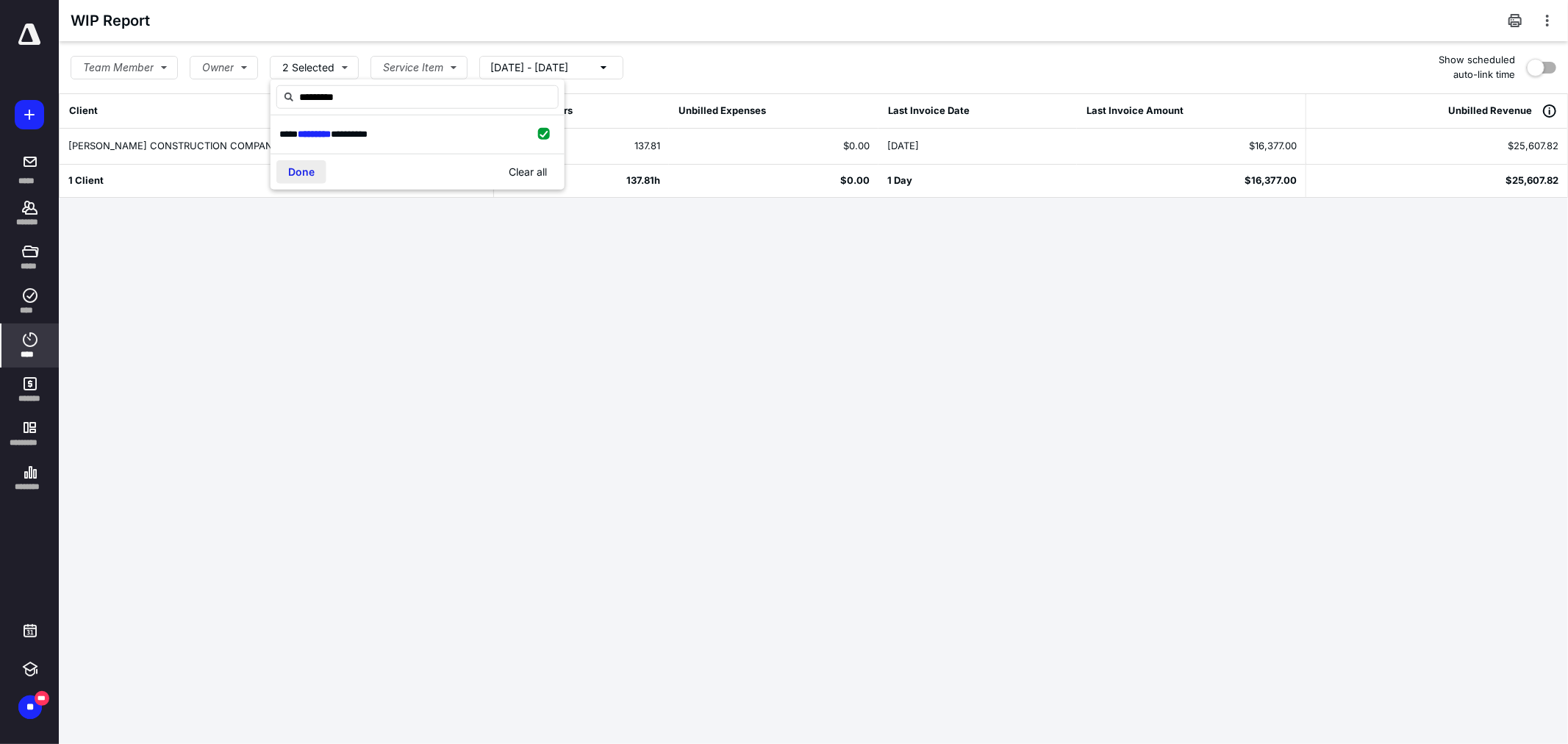 type on "*********" 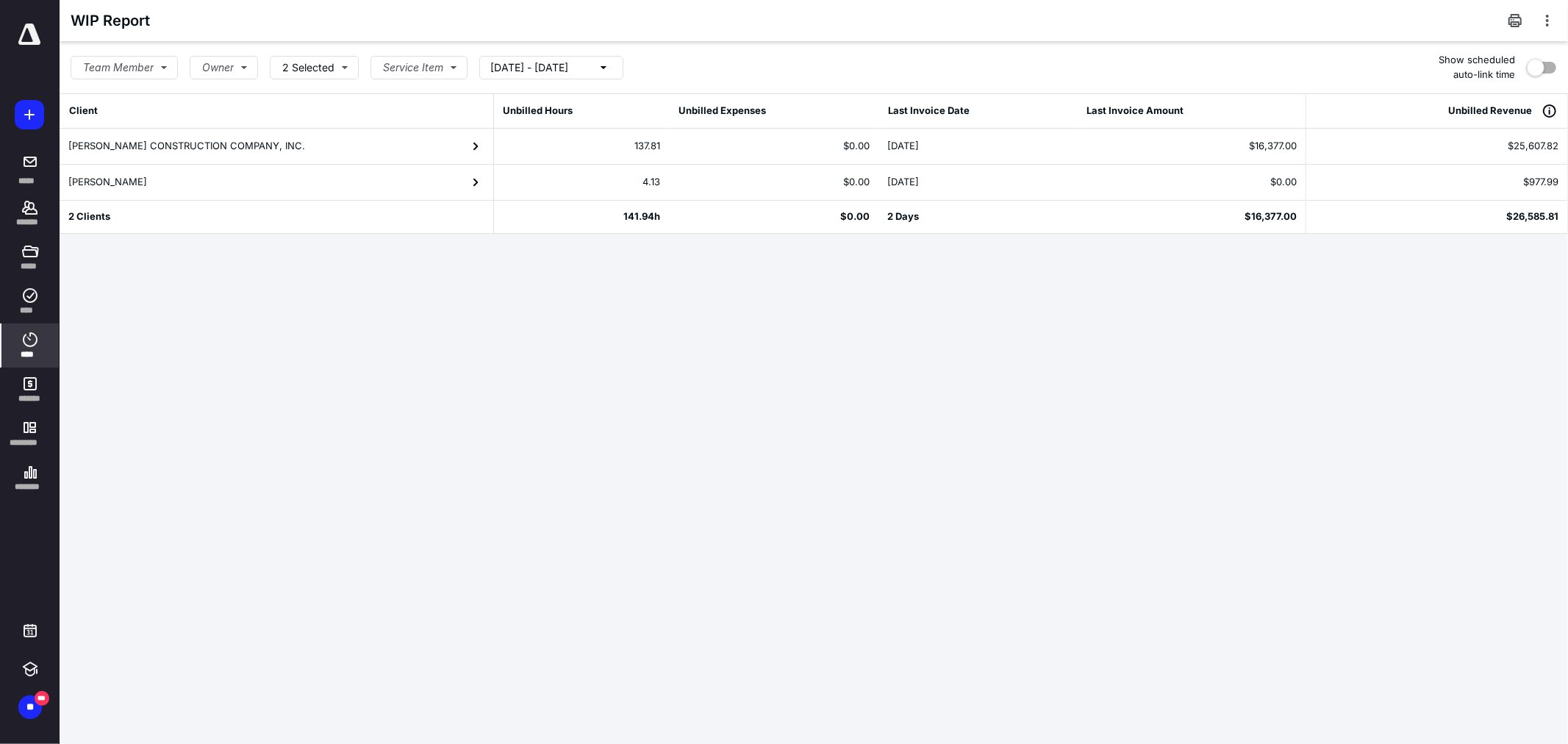 click 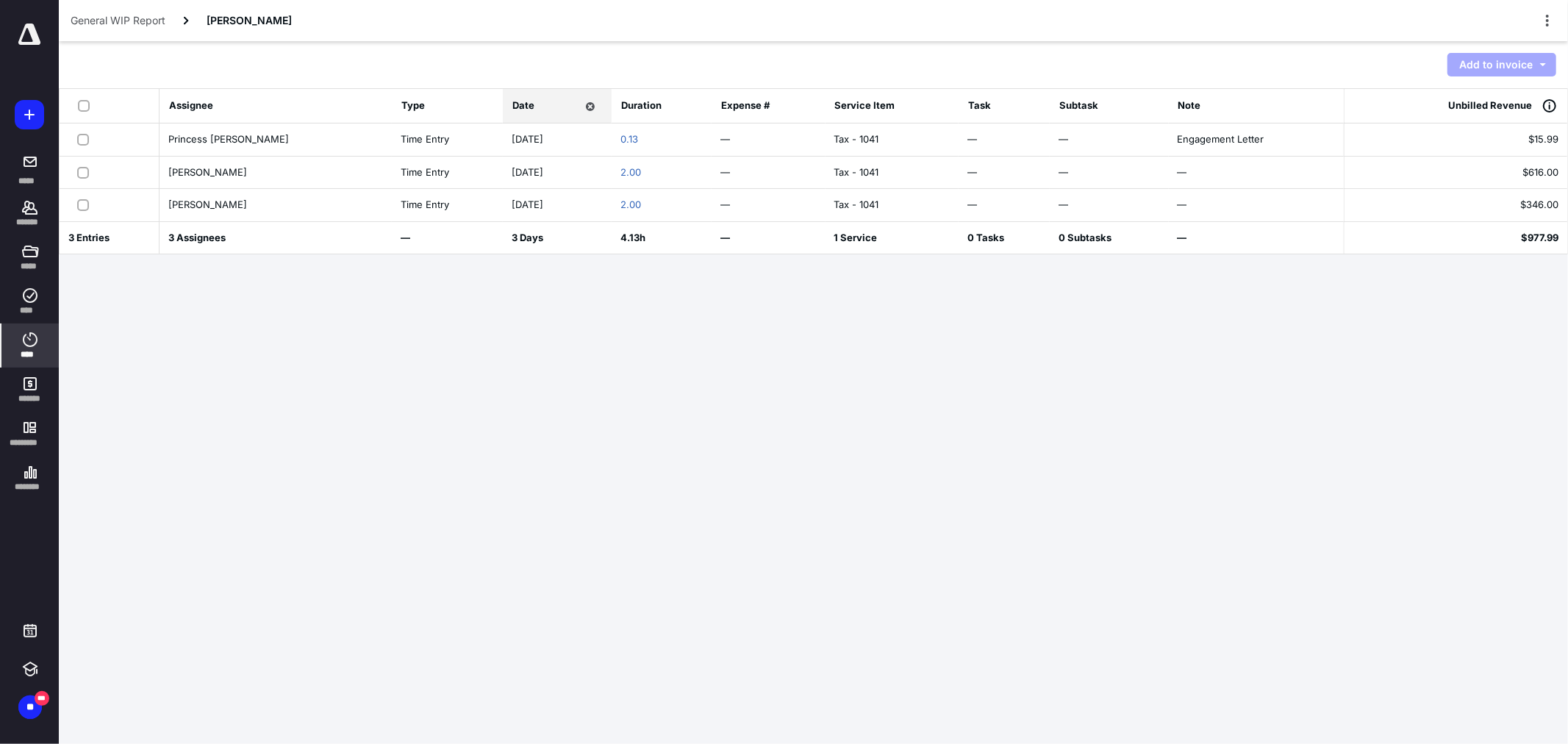 click at bounding box center [87, 105] 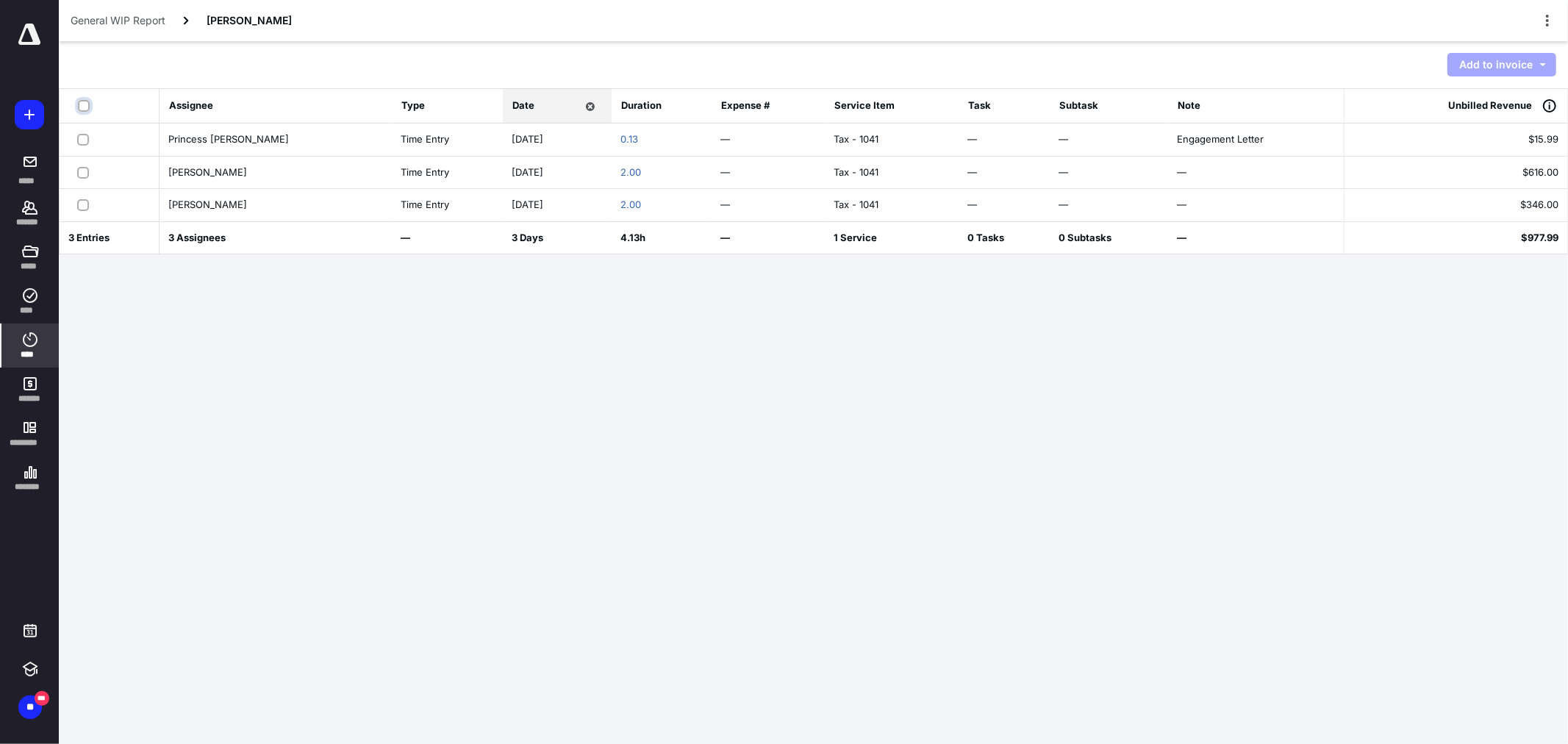 click at bounding box center [85, 106] 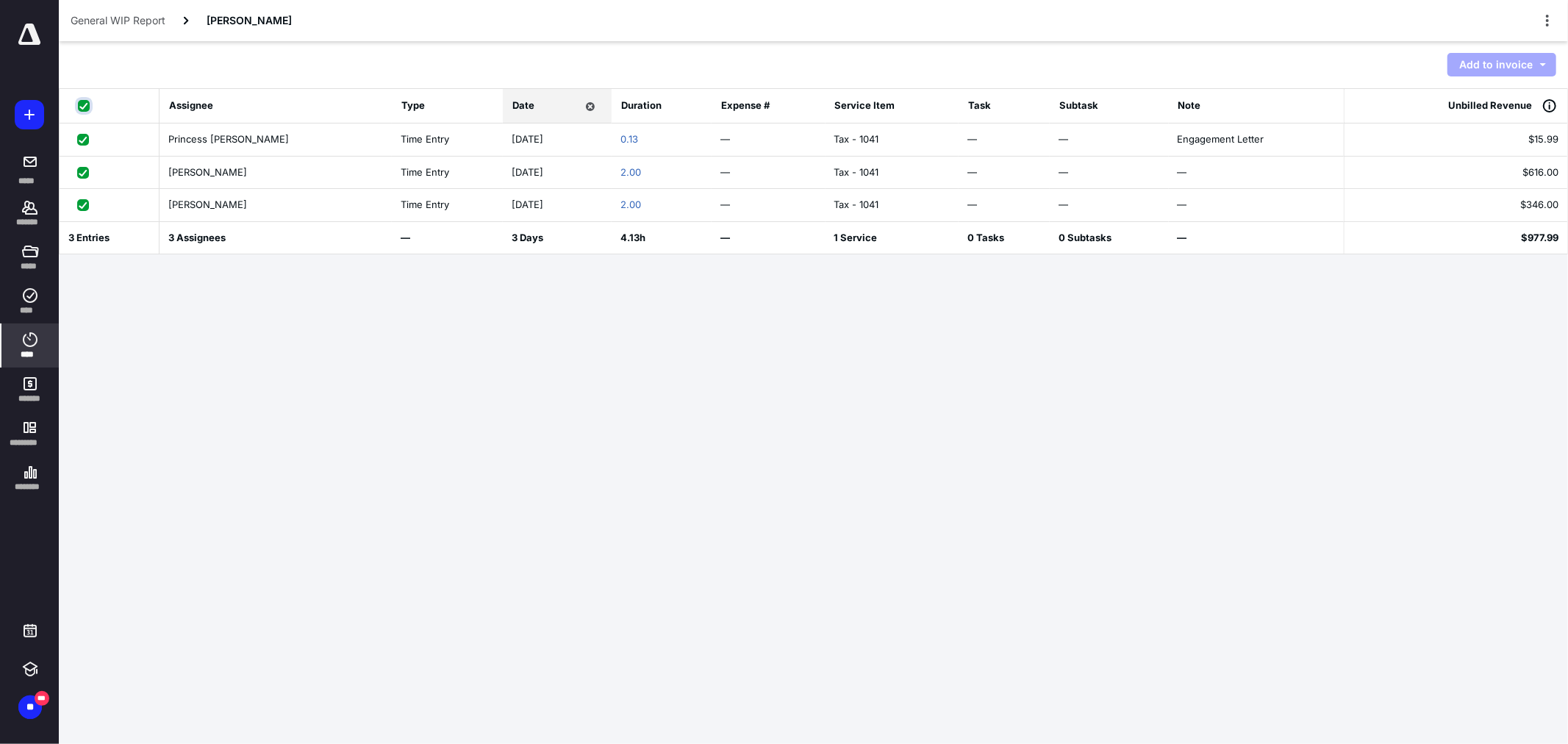 checkbox on "true" 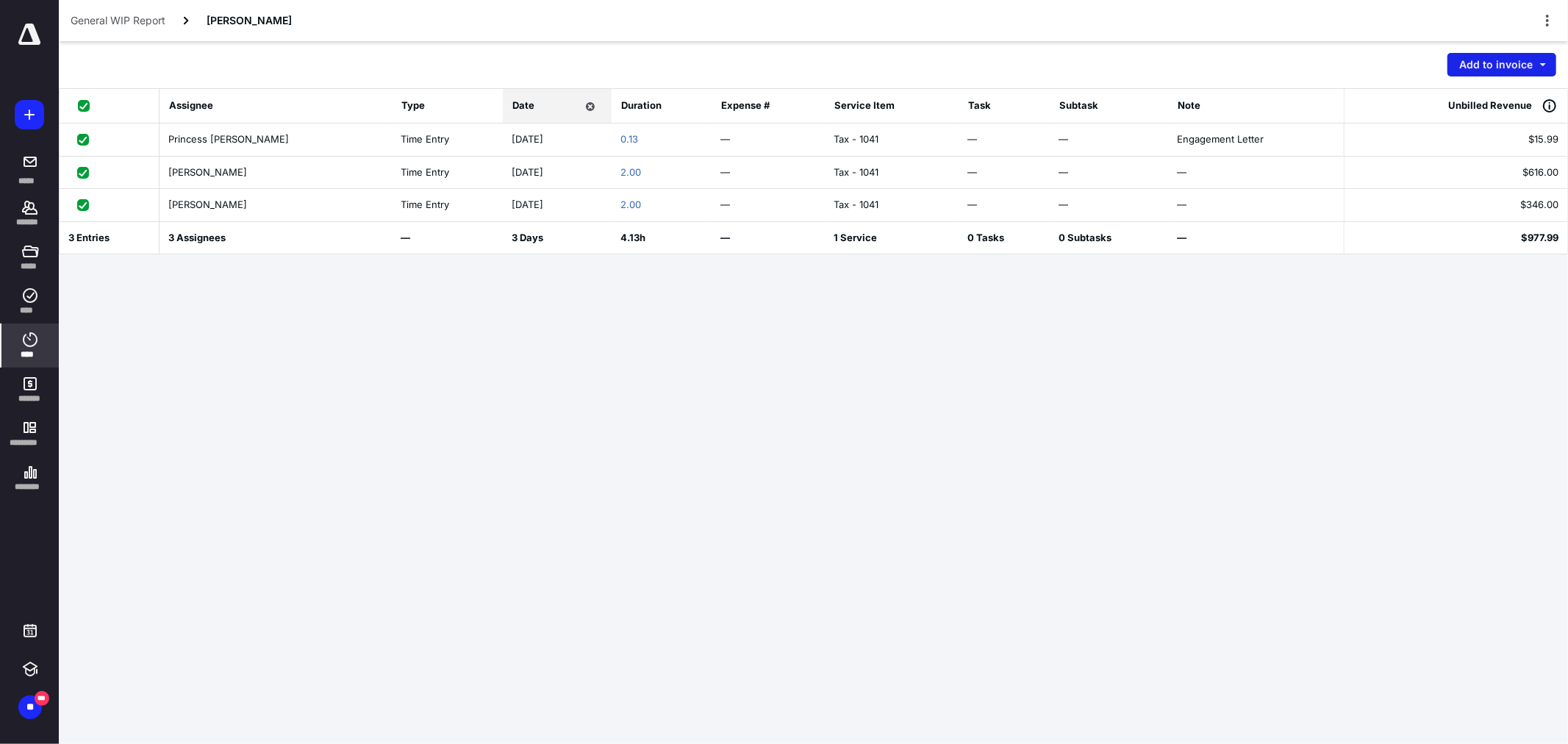 click on "Add to invoice" at bounding box center [1502, 65] 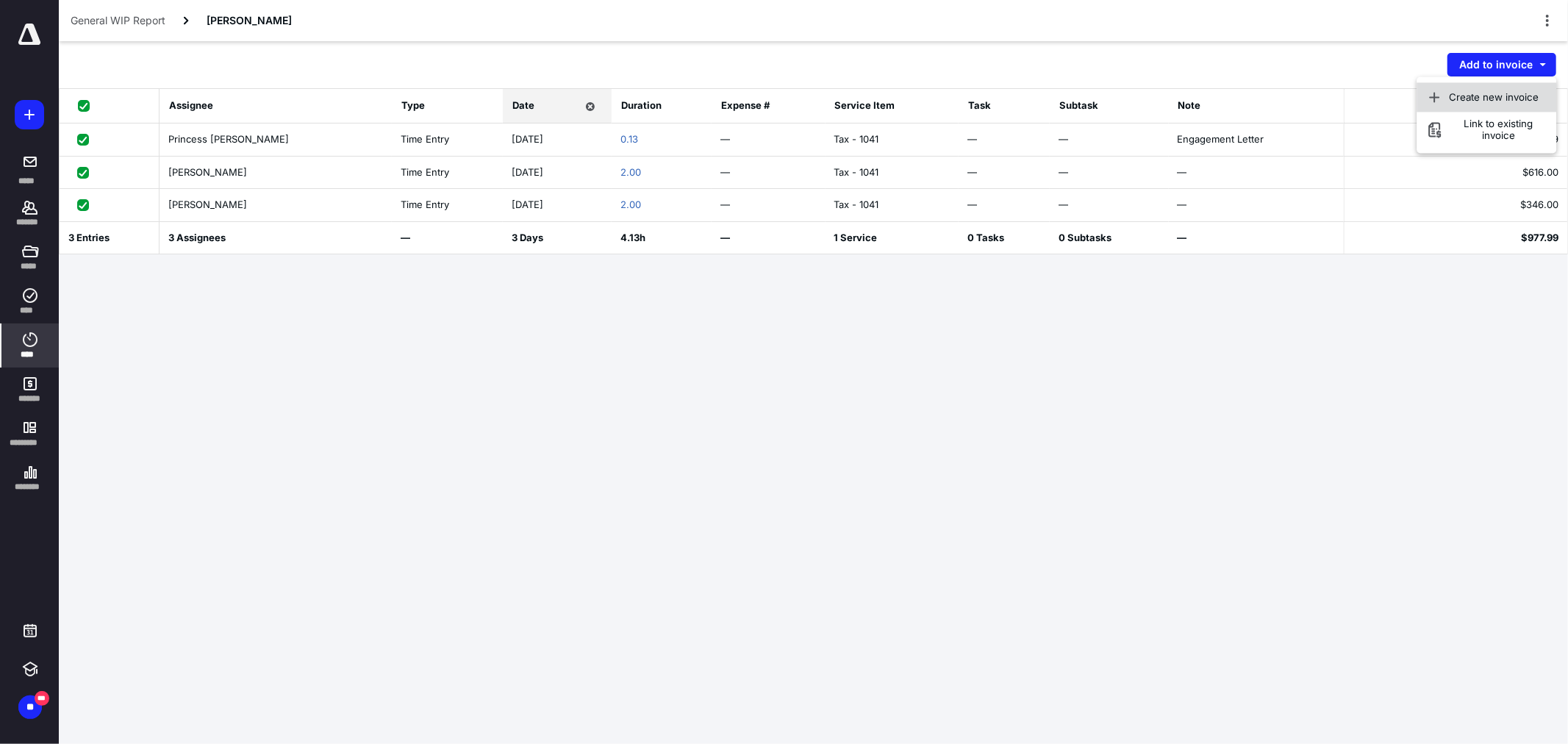 click on "Create new invoice" at bounding box center [1494, 97] 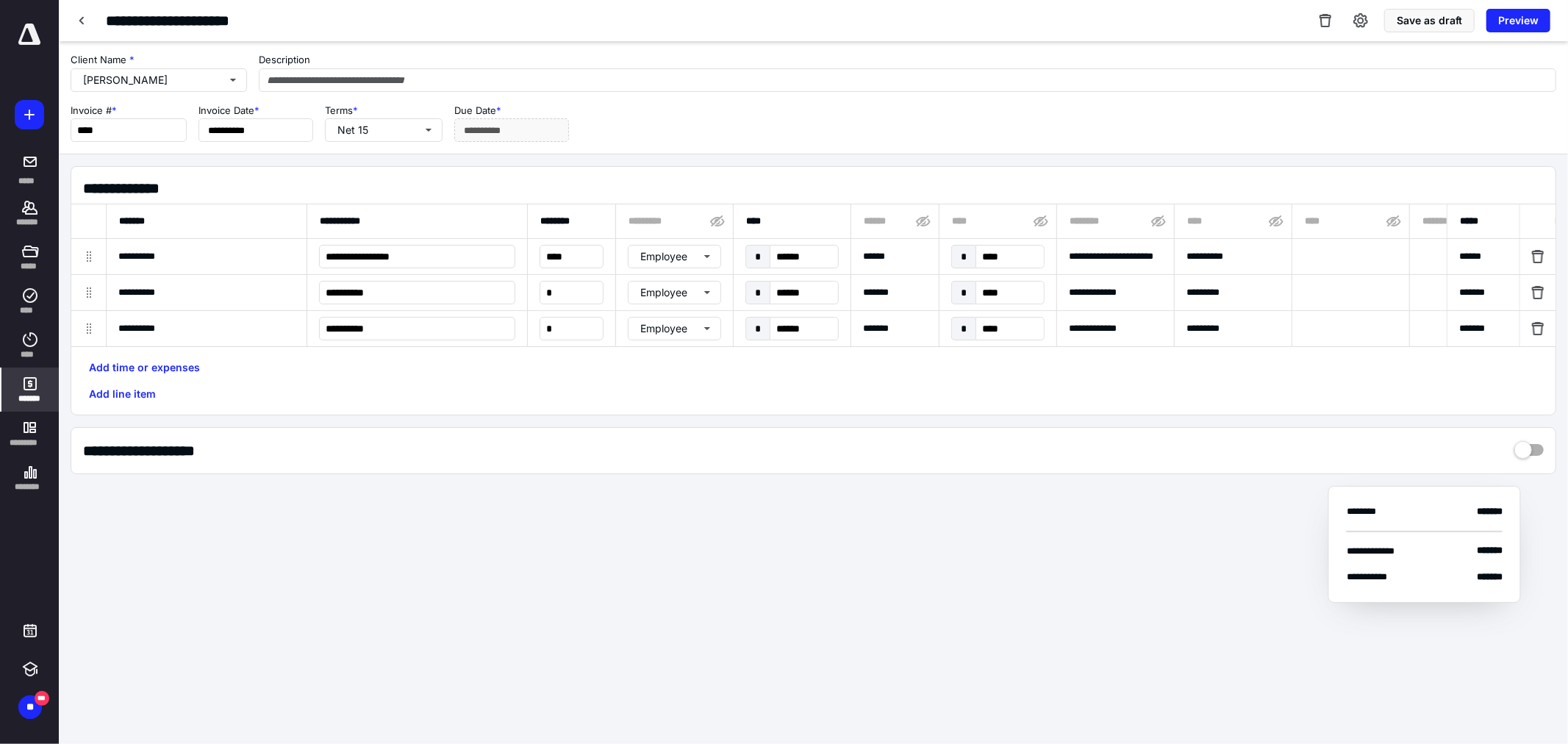 type on "**********" 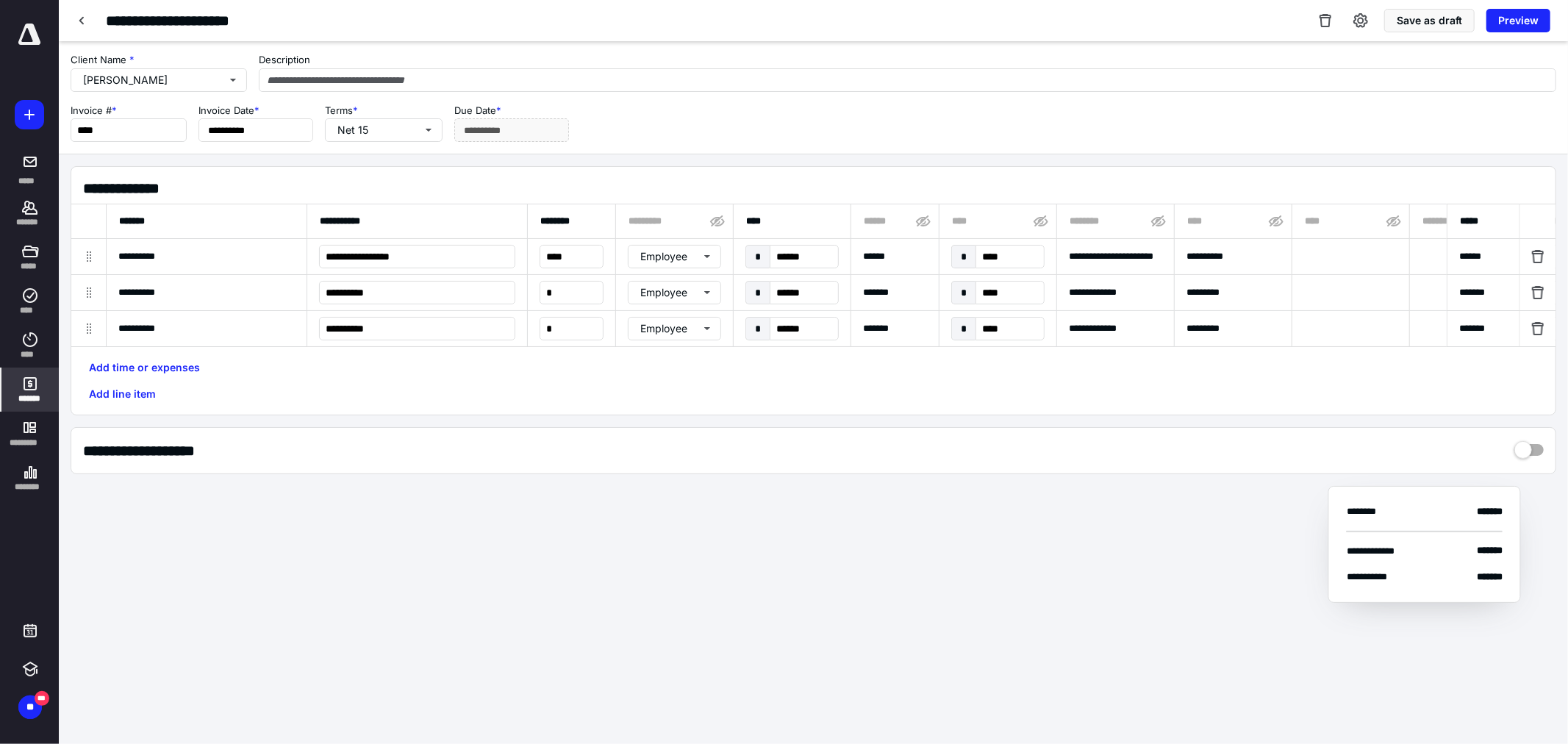 type on "**********" 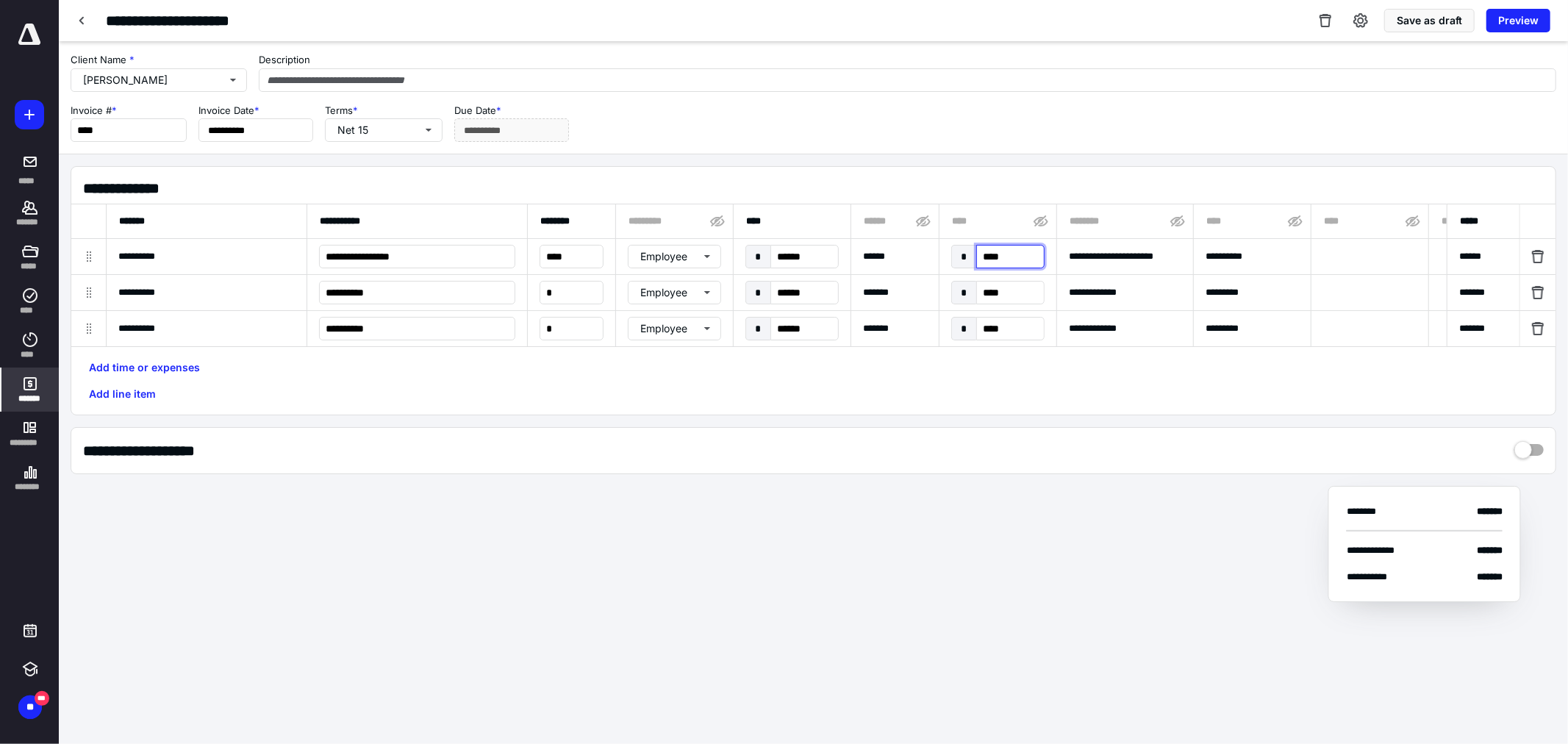 click on "****" at bounding box center [1010, 257] 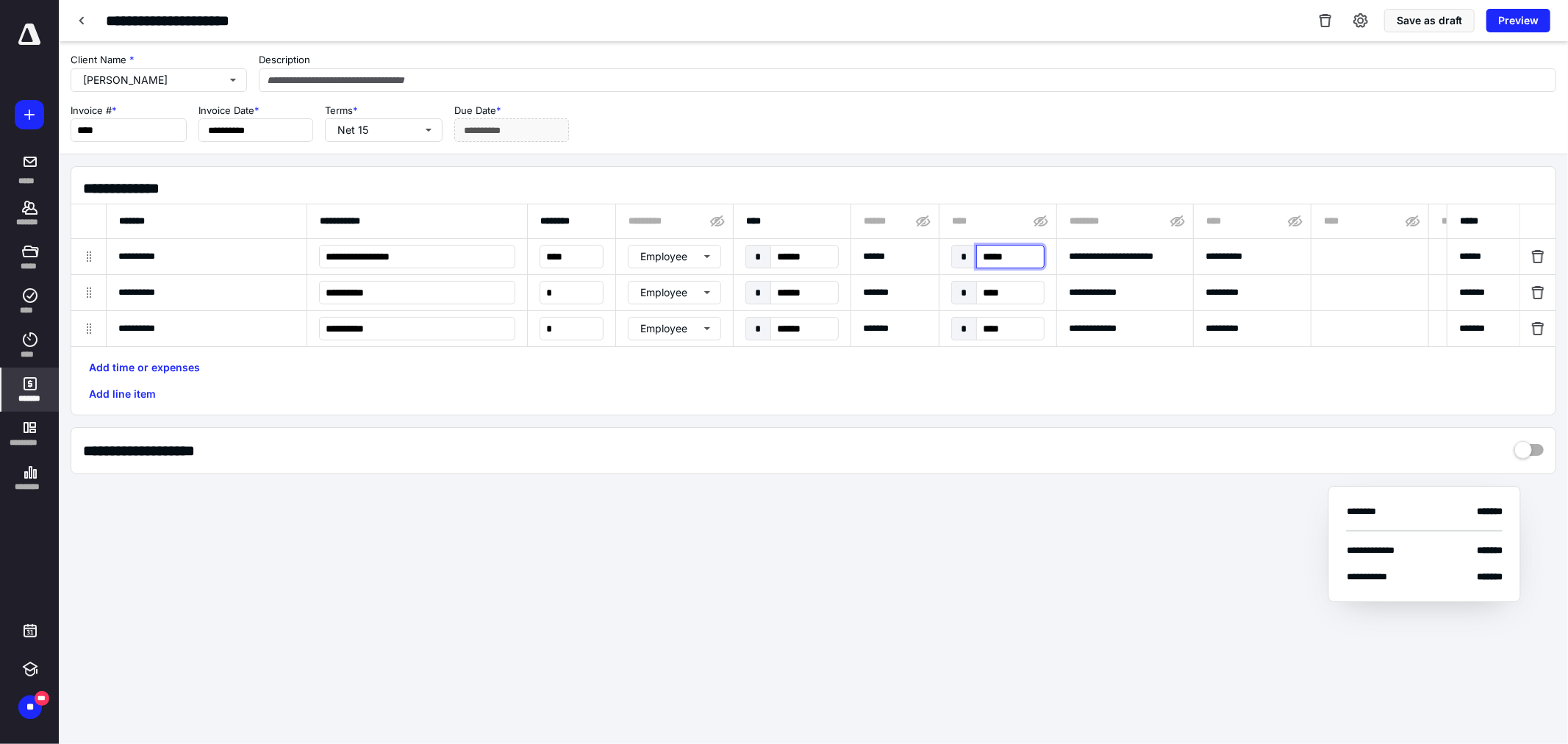 type on "******" 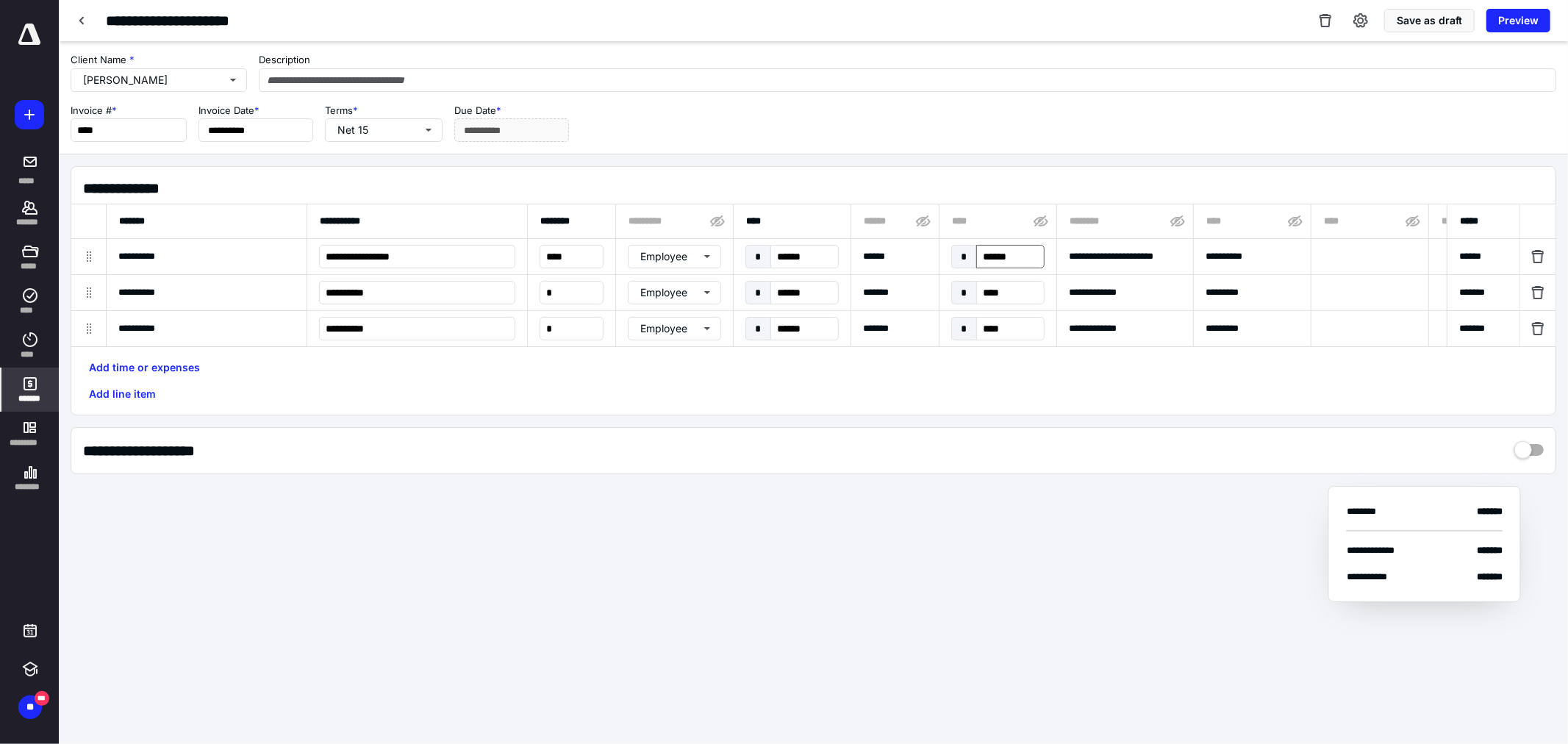 type on "**********" 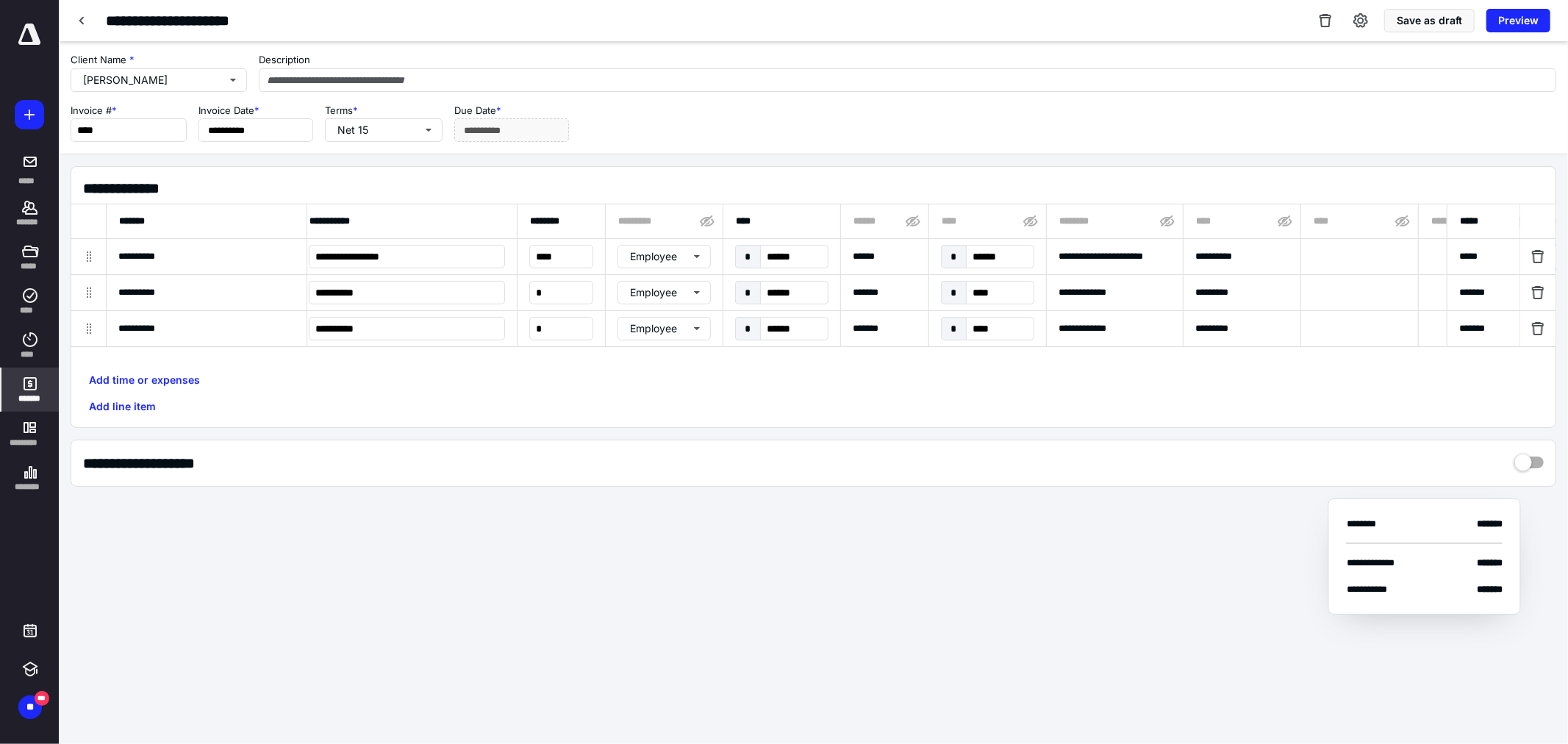 scroll, scrollTop: 0, scrollLeft: 0, axis: both 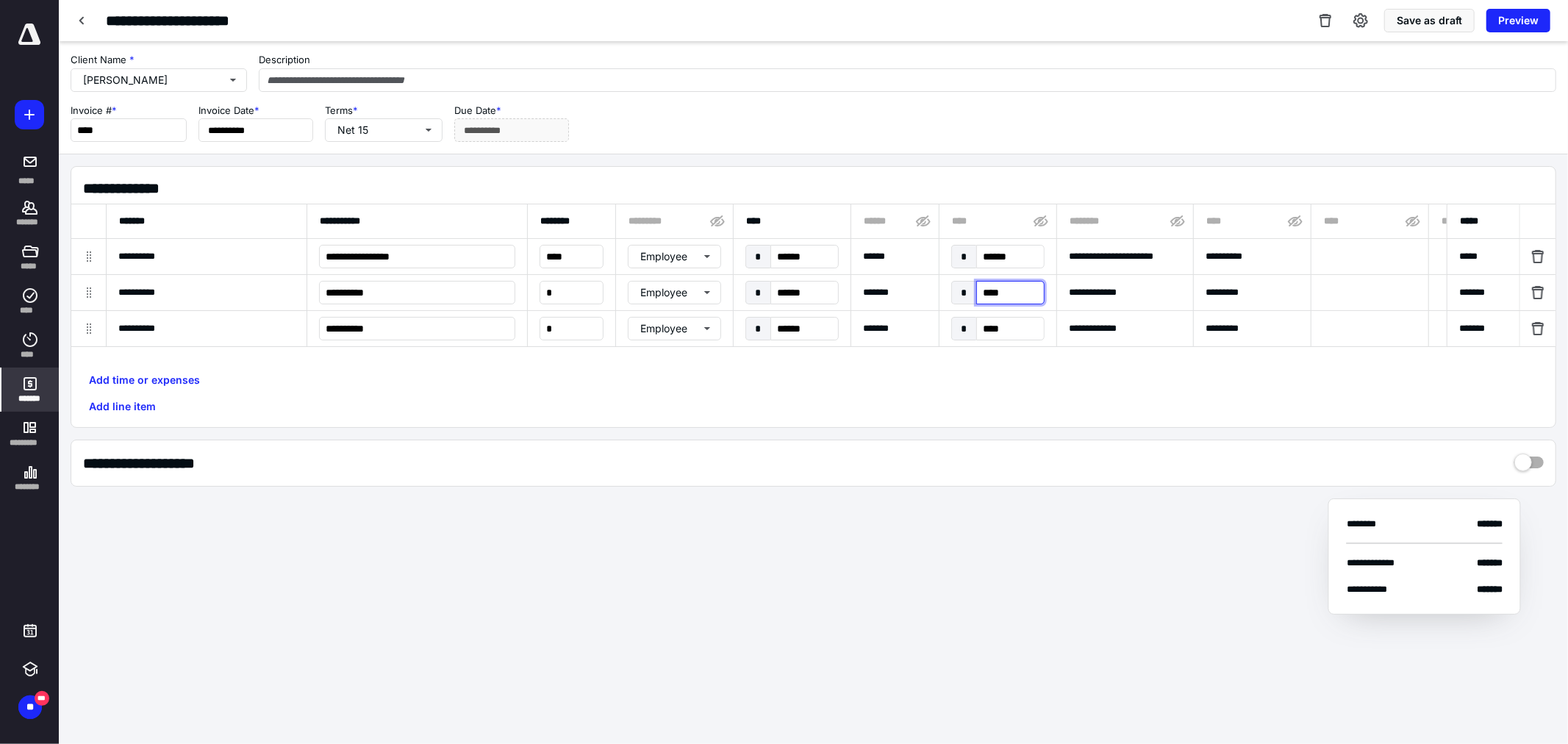 type on "**********" 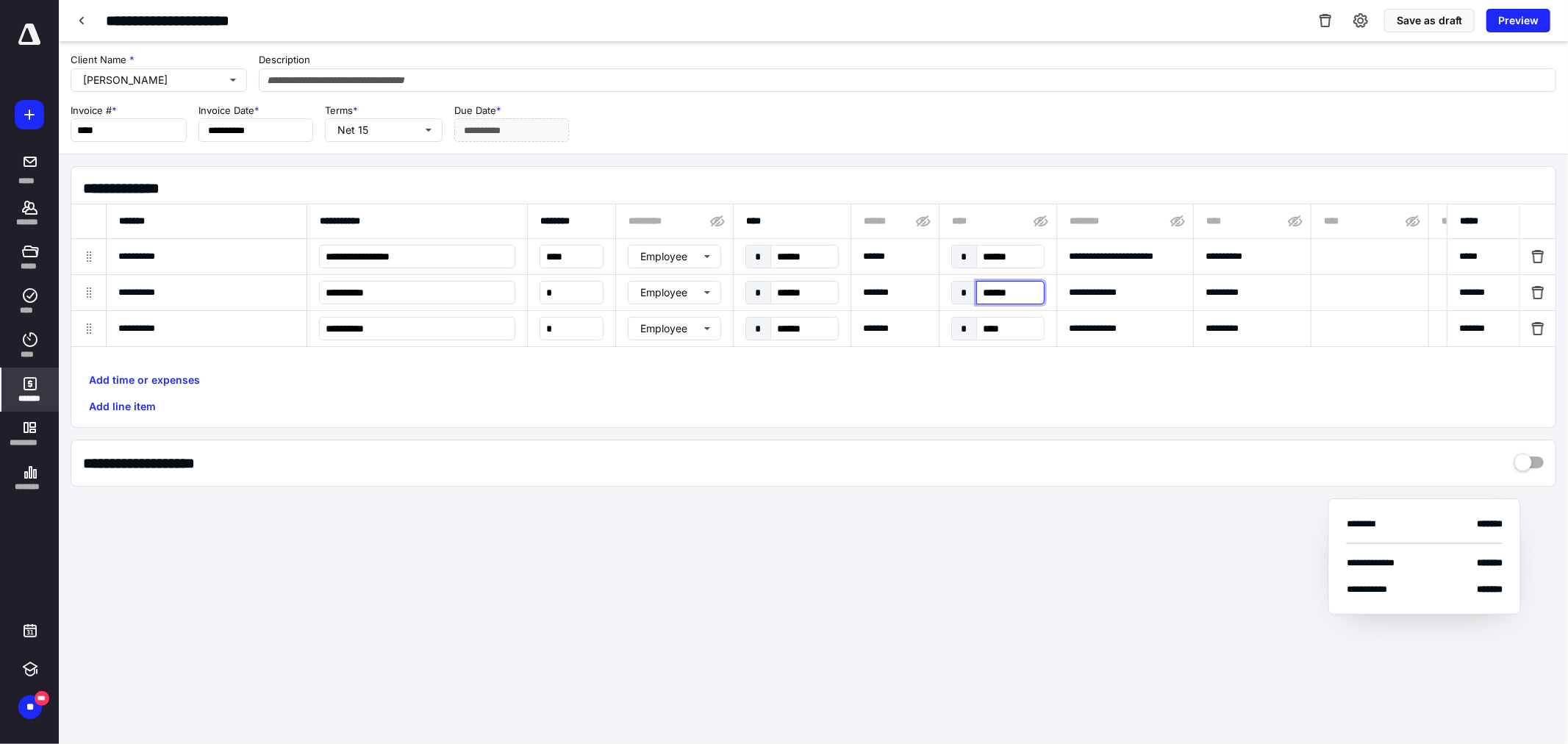 type on "*******" 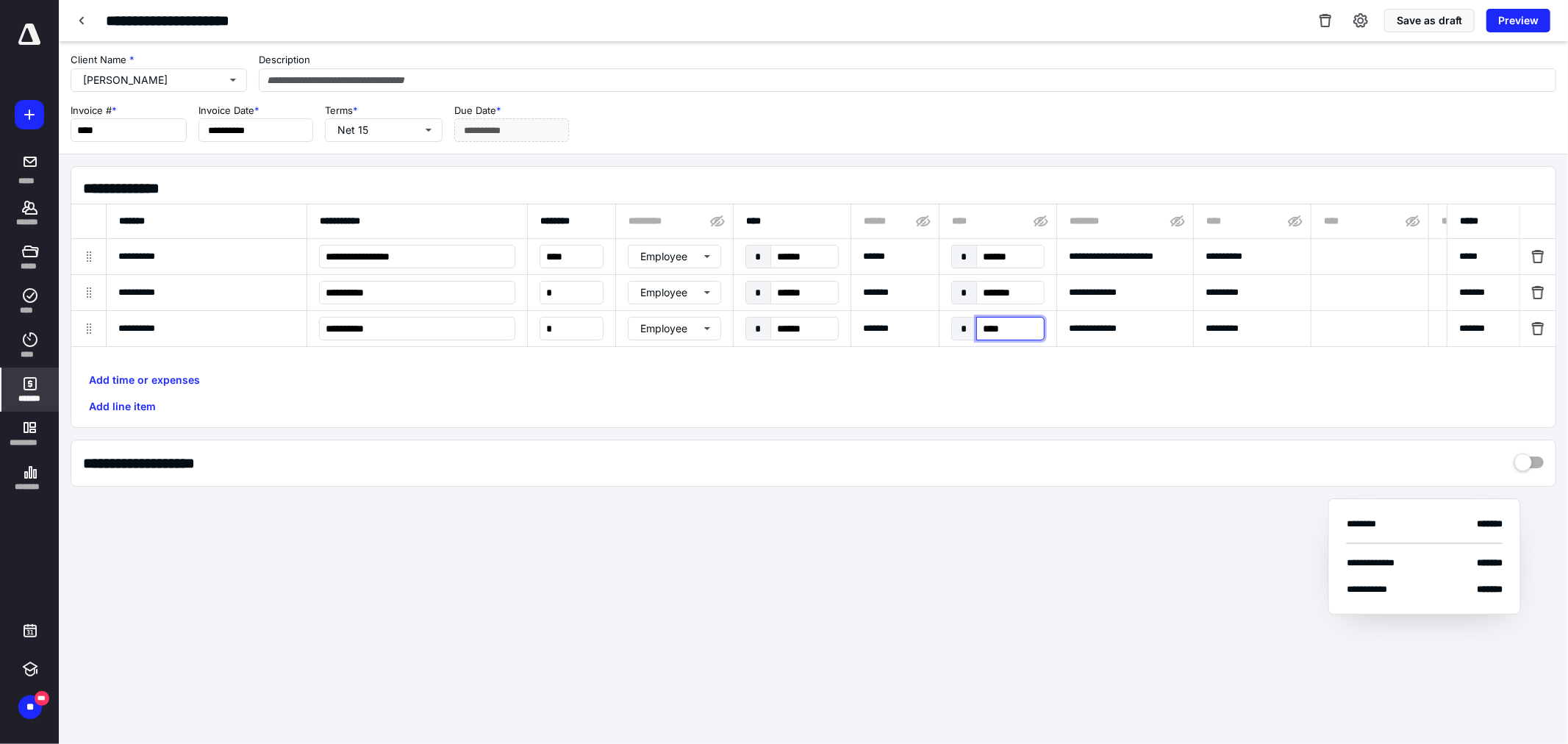 type on "**********" 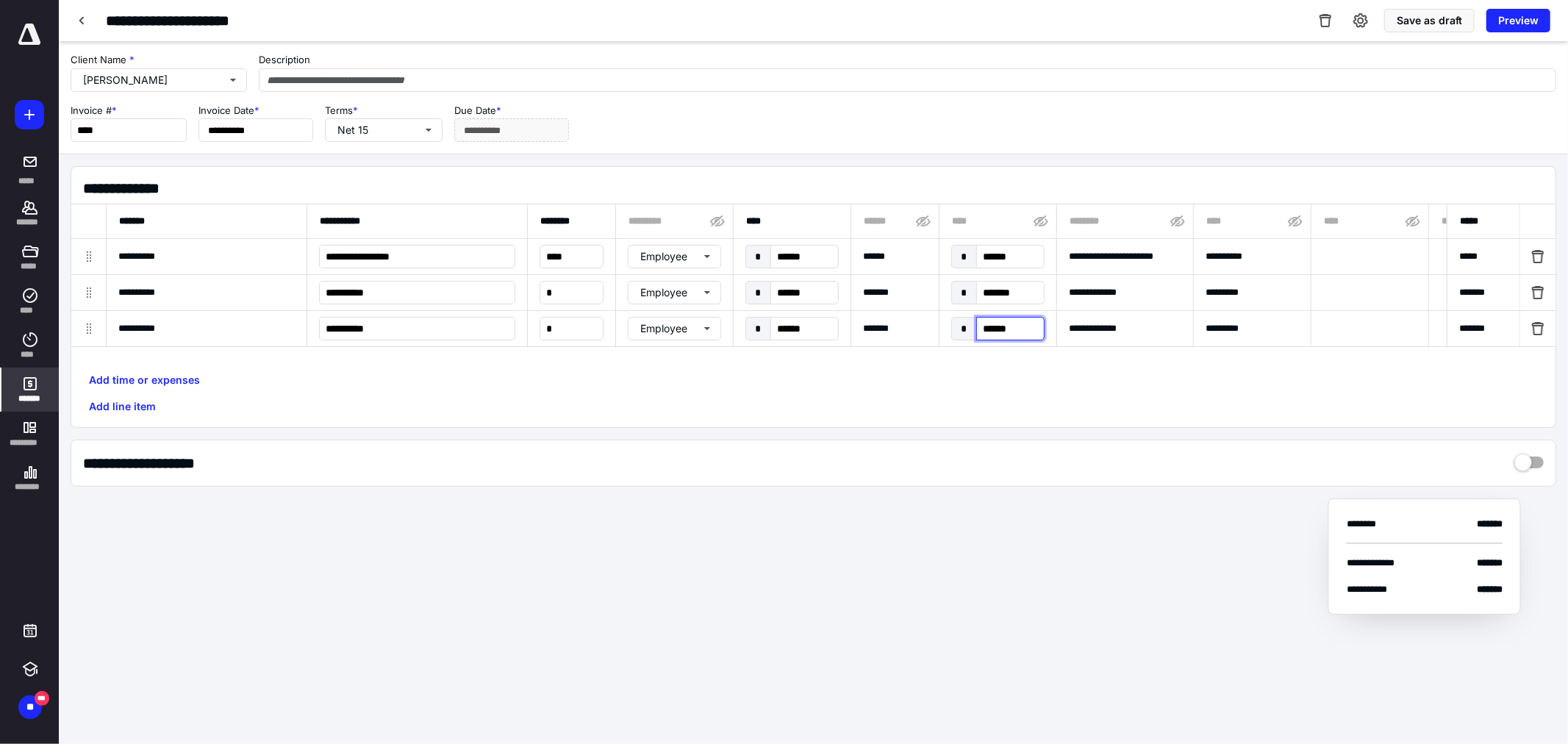 type on "*******" 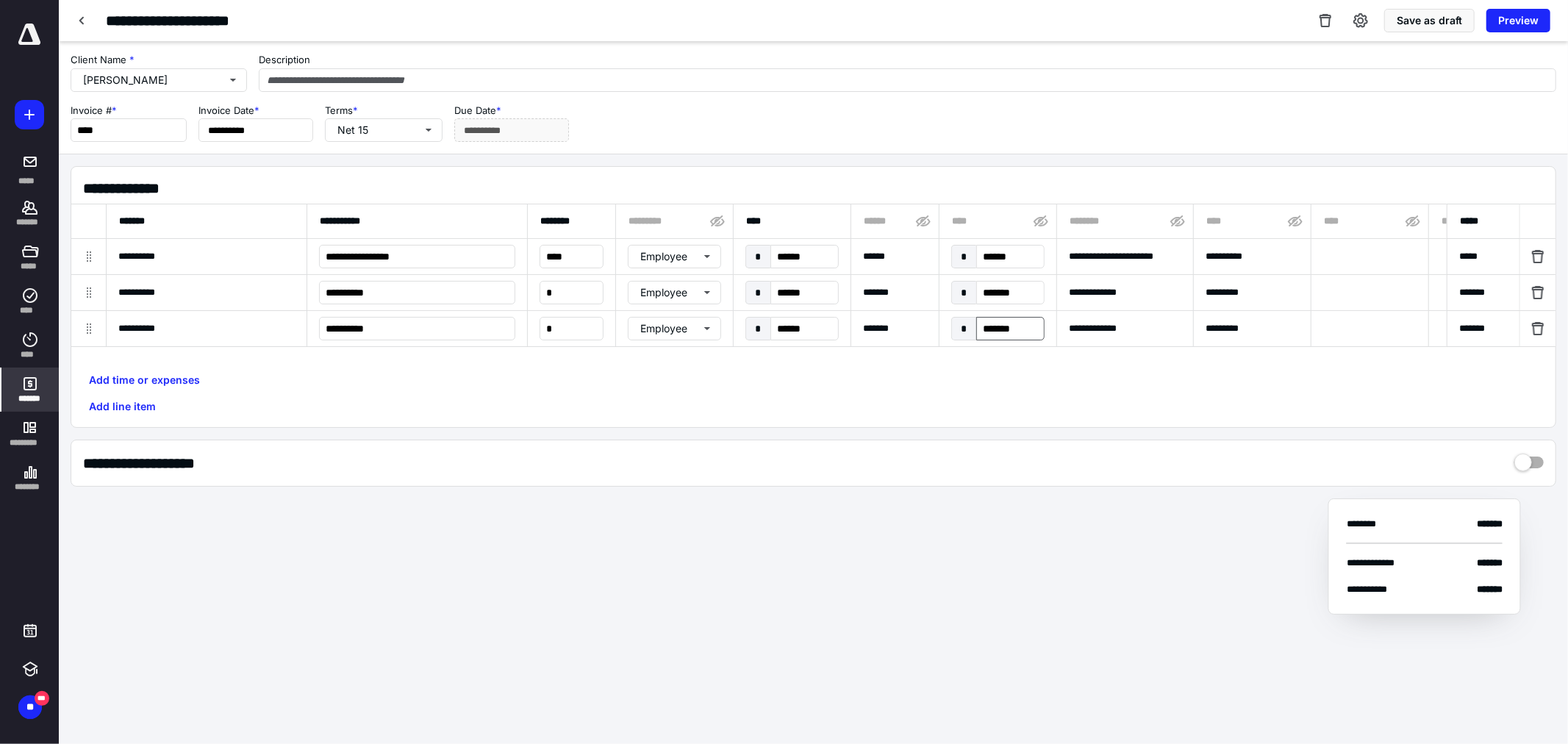 type on "**********" 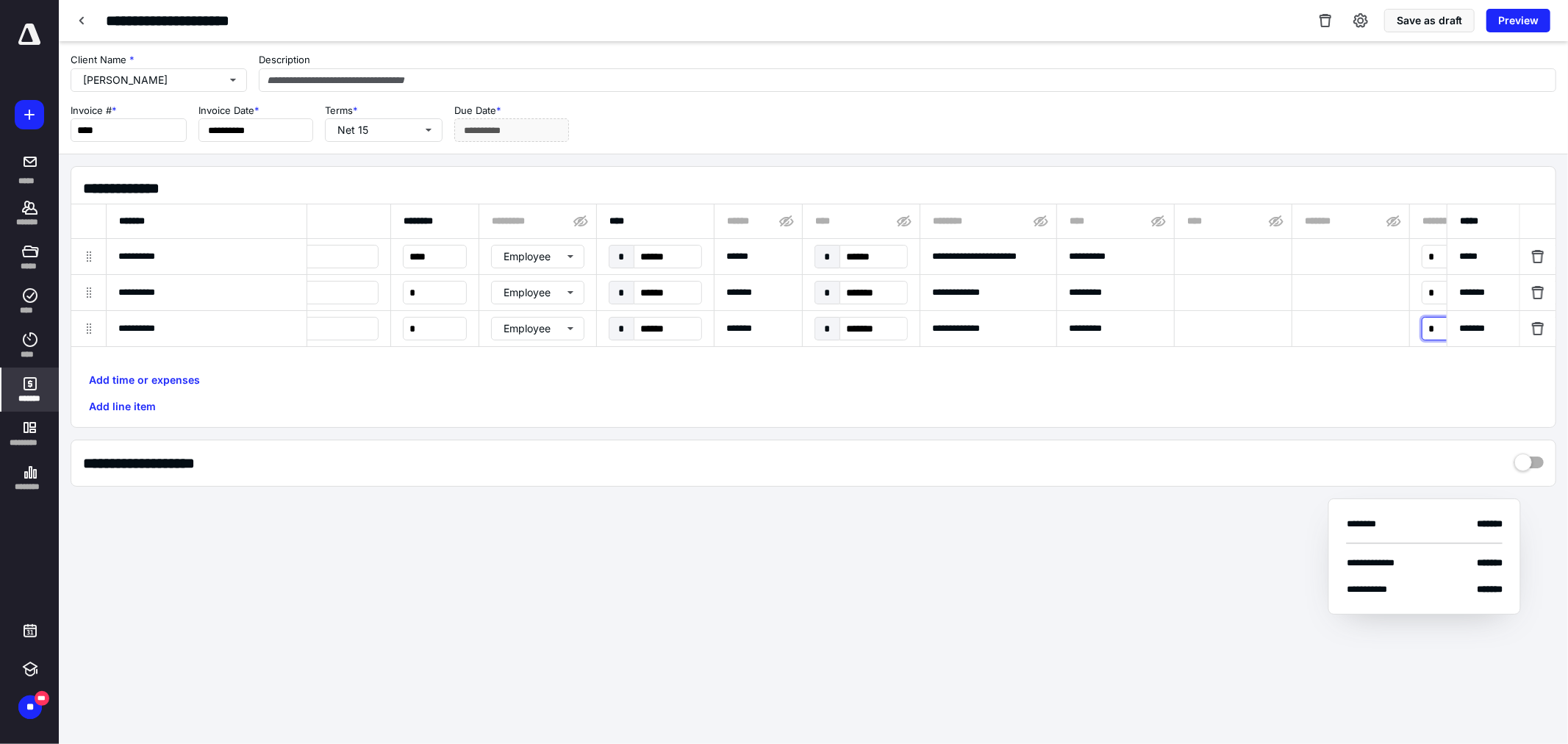 scroll, scrollTop: 0, scrollLeft: 0, axis: both 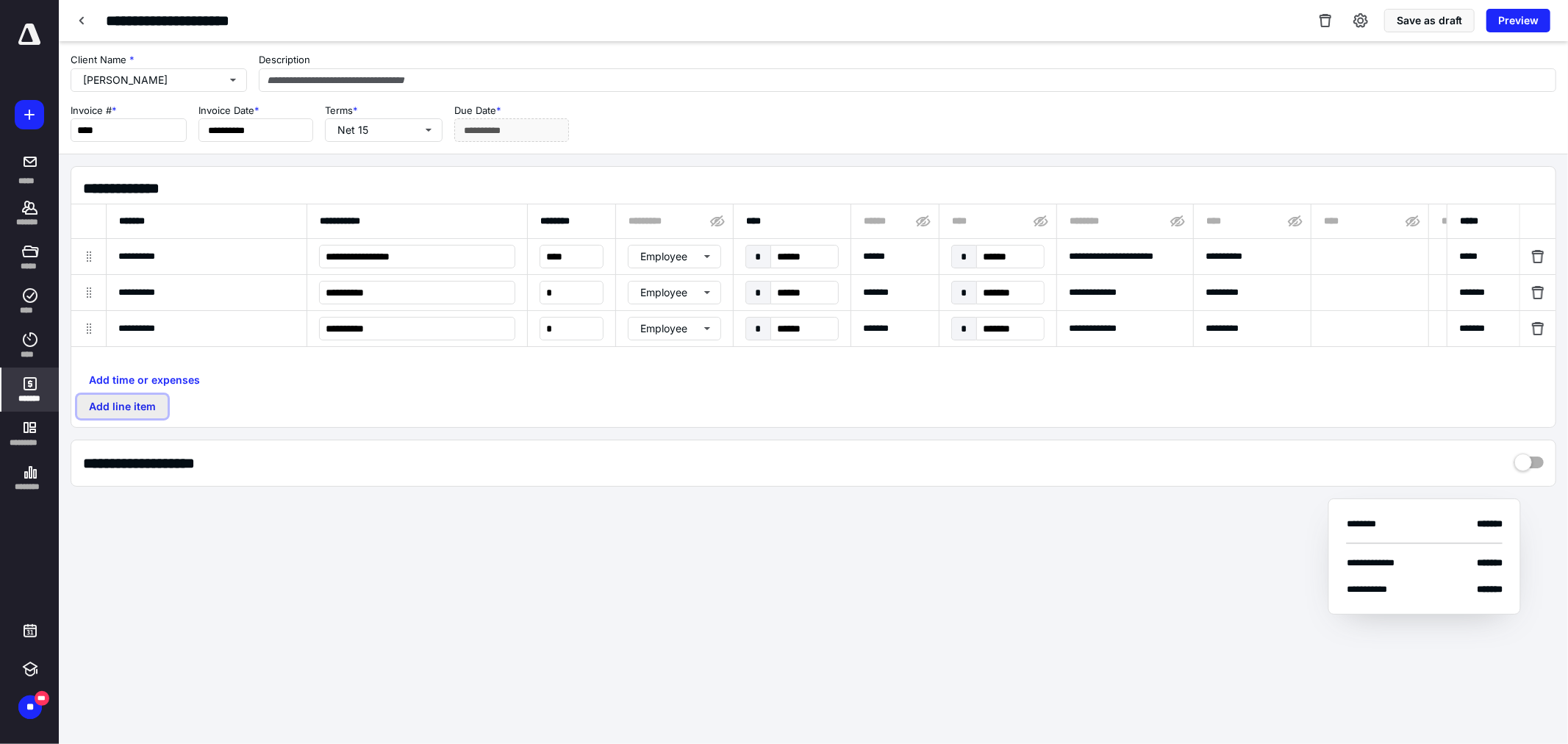 type on "**********" 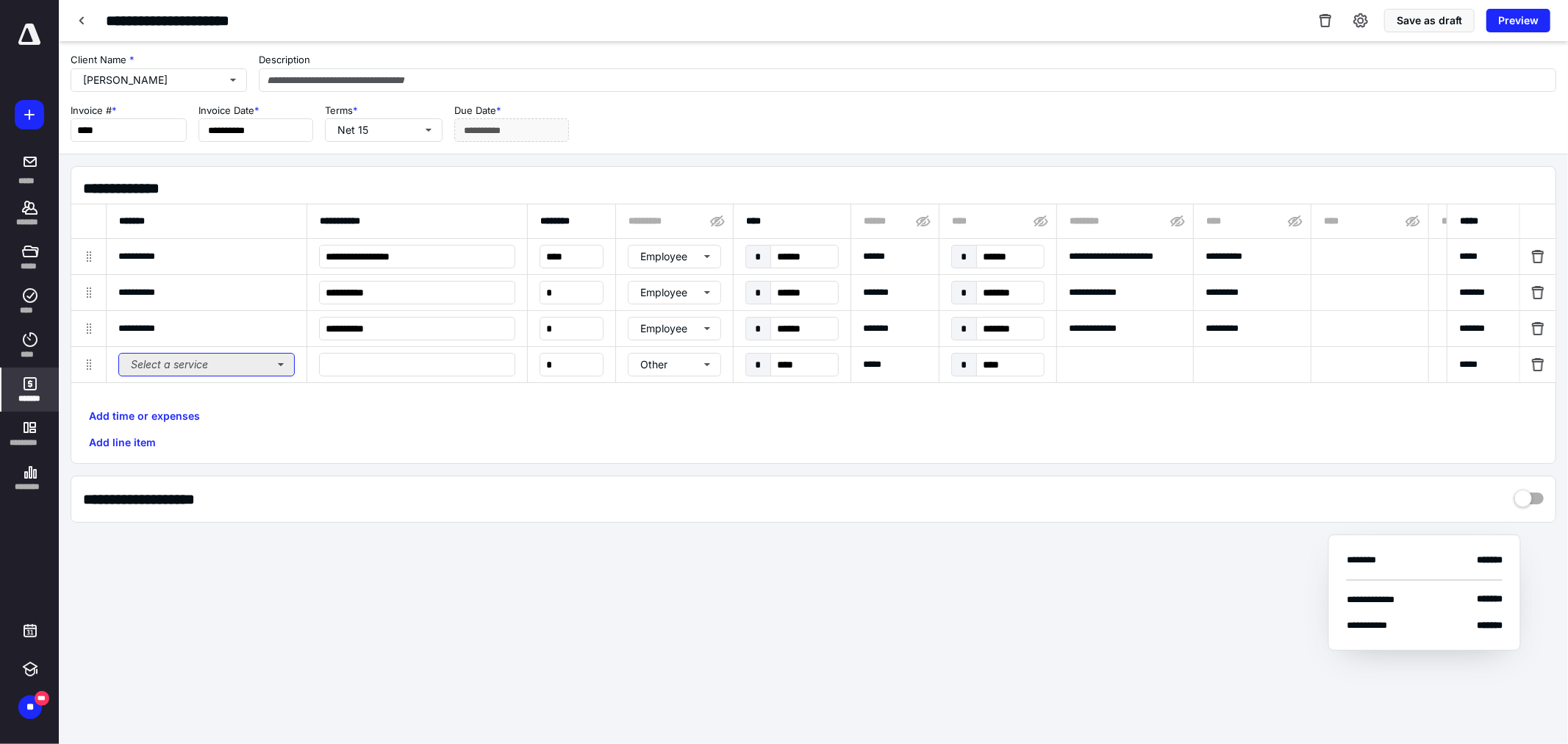 click on "Select a service" at bounding box center [207, 365] 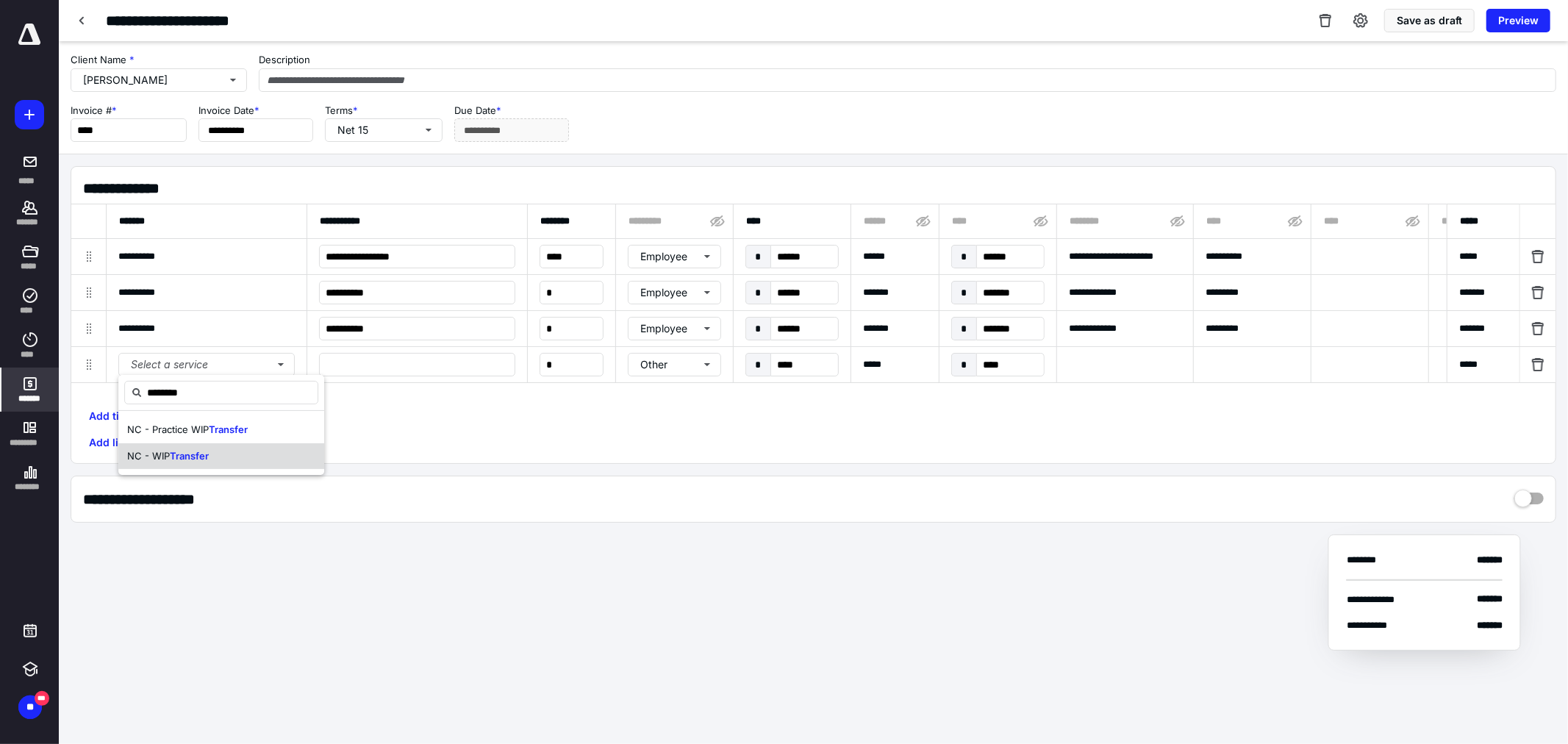 click on "NC - WIP" at bounding box center (148, 456) 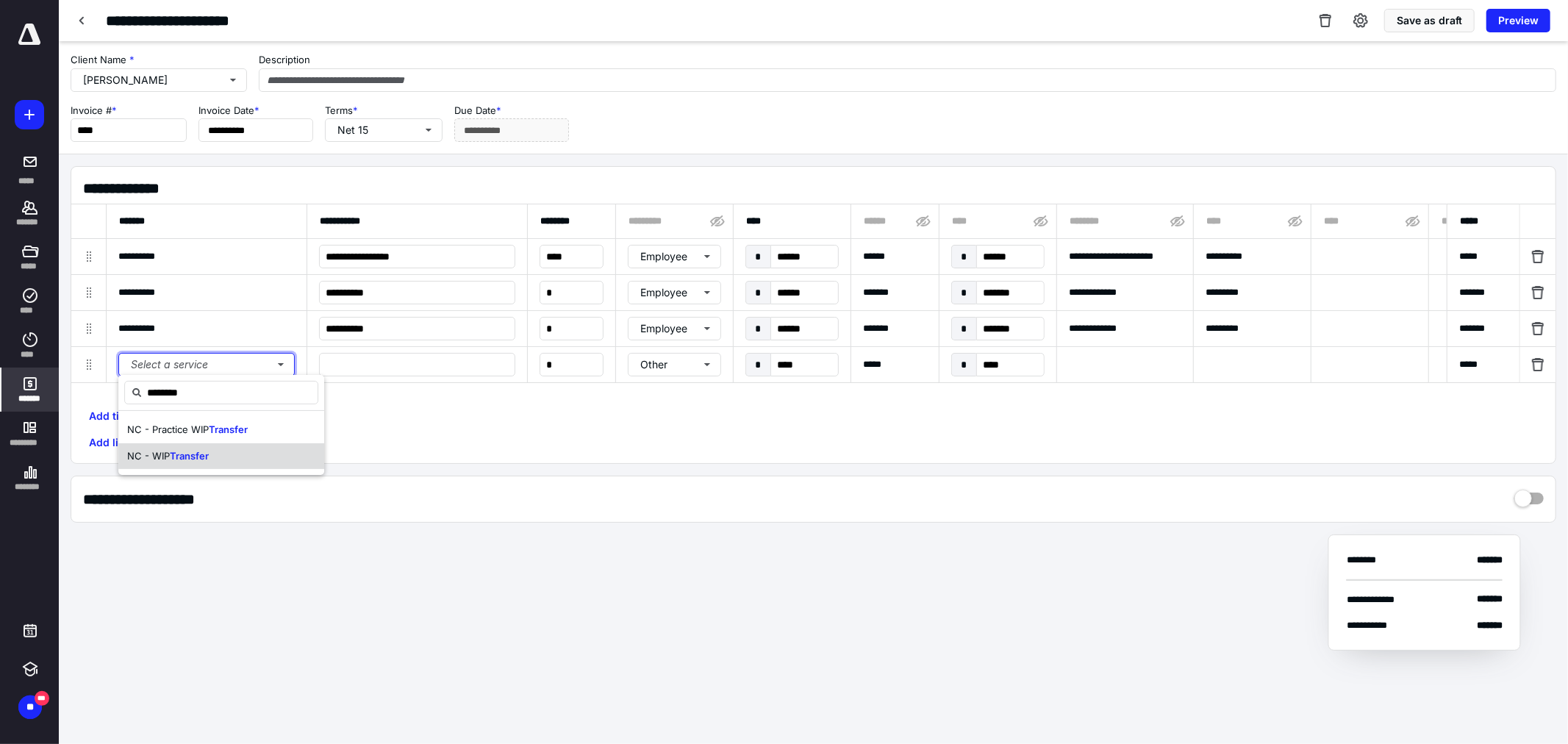 type on "**********" 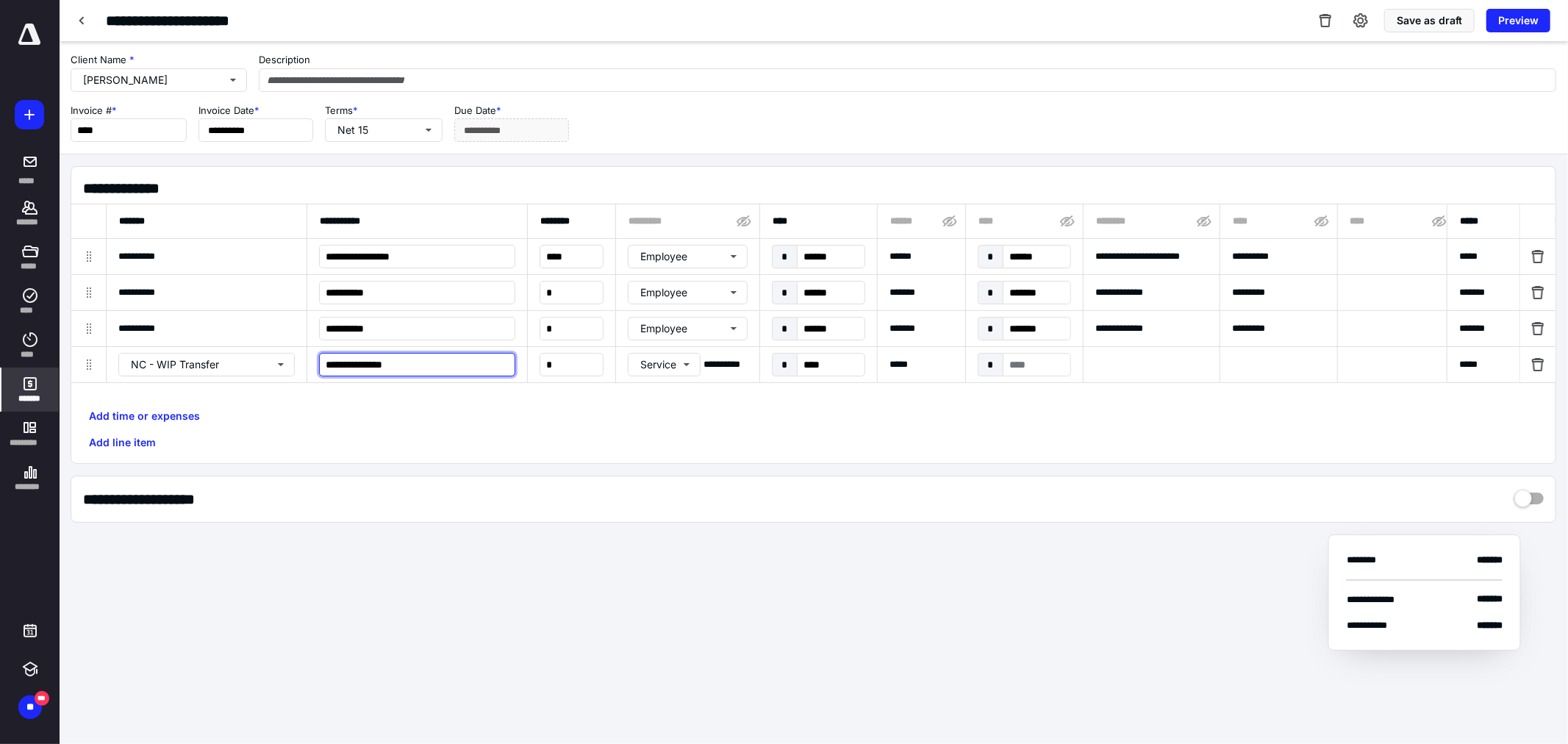 click on "**********" at bounding box center [417, 365] 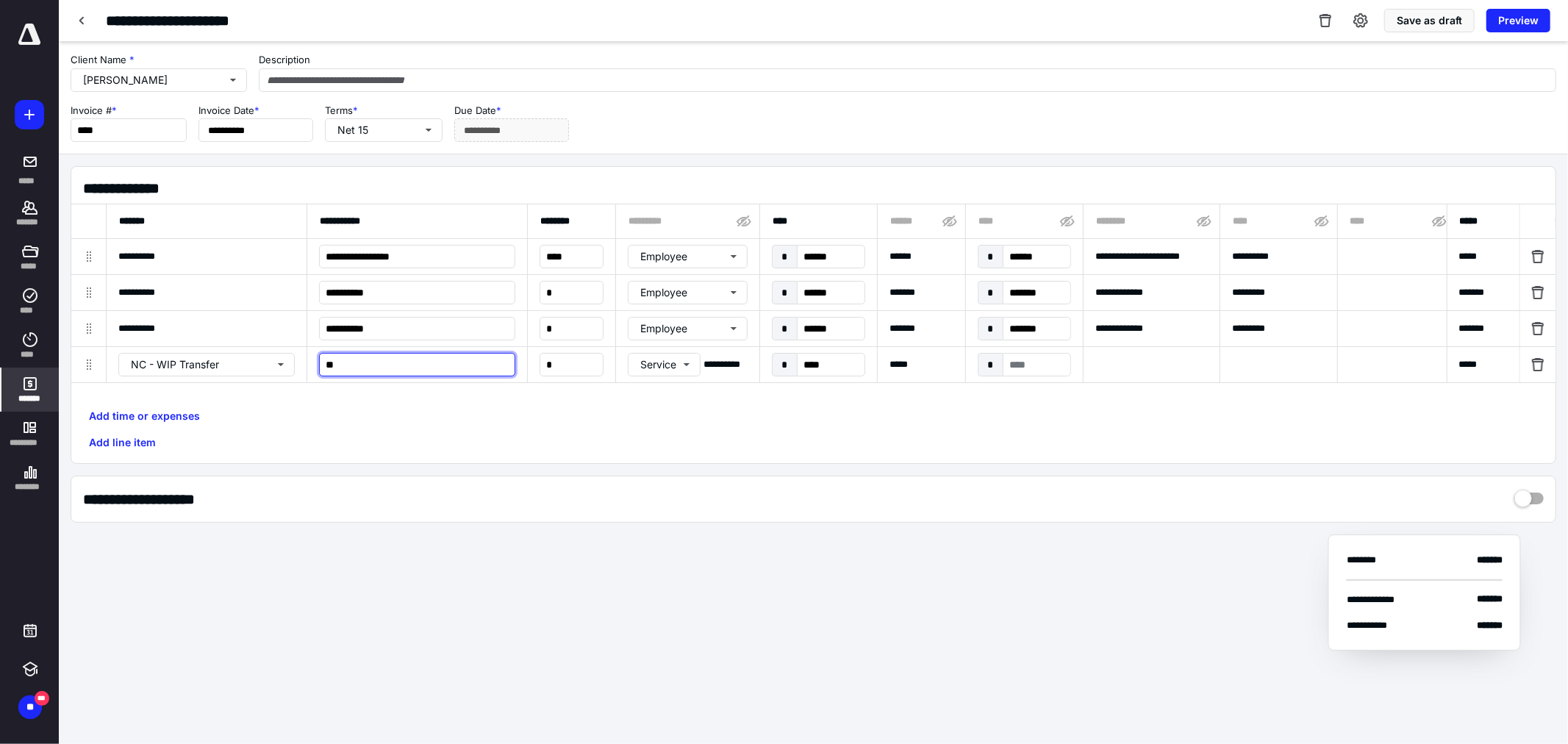 type on "*" 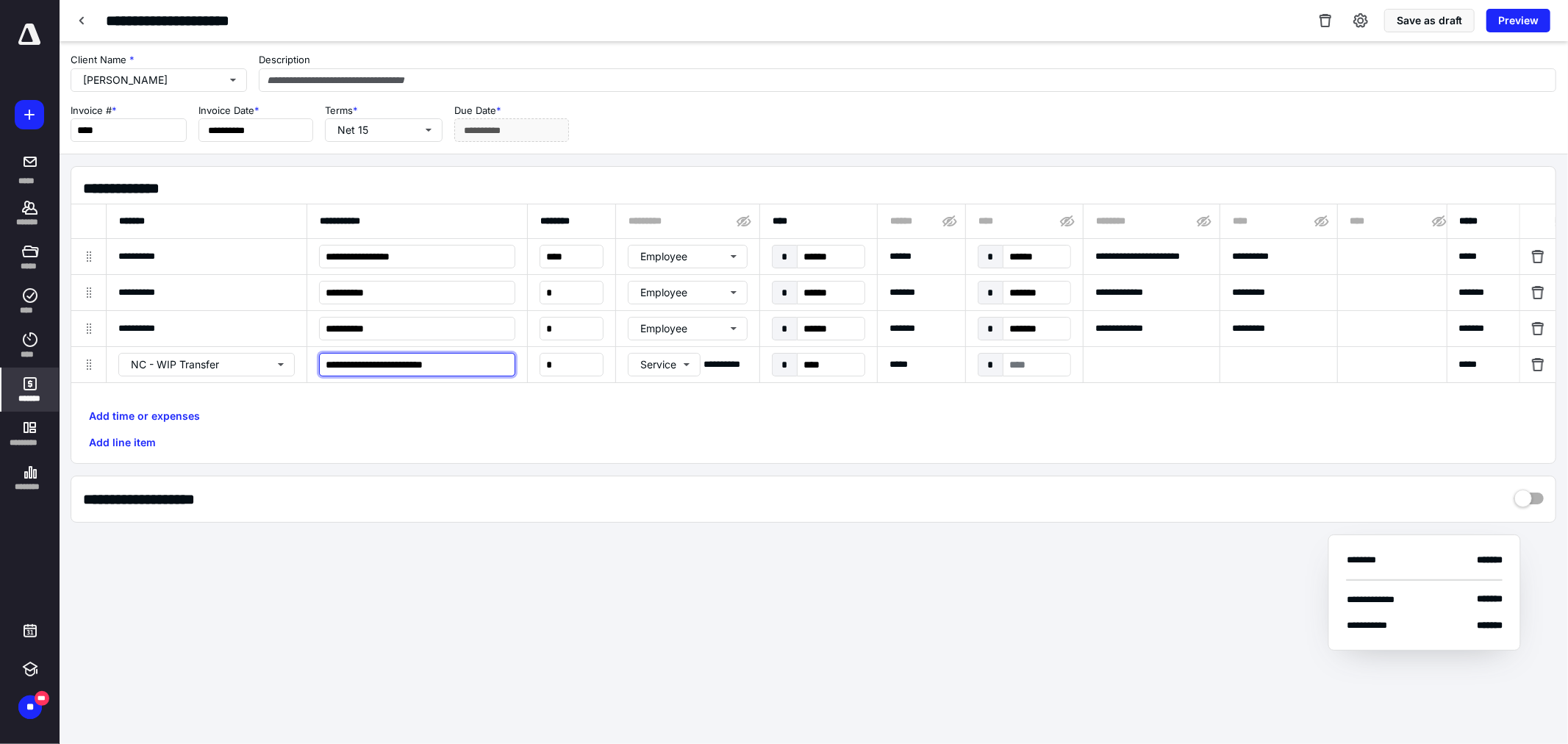 type on "**********" 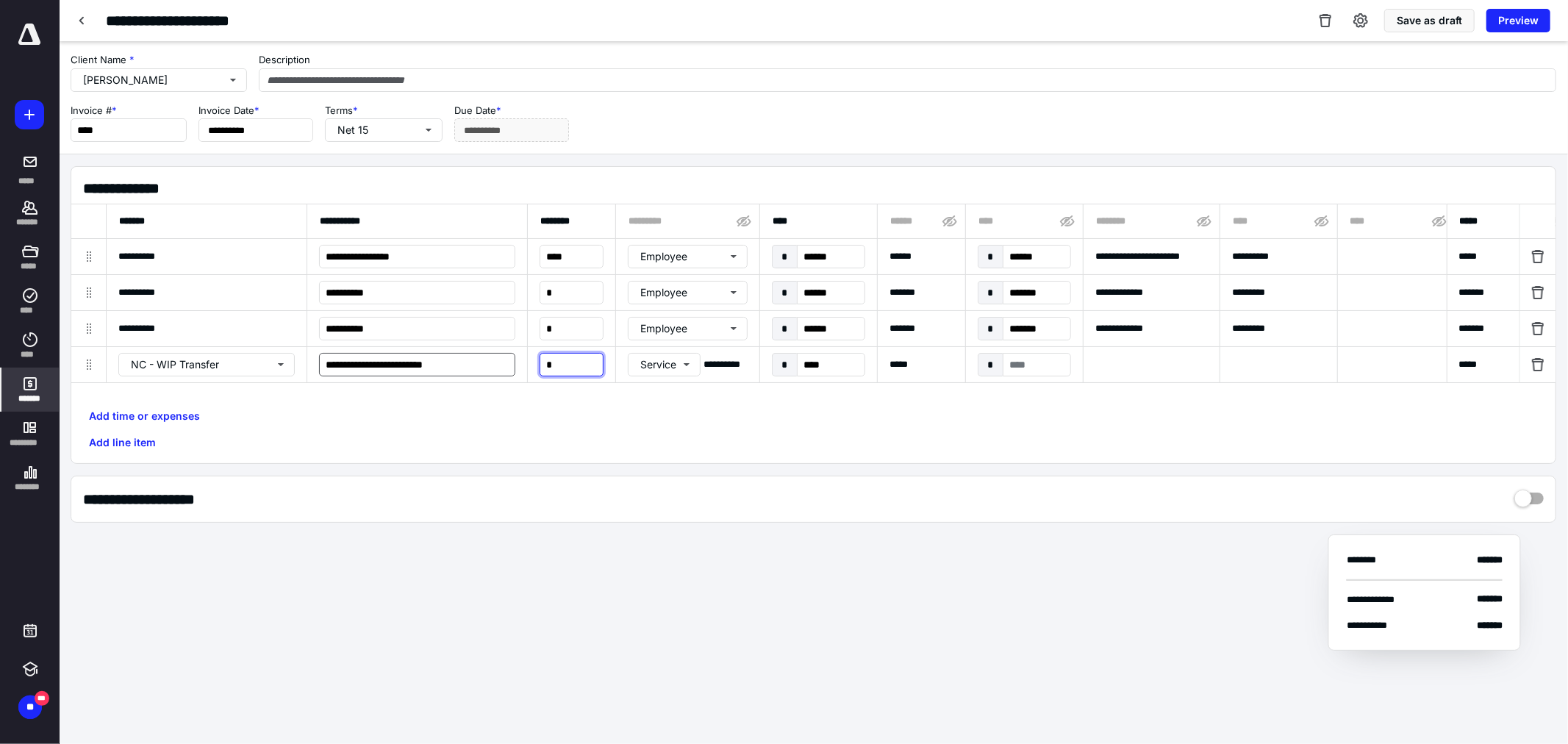 type on "**********" 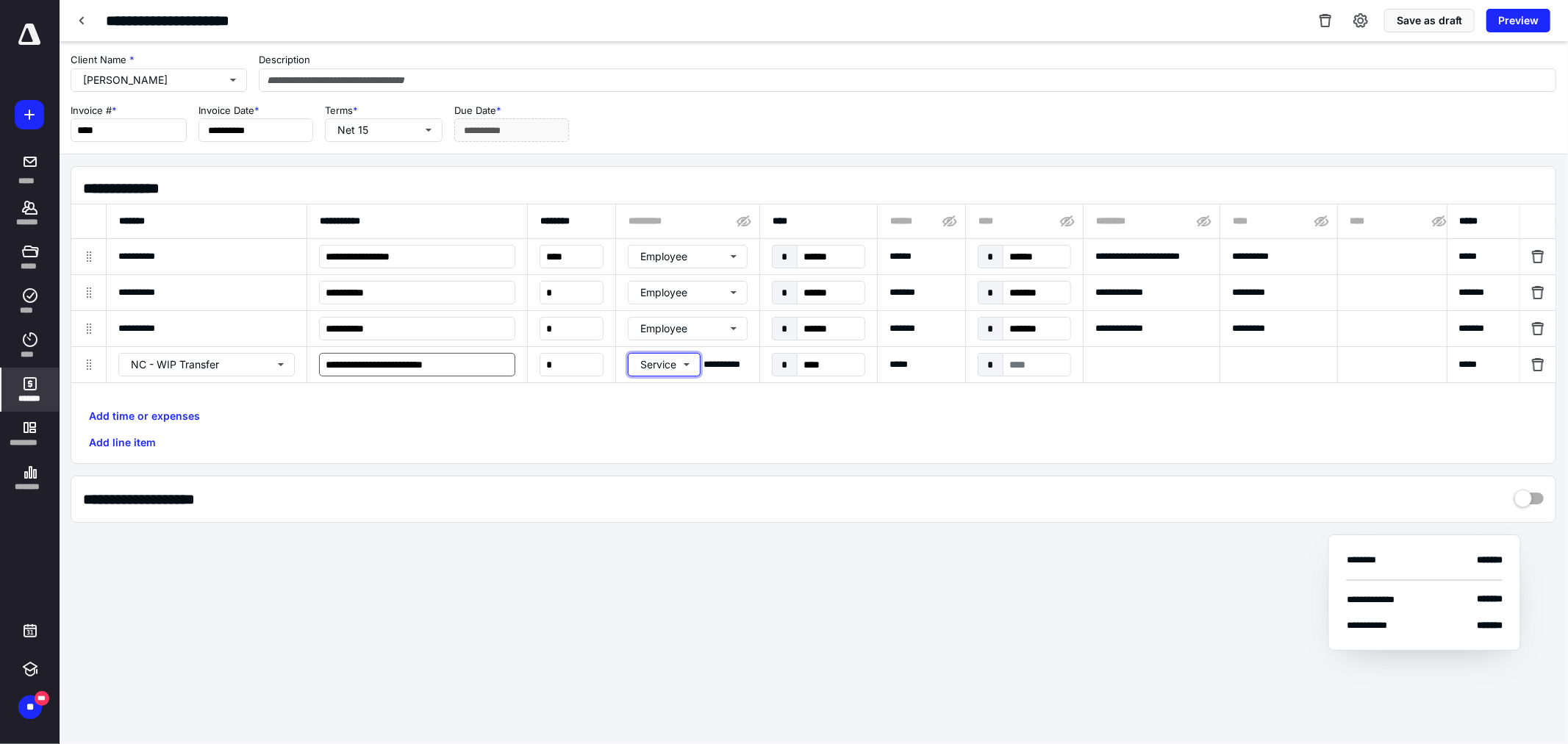 type on "**********" 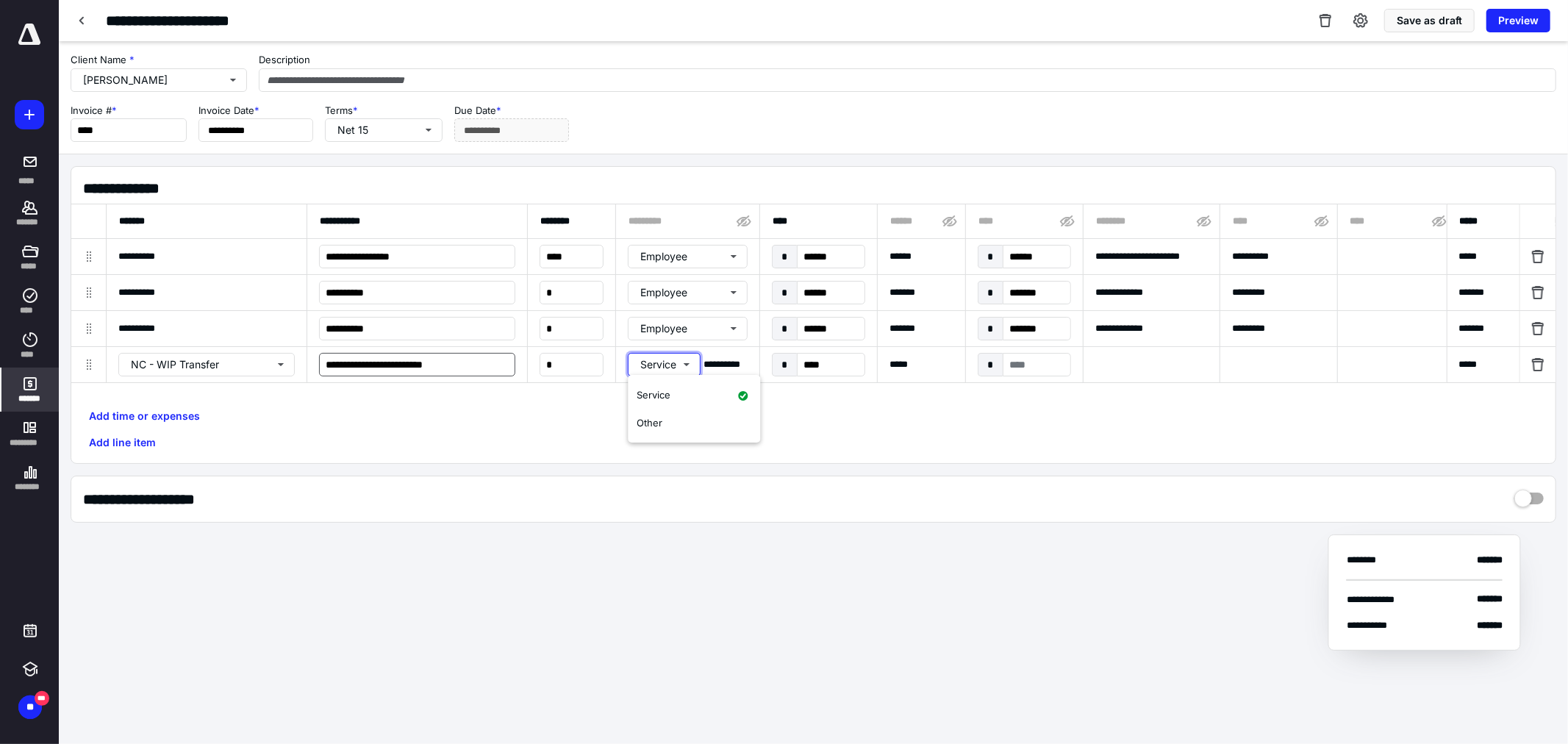 click on "Service" at bounding box center [664, 365] 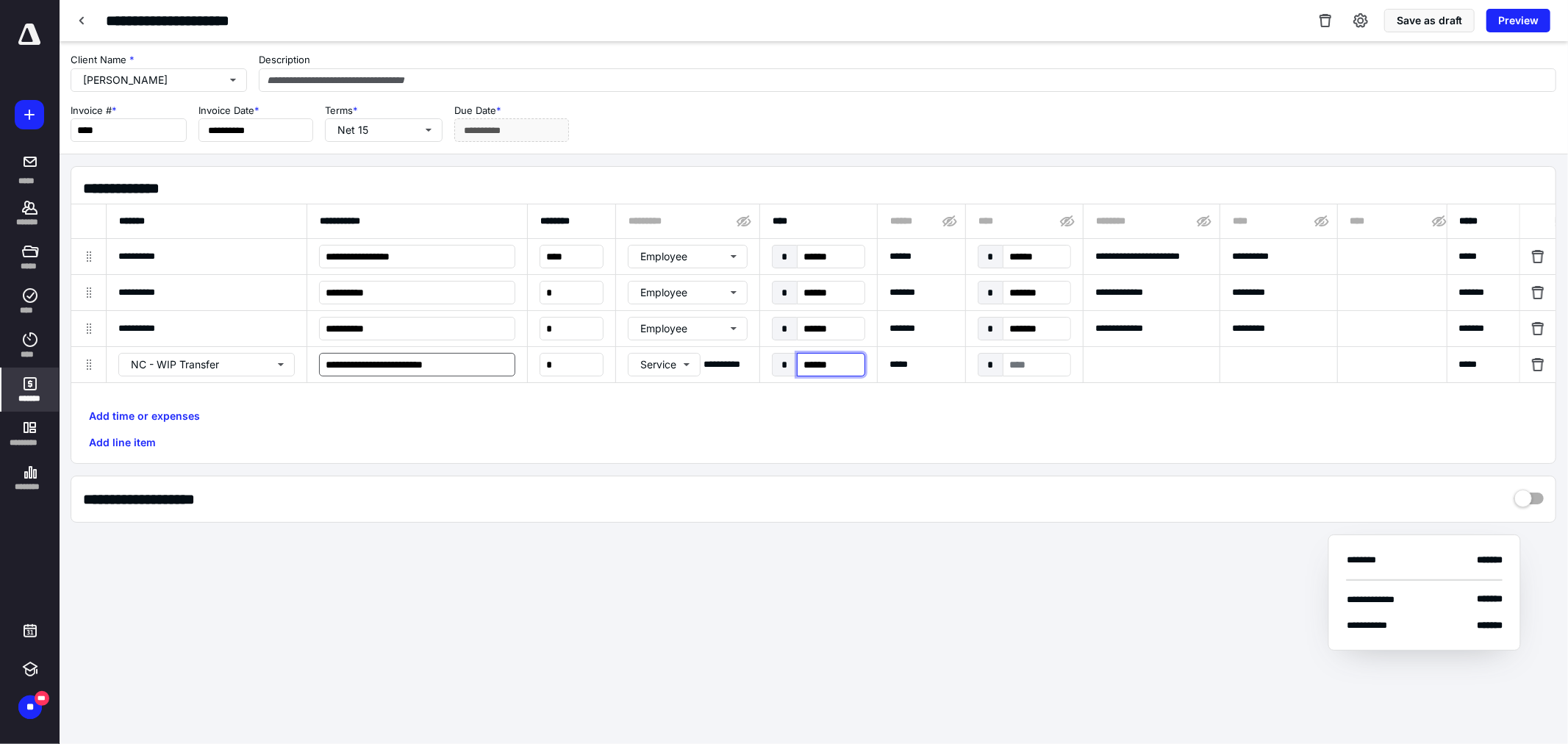 type on "*******" 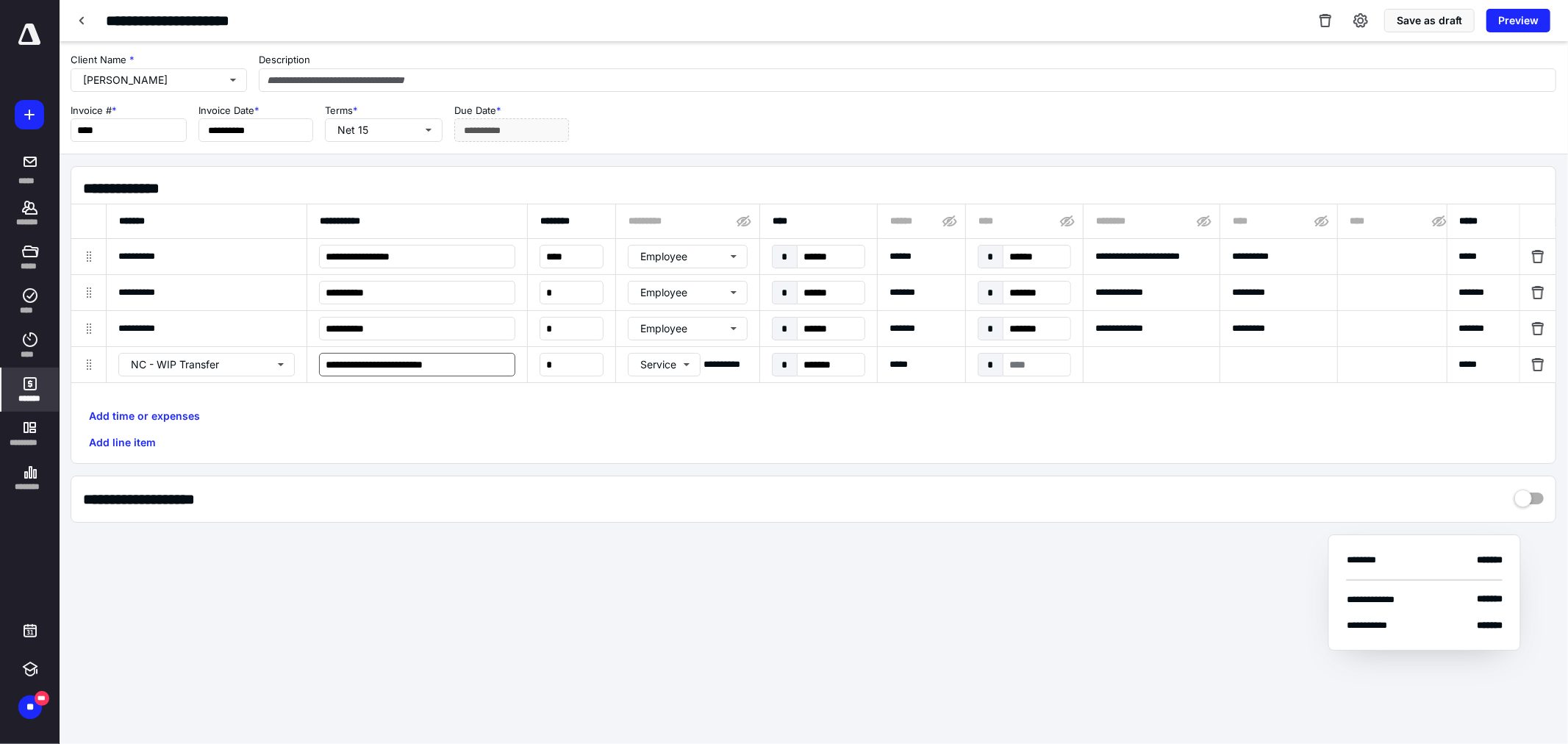 type on "**********" 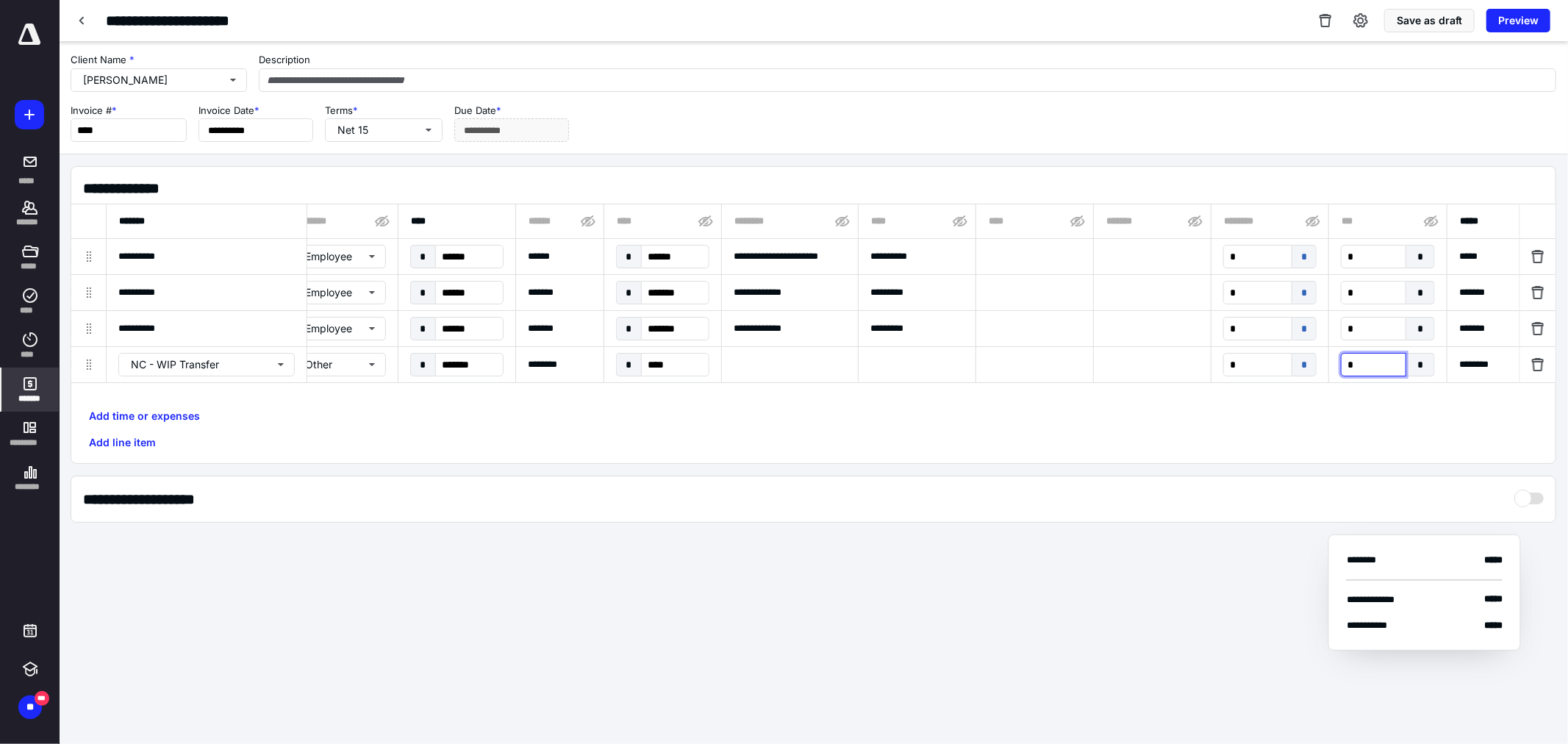 type on "**********" 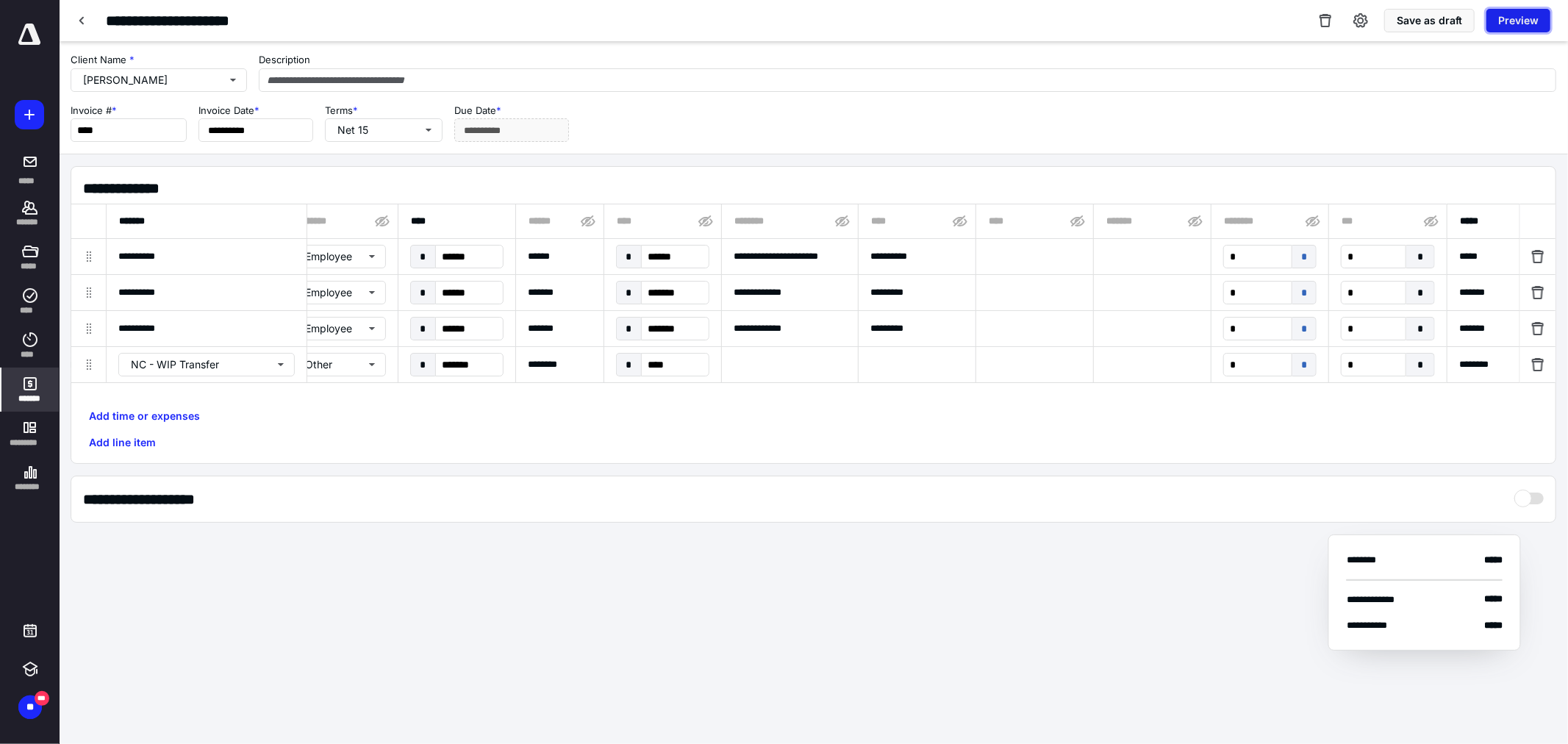 type on "**********" 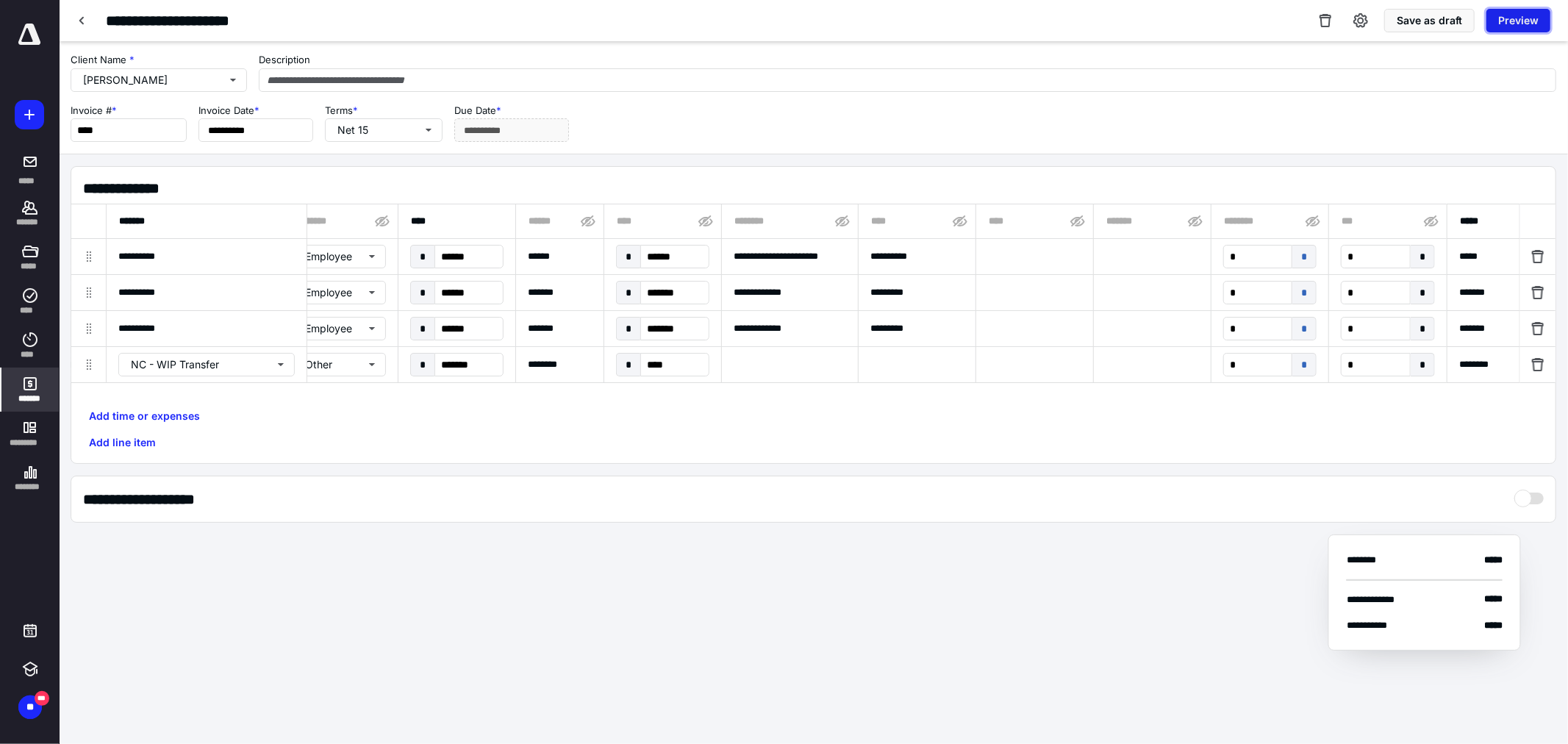 click on "Preview" at bounding box center (1518, 21) 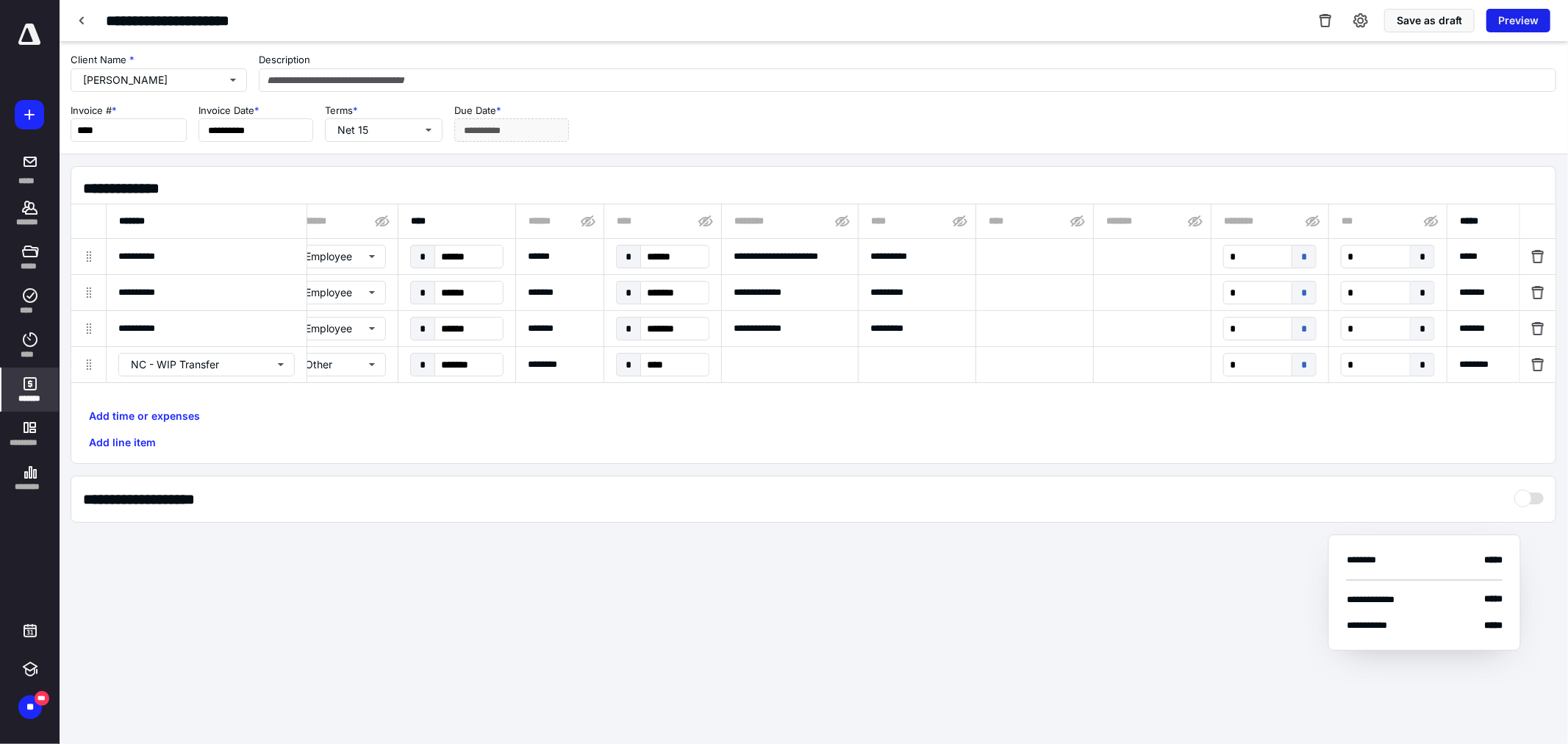 type on "**********" 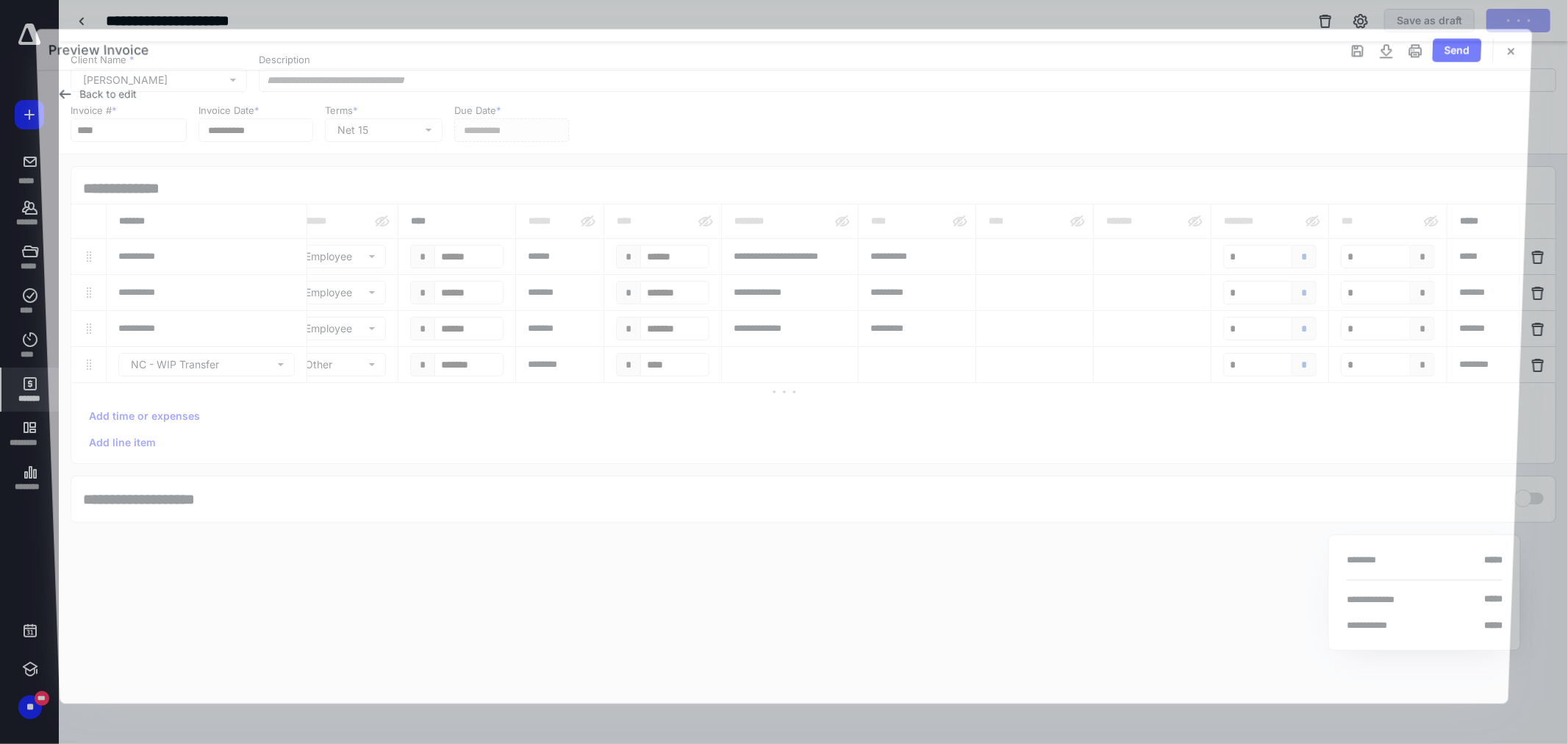 type on "**********" 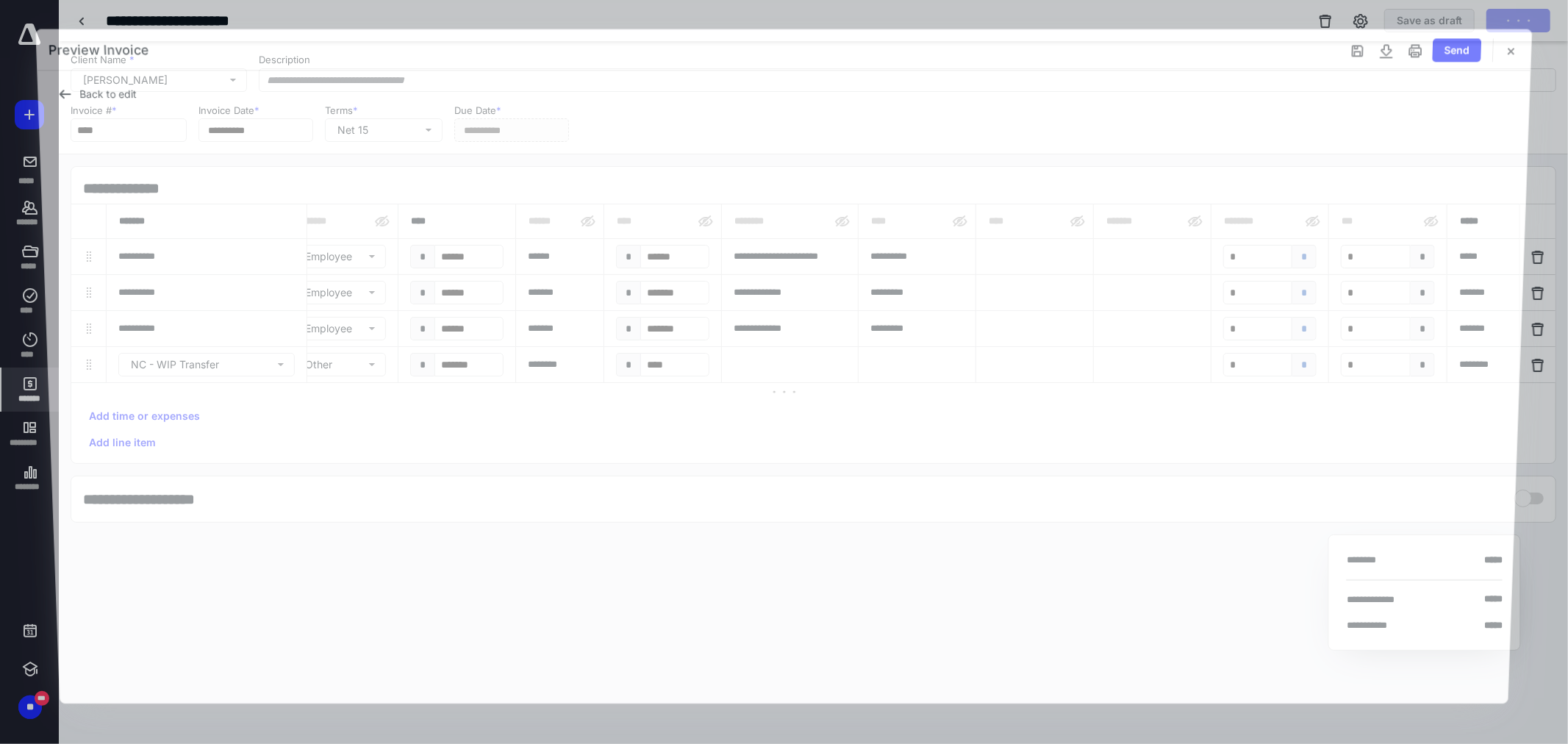 type on "**********" 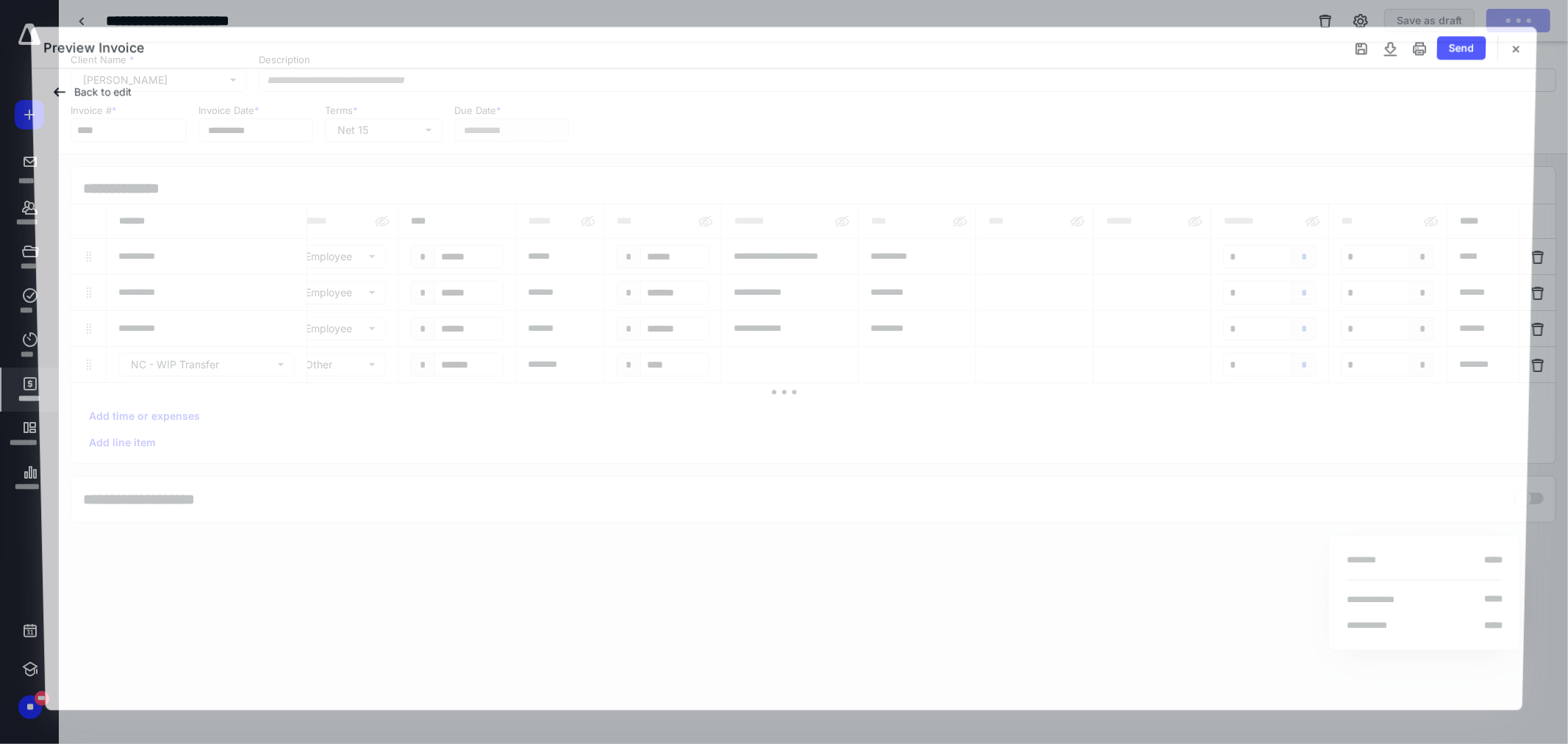 type on "**********" 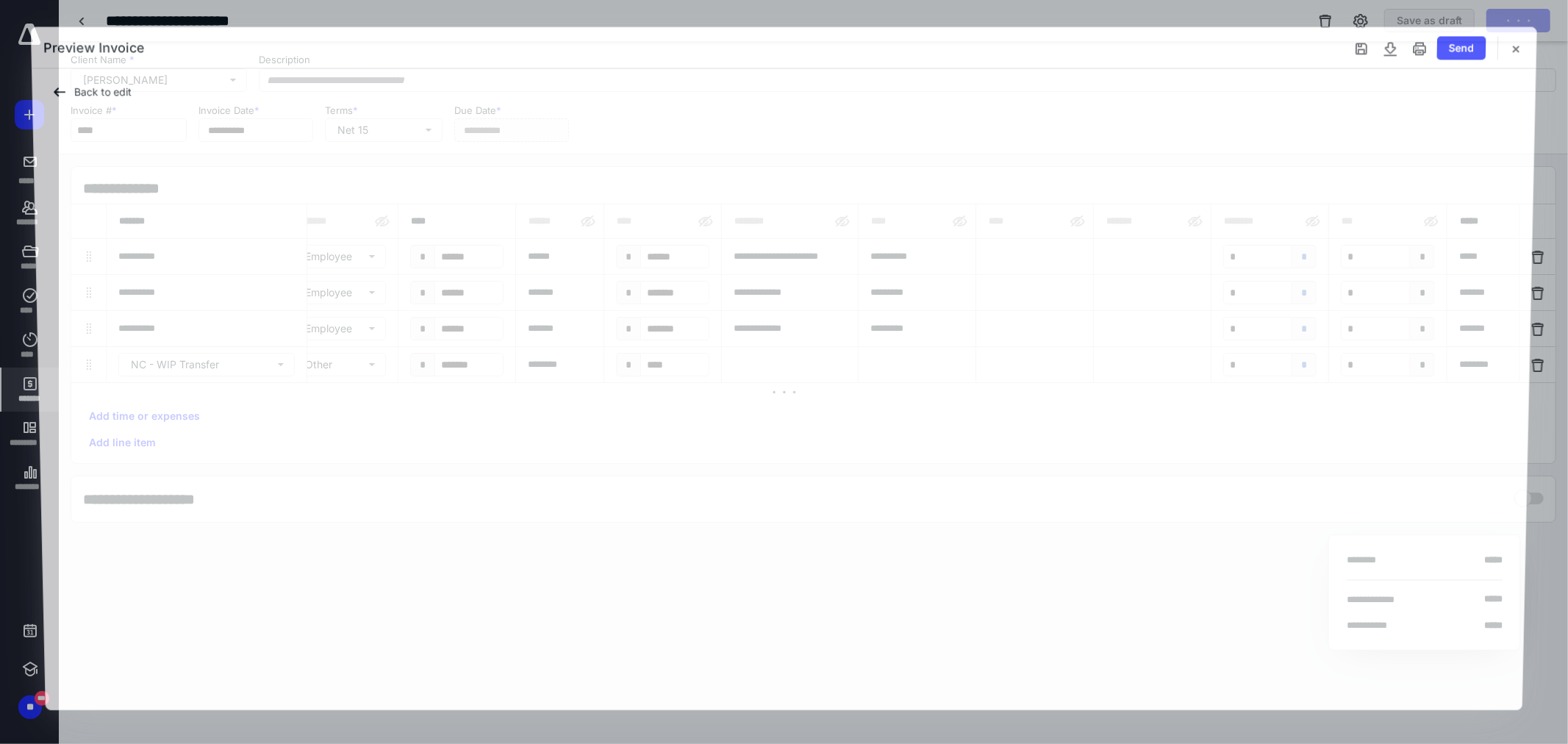 type on "**********" 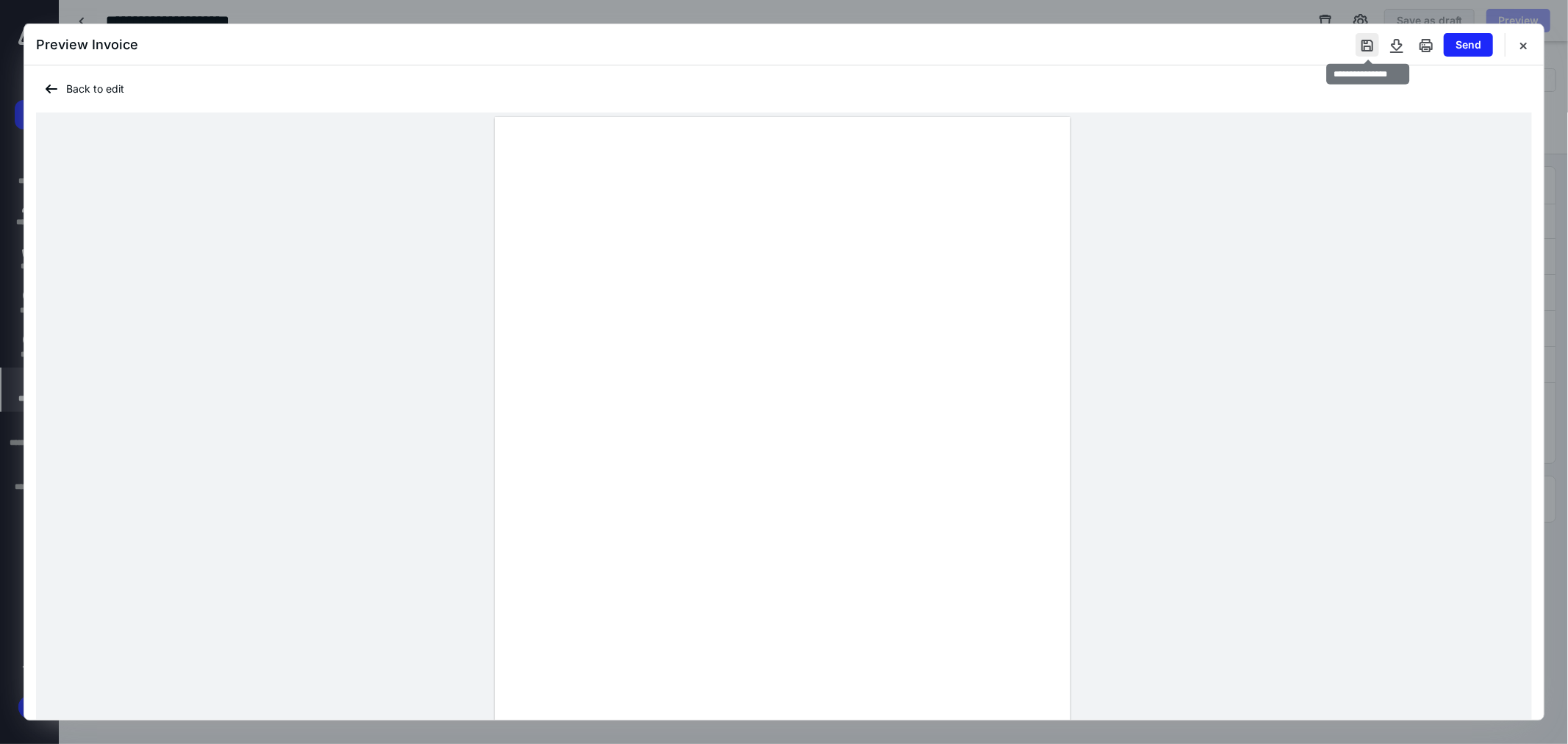 click at bounding box center (1367, 45) 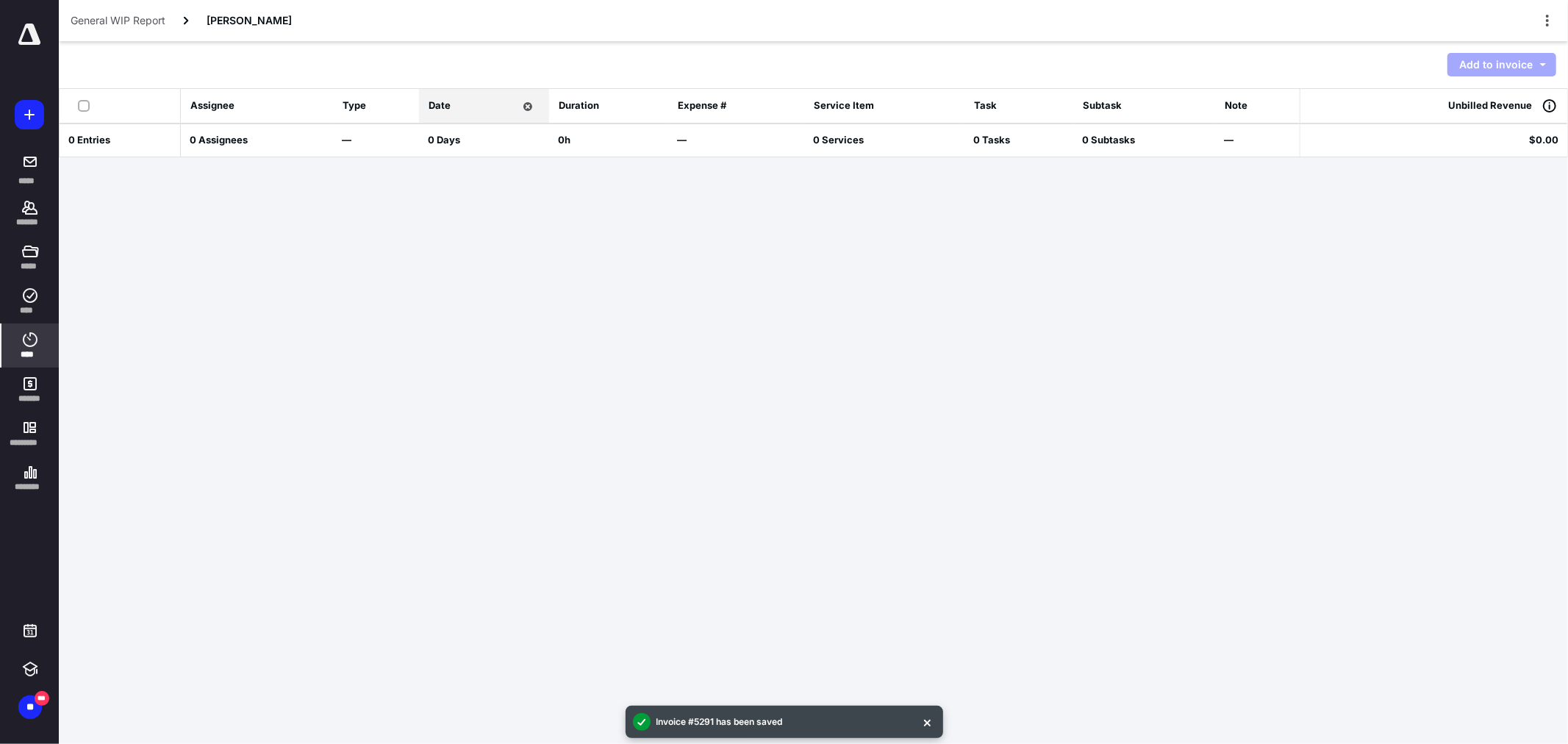 click 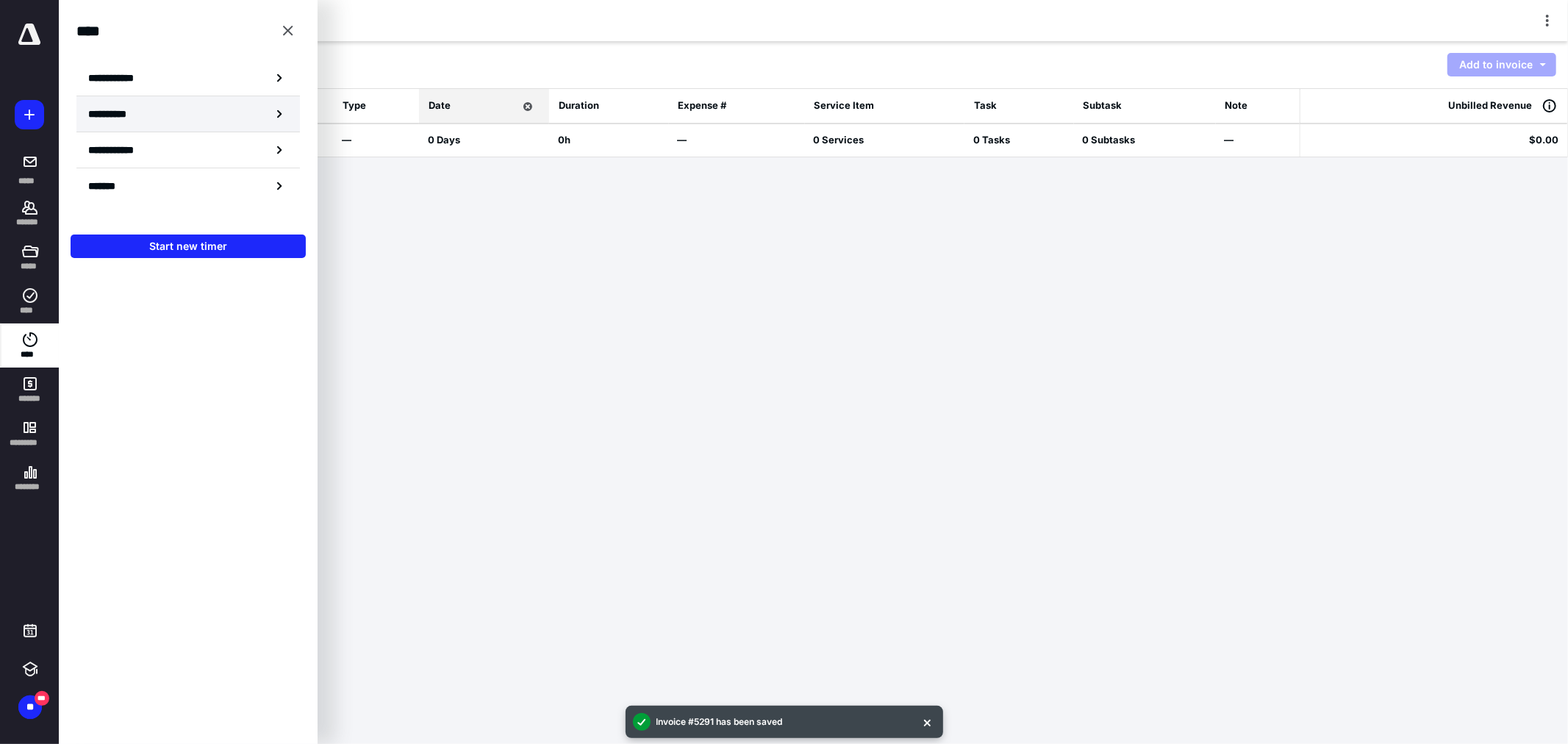 click on "**********" at bounding box center [116, 114] 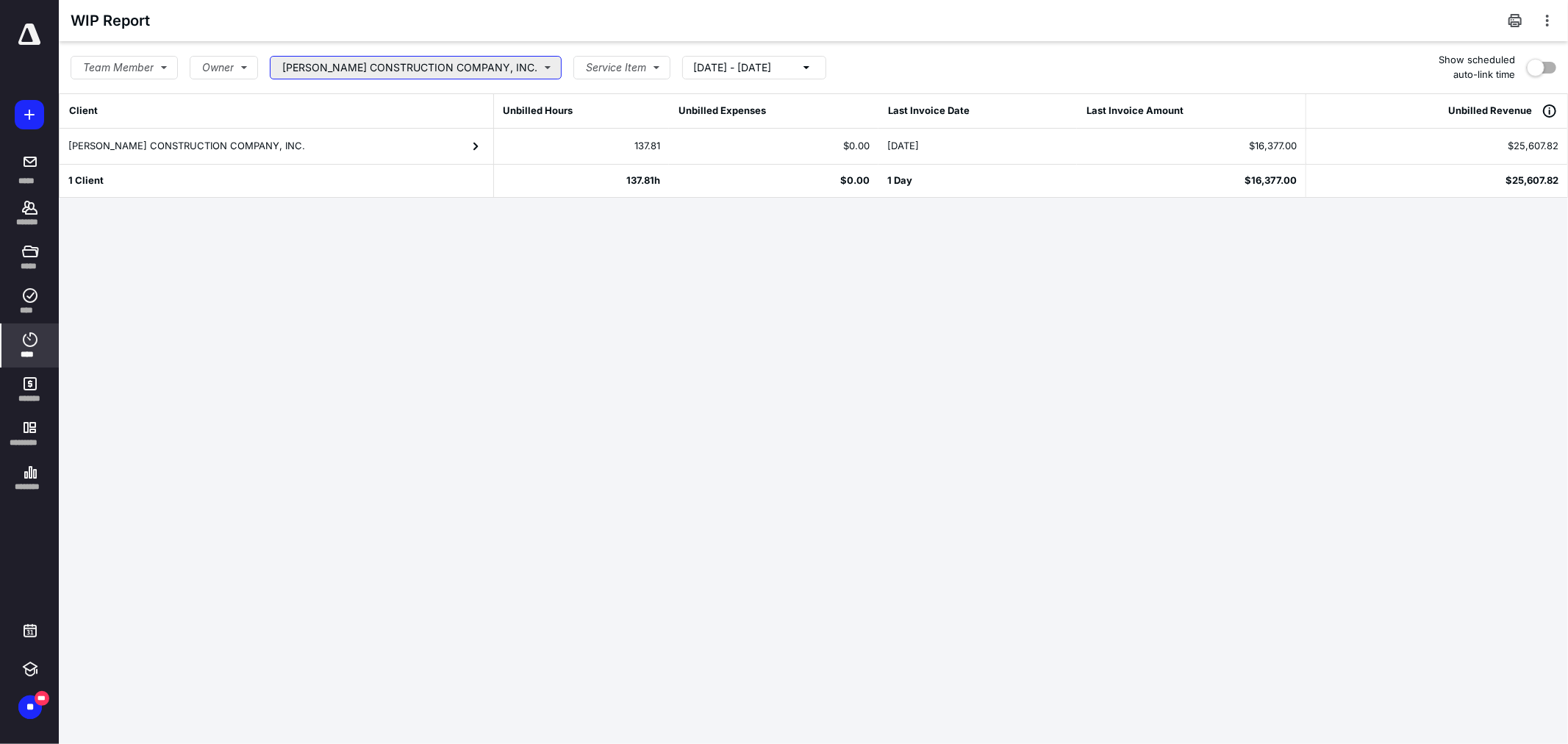 click on "[PERSON_NAME] CONSTRUCTION COMPANY, INC." at bounding box center [415, 68] 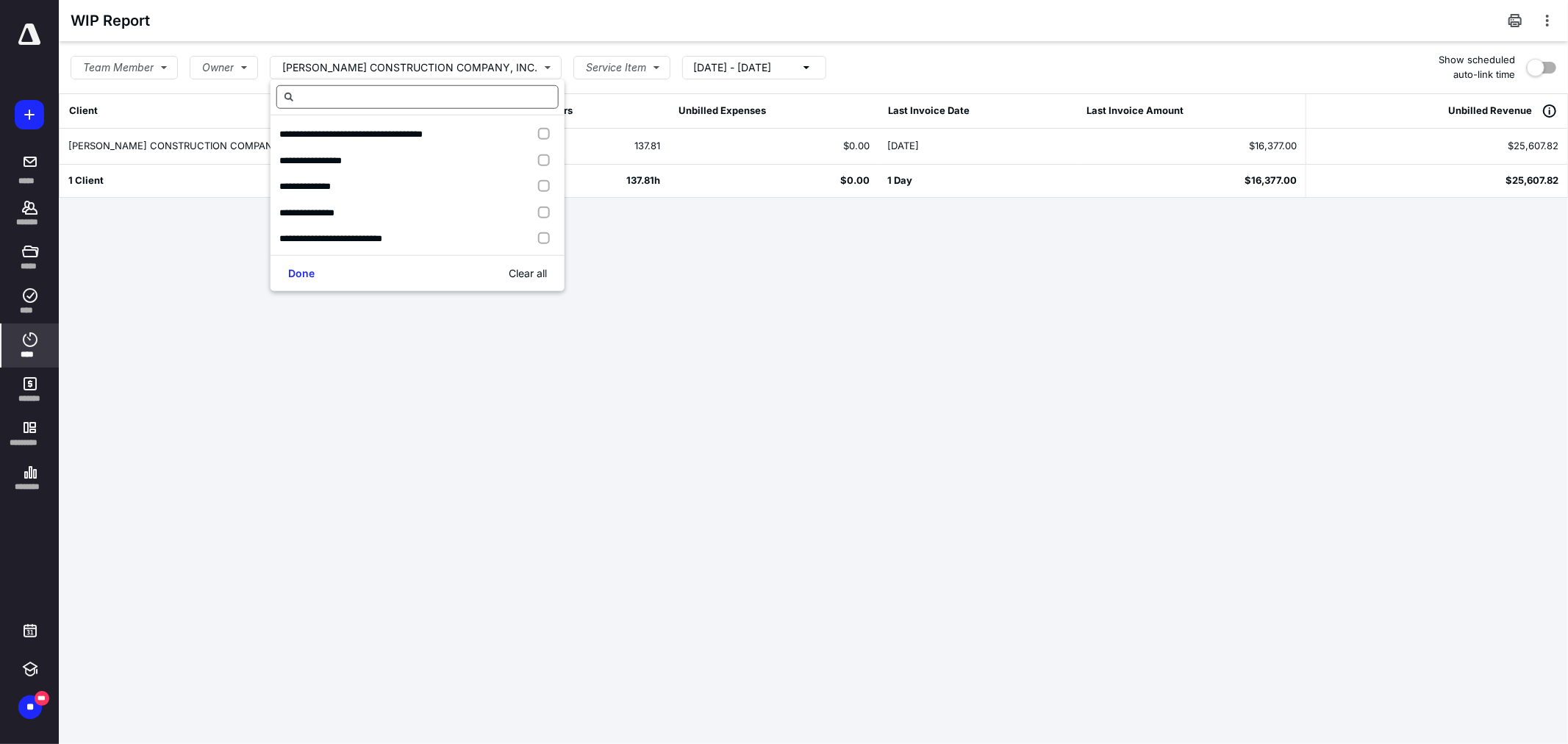 click at bounding box center [418, 97] 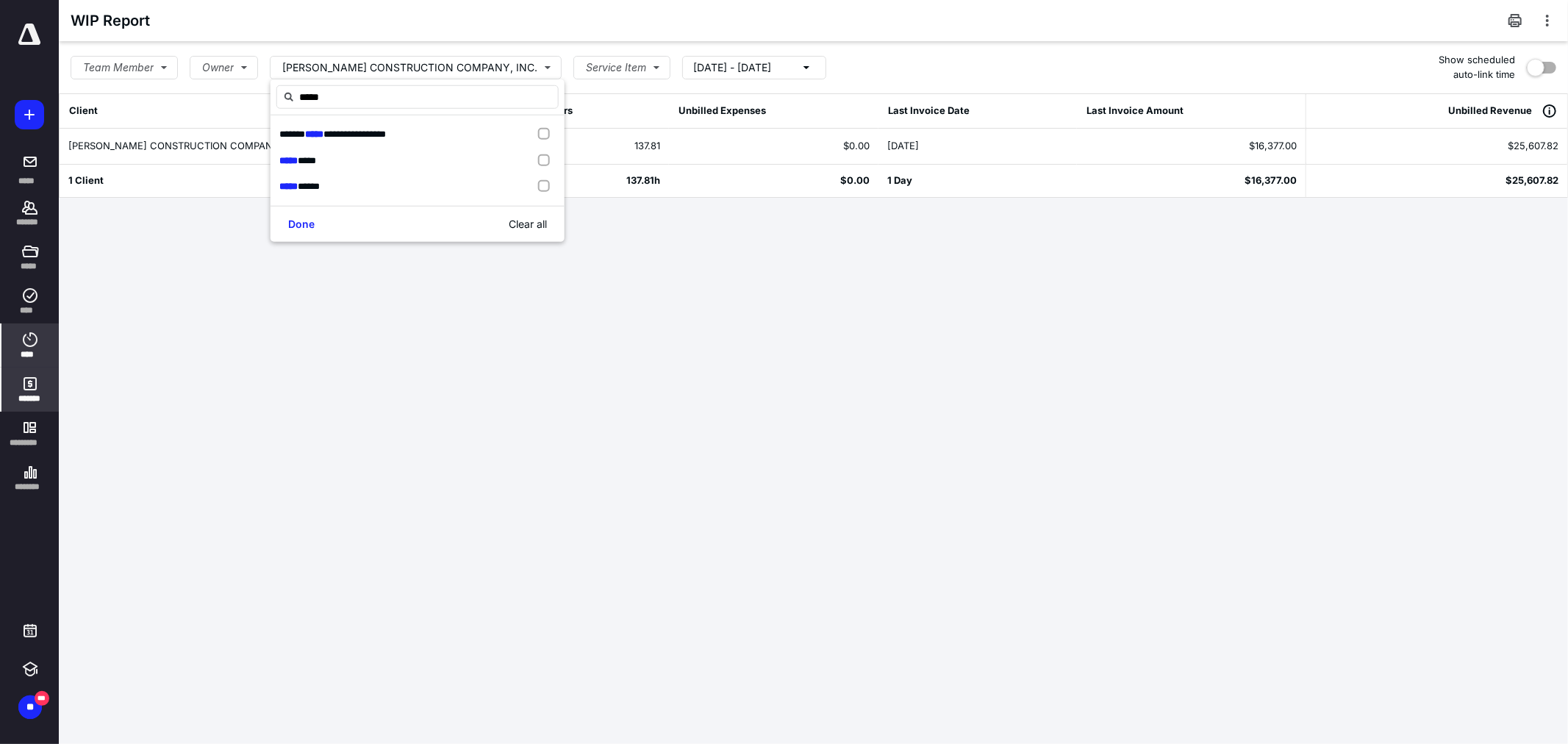 type on "*****" 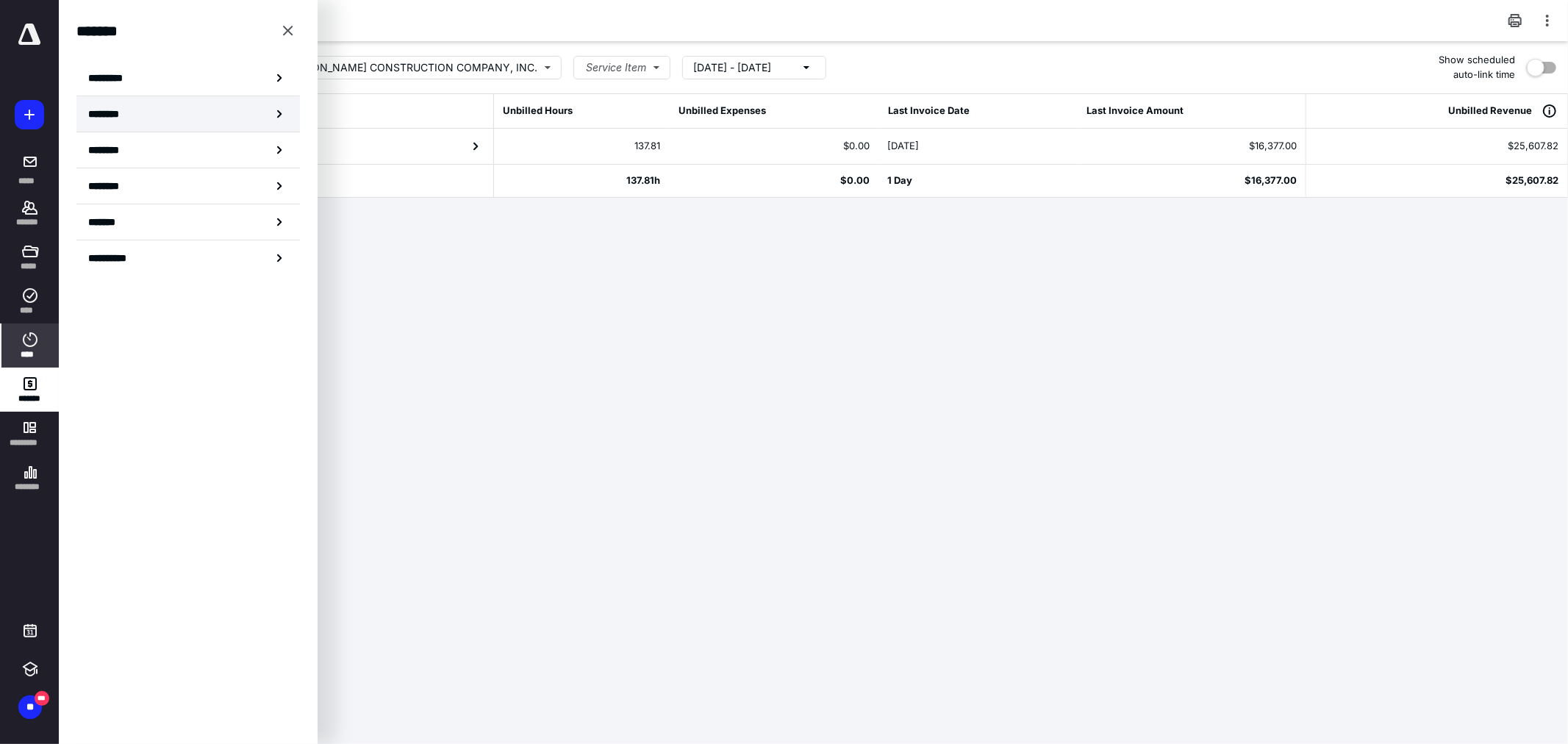 click on "********" at bounding box center [109, 114] 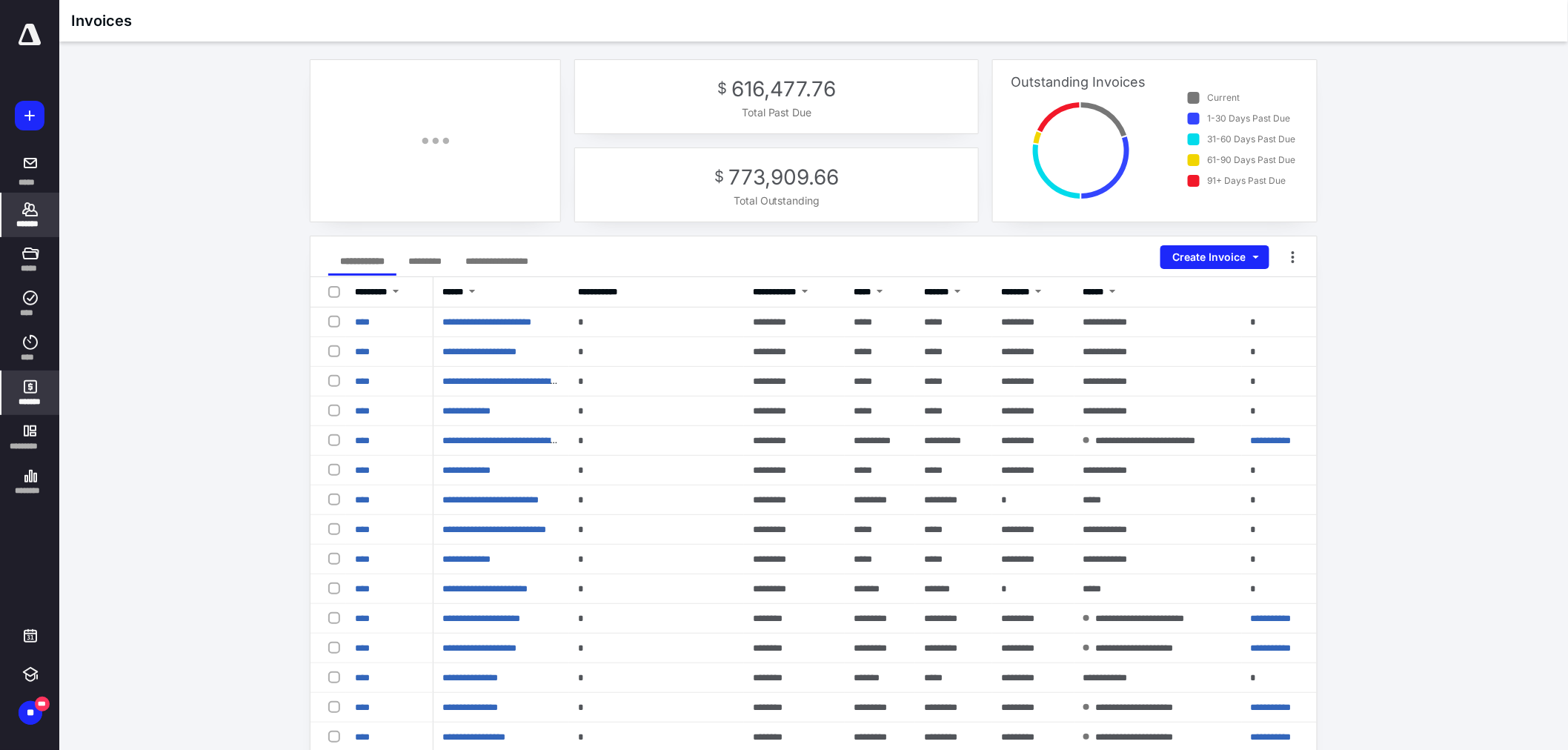 click 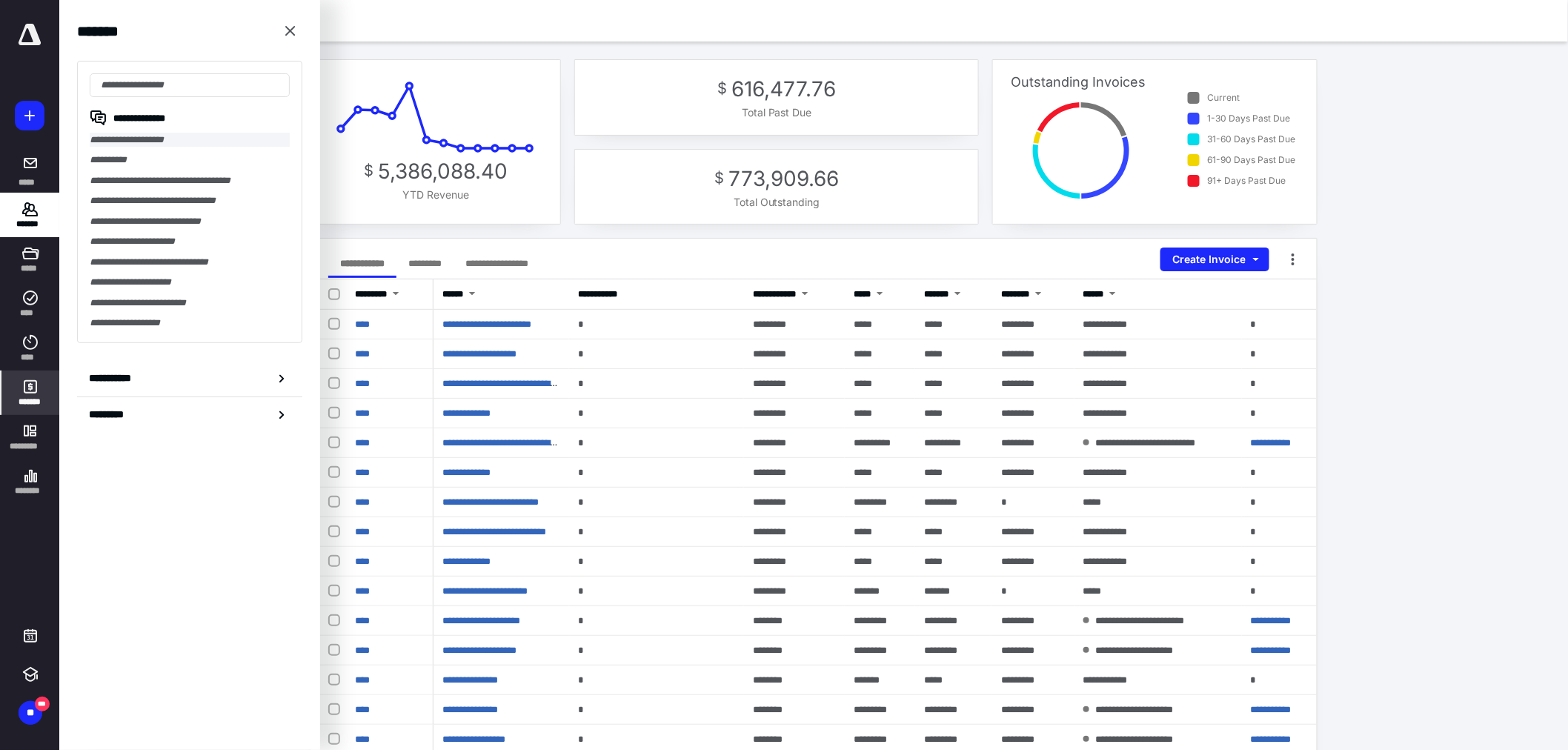 click on "**********" at bounding box center (190, 139) 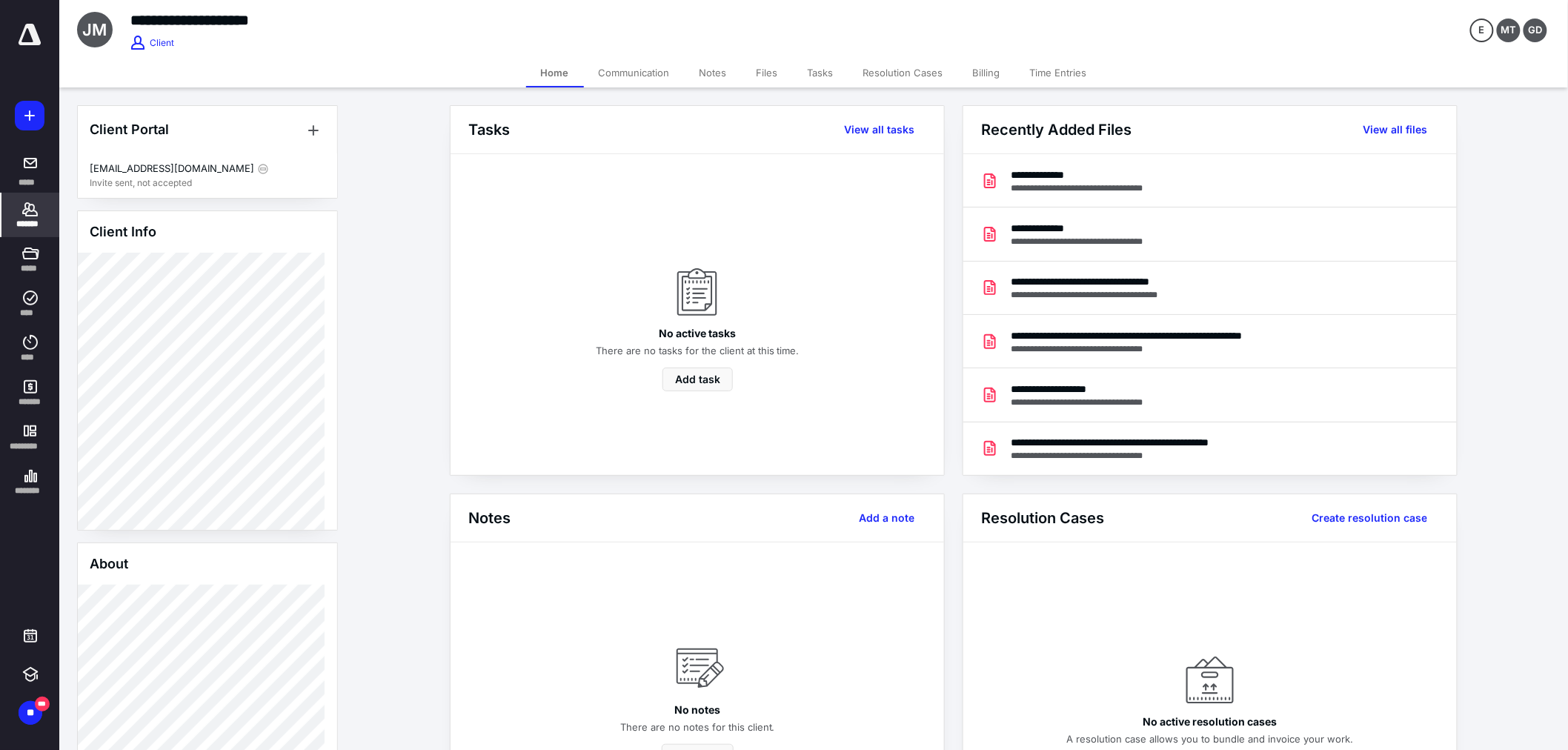 click on "Billing" at bounding box center [986, 73] 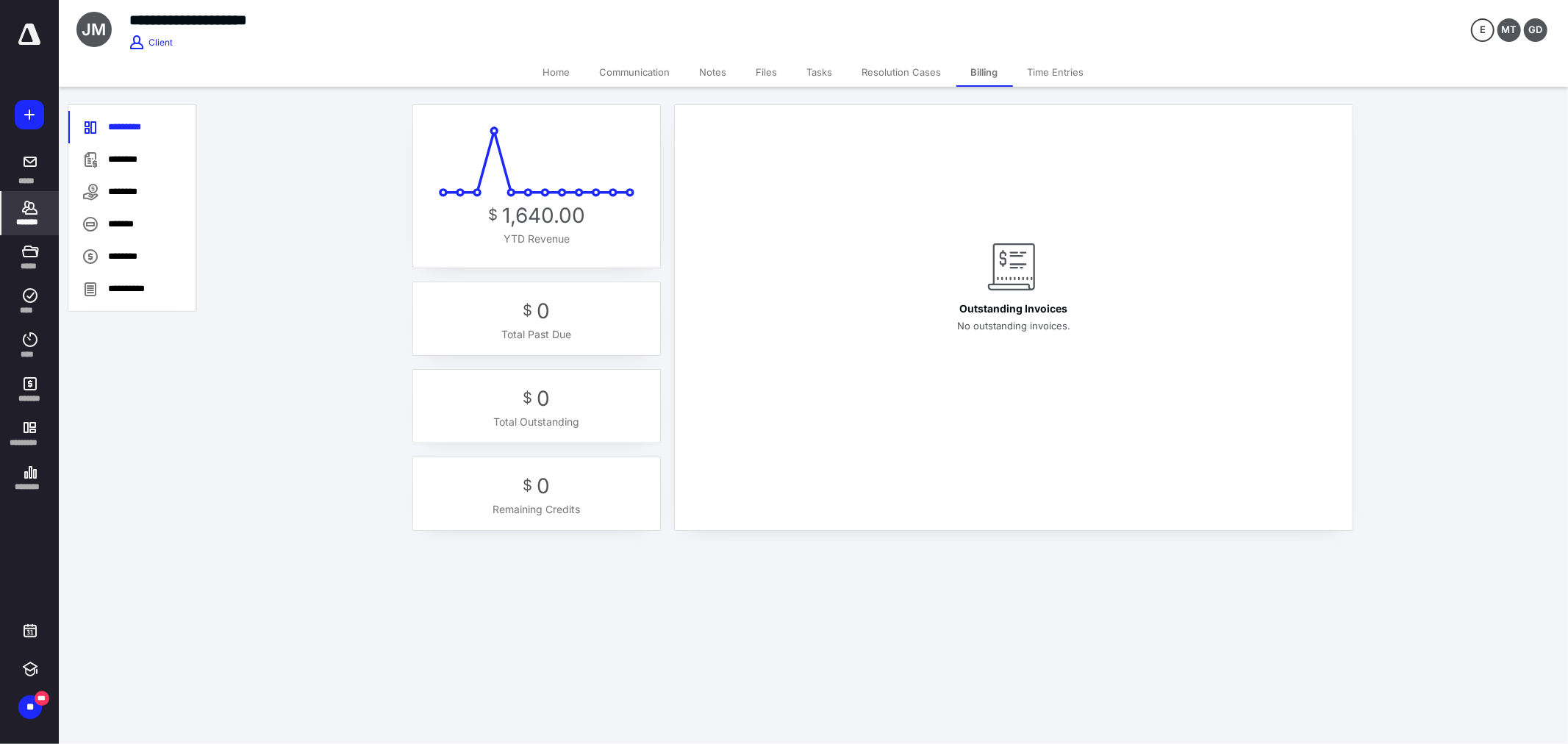 click on "Billing" at bounding box center (984, 72) 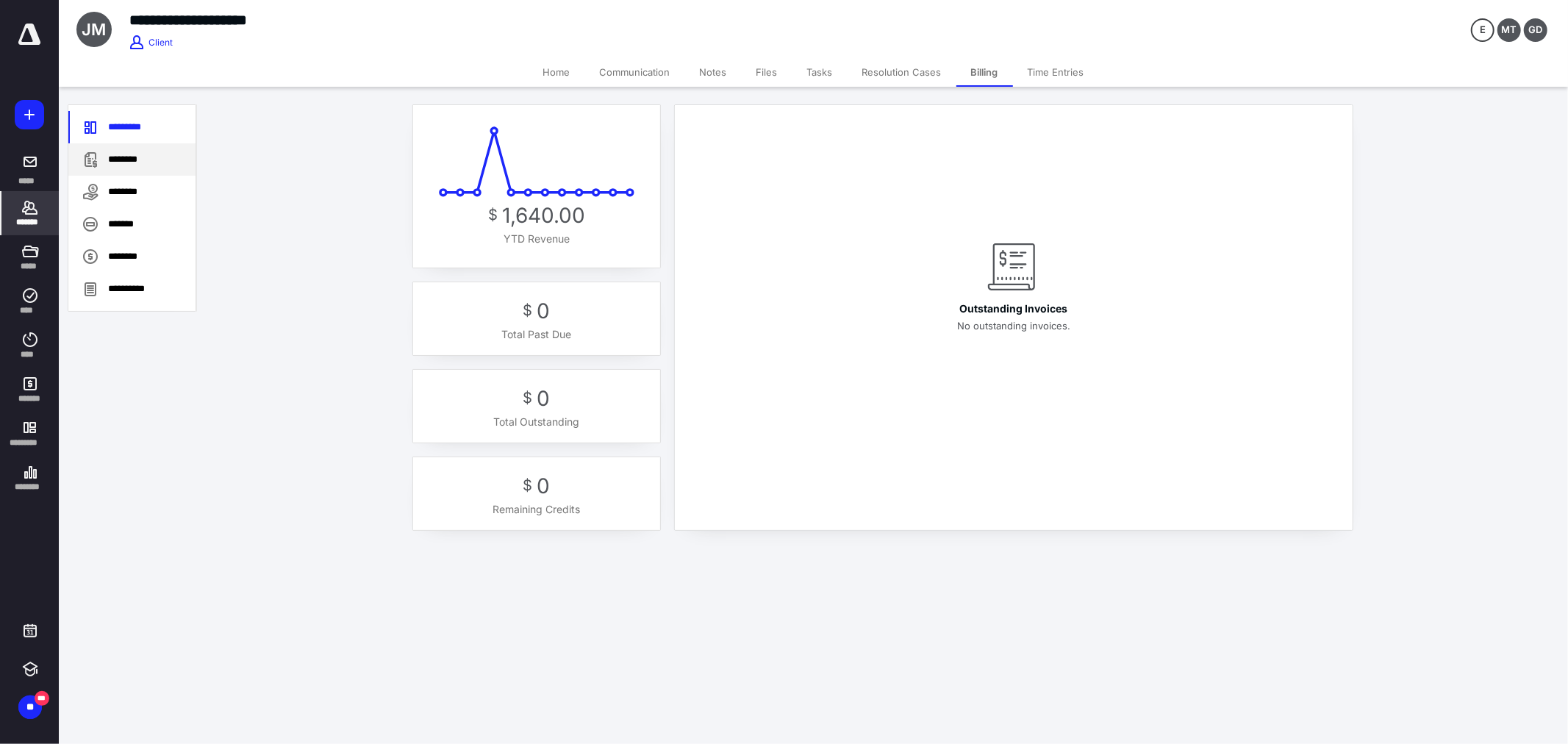 click on "********" at bounding box center (132, 160) 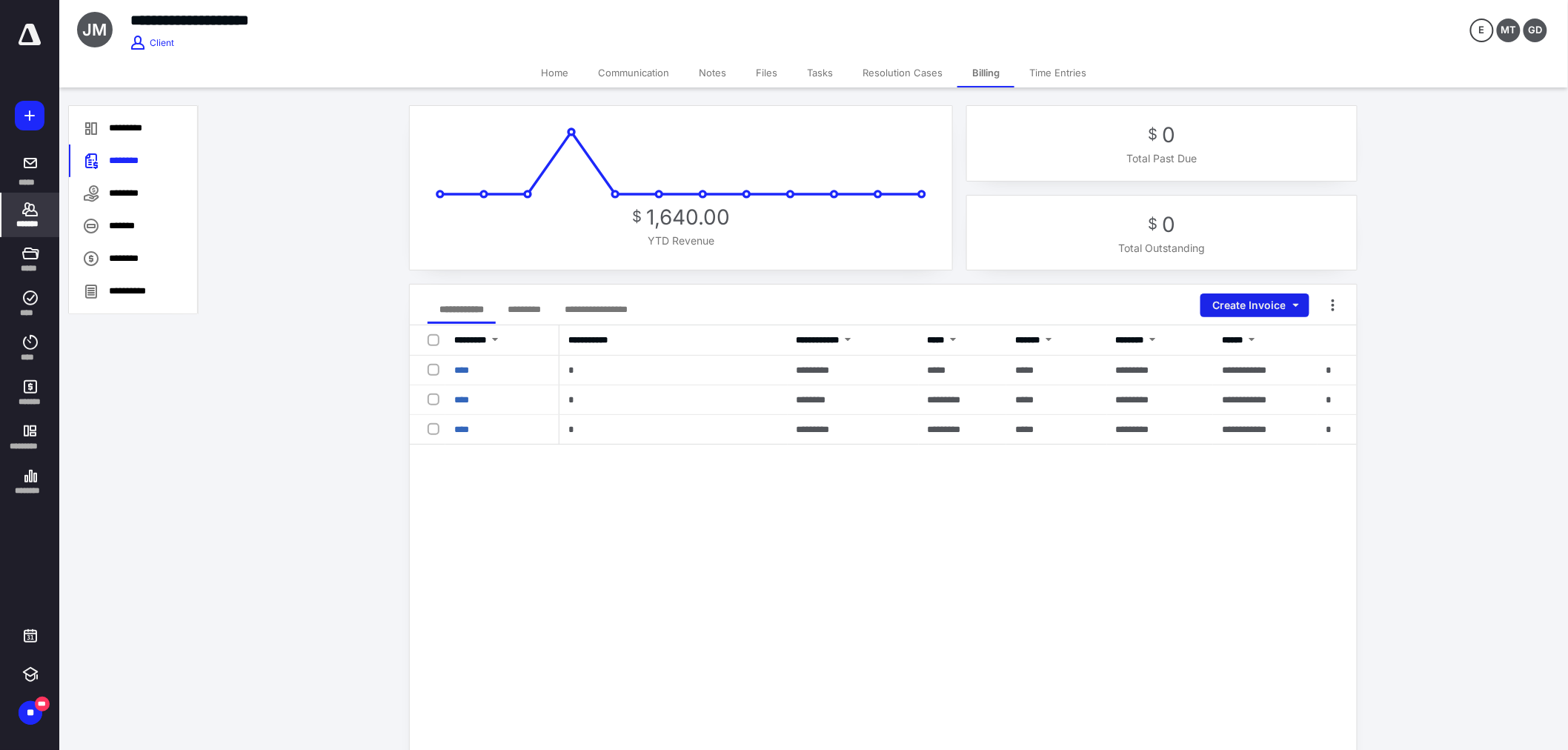 click on "Create Invoice" at bounding box center (1255, 305) 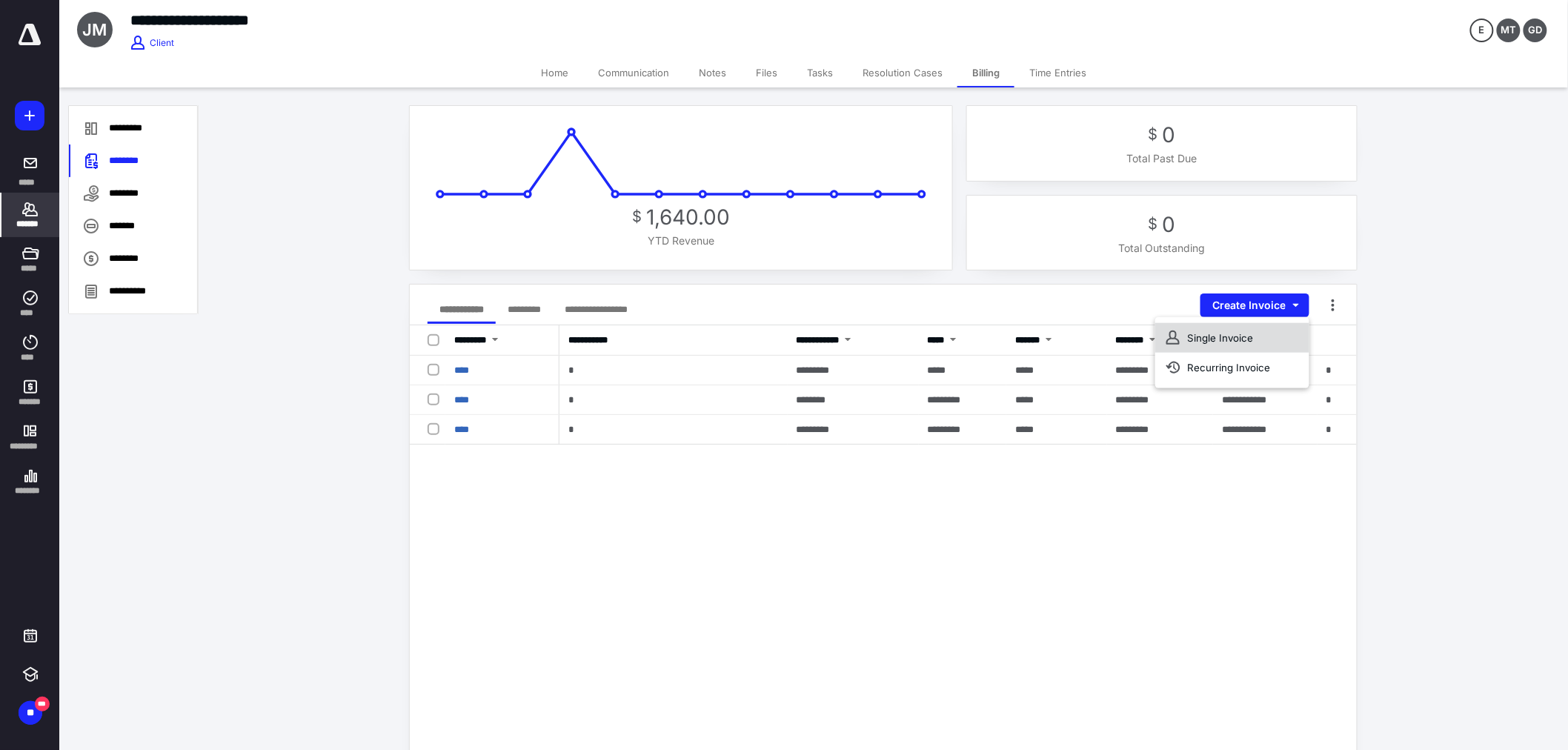 click on "Single Invoice" at bounding box center (1232, 338) 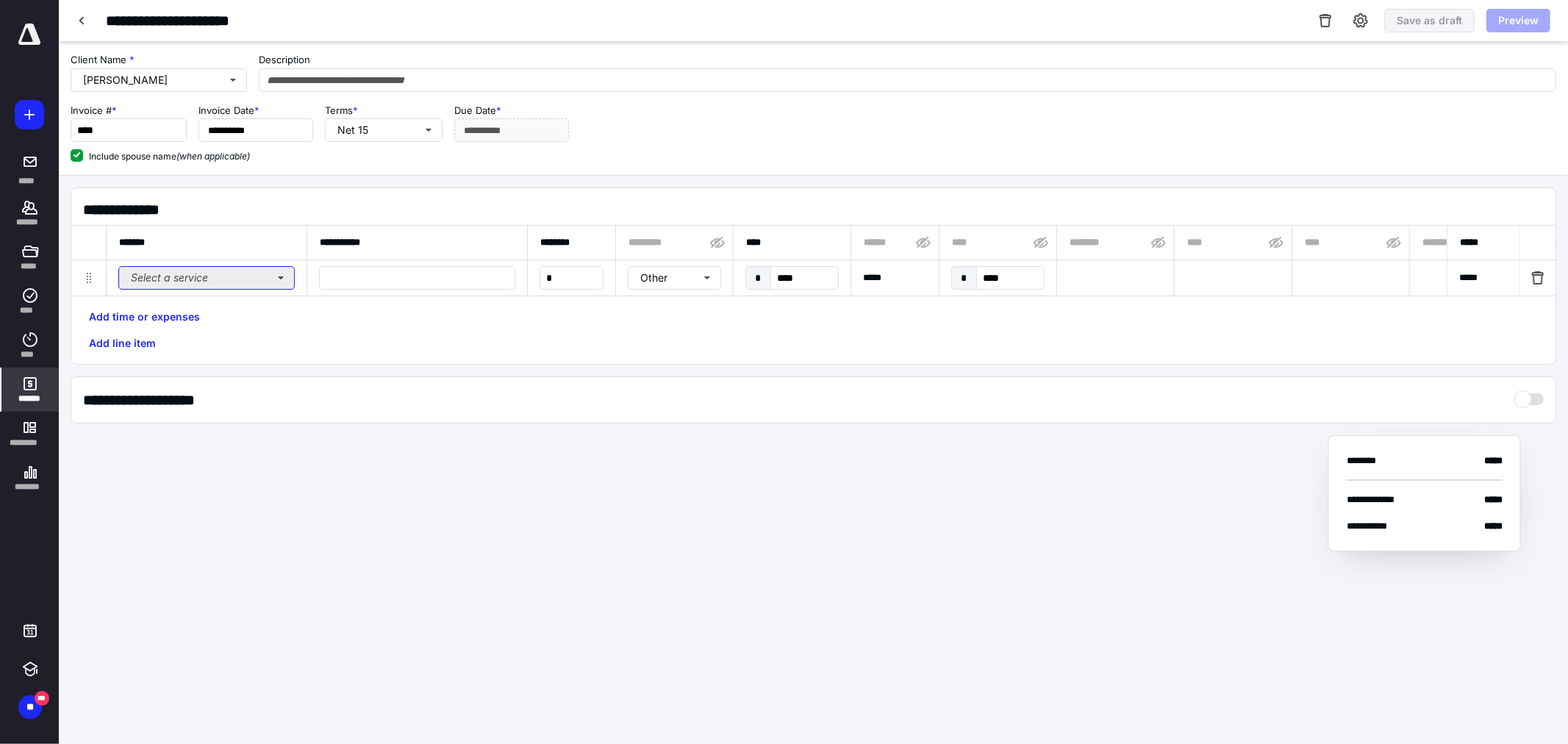 click on "Select a service" at bounding box center [207, 278] 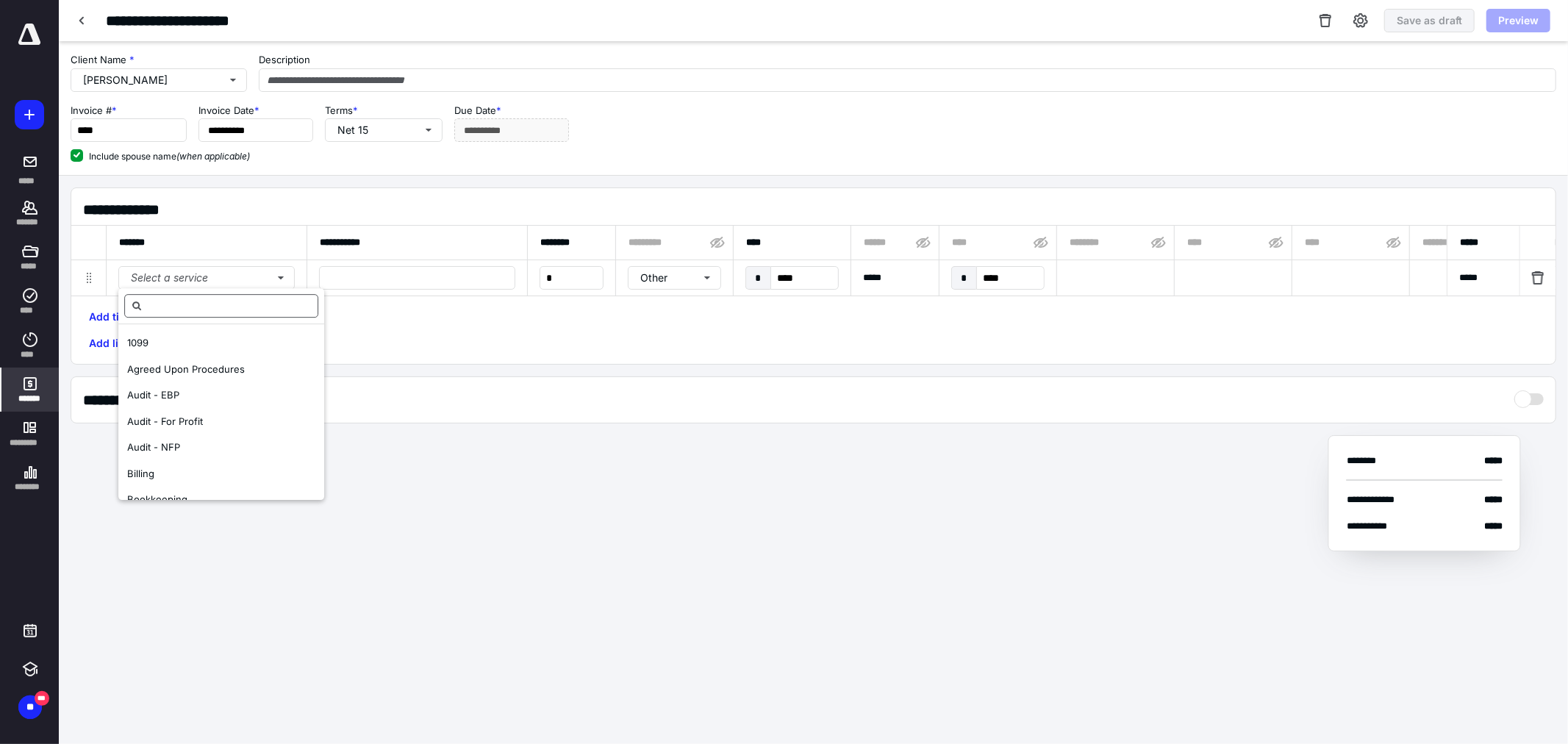 click at bounding box center (221, 306) 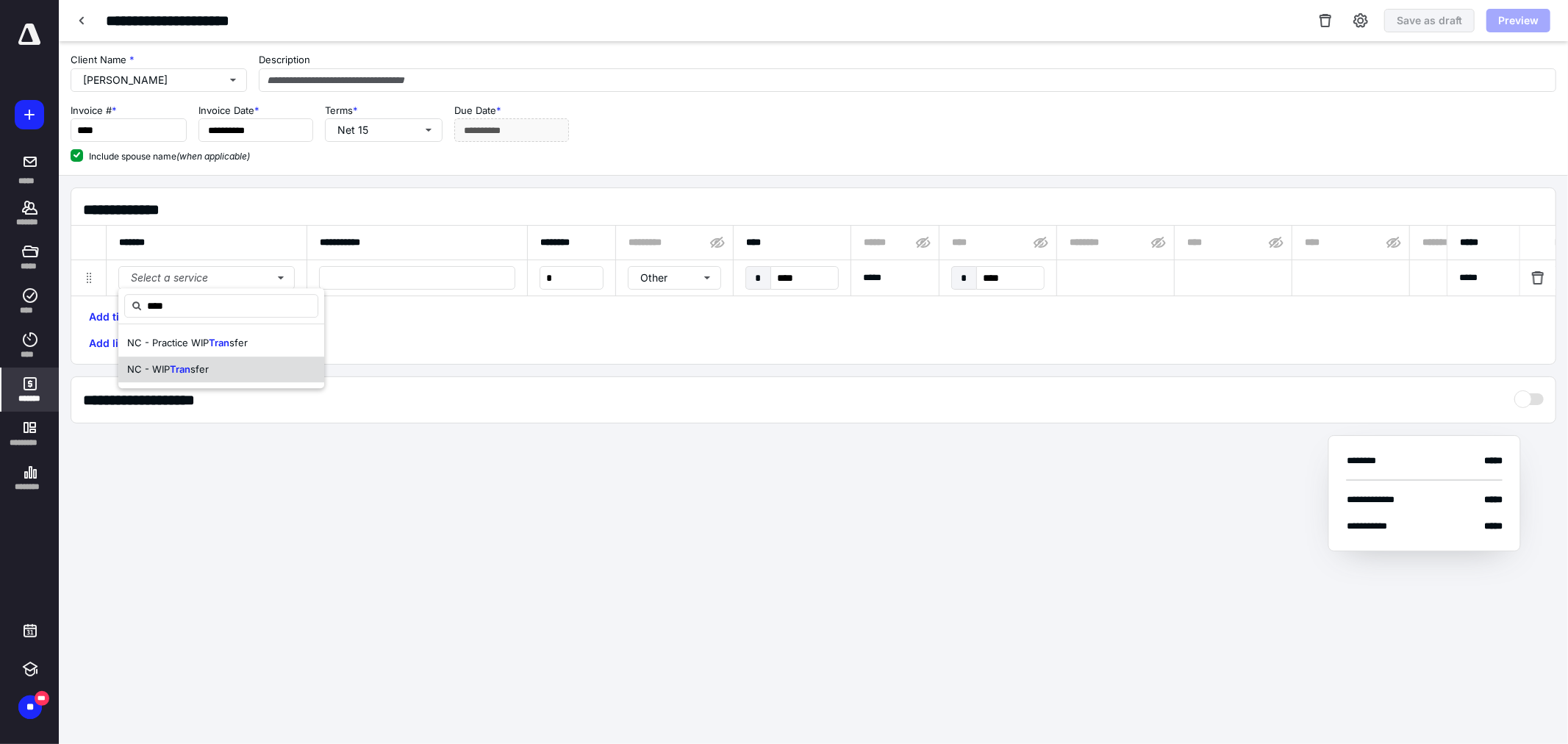 click on "sfer" at bounding box center [199, 369] 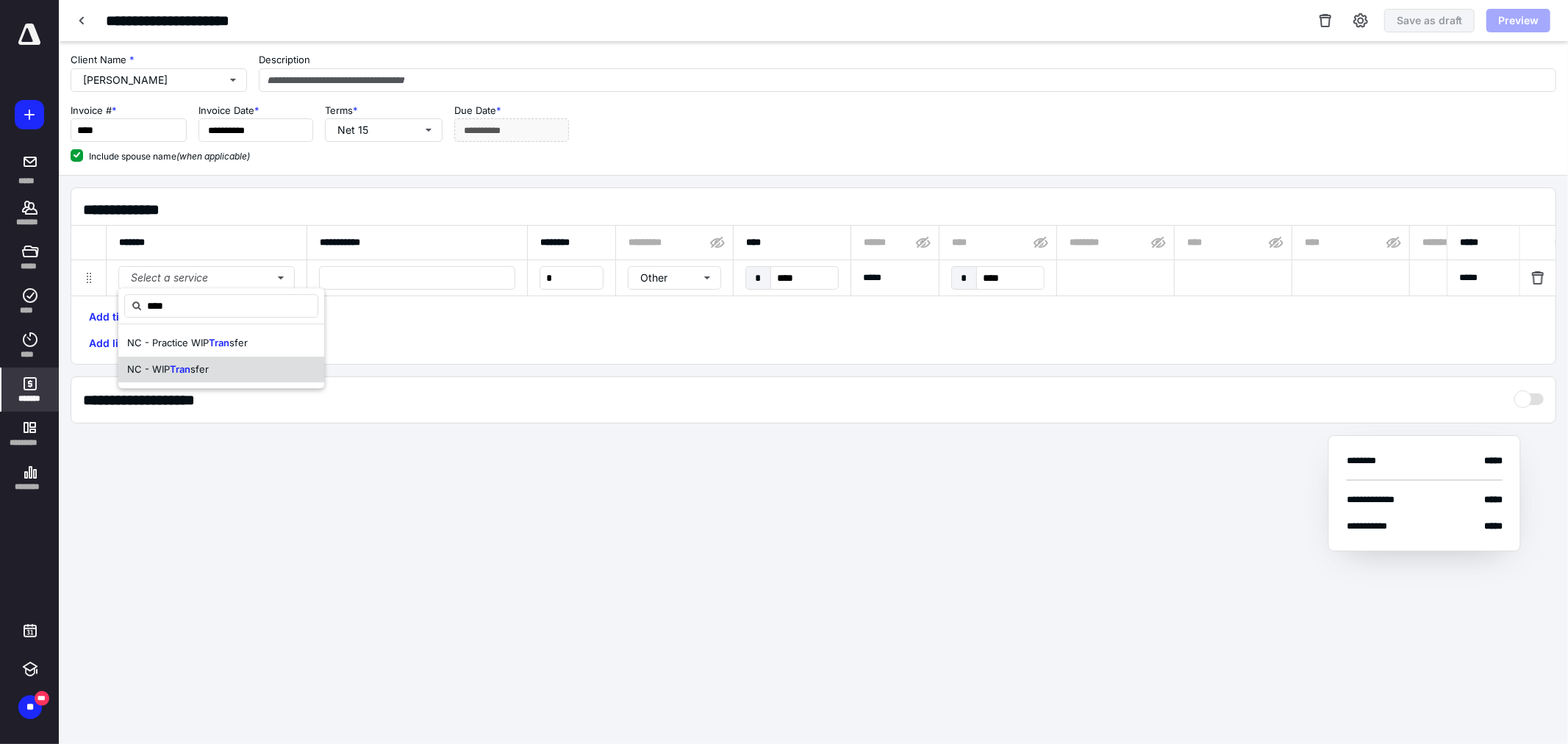 type on "****" 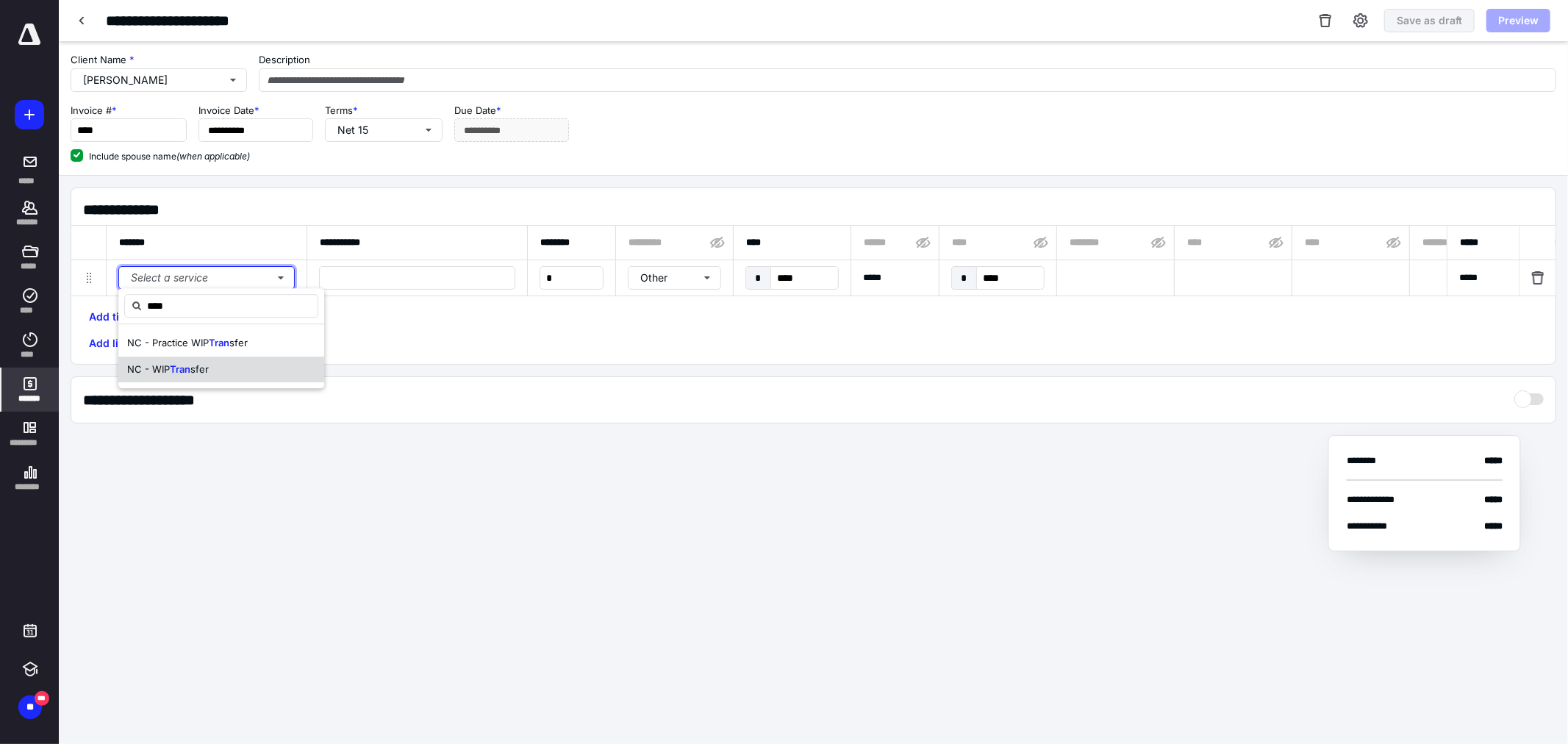 type 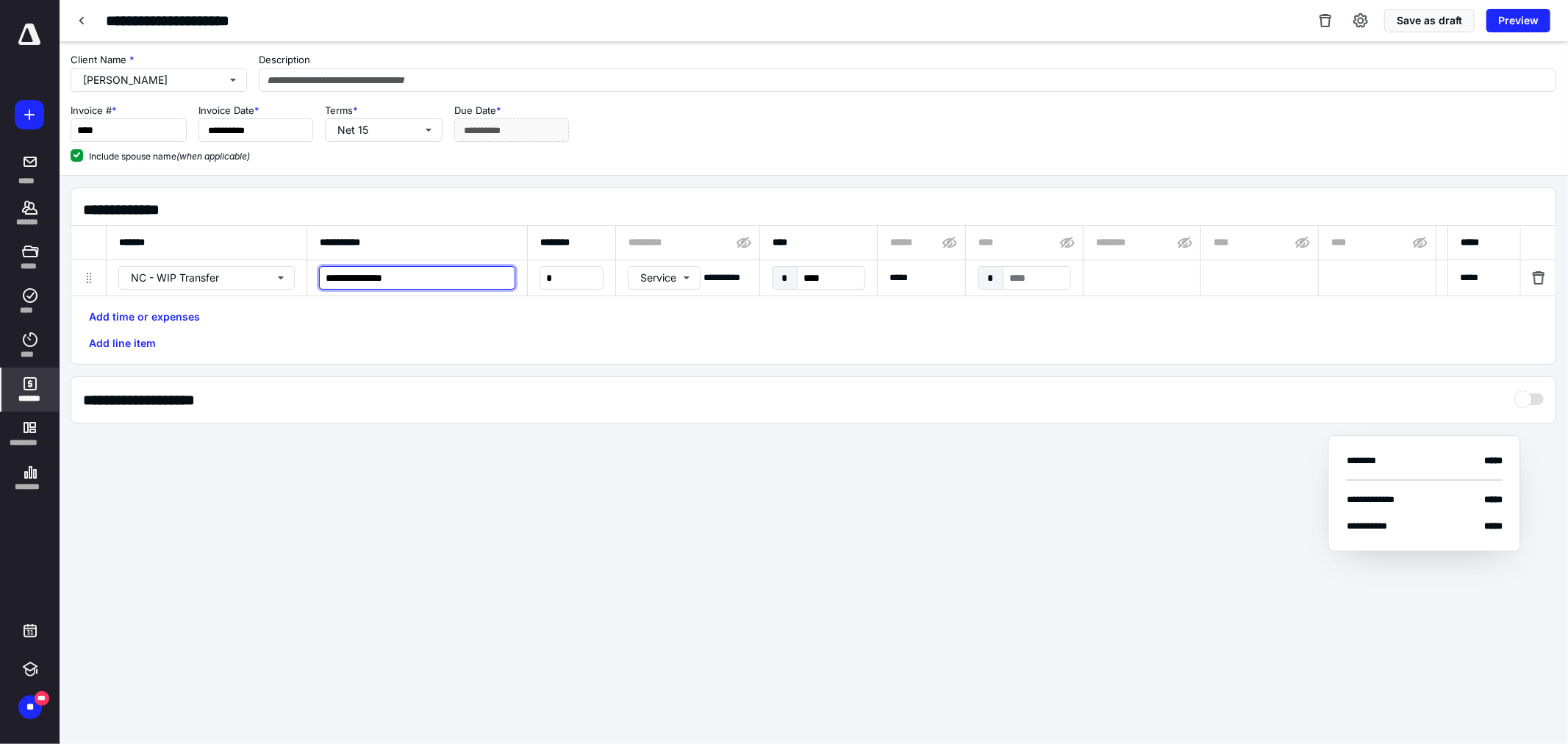 drag, startPoint x: 354, startPoint y: 274, endPoint x: 321, endPoint y: 272, distance: 33.06055 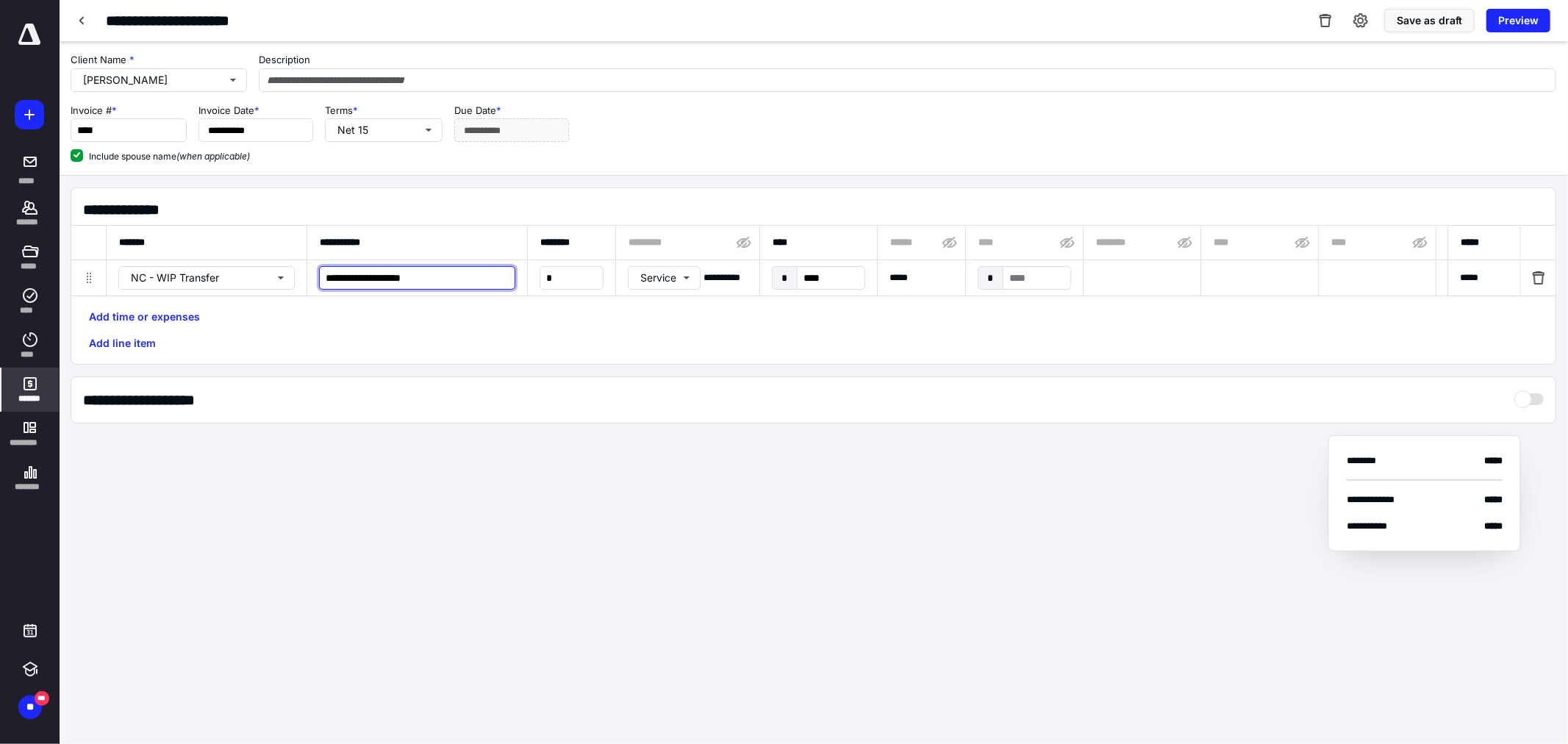 type on "**********" 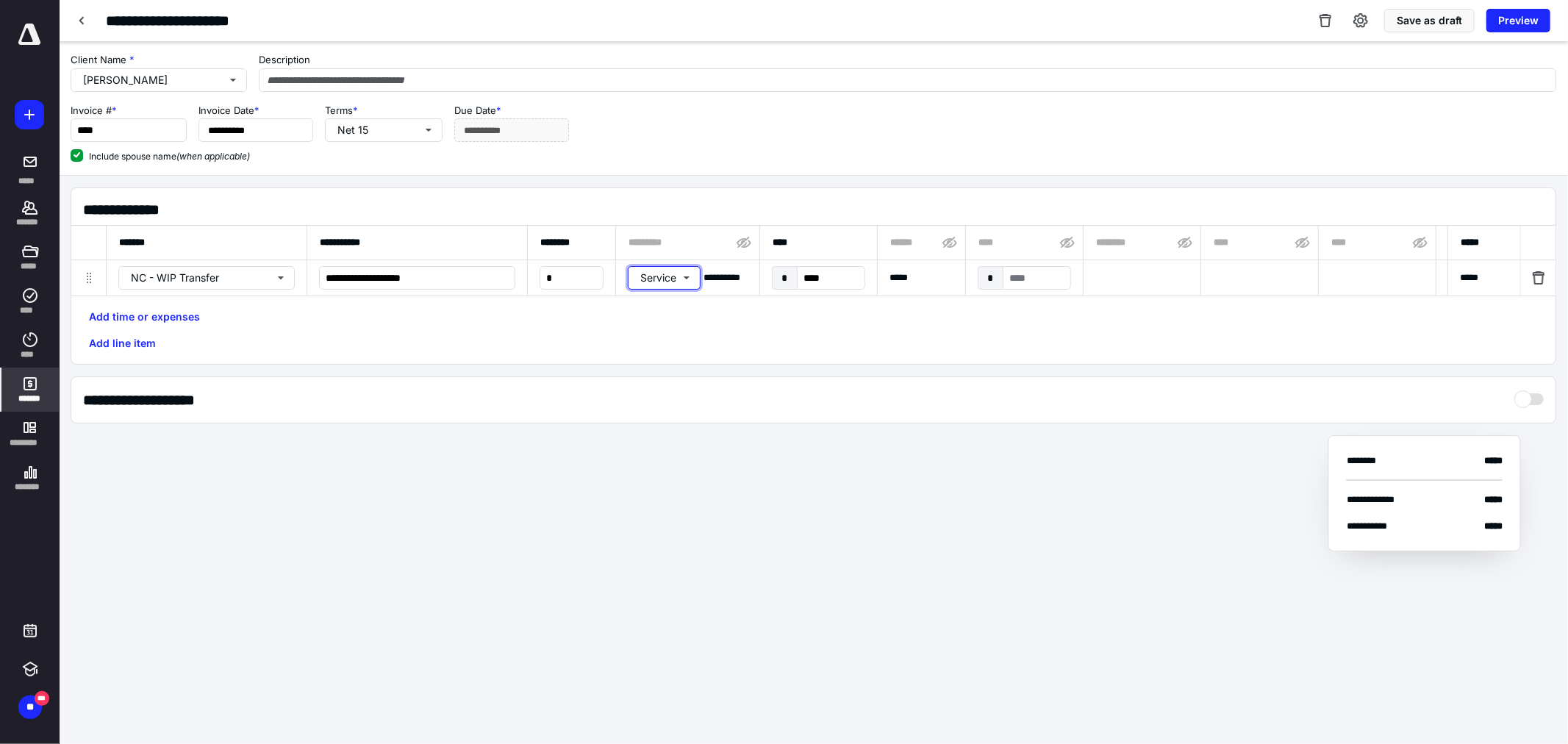 type 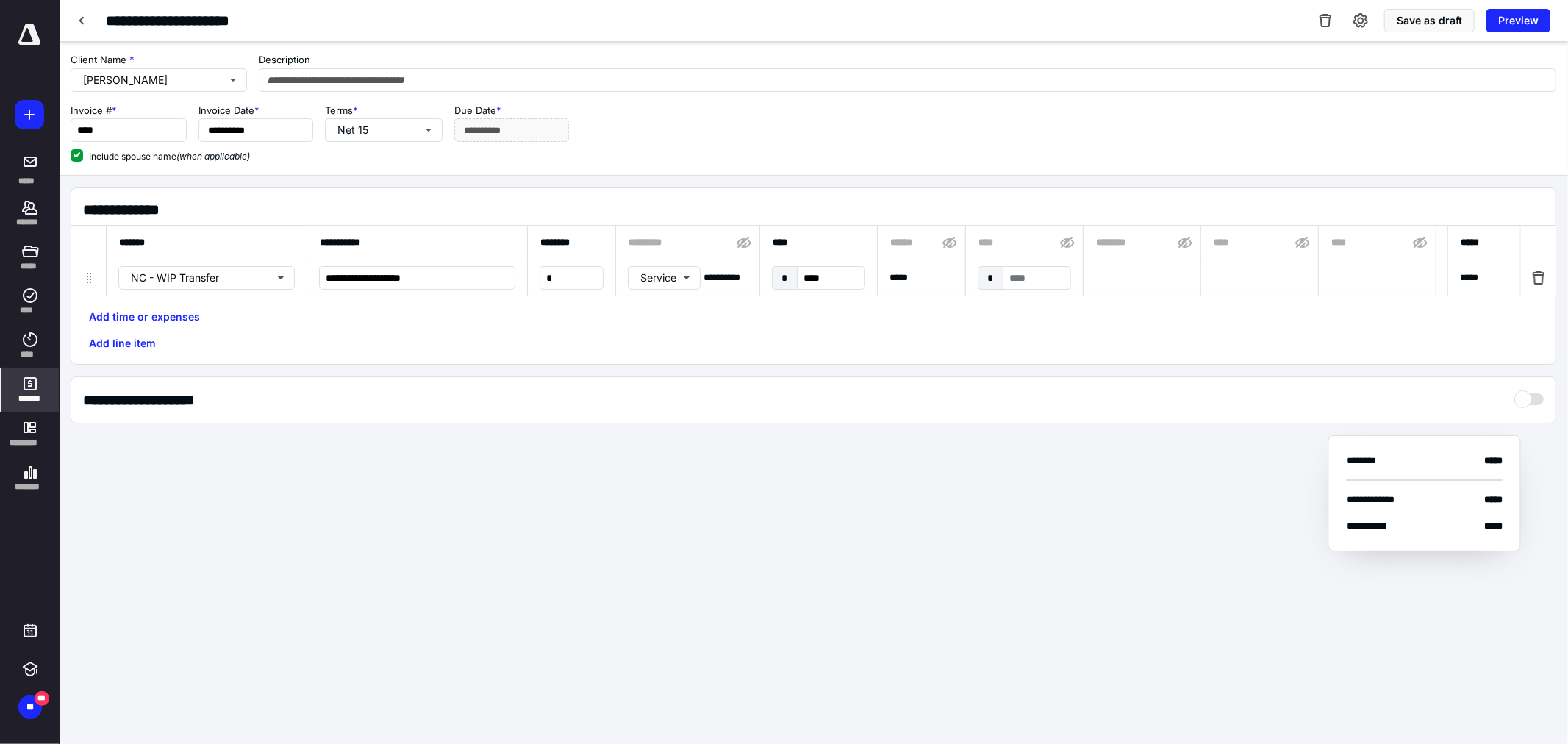 scroll, scrollTop: 0, scrollLeft: 343, axis: horizontal 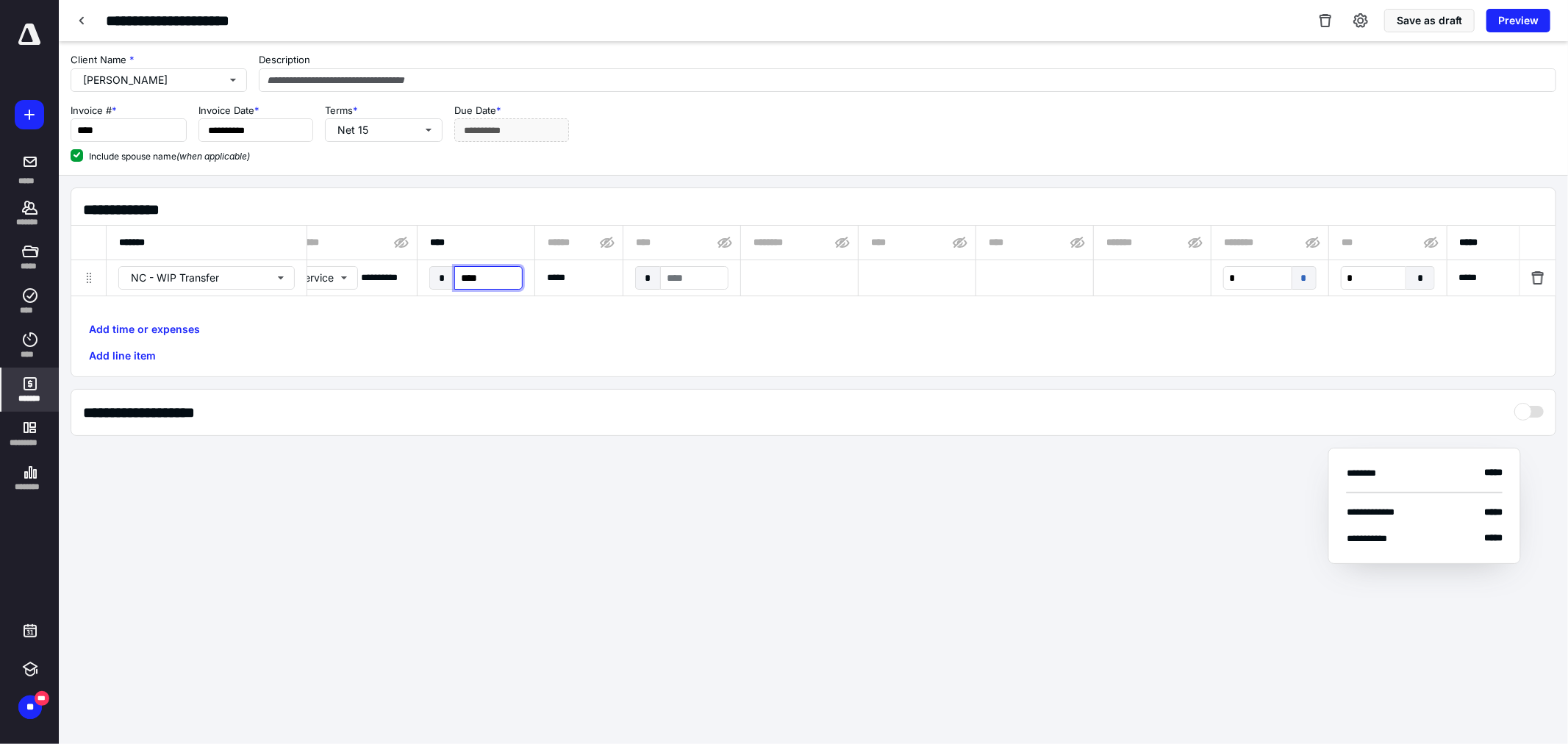 click on "****" at bounding box center (488, 278) 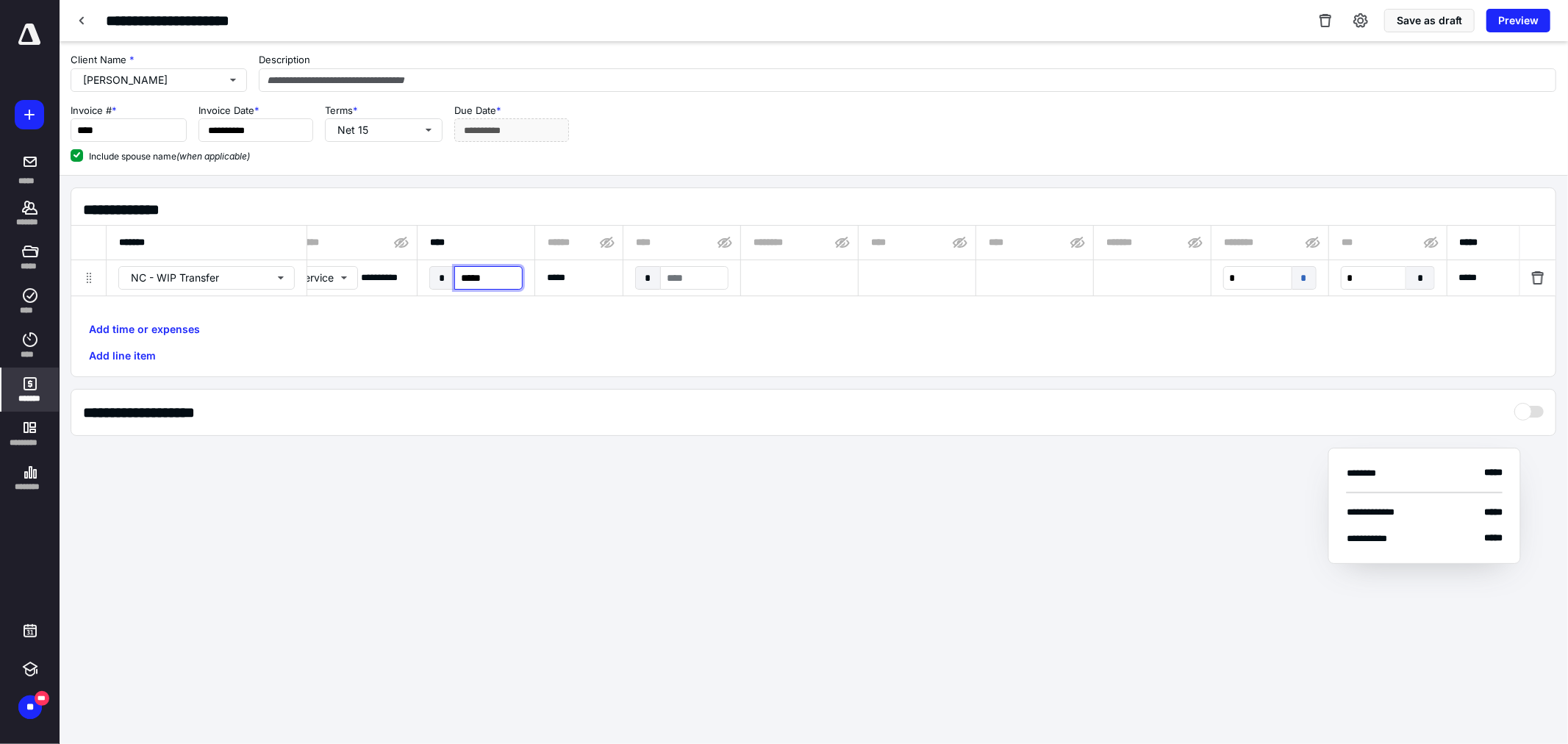 type on "******" 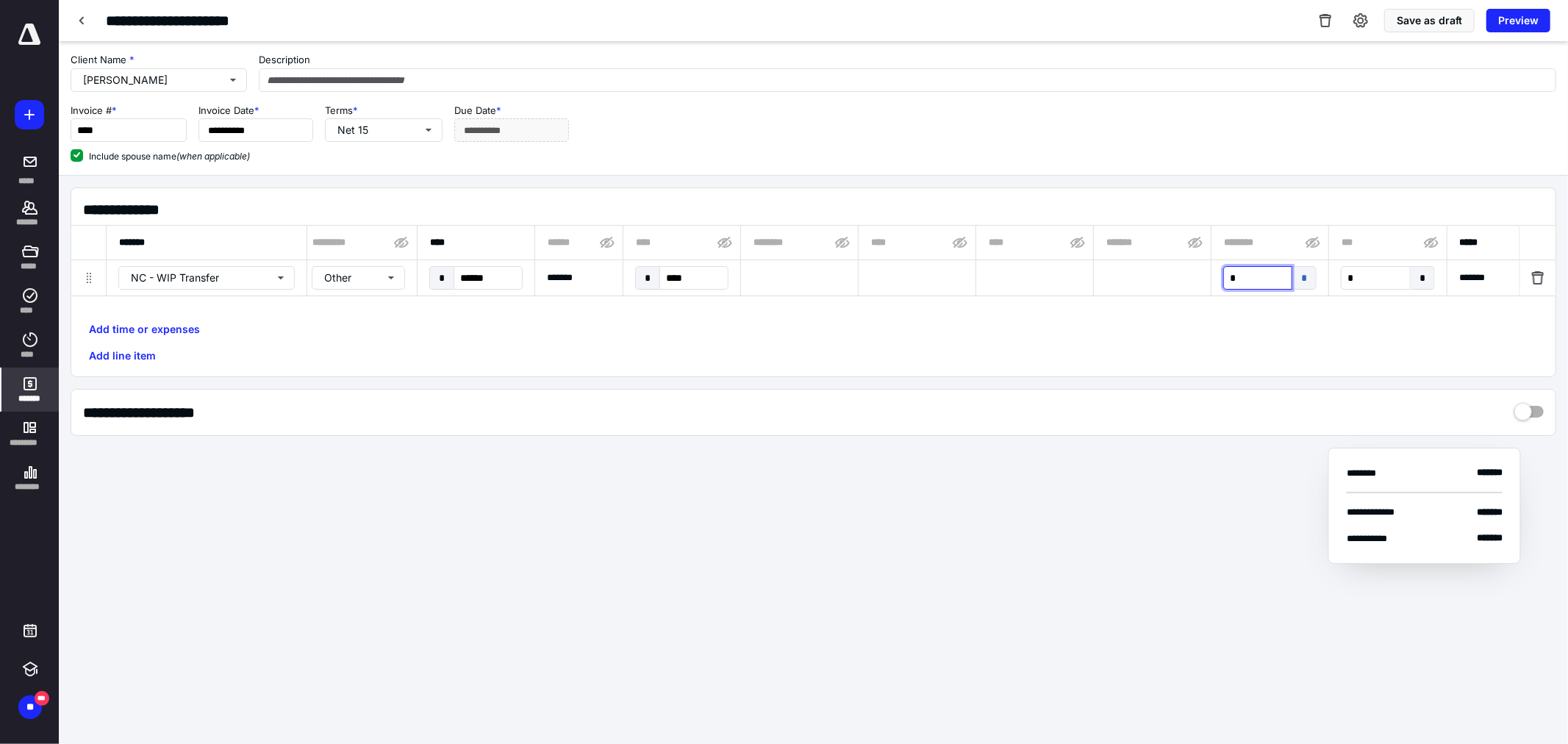 scroll, scrollTop: 0, scrollLeft: 316, axis: horizontal 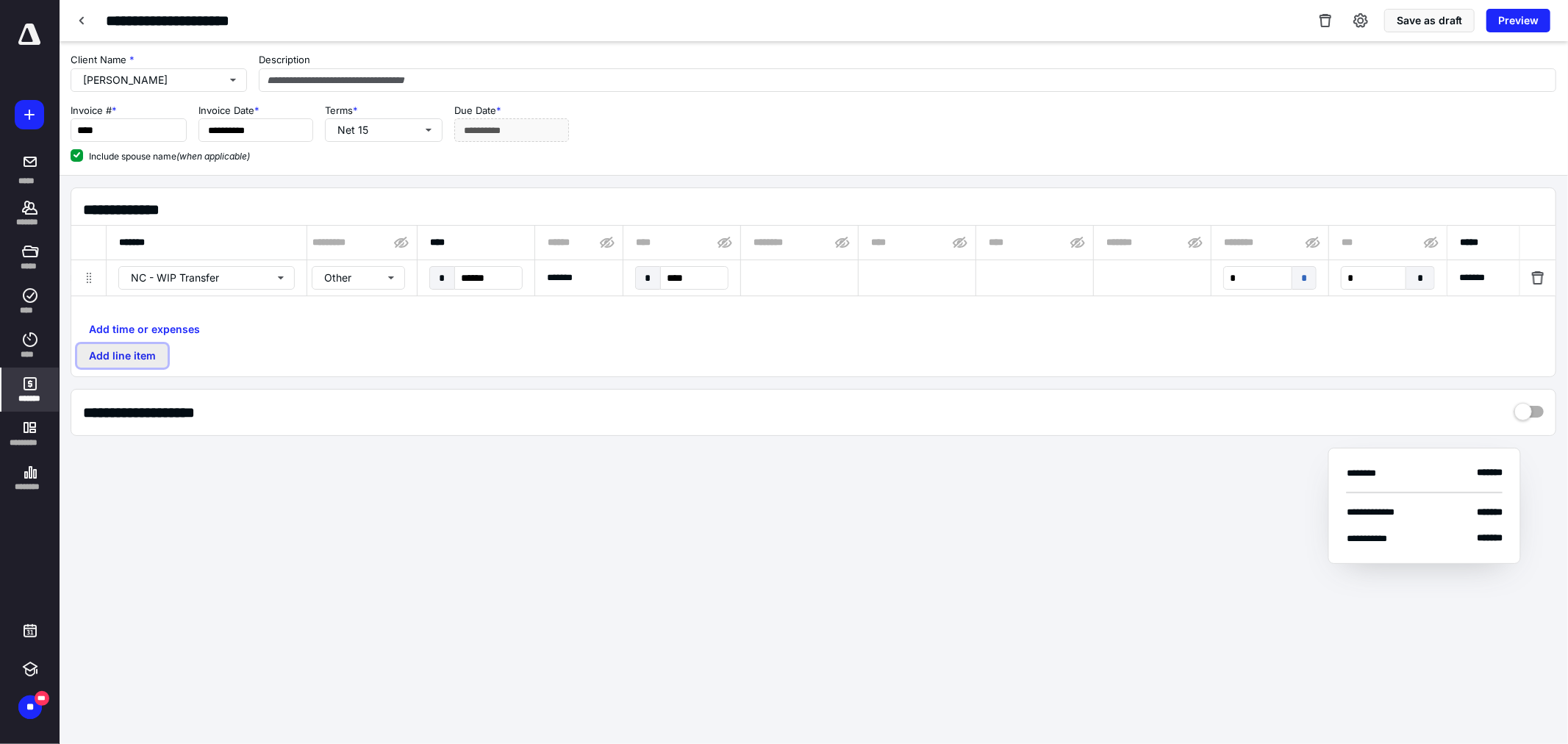 click on "Add line item" at bounding box center (122, 356) 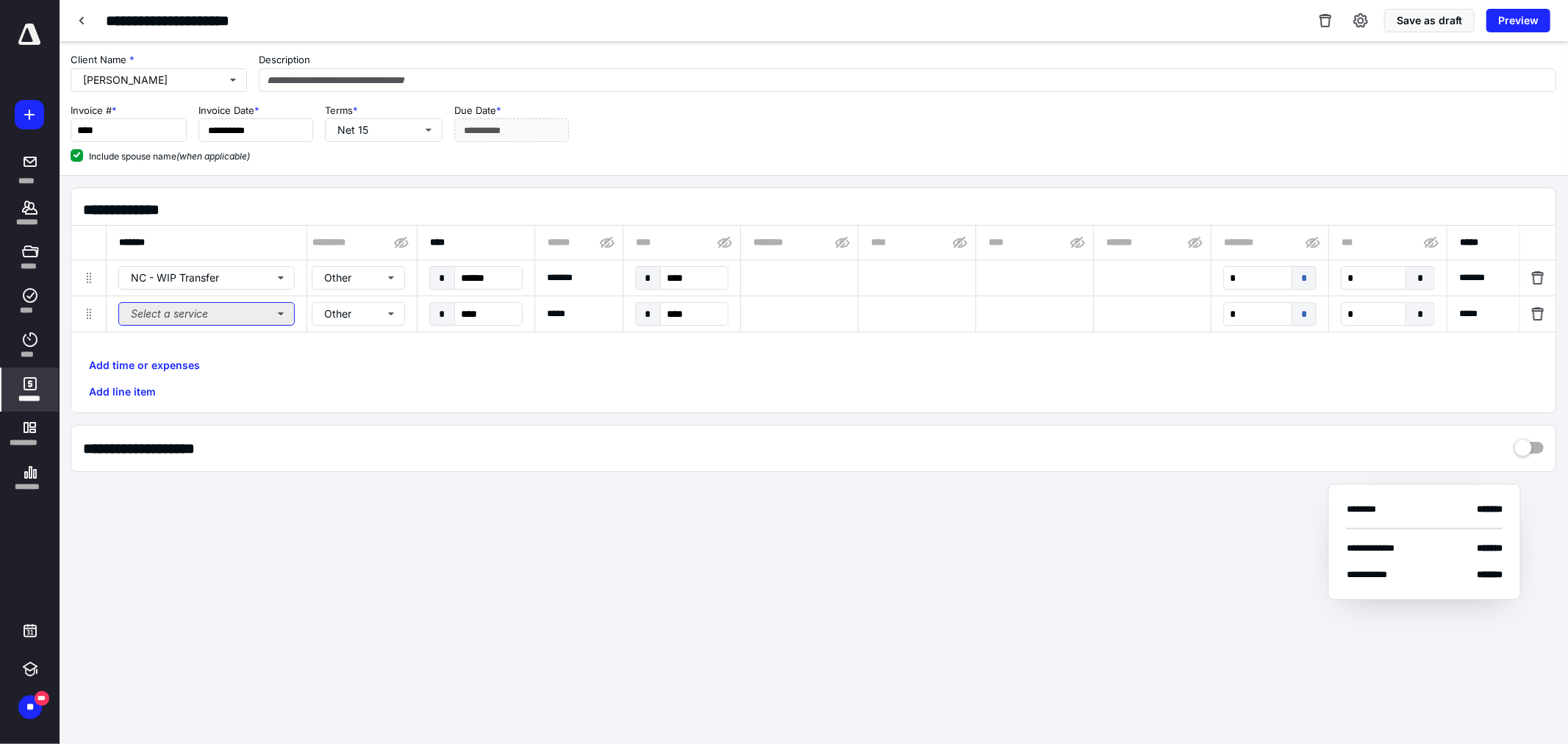 click on "Select a service" at bounding box center (207, 314) 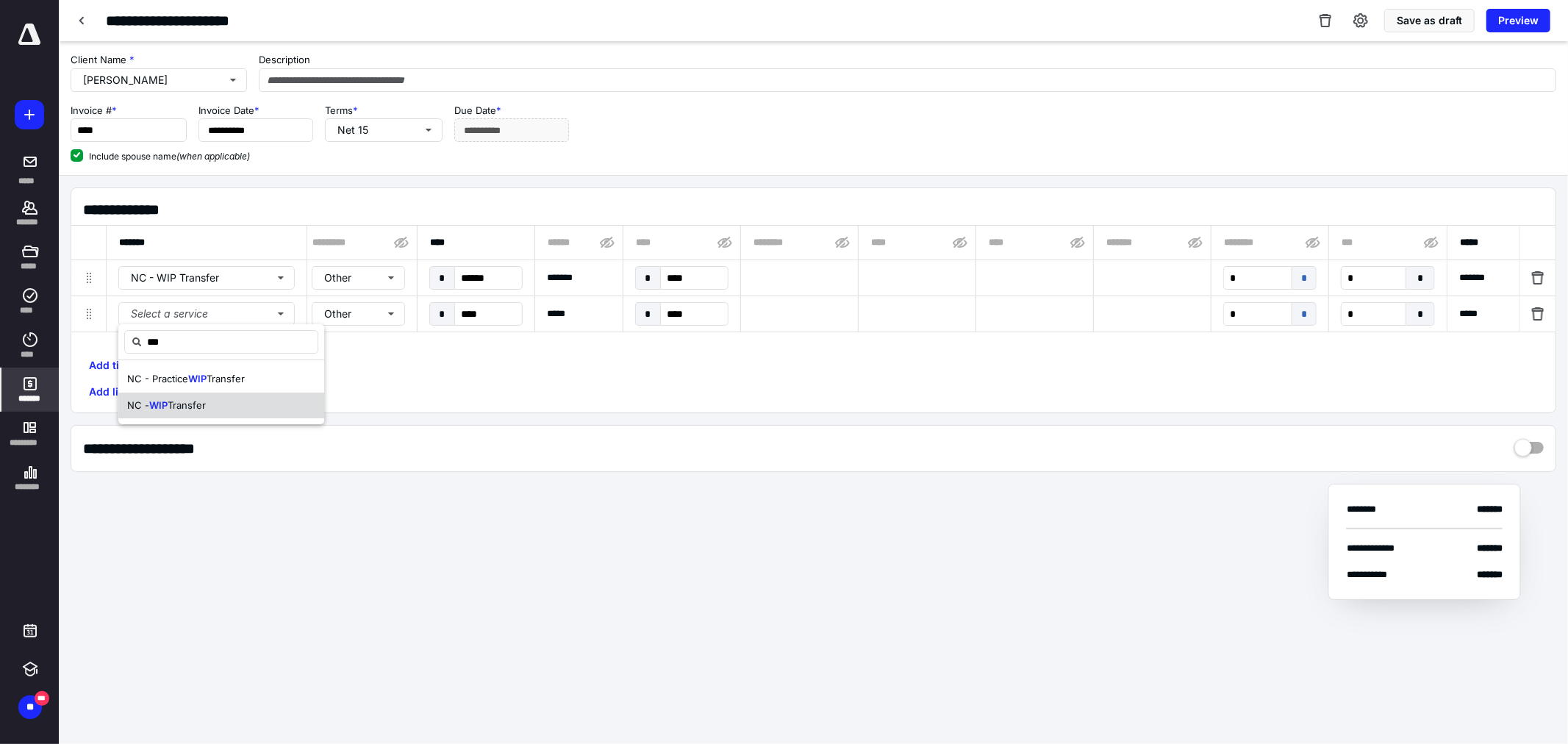 click on "Transfer" at bounding box center [187, 405] 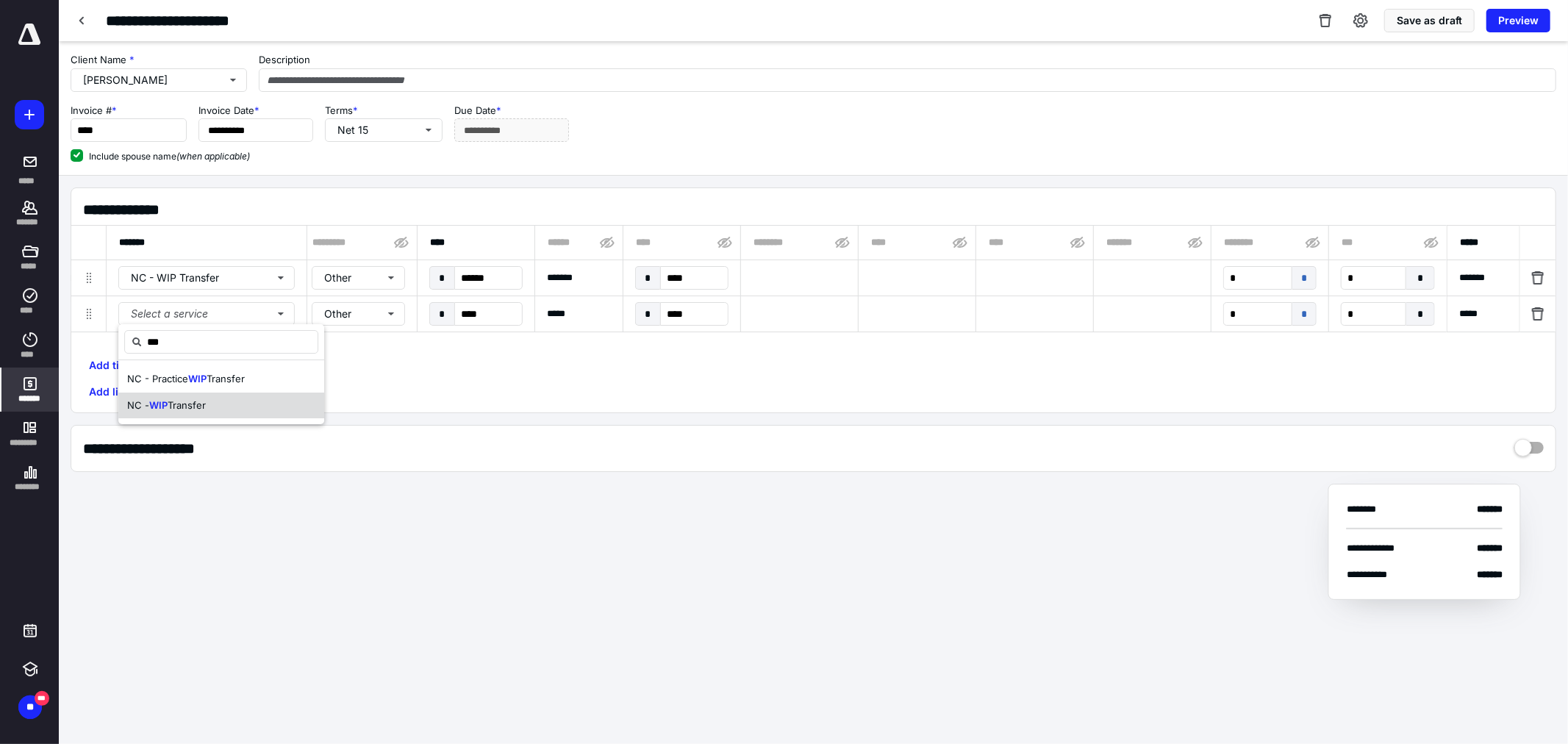type on "***" 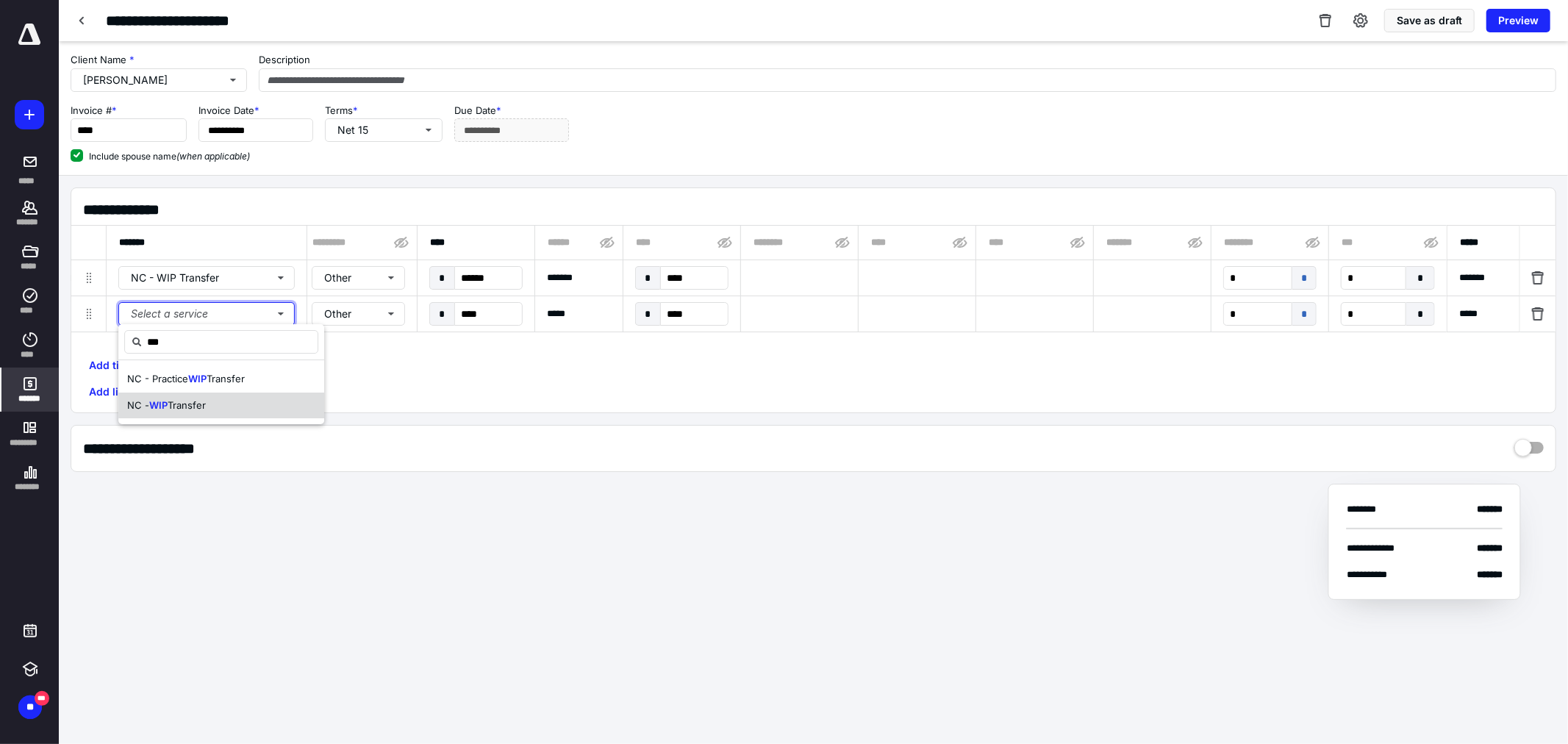 type 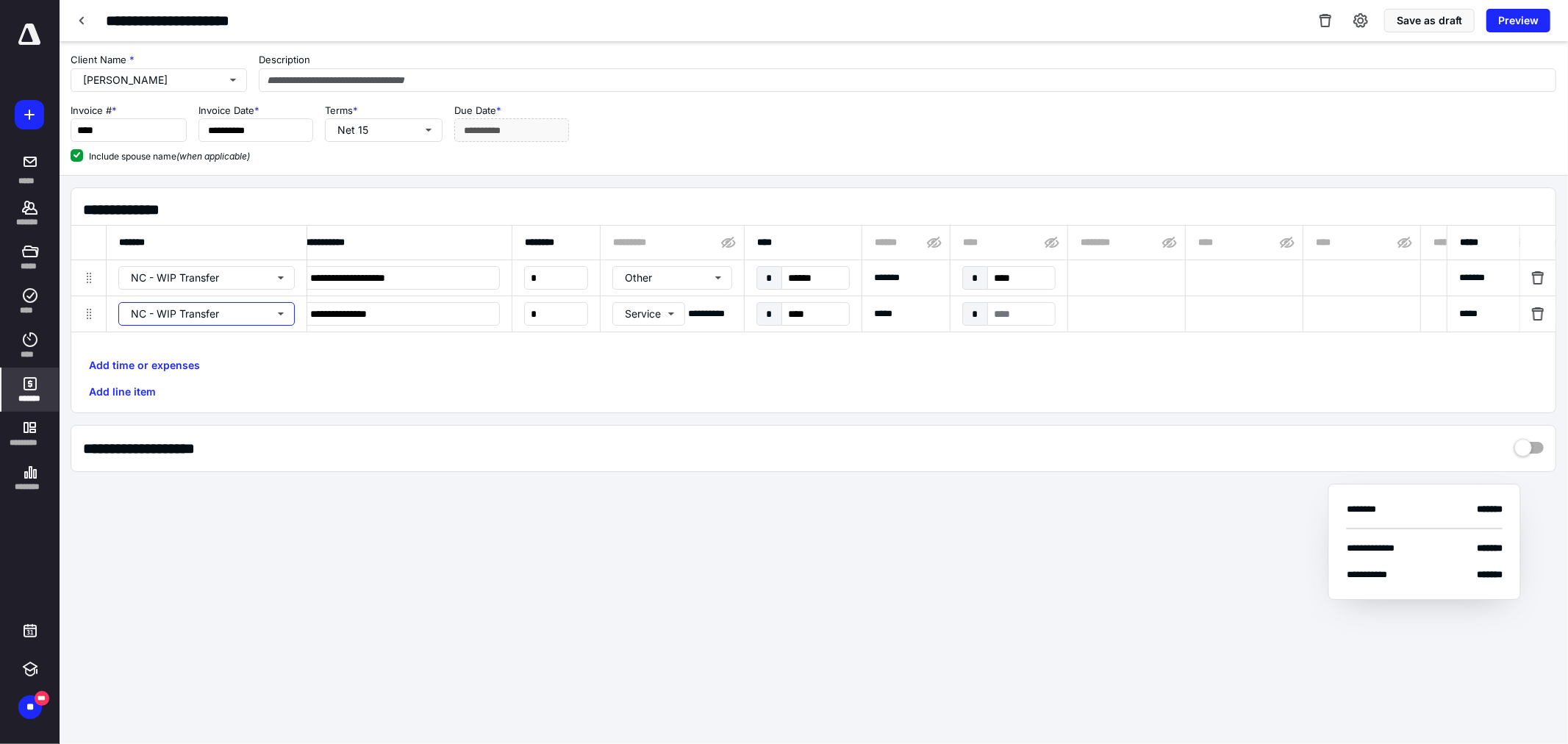 scroll, scrollTop: 0, scrollLeft: 0, axis: both 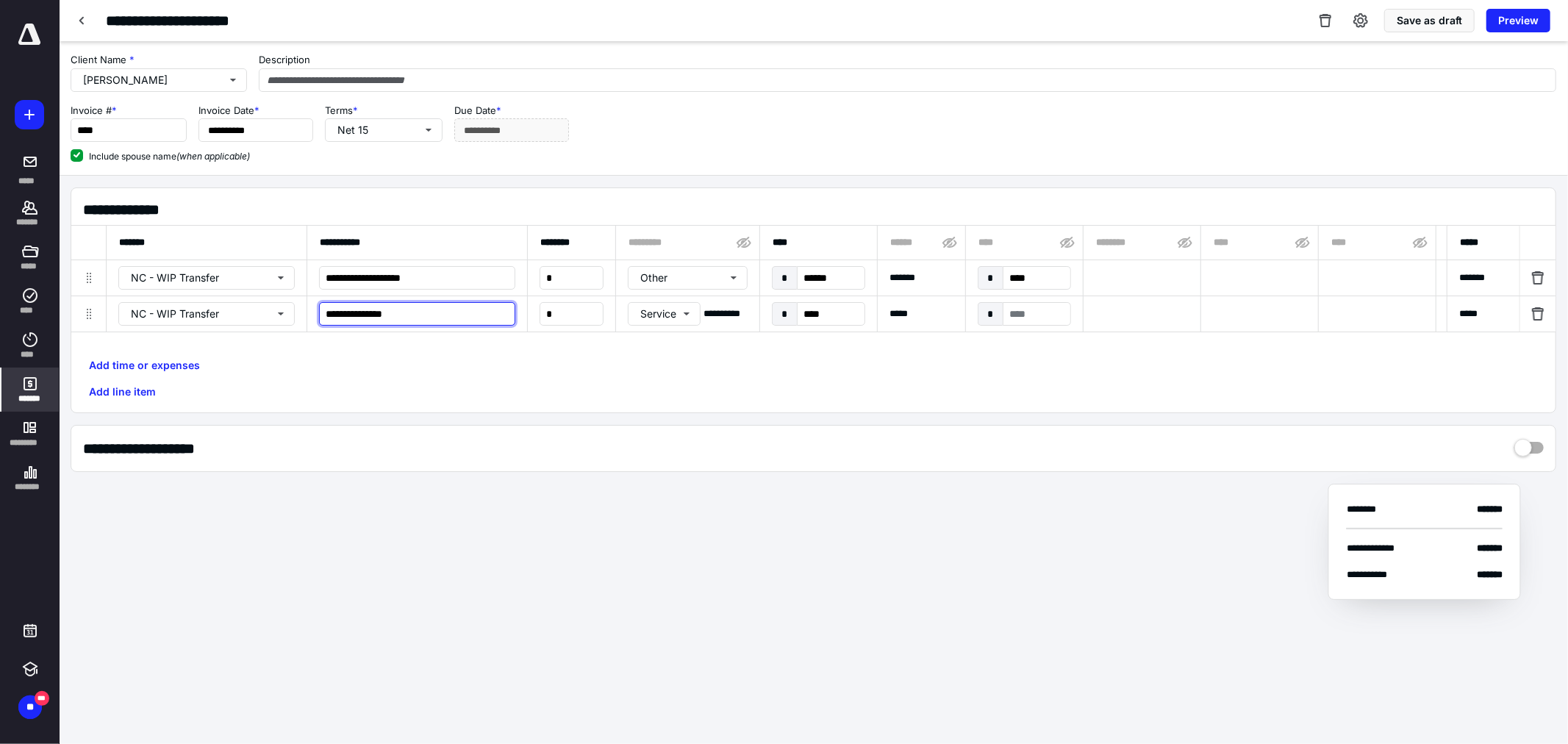 click on "**********" at bounding box center [417, 314] 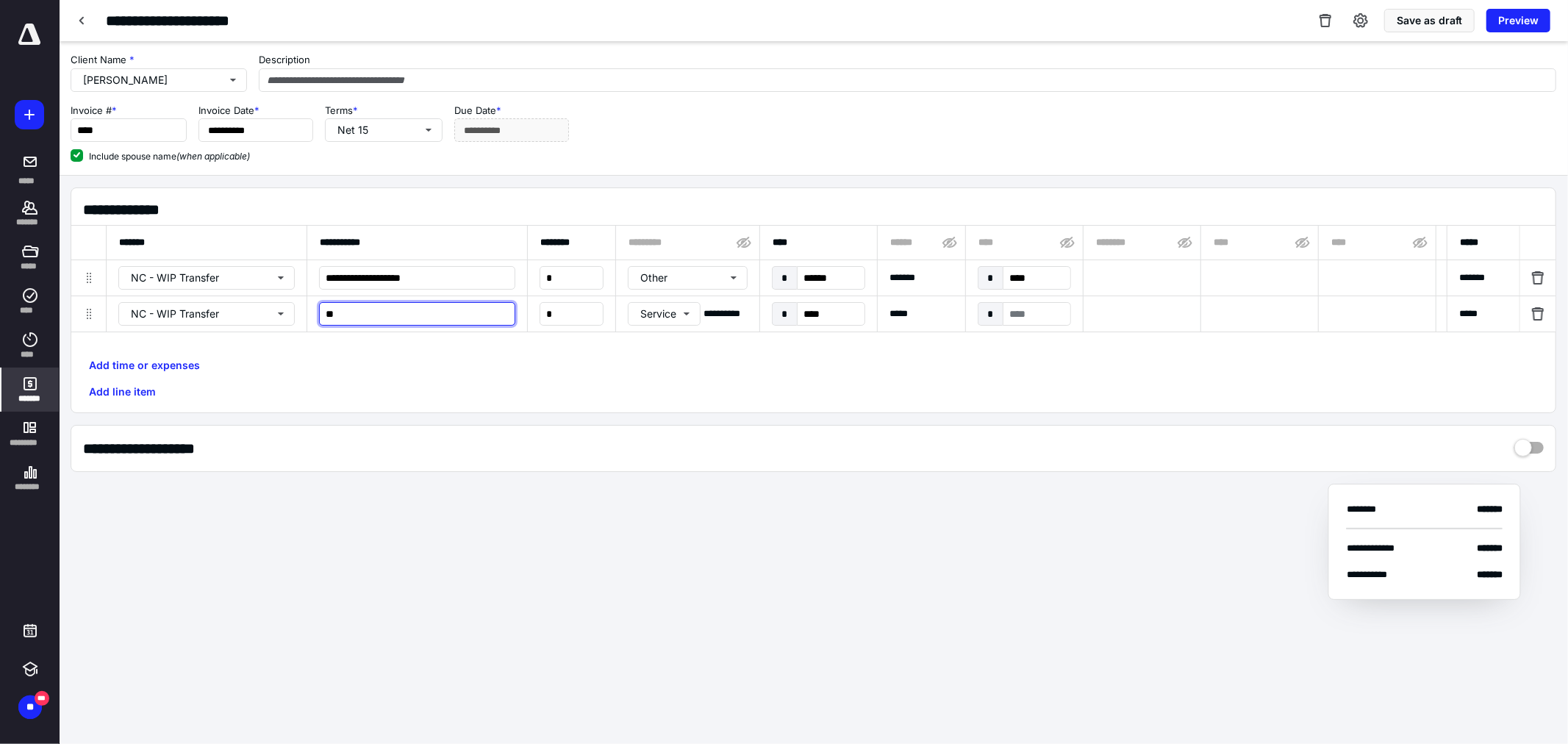 type on "*" 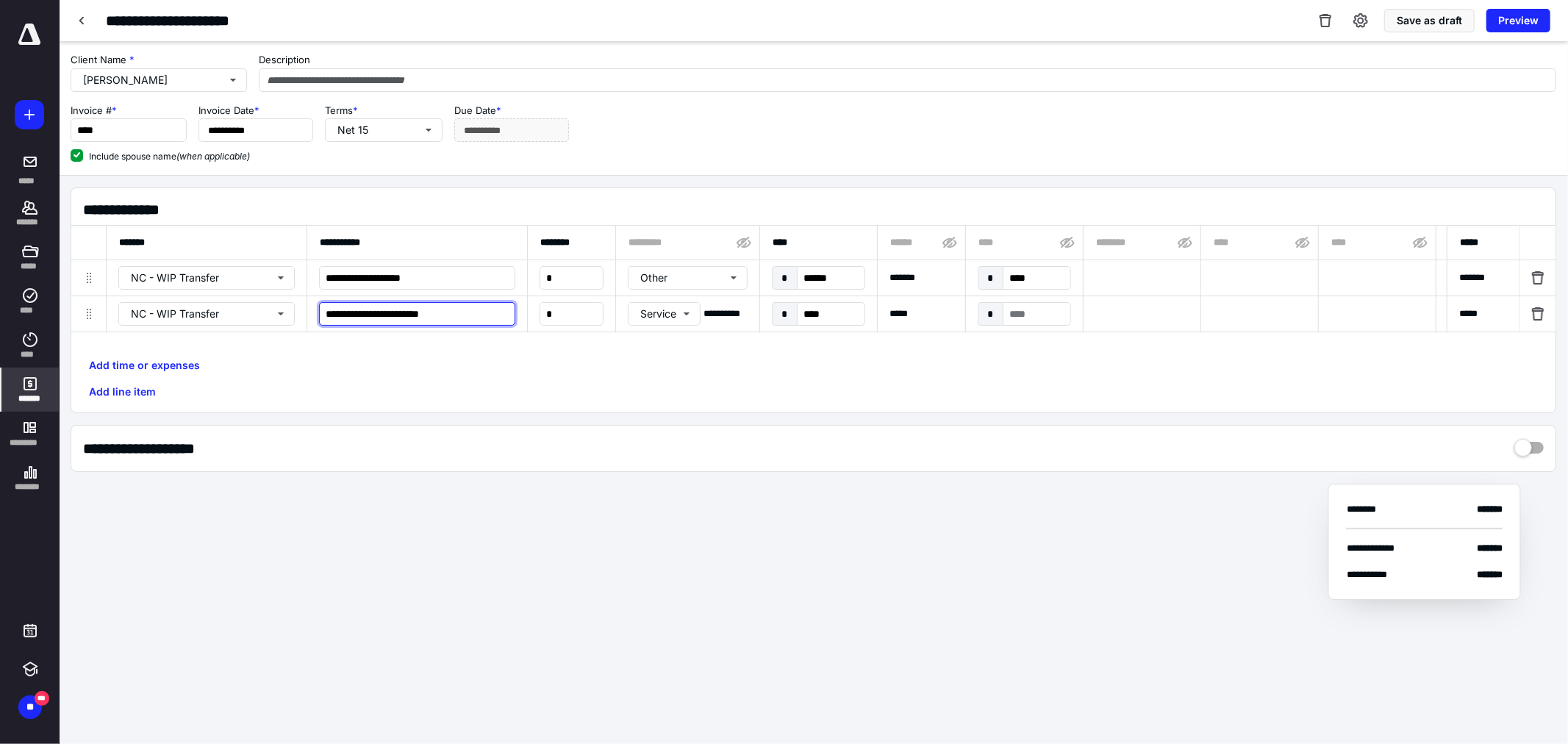 type on "**********" 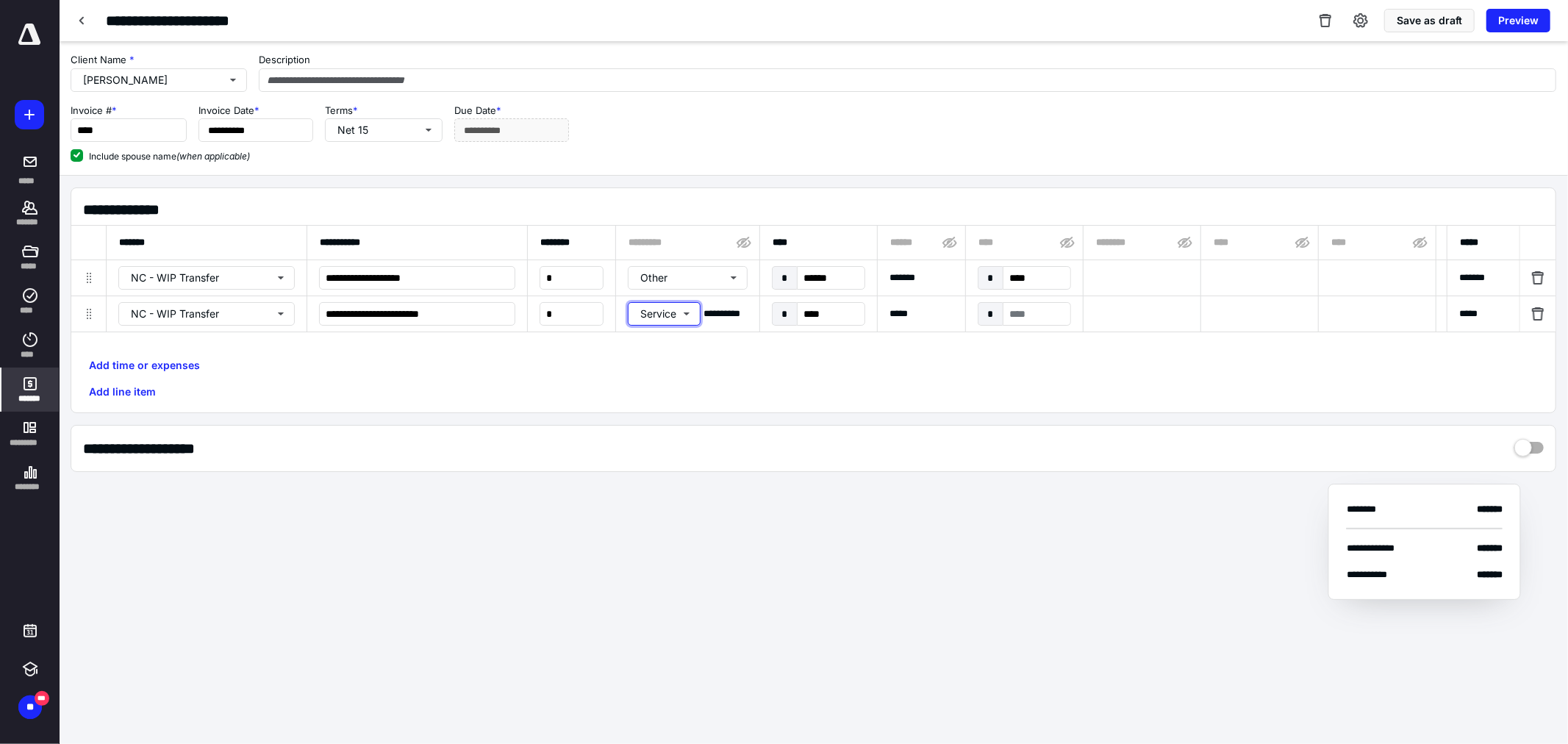 type 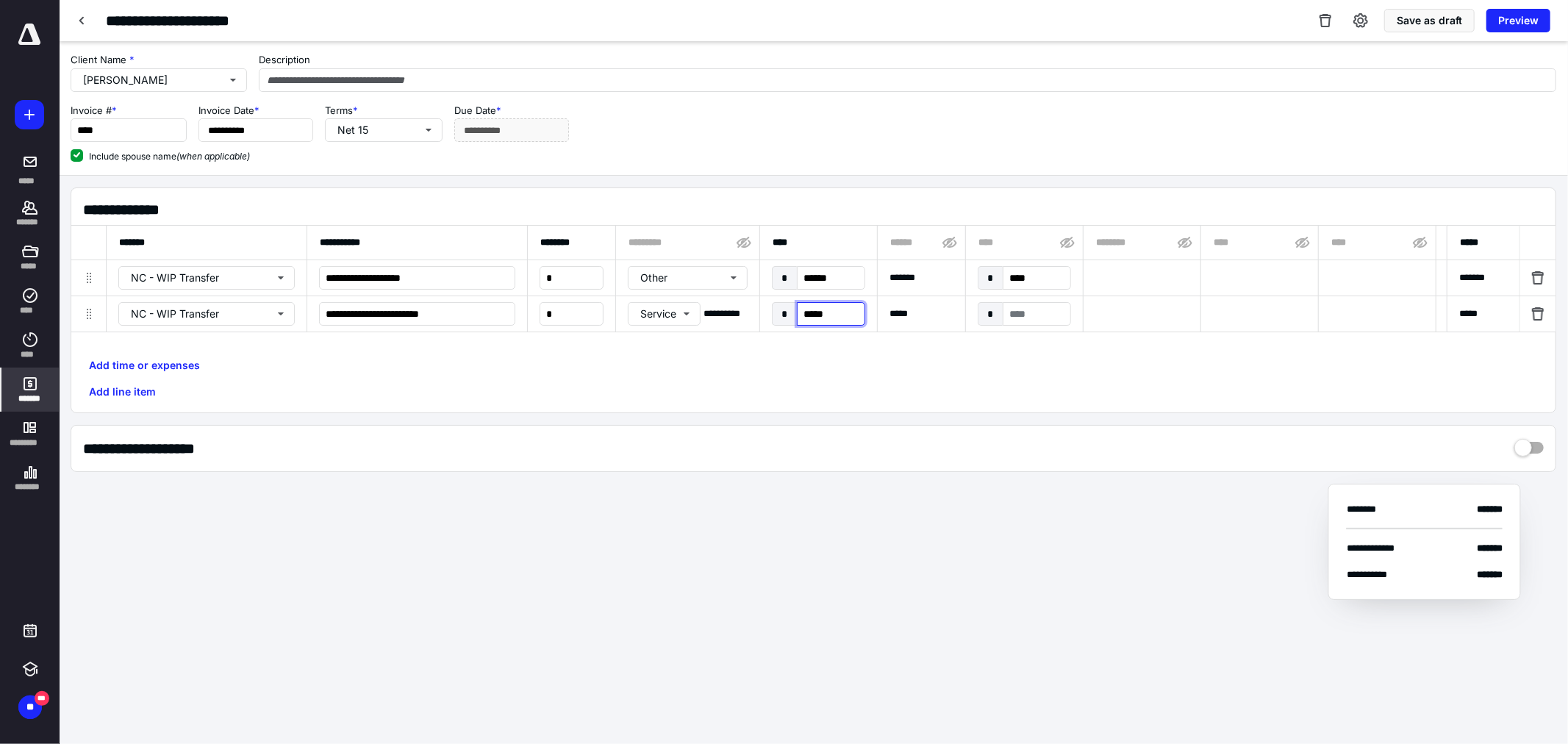 type on "******" 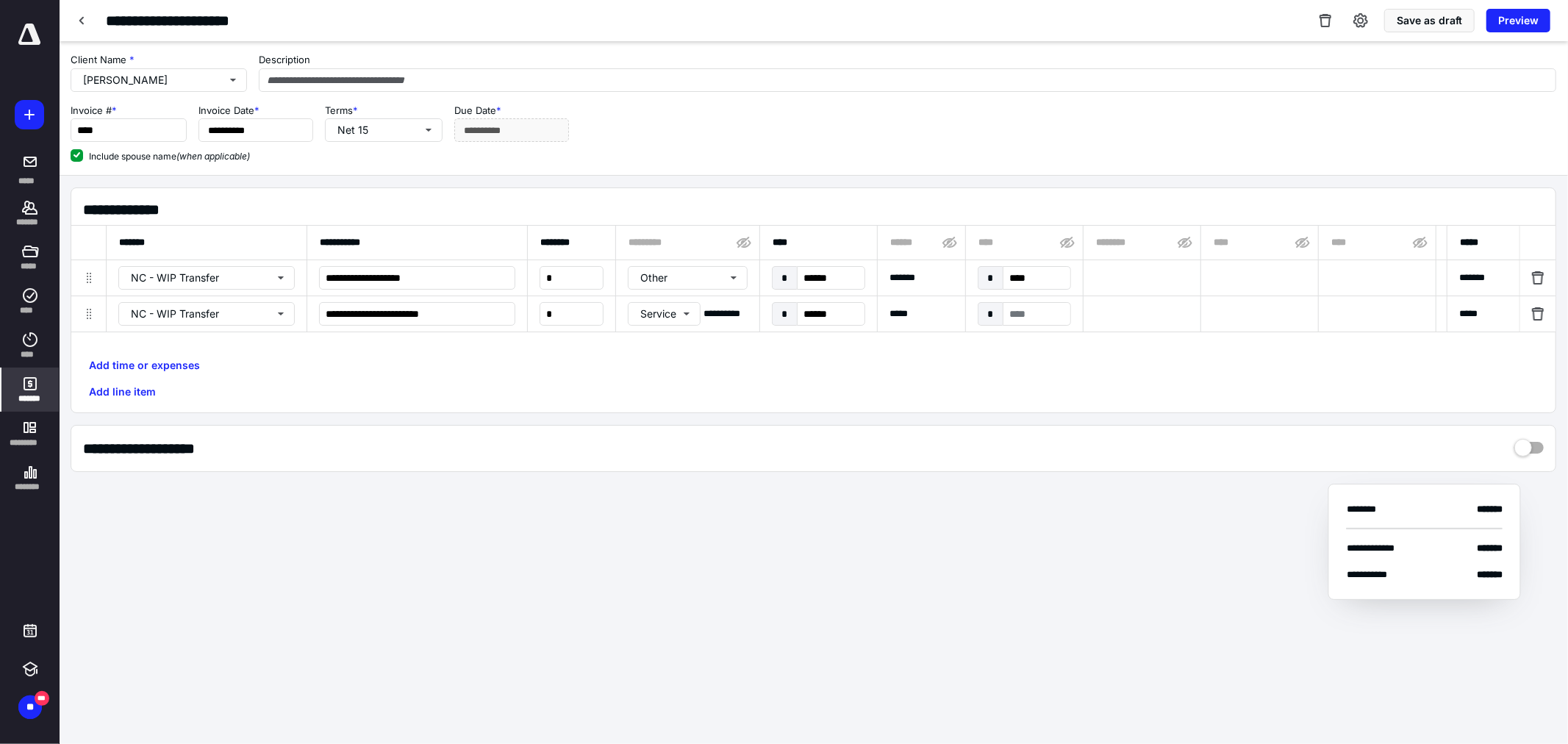 scroll, scrollTop: 0, scrollLeft: 48, axis: horizontal 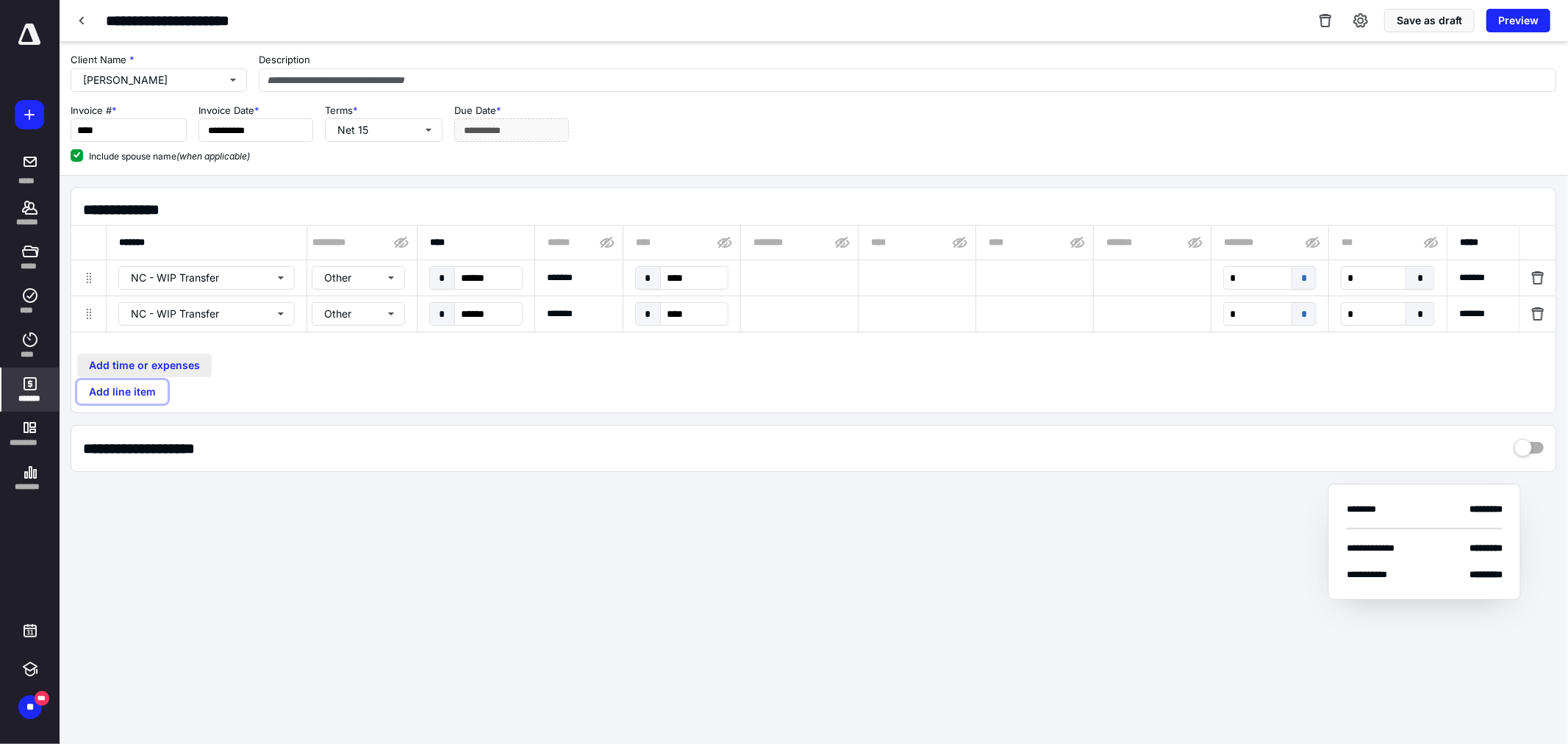 click on "Add line item" at bounding box center [122, 392] 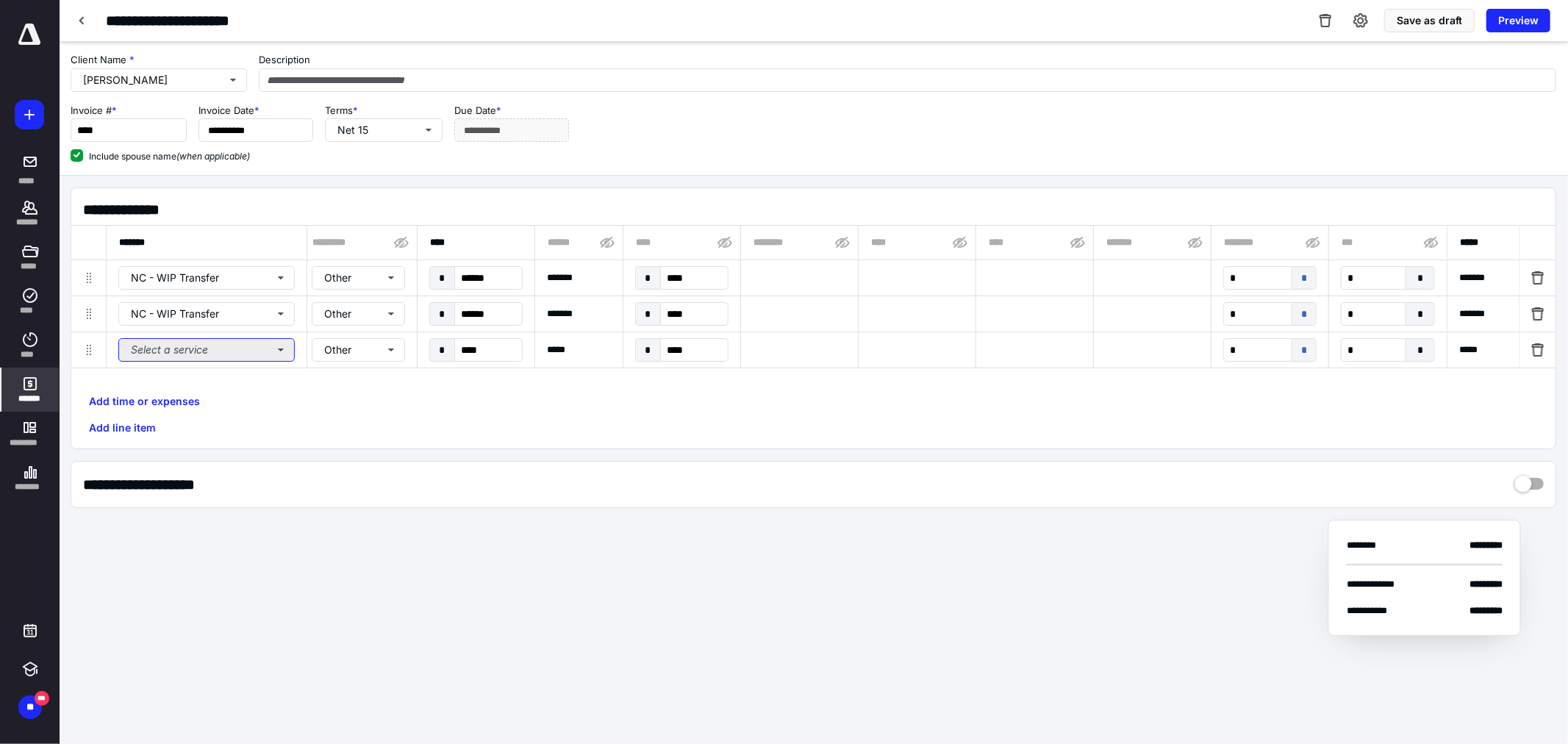 click on "Select a service" at bounding box center [207, 350] 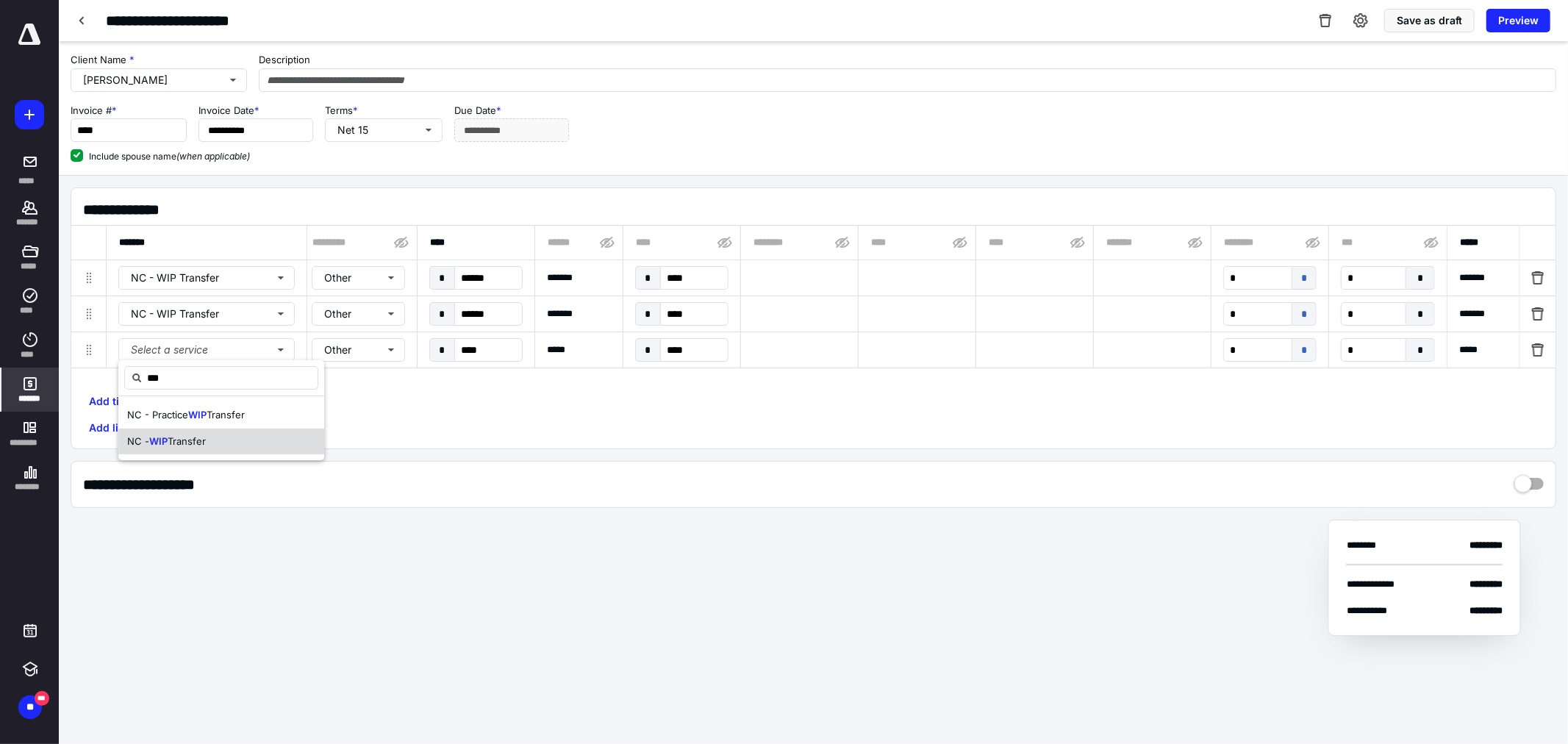 click on "Transfer" at bounding box center (187, 441) 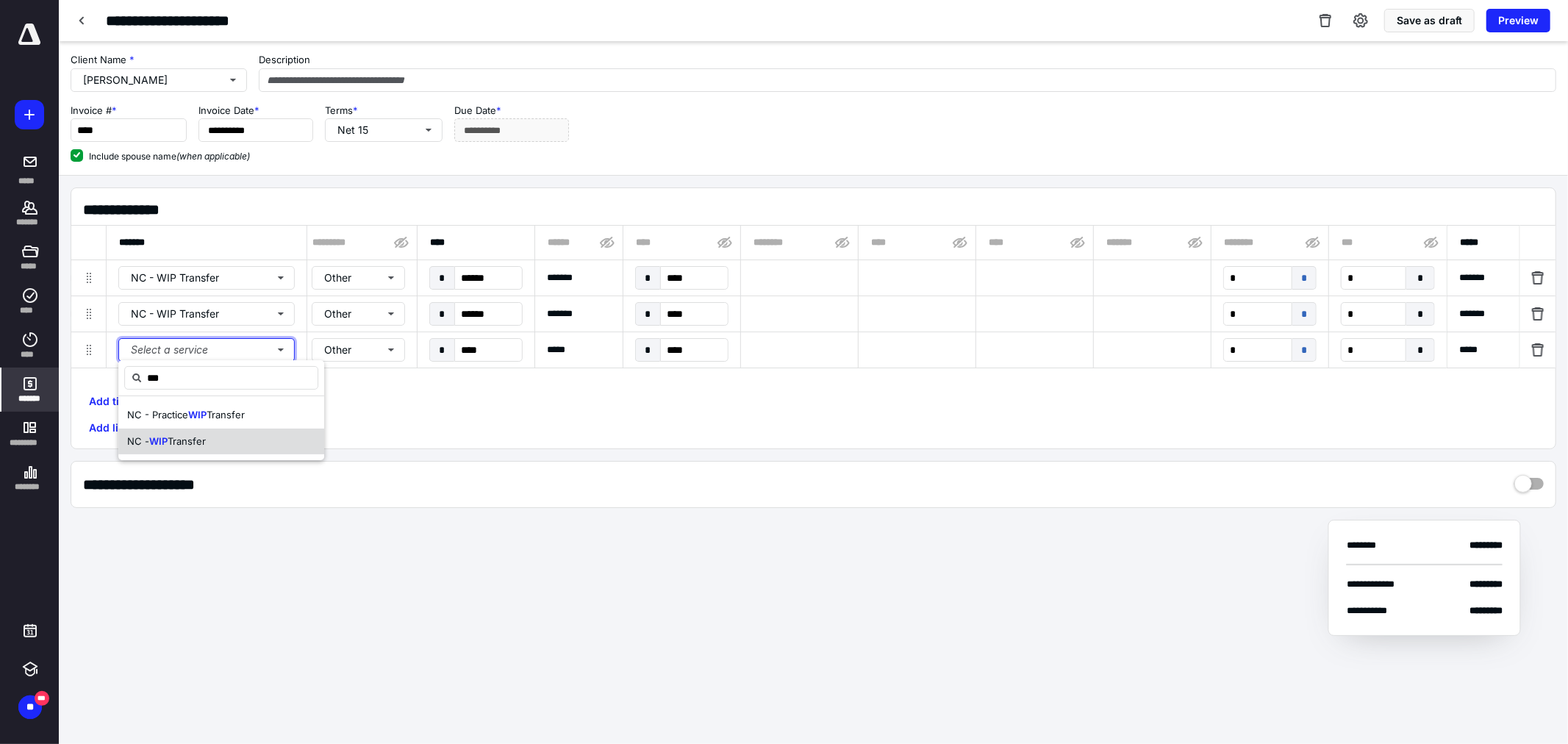 type 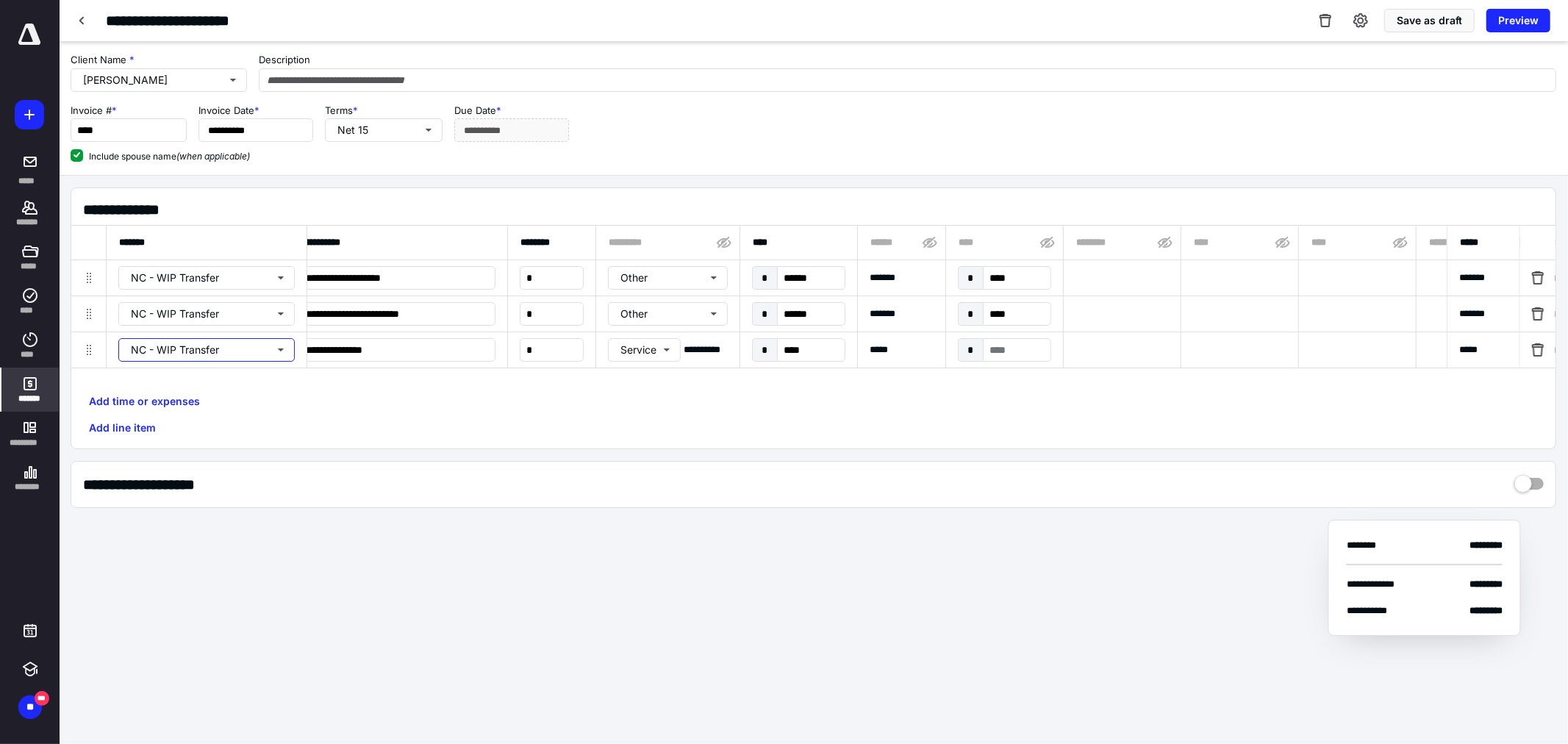 scroll, scrollTop: 0, scrollLeft: 0, axis: both 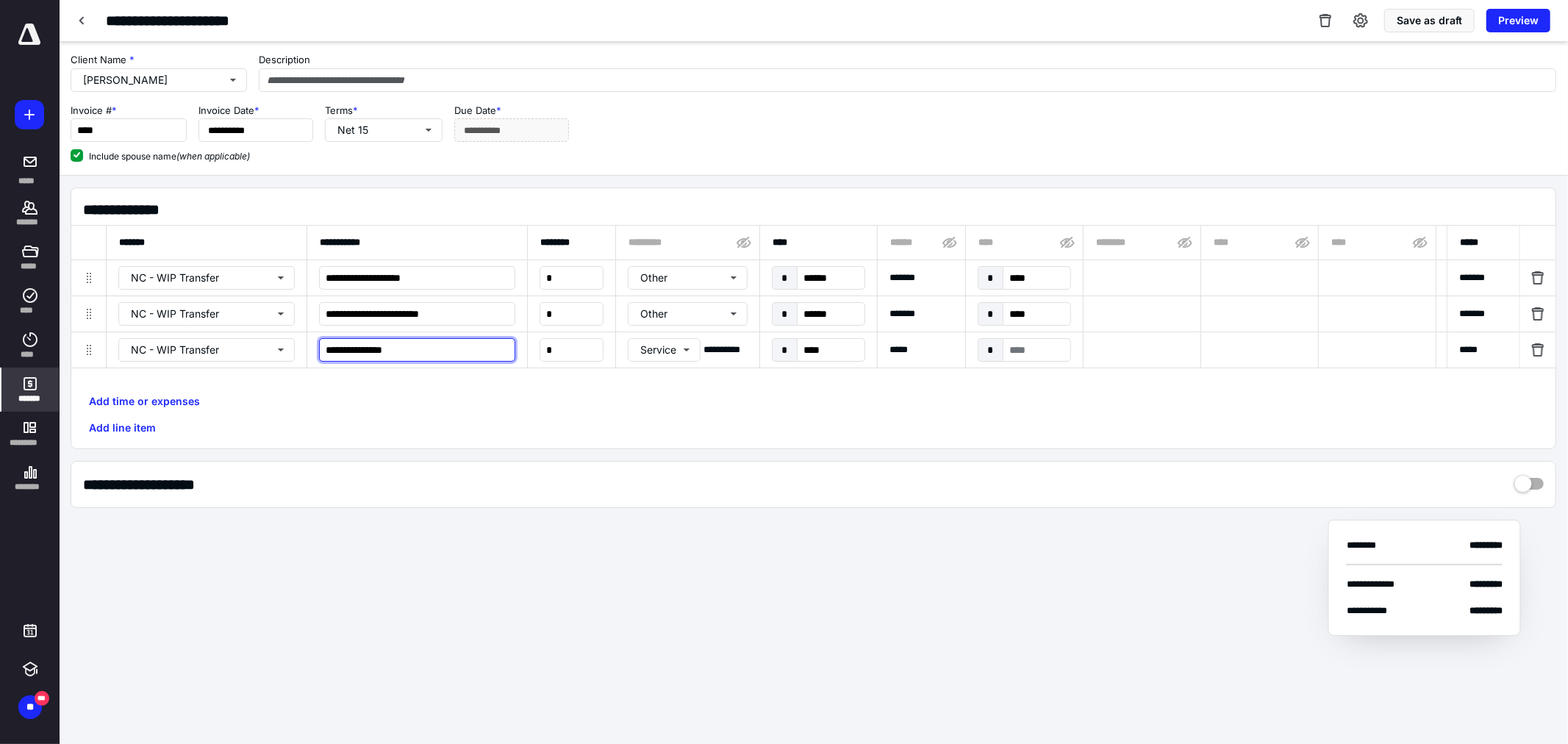 click on "**********" at bounding box center (417, 350) 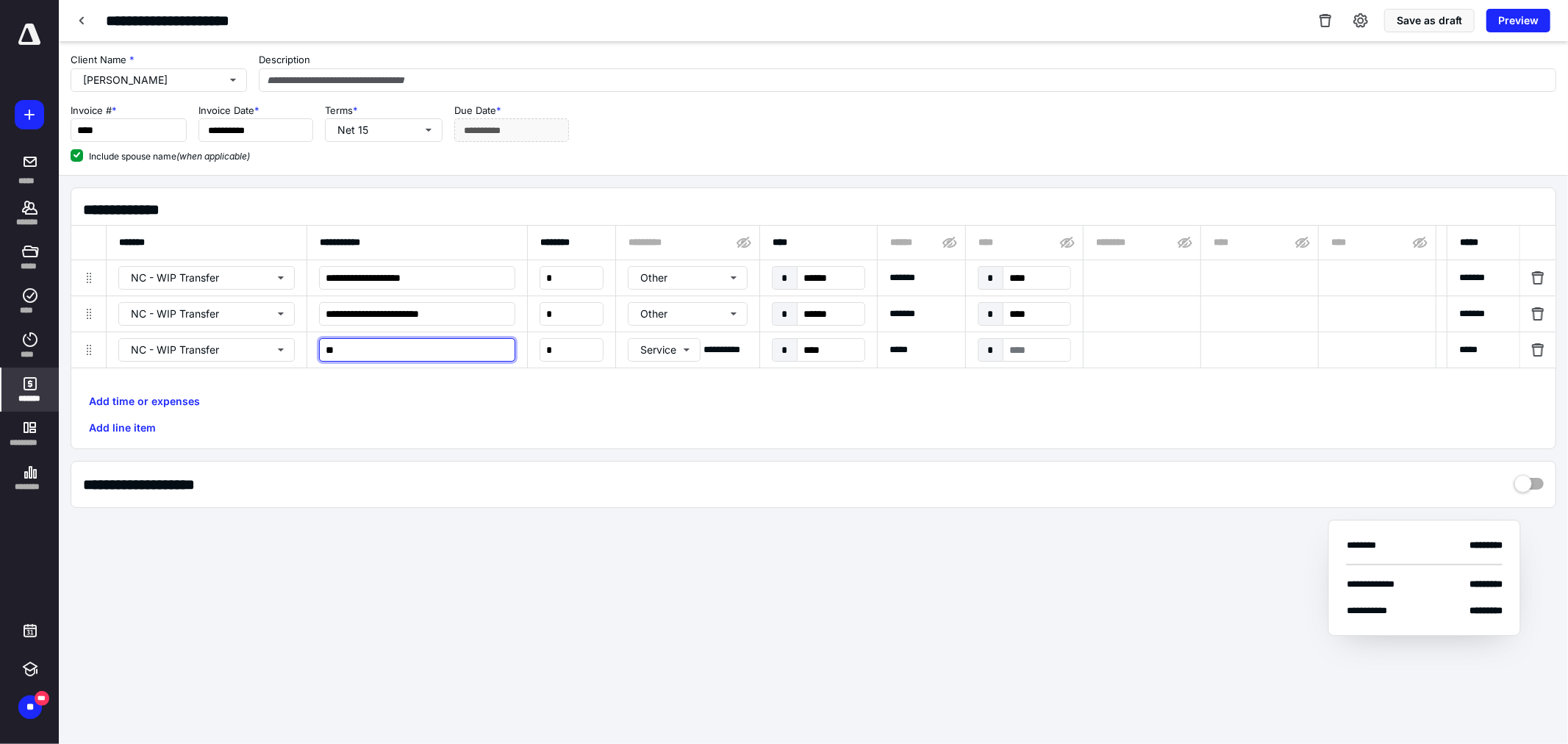 type on "*" 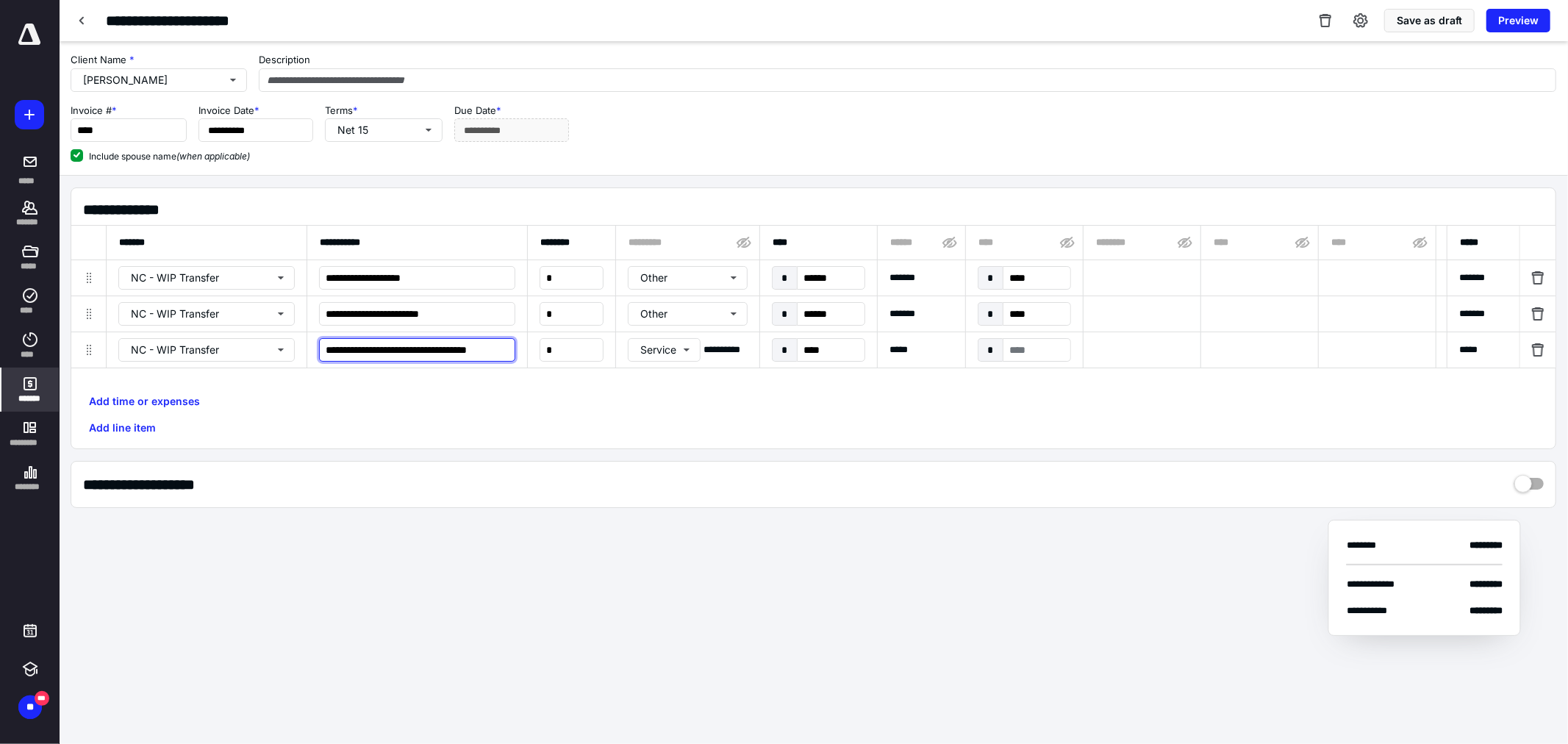 scroll, scrollTop: 0, scrollLeft: 23, axis: horizontal 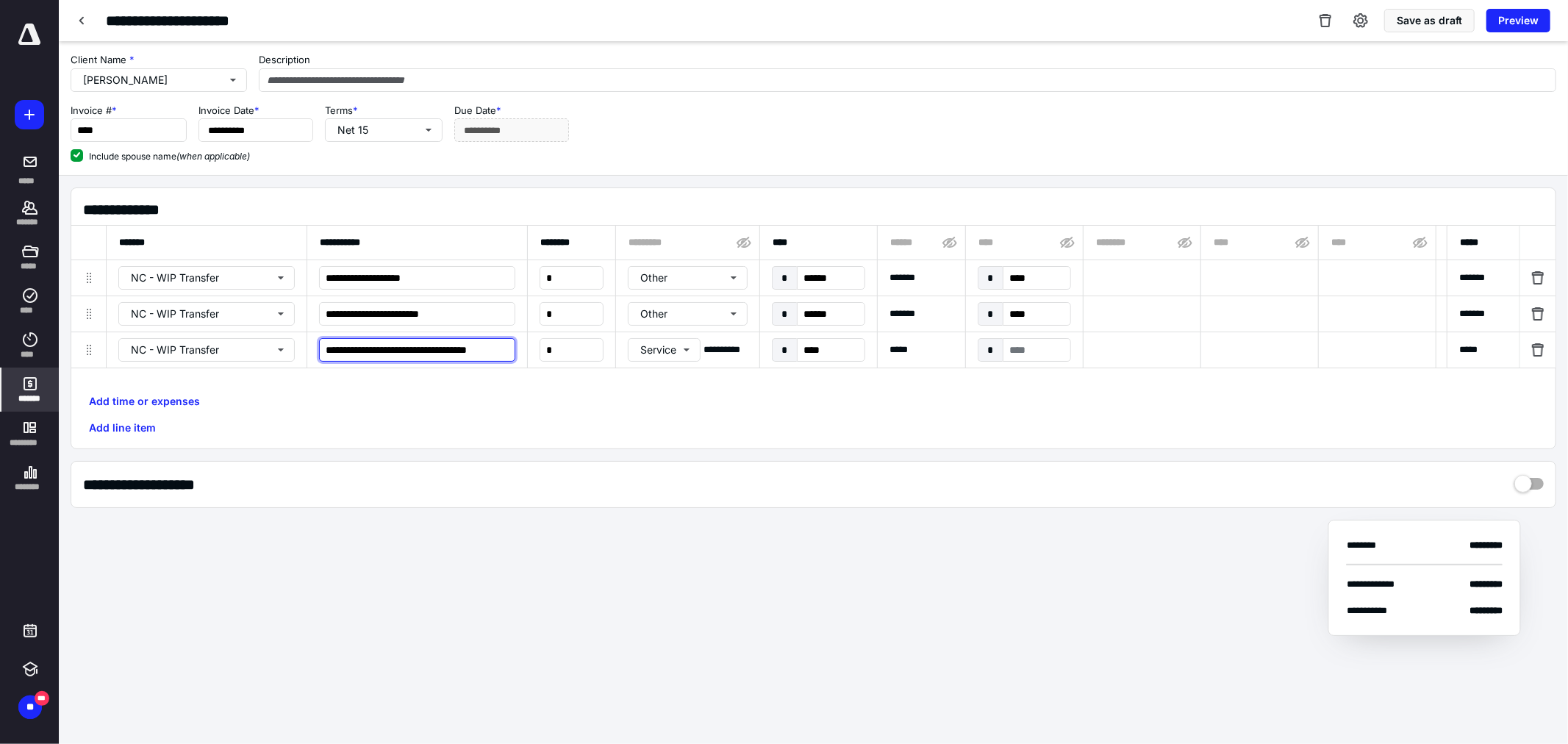 type on "**********" 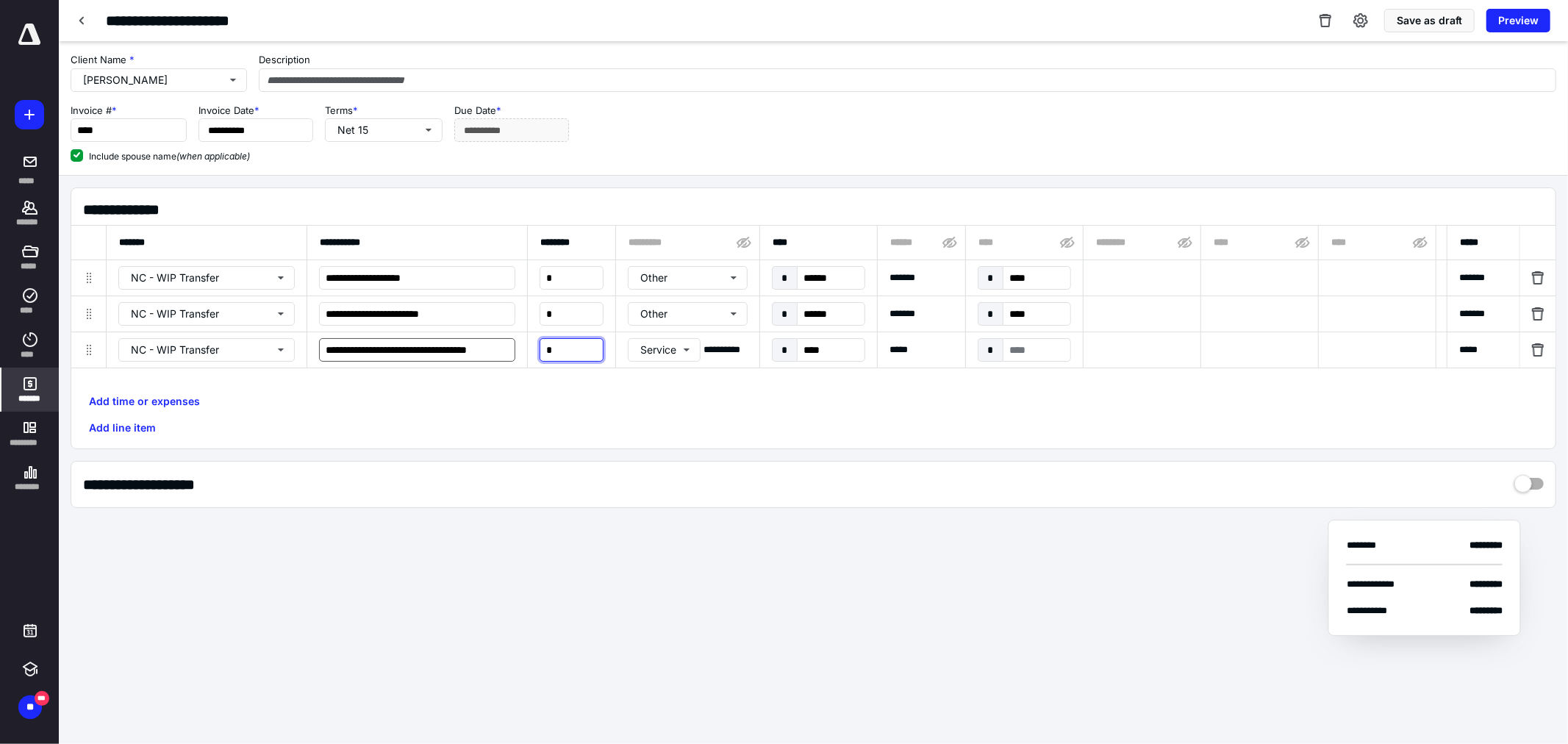 scroll, scrollTop: 0, scrollLeft: 0, axis: both 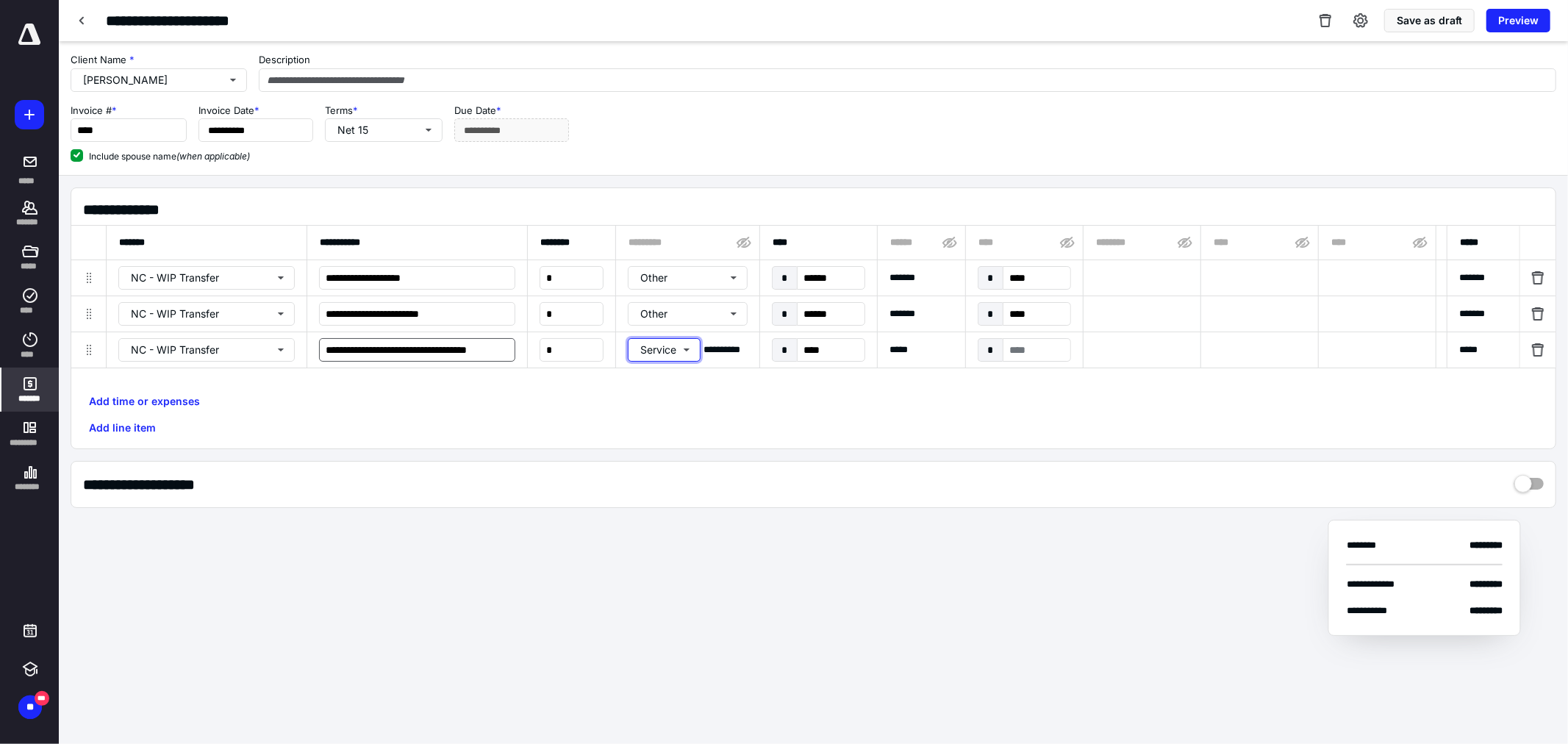 type 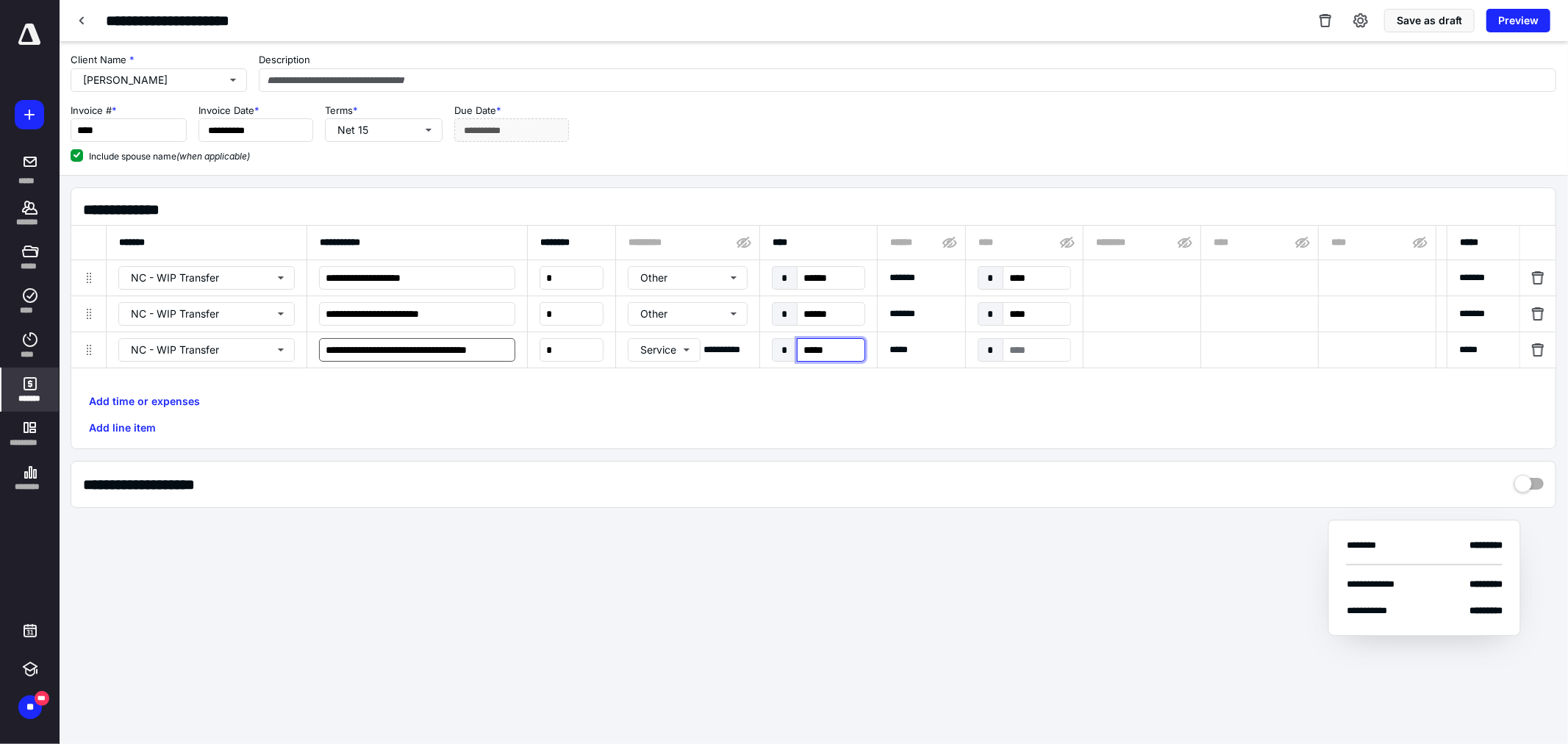 type on "******" 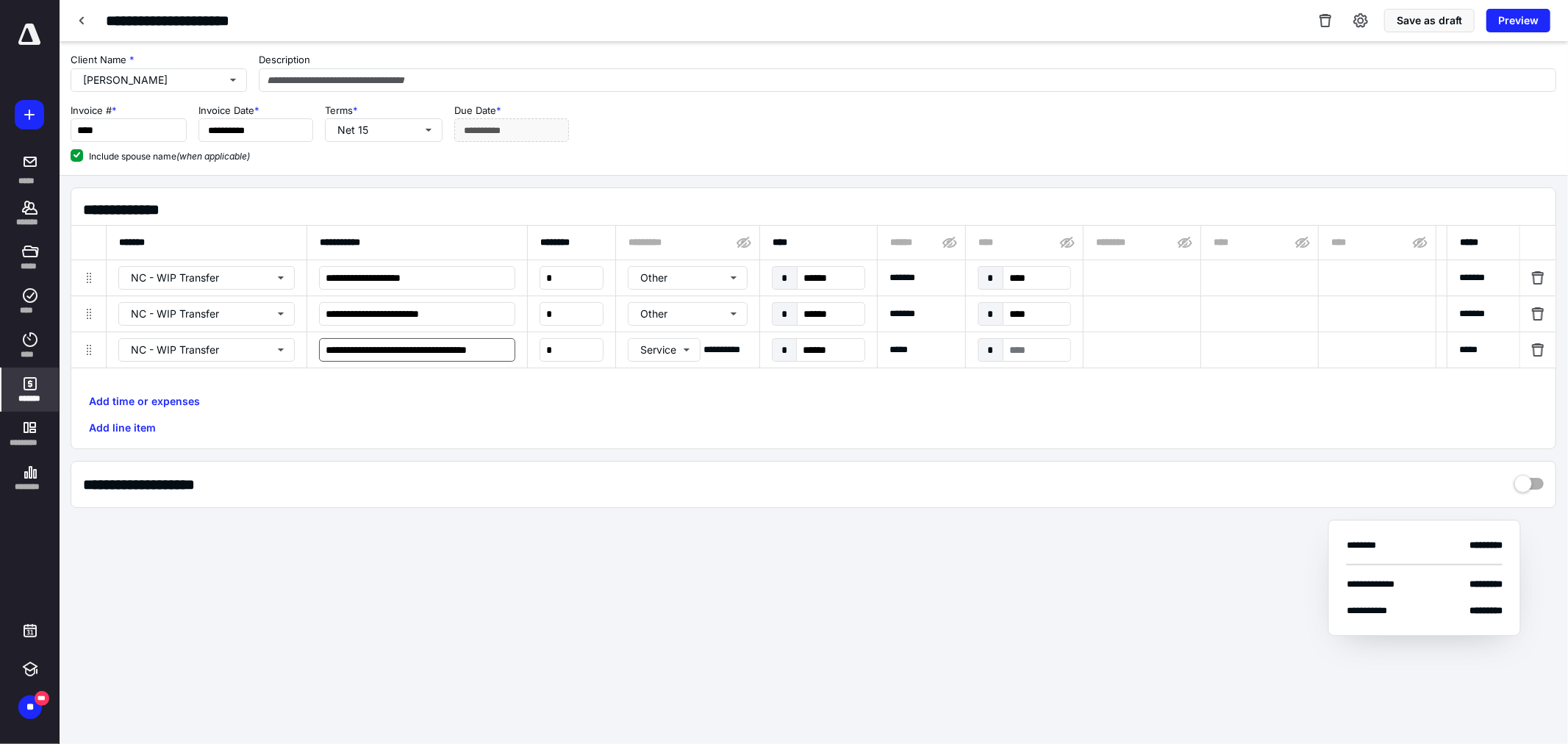 scroll, scrollTop: 0, scrollLeft: 48, axis: horizontal 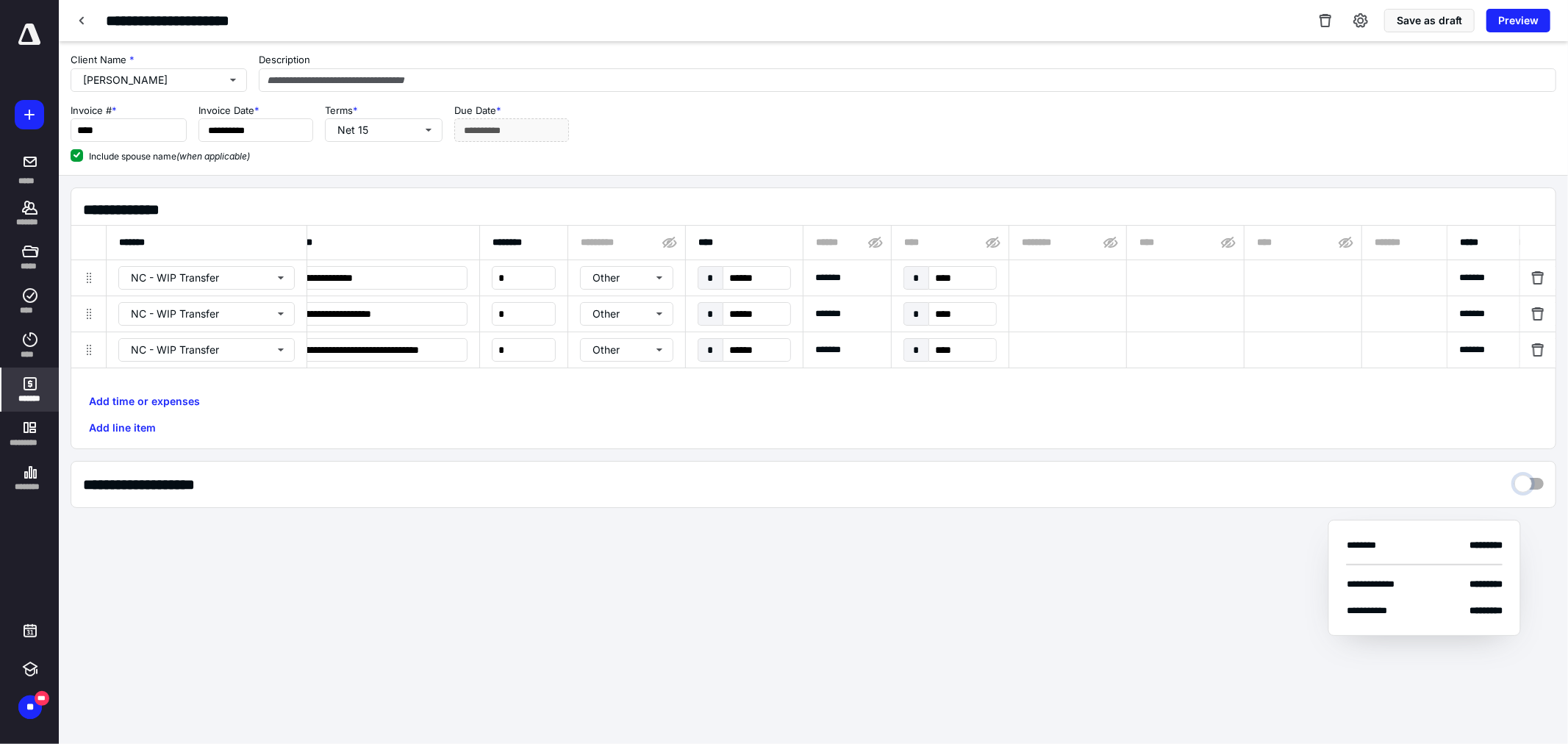 click at bounding box center (1529, 480) 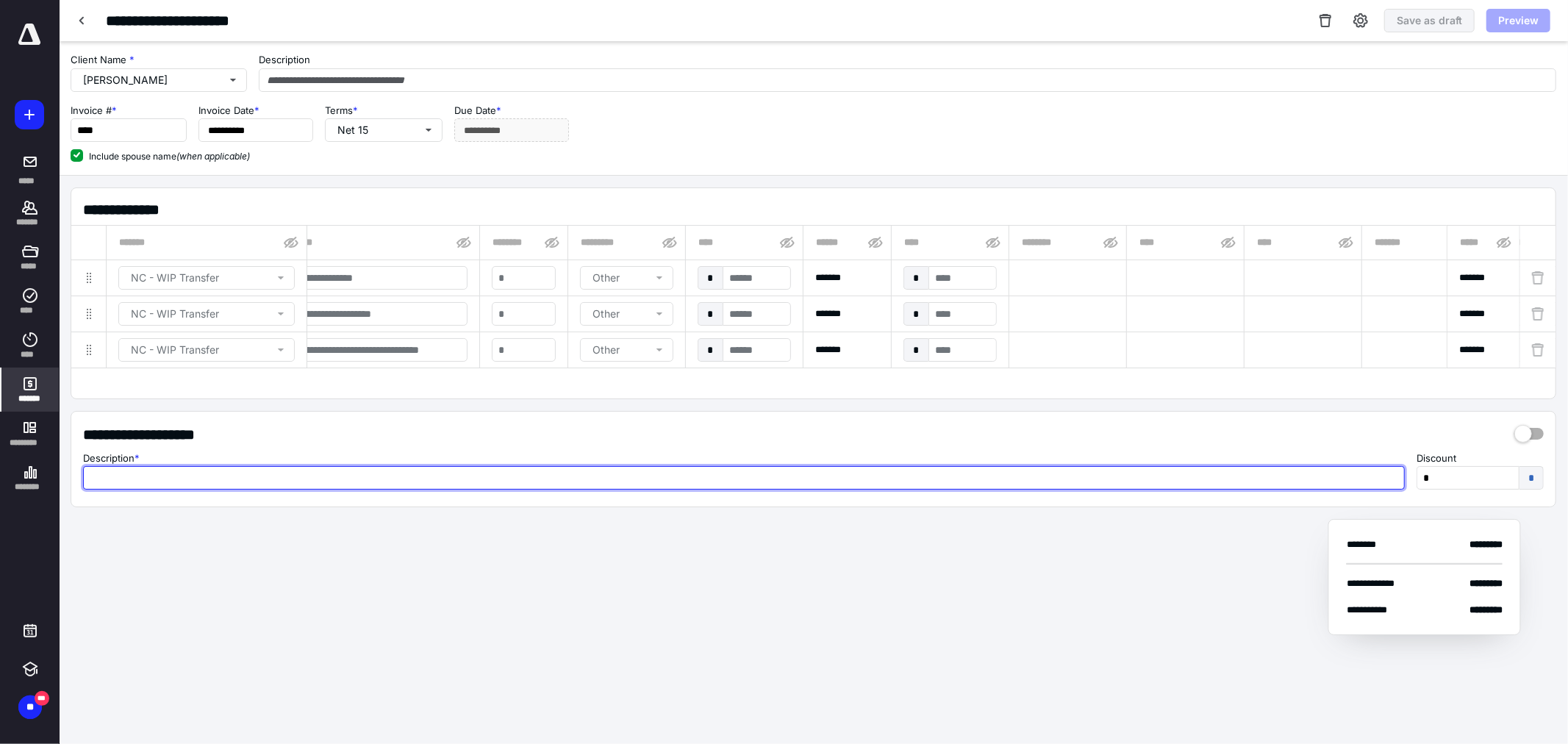 click at bounding box center [744, 478] 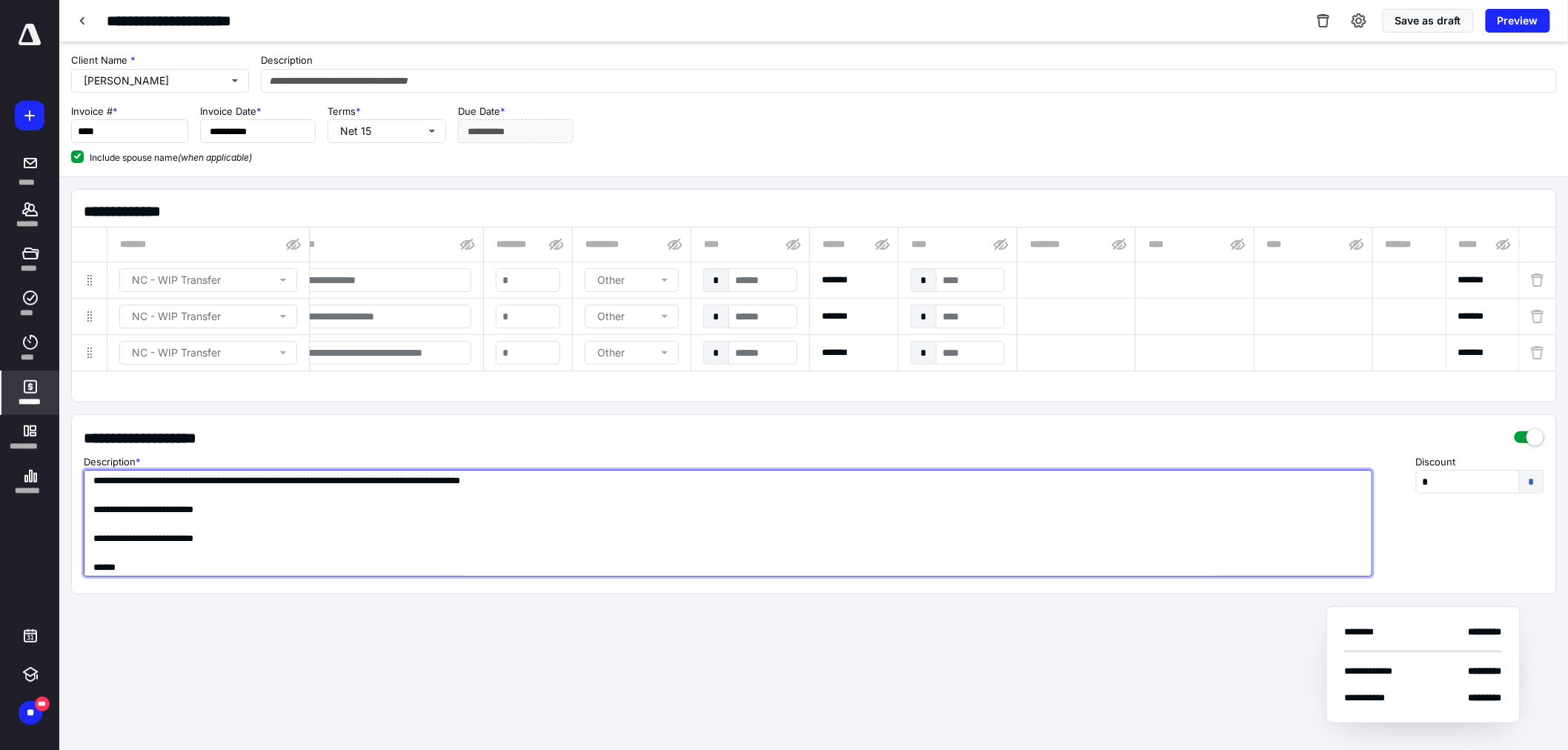 click on "**********" at bounding box center [728, 523] 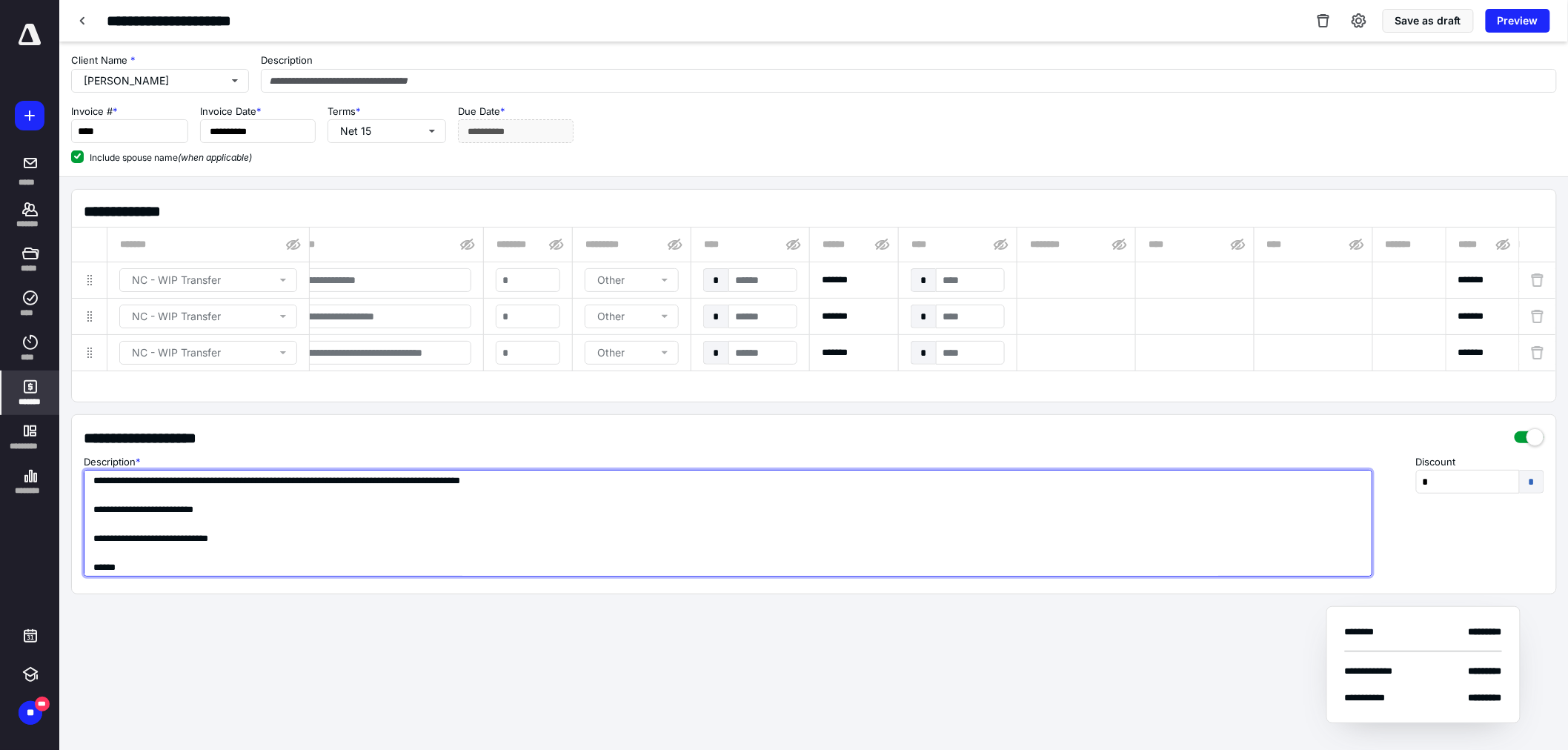 click on "**********" at bounding box center [728, 523] 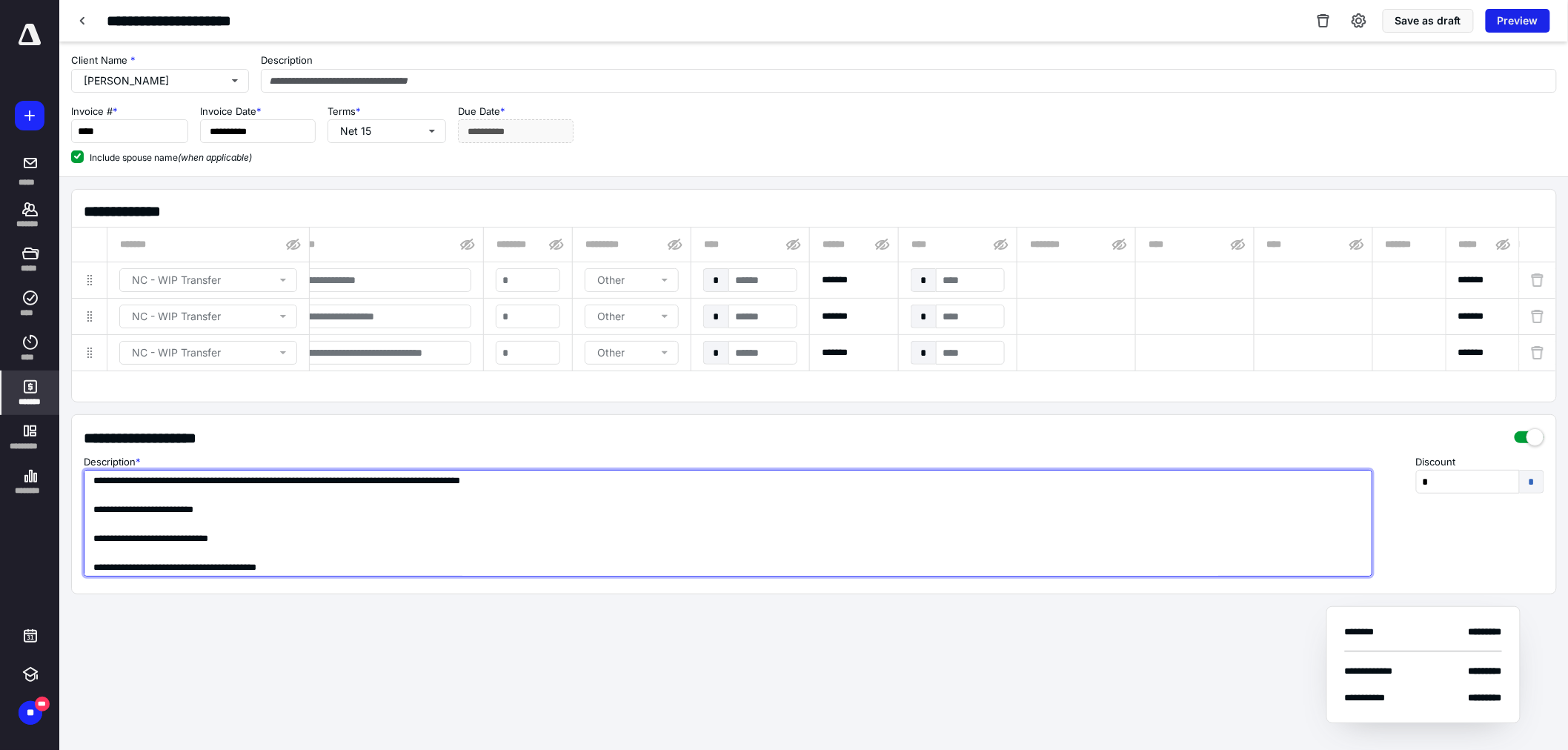 type on "**********" 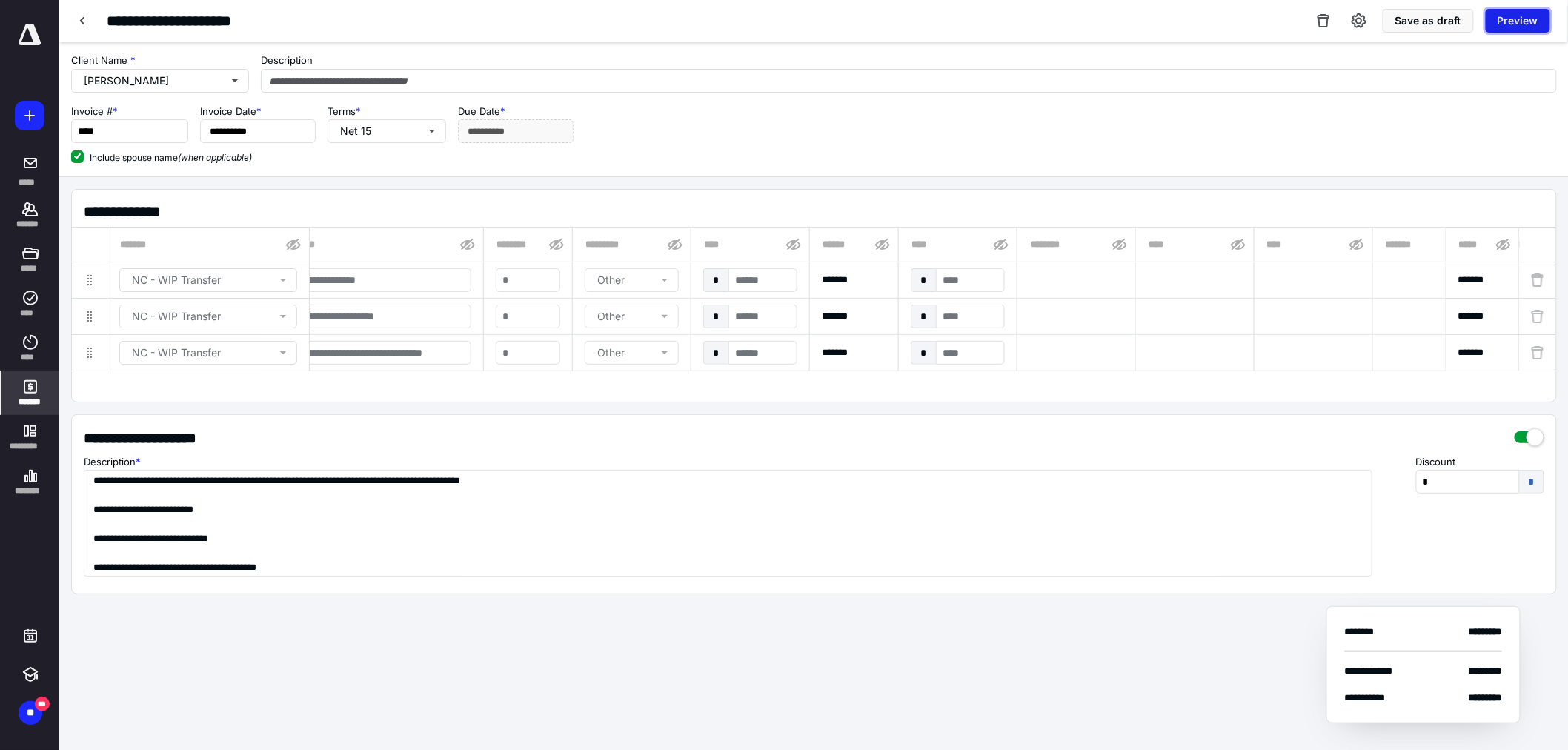 click on "Preview" at bounding box center [1518, 21] 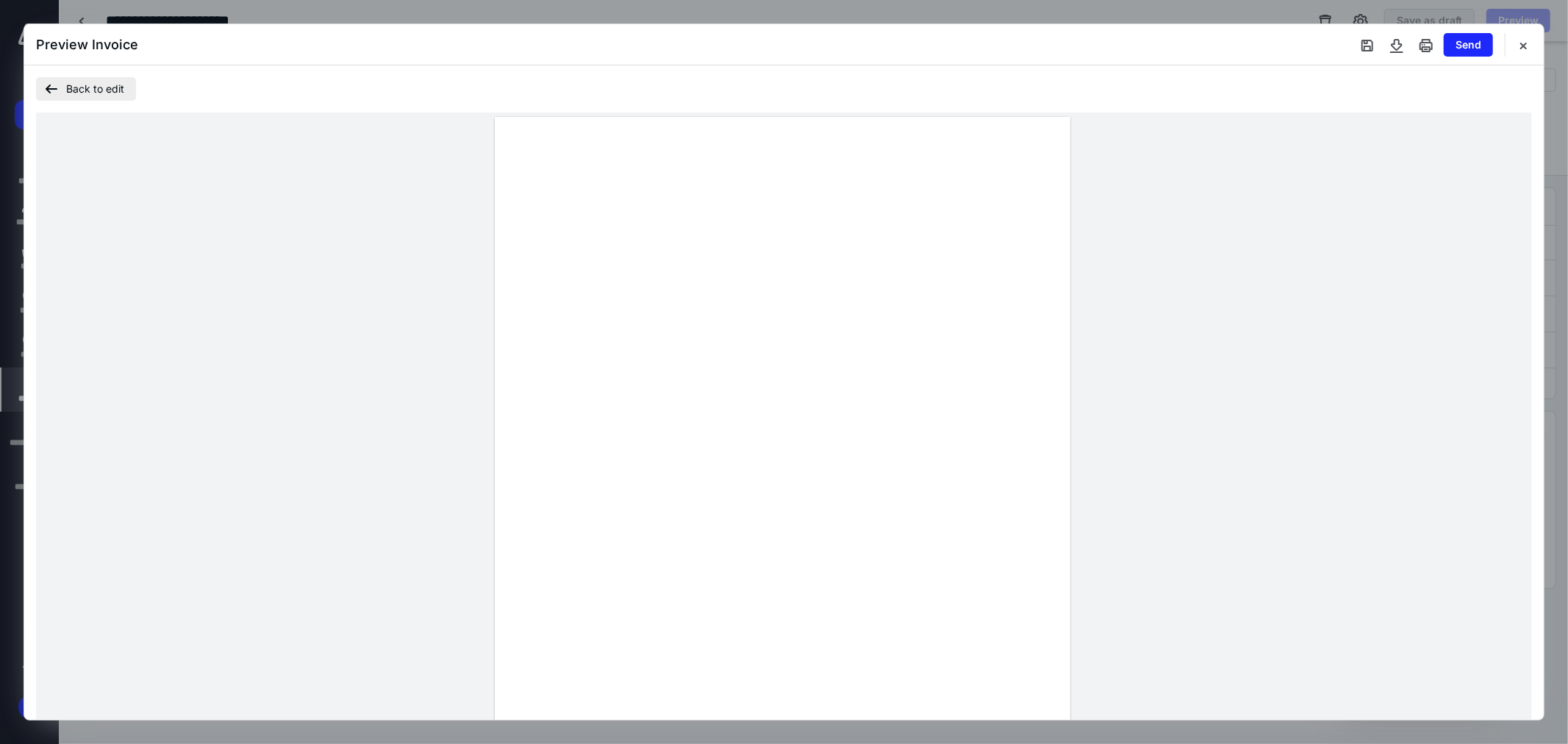 click on "Back to edit" at bounding box center [86, 89] 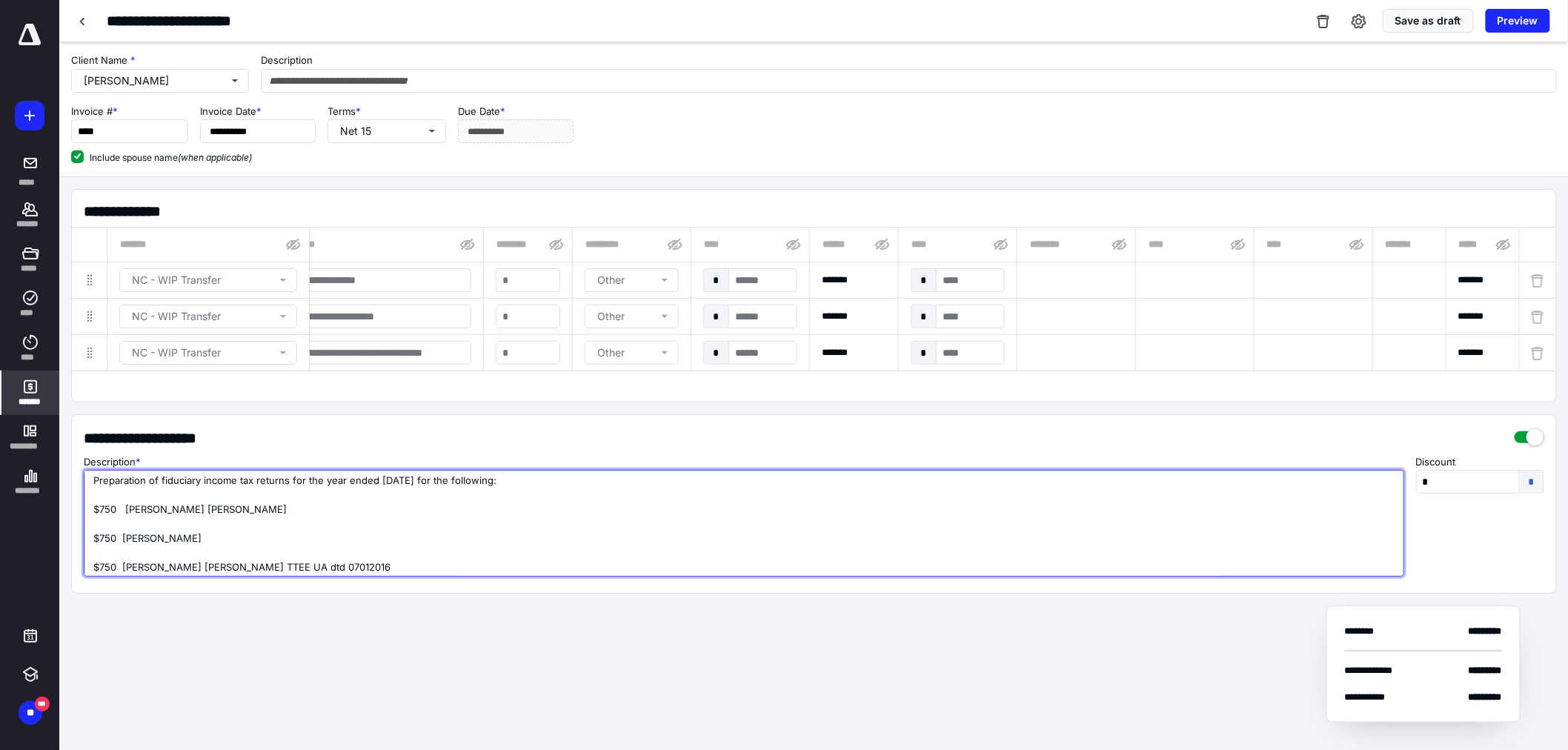 click on "Preparation of fiduciary income tax returns for the year ended [DATE] for the following:
$750   [PERSON_NAME] [PERSON_NAME]
$750  [PERSON_NAME]
$750  [PERSON_NAME] [PERSON_NAME] TTEE UA dtd 07012016" at bounding box center [744, 523] 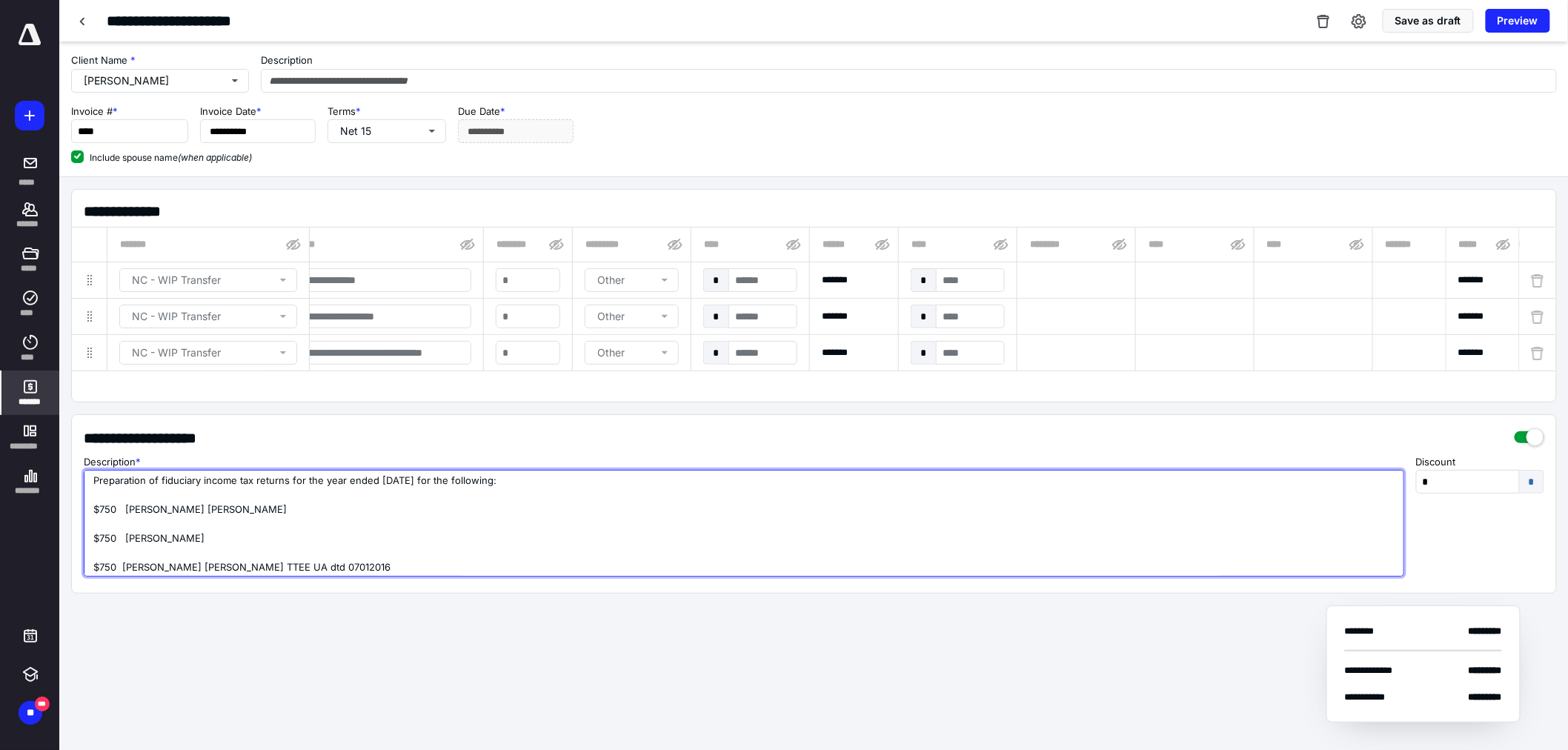 click on "Preparation of fiduciary income tax returns for the year ended [DATE] for the following:
$750   [PERSON_NAME] [PERSON_NAME]
$750   [PERSON_NAME]
$750  [PERSON_NAME] [PERSON_NAME] TTEE UA dtd 07012016" at bounding box center [744, 523] 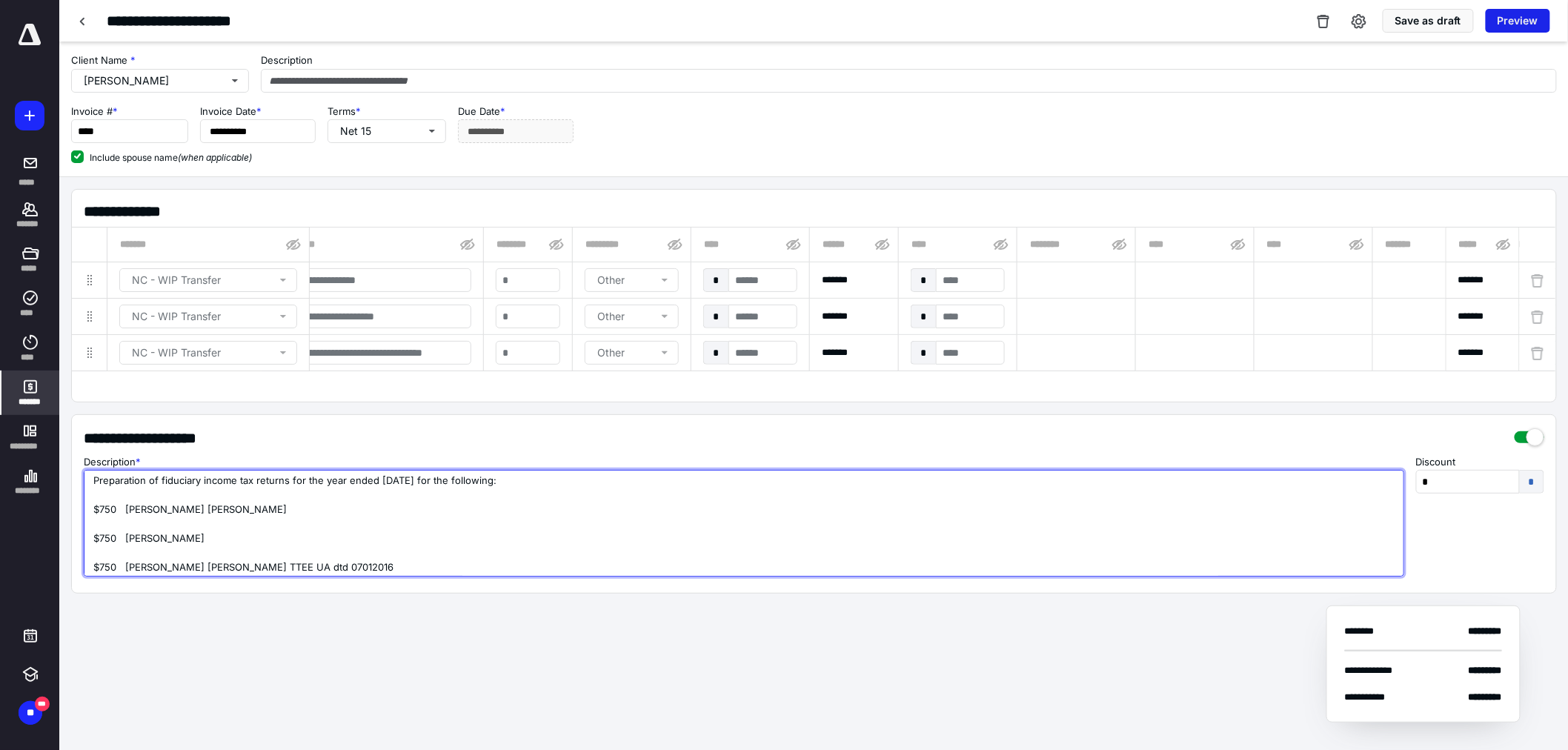 type on "Preparation of fiduciary income tax returns for the year ended [DATE] for the following:
$750   [PERSON_NAME] [PERSON_NAME]
$750   [PERSON_NAME]
$750   [PERSON_NAME] [PERSON_NAME] TTEE UA dtd 07012016" 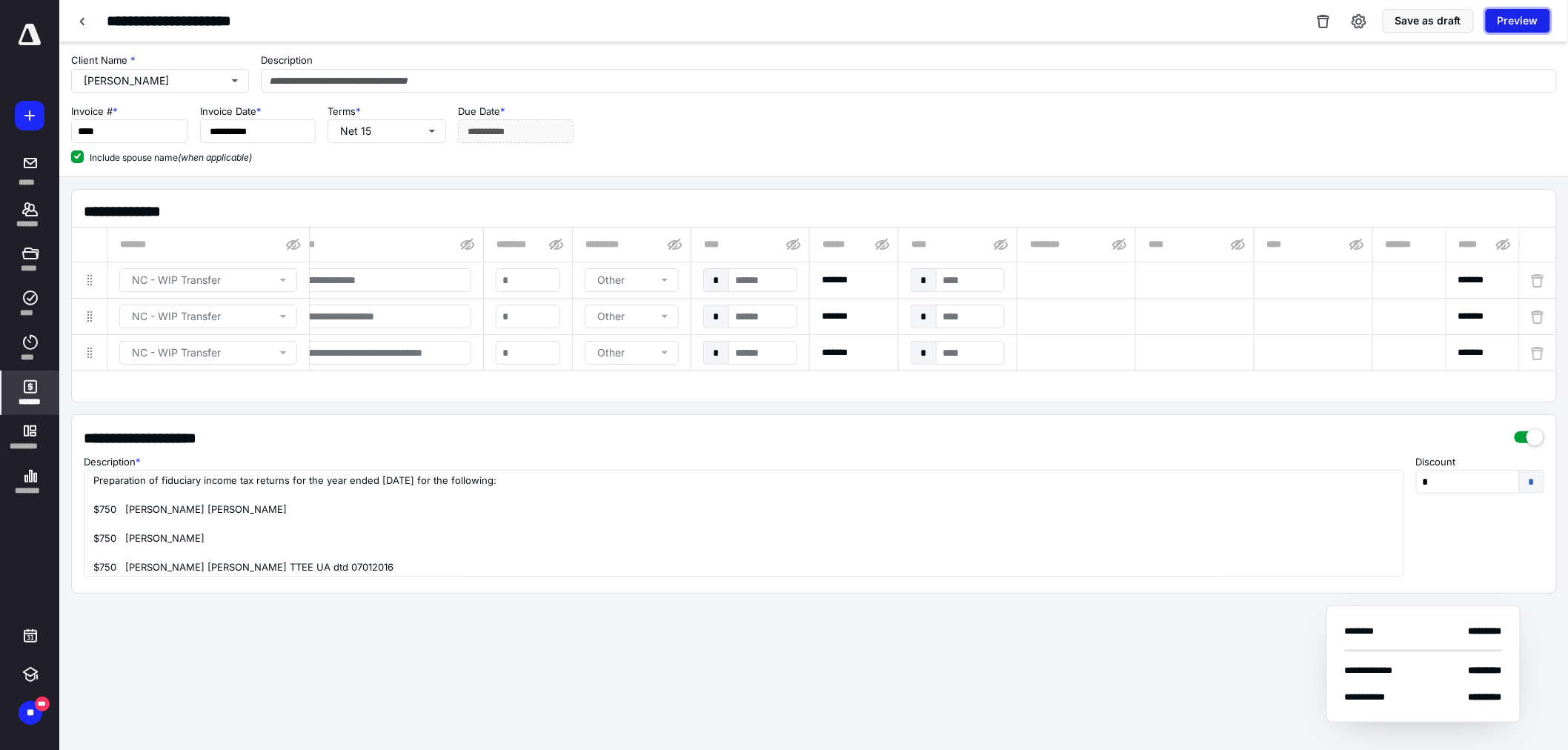click on "Preview" at bounding box center [1518, 21] 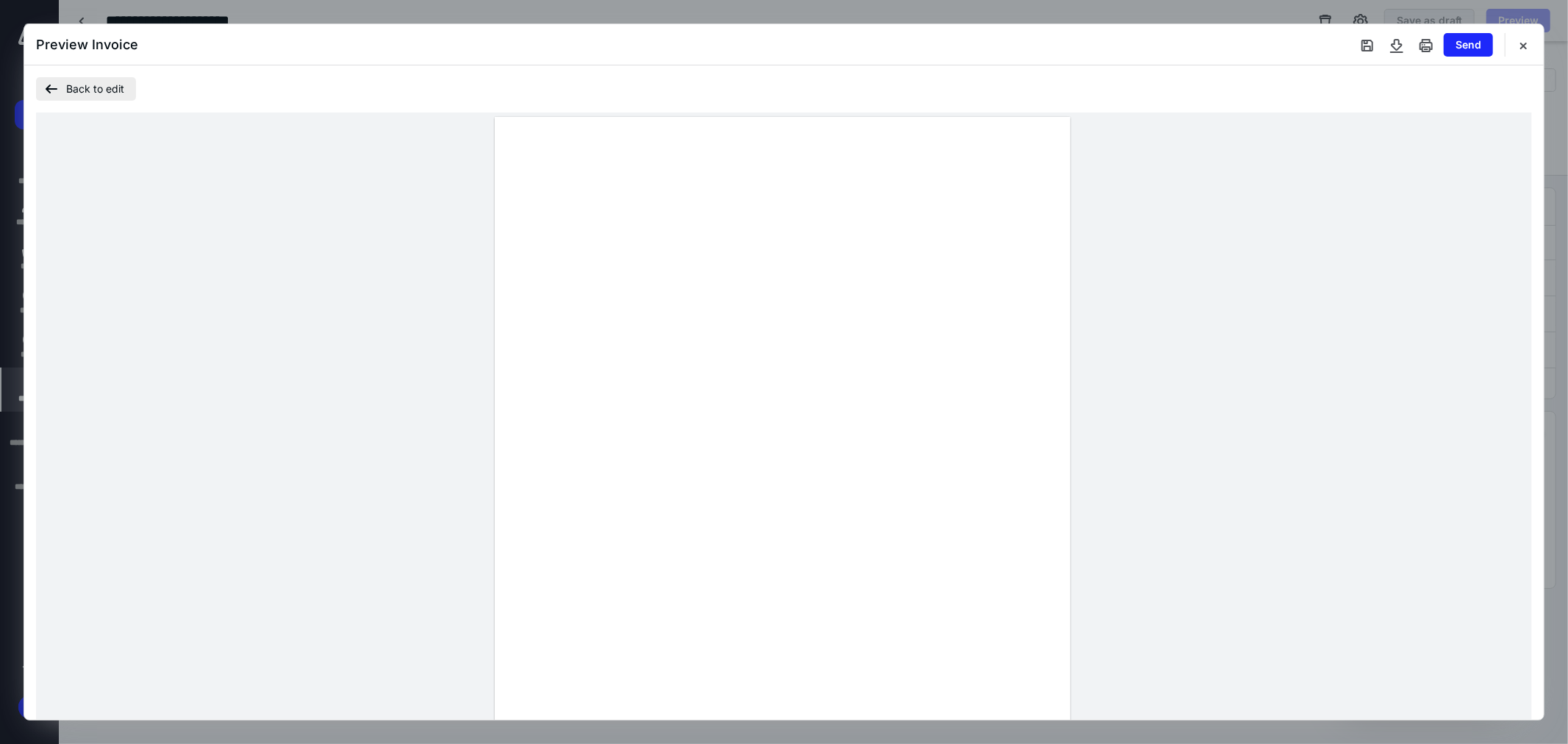 click on "Back to edit" at bounding box center (86, 89) 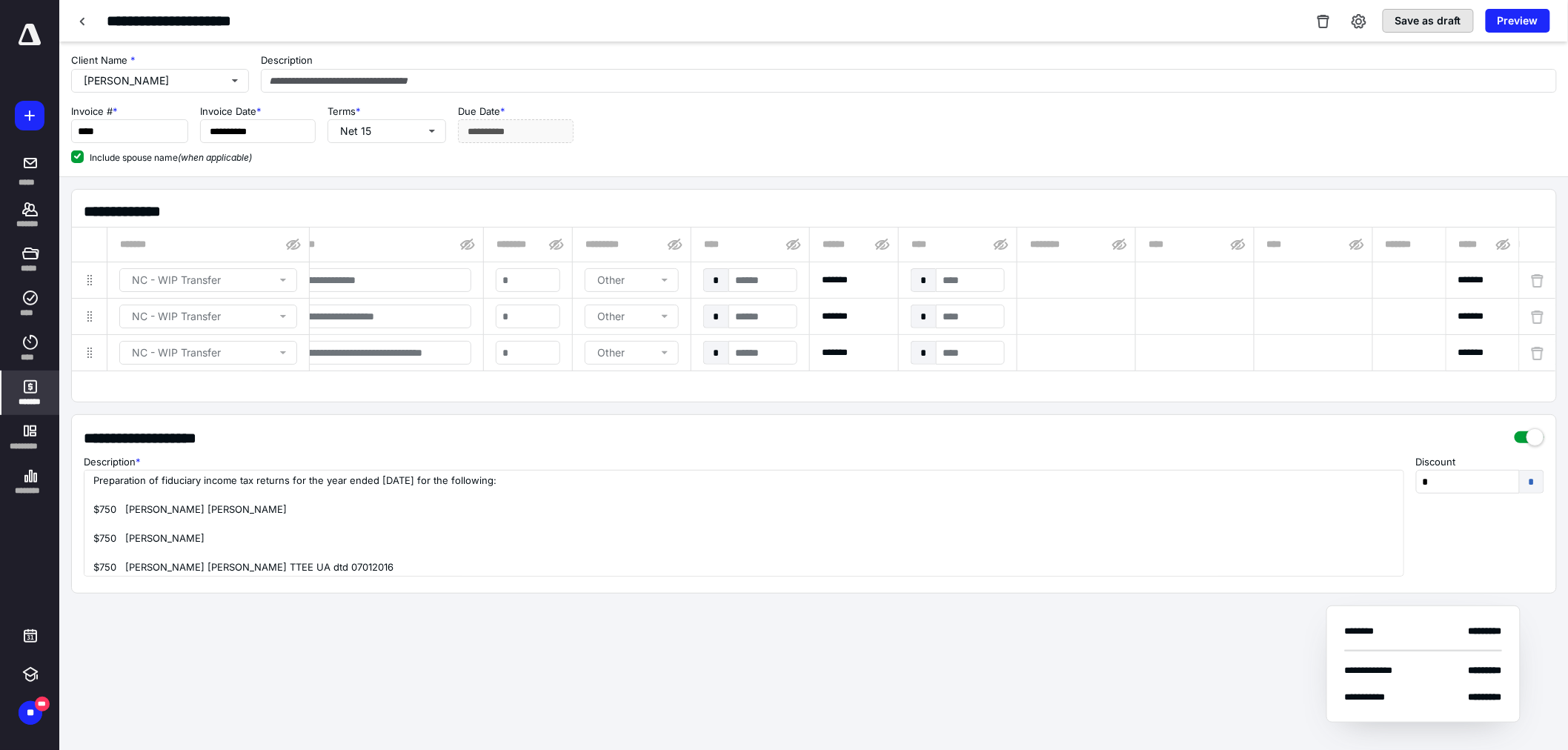 click on "Save as draft" at bounding box center [1428, 21] 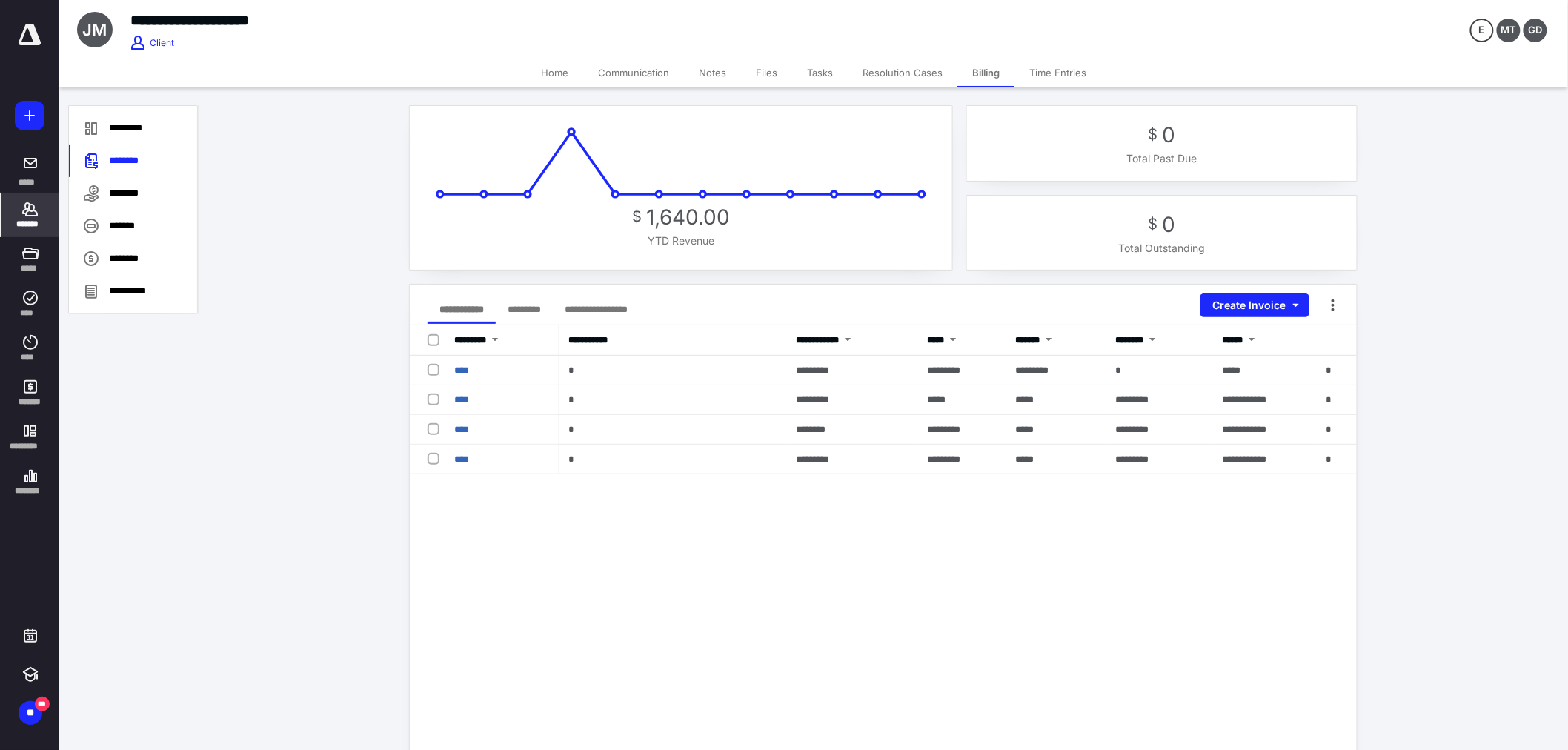 click on "Total Past Due" at bounding box center (1162, 158) 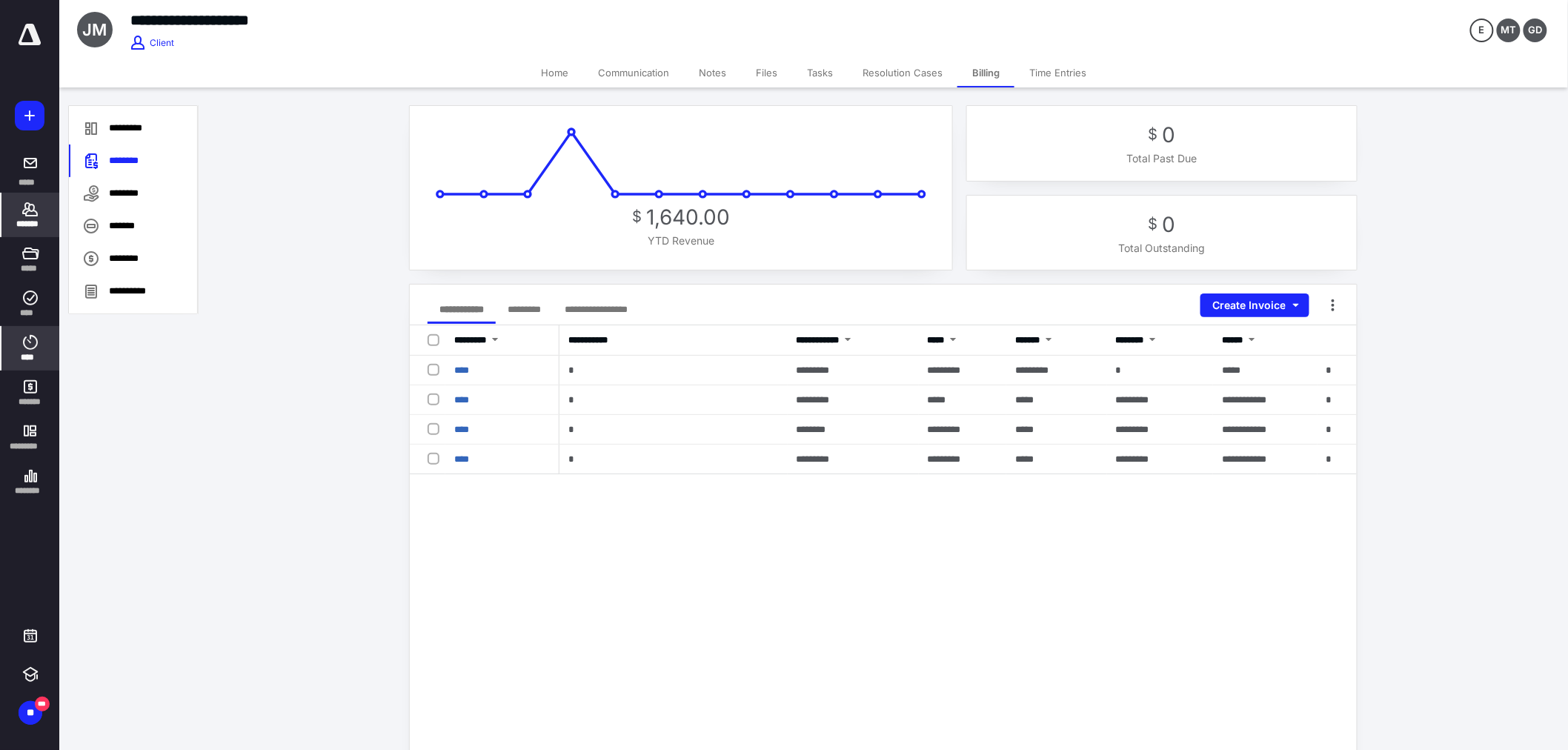 click on "****" at bounding box center (30, 357) 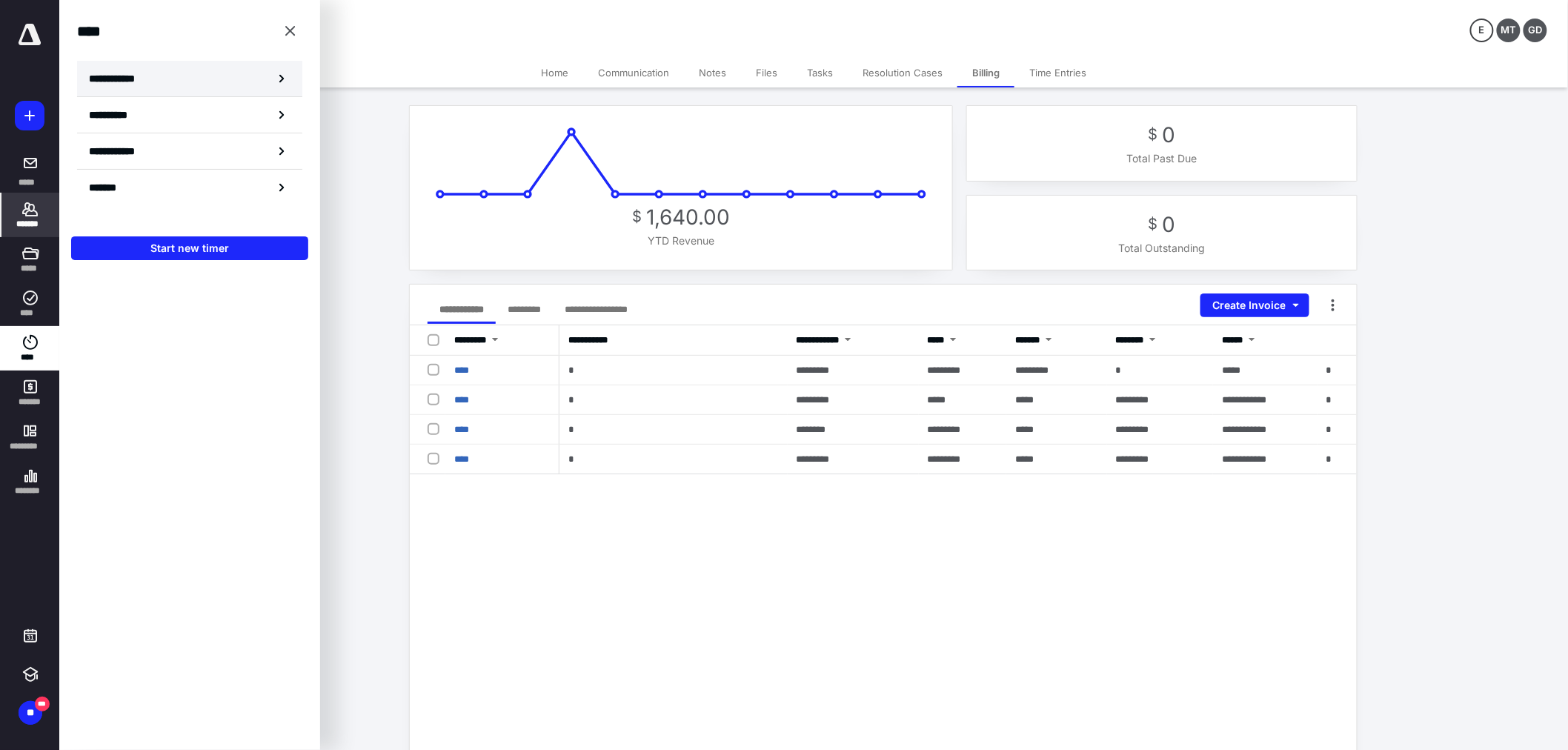 click on "**********" at bounding box center [190, 79] 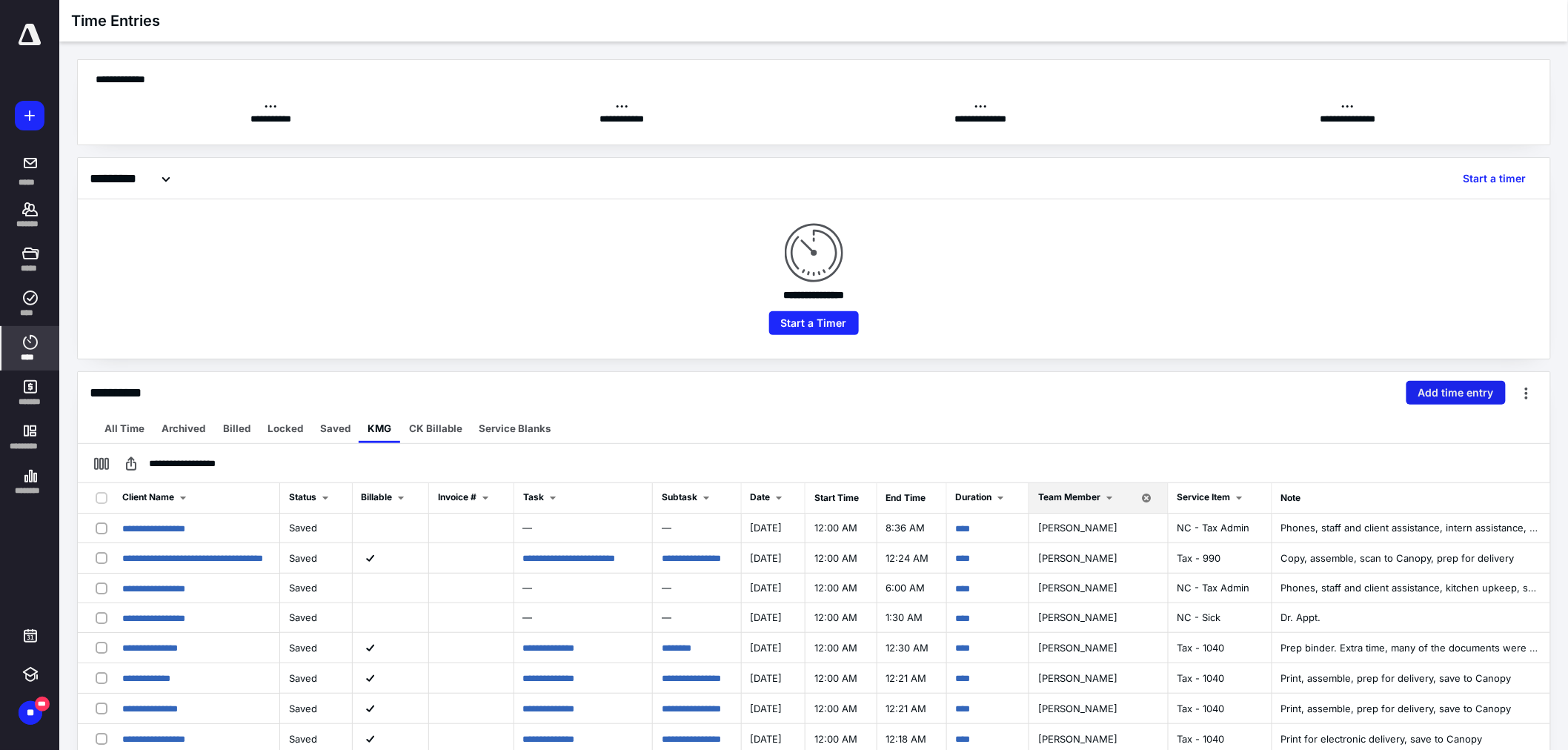 click on "Add time entry" at bounding box center [1456, 393] 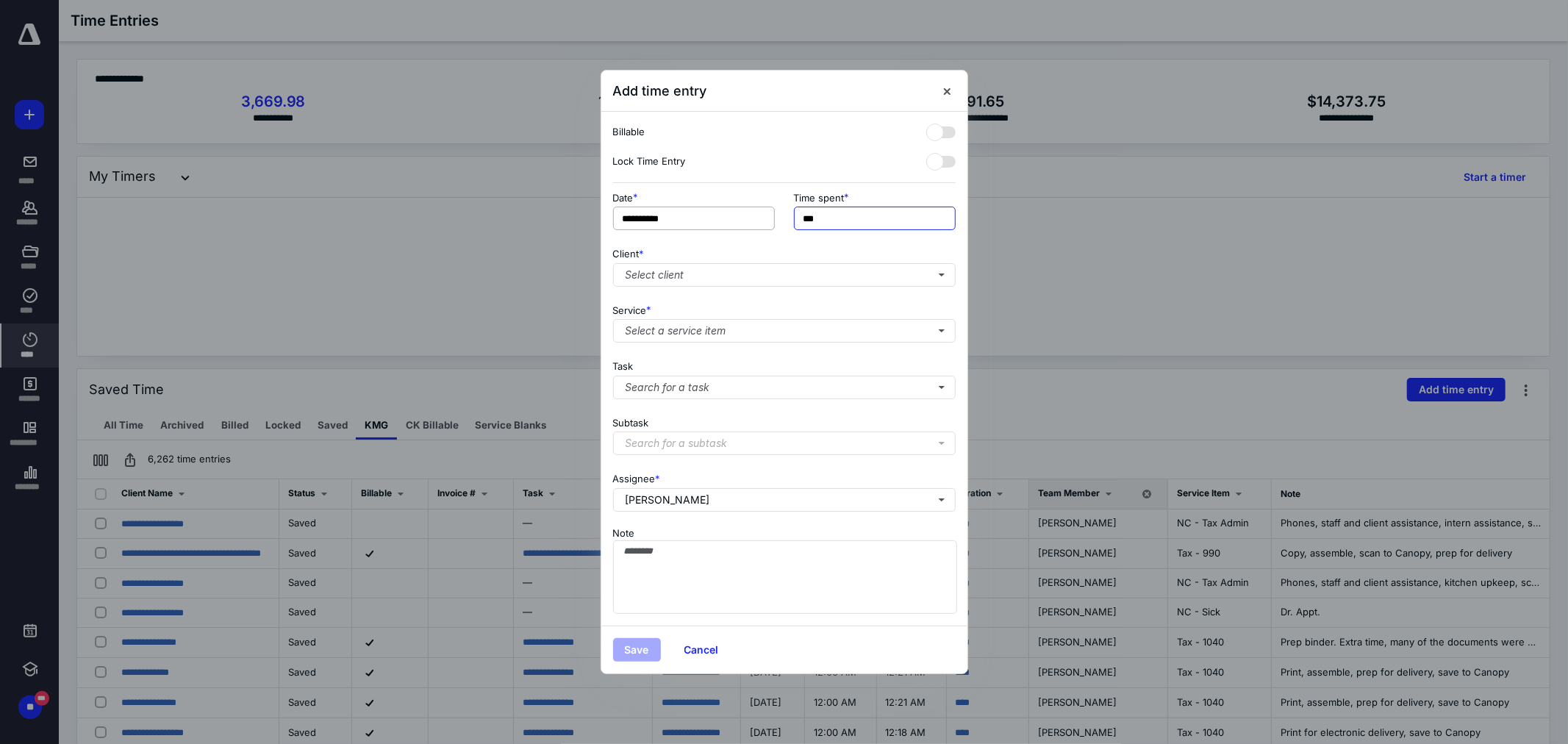 drag, startPoint x: 847, startPoint y: 226, endPoint x: 754, endPoint y: 223, distance: 93.04837 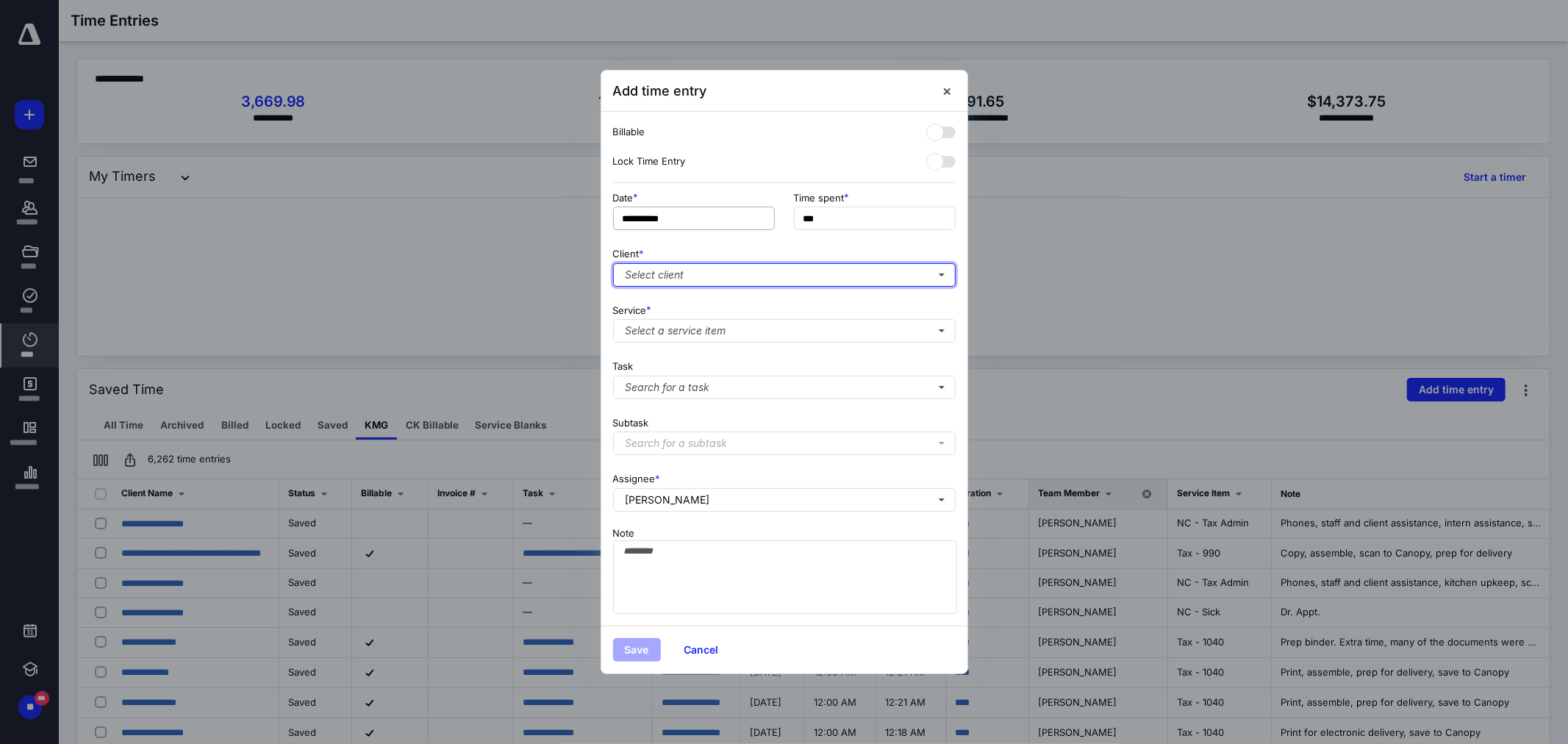 type on "***" 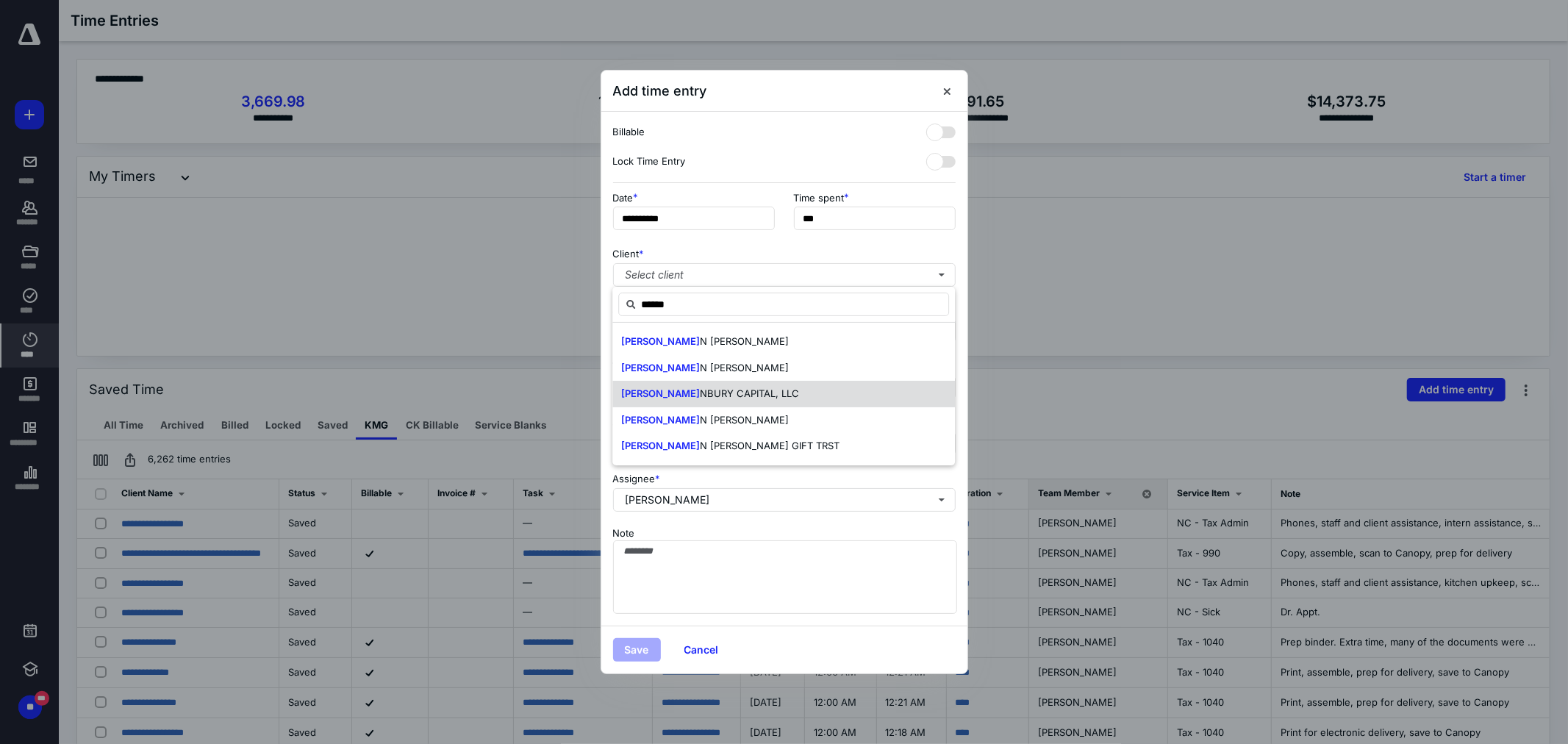 click on "NBURY CAPITAL, LLC" at bounding box center (749, 393) 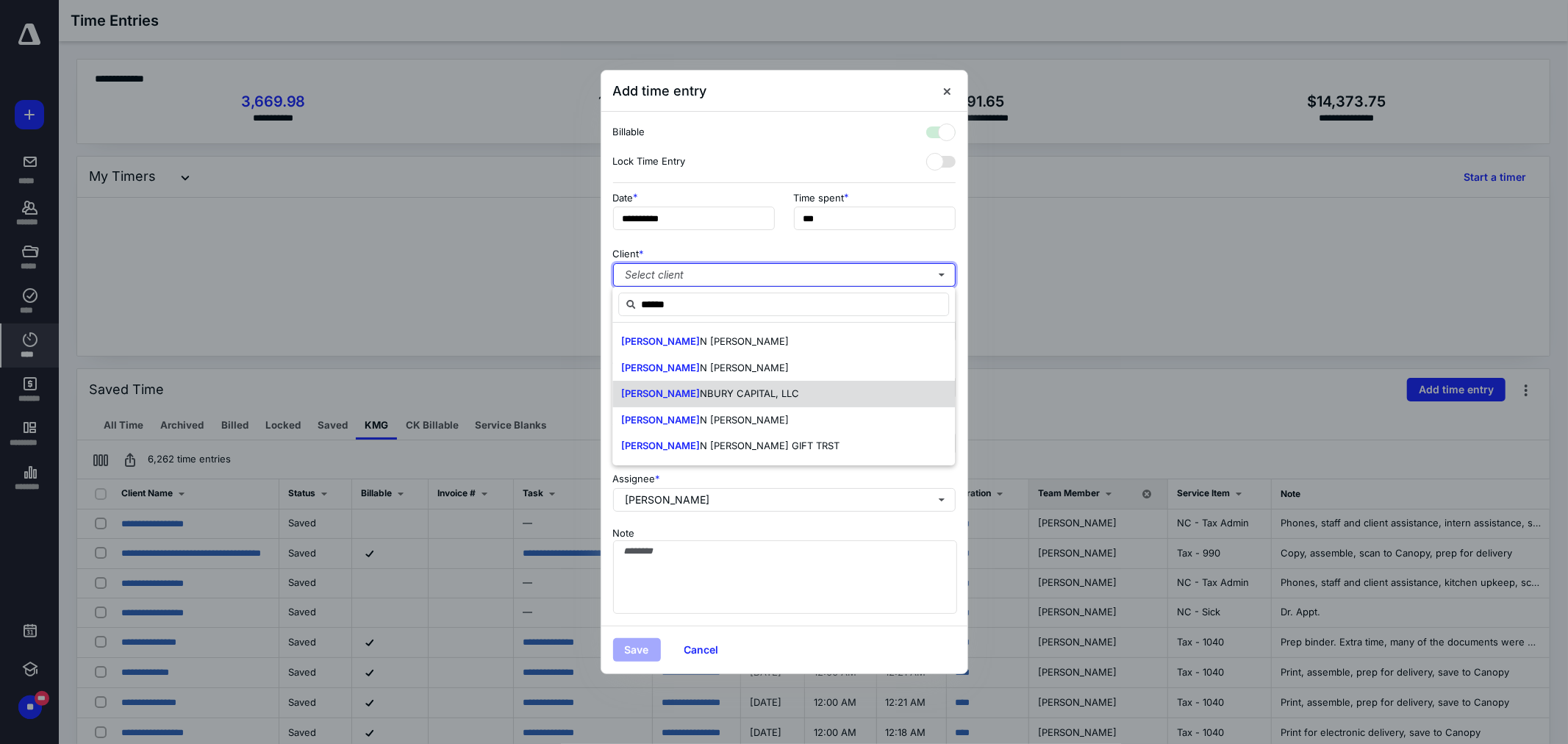 checkbox on "true" 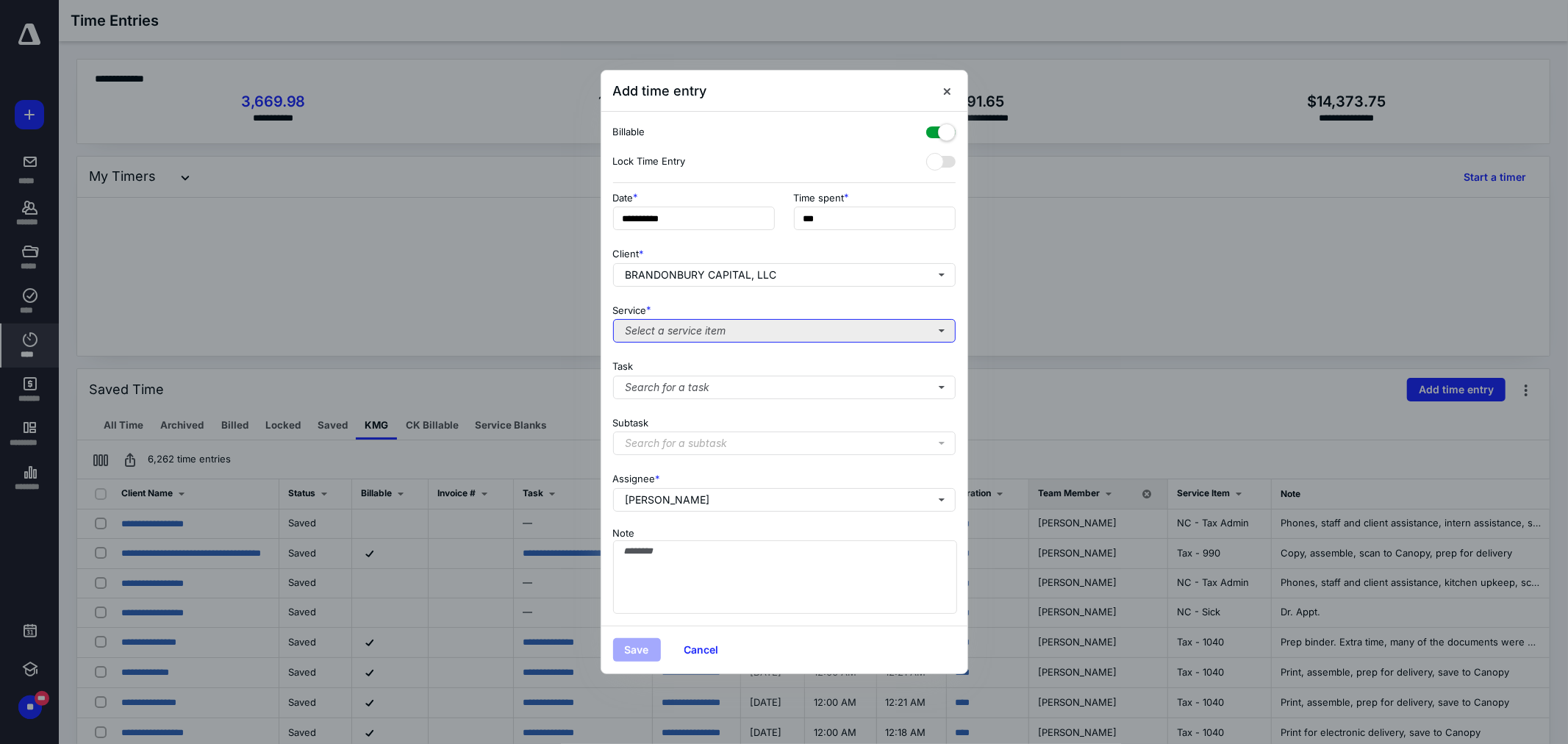 click on "Select a service item" at bounding box center [784, 331] 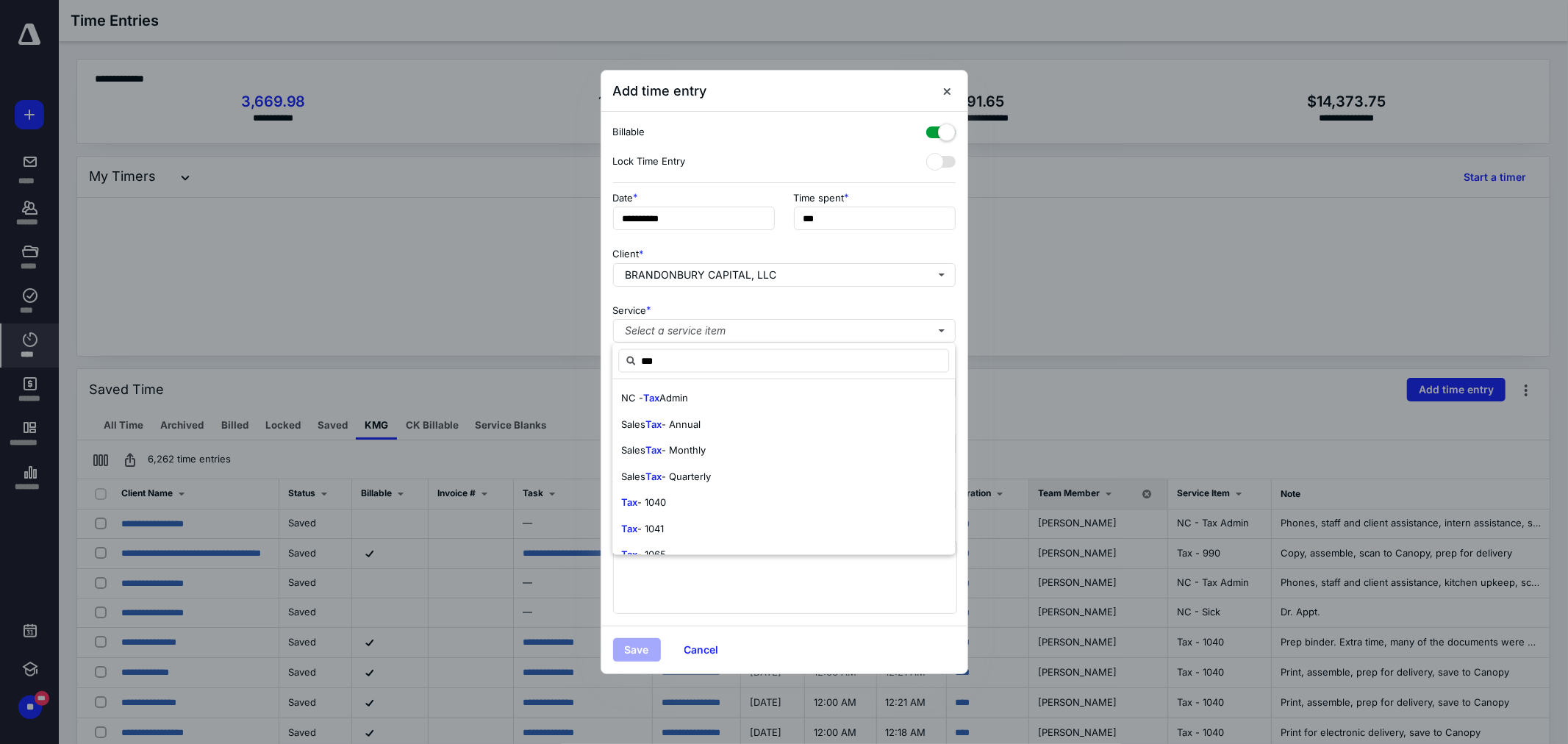 scroll, scrollTop: 82, scrollLeft: 0, axis: vertical 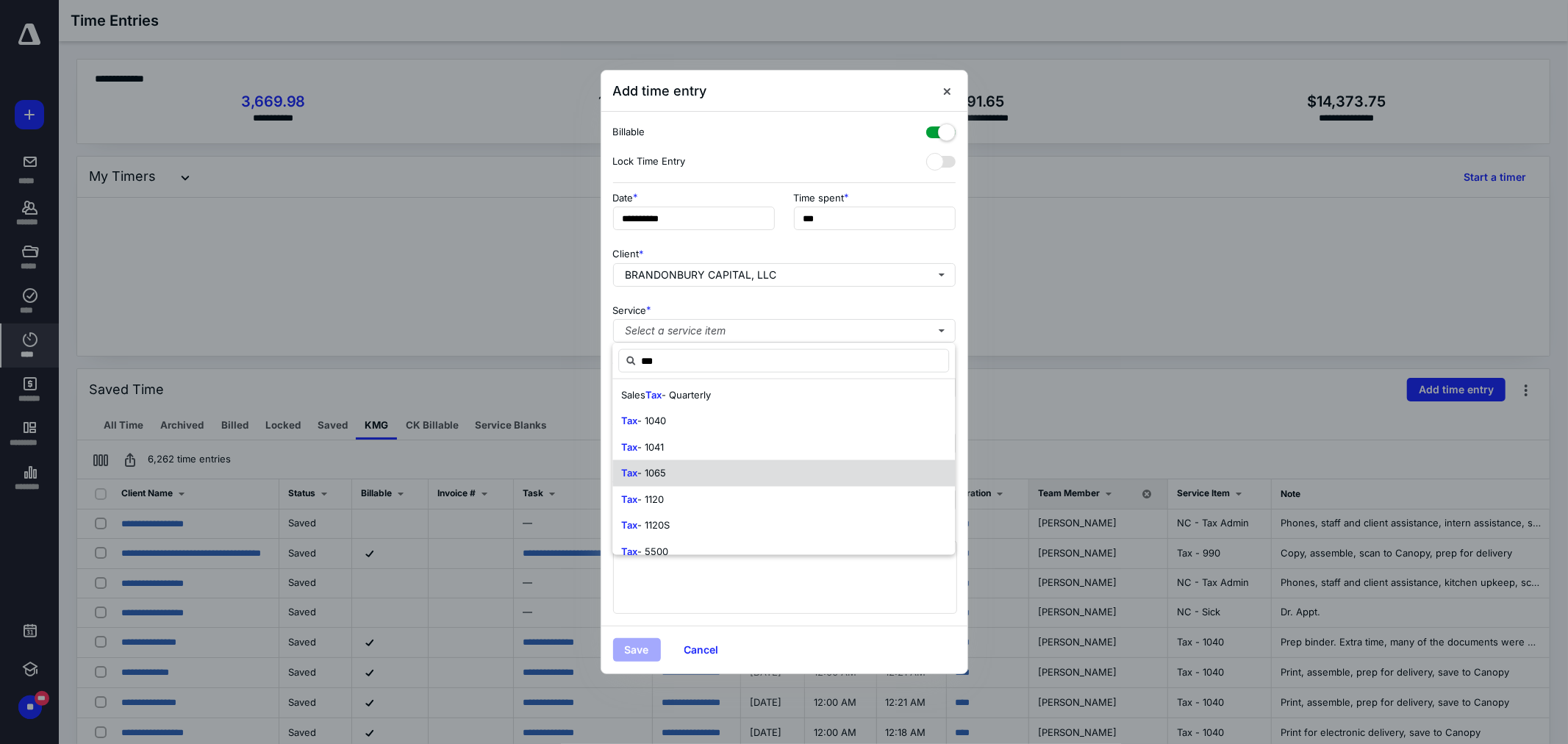 click on "Tax  - 1065" at bounding box center (784, 473) 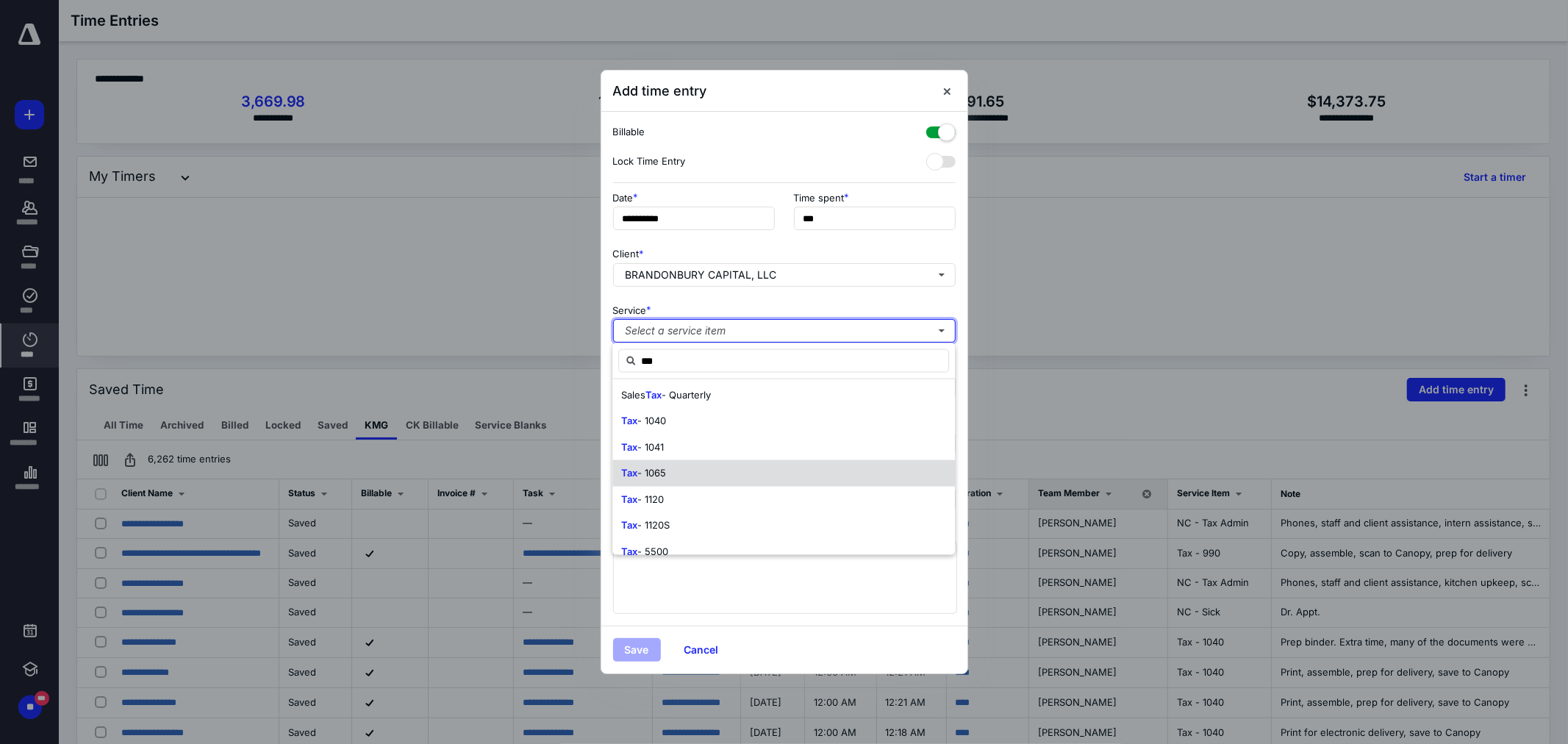 type 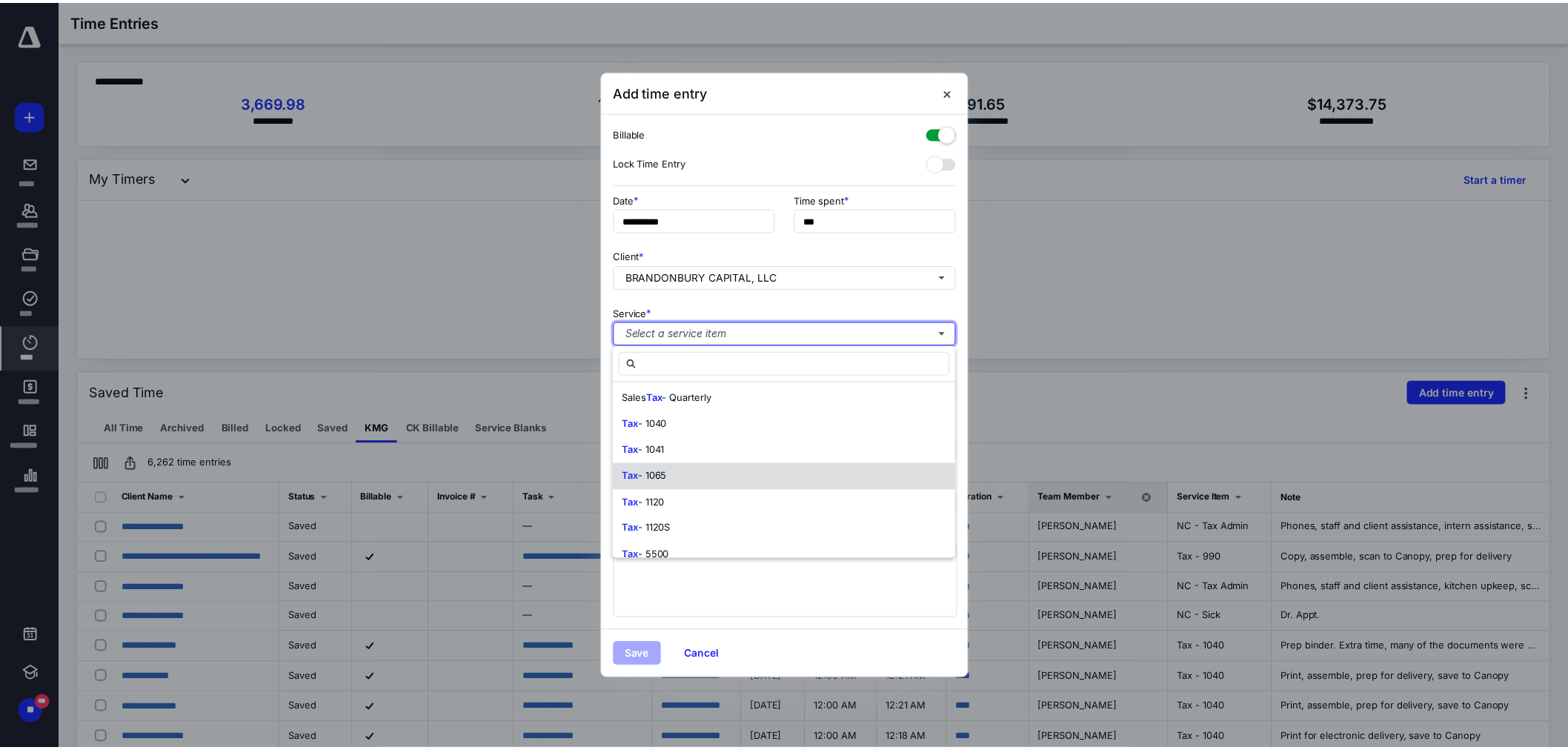scroll, scrollTop: 0, scrollLeft: 0, axis: both 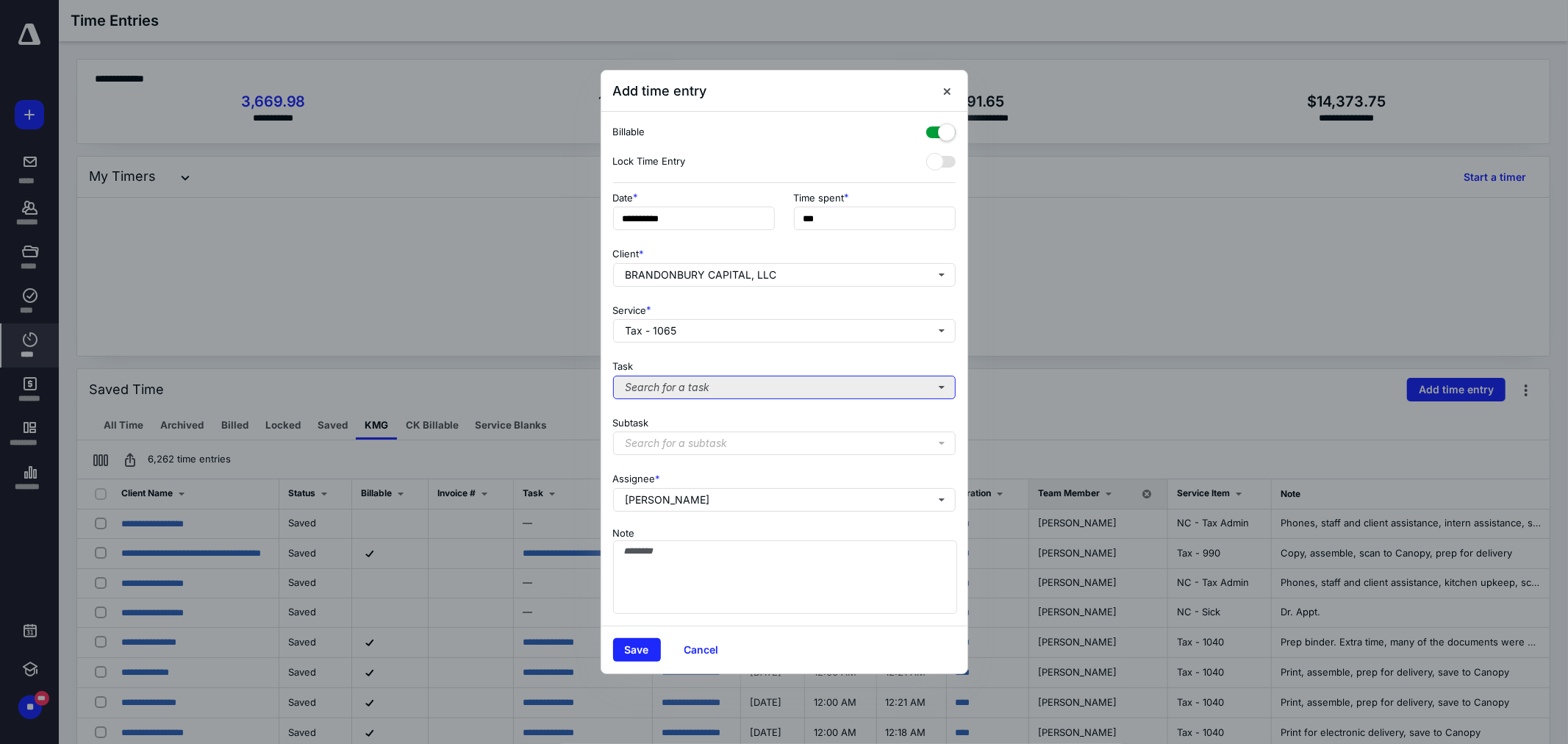 click on "Search for a task" at bounding box center [784, 387] 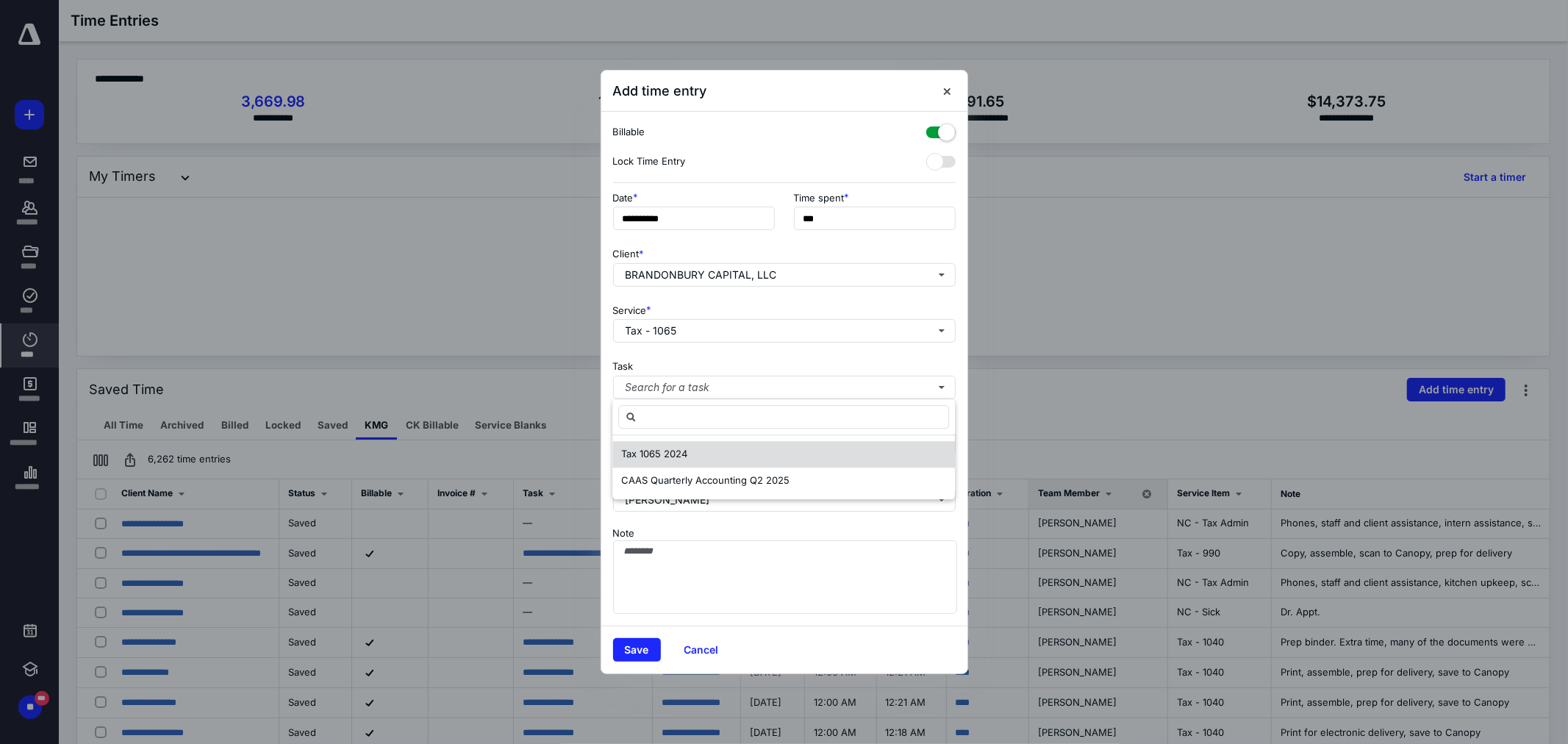 click on "Tax 1065 2024" at bounding box center (784, 454) 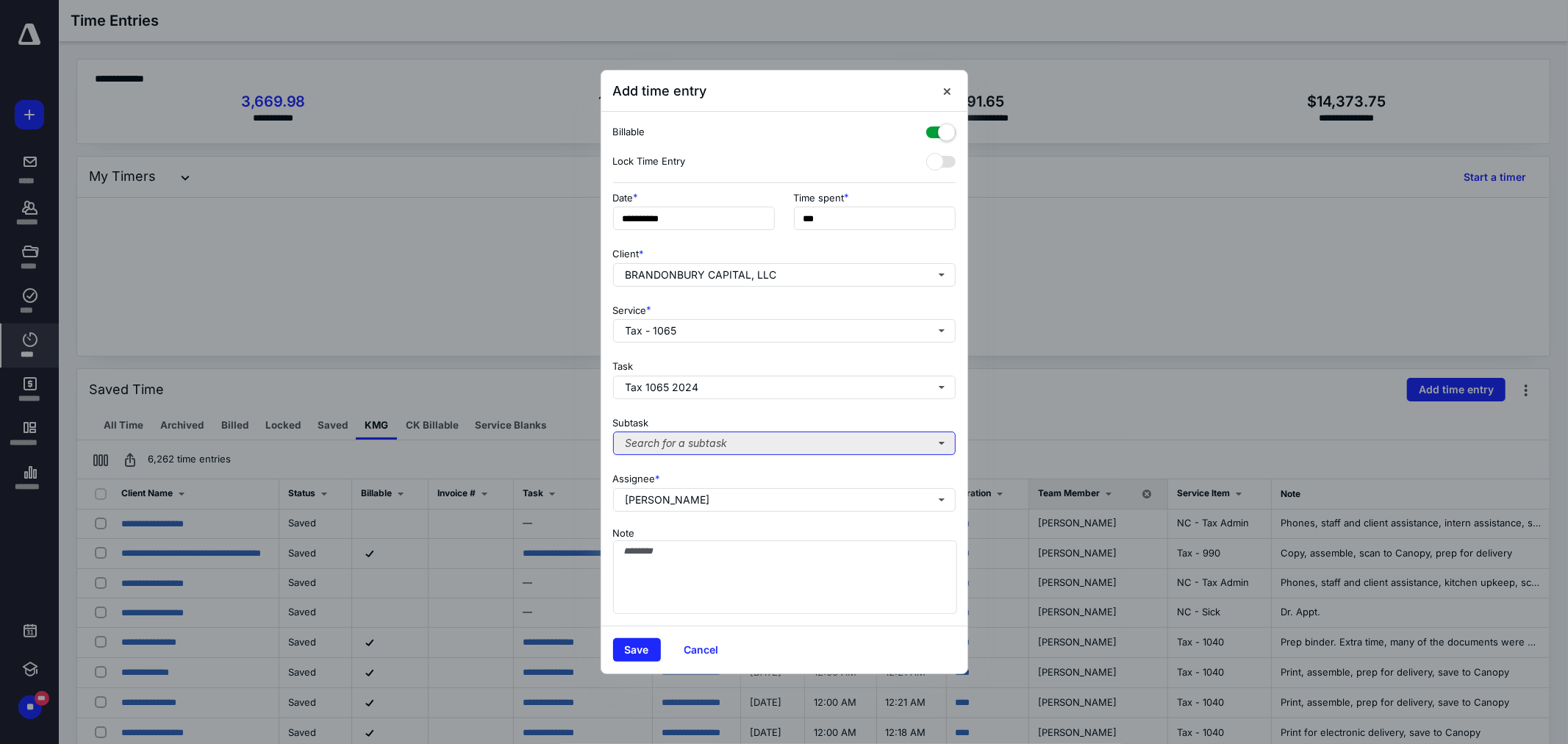 click on "Search for a subtask" at bounding box center [784, 443] 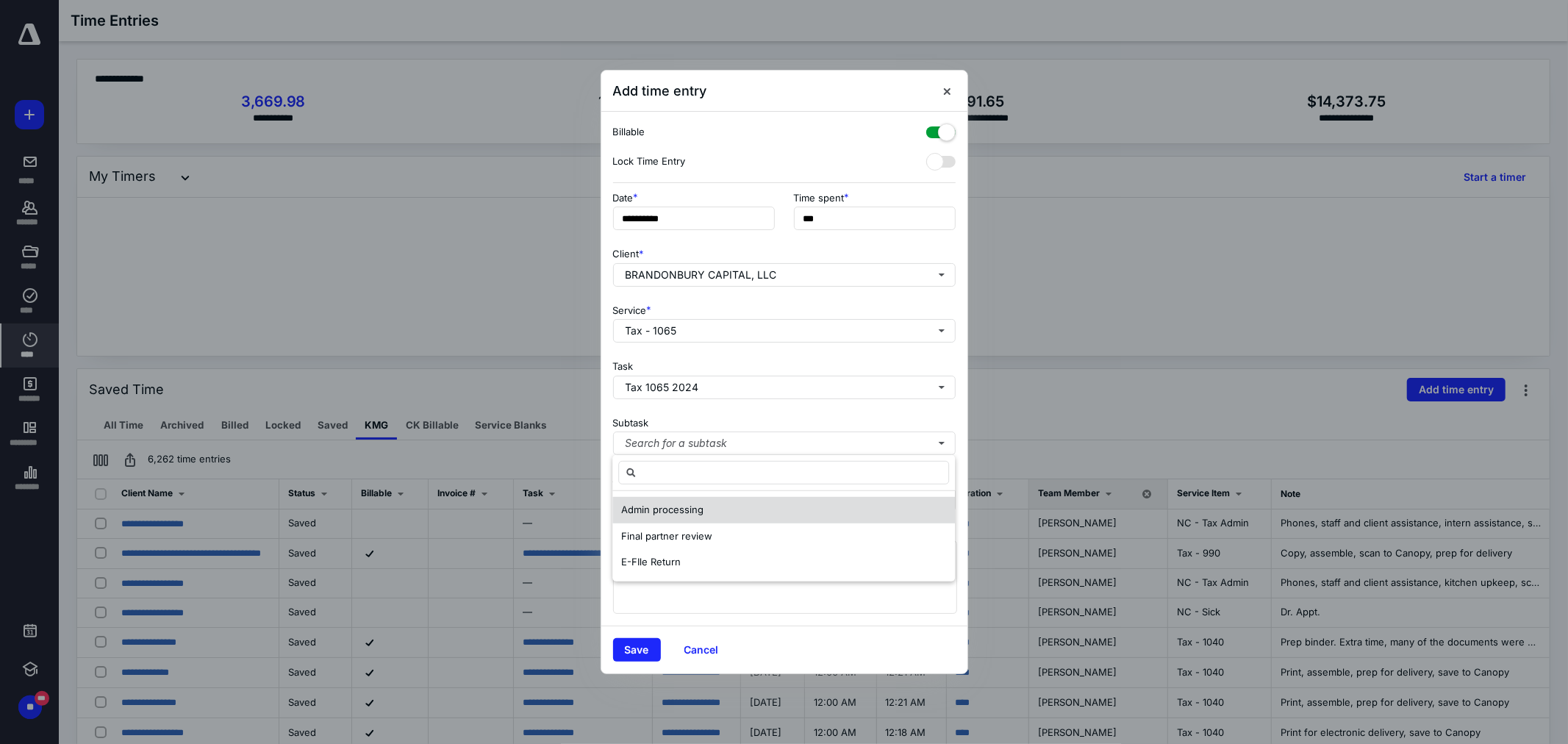click on "Admin processing" at bounding box center (784, 510) 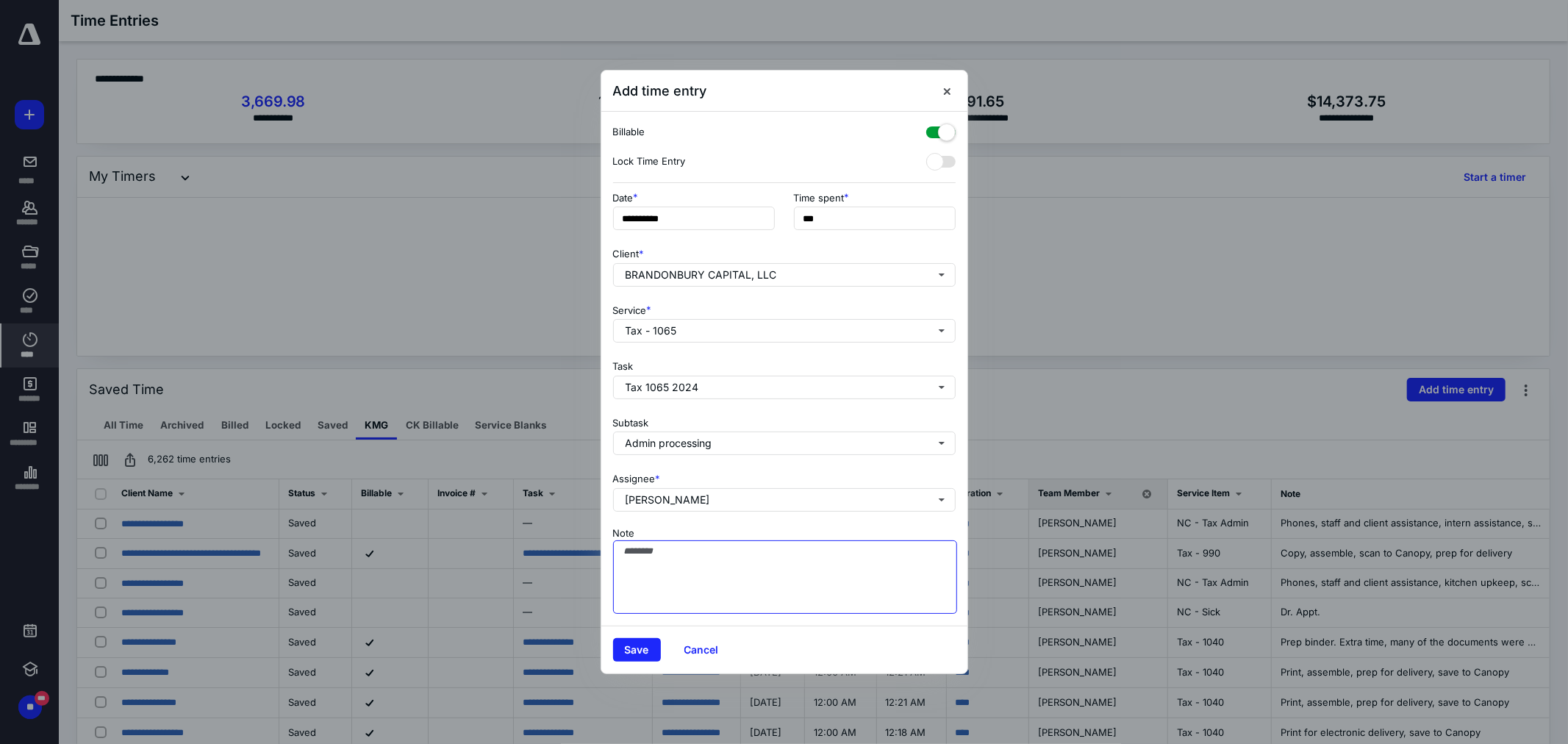click on "Note" at bounding box center [785, 577] 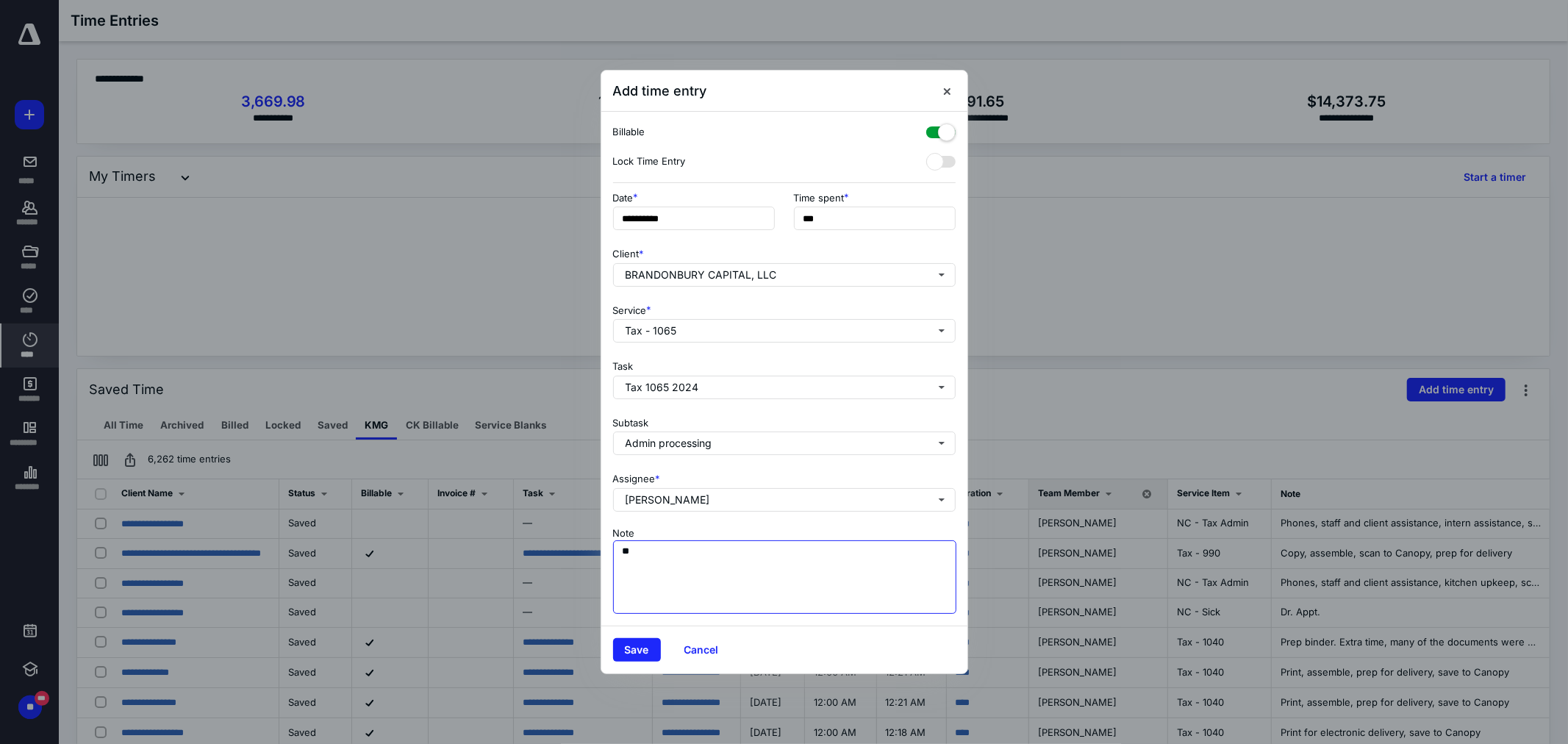 type on "*" 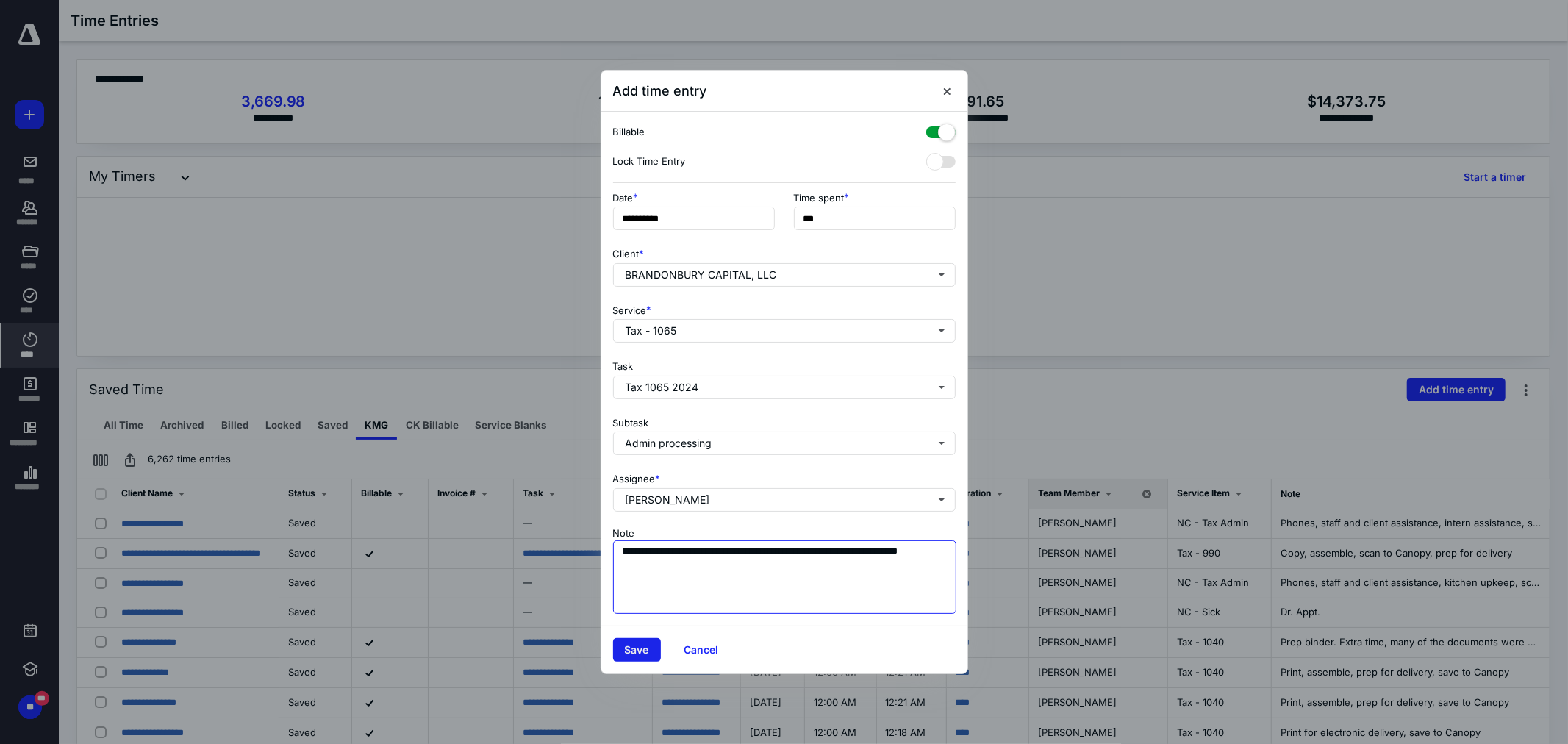 type on "**********" 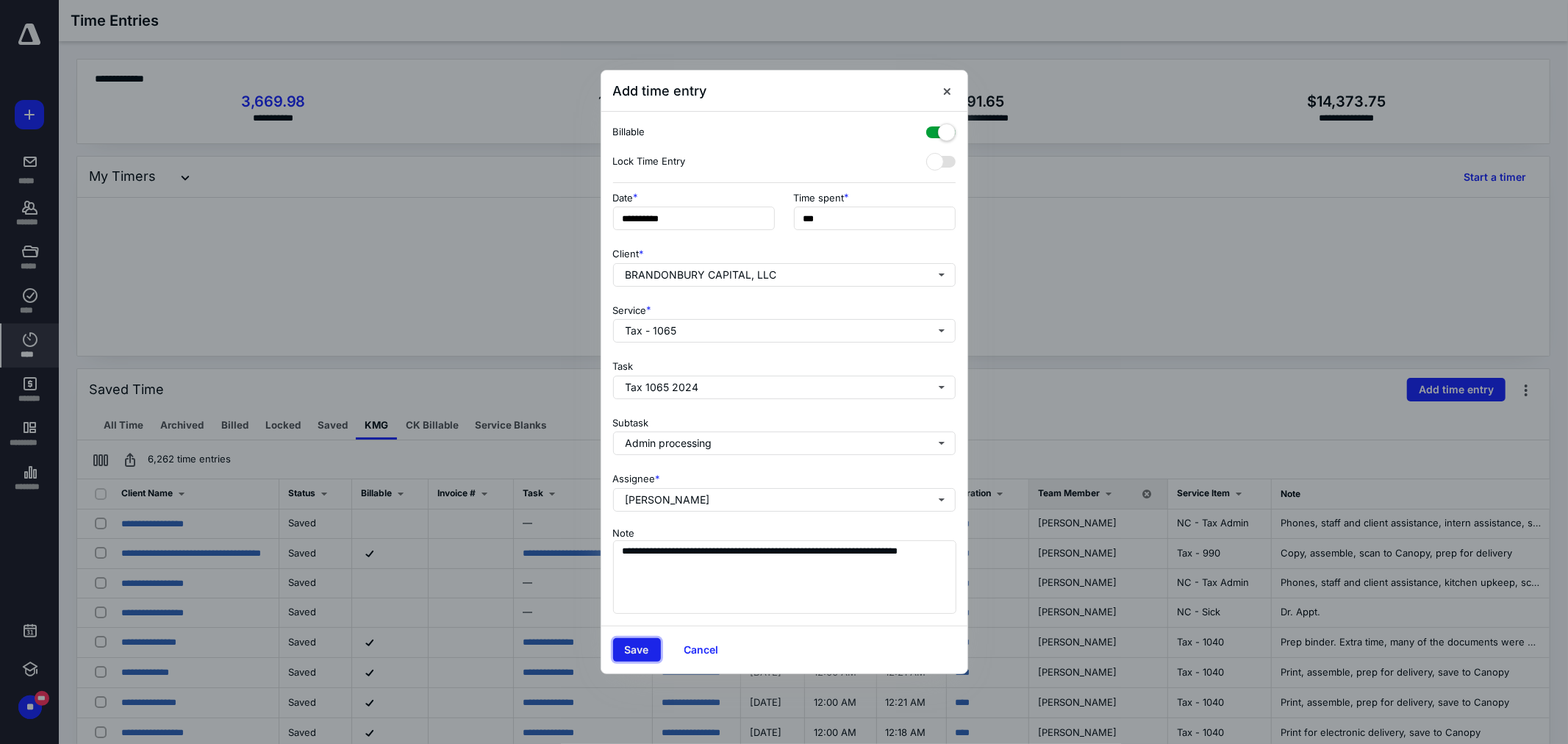 click on "Save" at bounding box center [637, 650] 